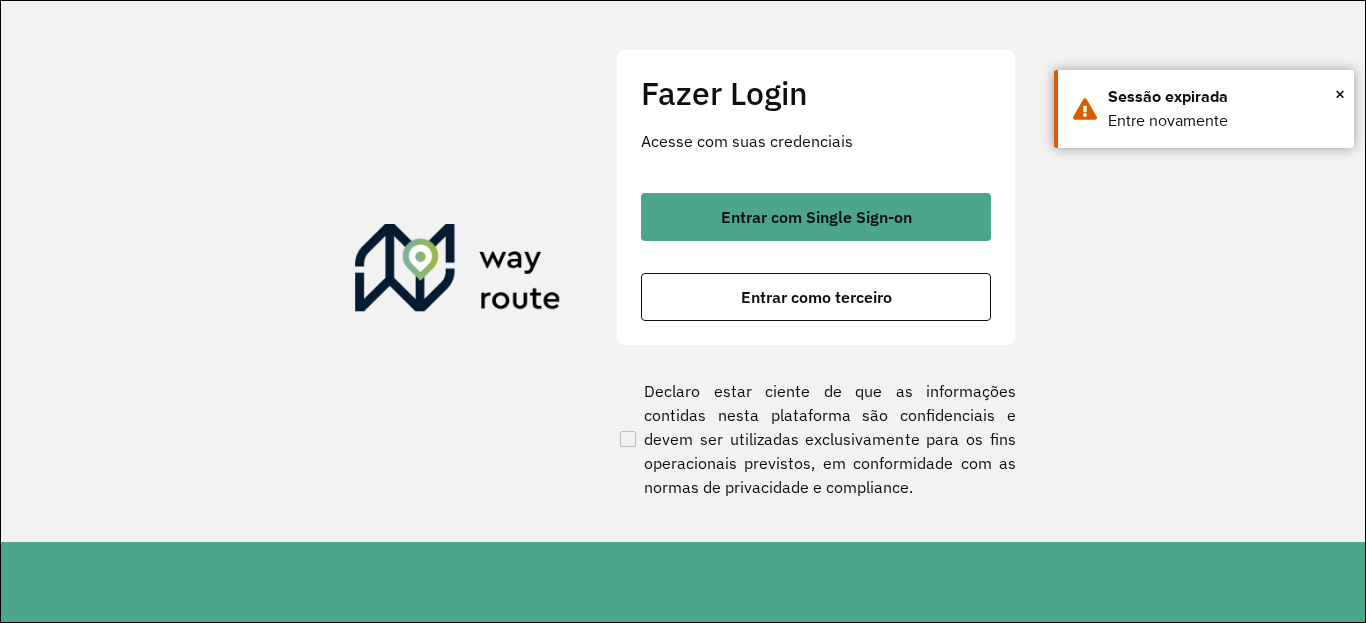 scroll, scrollTop: 0, scrollLeft: 0, axis: both 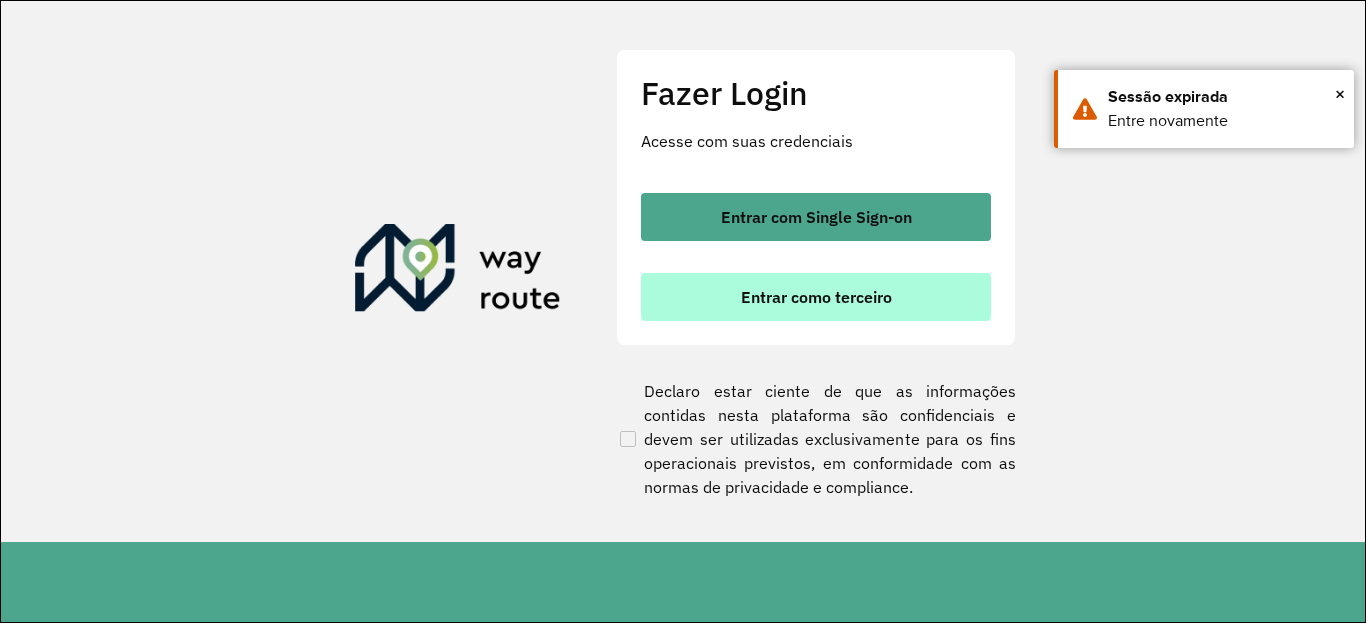 click on "Entrar como terceiro" at bounding box center [816, 297] 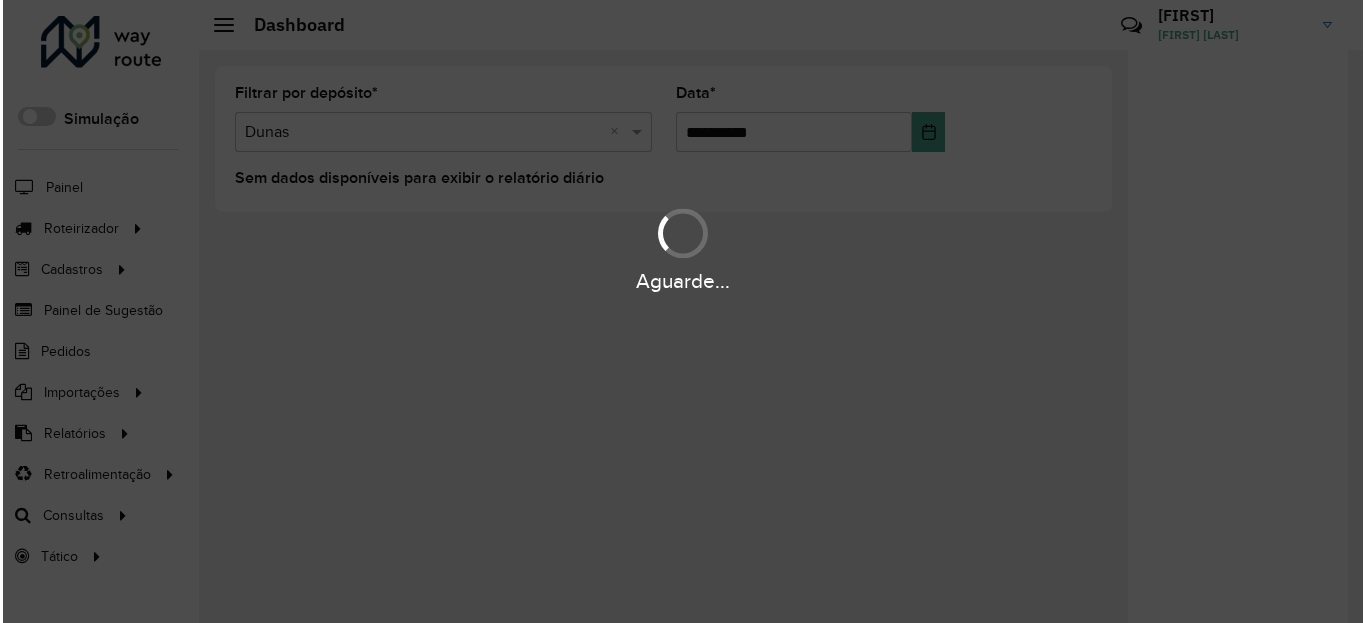 scroll, scrollTop: 0, scrollLeft: 0, axis: both 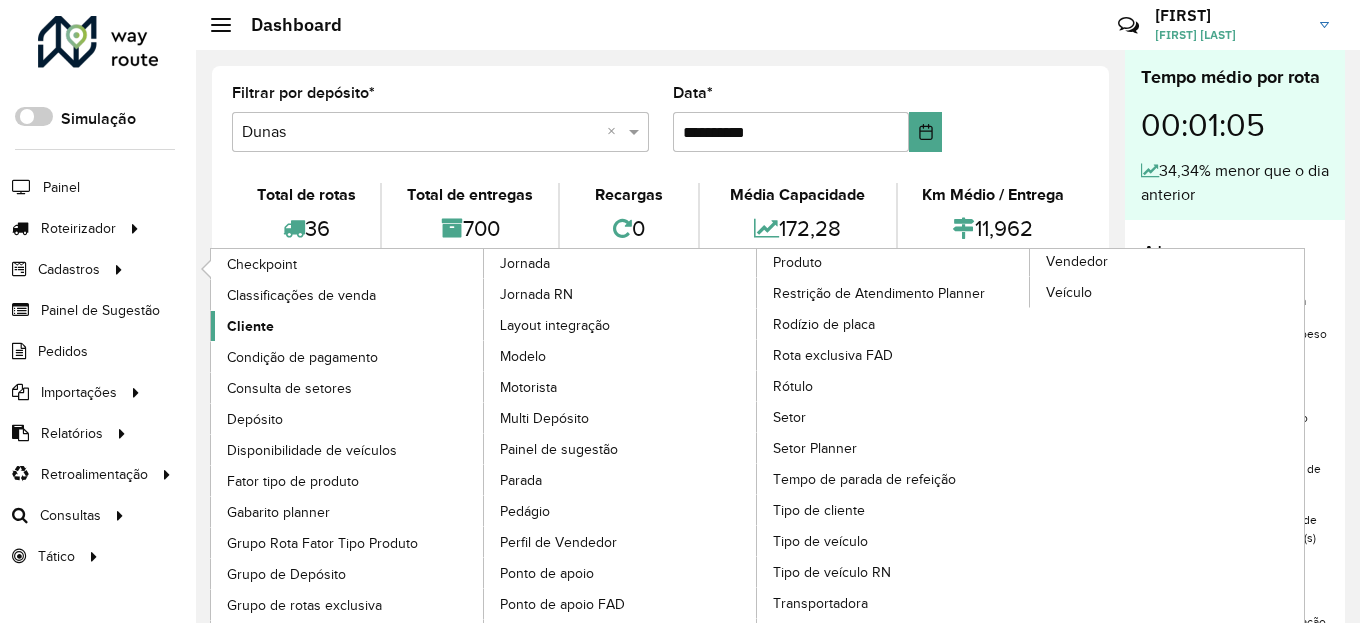 click on "Cliente" 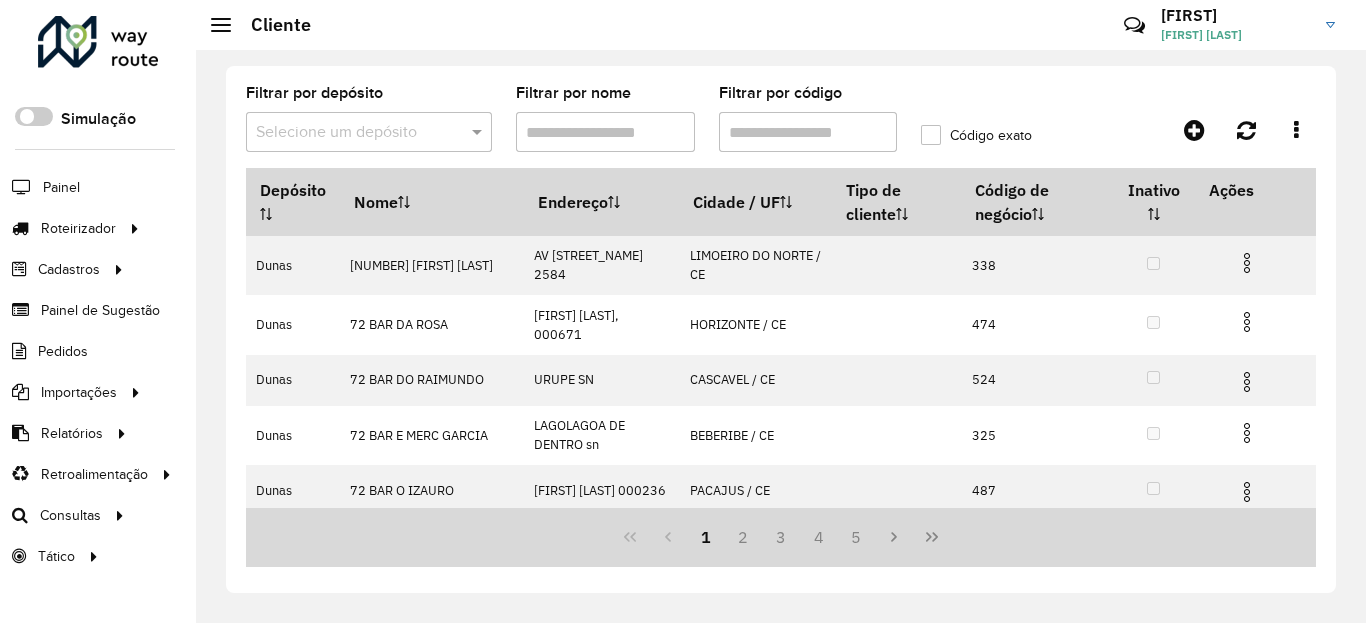 click on "Selecione um depósito" at bounding box center (369, 132) 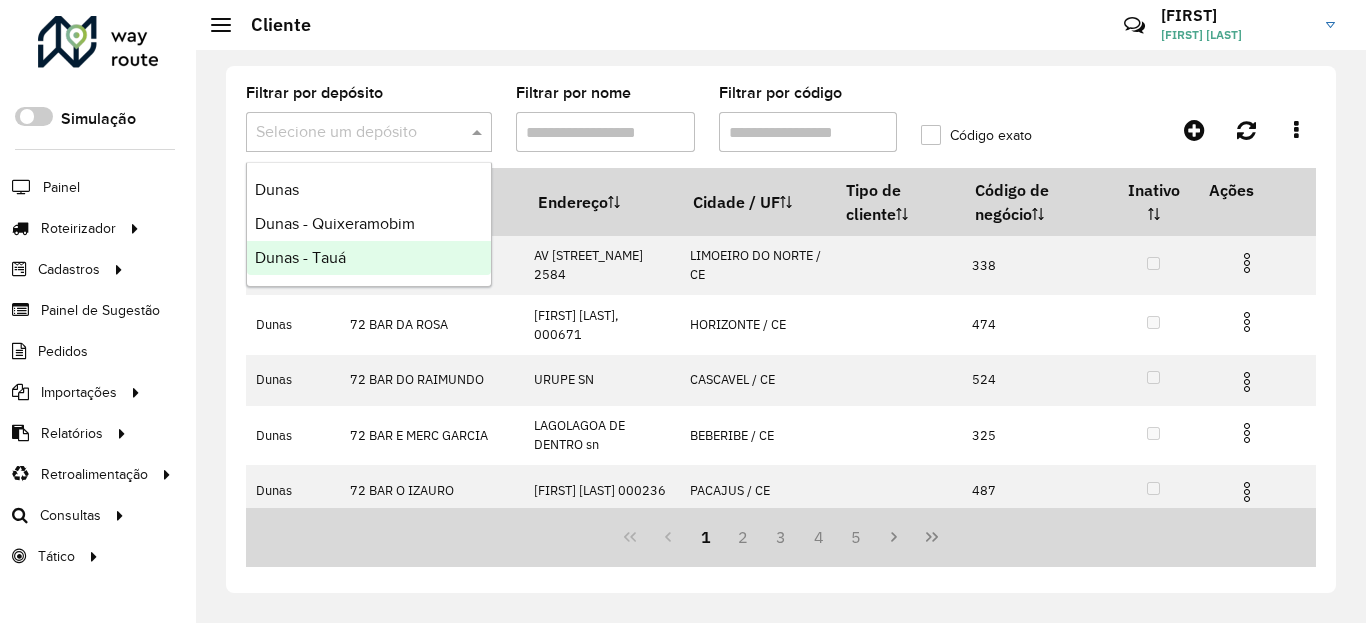 click on "Dunas - Tauá" at bounding box center (369, 258) 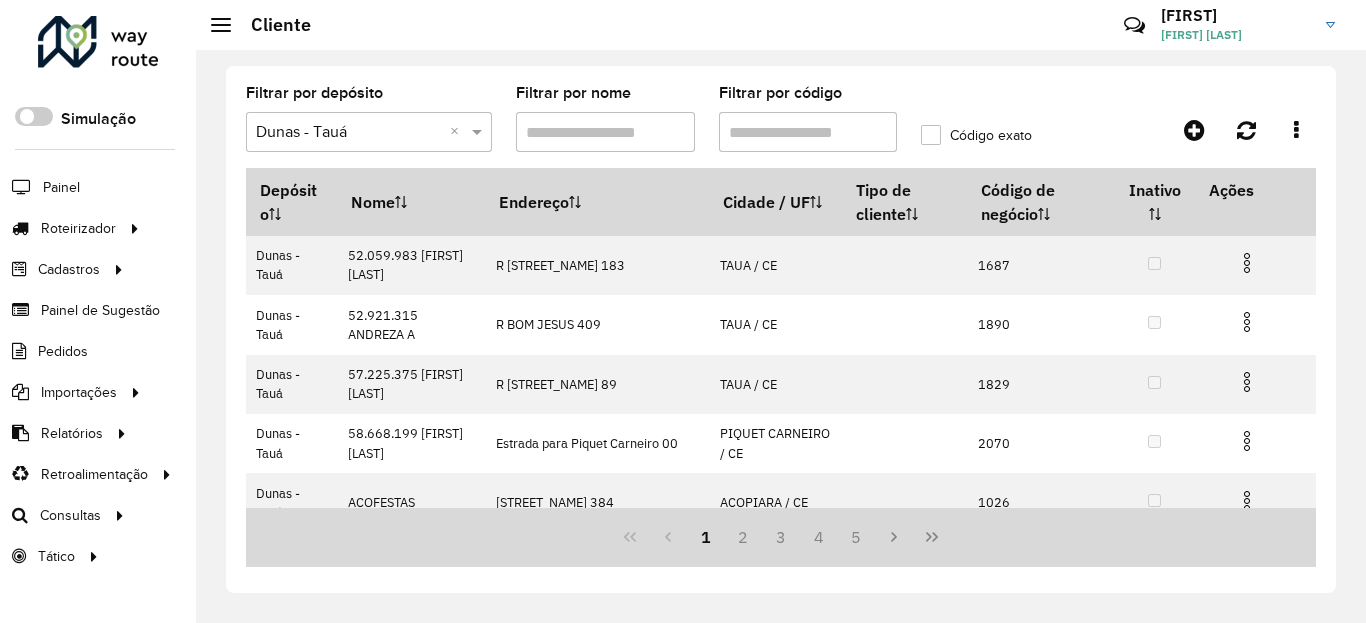 click on "Código exato" 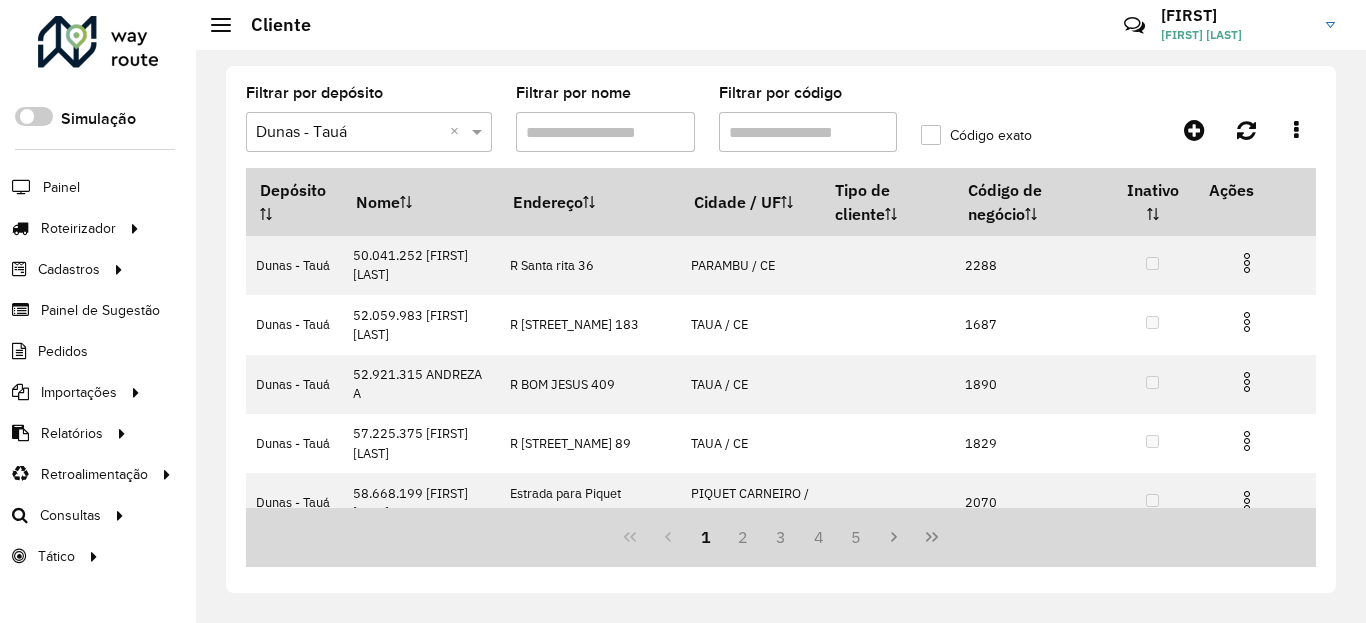 click on "Filtrar por código" at bounding box center (808, 132) 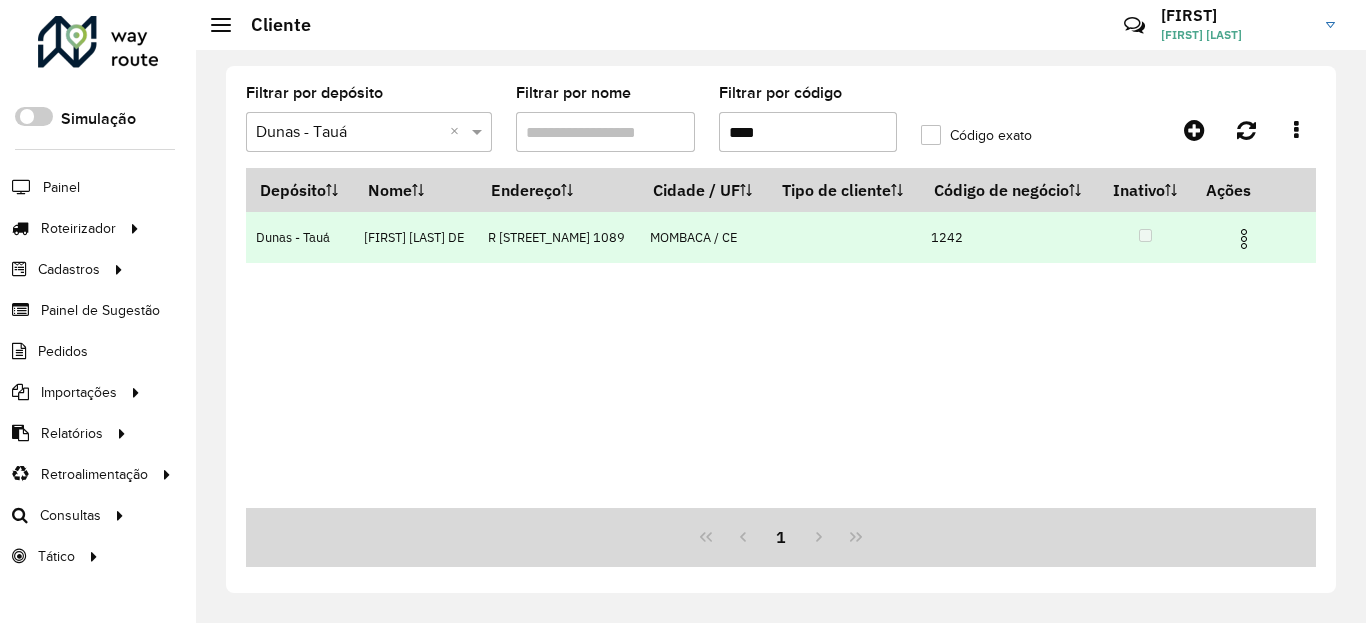 click at bounding box center [1244, 239] 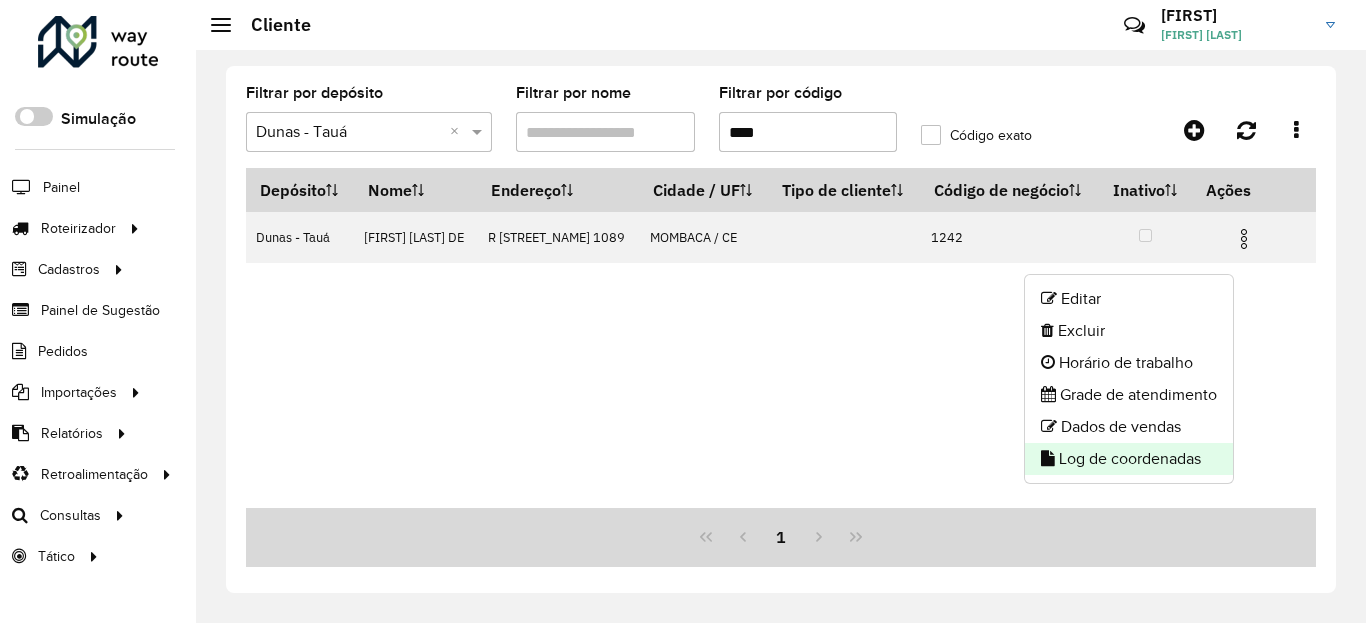 click on "Log de coordenadas" 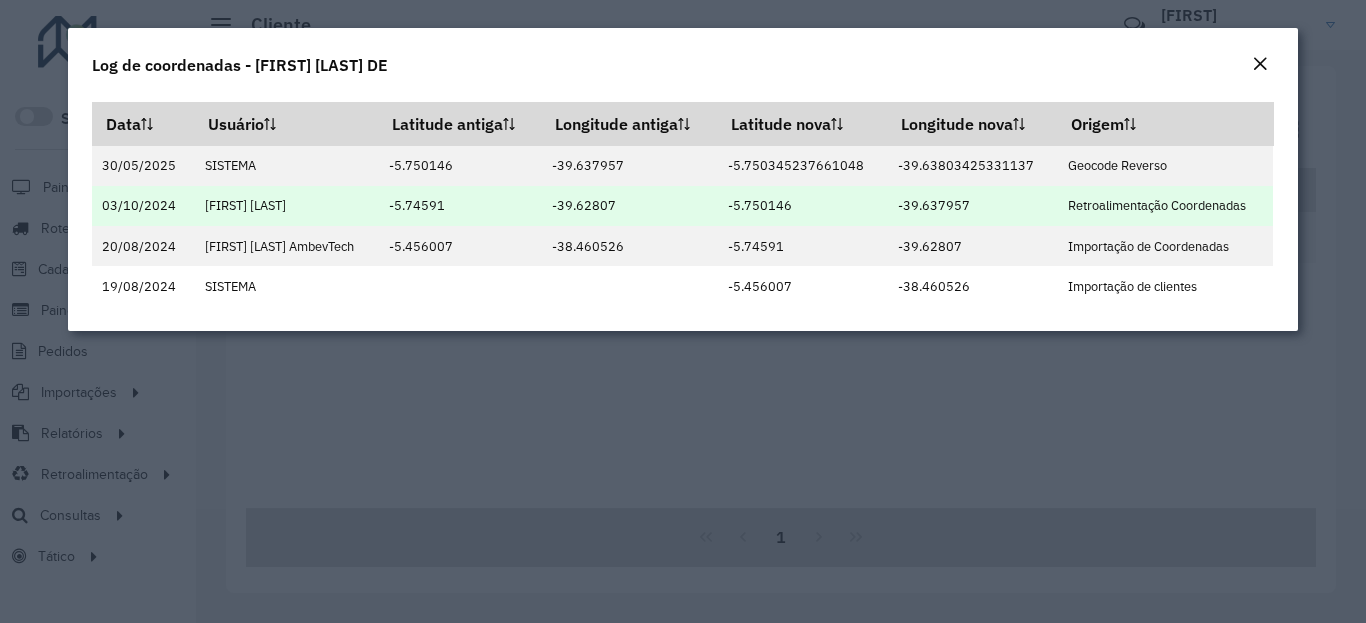 click on "-5.750146" at bounding box center (803, 206) 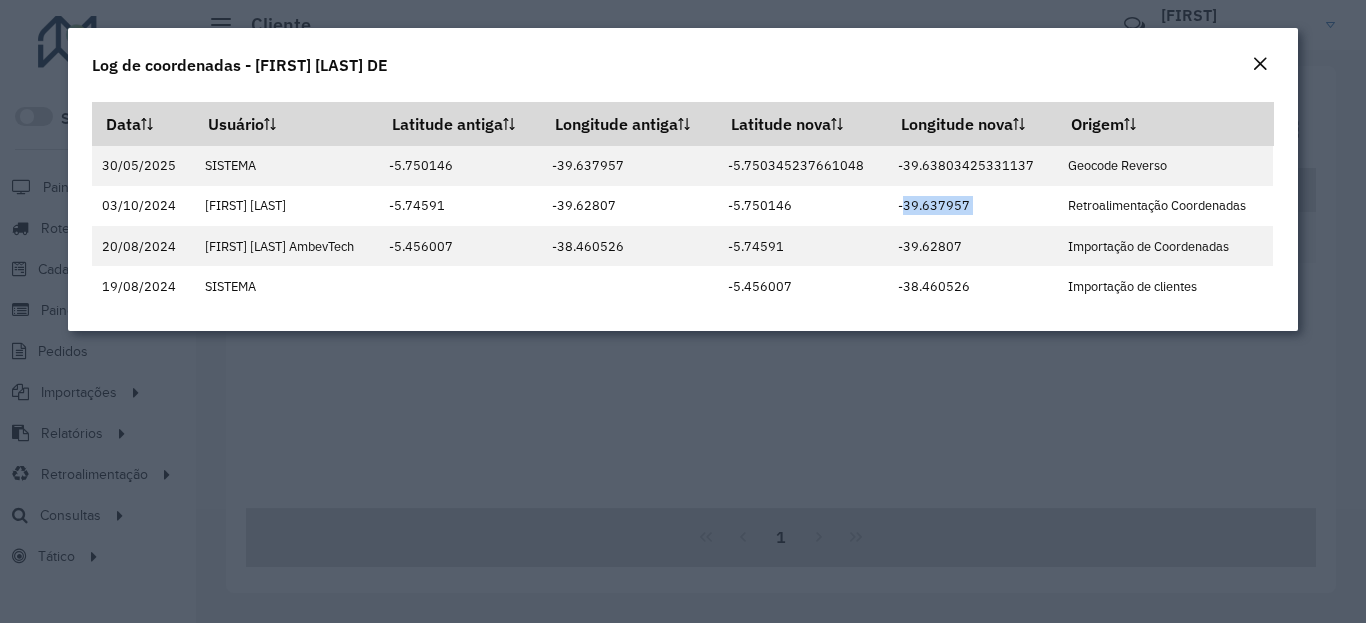 copy on "-39.637957" 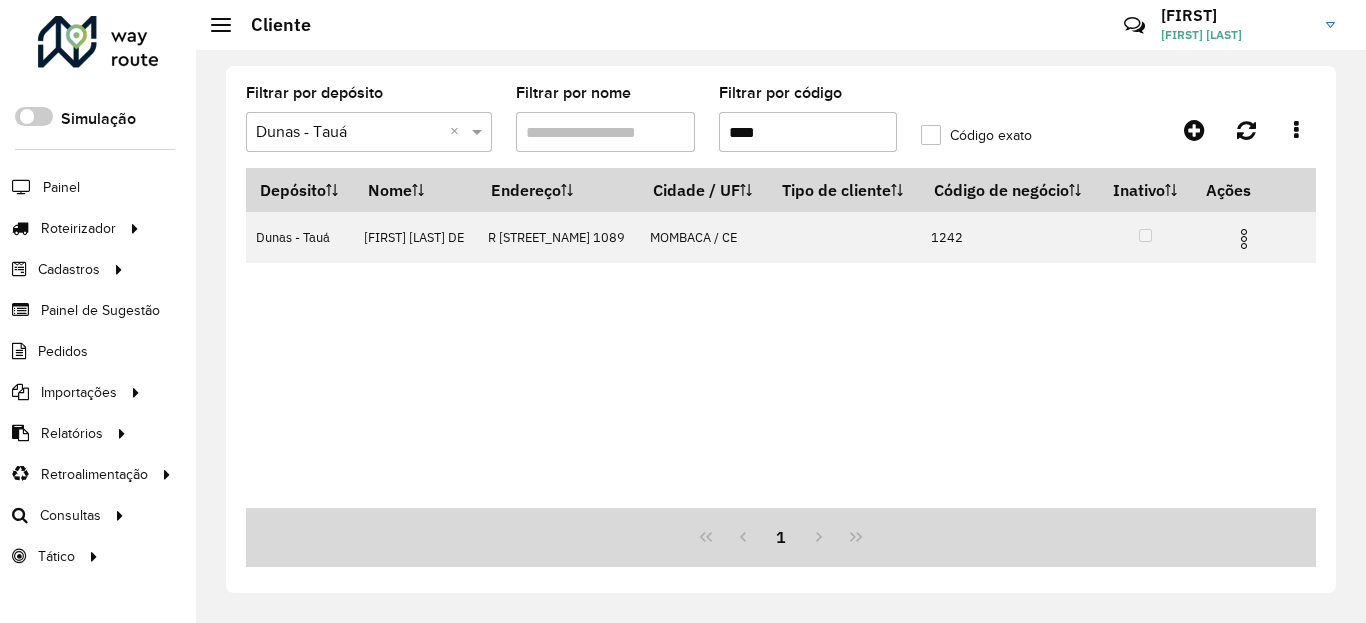 click on "****" at bounding box center (808, 132) 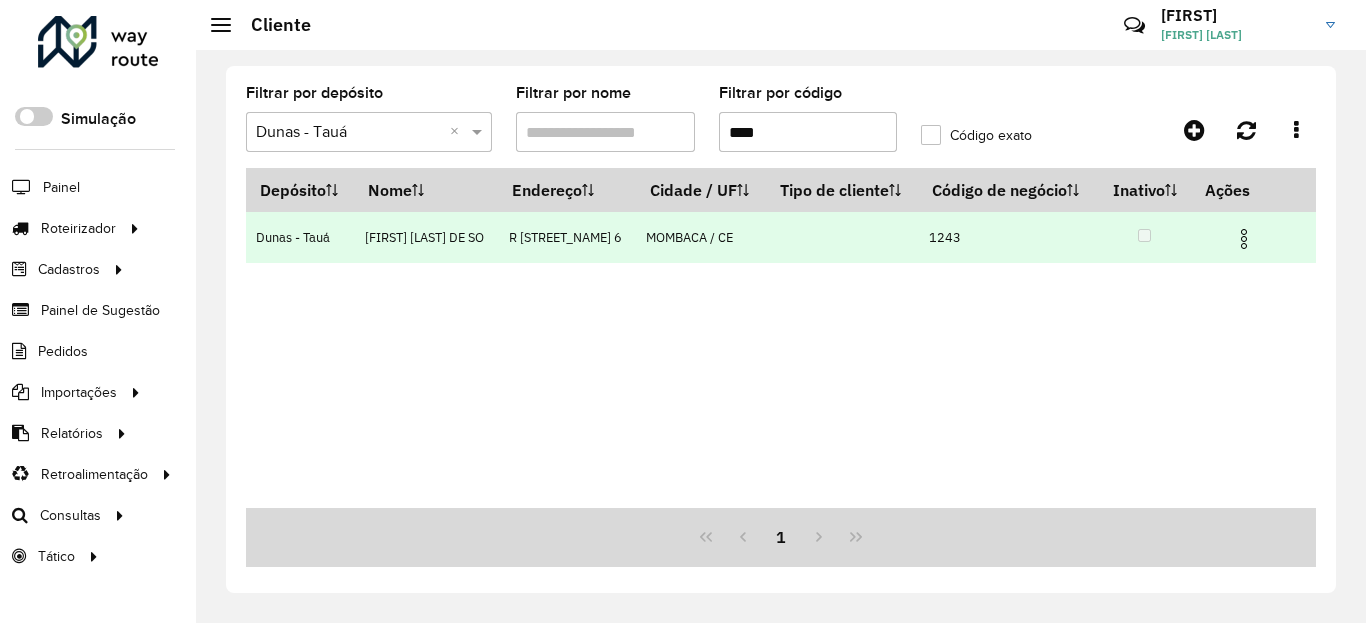 click at bounding box center [1244, 239] 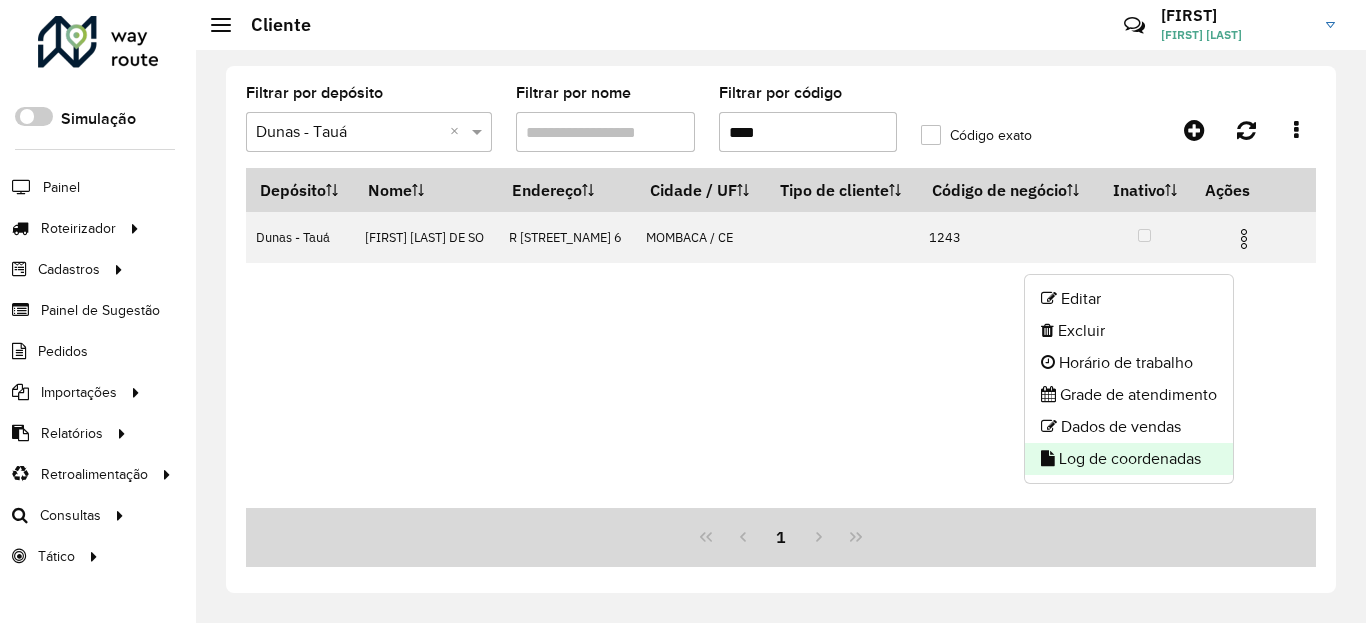 click on "Log de coordenadas" 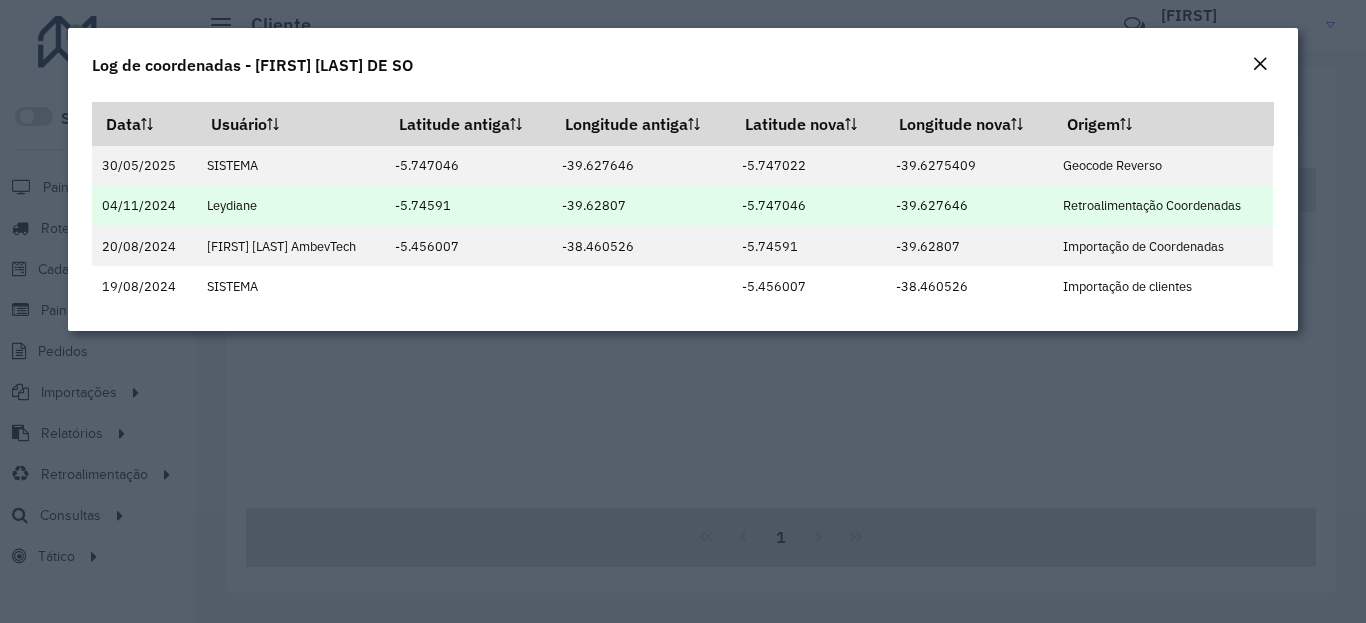 click on "-5.747046" at bounding box center [808, 206] 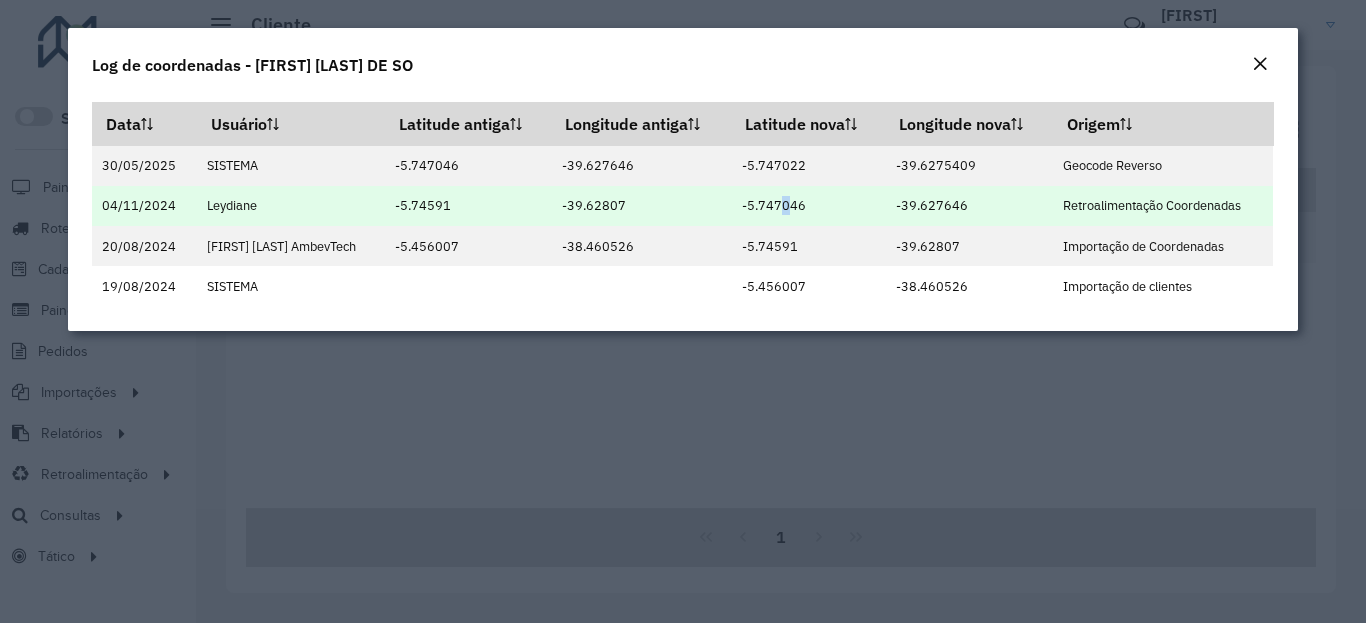 click on "-5.747046" at bounding box center (808, 206) 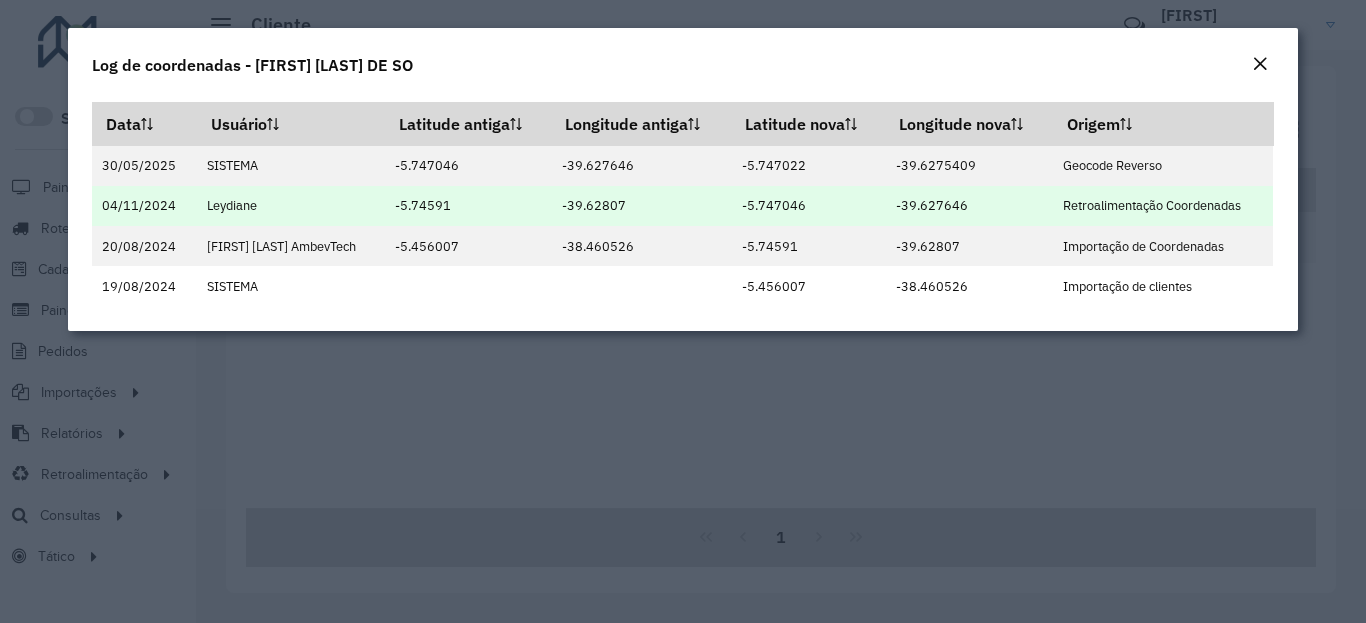 click on "-5.747046" at bounding box center [808, 206] 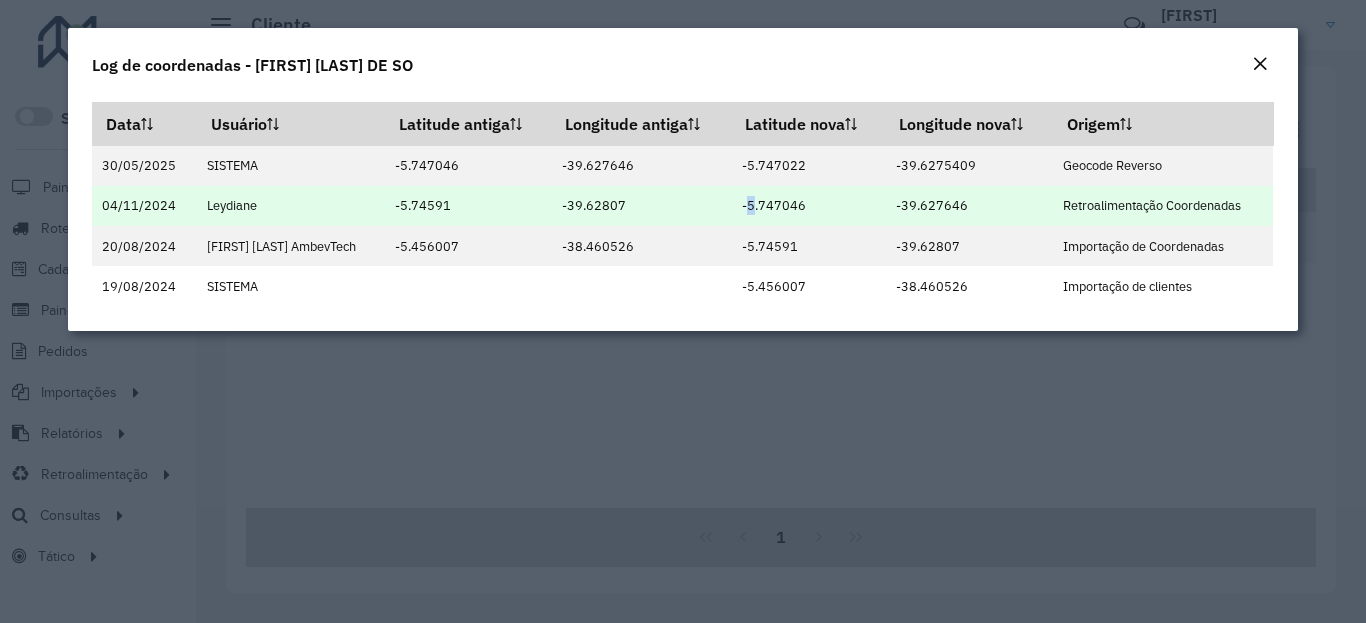 click on "-5.747046" at bounding box center [808, 206] 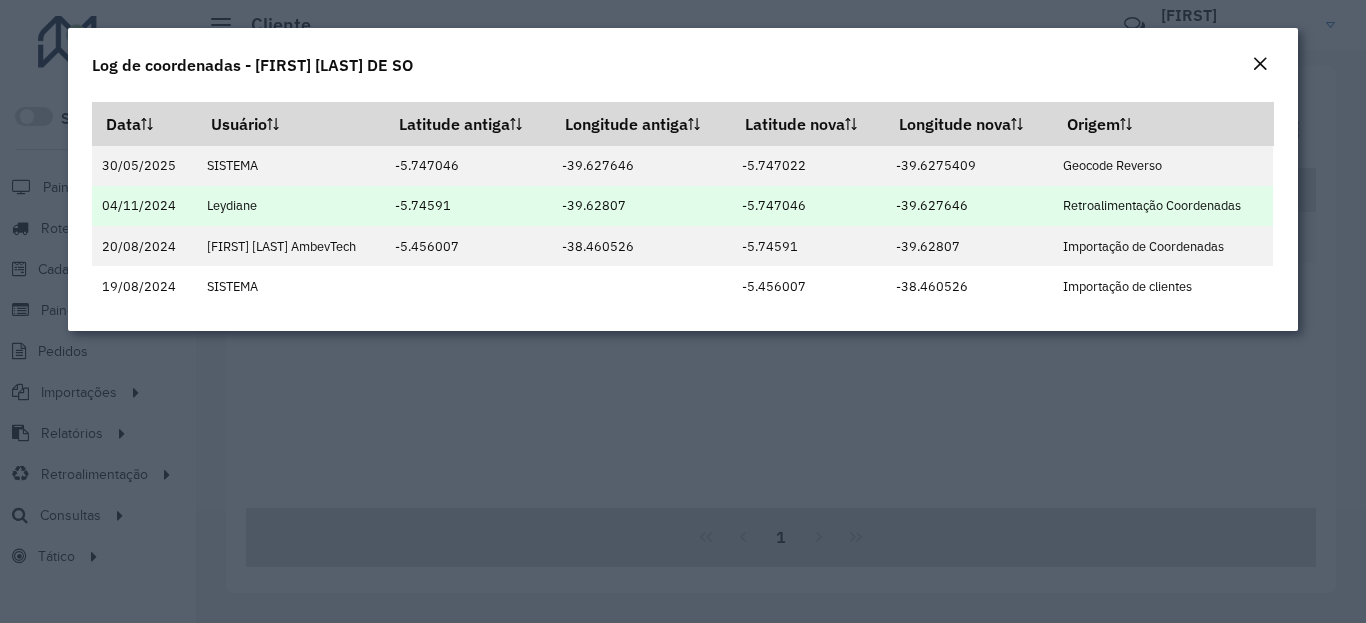 click on "-5.747046" at bounding box center (808, 206) 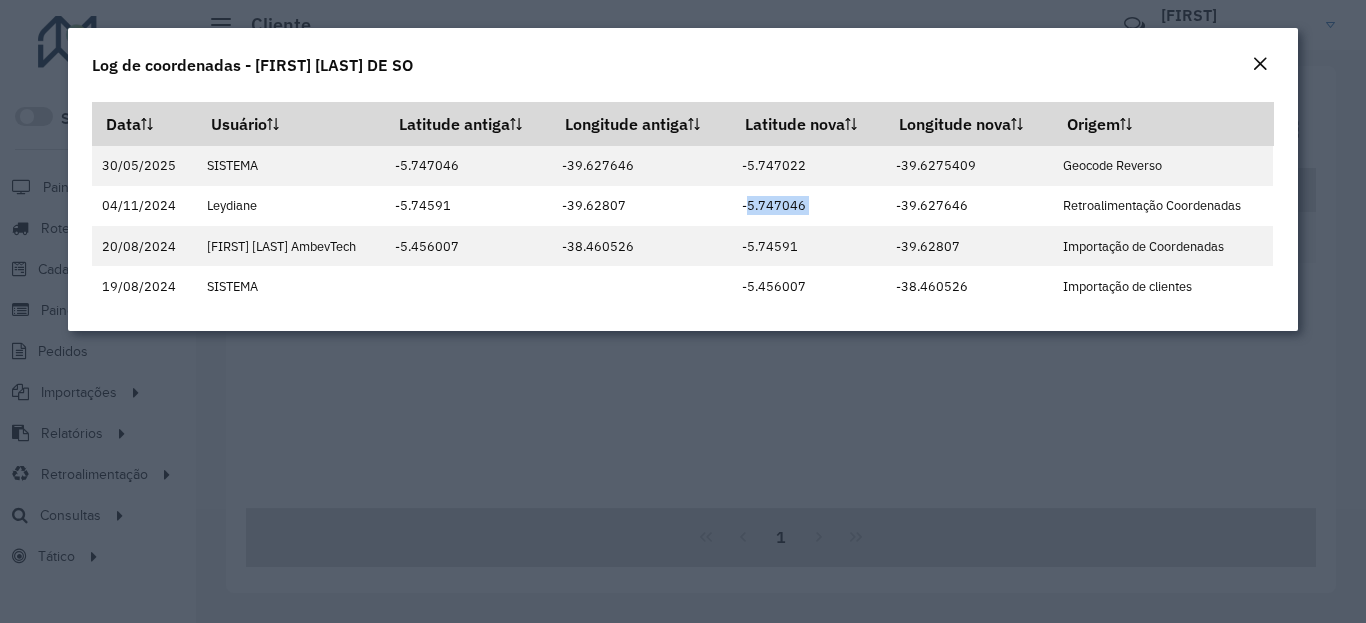 copy on "-5.747046" 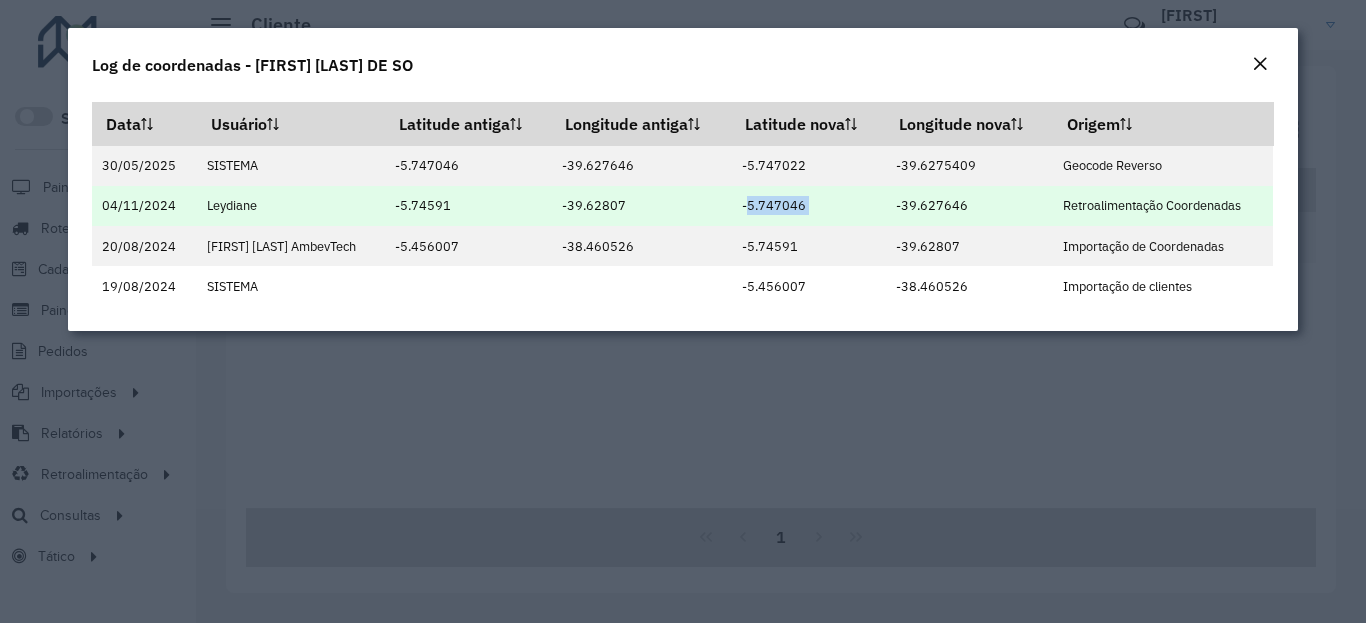 click on "-39.627646" at bounding box center (969, 206) 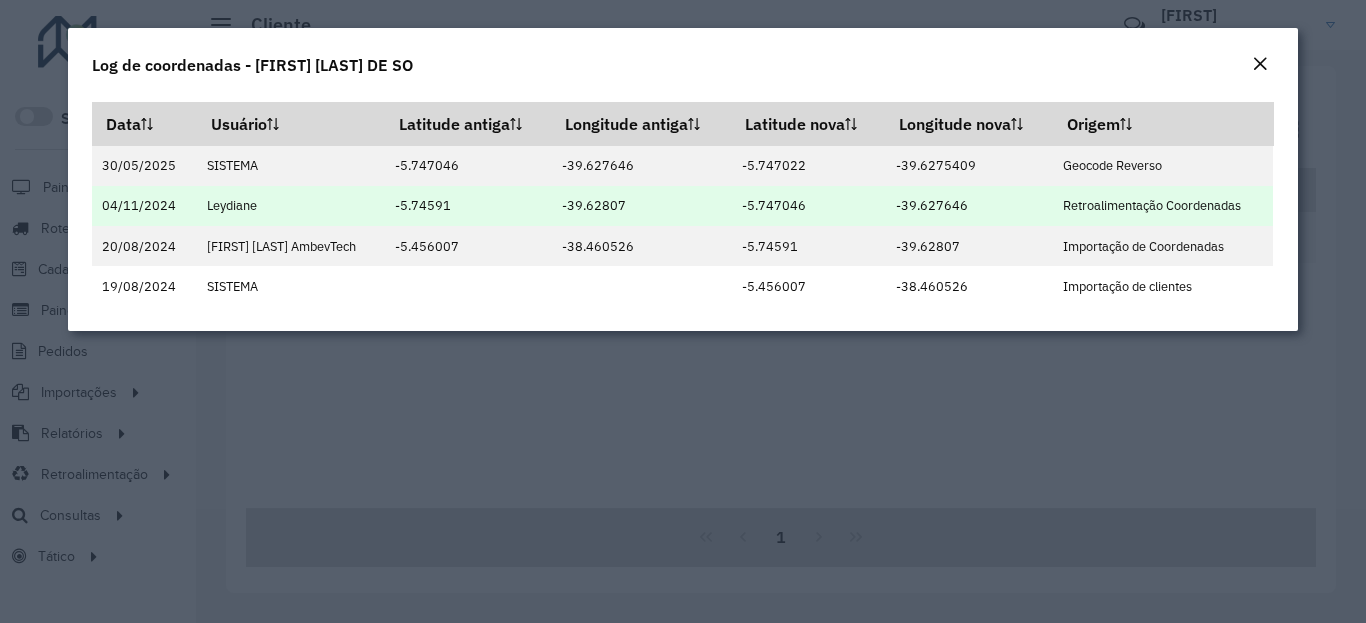 click on "-39.627646" at bounding box center (969, 206) 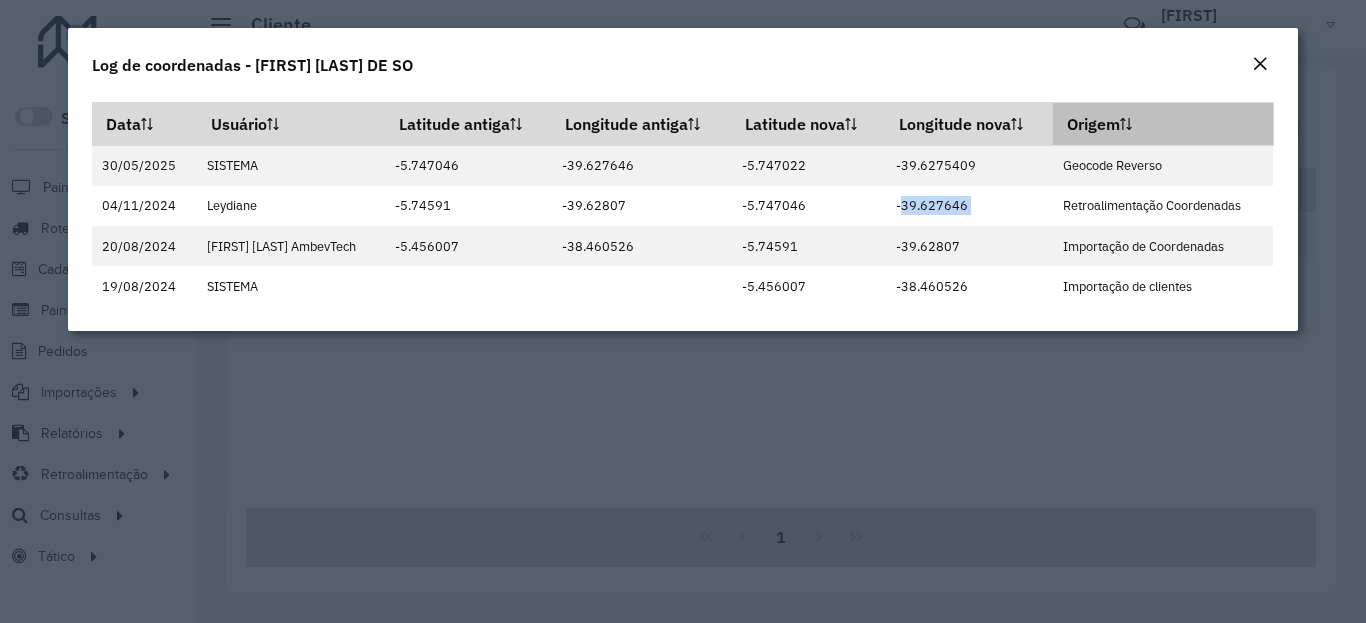 copy on "-39.627646" 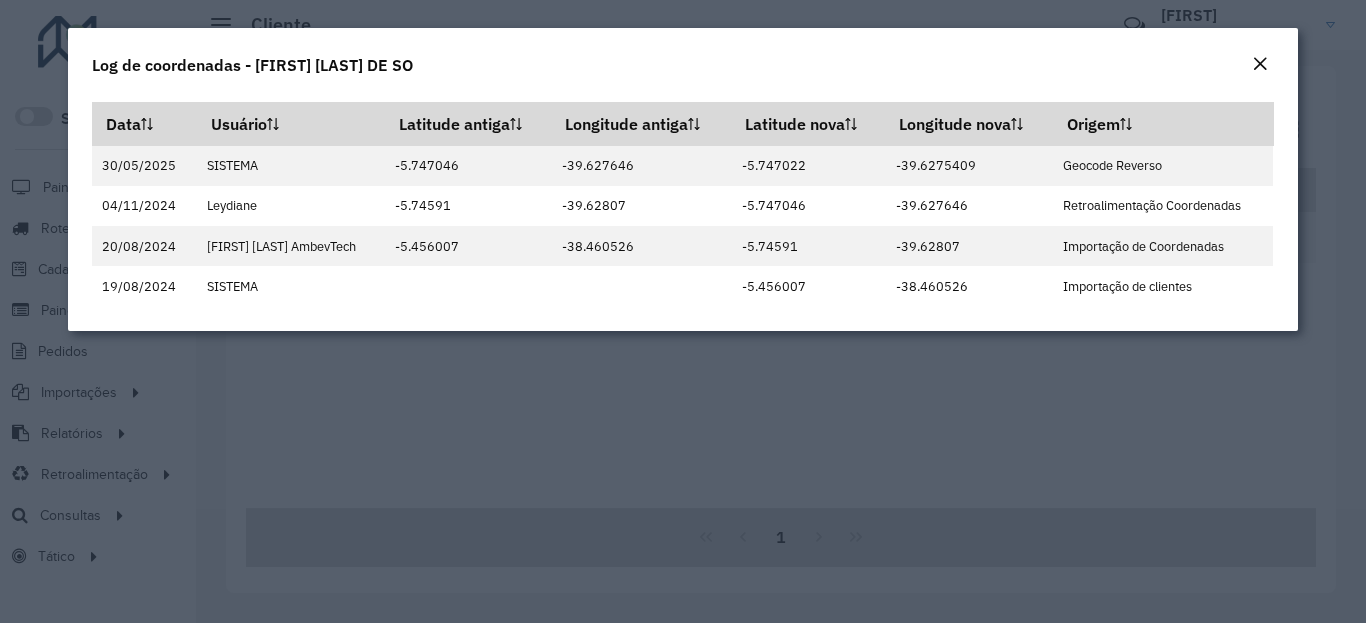 click on "Log de coordenadas - [FIRST] [LAST] DE SO" 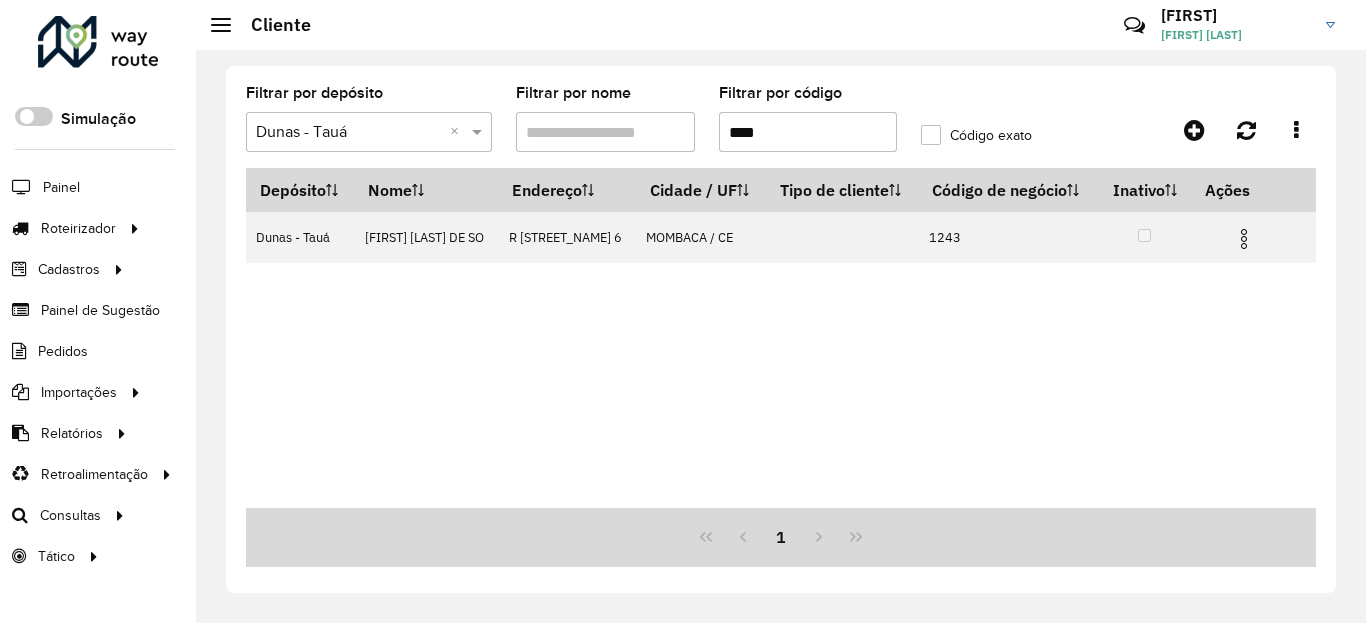 click on "****" at bounding box center (808, 132) 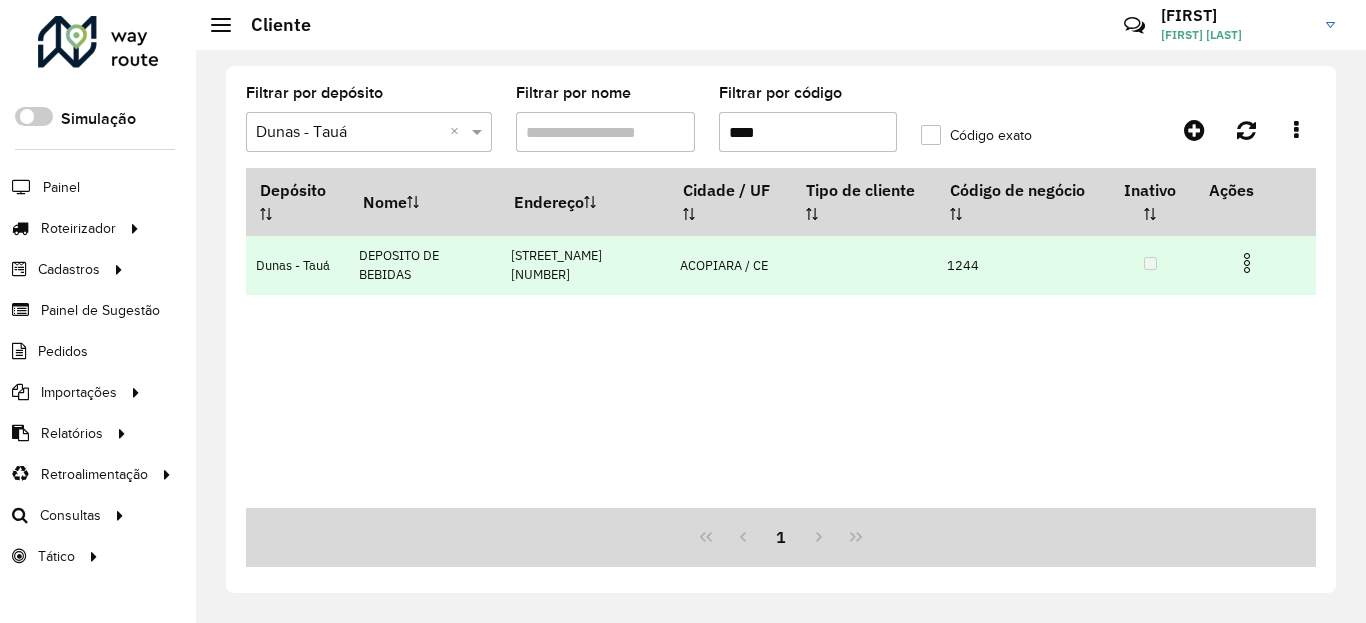 click at bounding box center [1255, 261] 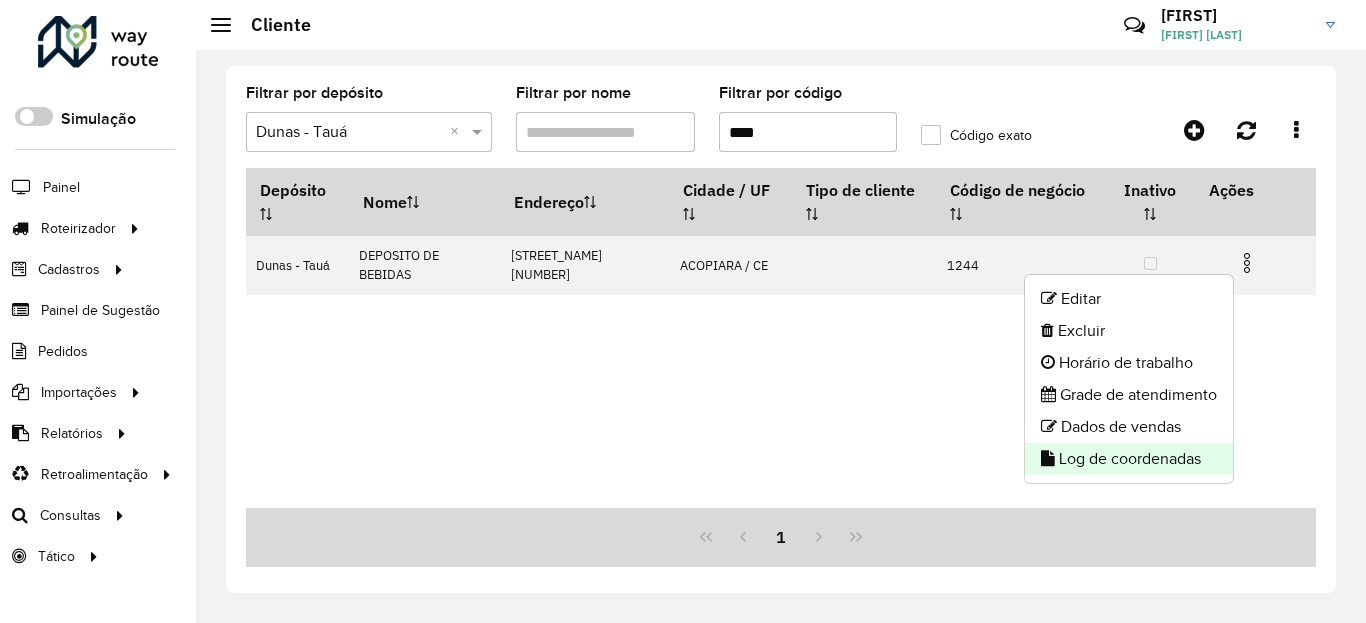click on "Log de coordenadas" 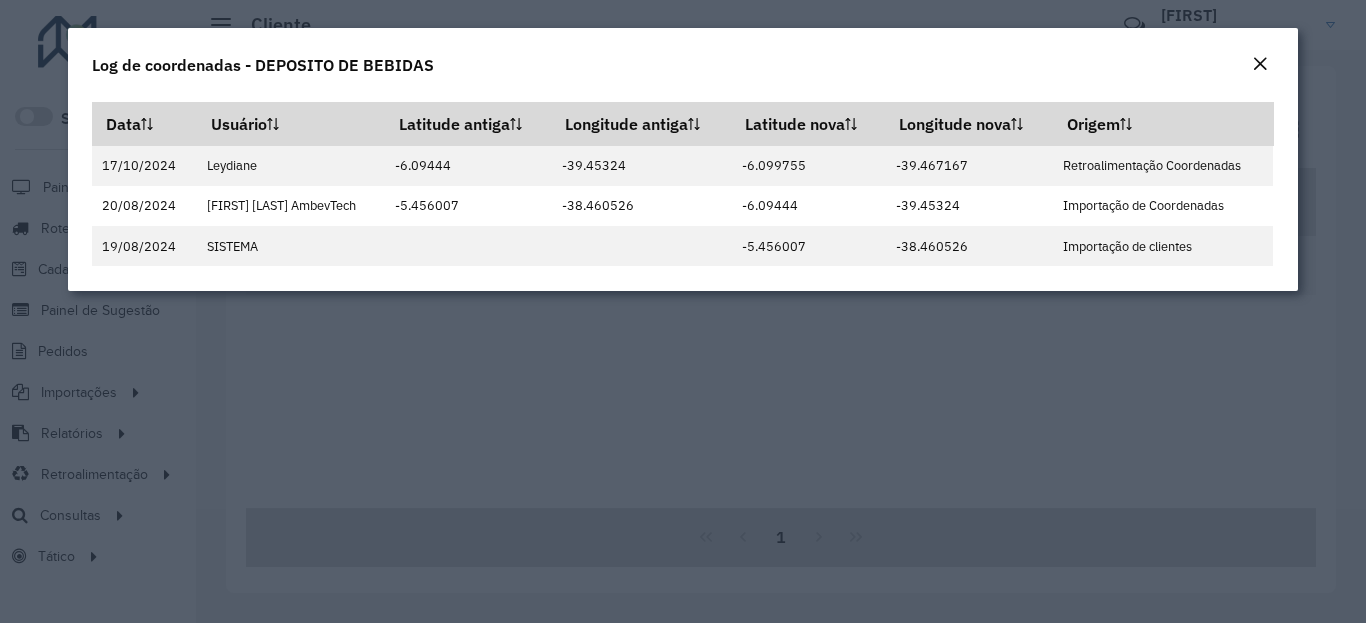 click 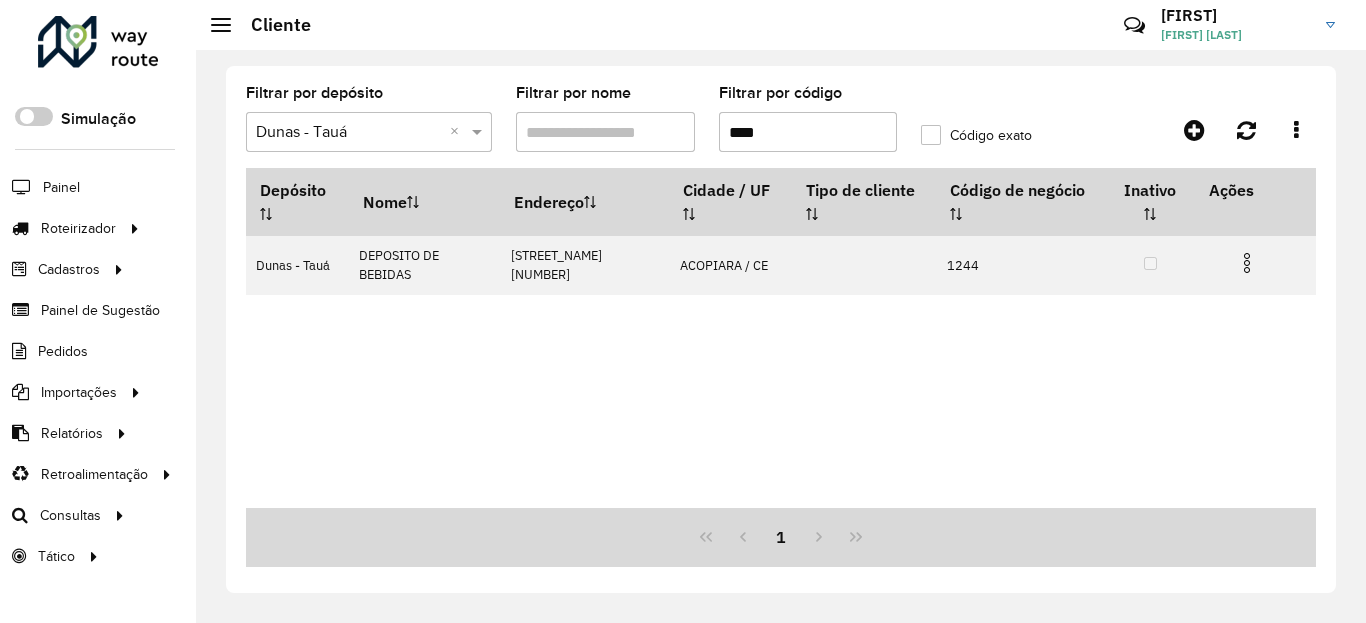 click on "****" at bounding box center (808, 132) 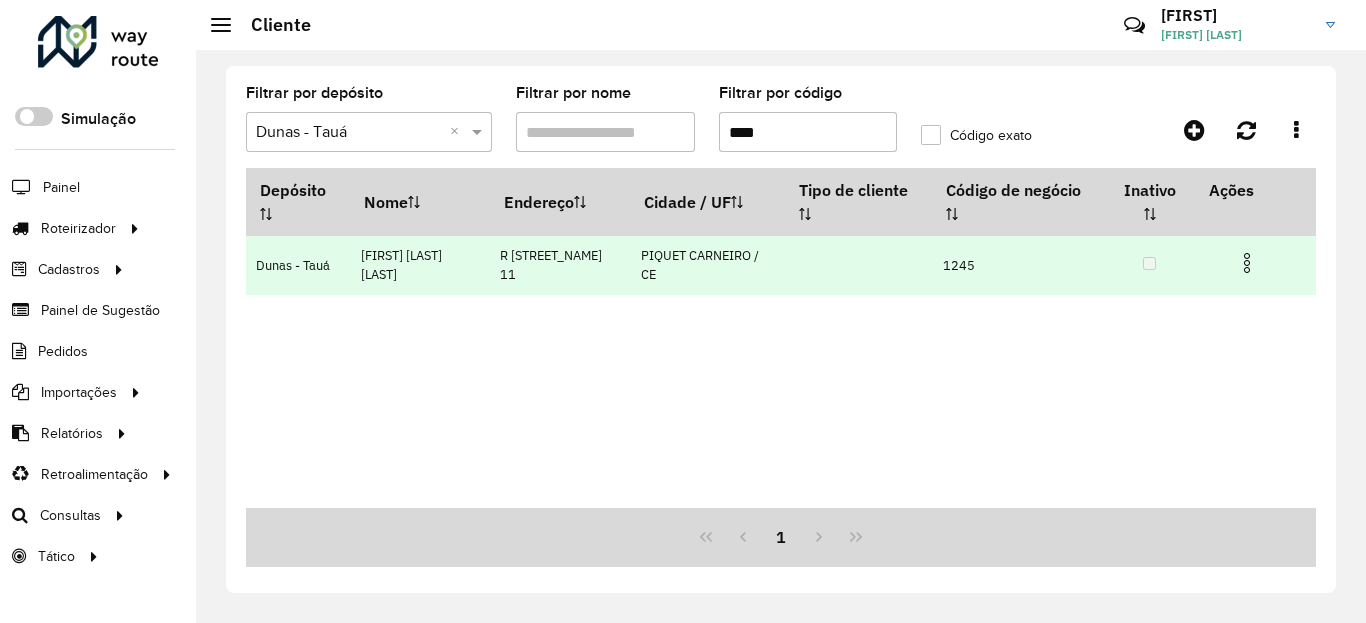 click at bounding box center [1247, 263] 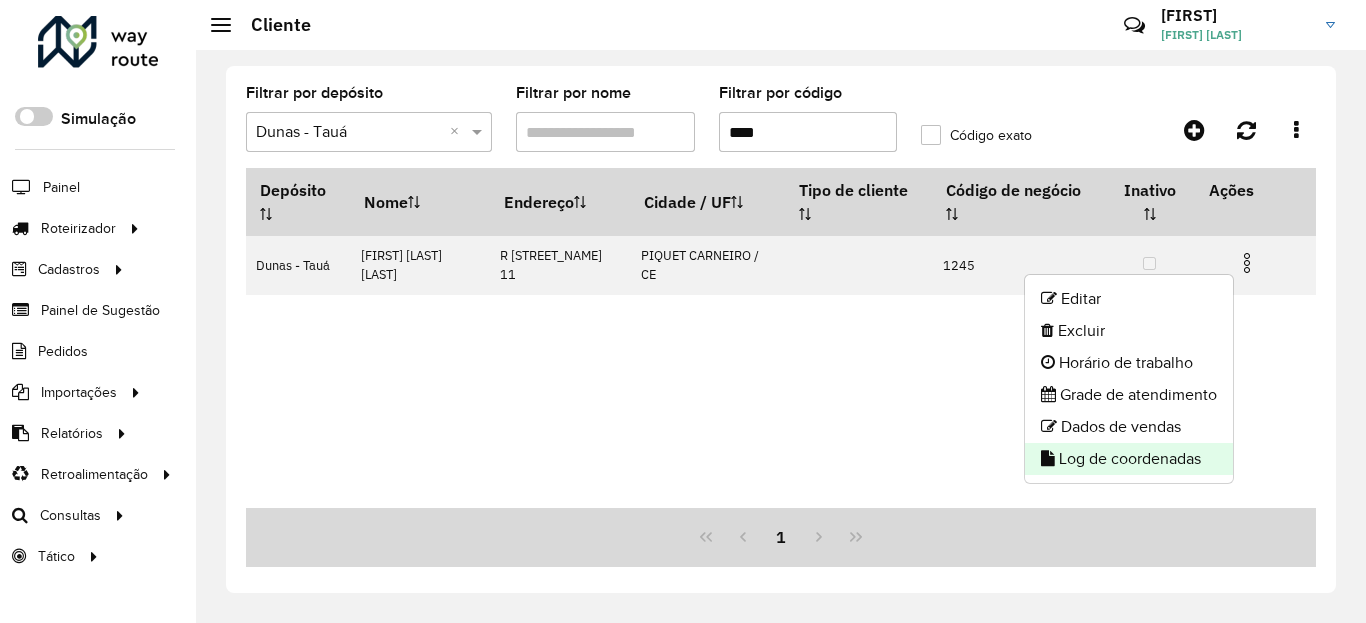 click on "Log de coordenadas" 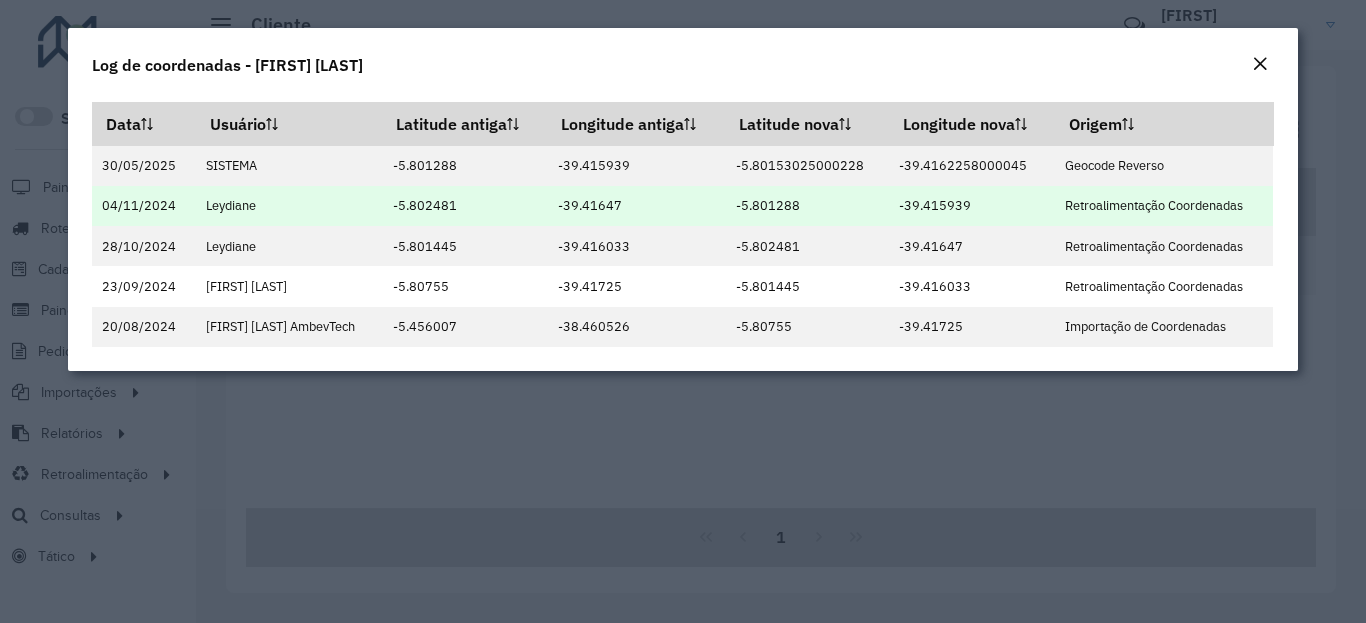 click on "-5.801288" at bounding box center [806, 206] 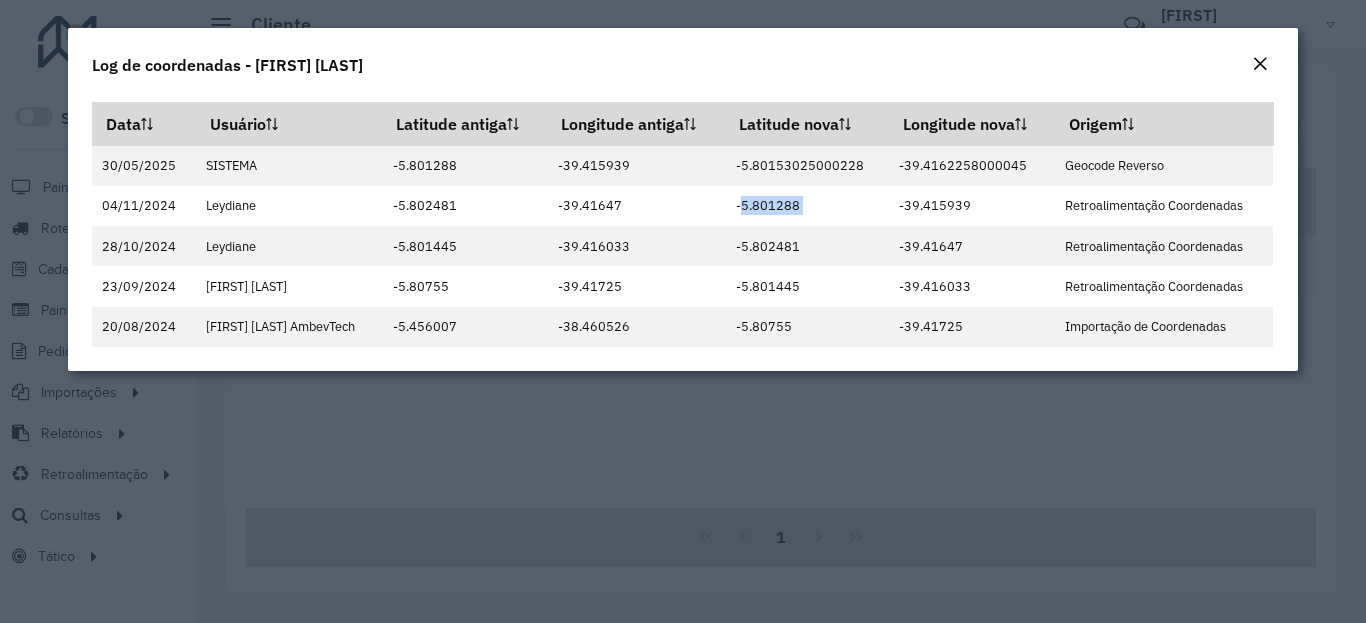 copy on "-5.801288" 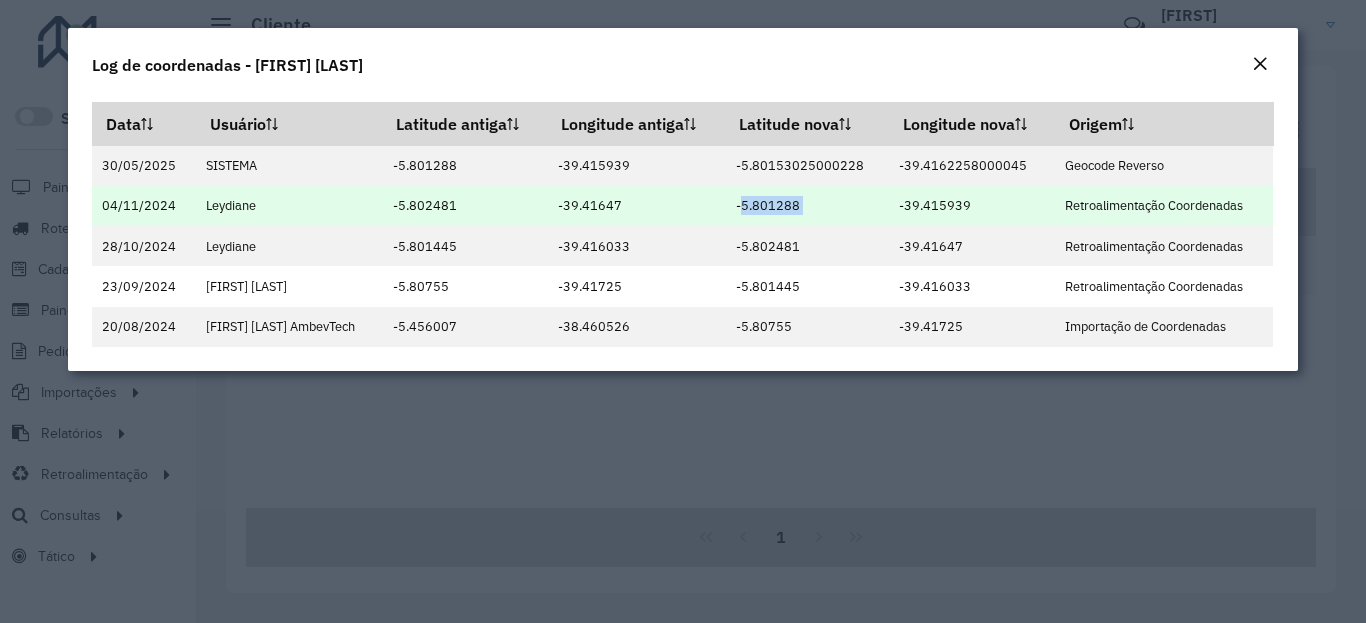 click on "-39.415939" at bounding box center [972, 206] 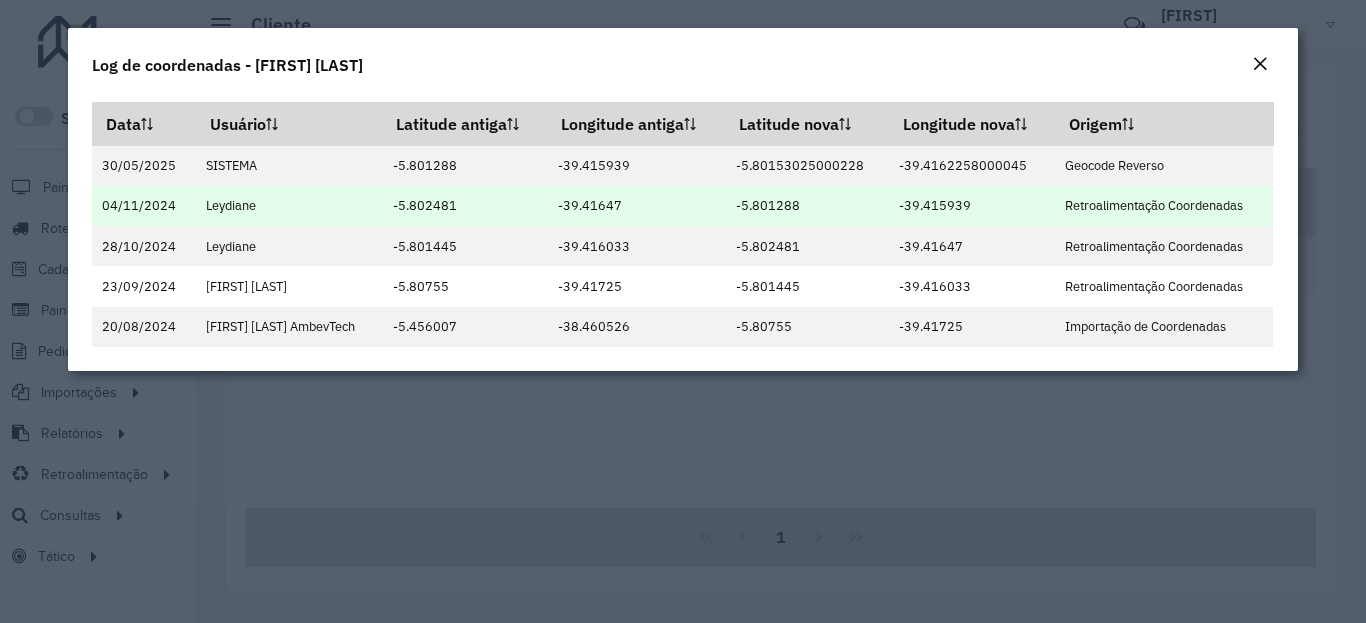 click on "-39.415939" at bounding box center [972, 206] 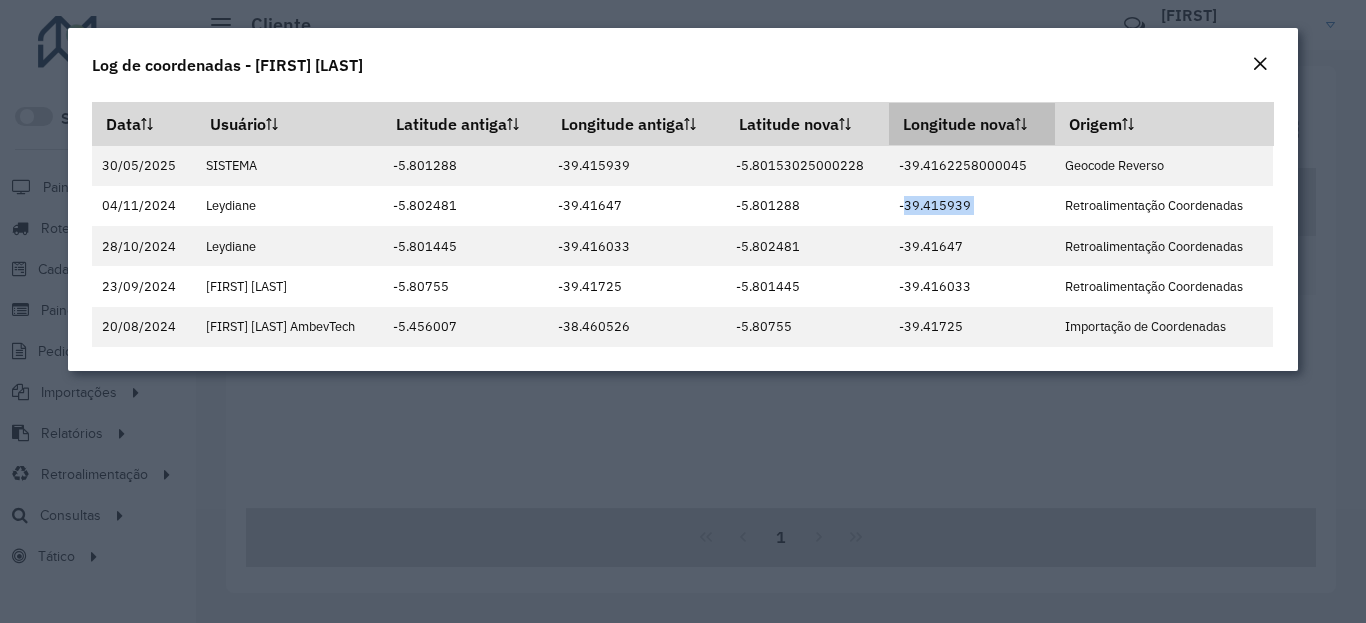 copy on "-39.415939" 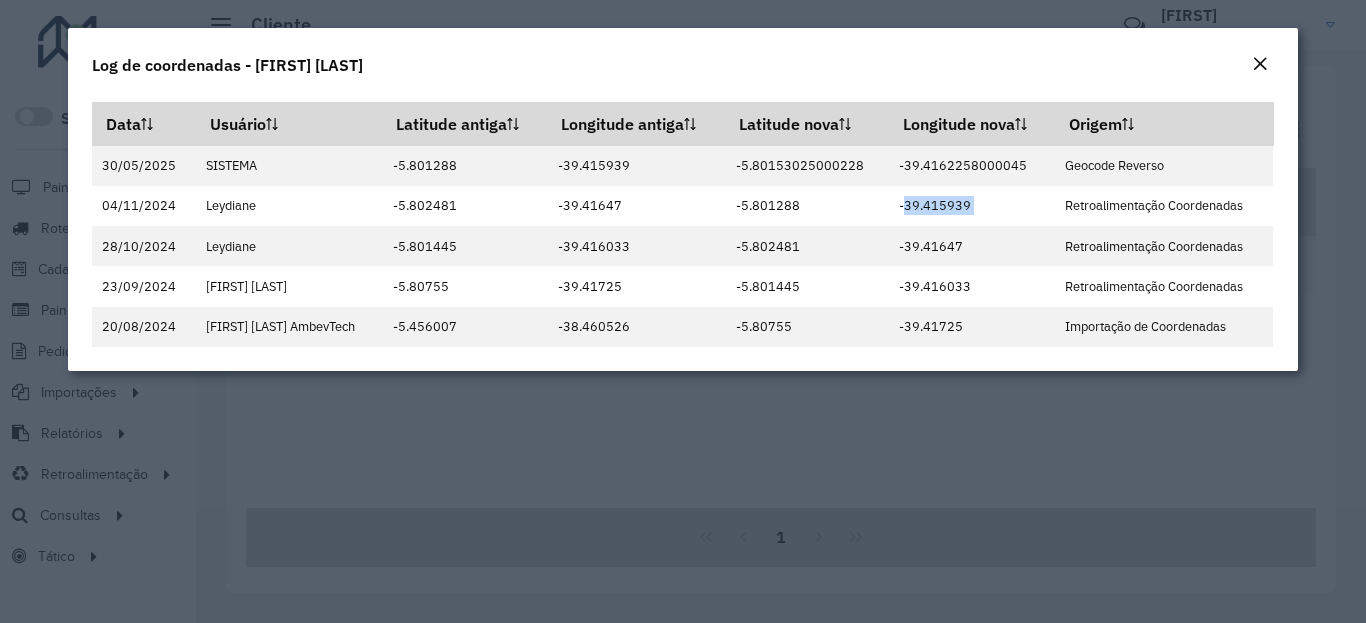 click 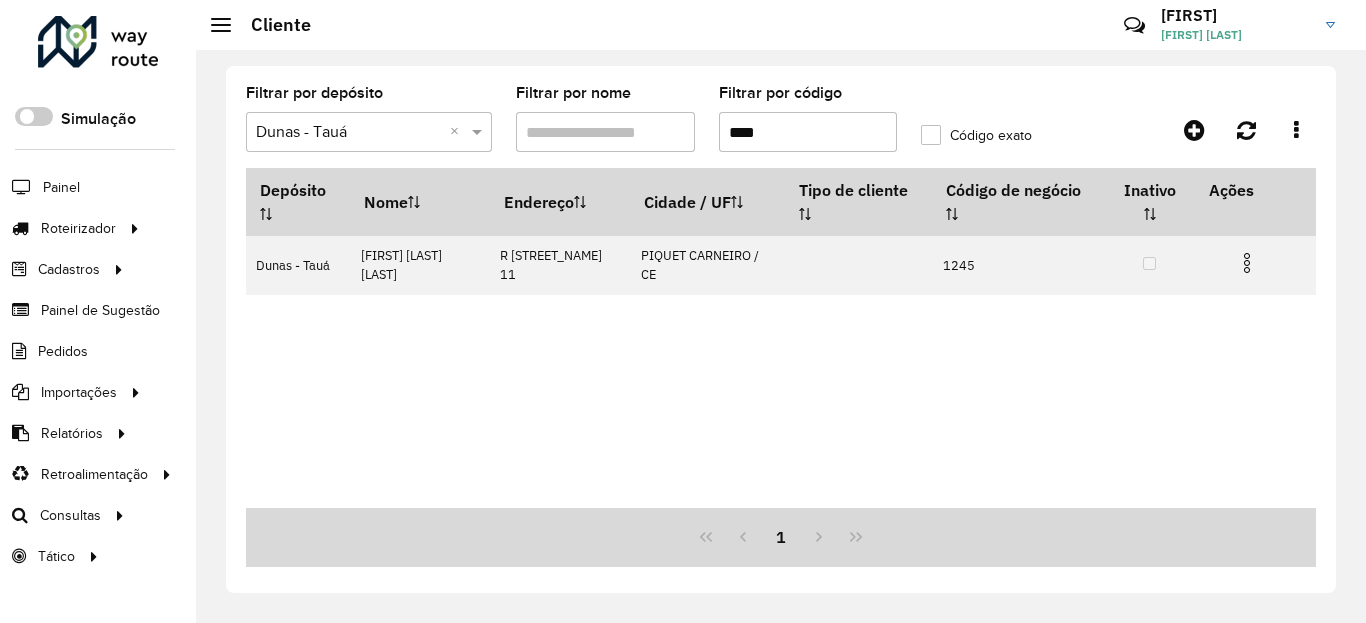 click on "****" at bounding box center [808, 132] 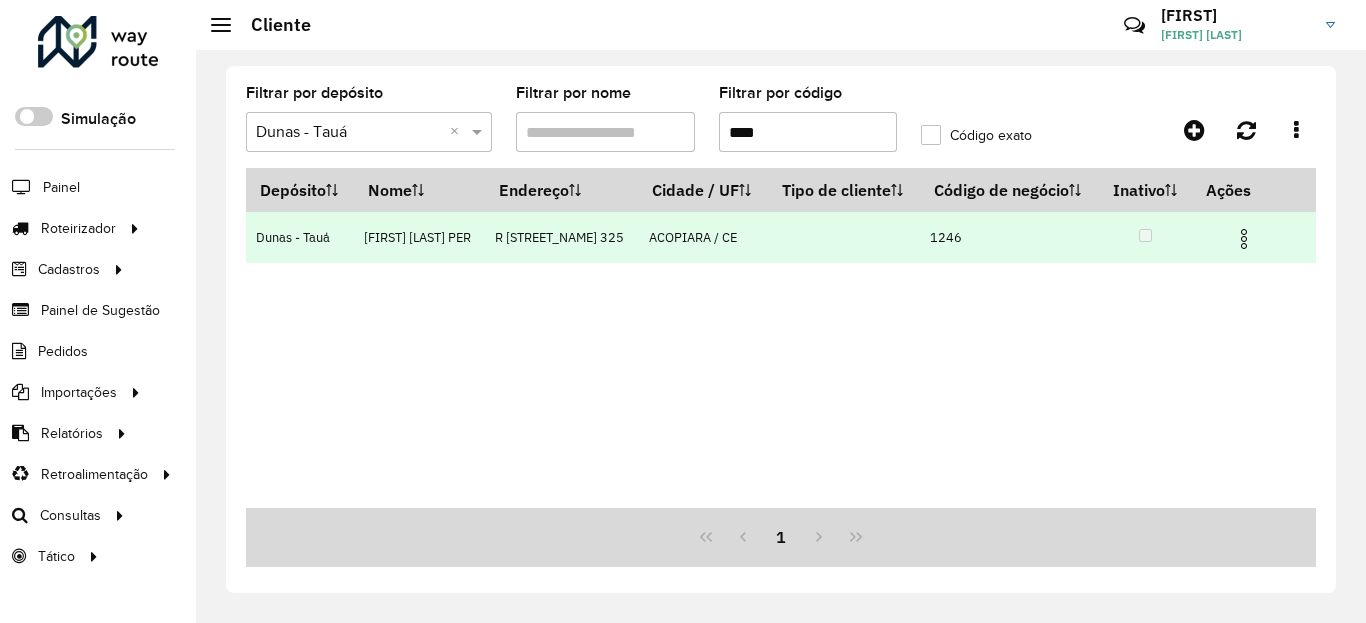 click at bounding box center (1244, 239) 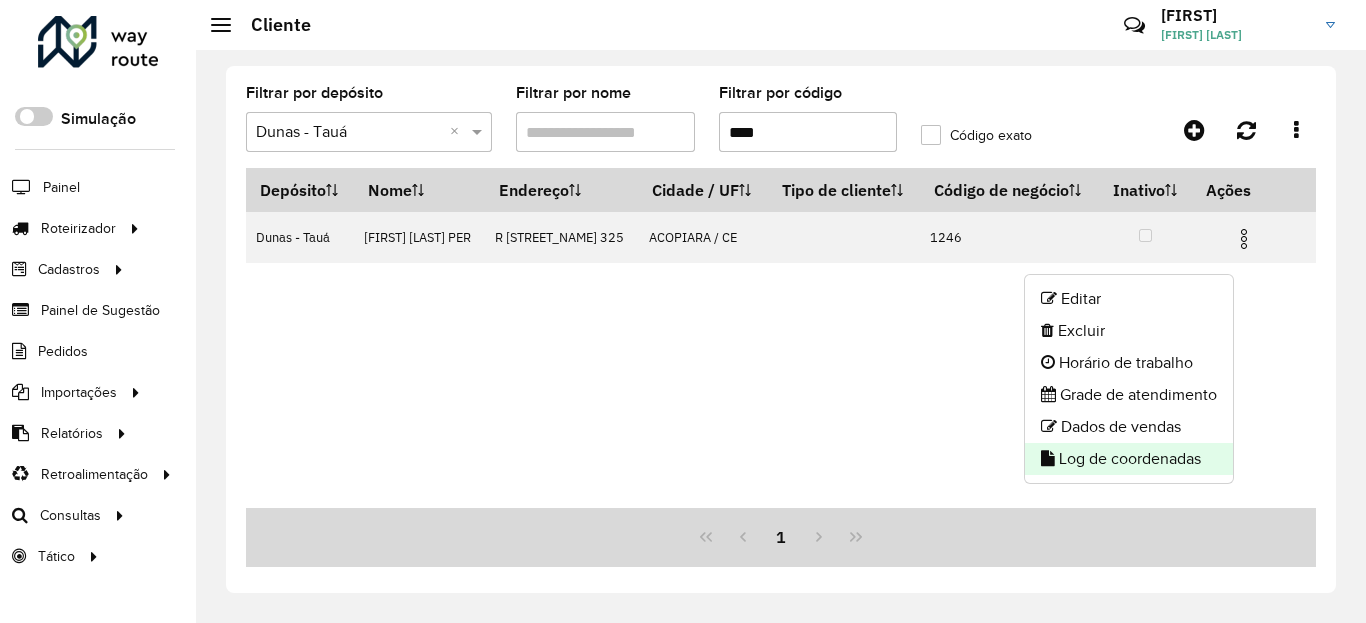 click on "Log de coordenadas" 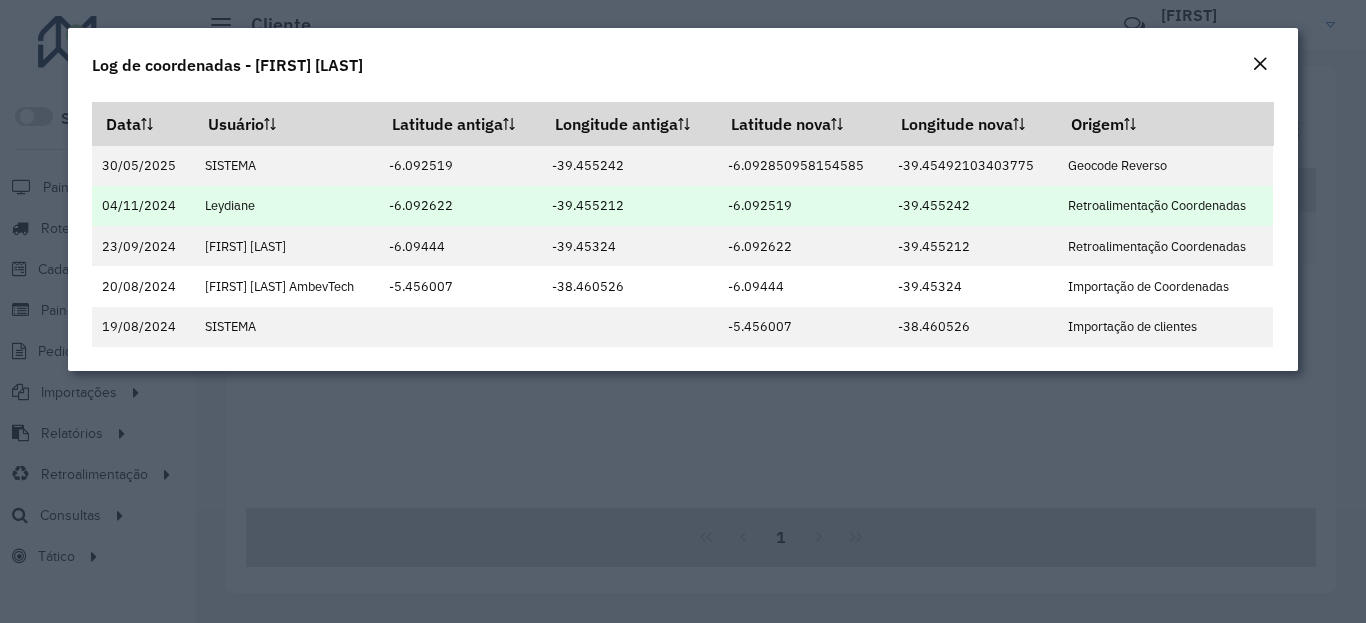 click on "-6.092519" at bounding box center (803, 206) 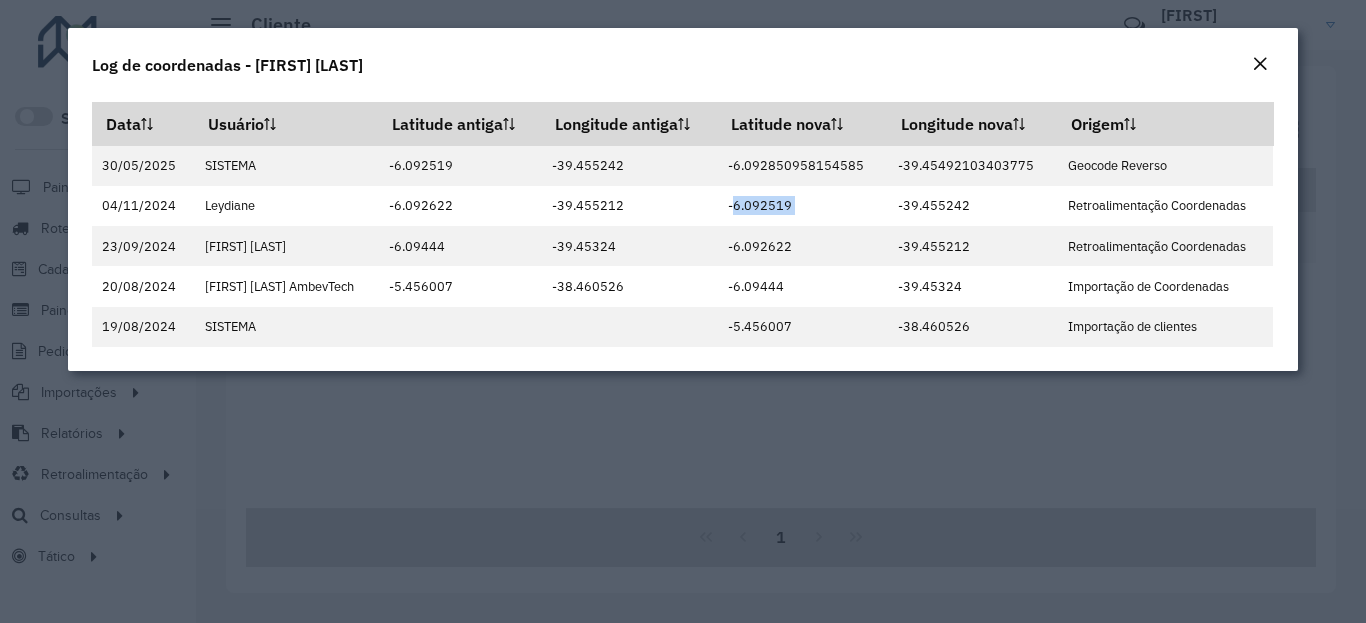 copy on "-6.092519" 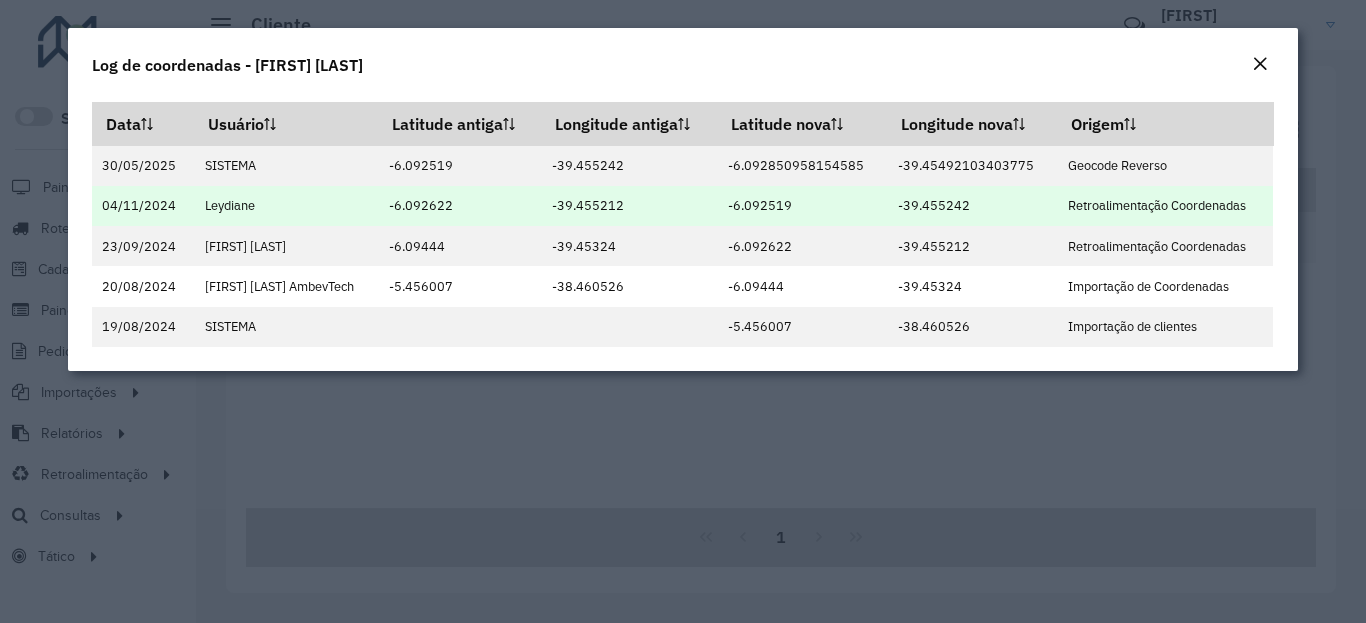 click on "-39.455242" at bounding box center [973, 206] 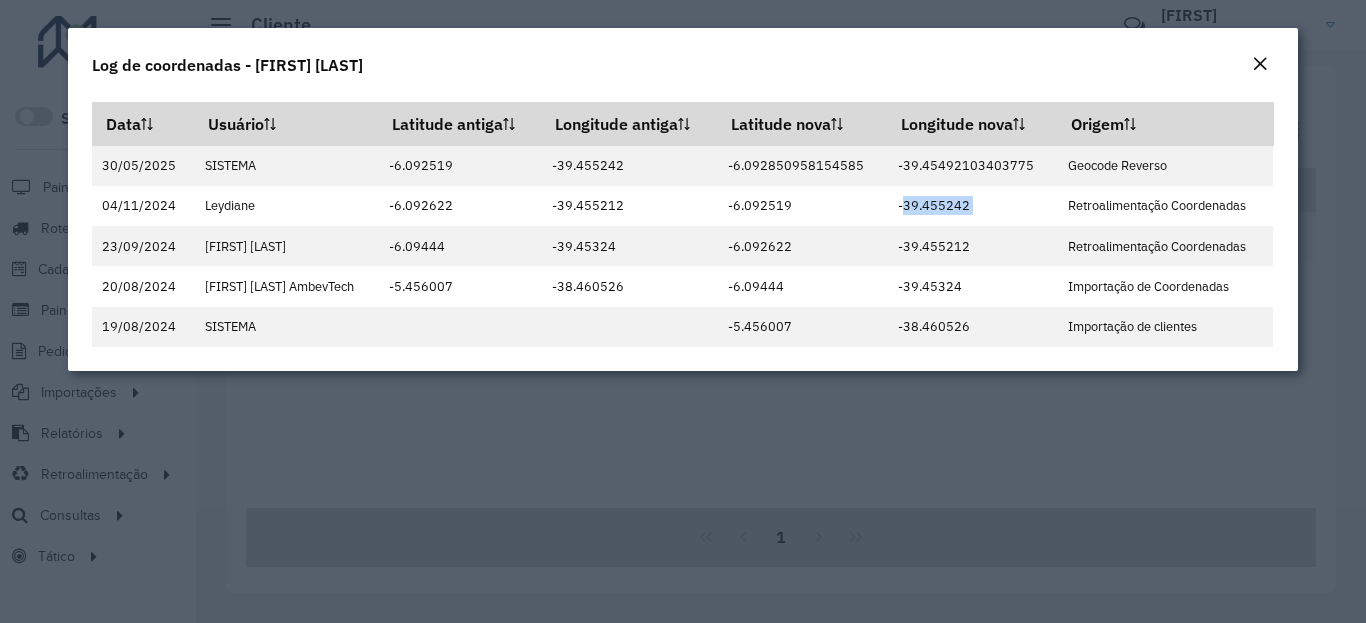 copy on "-39.455242" 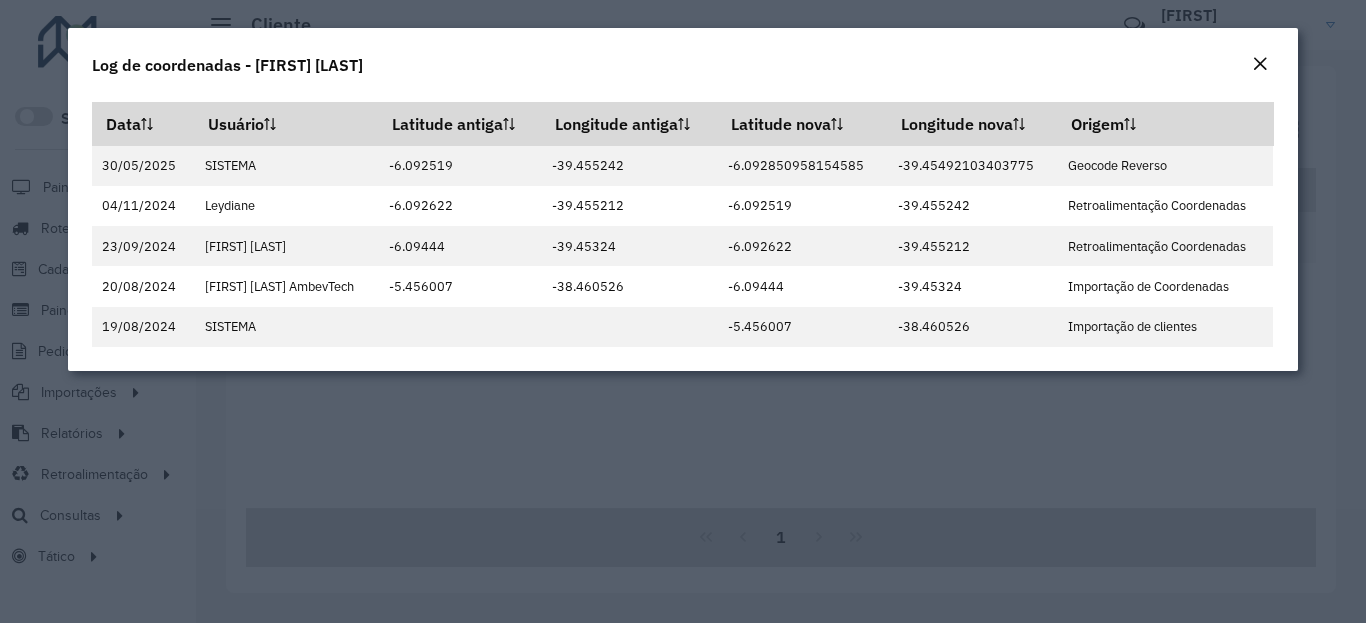 click 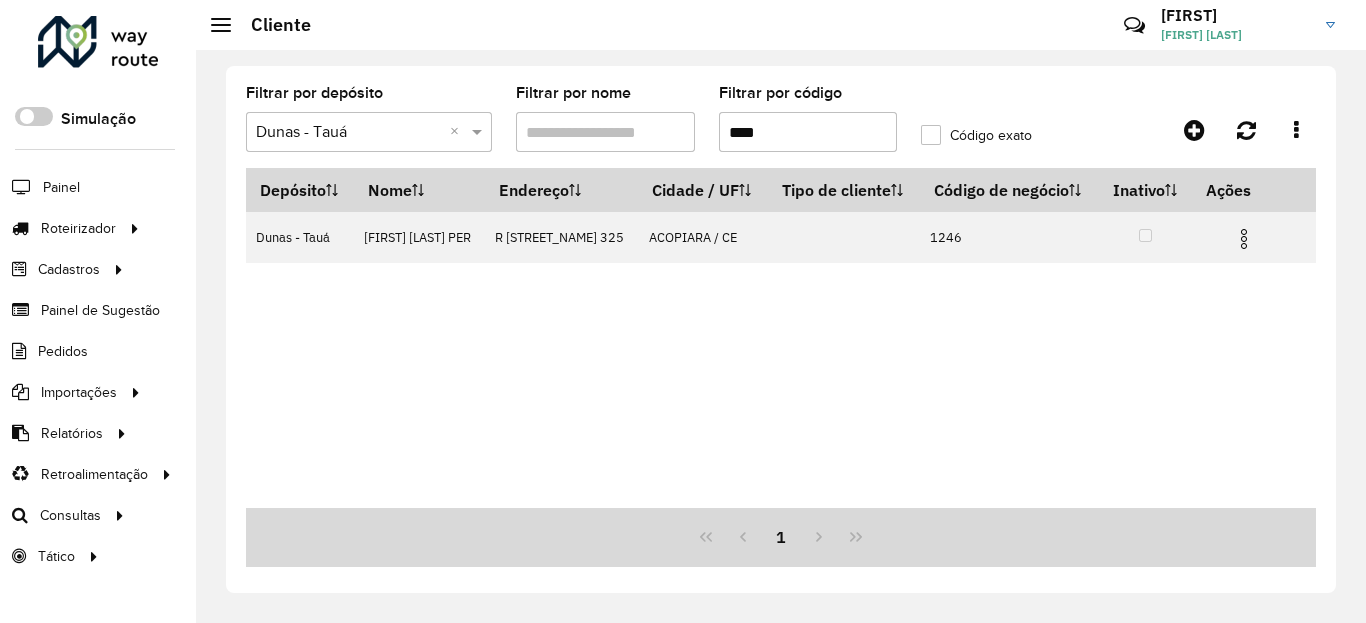 click on "****" at bounding box center [808, 132] 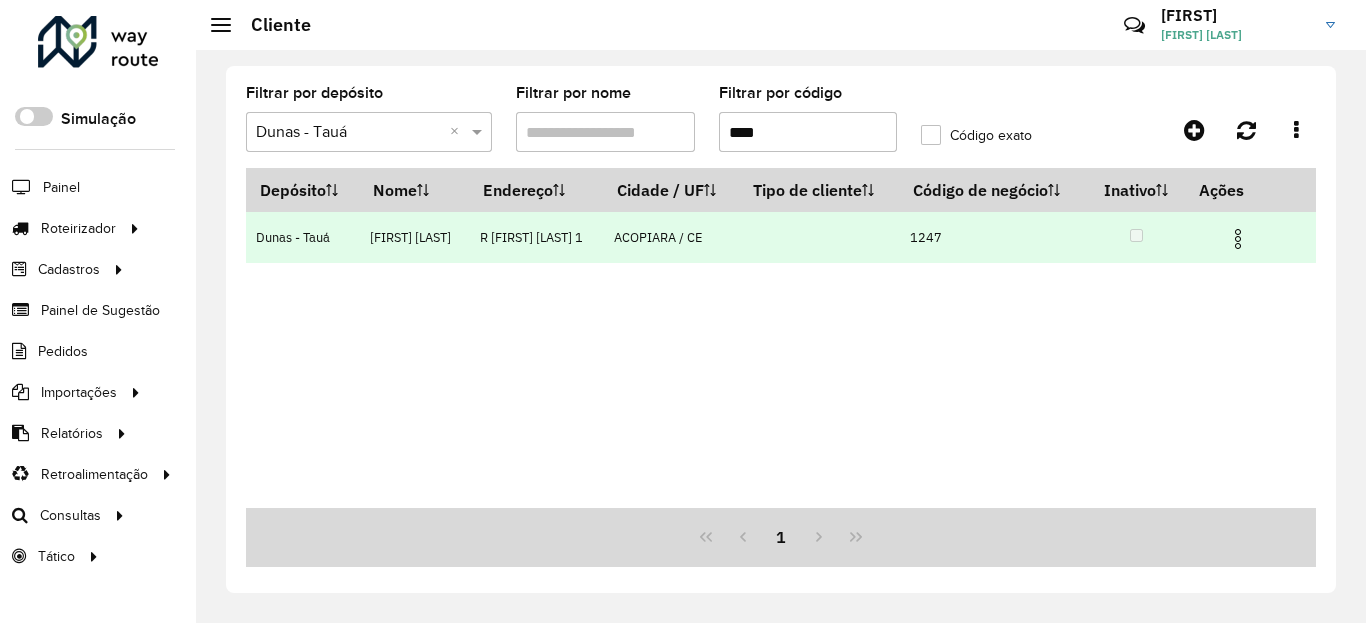 click at bounding box center (1238, 239) 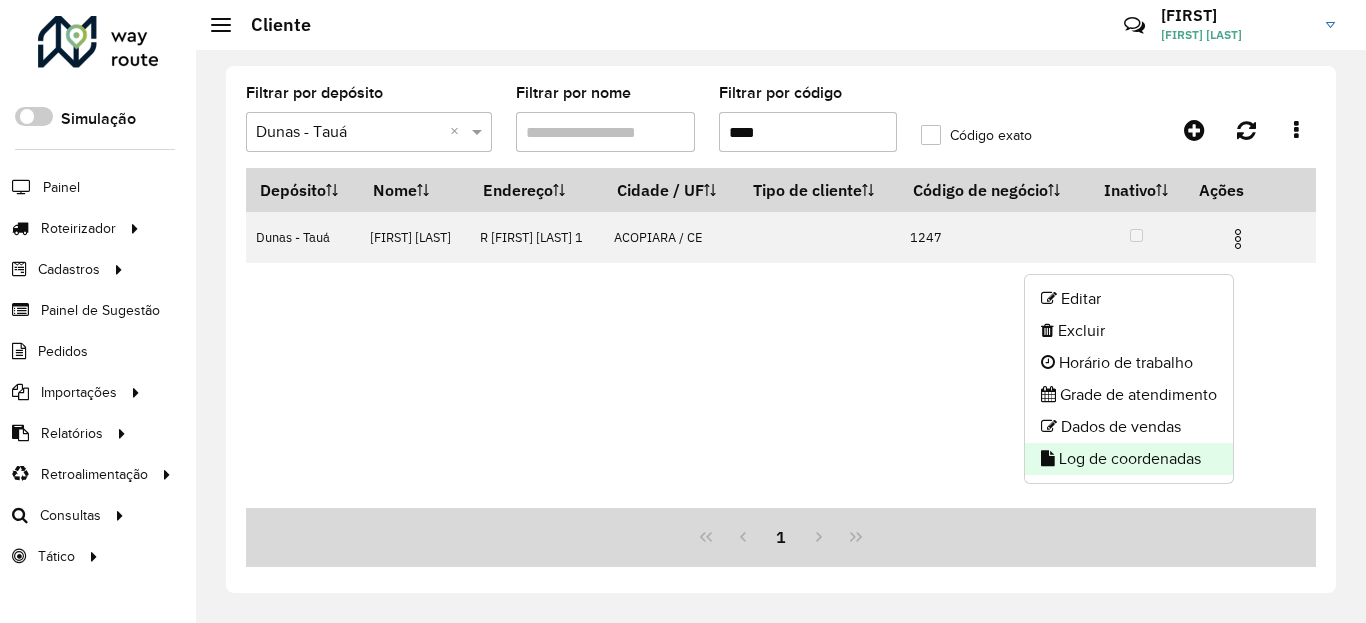 click on "Log de coordenadas" 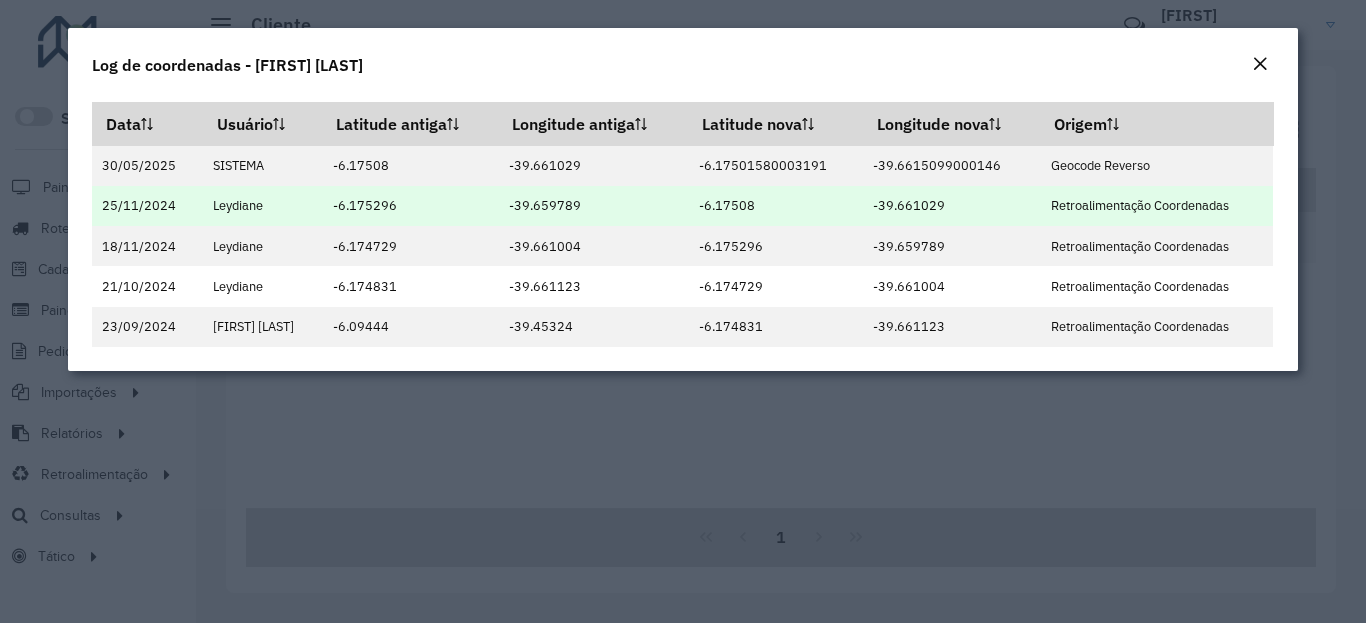 click on "-6.17508" at bounding box center [776, 206] 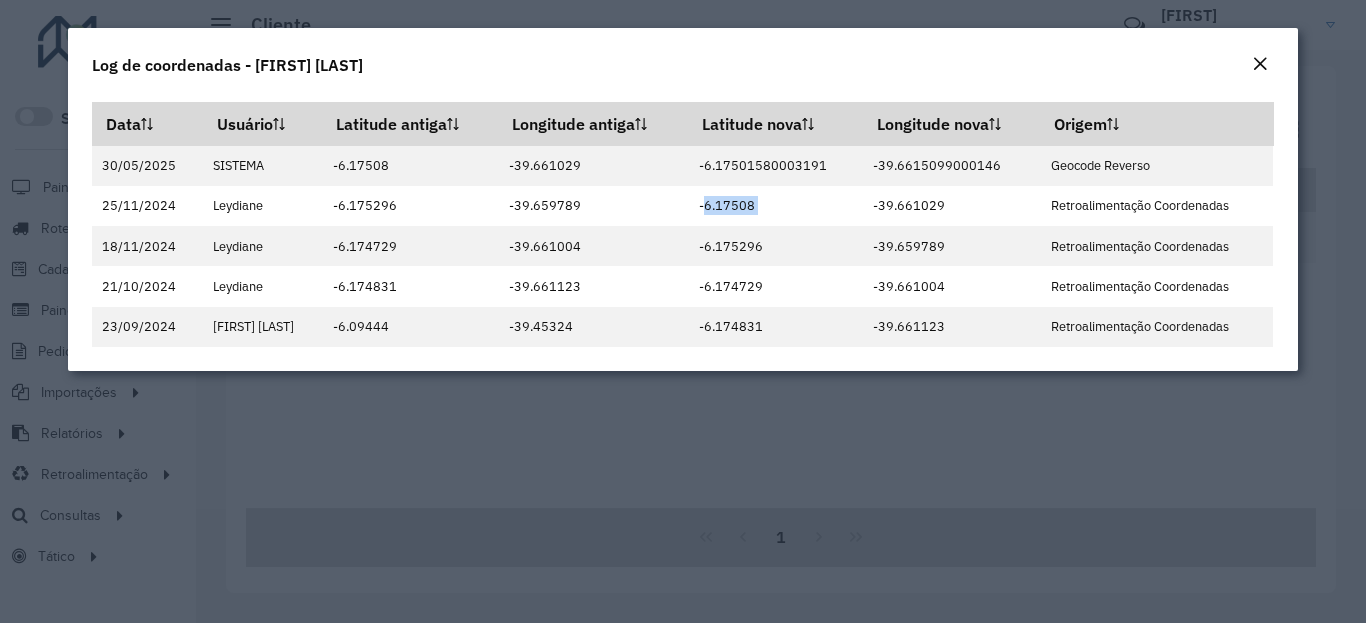 copy on "-6.17508" 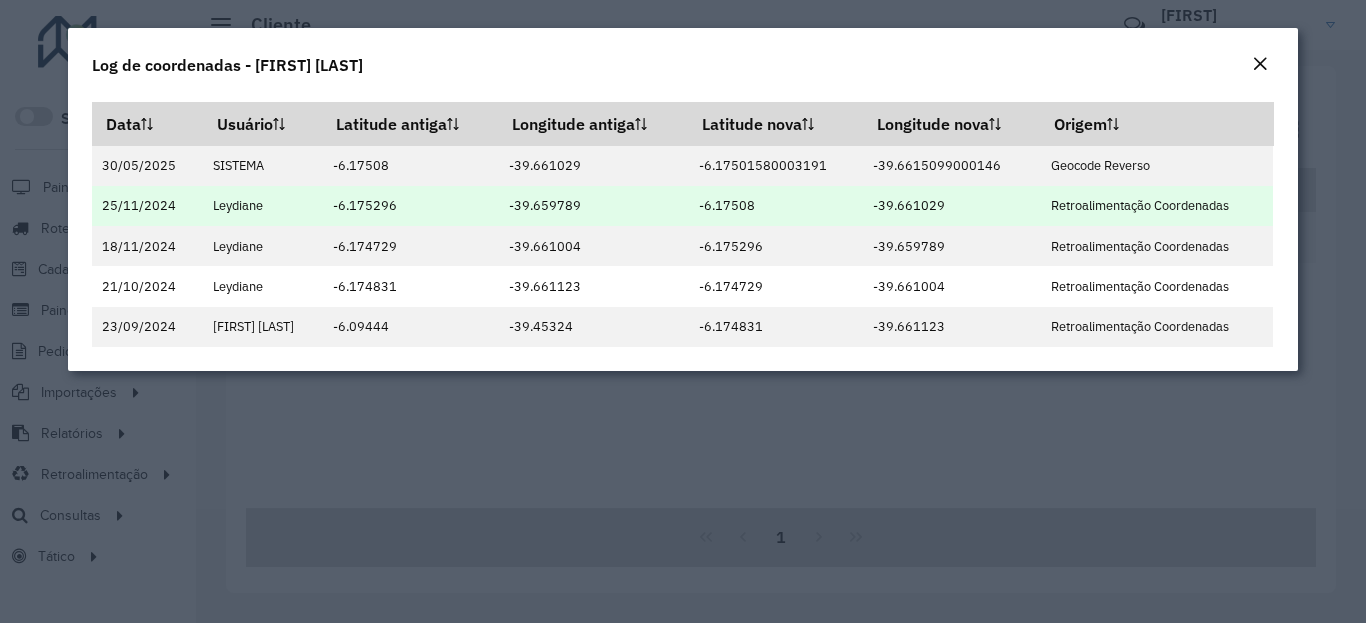 click on "-39.661029" at bounding box center (951, 206) 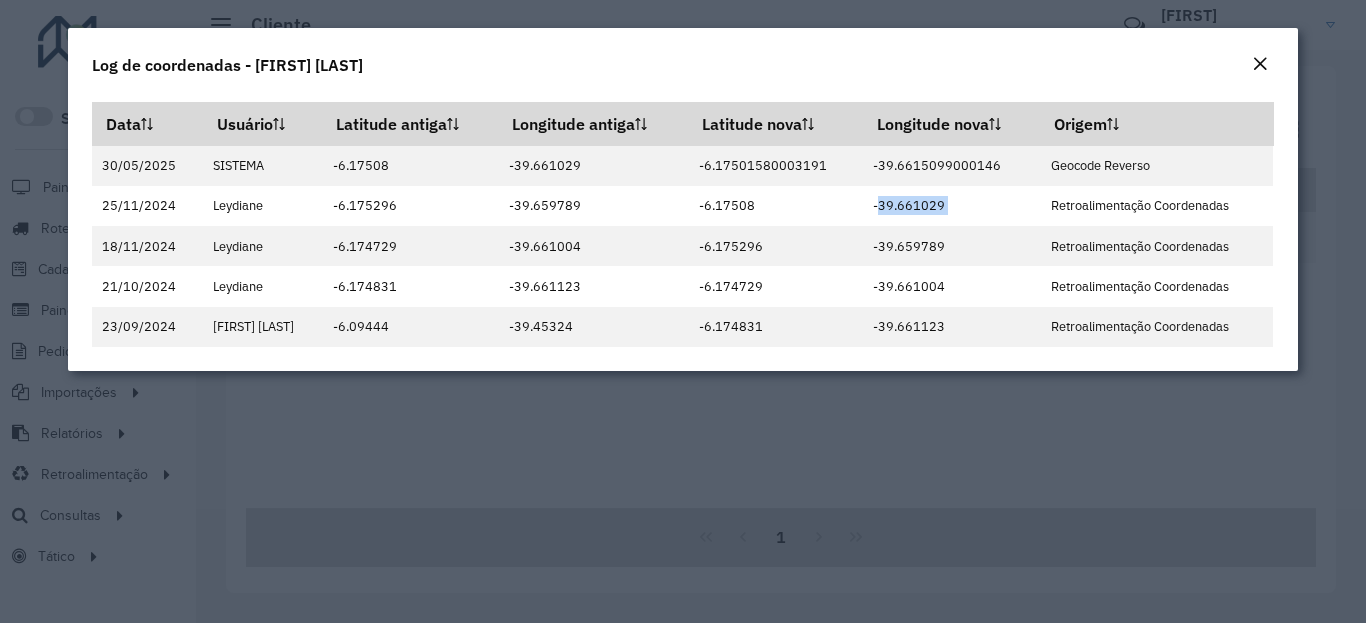 copy on "-39.661029" 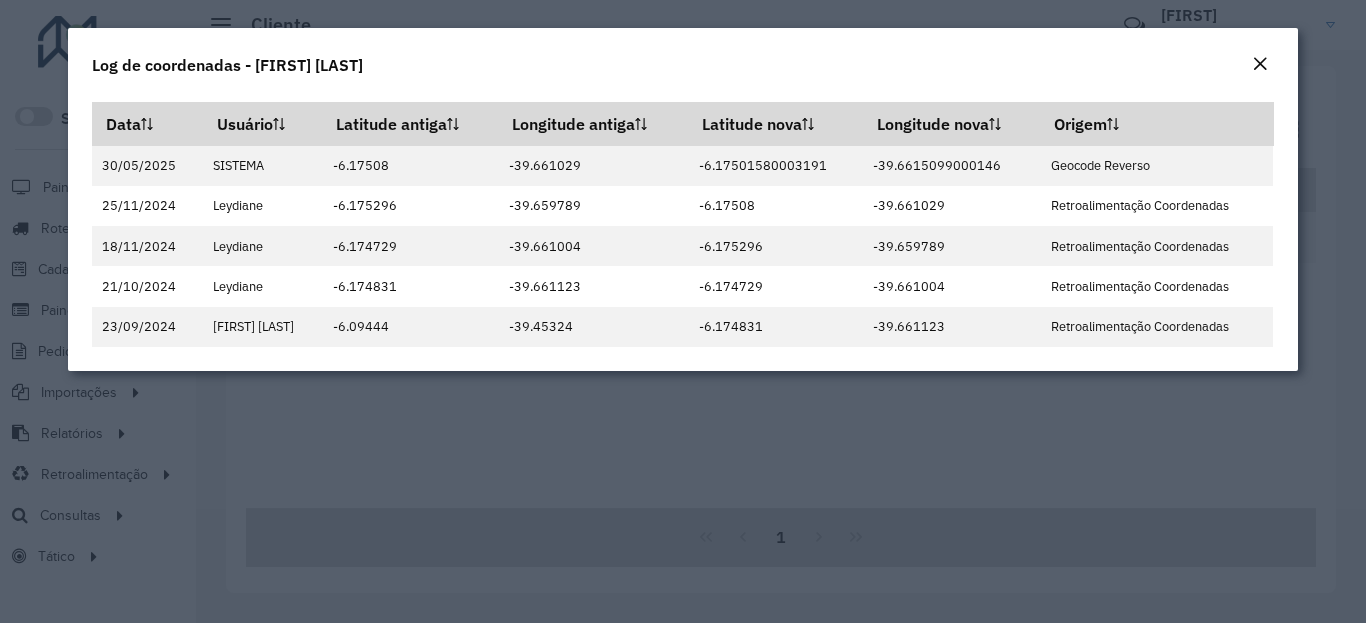 click 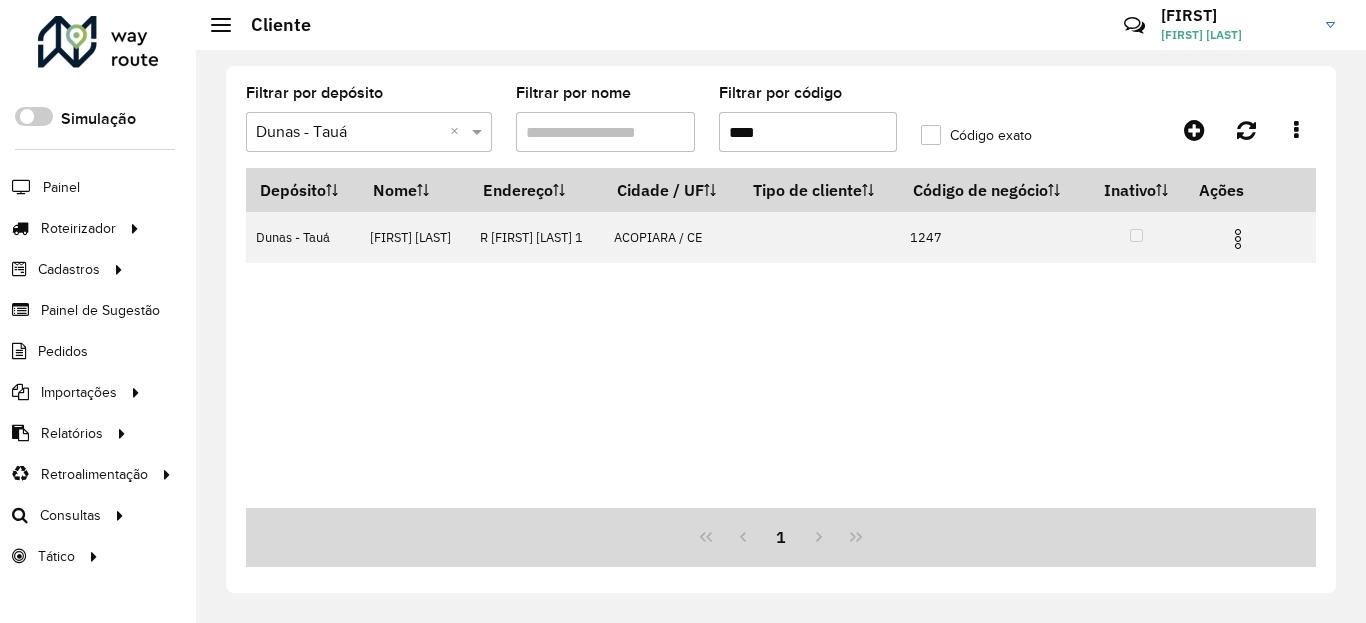 click on "****" at bounding box center (808, 132) 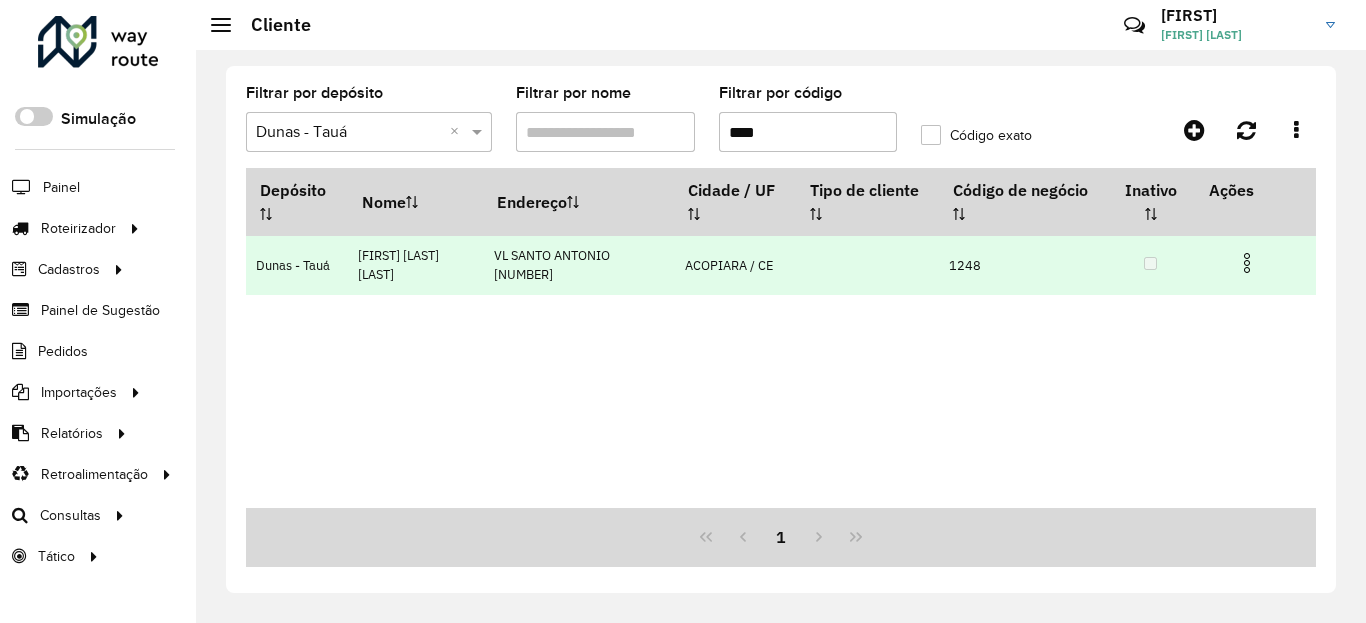 click at bounding box center (1247, 263) 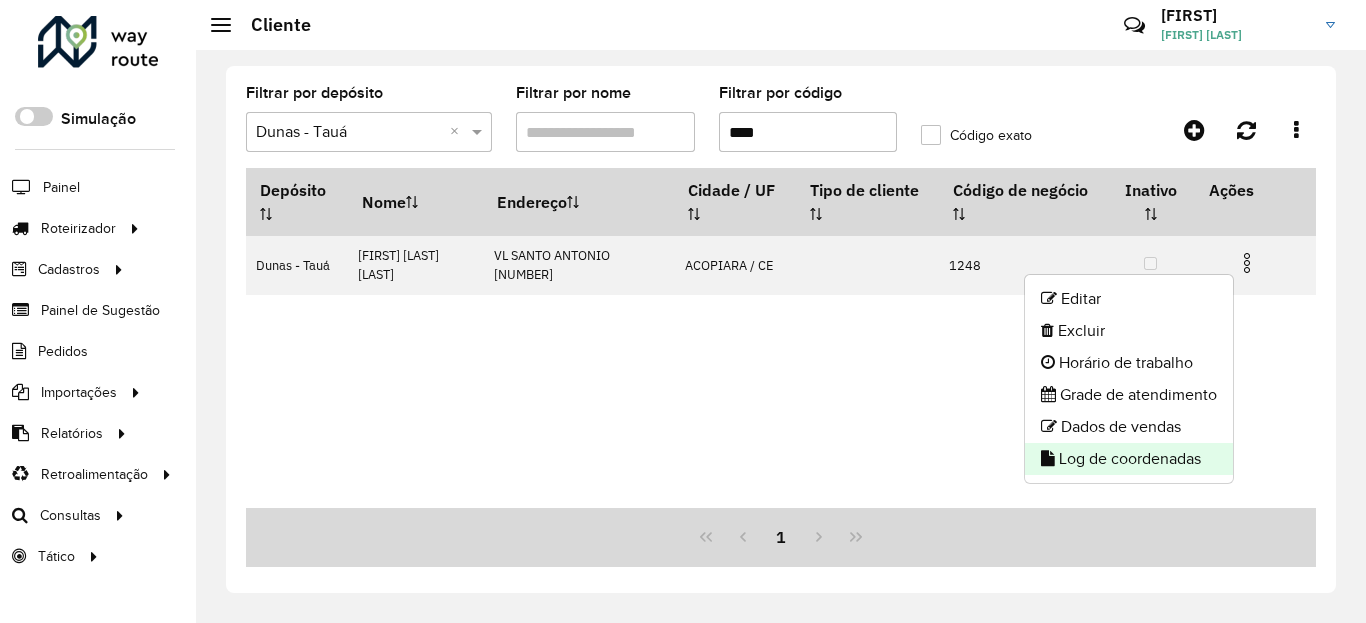 click on "Log de coordenadas" 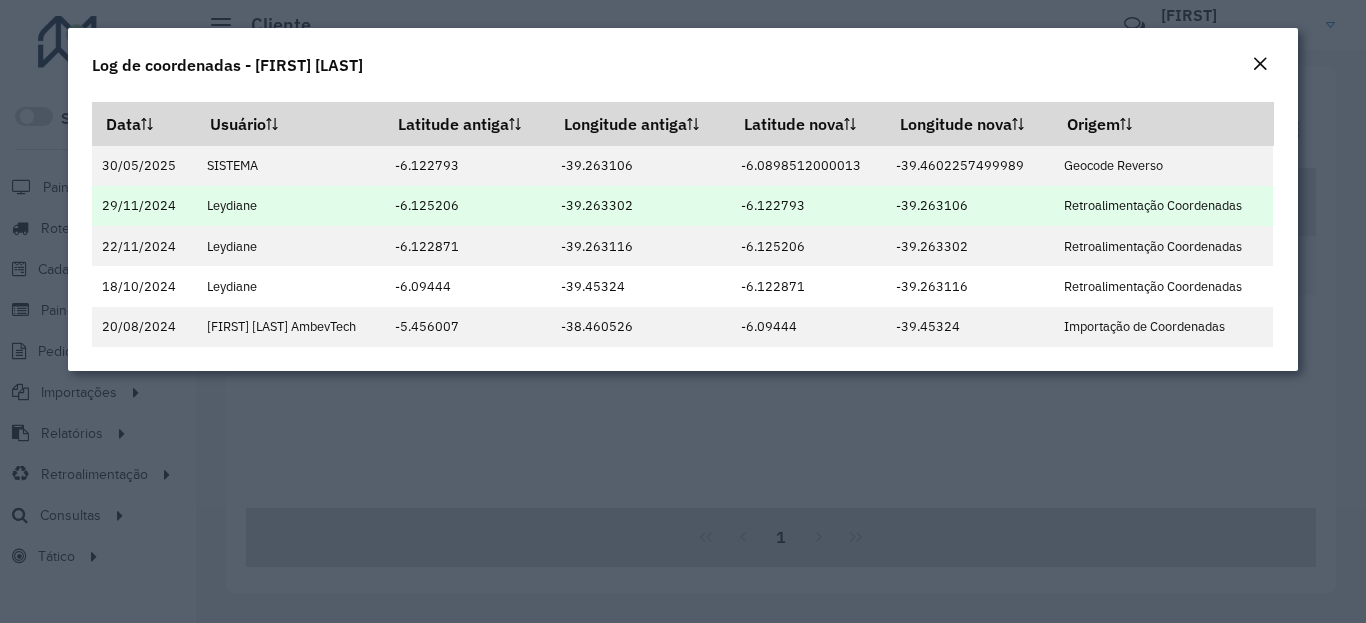 click on "-6.122793" at bounding box center [808, 206] 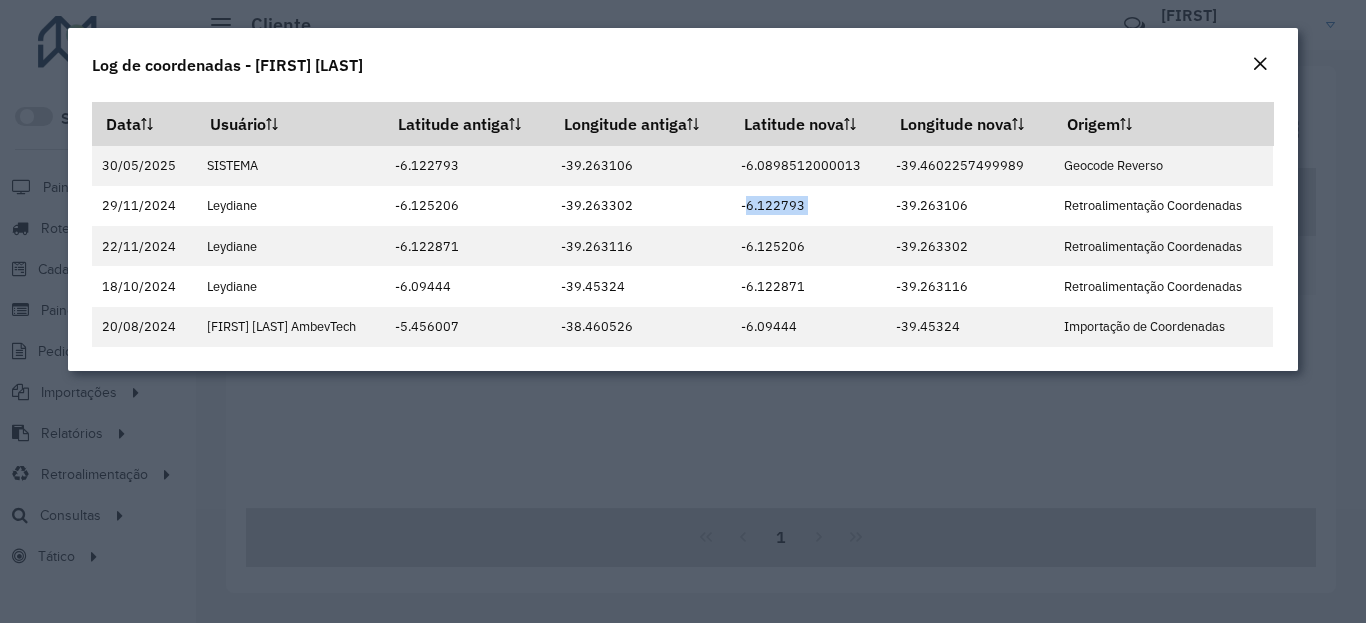 copy on "-6.122793" 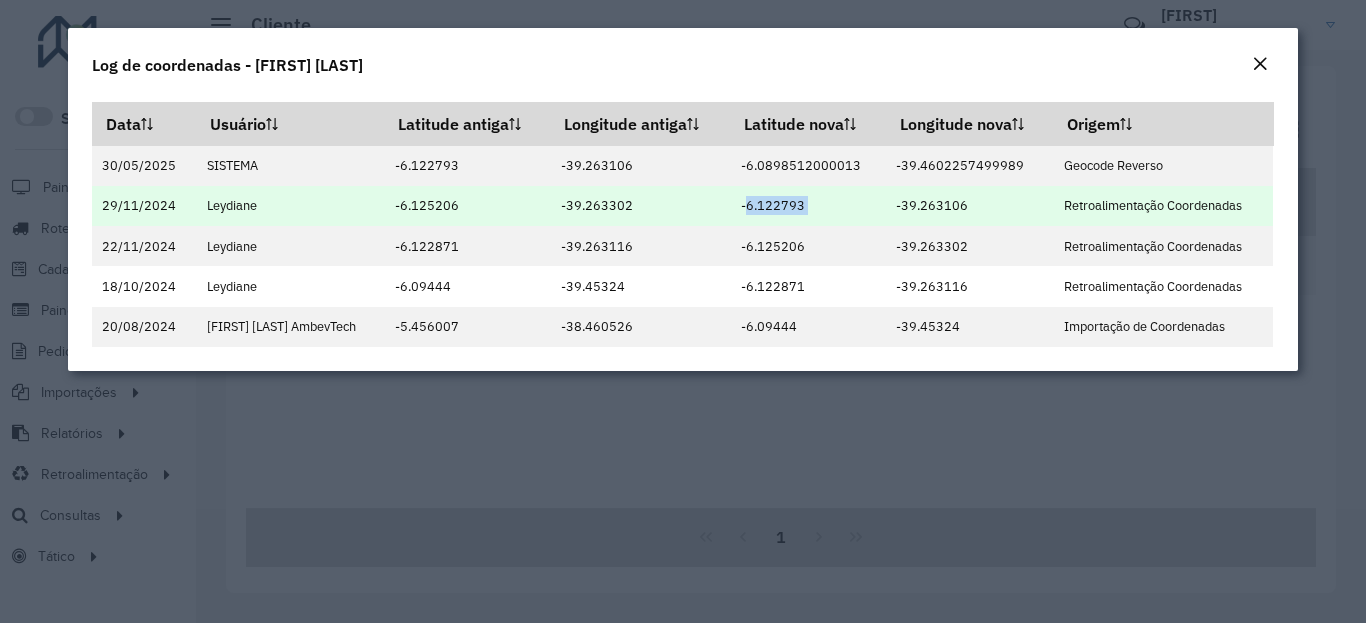 click on "-39.263106" at bounding box center [969, 206] 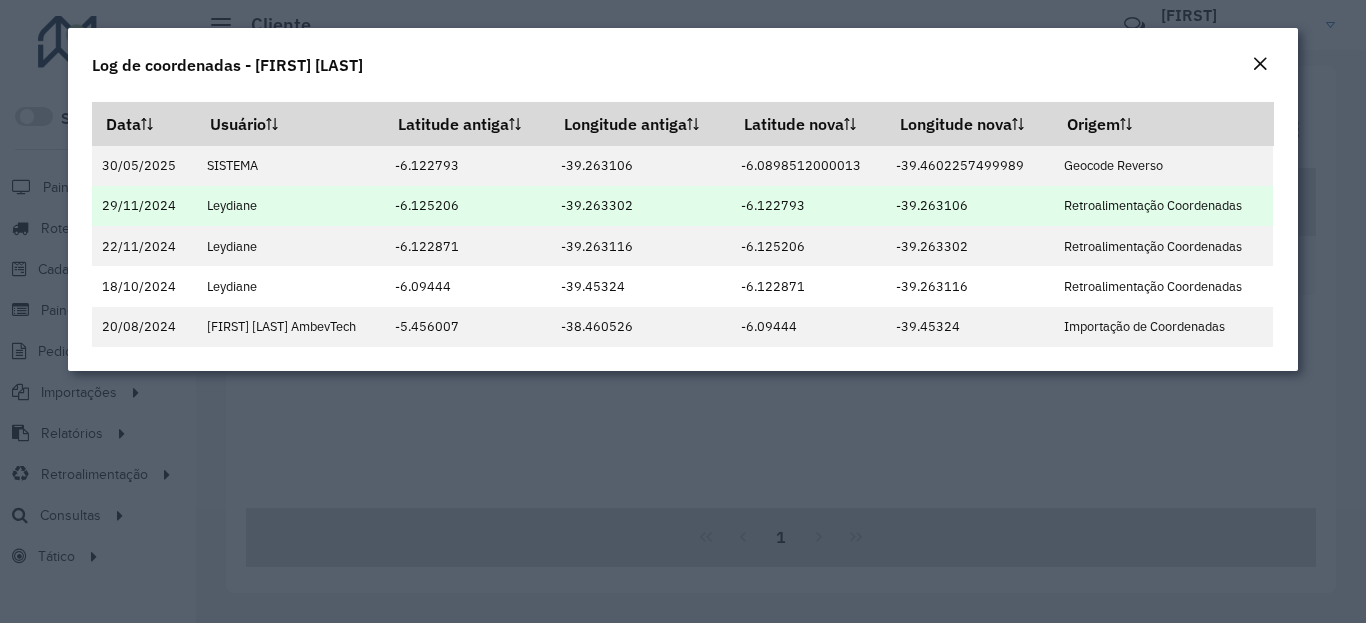 click on "-39.263106" at bounding box center [969, 206] 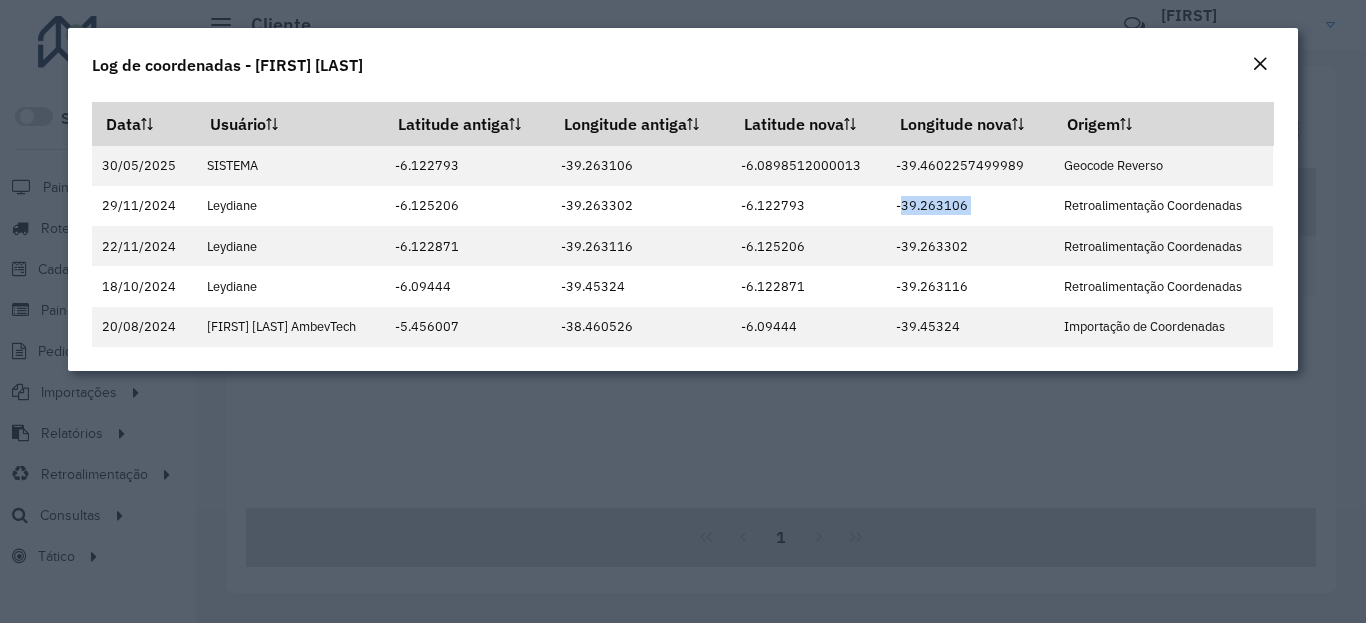 click 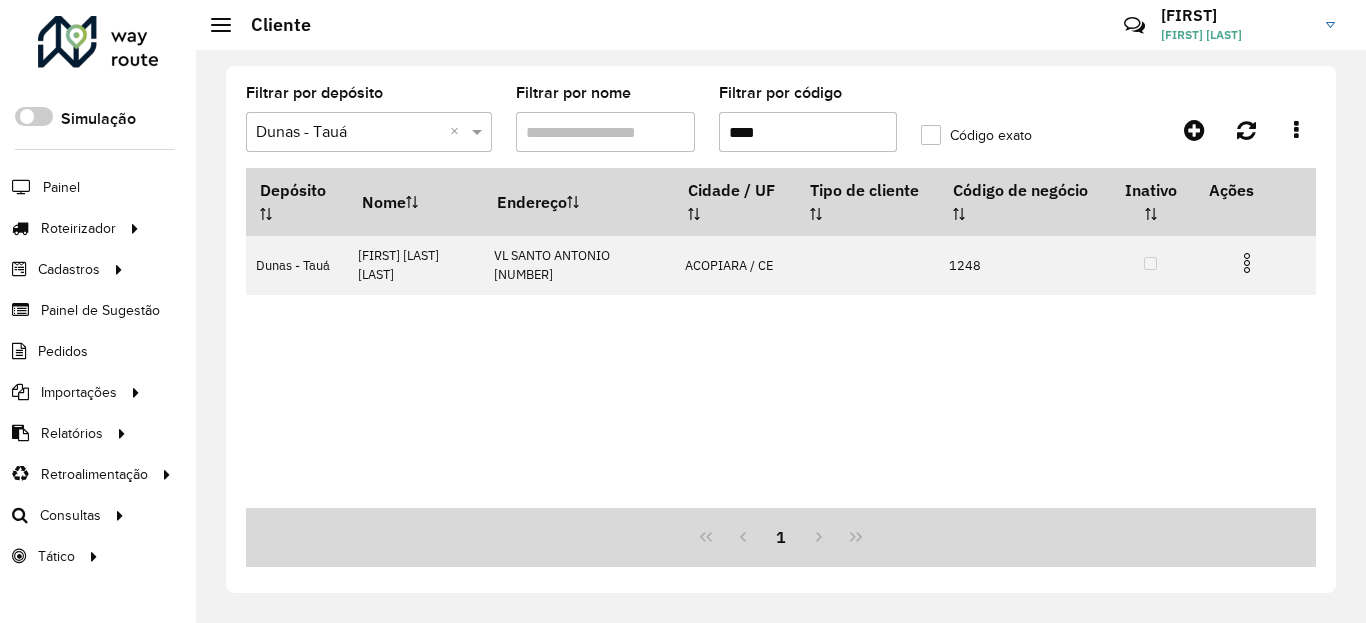 click on "****" at bounding box center (808, 132) 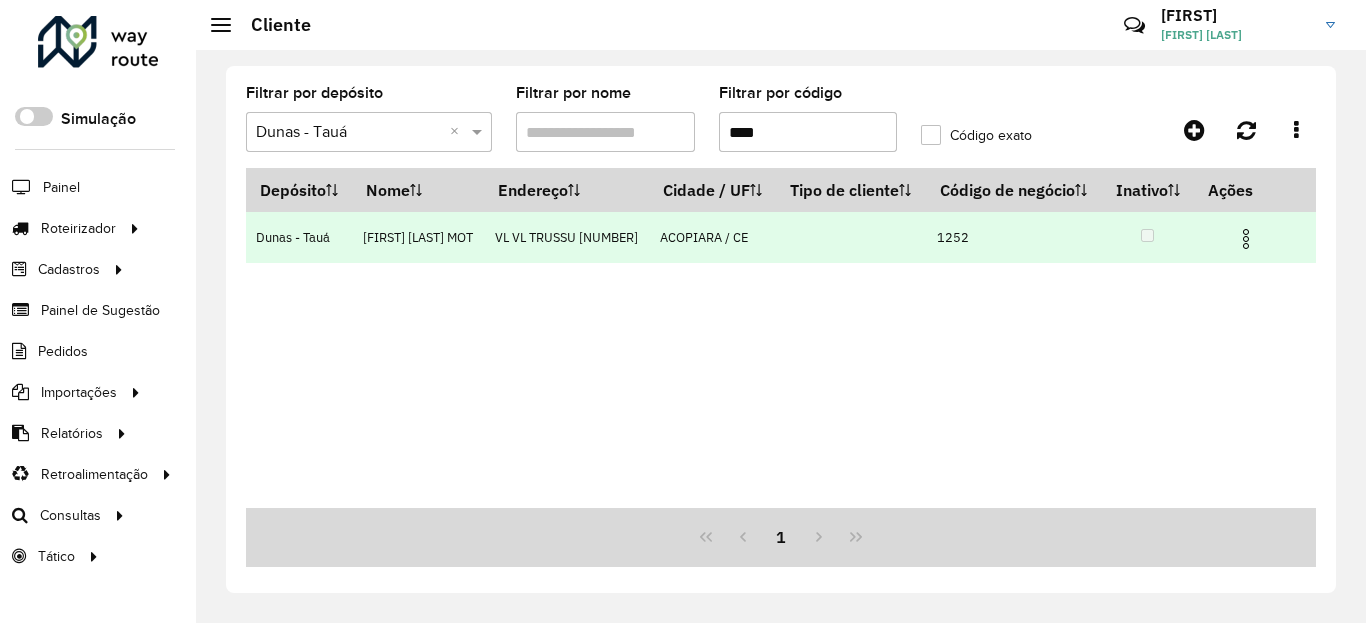 click at bounding box center (1246, 236) 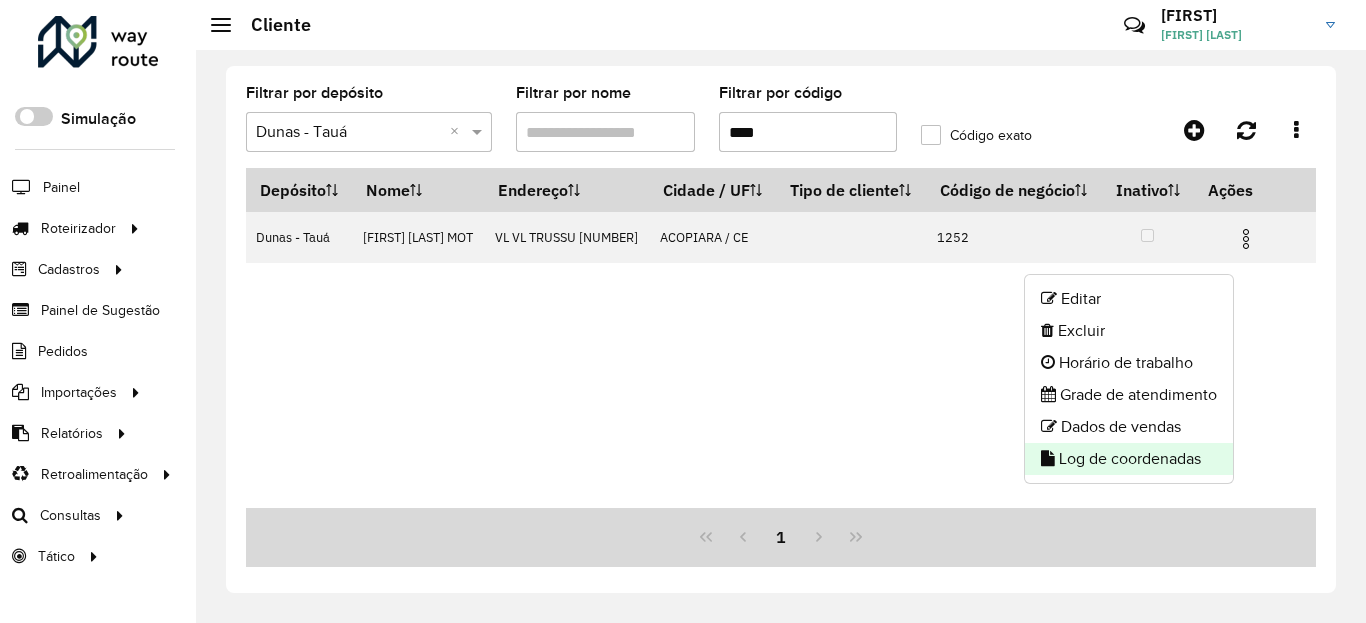 click on "Log de coordenadas" 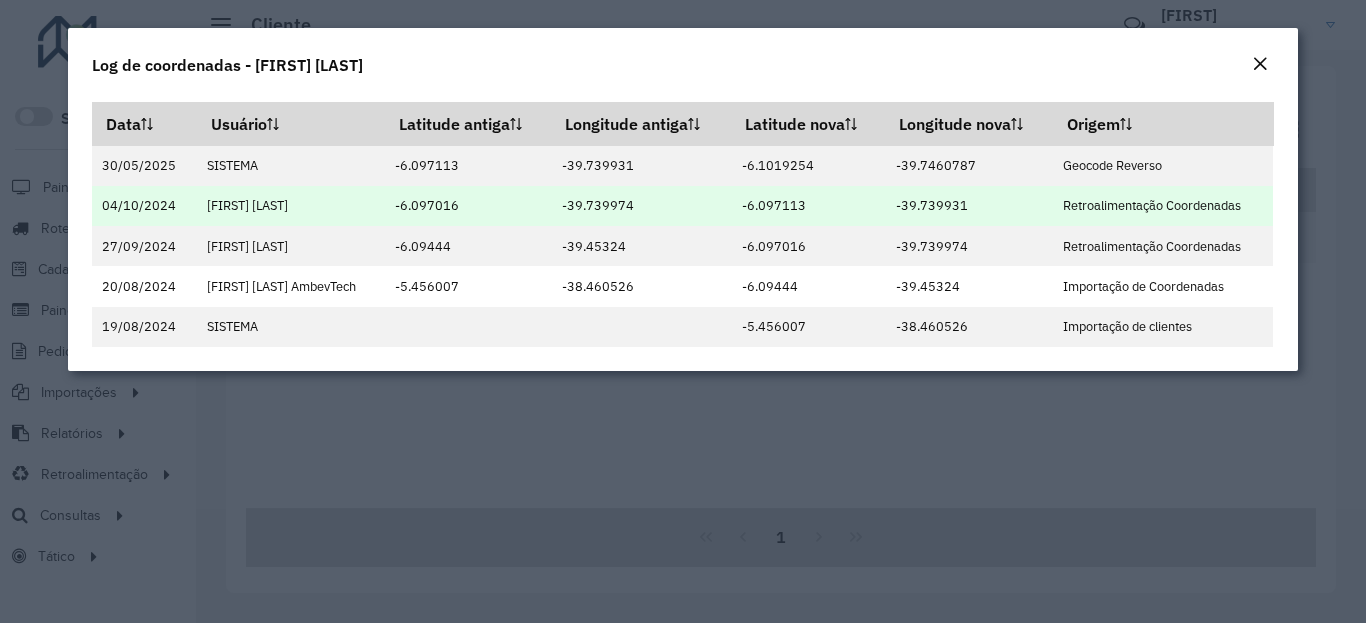 click on "-6.097113" at bounding box center [808, 206] 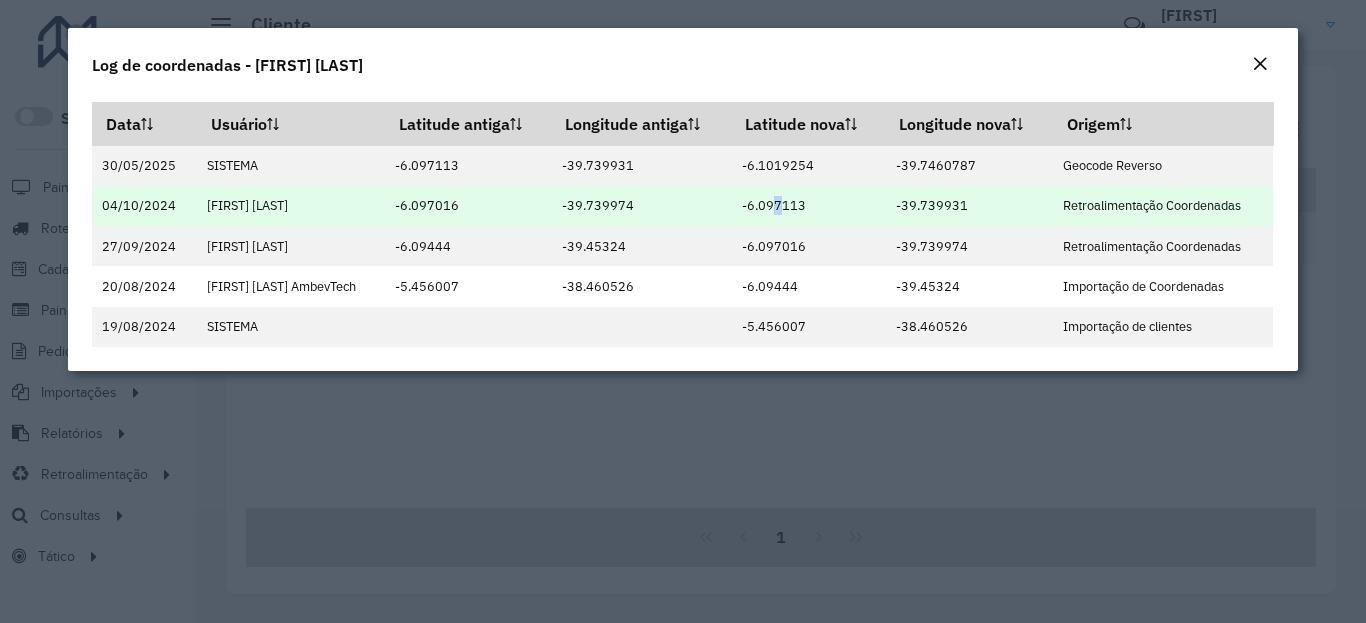 click on "-6.097113" at bounding box center (808, 206) 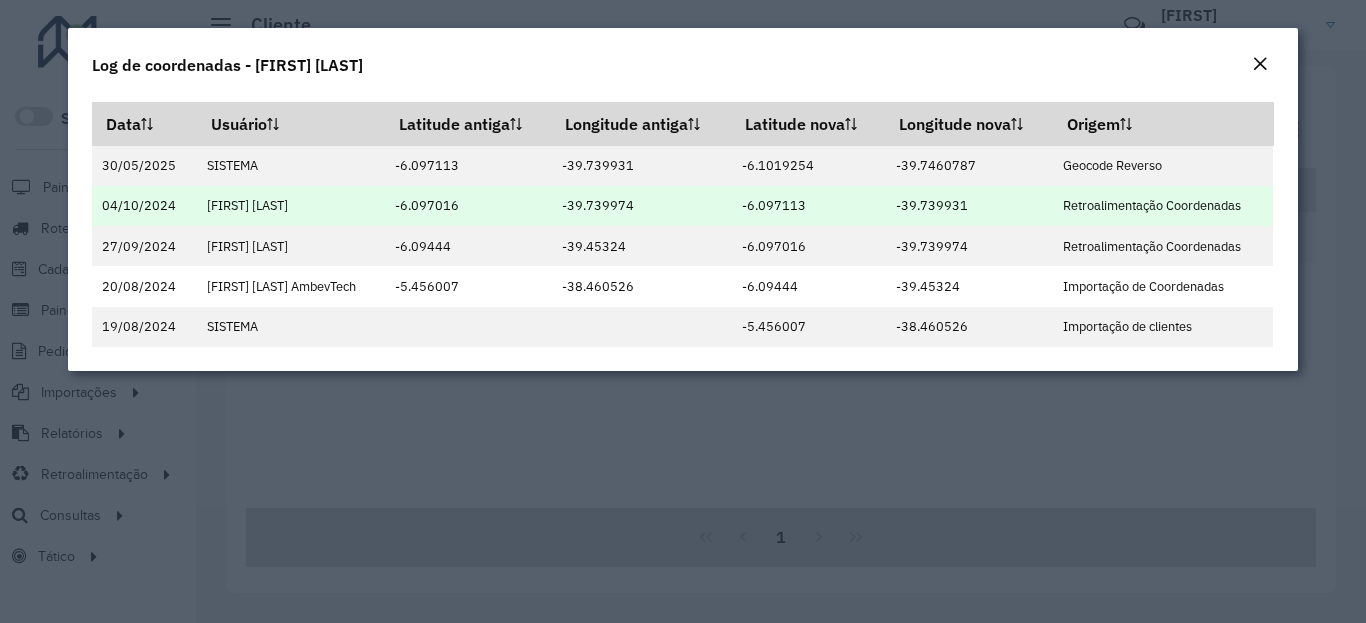 click on "-6.097113" at bounding box center [808, 206] 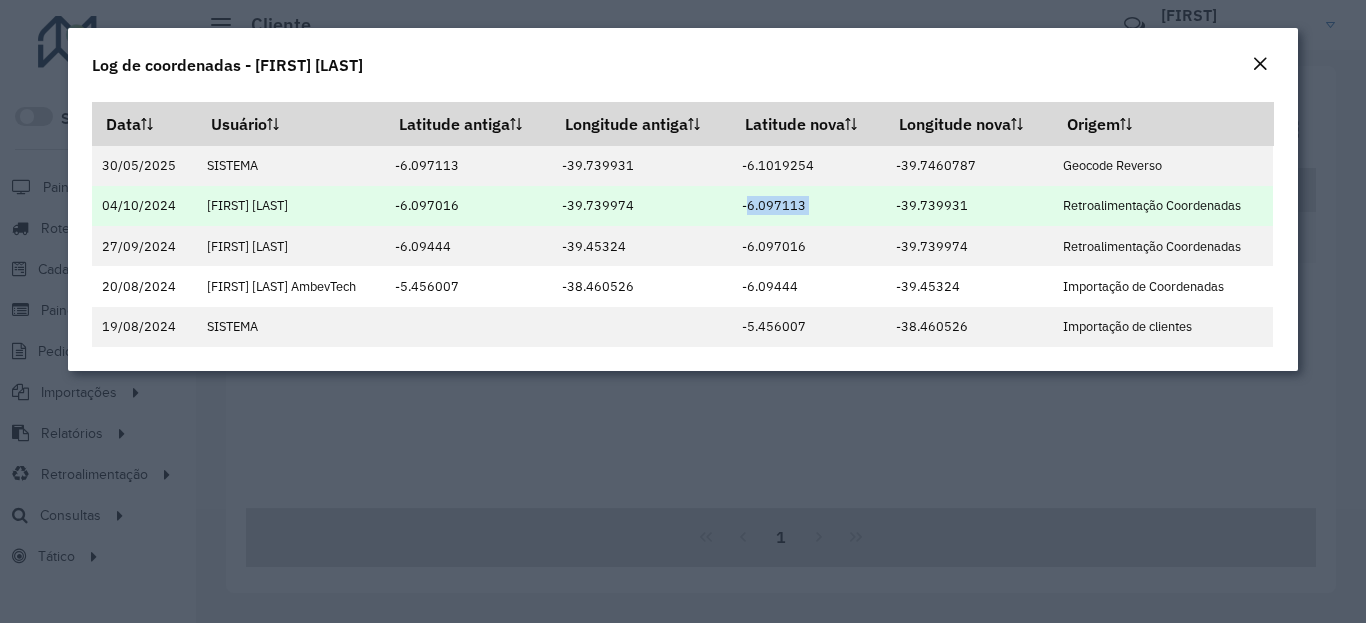 click on "-6.097113" at bounding box center [808, 206] 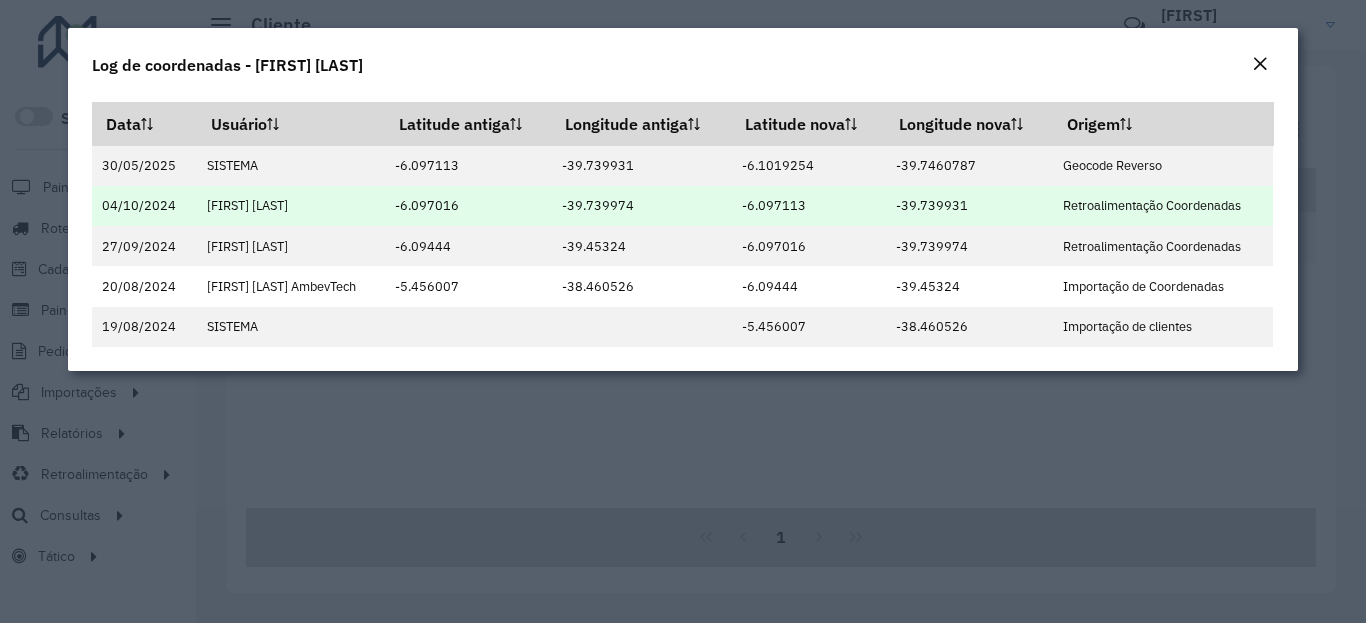 click on "-39.739931" at bounding box center [969, 206] 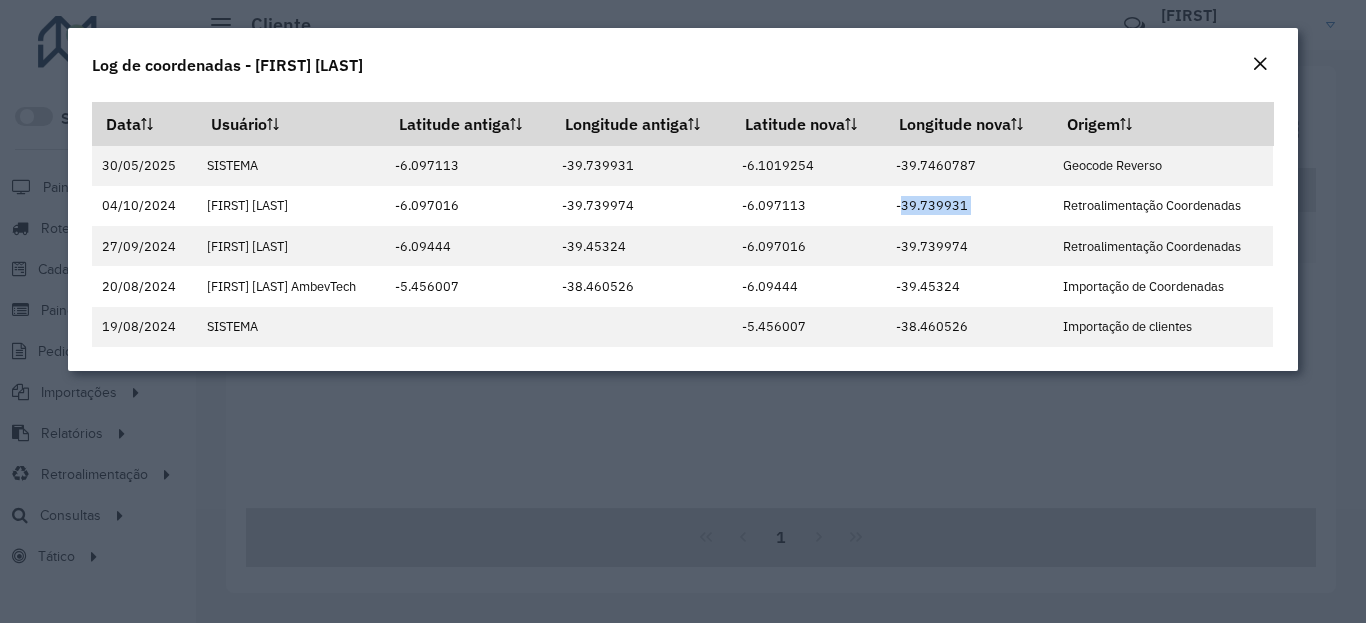 click 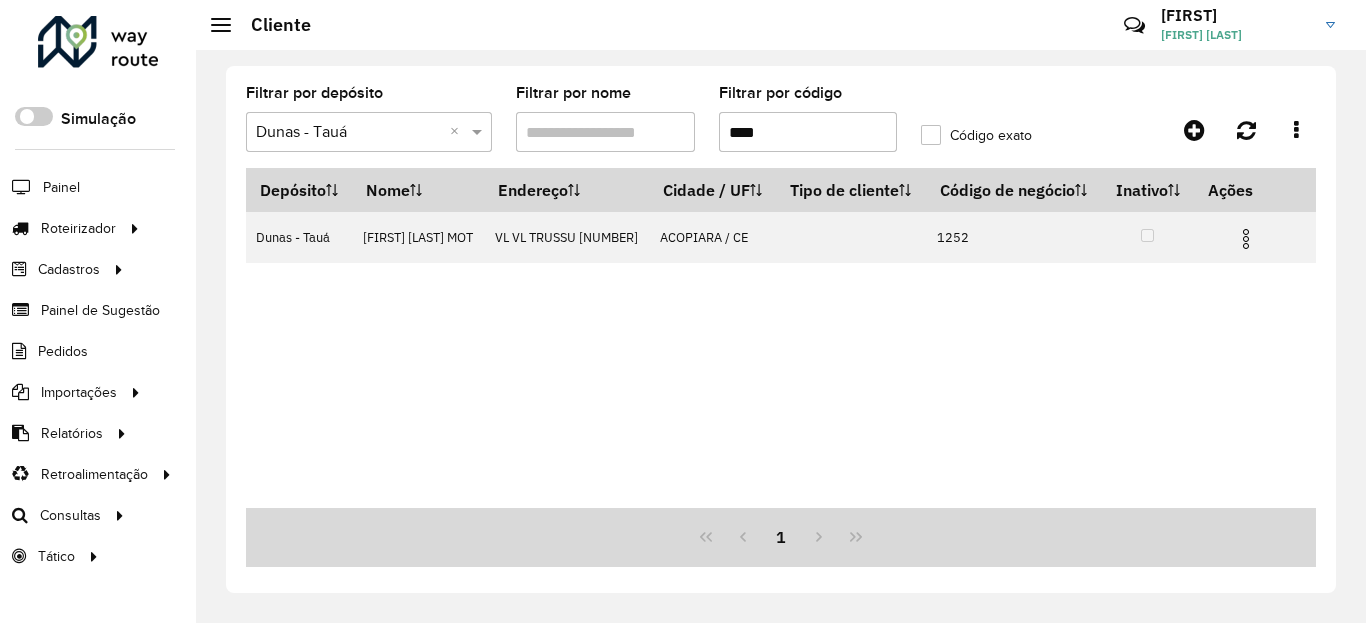 click on "****" at bounding box center (808, 132) 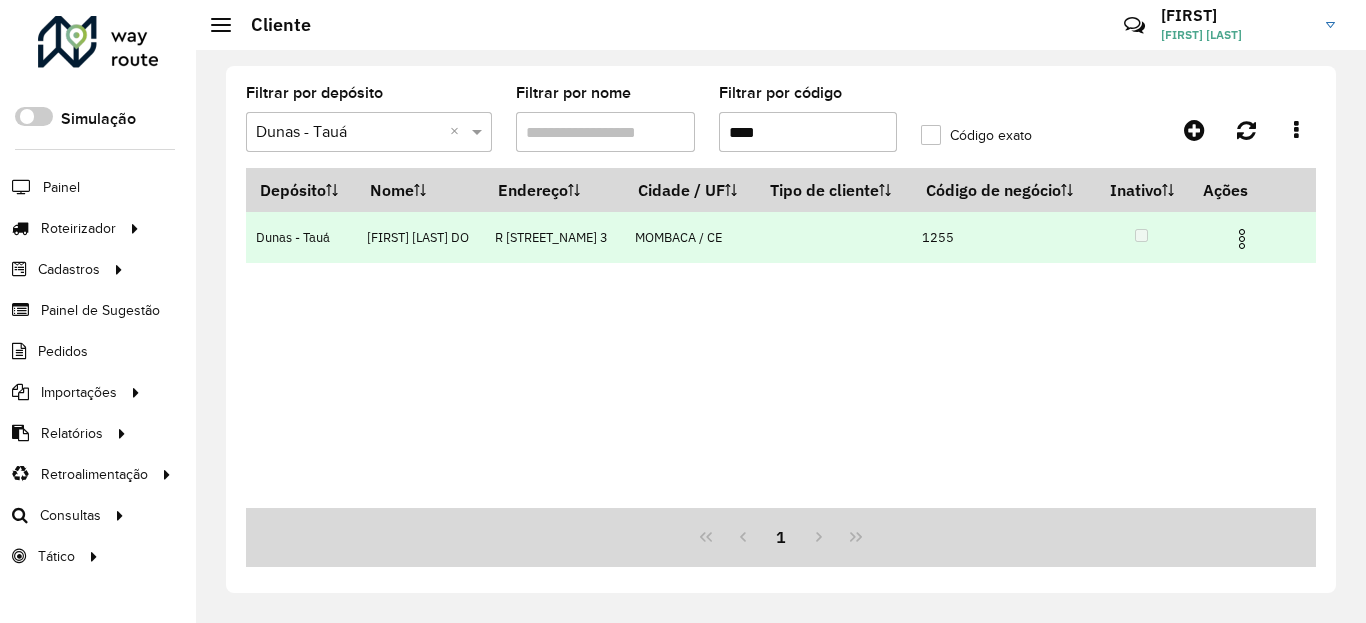 click at bounding box center [1250, 237] 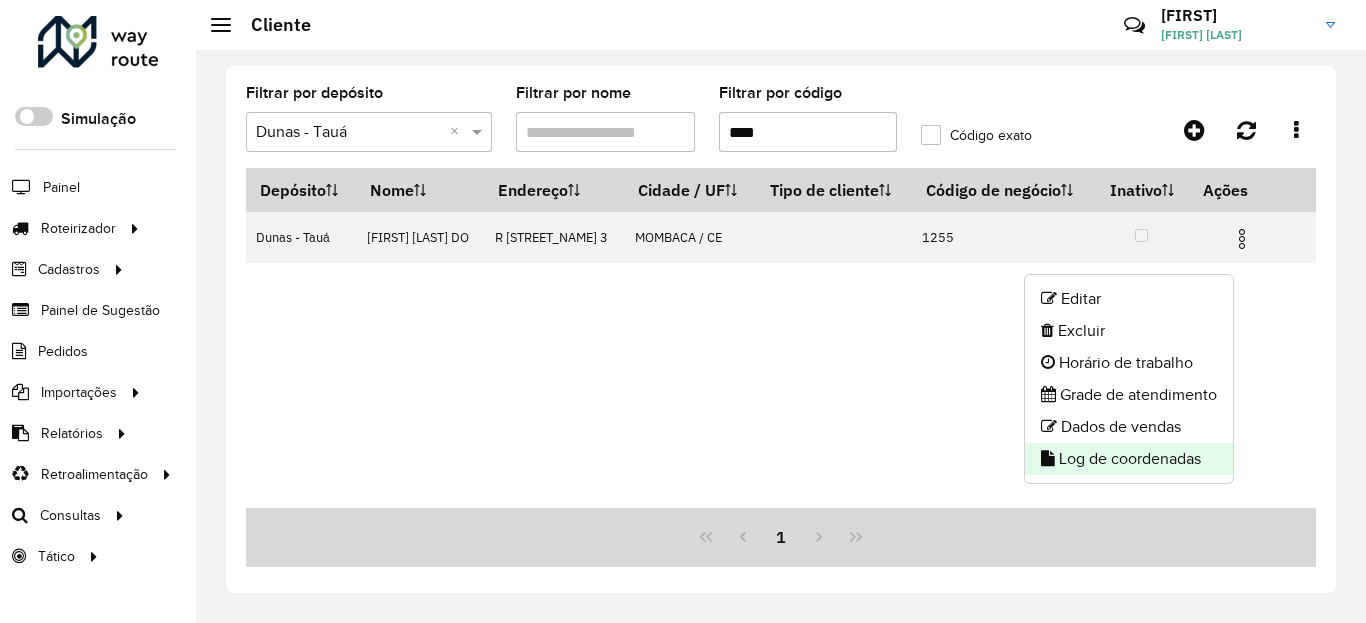 click on "Log de coordenadas" 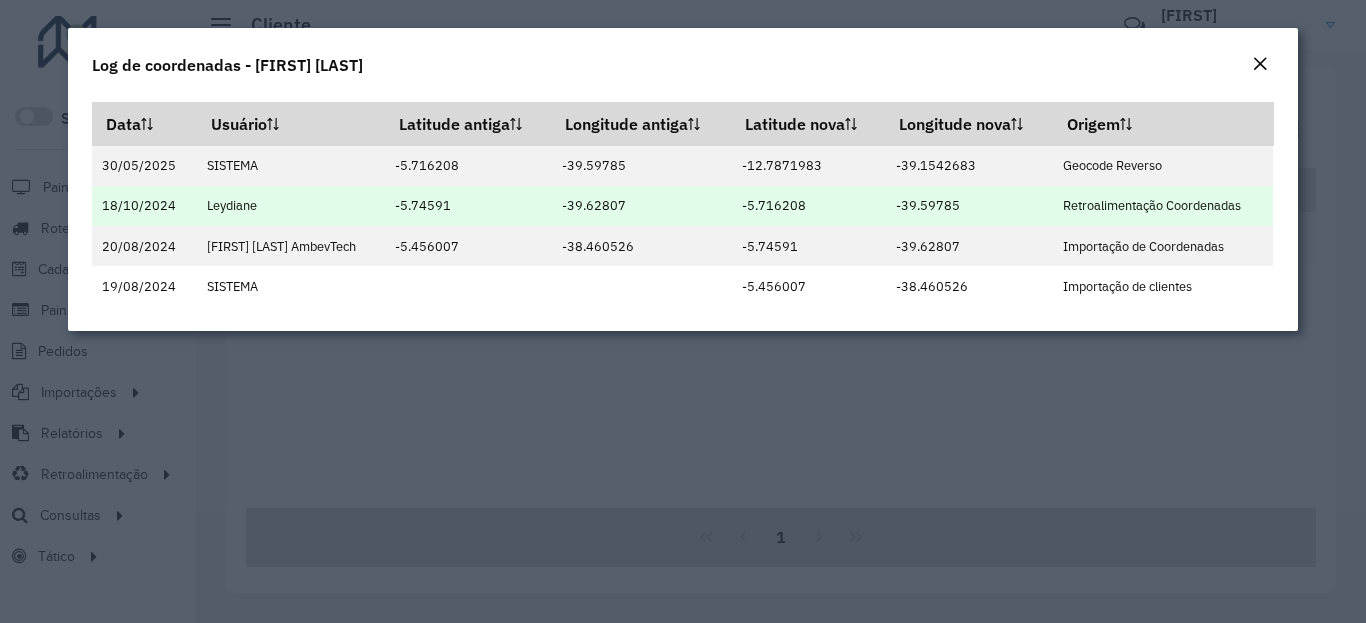 click on "-5.716208" at bounding box center (808, 206) 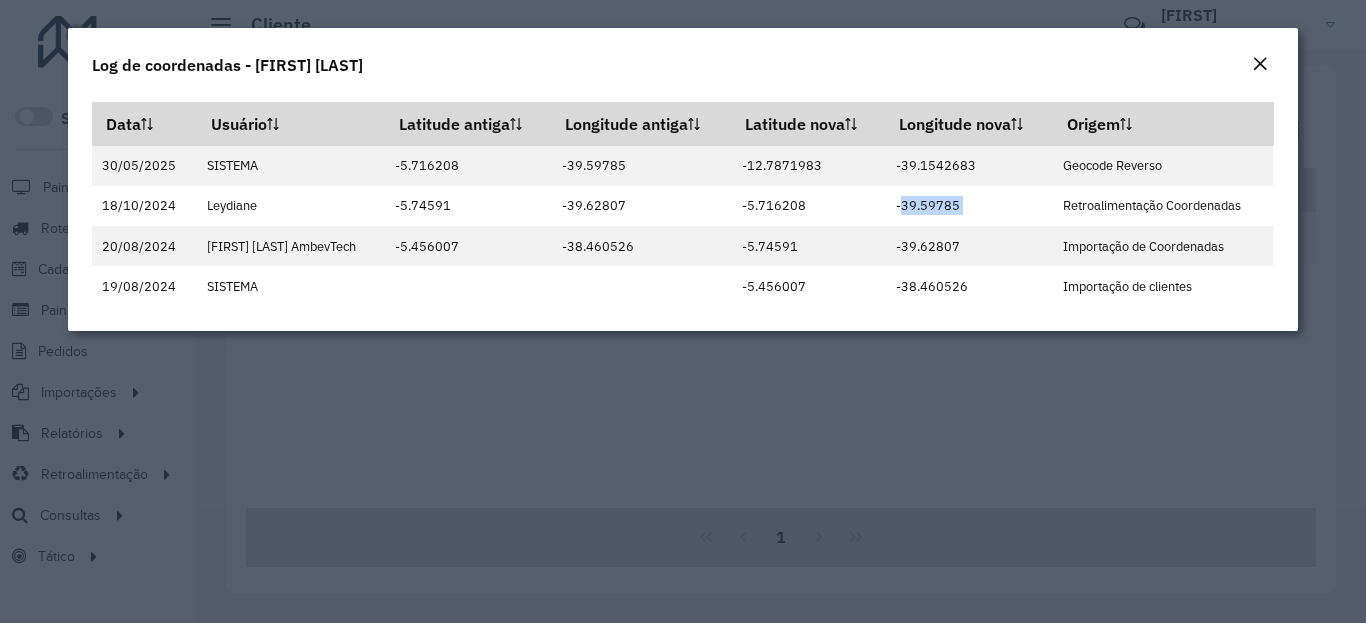 click 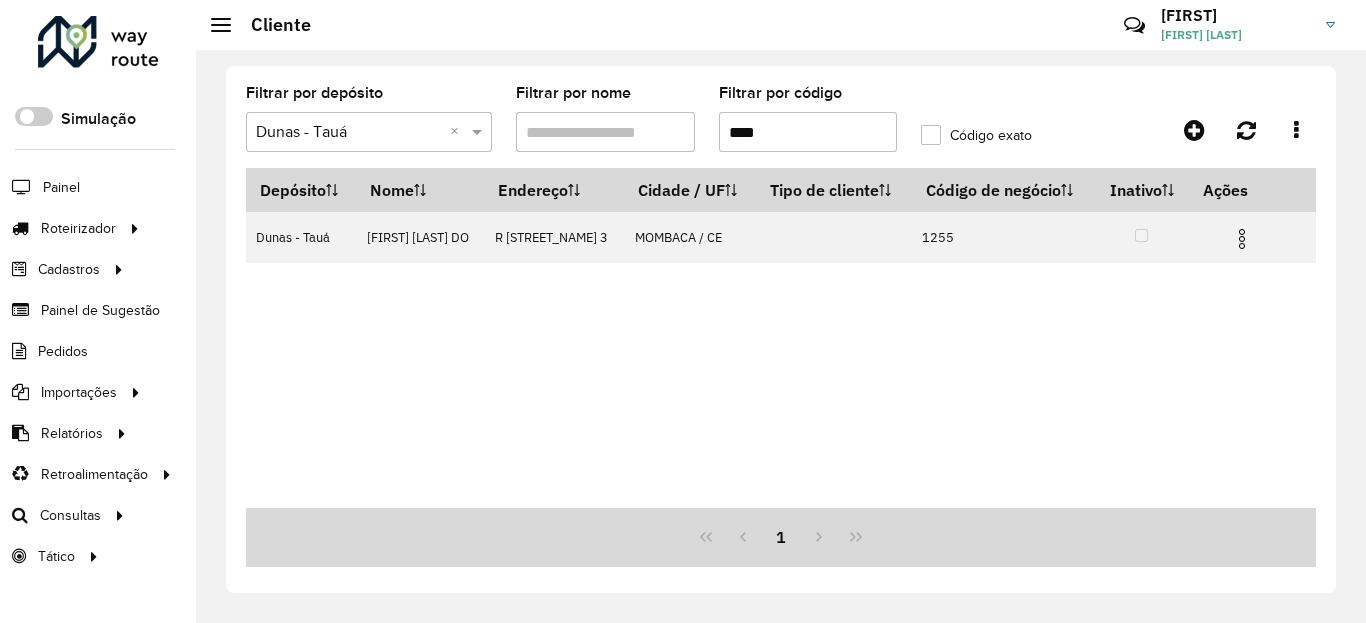 click on "****" at bounding box center (808, 132) 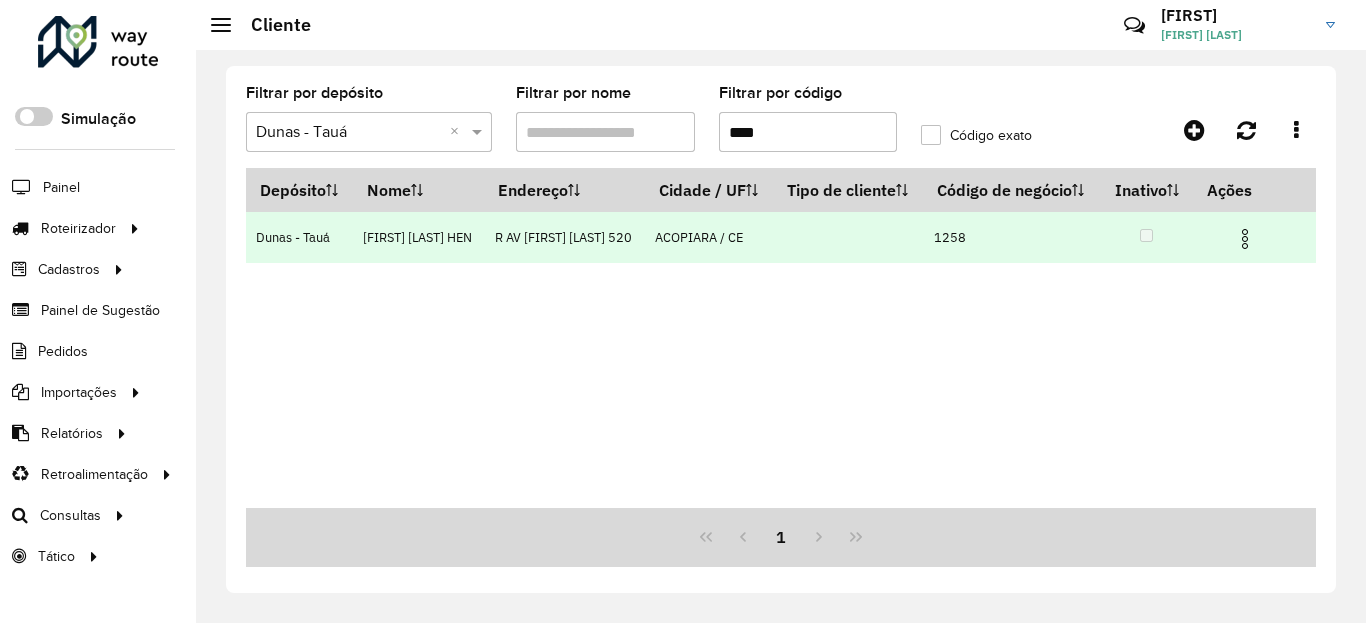 click at bounding box center [1245, 239] 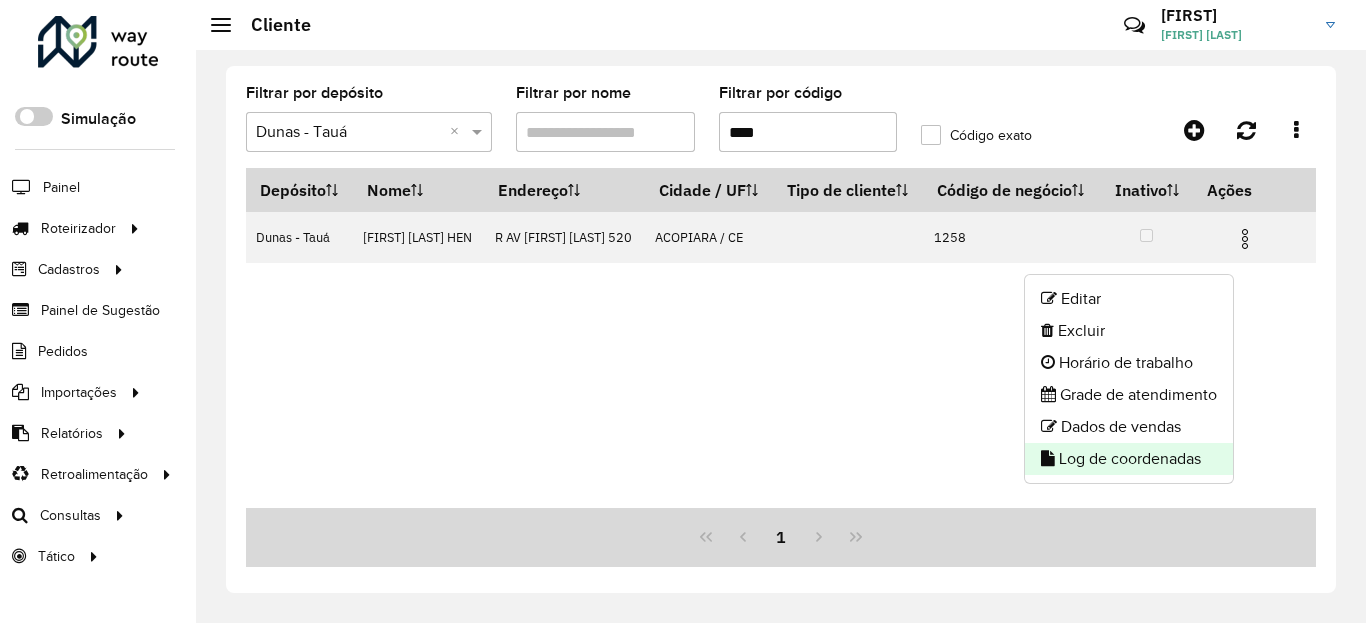 click on "Log de coordenadas" 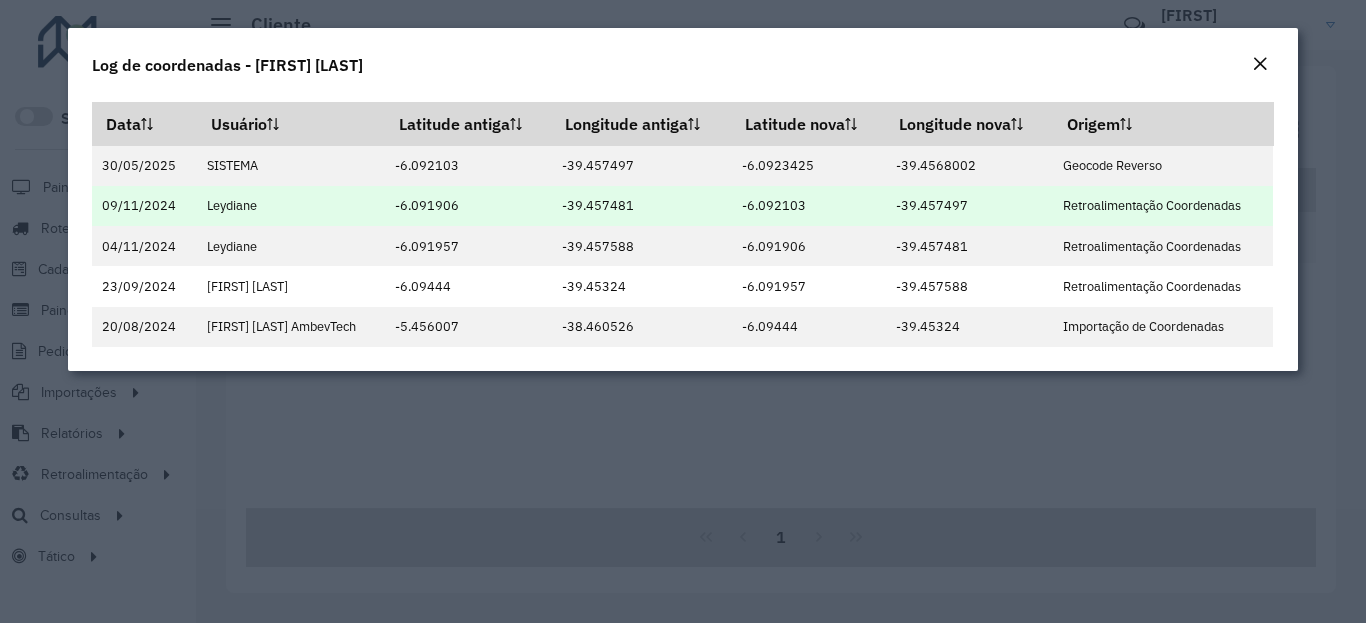 click on "-6.092103" at bounding box center [808, 206] 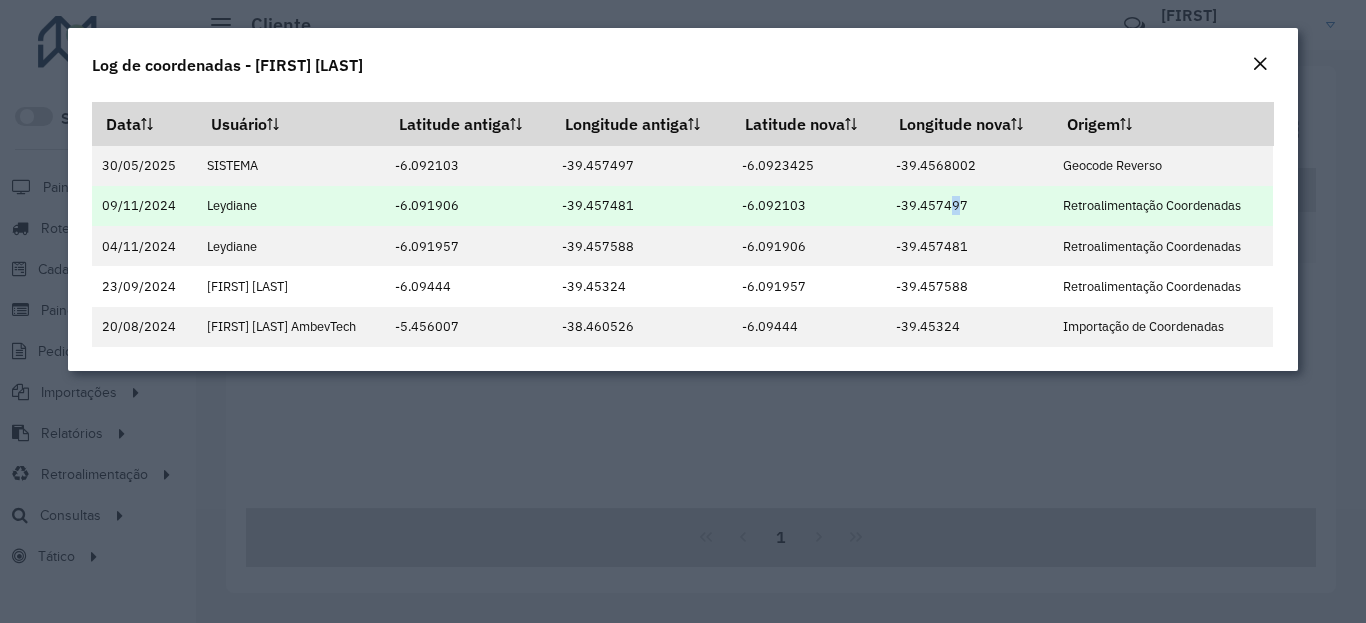 click on "-39.457497" at bounding box center (969, 206) 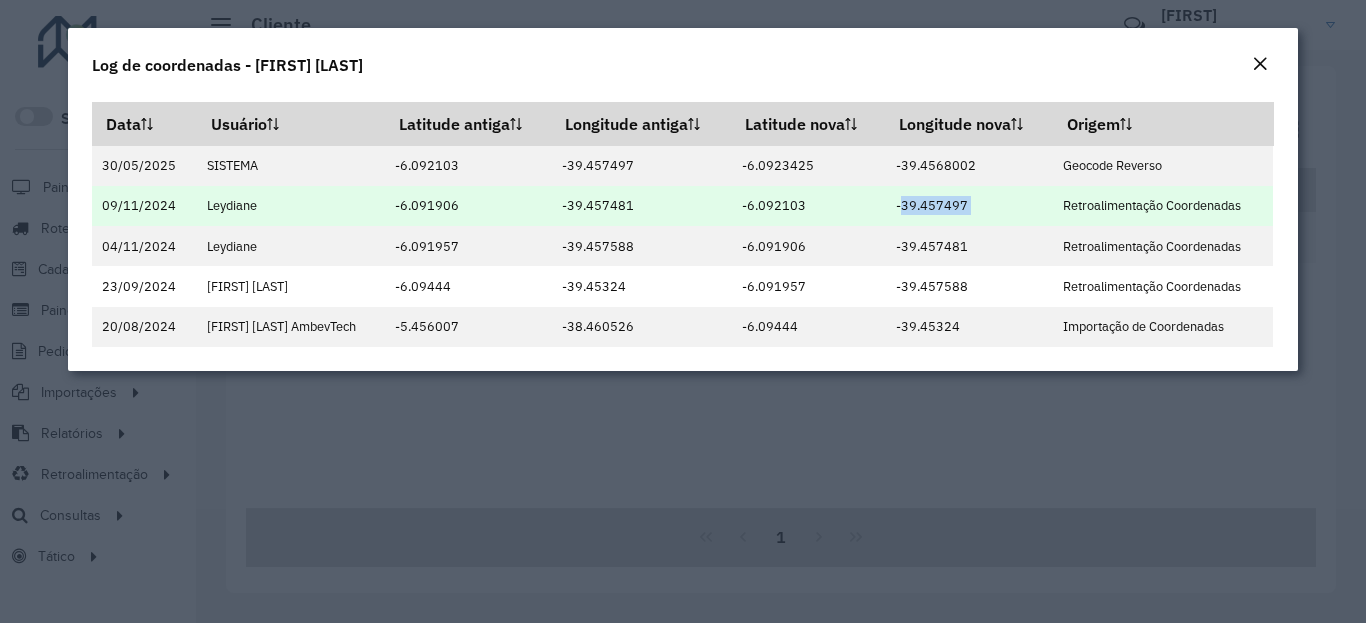 click on "-39.457497" at bounding box center [969, 206] 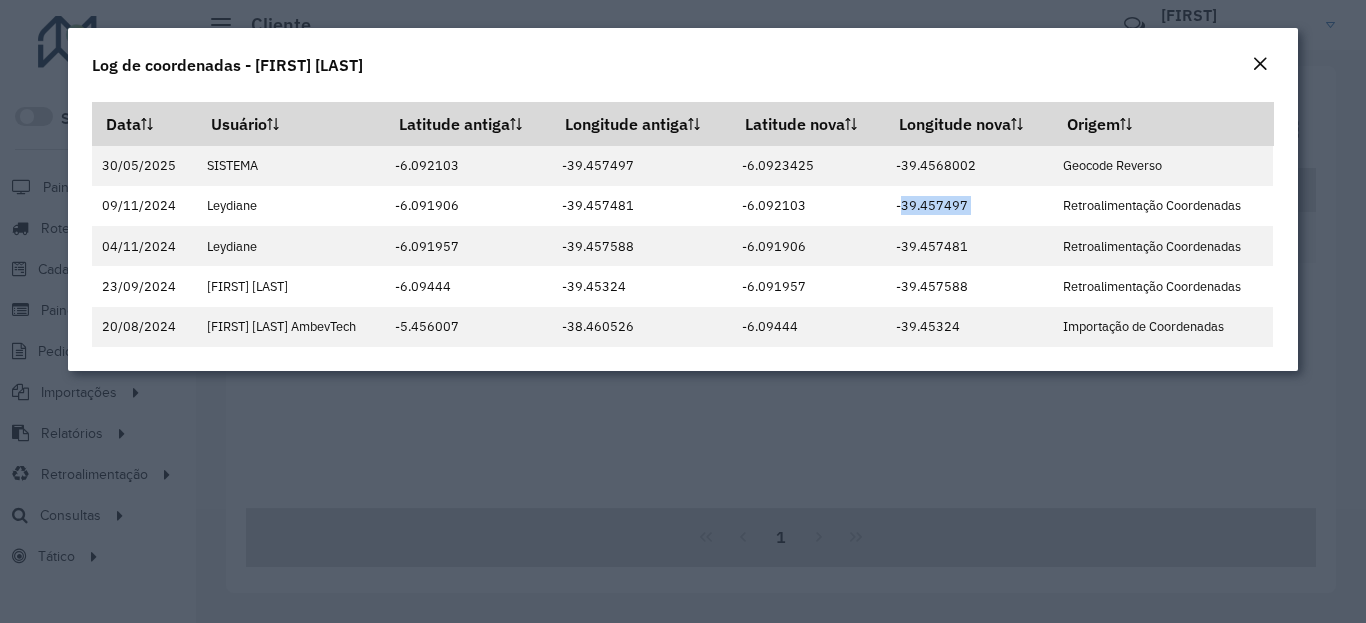 click 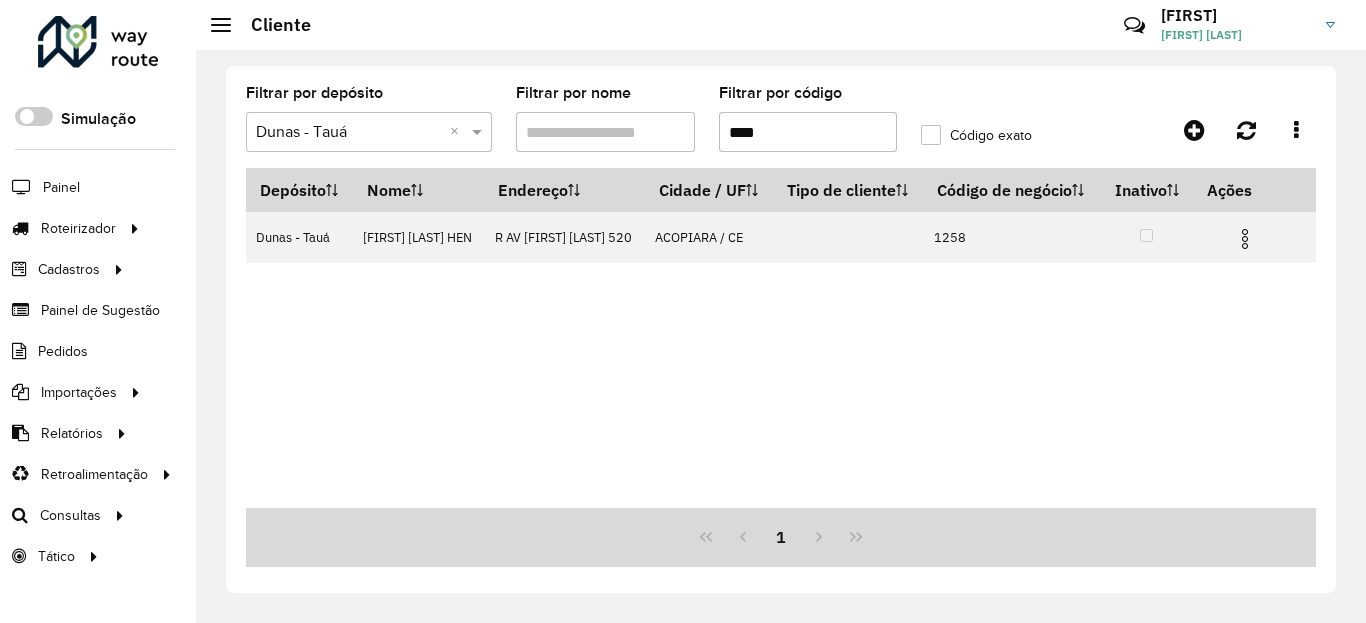click on "****" at bounding box center [808, 132] 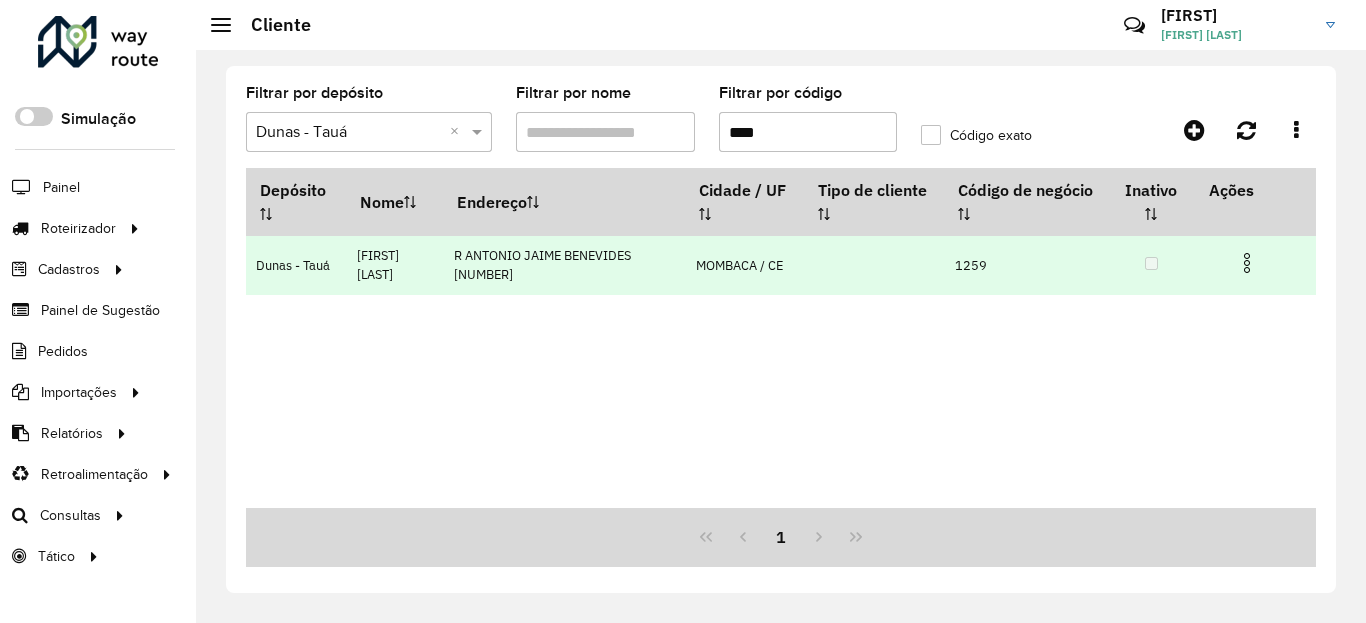 click at bounding box center (1255, 261) 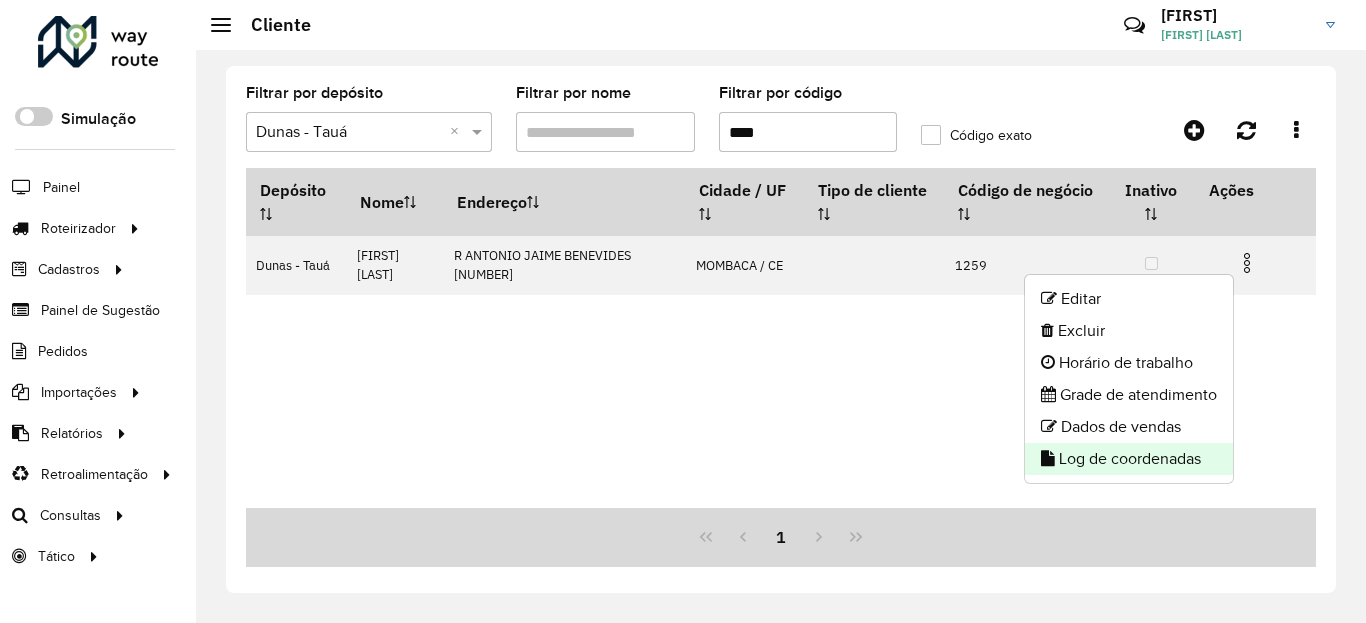 click on "Log de coordenadas" 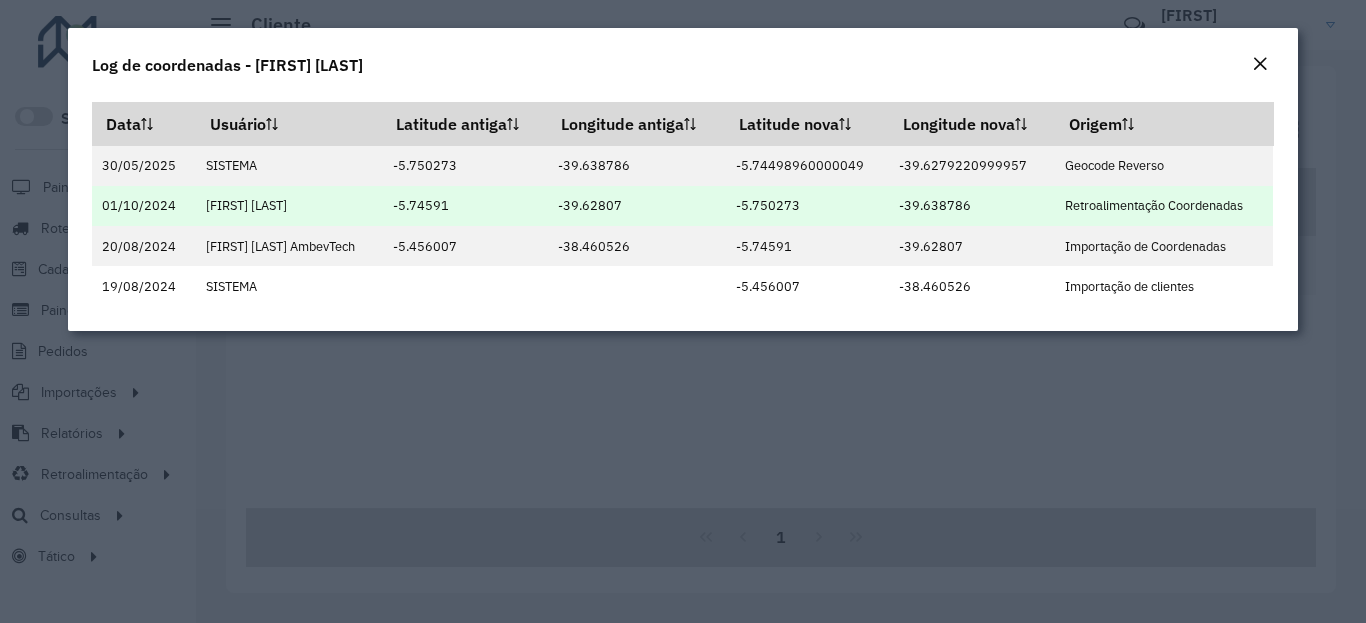 click on "-5.750273" at bounding box center (806, 206) 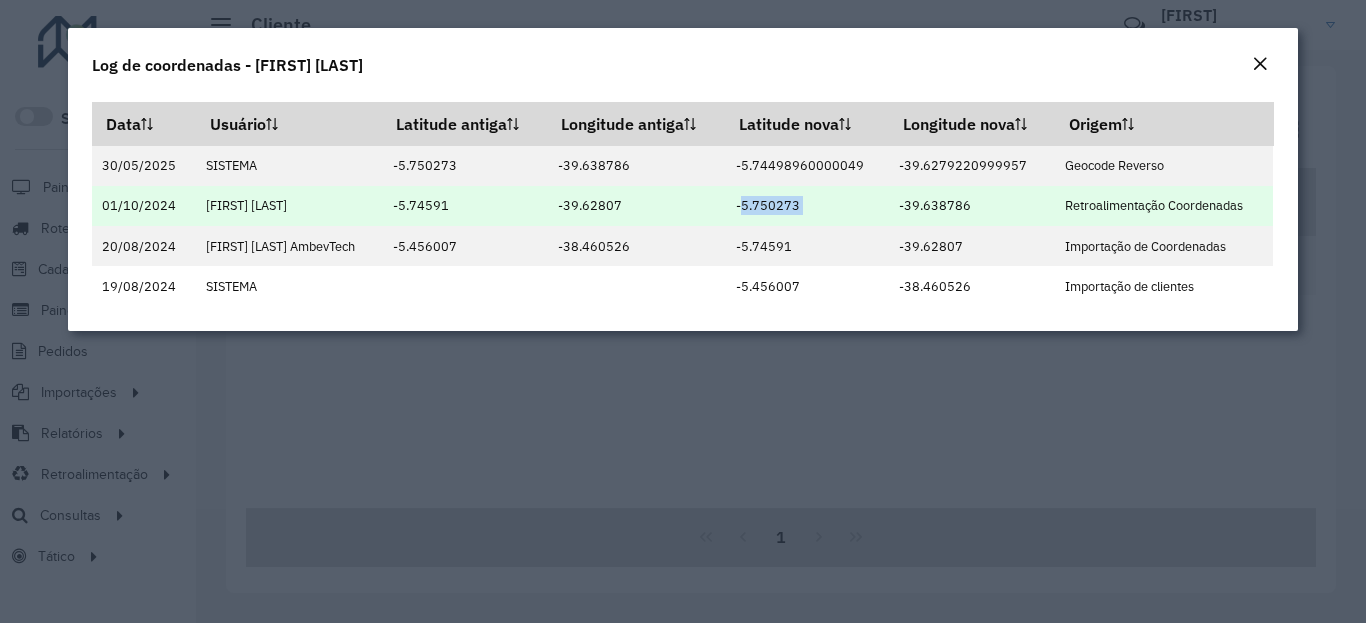 click on "-39.638786" at bounding box center (972, 206) 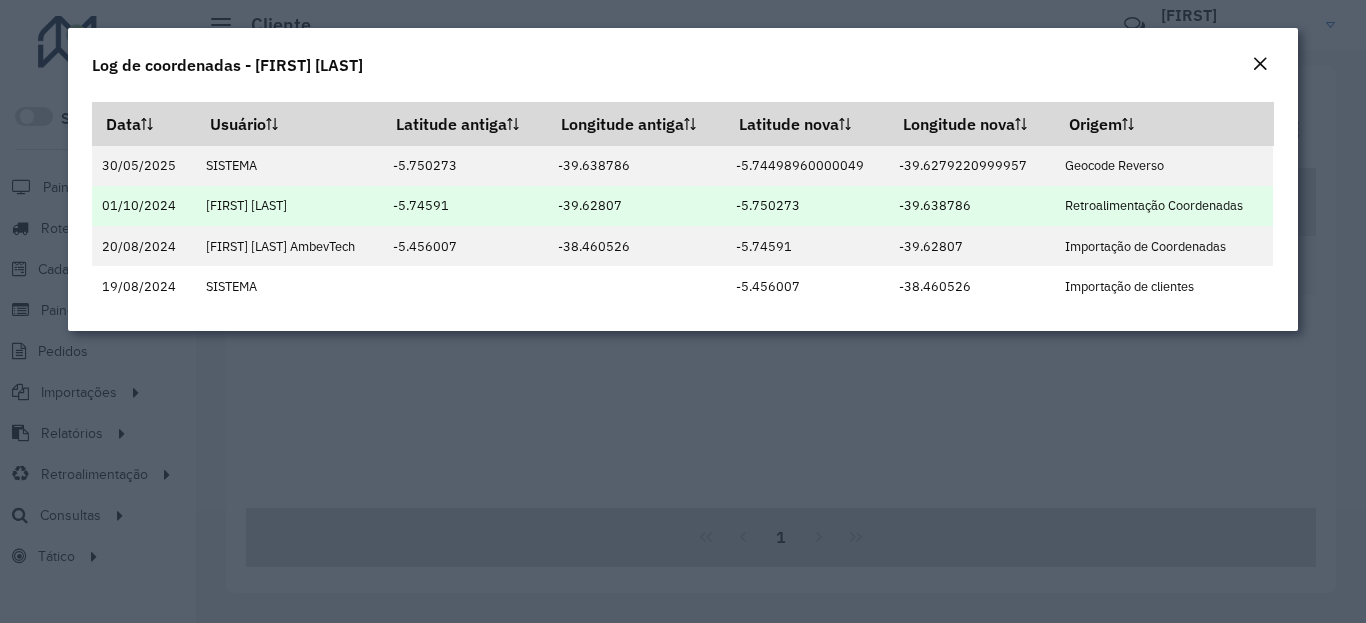 click on "-39.638786" at bounding box center (972, 206) 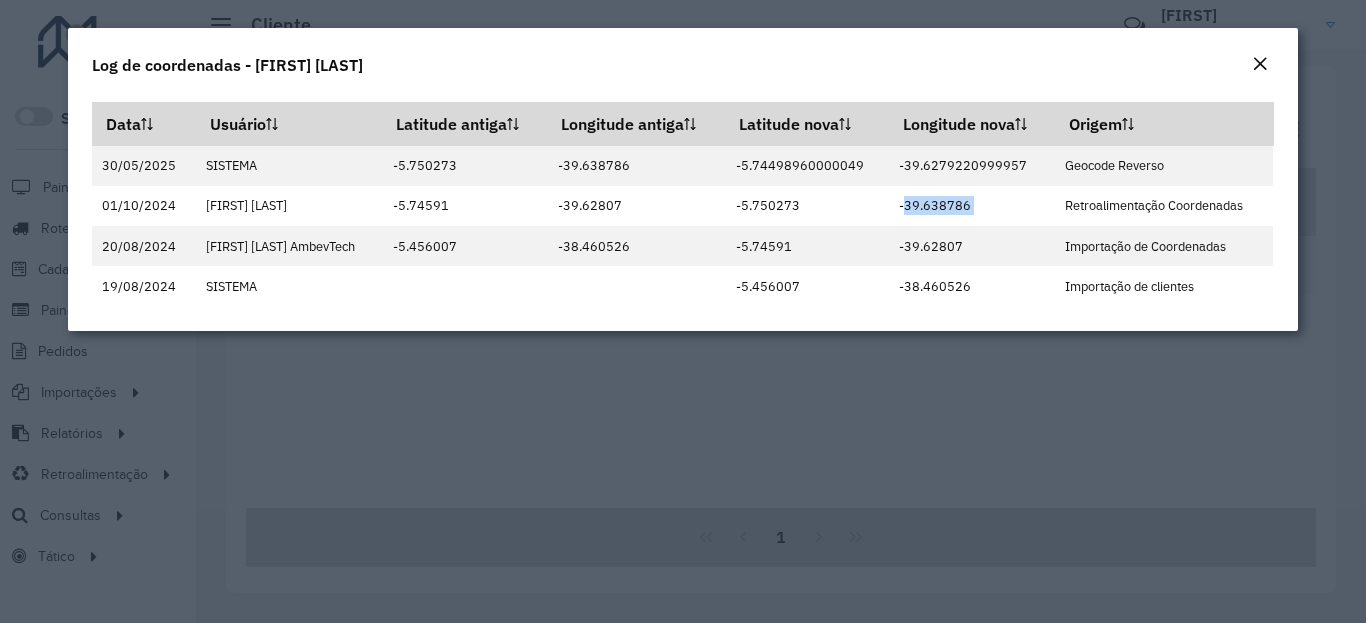 click 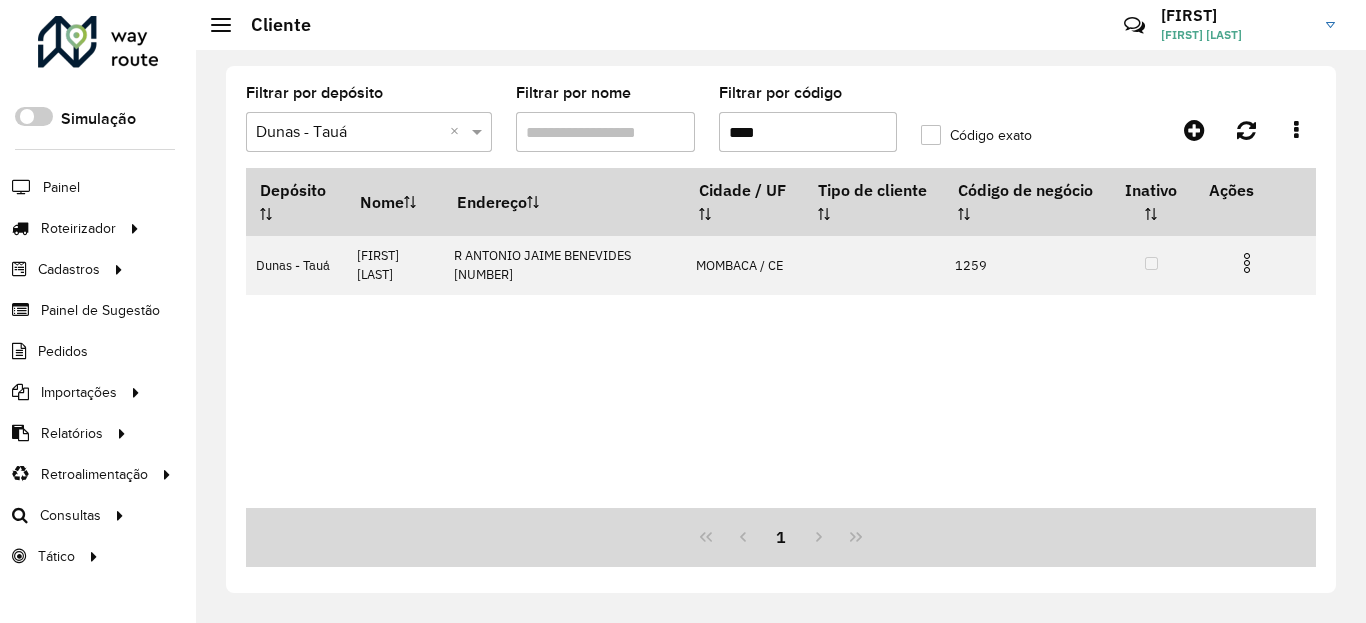 click on "****" at bounding box center (808, 132) 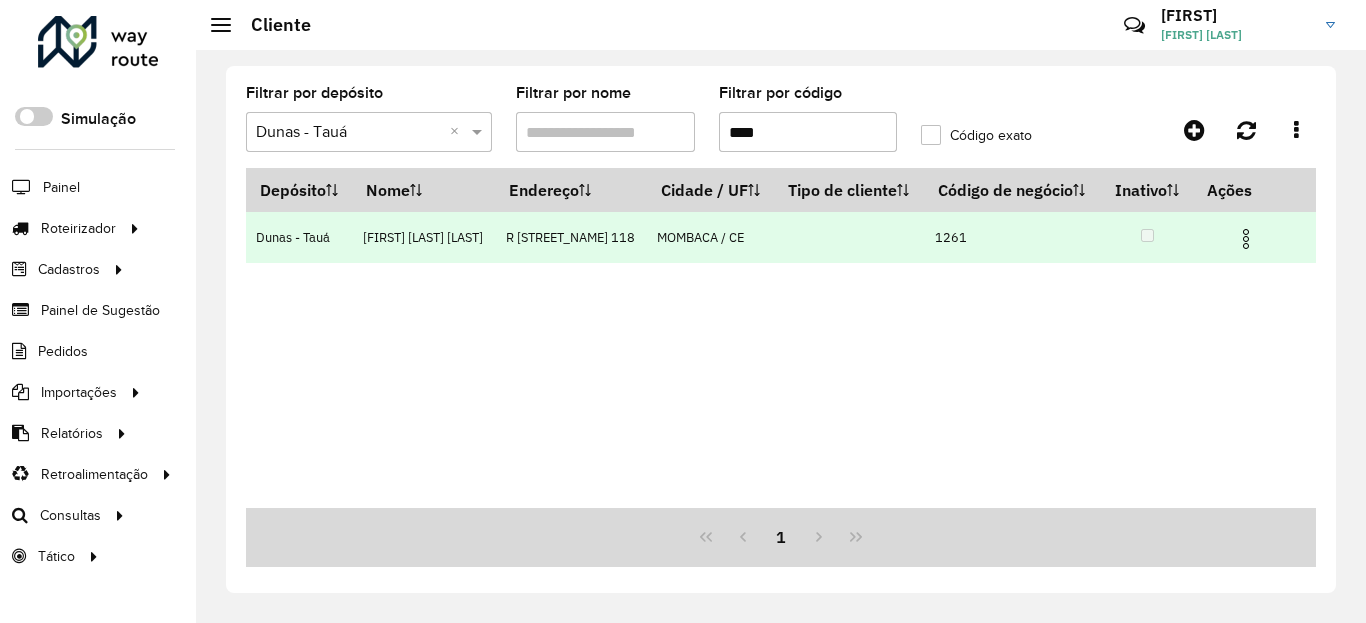 click at bounding box center [1246, 239] 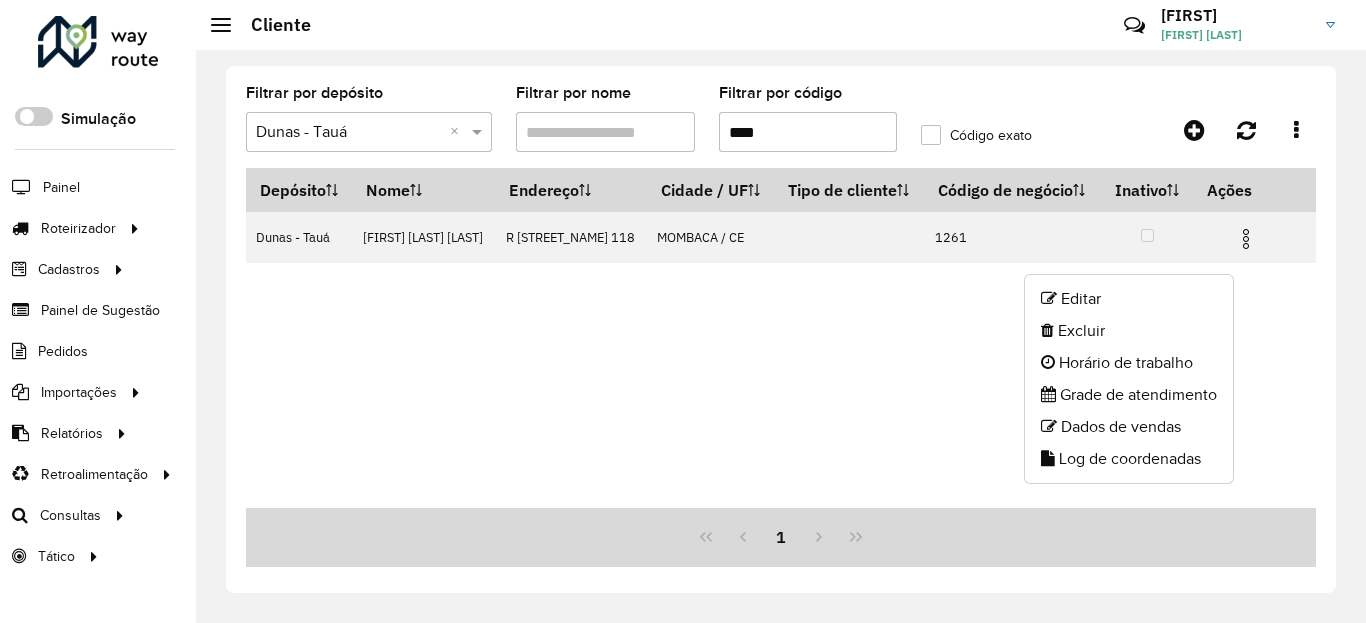 click on "Log de coordenadas" 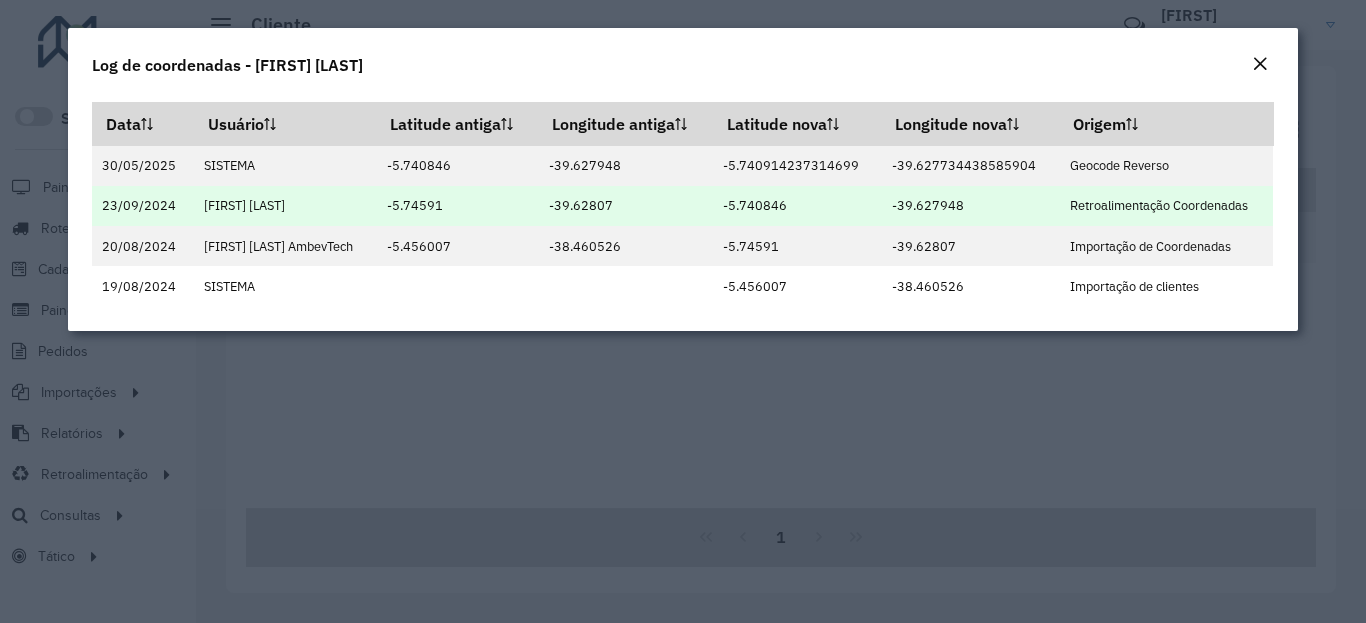 click on "-5.740846" at bounding box center (797, 206) 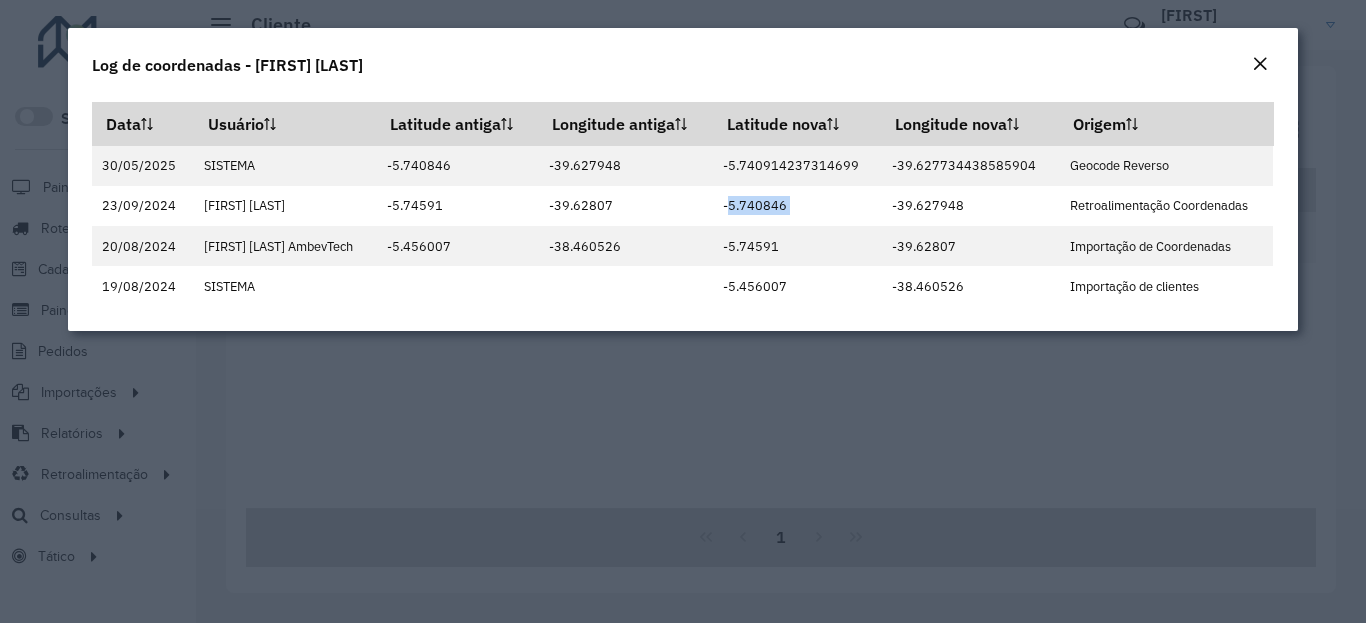 drag, startPoint x: 1259, startPoint y: 66, endPoint x: 1248, endPoint y: 93, distance: 29.15476 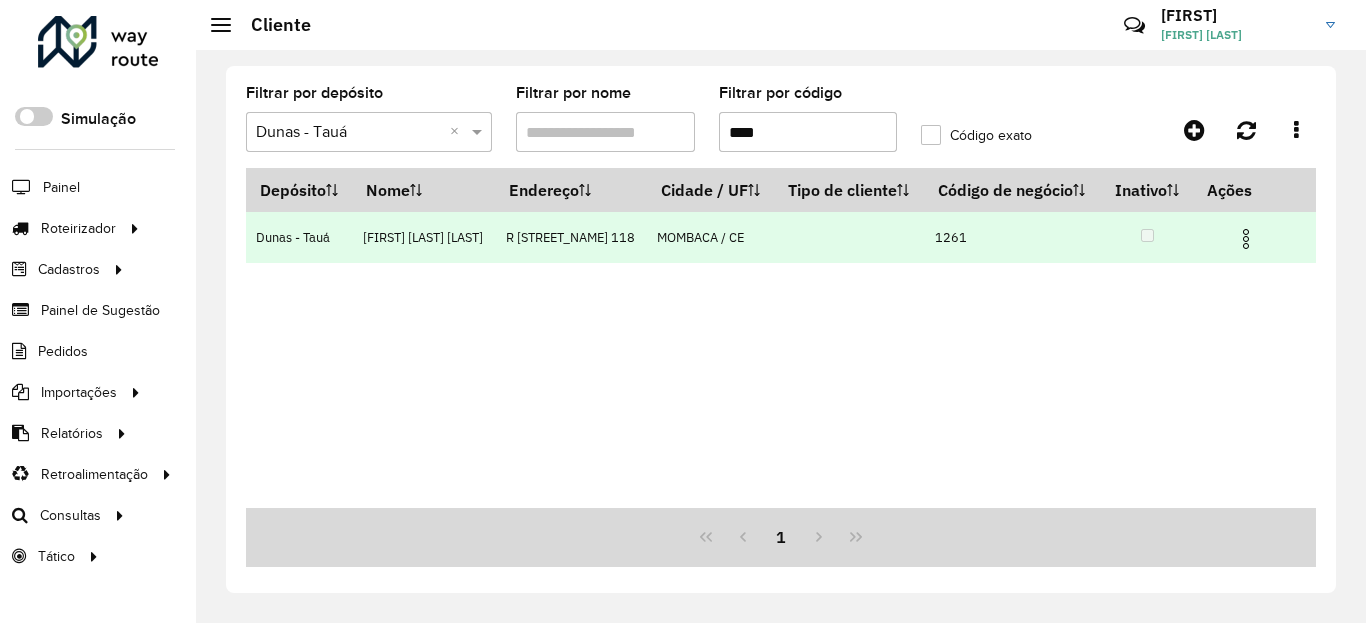 click at bounding box center (1246, 239) 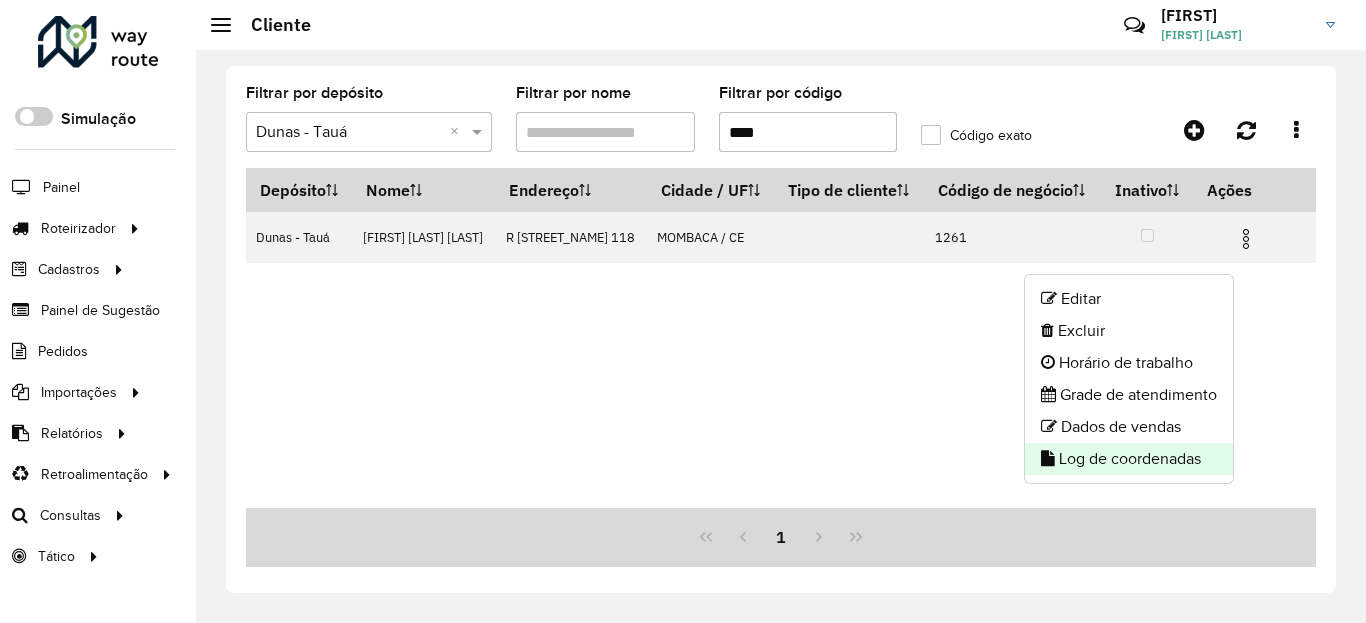 click on "Log de coordenadas" 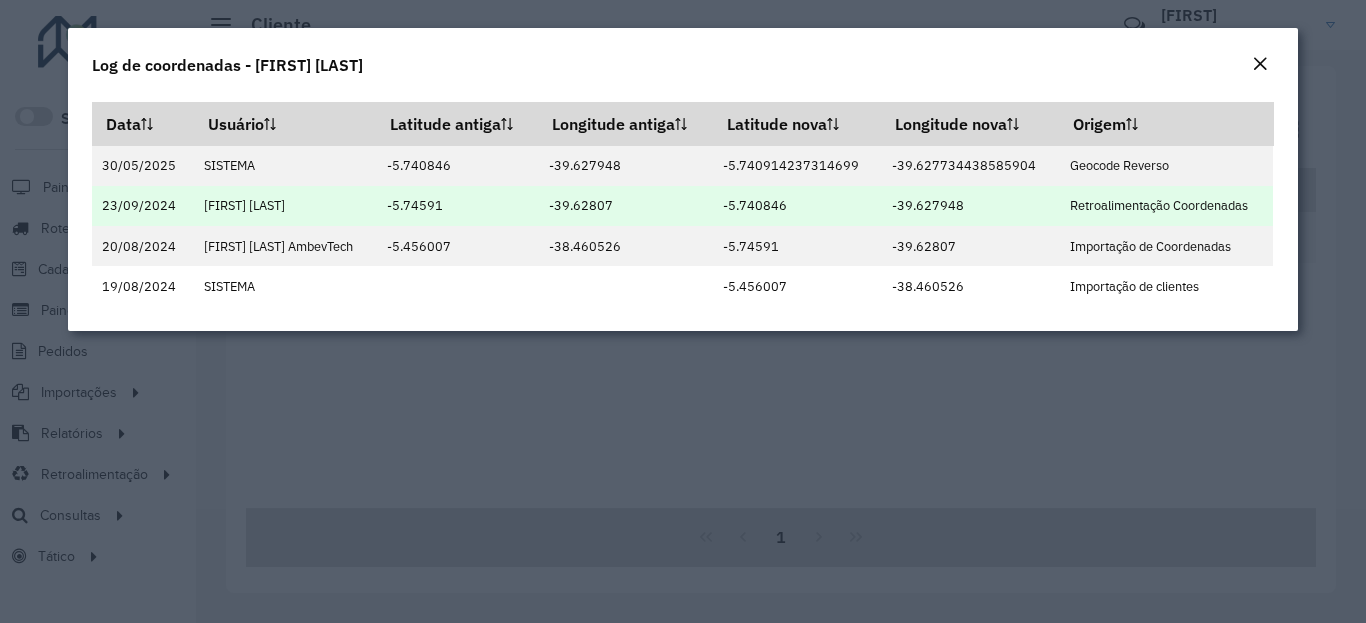 click on "-5.740846" at bounding box center [797, 206] 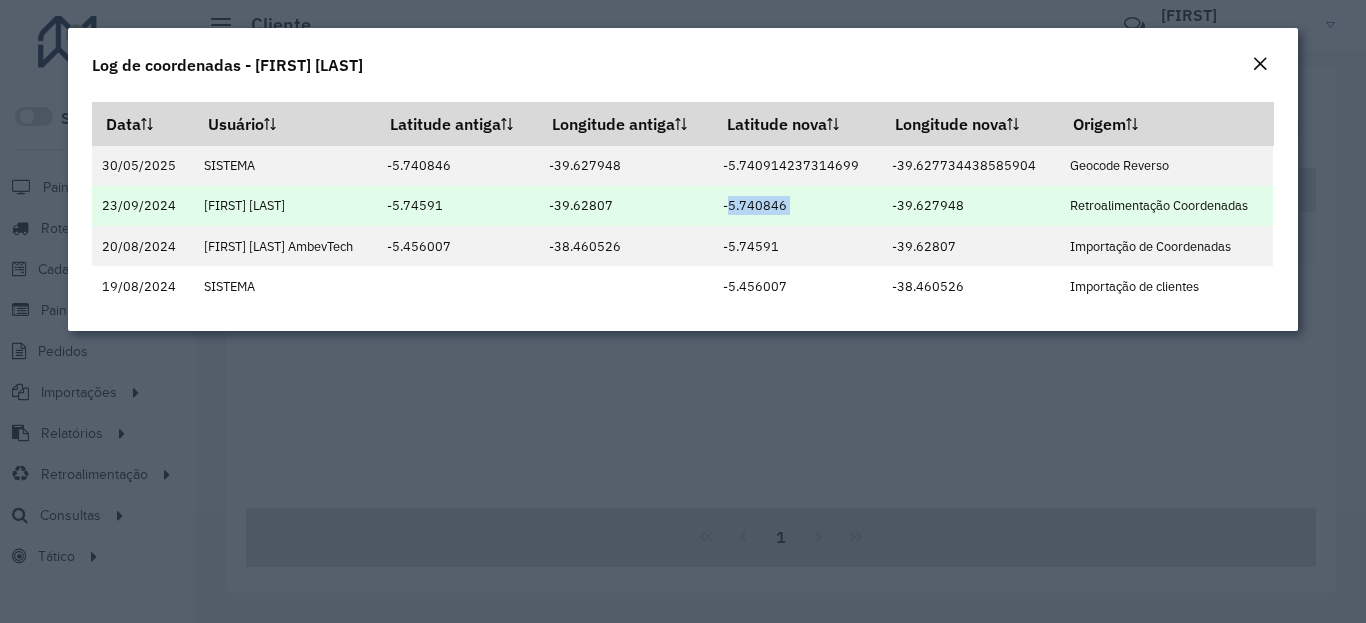 click on "-5.740846" at bounding box center [797, 206] 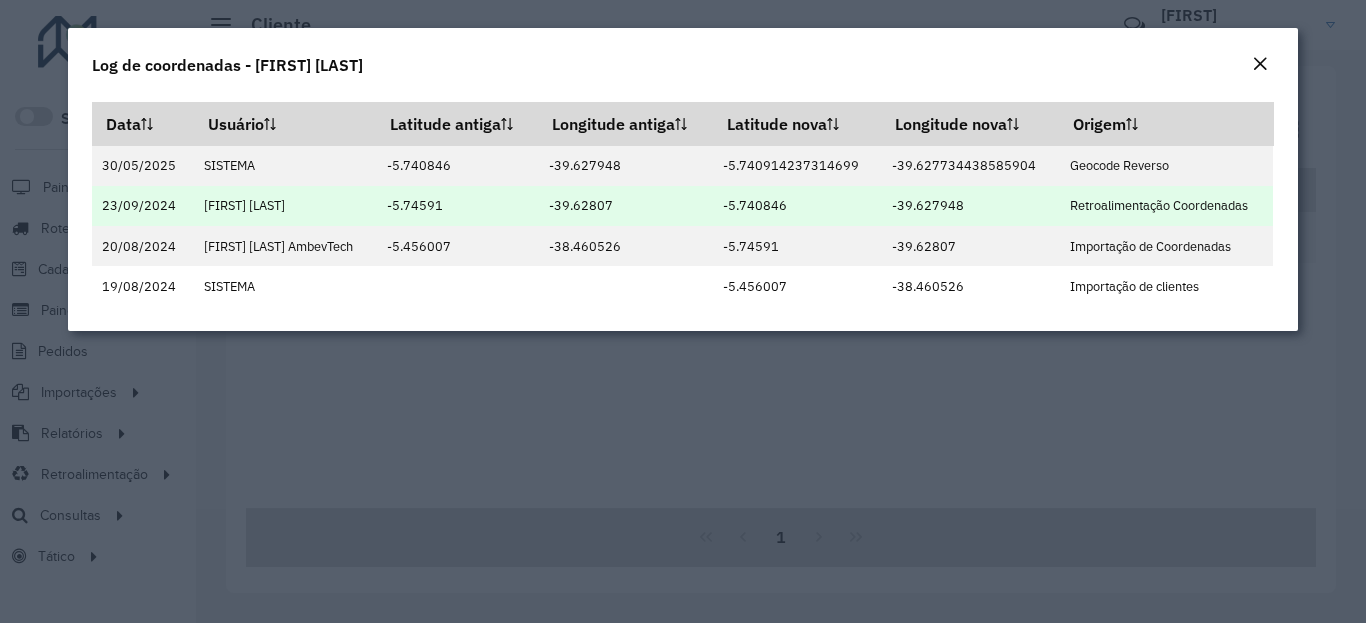 click on "-5.740846" at bounding box center (797, 206) 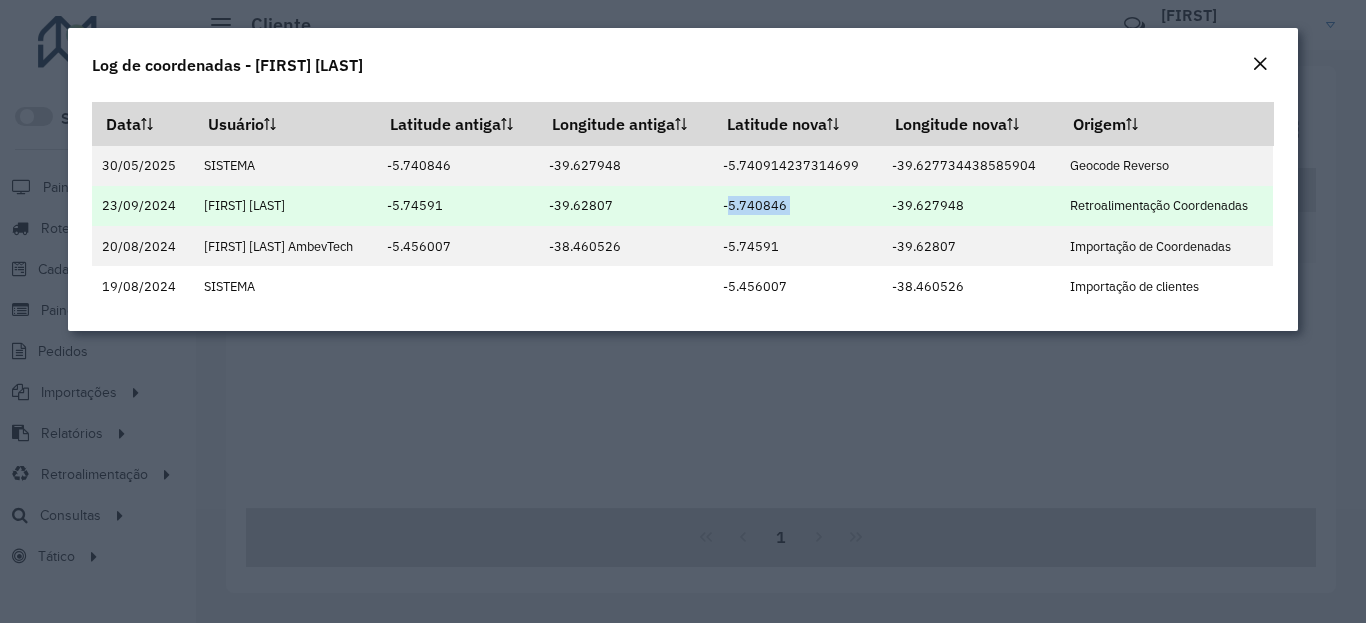 click on "-39.627948" at bounding box center [970, 206] 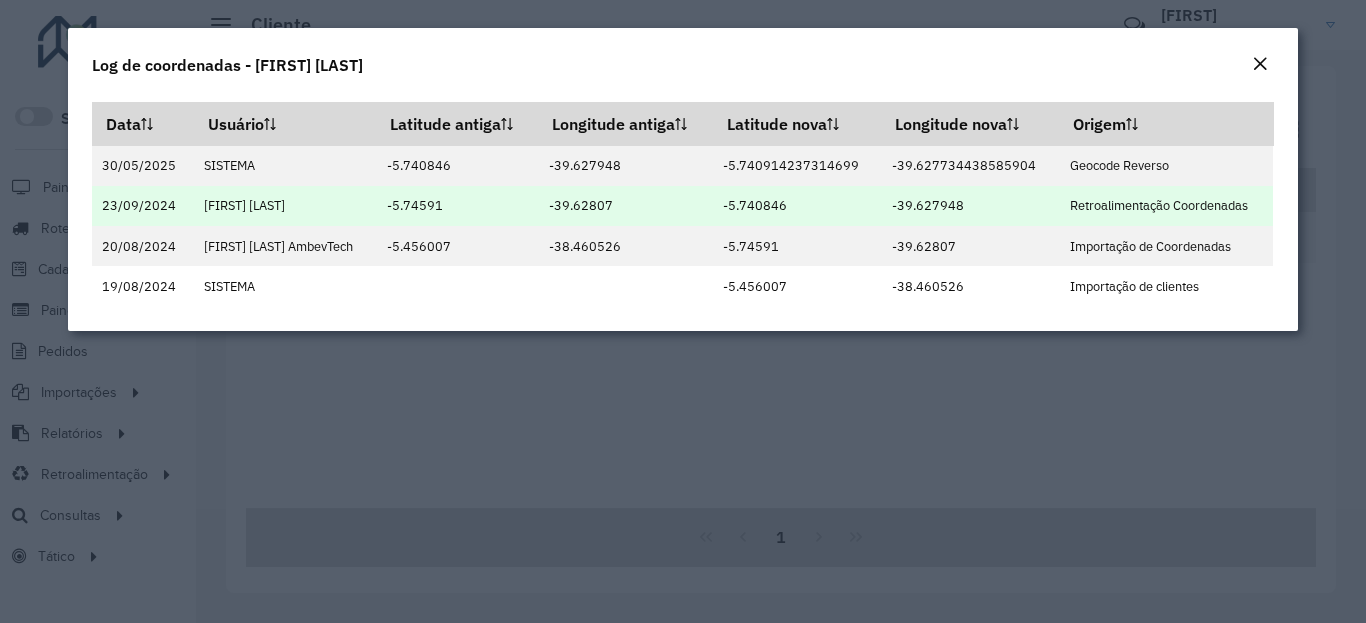 click on "-39.627948" at bounding box center [970, 206] 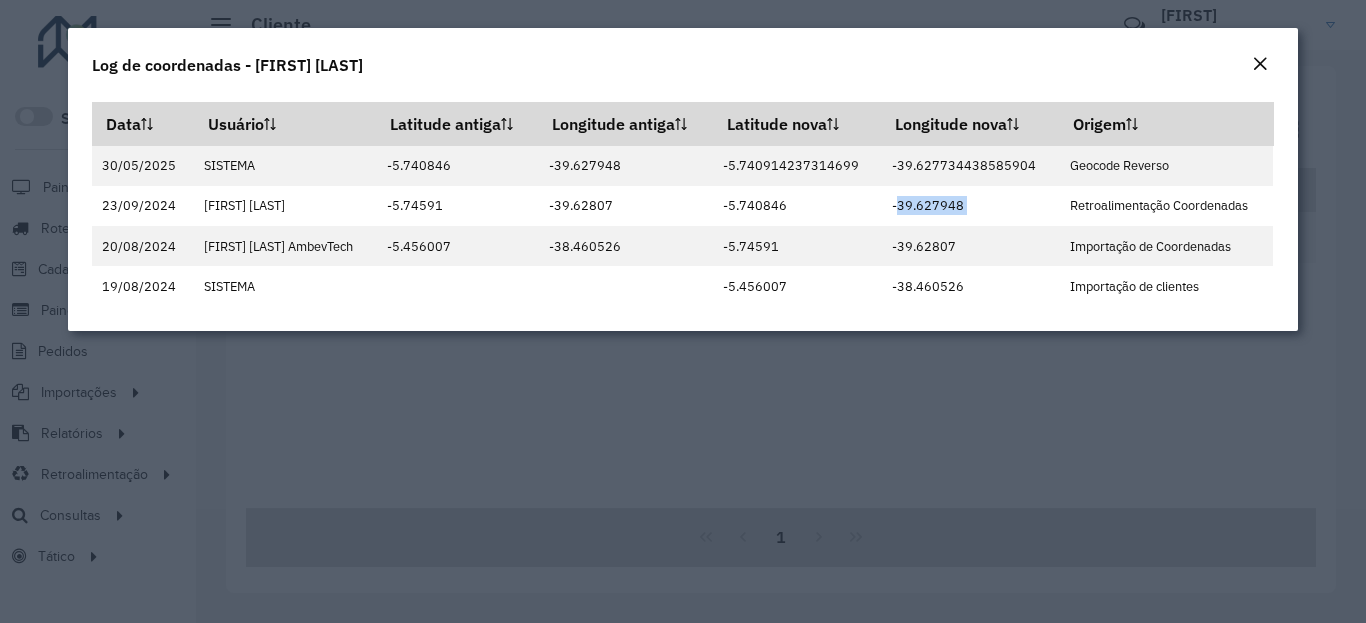 click 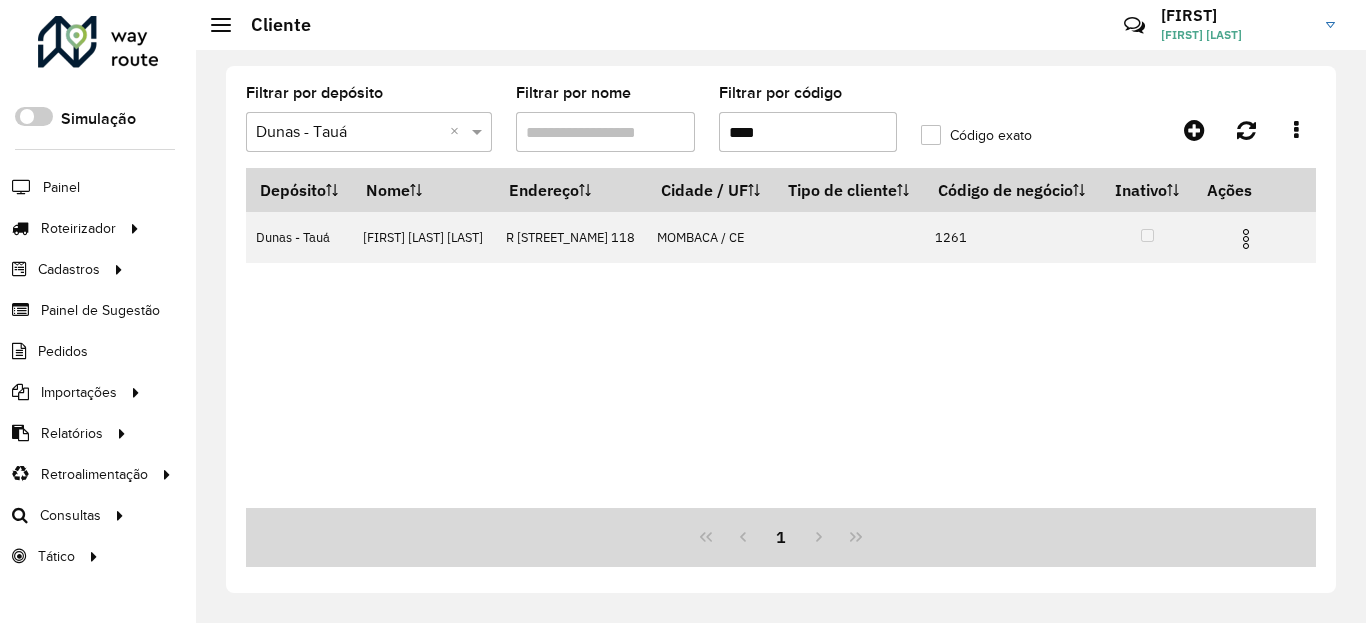 click on "****" at bounding box center [808, 132] 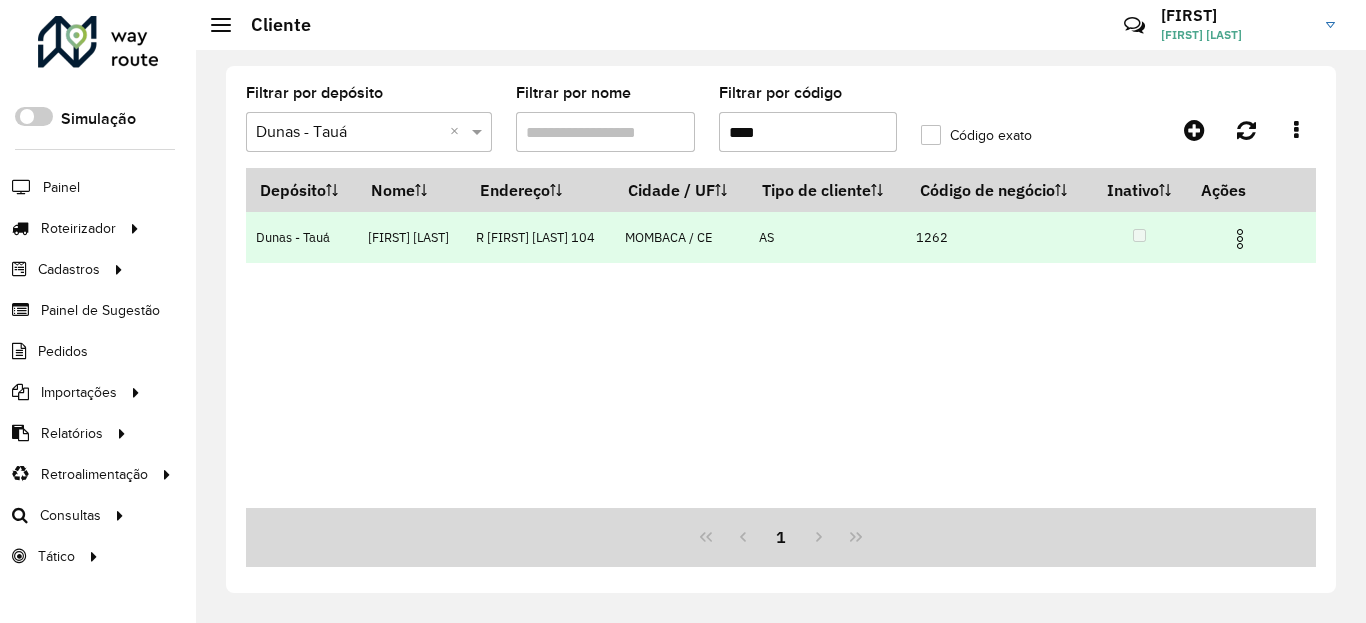 click at bounding box center [1240, 239] 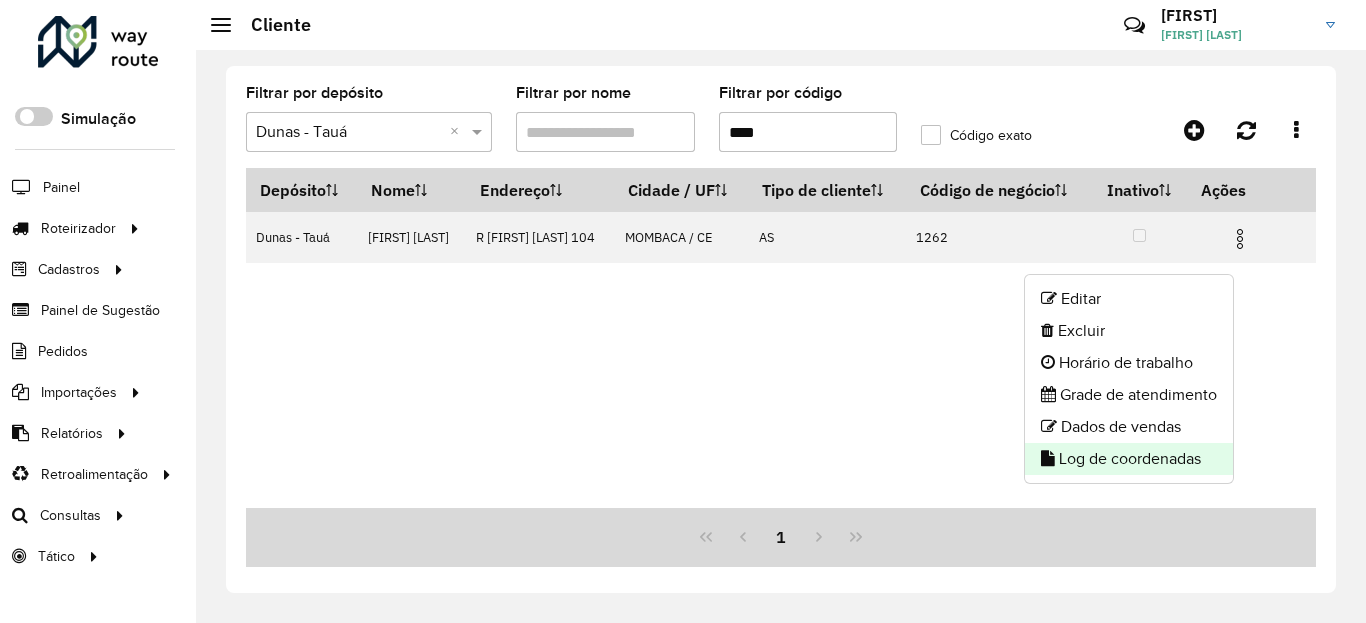 click on "Log de coordenadas" 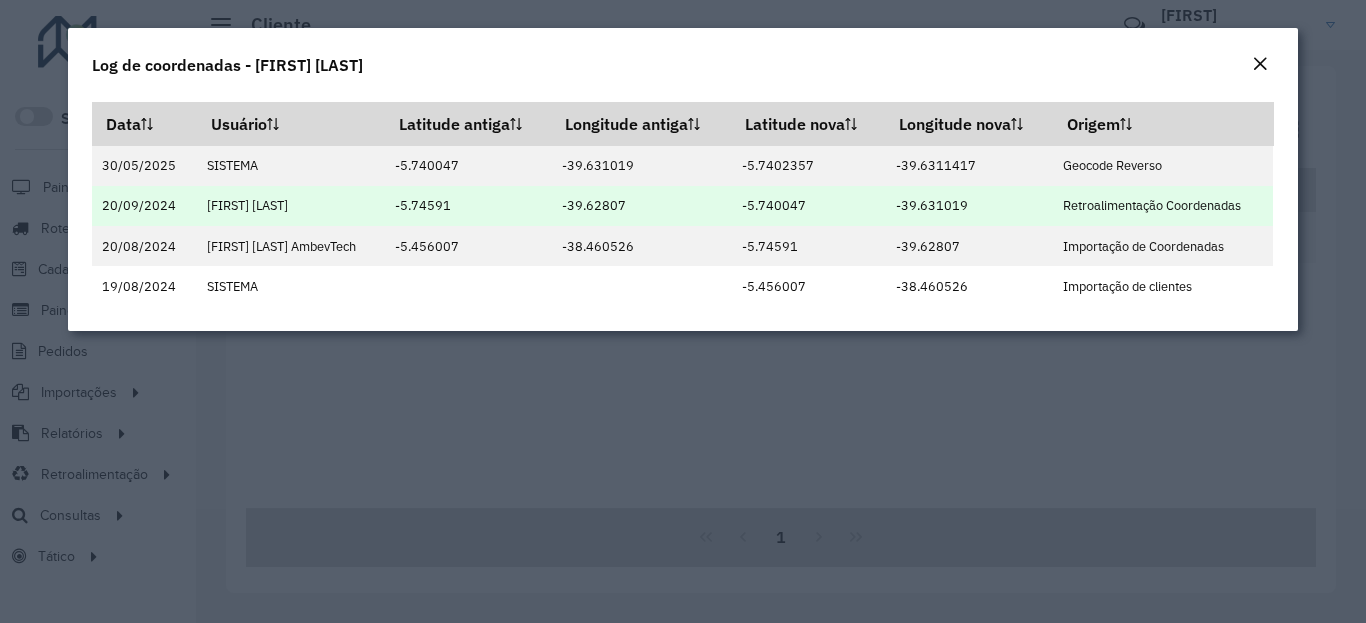 click on "-5.740047" at bounding box center (808, 206) 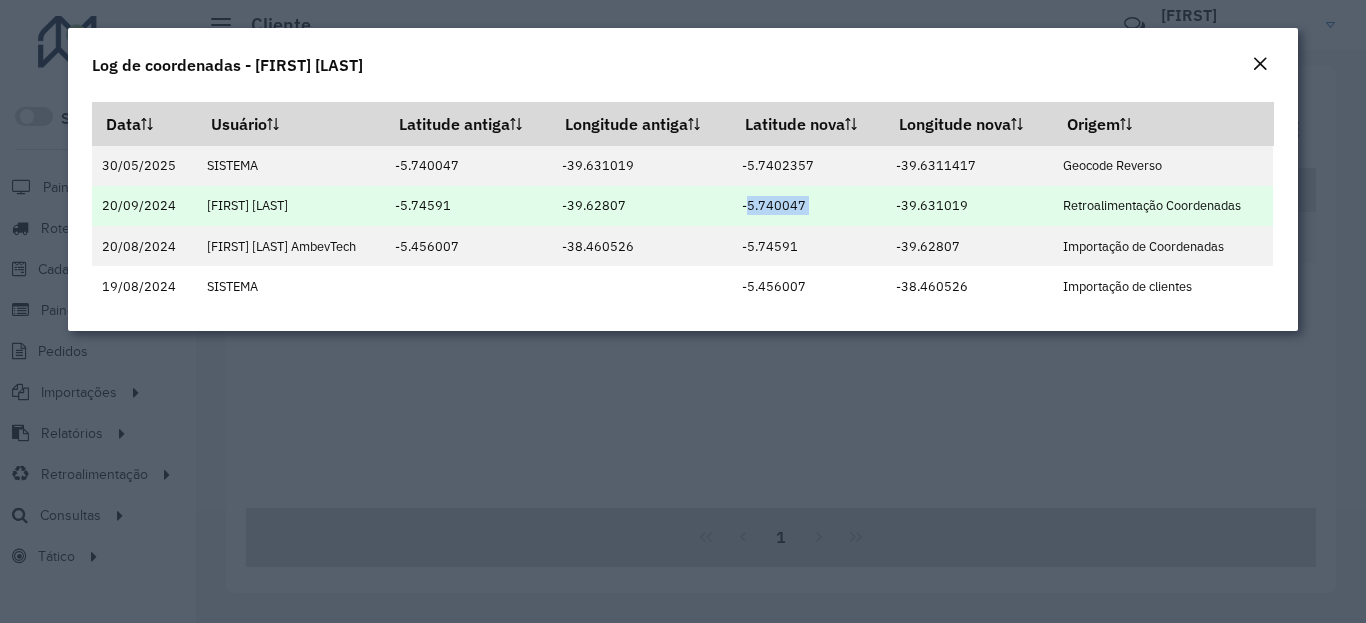 click on "-39.631019" at bounding box center [969, 206] 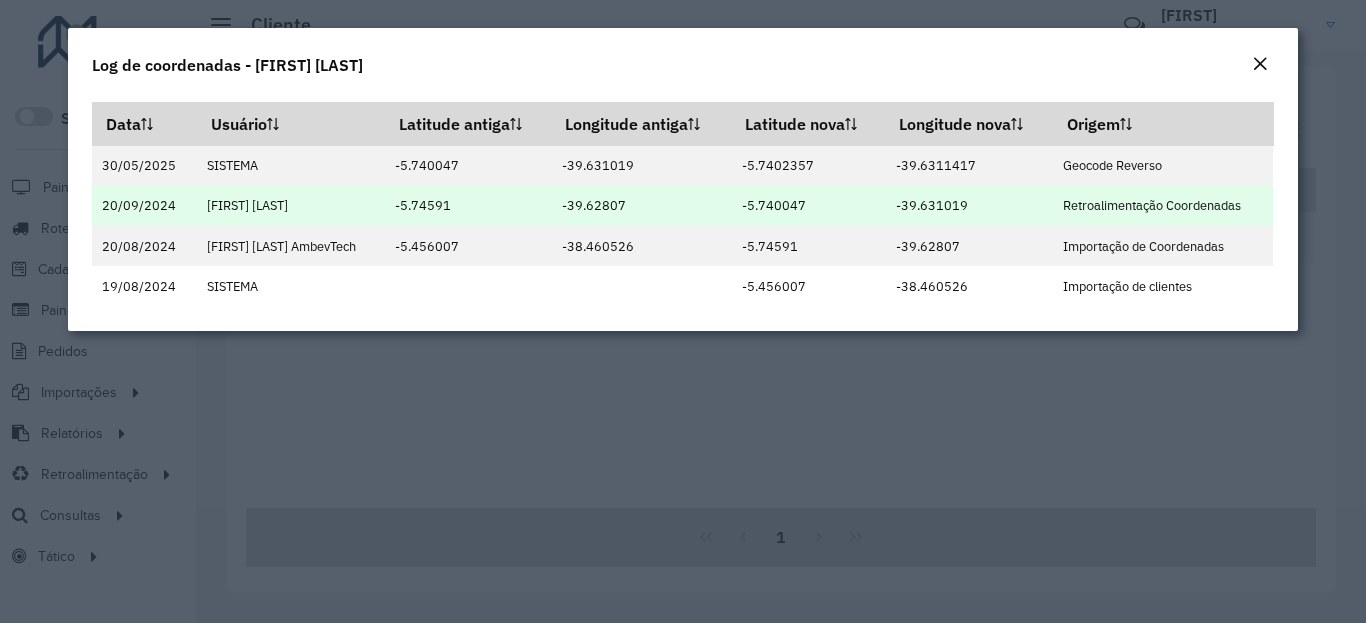 click on "-39.631019" at bounding box center [969, 206] 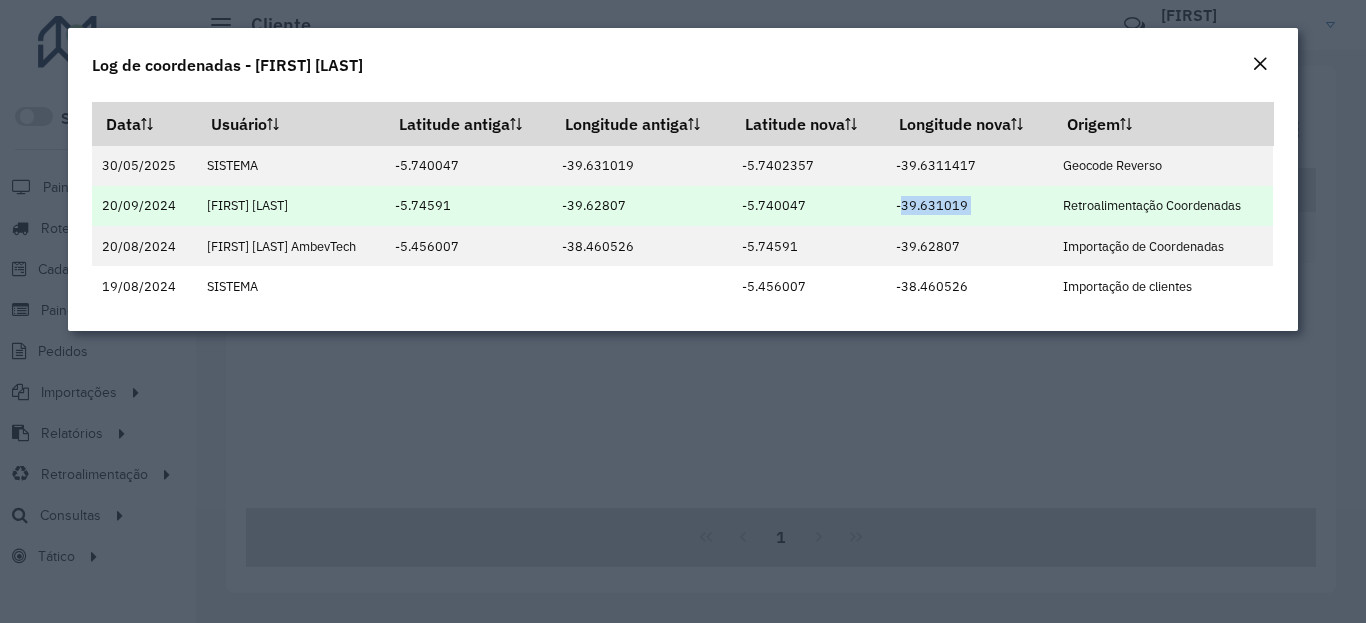 click on "-39.631019" at bounding box center [969, 206] 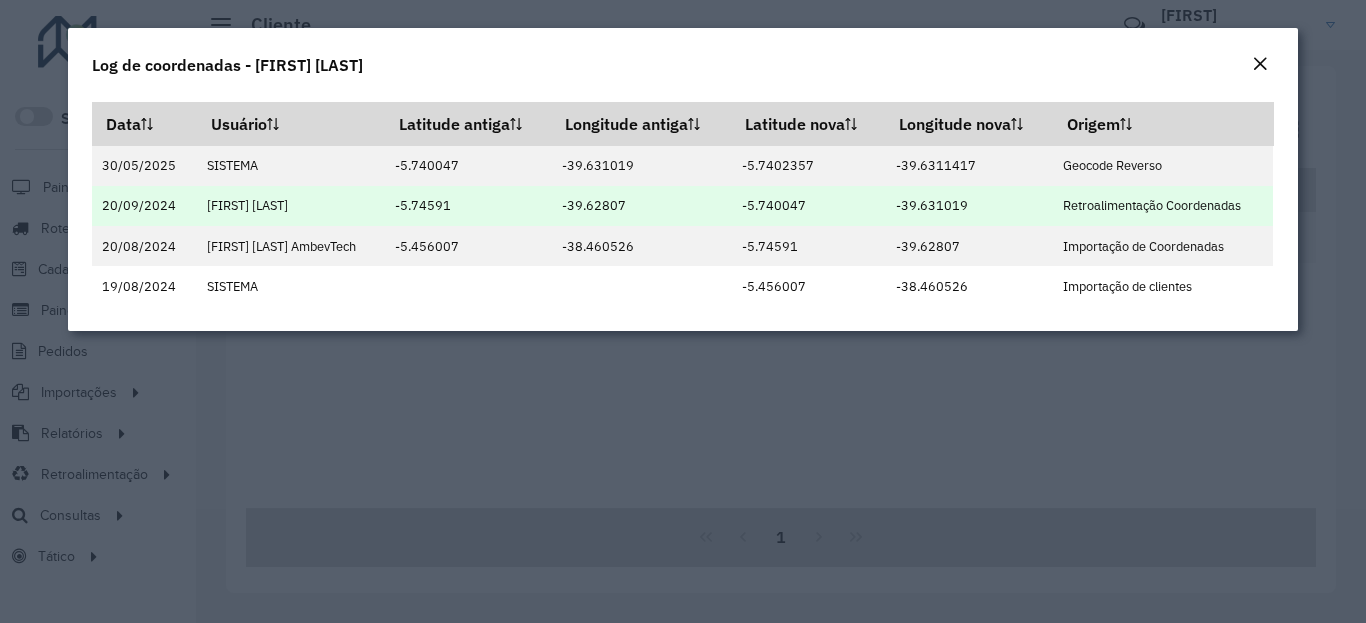 click on "-39.631019" at bounding box center [969, 206] 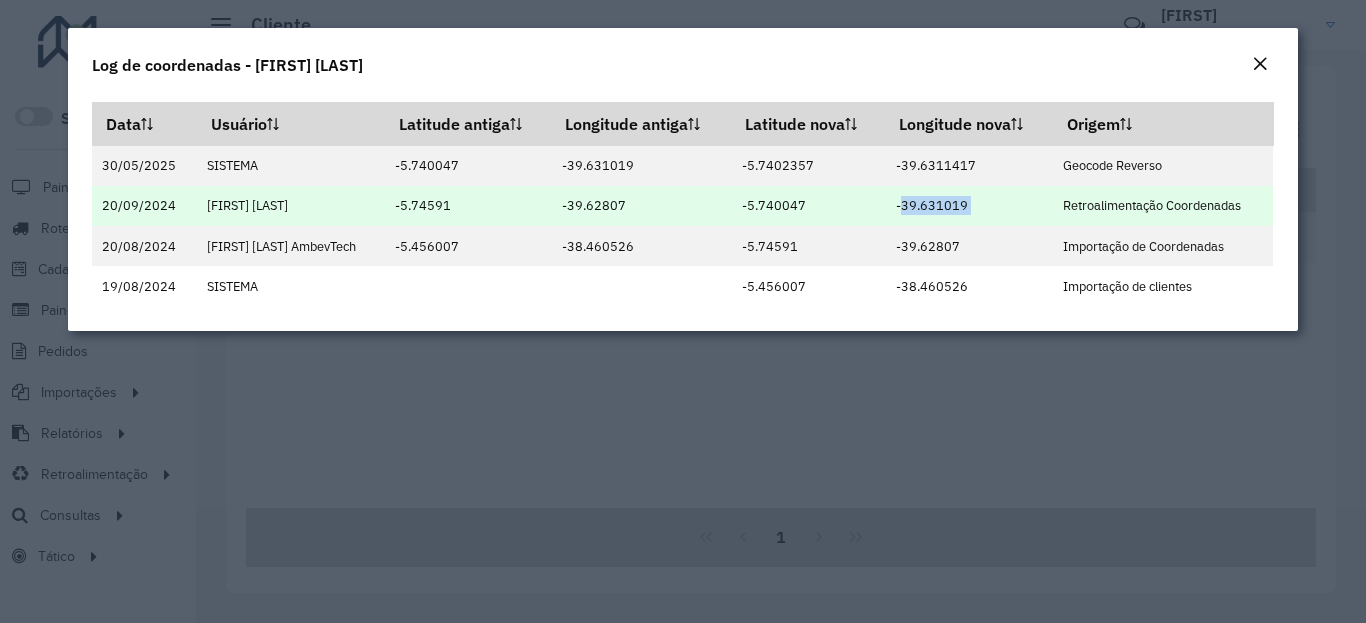 click on "-39.631019" at bounding box center (969, 206) 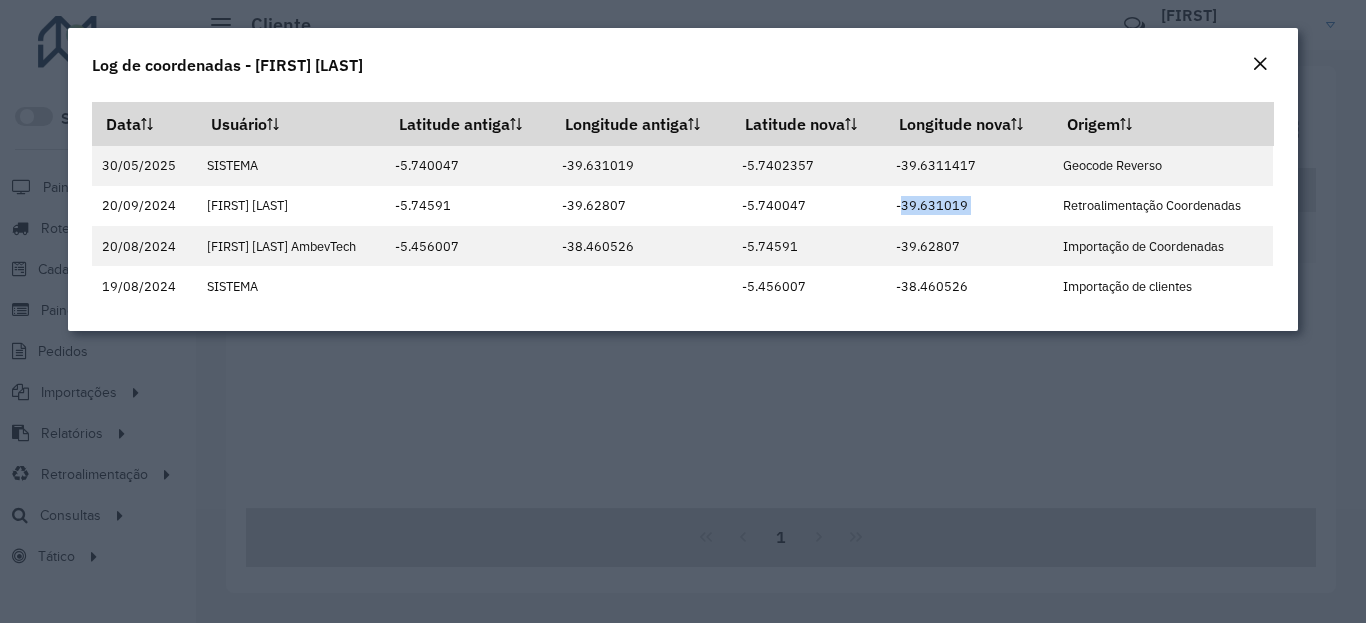 click 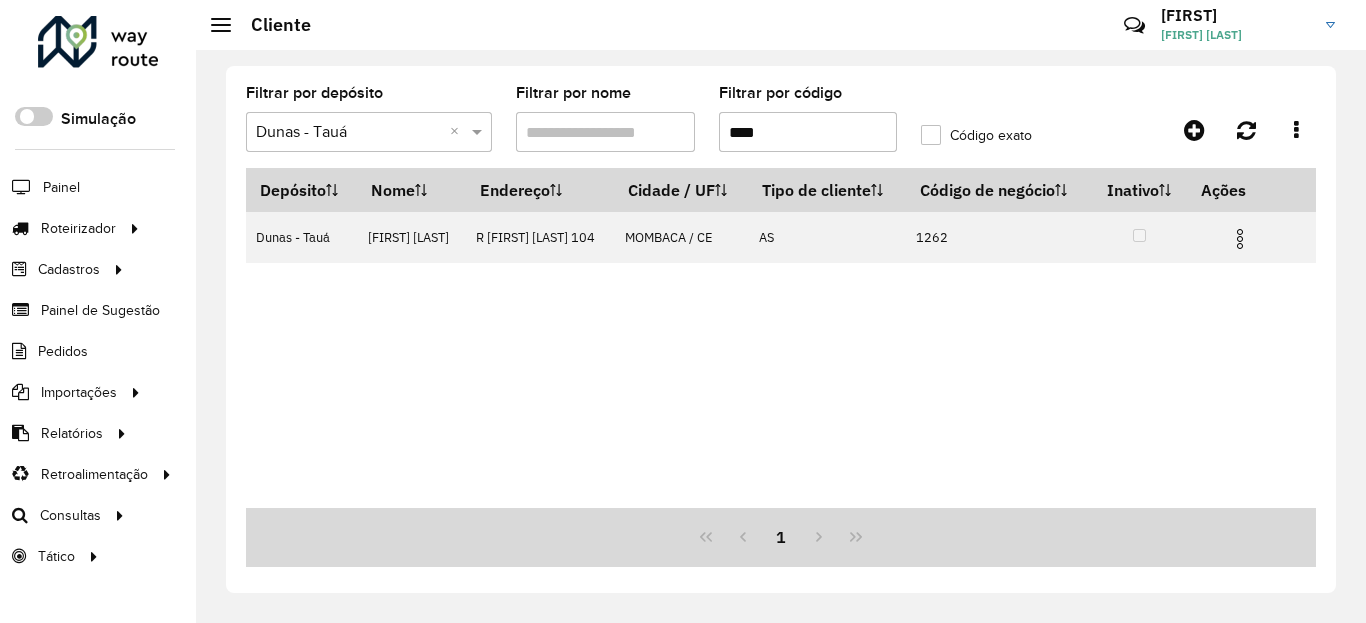 click on "****" at bounding box center (808, 132) 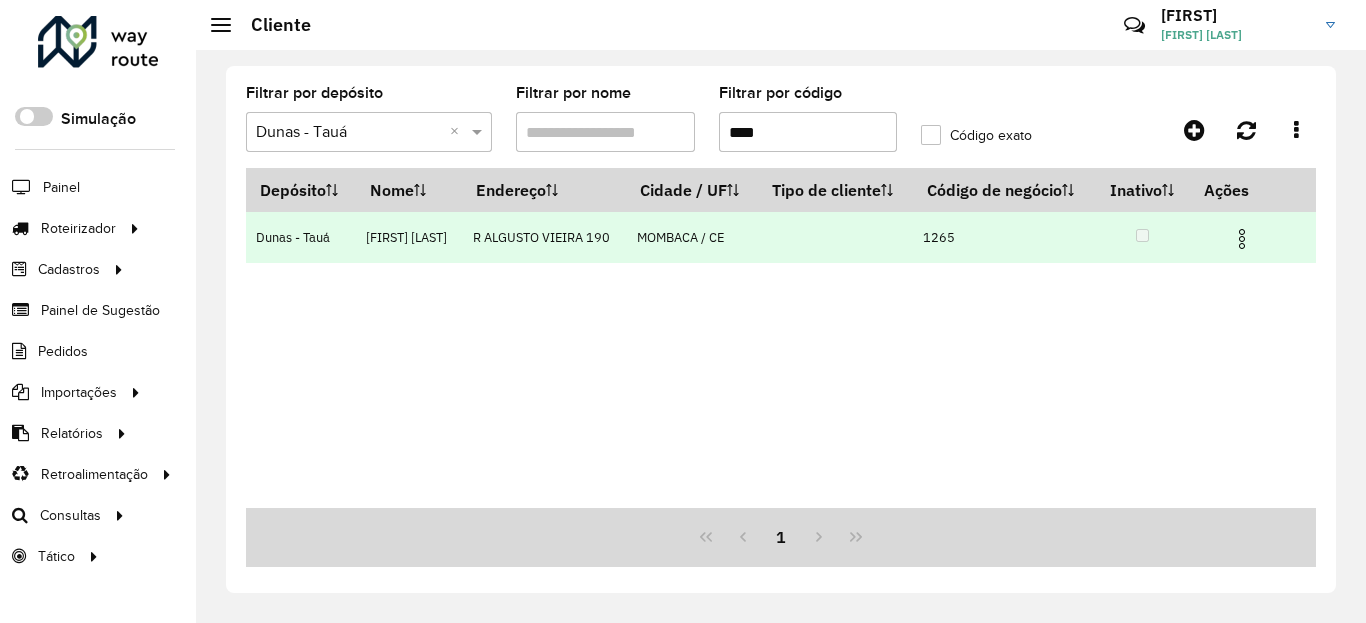click at bounding box center (1250, 237) 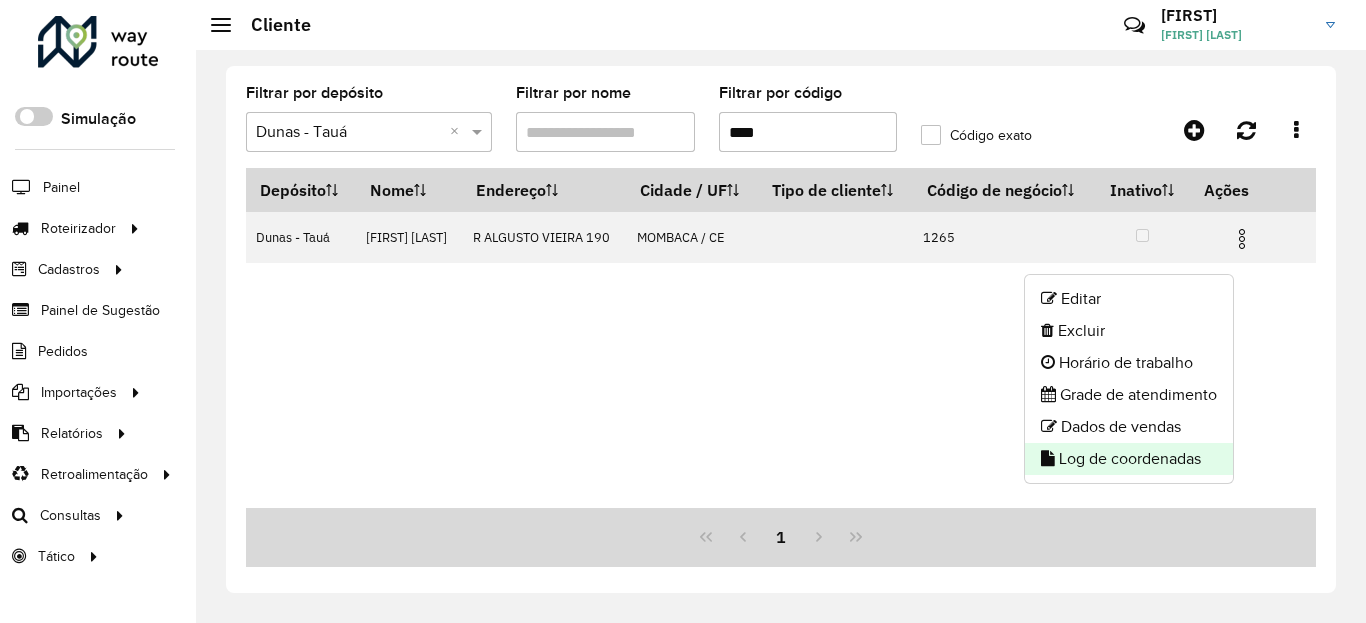 click on "Log de coordenadas" 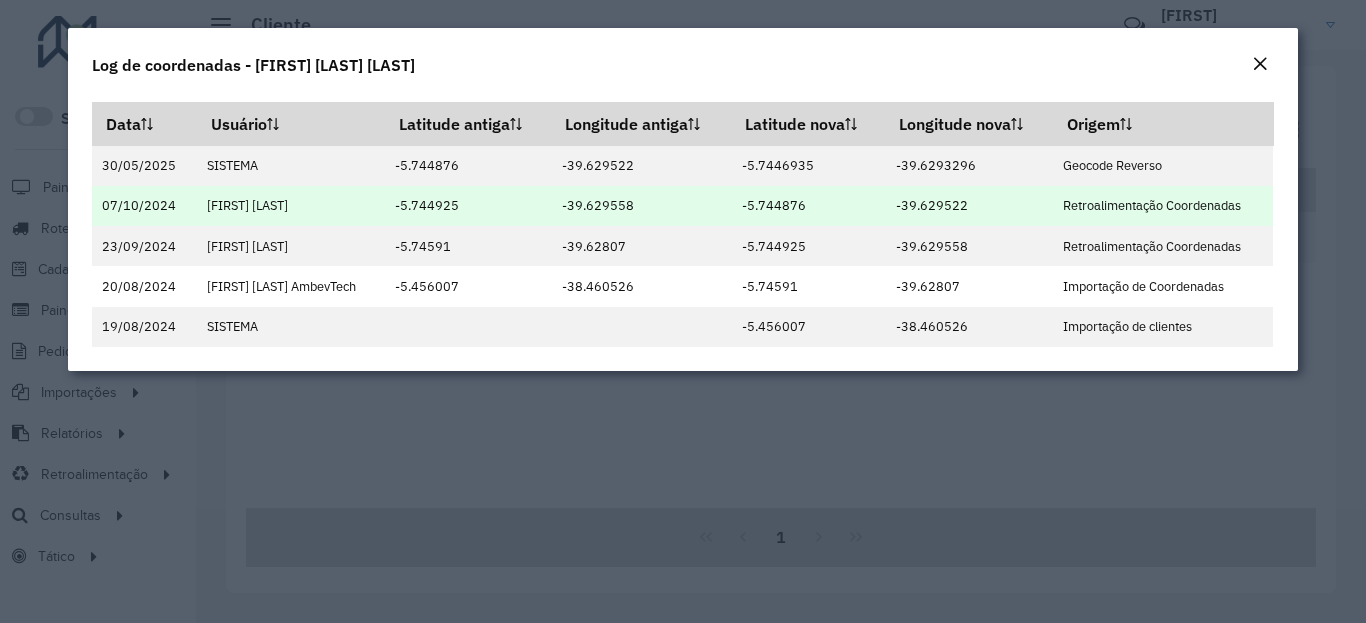 click on "-5.744876" at bounding box center (808, 206) 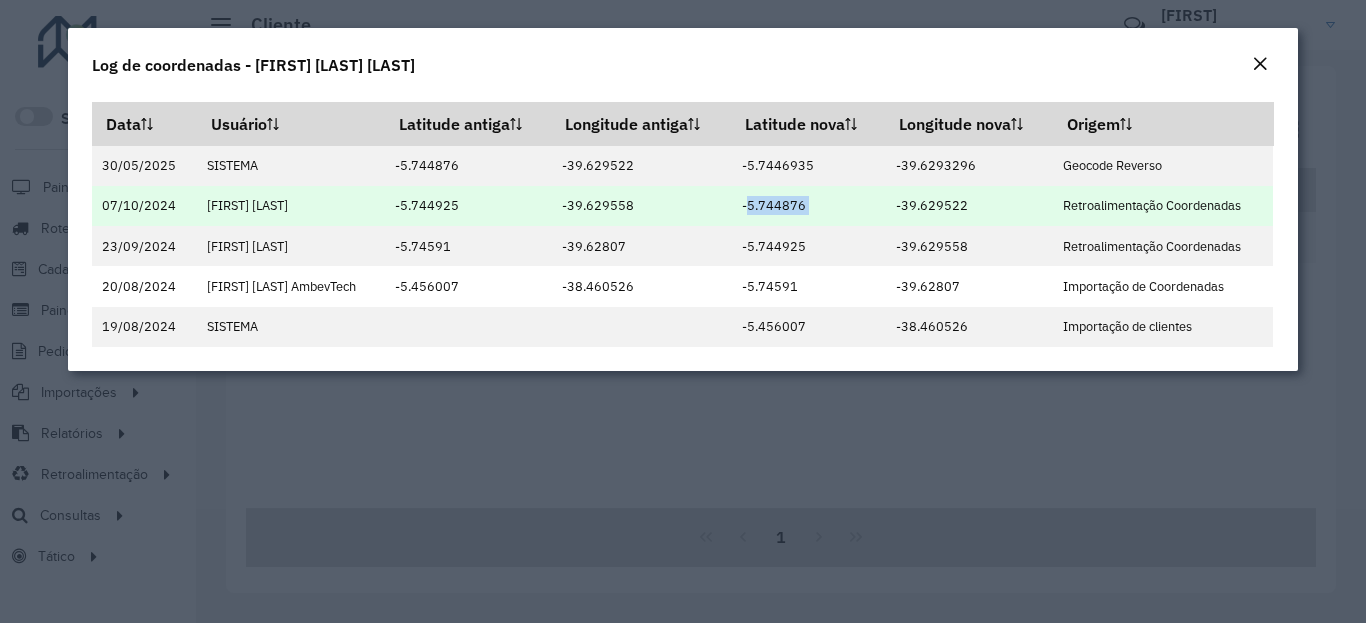 click on "-39.629522" at bounding box center [969, 206] 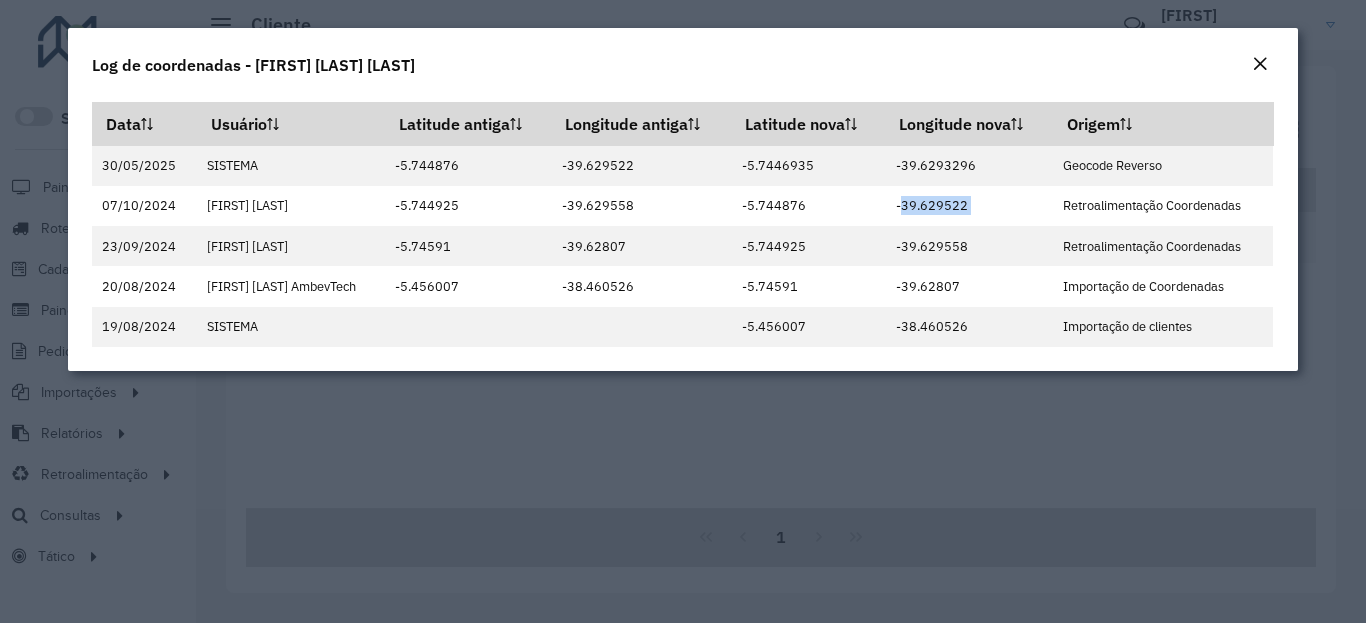 click on "Log de coordenadas - [FIRST] [LAST] [LAST]" 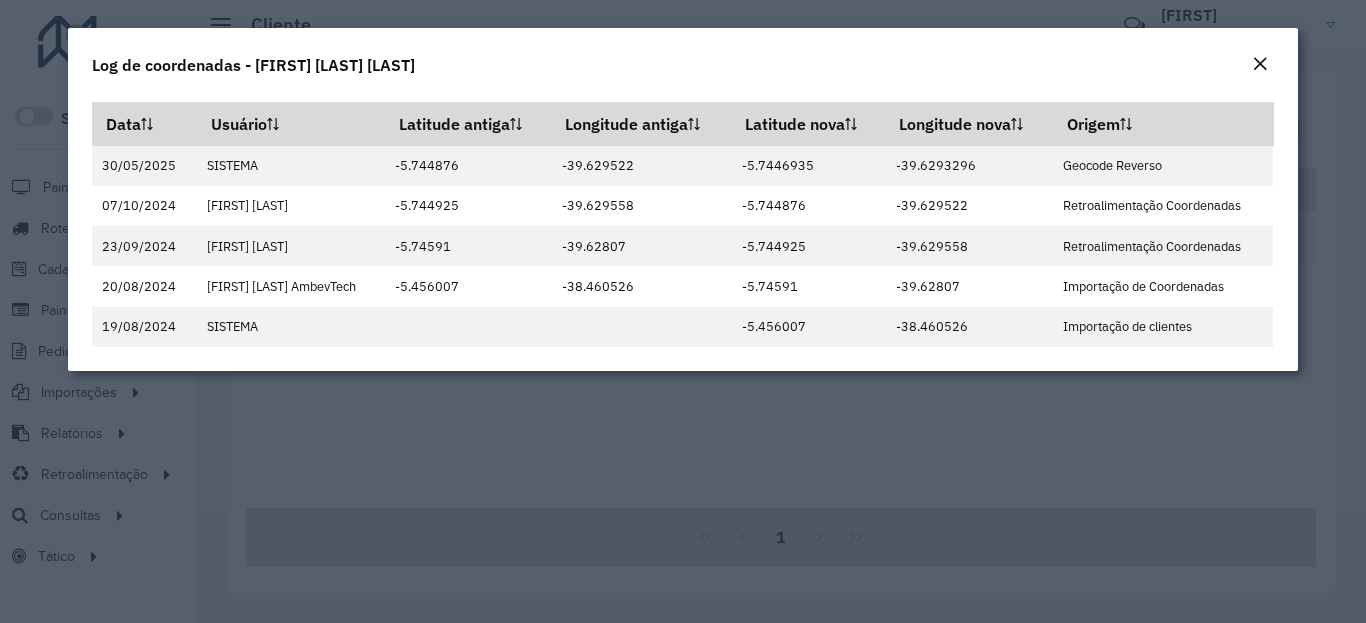 click 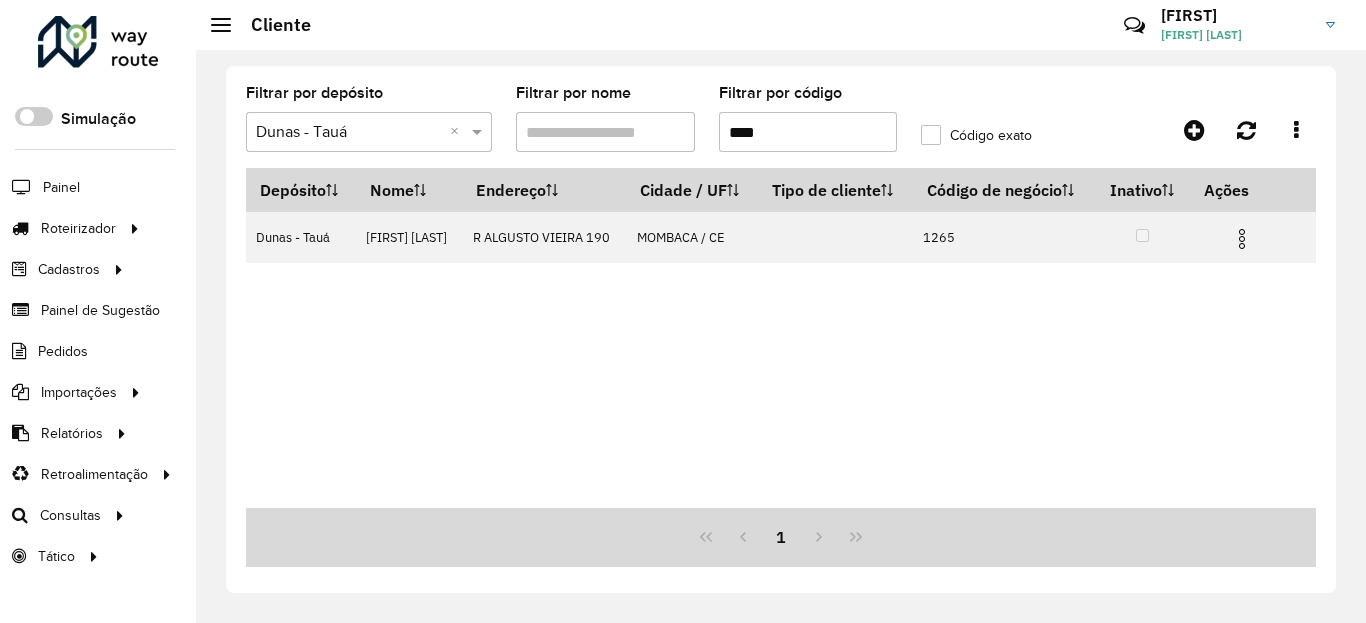click on "****" at bounding box center (808, 132) 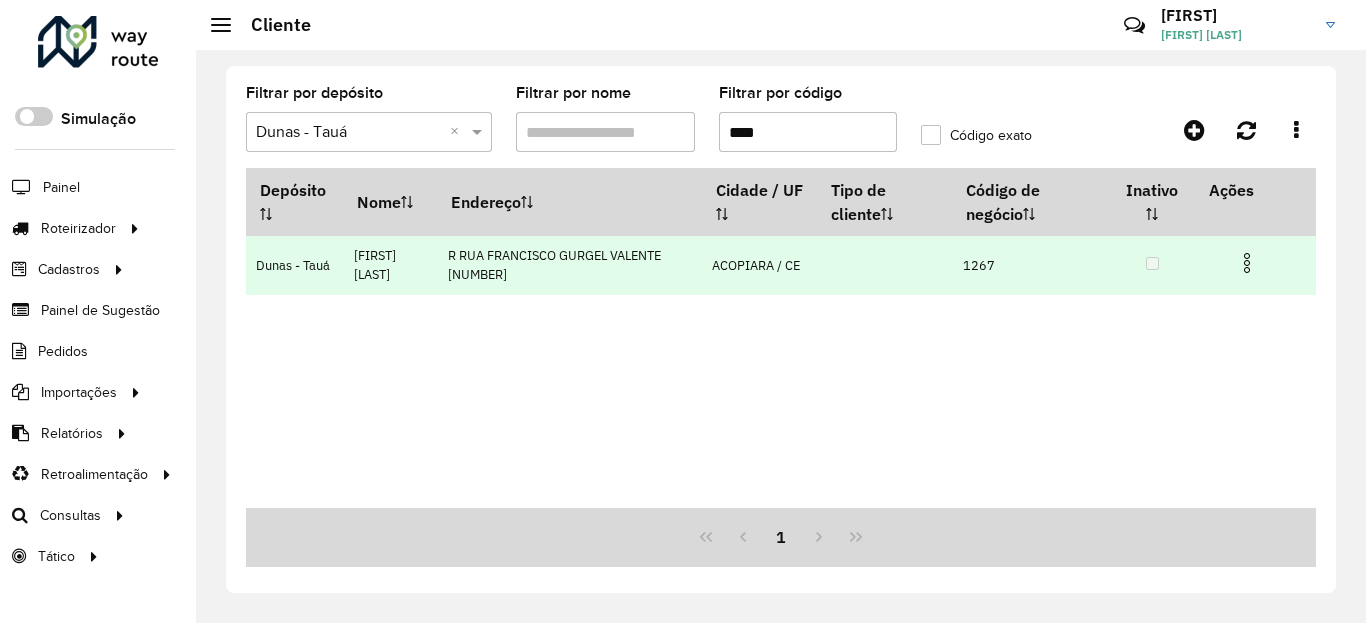 click at bounding box center [1247, 263] 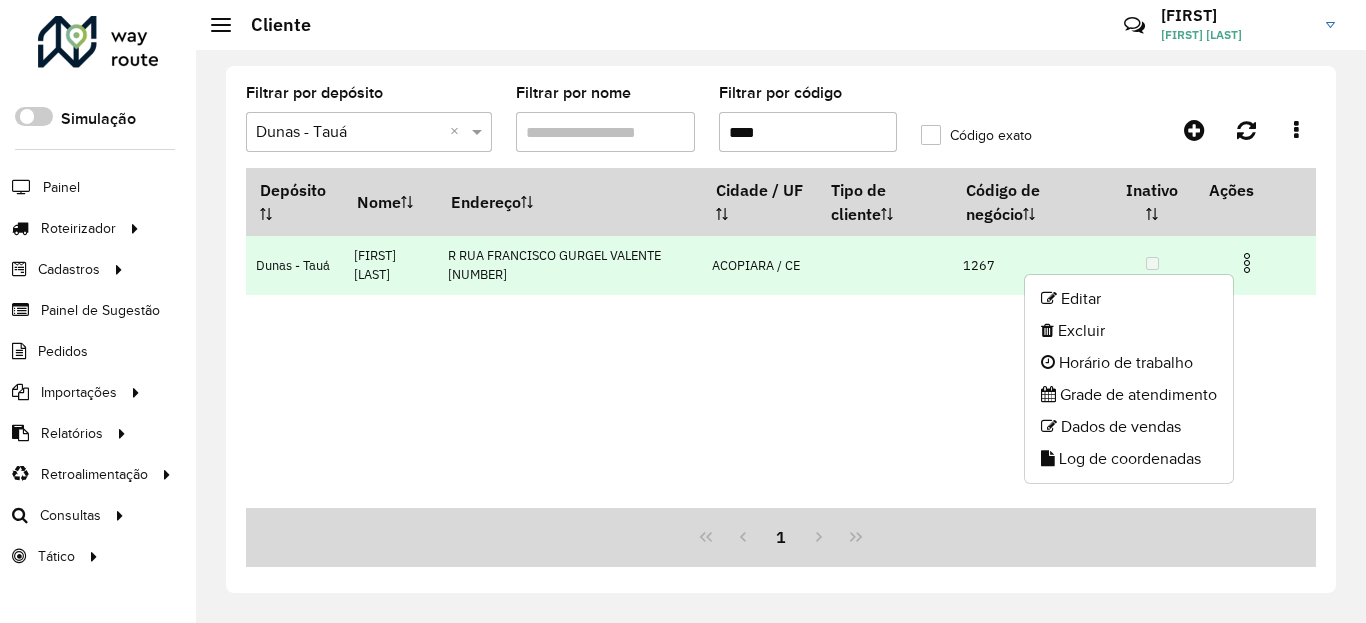 click at bounding box center (1247, 263) 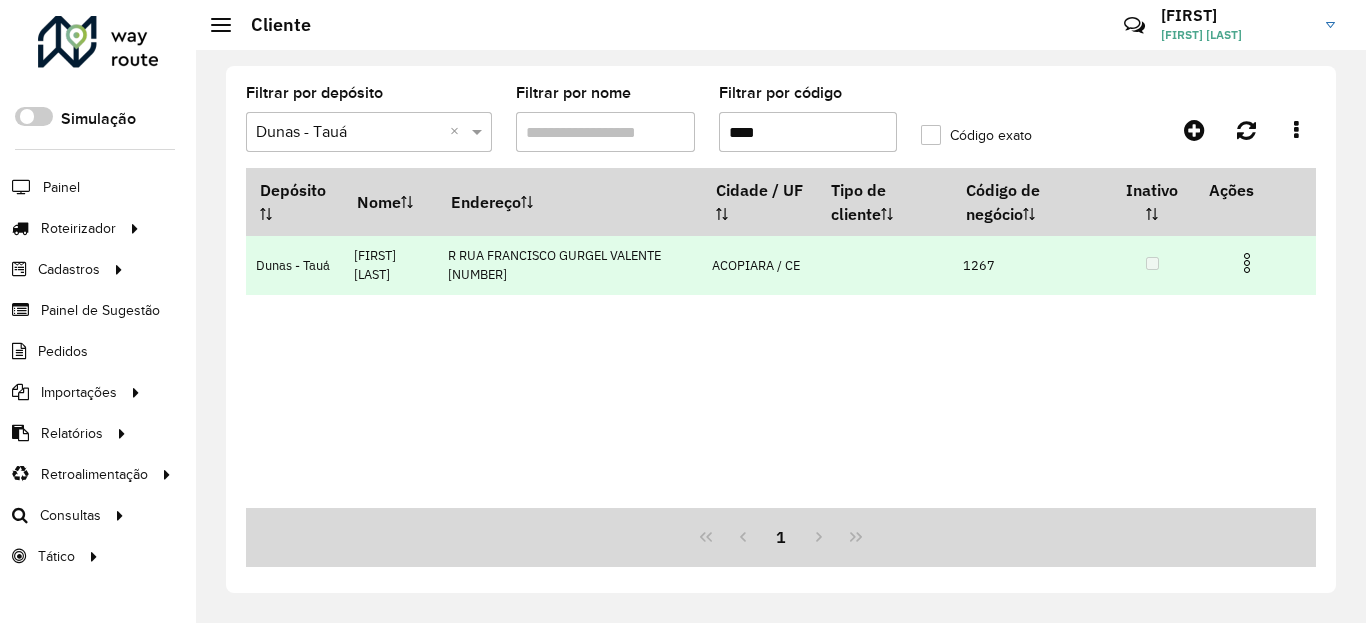 click at bounding box center [1247, 263] 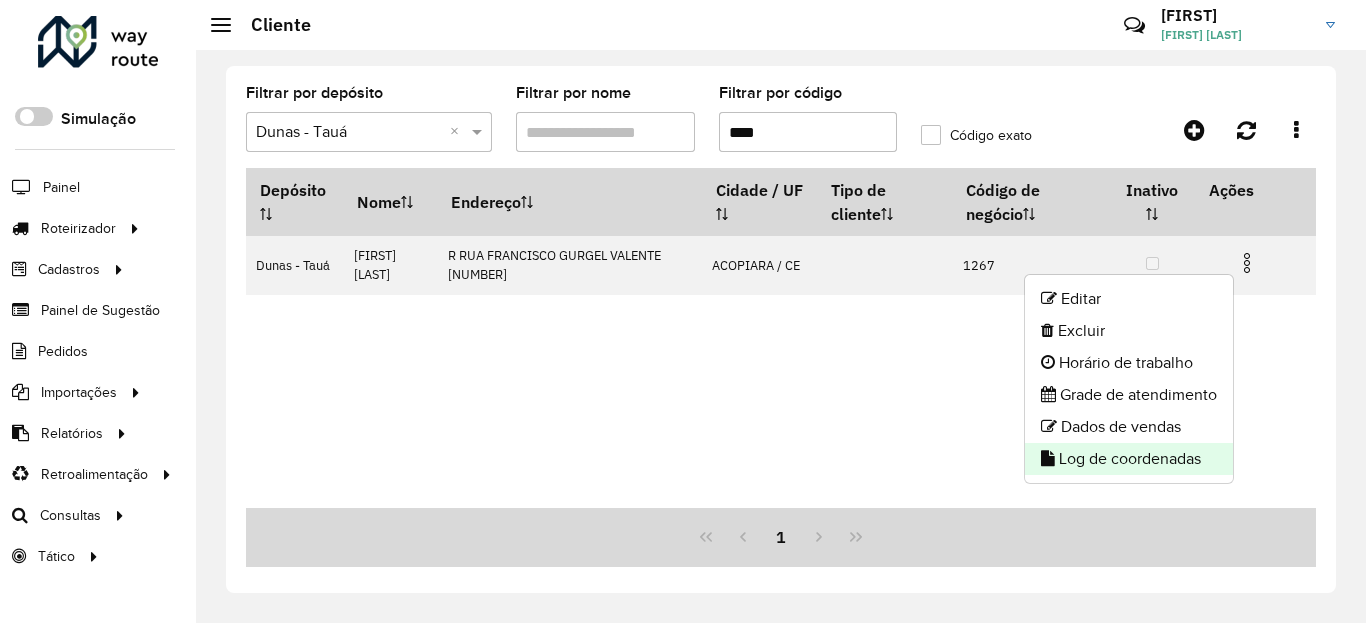 click on "Log de coordenadas" 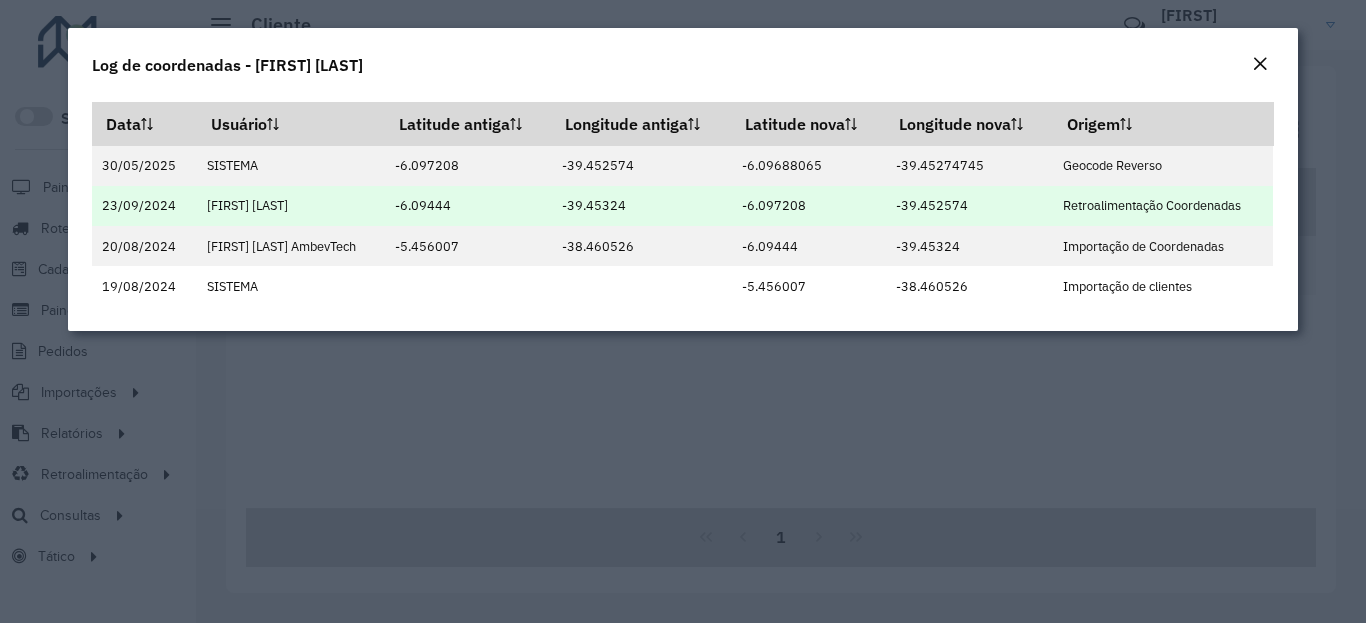 click on "-6.097208" at bounding box center (808, 206) 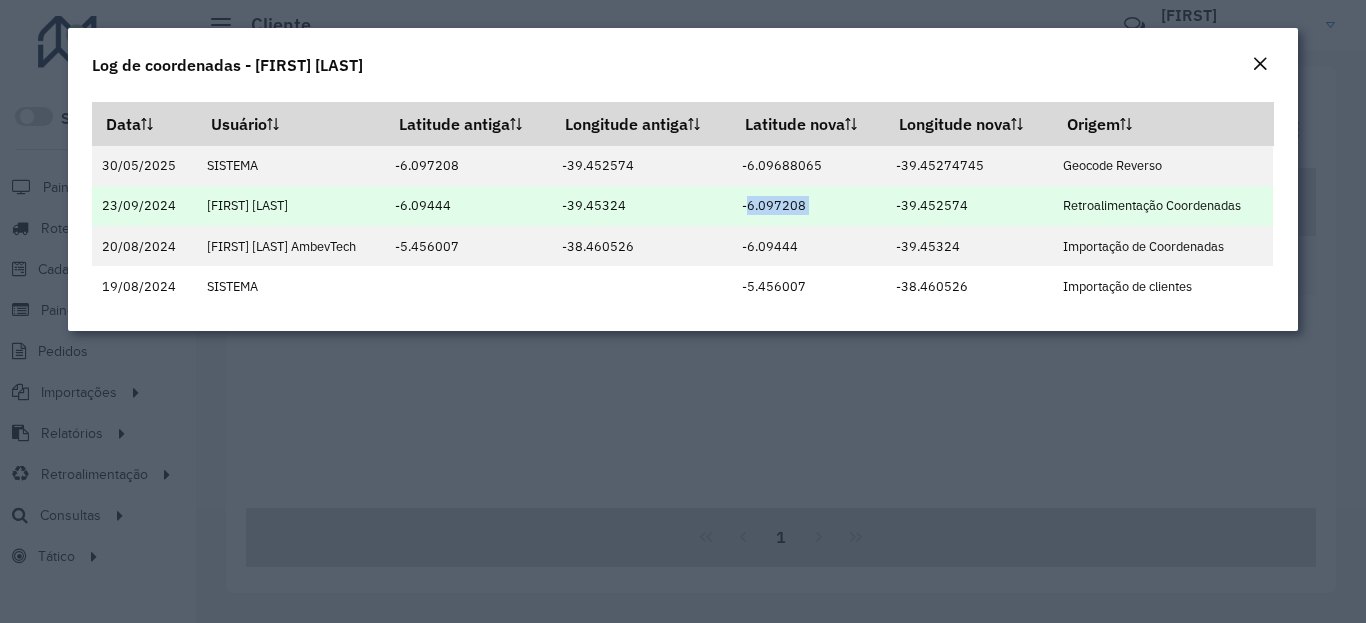 click on "-6.097208" at bounding box center (808, 206) 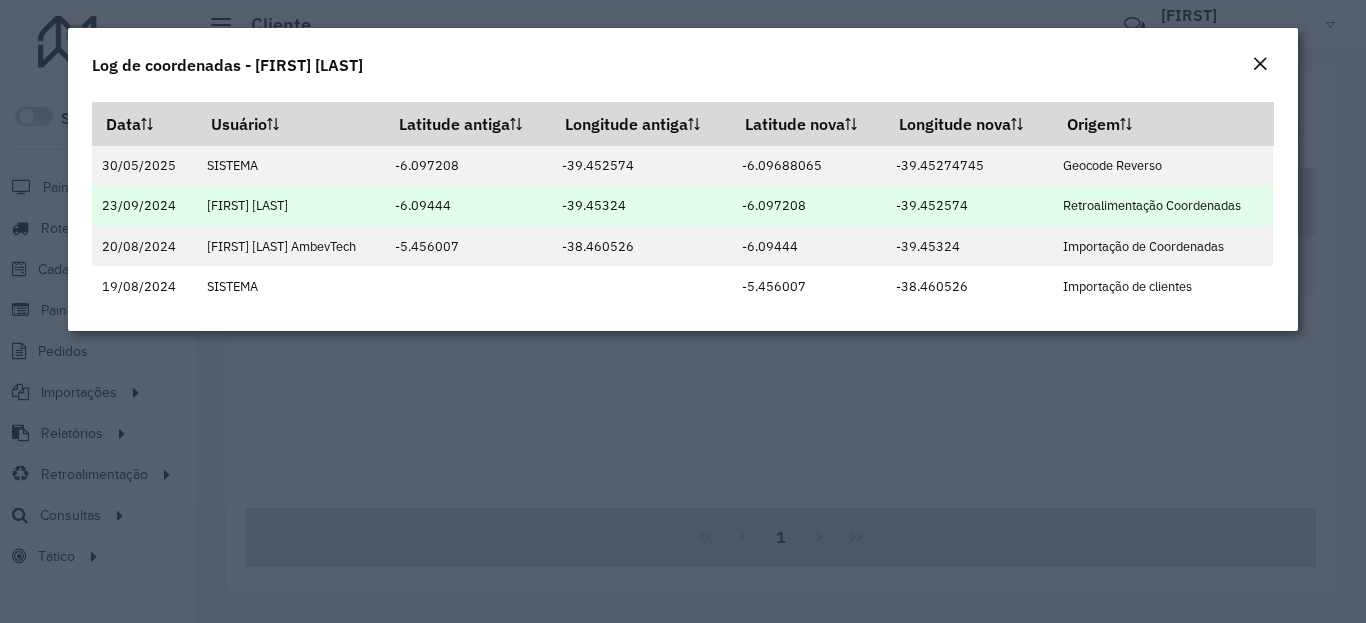 click on "-39.452574" at bounding box center [969, 206] 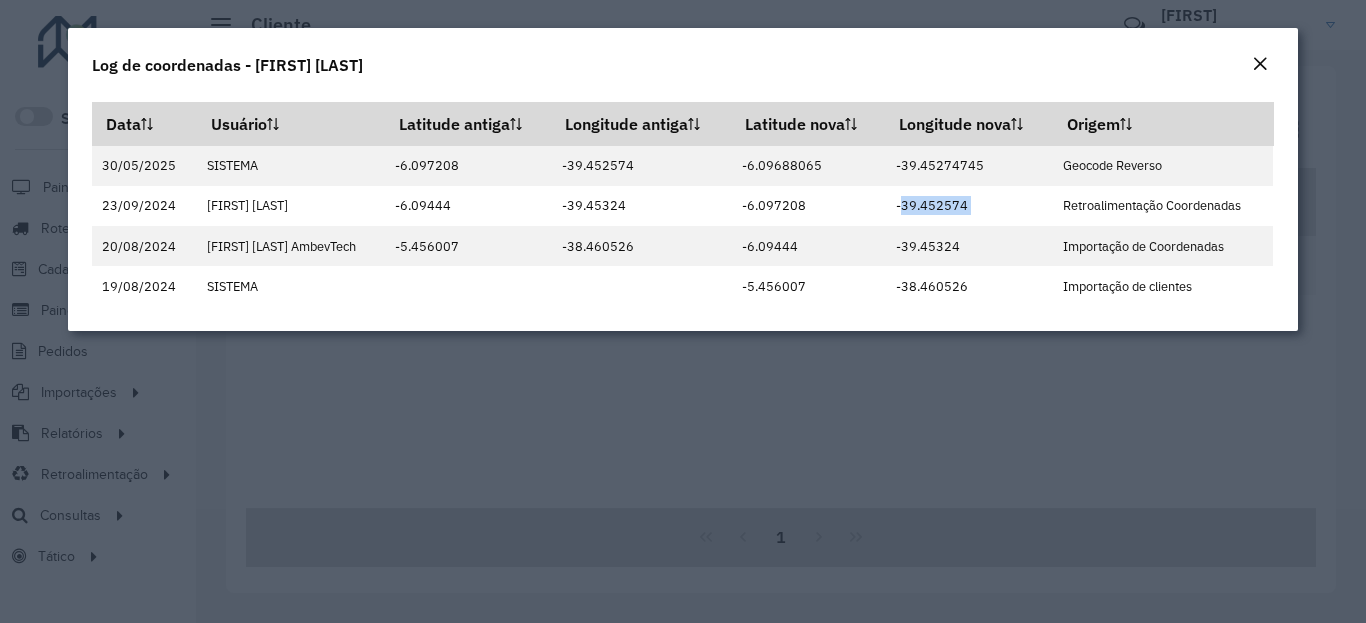 click 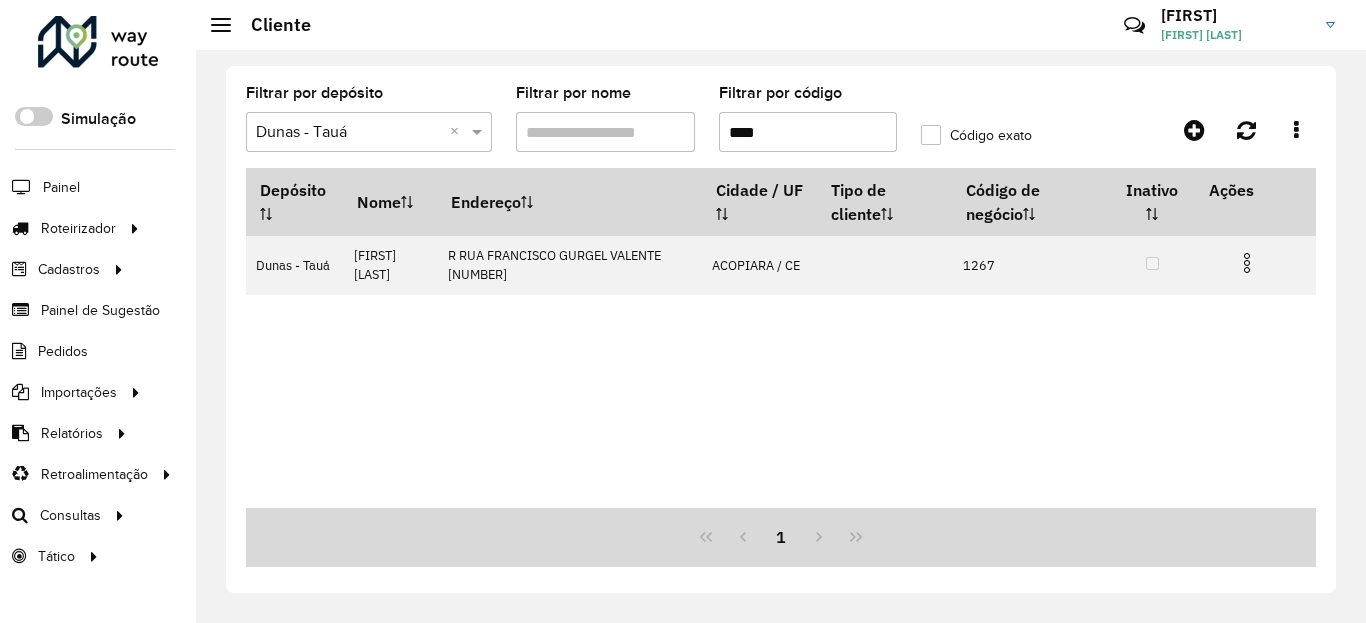 click on "****" at bounding box center (808, 132) 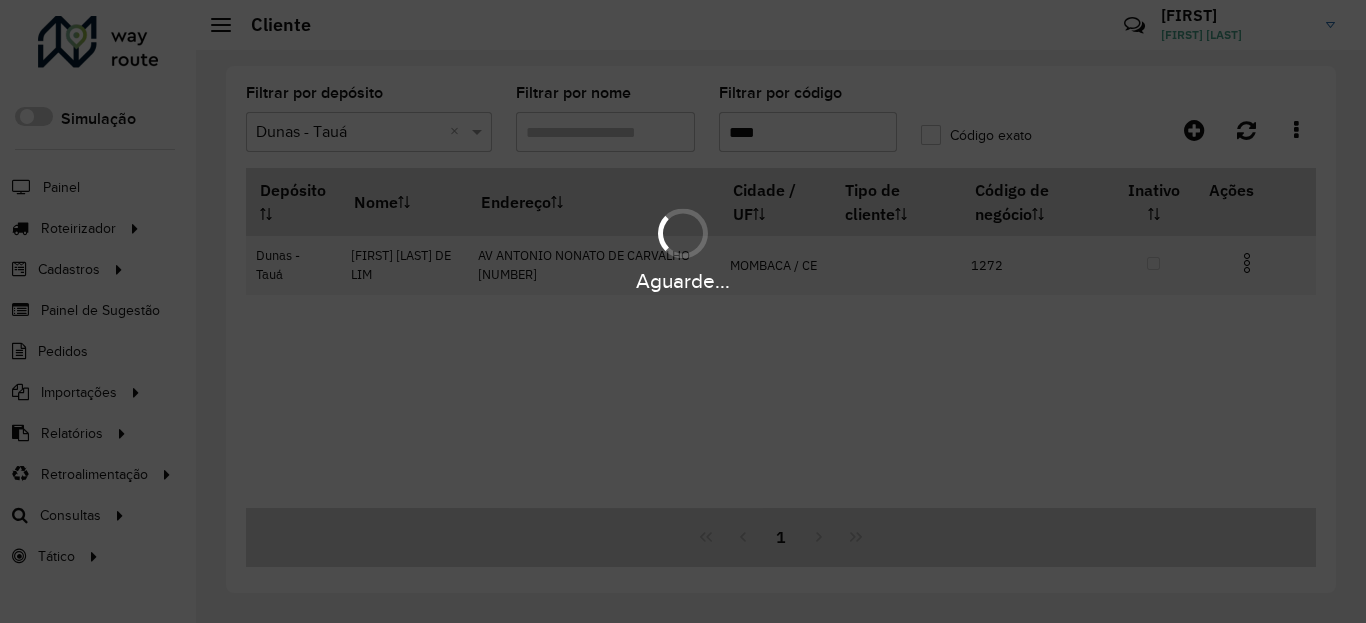 click on "Aguarde..." at bounding box center (683, 281) 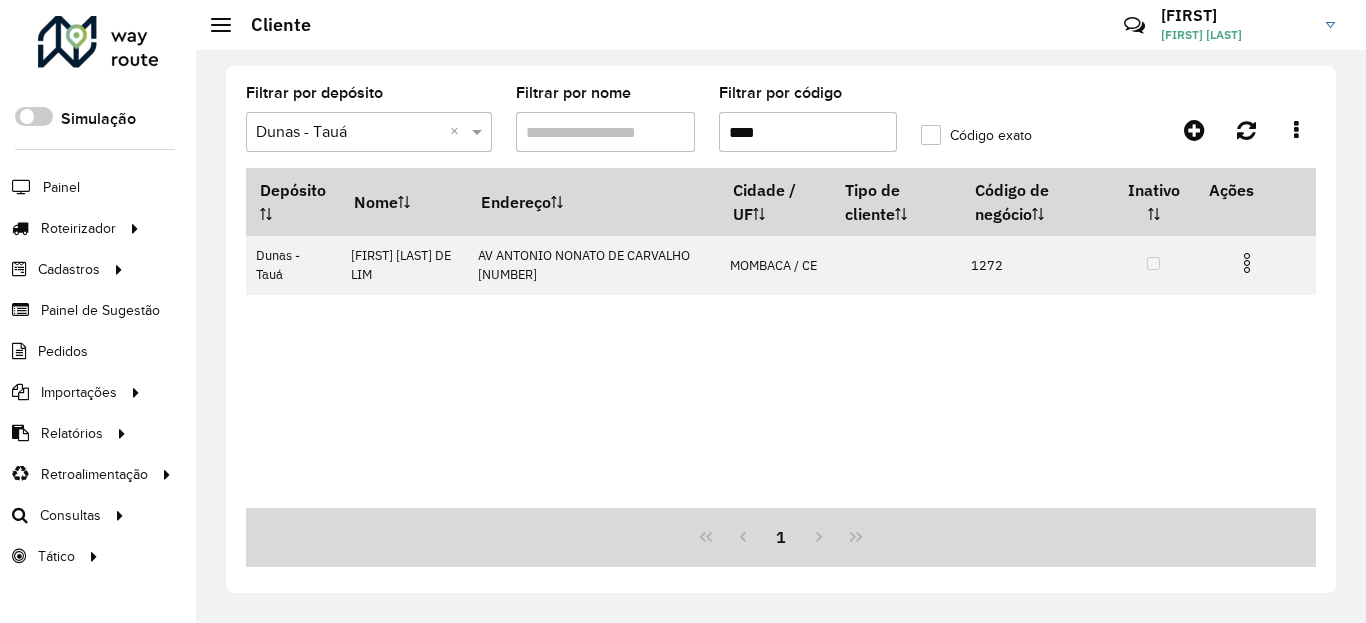 click at bounding box center (1247, 263) 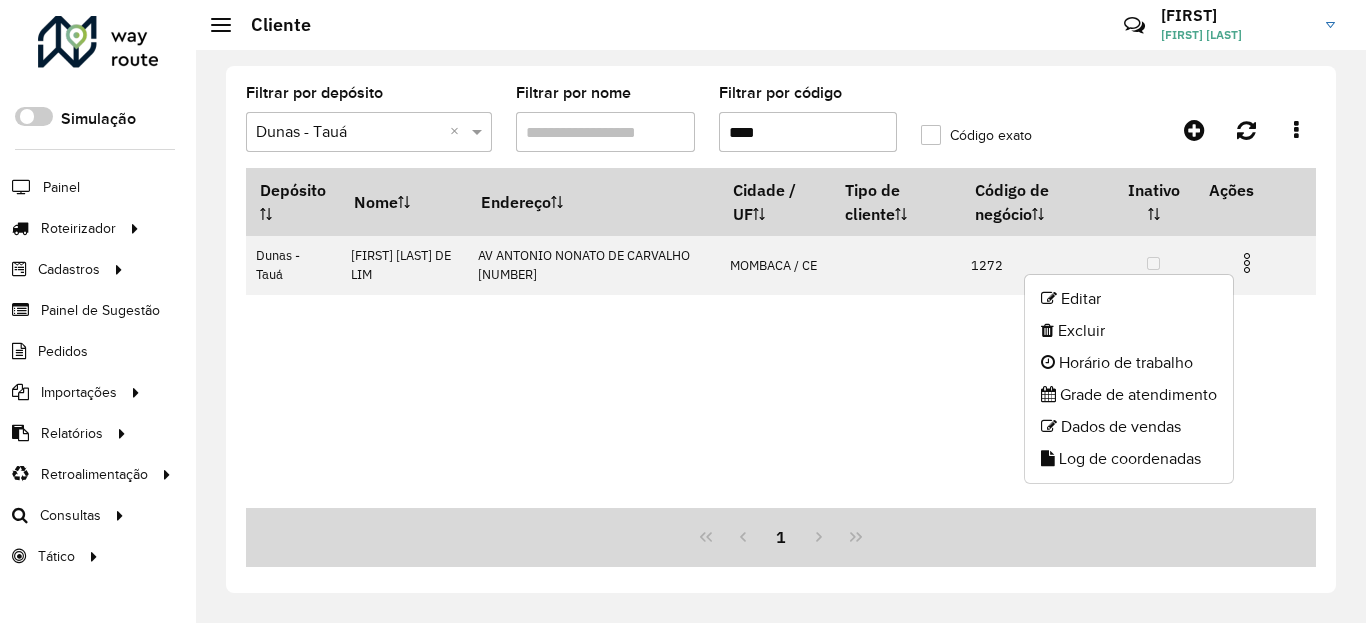 click on "Log de coordenadas" 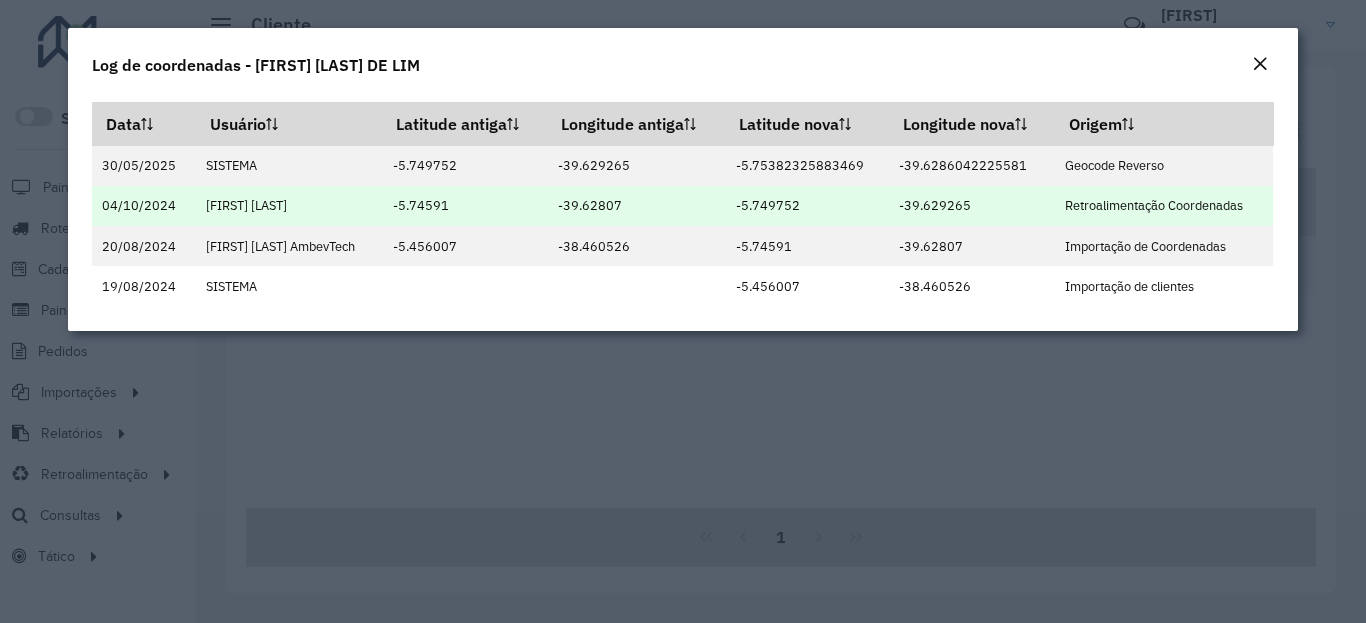 click on "-5.749752" at bounding box center (806, 206) 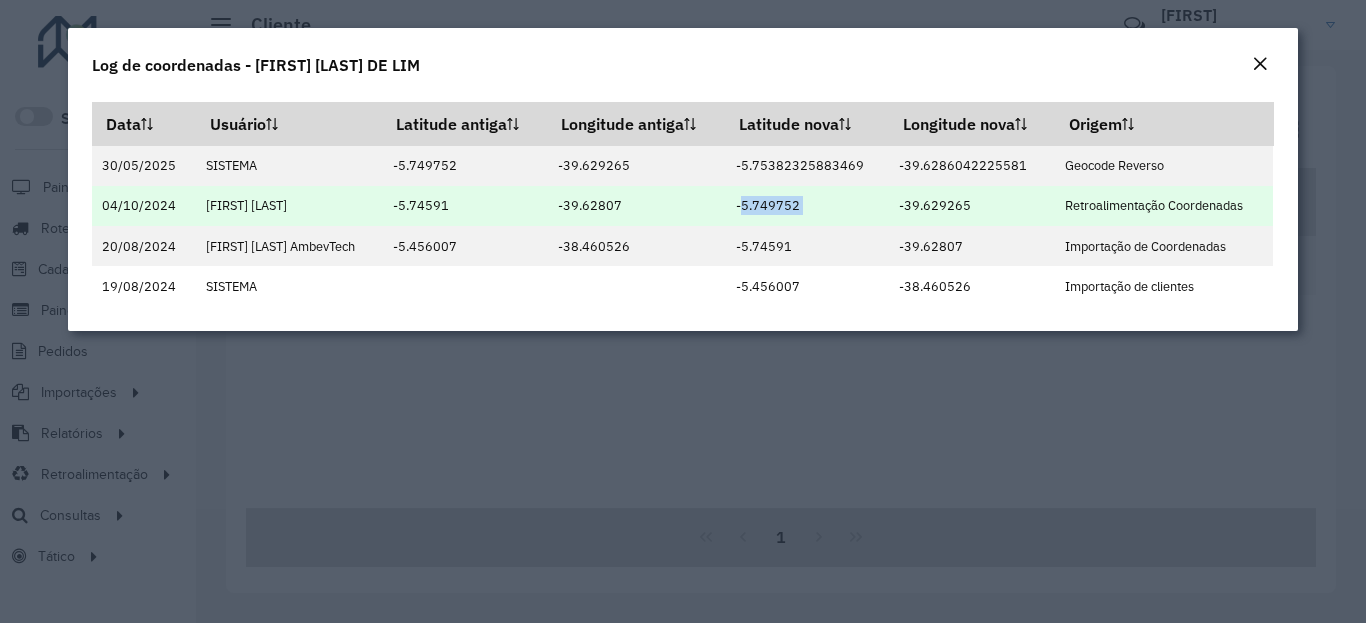 click on "-5.749752" at bounding box center [806, 206] 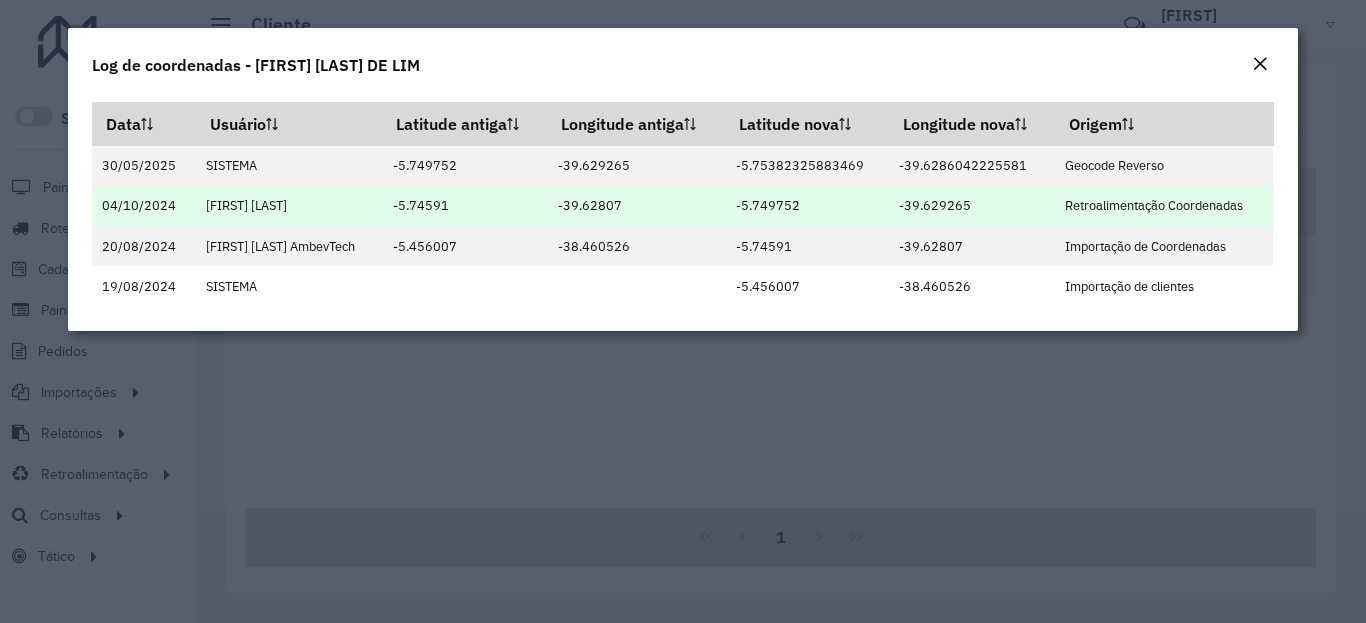 click on "-39.629265" at bounding box center (972, 206) 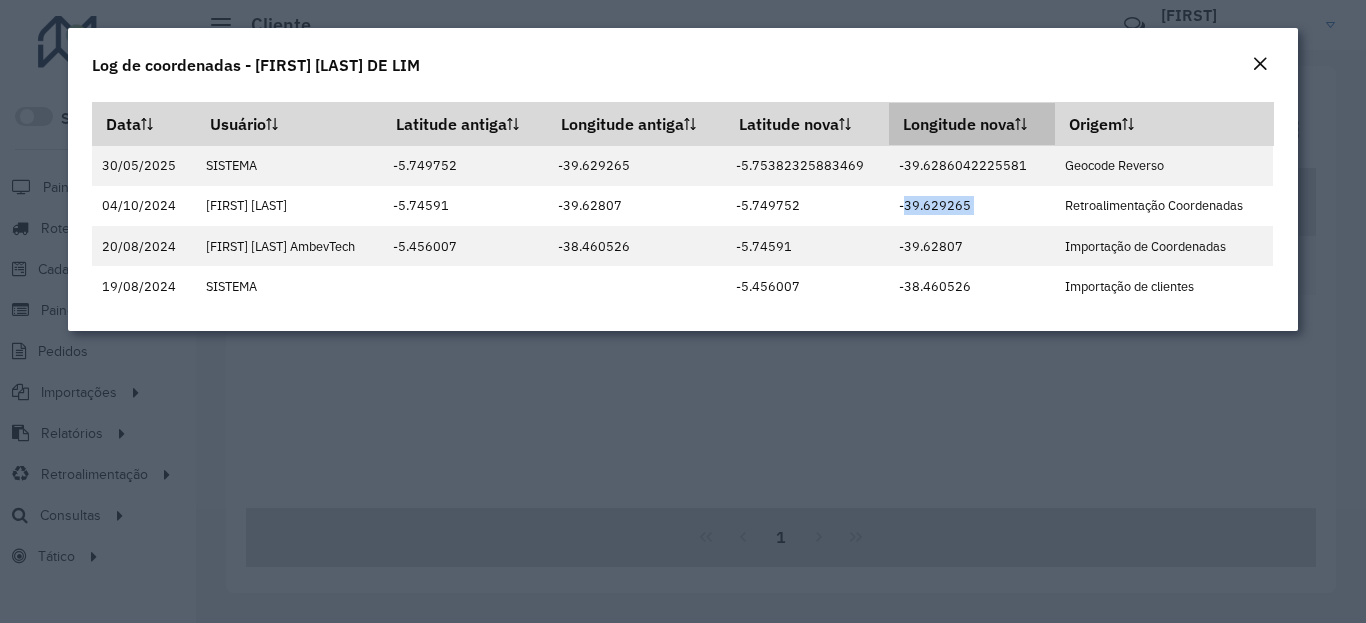 drag, startPoint x: 1265, startPoint y: 65, endPoint x: 1050, endPoint y: 134, distance: 225.8008 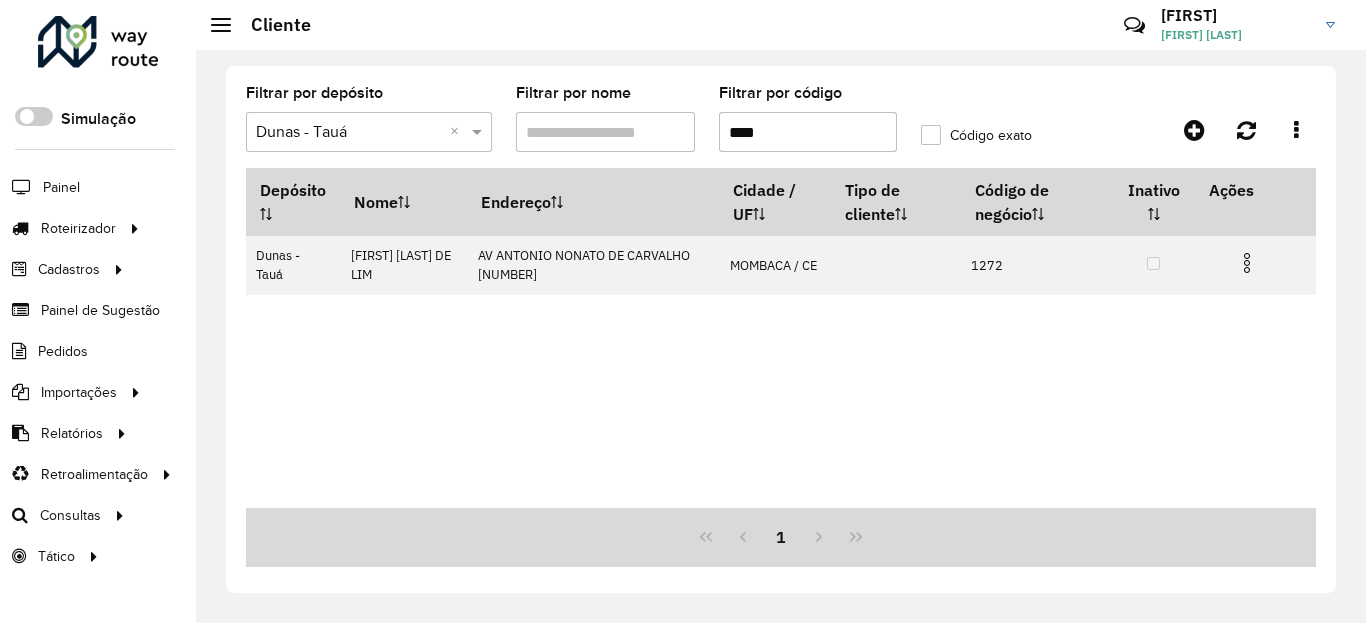 click on "****" at bounding box center (808, 132) 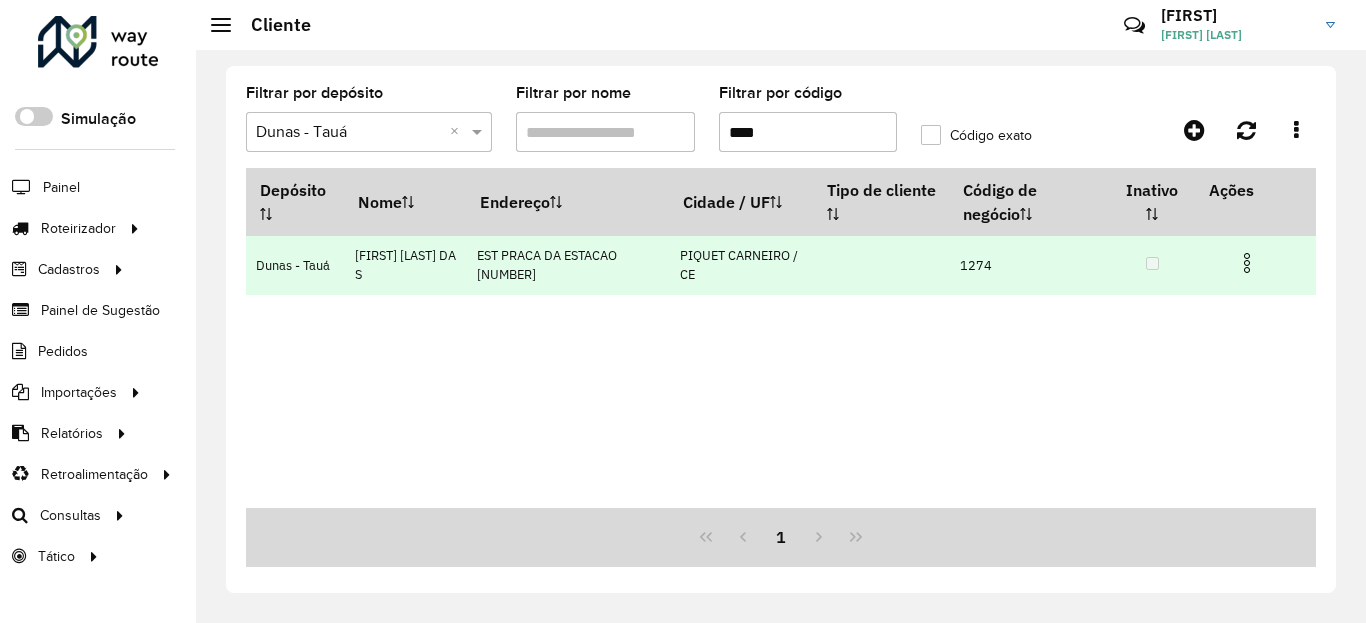 click at bounding box center [1247, 263] 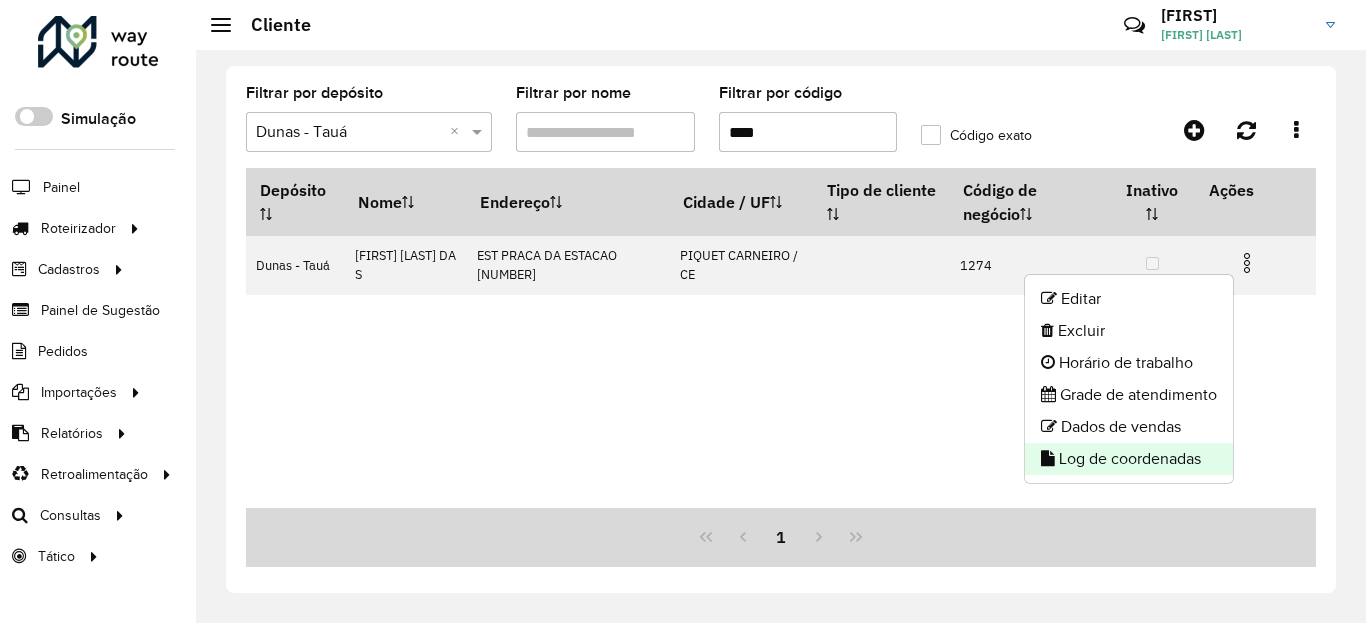 click on "Log de coordenadas" 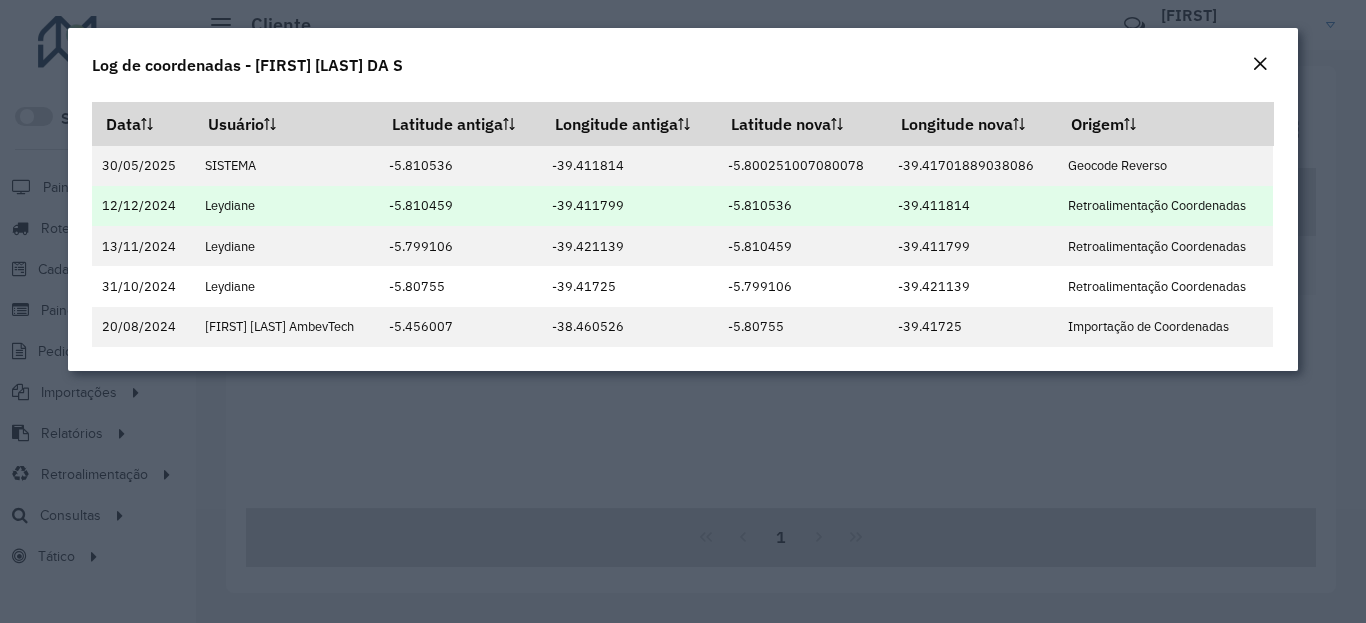 click on "-5.810536" at bounding box center (803, 206) 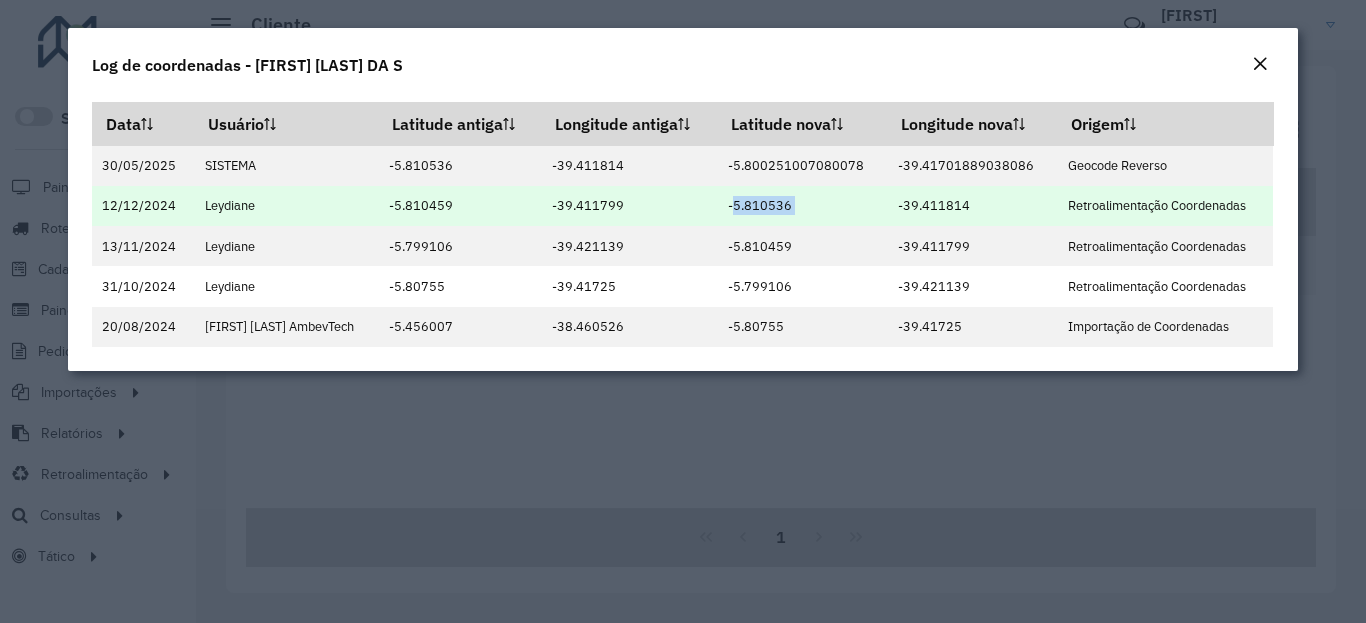 click on "-5.810536" at bounding box center (803, 206) 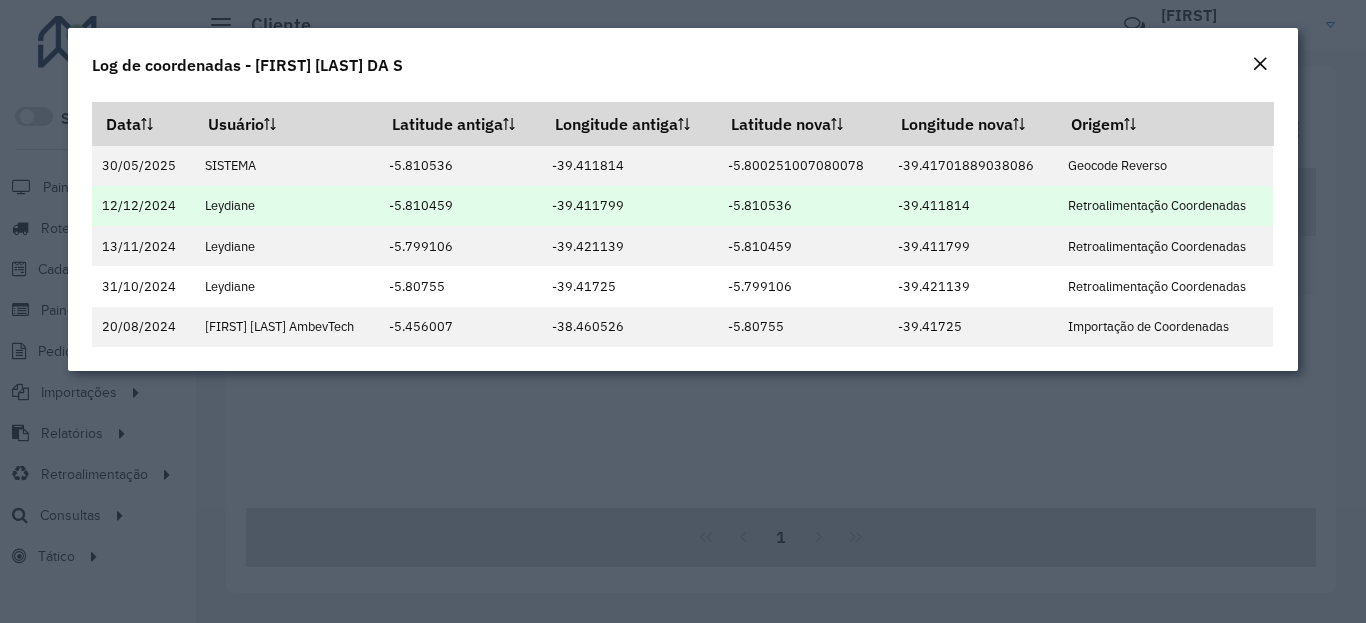 click on "-39.411814" at bounding box center (973, 206) 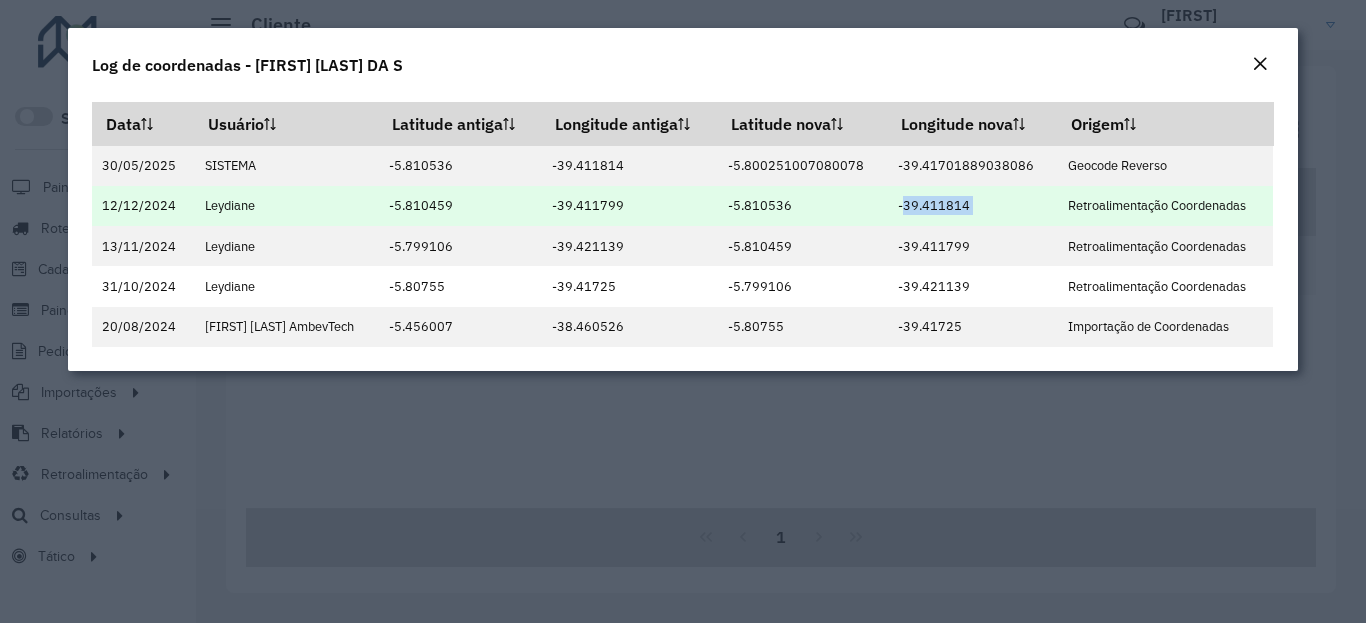 click on "-5.810536" at bounding box center (803, 206) 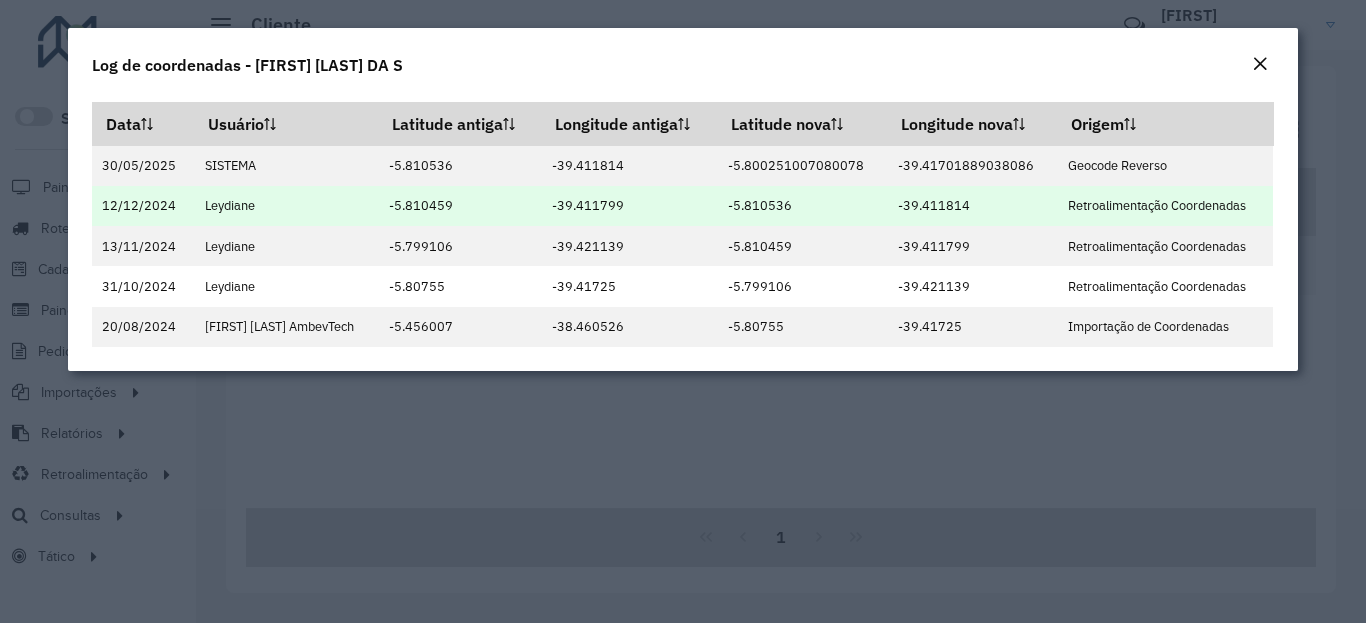 click on "-5.810536" at bounding box center [803, 206] 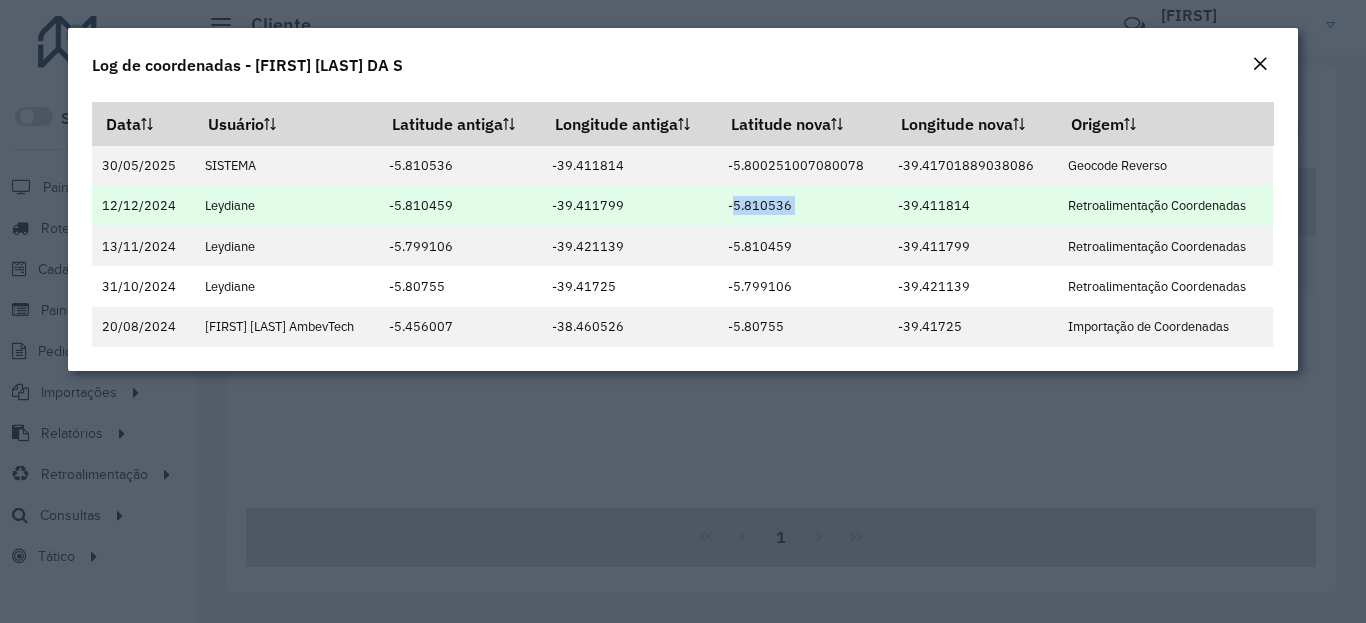 click on "-5.810536" at bounding box center [803, 206] 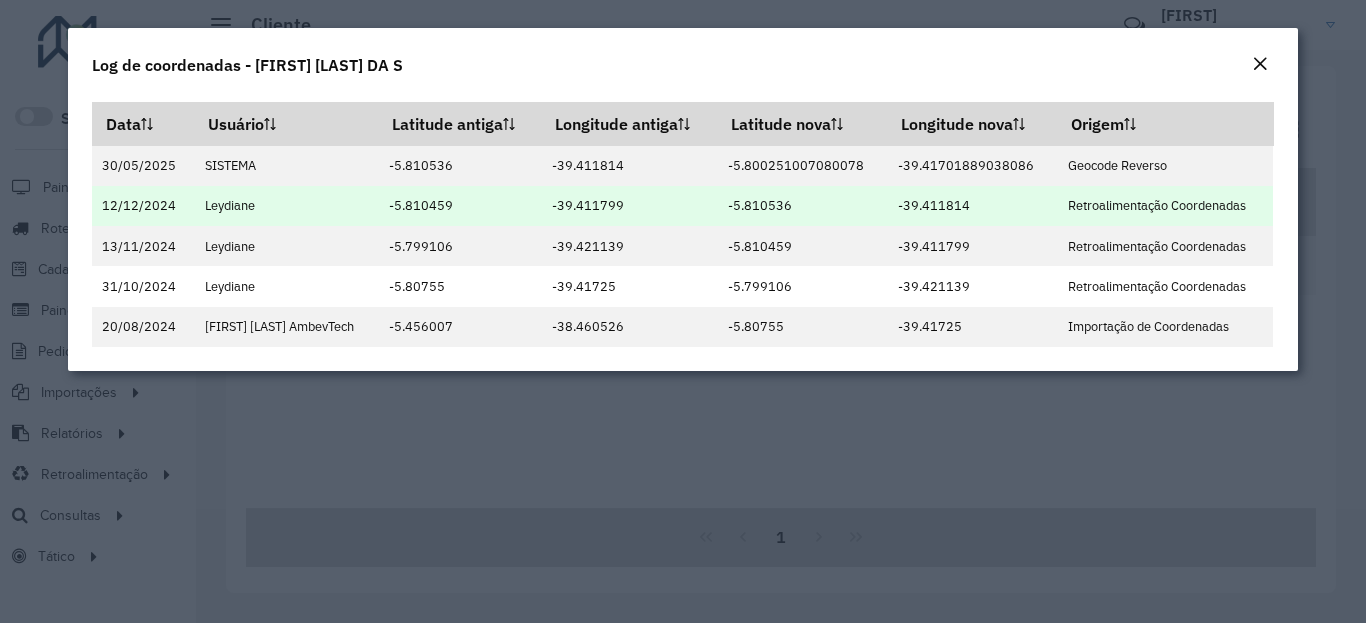 click on "-39.411814" at bounding box center (973, 206) 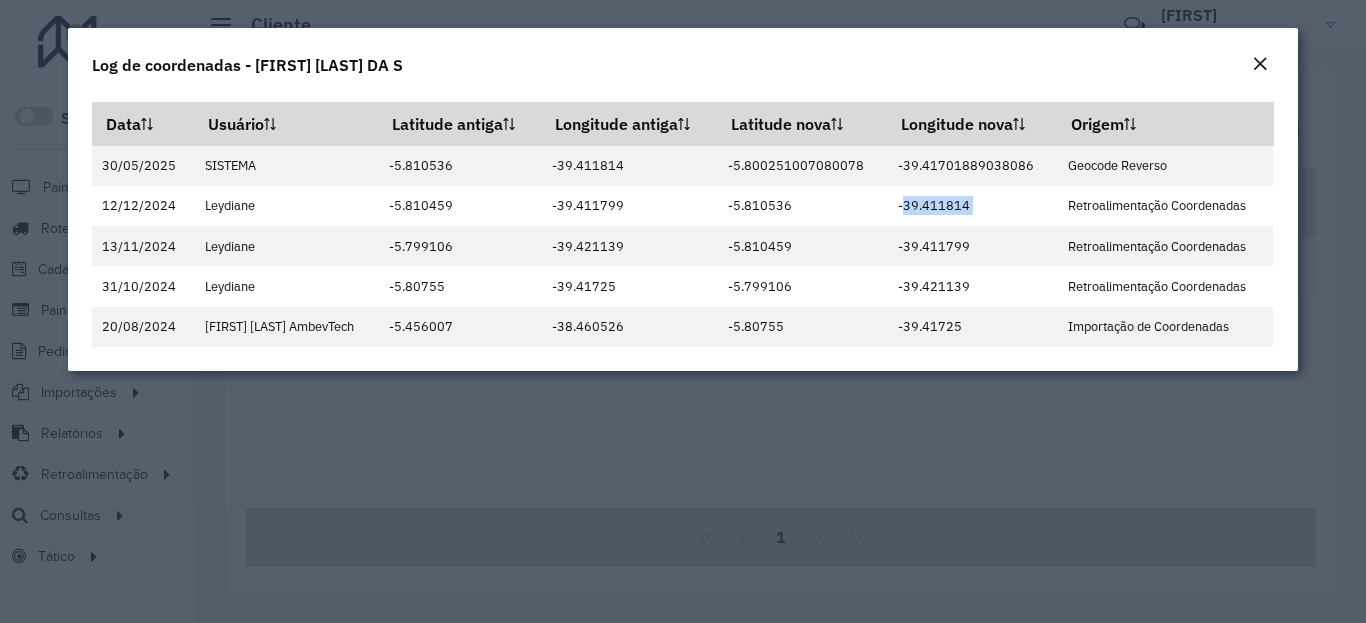 click 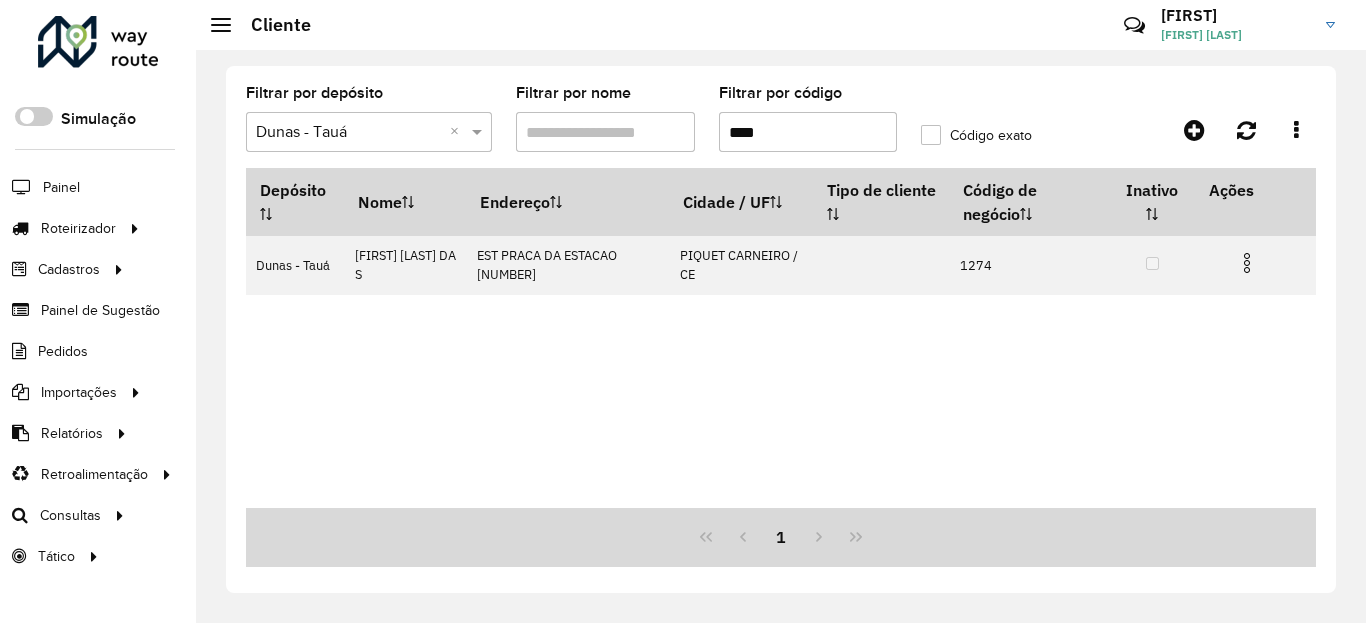 click on "****" at bounding box center [808, 132] 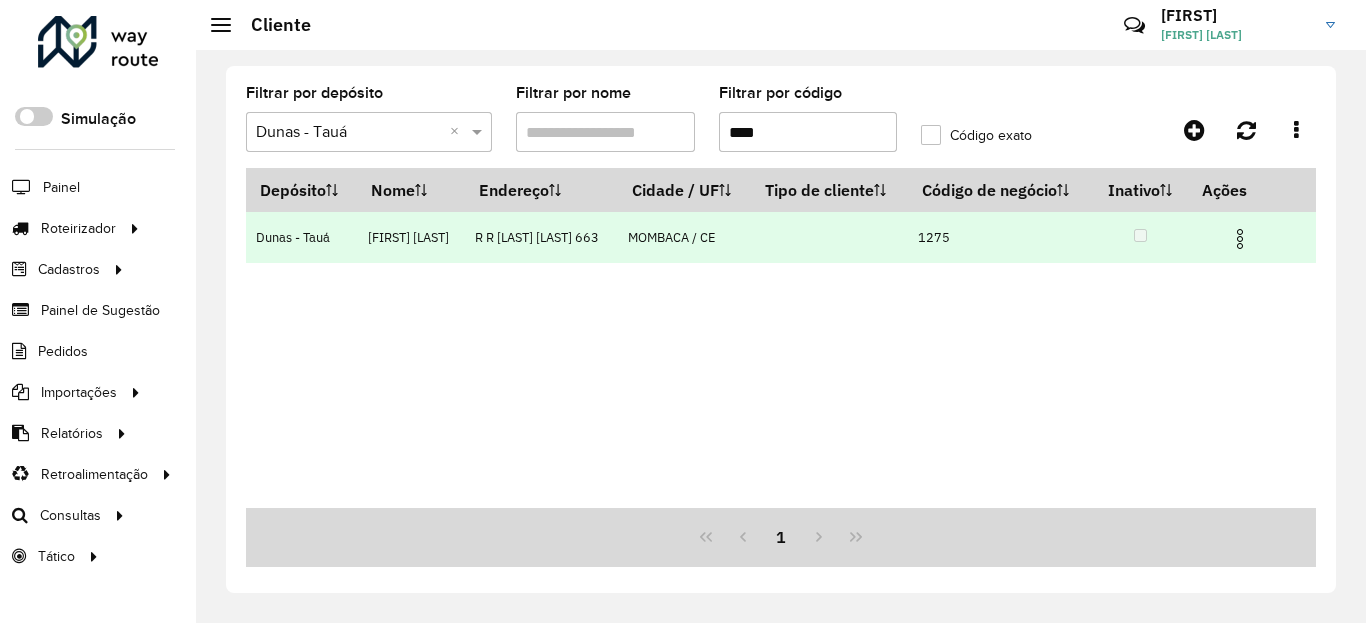click at bounding box center [1240, 239] 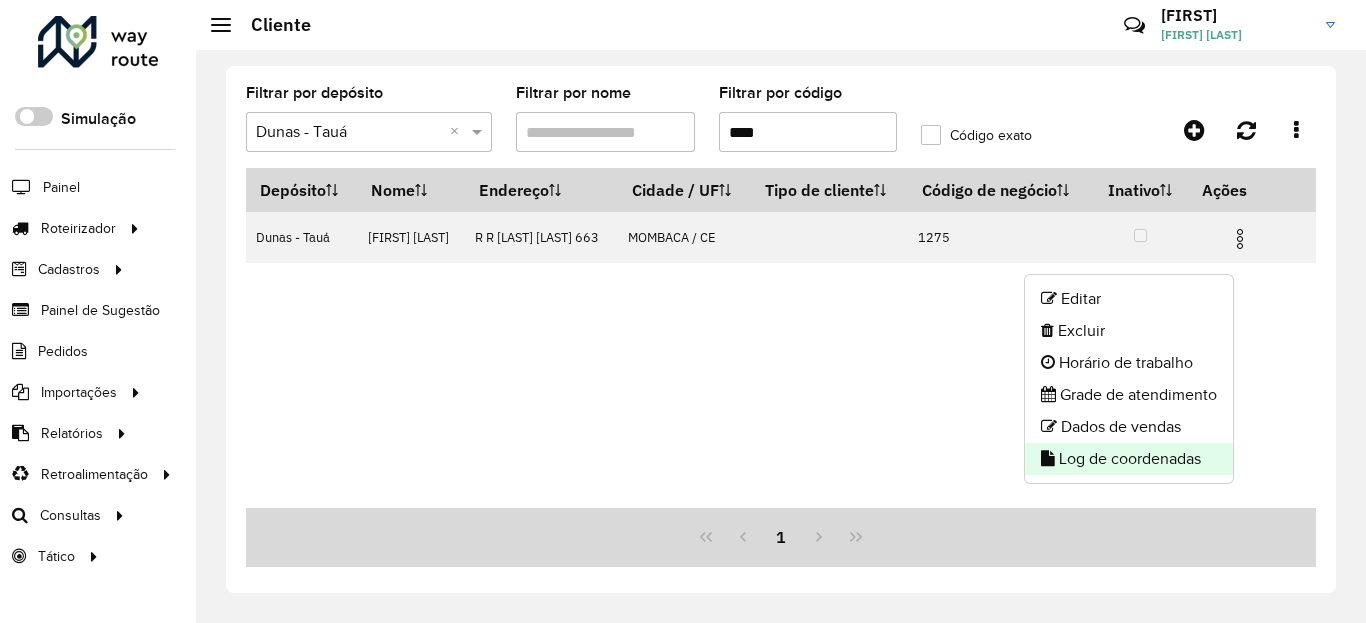 click on "Log de coordenadas" 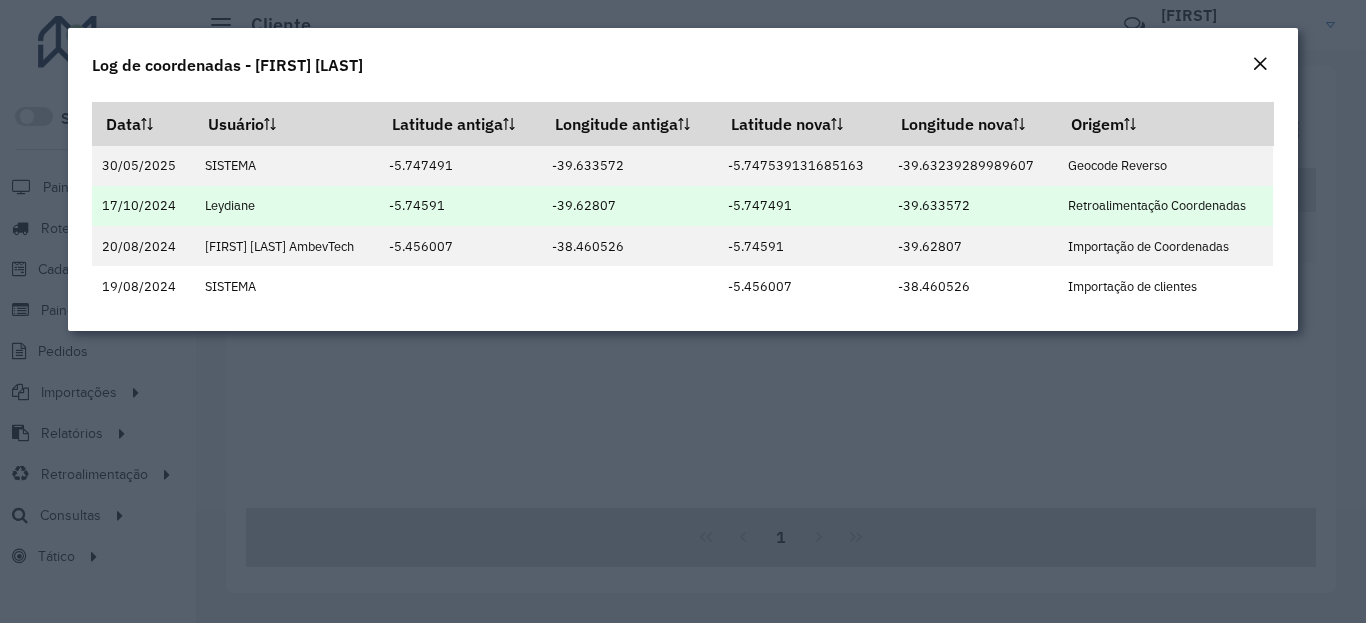 click on "-5.747491" at bounding box center [803, 206] 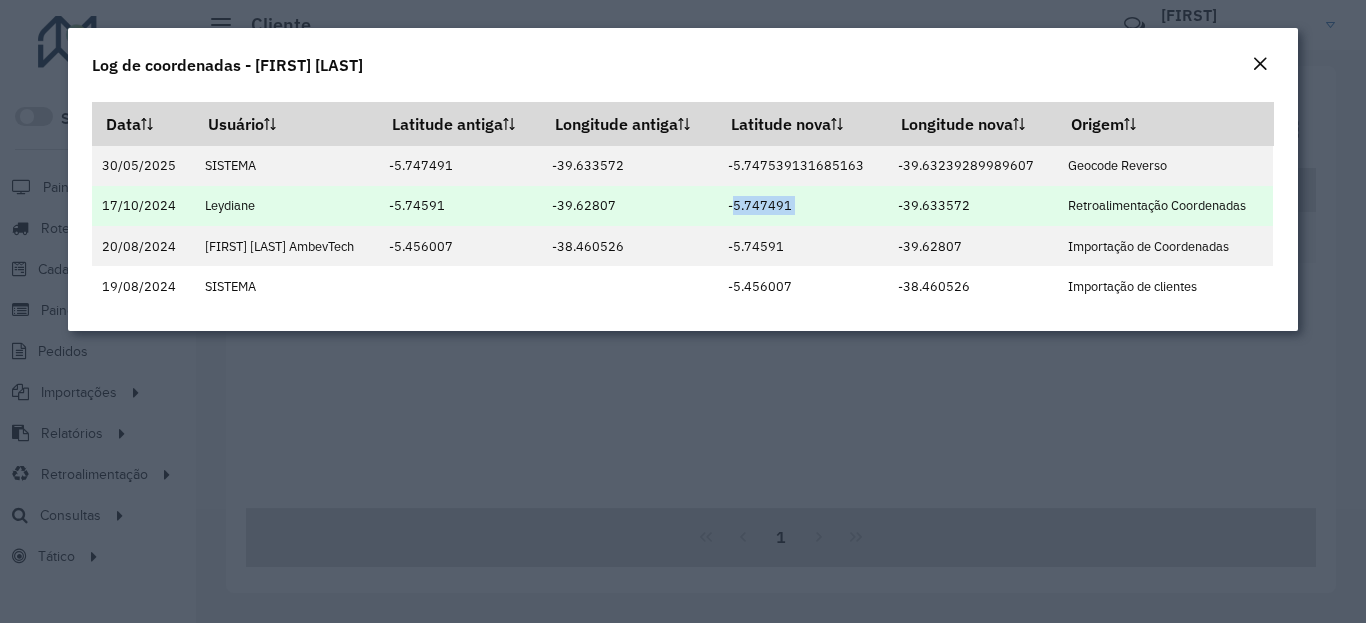 click on "-5.747491" at bounding box center [803, 206] 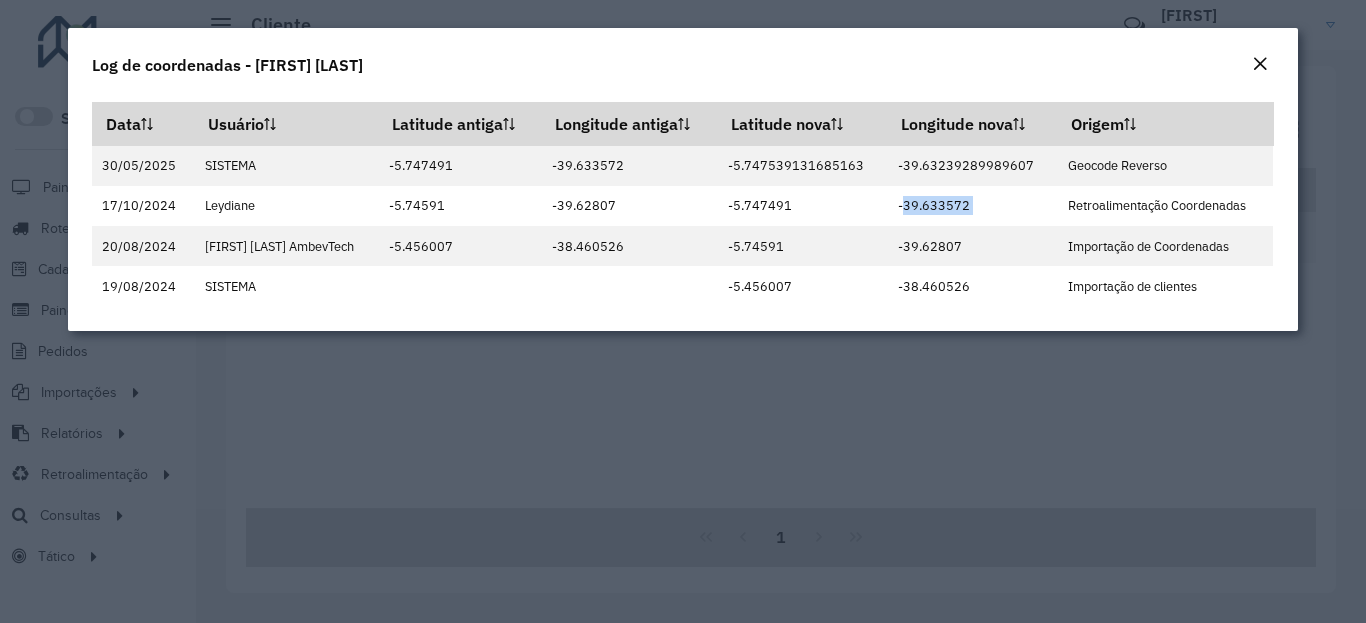 click 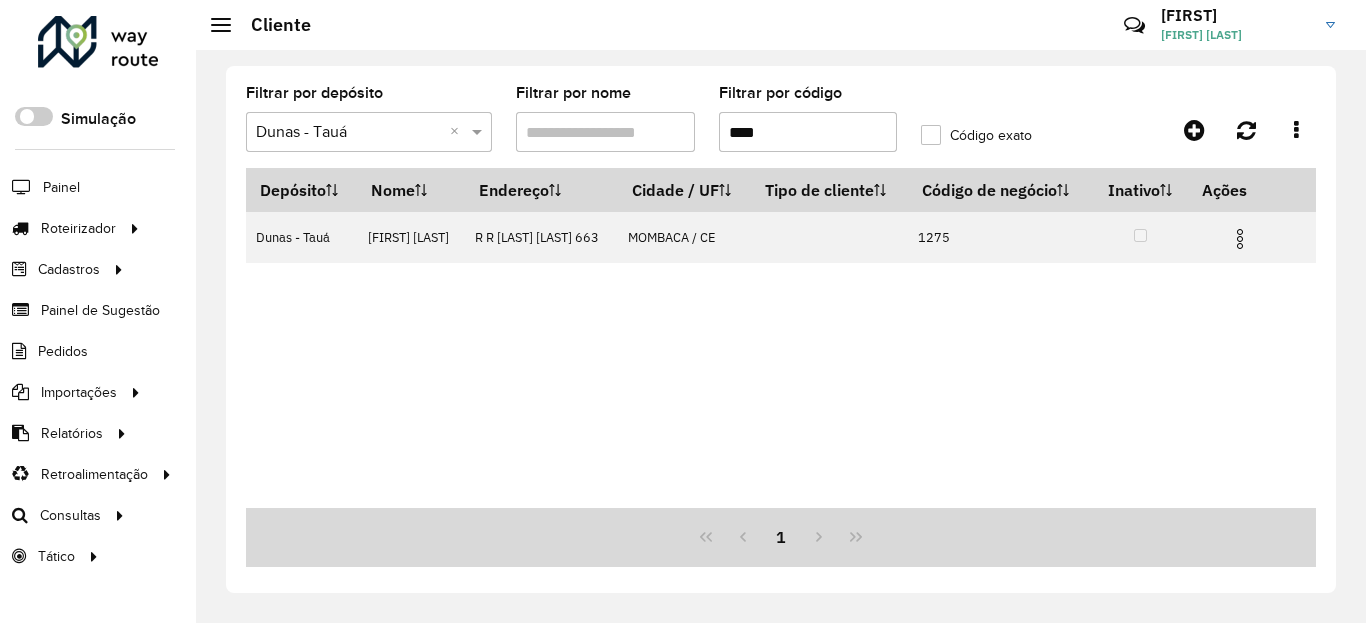 click on "****" at bounding box center [808, 132] 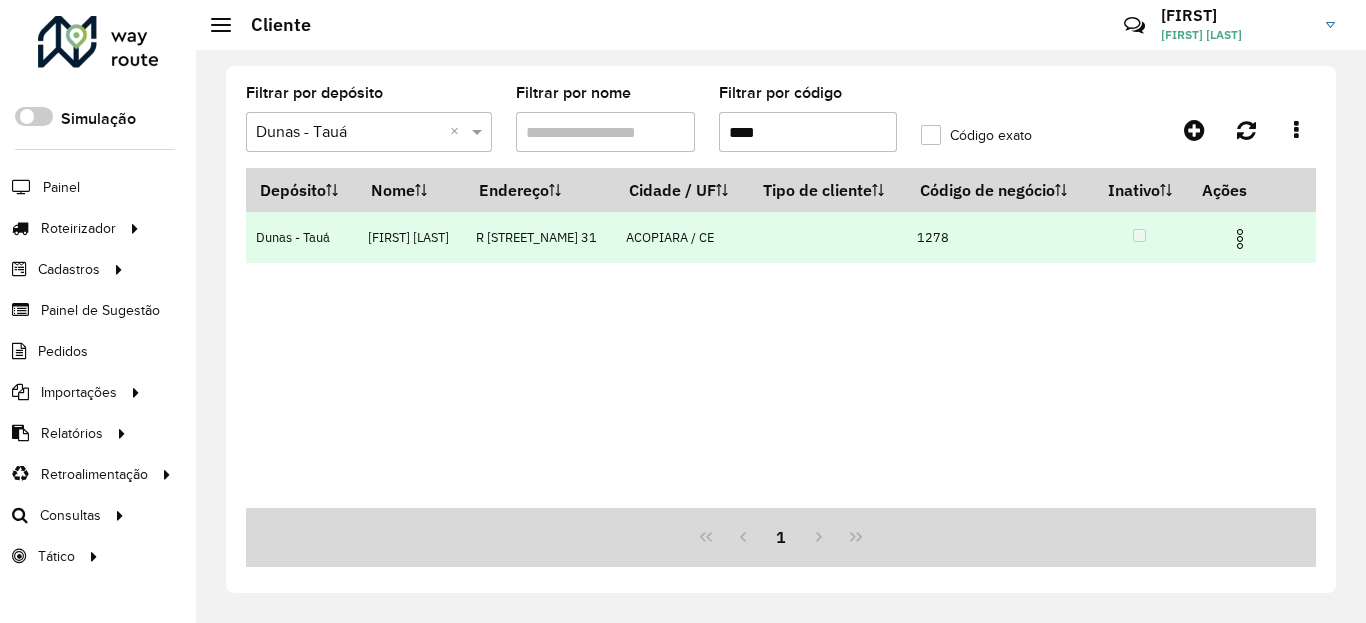 drag, startPoint x: 1248, startPoint y: 271, endPoint x: 1234, endPoint y: 285, distance: 19.79899 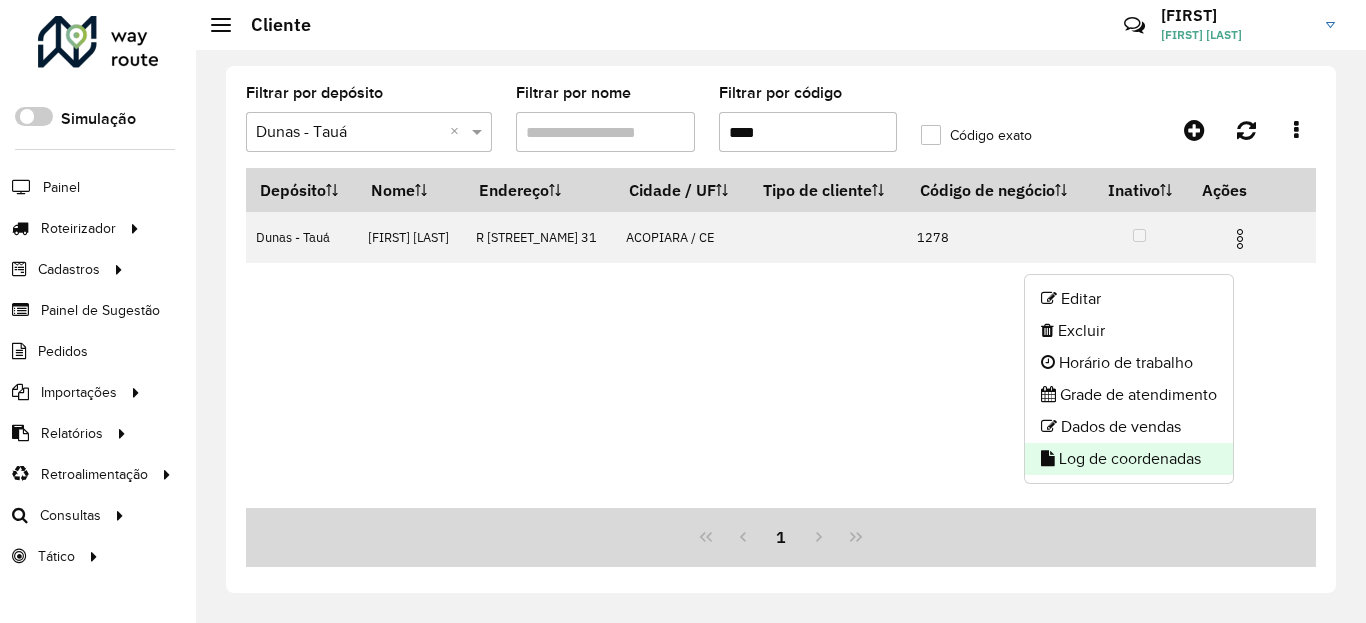 click on "Log de coordenadas" 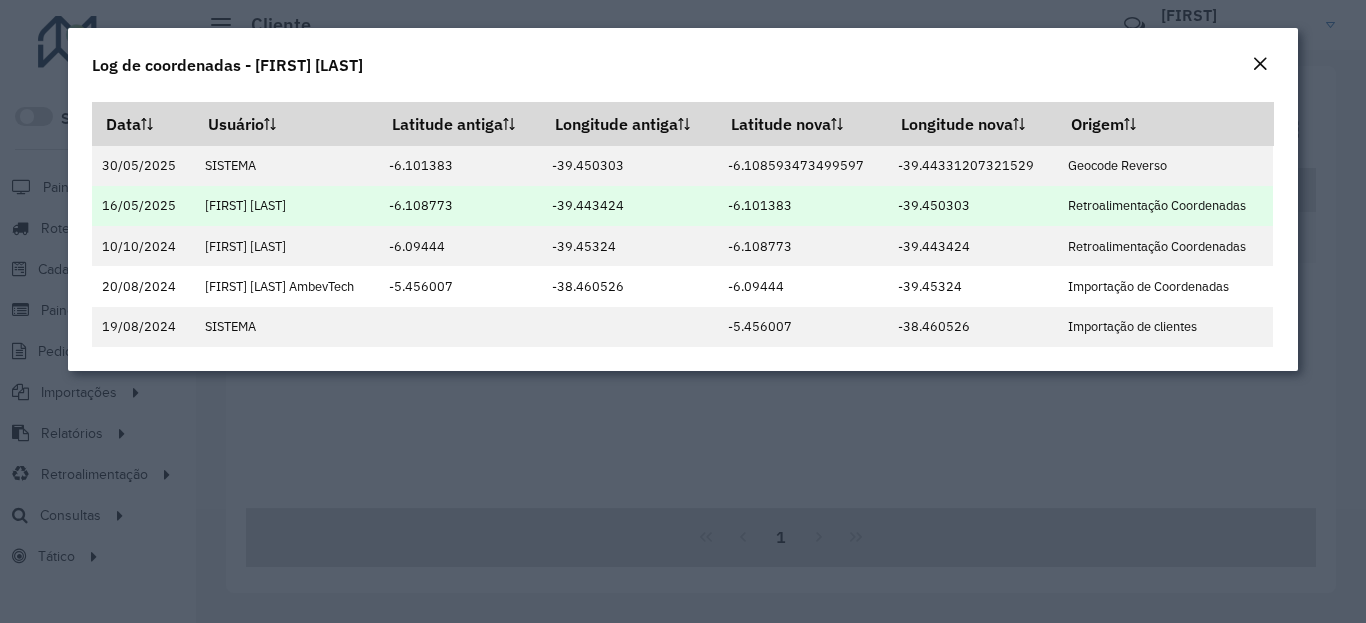 click on "-6.101383" at bounding box center (803, 206) 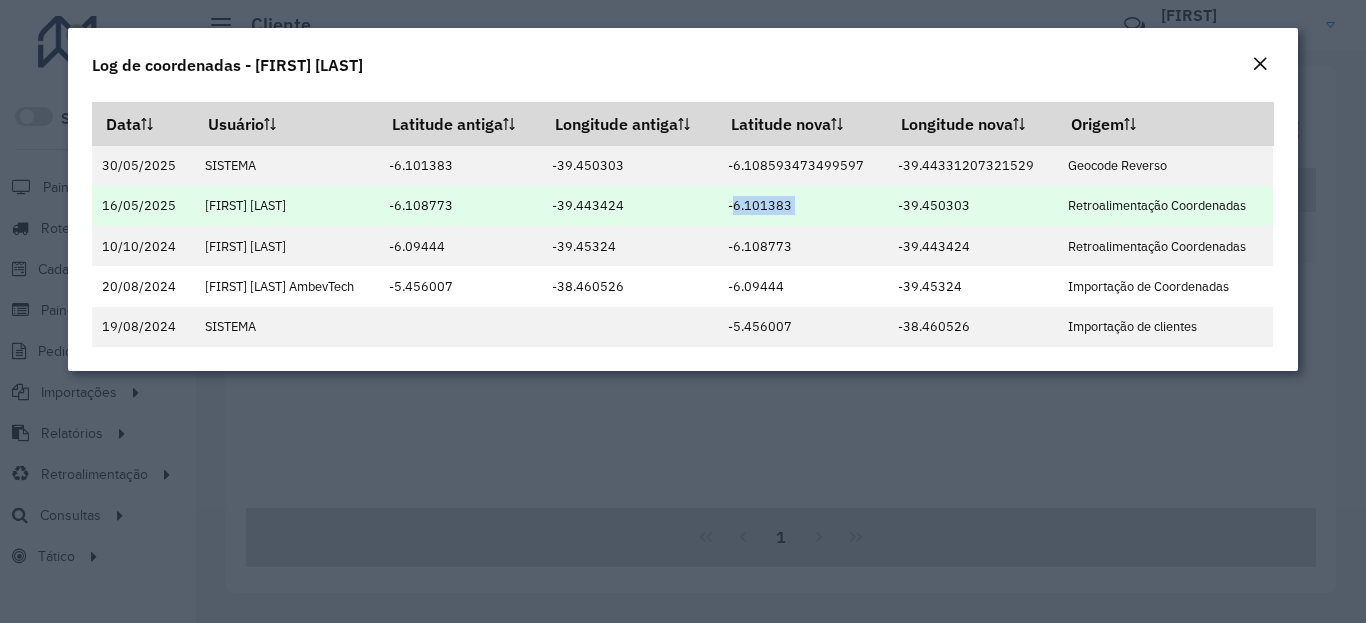 click on "-6.101383" at bounding box center [803, 206] 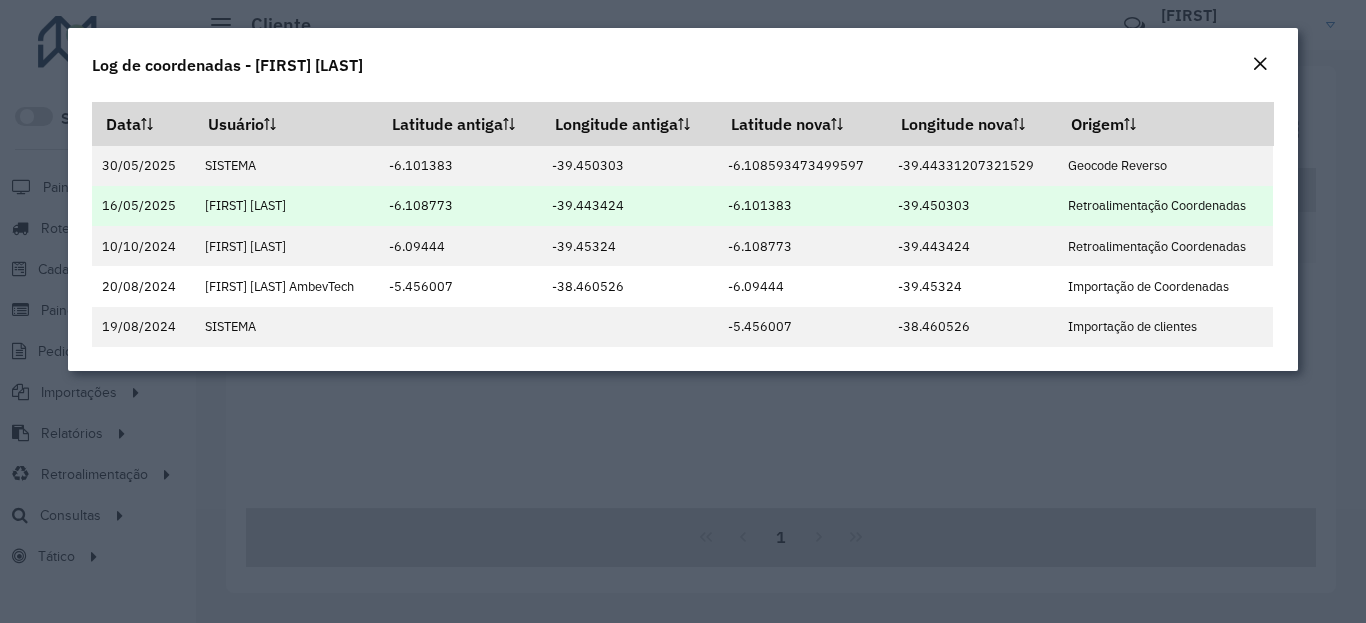 click on "-39.450303" at bounding box center (973, 206) 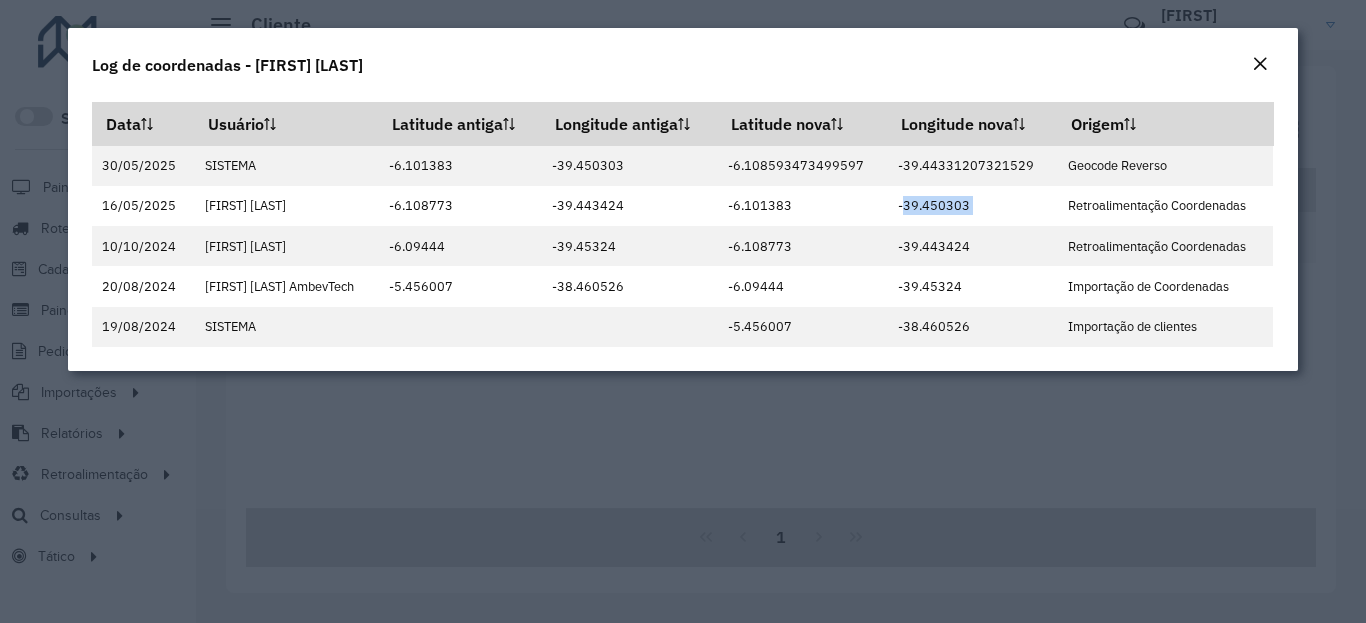 click 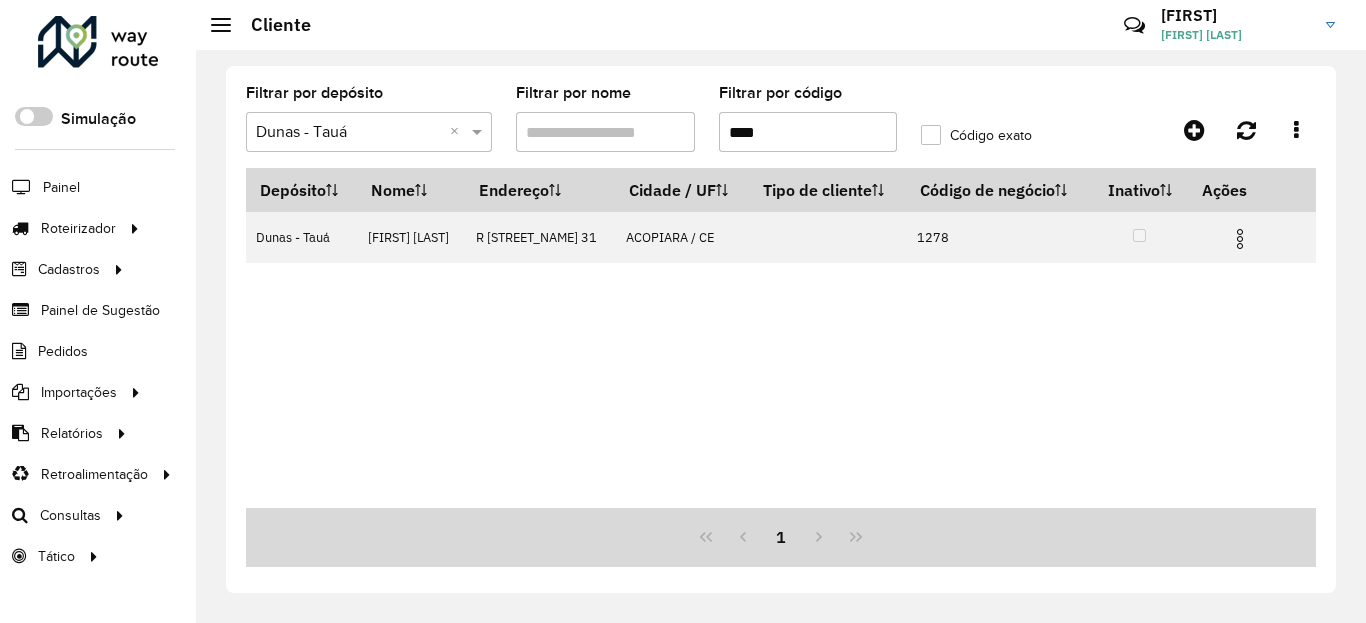 click on "****" at bounding box center (808, 132) 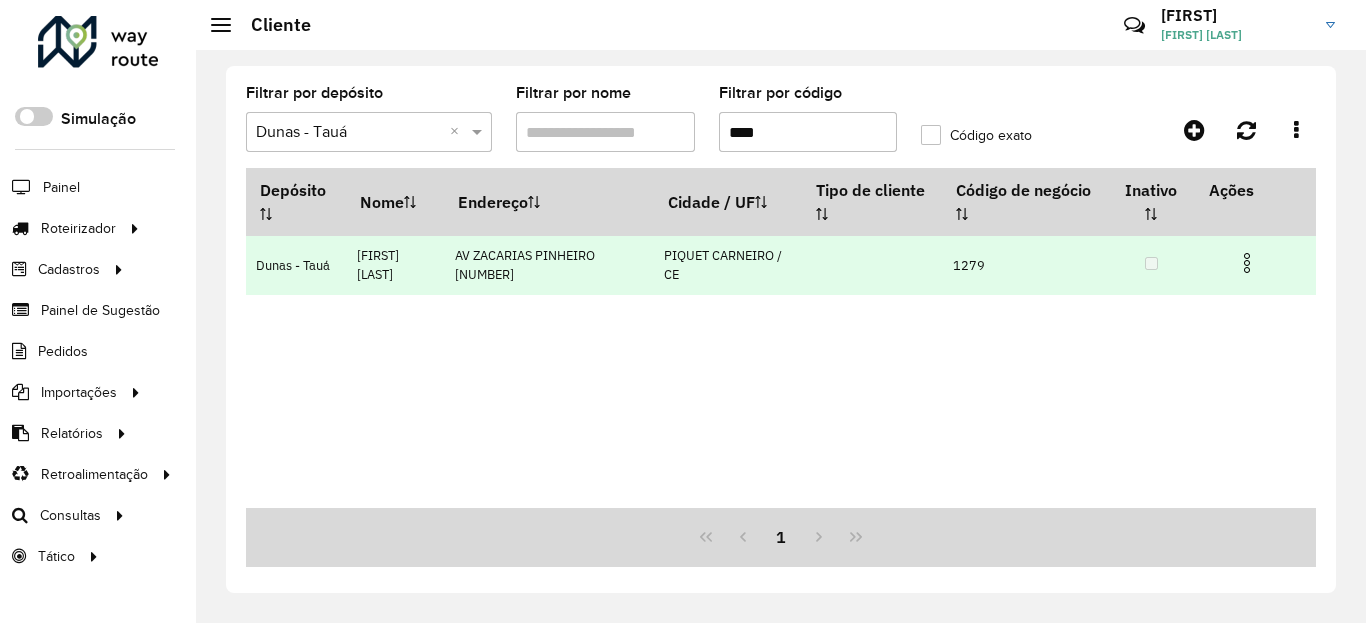 drag, startPoint x: 1249, startPoint y: 264, endPoint x: 1245, endPoint y: 275, distance: 11.7046995 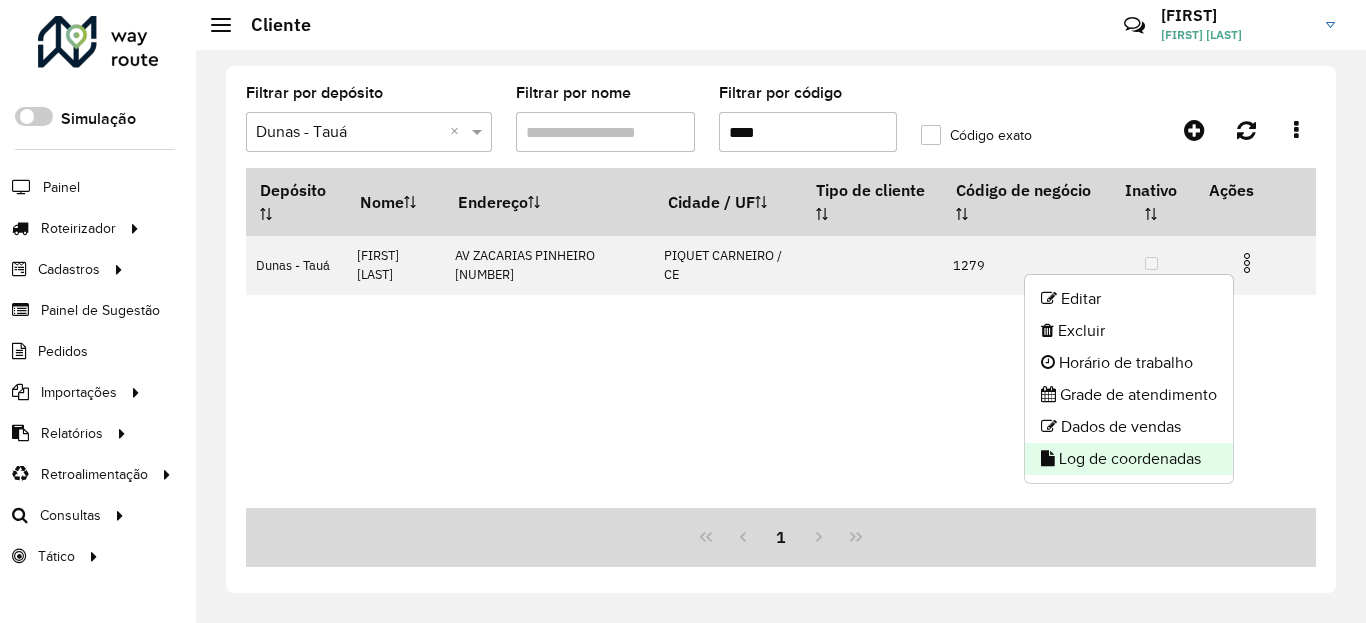 click on "Log de coordenadas" 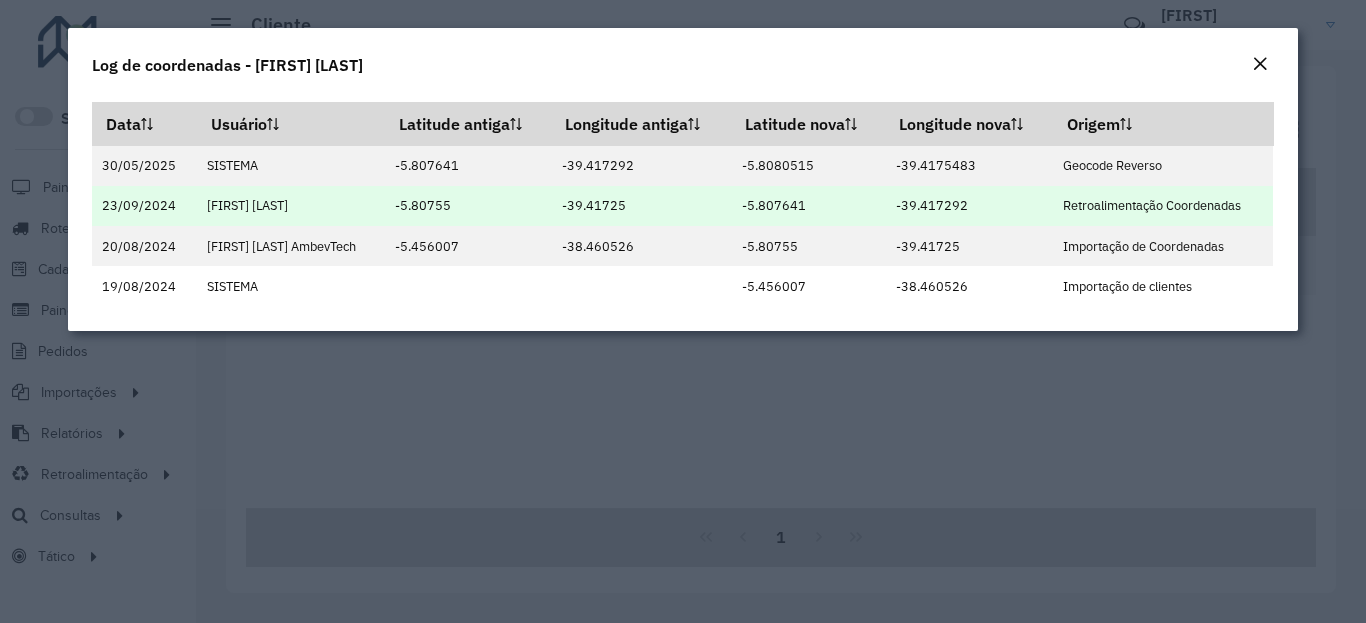 click on "-5.807641" at bounding box center [808, 206] 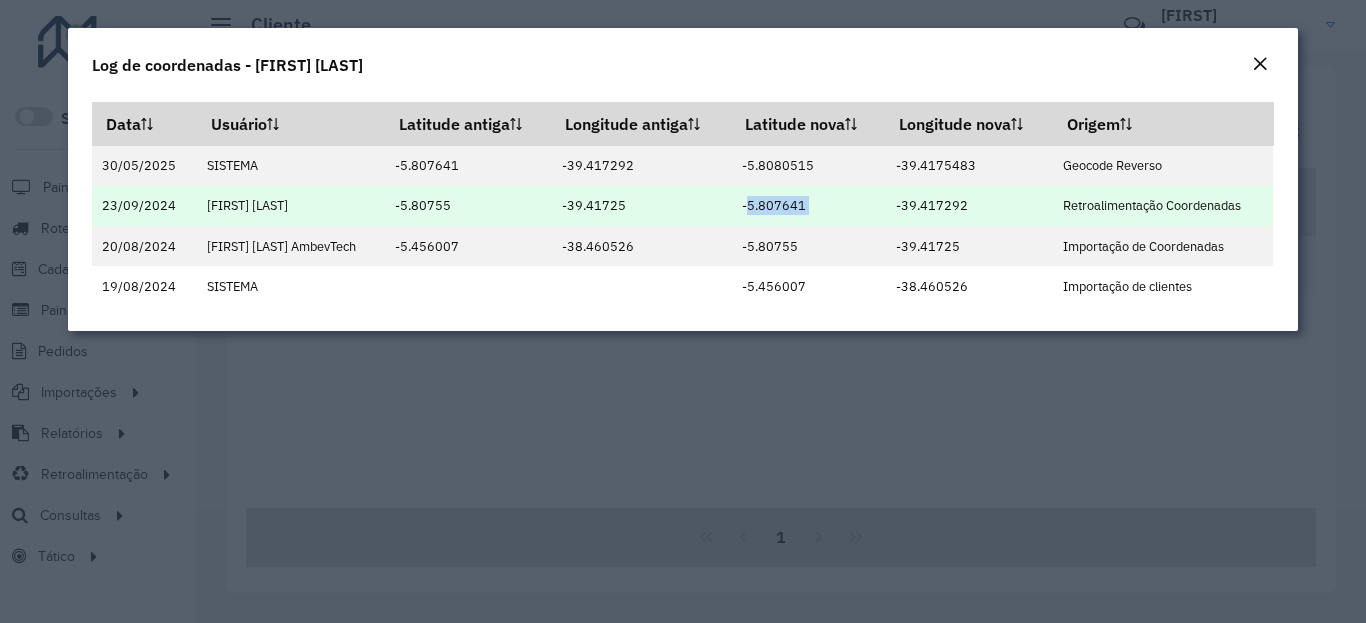 click on "-5.807641" at bounding box center [808, 206] 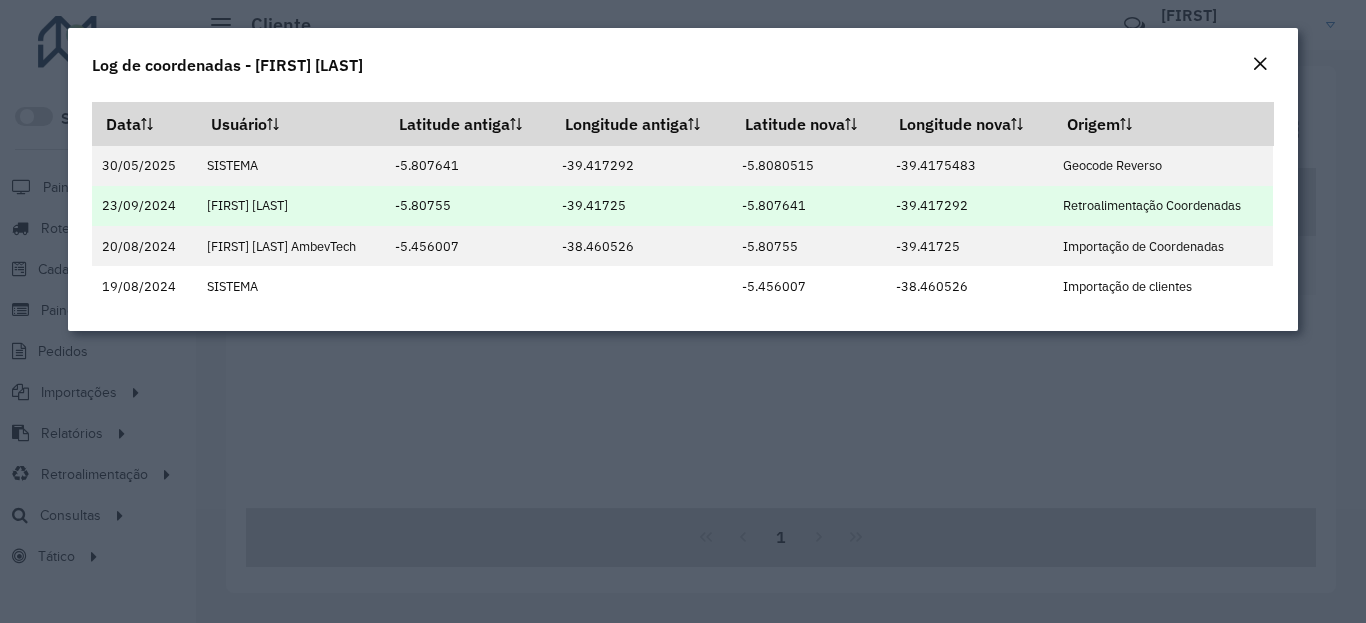 click on "-39.417292" at bounding box center [969, 206] 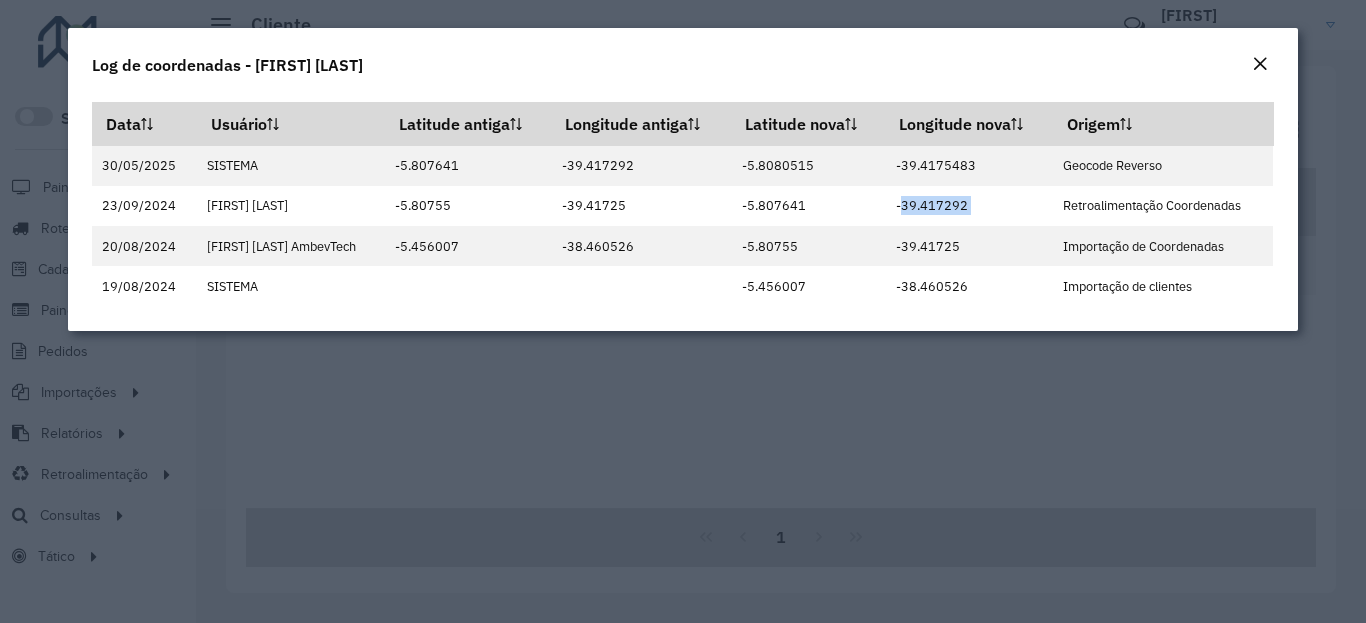 click 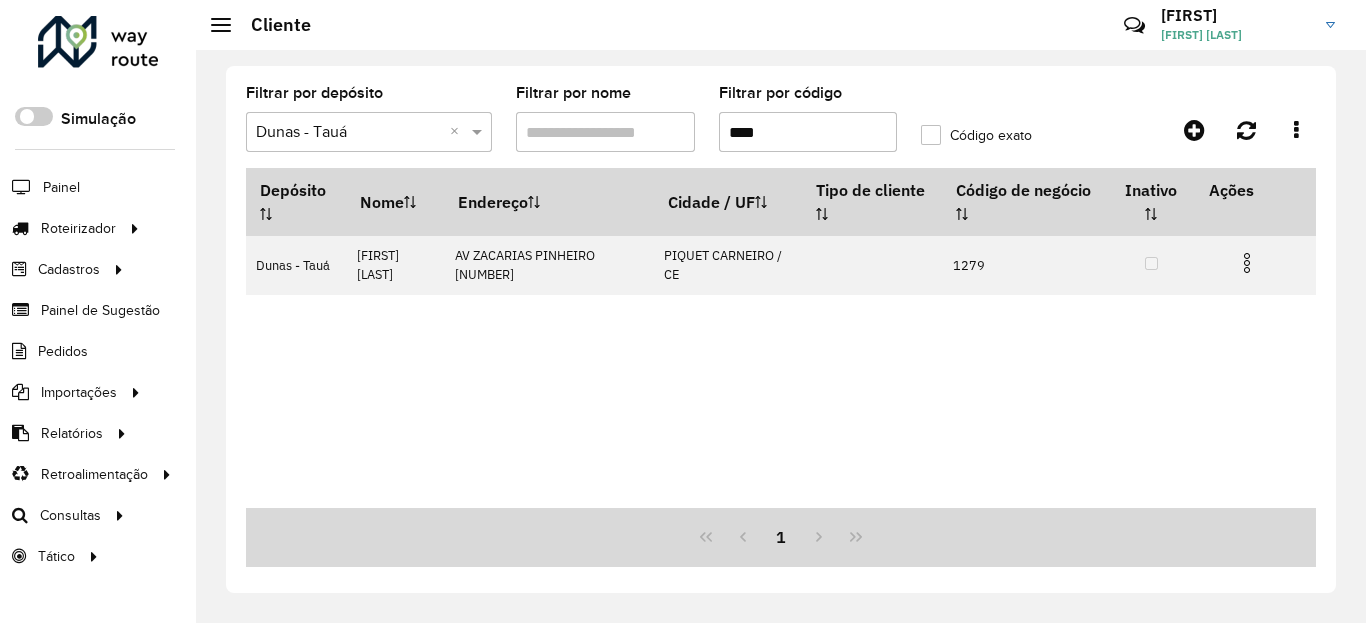 click on "****" at bounding box center [808, 132] 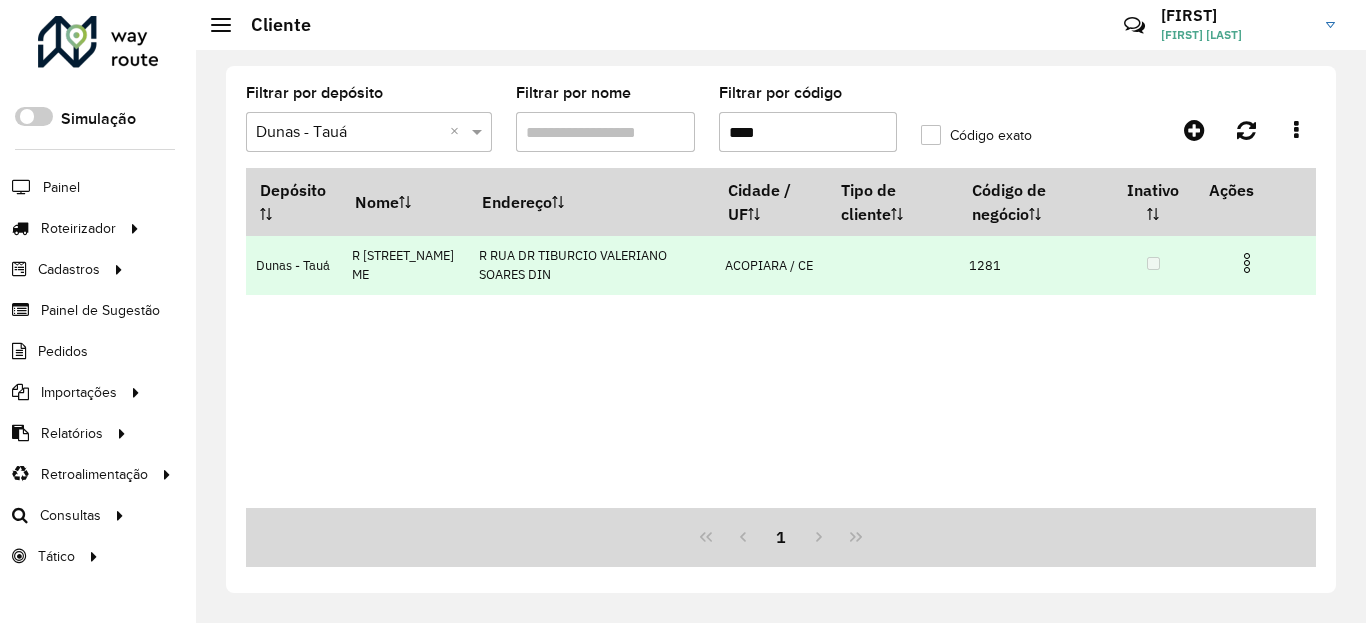 click at bounding box center (1247, 263) 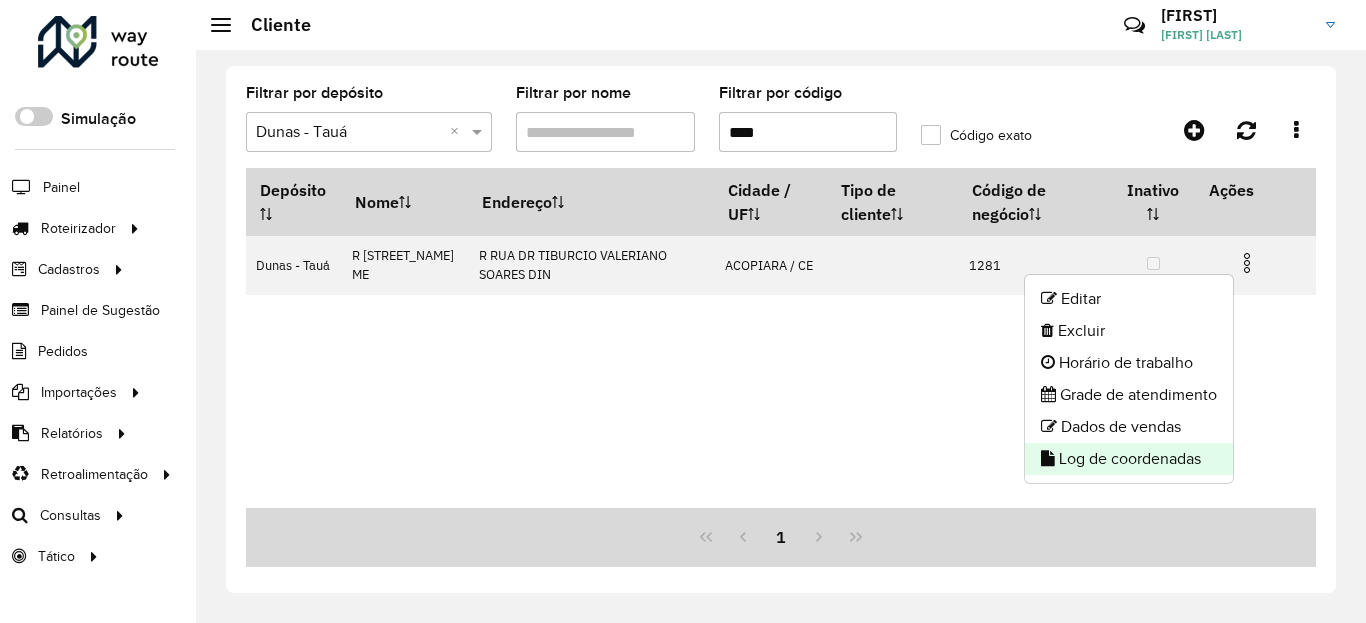 click on "Log de coordenadas" 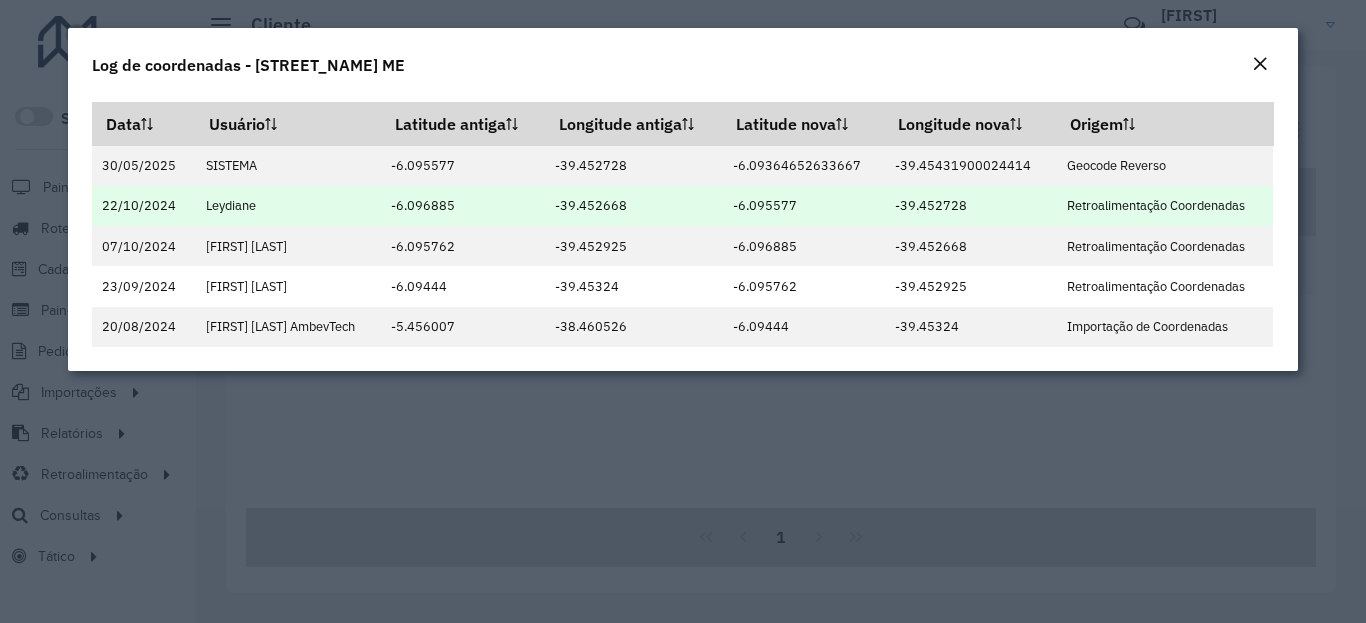 click on "-6.095577" at bounding box center (803, 206) 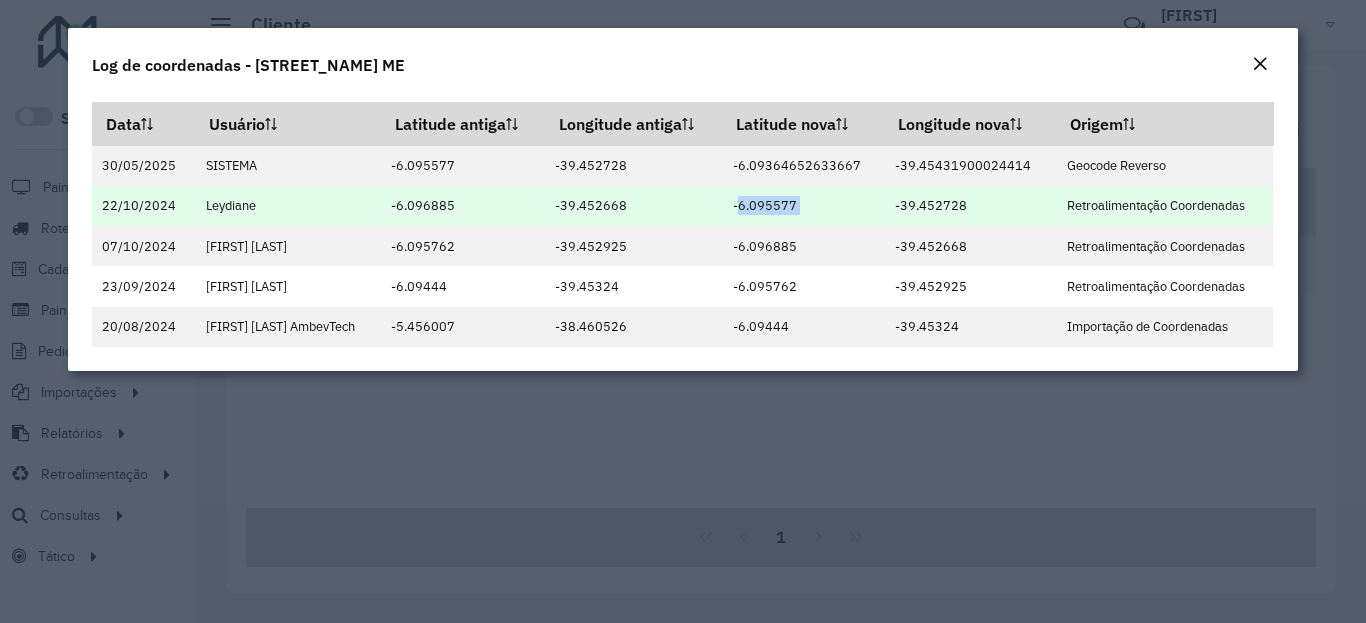 click on "-6.095577" at bounding box center (803, 206) 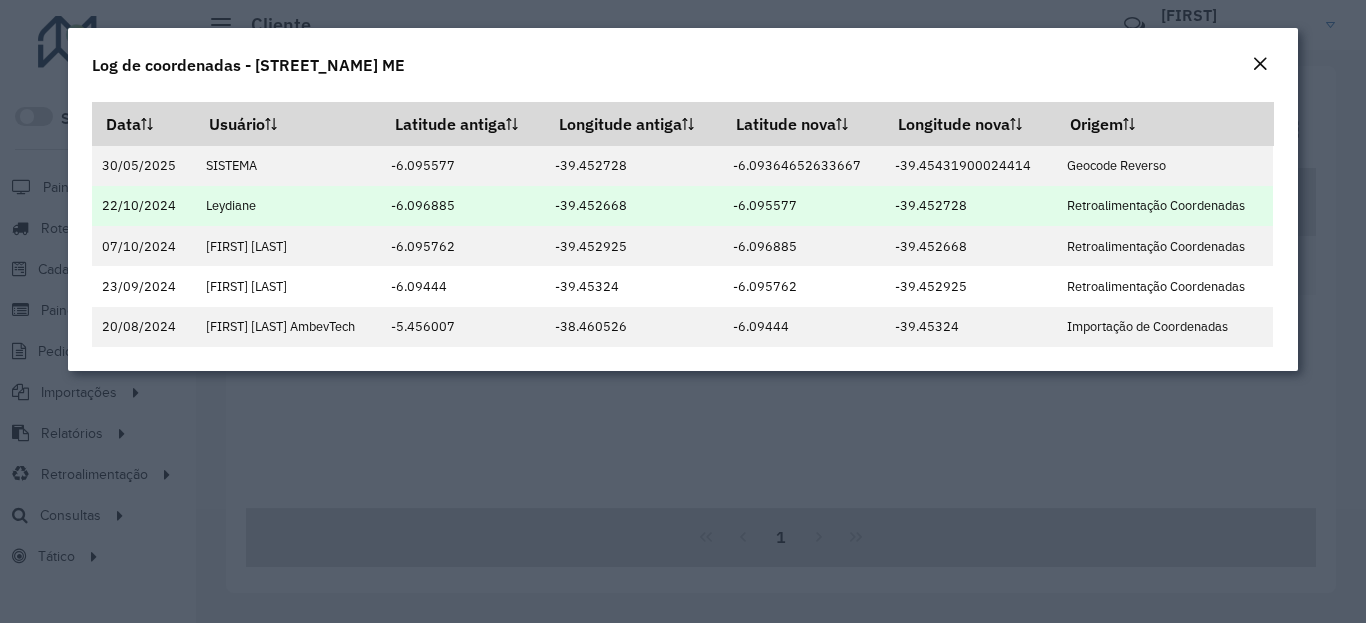 click on "-6.095577" at bounding box center (803, 206) 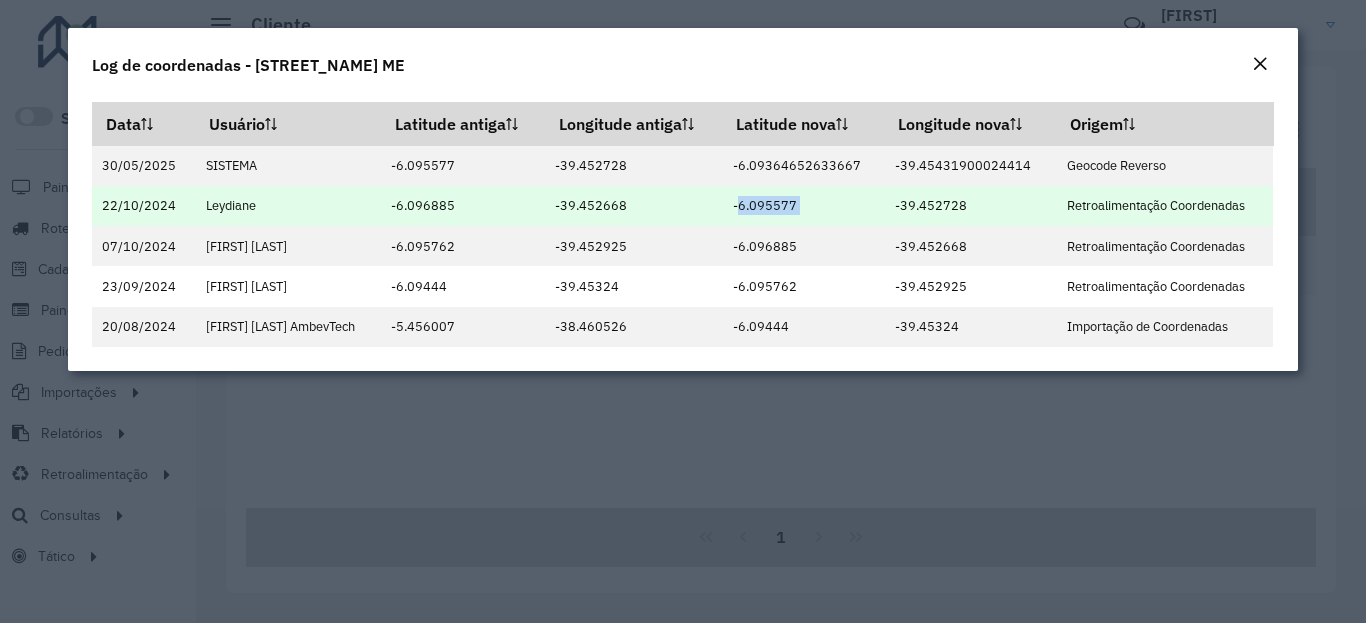 click on "-6.095577" at bounding box center [803, 206] 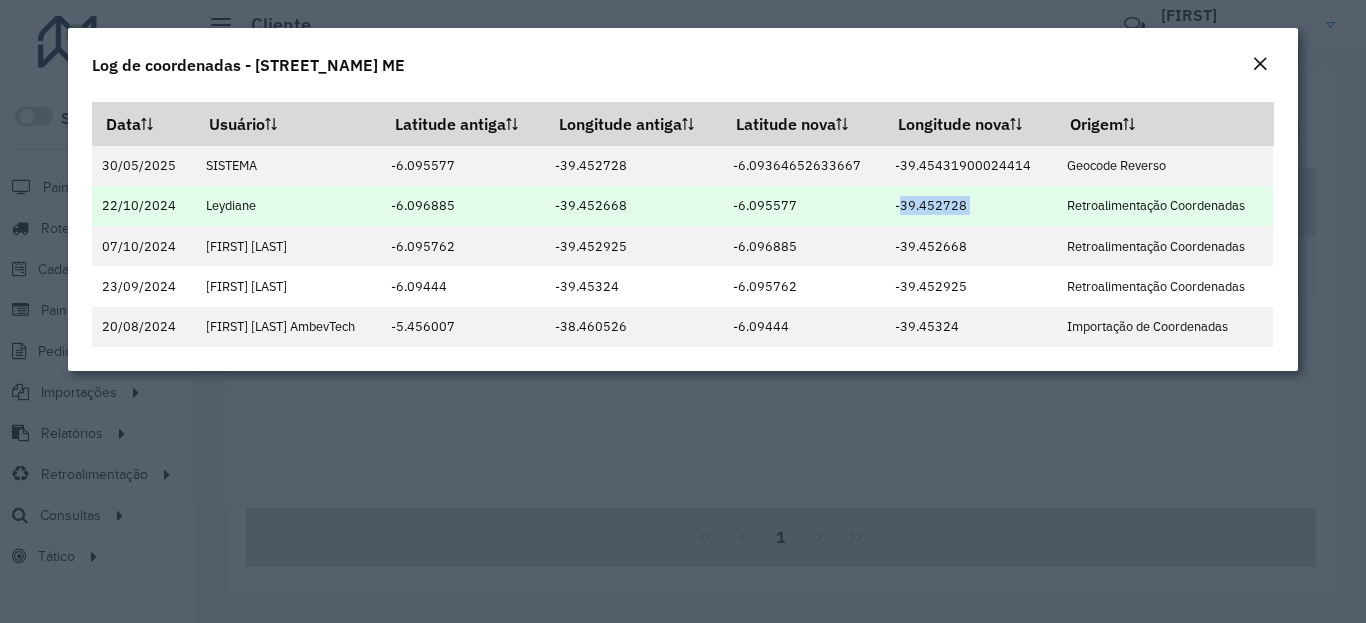 click on "-39.452728" at bounding box center (970, 206) 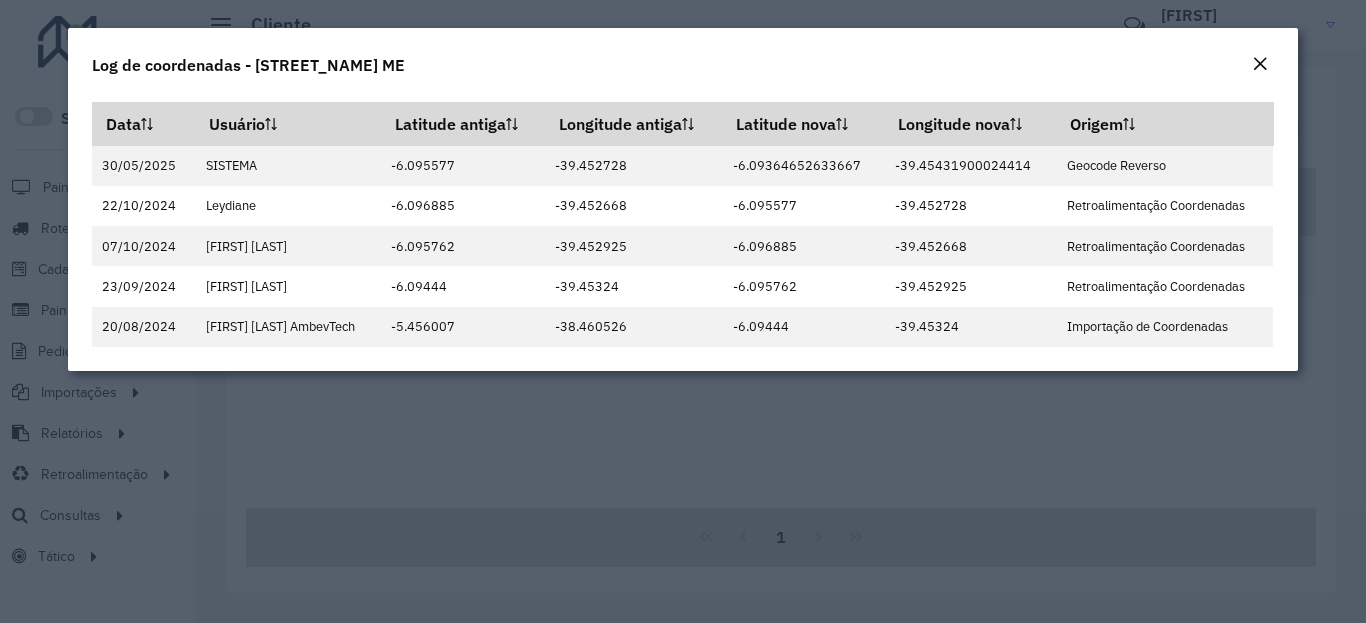 click on "Log de coordenadas - [STREET_NAME] ME" 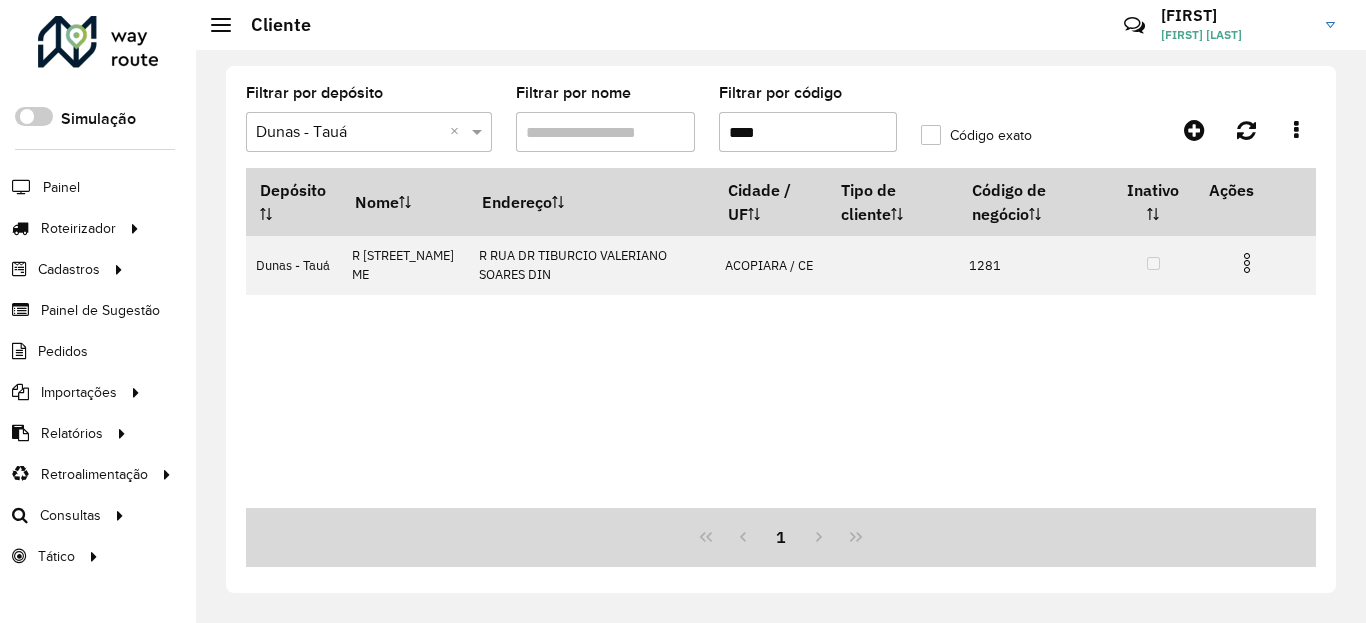 click on "****" at bounding box center (808, 132) 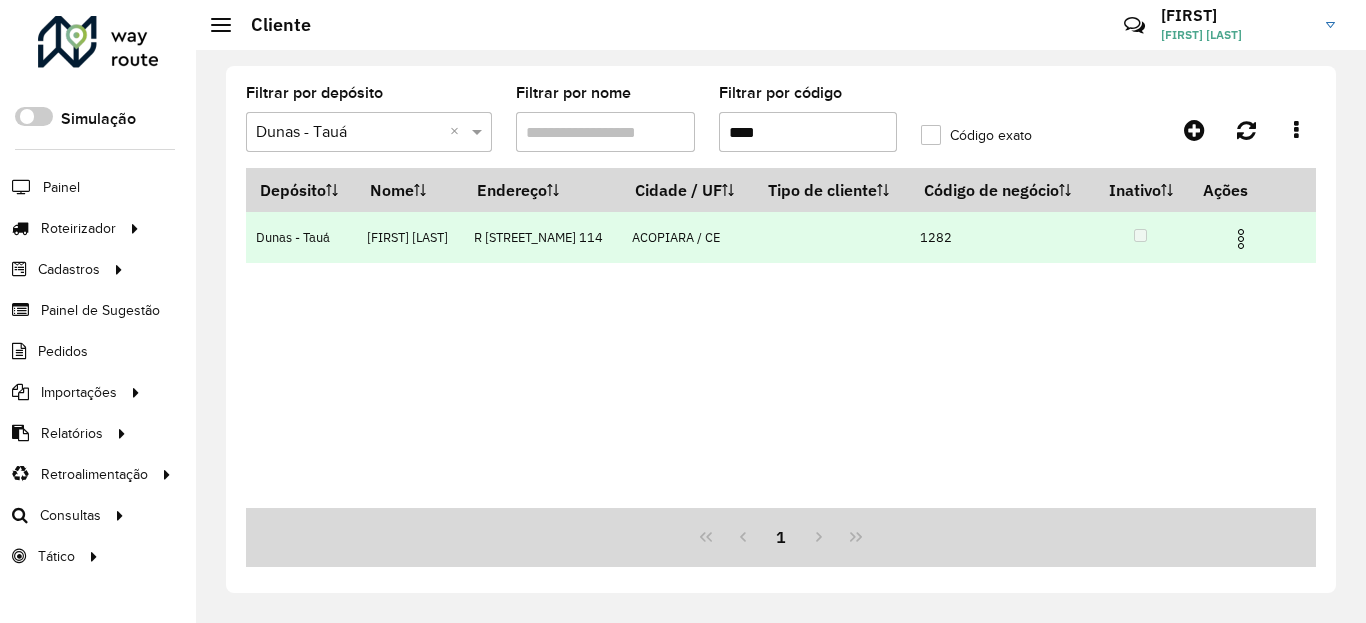 click at bounding box center [1249, 237] 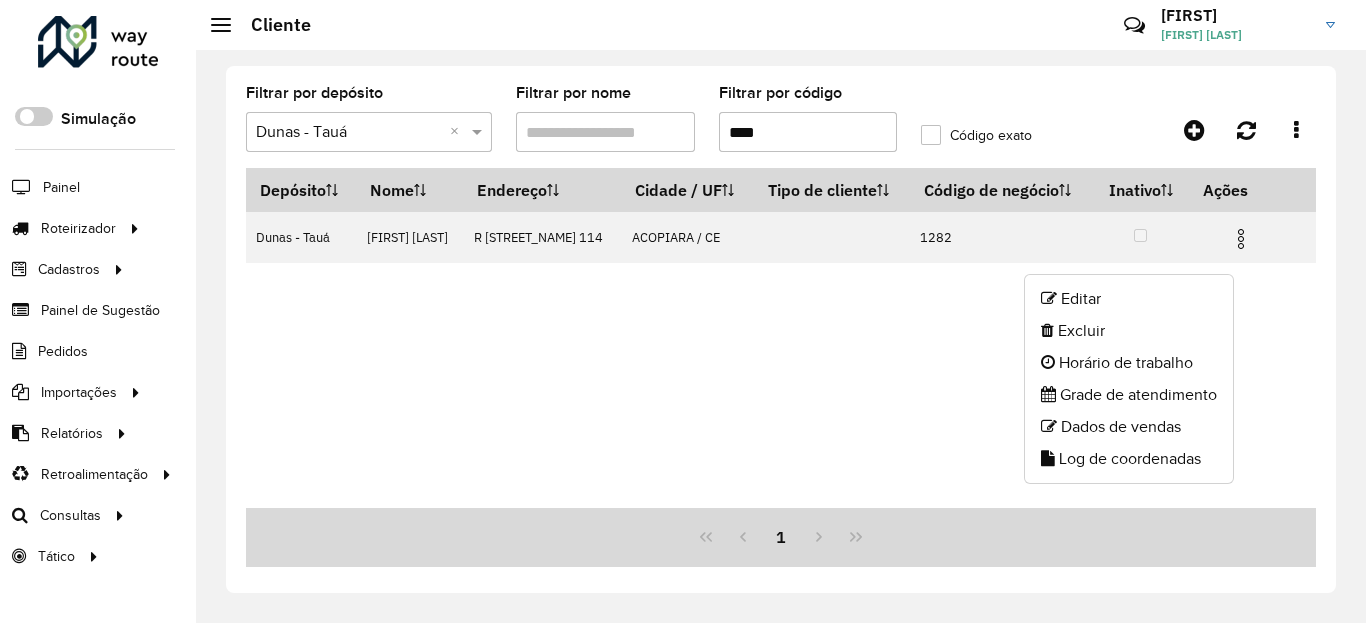 click on "Log de coordenadas" 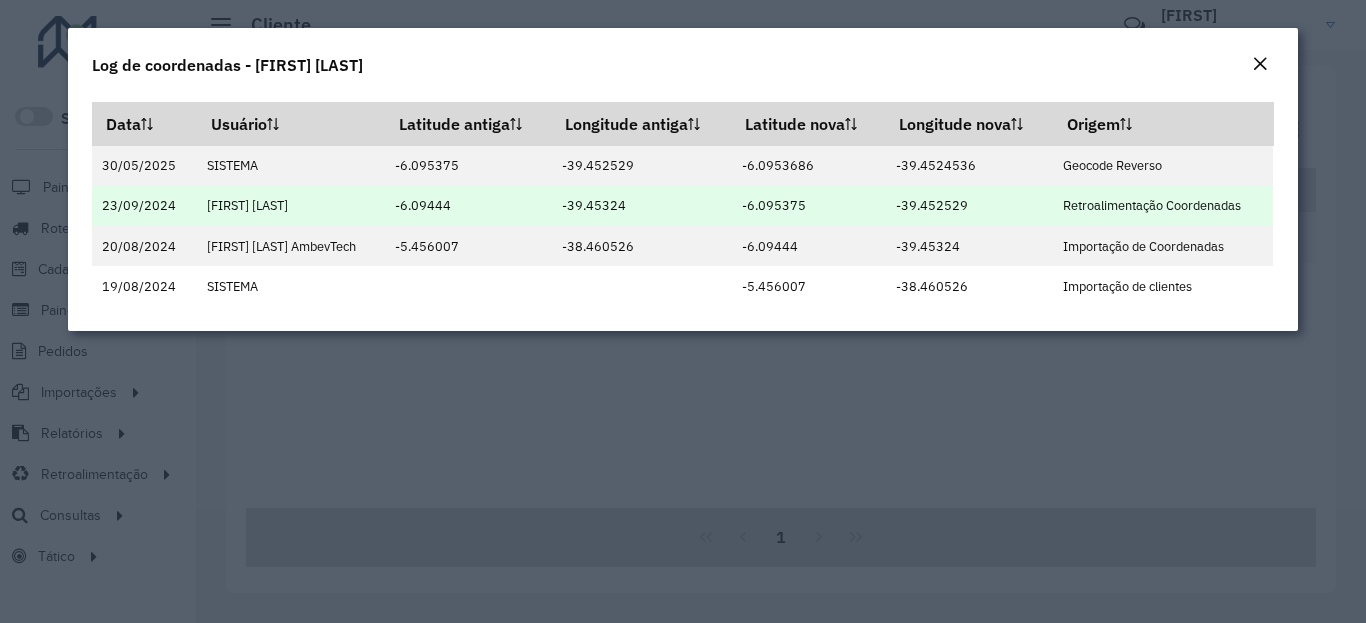 click on "-6.095375" at bounding box center (808, 206) 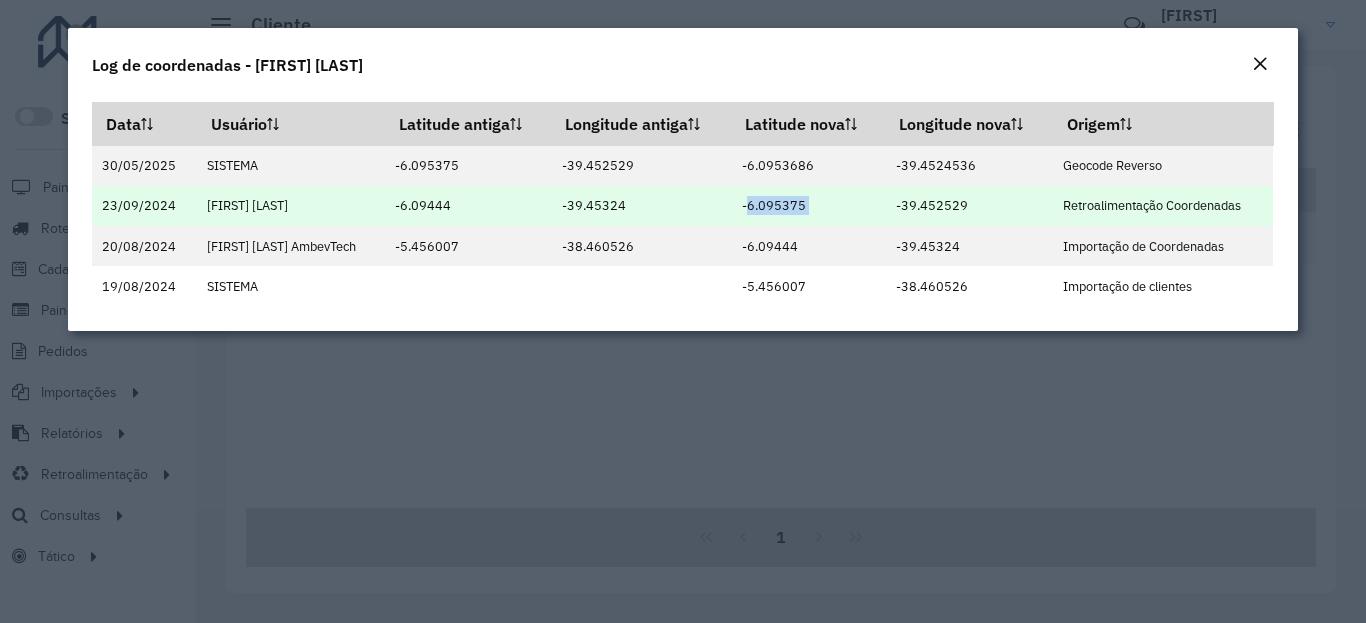 click on "-6.095375" at bounding box center [808, 206] 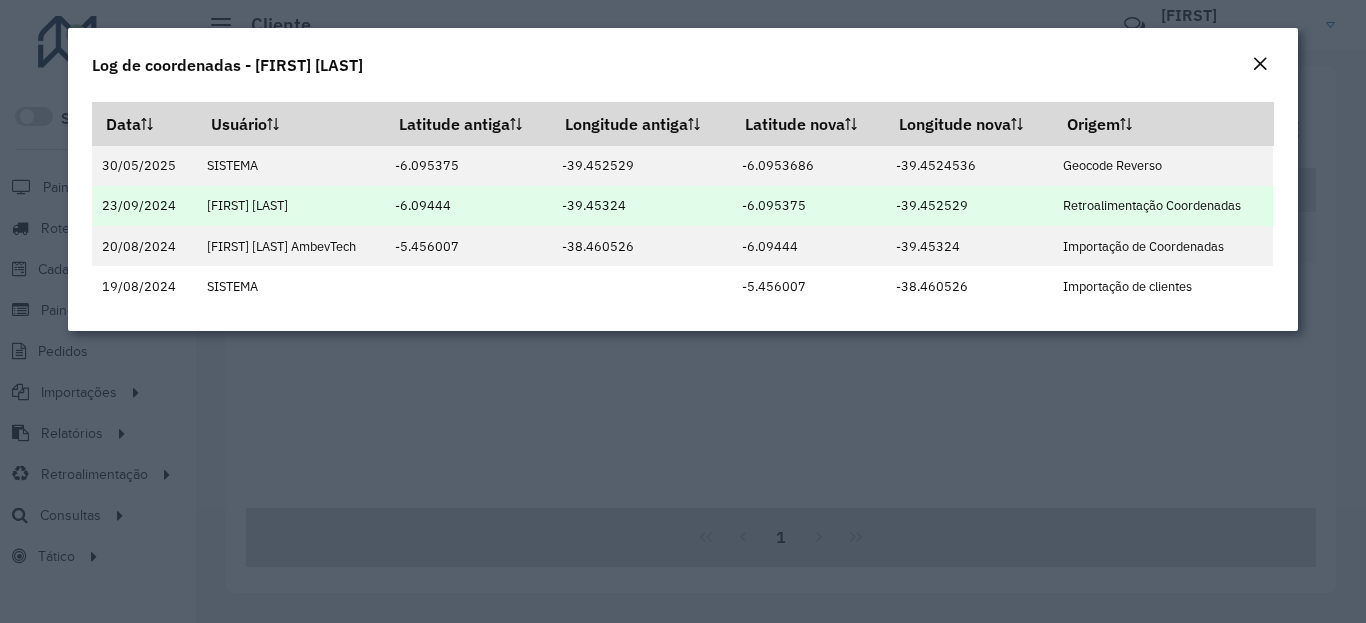 click on "-39.452529" at bounding box center (969, 206) 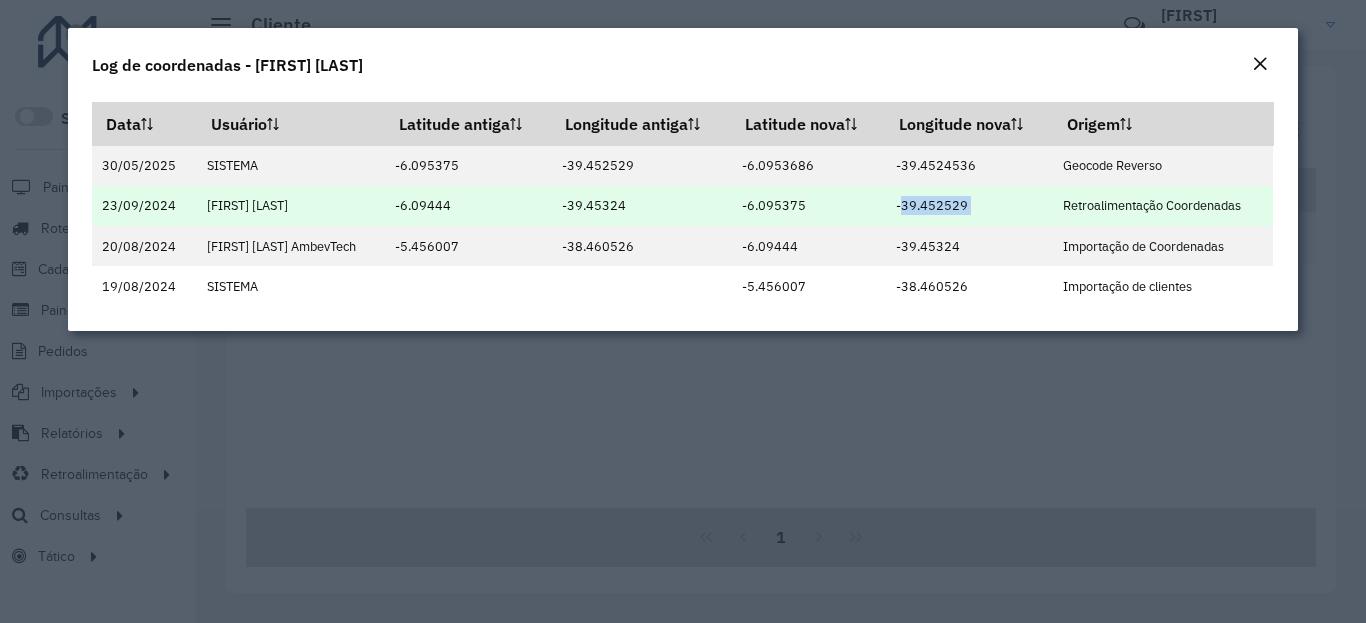 click on "-39.452529" at bounding box center [969, 206] 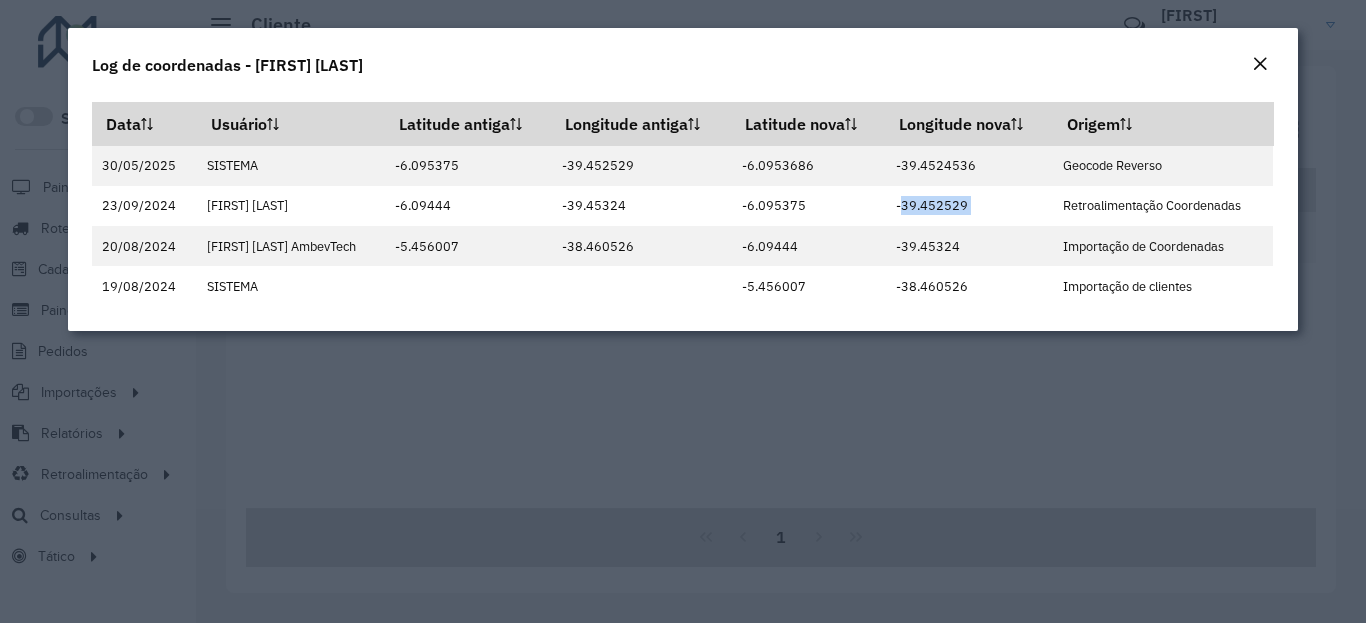 click 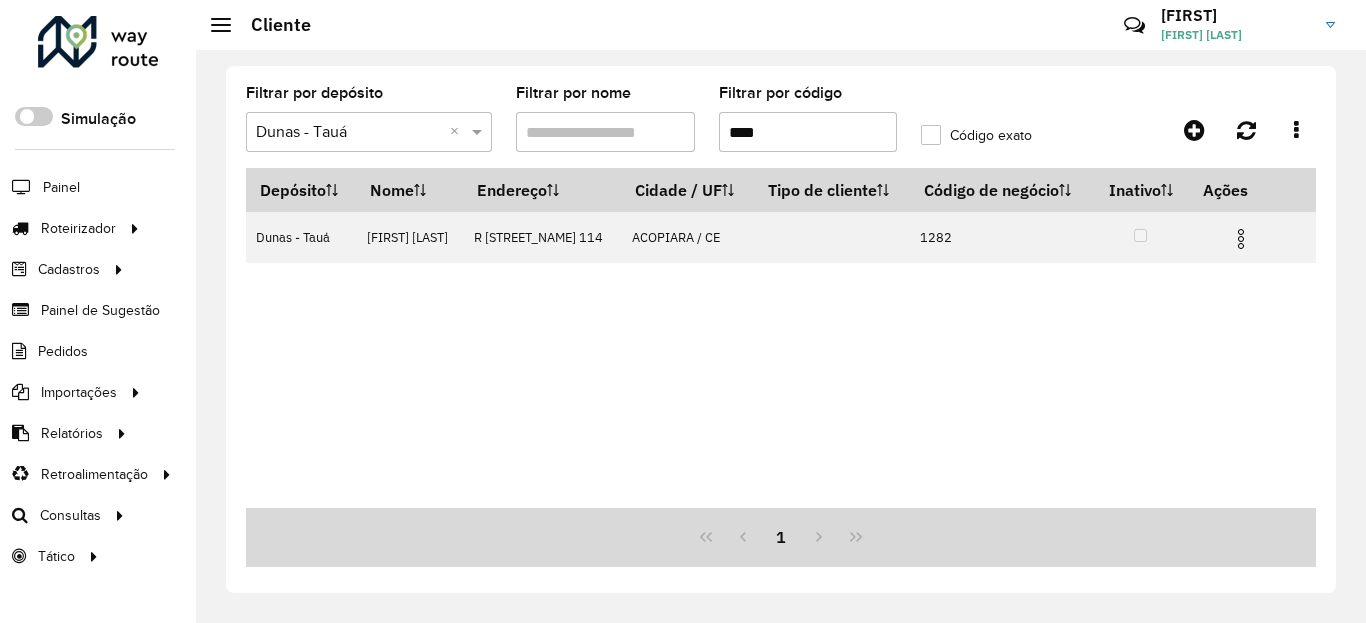 click on "Filtrar por código  ****" 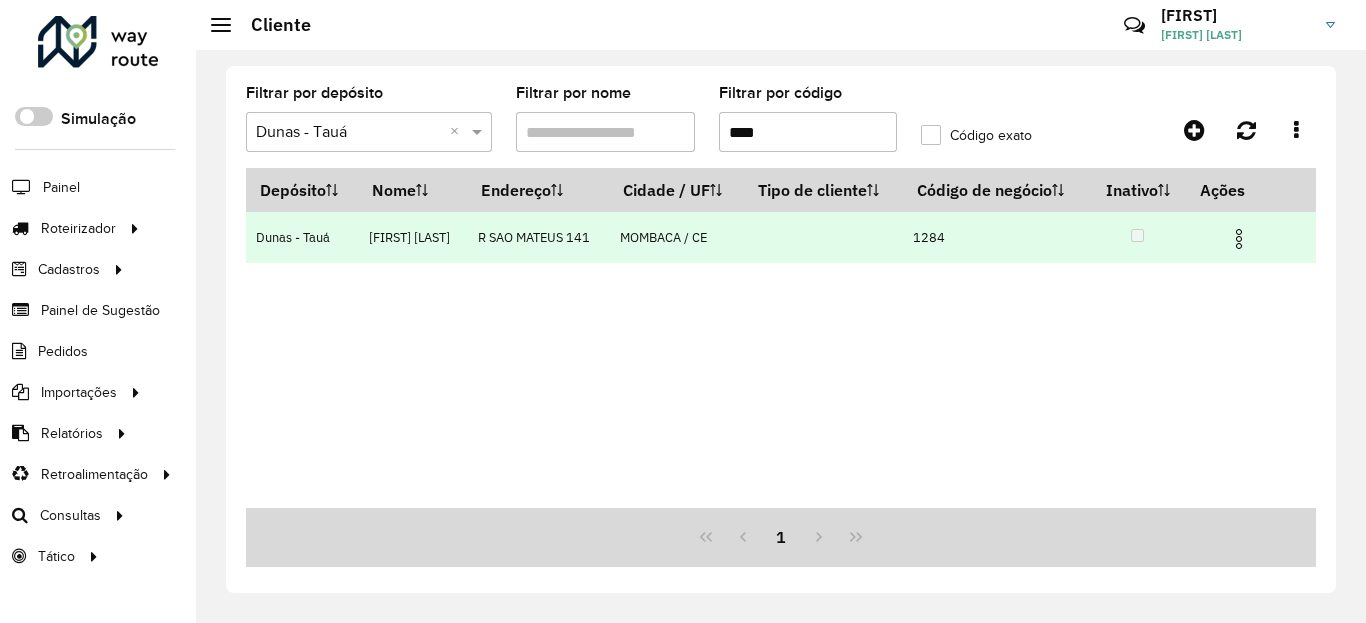 click at bounding box center [1239, 239] 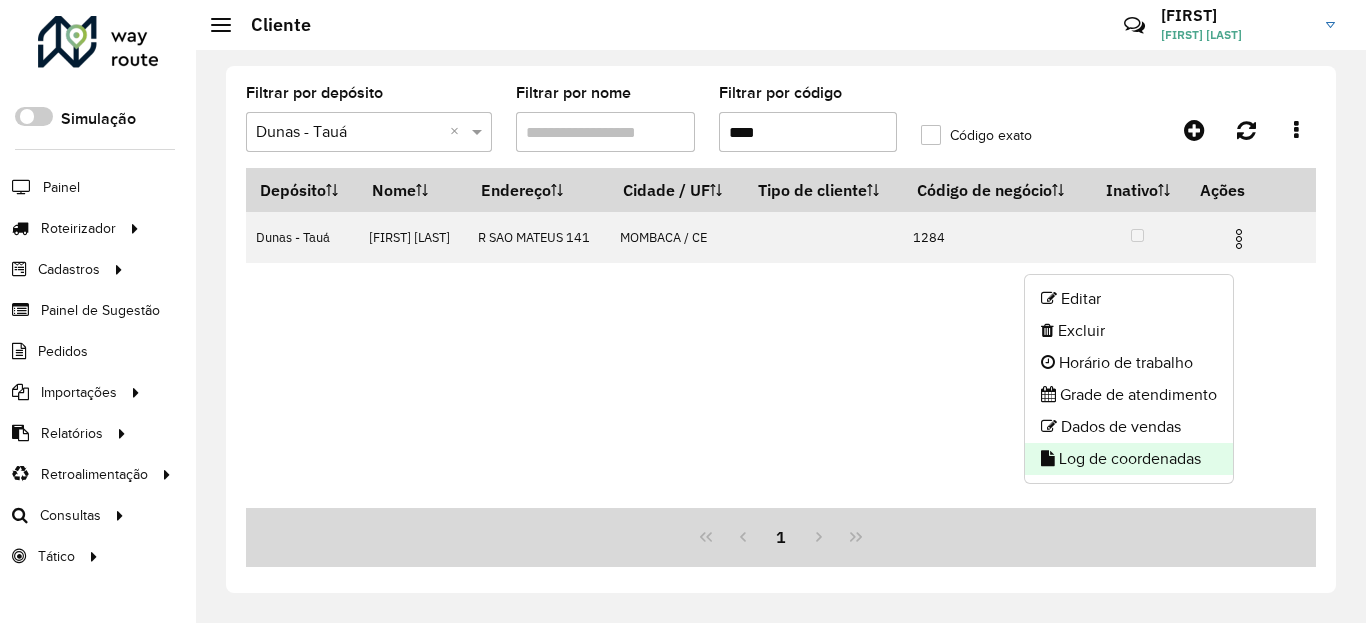 click on "Log de coordenadas" 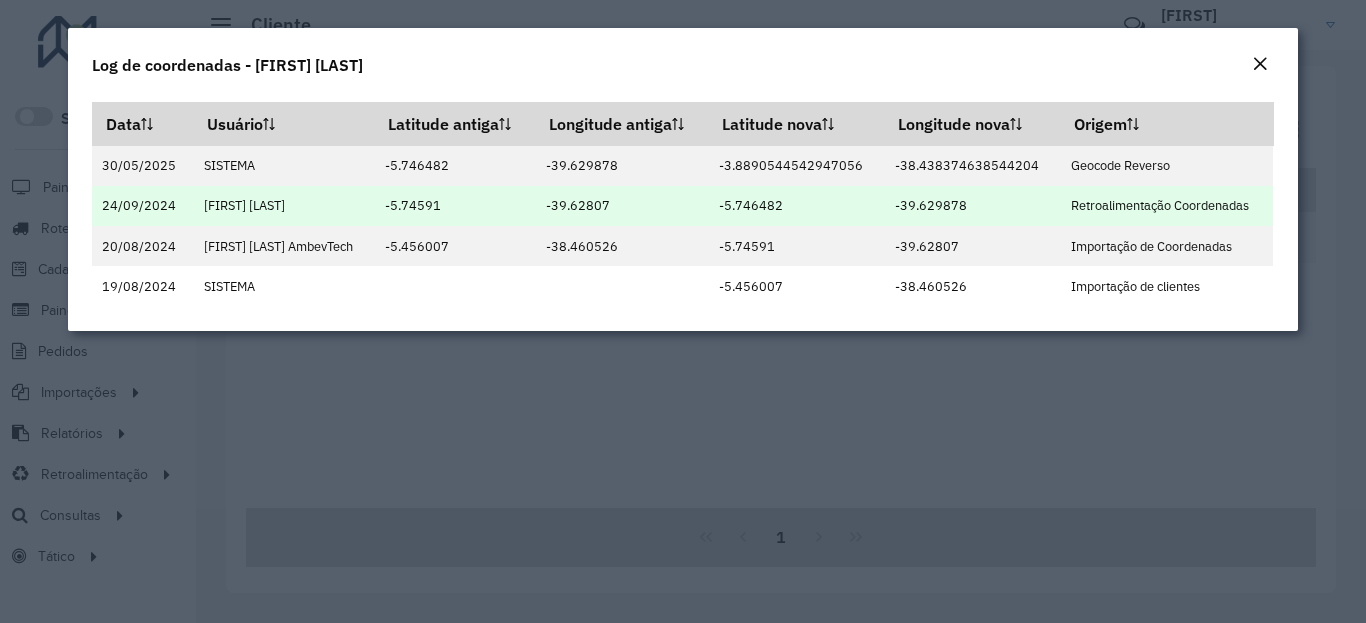 click on "-5.746482" at bounding box center [796, 206] 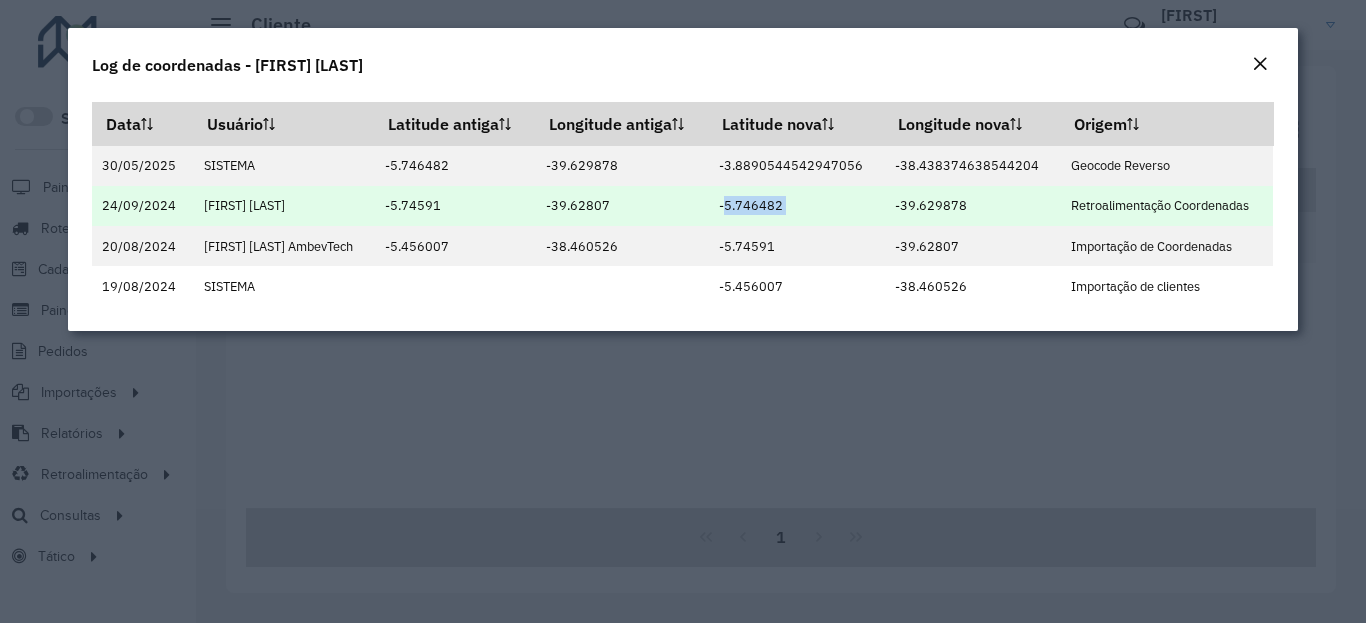 click on "-5.746482" at bounding box center [796, 206] 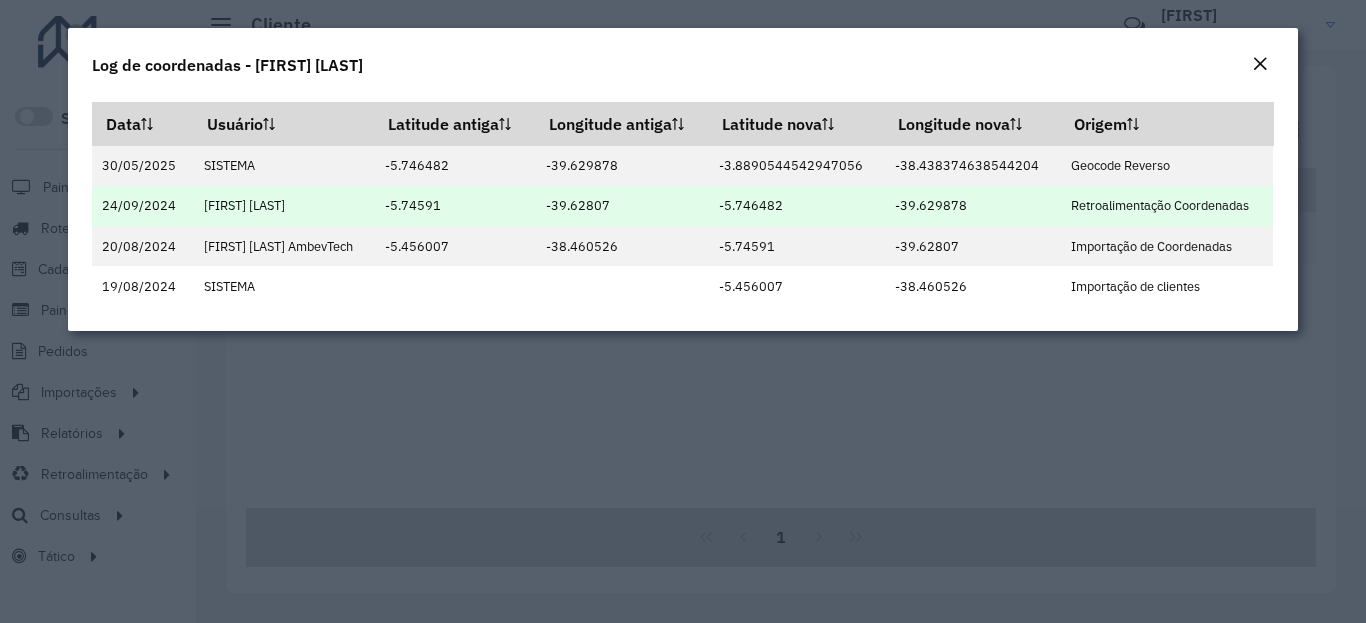 click on "-39.629878" at bounding box center [973, 206] 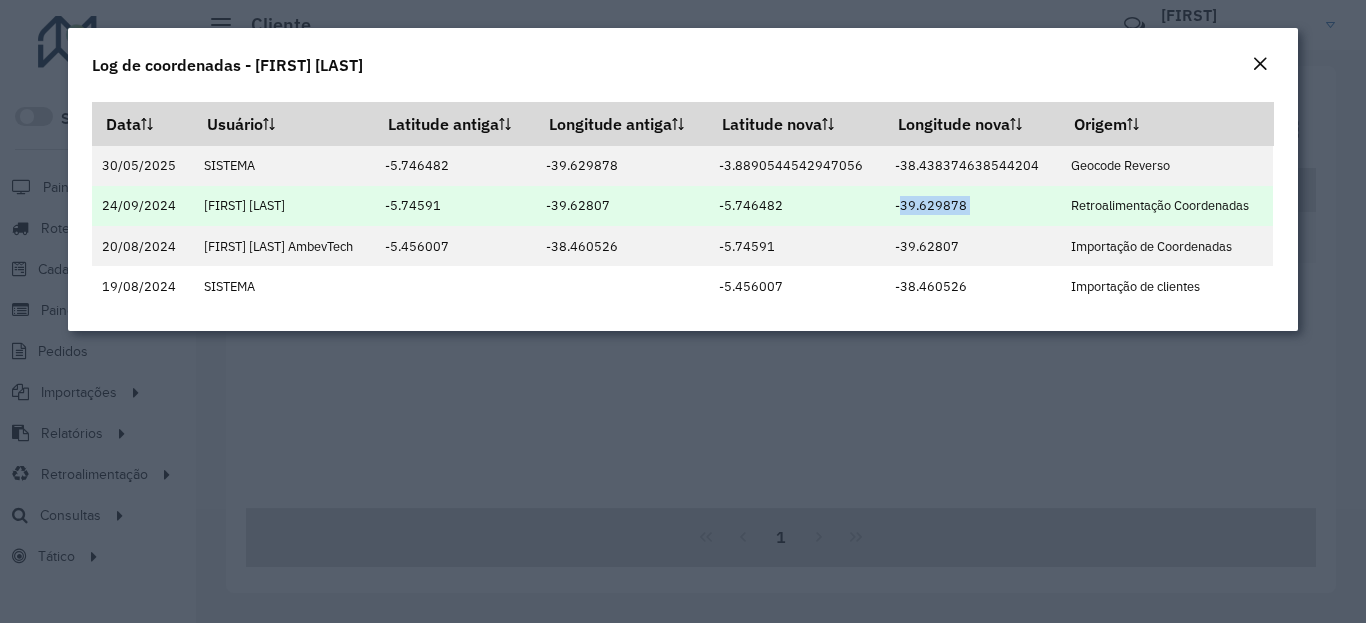 click on "-39.629878" at bounding box center (973, 206) 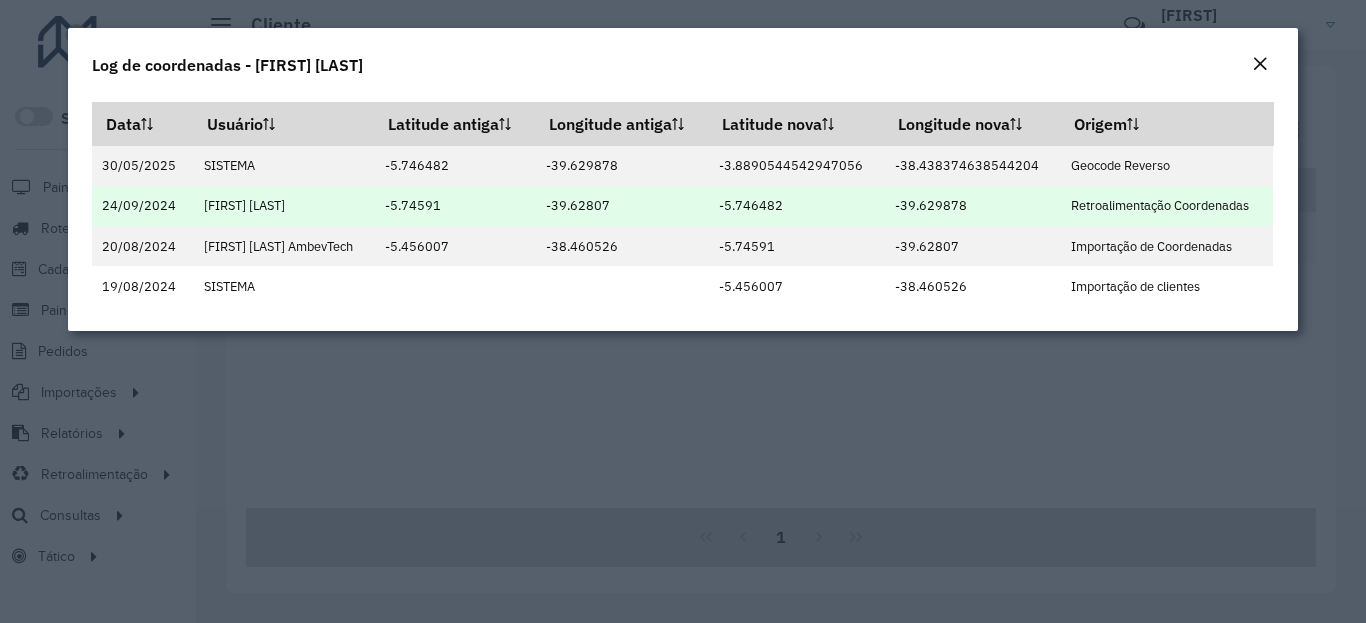 click on "-39.629878" at bounding box center [973, 206] 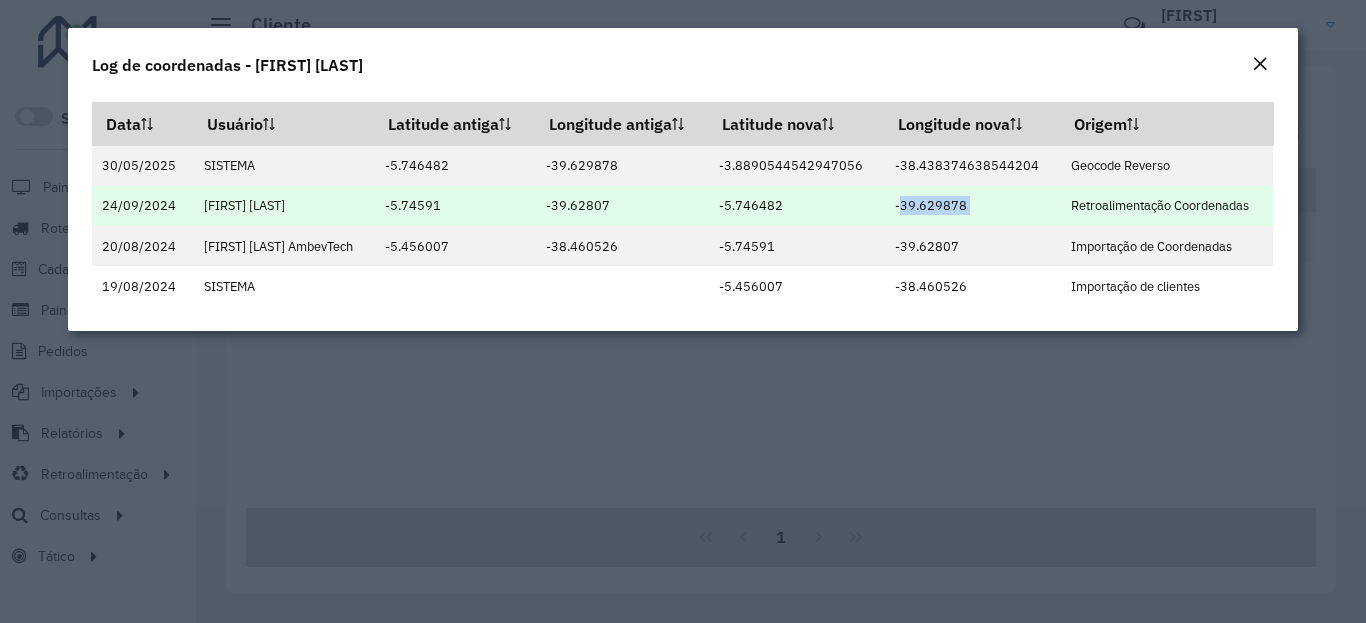 click on "-39.629878" at bounding box center (973, 206) 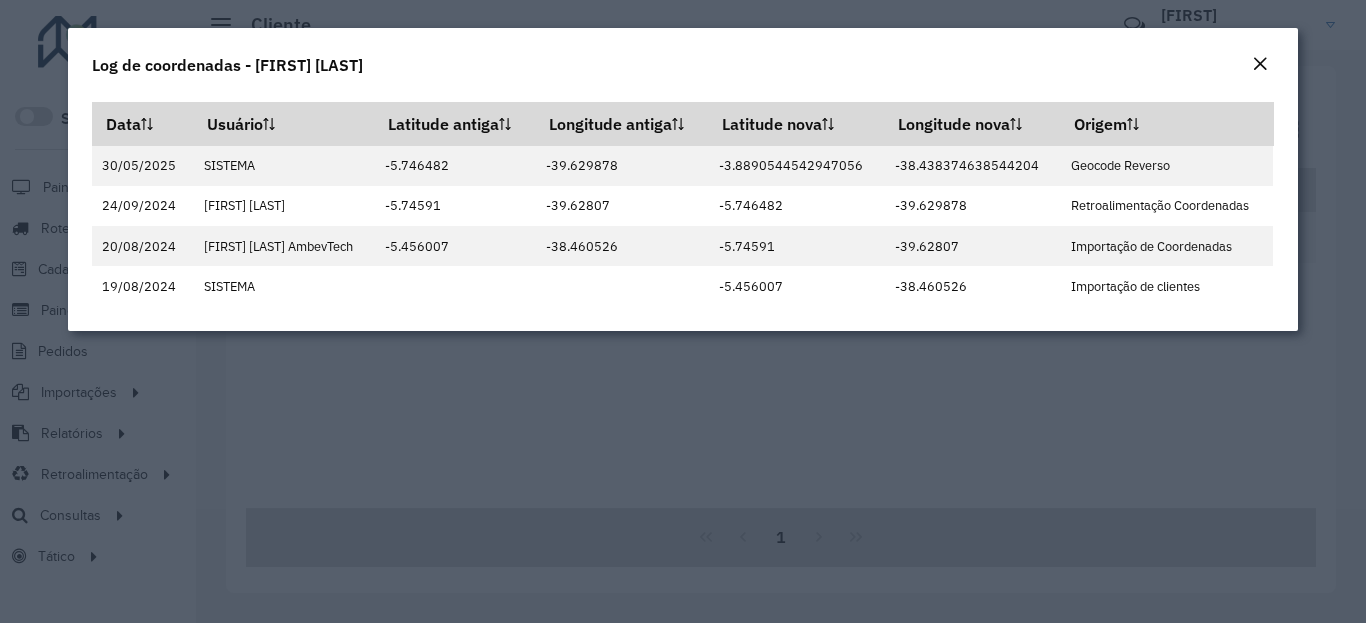 click on "Log de coordenadas - [FIRST] [LAST]" 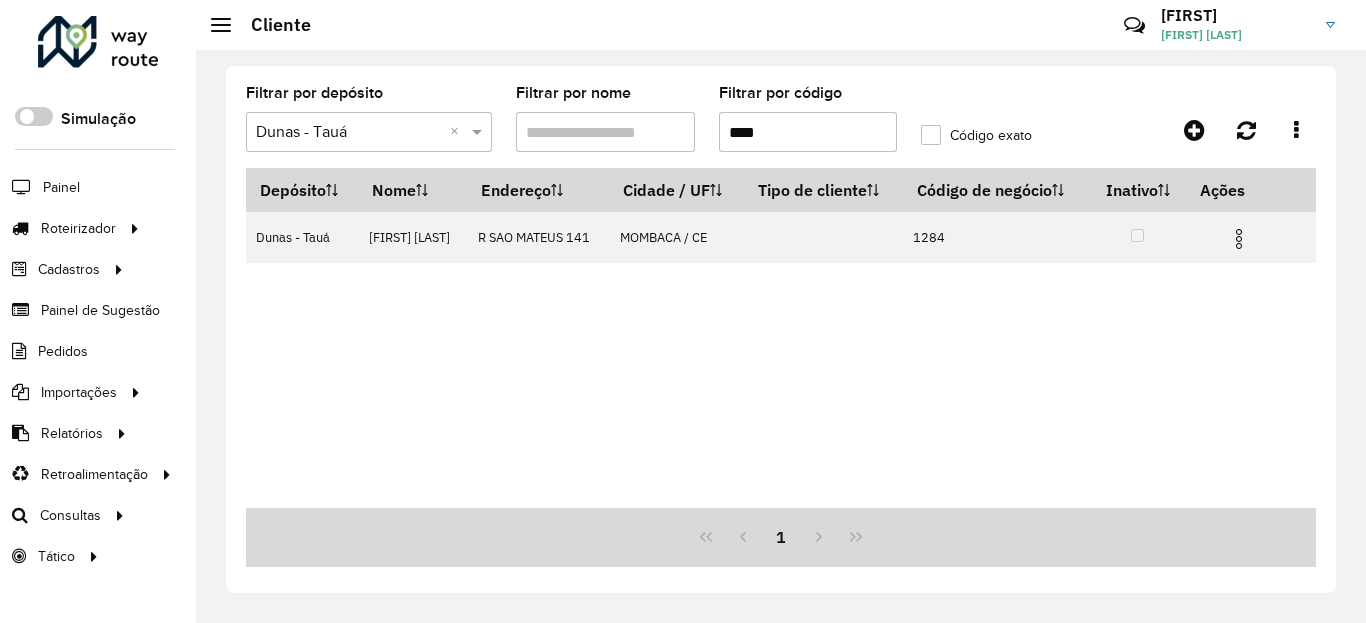click on "****" at bounding box center [808, 132] 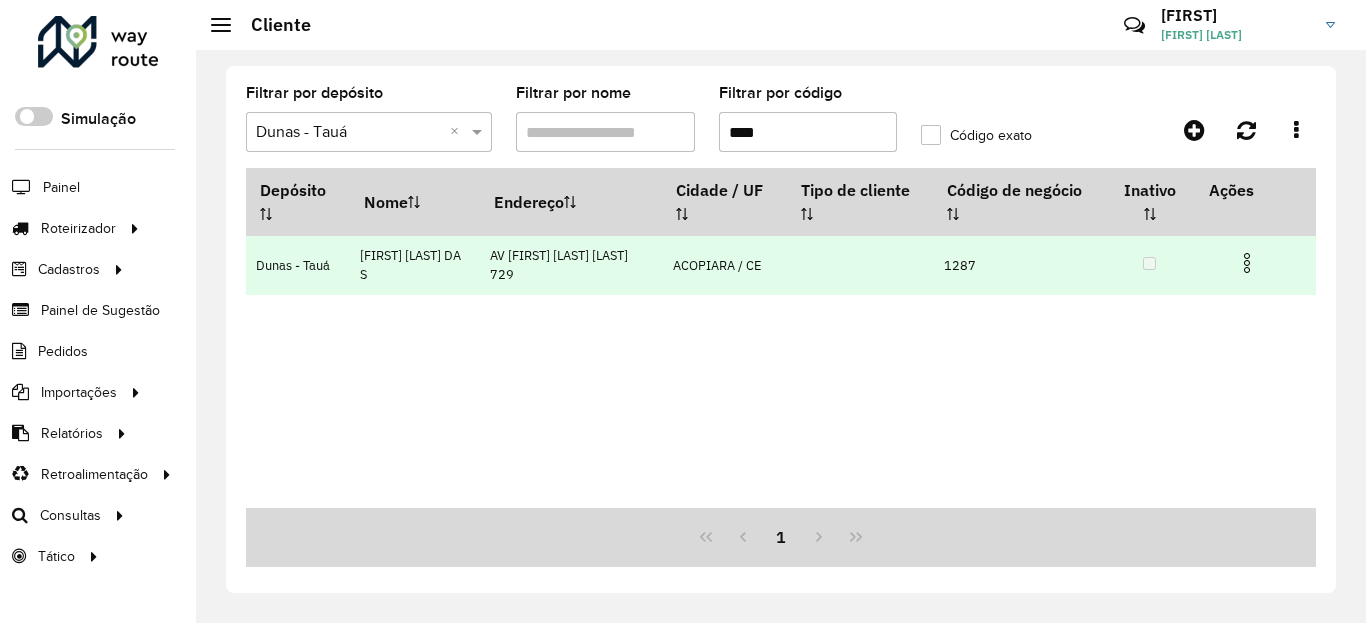 click at bounding box center (1247, 263) 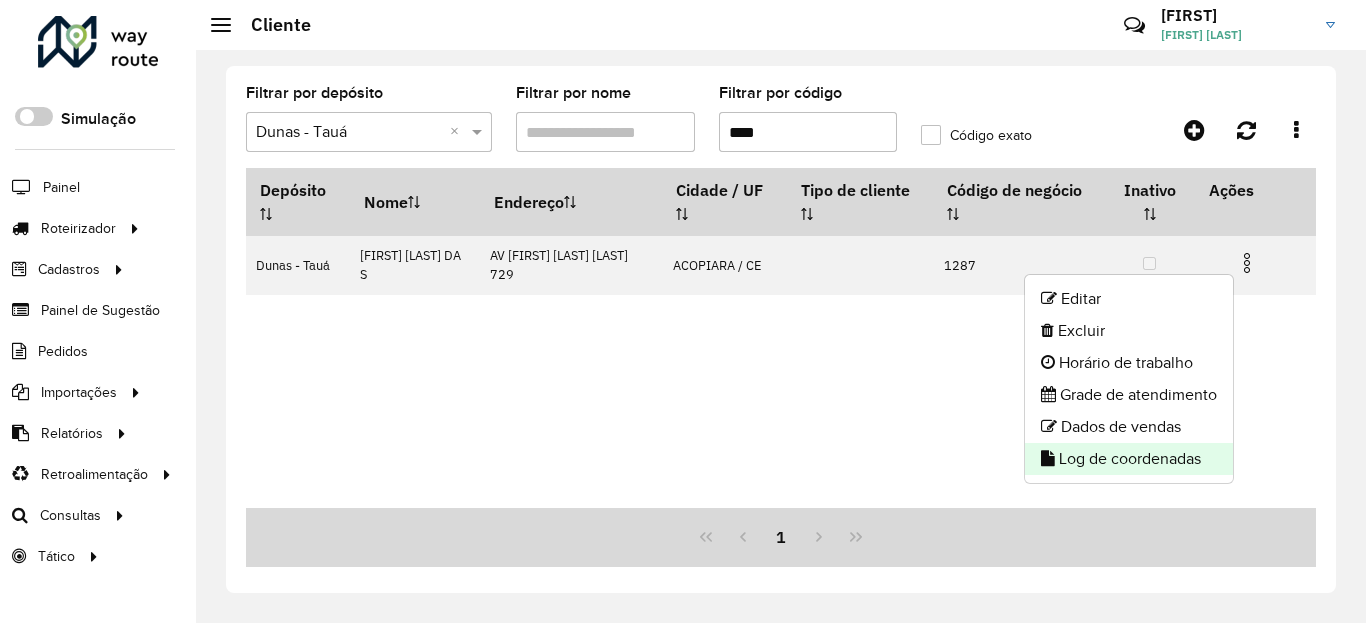 click on "Log de coordenadas" 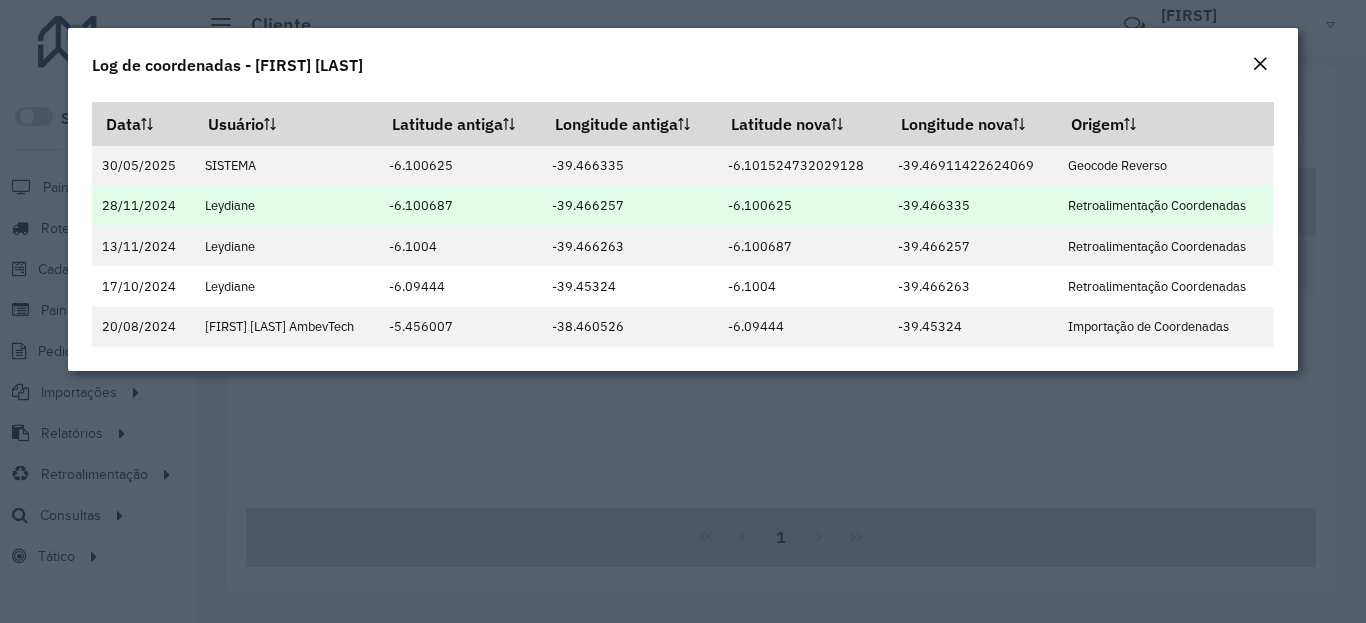 click on "-6.100625" at bounding box center [803, 206] 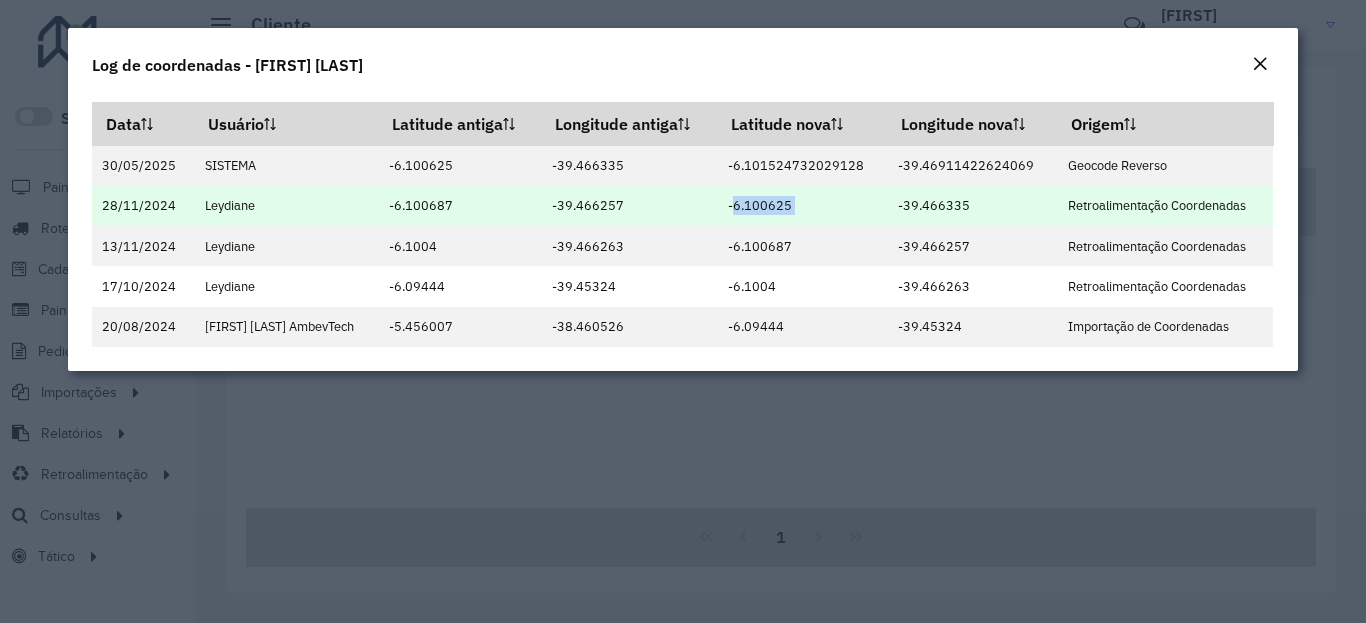 click on "-6.100625" at bounding box center (803, 206) 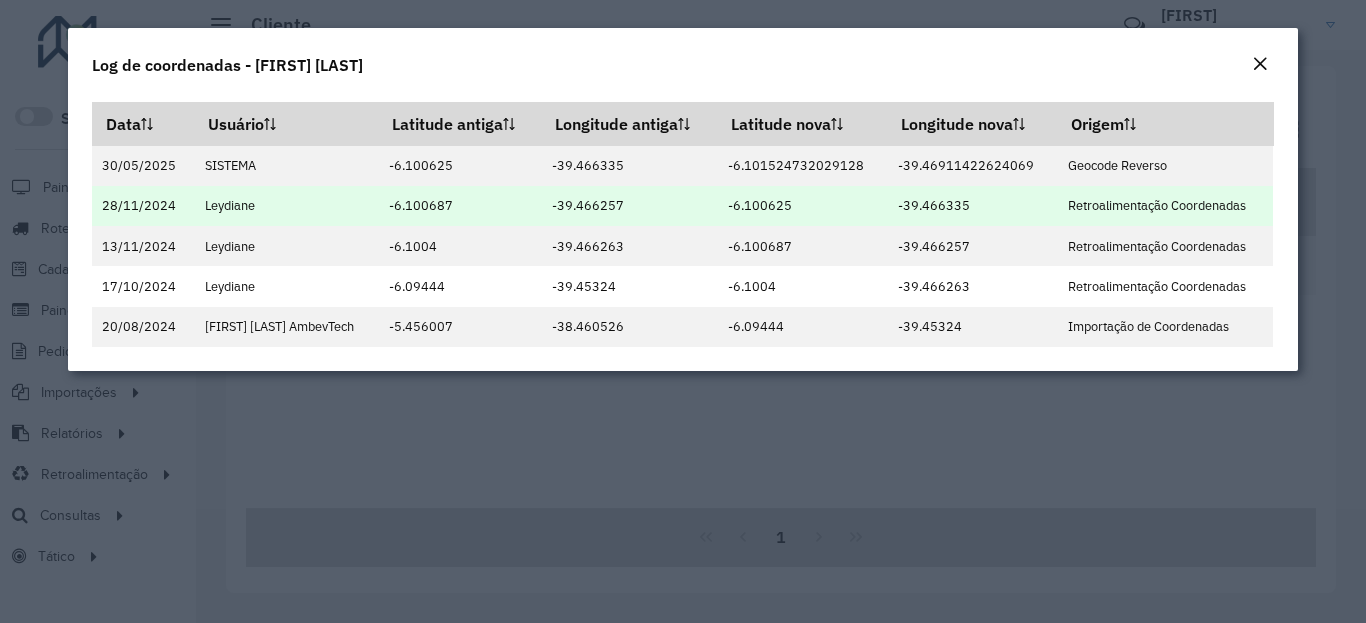 click on "-39.466335" at bounding box center (973, 206) 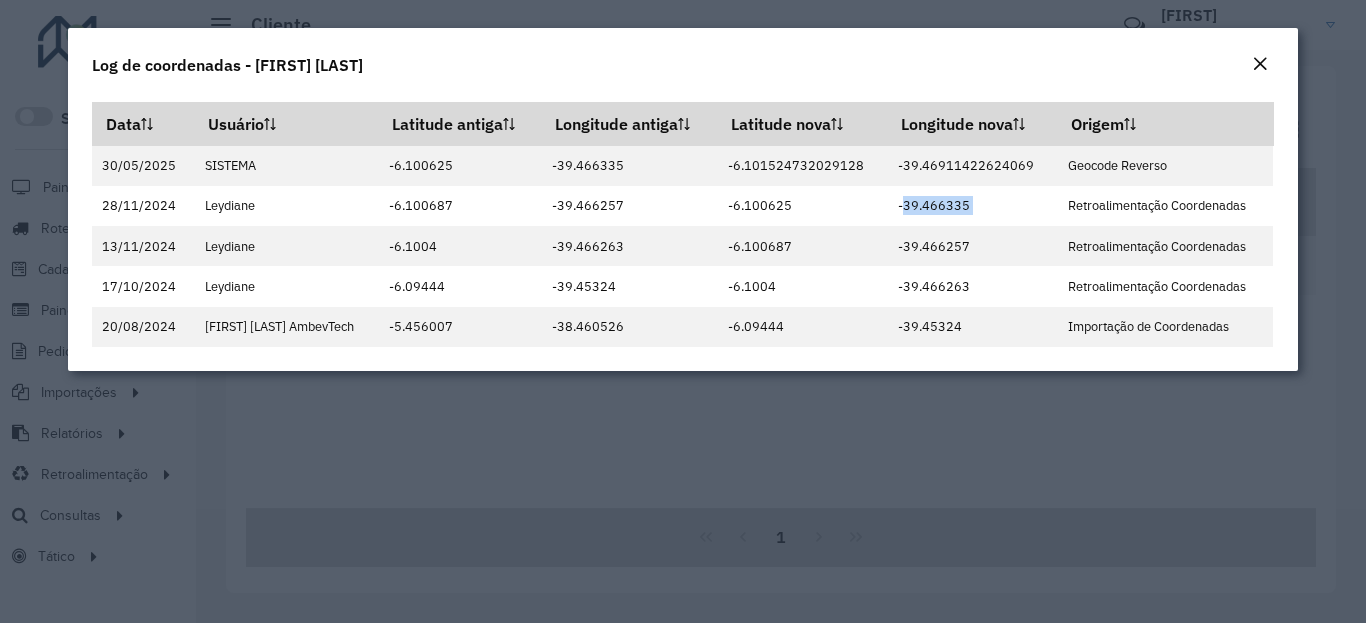 click 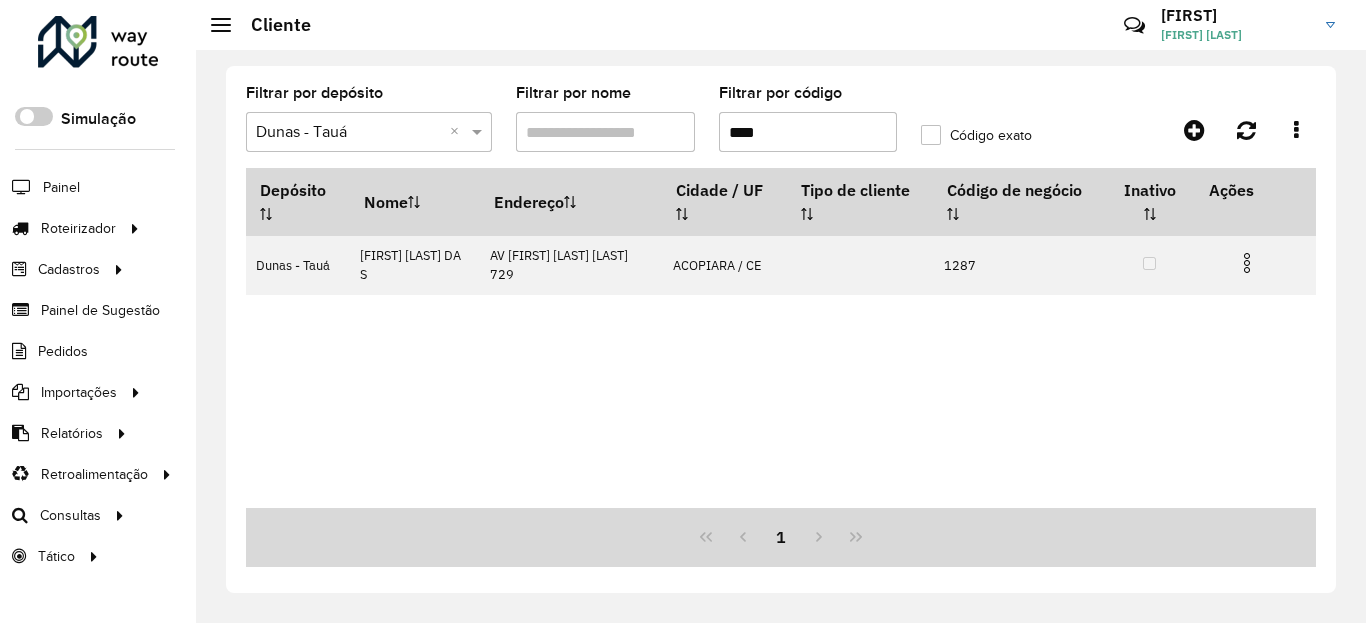 click on "****" at bounding box center (808, 132) 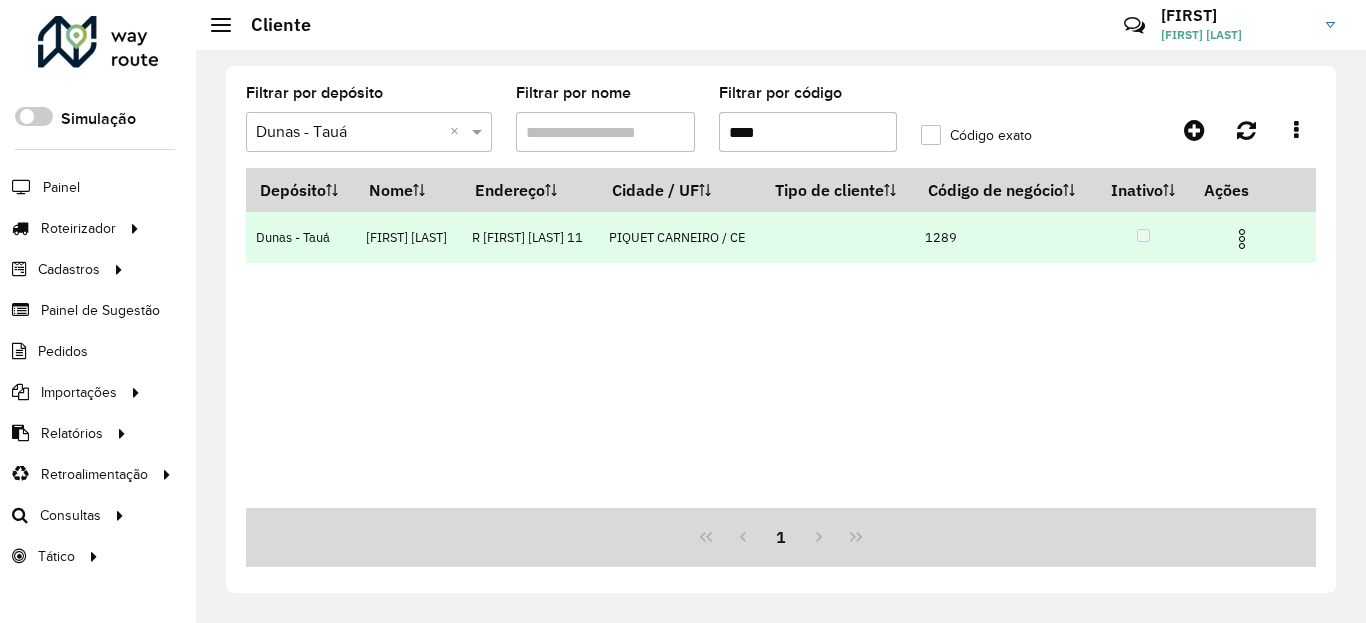 click at bounding box center (1242, 239) 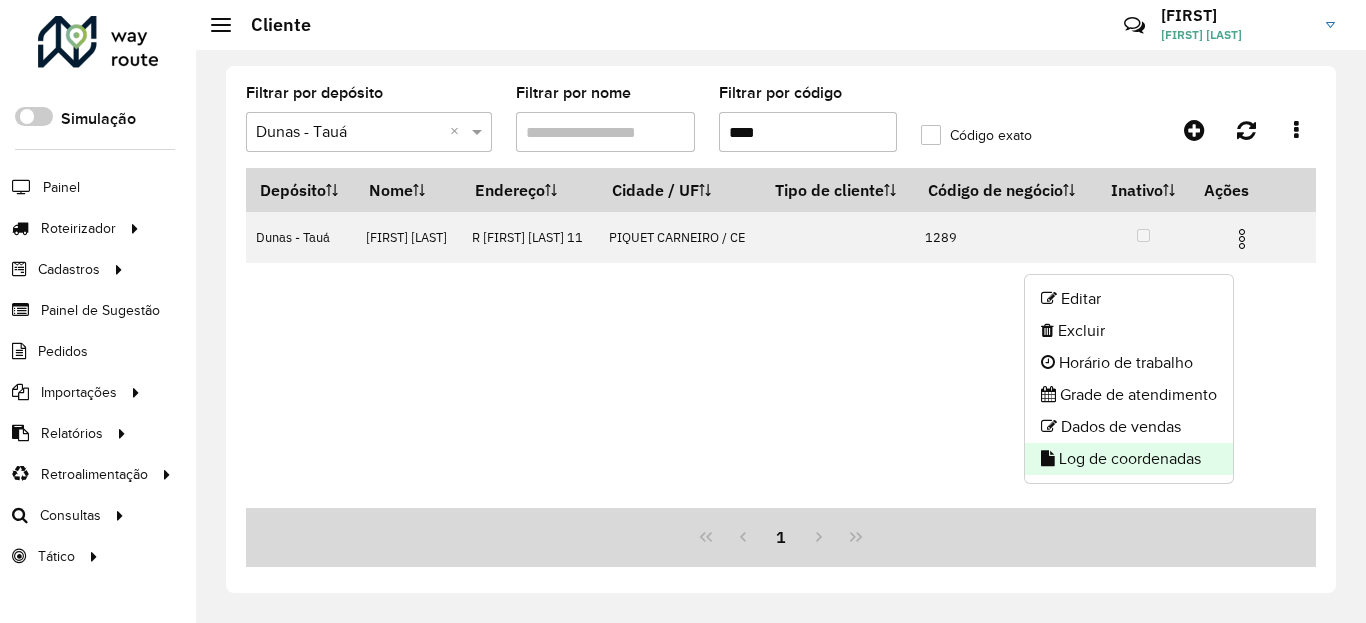 click on "Log de coordenadas" 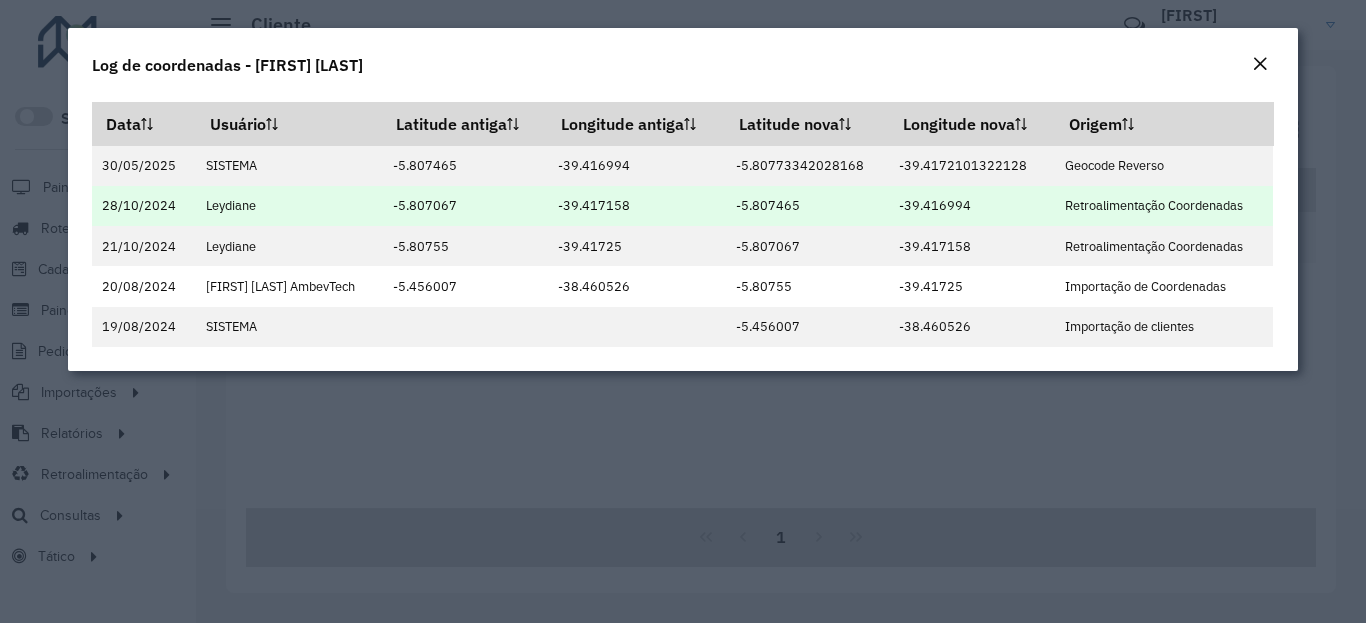 click on "-5.807465" at bounding box center [806, 206] 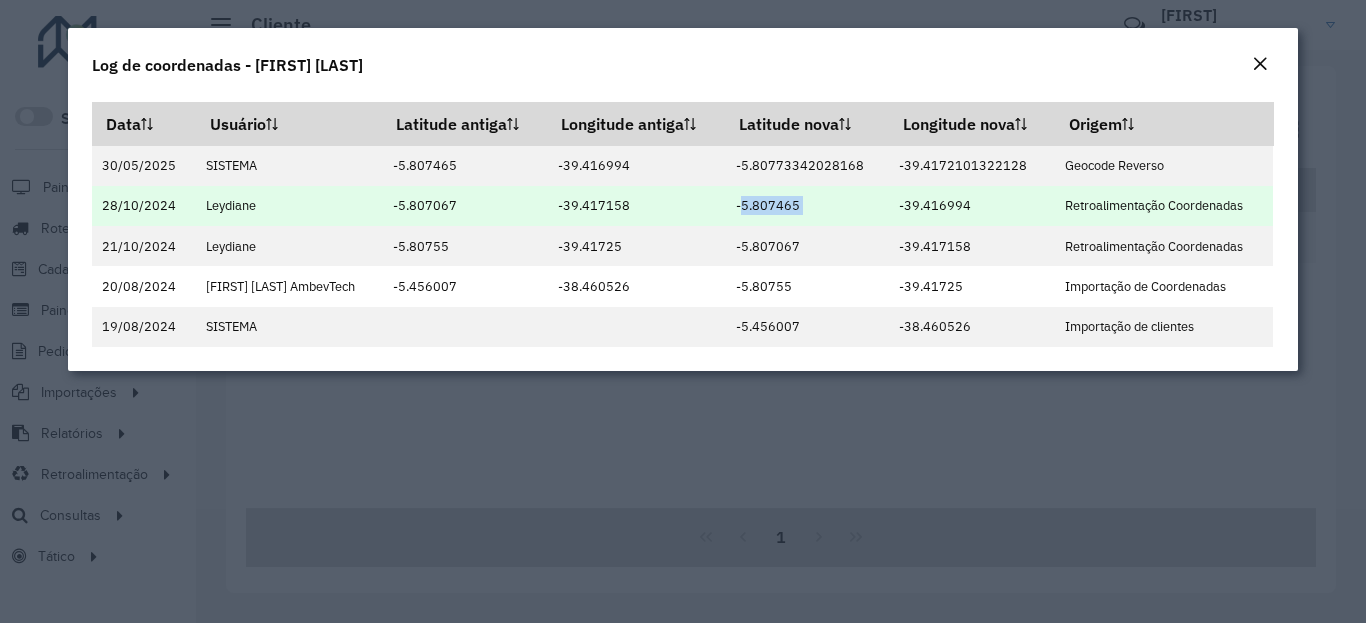 click on "-5.807465" at bounding box center [806, 206] 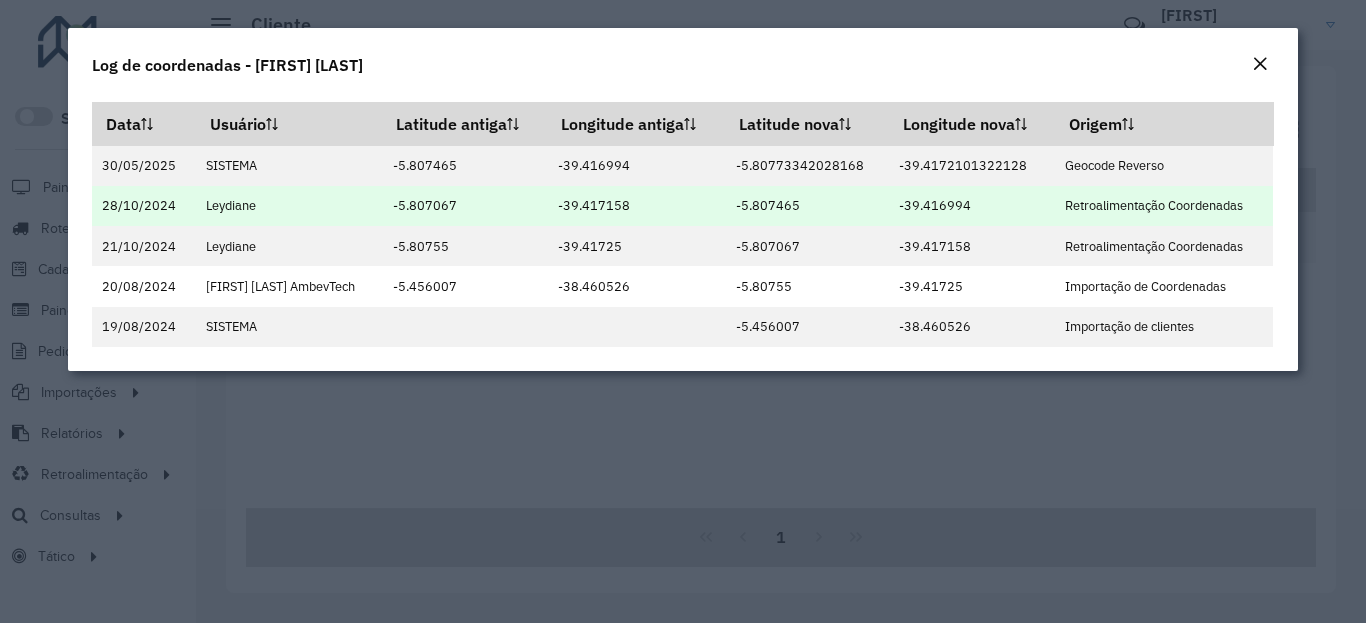 click on "-5.807465" at bounding box center [806, 206] 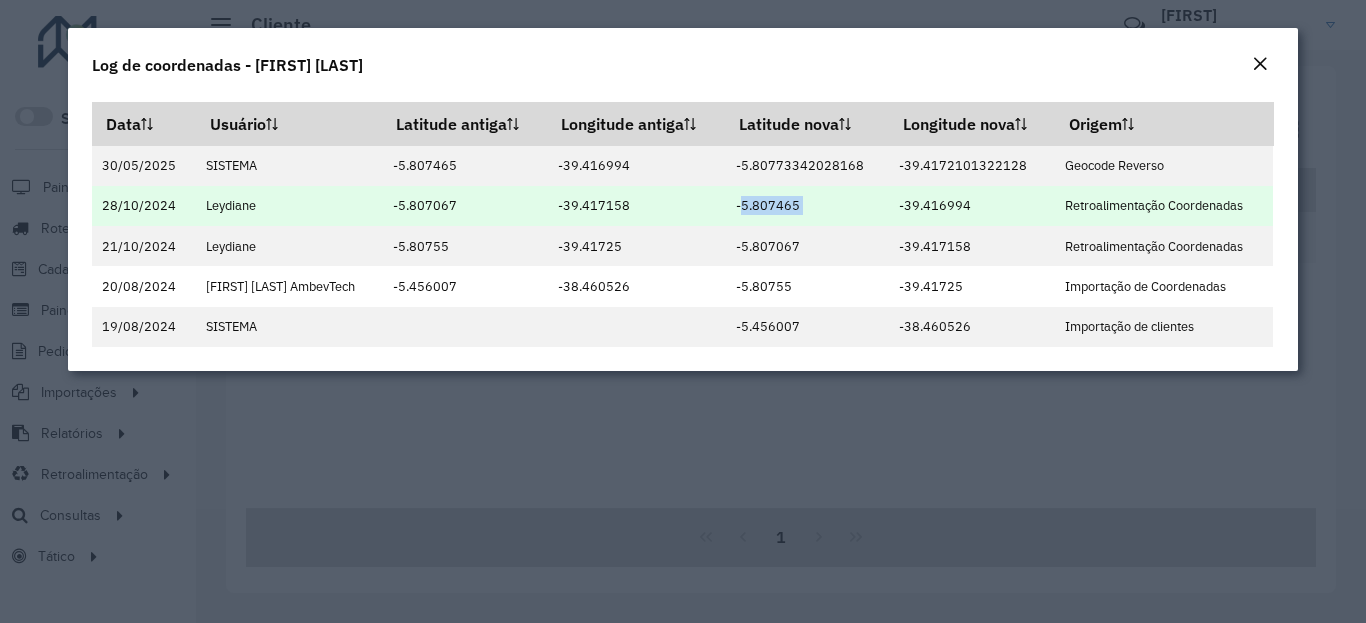 click on "-5.807465" at bounding box center [806, 206] 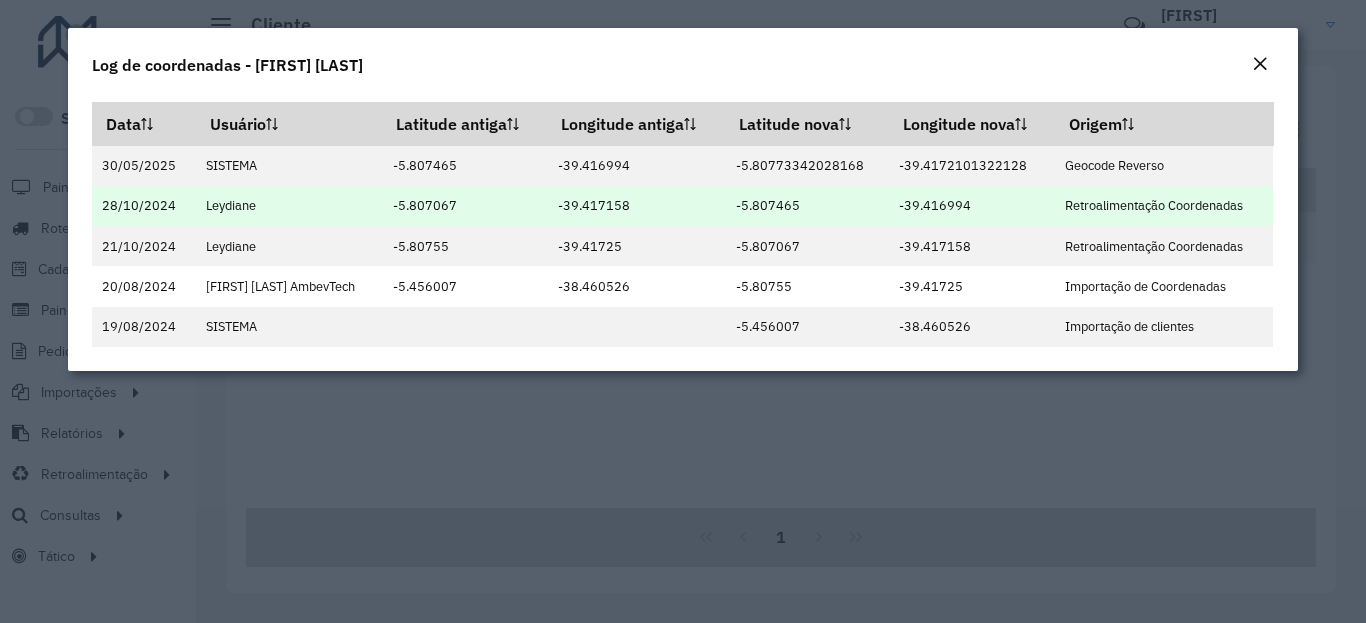 click on "-5.807465" at bounding box center [806, 206] 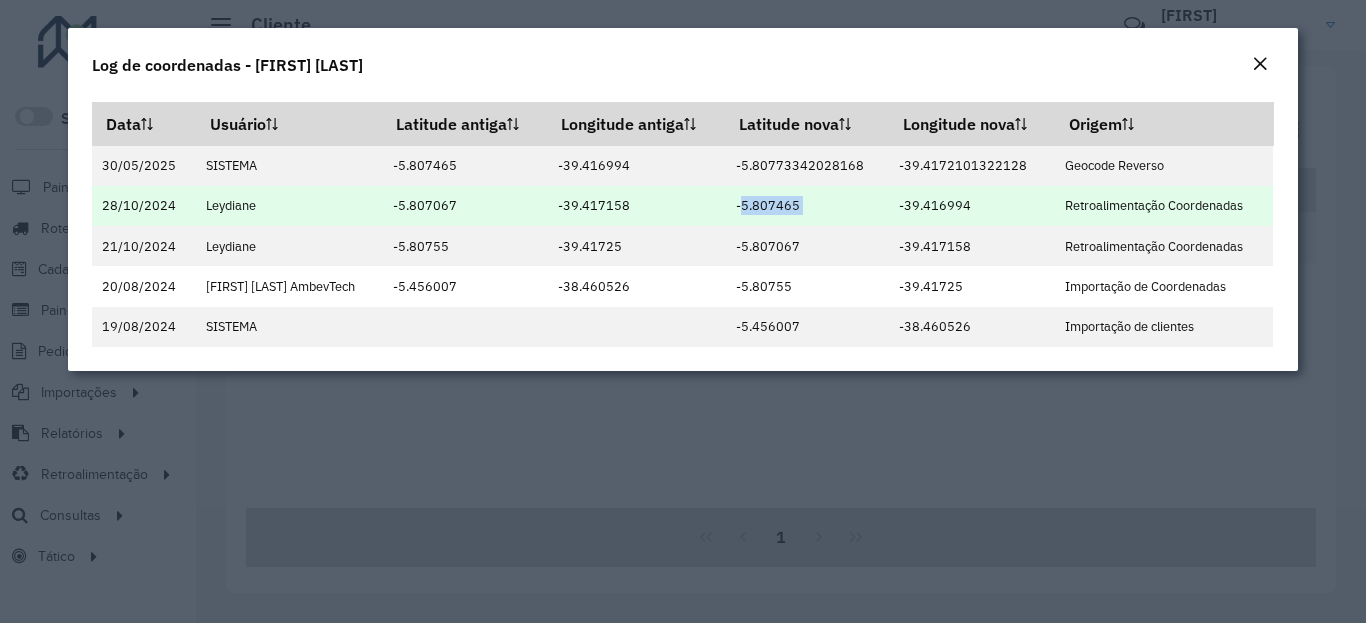 click on "-5.807465" at bounding box center (806, 206) 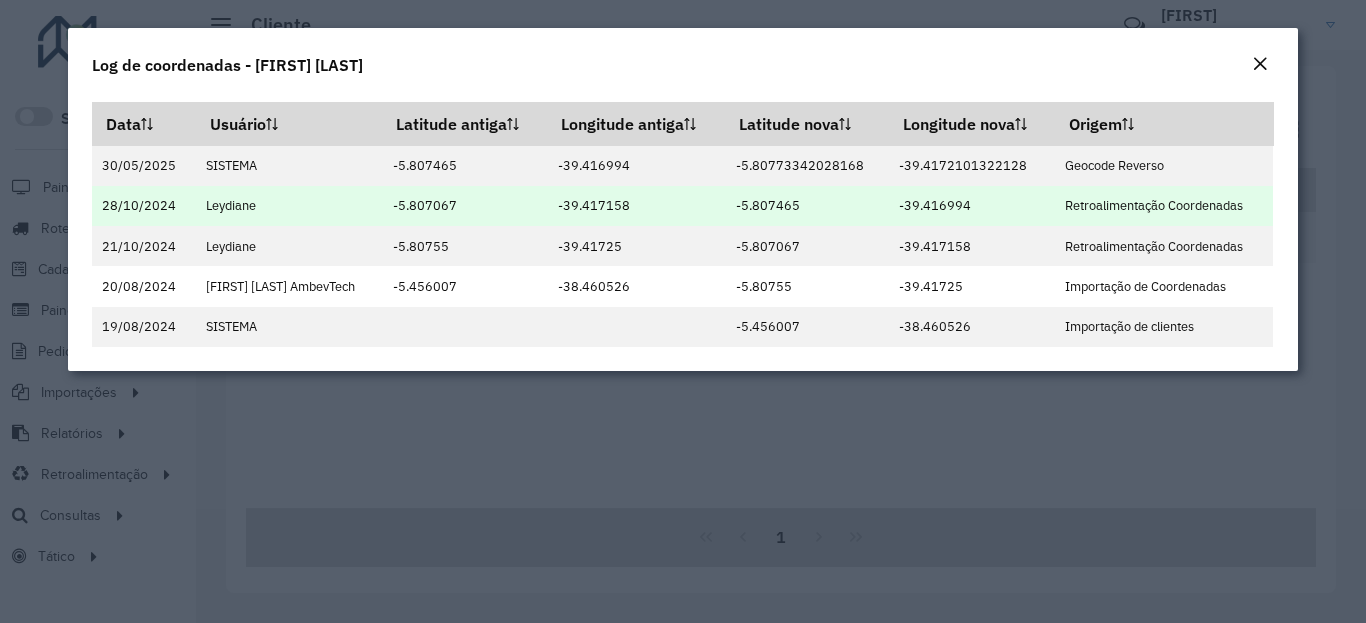 click on "-39.416994" at bounding box center [972, 206] 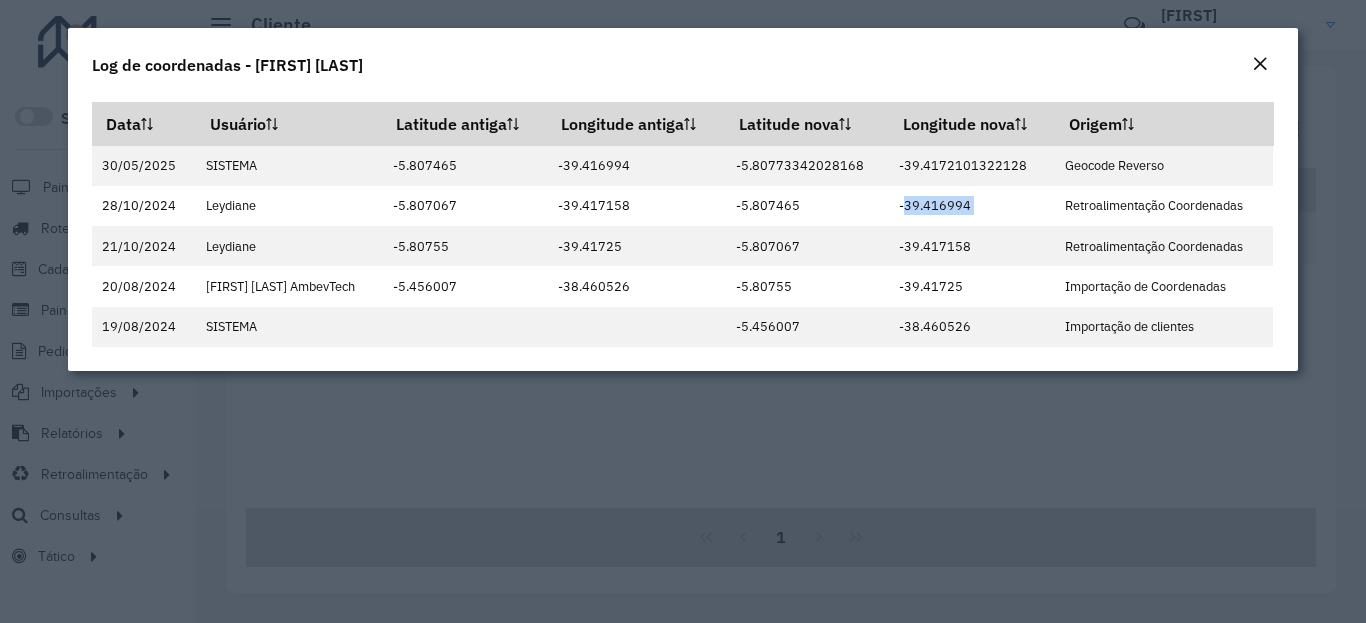 click 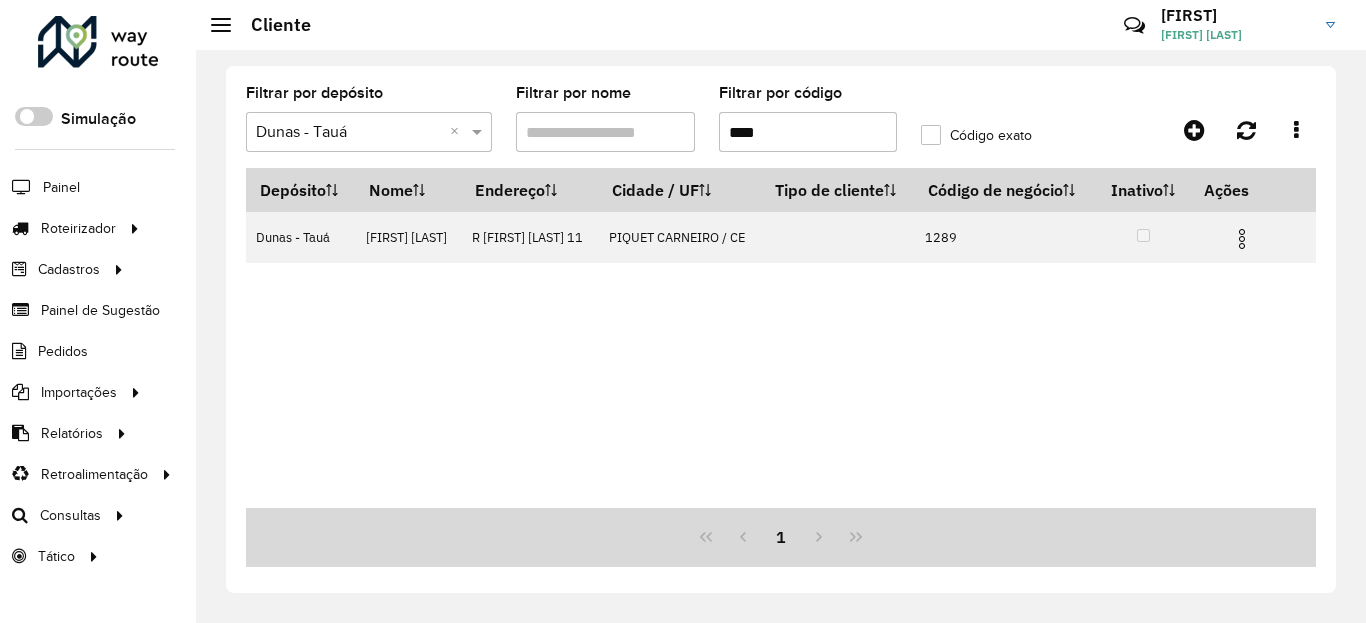 click on "****" at bounding box center (808, 132) 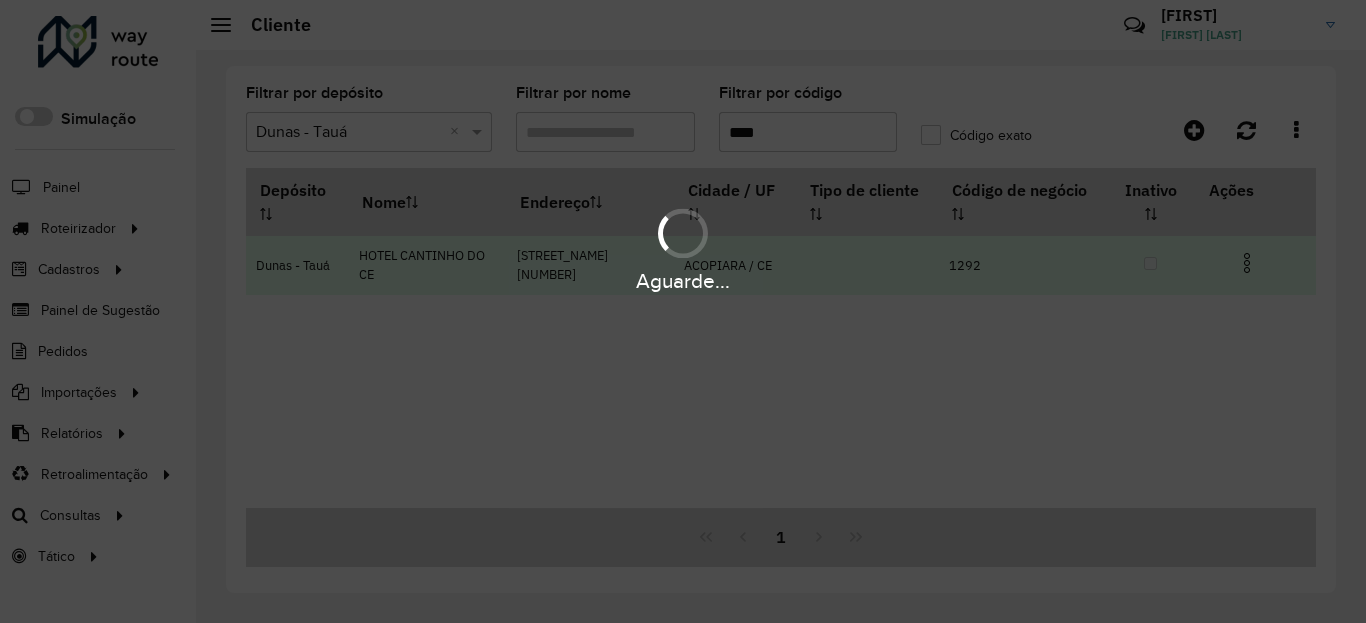 click at bounding box center (1247, 263) 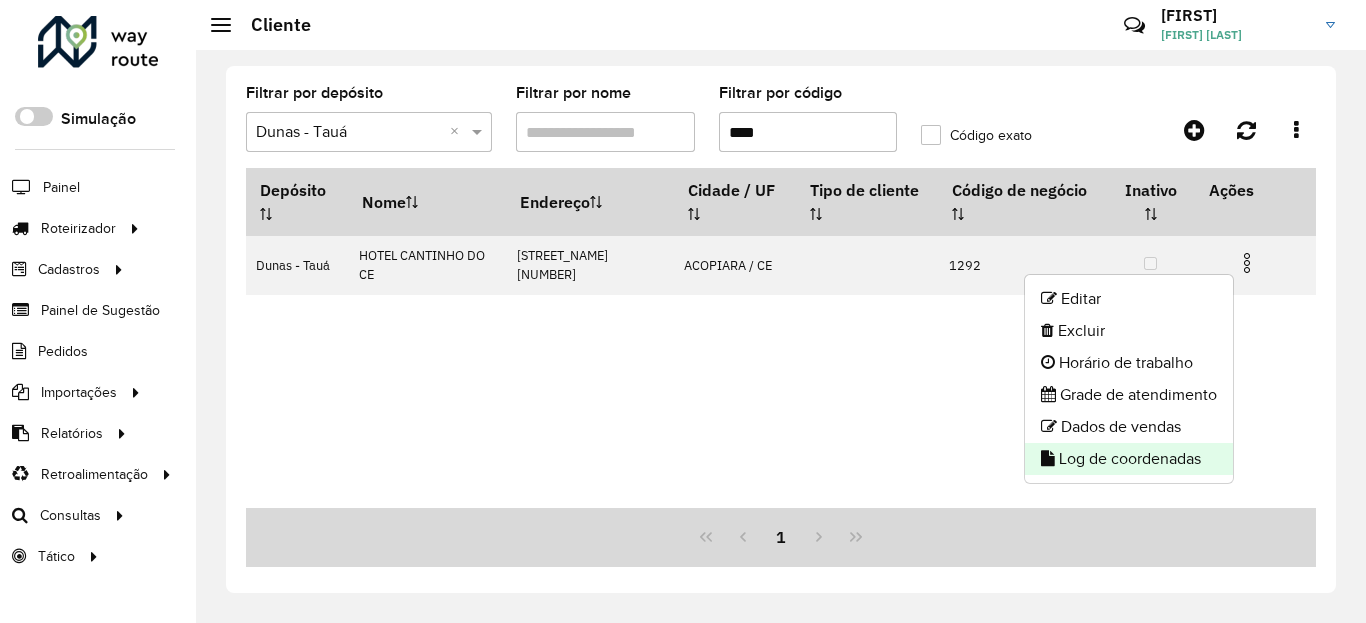 click on "Log de coordenadas" 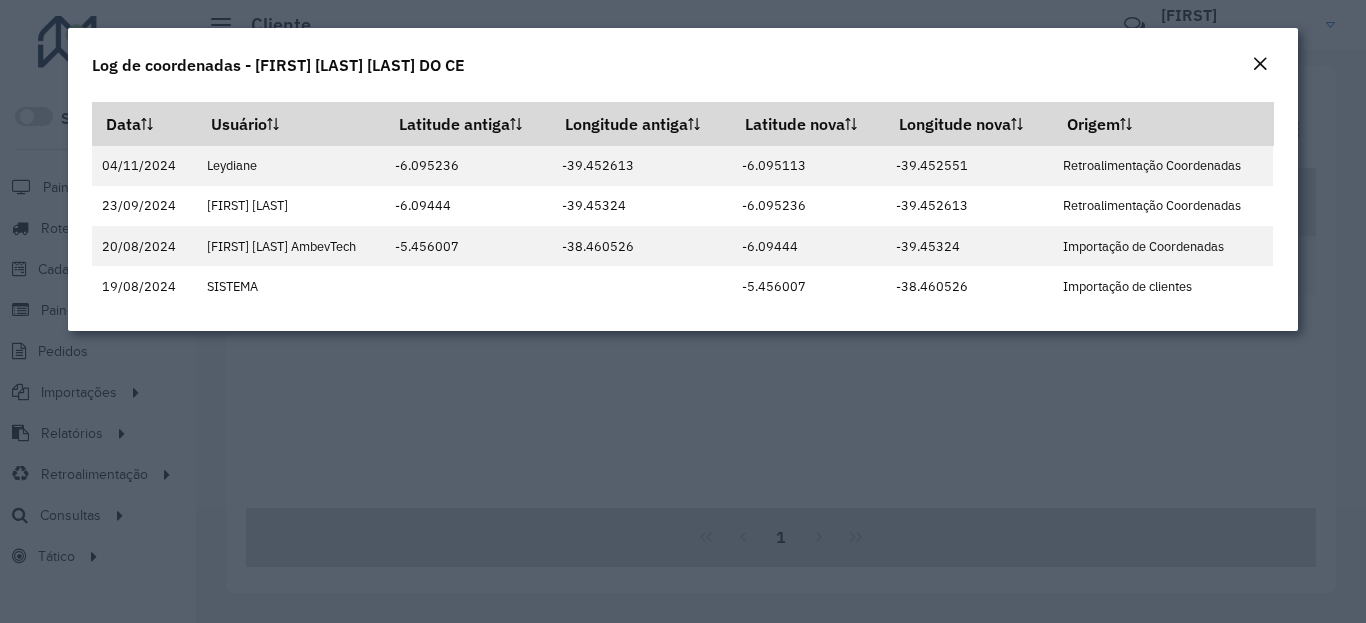 click on "Log de coordenadas - [FIRST] [LAST] [LAST] DO CE" 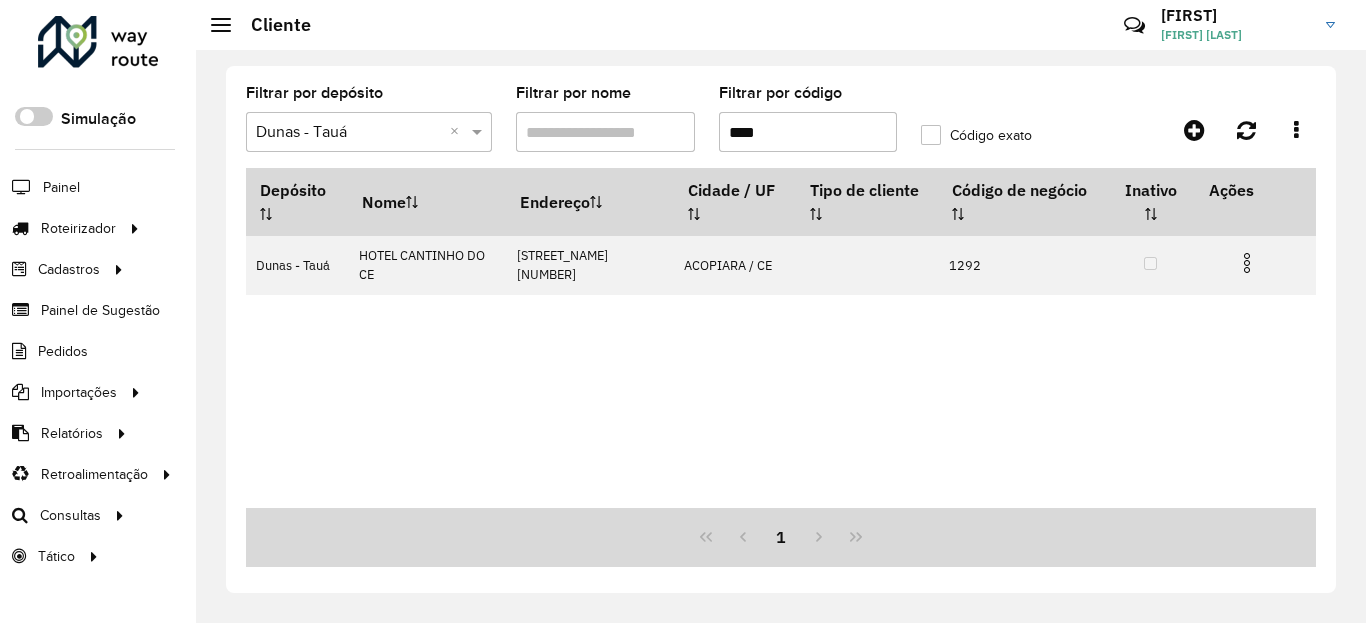 click on "****" at bounding box center [808, 132] 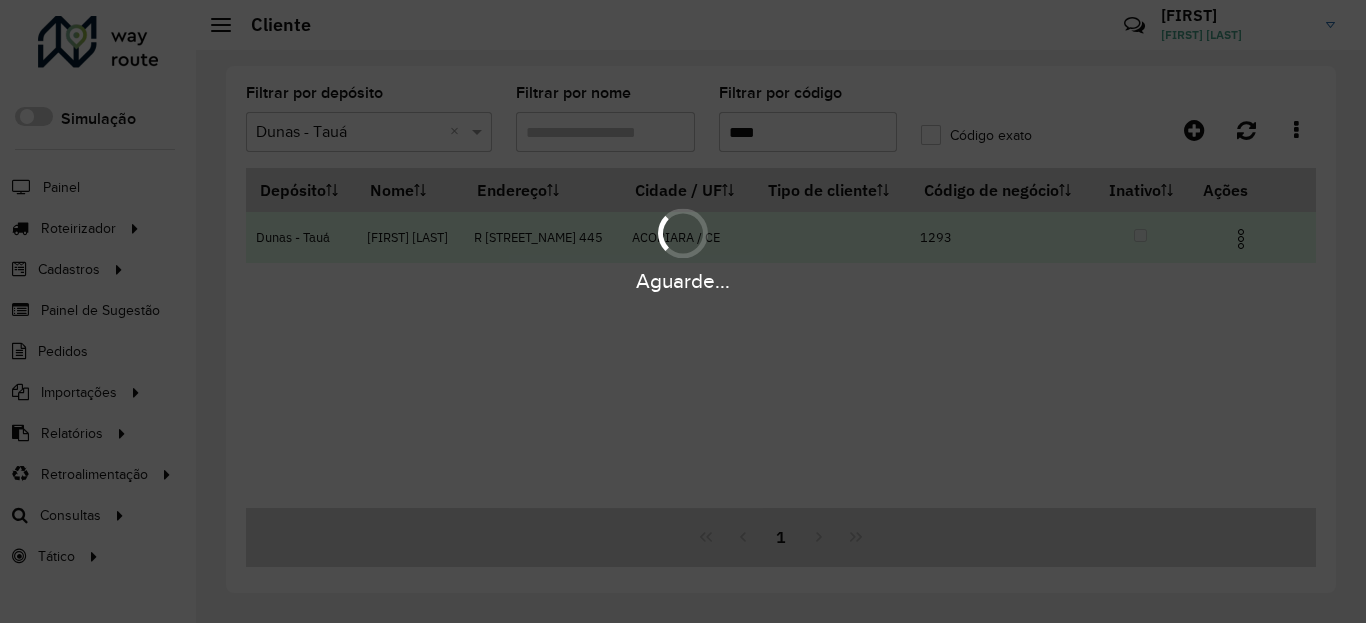 click at bounding box center [1249, 237] 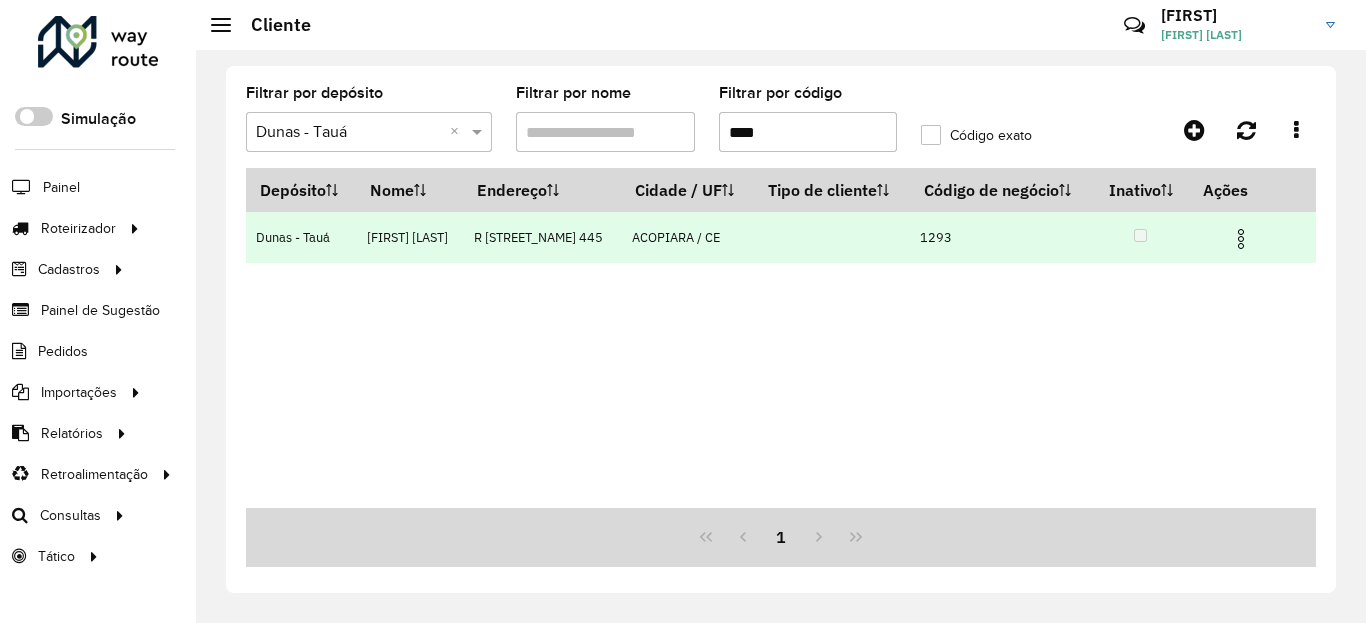 click at bounding box center (1241, 239) 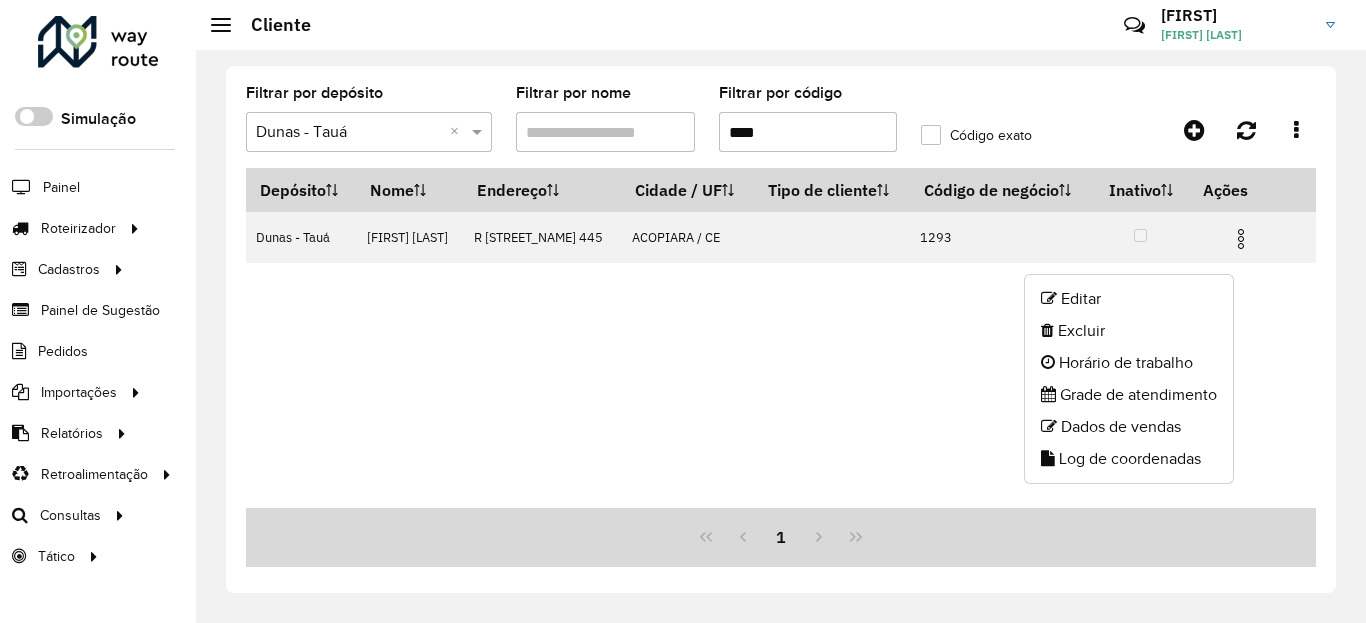 click on "Log de coordenadas" 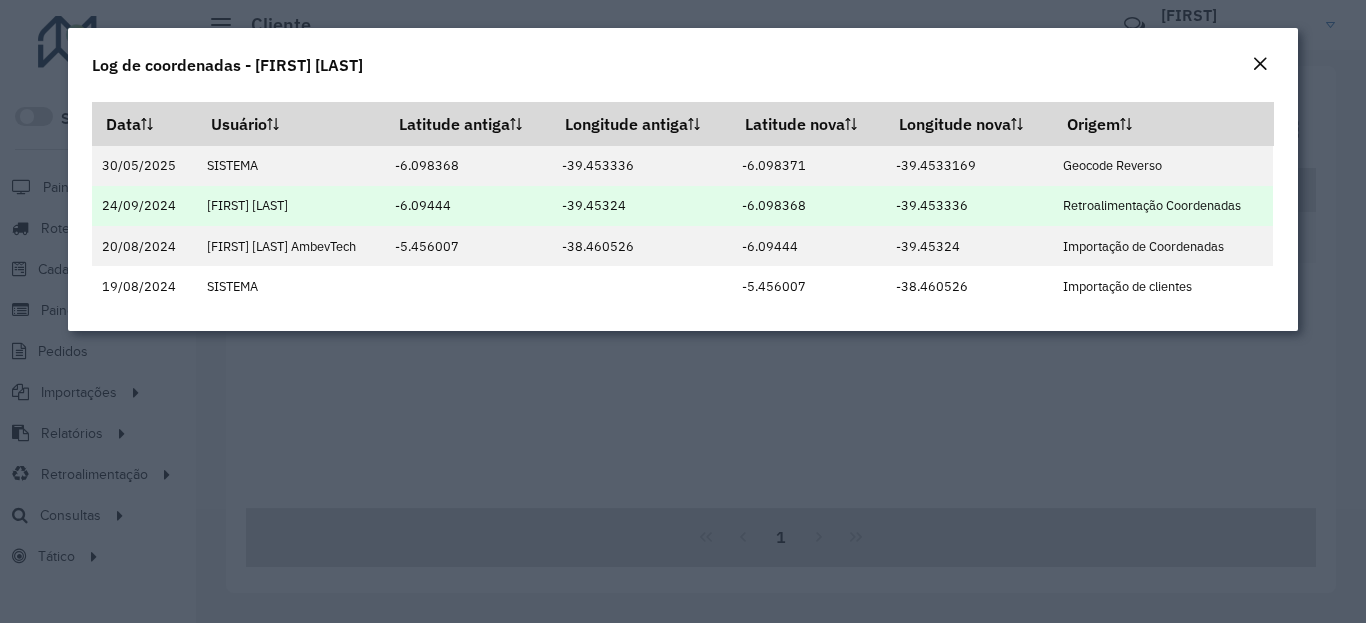 click on "-6.098368" at bounding box center (808, 206) 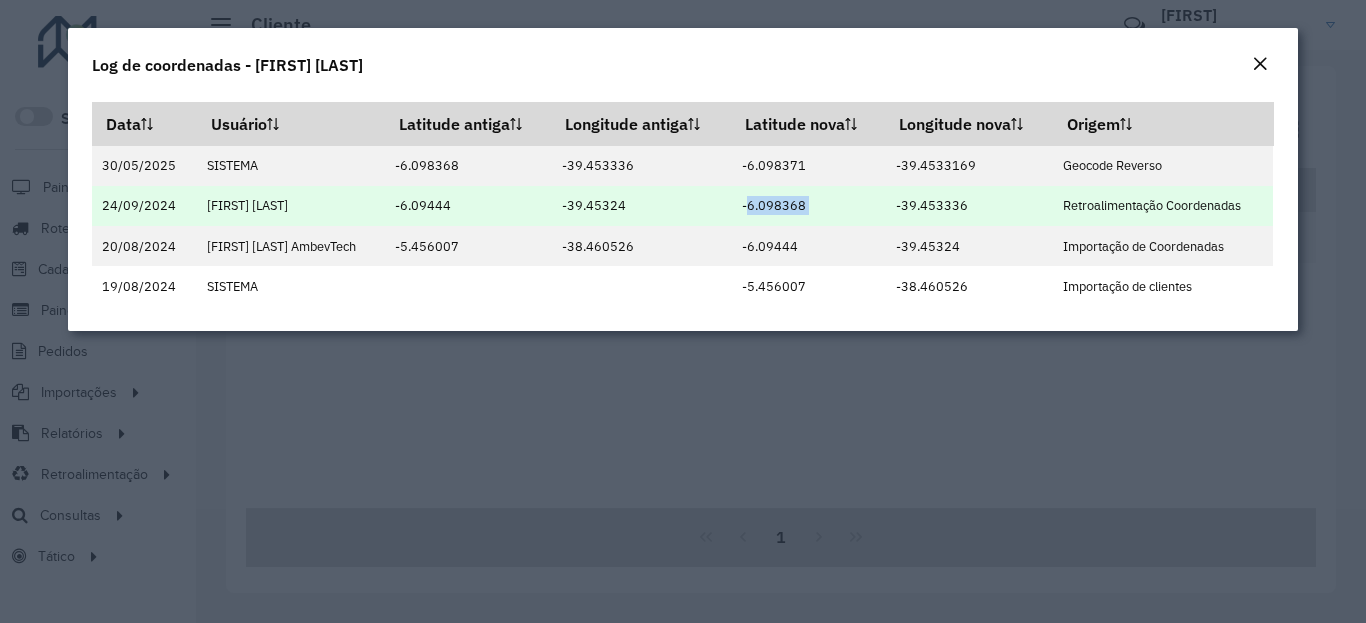 click on "-6.098368" at bounding box center (808, 206) 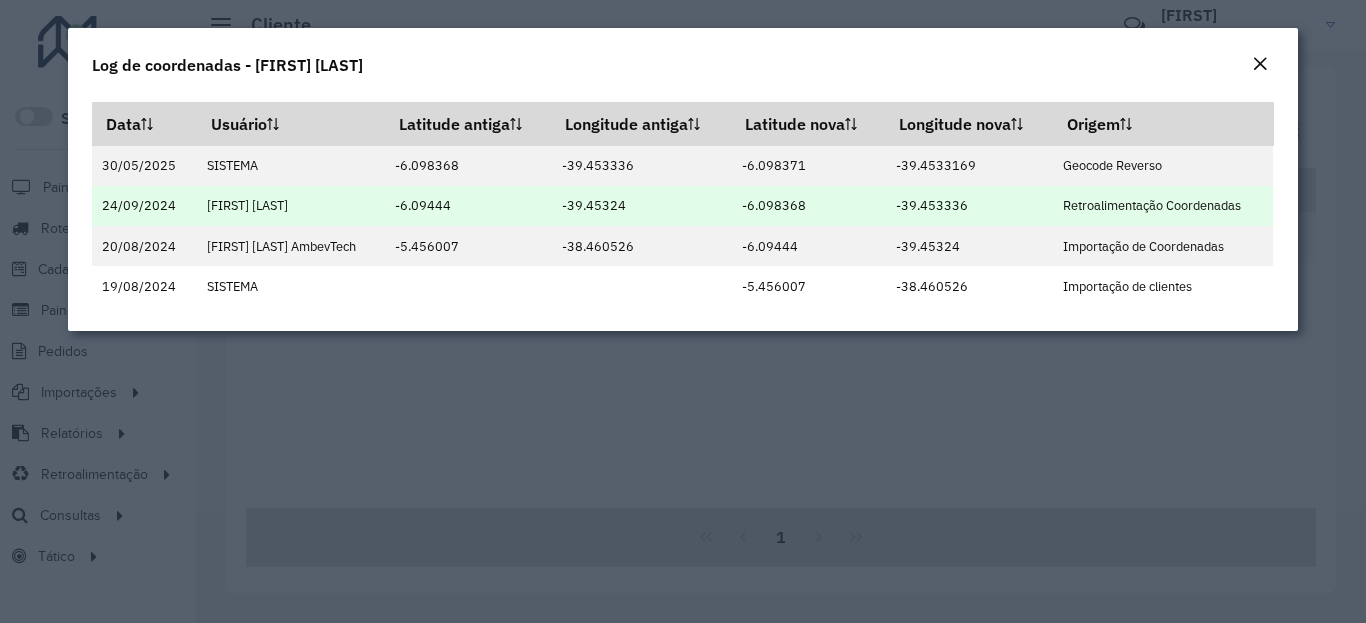 click on "-39.453336" at bounding box center [969, 206] 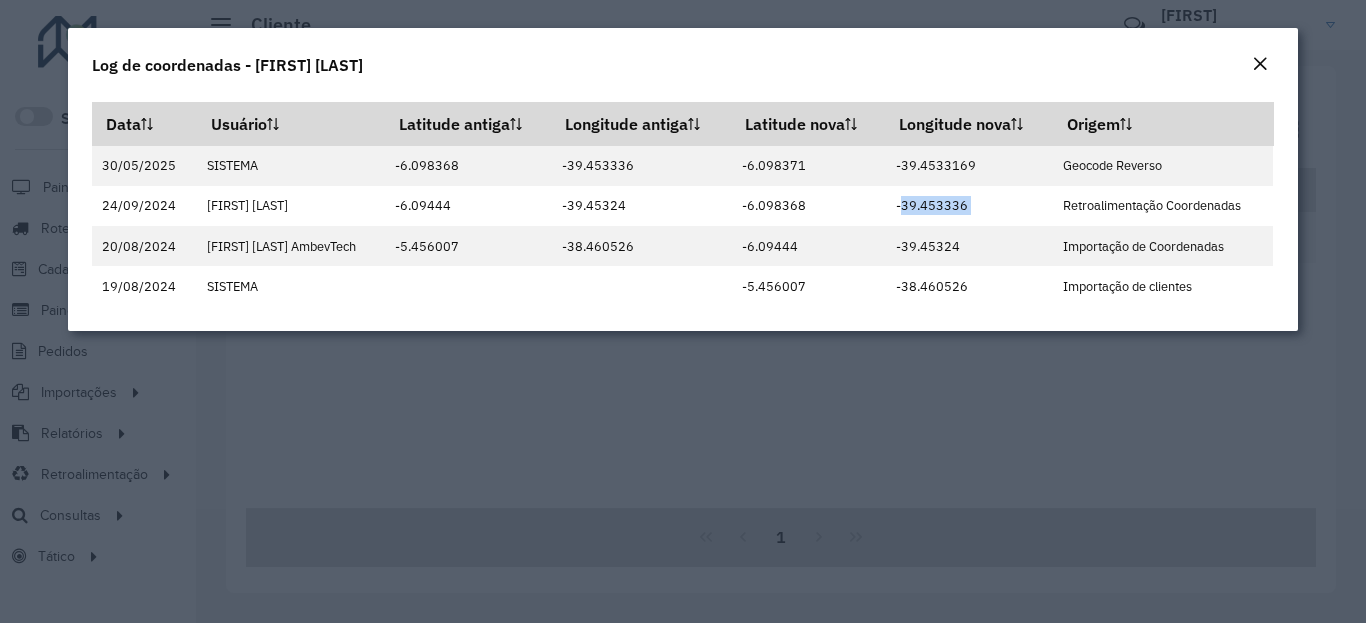 click 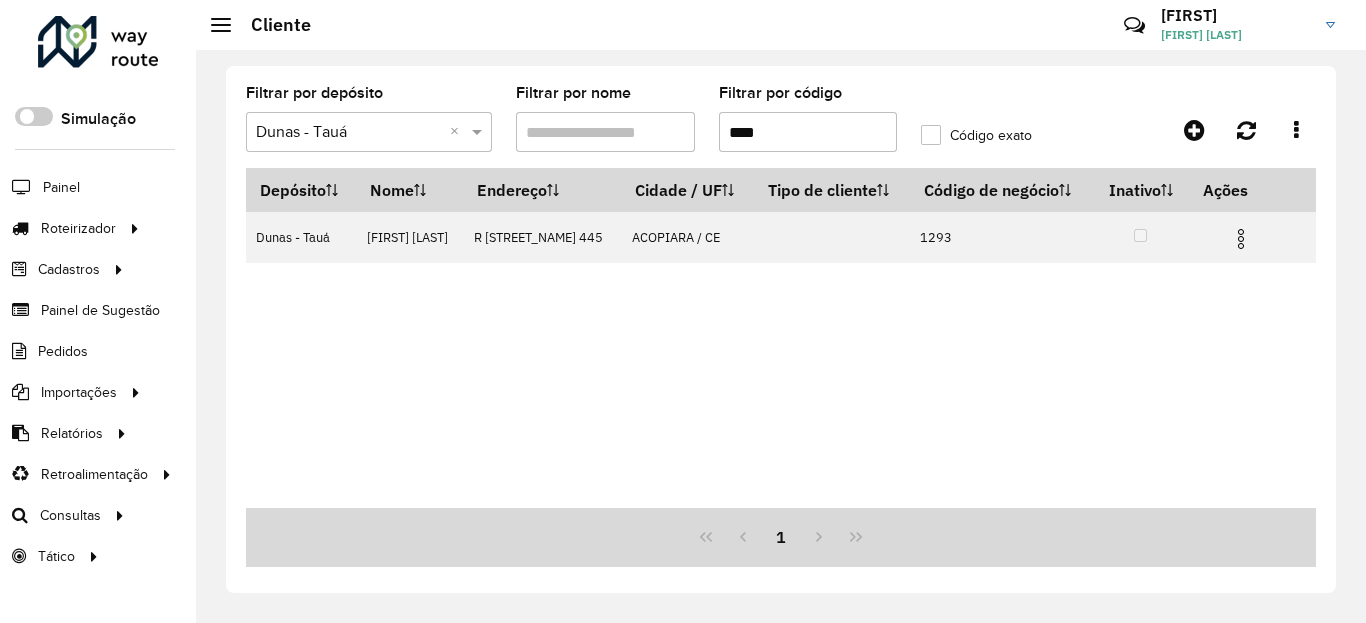 click on "****" at bounding box center [808, 132] 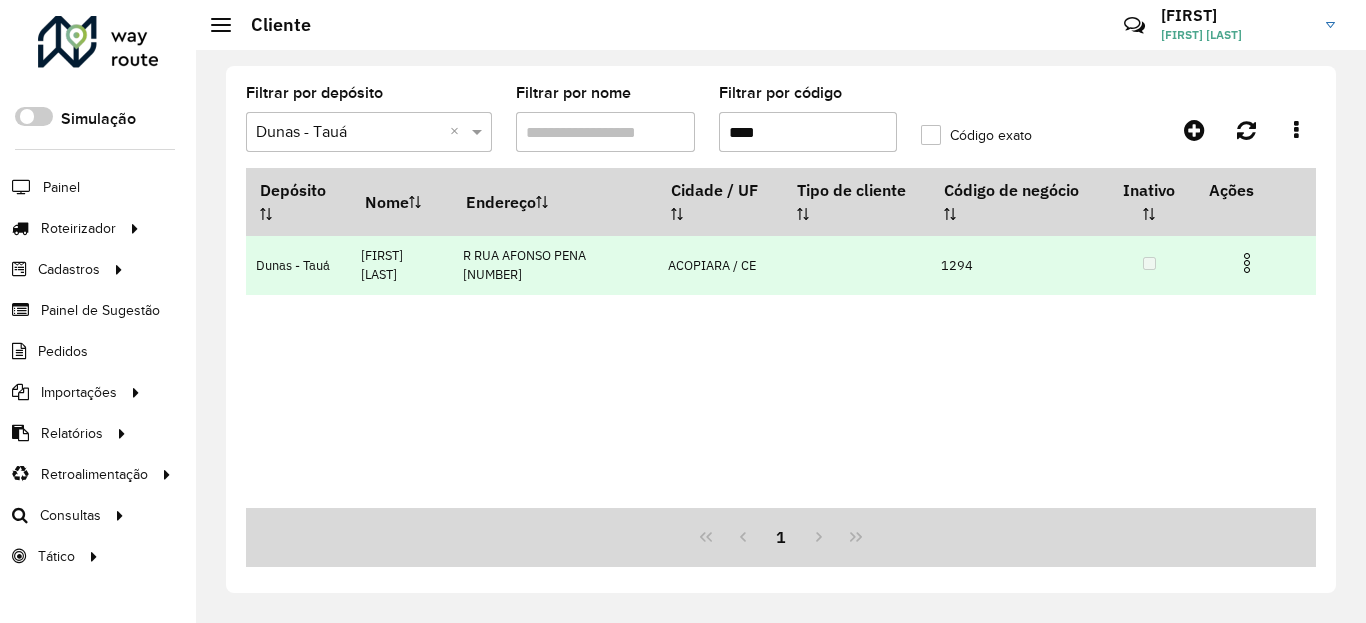 click at bounding box center [1247, 263] 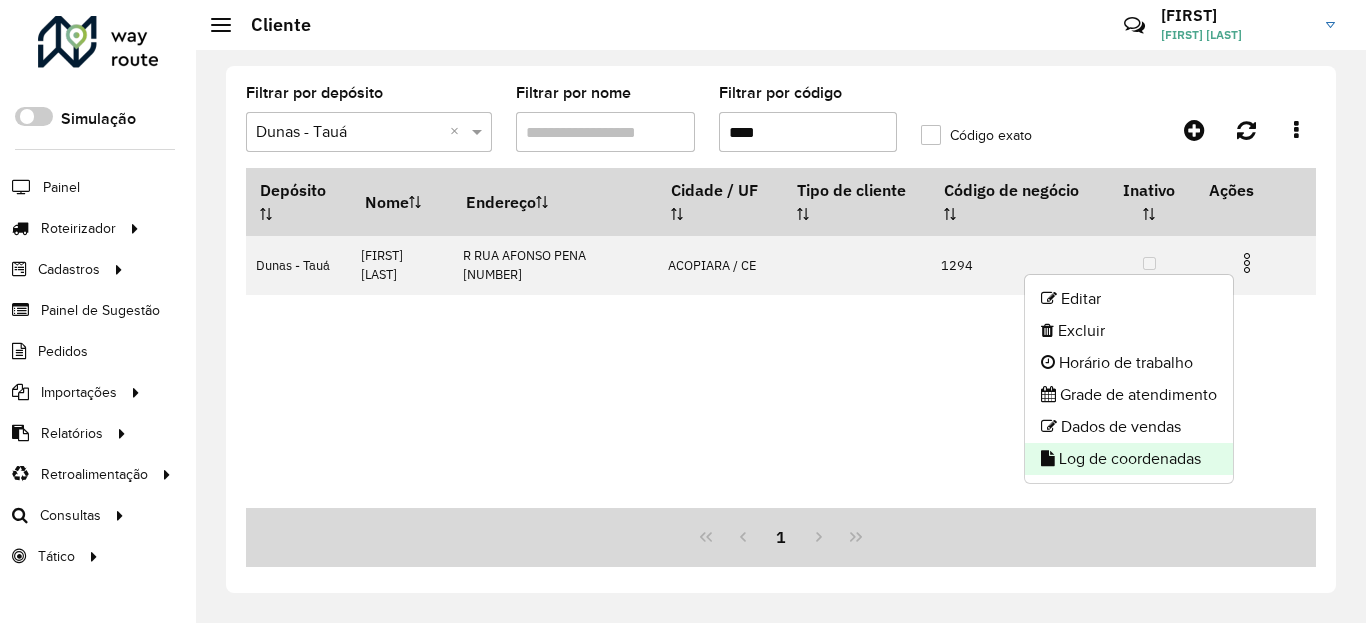 click on "Log de coordenadas" 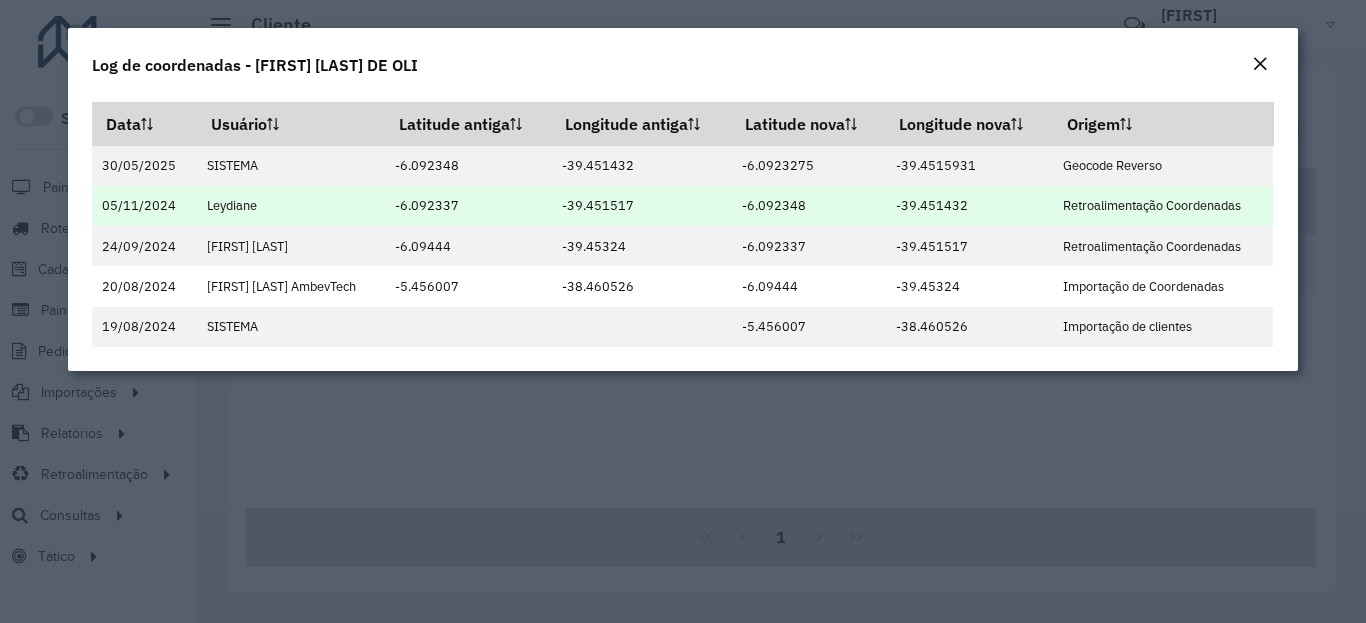 click on "-6.092348" at bounding box center (808, 206) 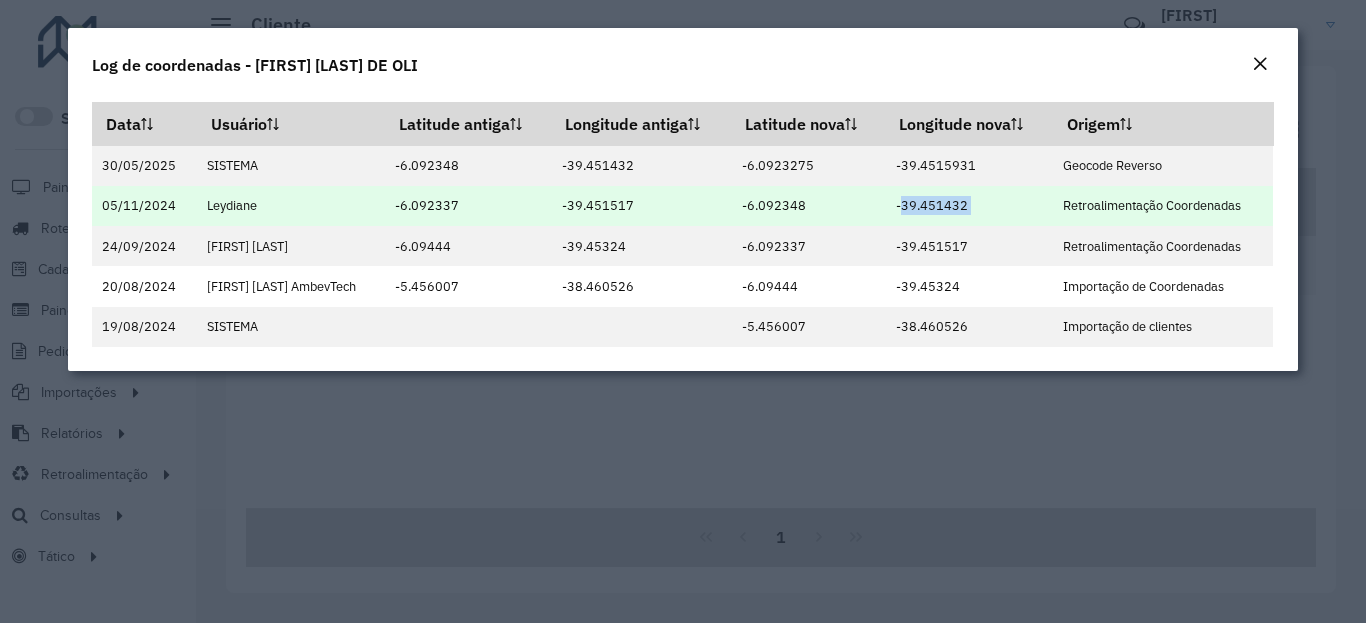 click on "-39.451432" at bounding box center [969, 206] 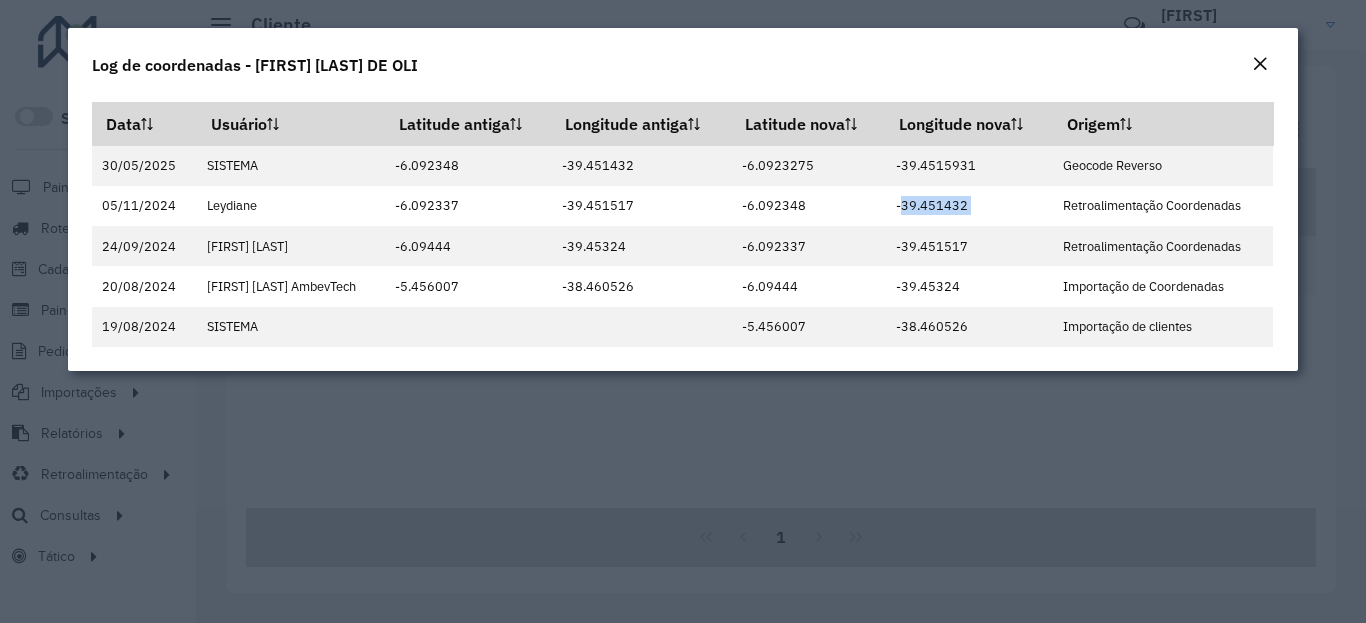 click 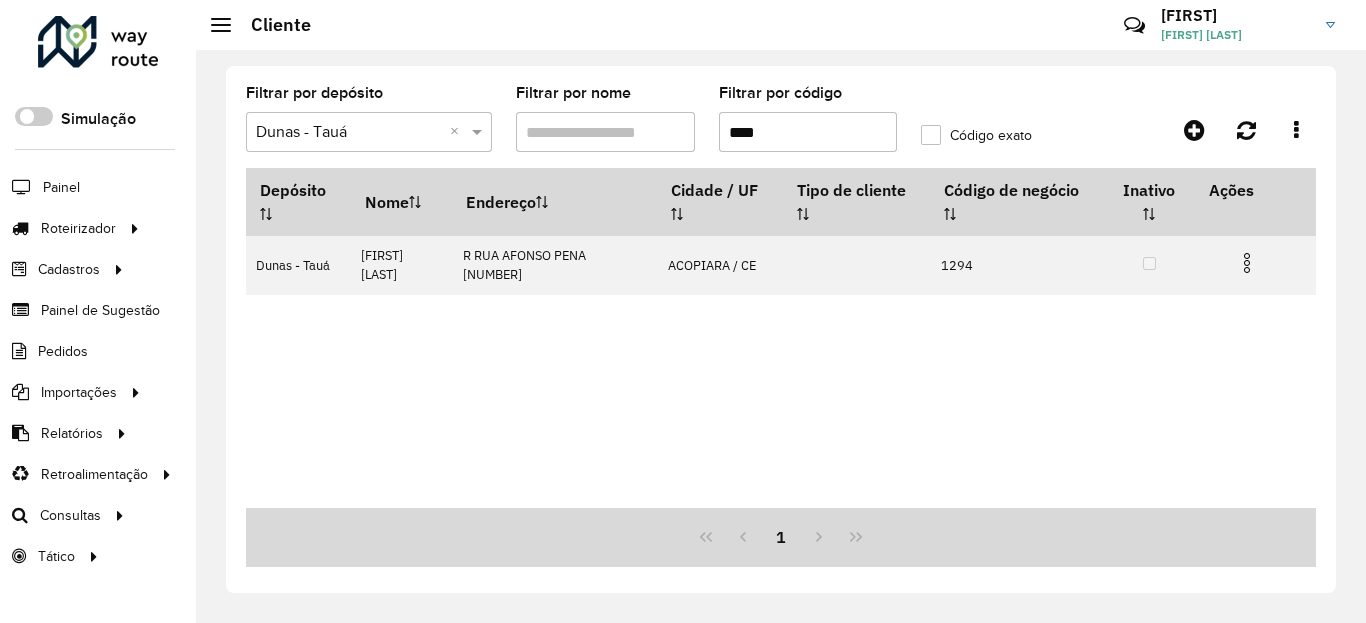 click on "****" at bounding box center [808, 132] 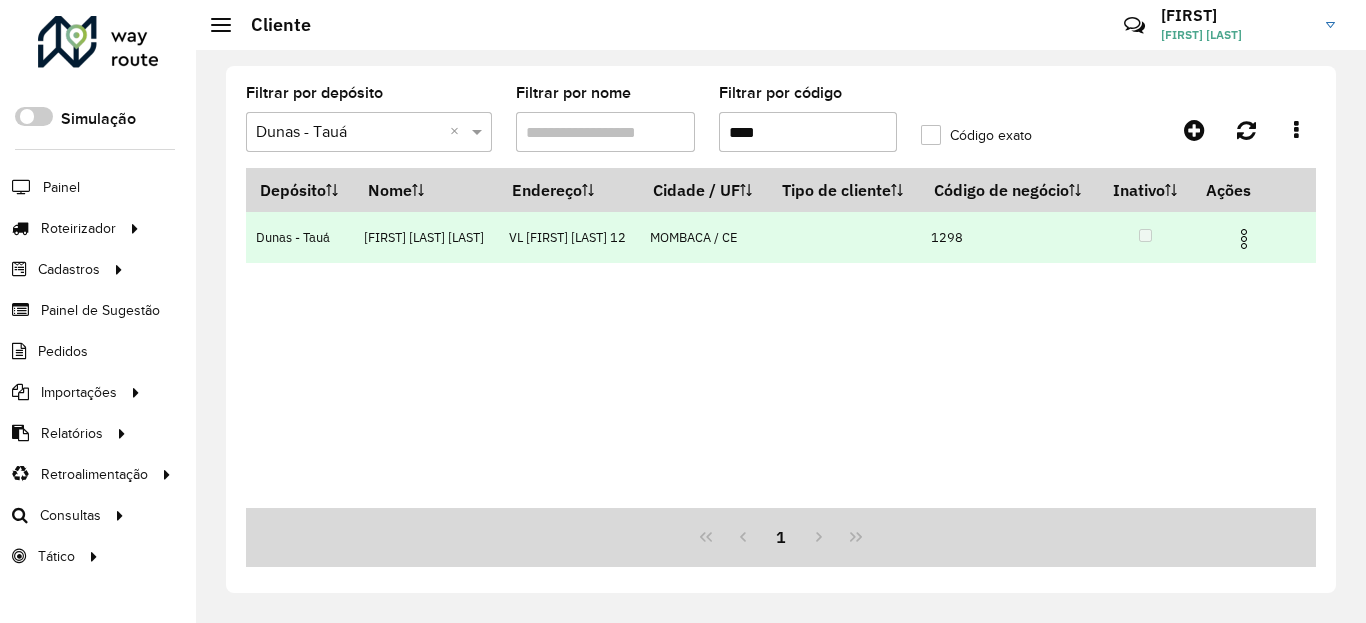 click at bounding box center [1244, 239] 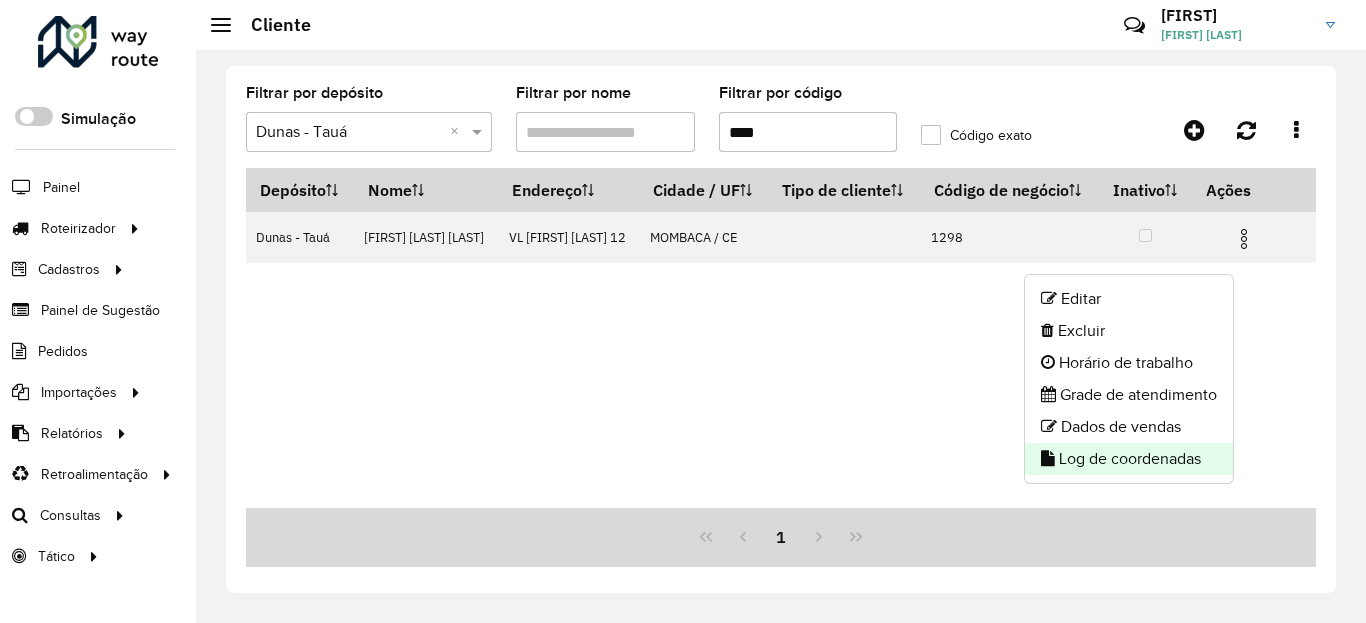 click on "Log de coordenadas" 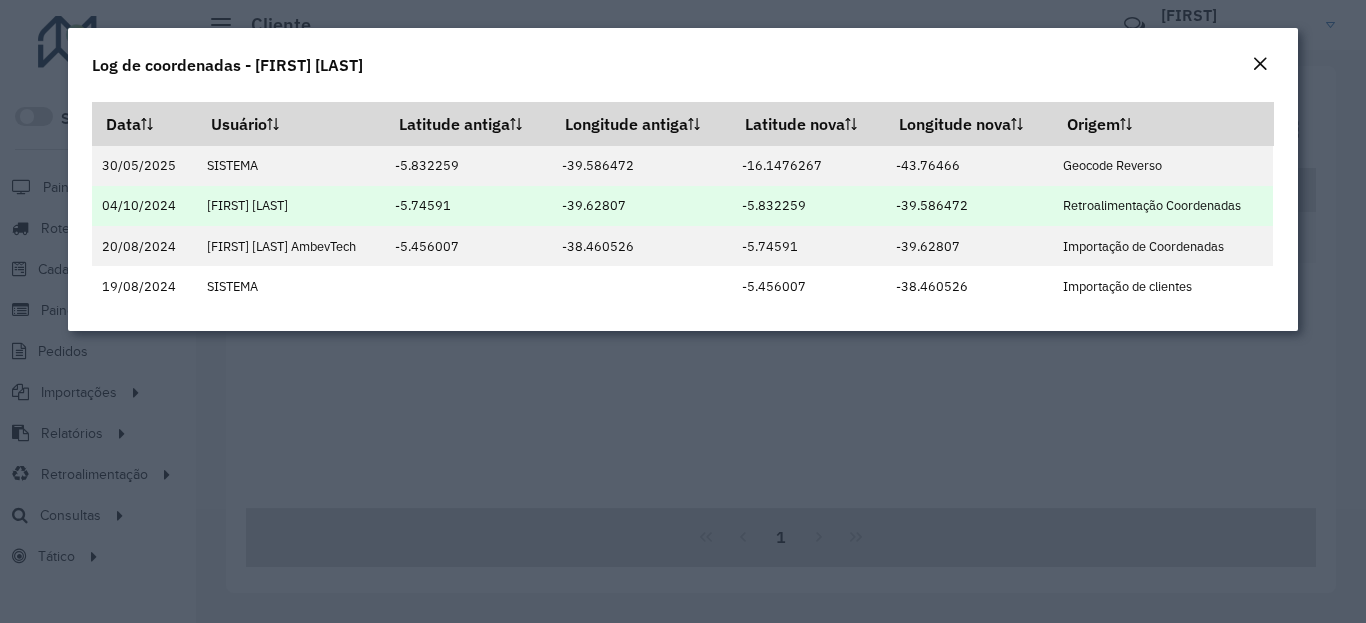 click on "-5.832259" at bounding box center [808, 206] 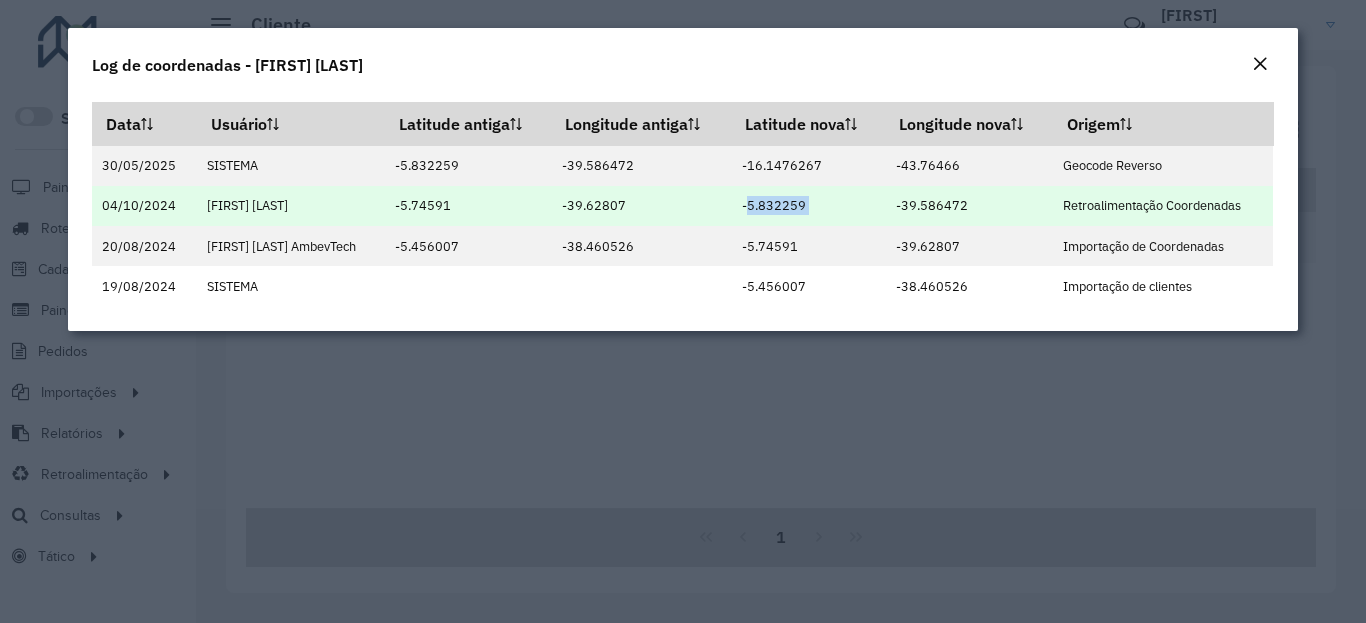 click on "-39.586472" at bounding box center (969, 206) 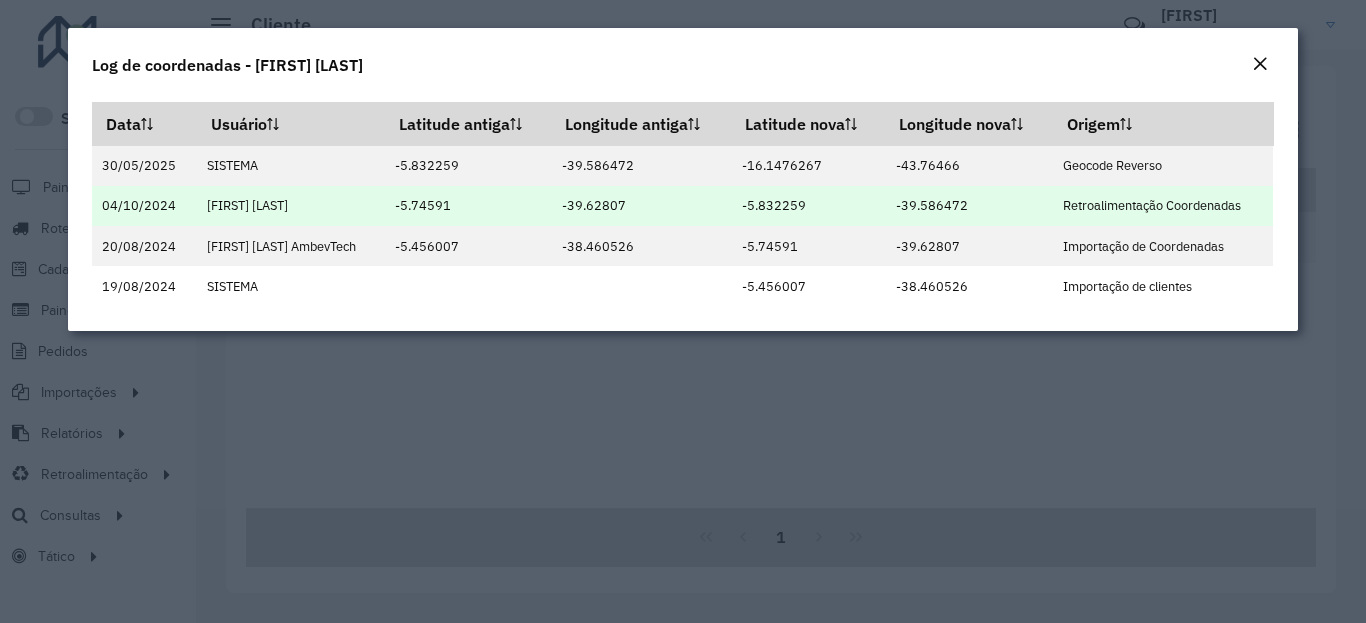 click on "-39.586472" at bounding box center (969, 206) 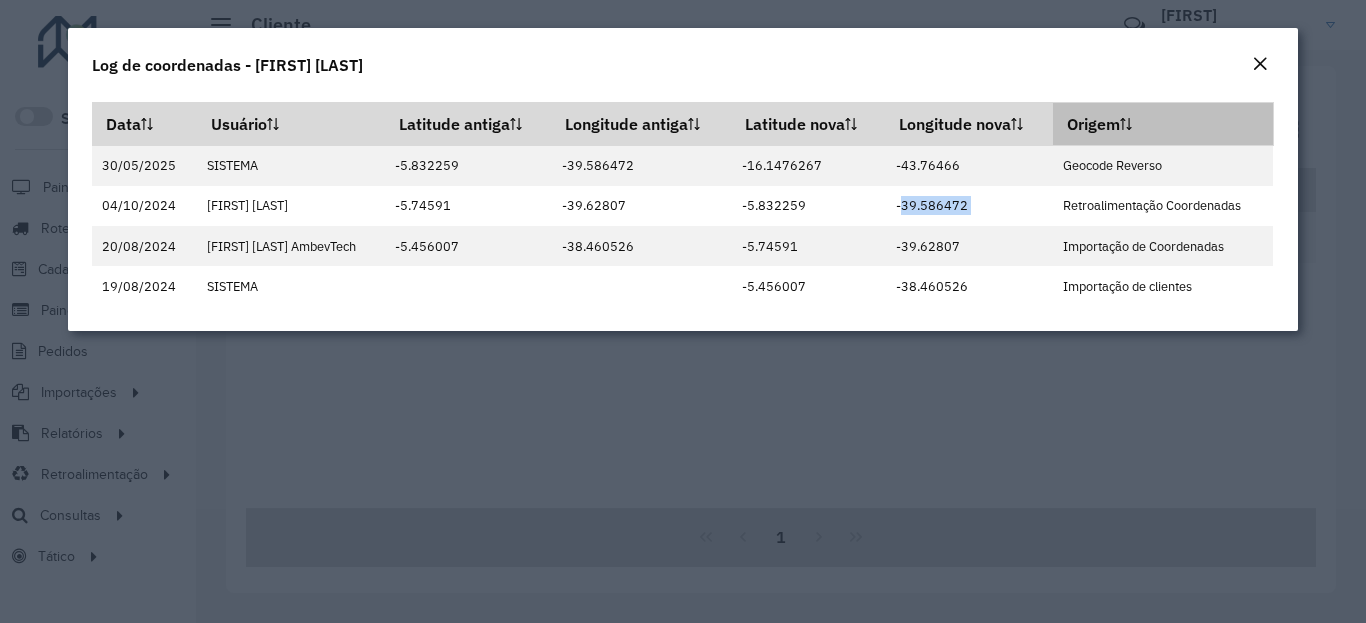 drag, startPoint x: 1260, startPoint y: 71, endPoint x: 1136, endPoint y: 111, distance: 130.29198 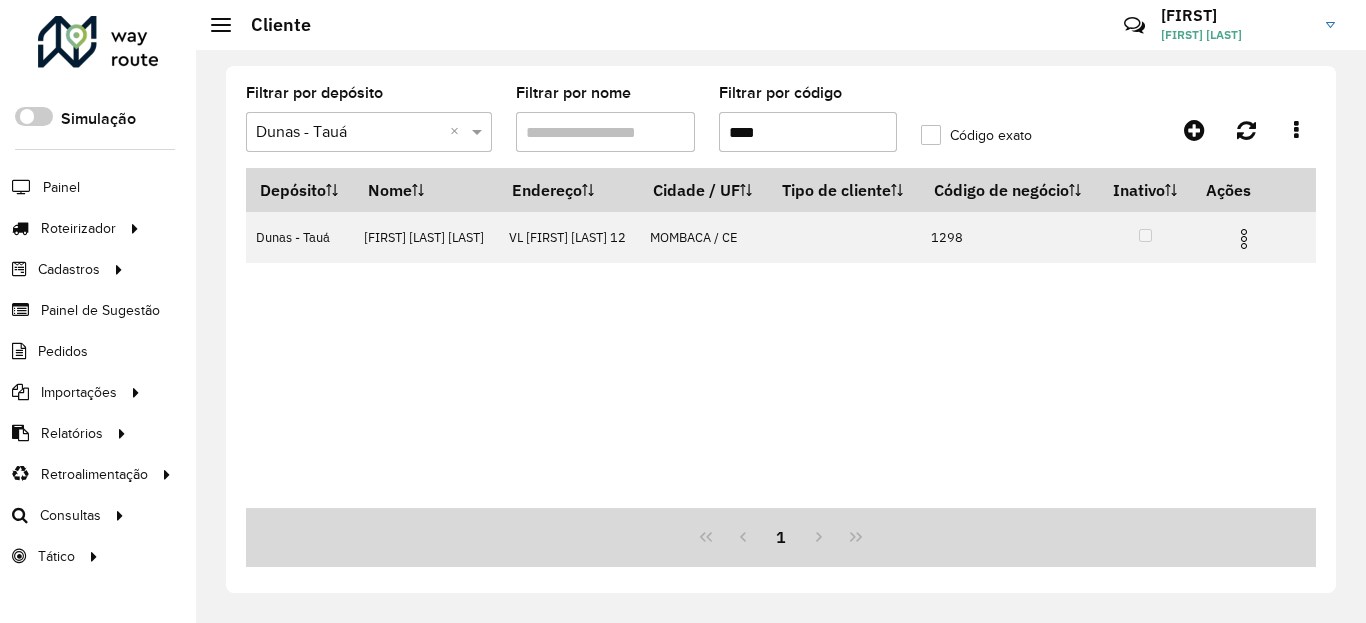 click on "****" at bounding box center [808, 132] 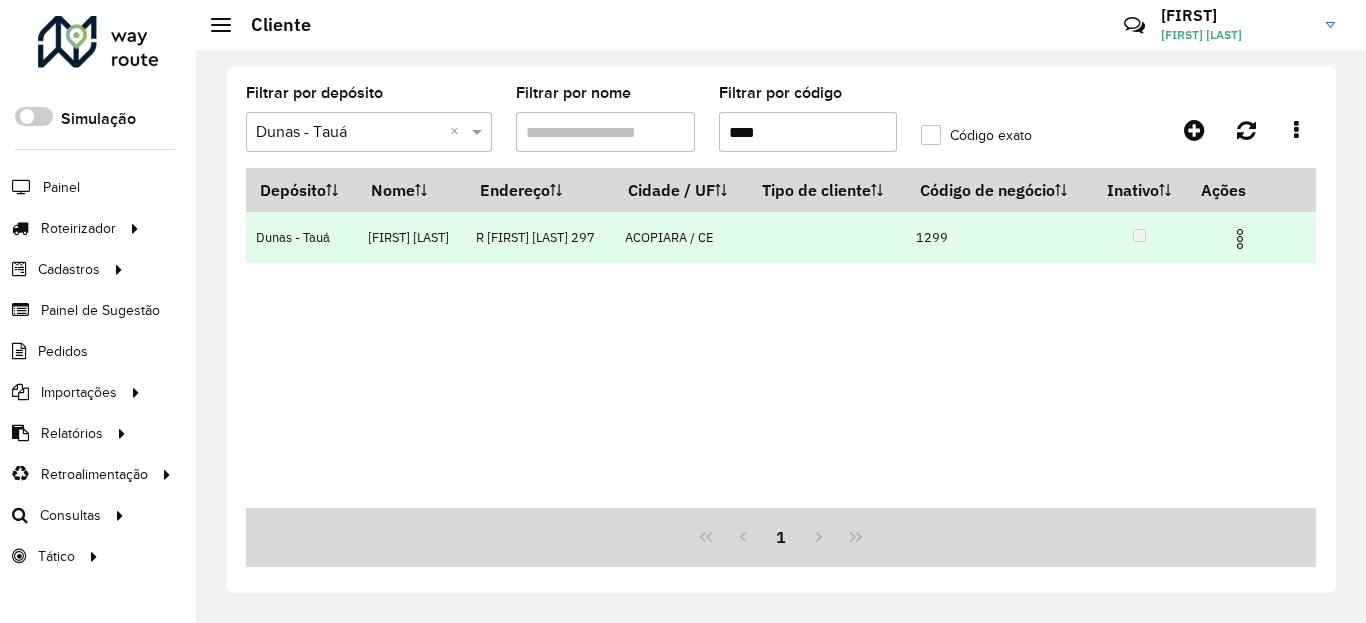 click at bounding box center (1240, 239) 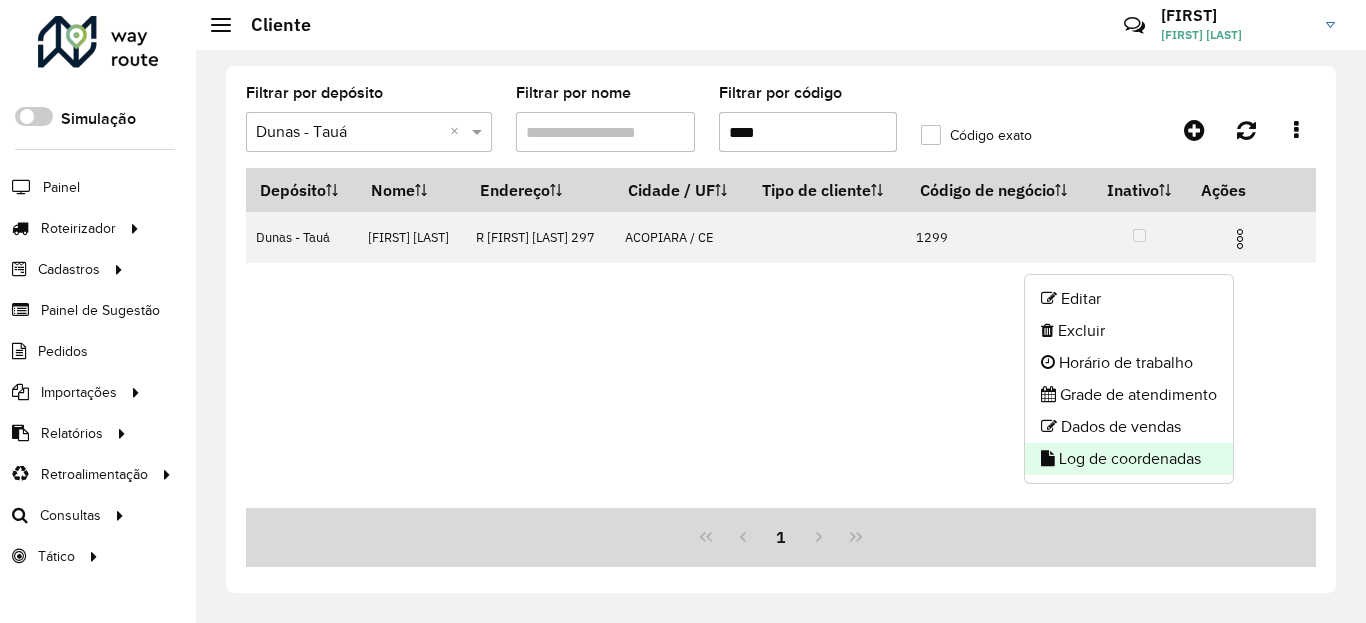 click on "Log de coordenadas" 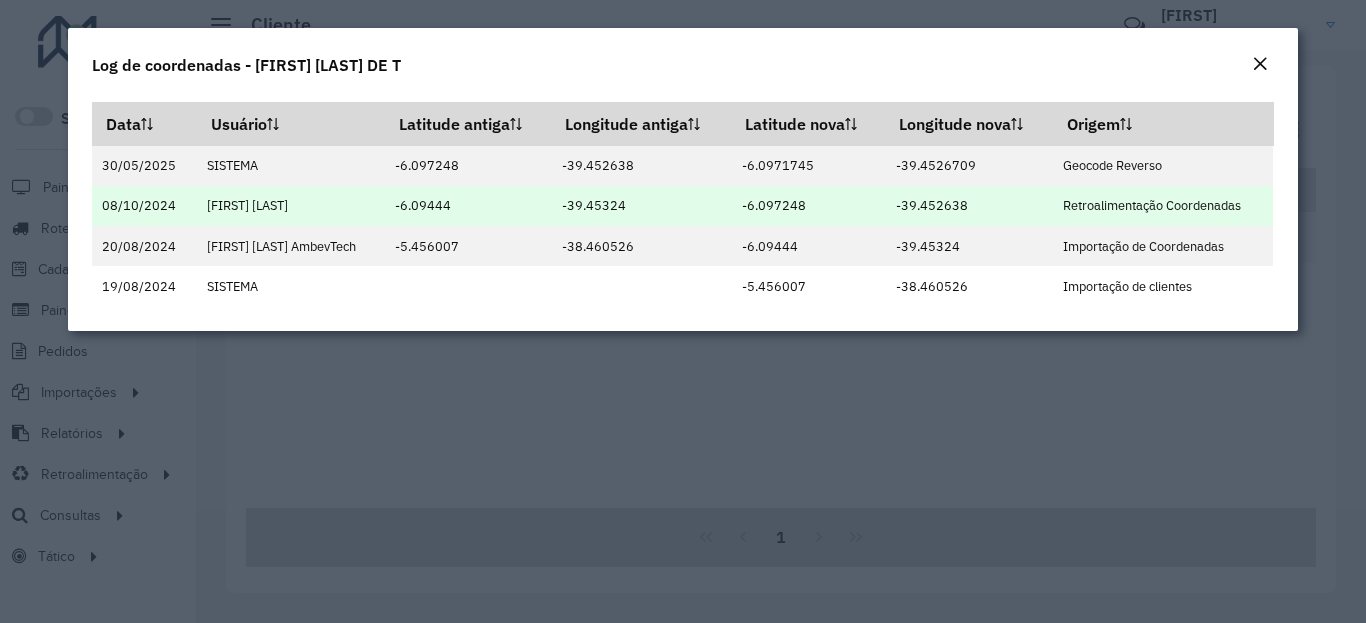 click on "-6.097248" at bounding box center [808, 206] 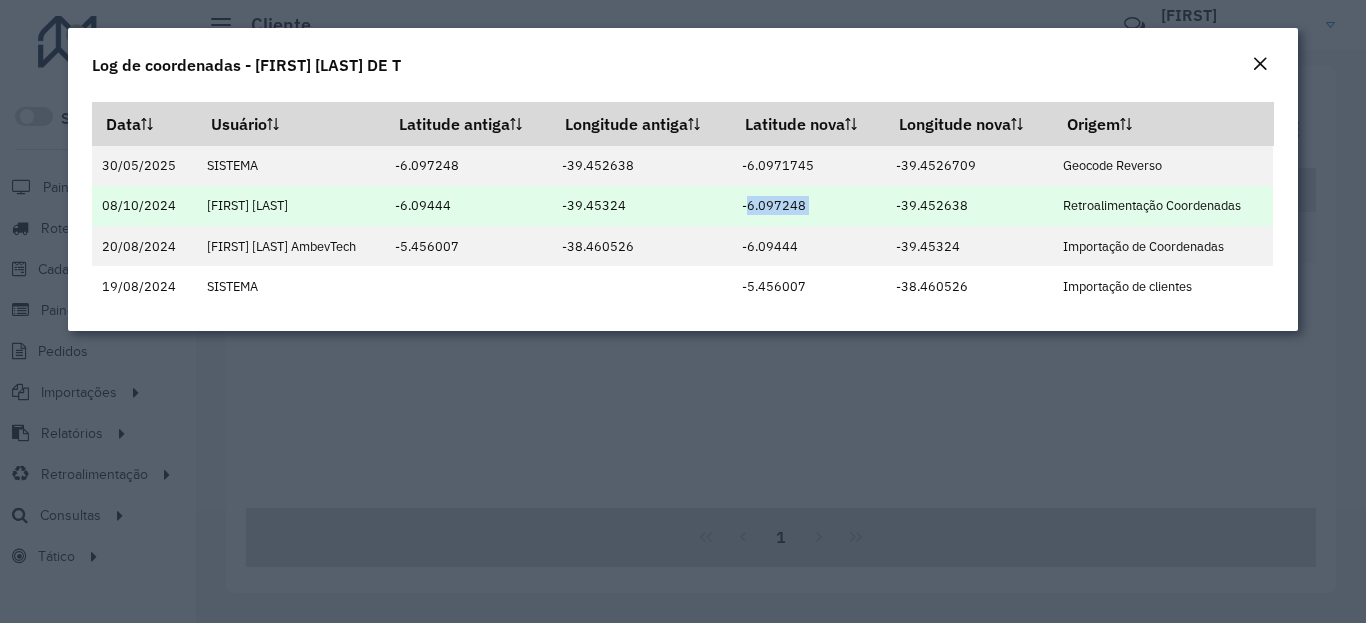 click on "-6.097248" at bounding box center (808, 206) 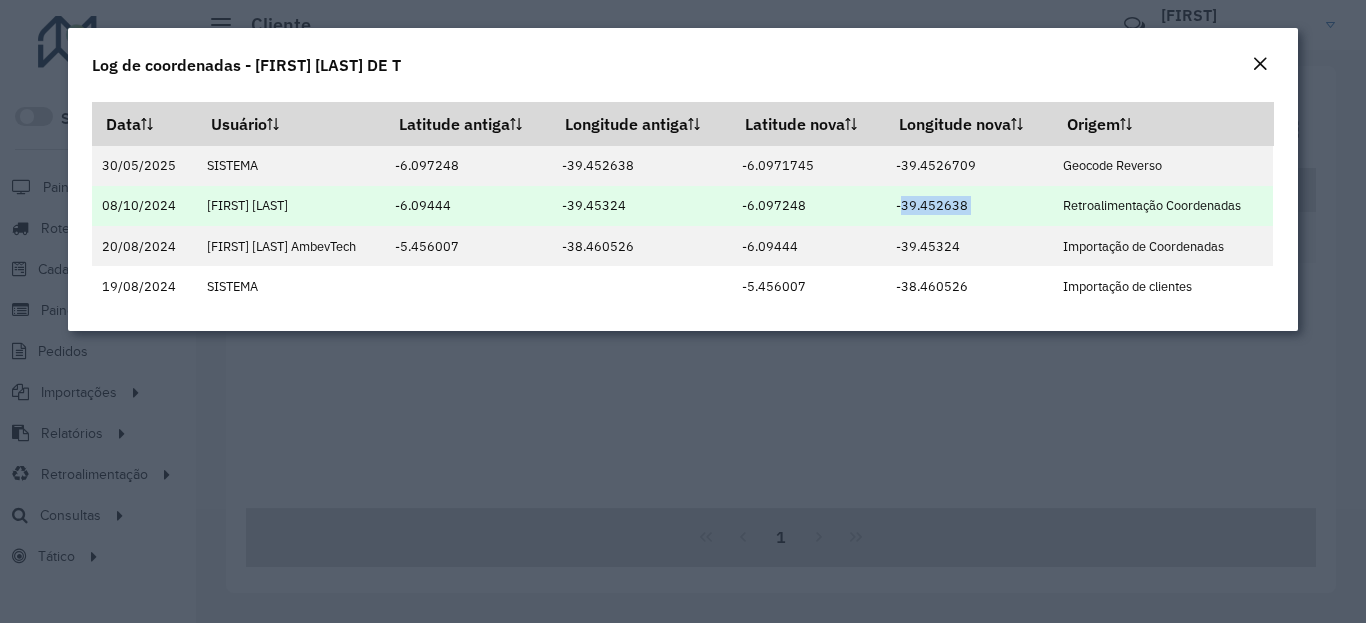 click on "-39.452638" at bounding box center (969, 206) 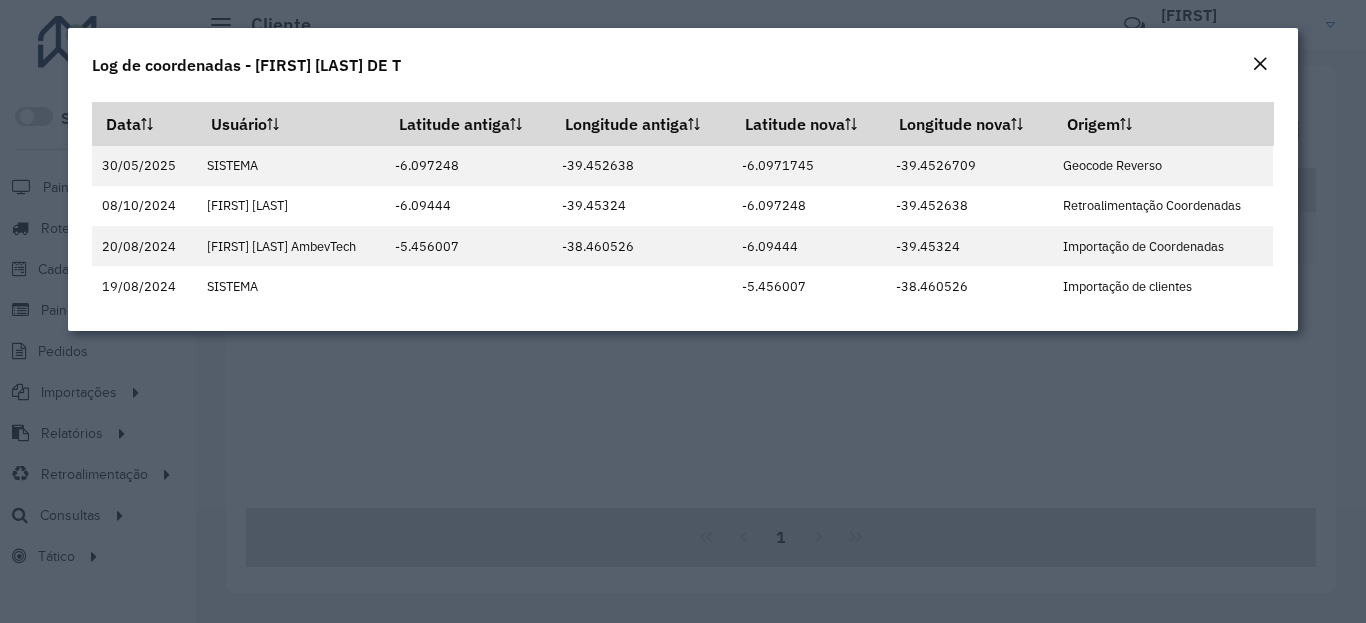 click on "Log de coordenadas - [FIRST] [LAST] DE T" 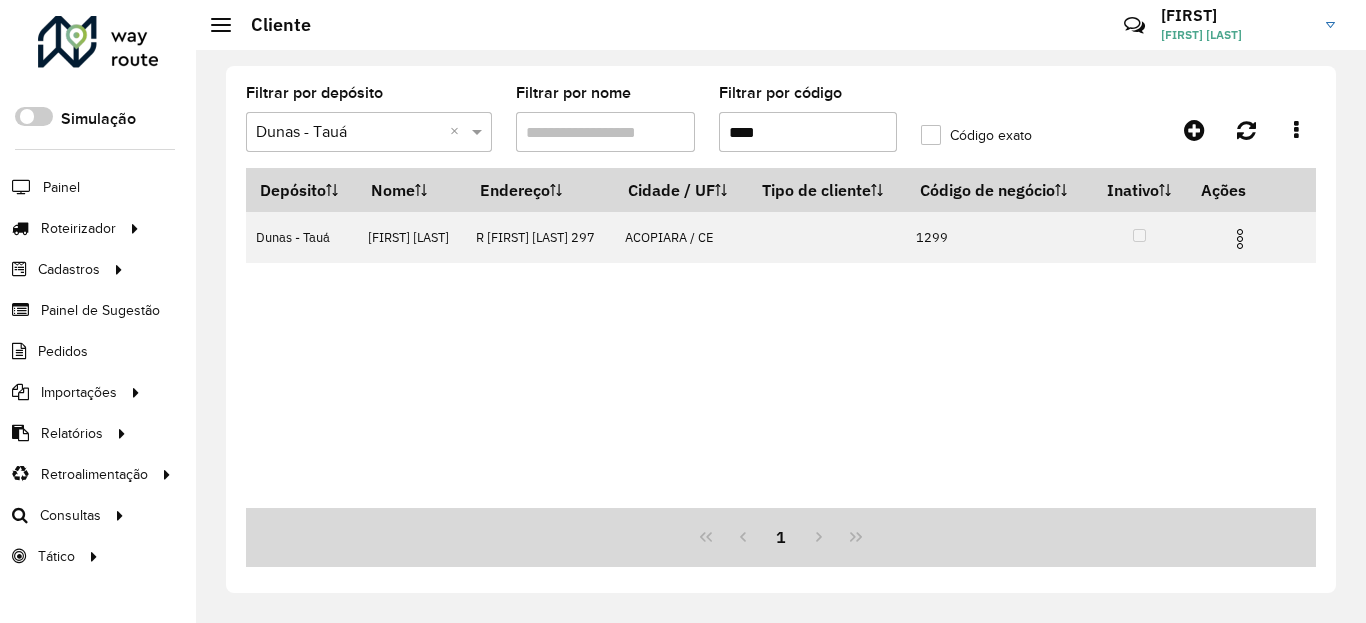 click on "****" at bounding box center [808, 132] 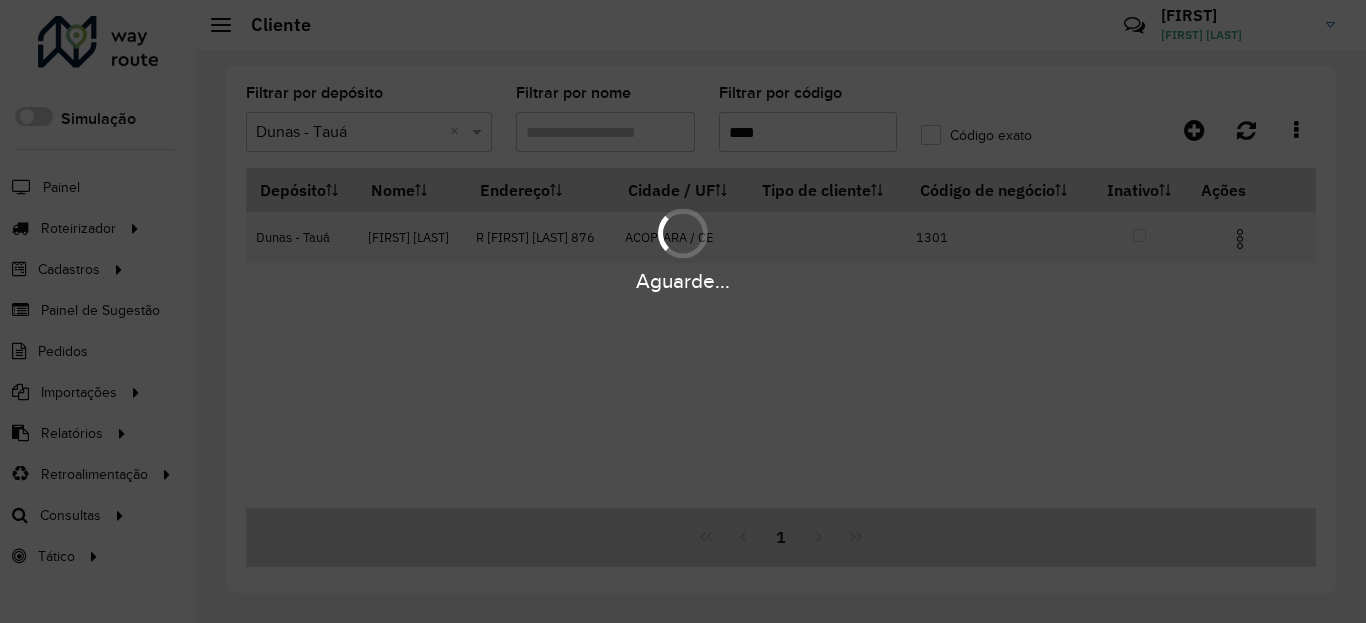 click at bounding box center [1240, 239] 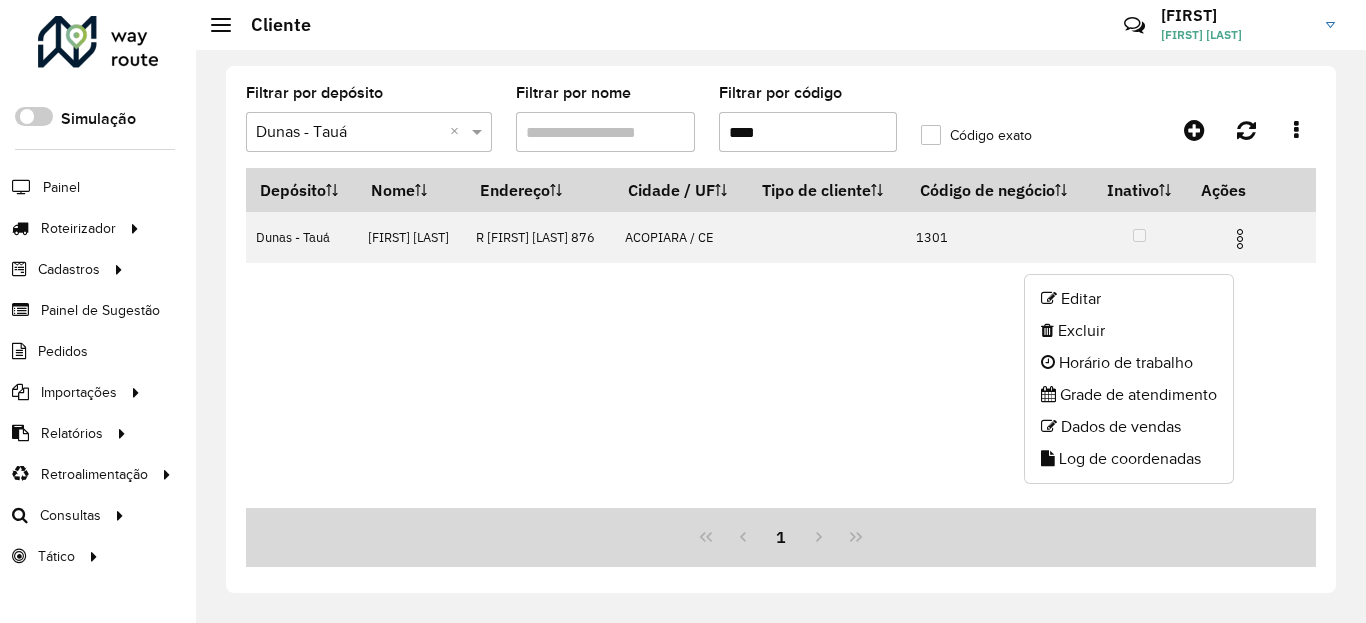 click on "****" at bounding box center (808, 132) 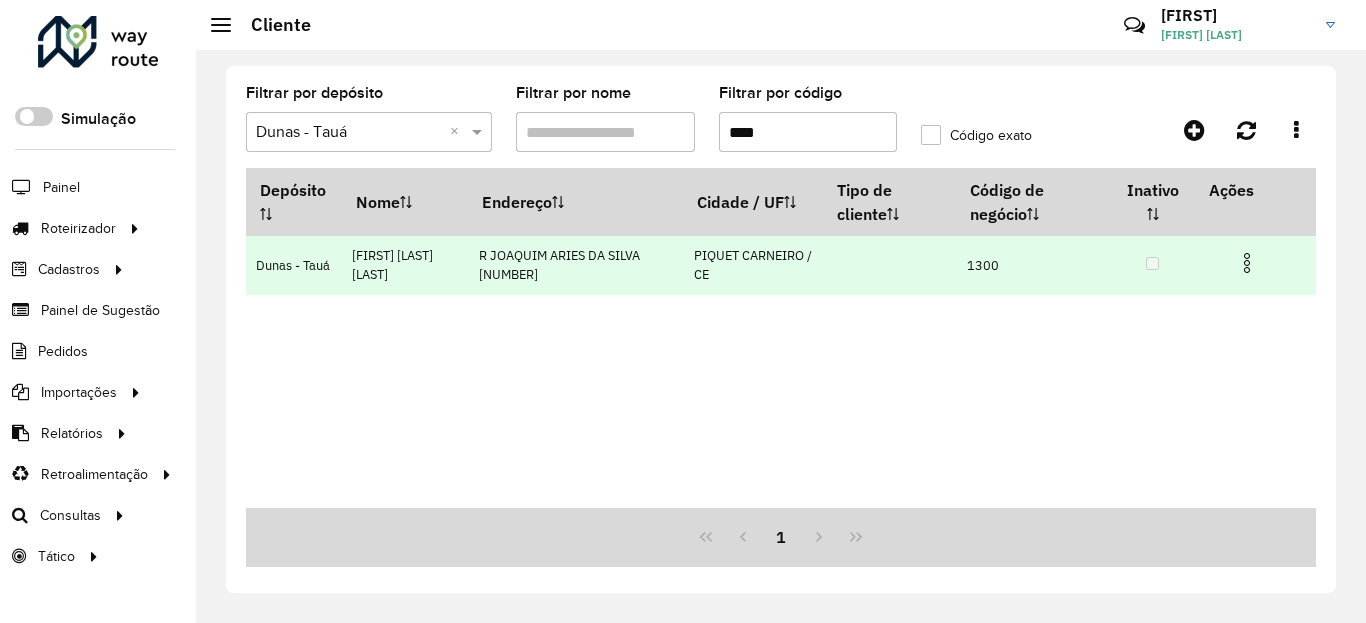 click at bounding box center [1247, 263] 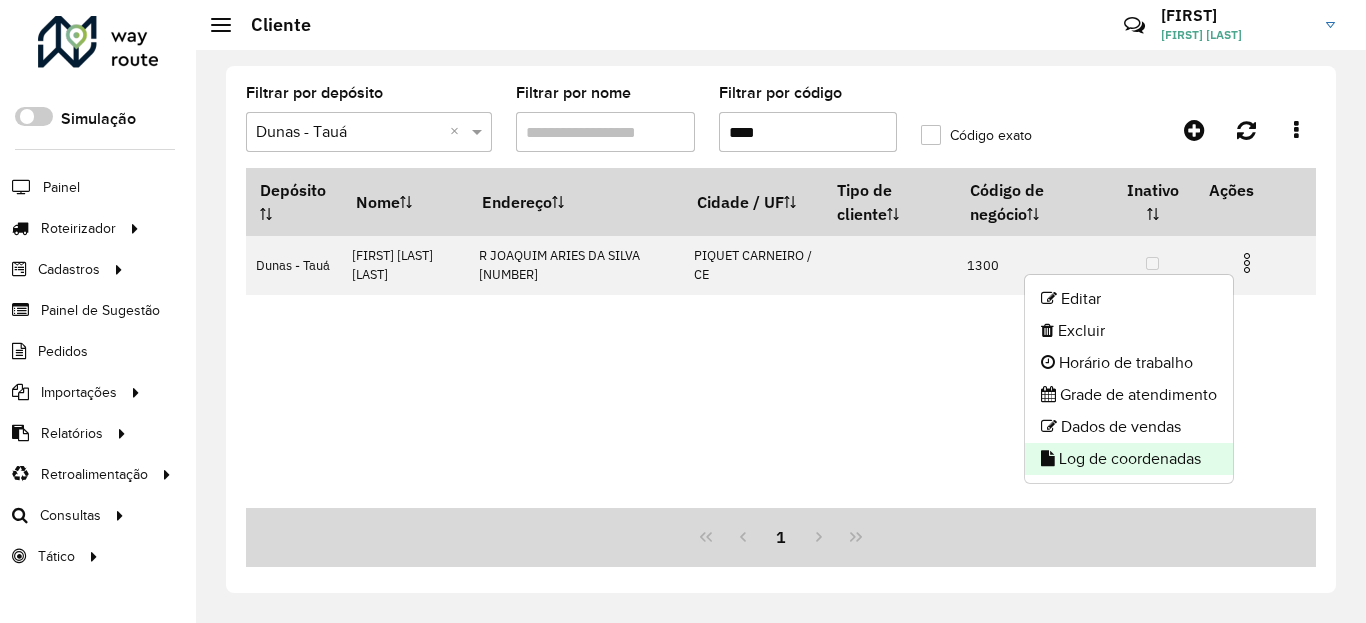 click on "Log de coordenadas" 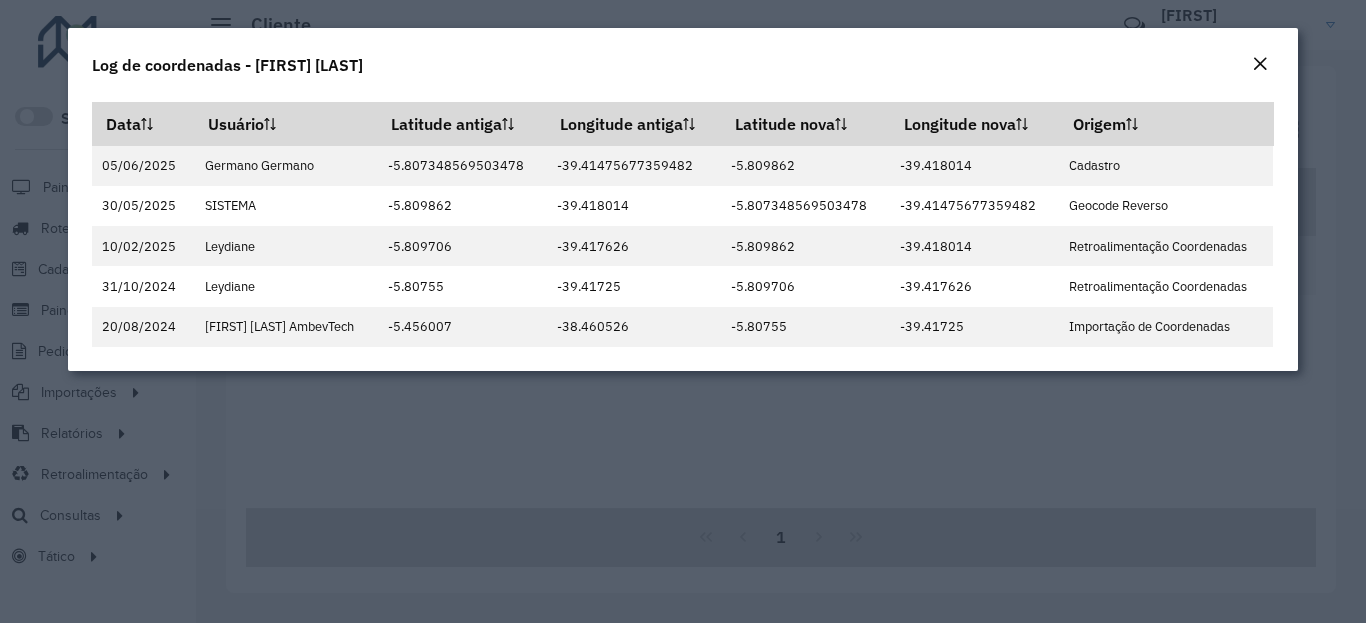 click on "Log de coordenadas - [FIRST] [LAST]" 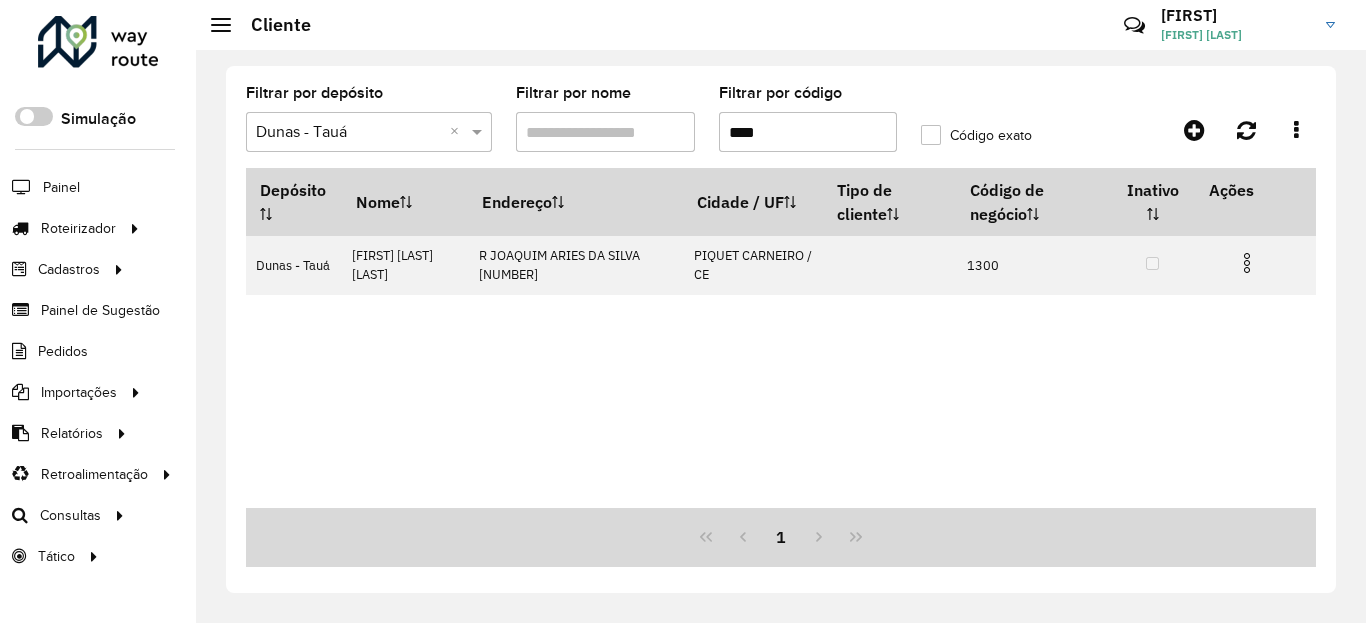 click on "****" at bounding box center (808, 132) 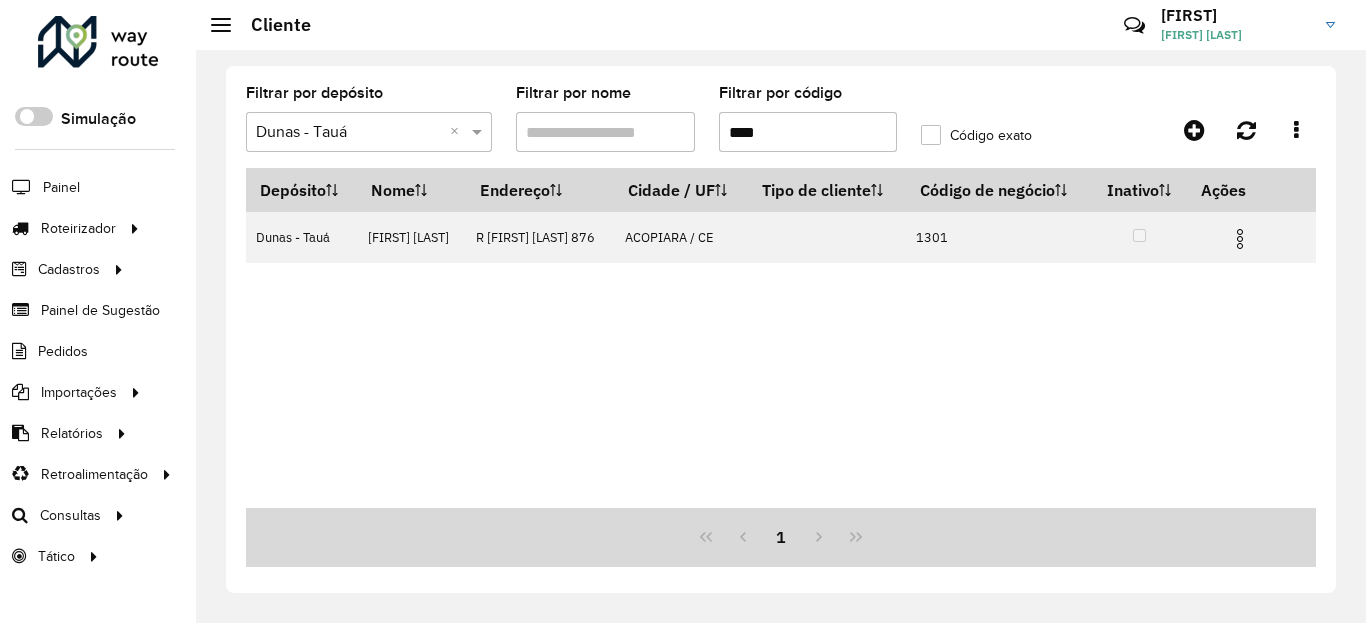 click at bounding box center (1240, 239) 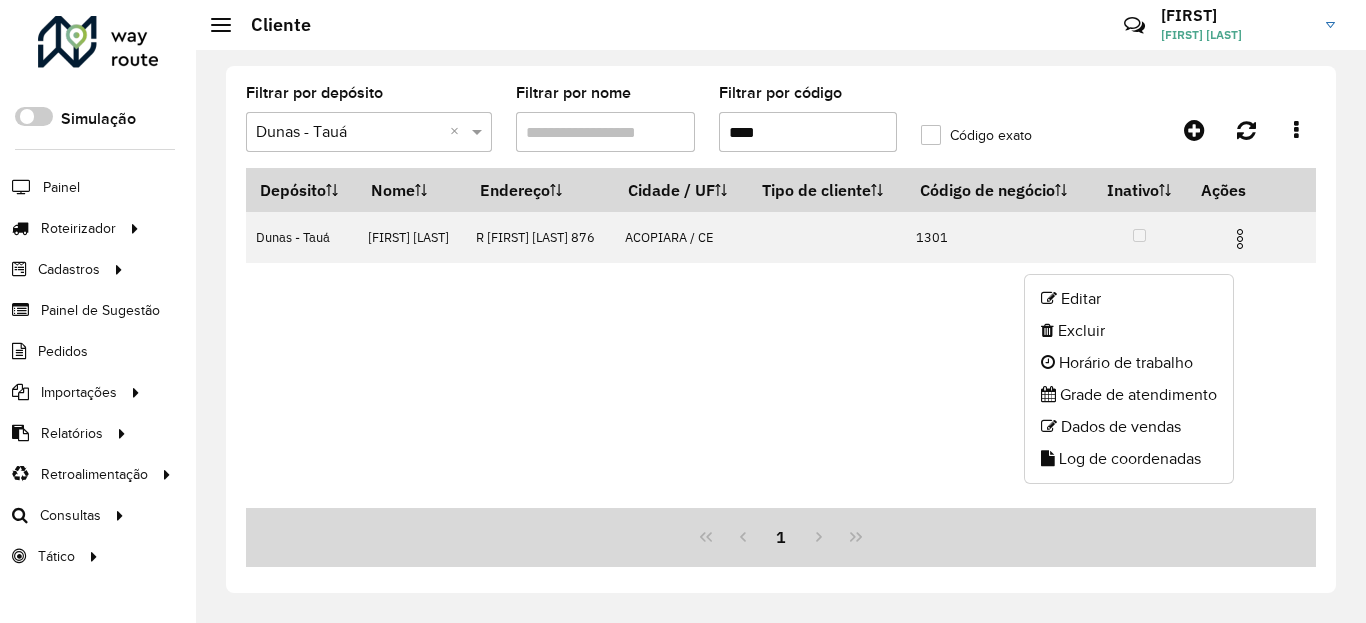 click on "Log de coordenadas" 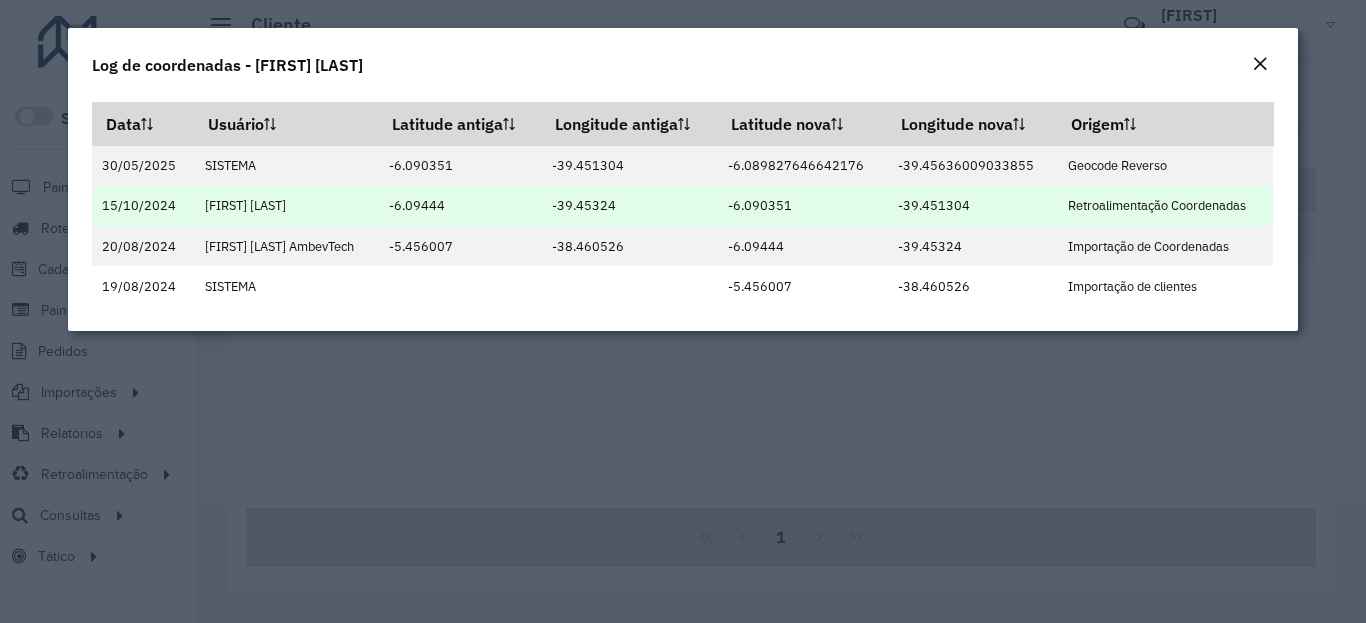click on "-6.090351" at bounding box center [803, 206] 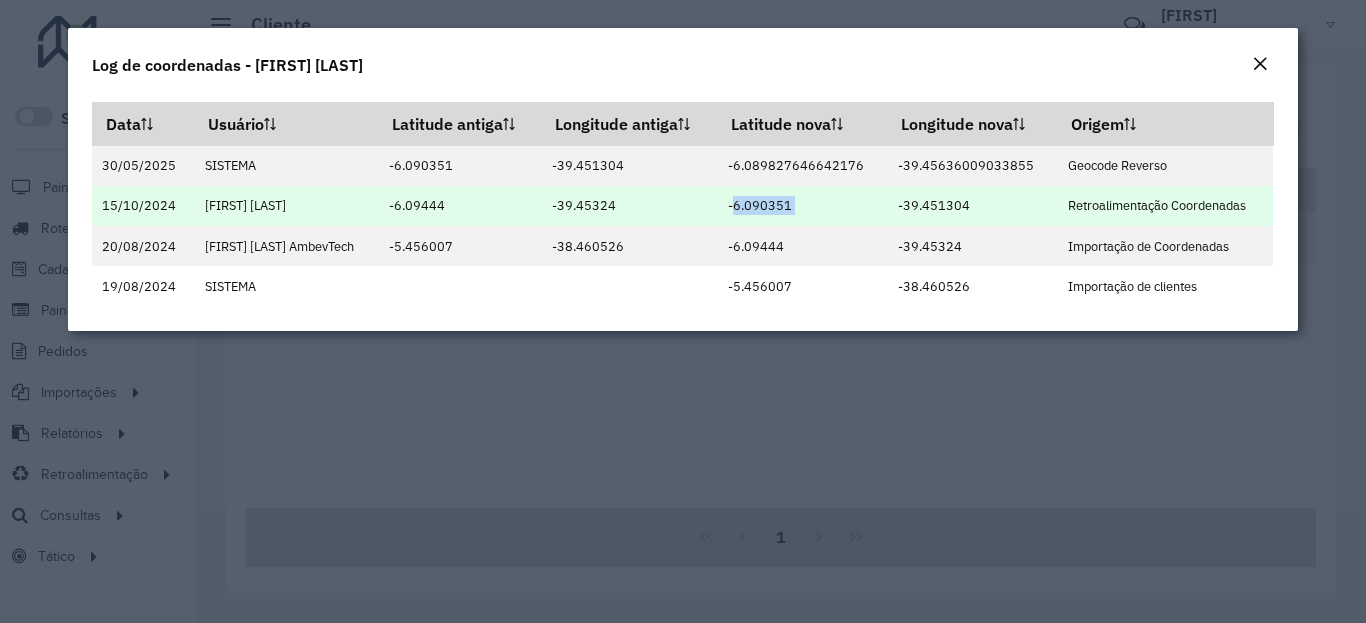 click on "-39.451304" at bounding box center (973, 206) 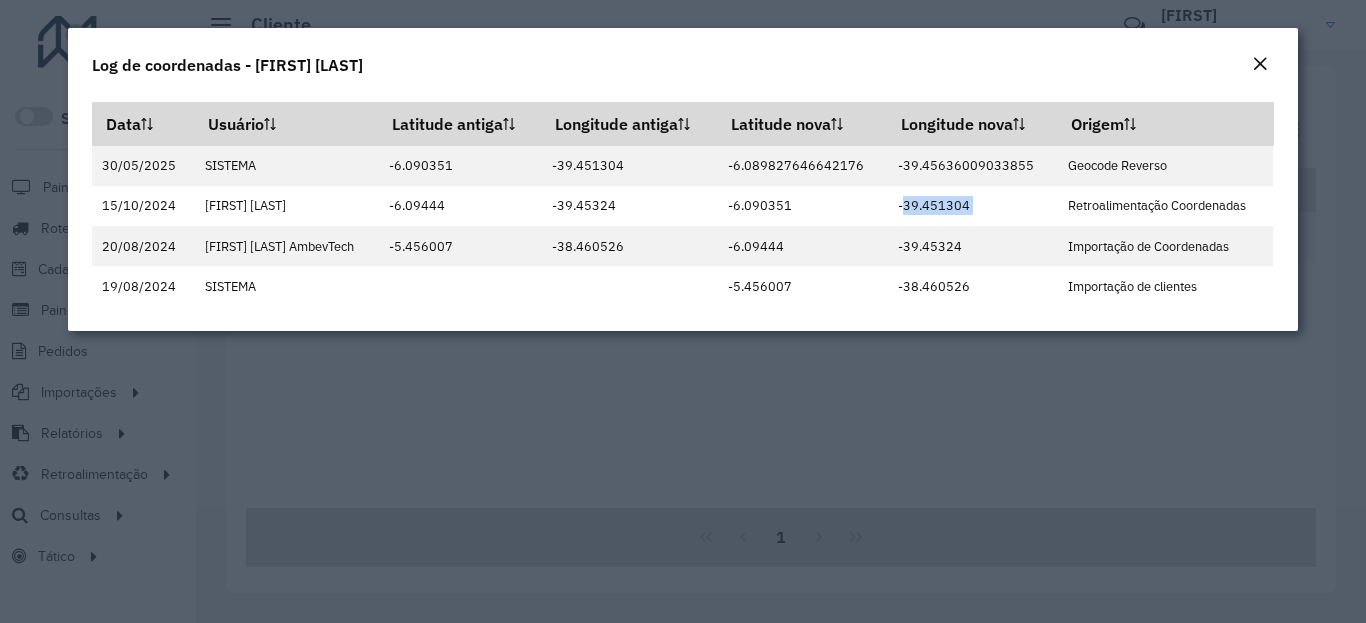 drag, startPoint x: 1255, startPoint y: 49, endPoint x: 1248, endPoint y: 59, distance: 12.206555 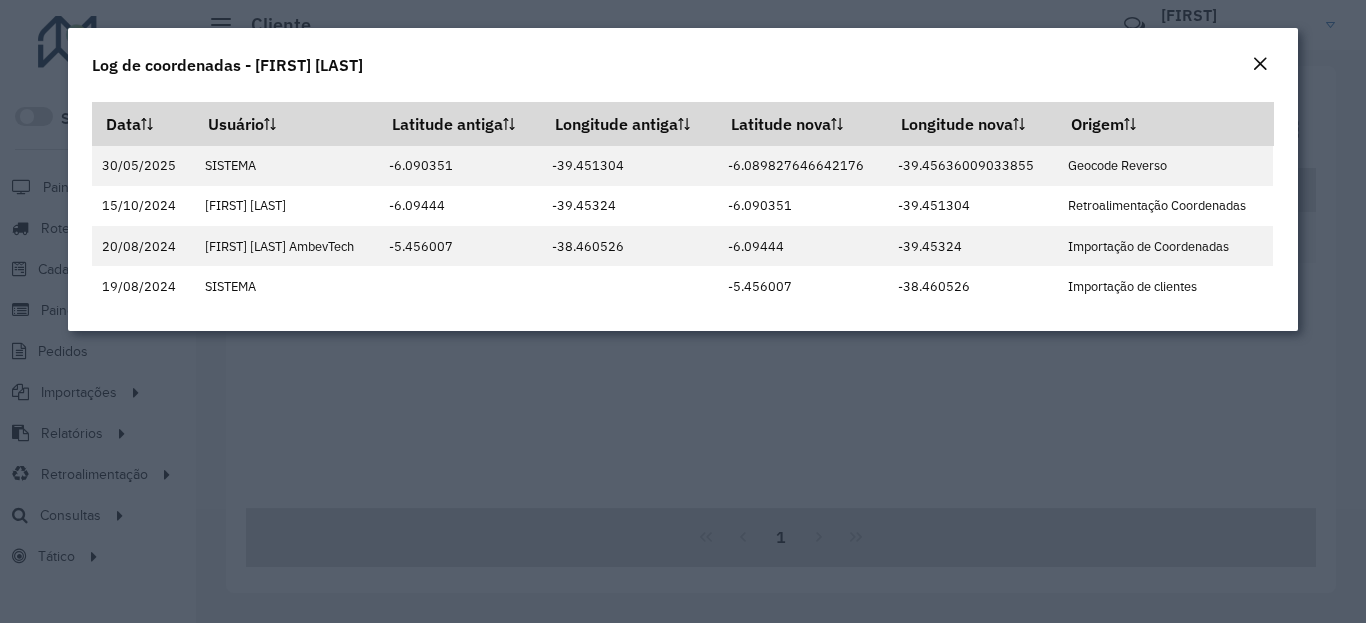 click 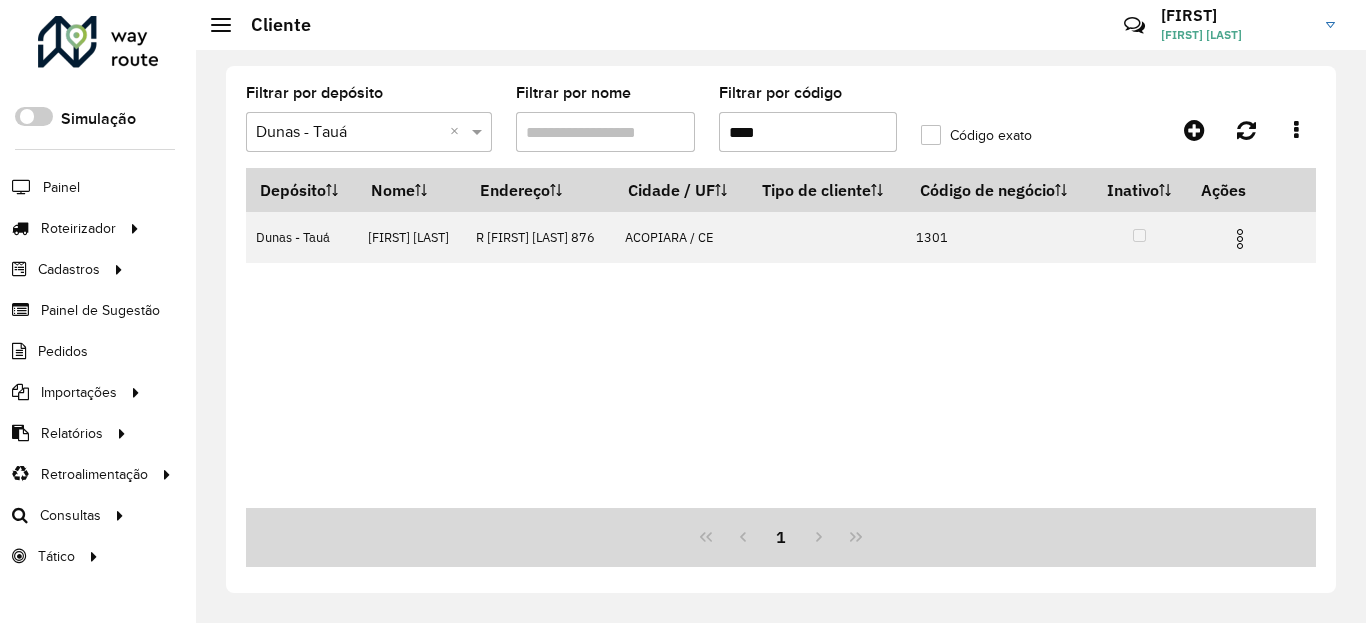 click on "****" at bounding box center (808, 132) 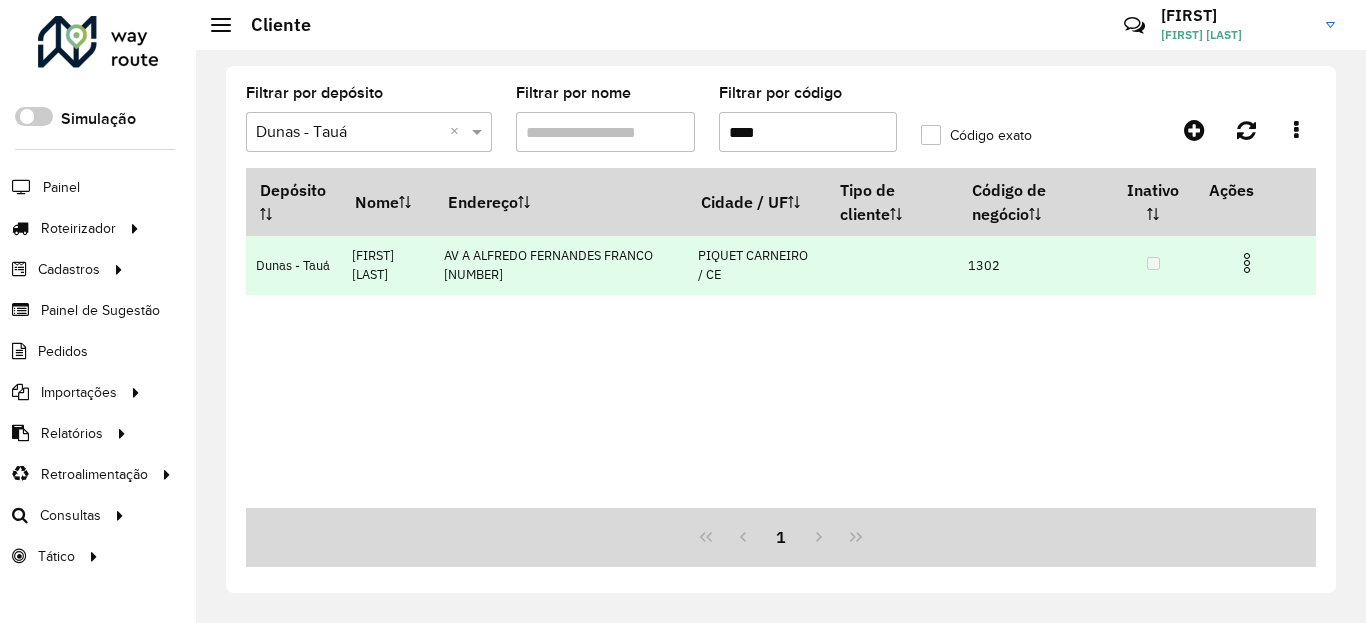 click at bounding box center (1247, 263) 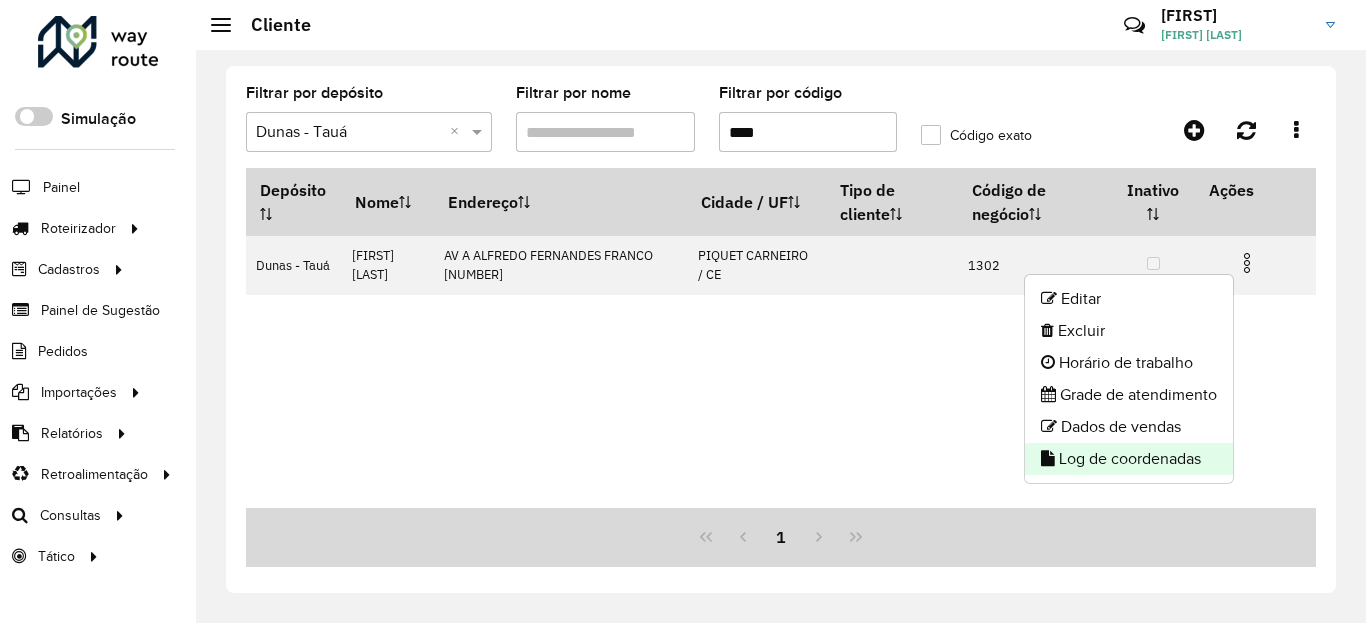 click on "Log de coordenadas" 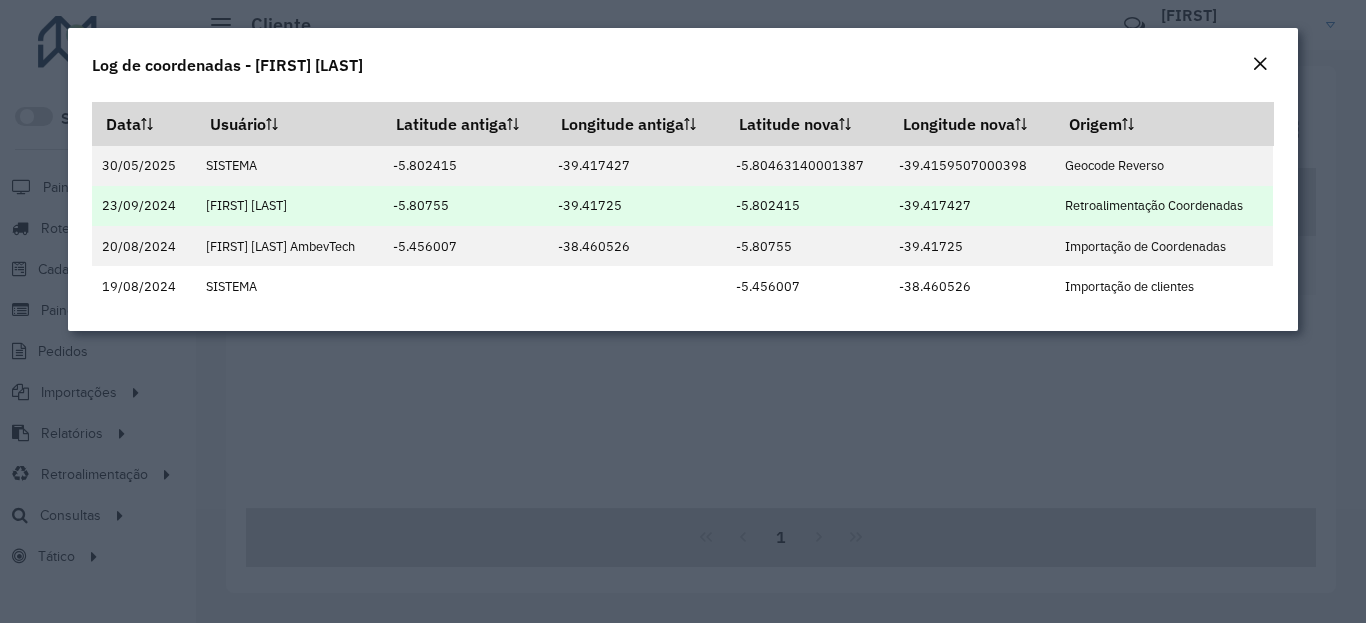 click on "-5.802415" at bounding box center (806, 206) 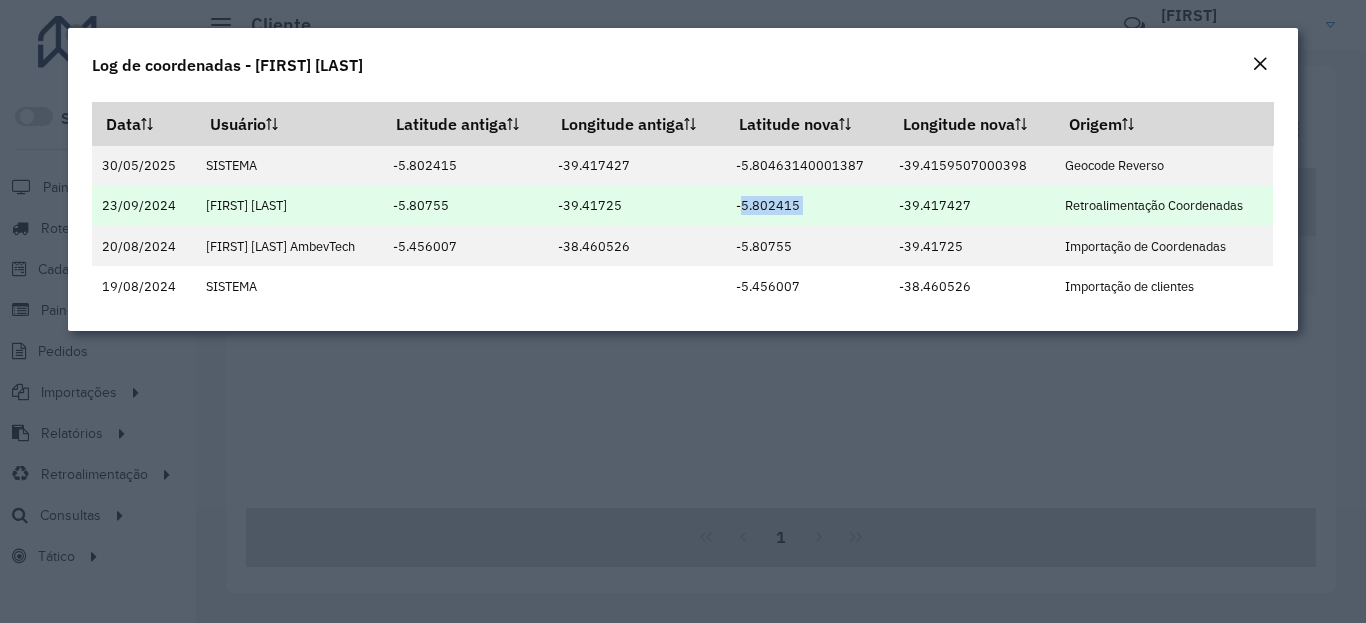 click on "-5.802415" at bounding box center (806, 206) 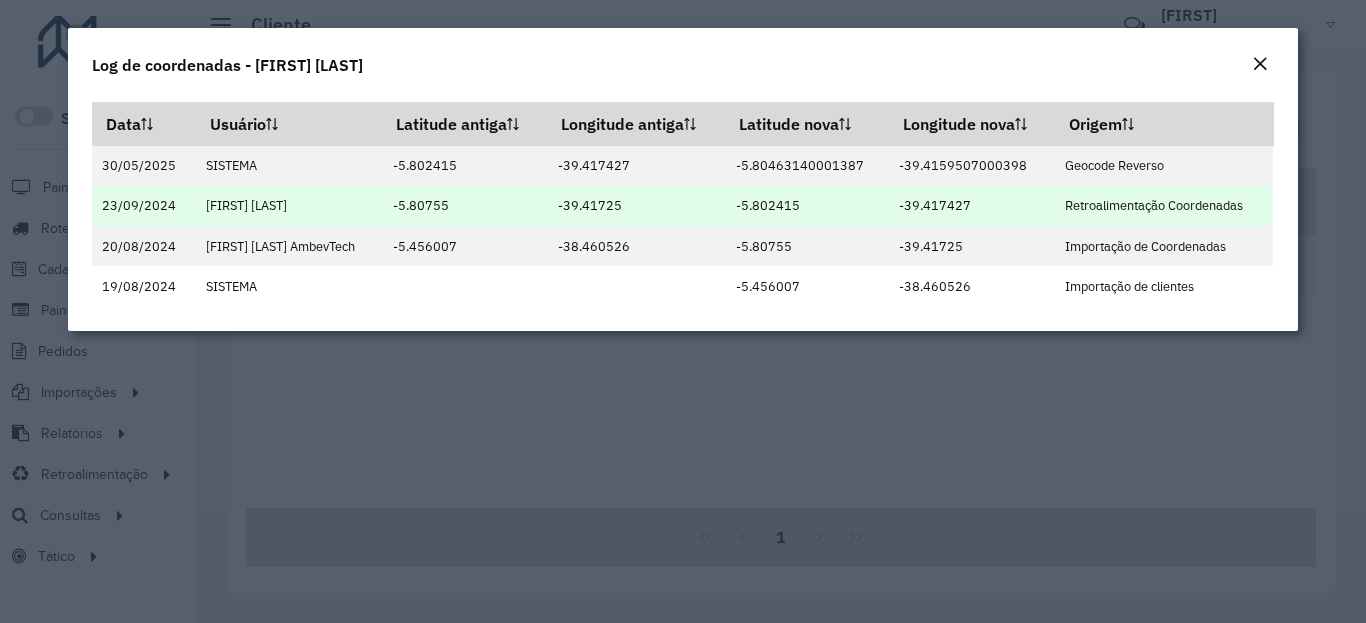 click on "-39.417427" at bounding box center (972, 206) 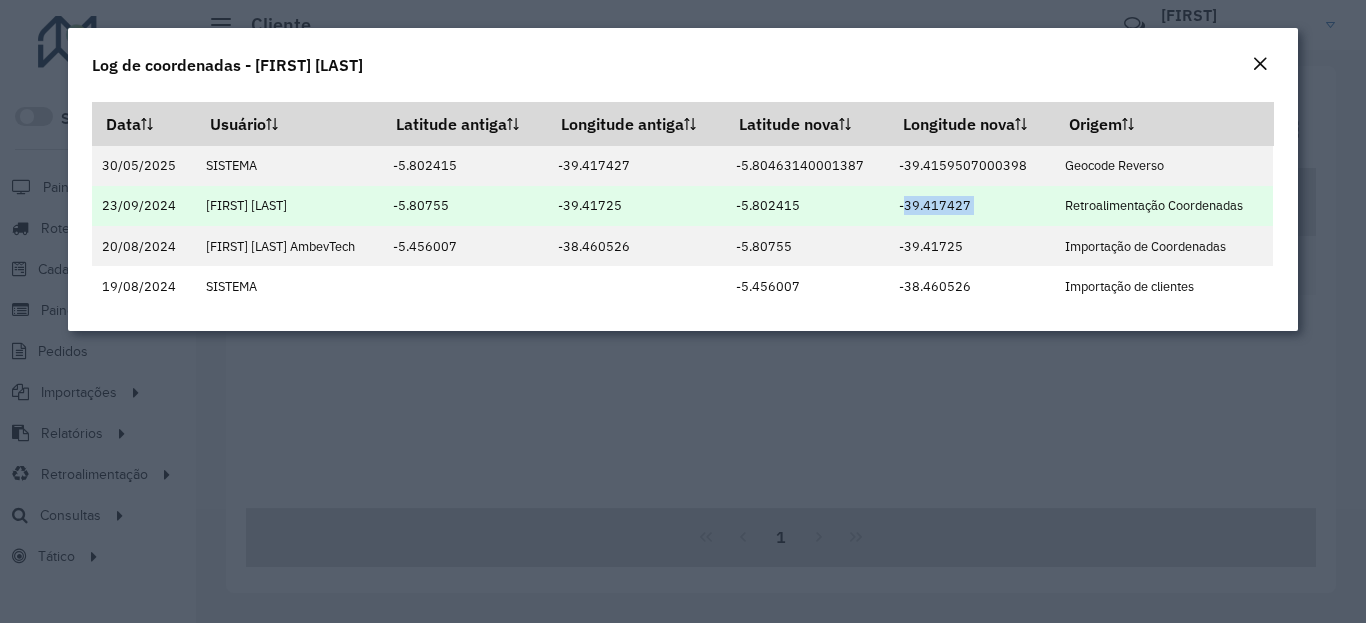 click on "-39.417427" at bounding box center [972, 206] 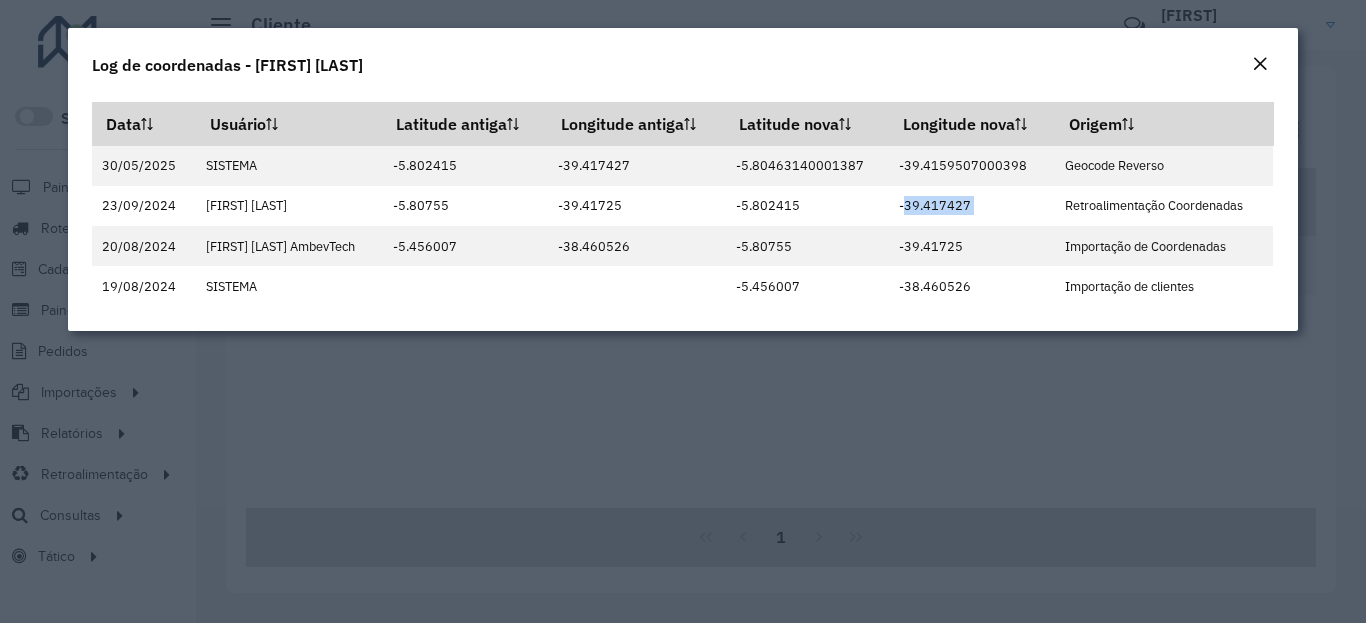 click 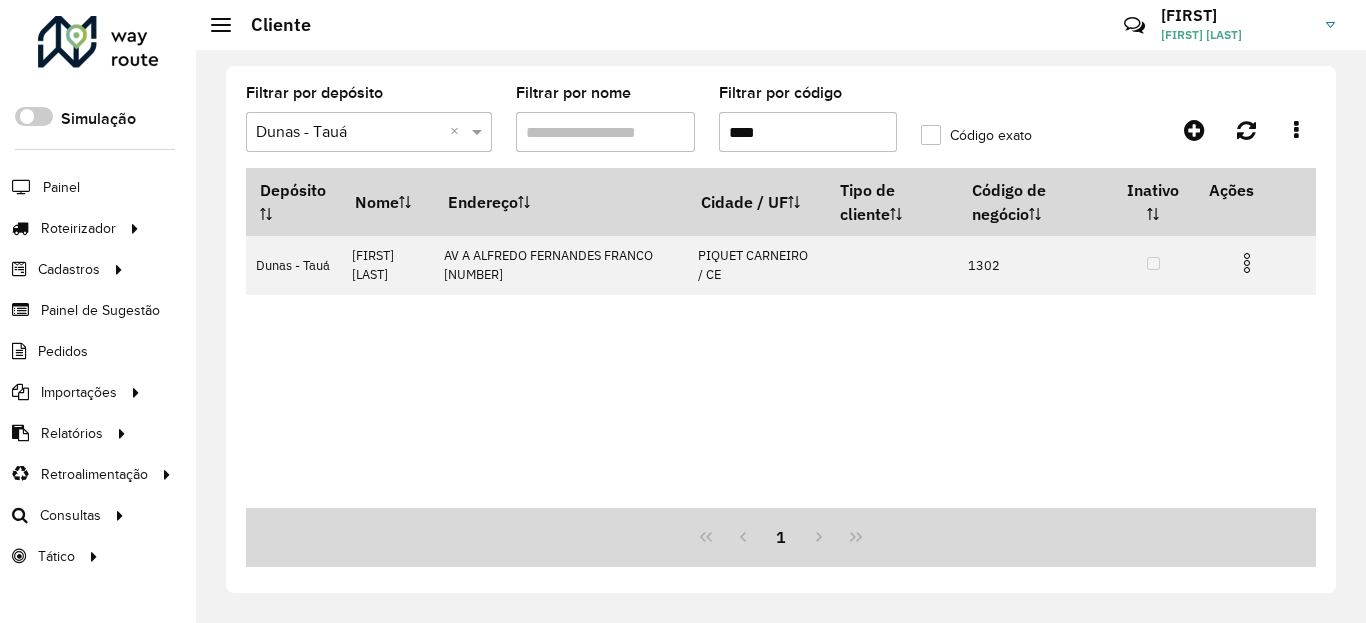 click on "****" at bounding box center (808, 132) 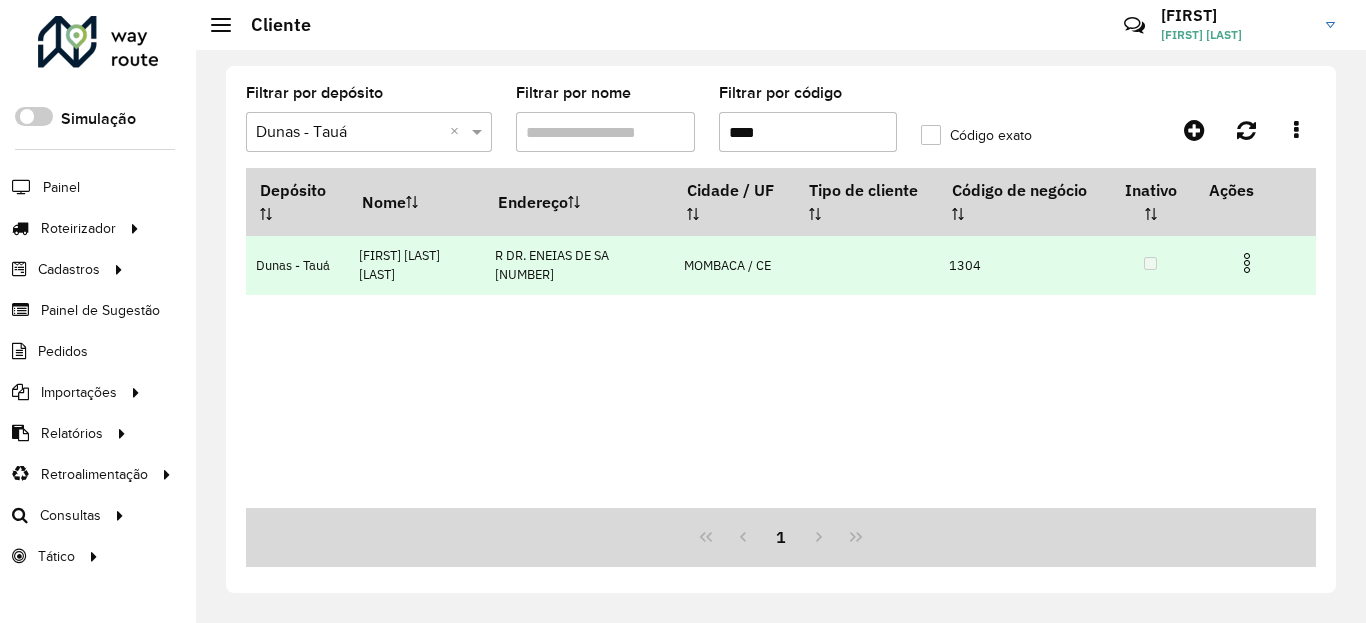 click at bounding box center (1247, 263) 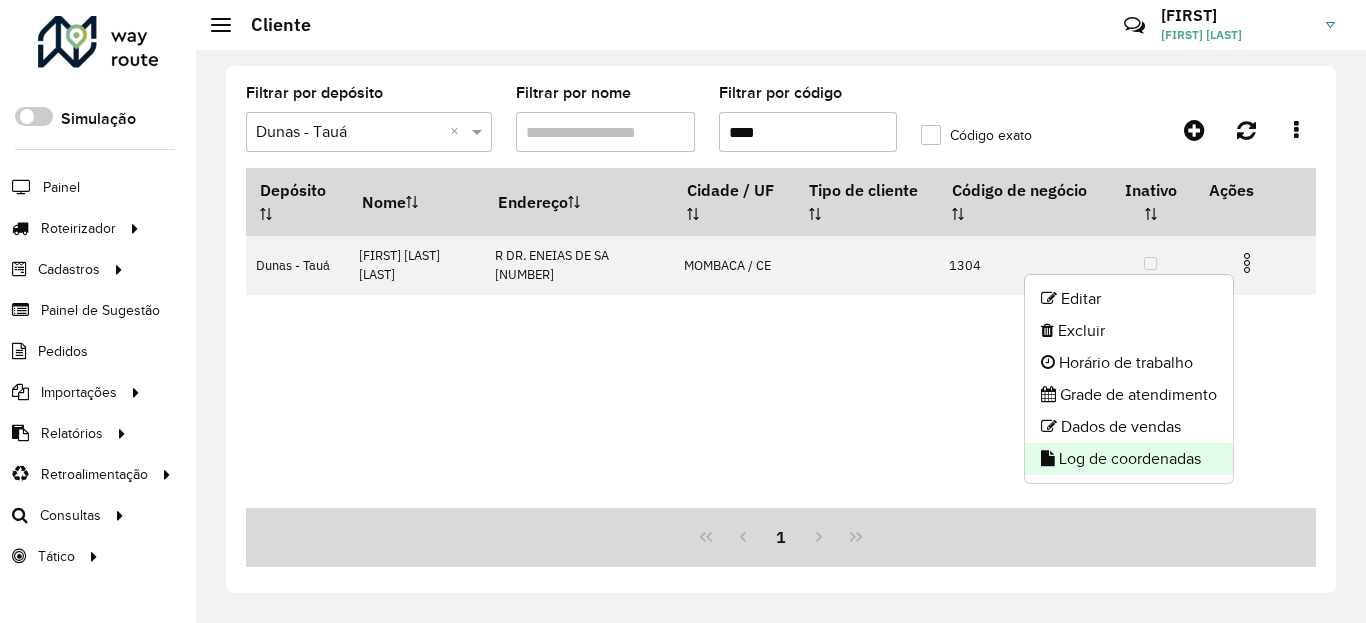 click on "Log de coordenadas" 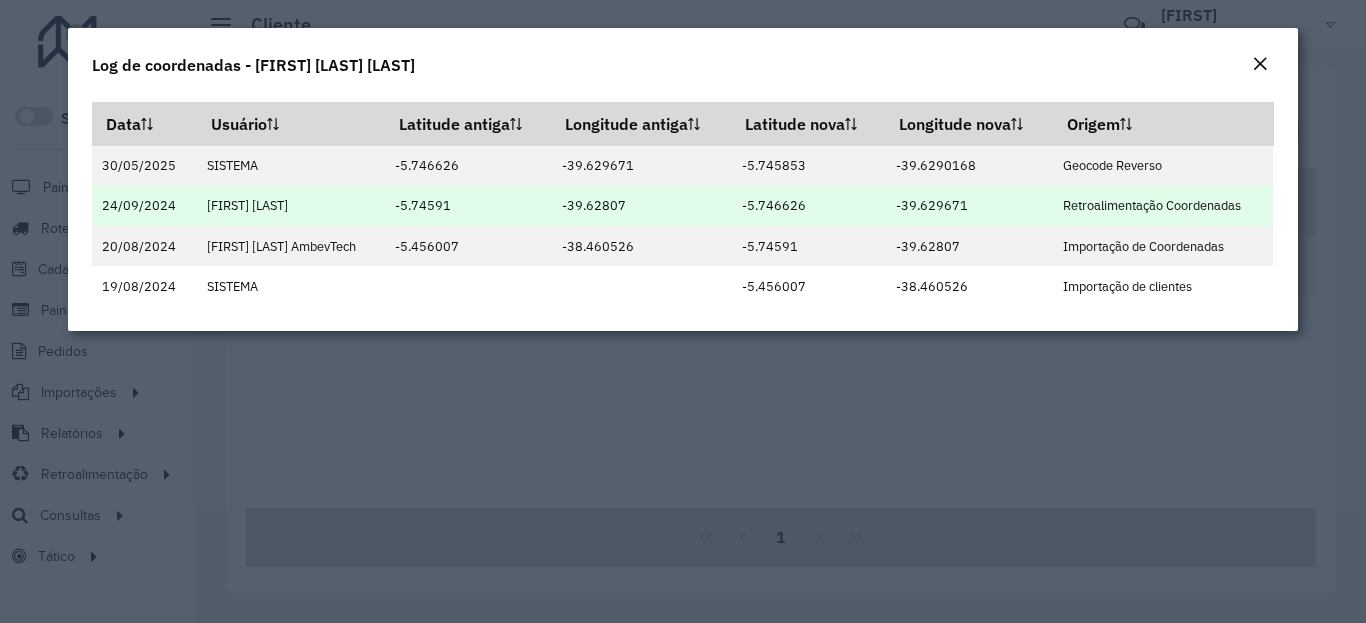 click on "-5.746626" at bounding box center [808, 206] 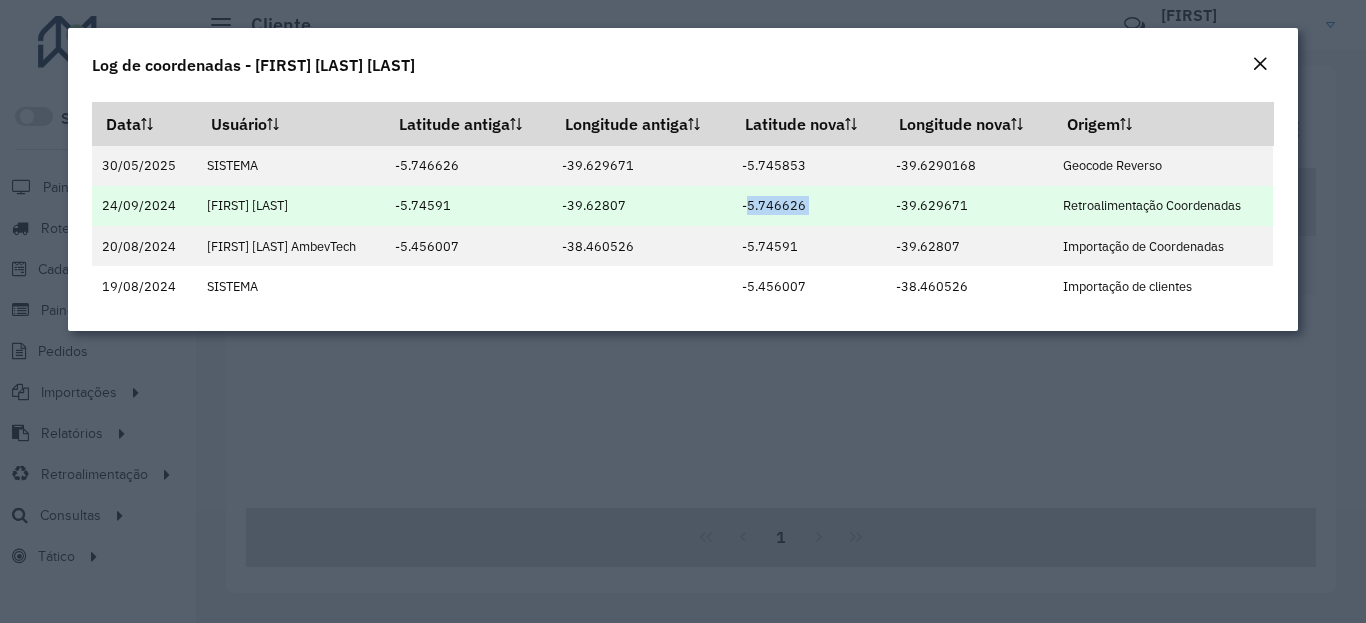 click on "-5.746626" at bounding box center (808, 206) 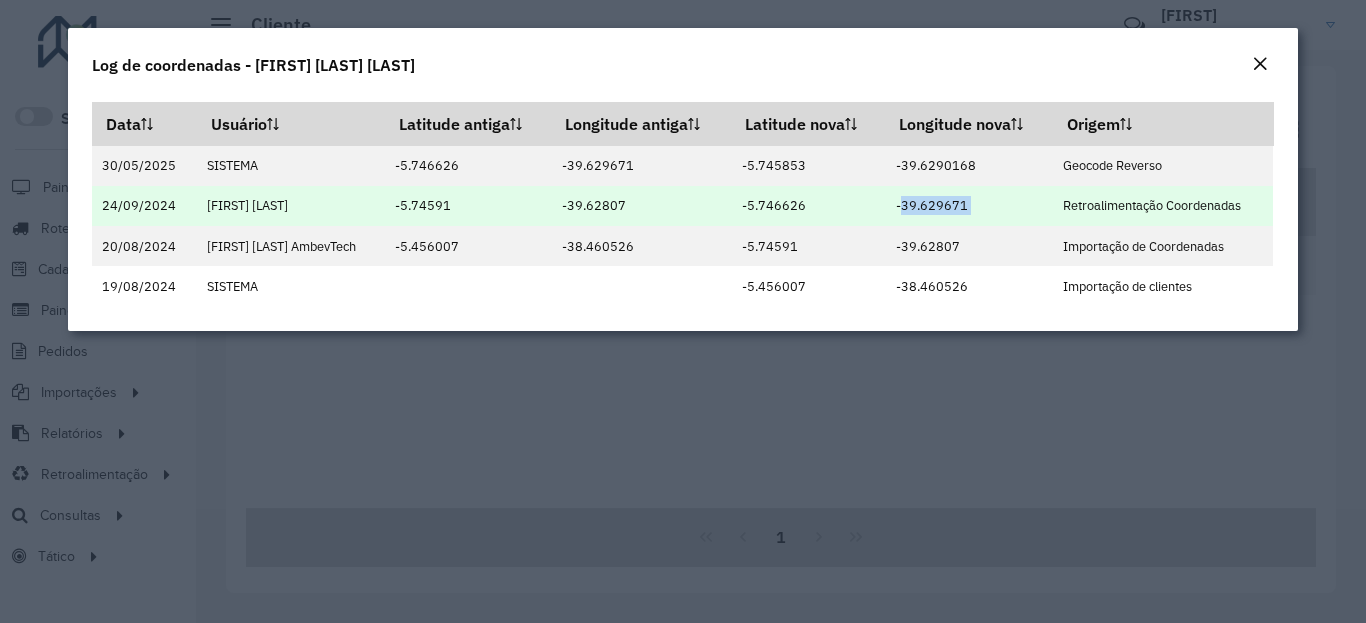 click on "-39.629671" at bounding box center [969, 206] 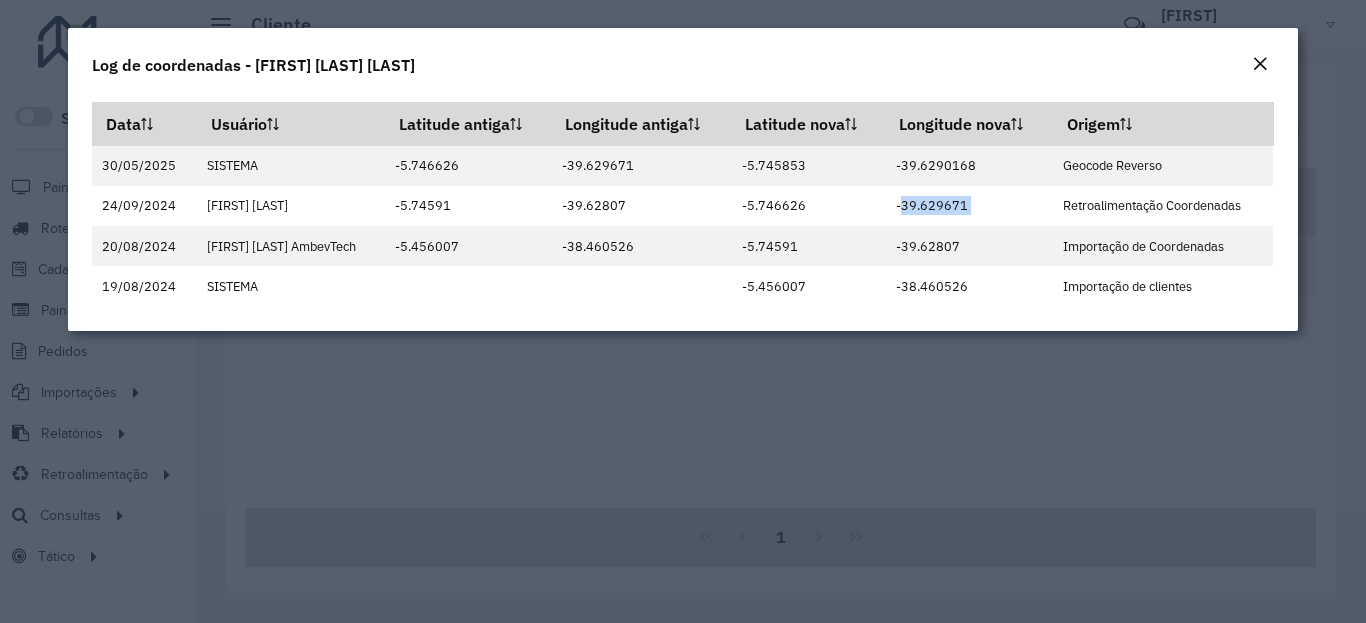 click 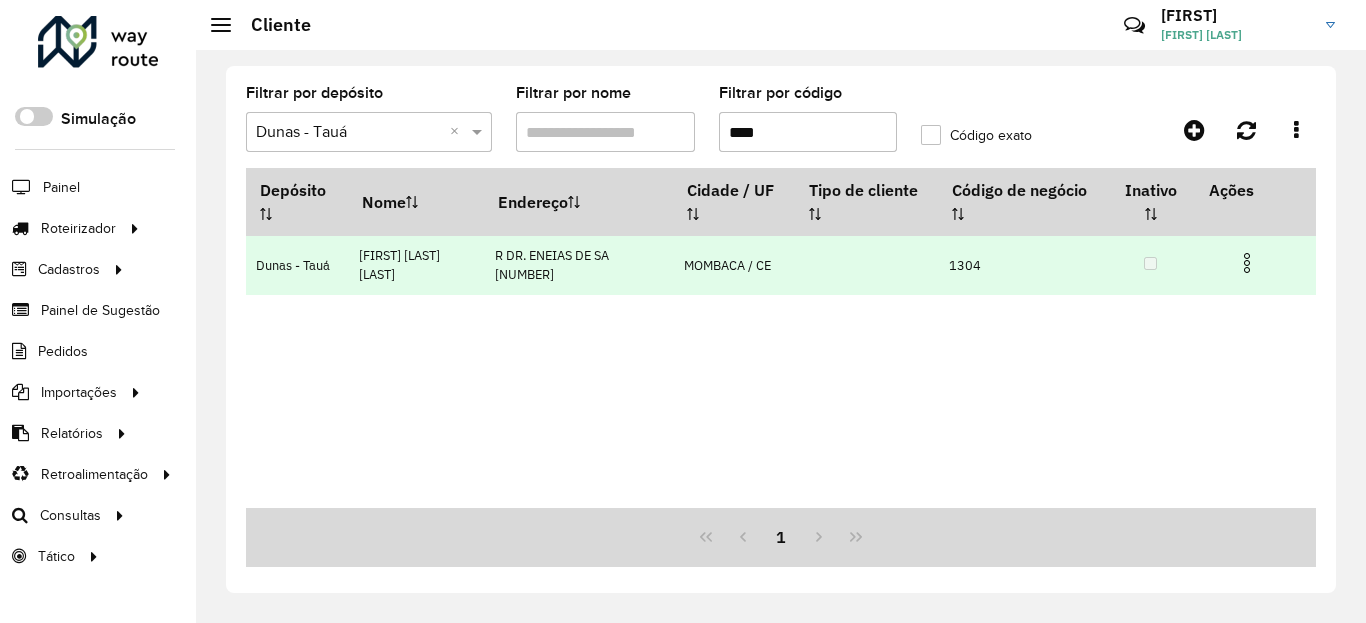 click at bounding box center (1255, 261) 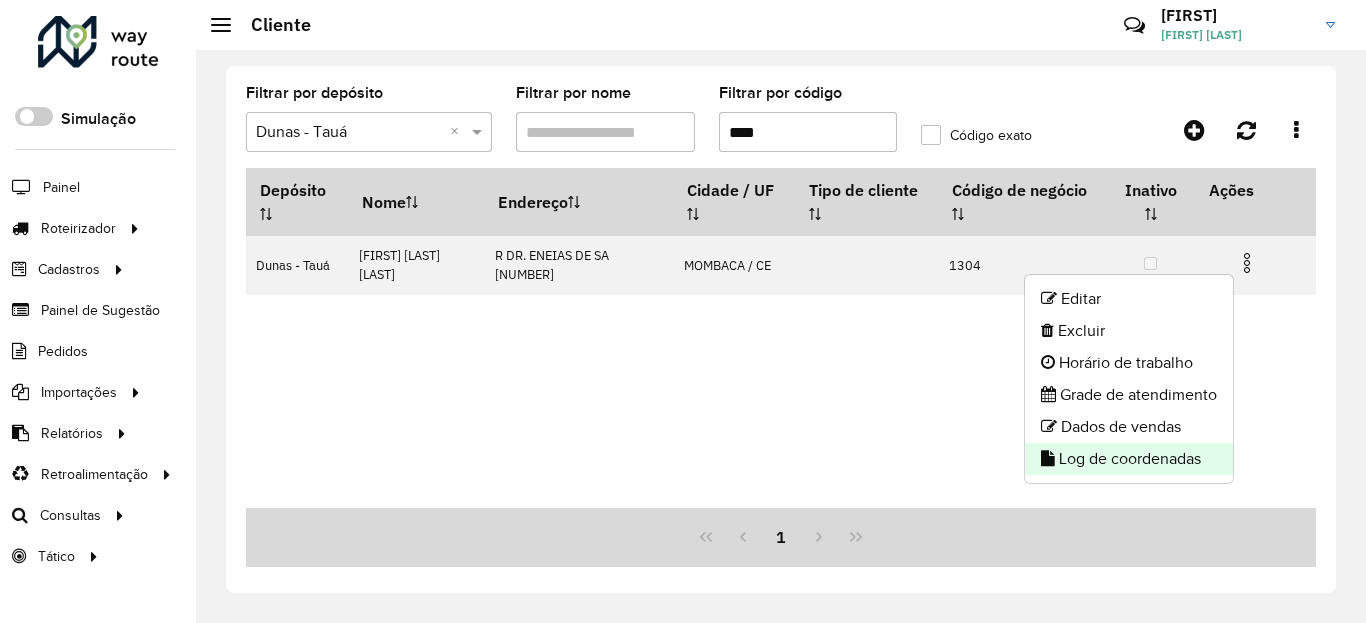 click on "Log de coordenadas" 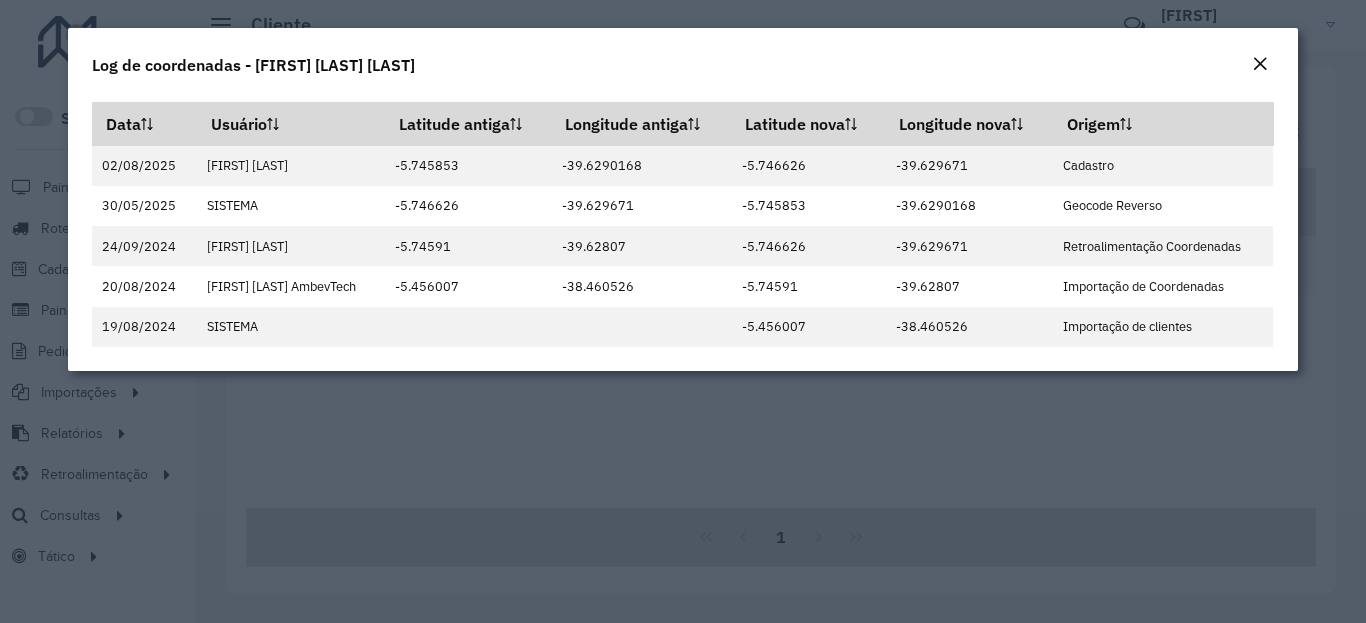 click 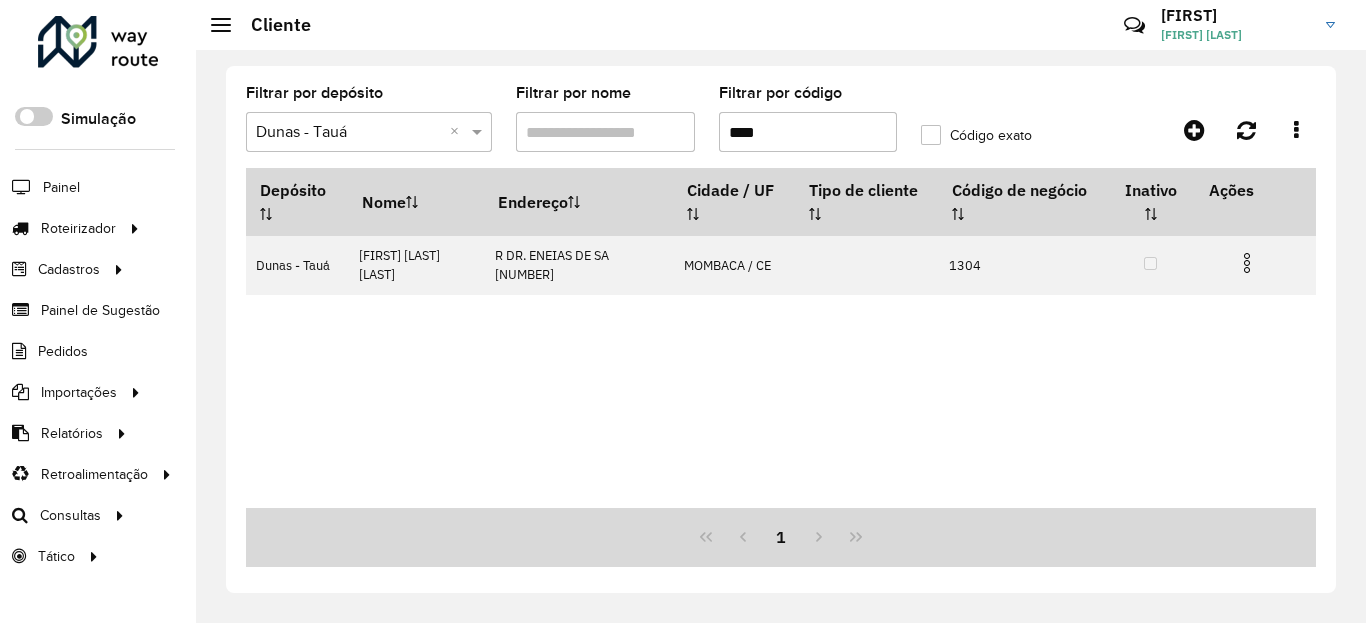 click on "****" at bounding box center (808, 132) 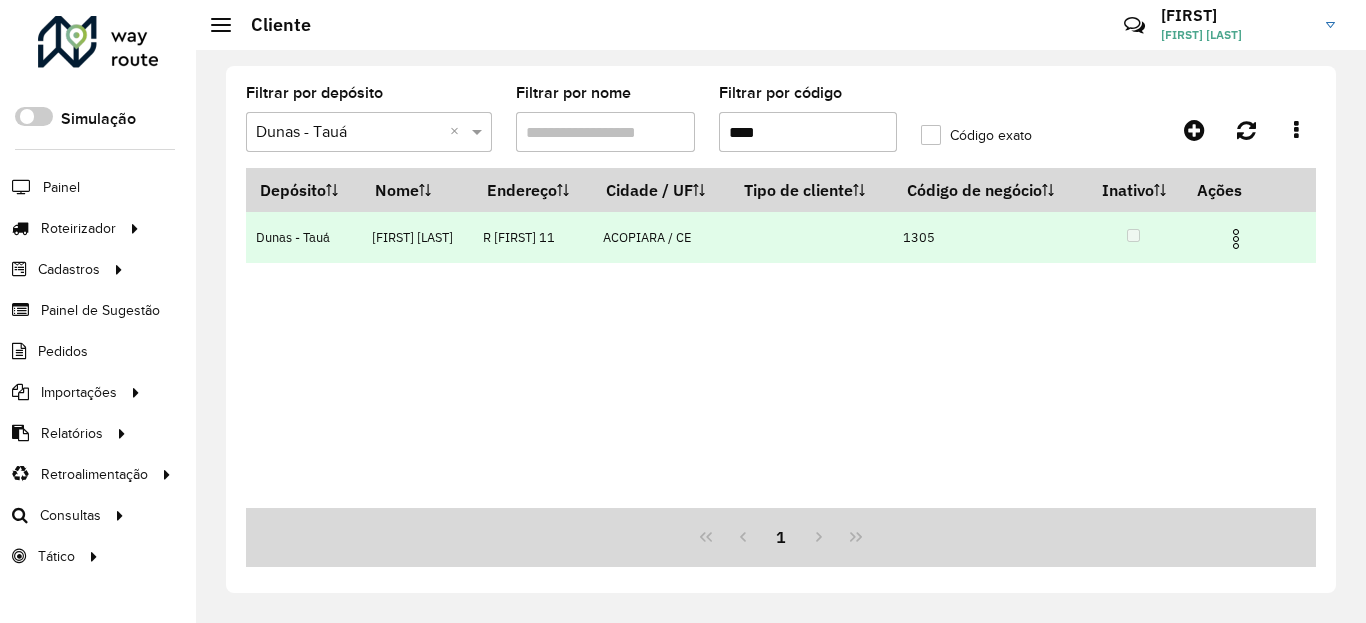 click at bounding box center [1236, 239] 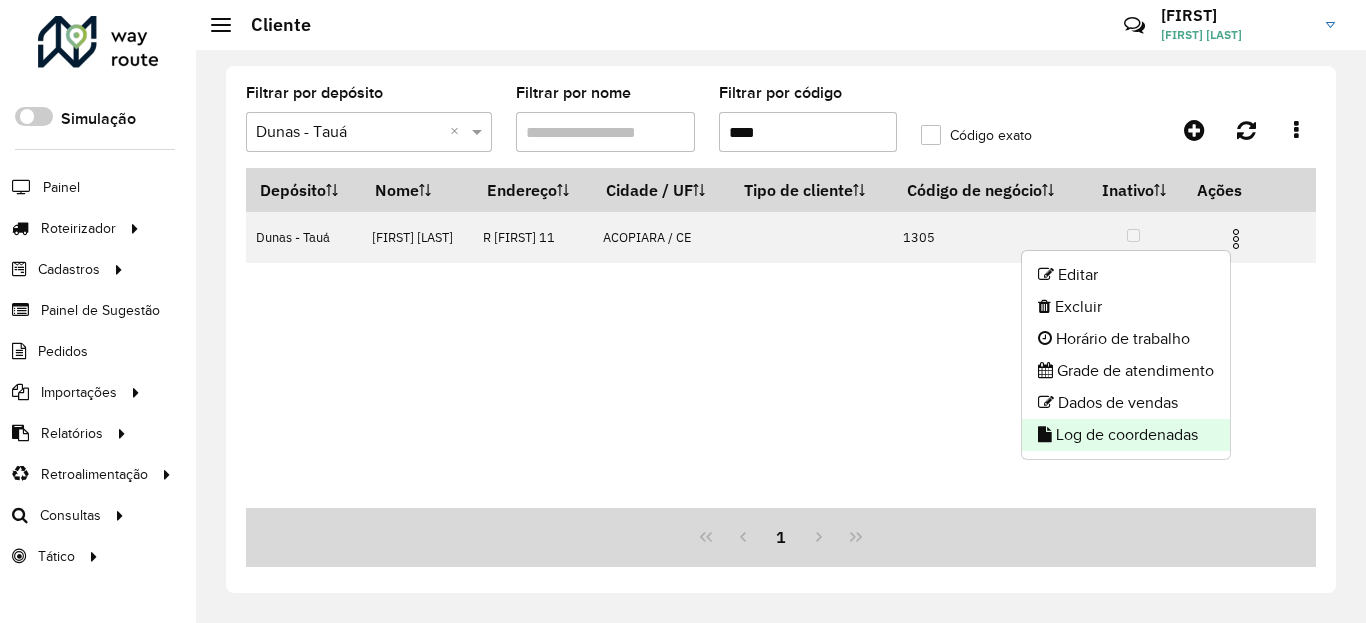 click on "Log de coordenadas" 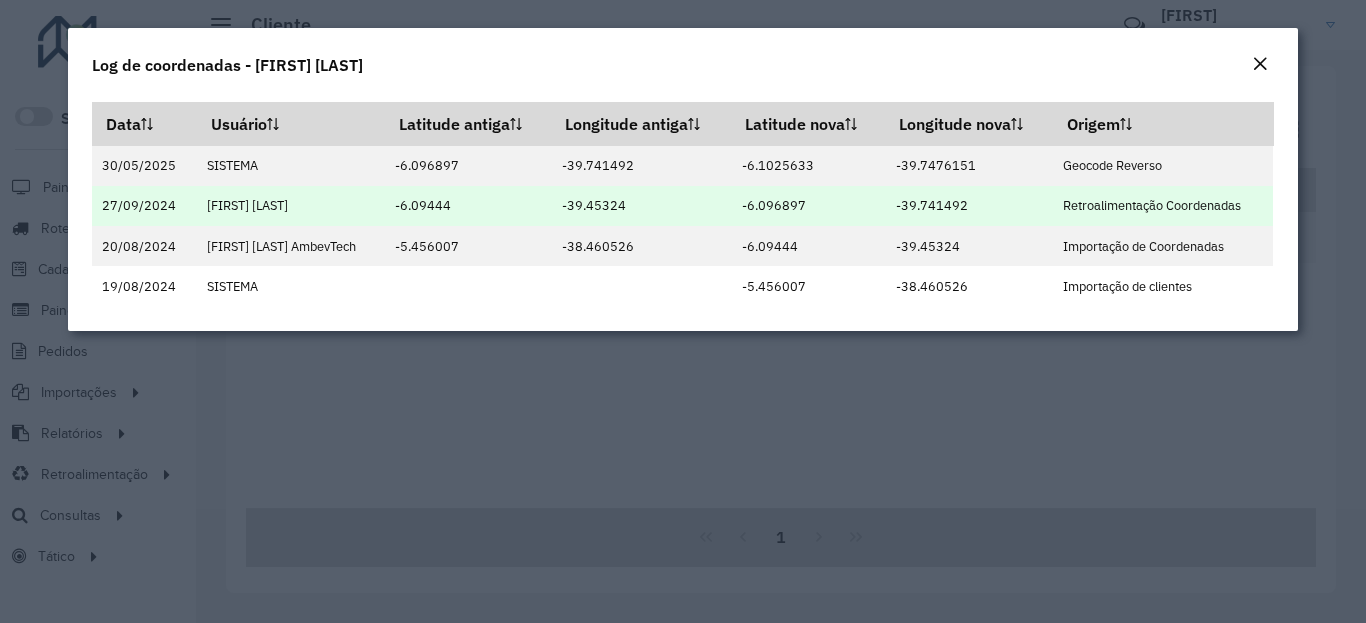 click on "-6.096897" at bounding box center [808, 206] 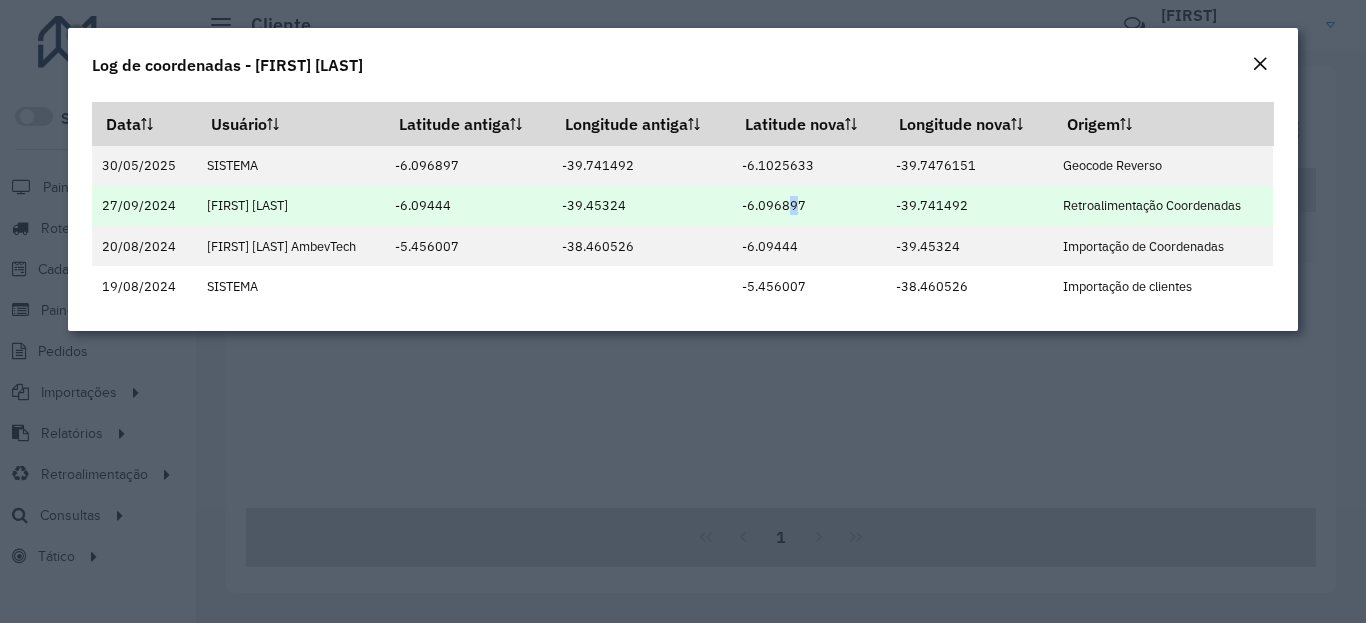 click on "-6.096897" at bounding box center (808, 206) 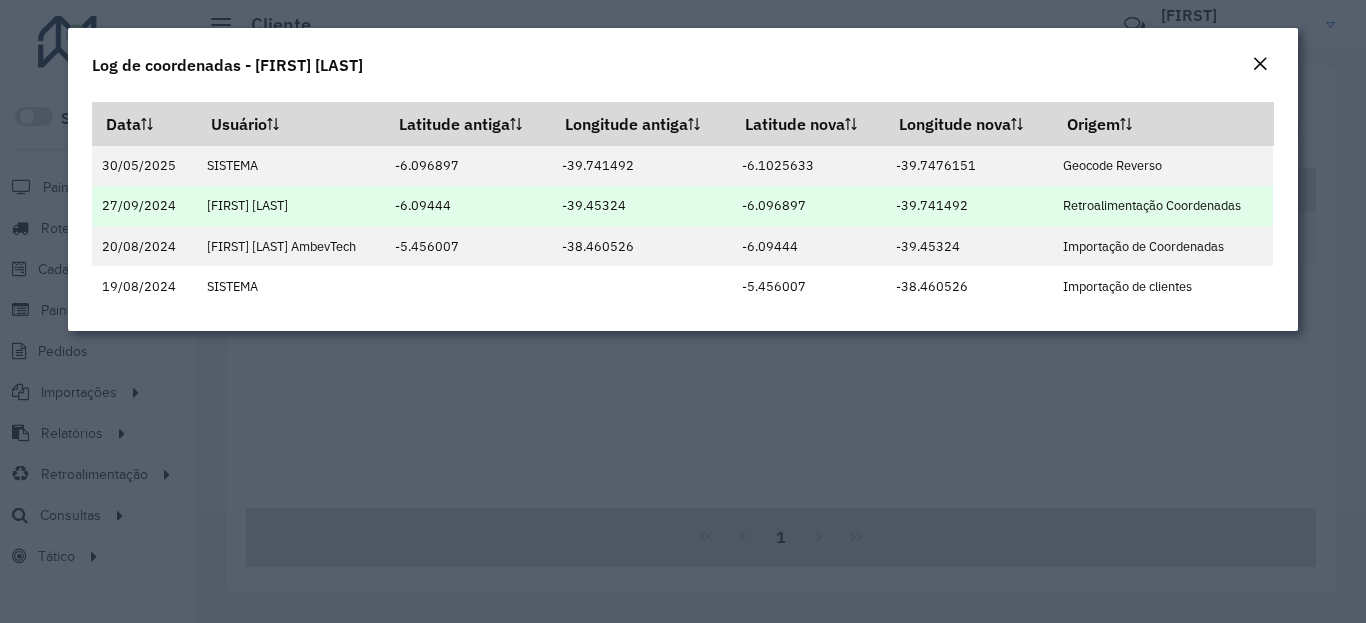 click on "-6.096897" at bounding box center [808, 206] 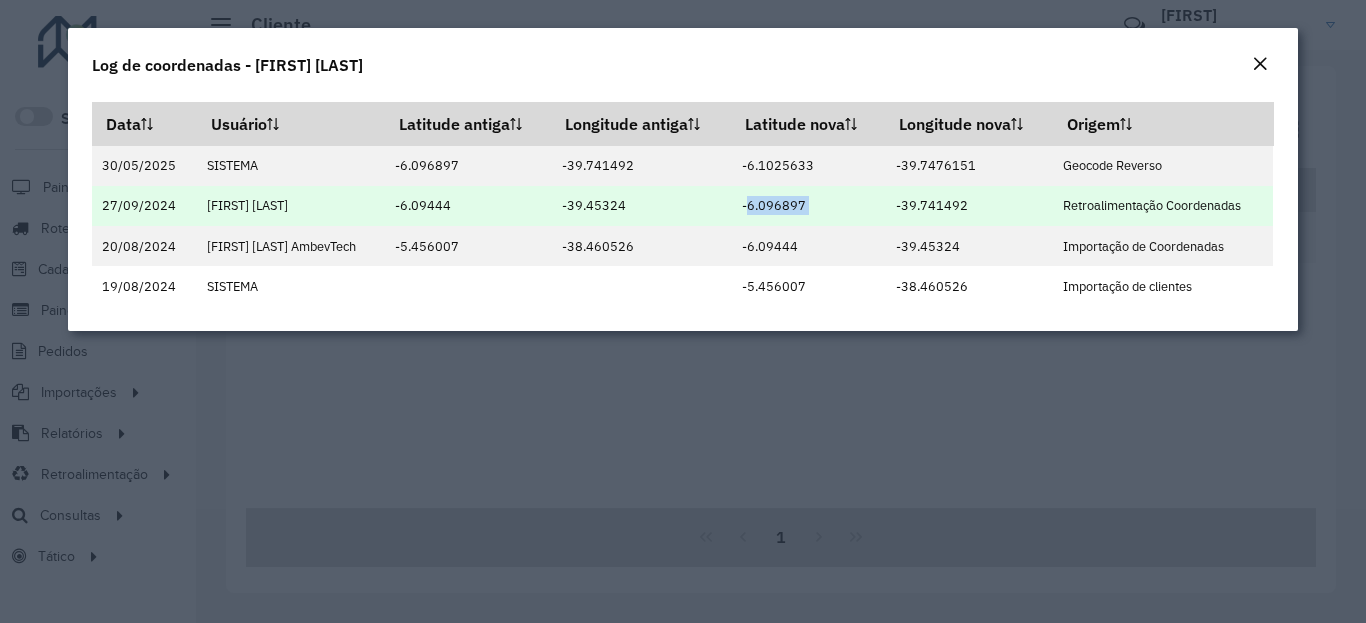click on "-39.741492" at bounding box center (969, 206) 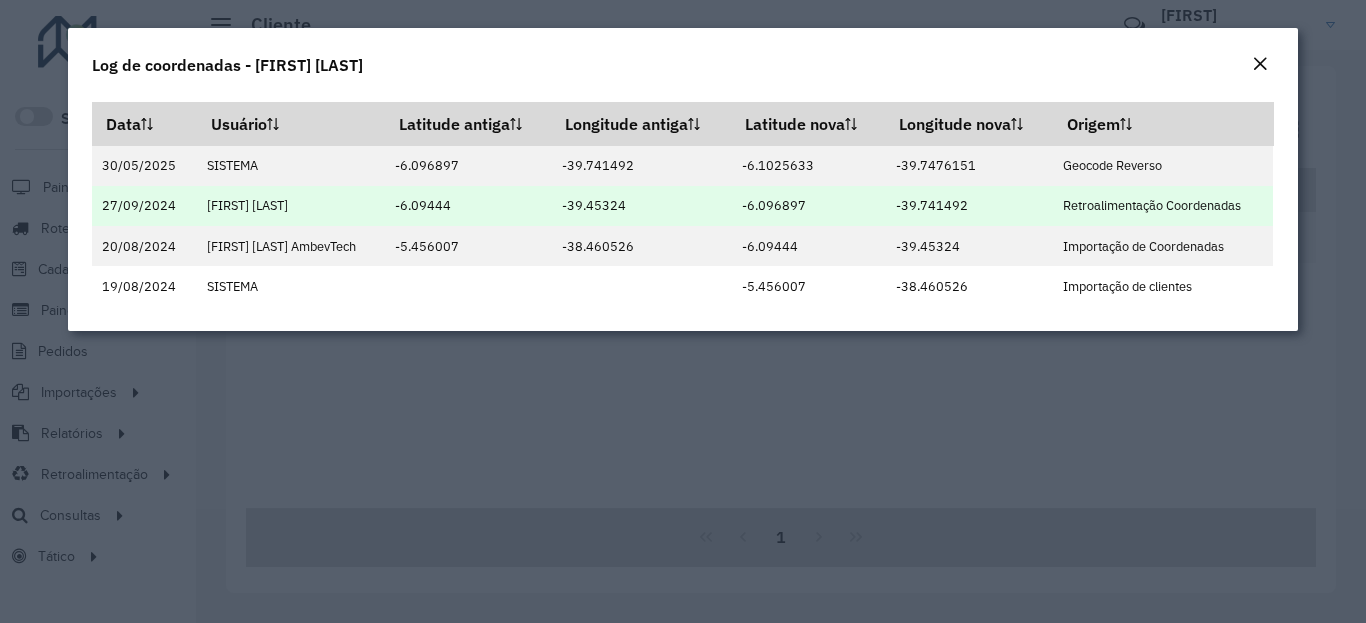click on "-39.741492" at bounding box center [969, 206] 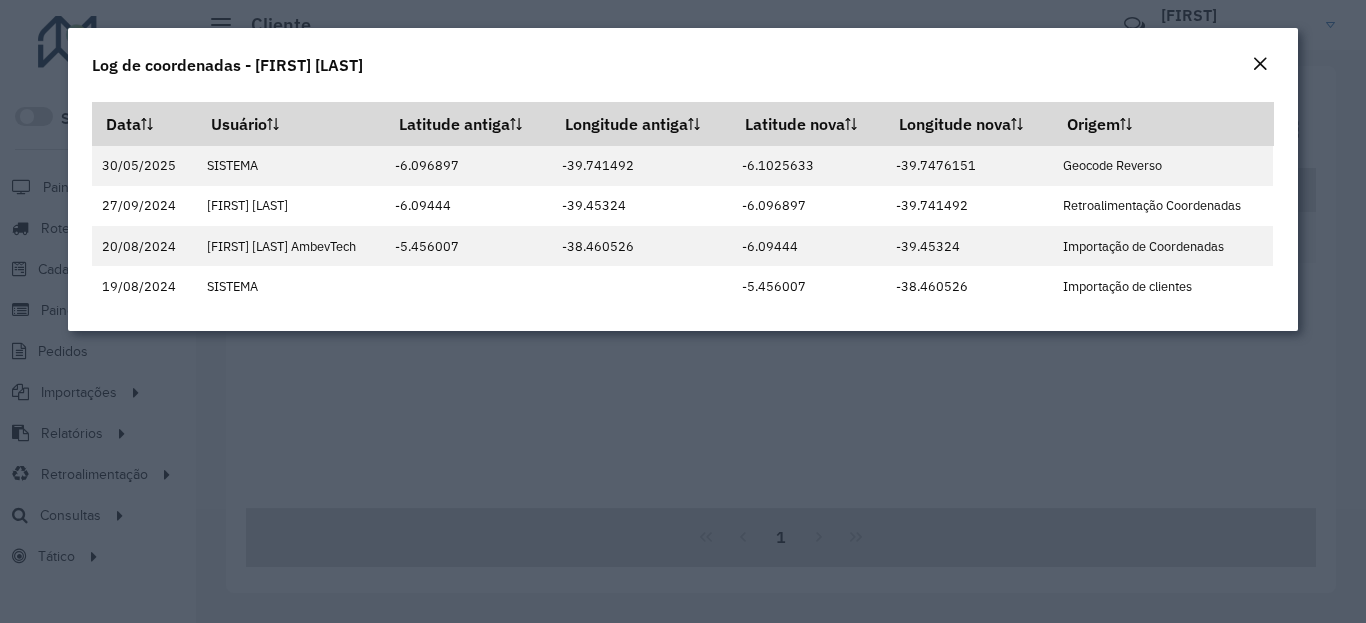 click on "Log de coordenadas - [FIRST] [LAST]" 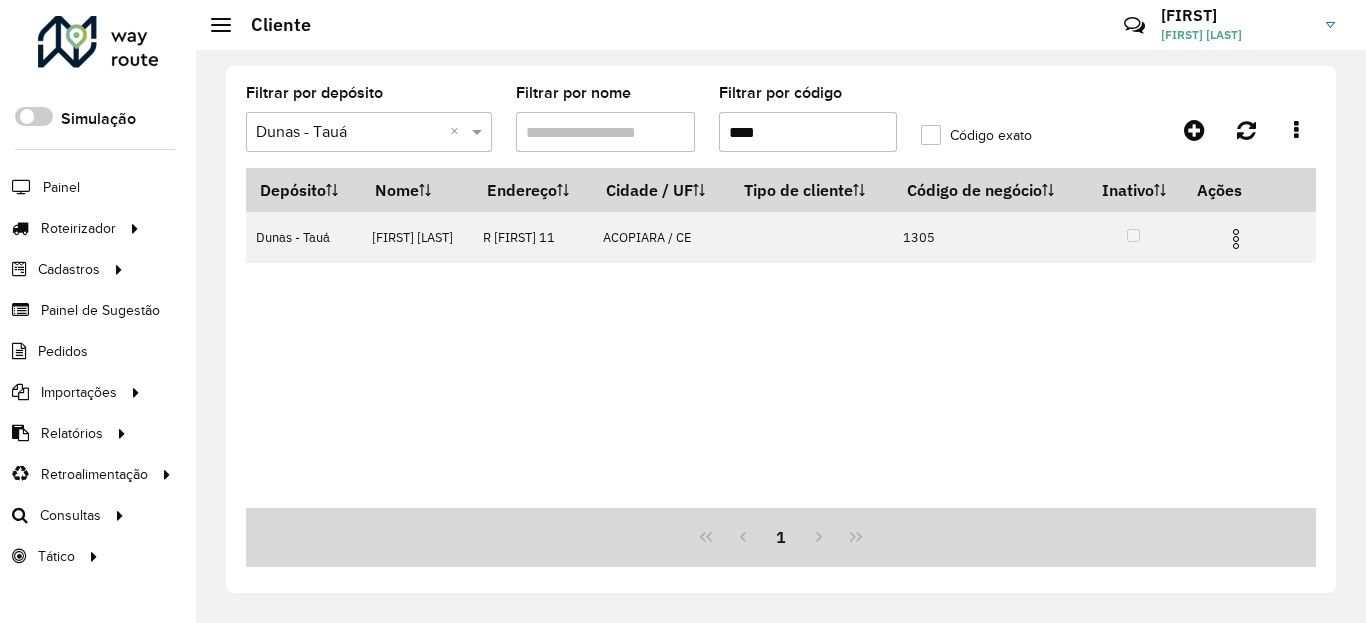 click on "****" at bounding box center [808, 132] 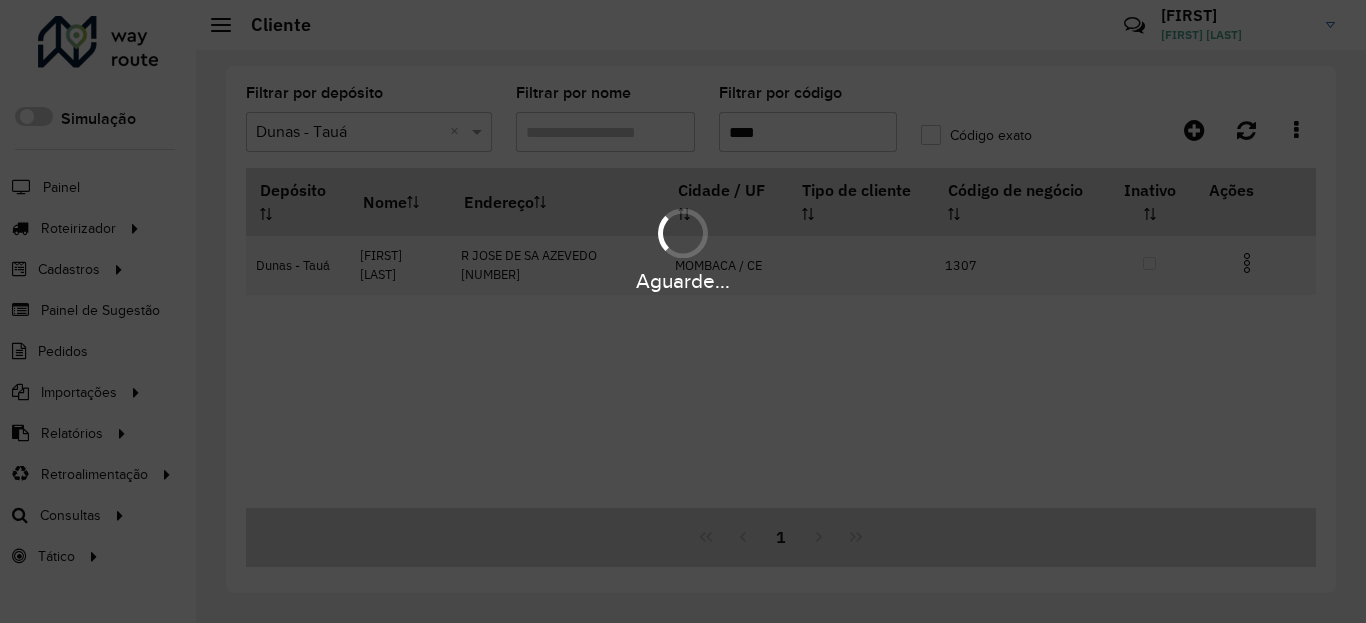 click on "Aguarde..." at bounding box center (683, 249) 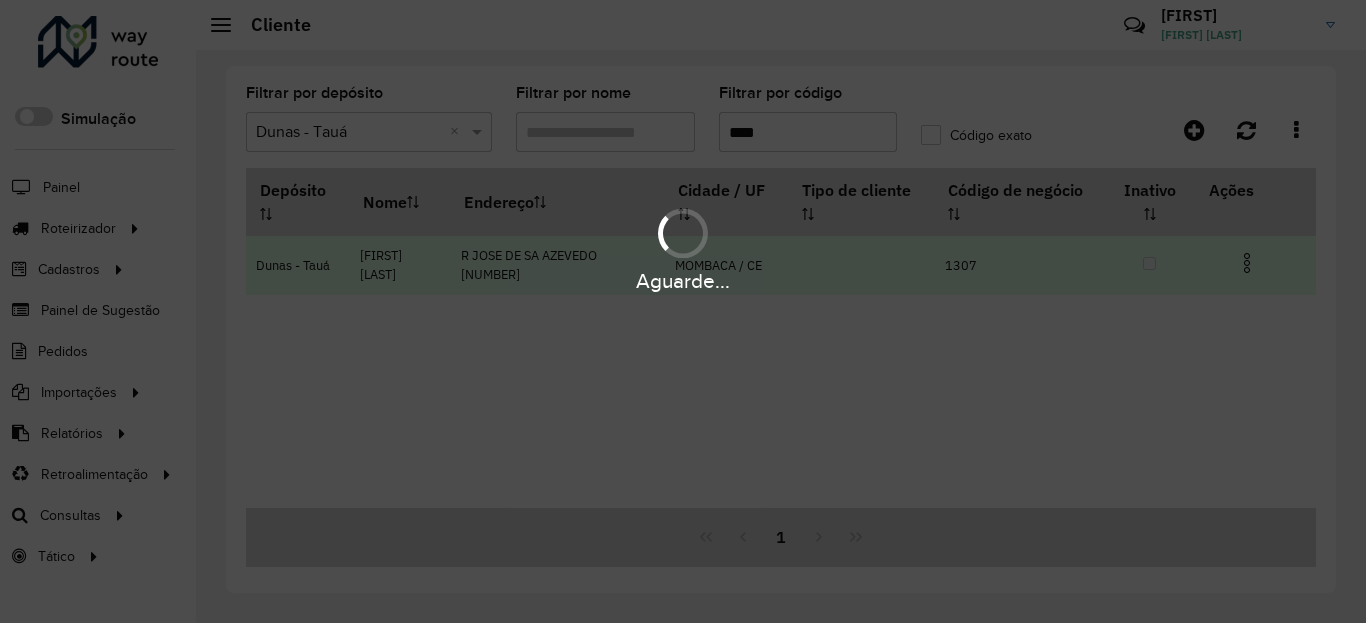 click at bounding box center [1247, 263] 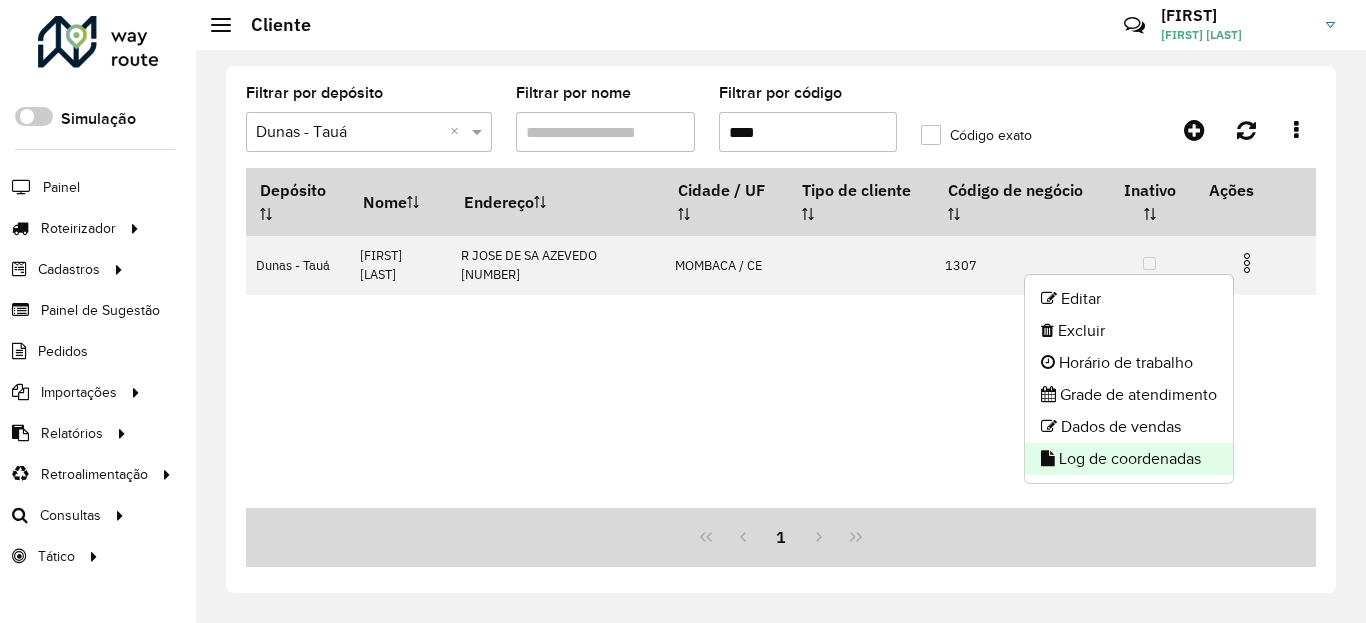 click on "Log de coordenadas" 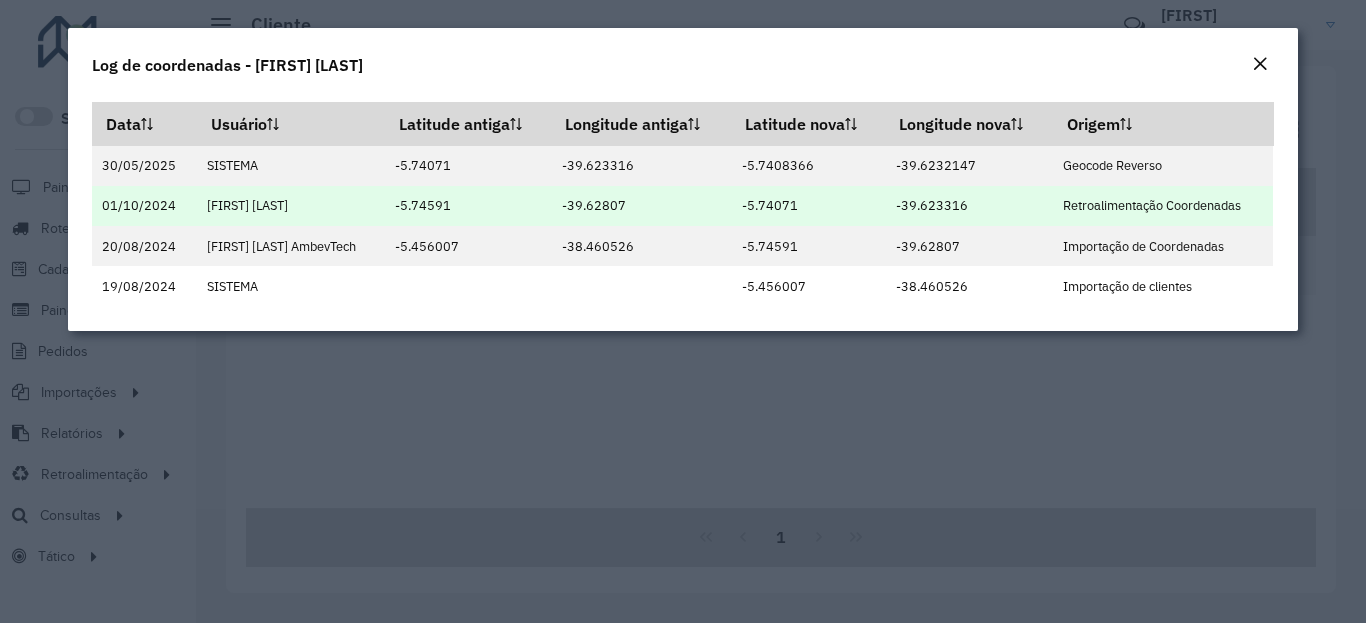 click on "-5.74071" at bounding box center (808, 206) 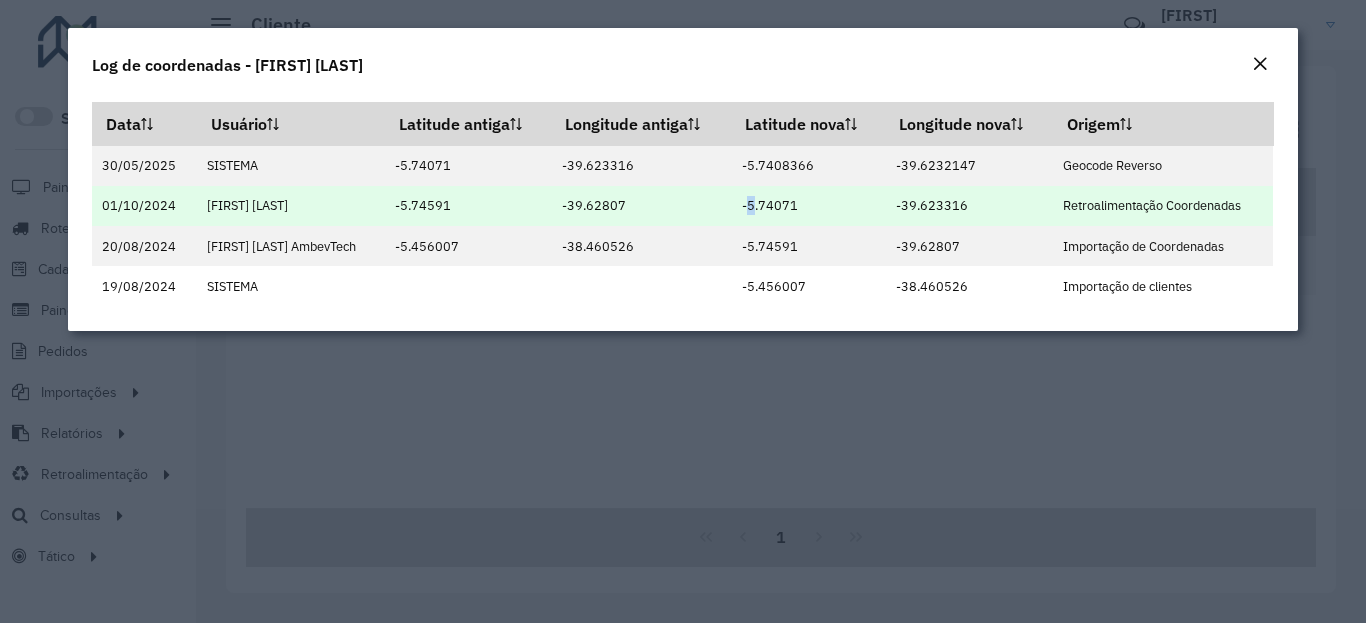 click on "-5.74071" at bounding box center (808, 206) 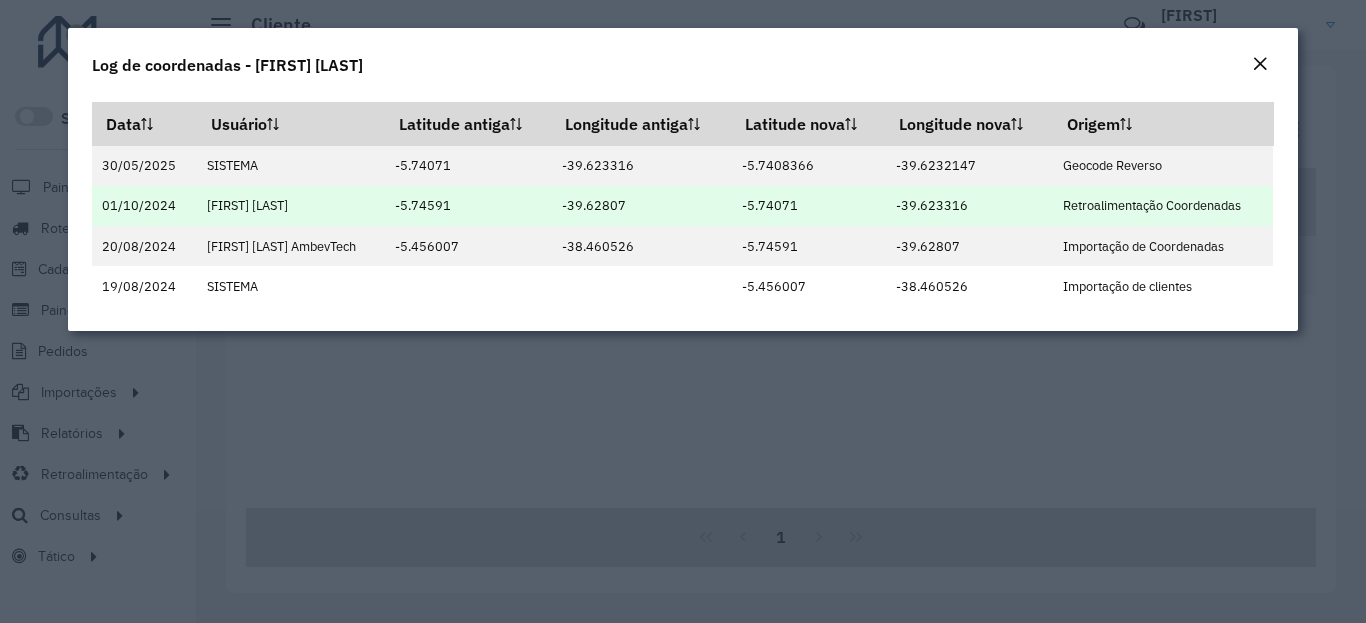 click on "-5.74071" at bounding box center [808, 206] 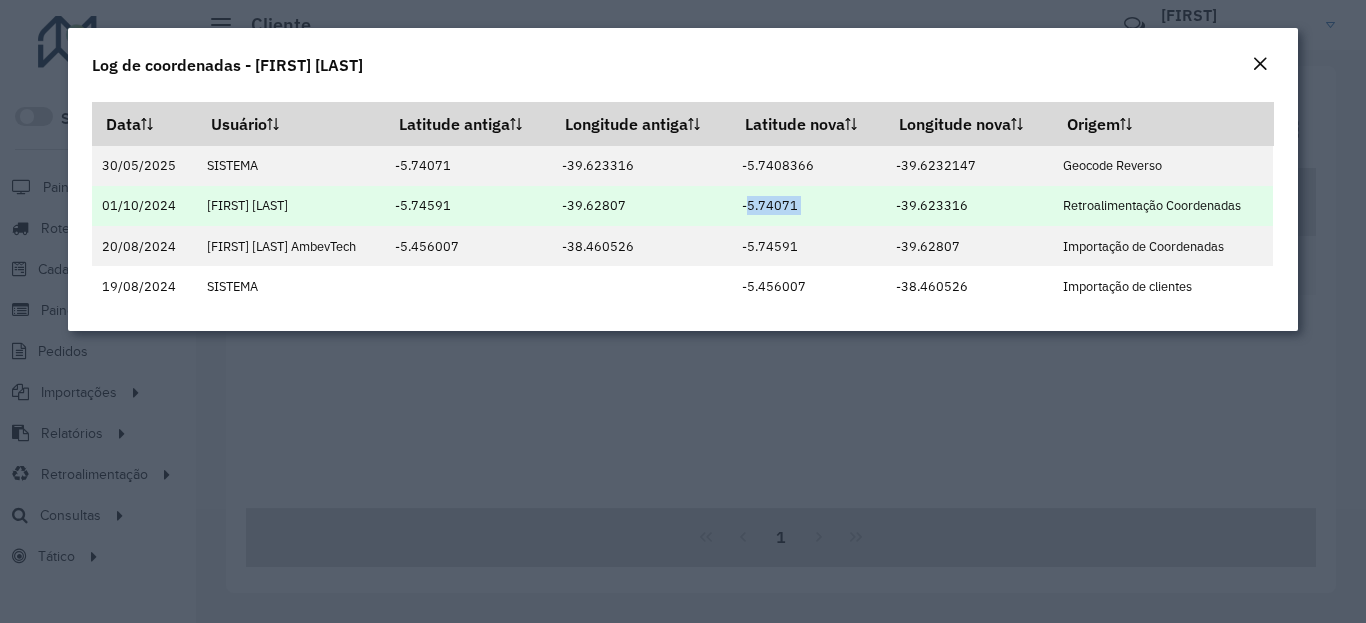 click on "-39.623316" at bounding box center (969, 206) 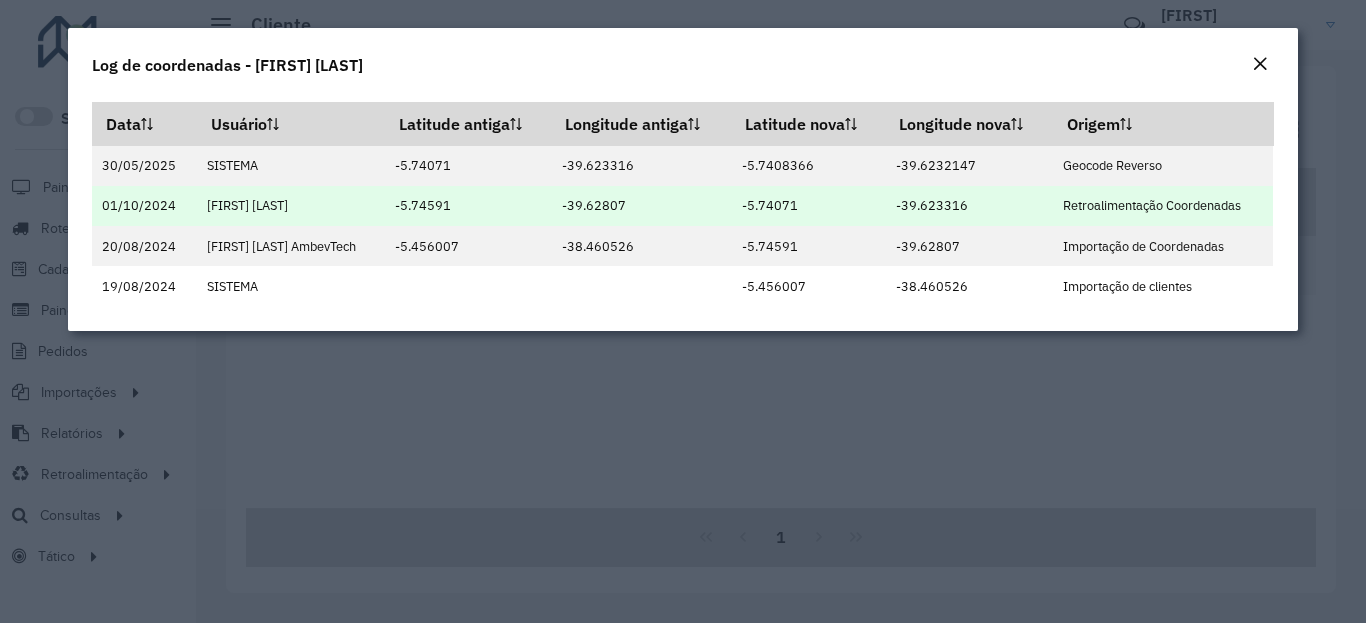 click on "-39.623316" at bounding box center (969, 206) 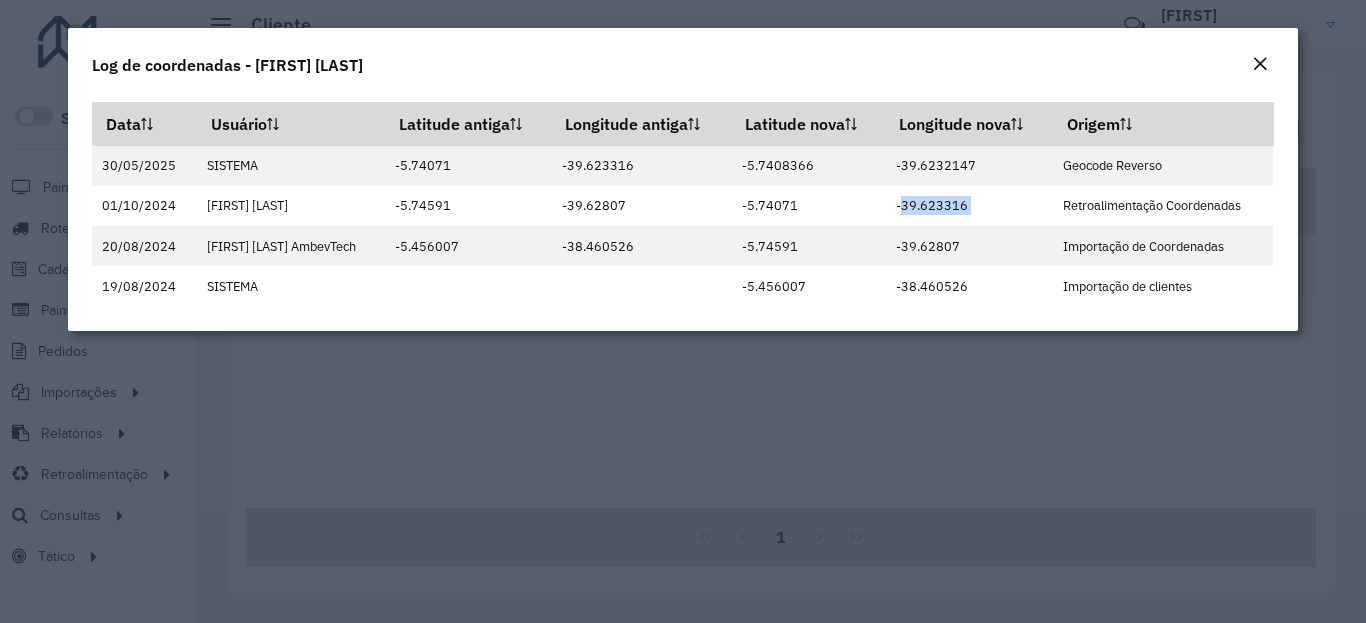 click 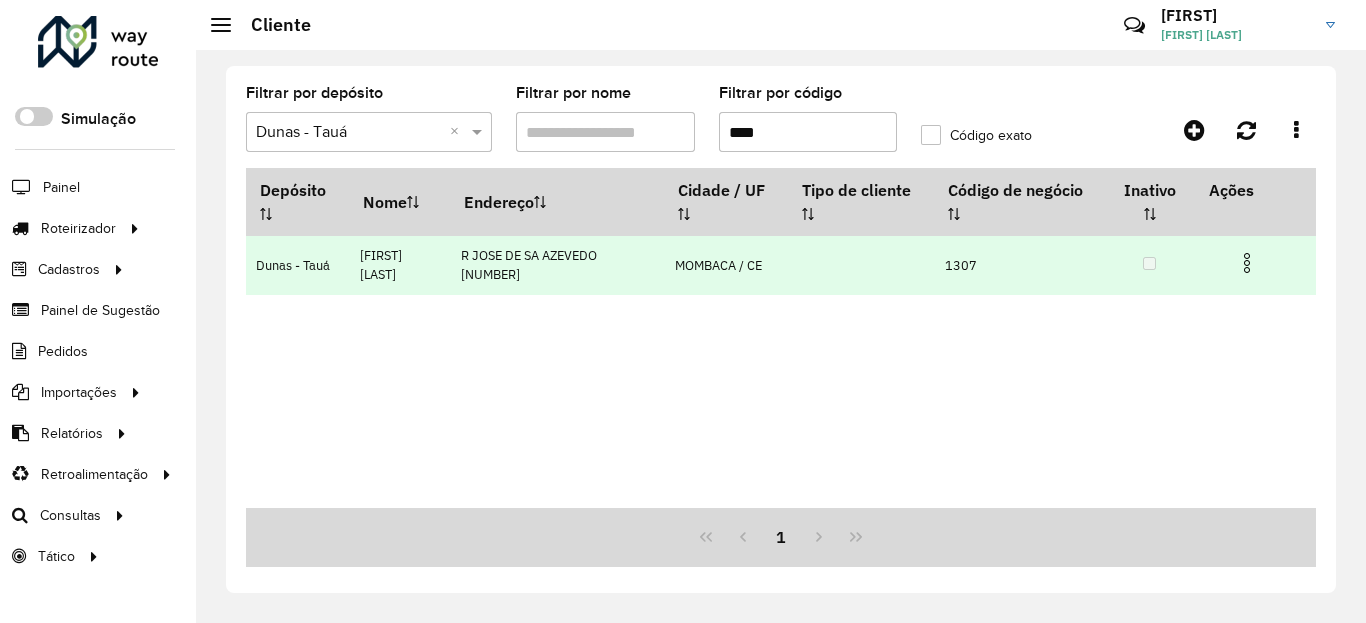 click at bounding box center [1247, 263] 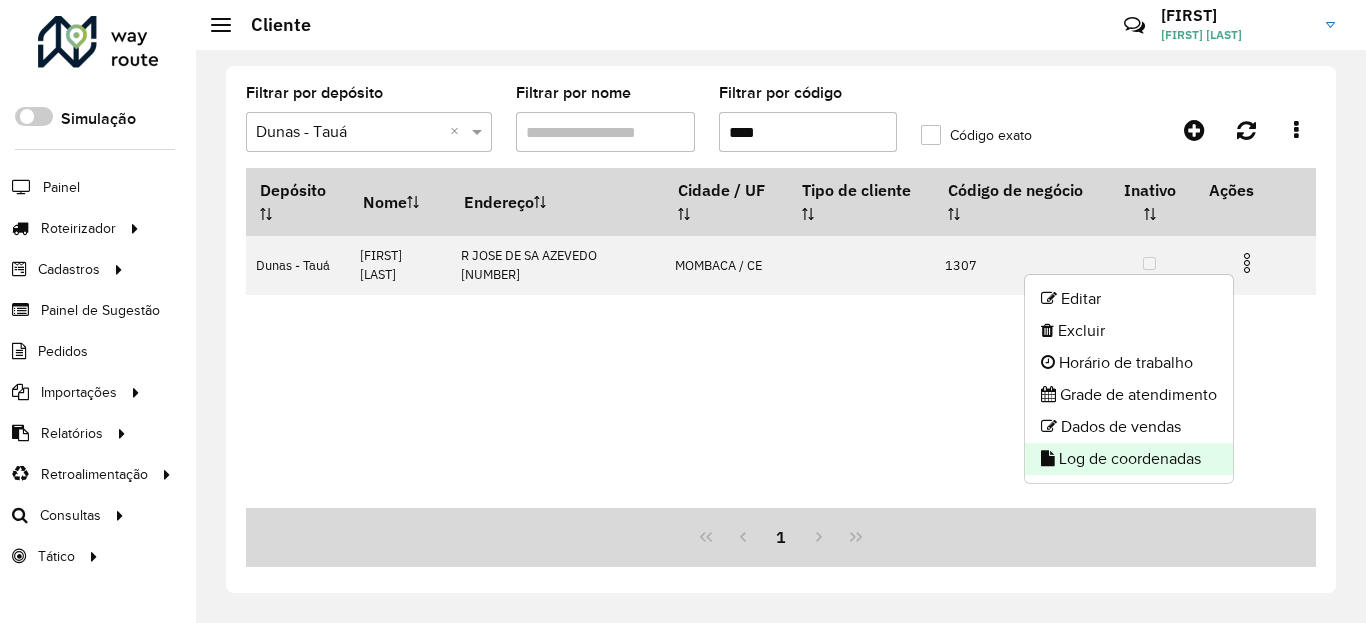 click on "Log de coordenadas" 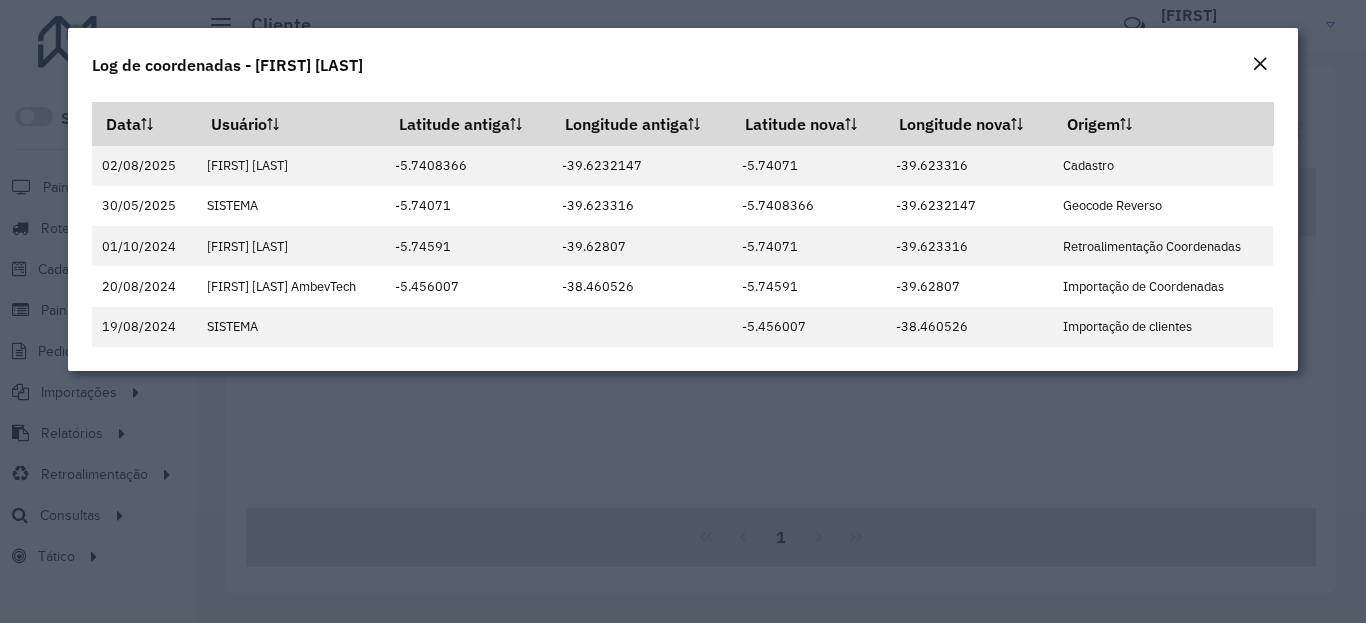 click 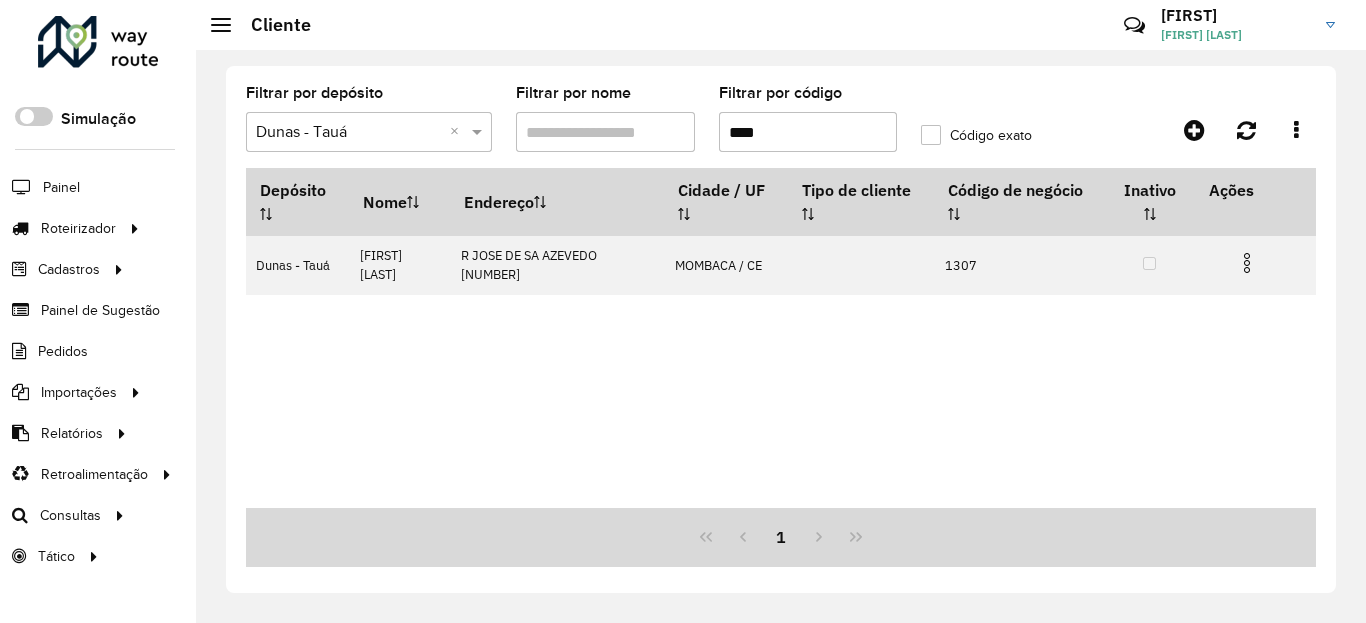 click on "****" at bounding box center [808, 132] 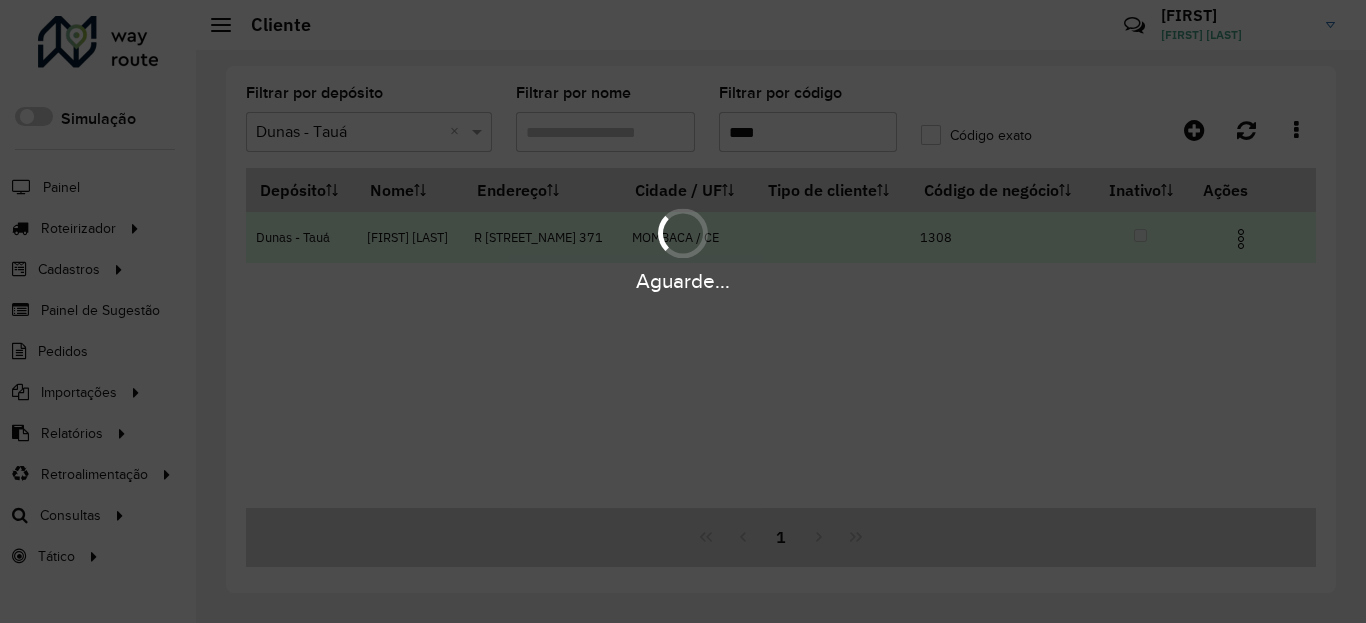 click at bounding box center (1241, 239) 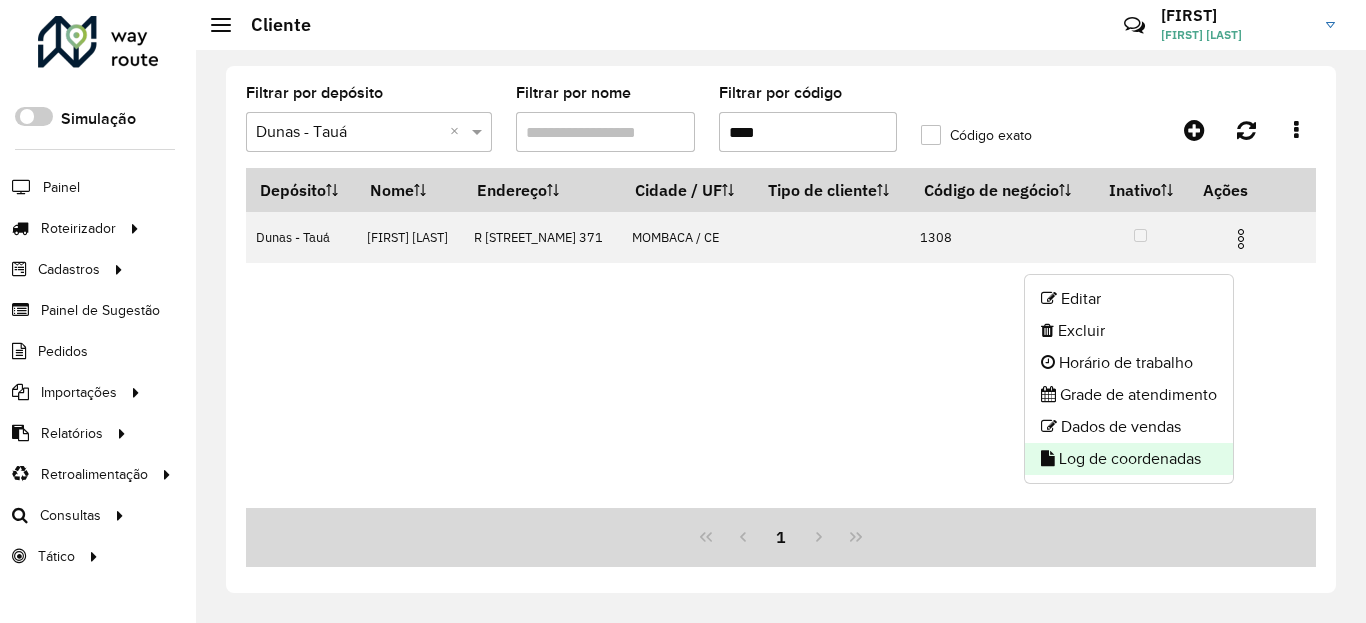 click on "Log de coordenadas" 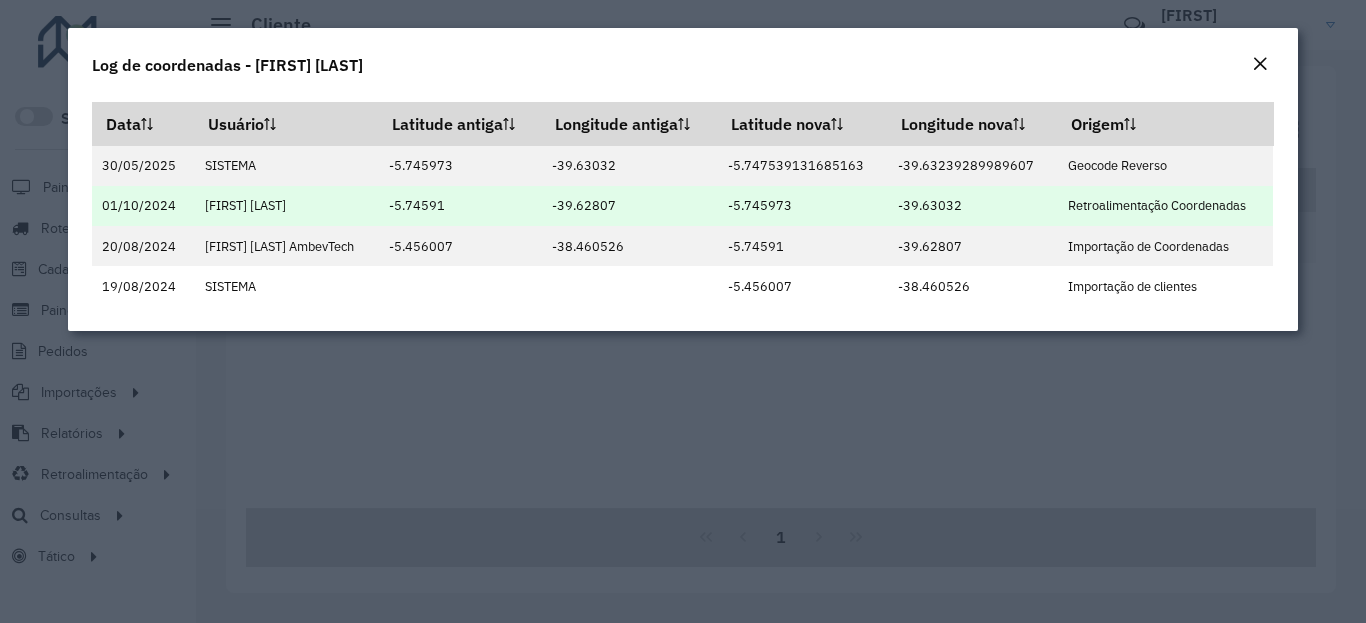 click on "-5.745973" at bounding box center (803, 206) 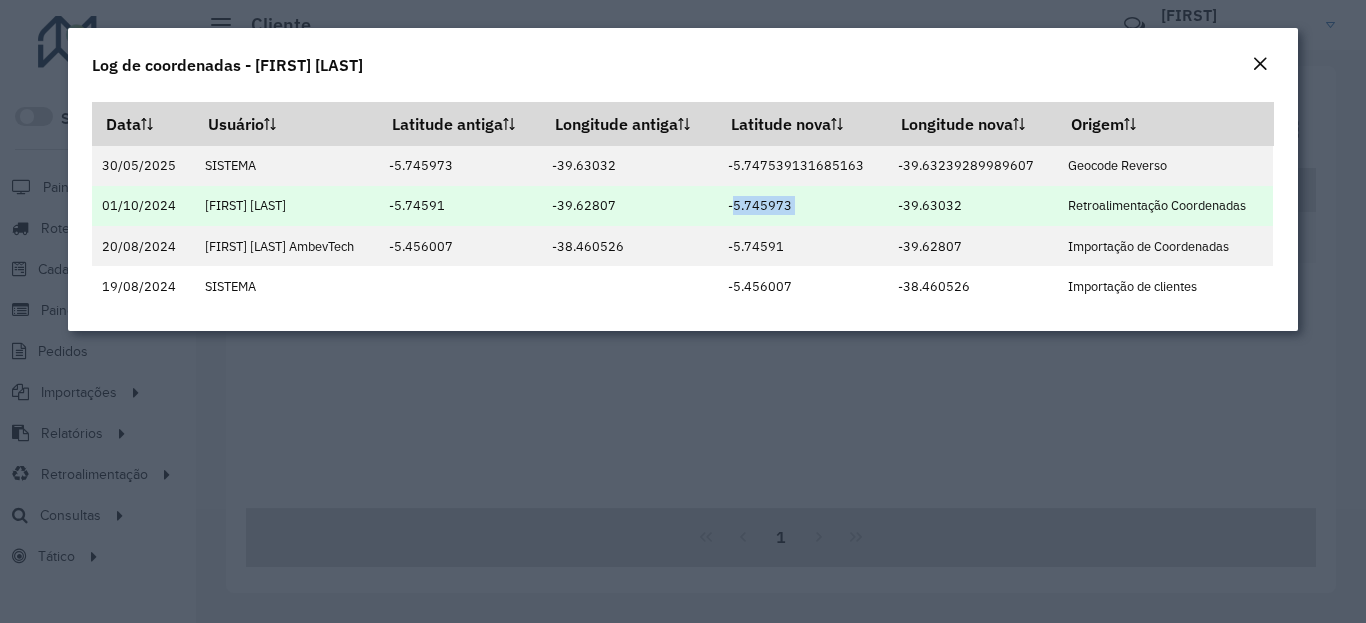 click on "-5.745973" at bounding box center [803, 206] 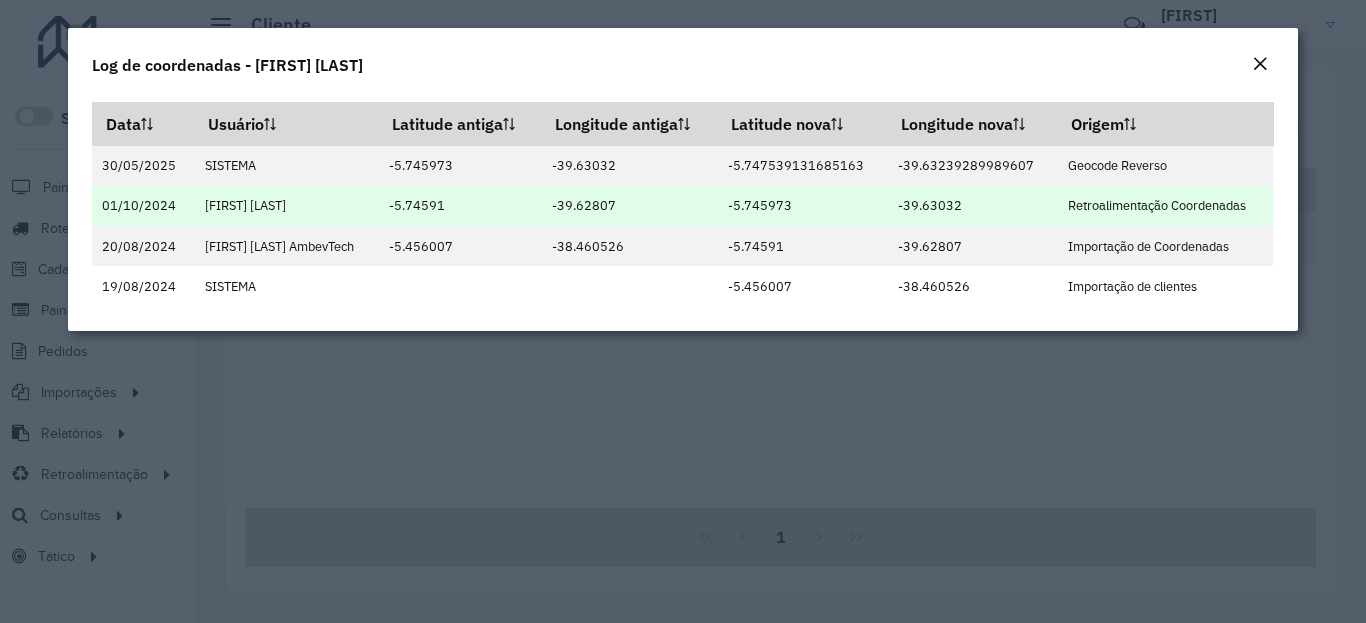 click on "-39.63032" at bounding box center (973, 206) 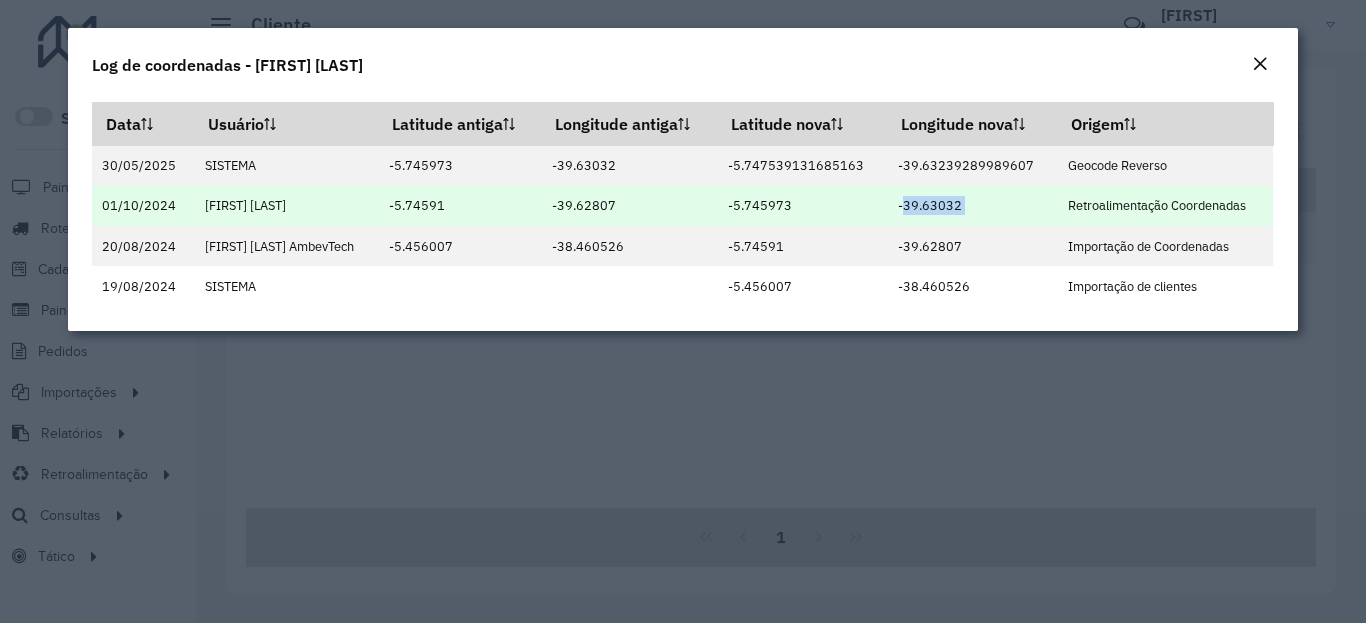 click on "-39.63032" at bounding box center [973, 206] 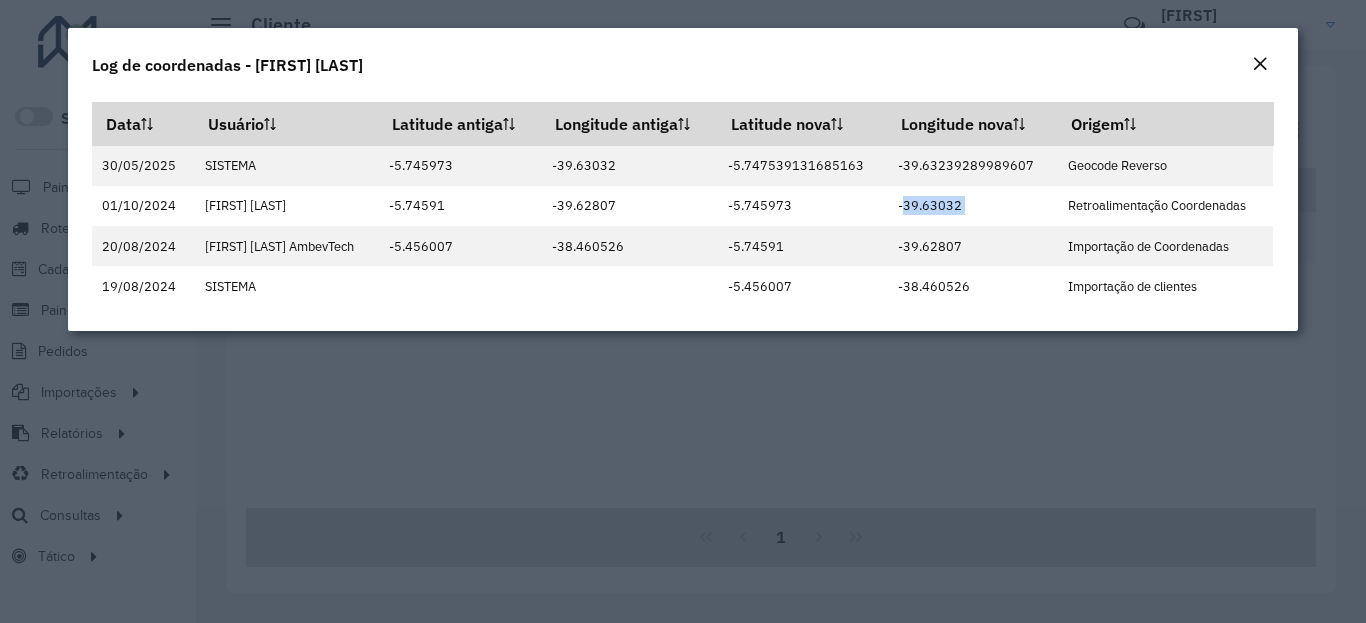 click 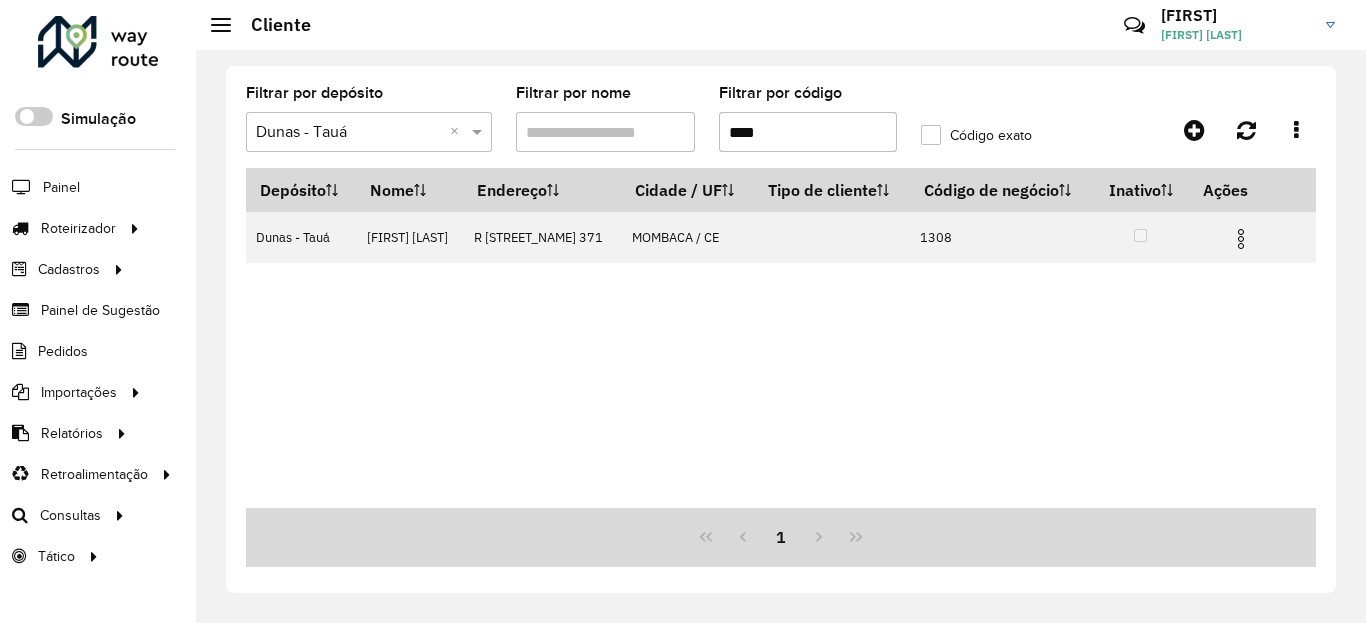 click on "****" at bounding box center (808, 132) 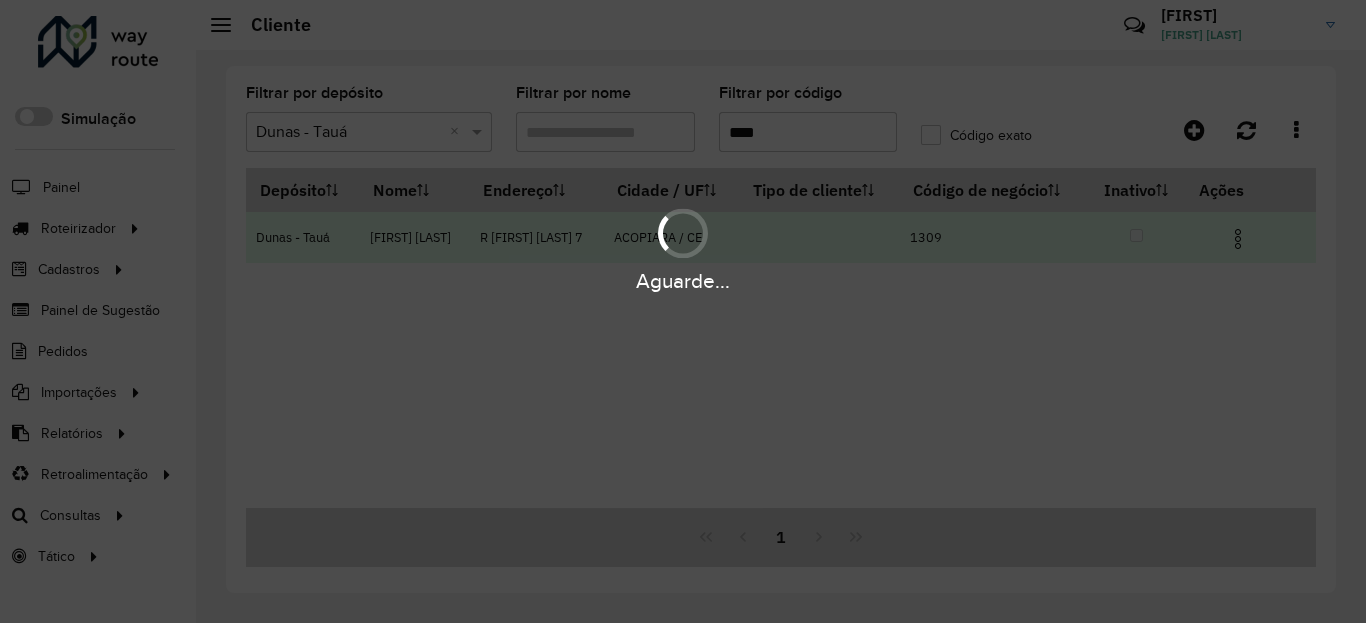 click at bounding box center [1238, 239] 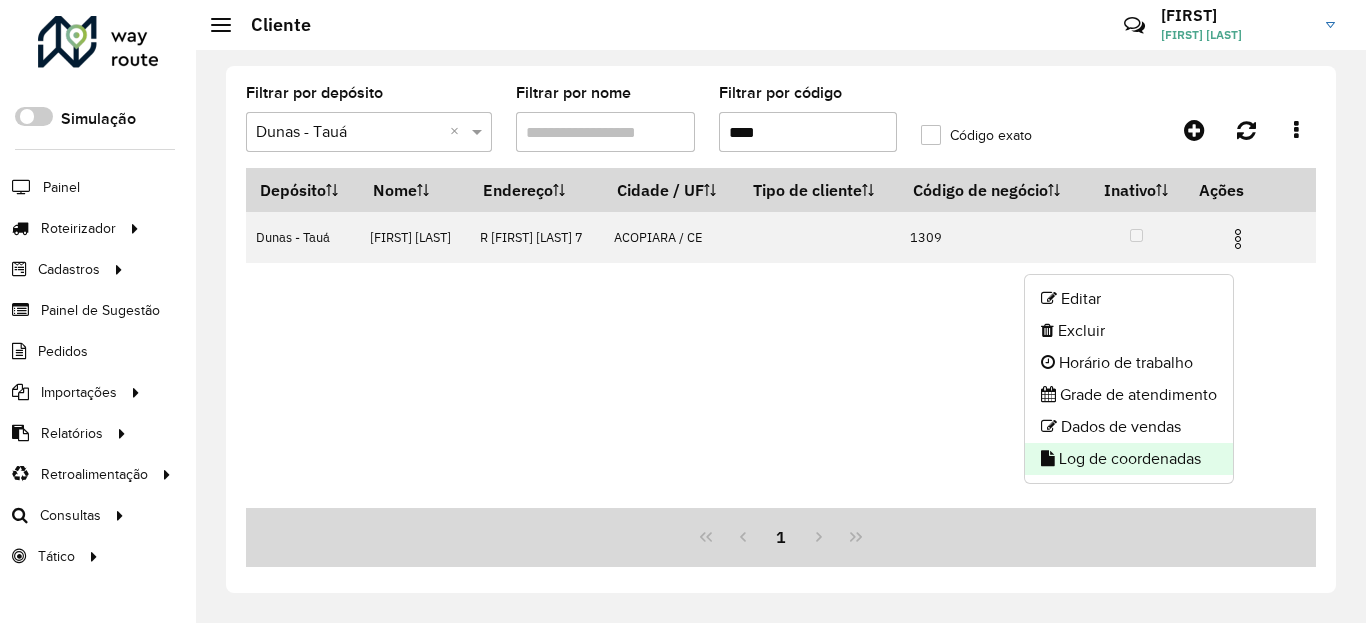 click on "Log de coordenadas" 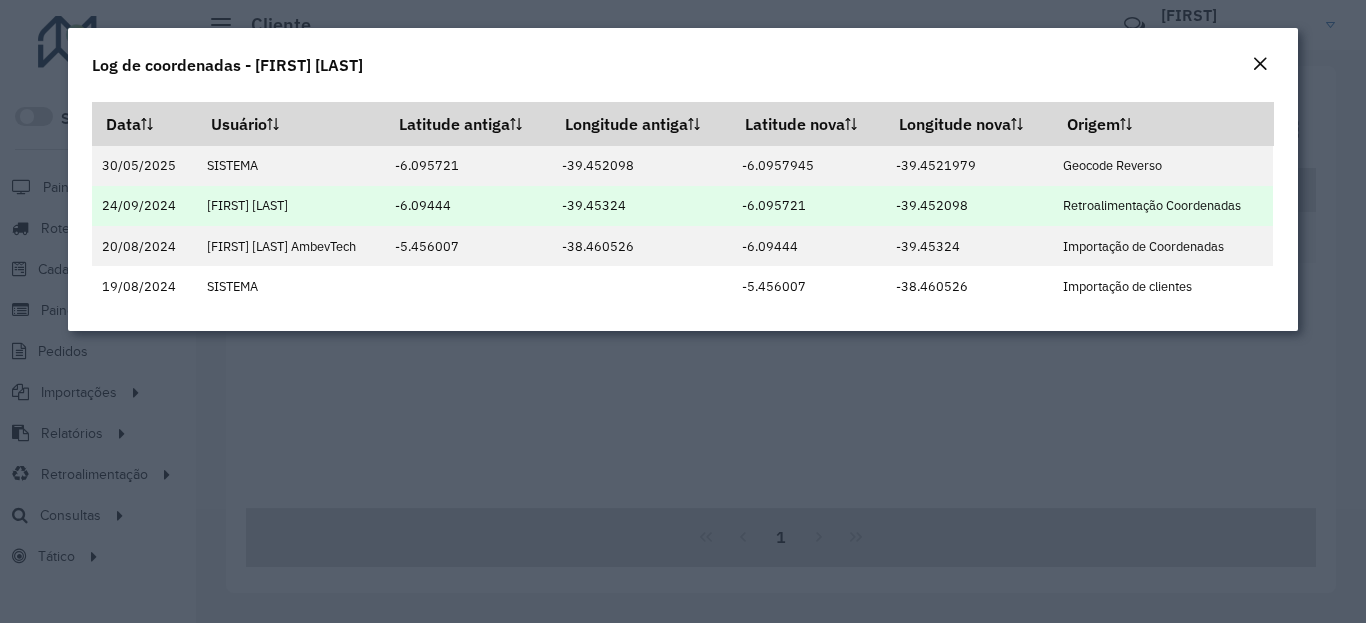 click on "-6.095721" at bounding box center [808, 206] 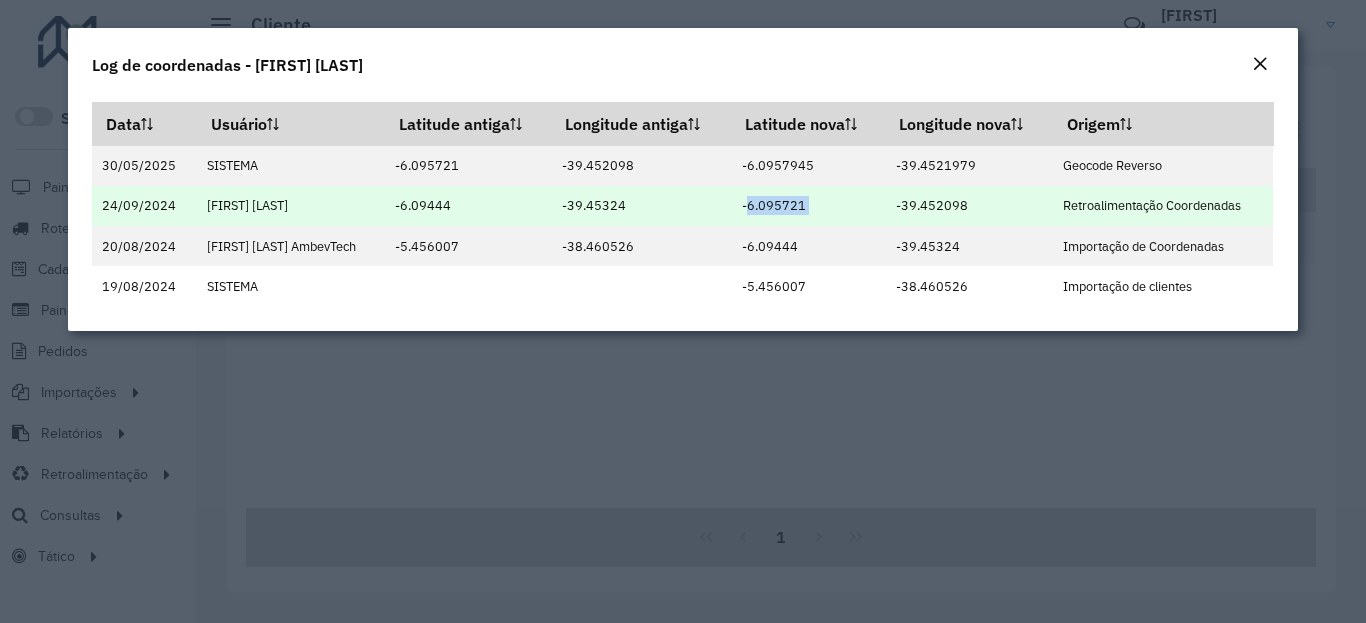 click on "-6.095721" at bounding box center [808, 206] 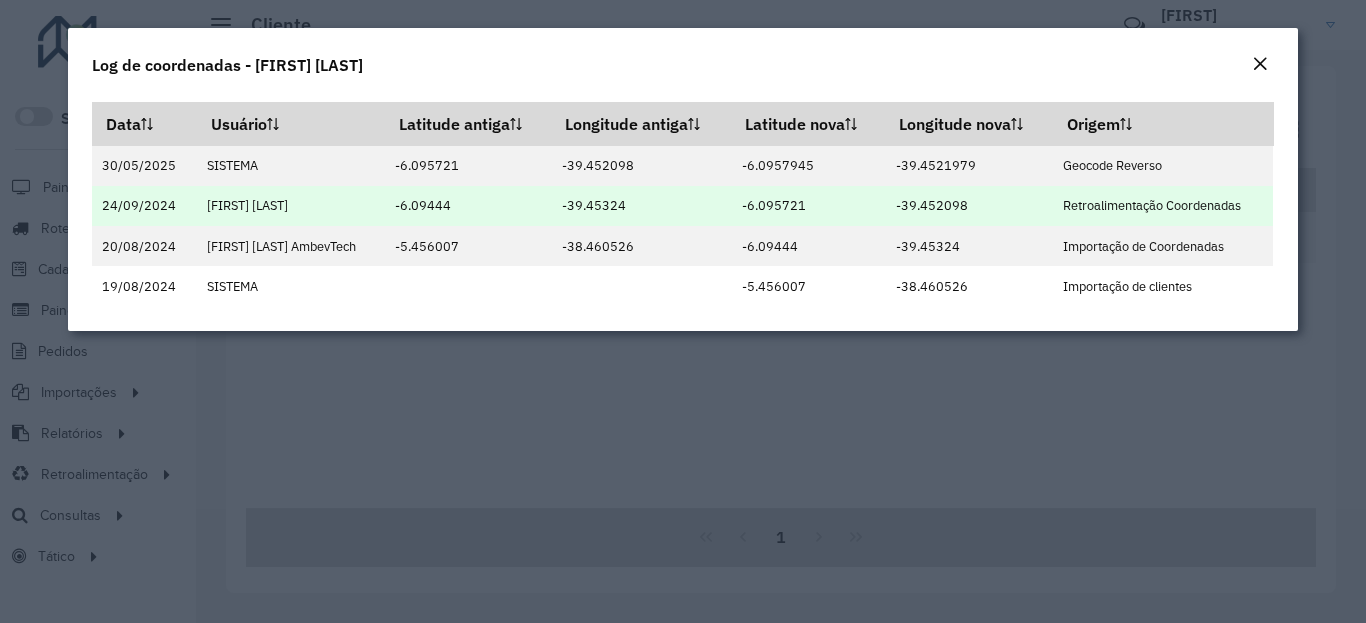 click on "-39.452098" at bounding box center [969, 206] 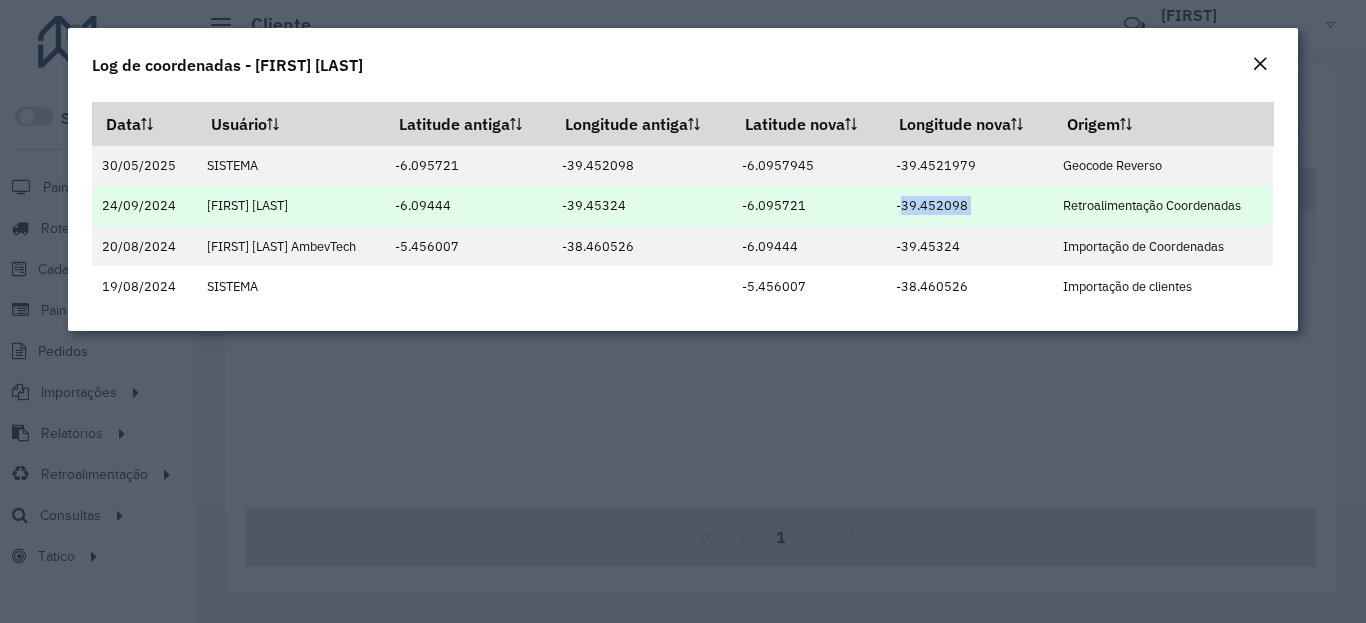 click on "-39.452098" at bounding box center [969, 206] 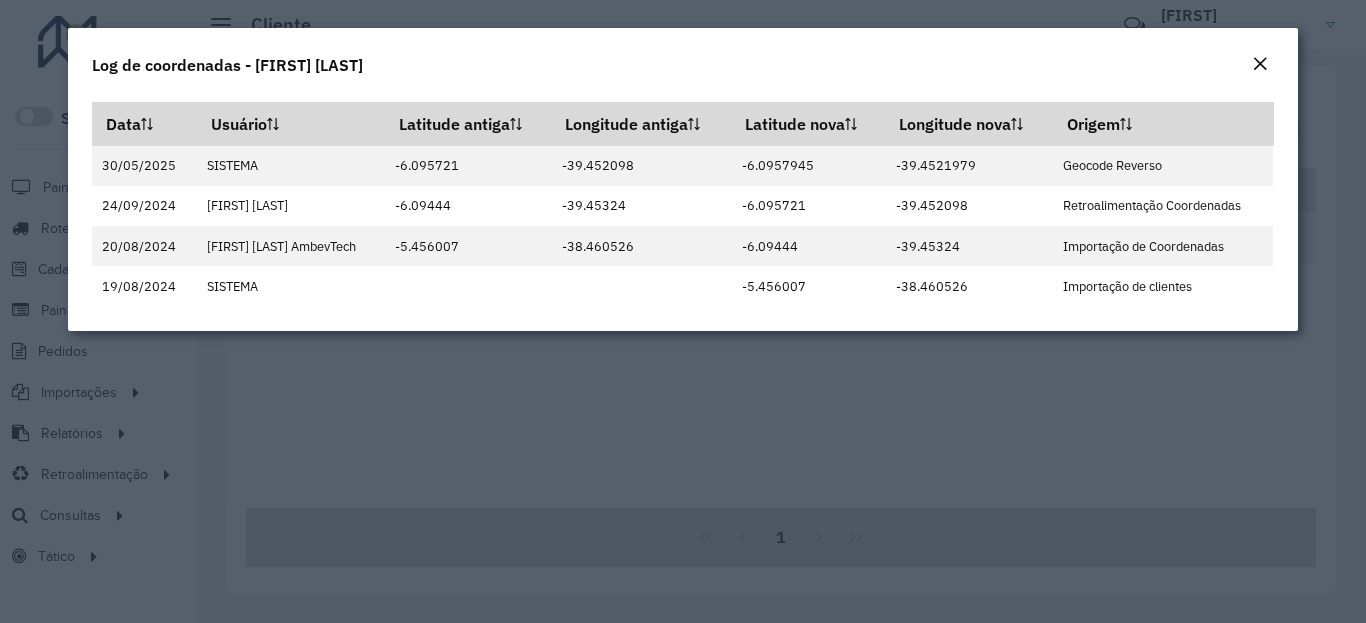 click on "Log de coordenadas - [FIRST] [LAST]" 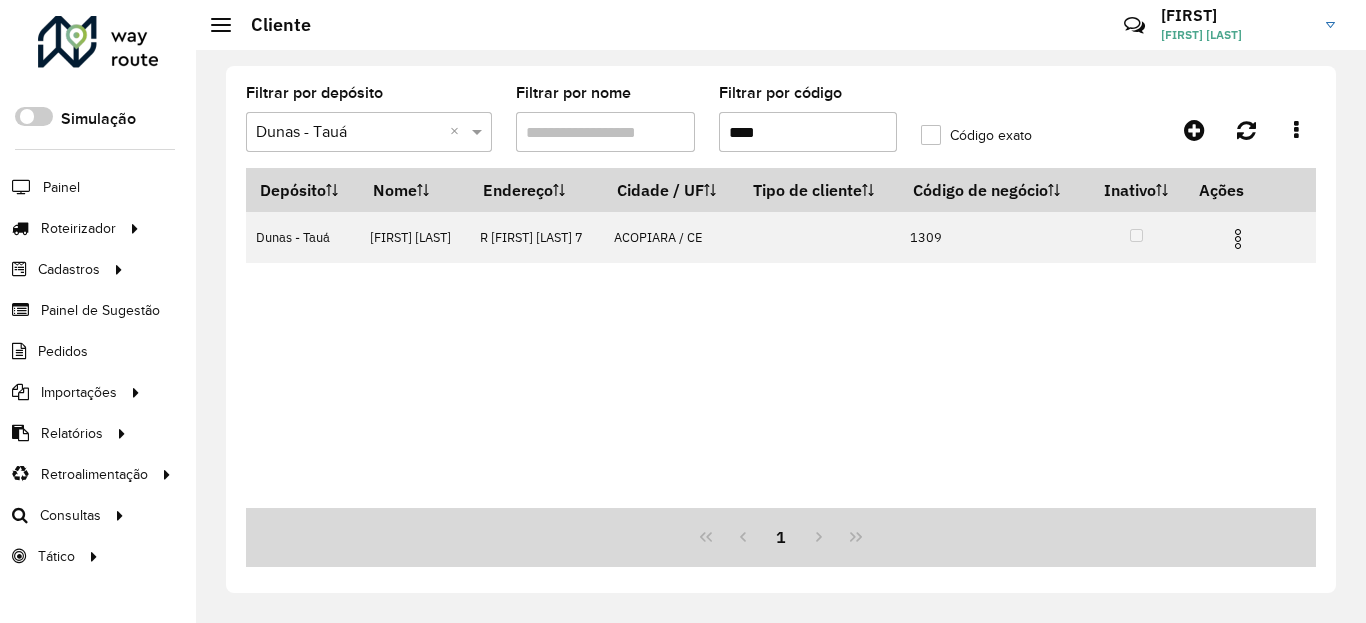 click on "****" at bounding box center [808, 132] 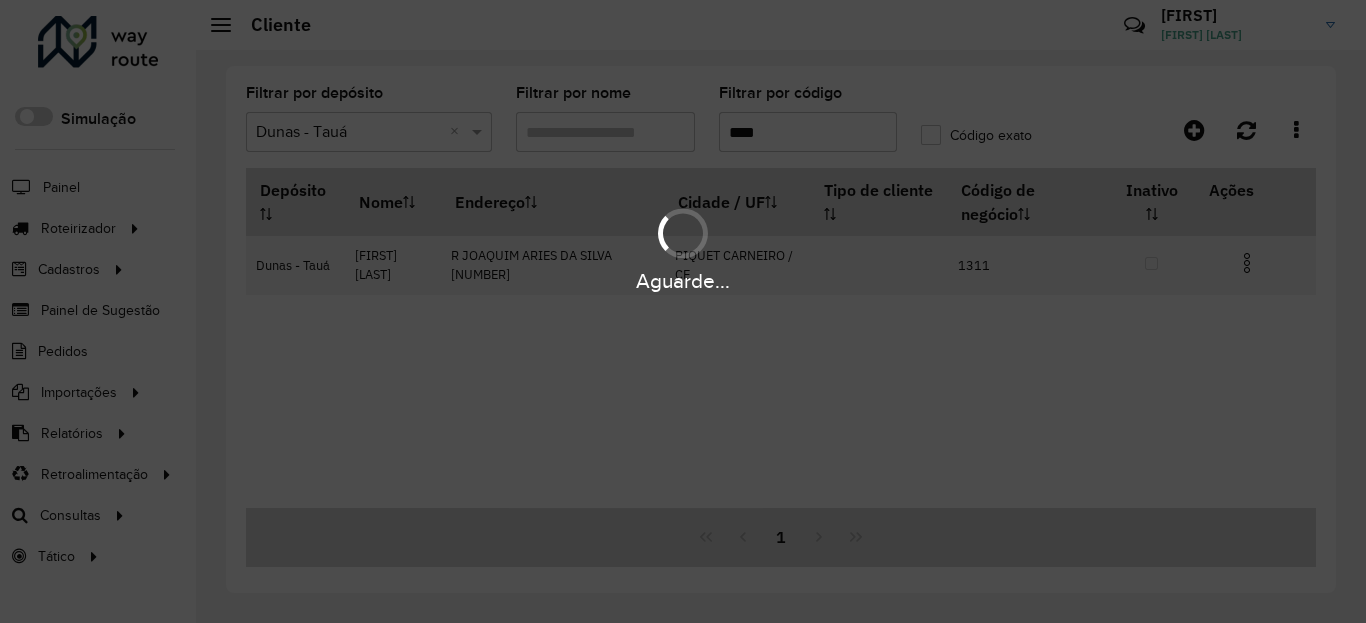 type on "****" 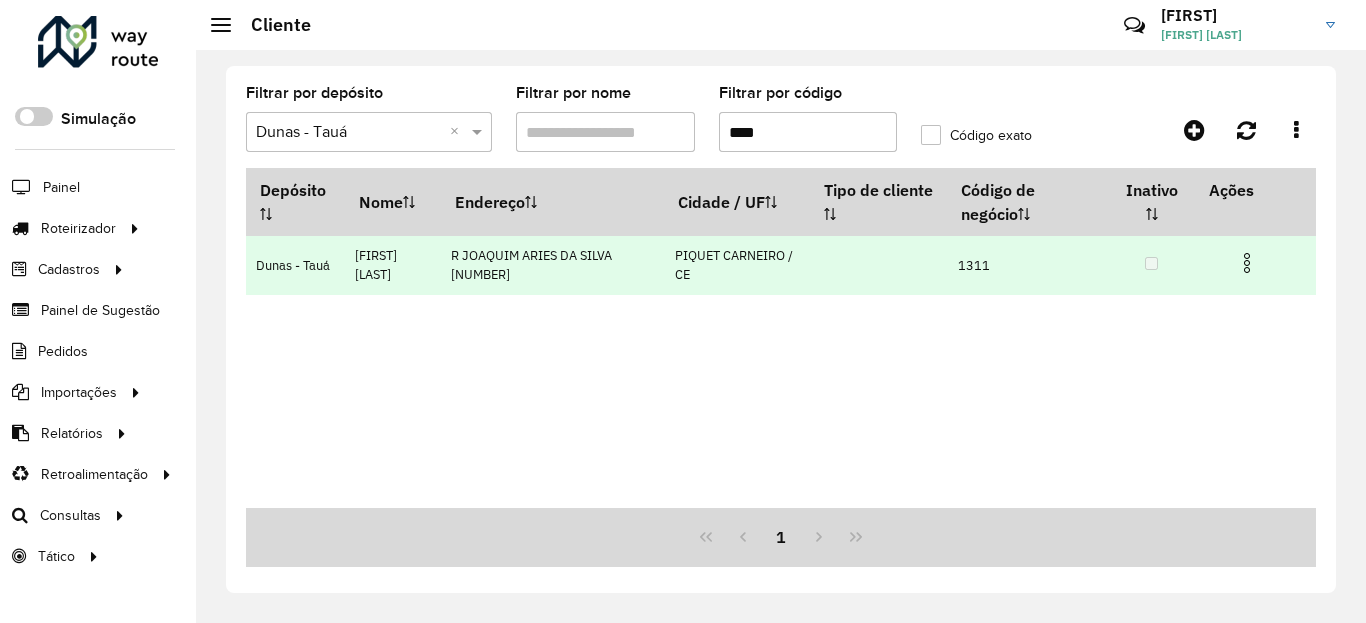 click at bounding box center [1255, 261] 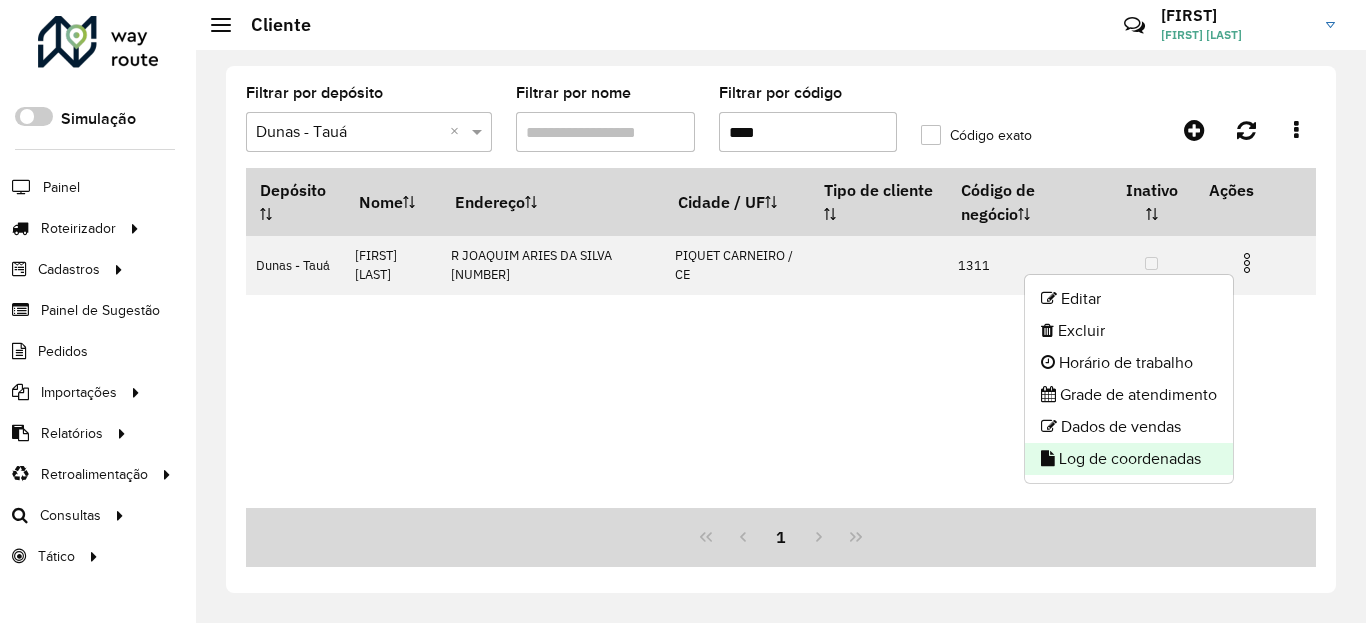 click on "Log de coordenadas" 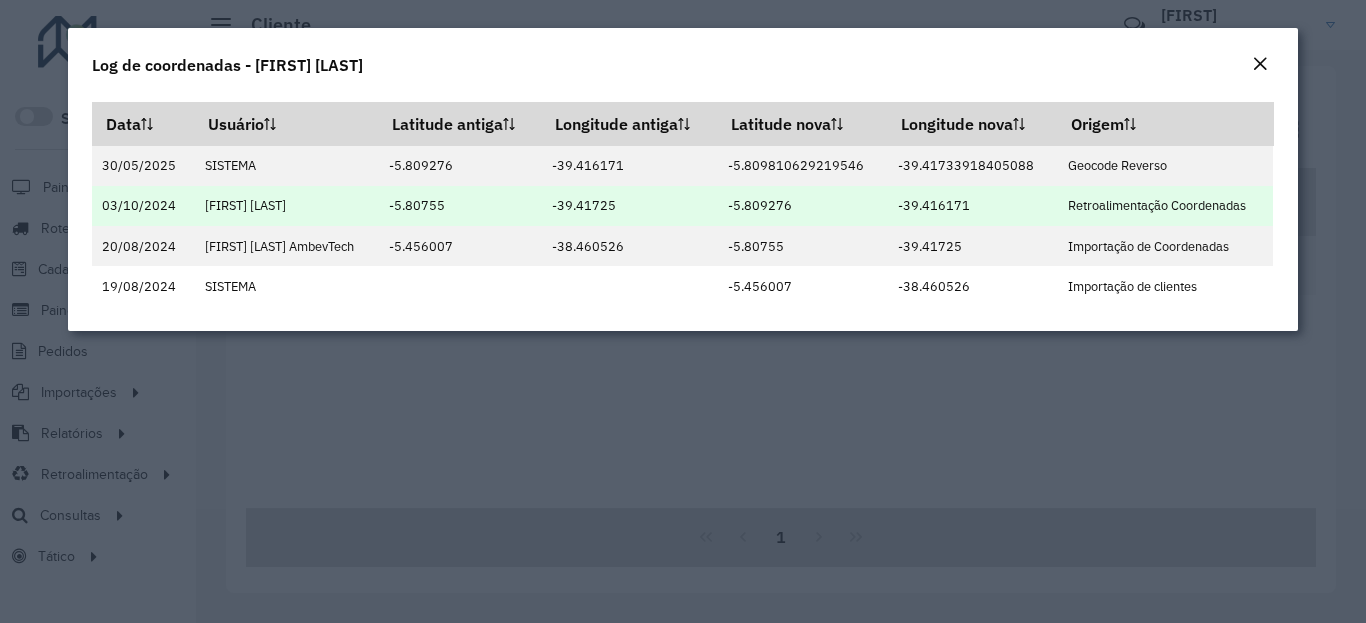 click on "-5.809276" at bounding box center (803, 206) 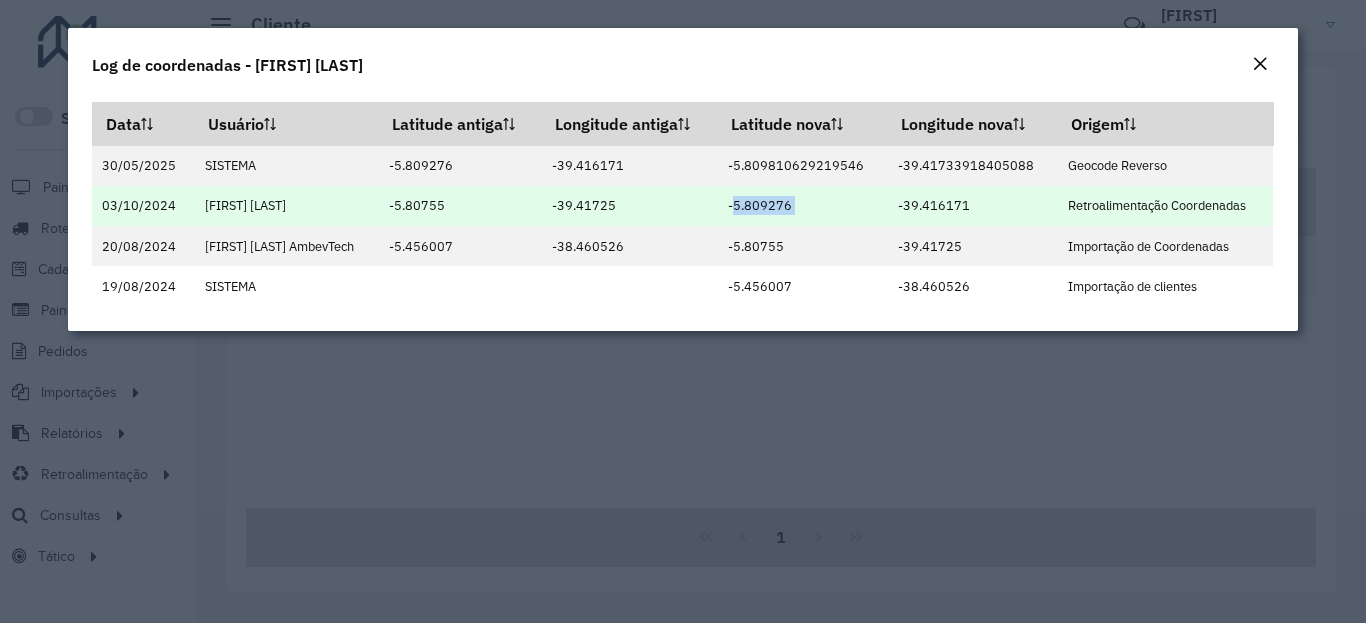 click on "-39.416171" at bounding box center [973, 206] 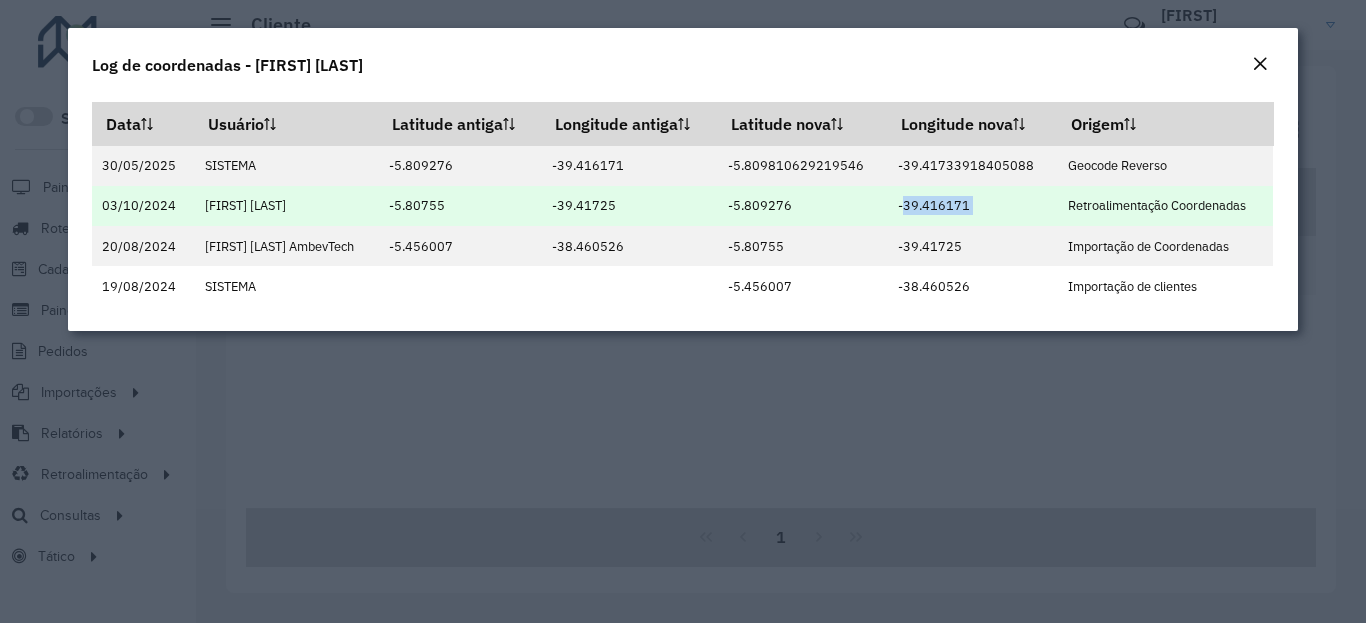 click on "-39.416171" at bounding box center (973, 206) 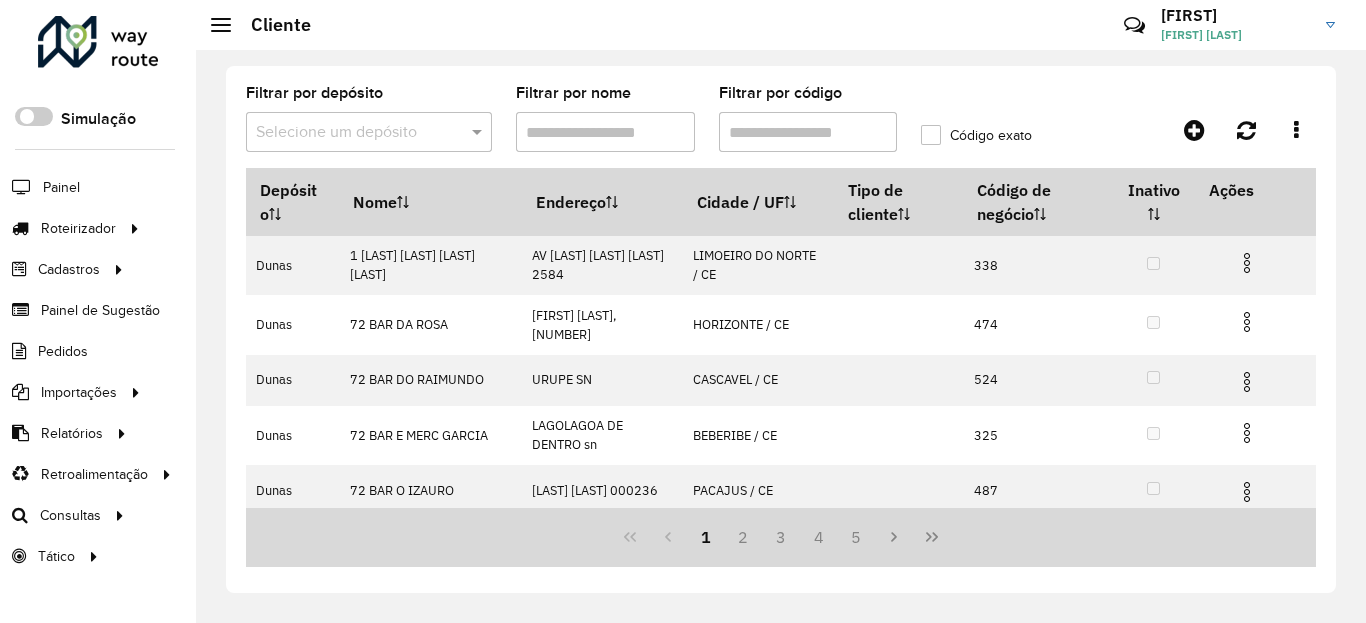 scroll, scrollTop: 0, scrollLeft: 0, axis: both 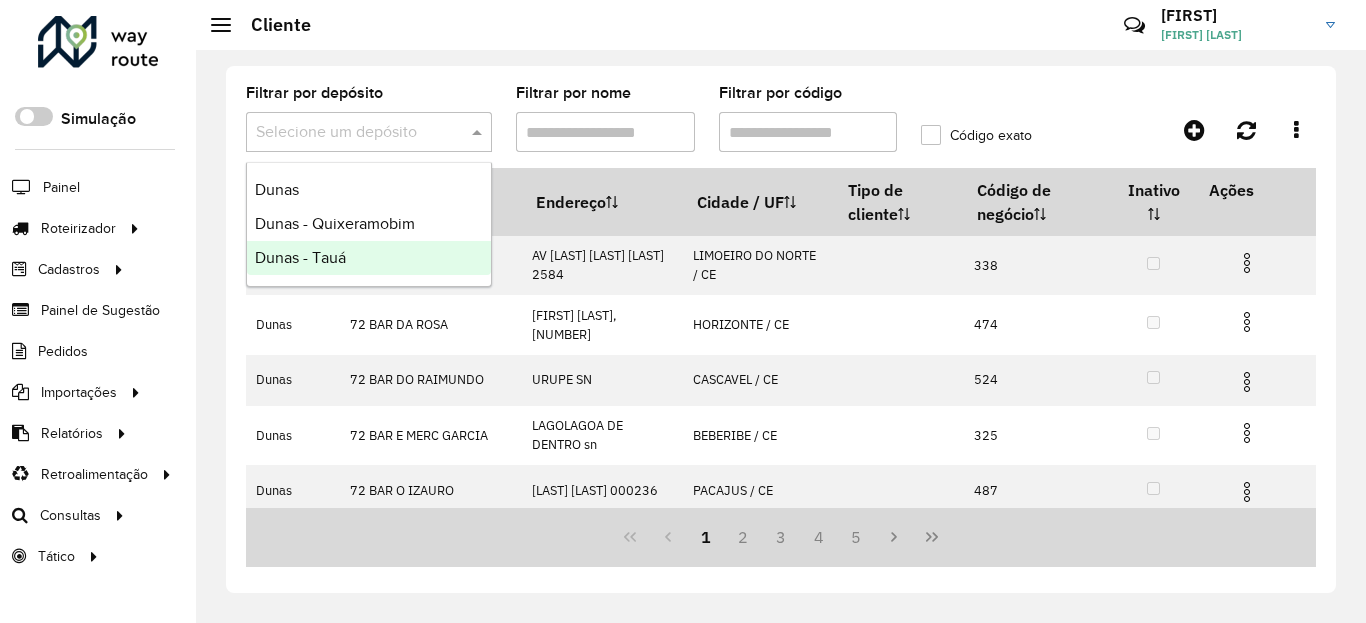 click on "Dunas - Tauá" at bounding box center (369, 258) 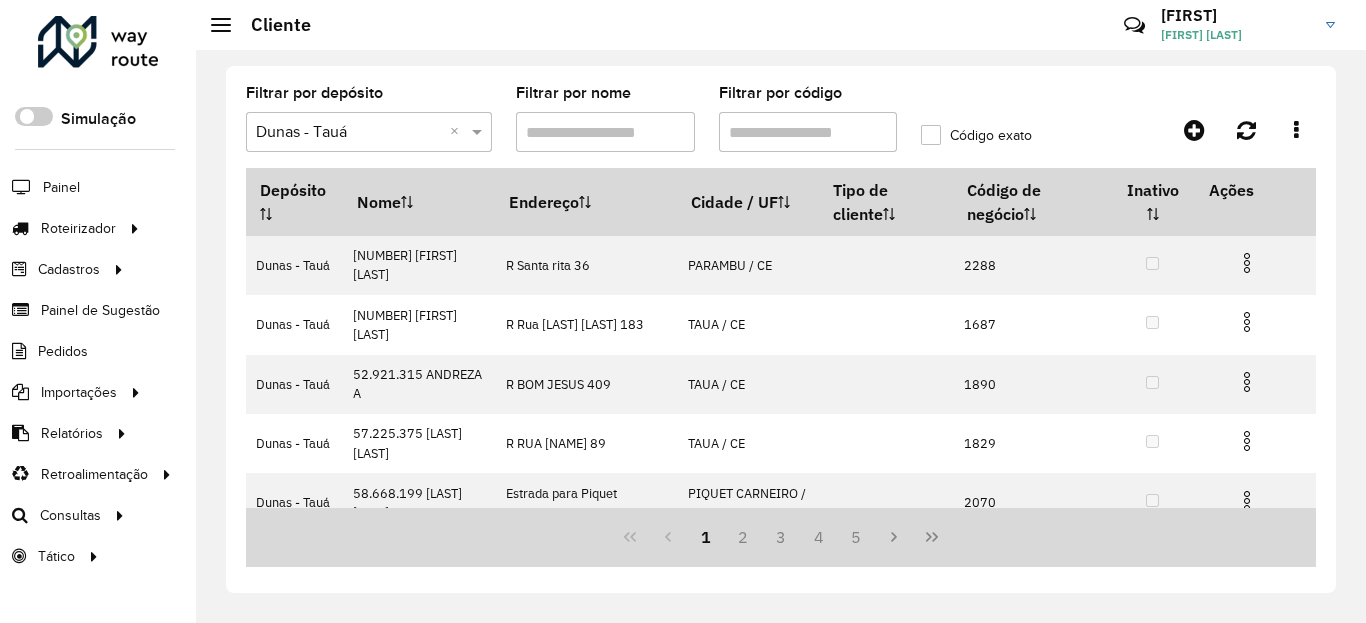 click on "Código exato" 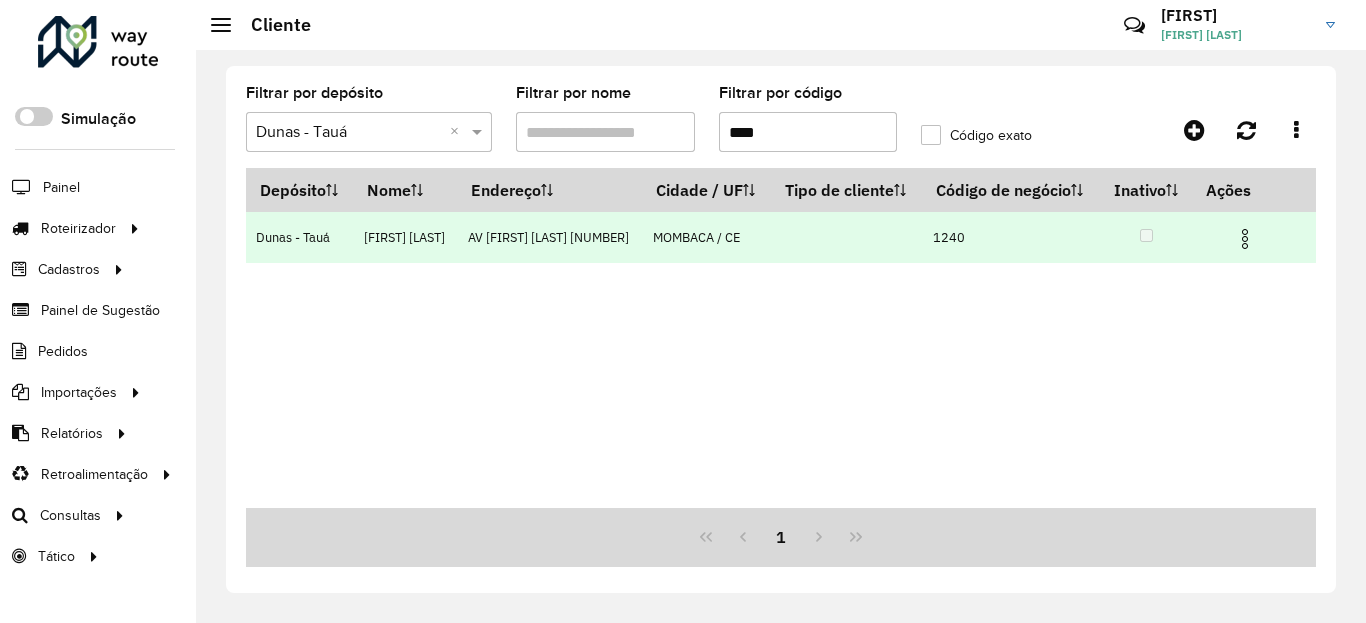 click at bounding box center [1245, 239] 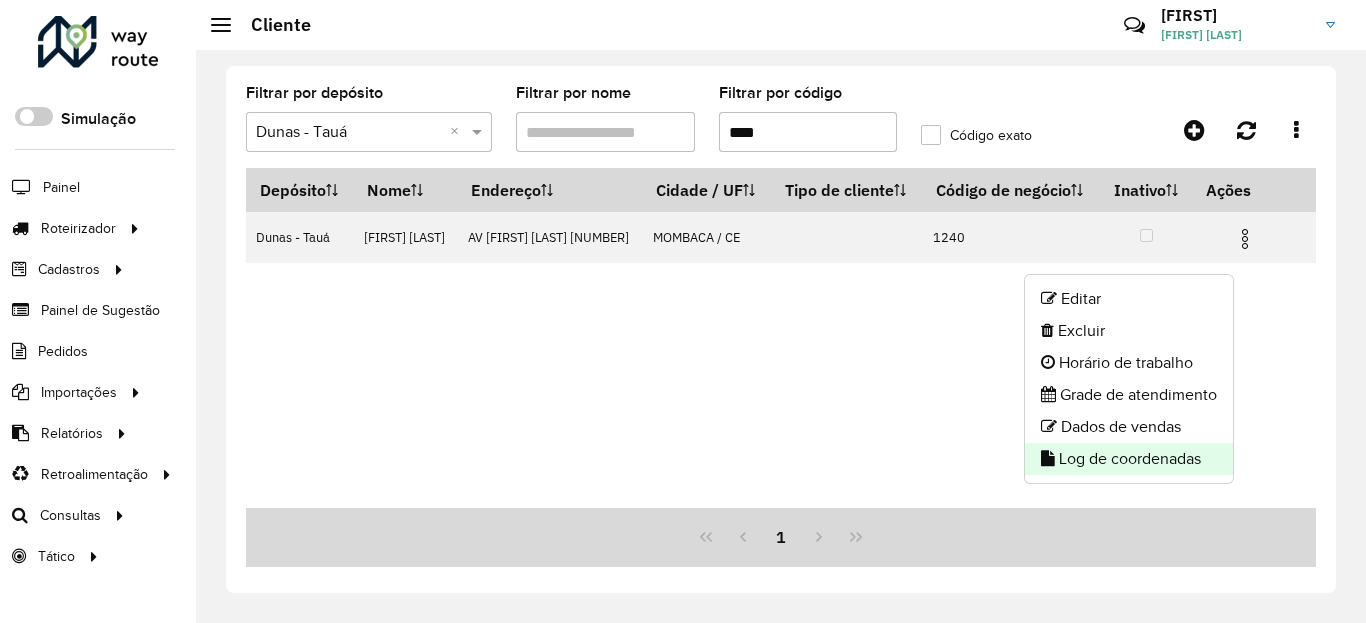 click on "Log de coordenadas" 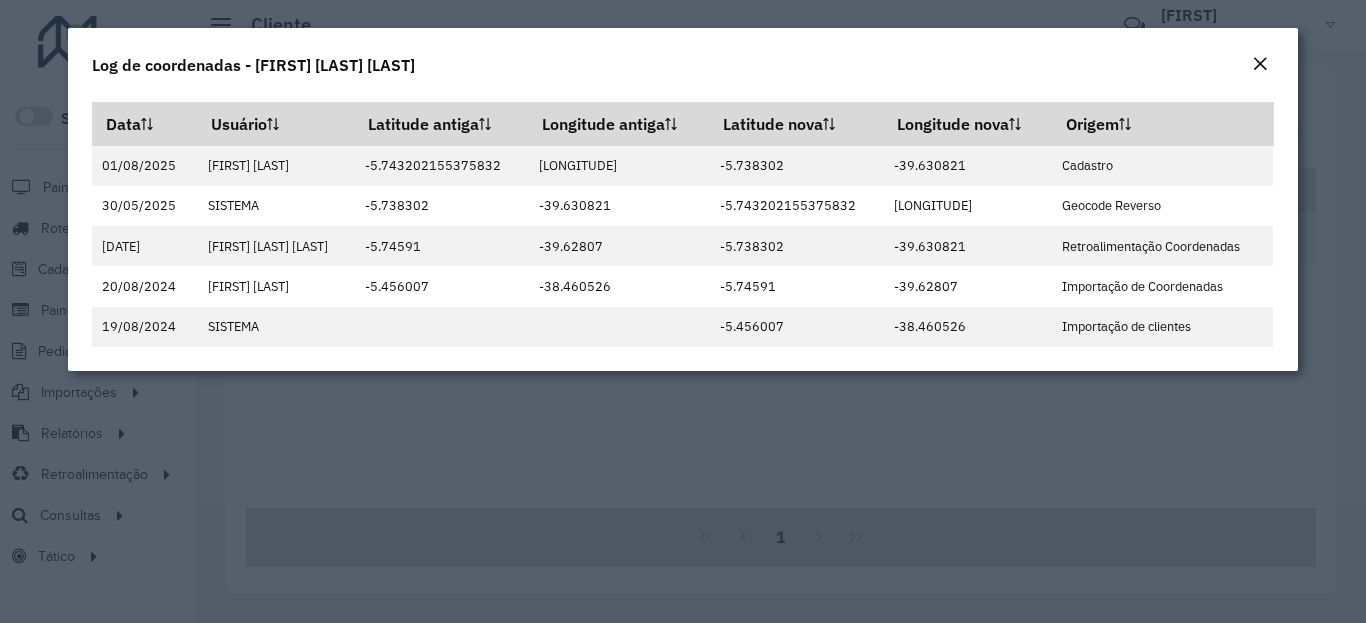 click 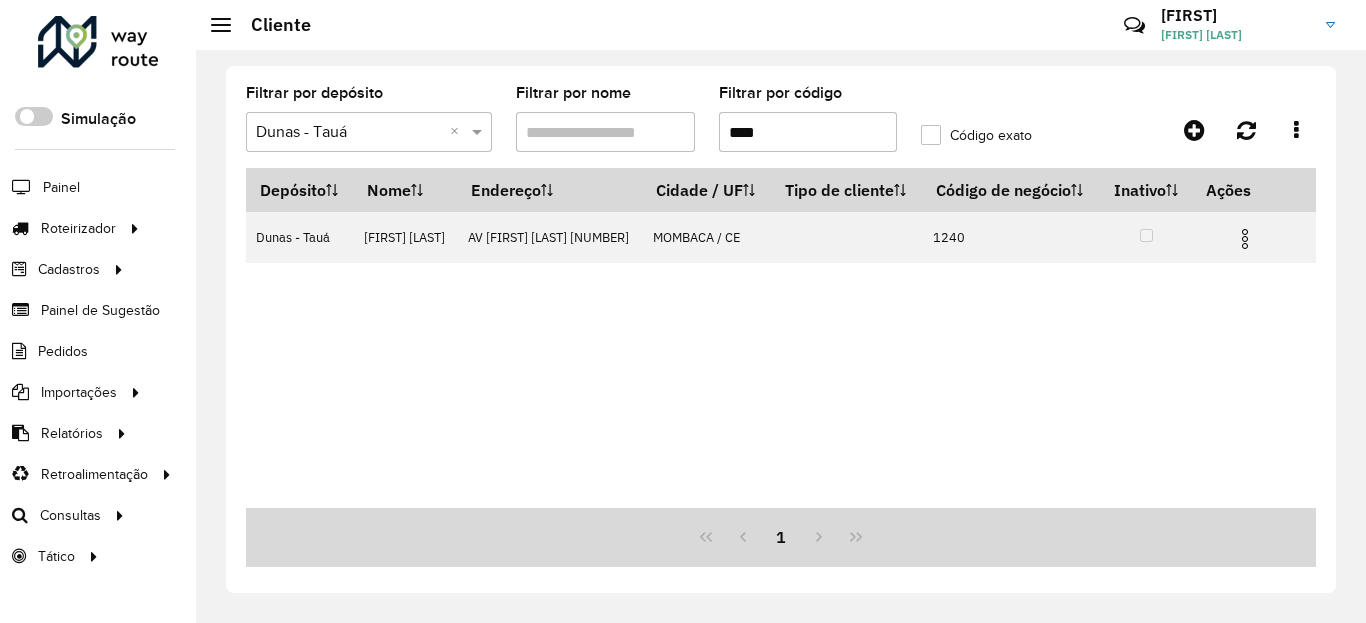 click on "****" at bounding box center [808, 132] 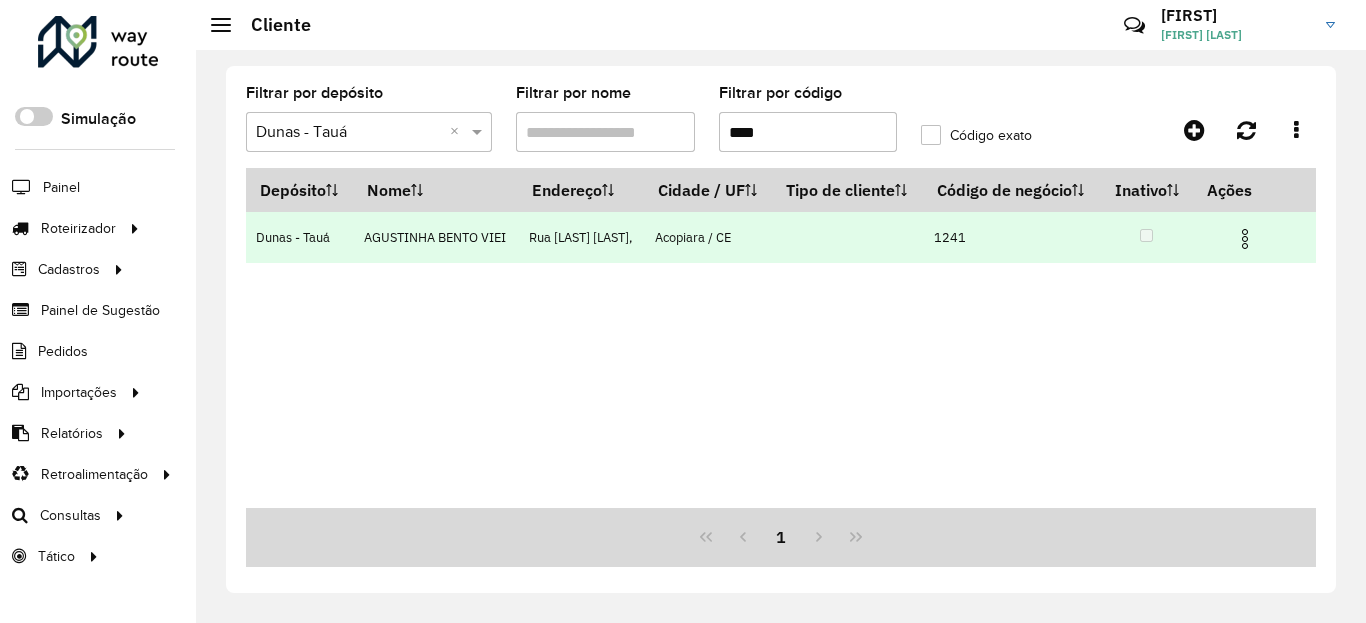click at bounding box center [1245, 239] 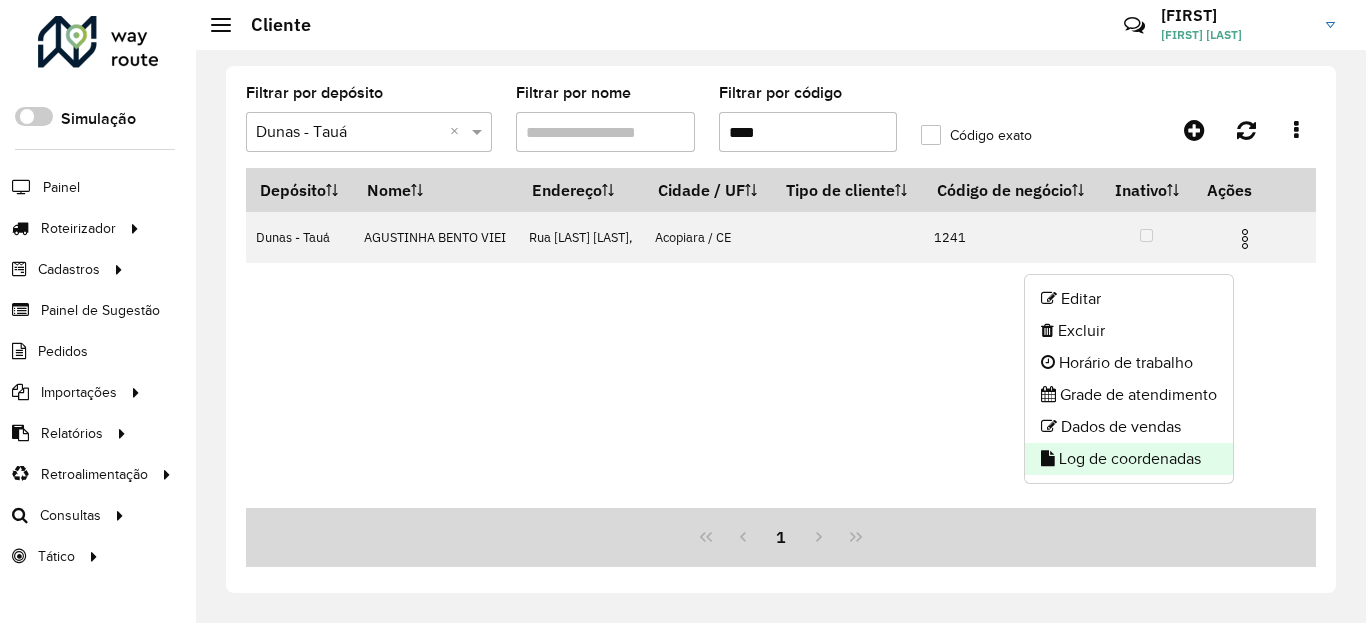 click on "Log de coordenadas" 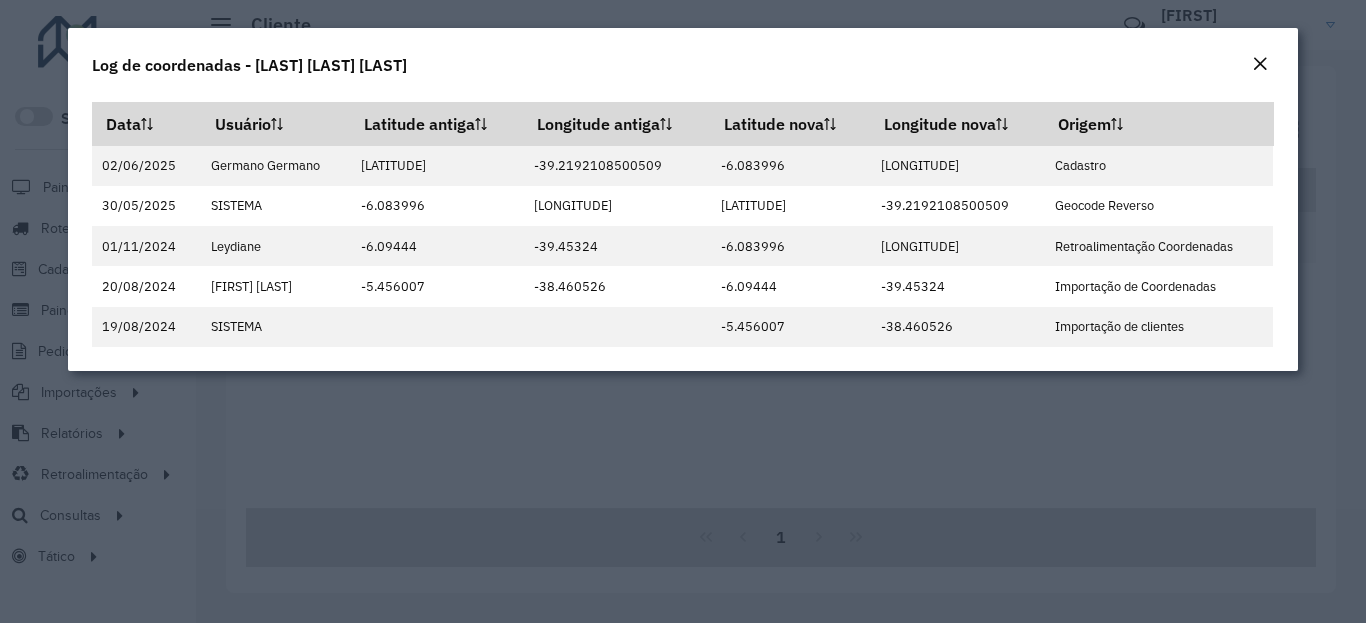 click 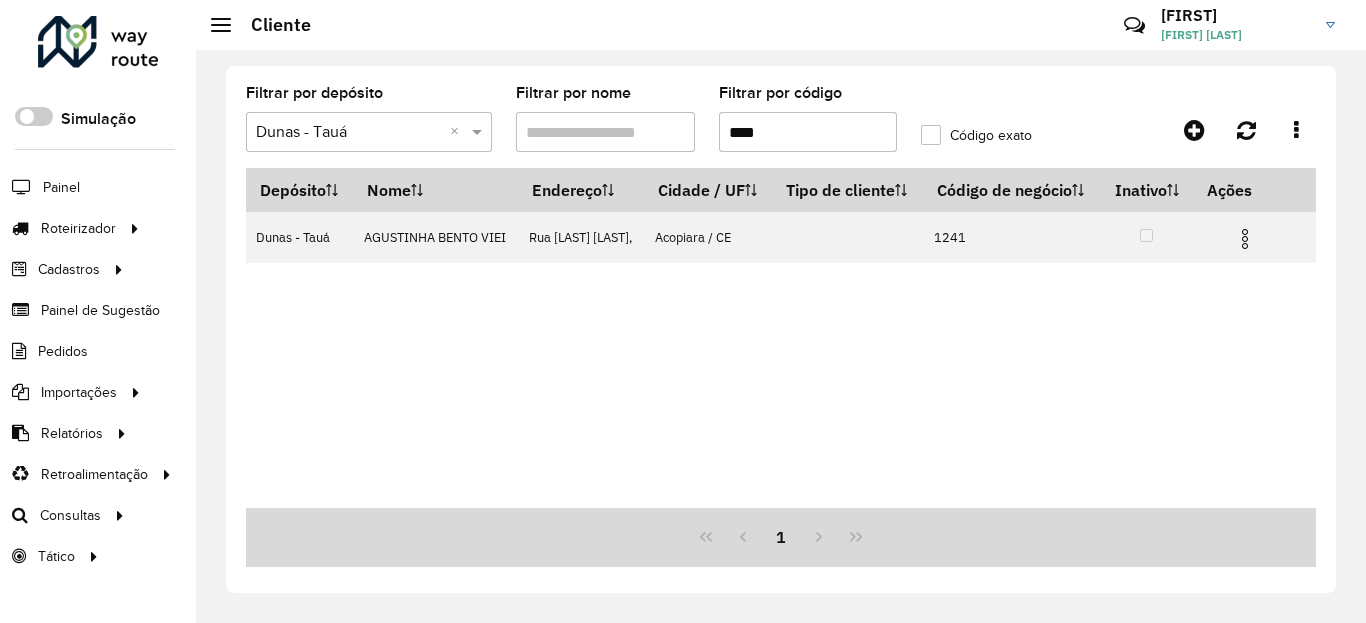 click on "****" at bounding box center (808, 132) 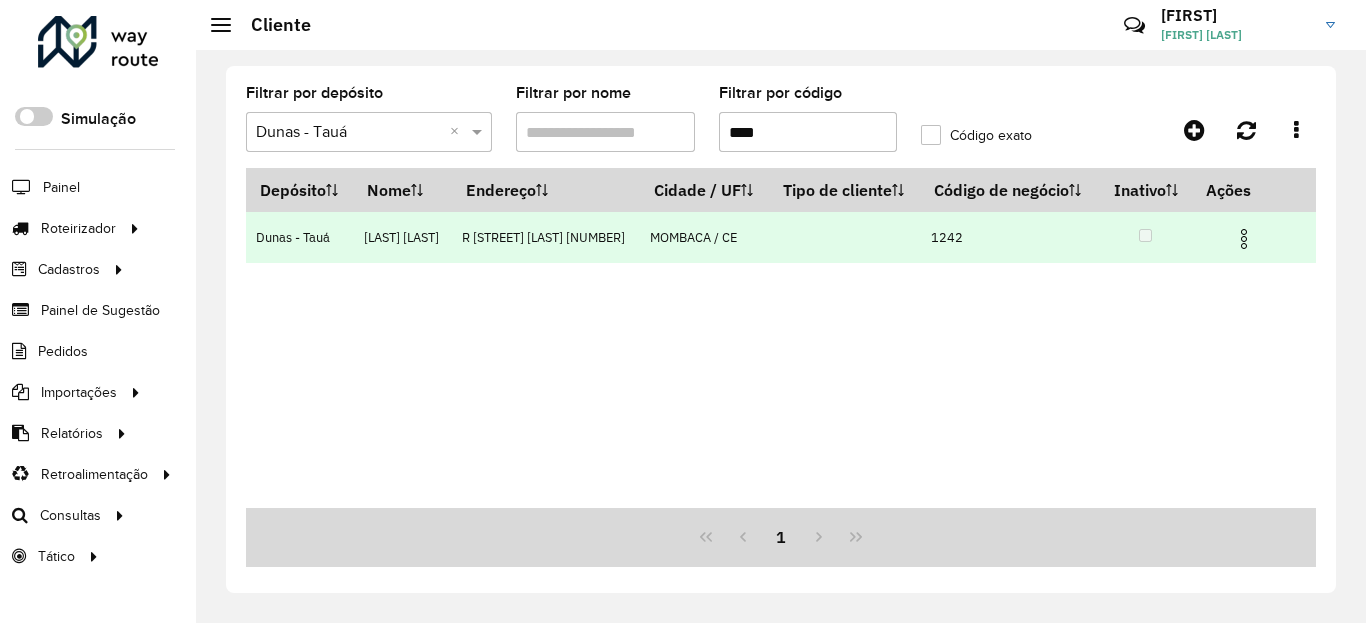 type on "****" 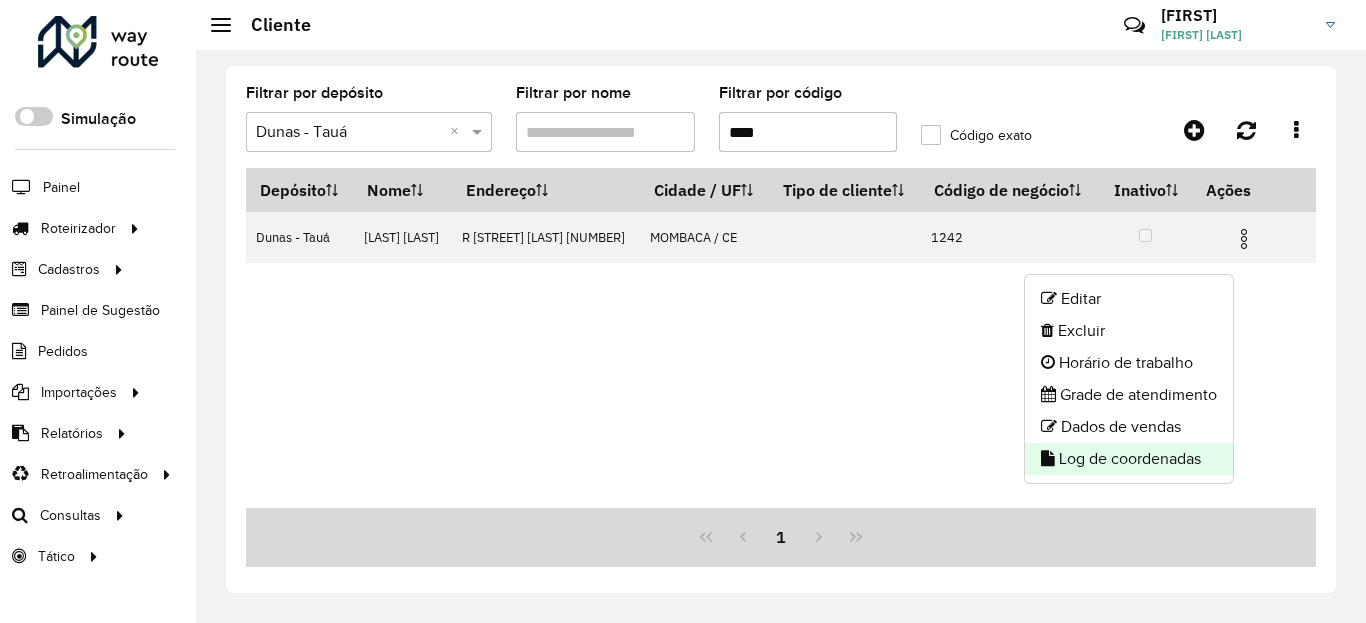click on "Log de coordenadas" 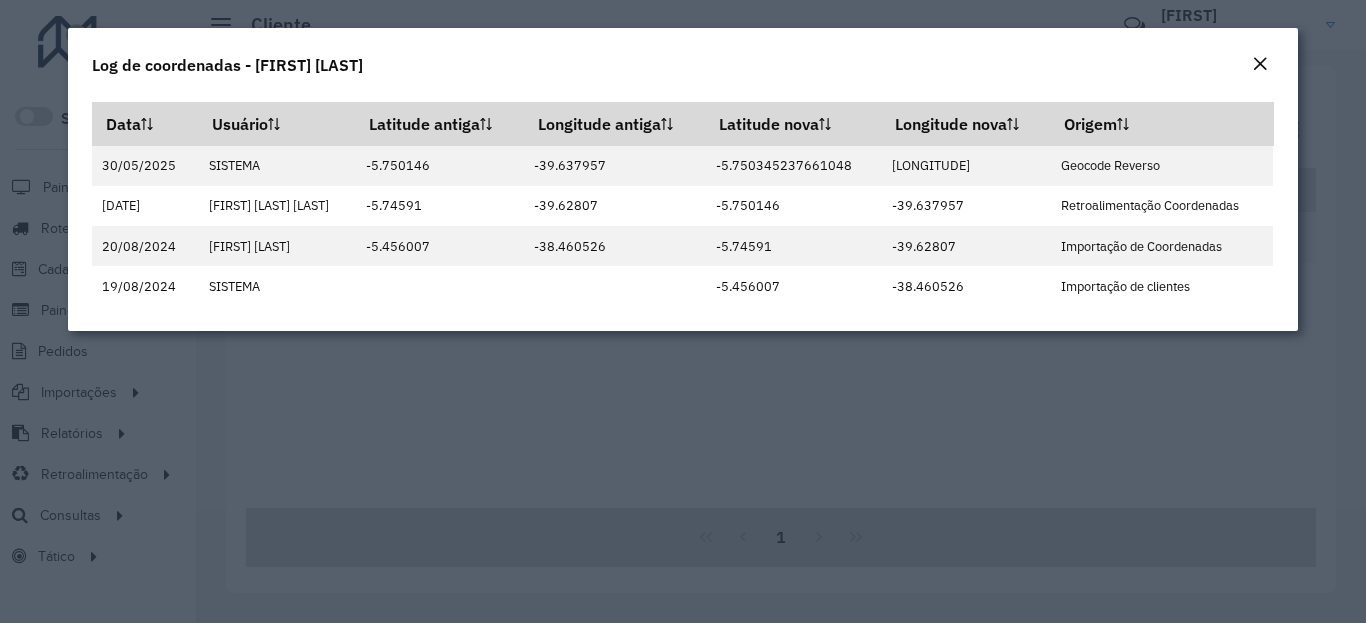 click 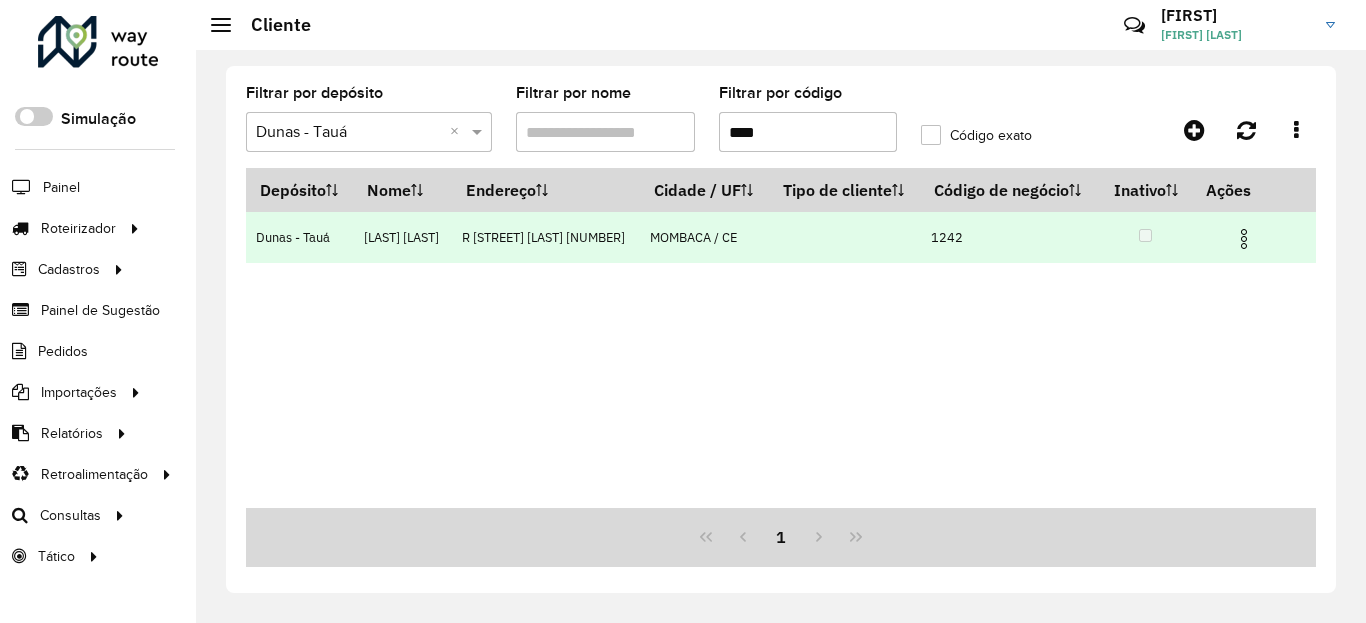 click at bounding box center (1244, 239) 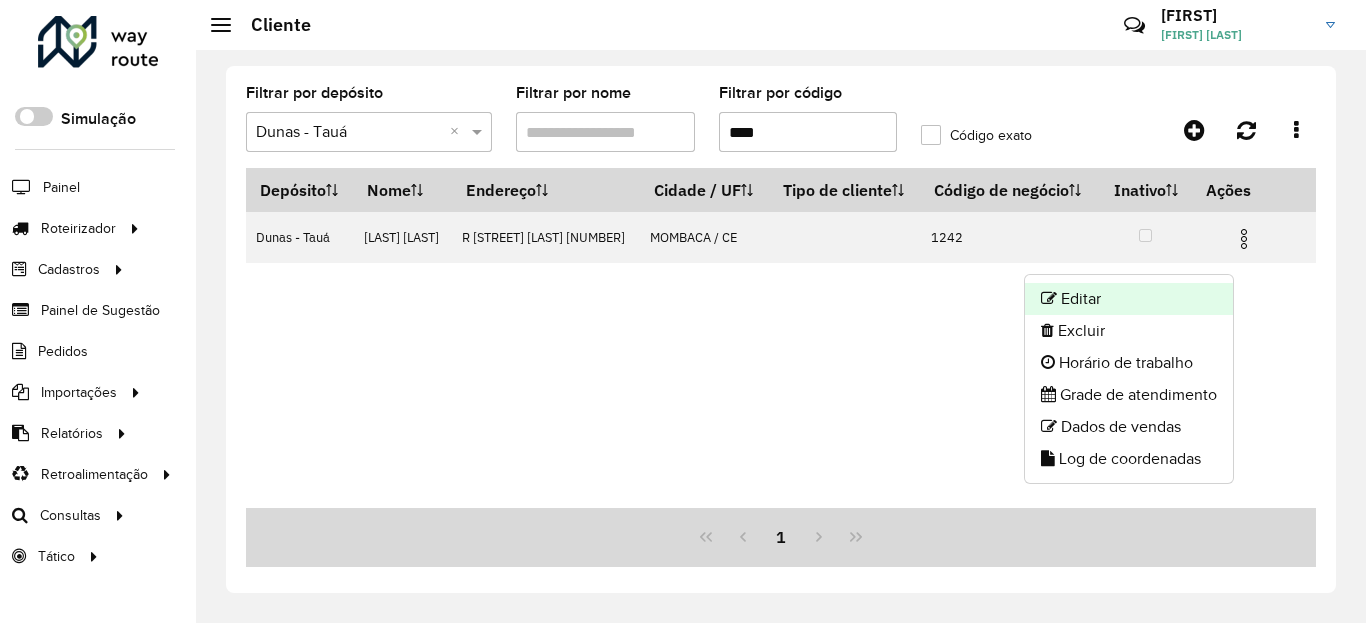 click on "Editar" 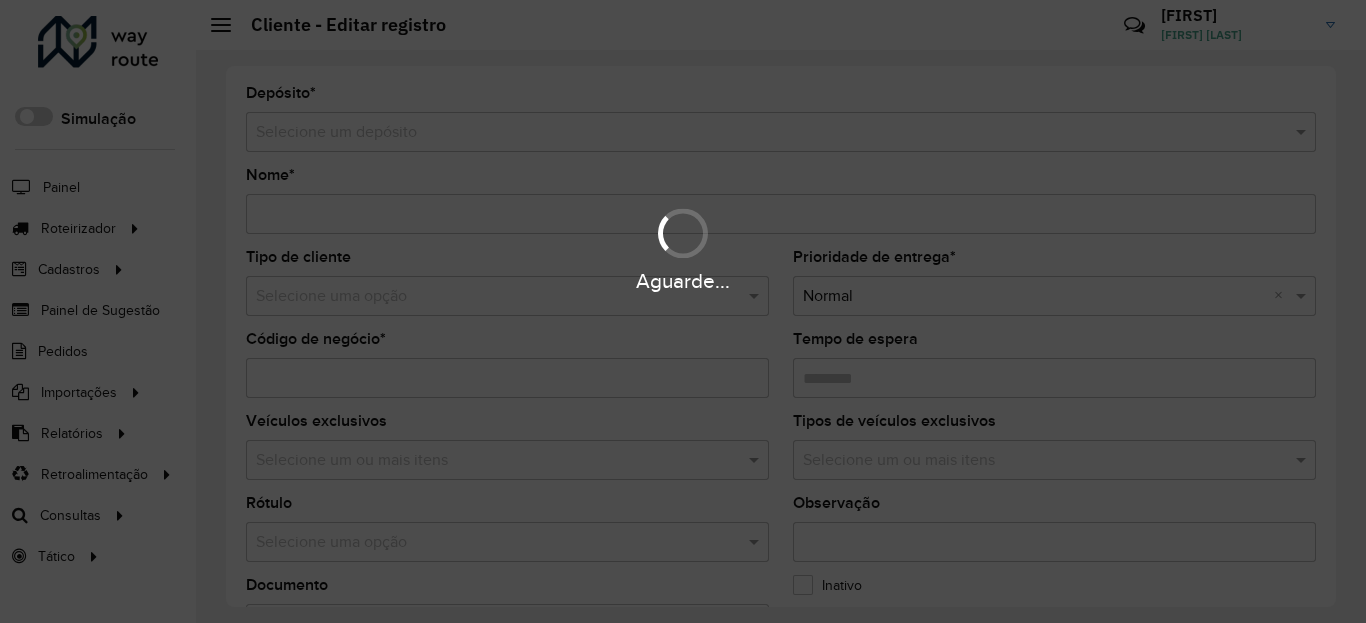 type on "**********" 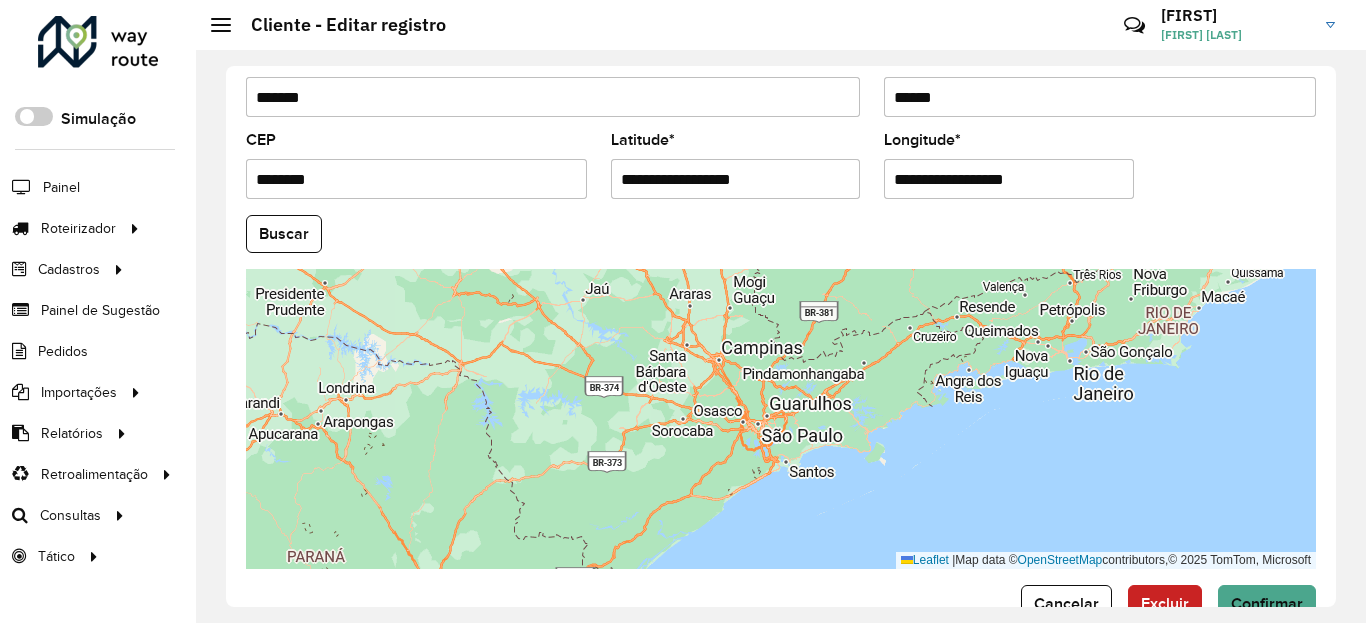 scroll, scrollTop: 840, scrollLeft: 0, axis: vertical 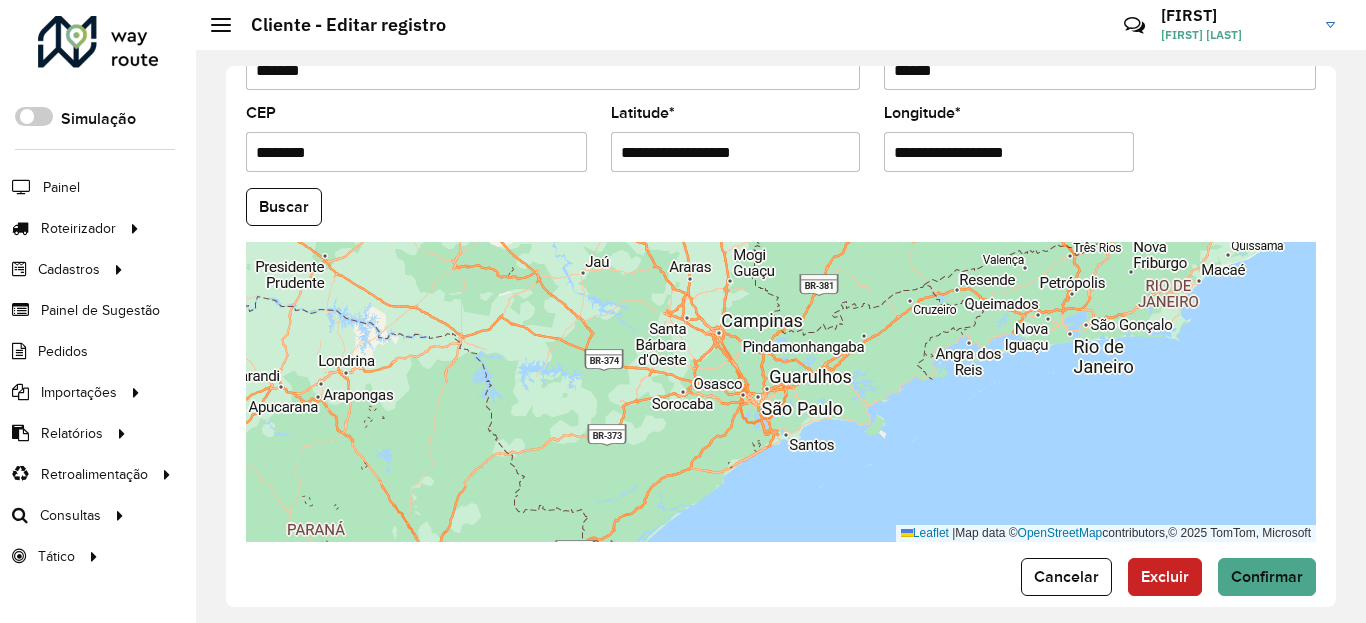 click on "**********" at bounding box center (736, 152) 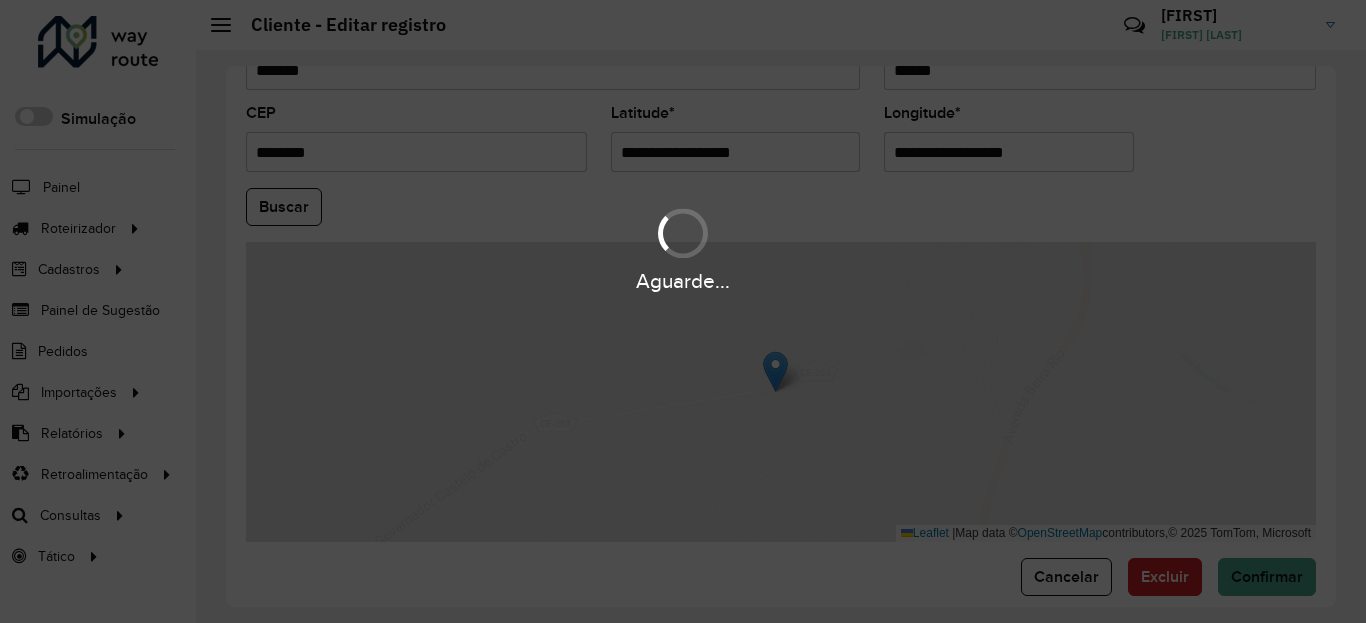 paste on "**********" 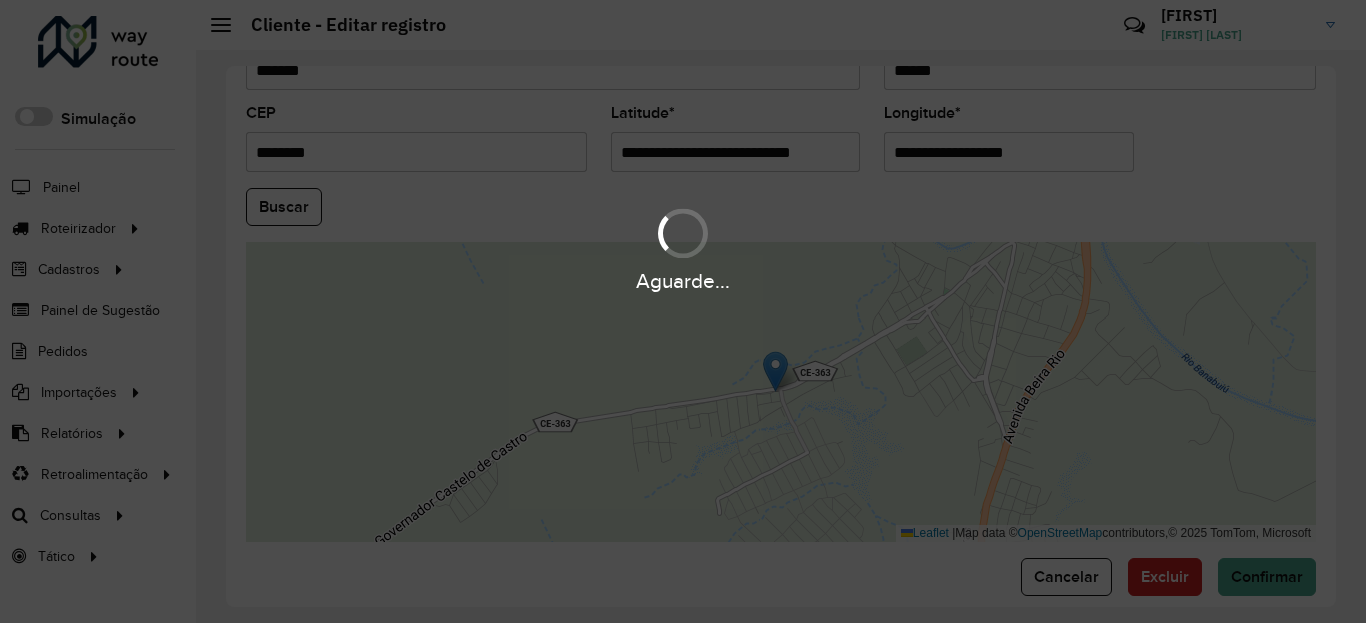 paste 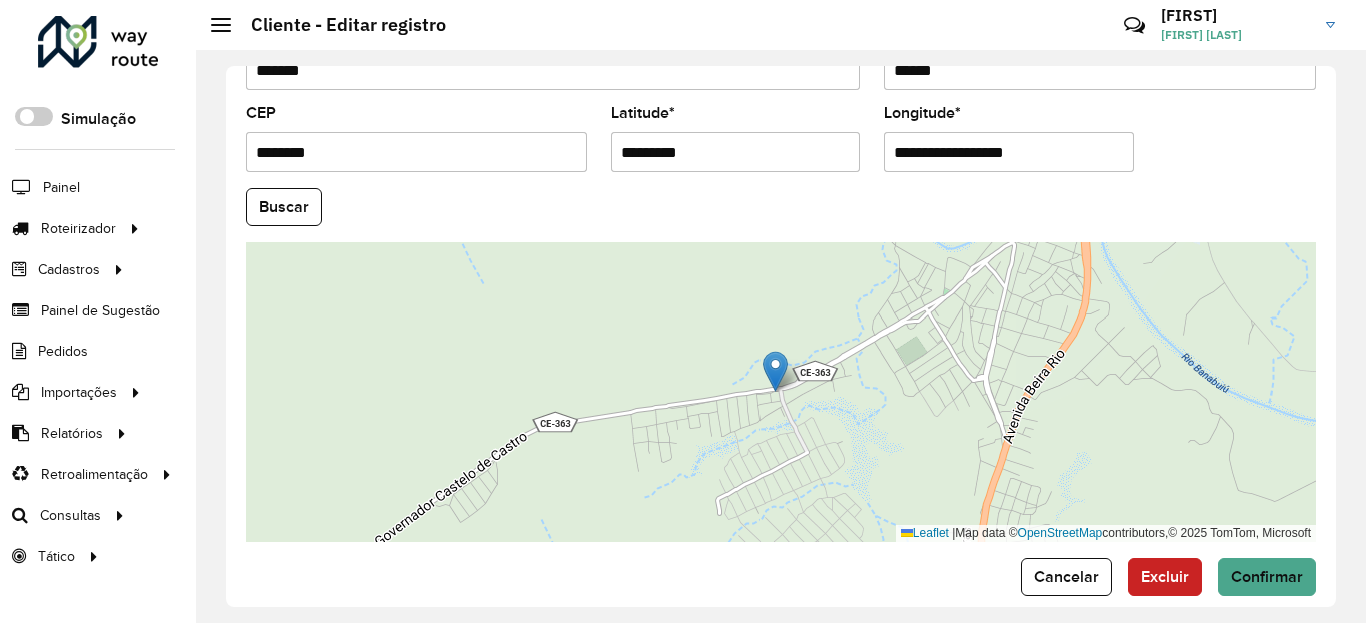 type on "*********" 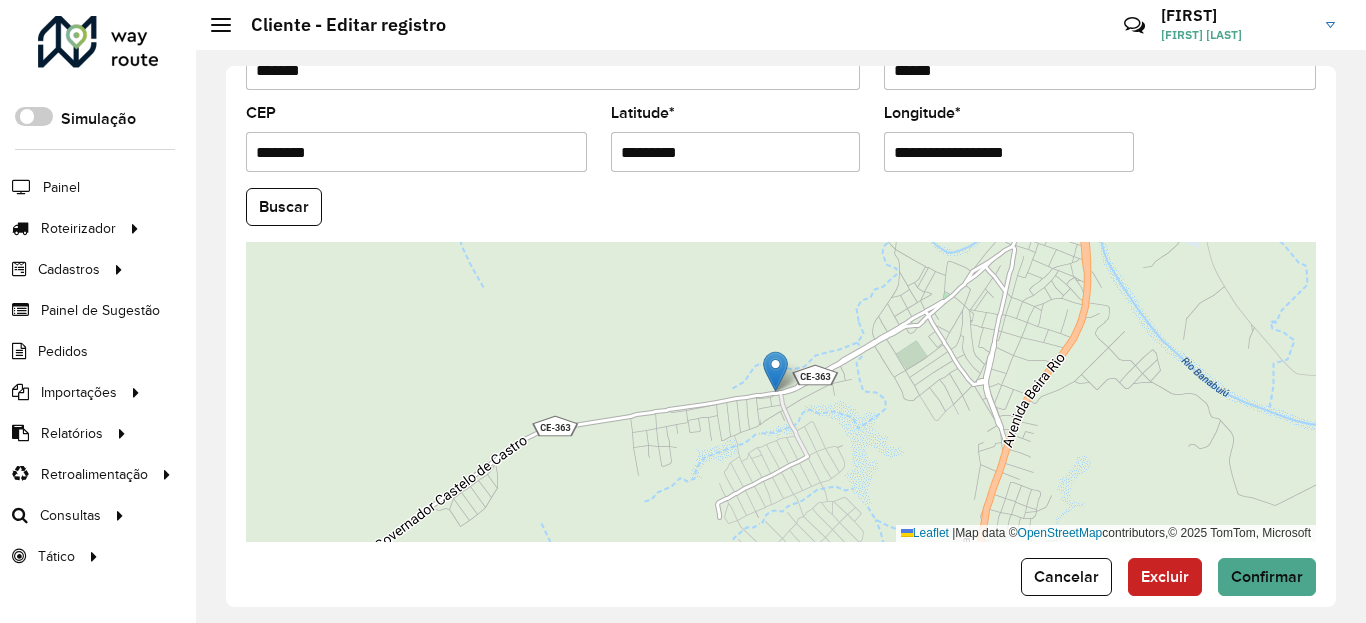 click on "**********" at bounding box center [1009, 152] 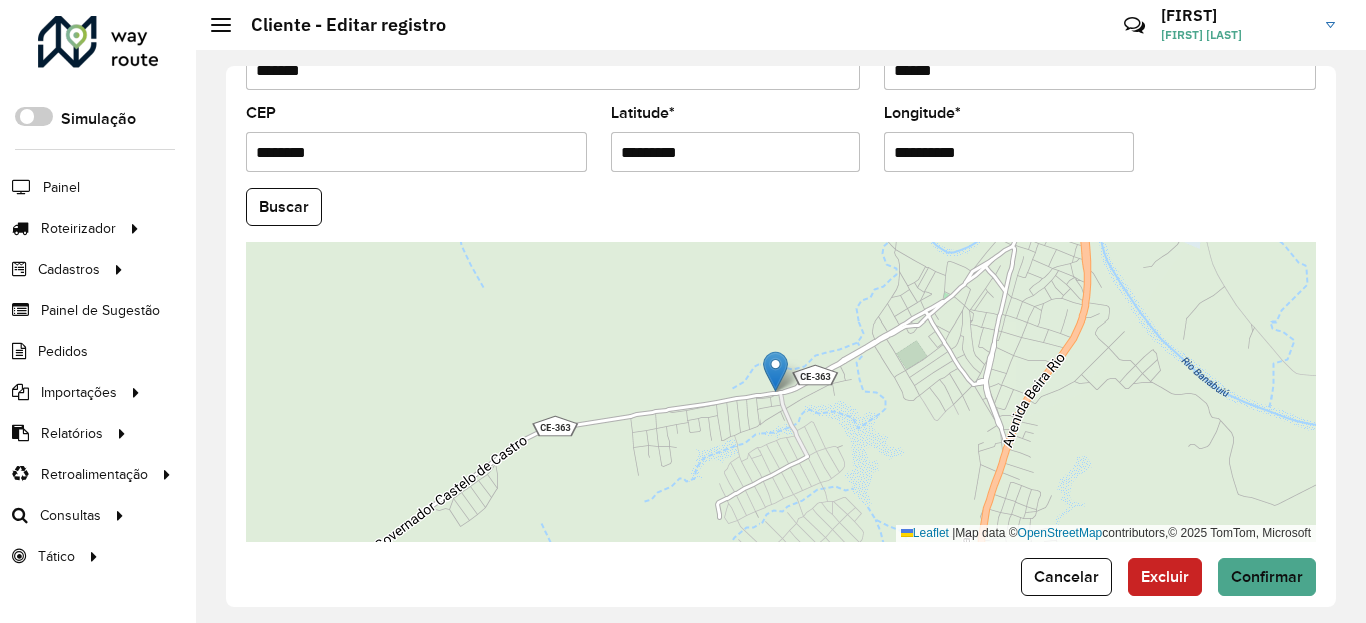 type on "**********" 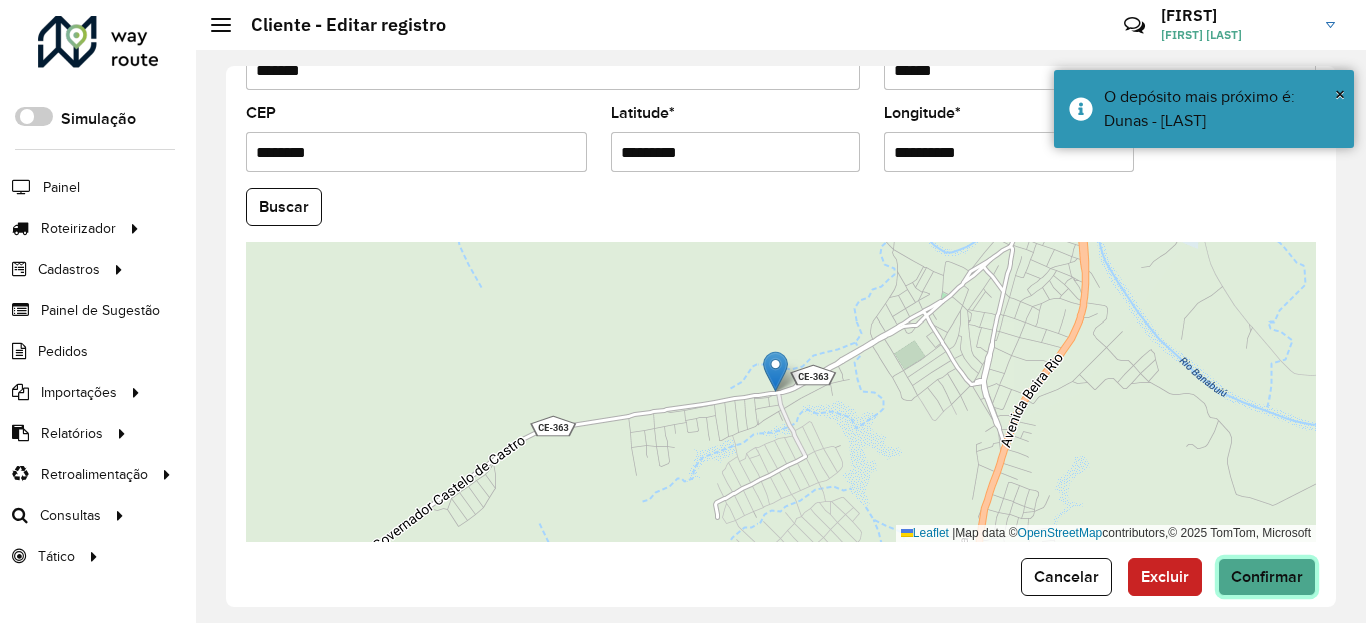click on "Confirmar" 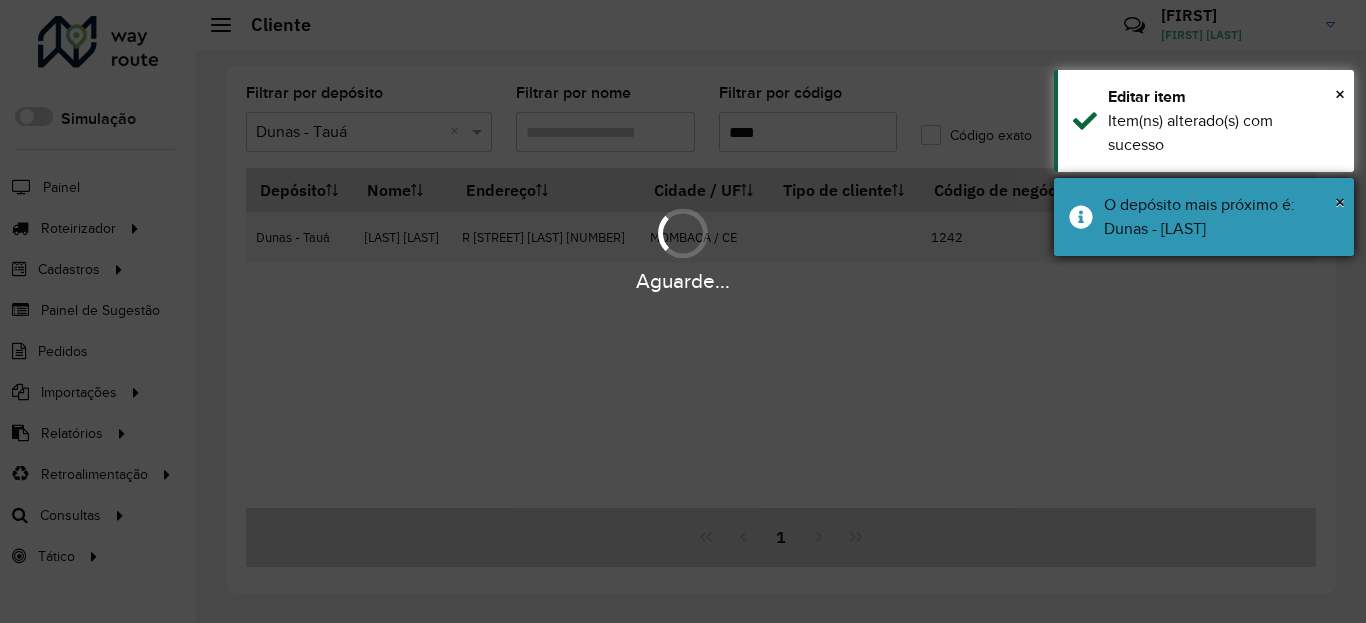 click on "O depósito mais próximo é: Dunas - Quixeramobim" at bounding box center [1221, 217] 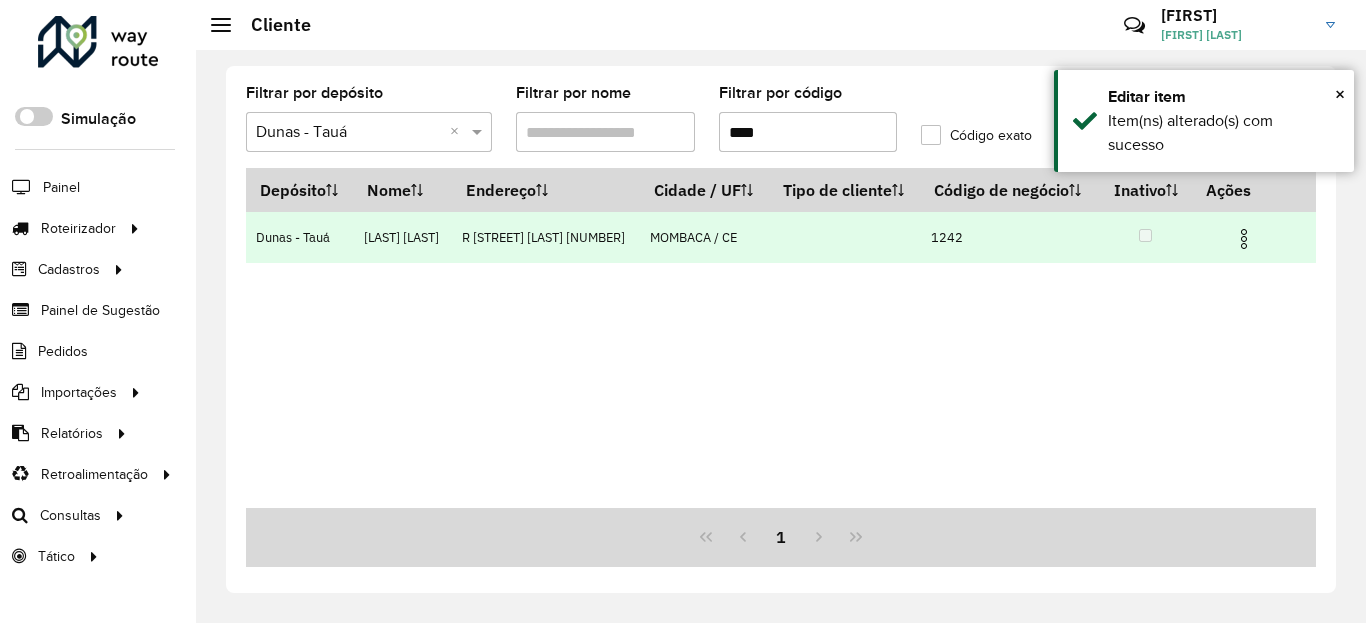 click at bounding box center [1244, 239] 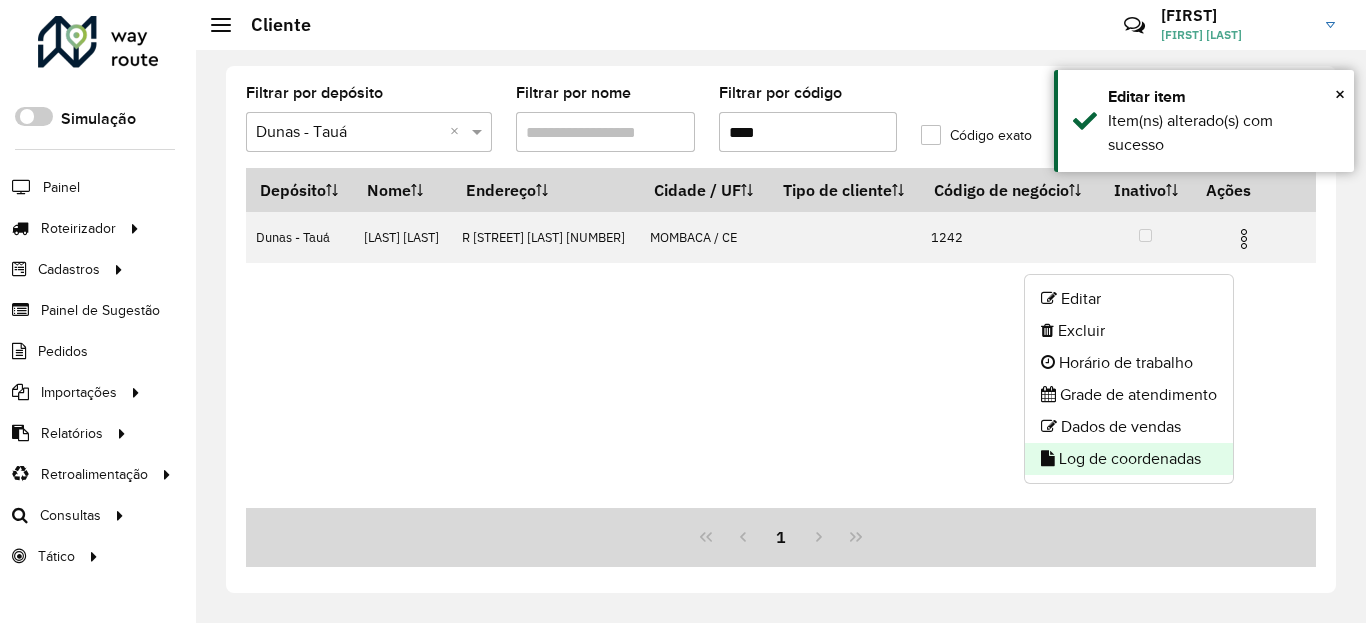 click on "Log de coordenadas" 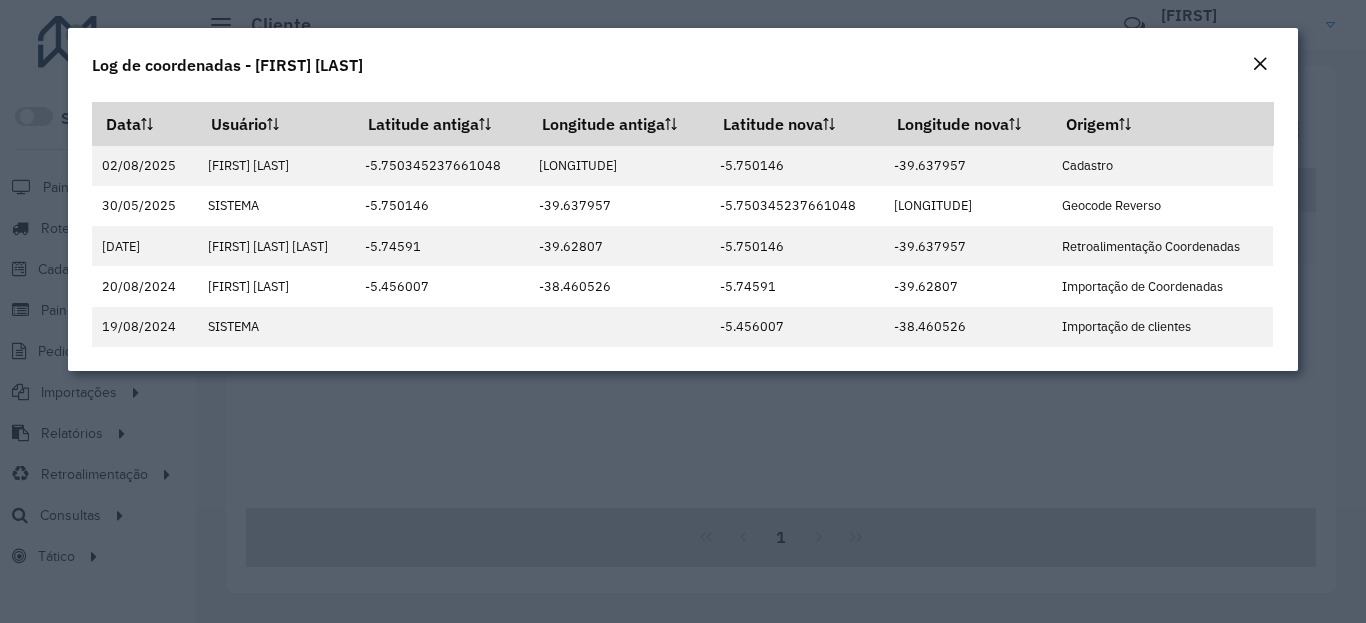 click 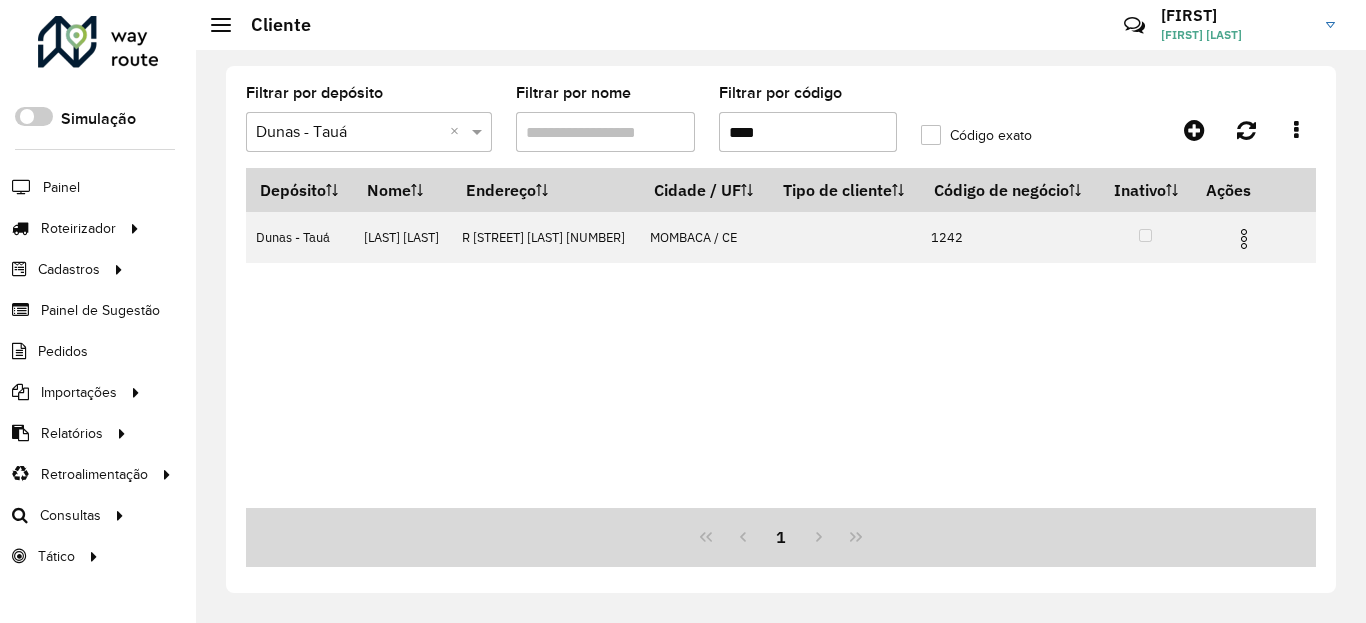 click on "****" at bounding box center [808, 132] 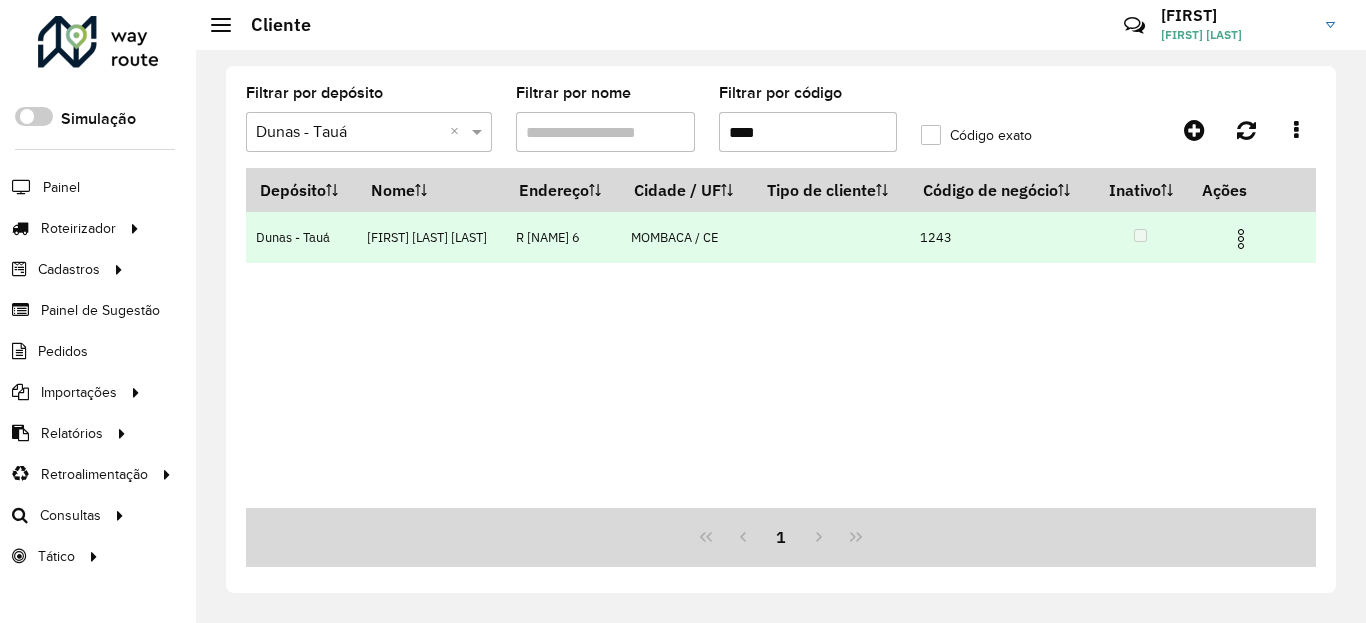 type on "****" 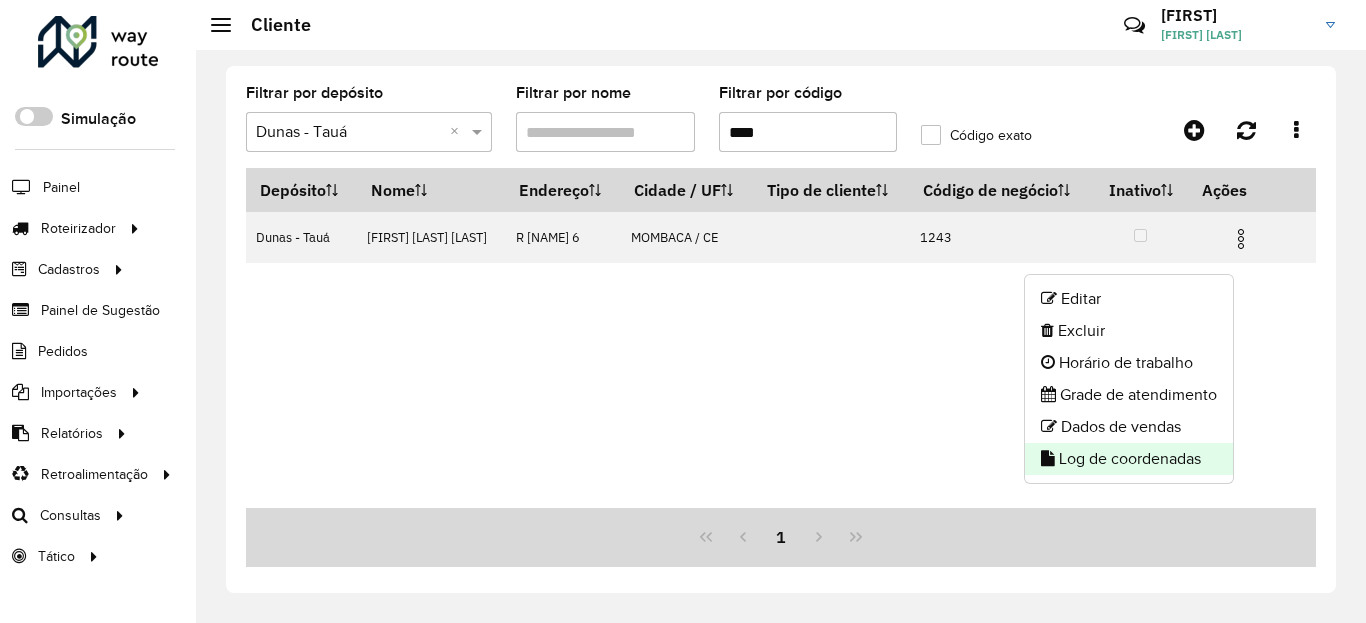 click on "Log de coordenadas" 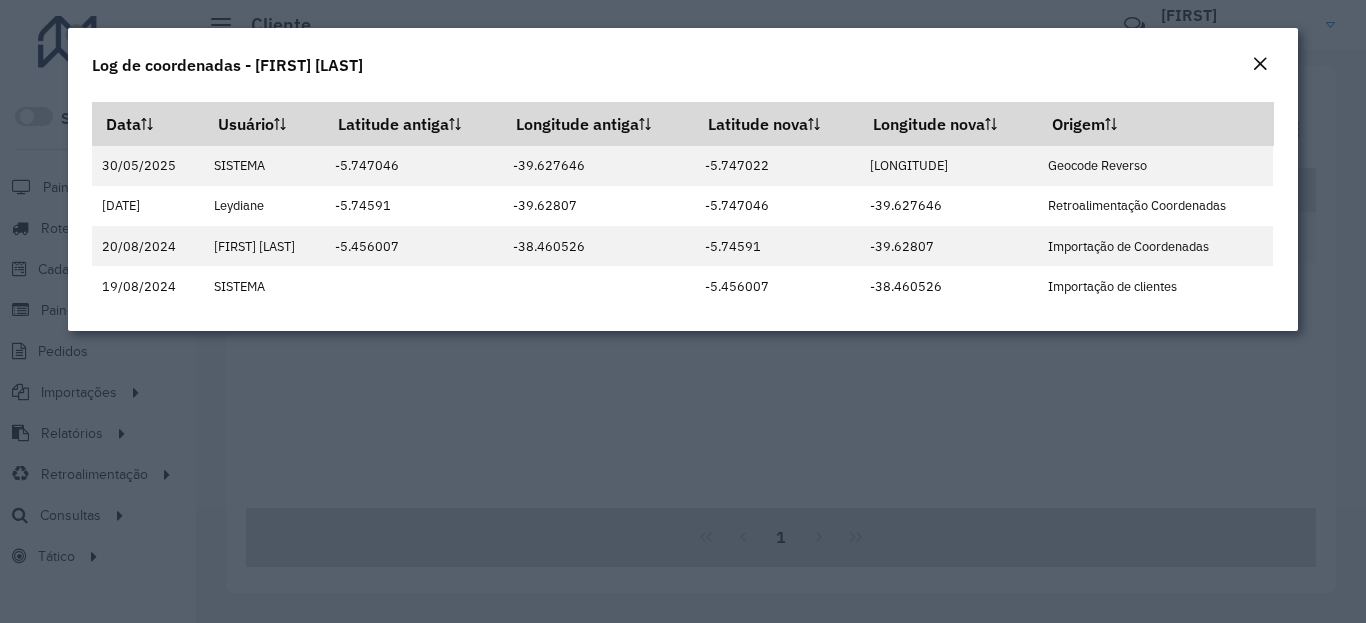 click 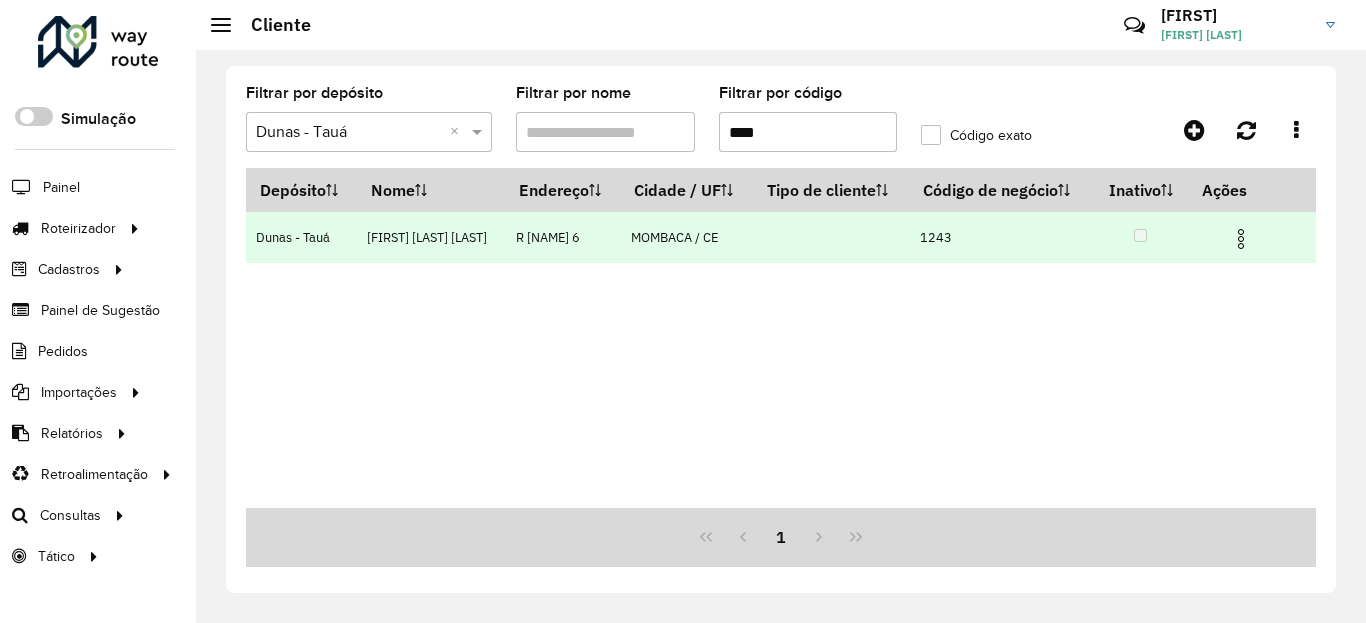click at bounding box center [1241, 239] 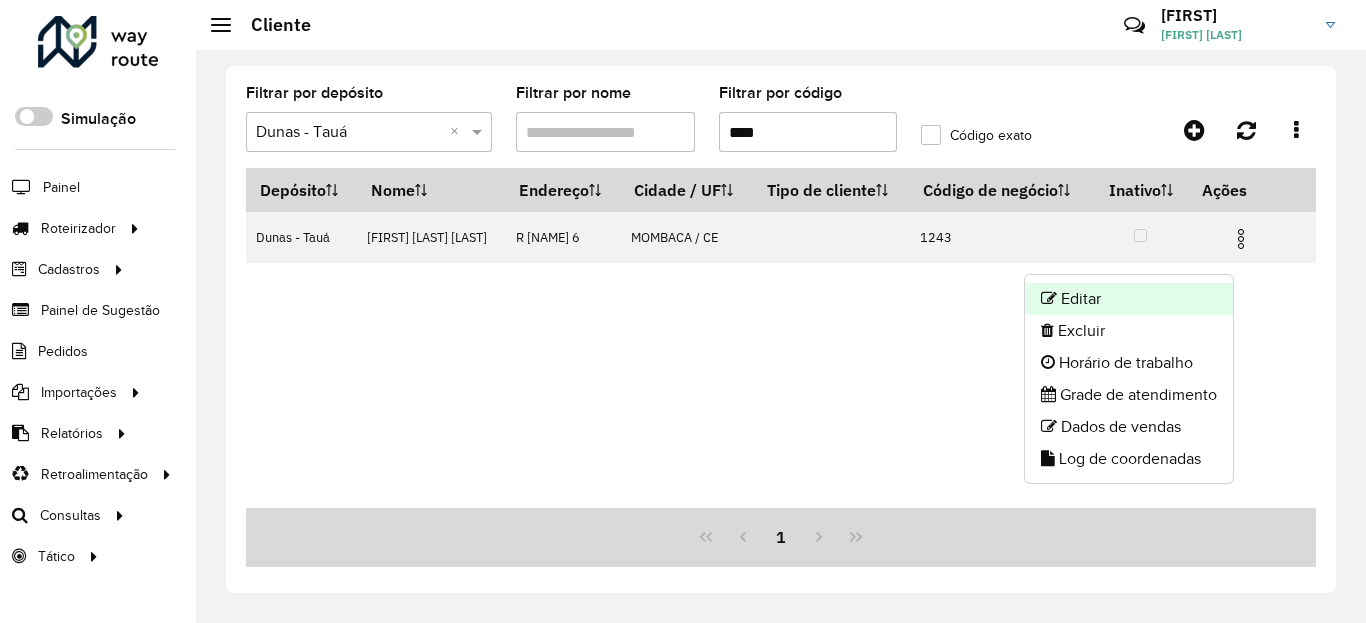 click on "Editar" 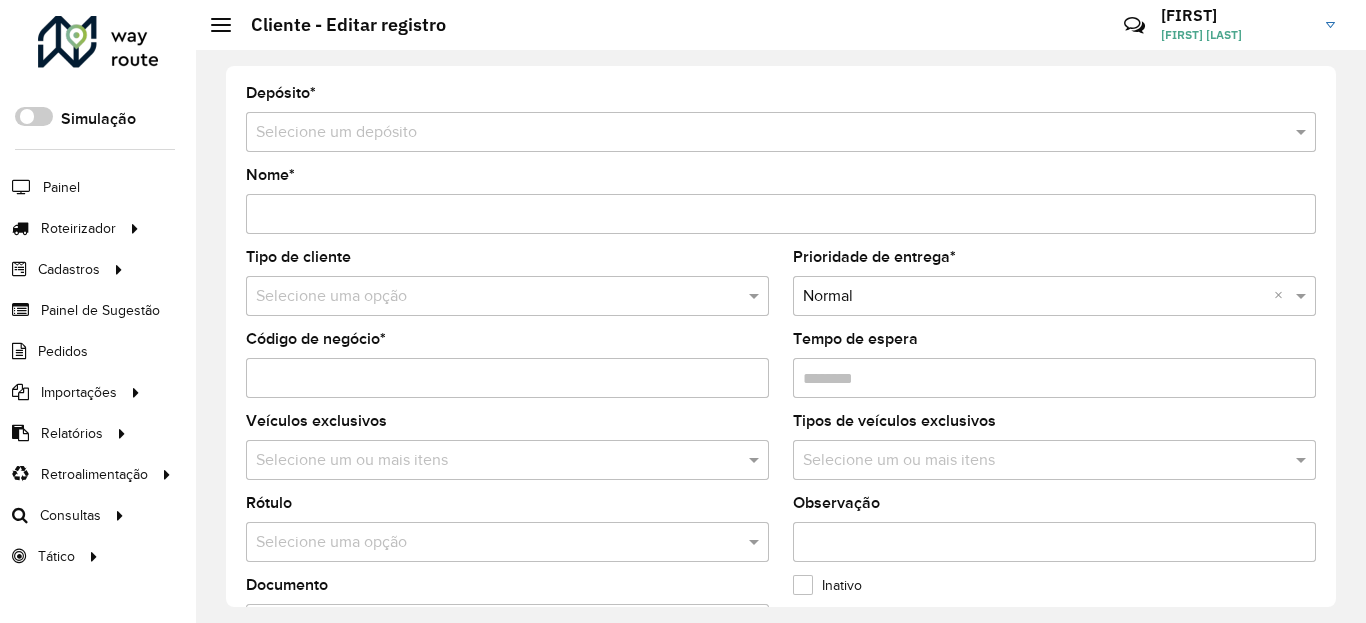 type on "**********" 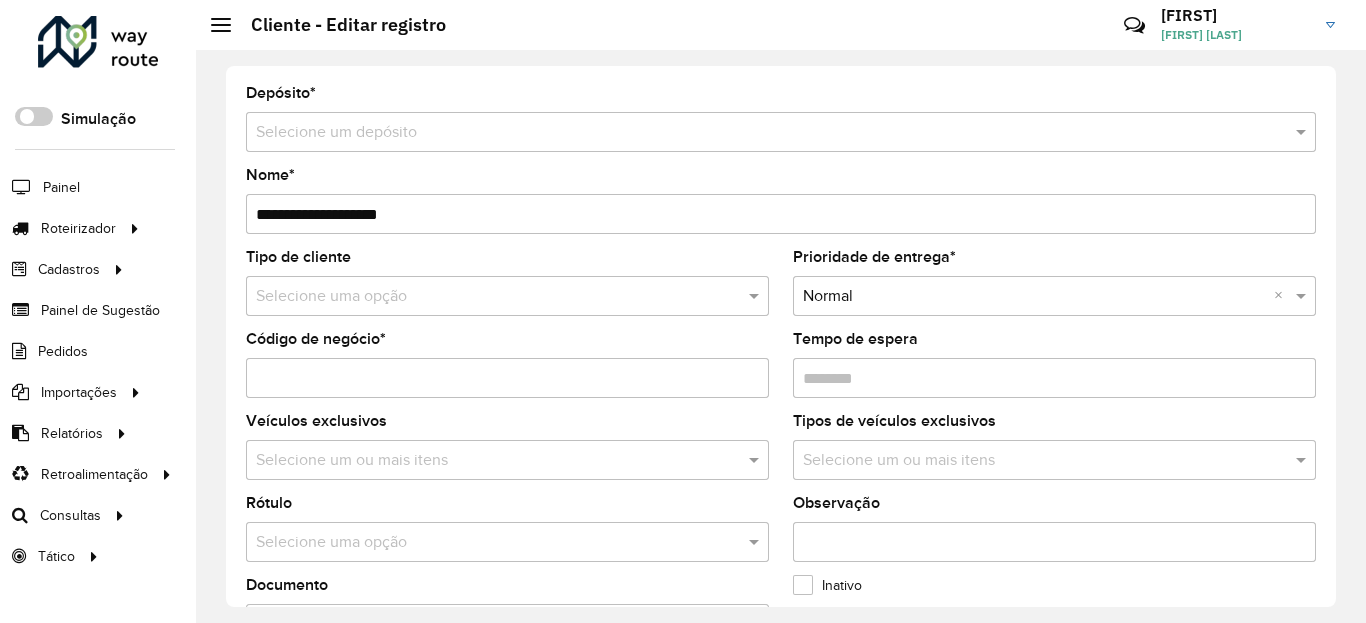 type on "****" 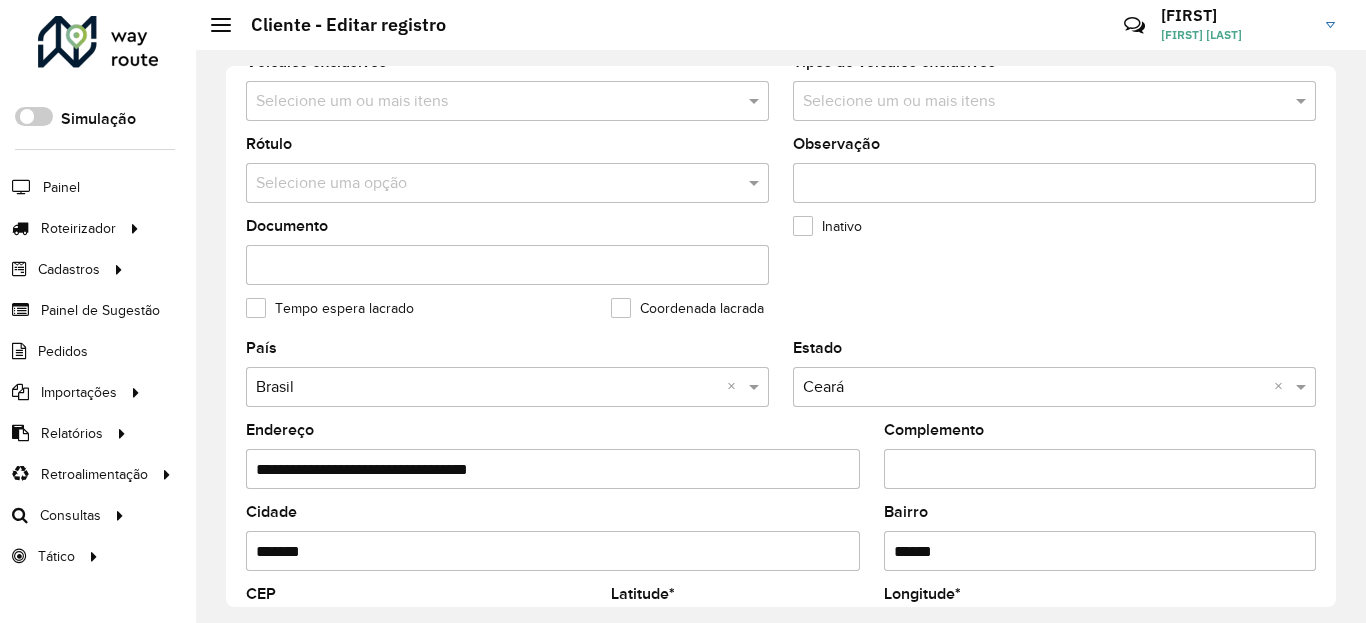 scroll, scrollTop: 720, scrollLeft: 0, axis: vertical 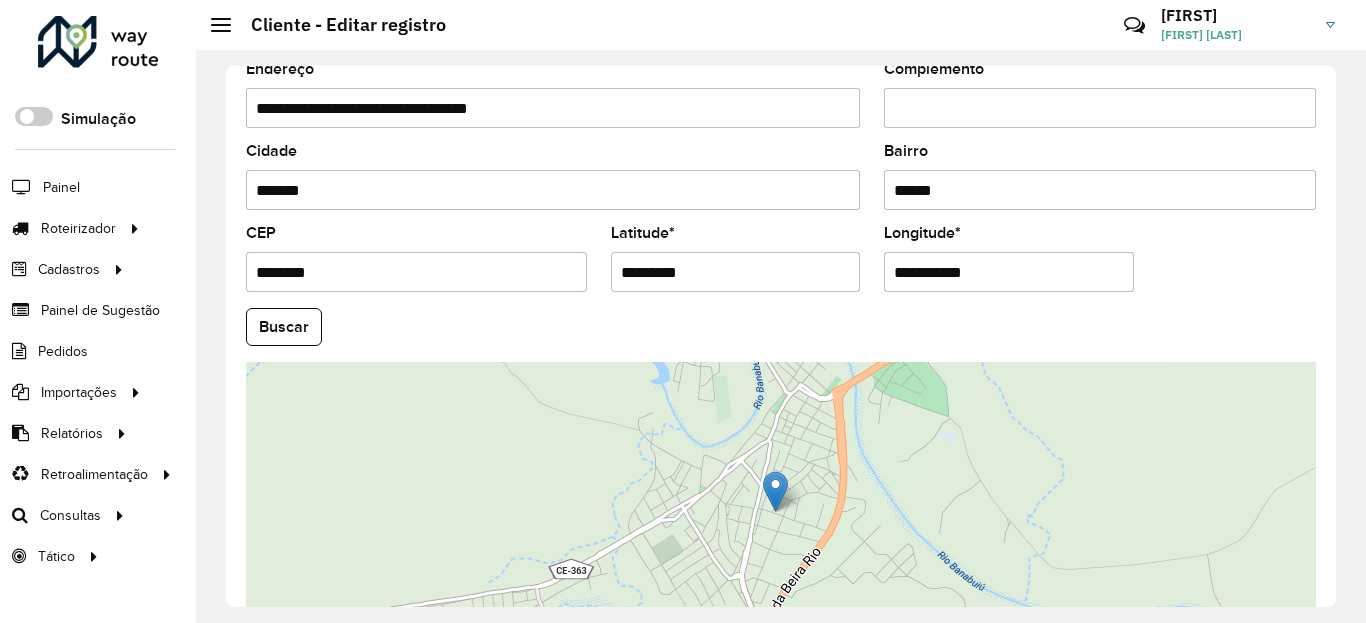click on "*********" at bounding box center [736, 272] 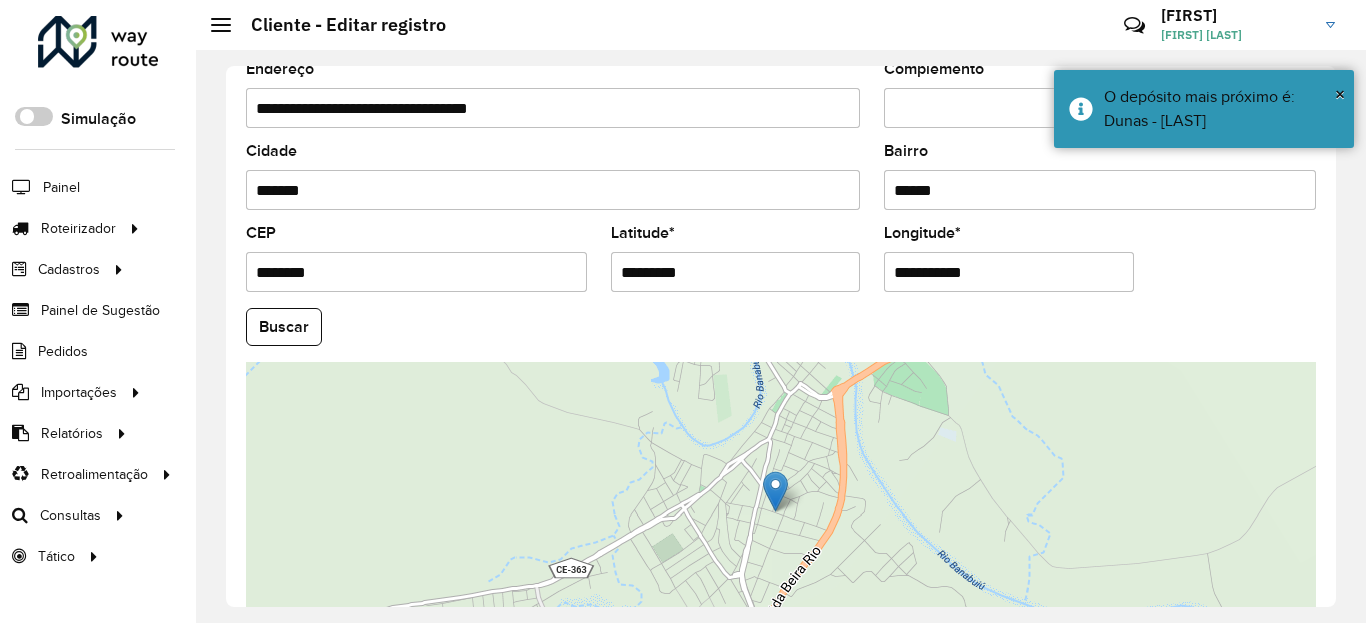 click on "**********" at bounding box center (1009, 272) 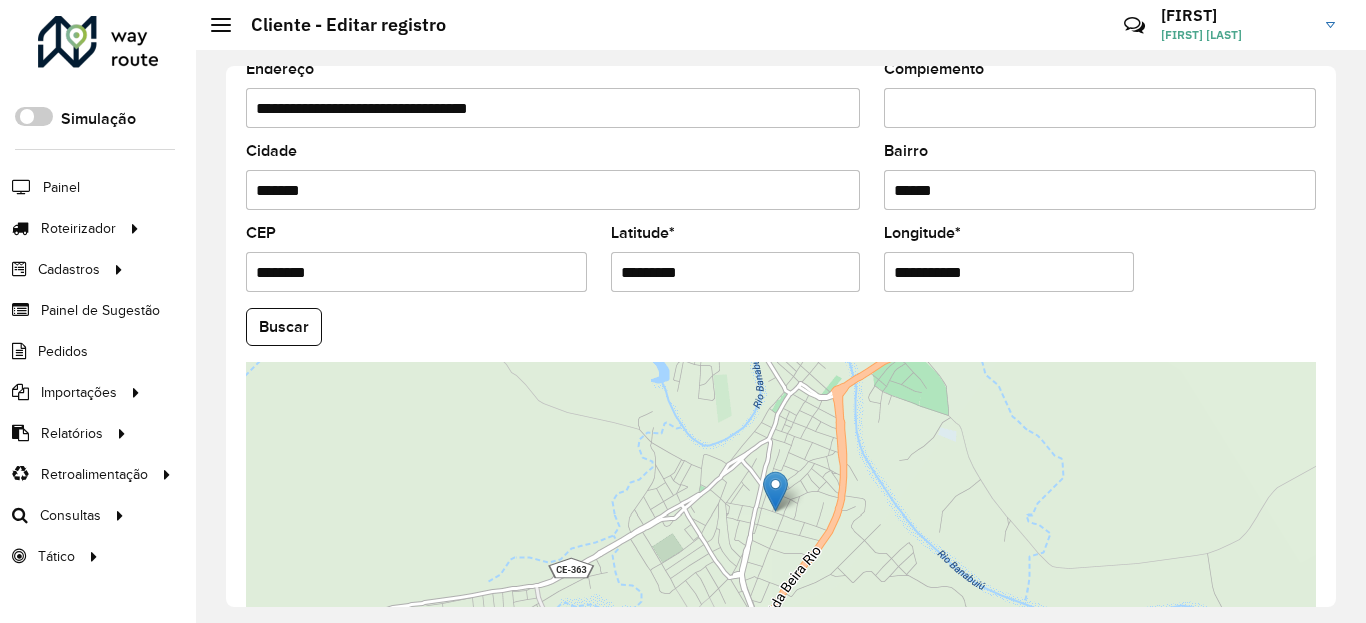 paste 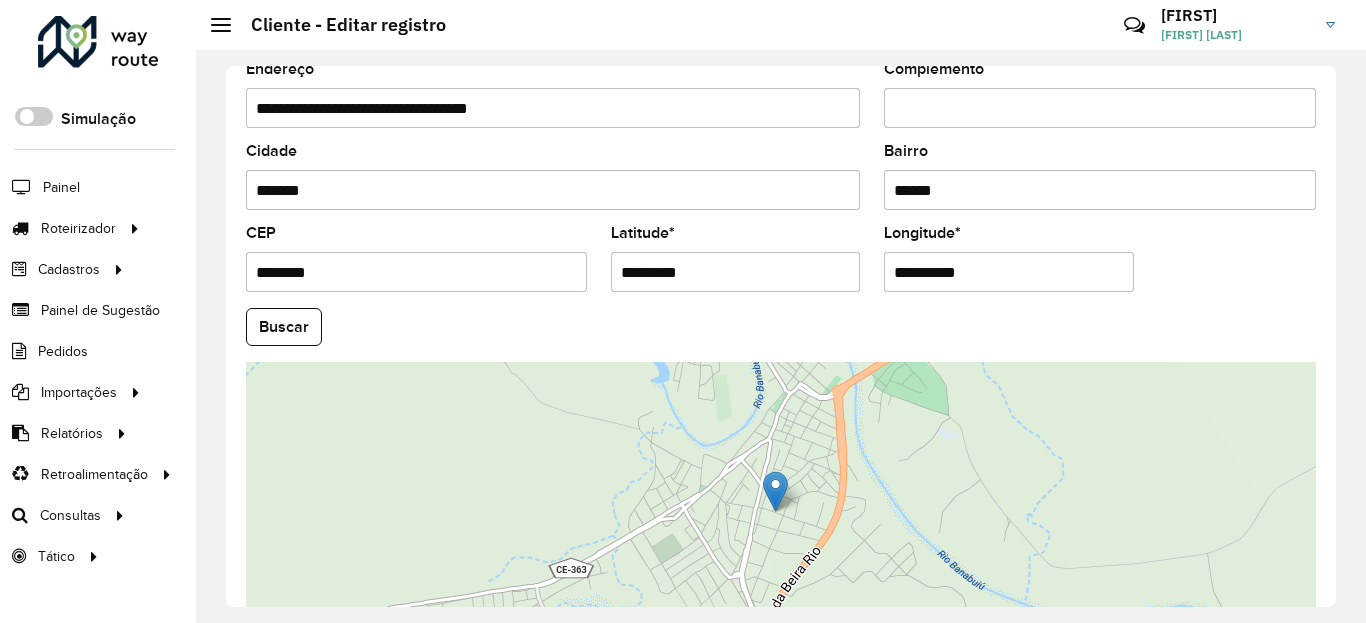type on "**********" 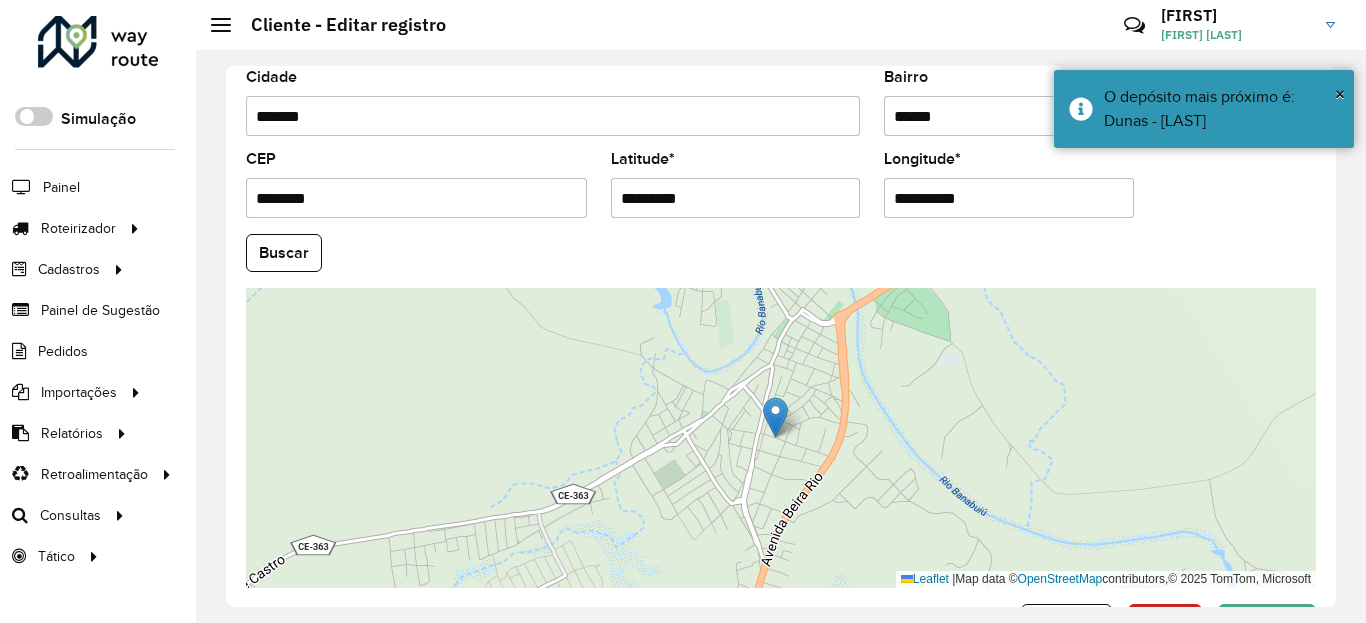 scroll, scrollTop: 865, scrollLeft: 0, axis: vertical 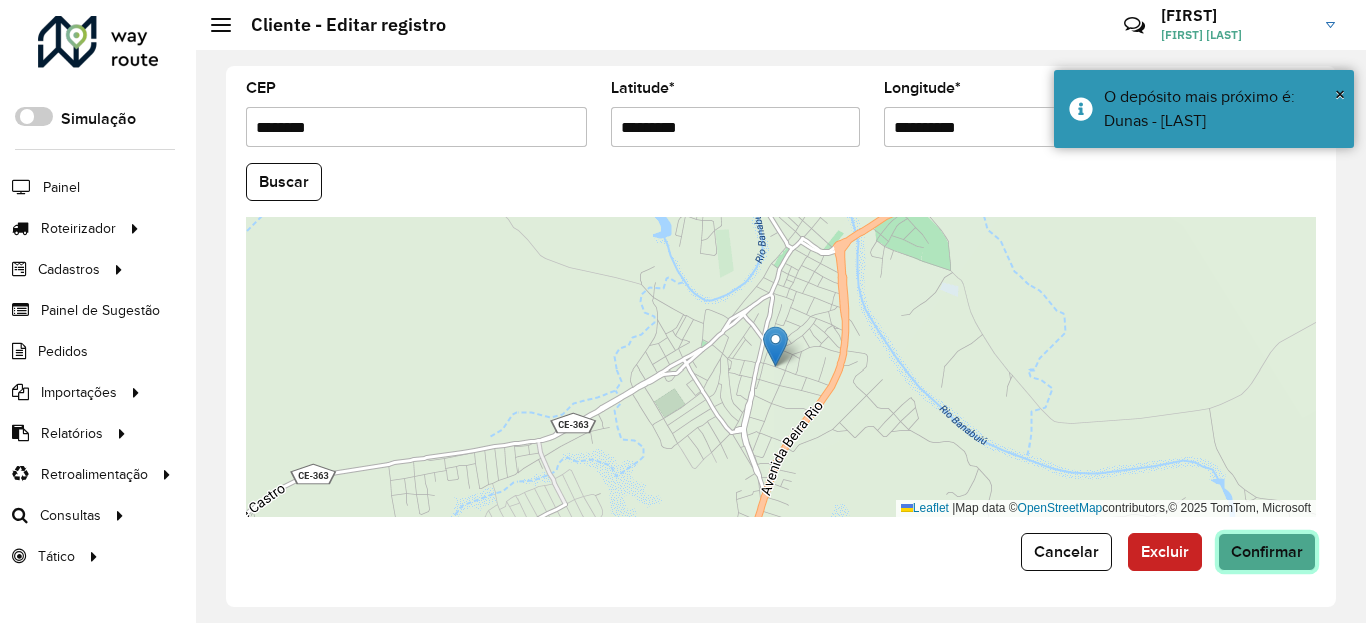 click on "Confirmar" 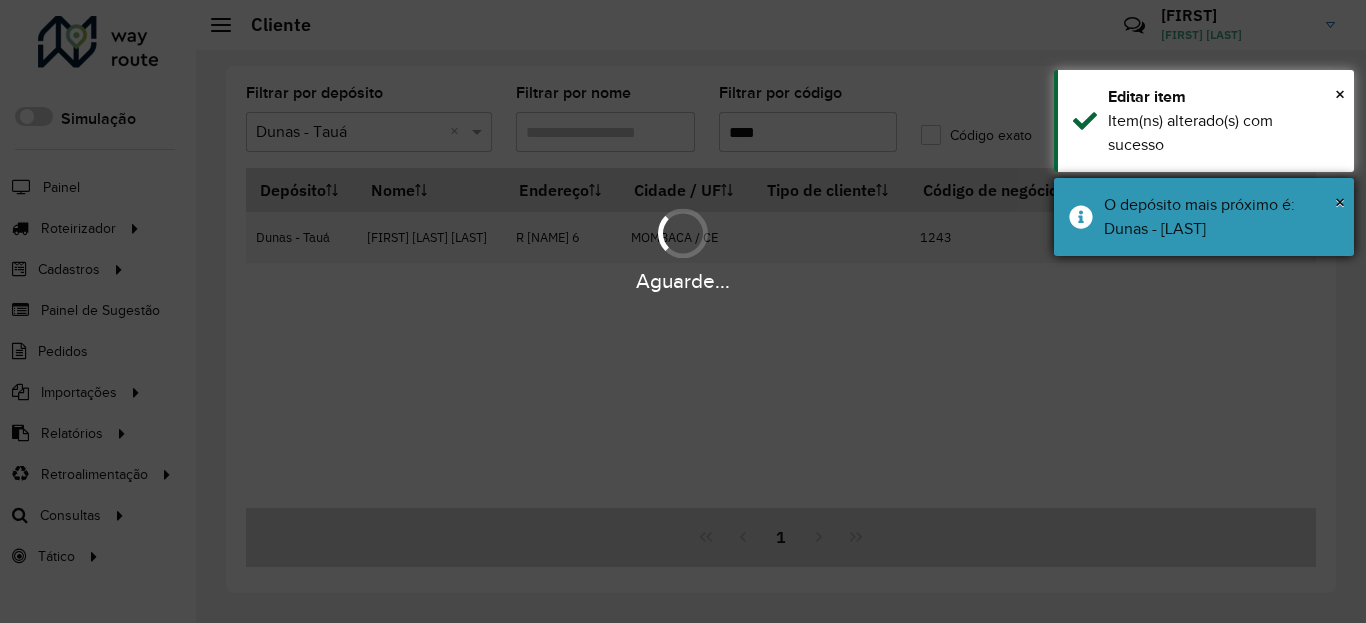 click on "O depósito mais próximo é: Dunas - Quixeramobim" at bounding box center (1221, 217) 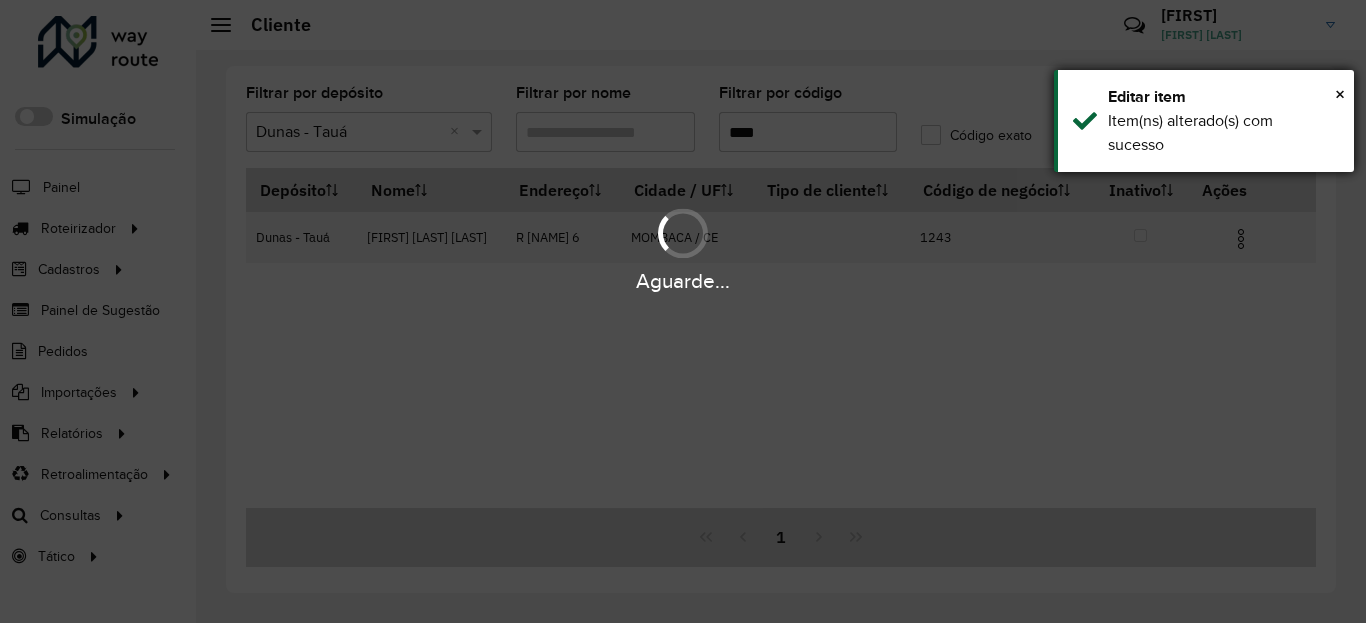 click on "Item(ns) alterado(s) com sucesso" at bounding box center [1223, 133] 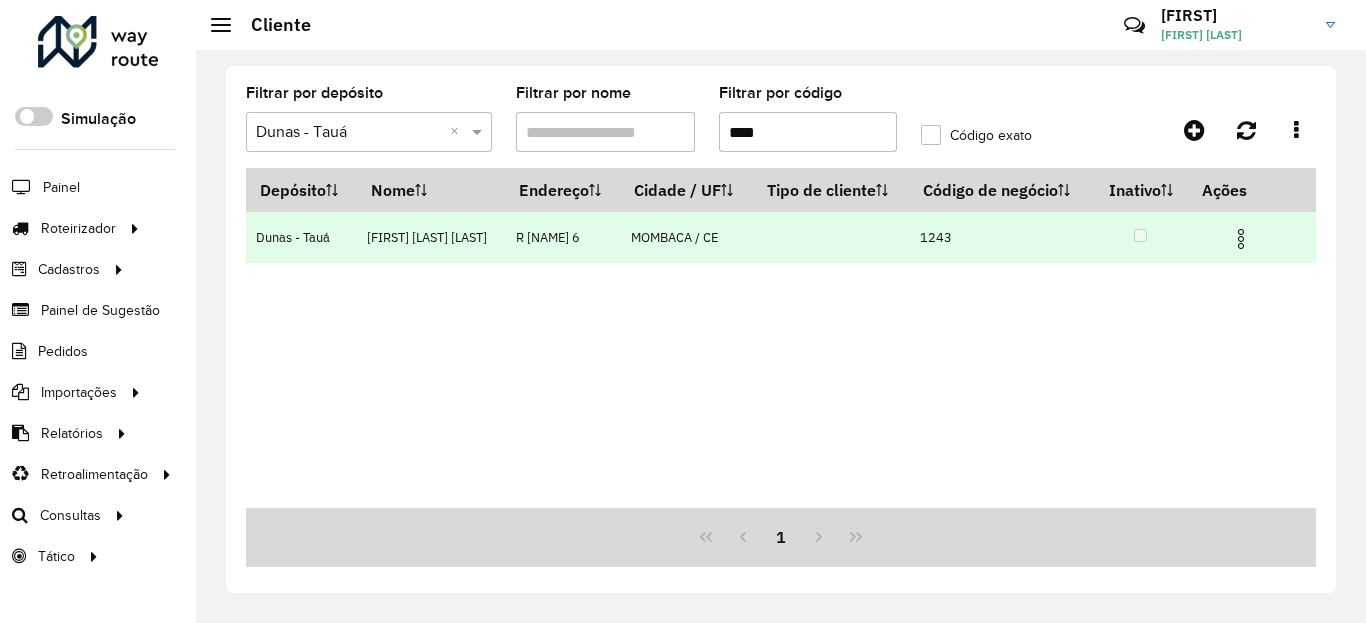 click at bounding box center [1241, 239] 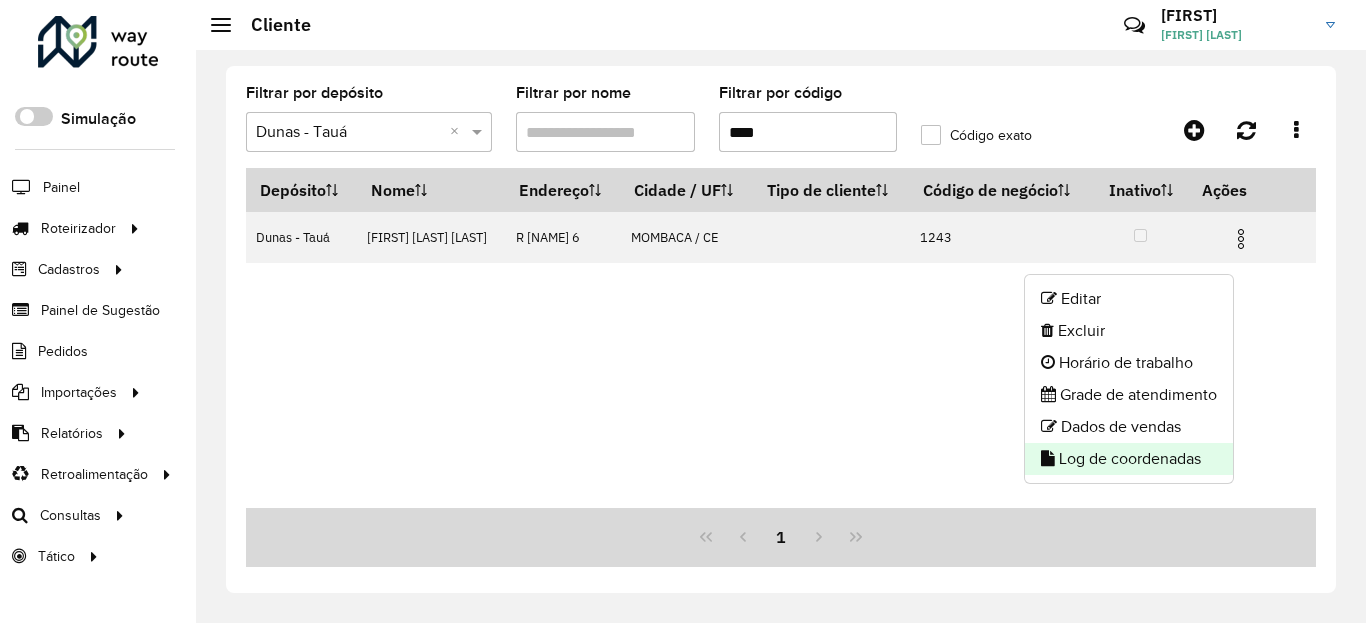 click on "Log de coordenadas" 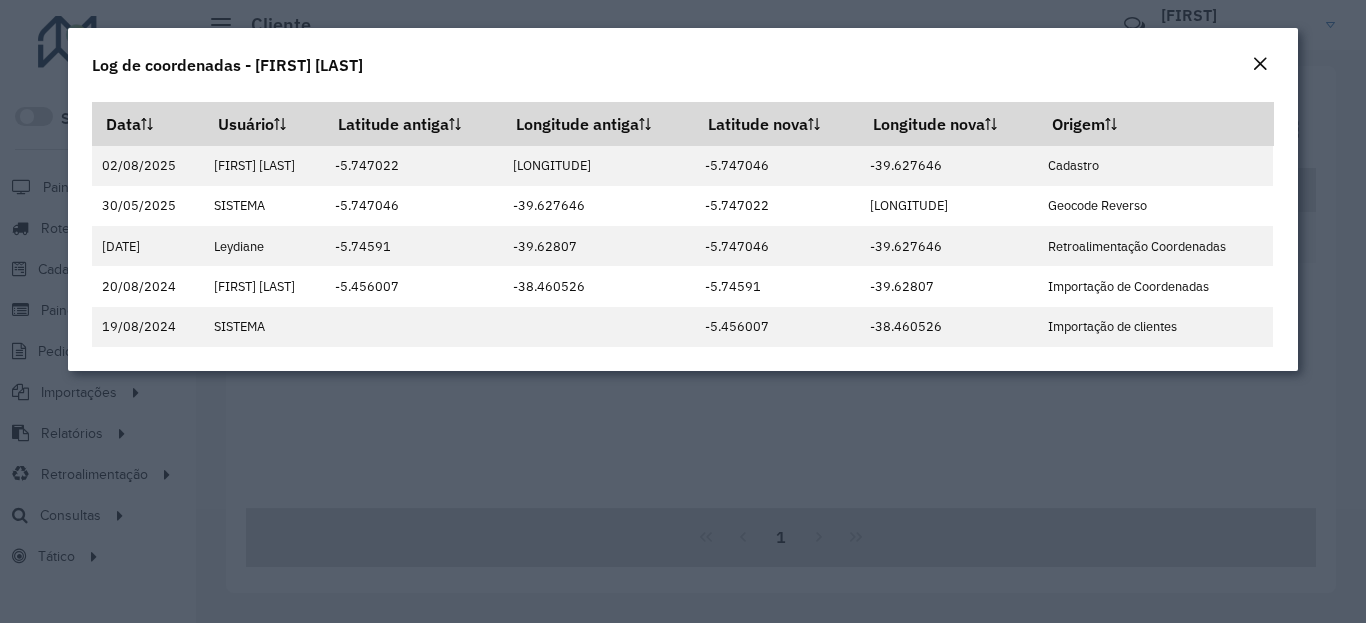 click 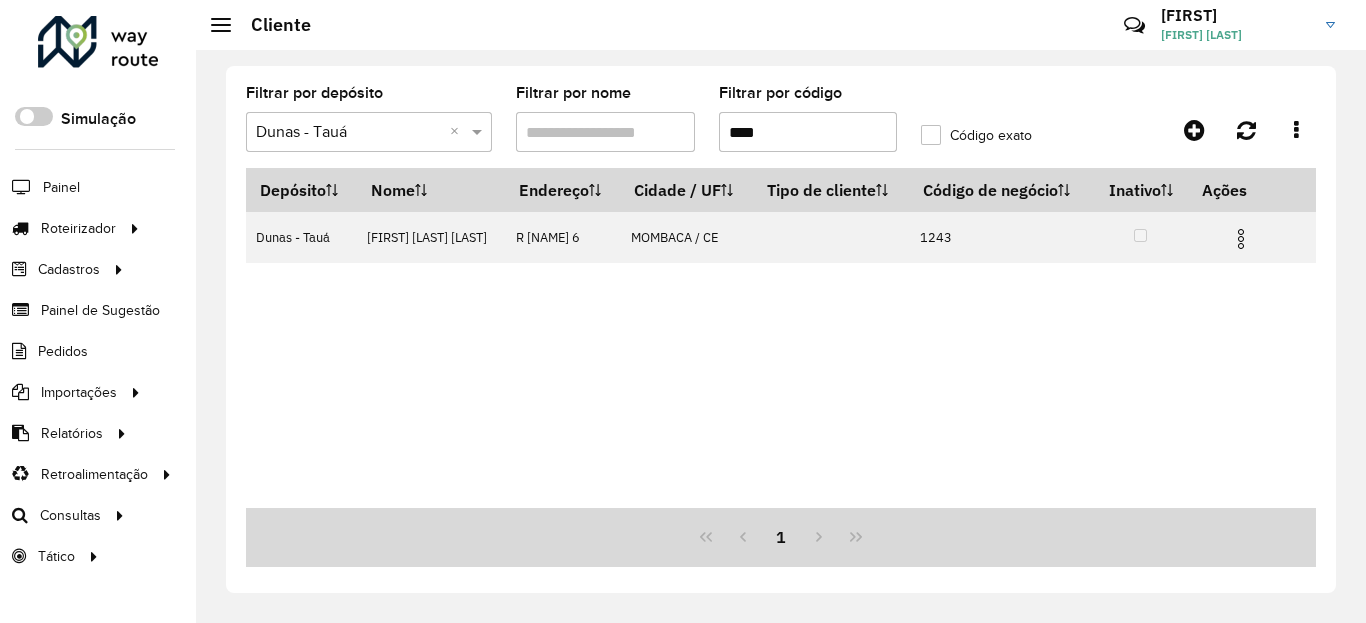 click on "****" at bounding box center (808, 132) 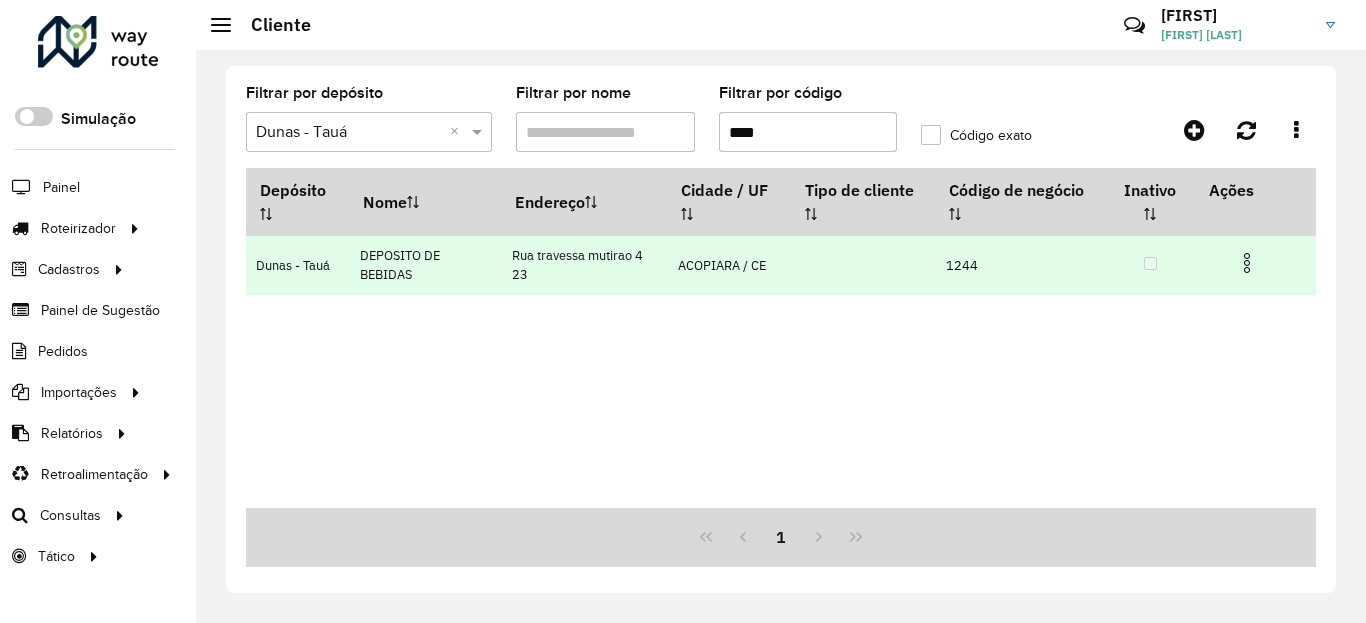 click at bounding box center [1247, 263] 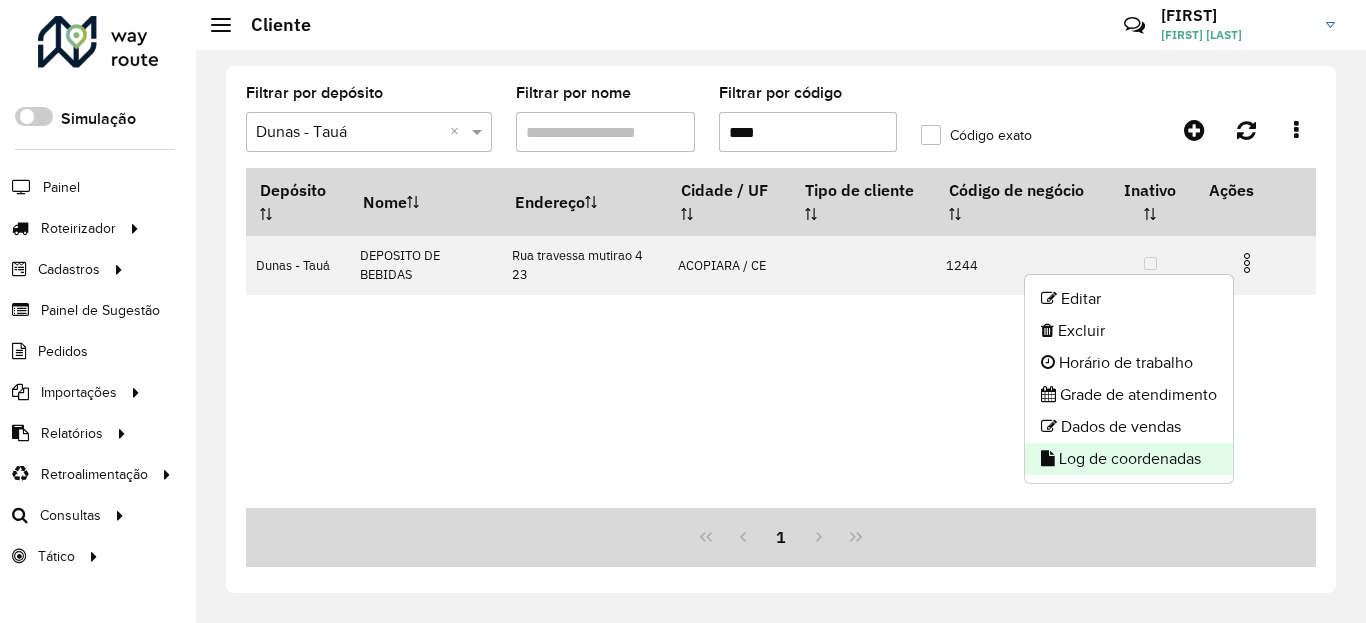 click on "Log de coordenadas" 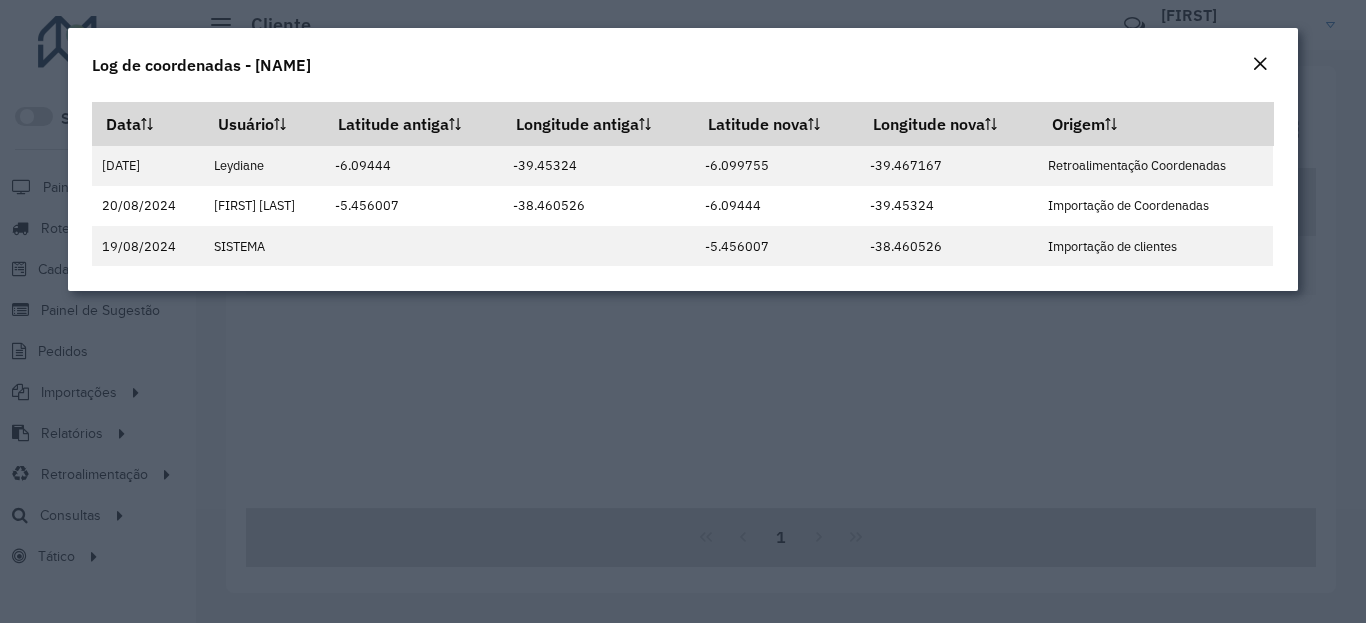 click 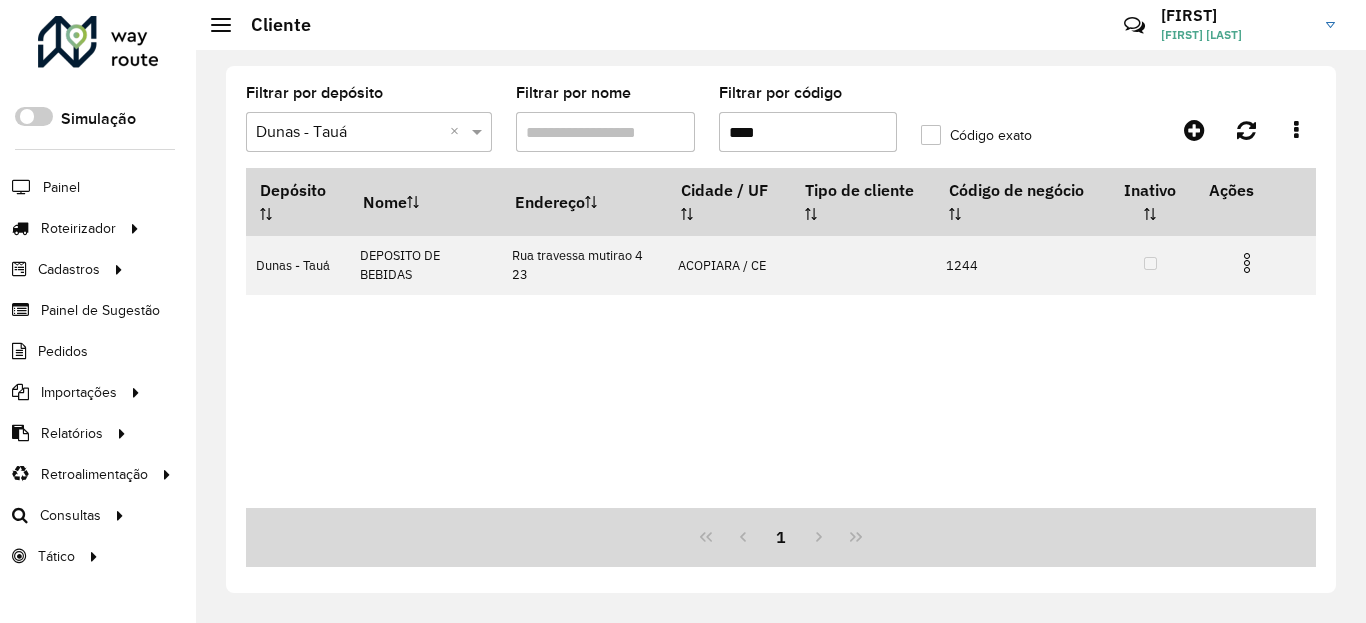 click on "****" at bounding box center [808, 132] 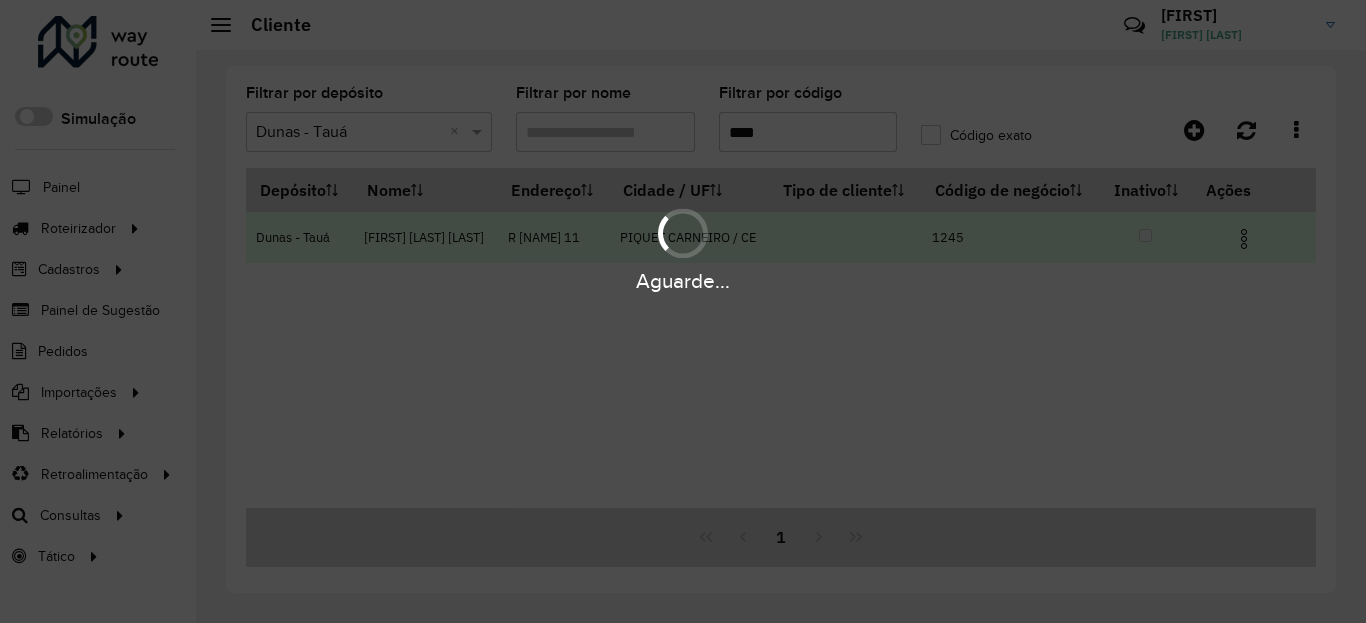 type on "****" 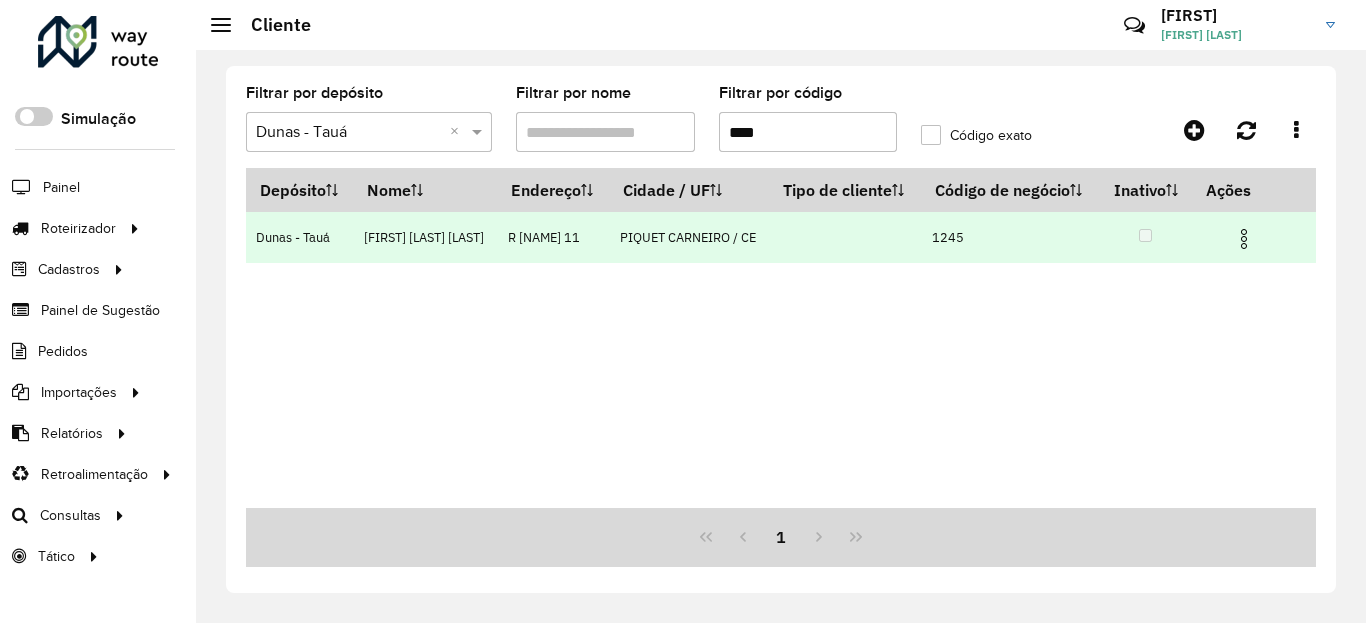 click at bounding box center [1244, 239] 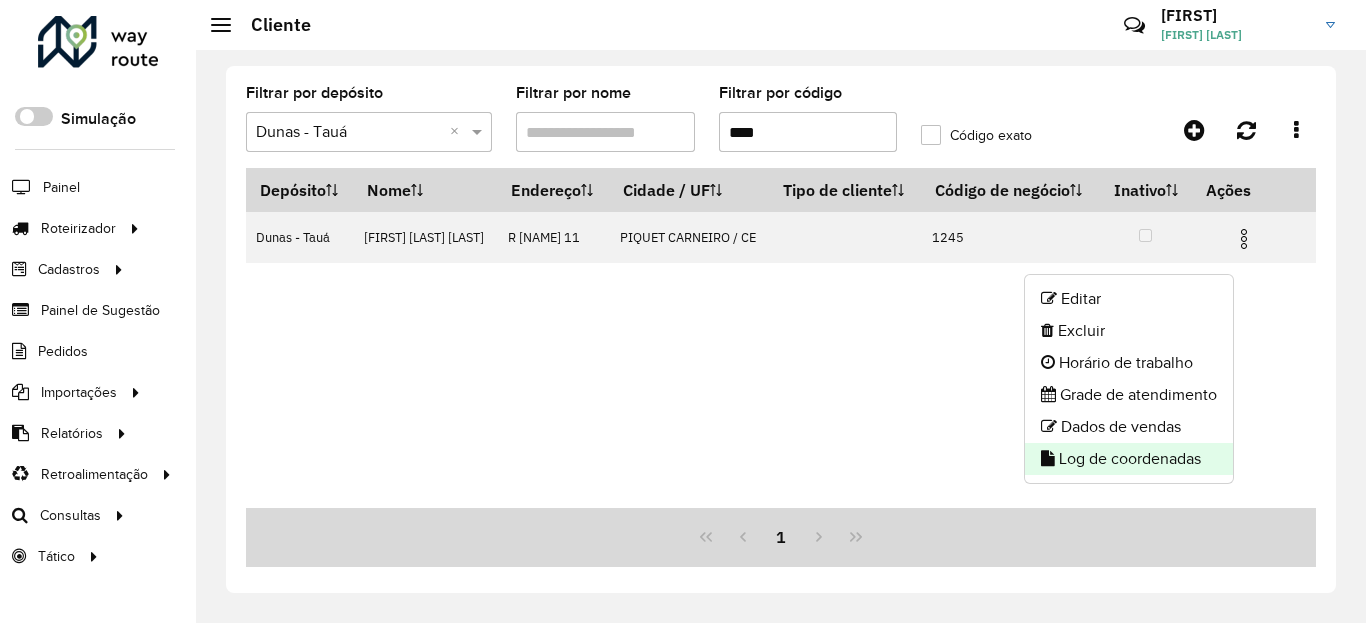 click on "Log de coordenadas" 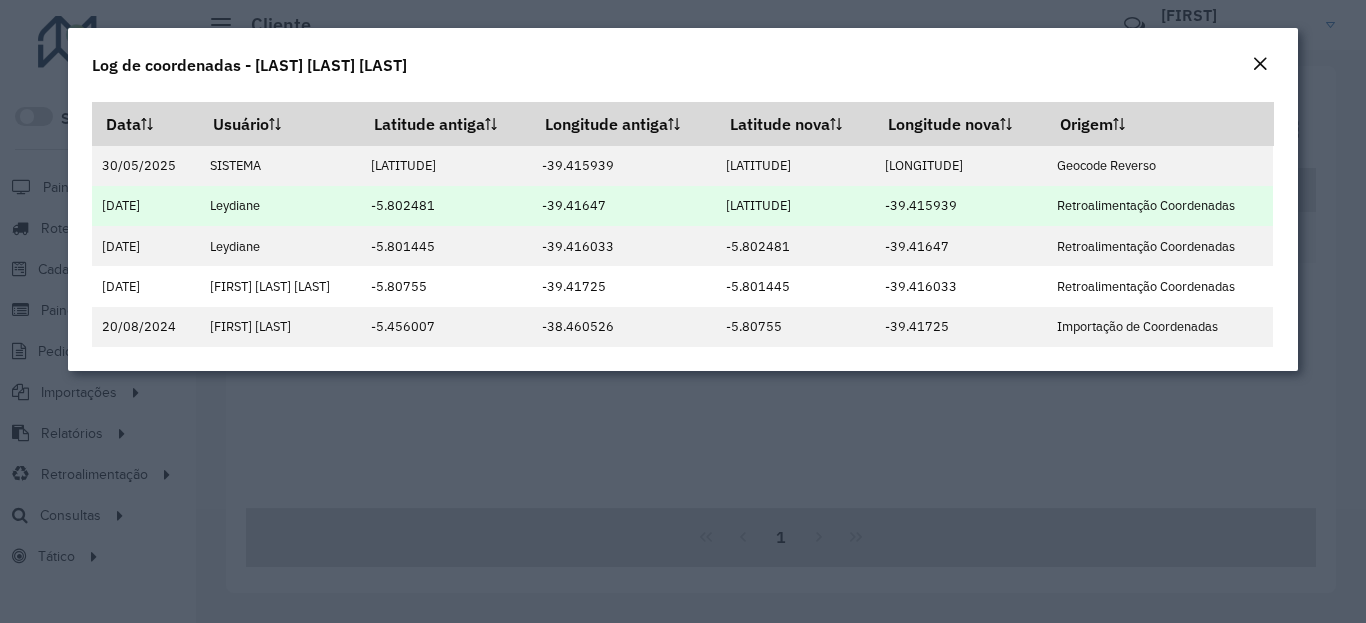 click on "-5.801288" at bounding box center [795, 206] 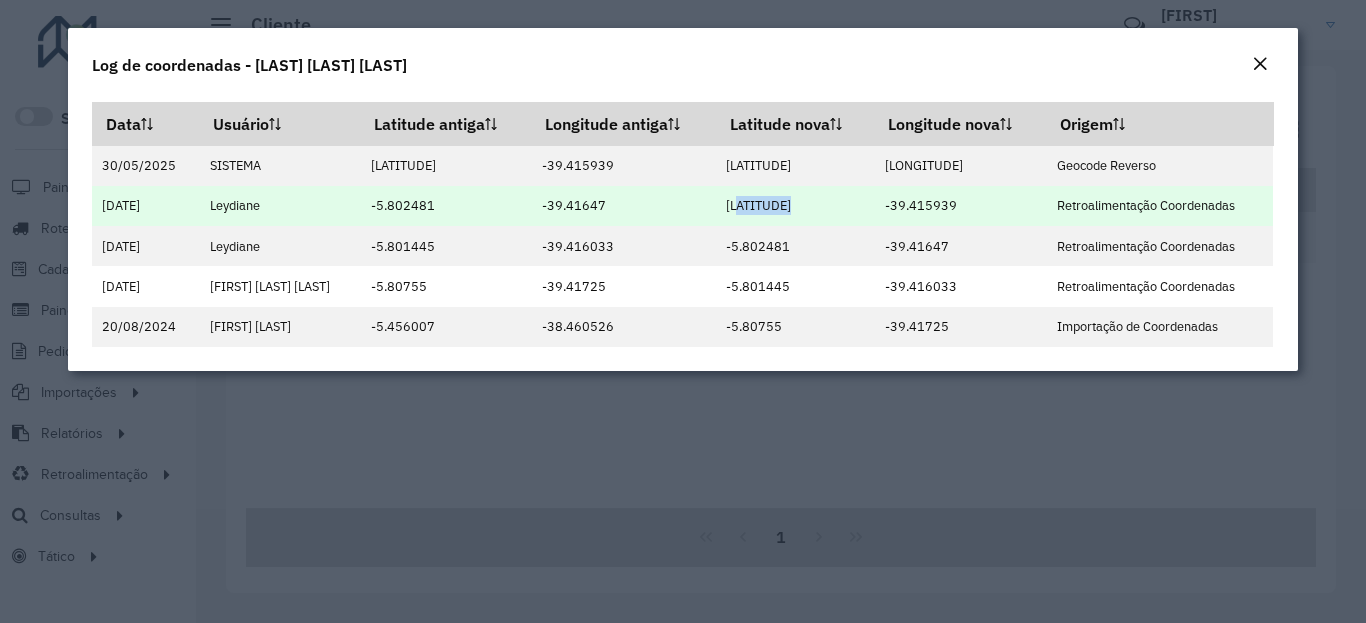click on "-5.801288" at bounding box center (795, 206) 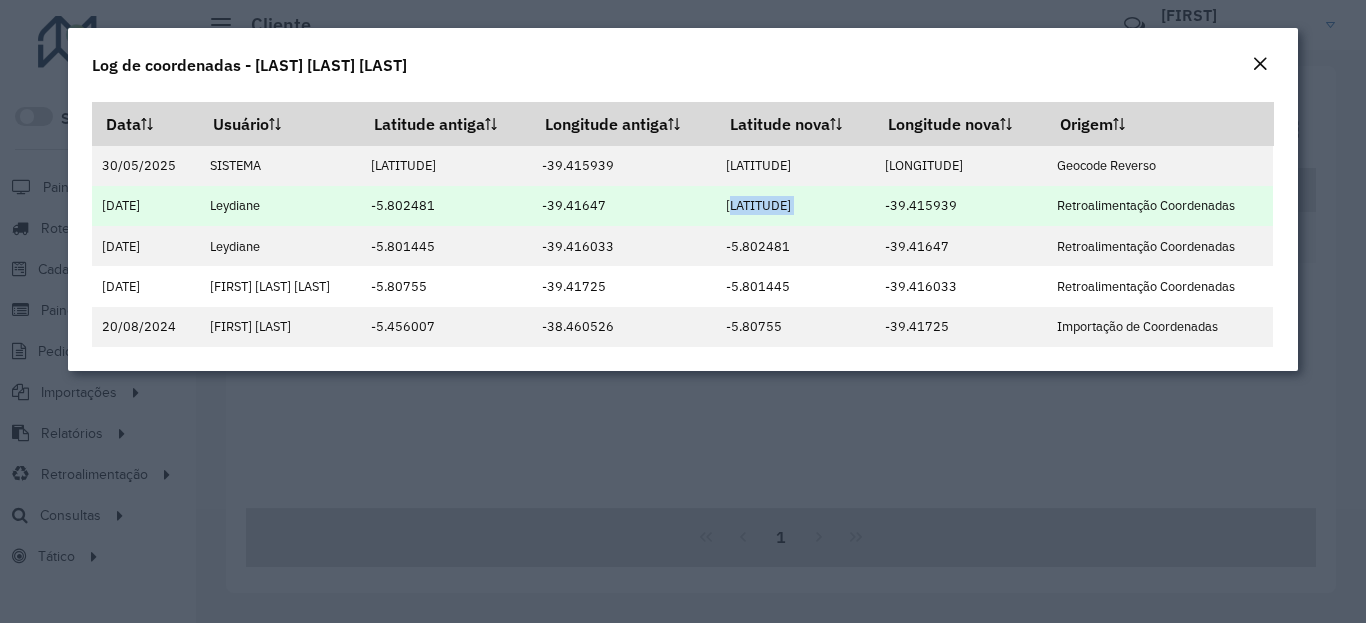 copy on "-5.801288" 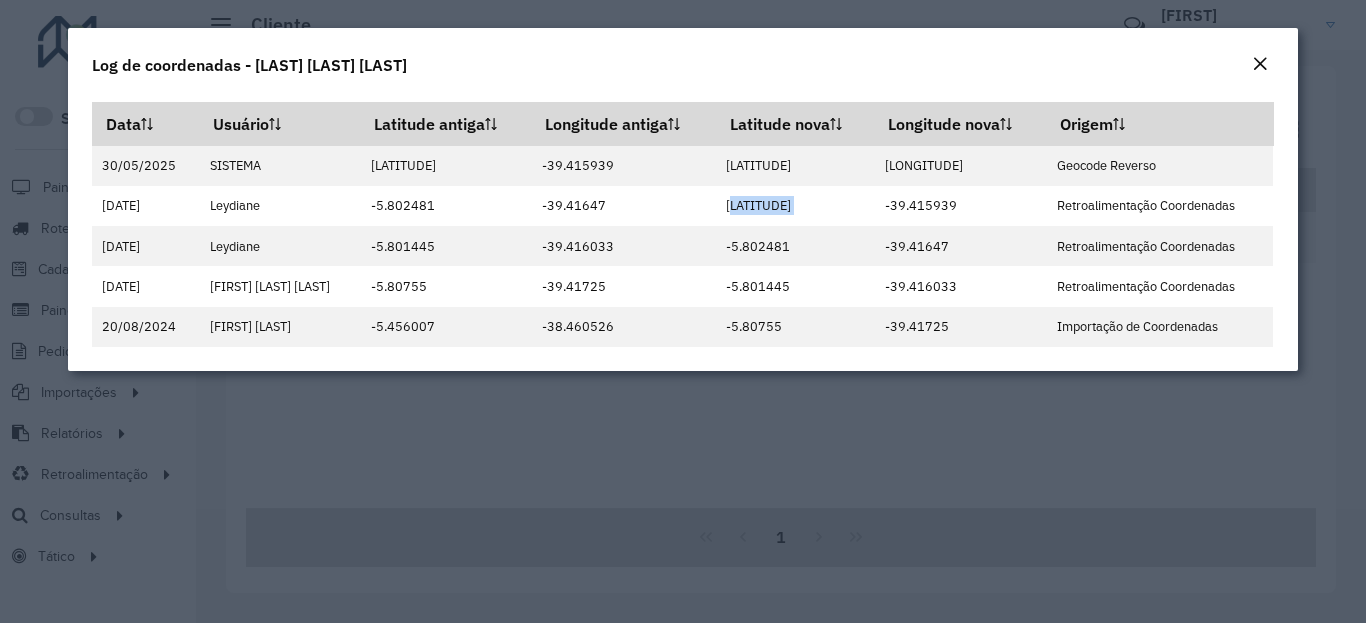 click 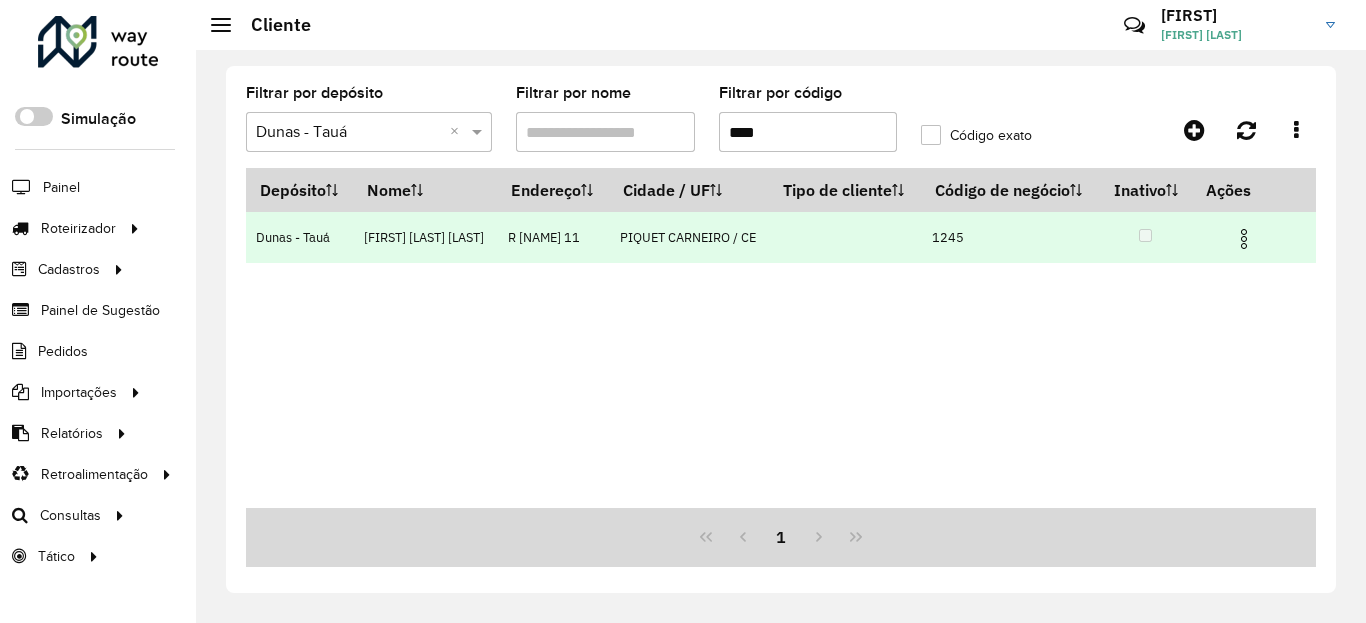 click at bounding box center (1253, 237) 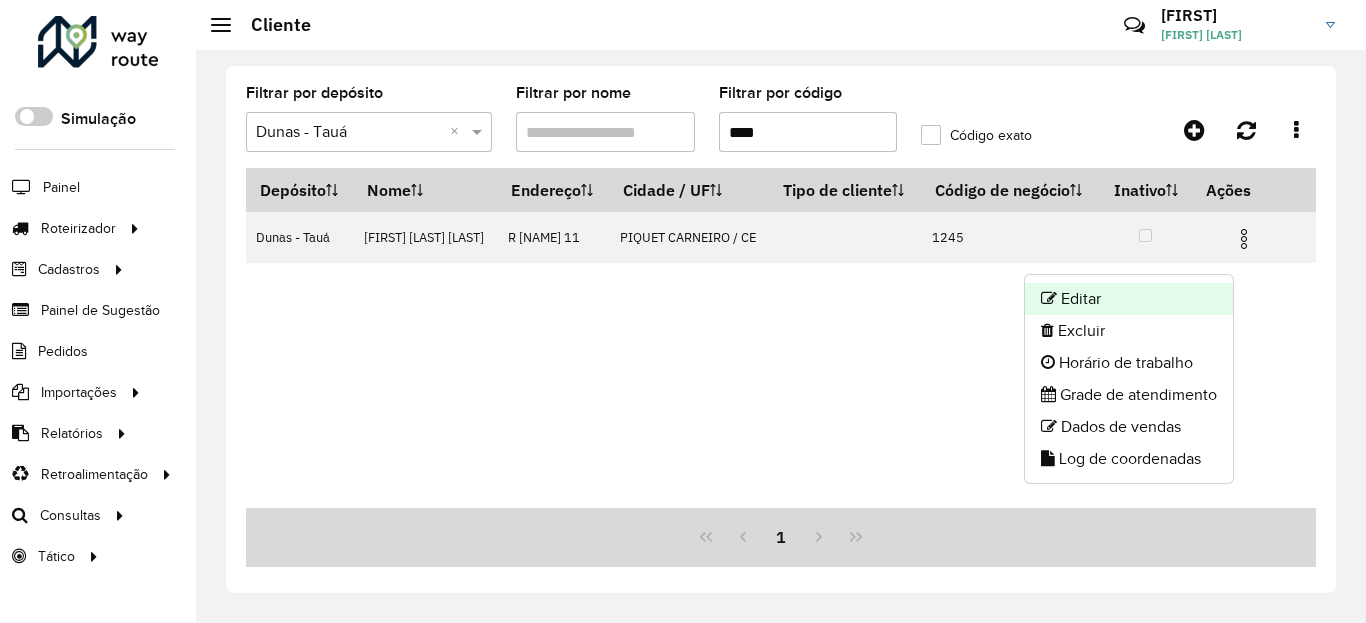 click on "Editar" 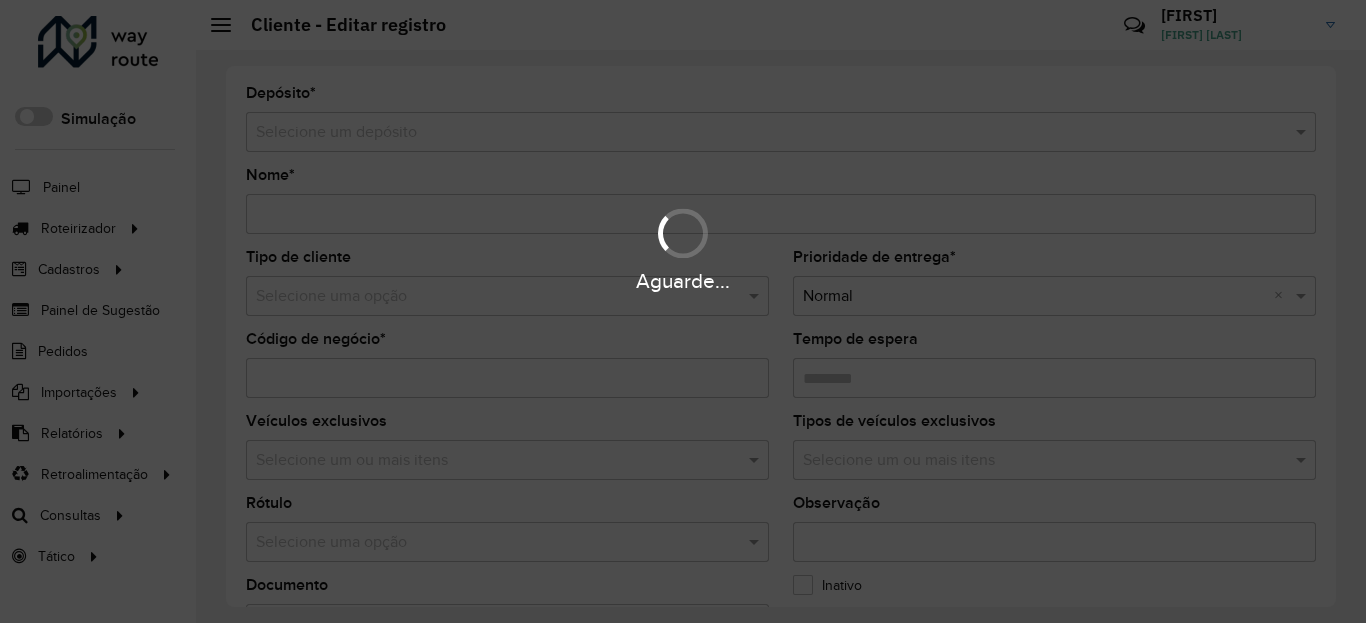 type on "**********" 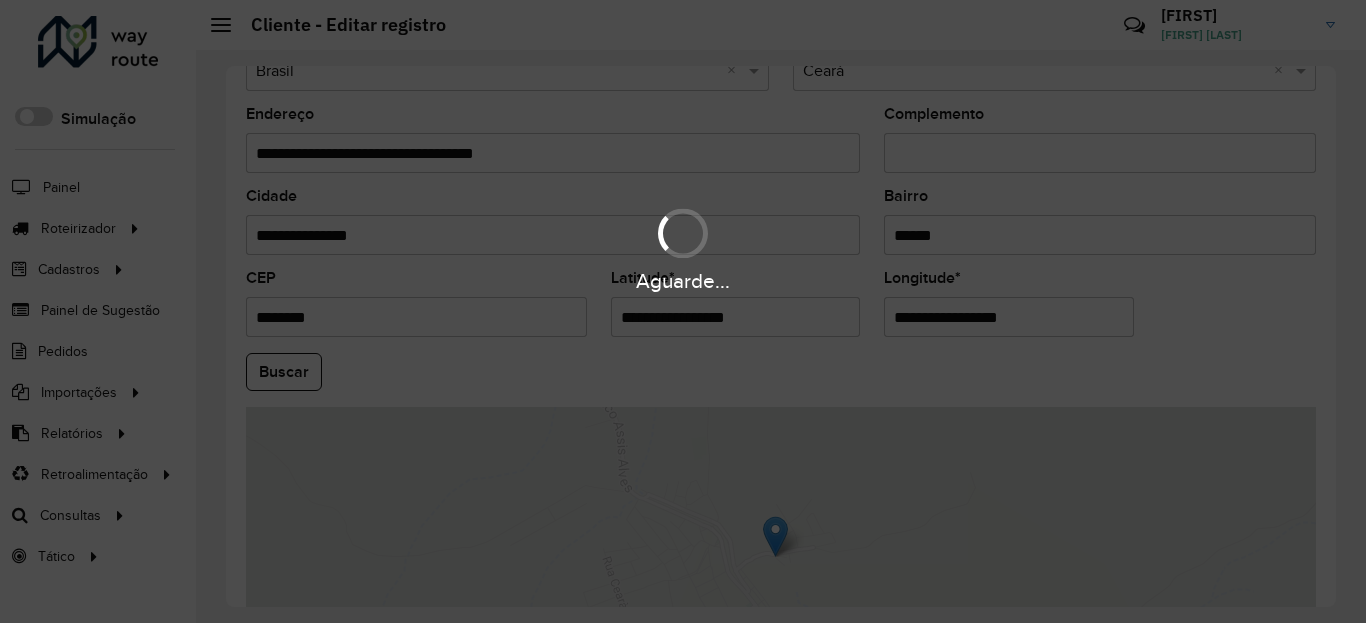 scroll, scrollTop: 865, scrollLeft: 0, axis: vertical 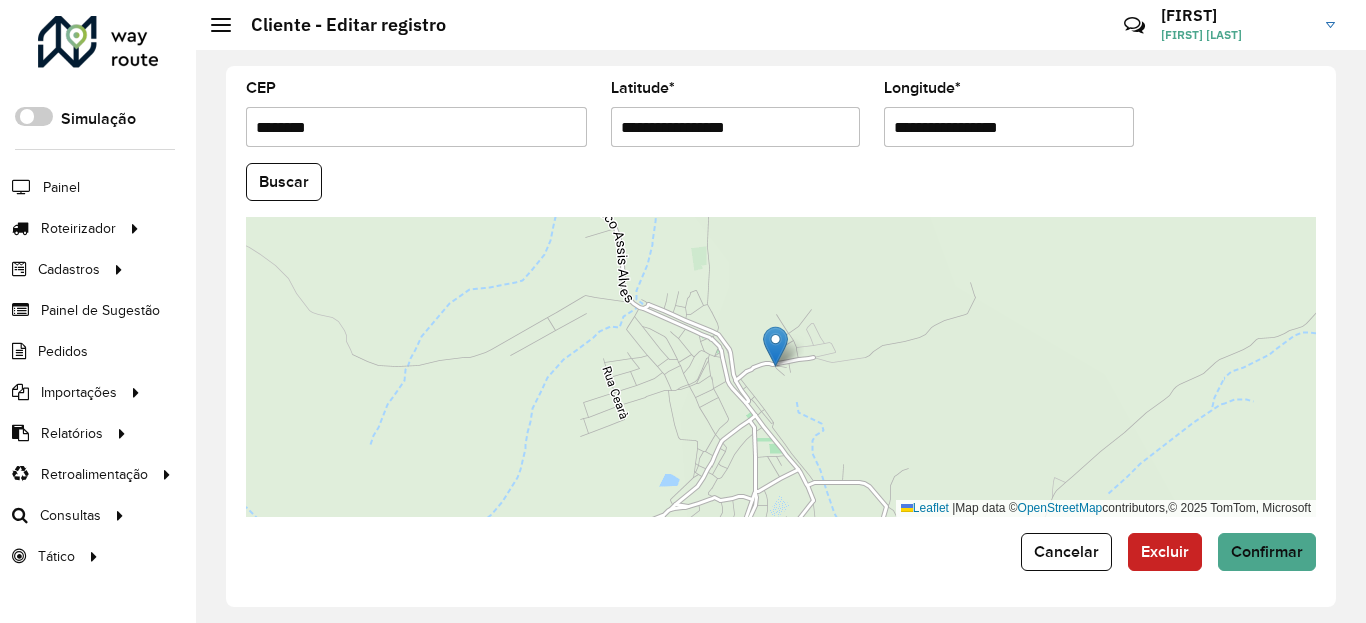click on "**********" at bounding box center (736, 127) 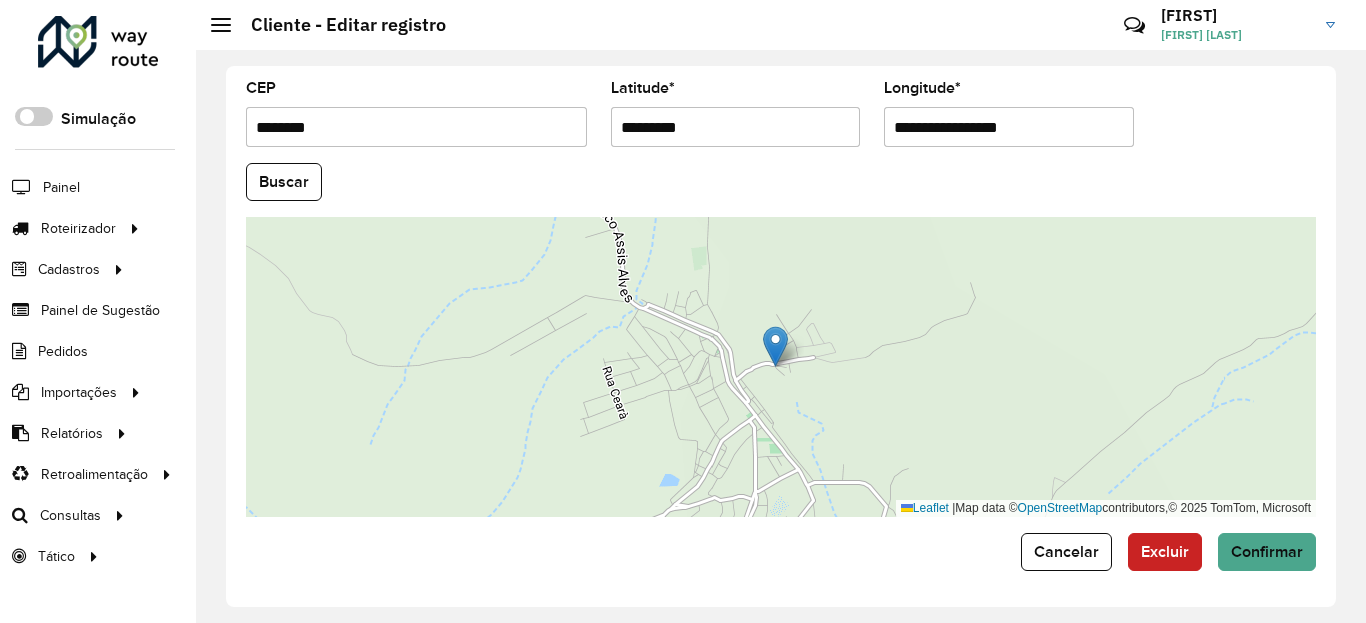 type on "*********" 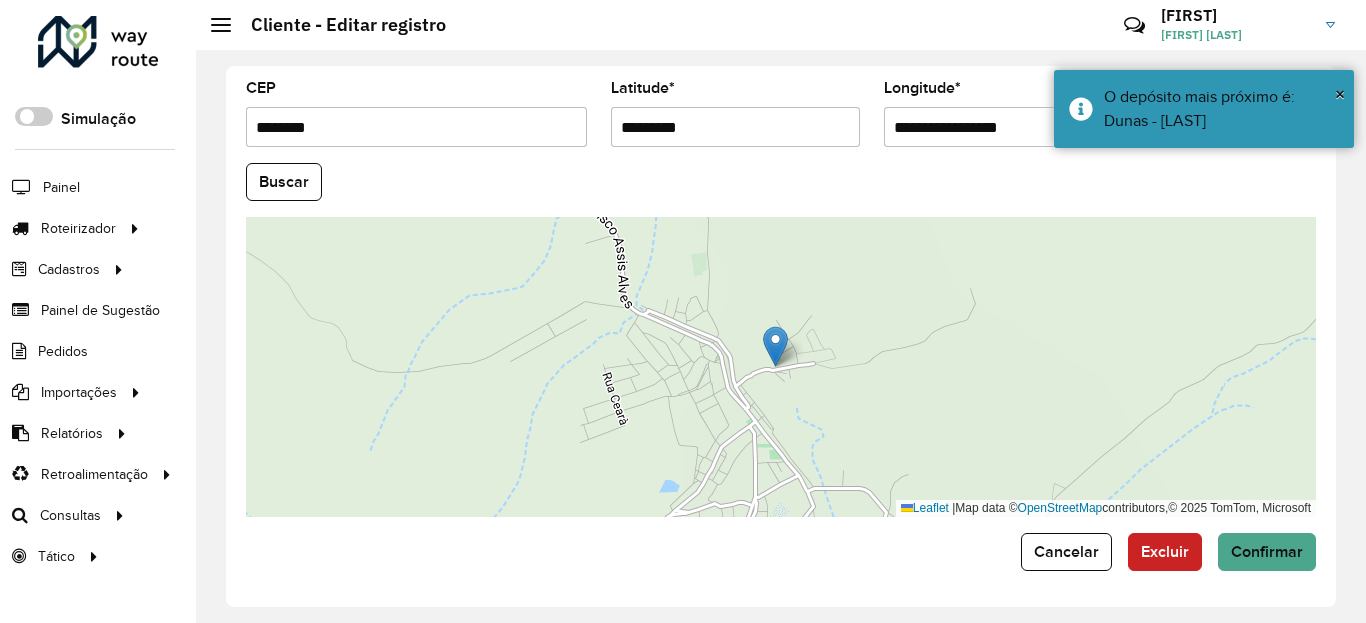click on "**********" 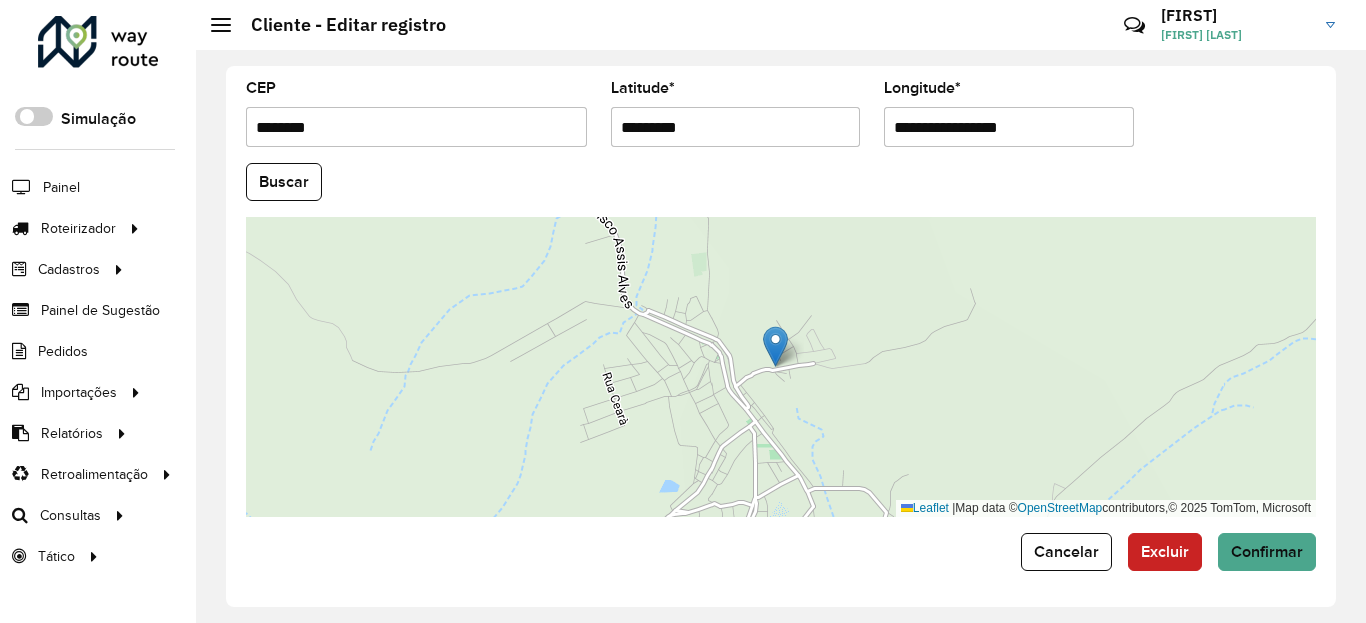 paste 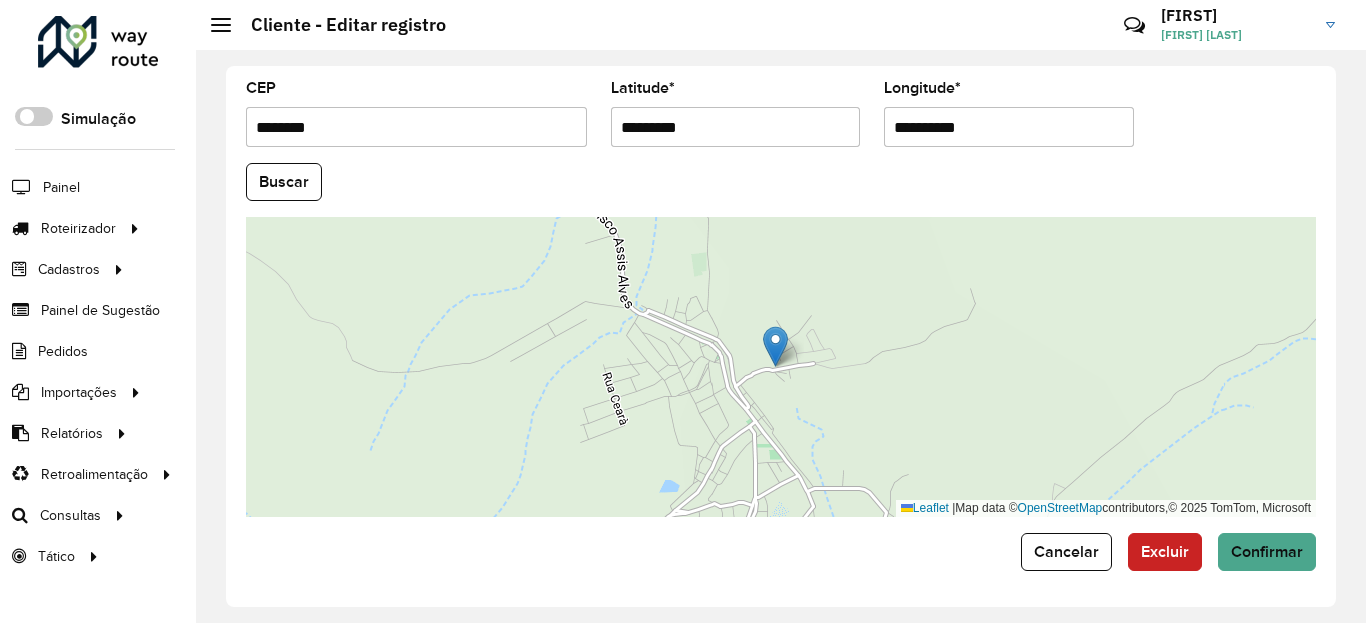 type on "**********" 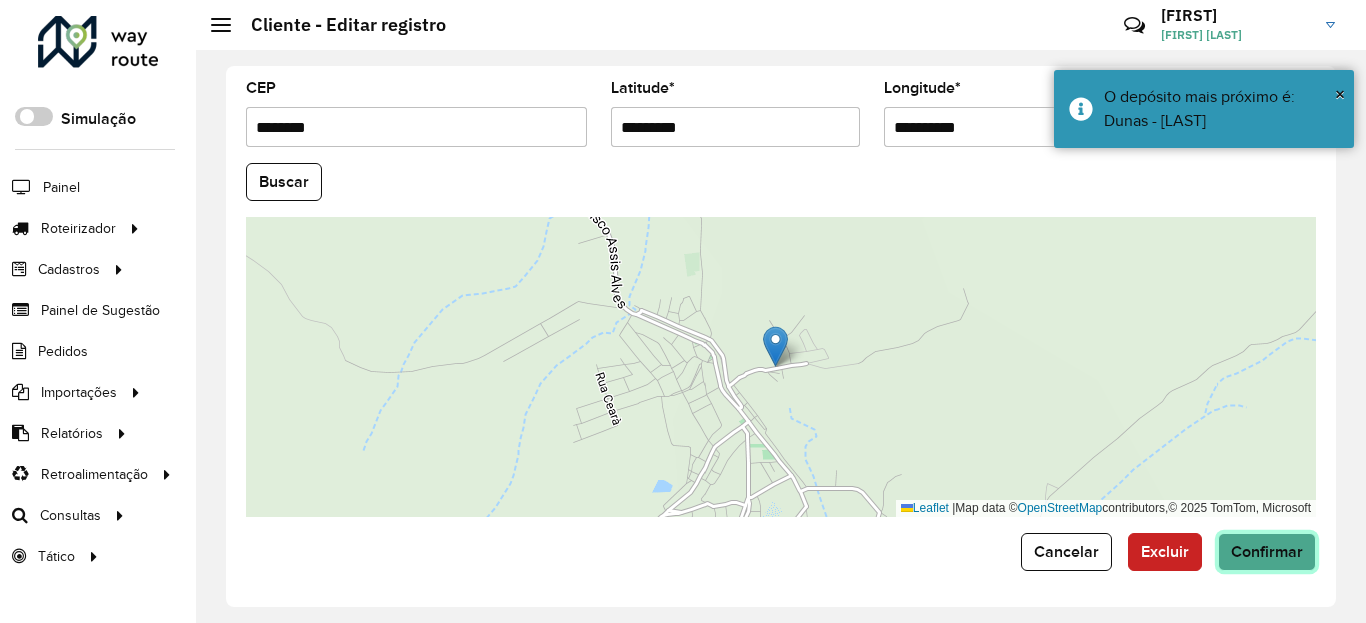 click on "Confirmar" 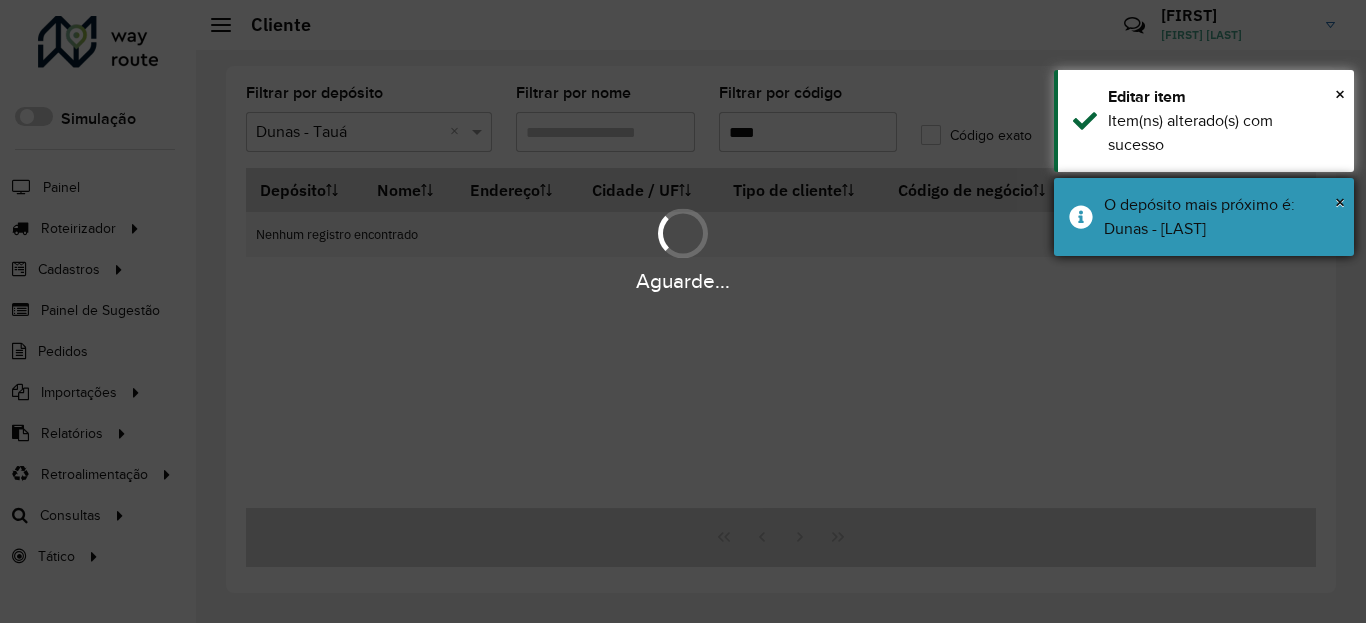 drag, startPoint x: 1167, startPoint y: 222, endPoint x: 1170, endPoint y: 208, distance: 14.3178215 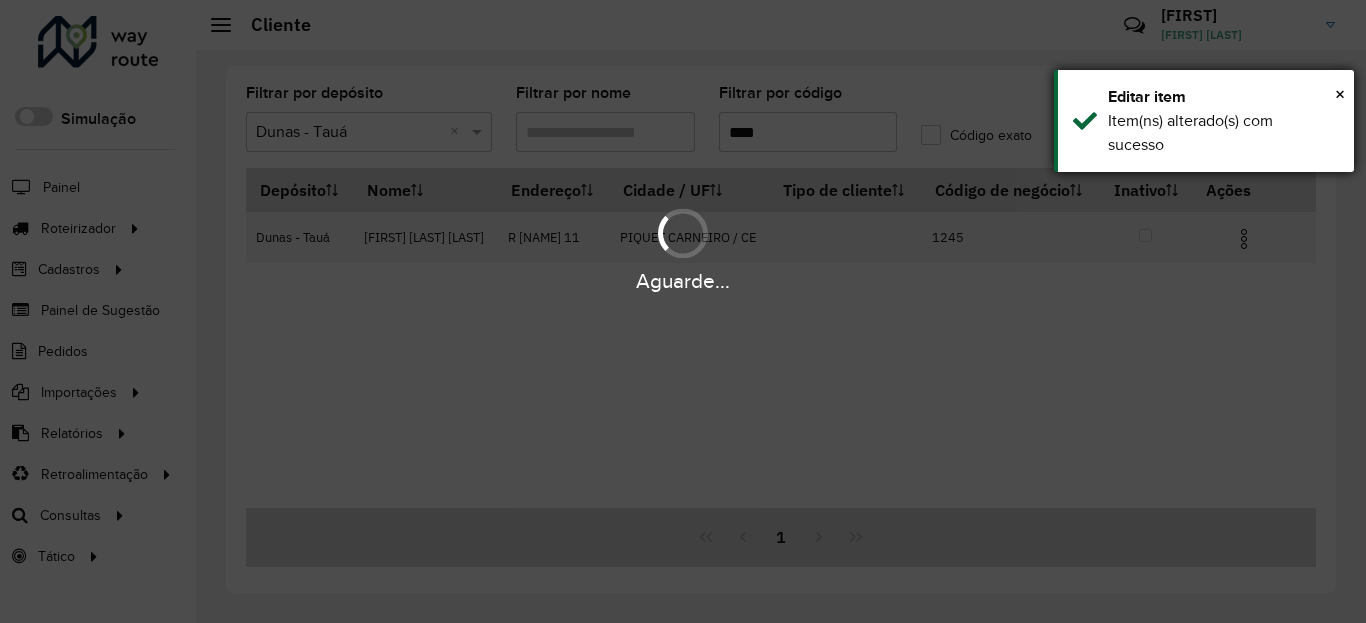 click on "Item(ns) alterado(s) com sucesso" at bounding box center [1223, 133] 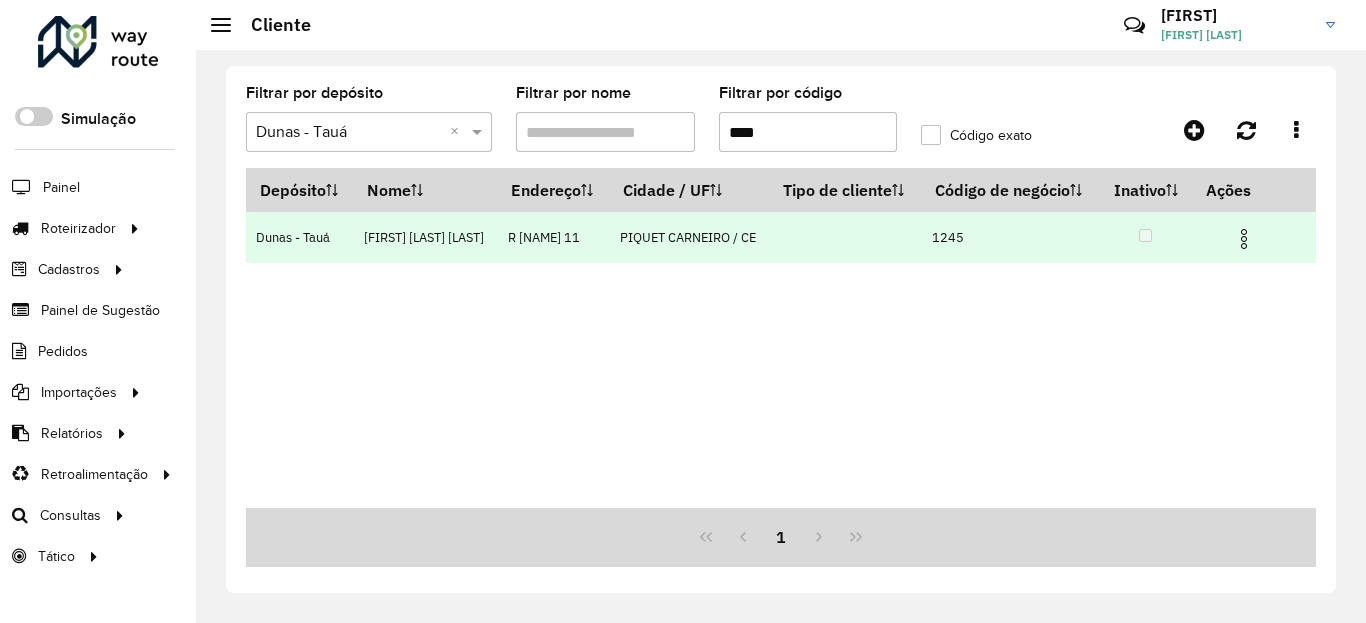 click at bounding box center (1253, 237) 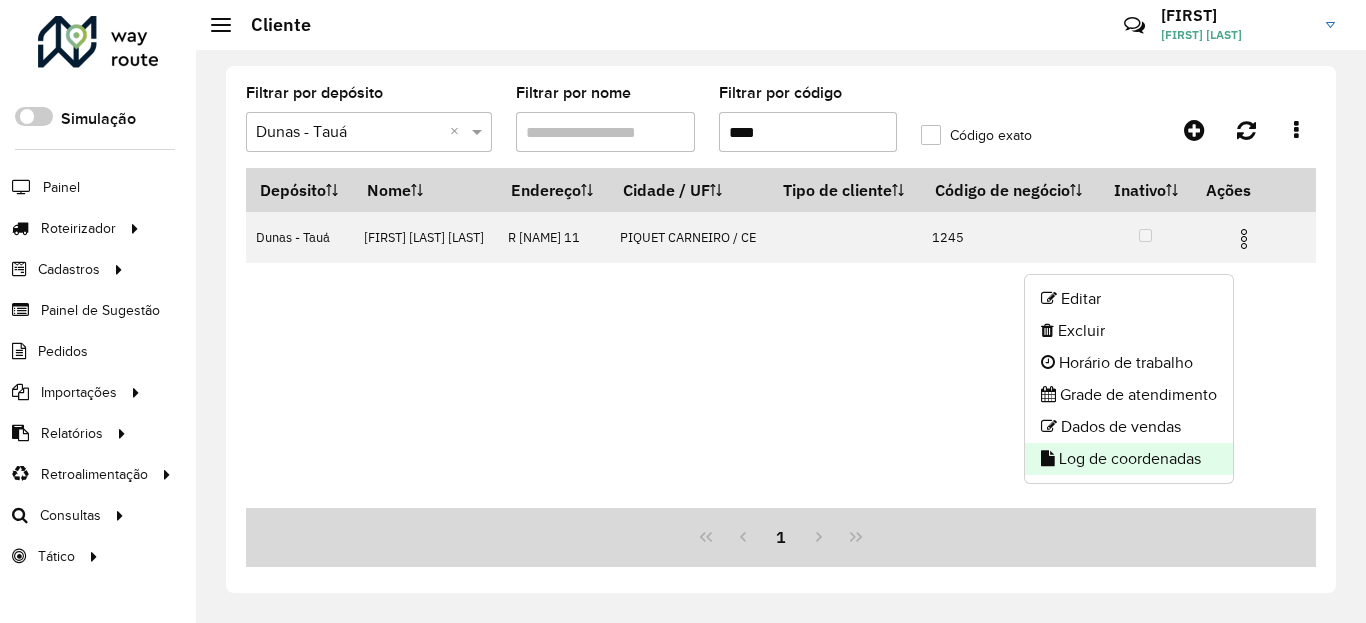 click on "Log de coordenadas" 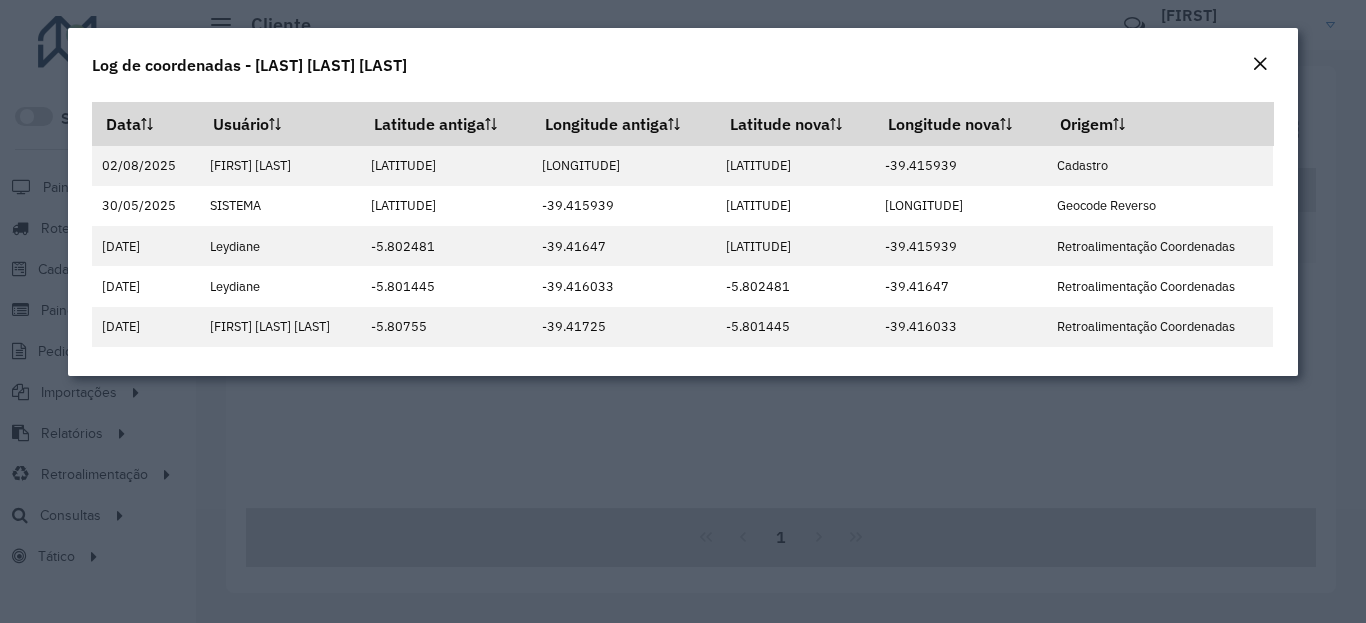 click 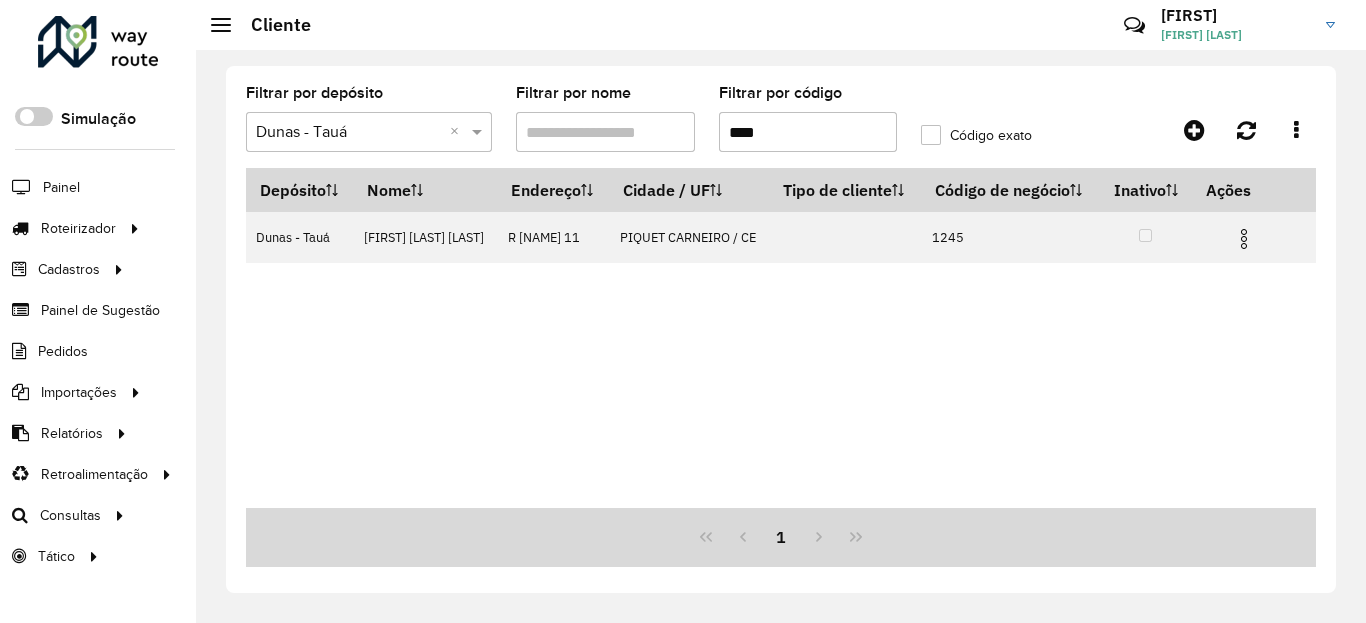 click on "****" at bounding box center [808, 132] 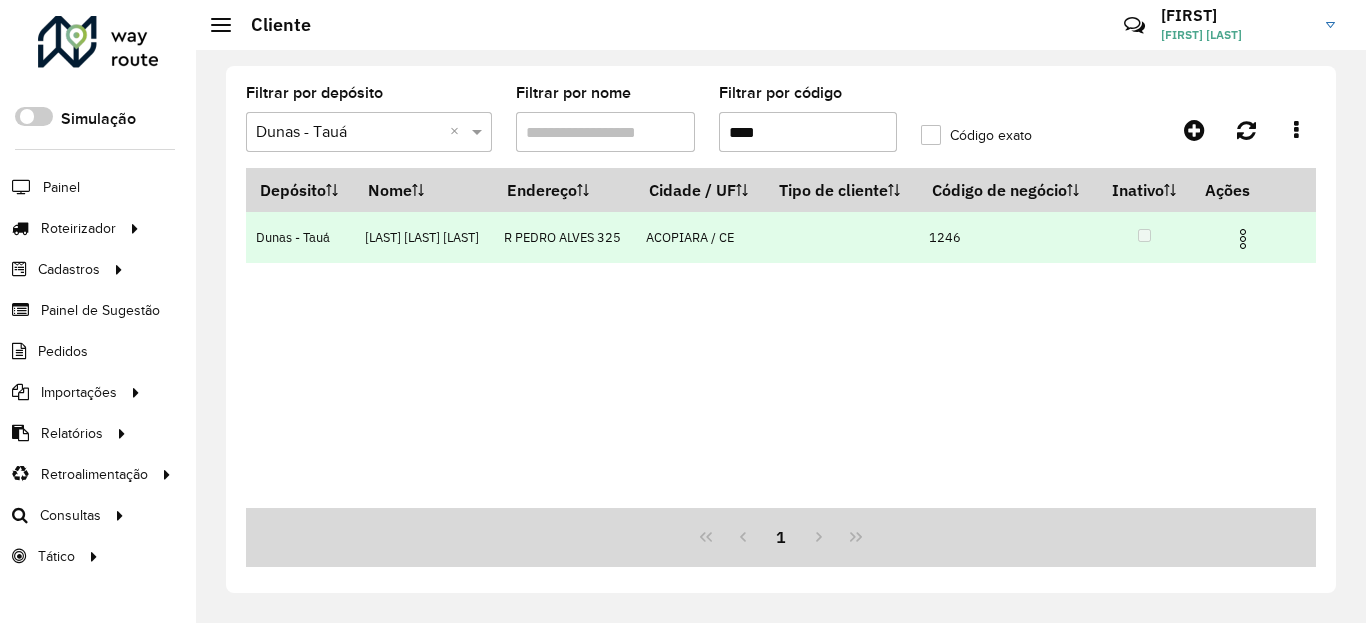 type on "****" 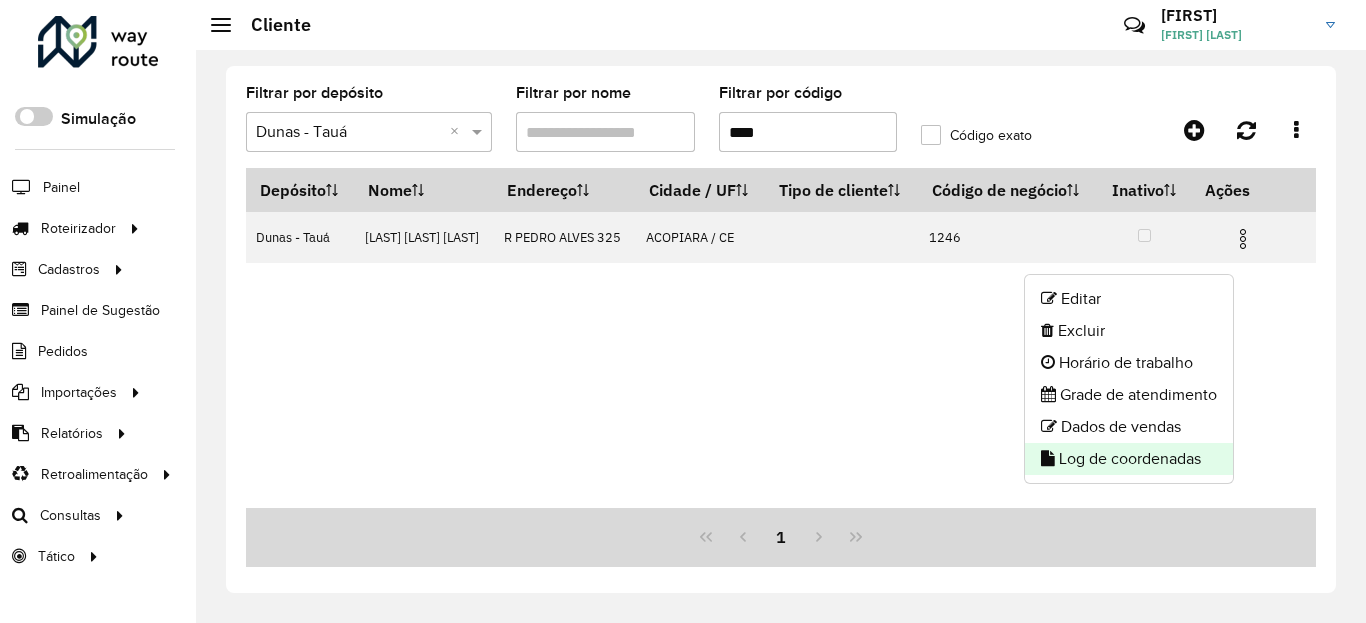 click on "Log de coordenadas" 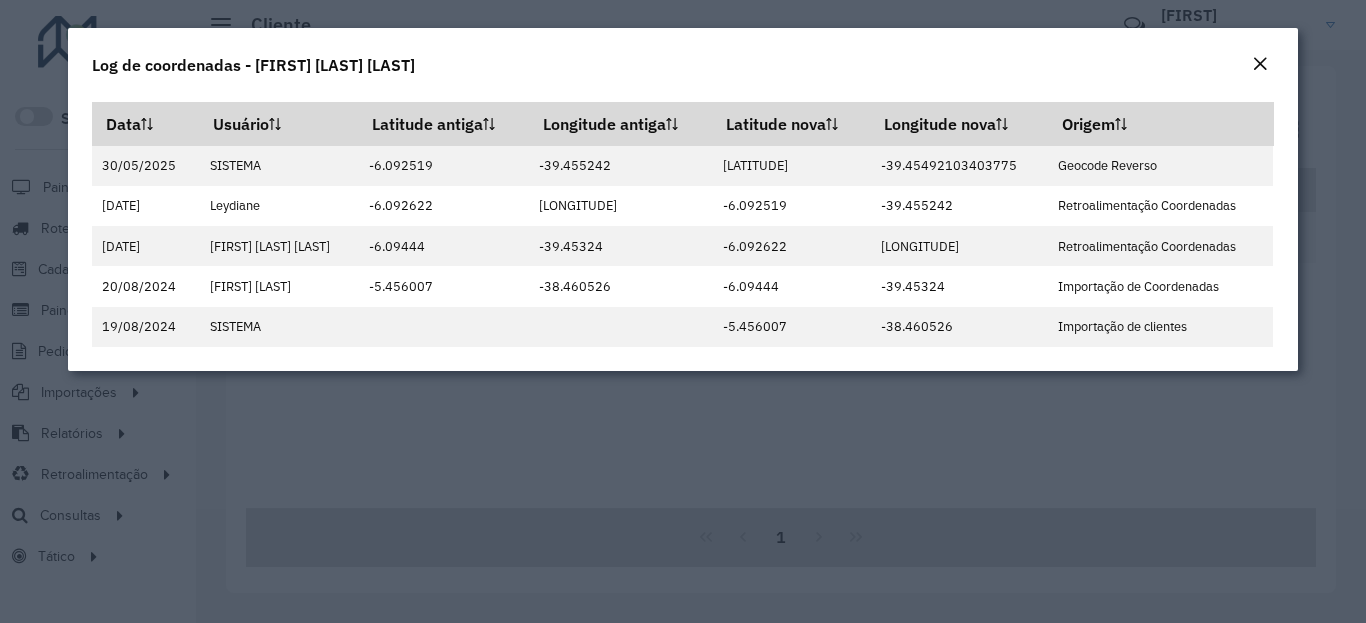 click 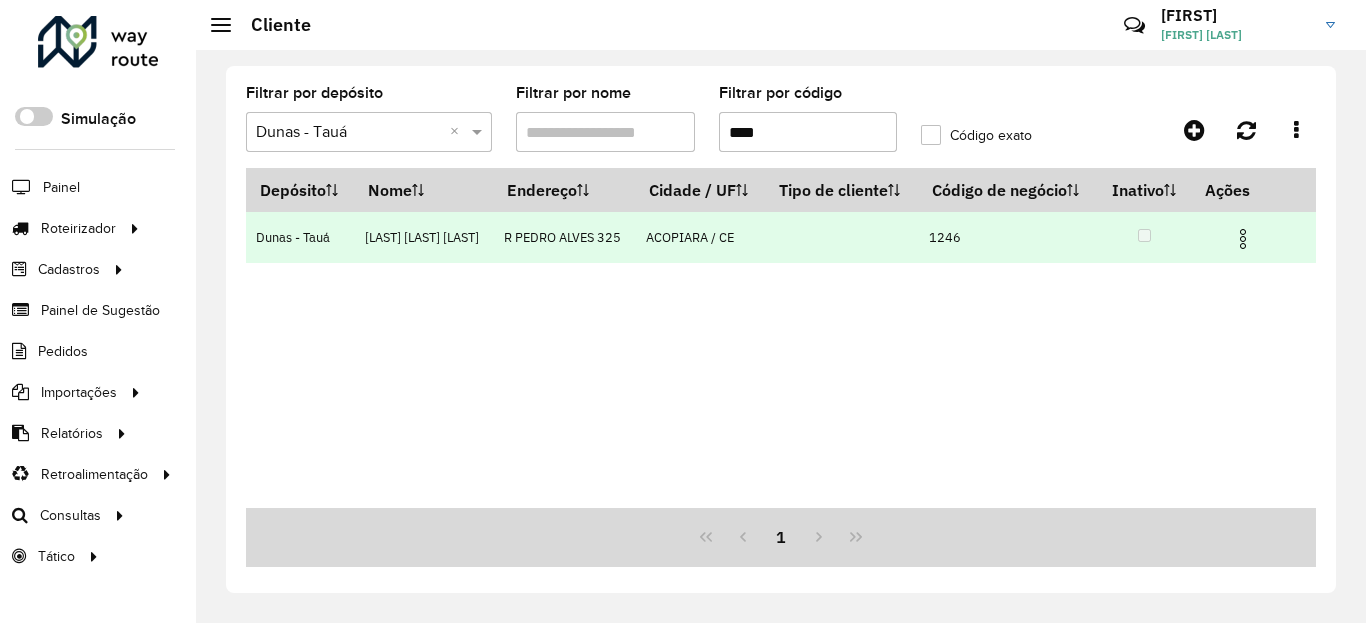 click at bounding box center (1243, 239) 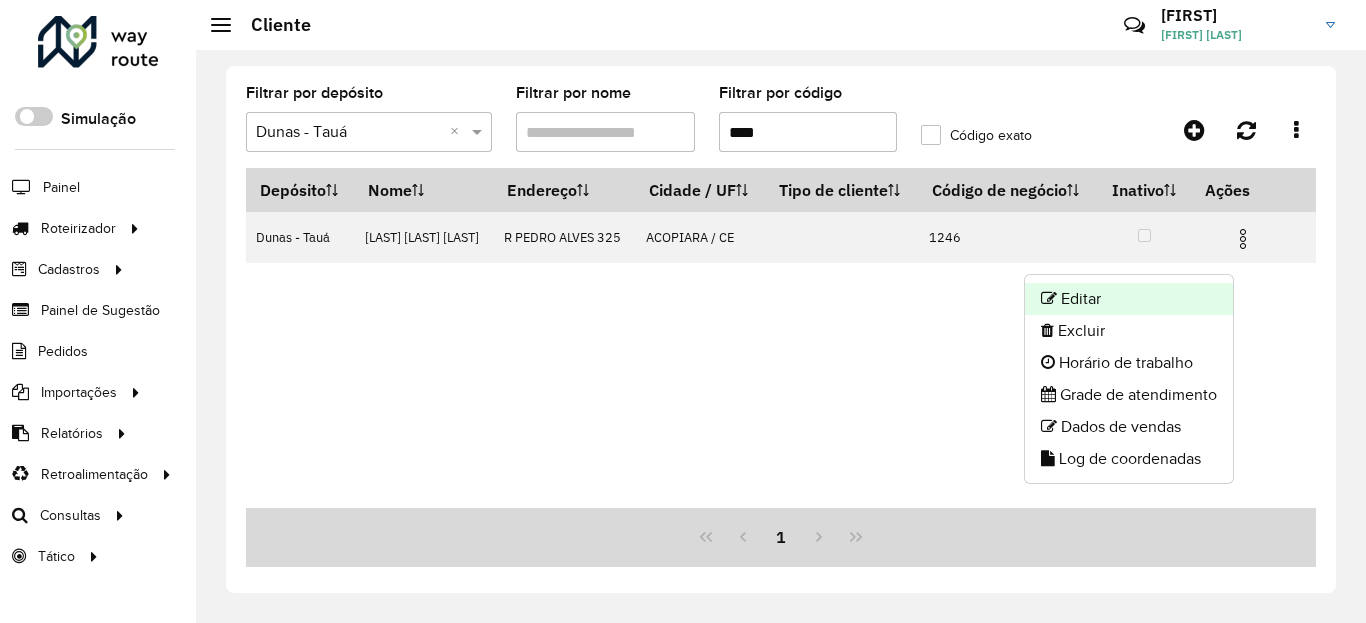 click on "Editar" 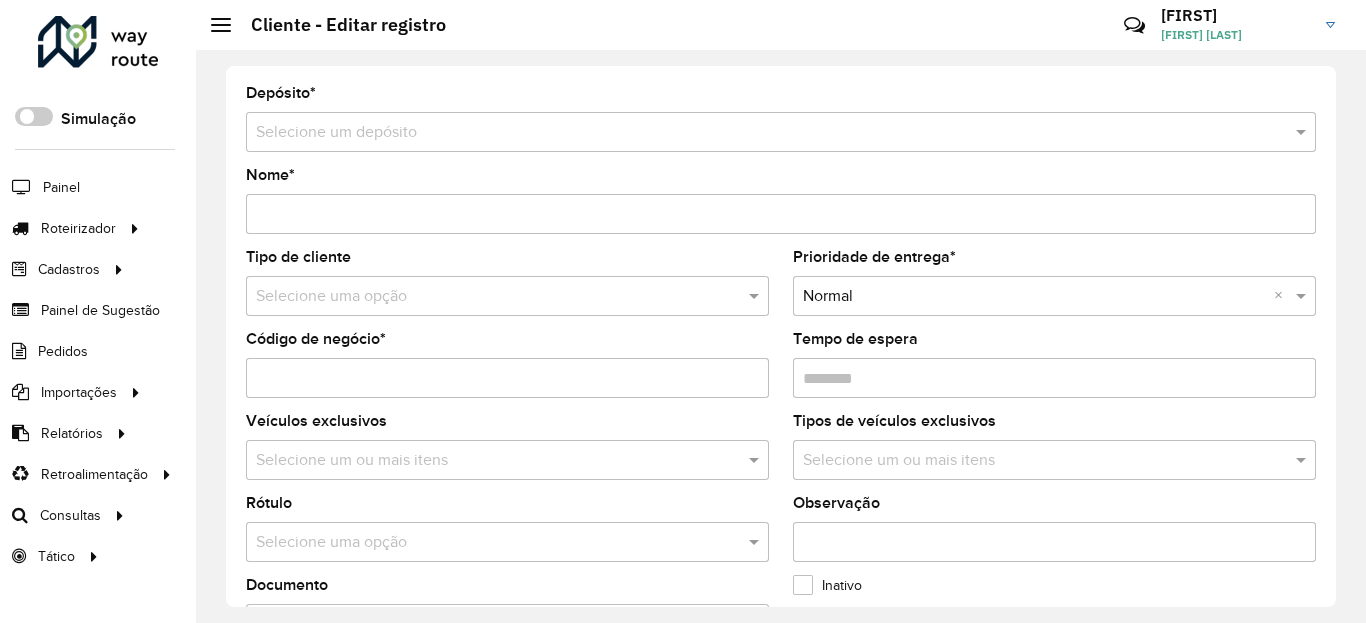 type on "**********" 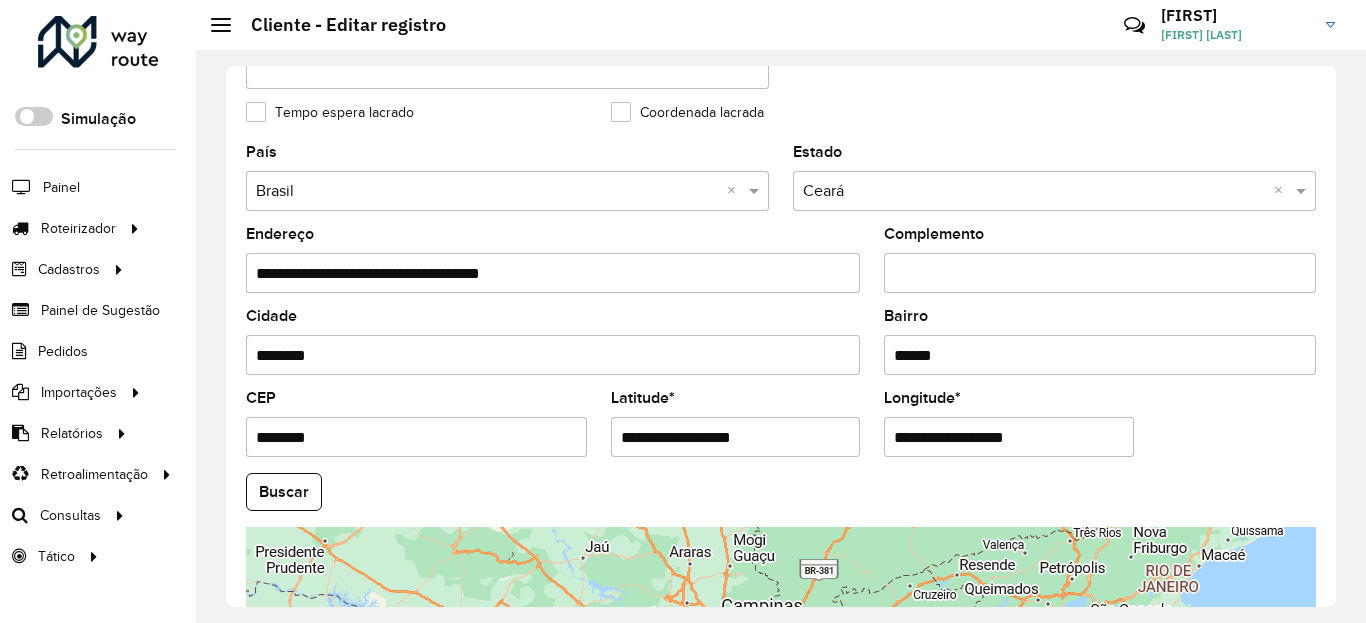 scroll, scrollTop: 600, scrollLeft: 0, axis: vertical 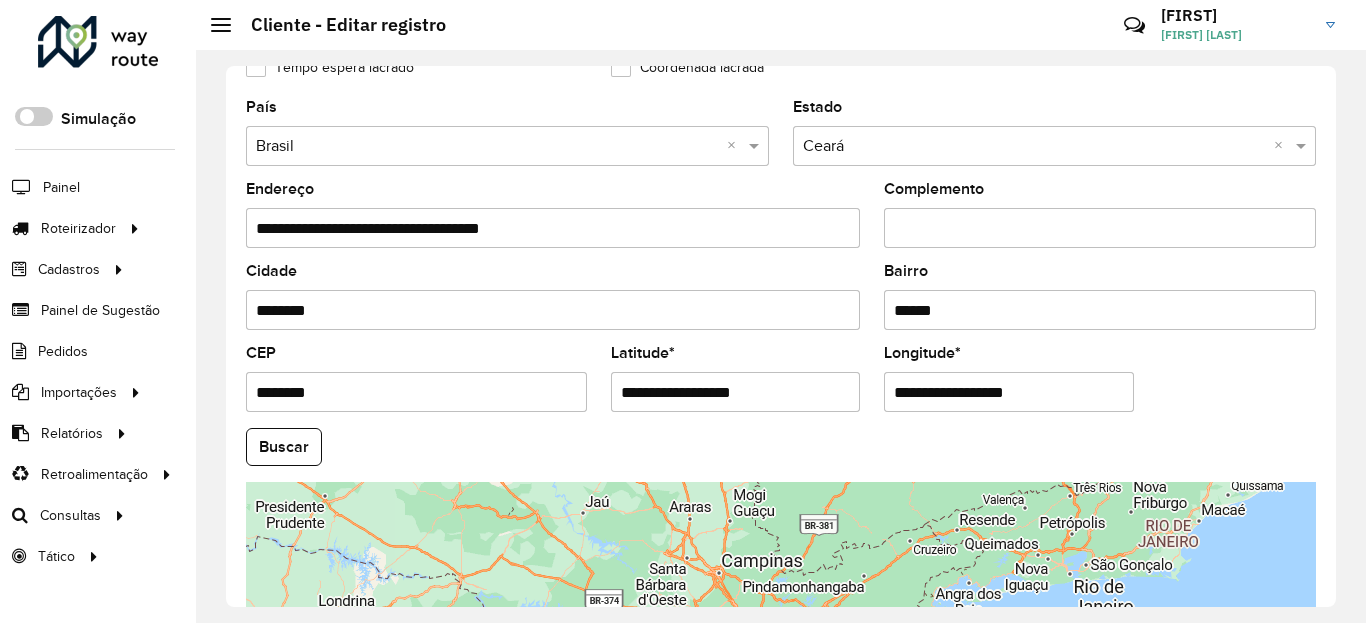 click on "**********" at bounding box center [736, 392] 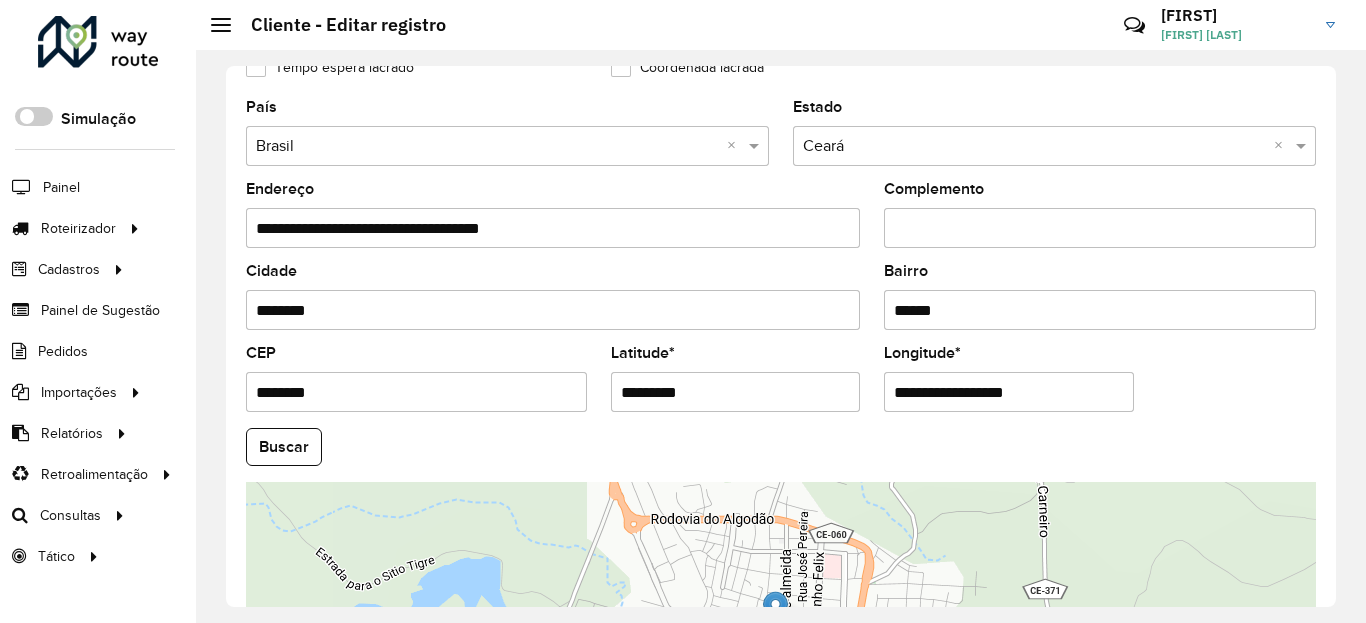 type on "*********" 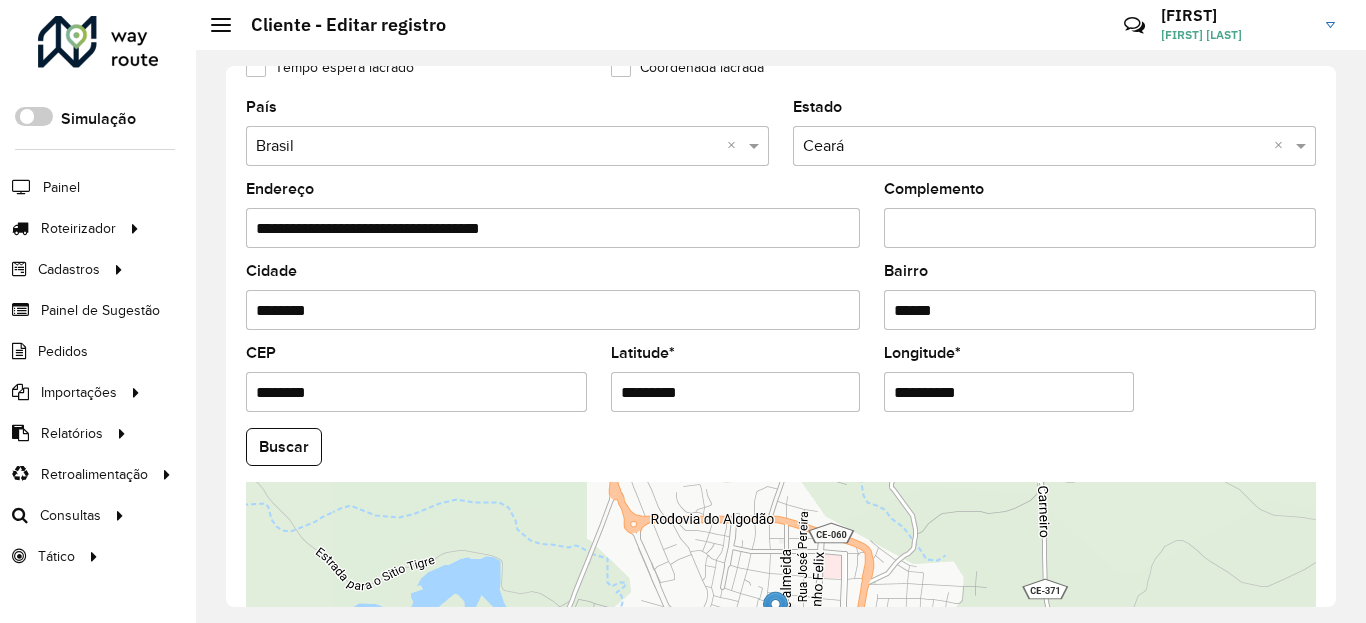 type on "**********" 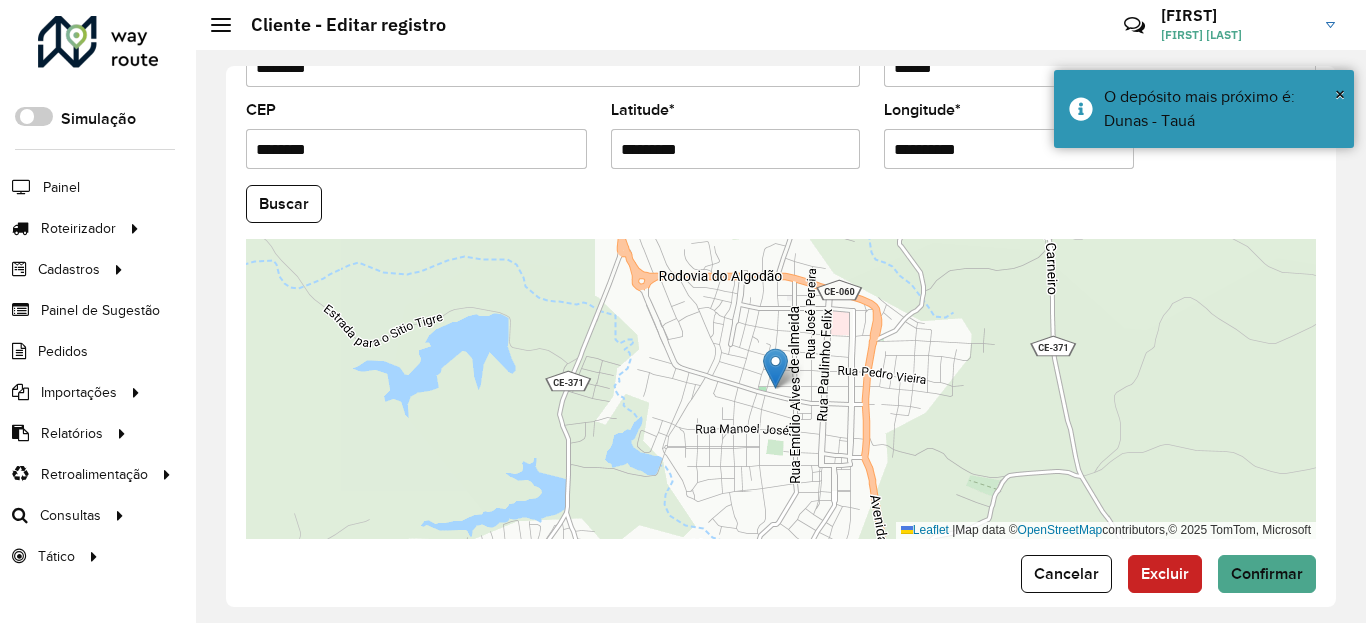 scroll, scrollTop: 865, scrollLeft: 0, axis: vertical 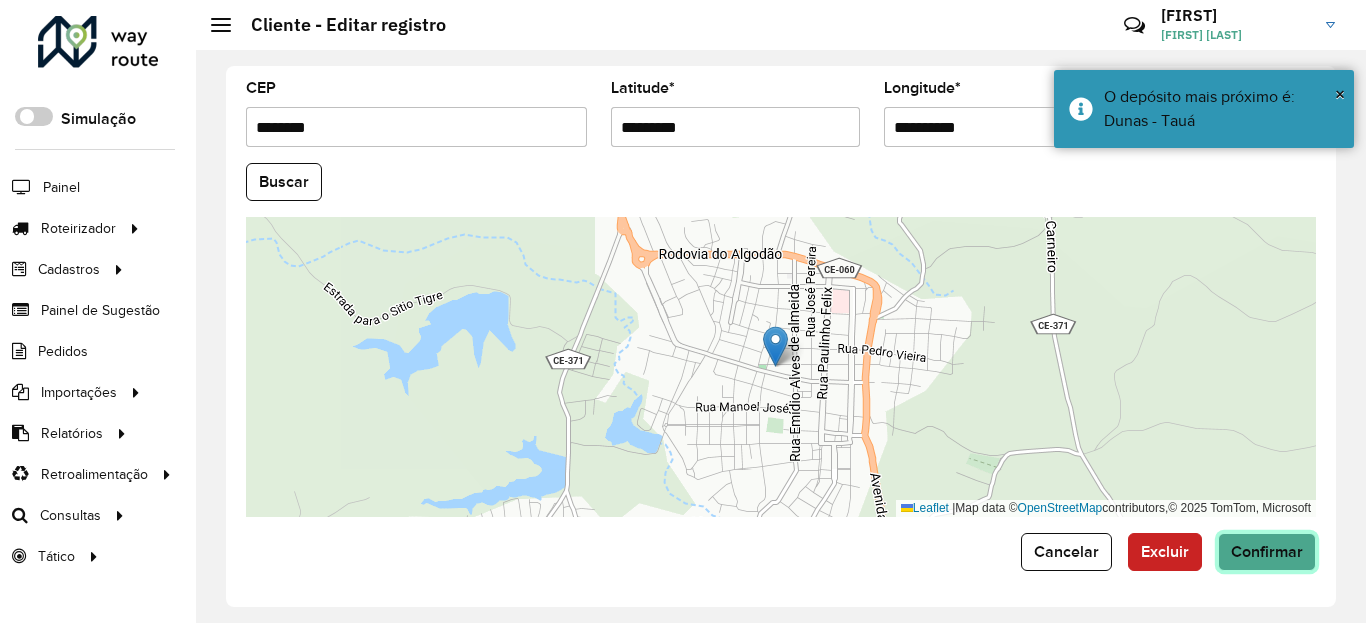 click on "Confirmar" 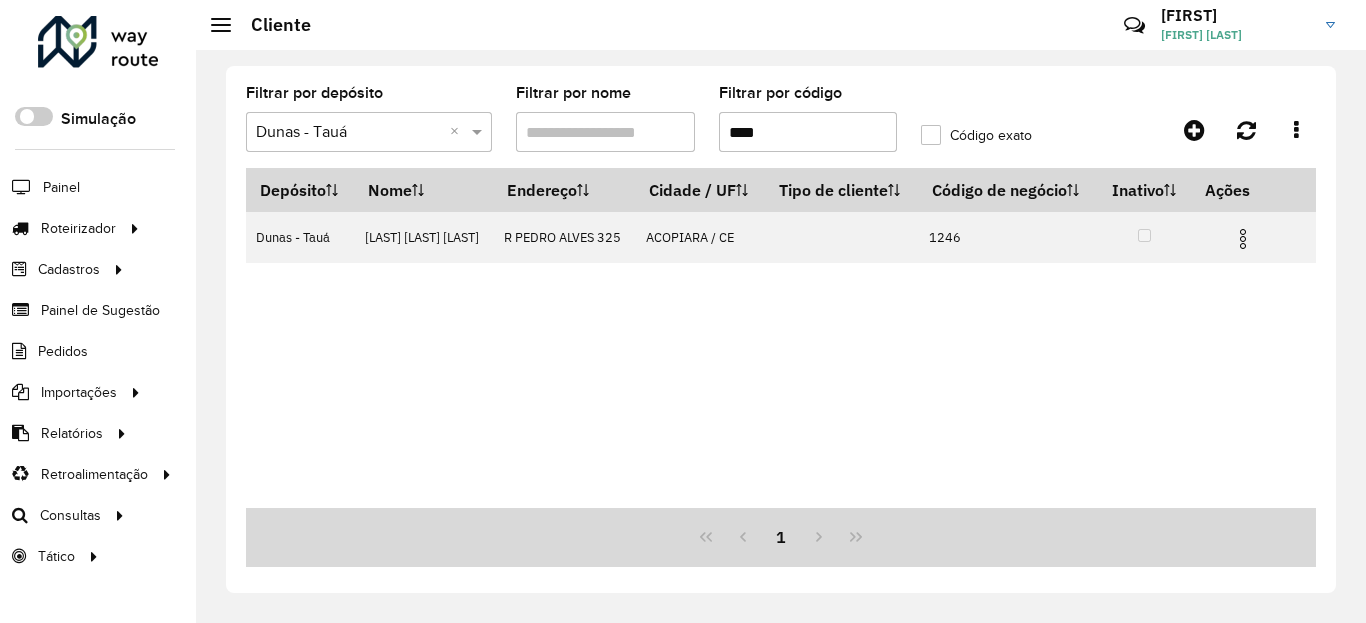 click on "****" at bounding box center [808, 132] 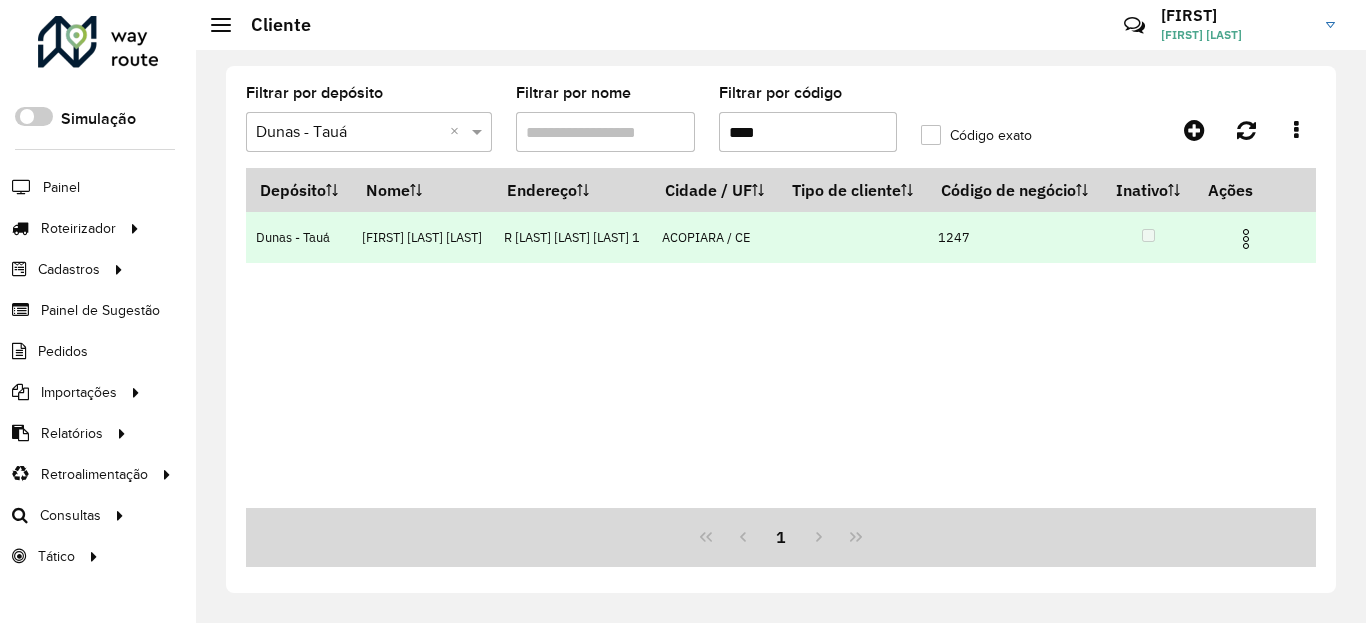type on "****" 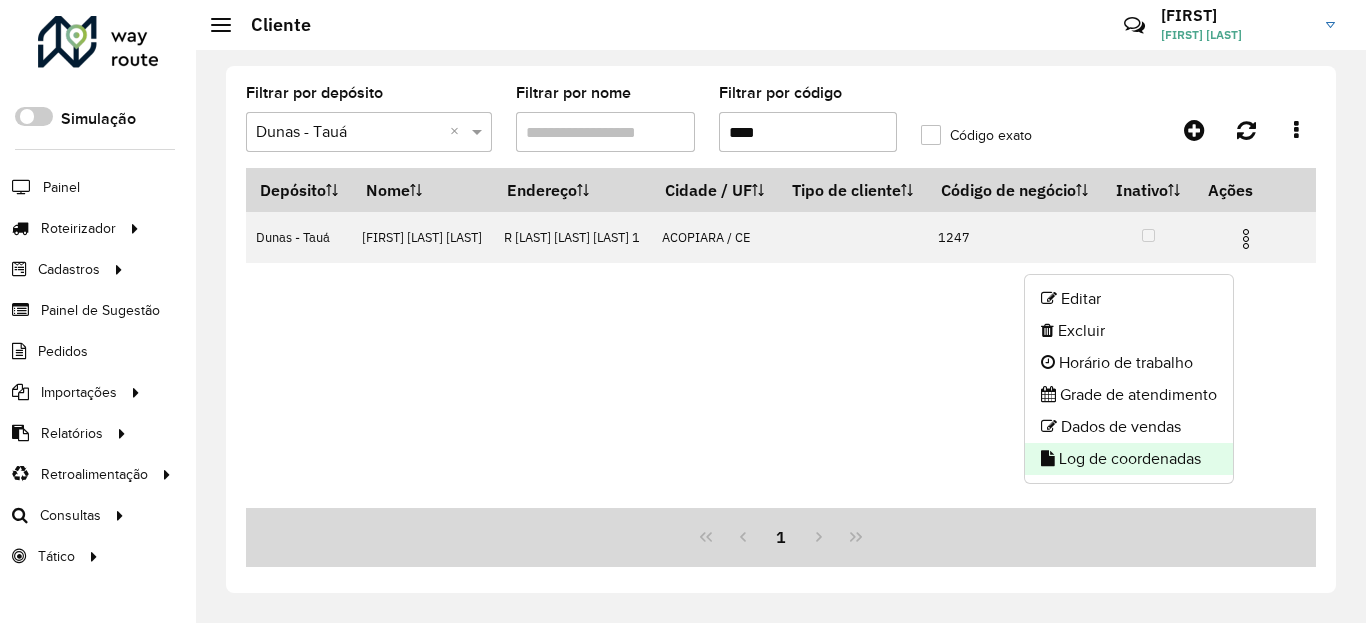 click on "Log de coordenadas" 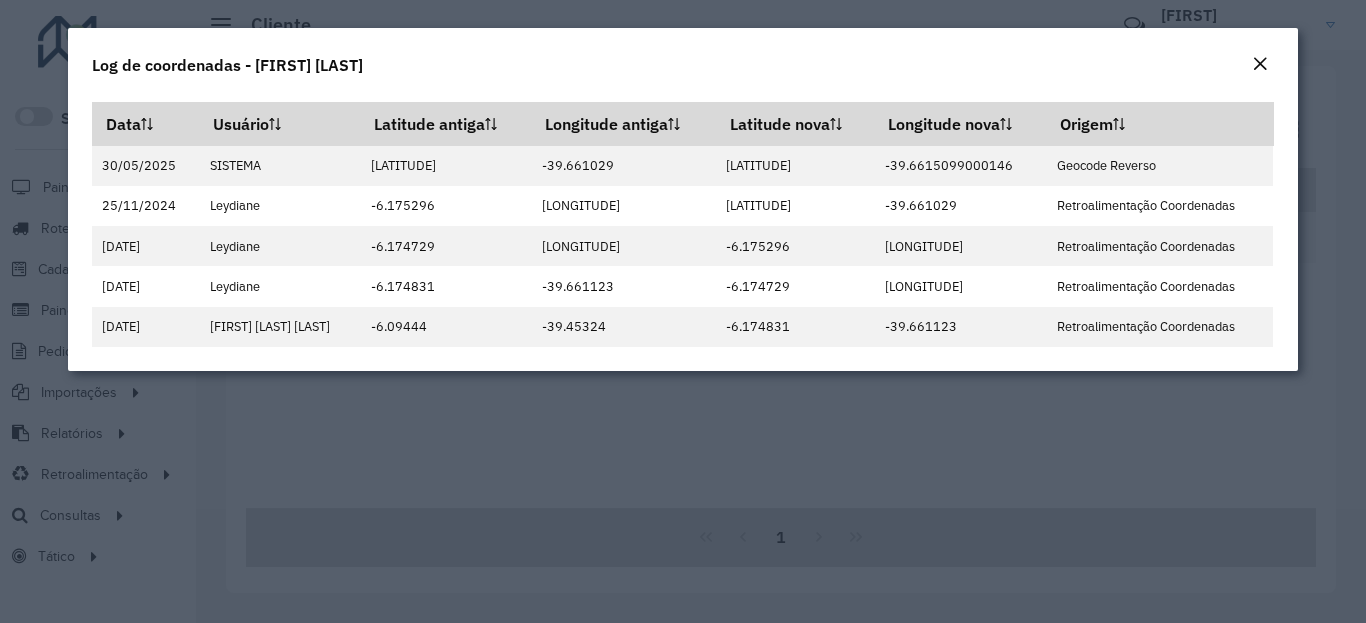 click 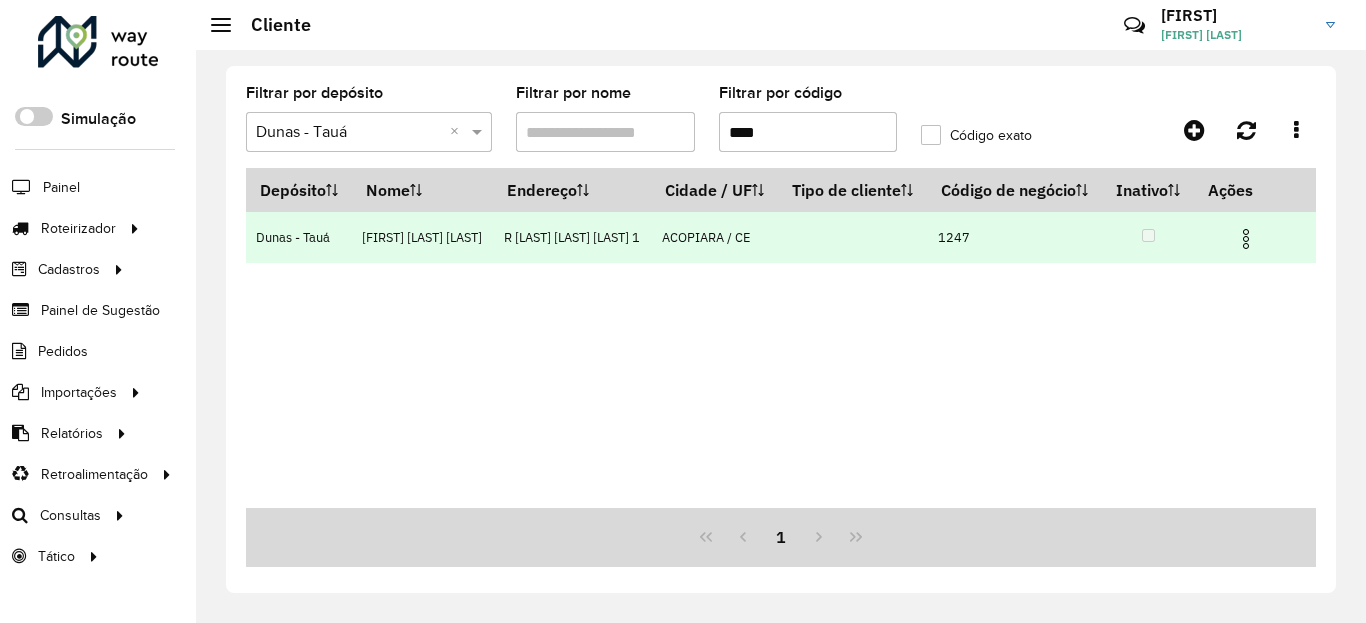 click at bounding box center [1246, 239] 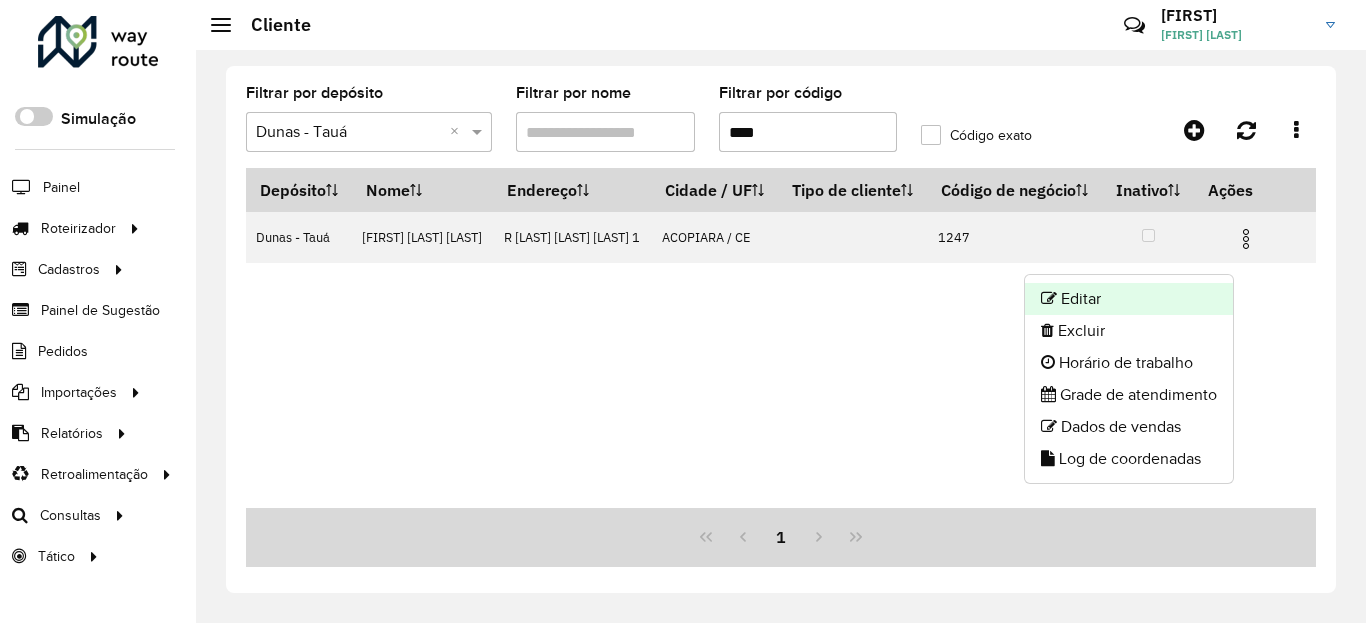 click on "Editar" 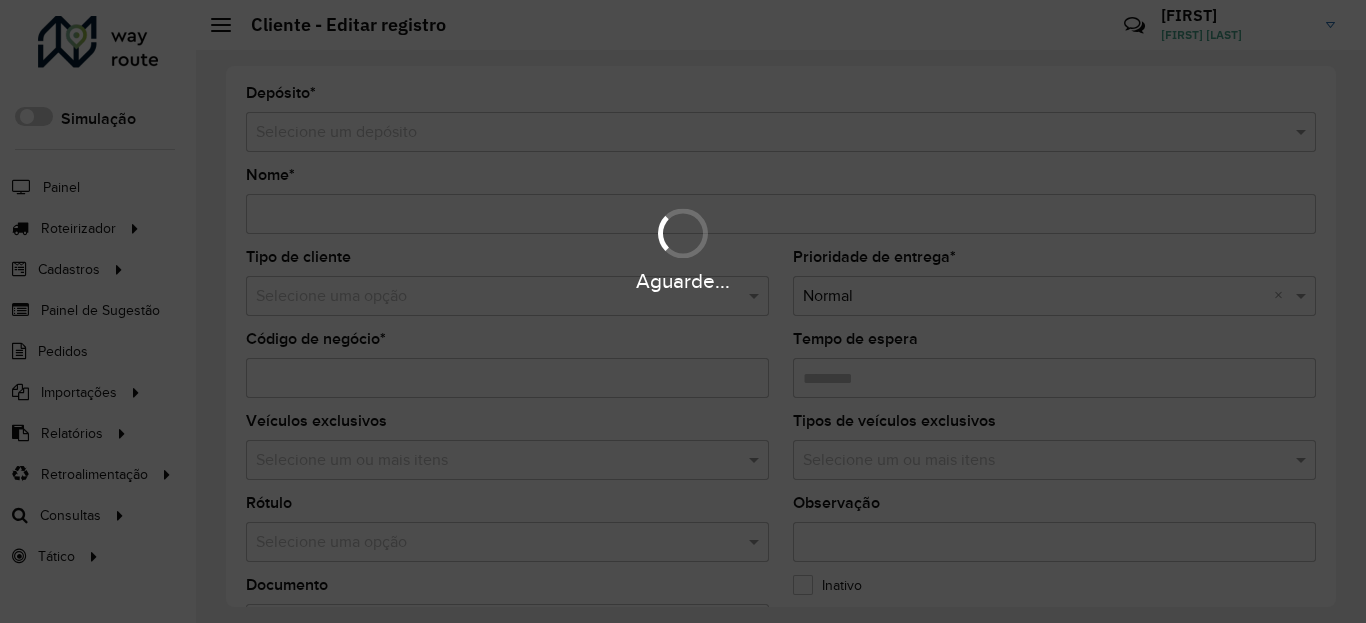 type on "**********" 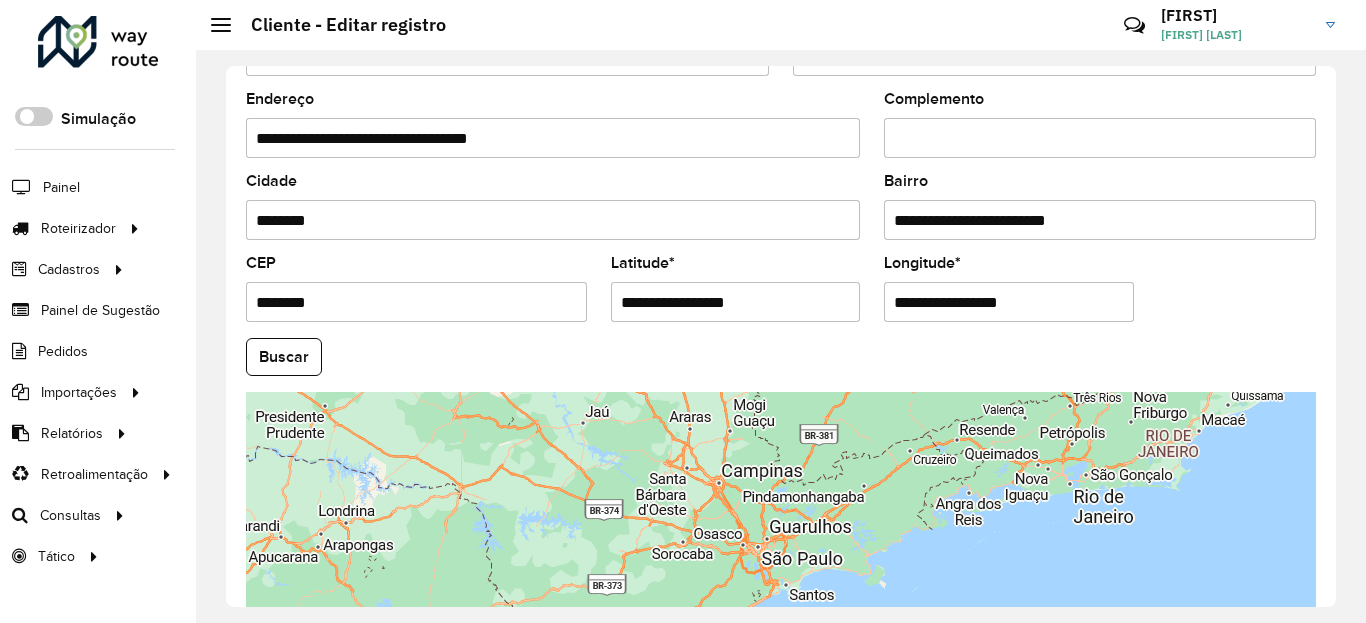 scroll, scrollTop: 720, scrollLeft: 0, axis: vertical 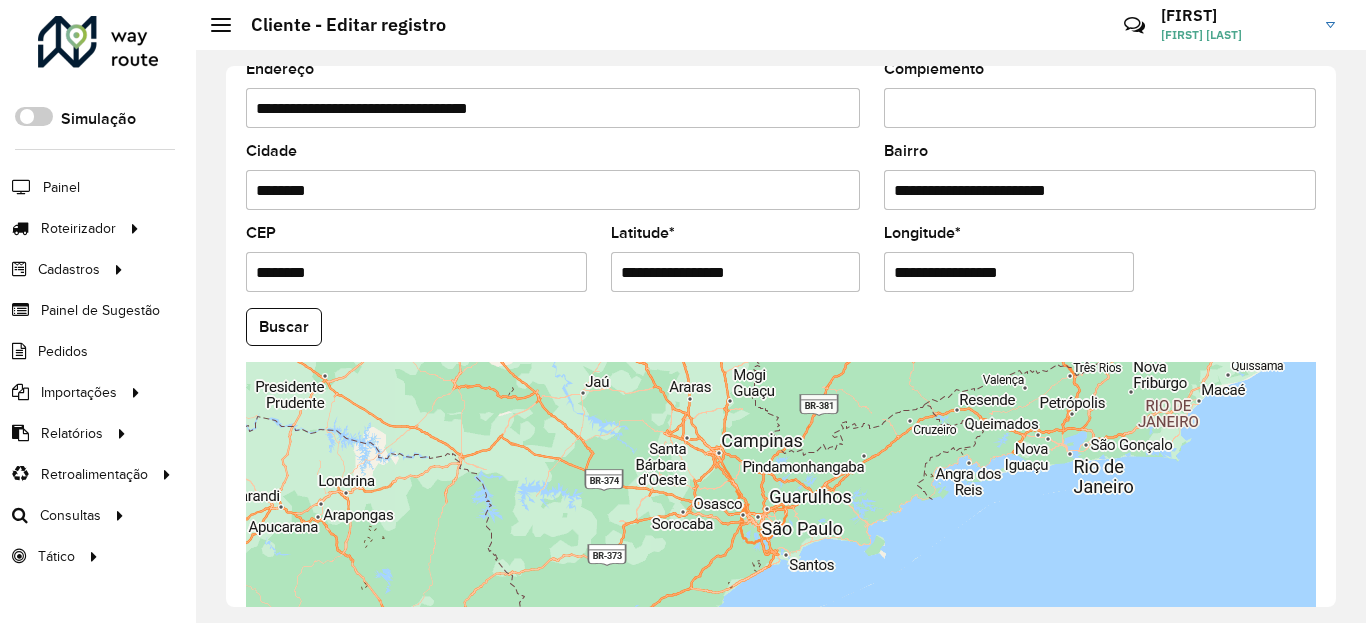 click on "**********" at bounding box center (736, 272) 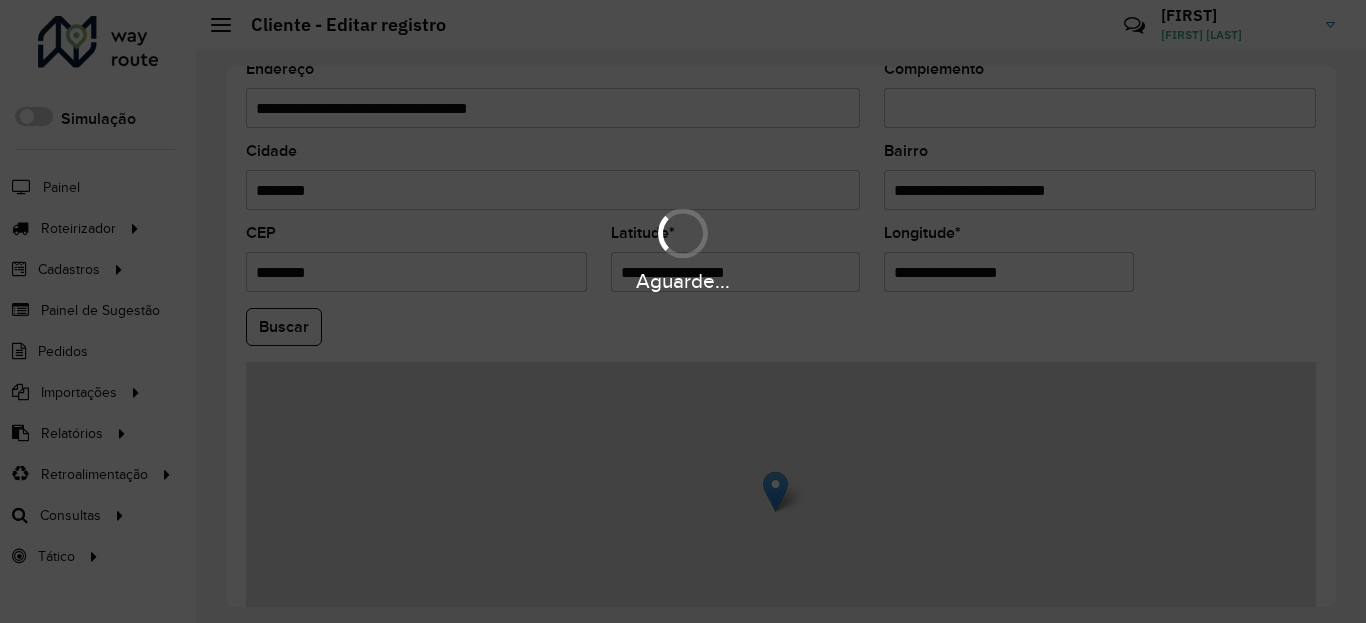paste 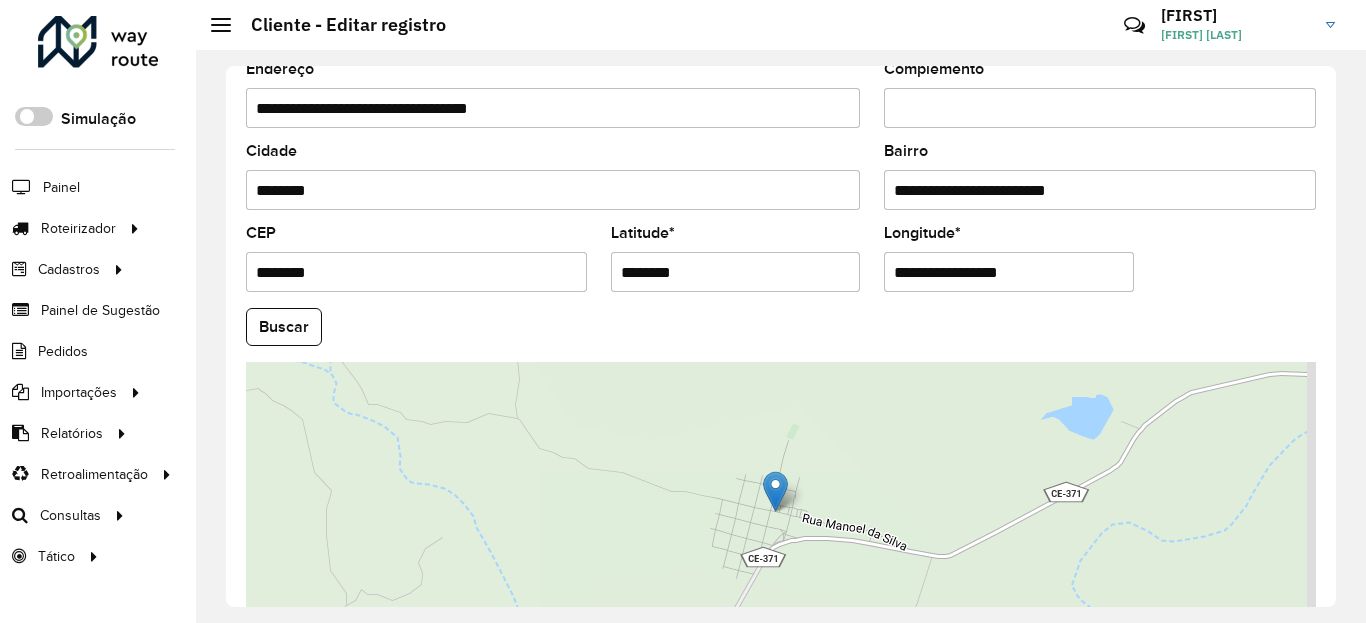 type on "********" 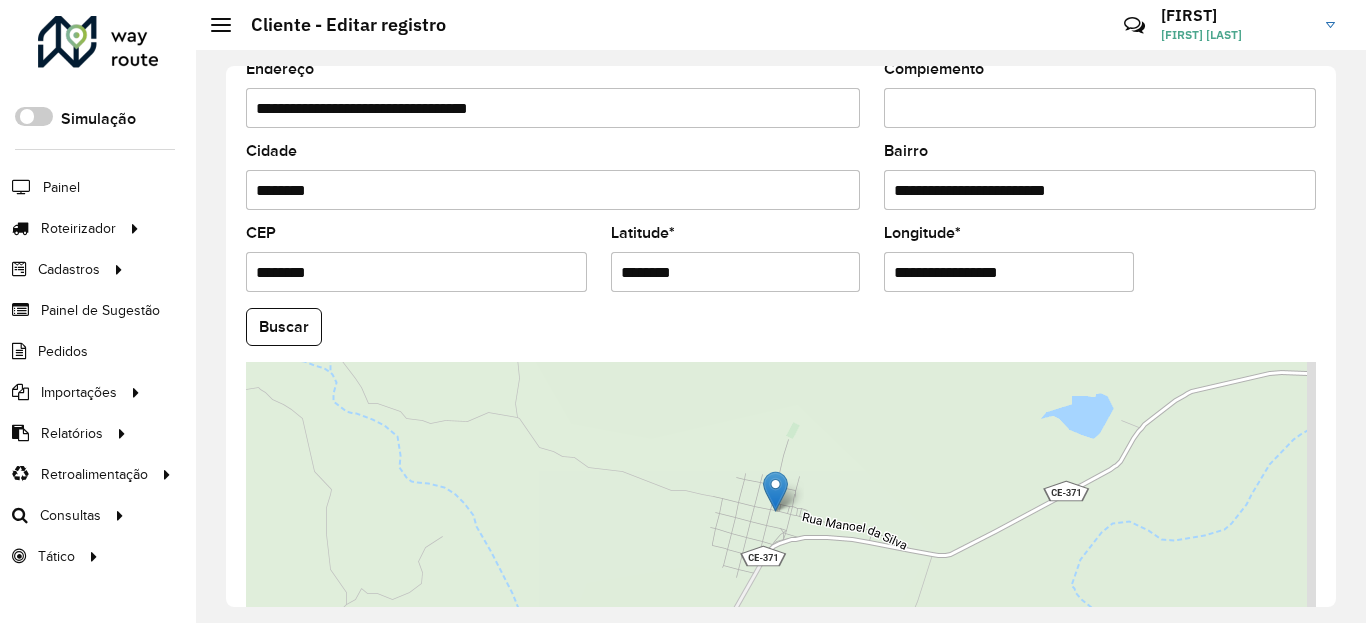 click on "**********" at bounding box center [1009, 272] 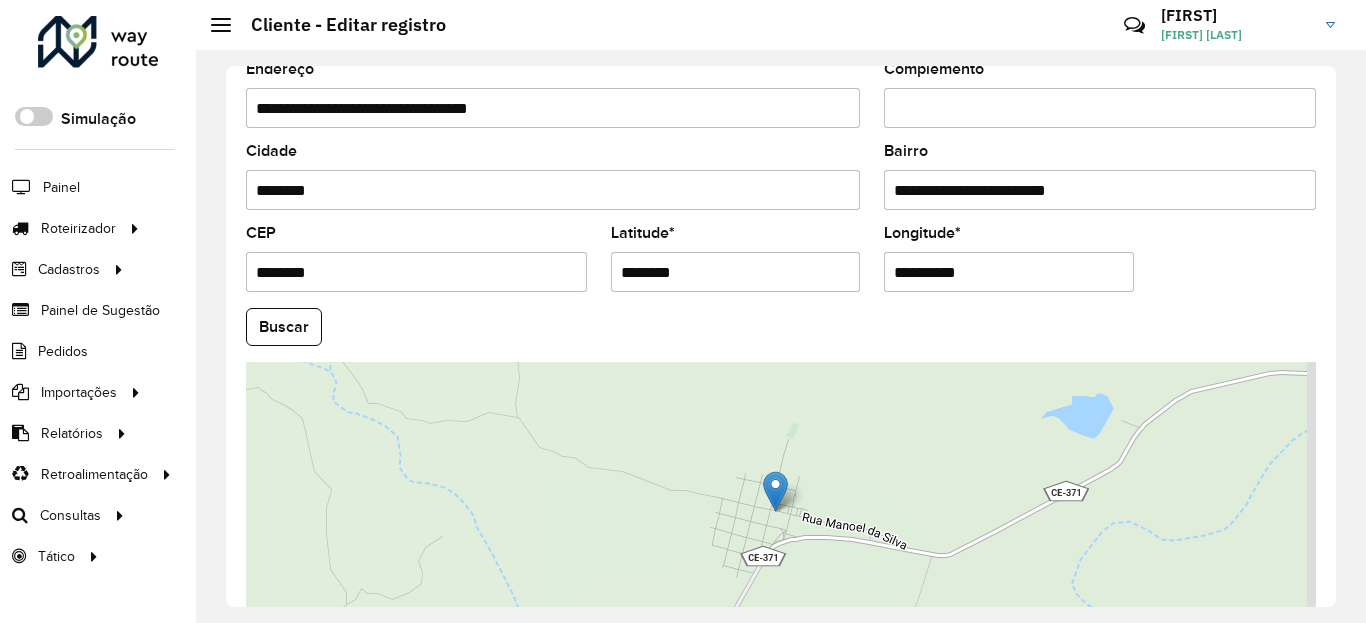 type on "**********" 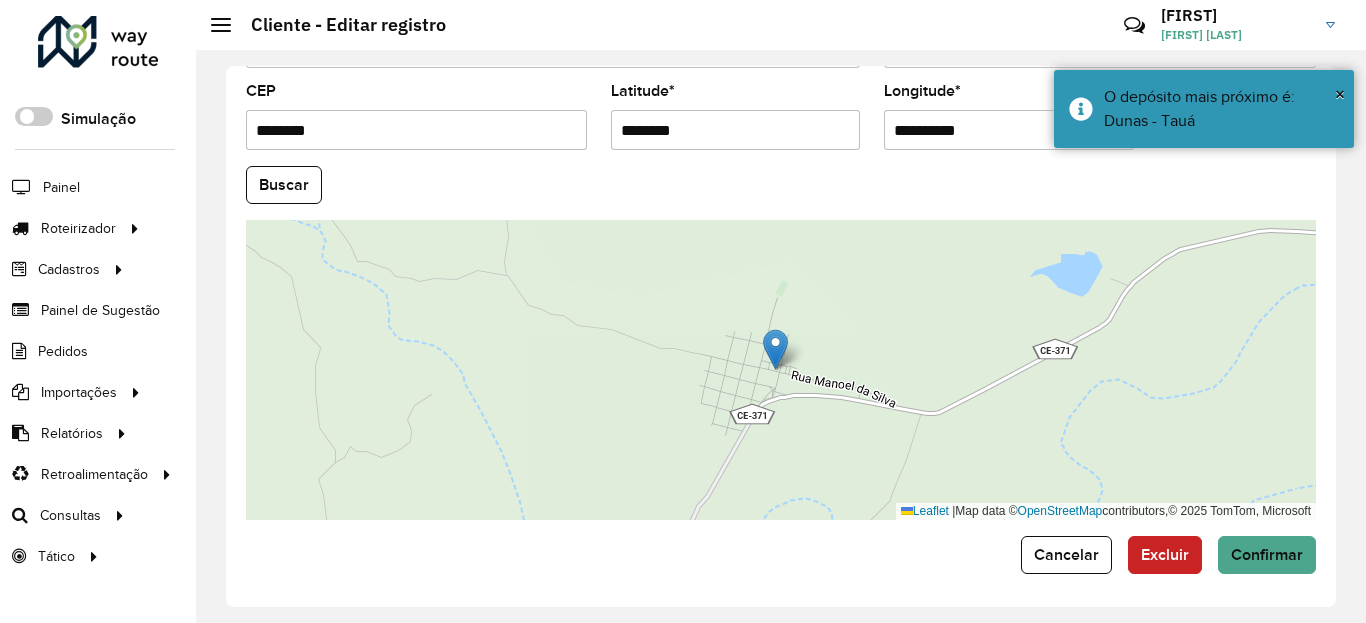scroll, scrollTop: 865, scrollLeft: 0, axis: vertical 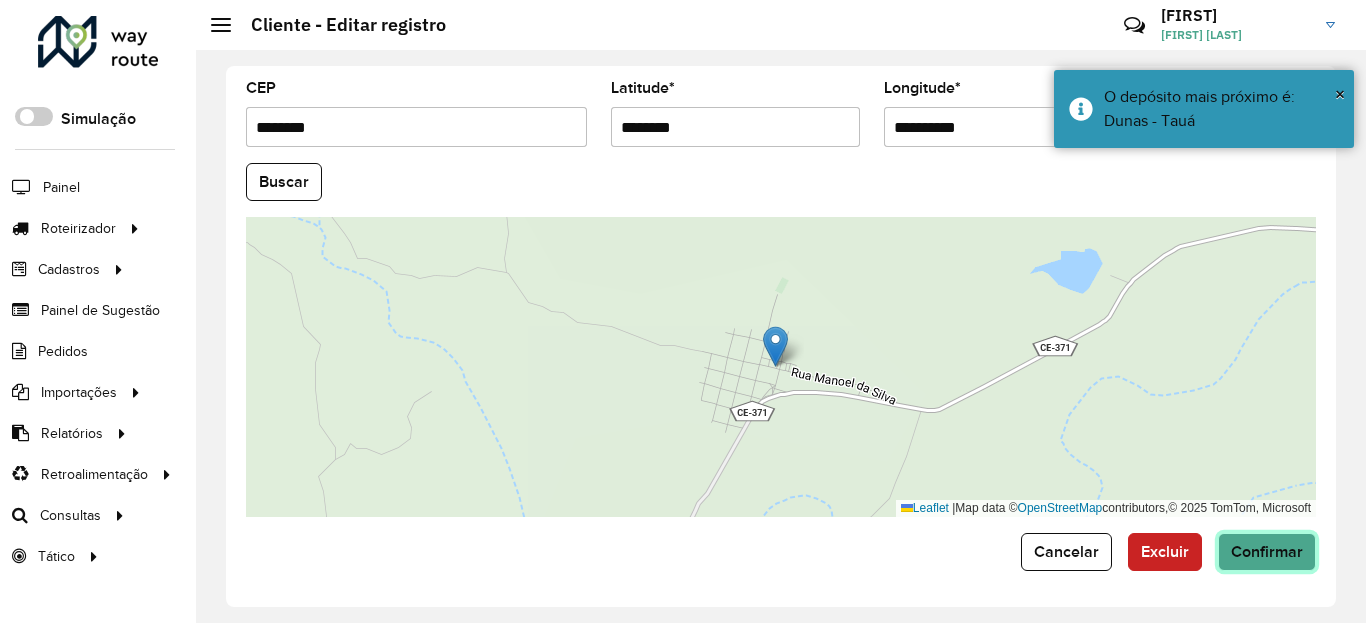 click on "Confirmar" 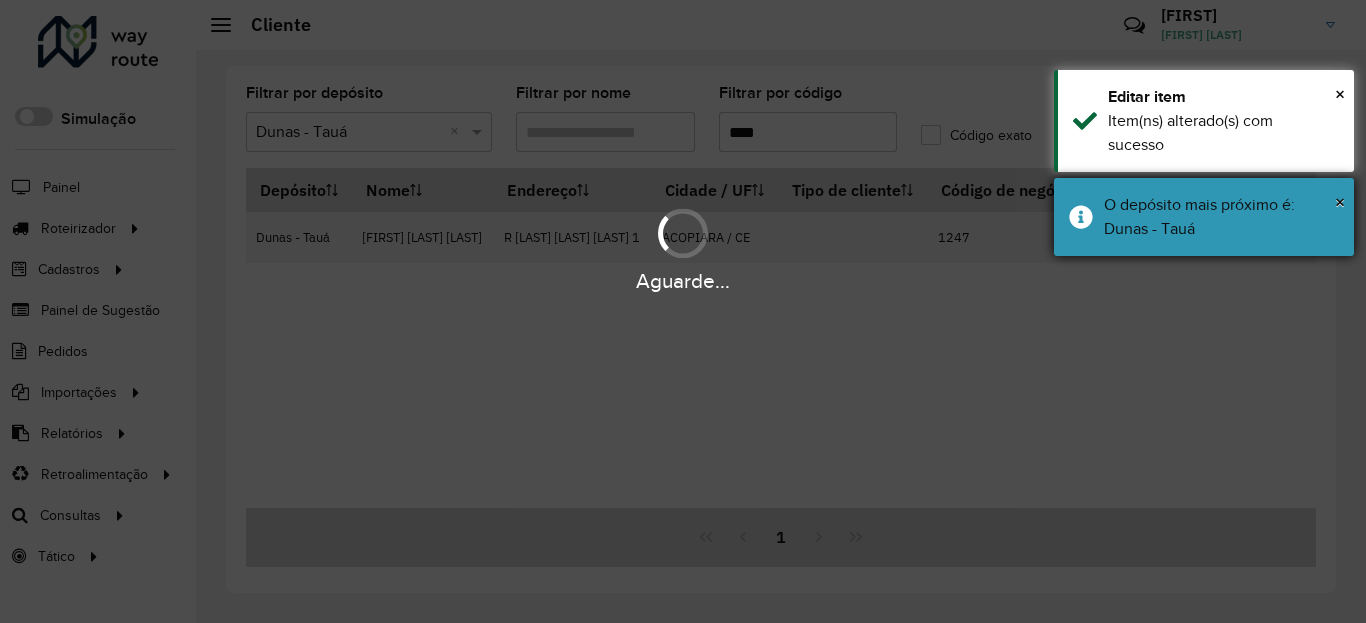 click on "× O depósito mais próximo é: Dunas - Tauá" at bounding box center (1204, 217) 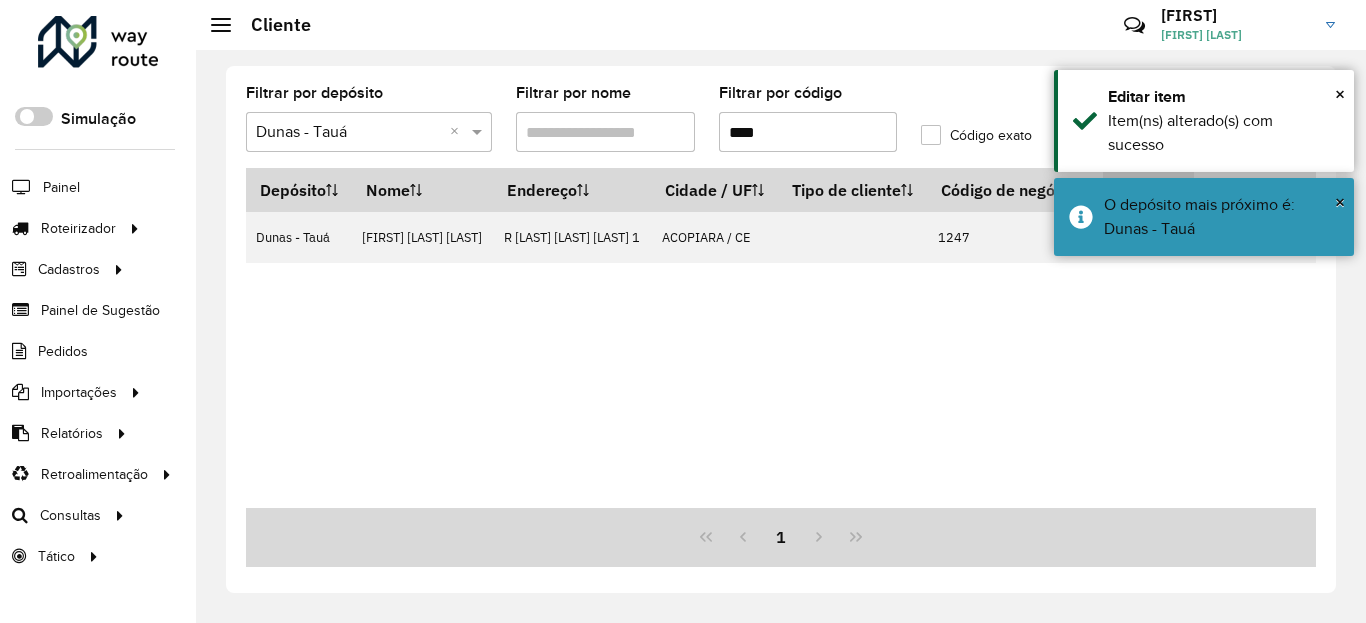 click 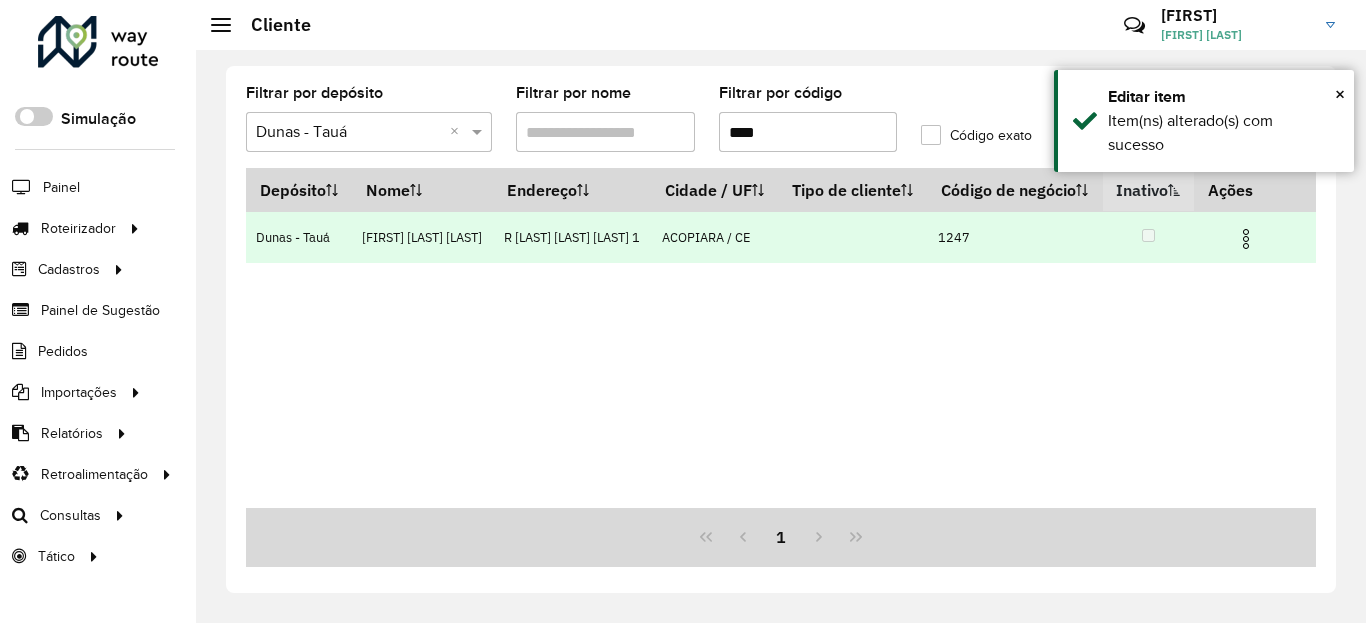 click at bounding box center [1255, 237] 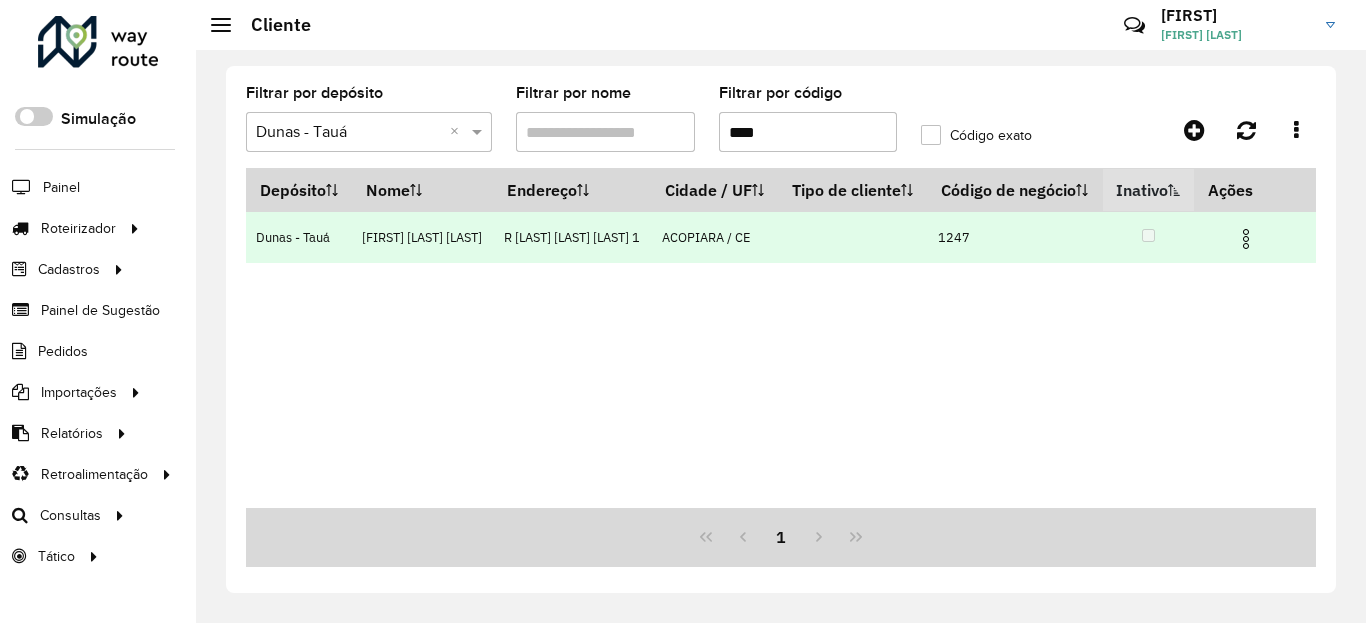 click at bounding box center (1246, 239) 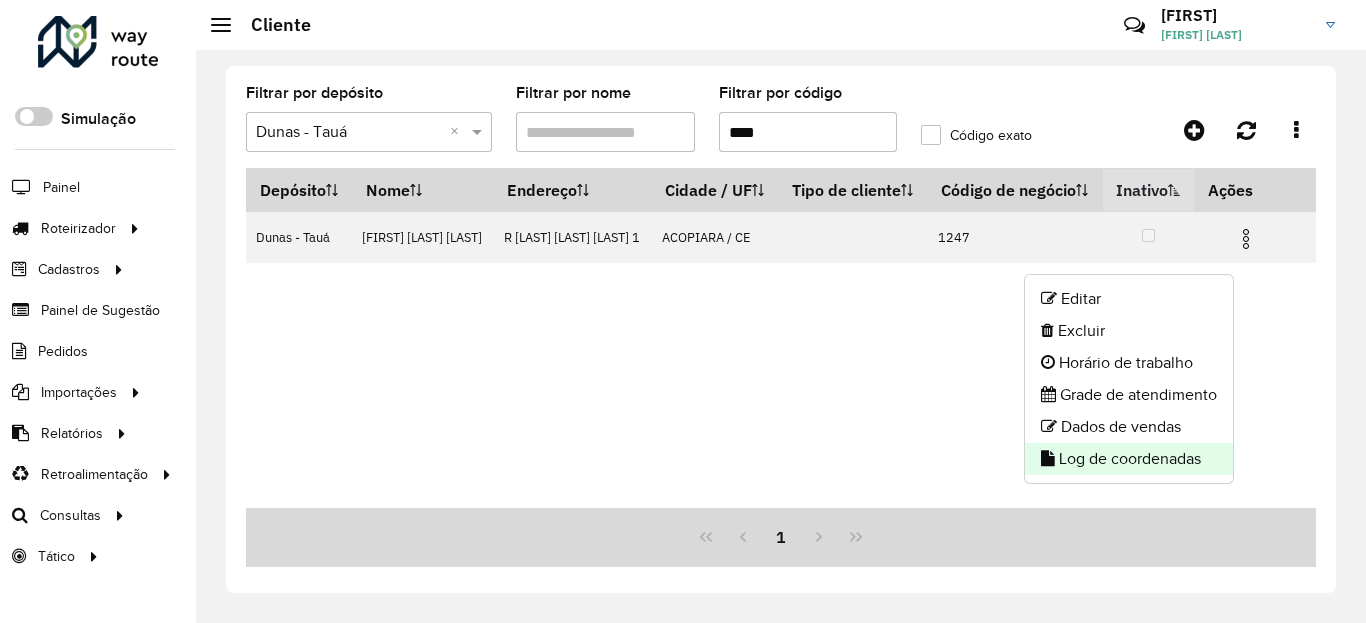click on "Log de coordenadas" 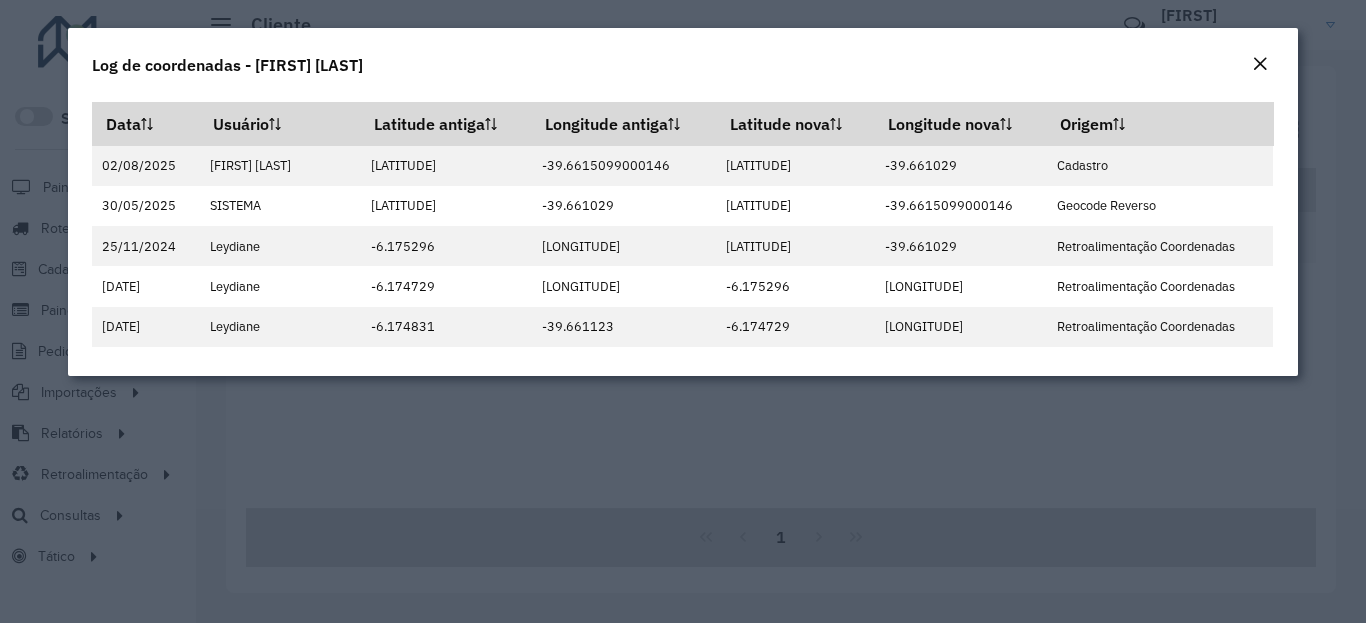 click 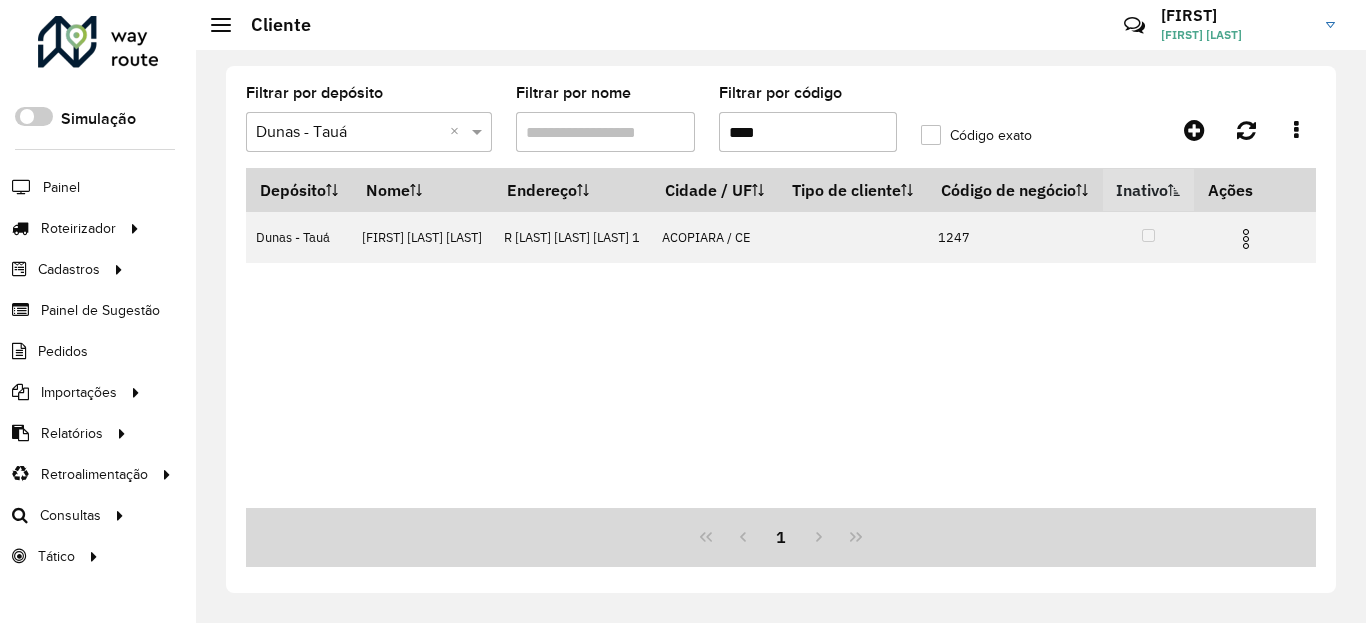 click on "****" at bounding box center [808, 132] 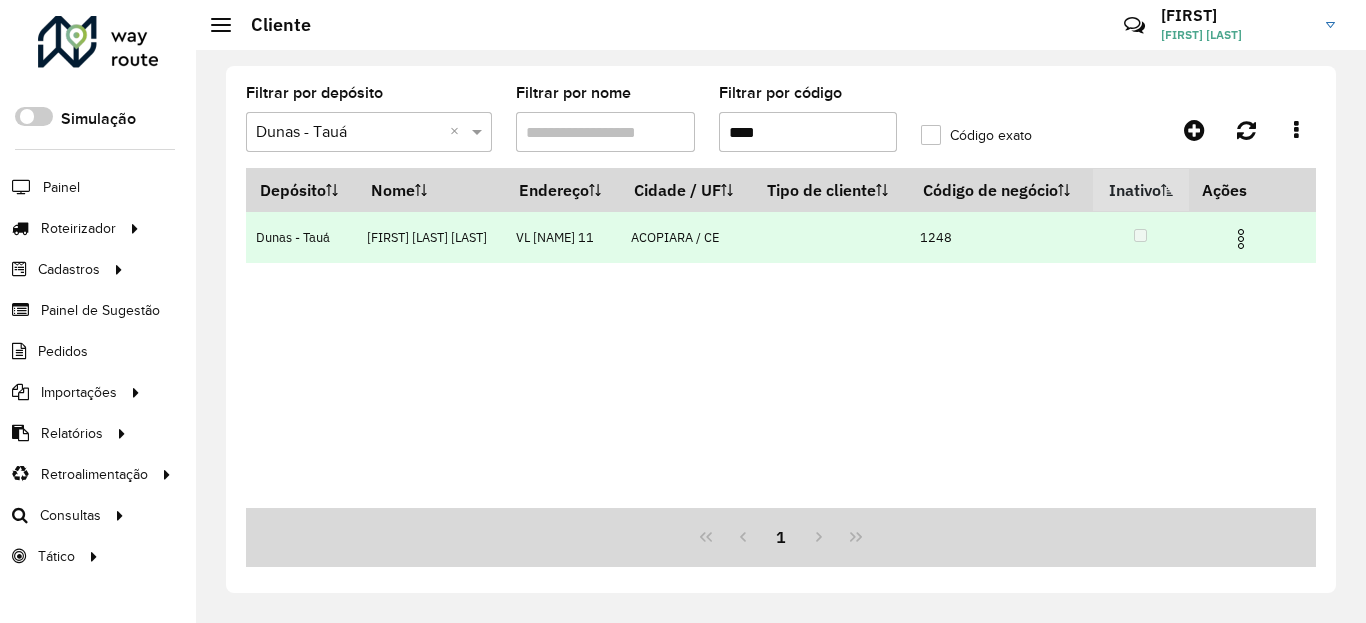 type on "****" 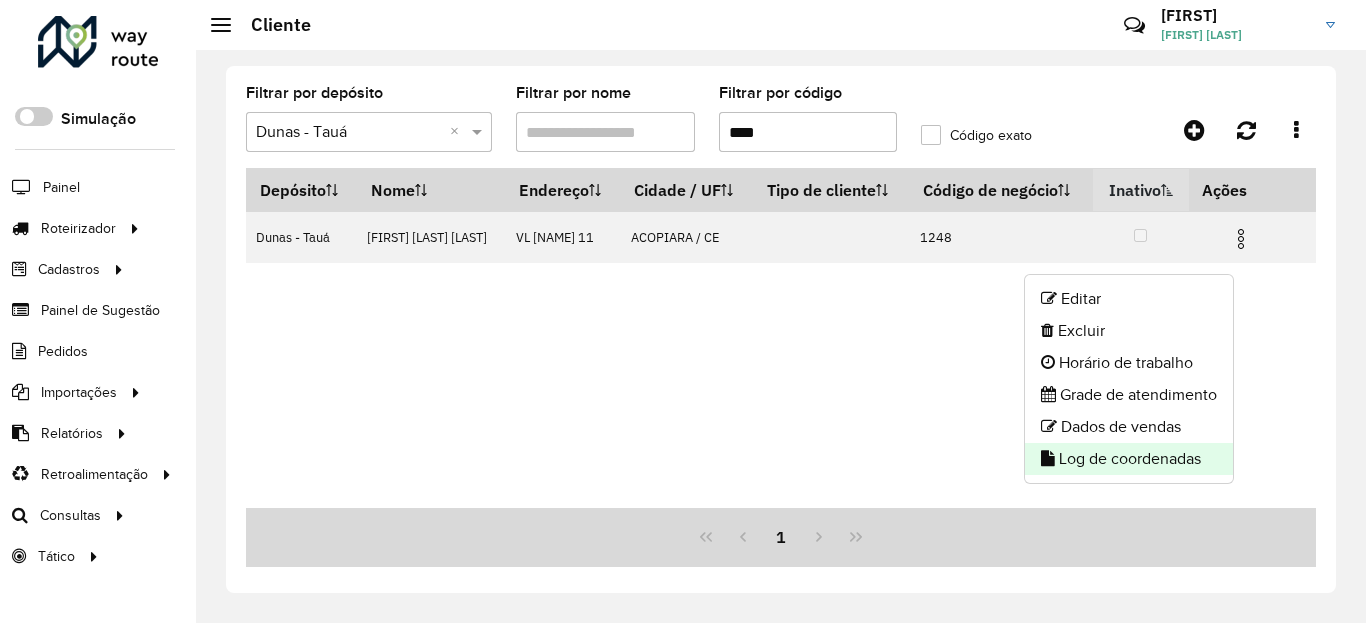 click on "Log de coordenadas" 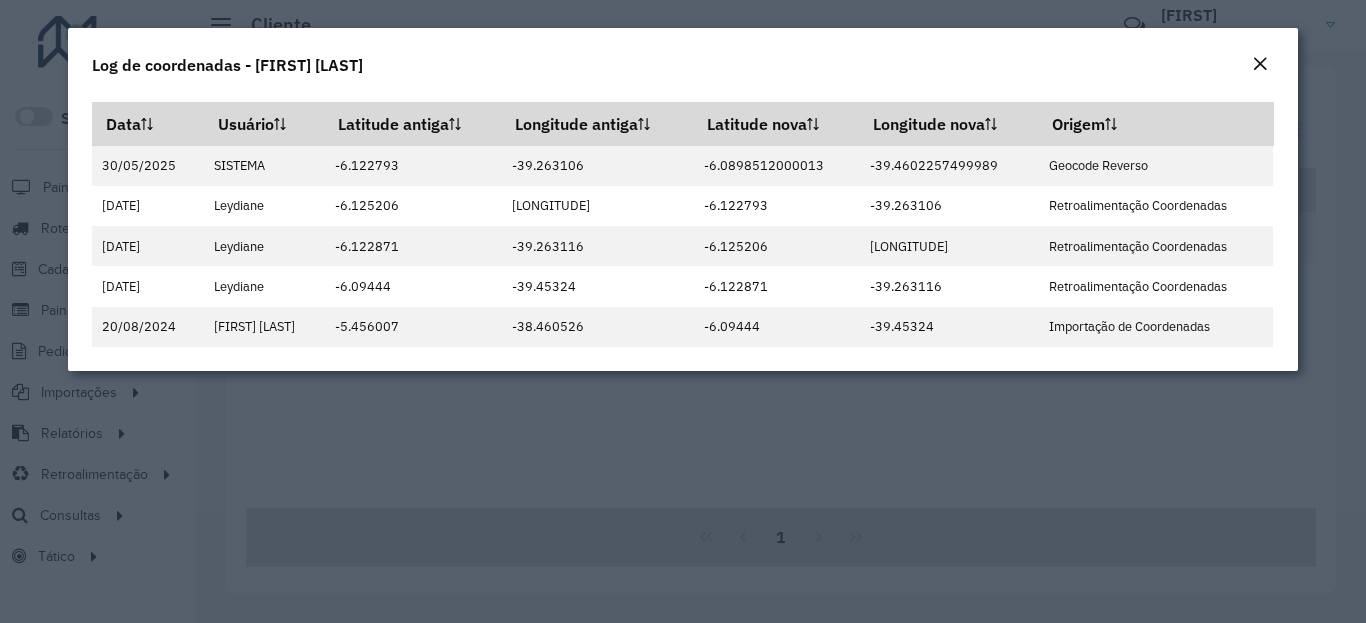 click 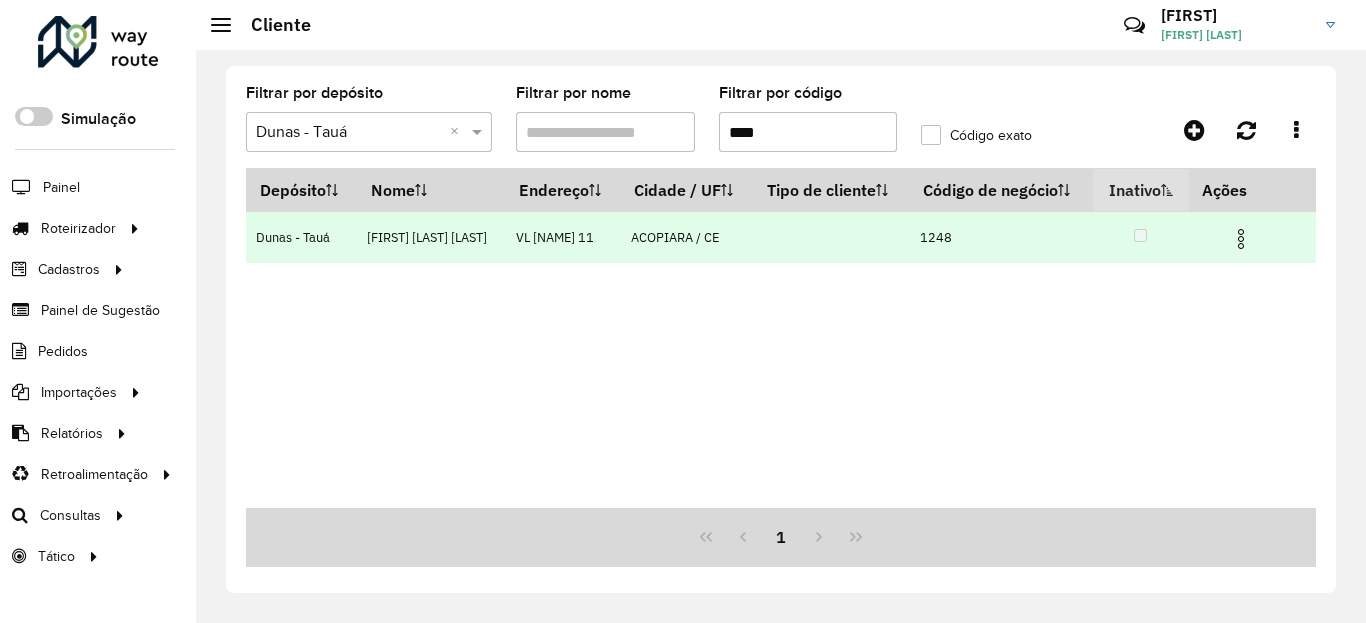 click at bounding box center [1241, 239] 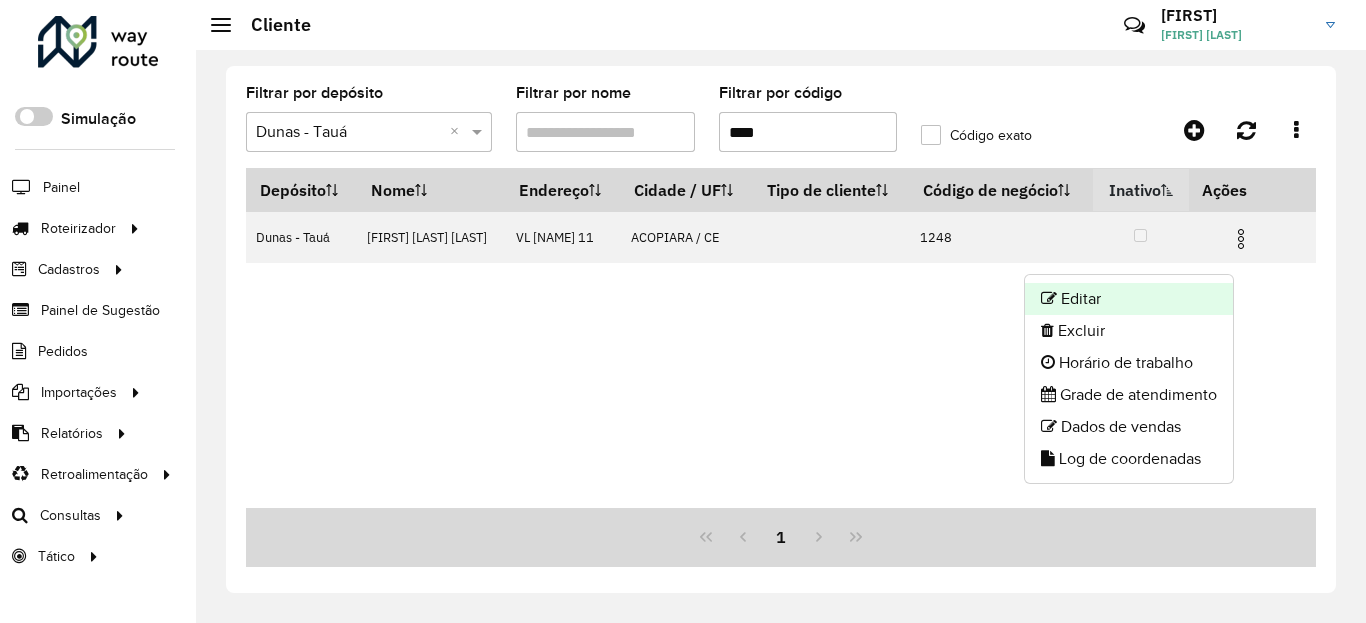 click on "Editar" 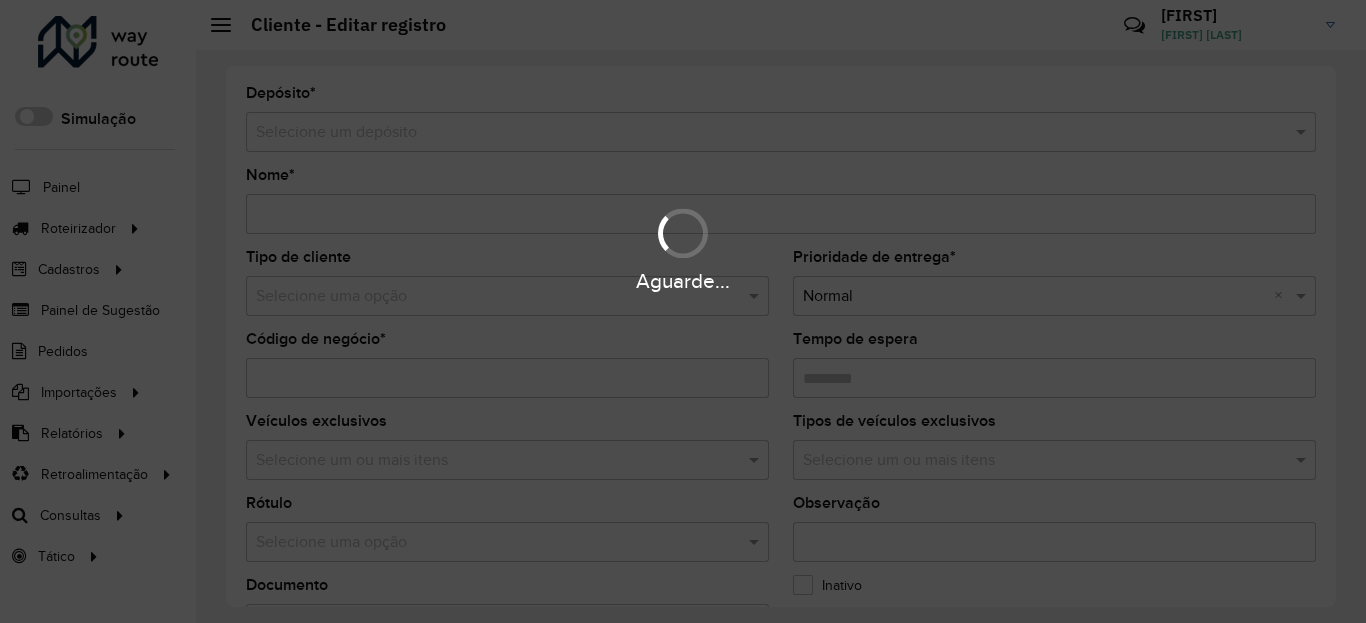 type on "**********" 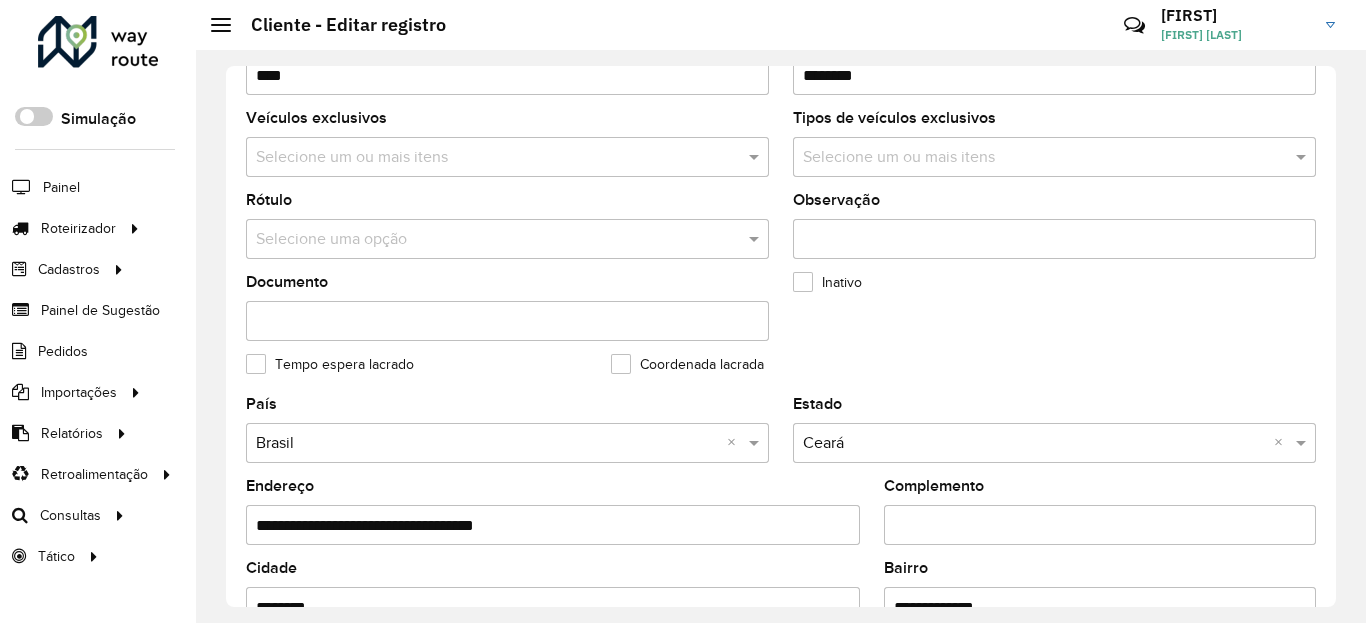 scroll, scrollTop: 600, scrollLeft: 0, axis: vertical 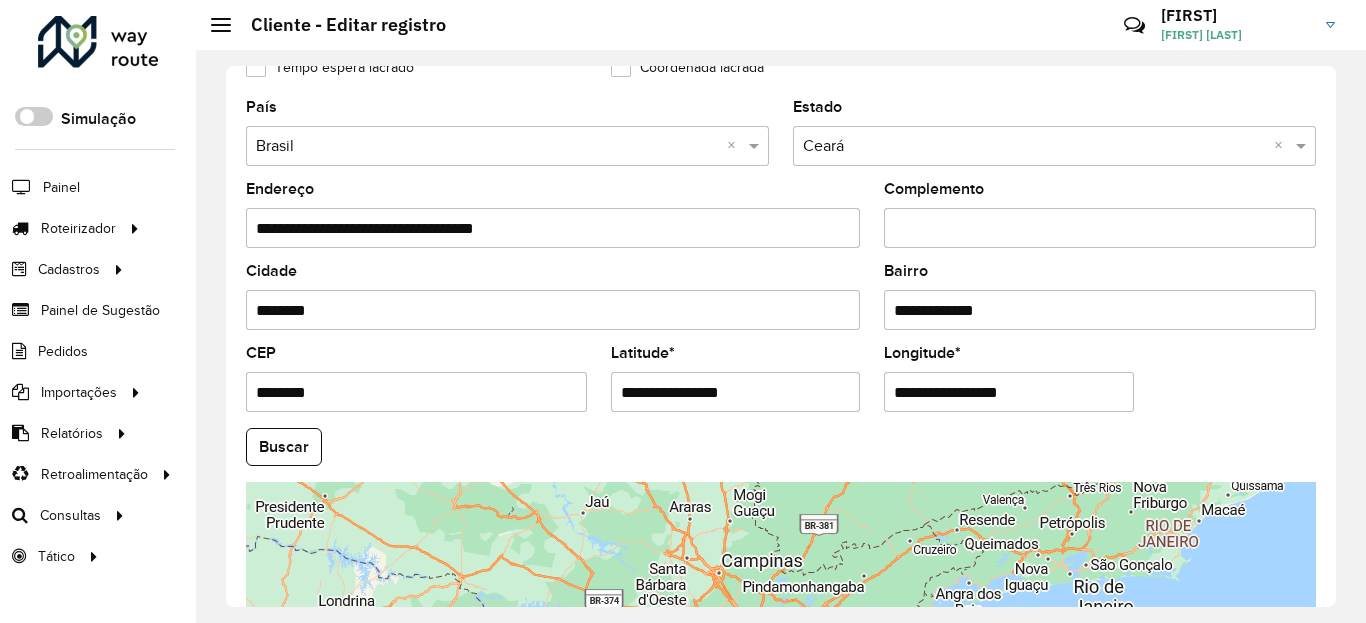 click on "**********" at bounding box center [736, 392] 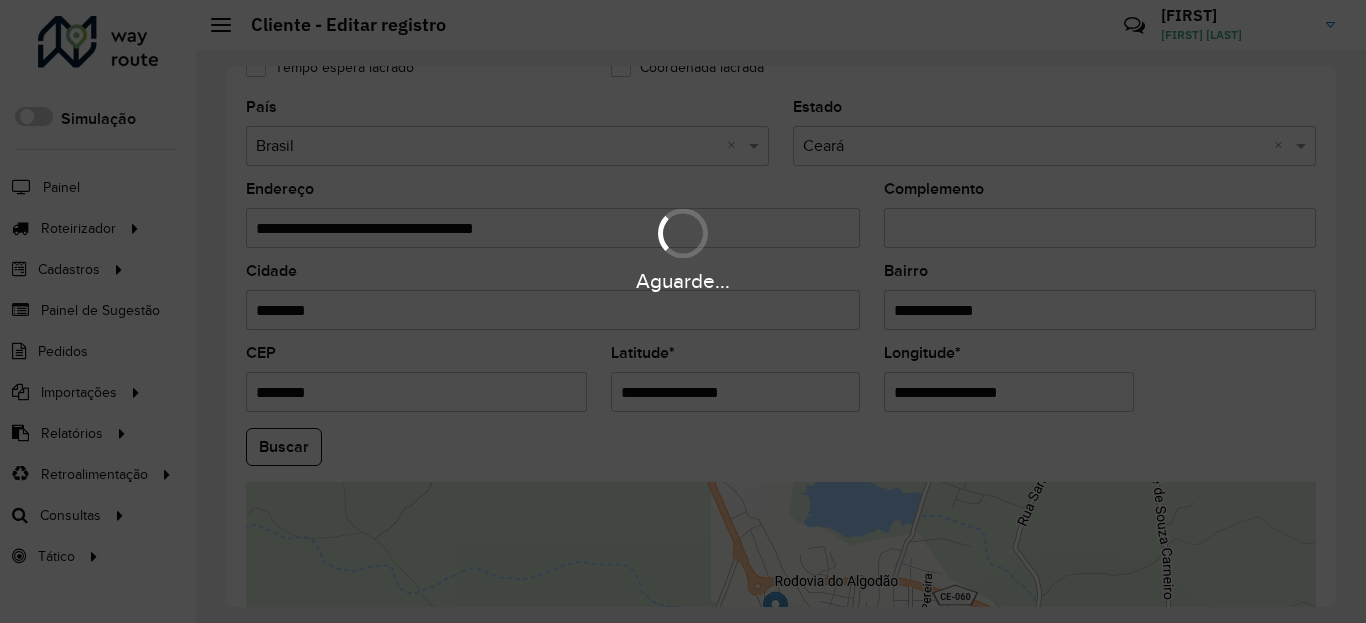 paste 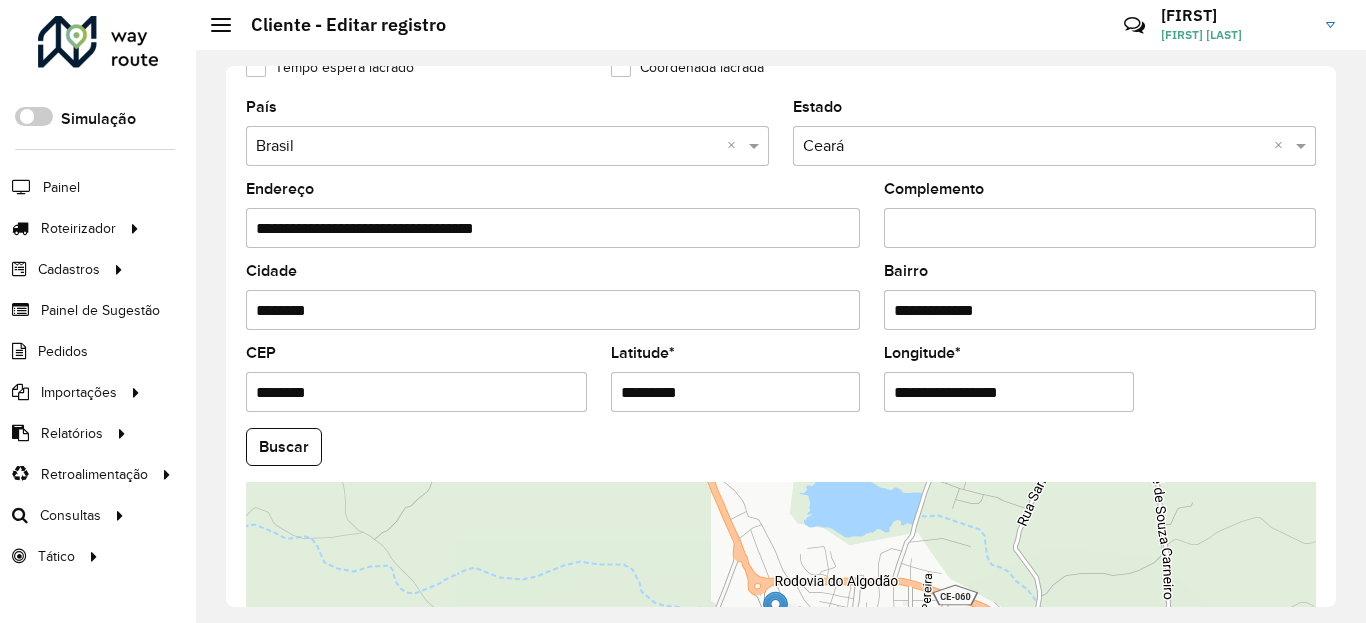 type on "*********" 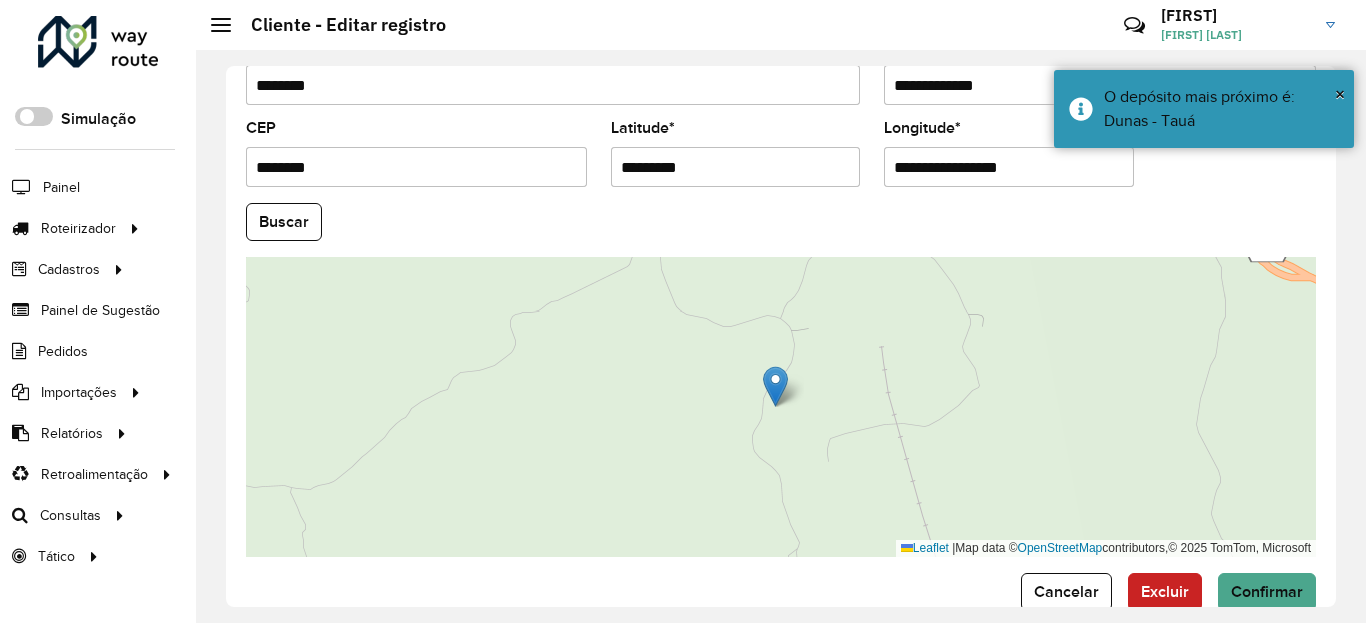 scroll, scrollTop: 840, scrollLeft: 0, axis: vertical 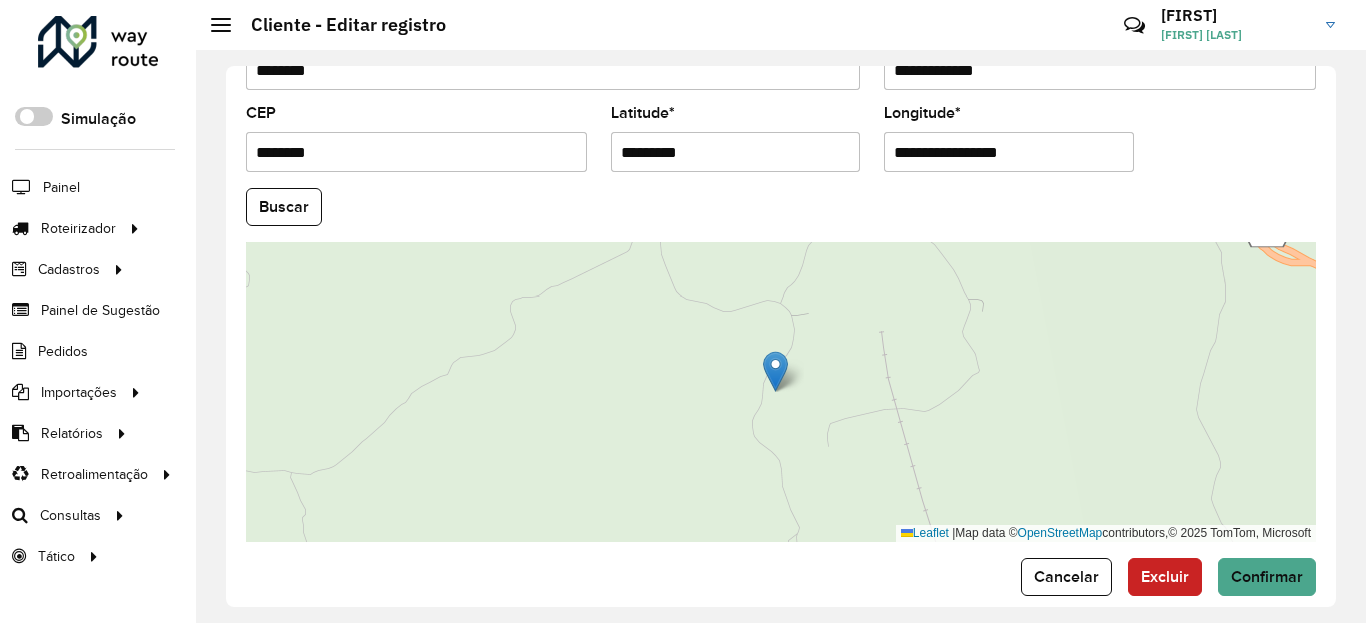 click on "**********" at bounding box center (1009, 152) 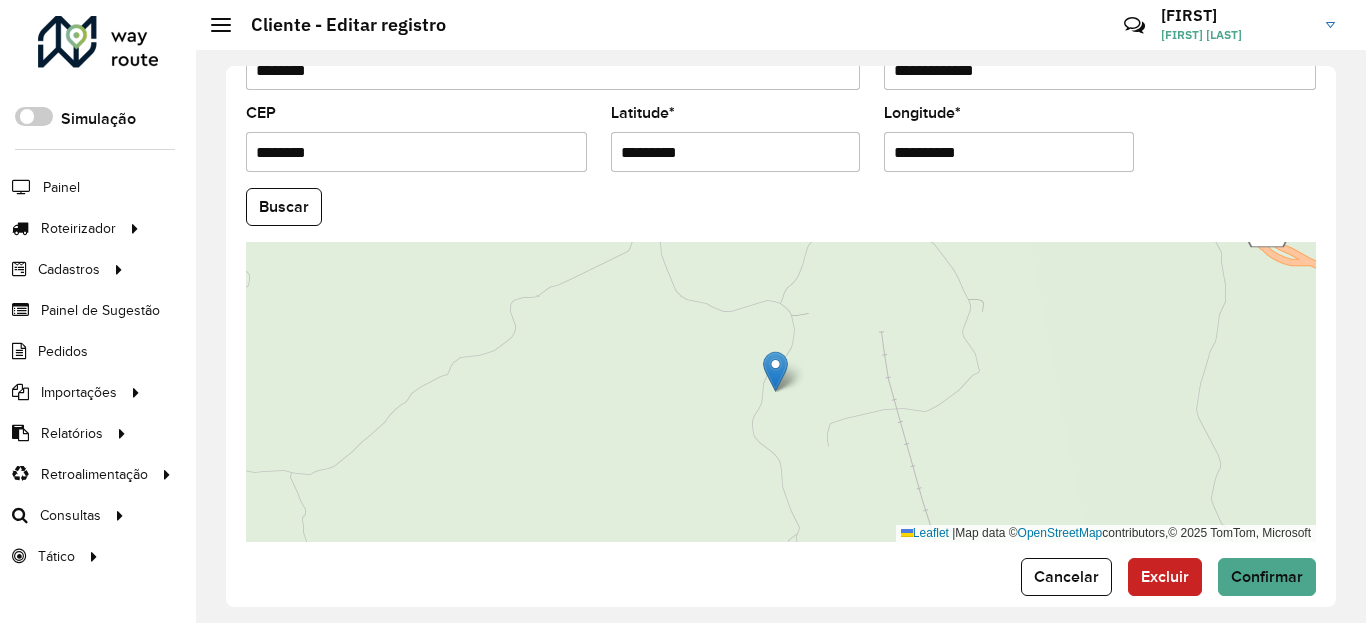 type on "**********" 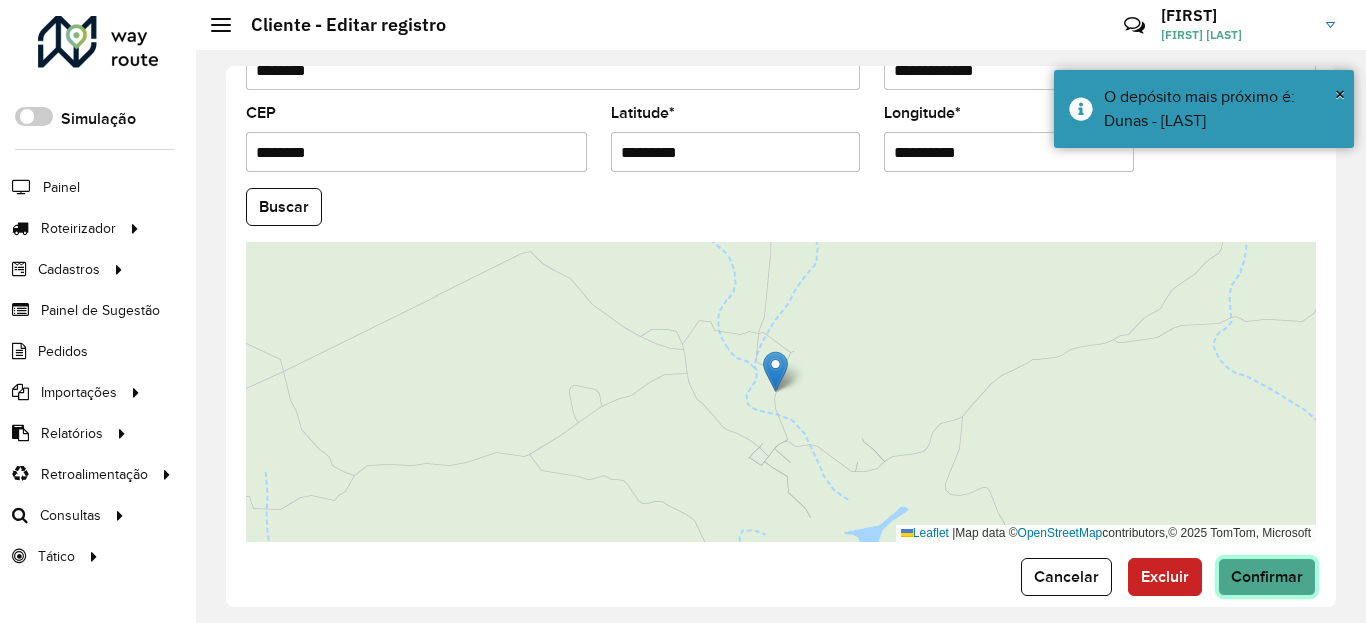 click on "Confirmar" 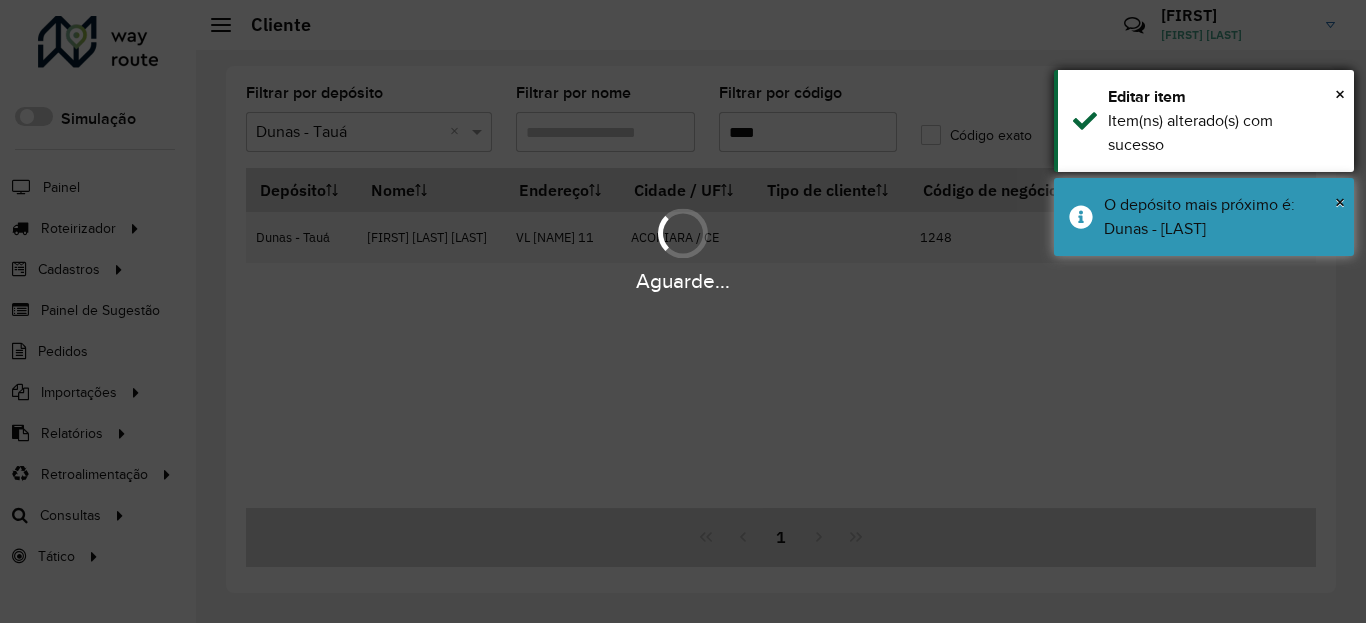 click on "×  Editar item  Item(ns) alterado(s) com sucesso" at bounding box center [1204, 121] 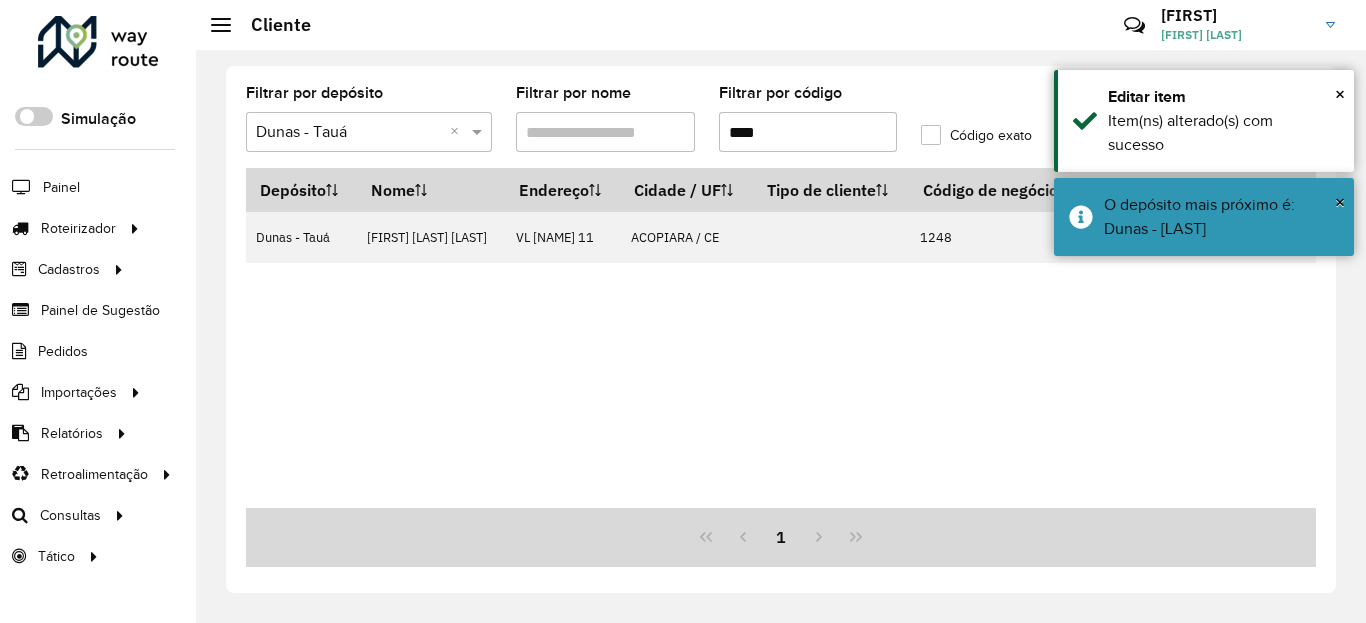 click on "Depósito   Nome   Endereço   Cidade / UF   Tipo de cliente   Código de negócio   Inativo   Ações" at bounding box center [781, 190] 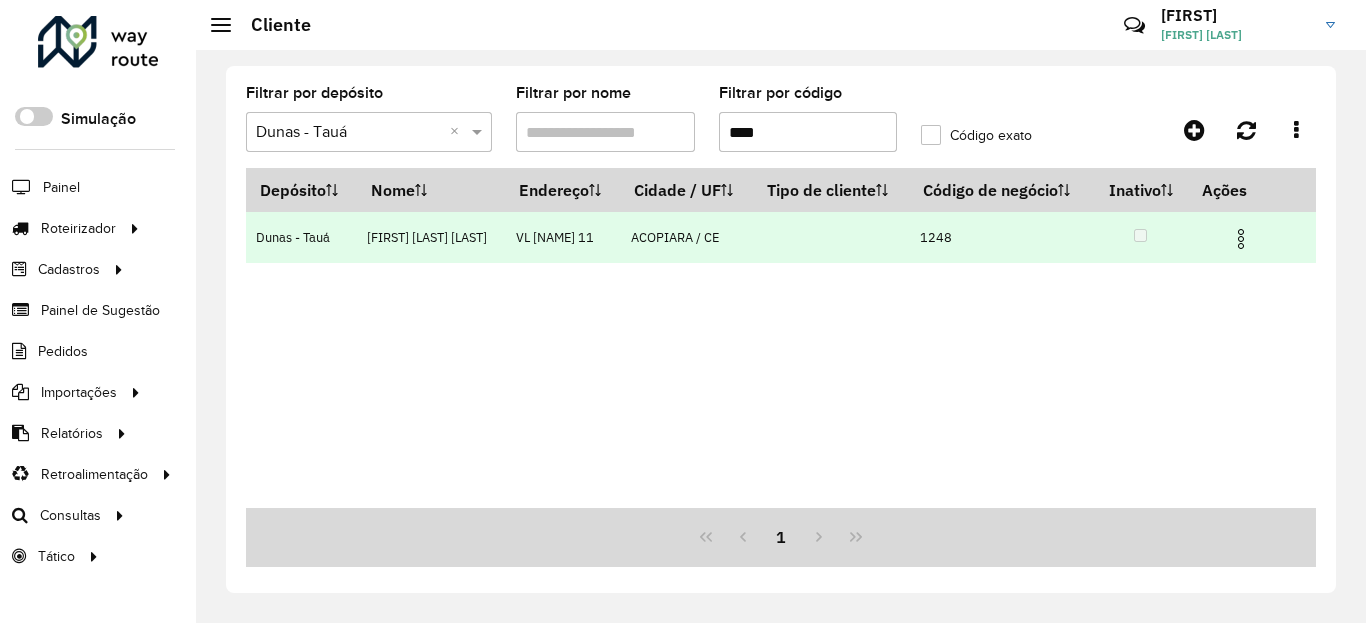 click at bounding box center (1241, 239) 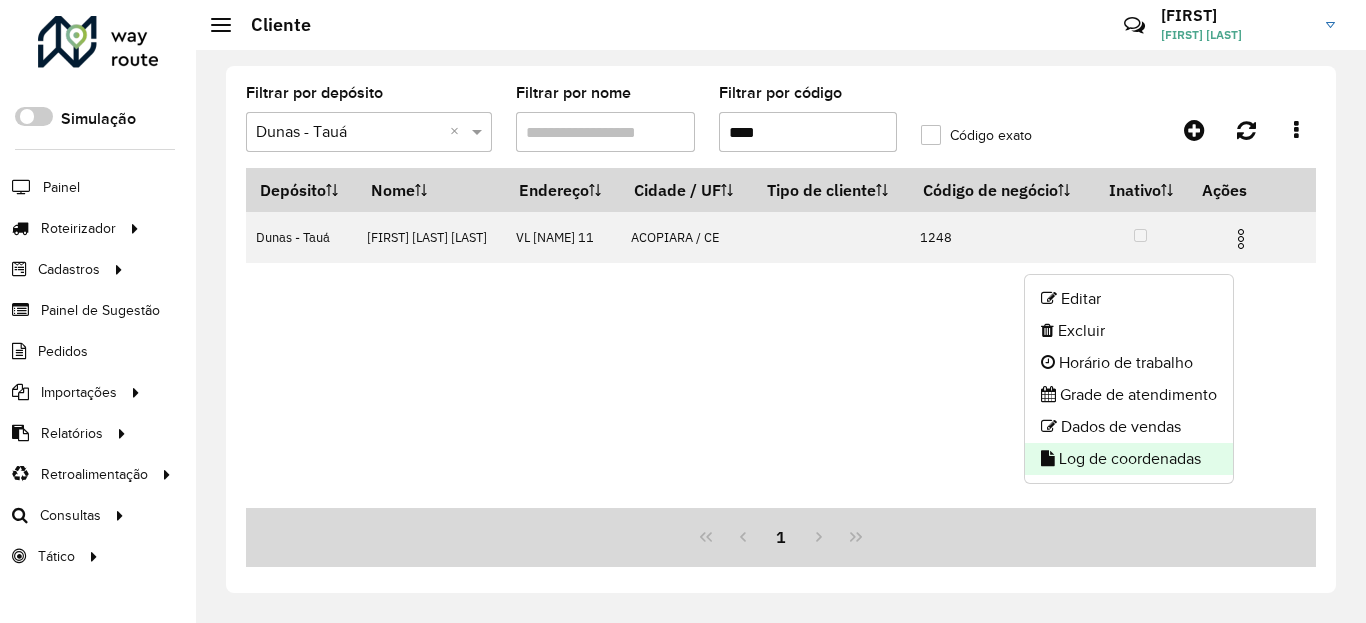 click on "Log de coordenadas" 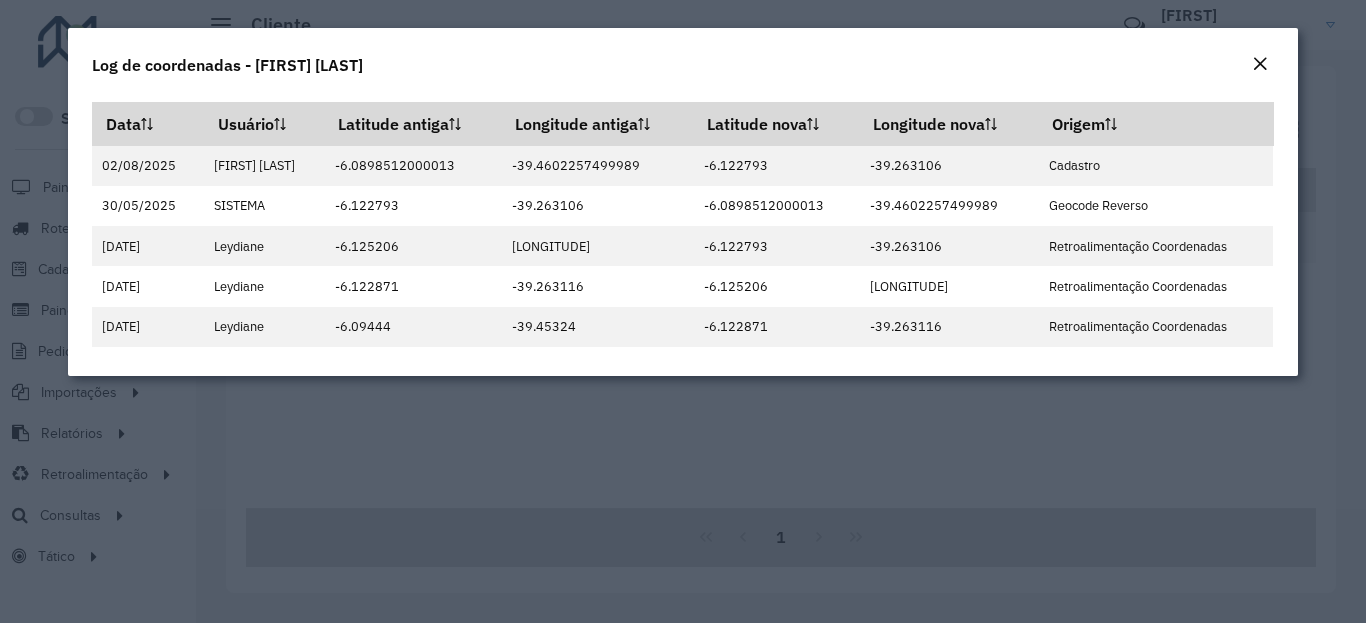 click 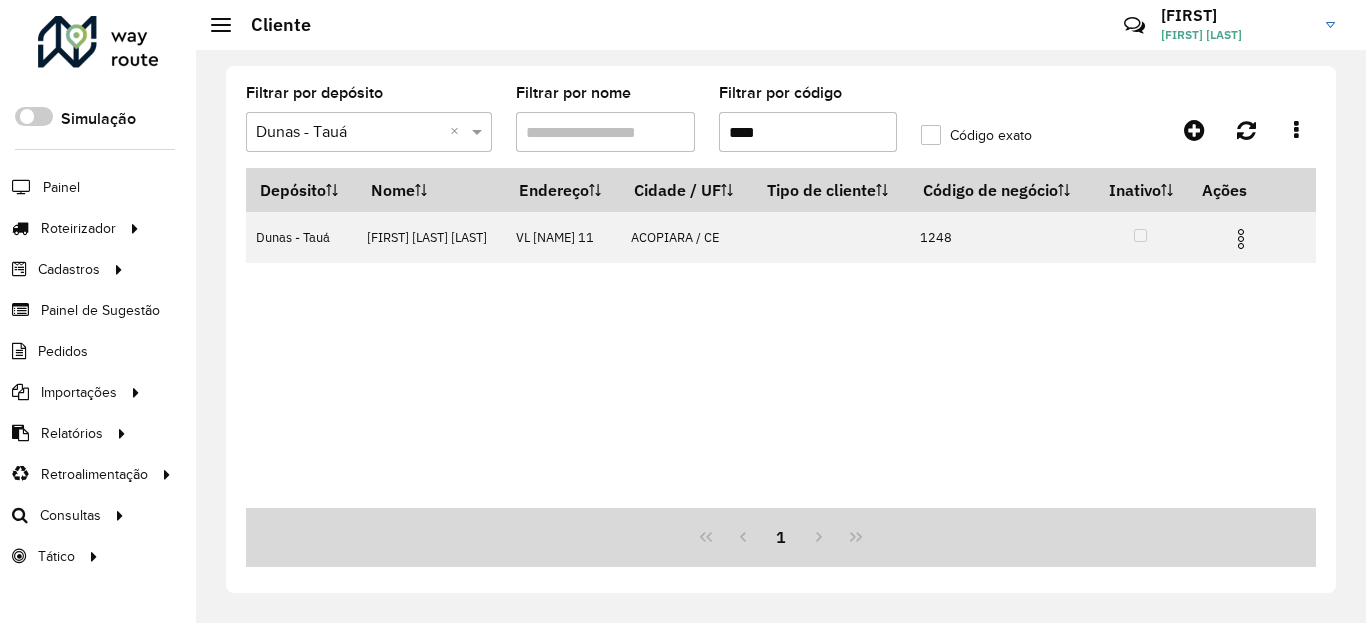 click on "****" at bounding box center [808, 132] 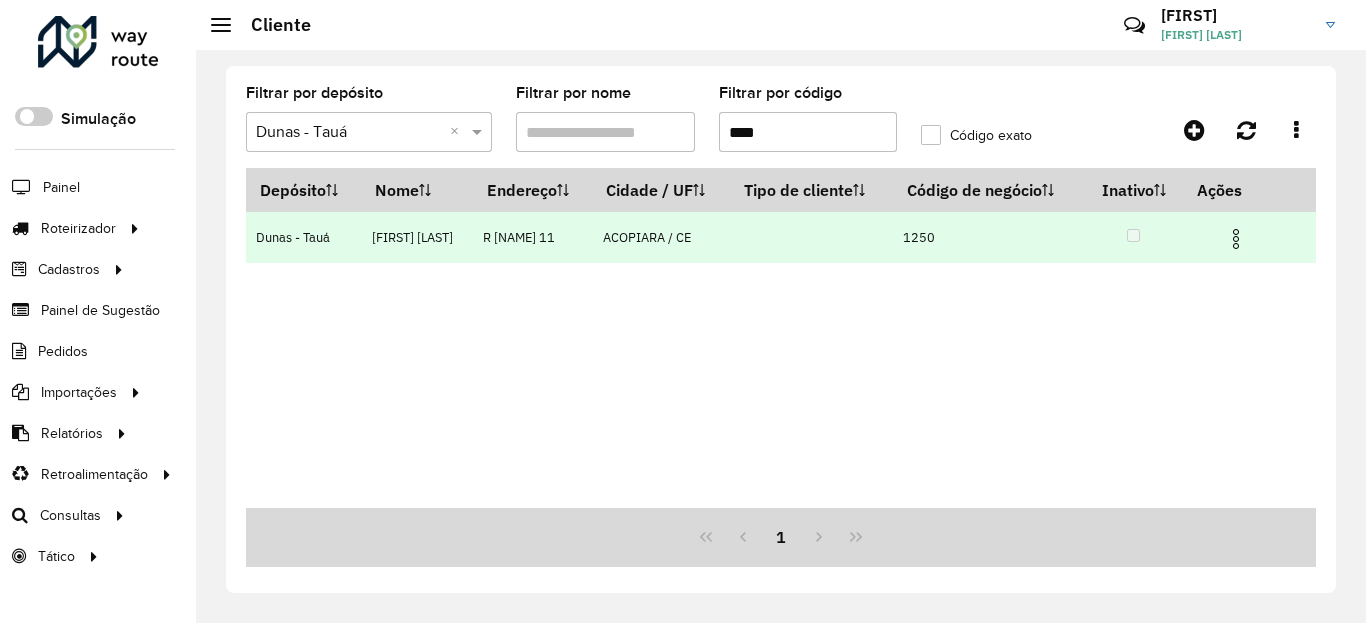 click at bounding box center (1236, 239) 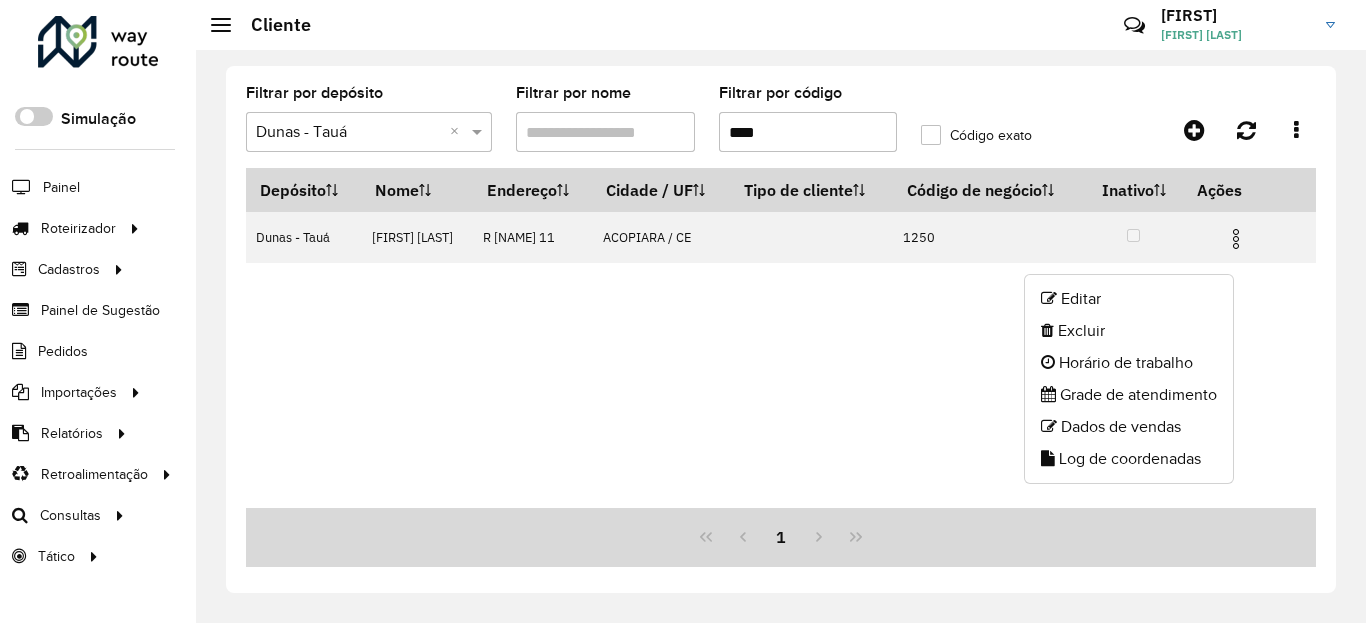 click at bounding box center (1236, 239) 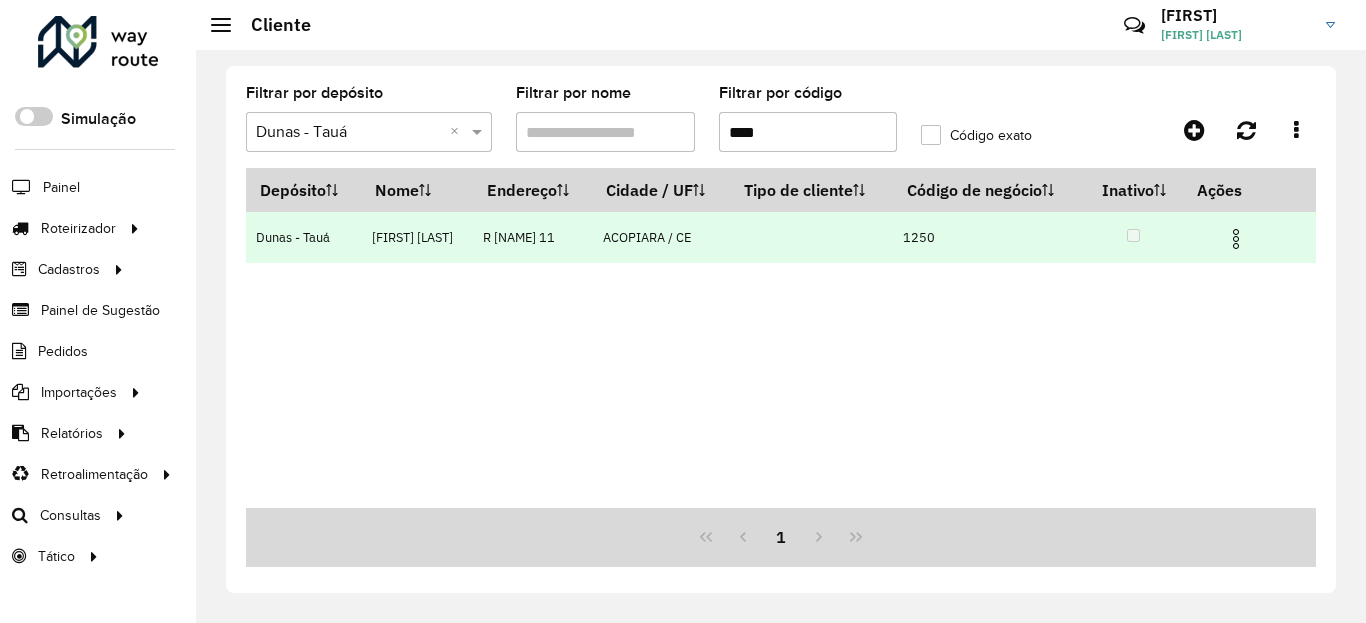 click at bounding box center (1236, 239) 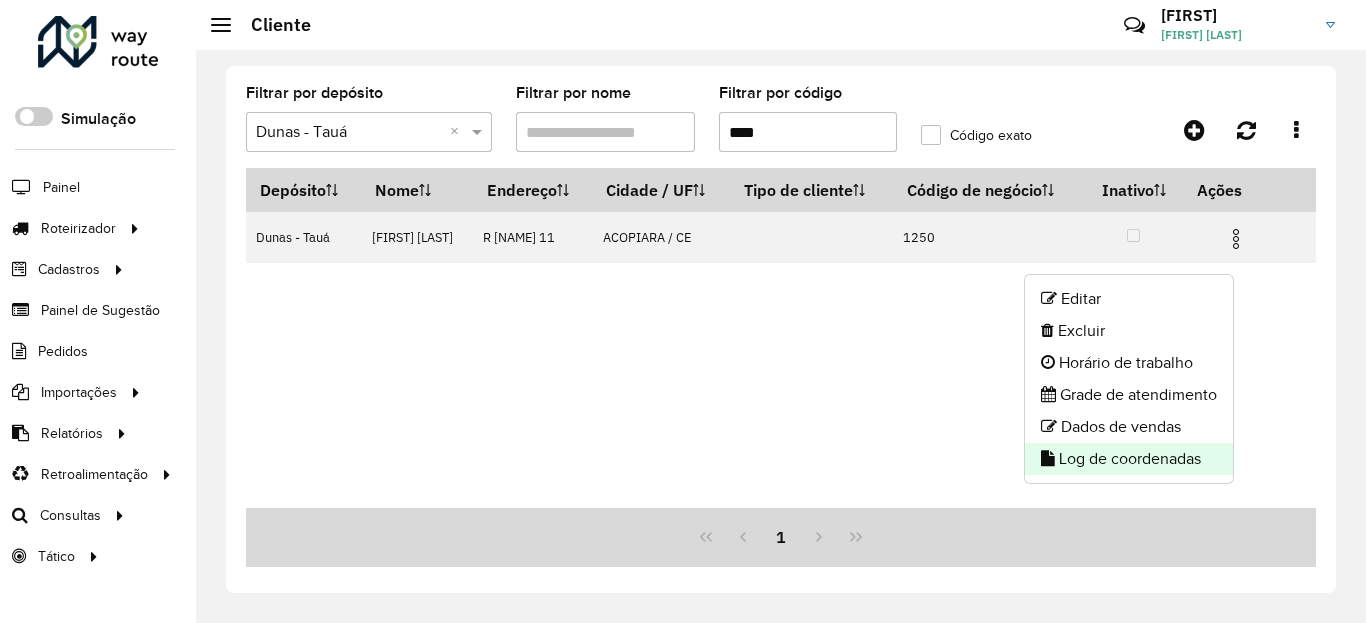 click on "Log de coordenadas" 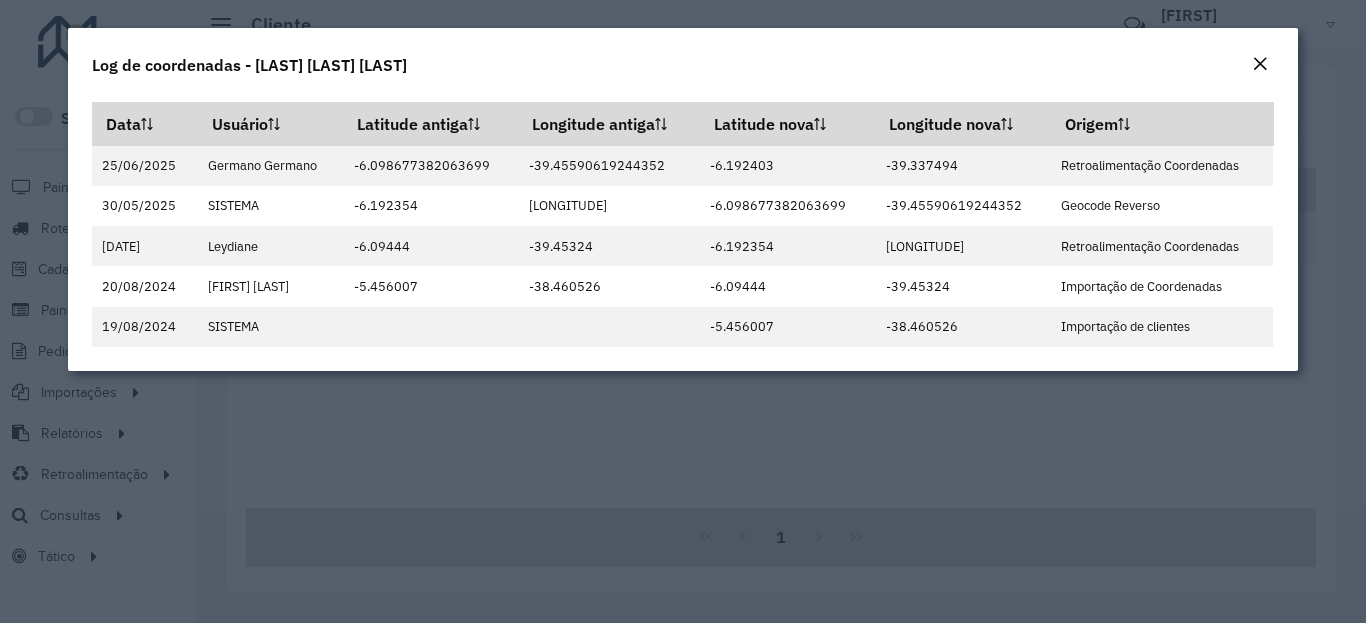 click 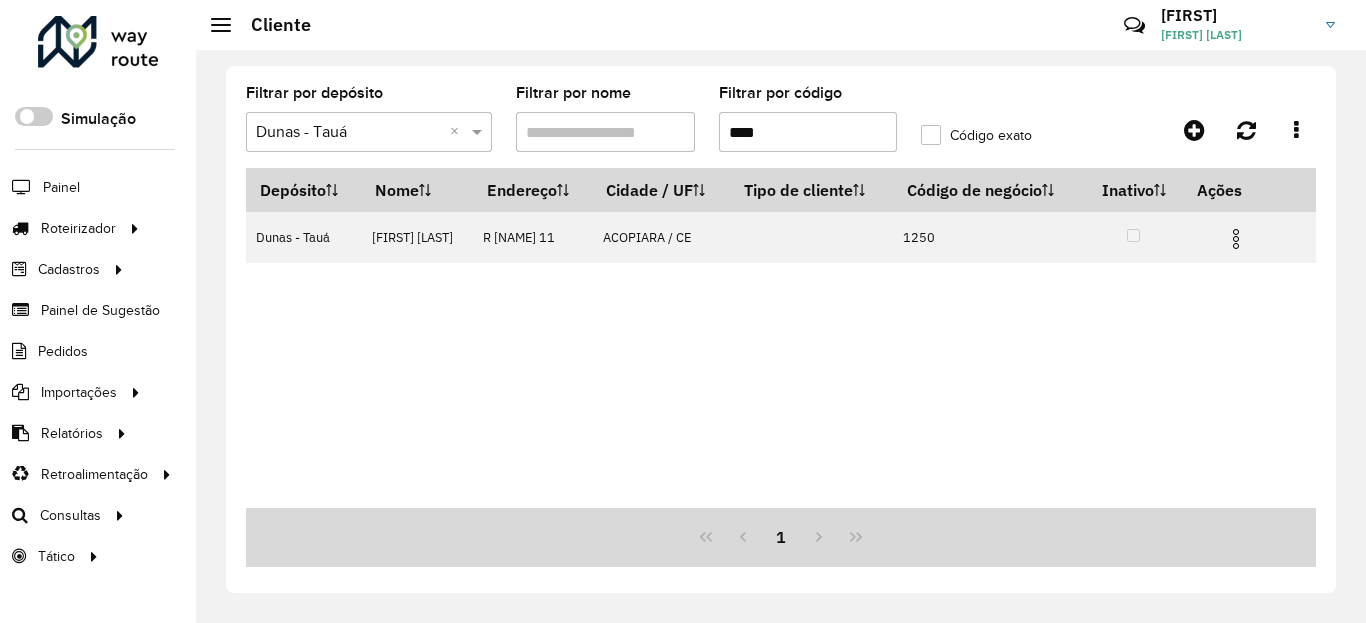 click on "****" at bounding box center (808, 132) 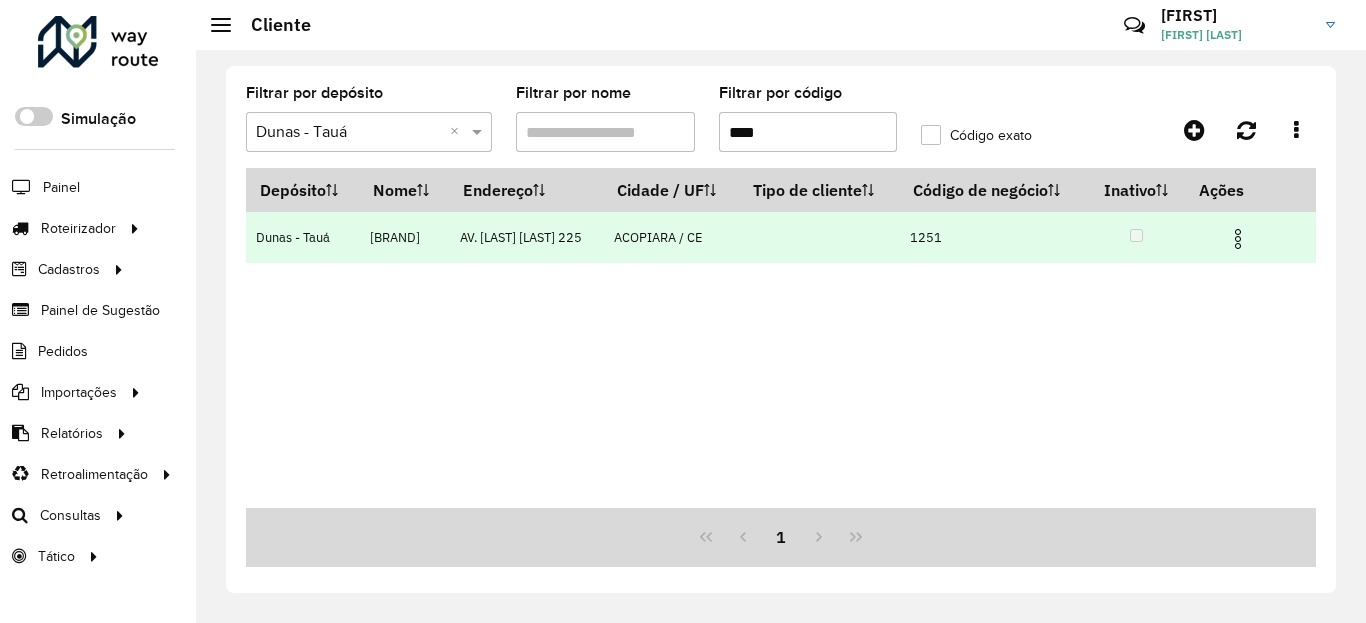 click at bounding box center (1238, 239) 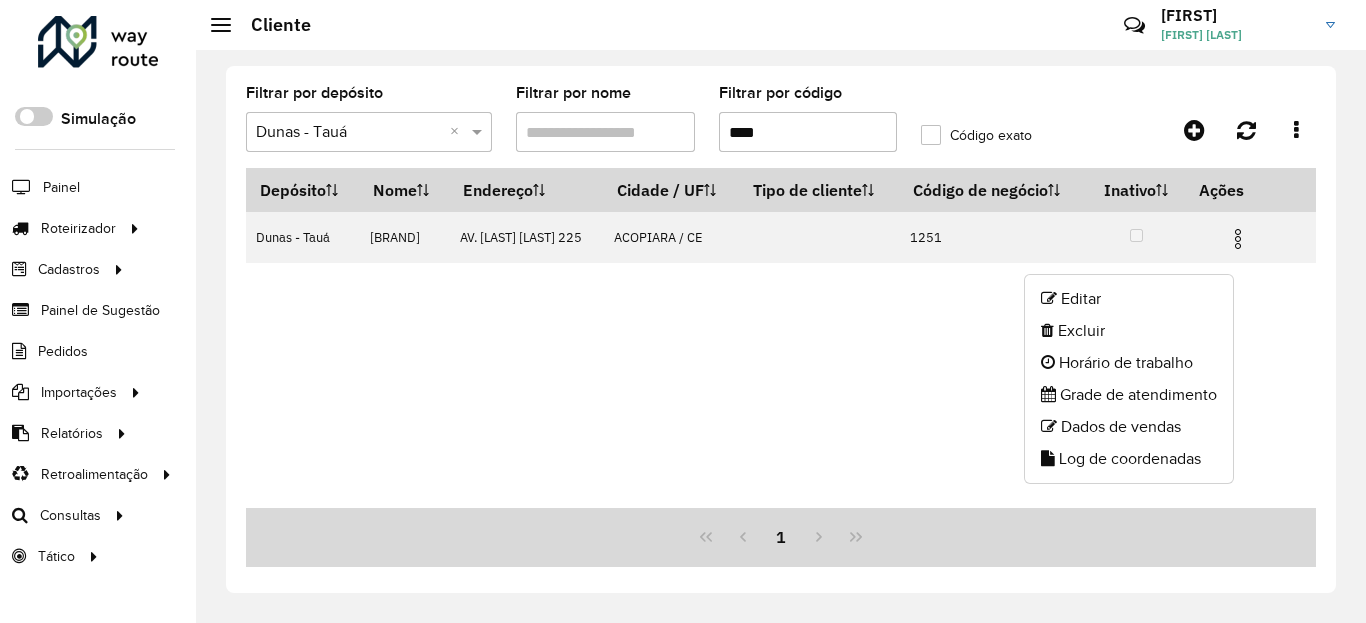 click on "Editar   Excluir   Horário de trabalho   Grade de atendimento   Dados de vendas   Log de coordenadas" 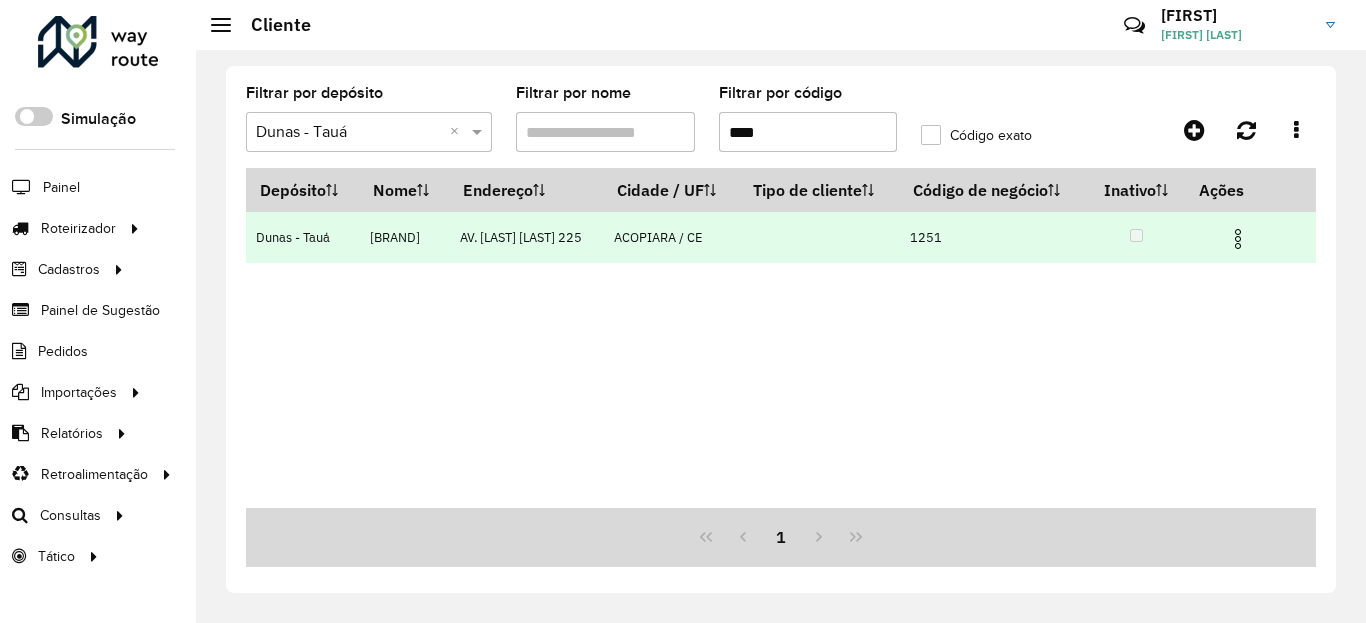 click at bounding box center (1238, 239) 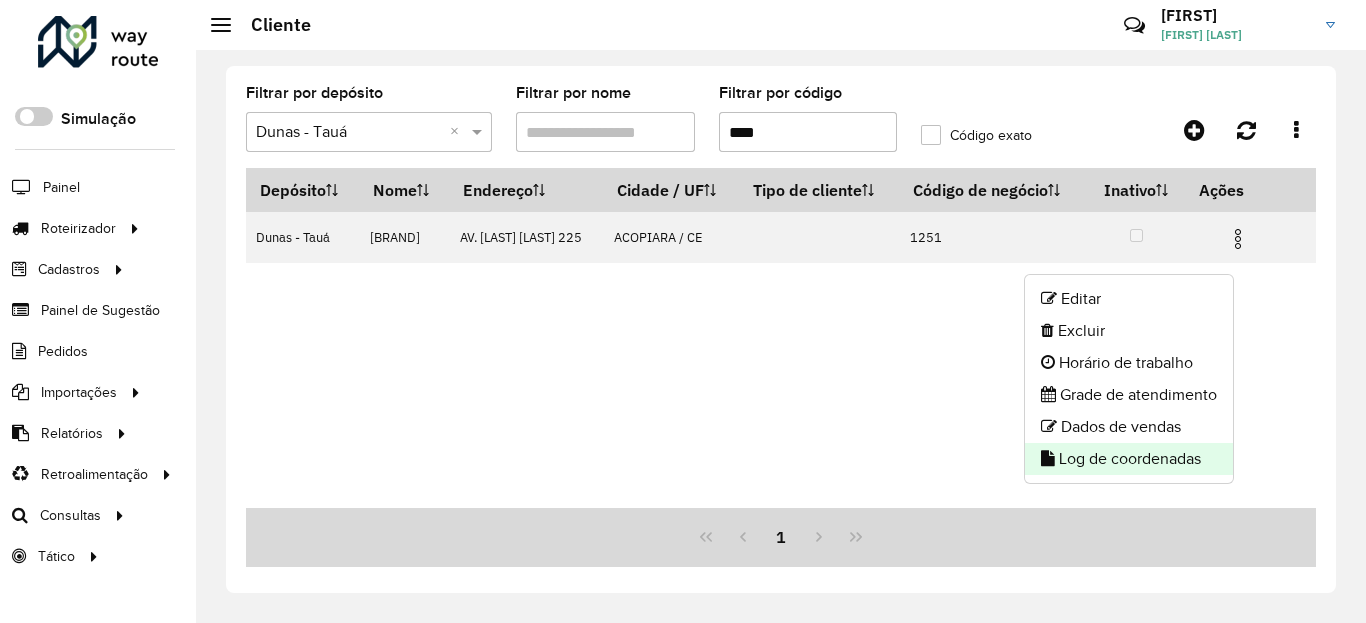 click on "Log de coordenadas" 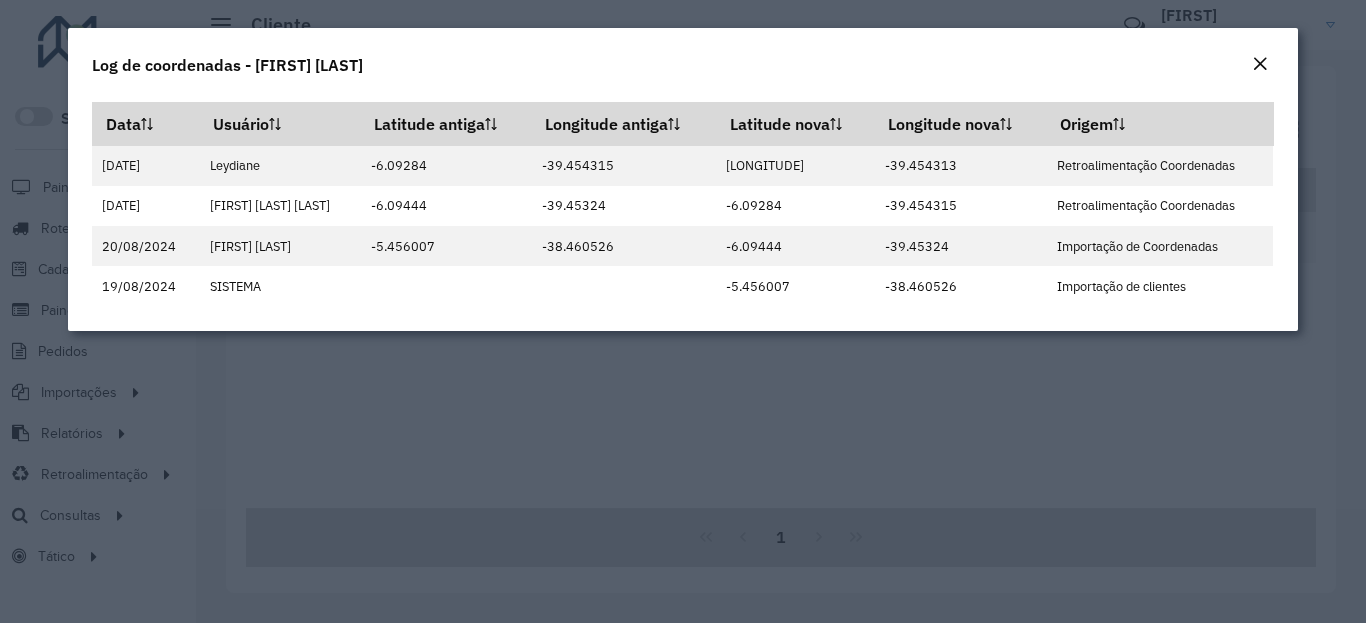drag, startPoint x: 1262, startPoint y: 71, endPoint x: 929, endPoint y: 155, distance: 343.4312 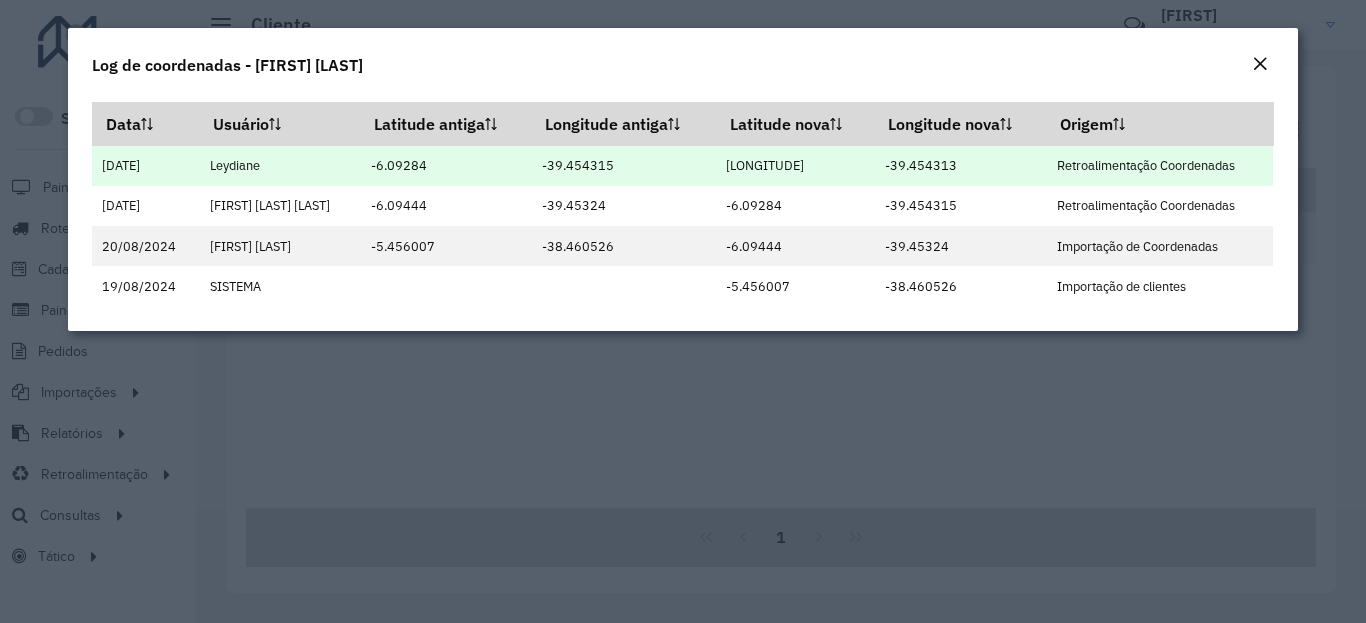 click 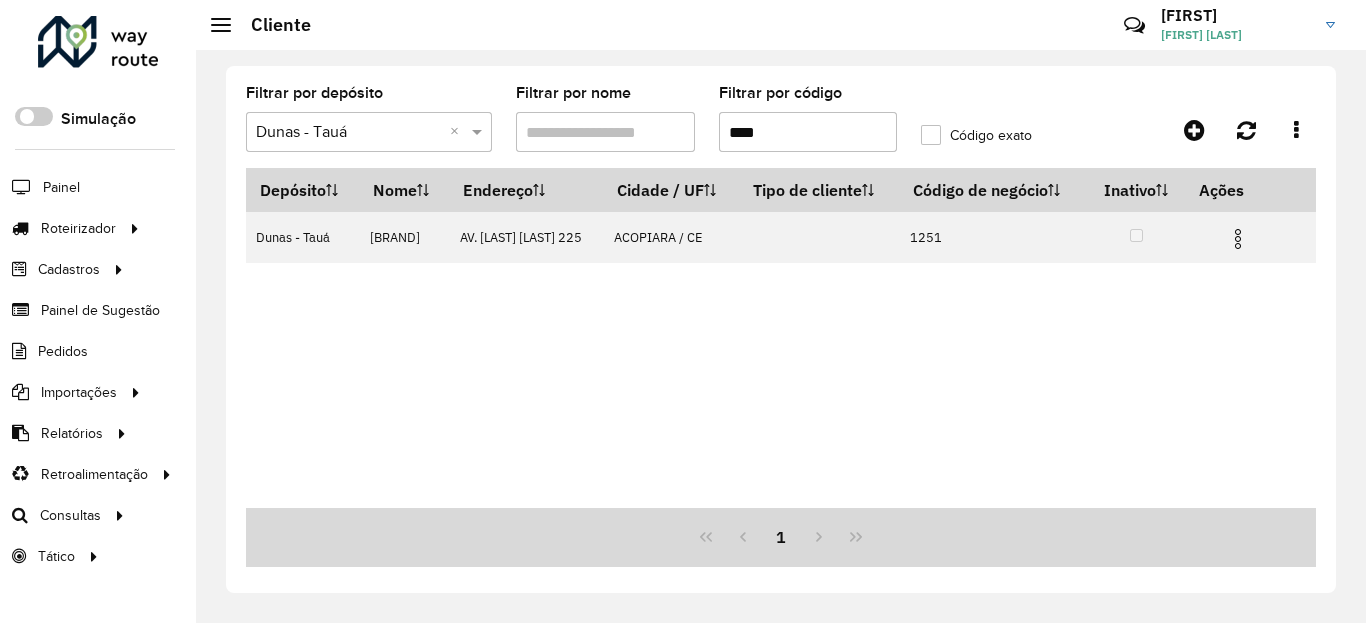 click on "****" at bounding box center (808, 132) 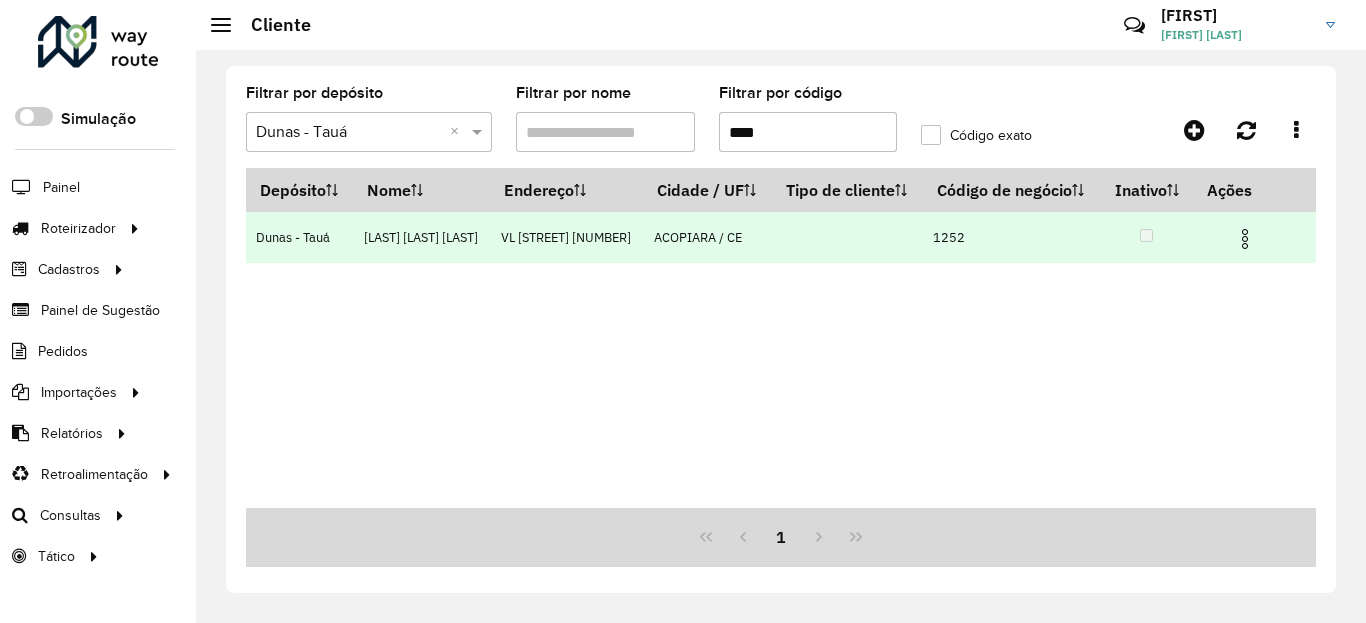 type on "****" 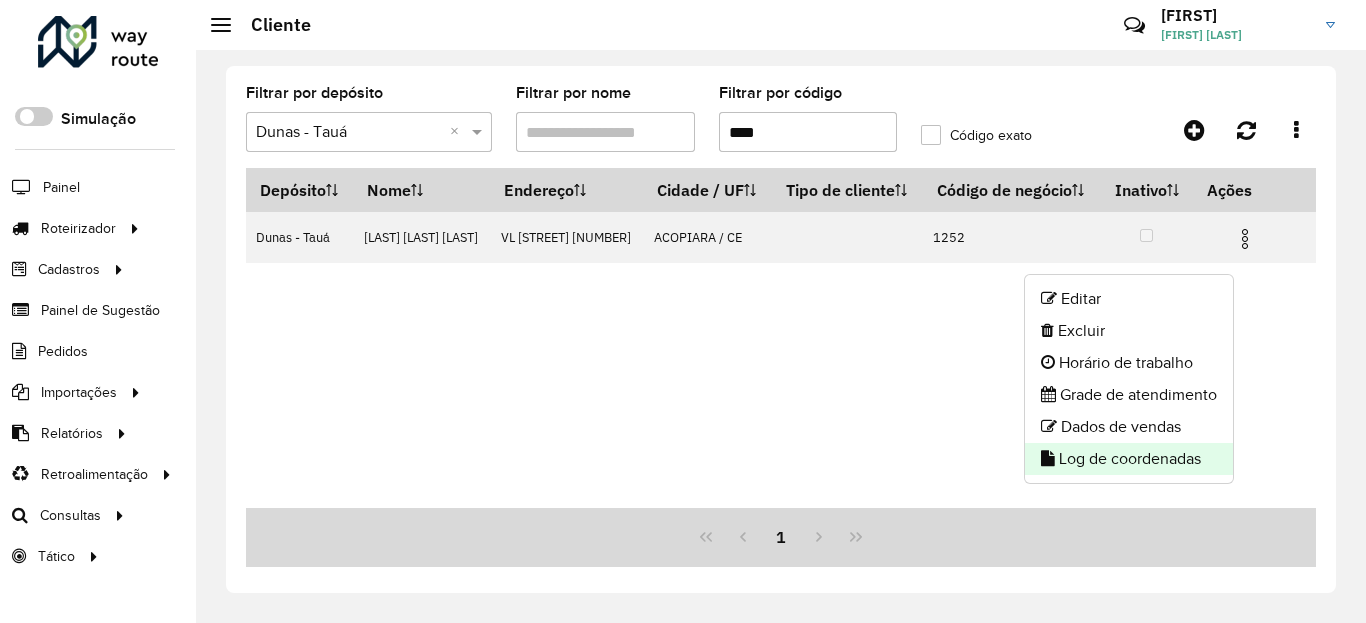 click on "Log de coordenadas" 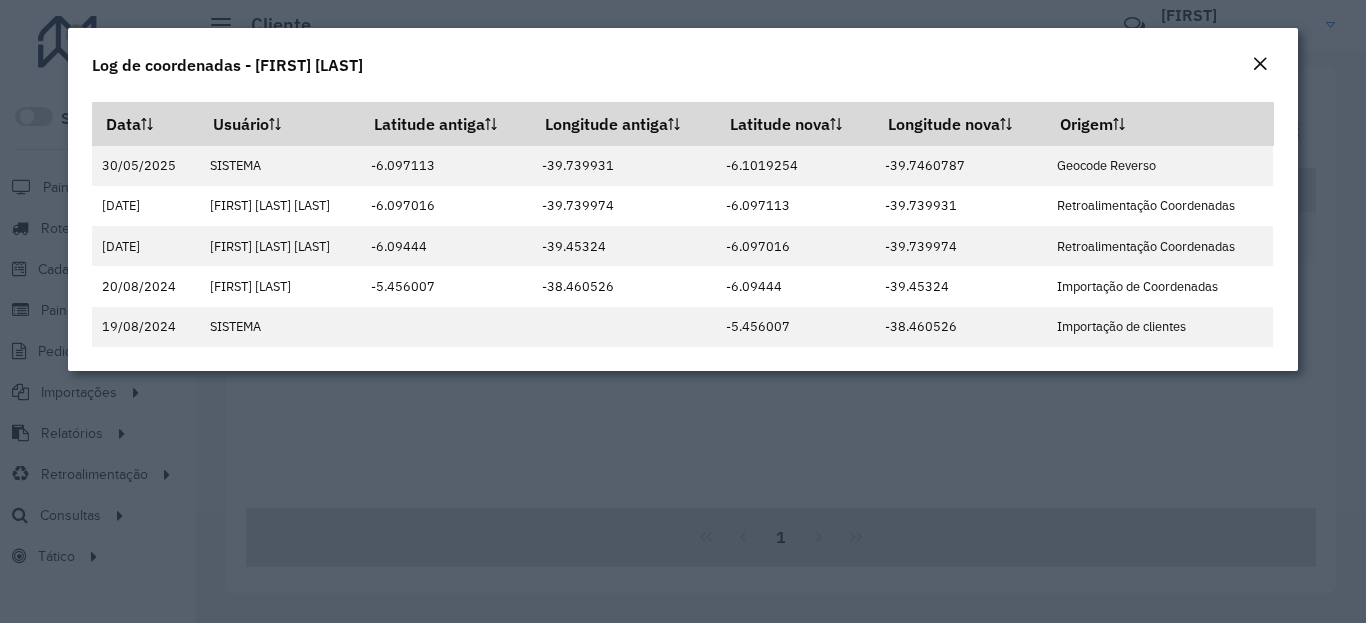 click 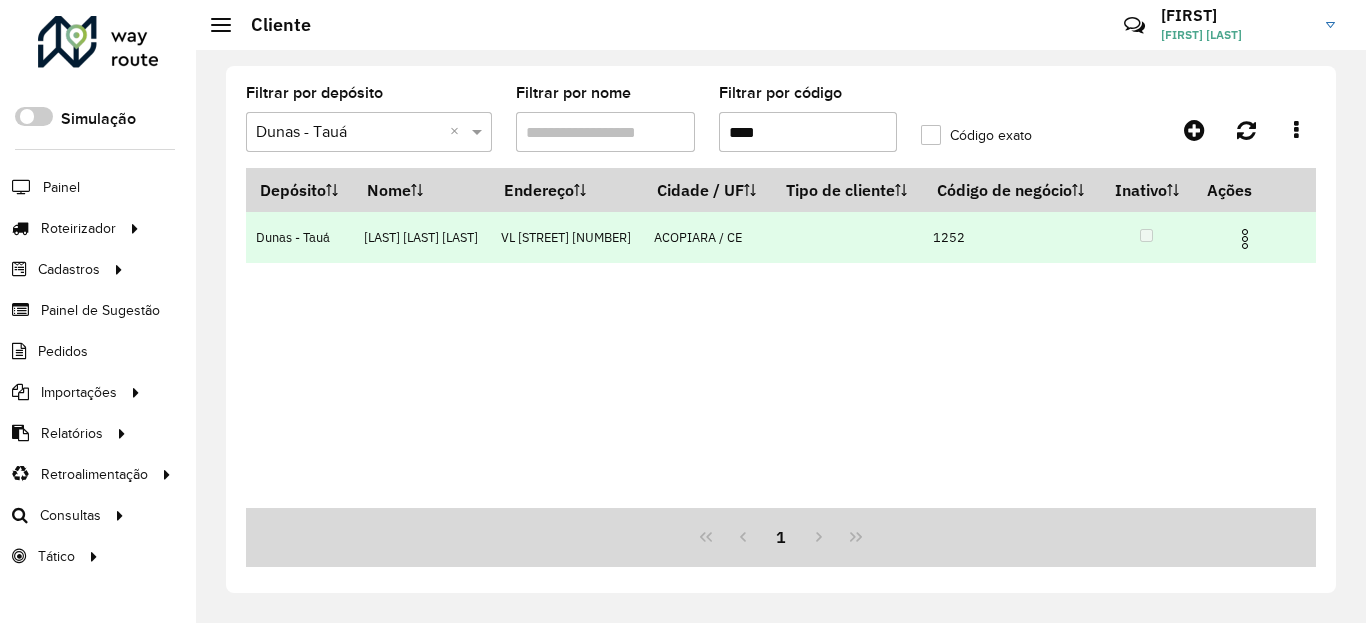 click at bounding box center [1245, 236] 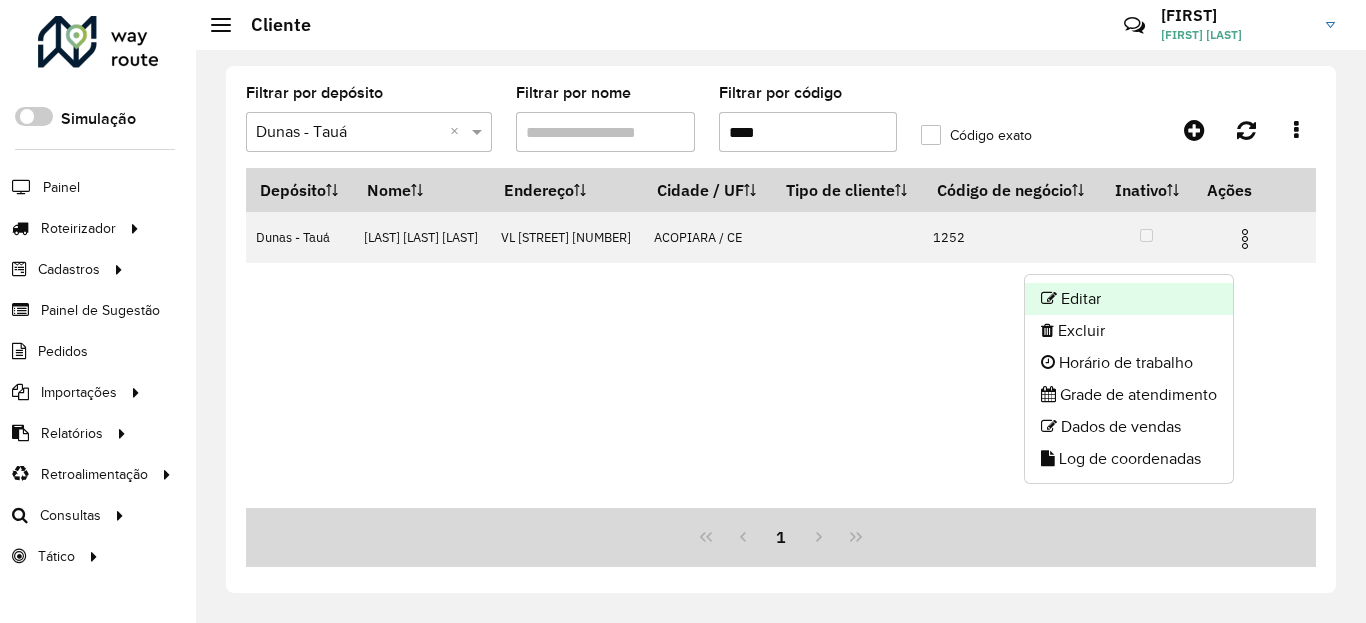 click on "Editar" 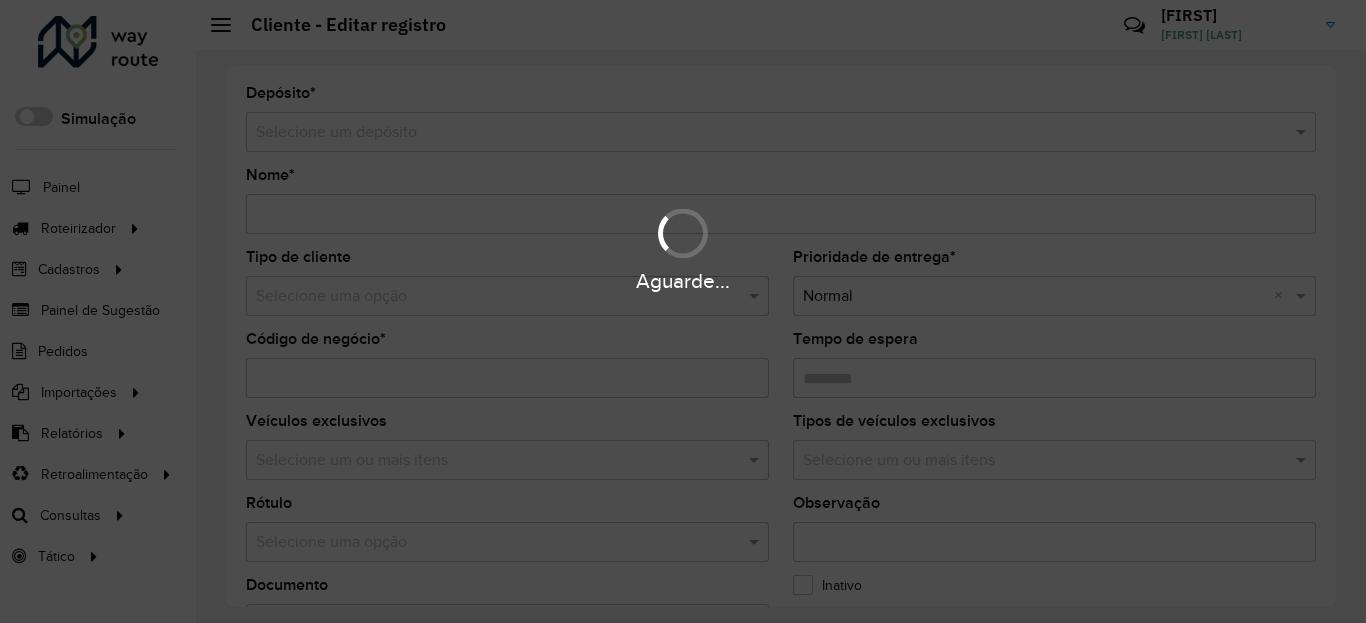 type on "**********" 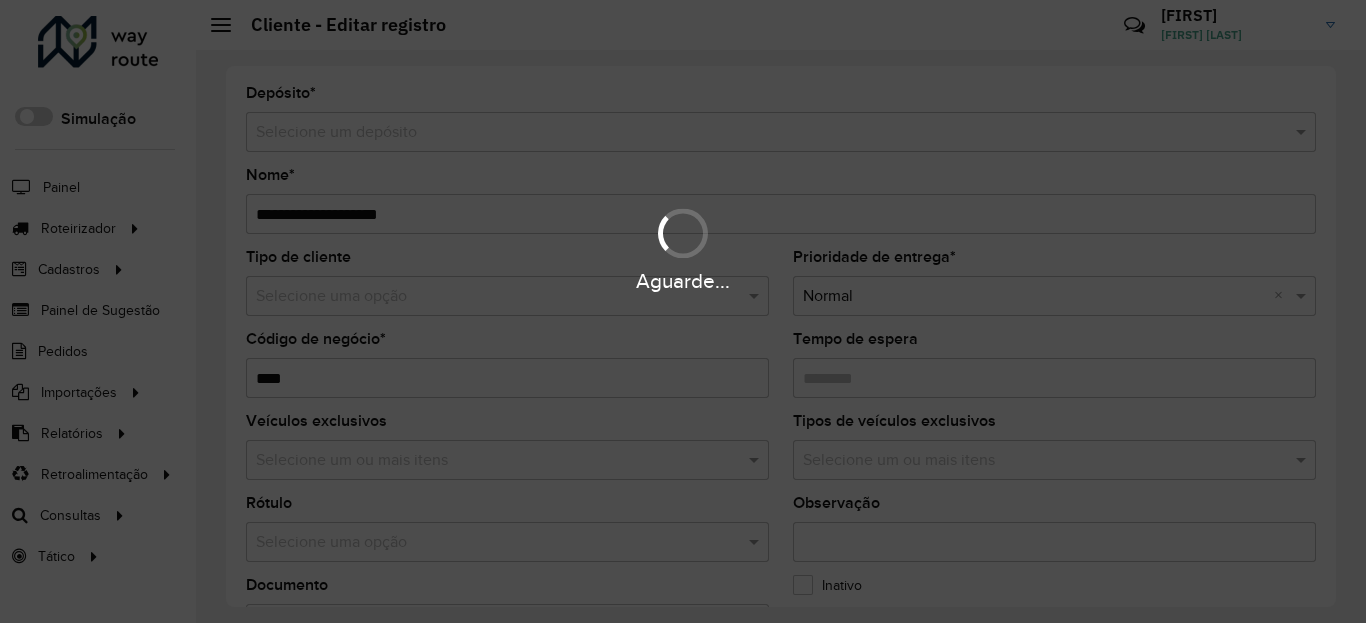 type on "********" 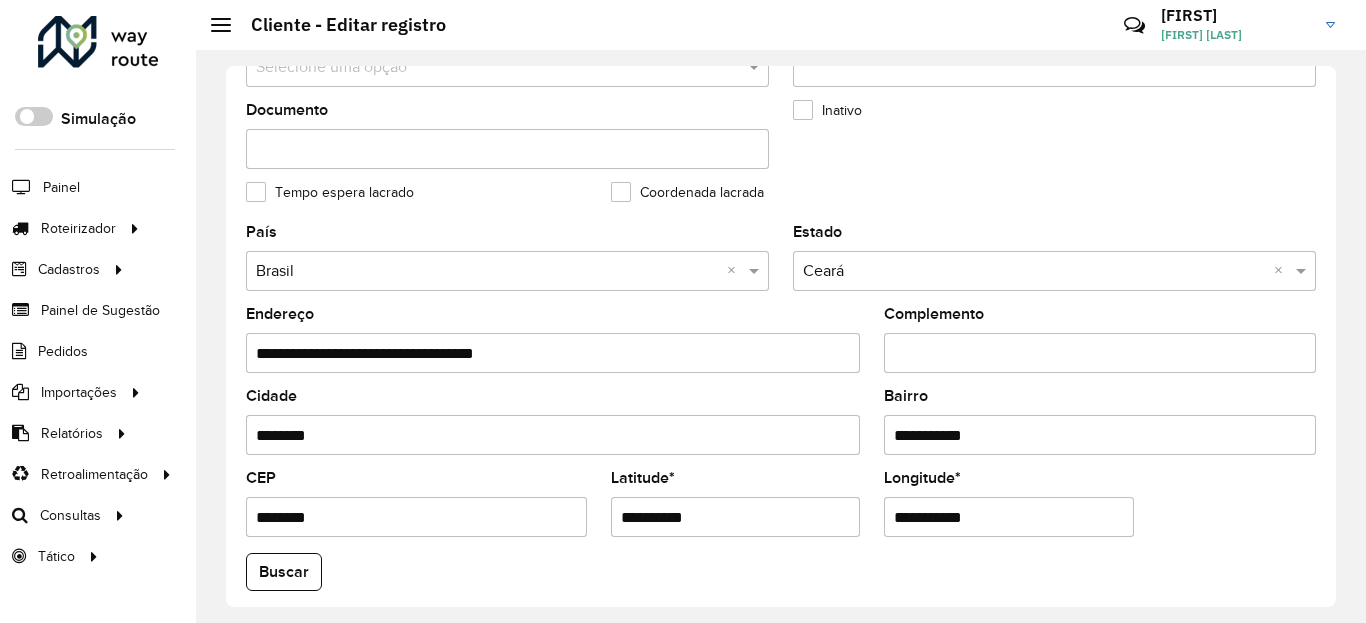 scroll, scrollTop: 480, scrollLeft: 0, axis: vertical 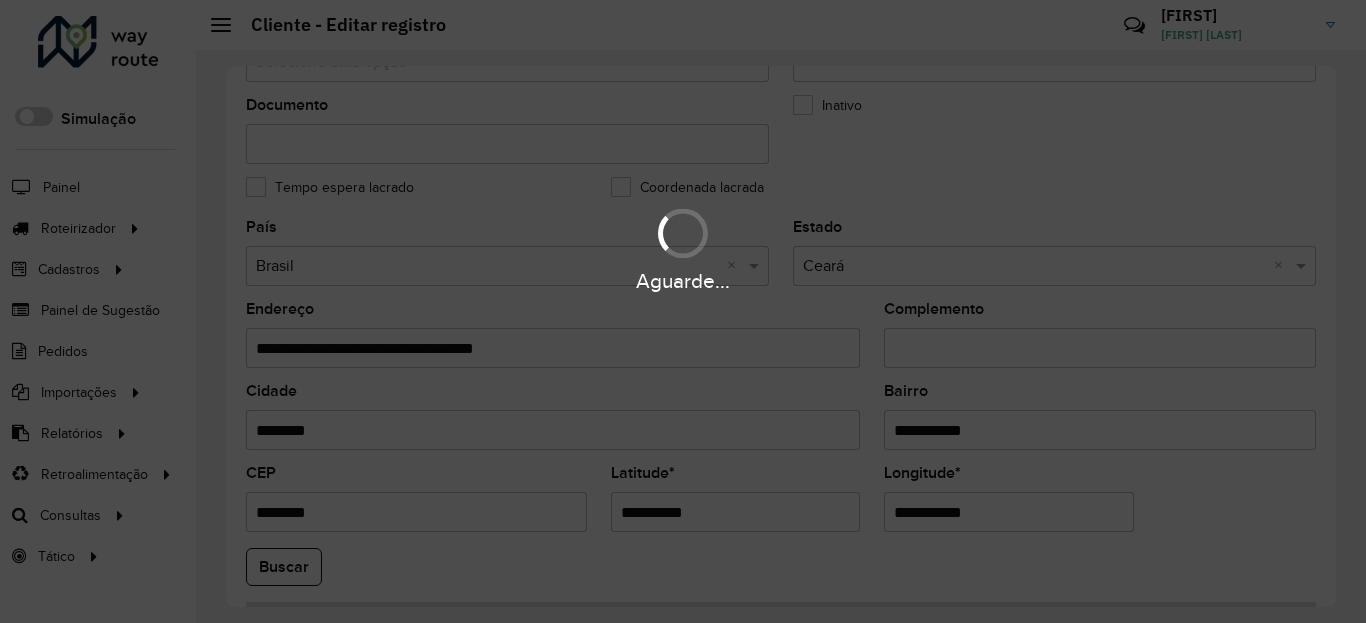 click on "Aguarde..." at bounding box center [683, 311] 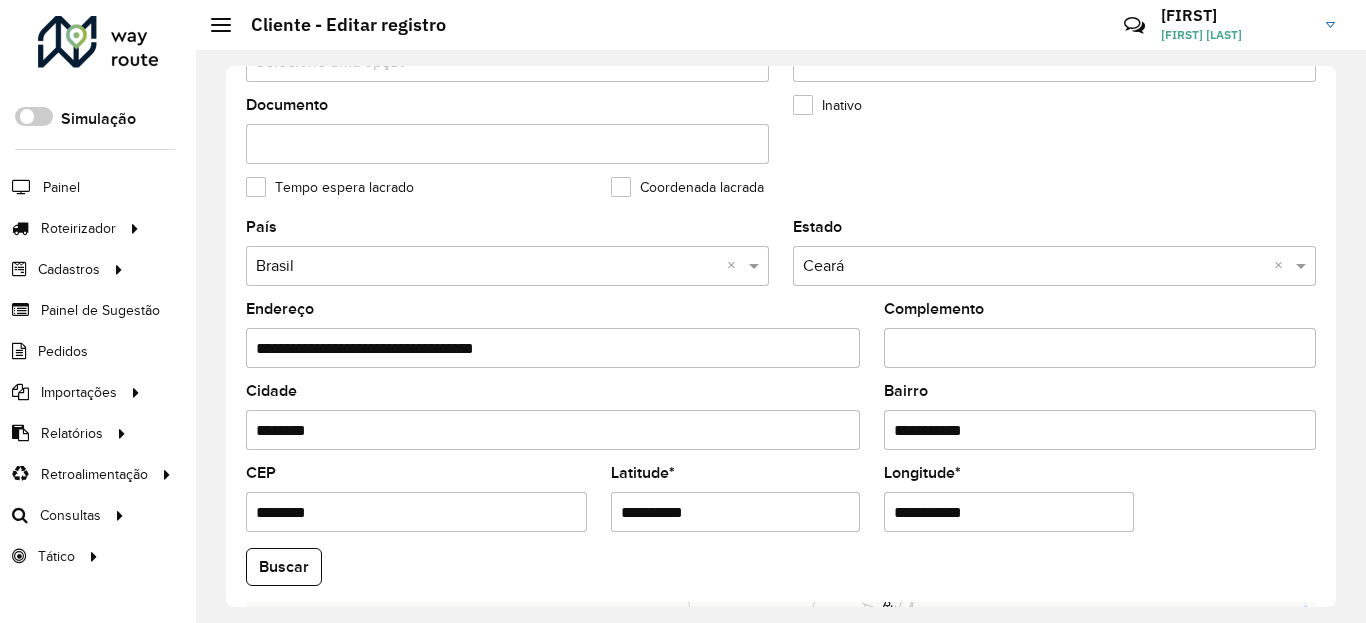 click on "**********" at bounding box center (736, 512) 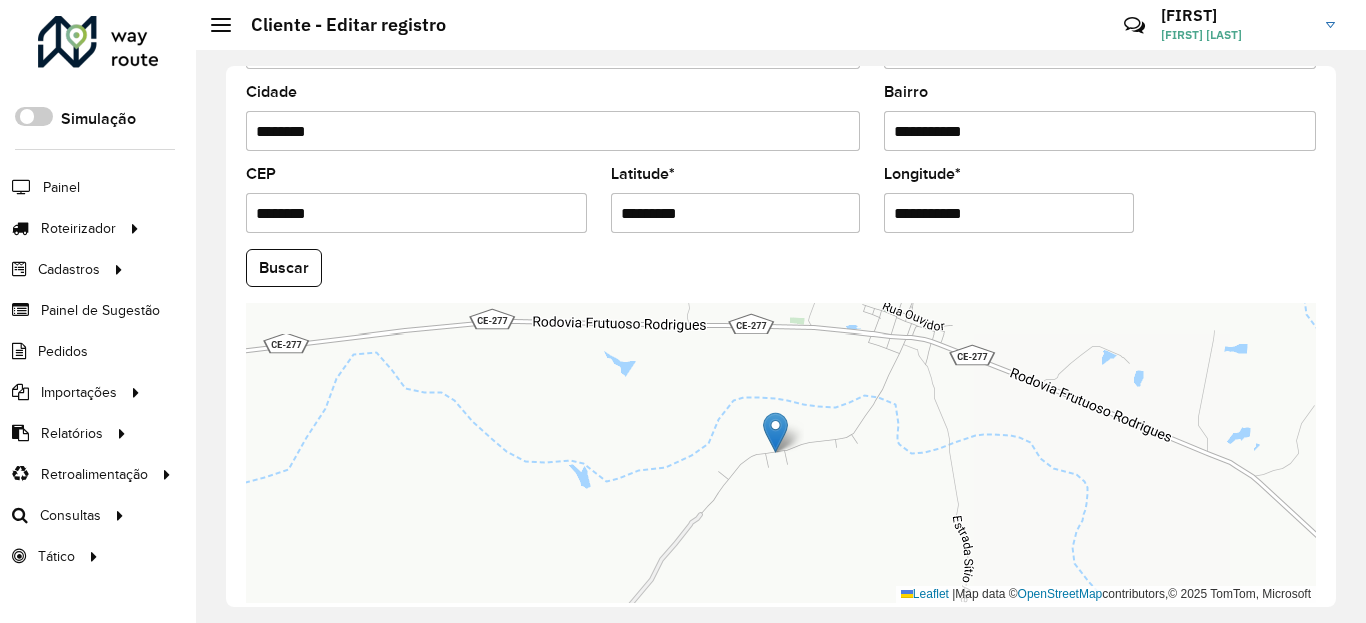 scroll, scrollTop: 865, scrollLeft: 0, axis: vertical 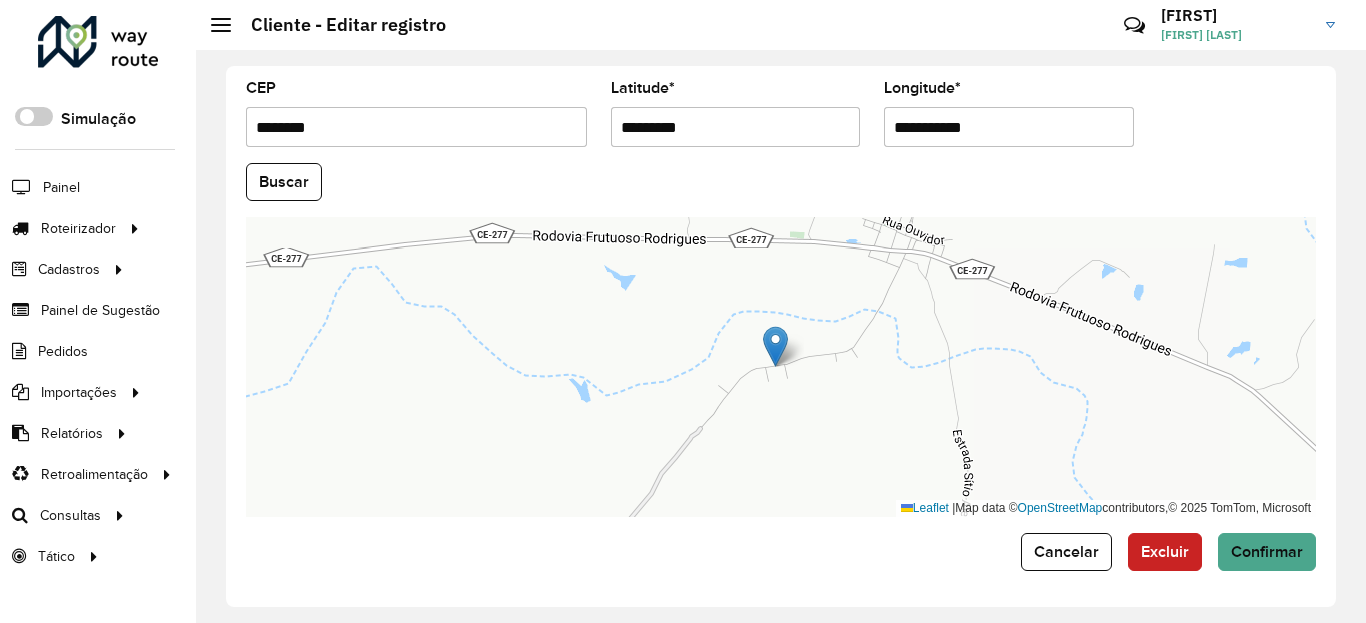 type on "*********" 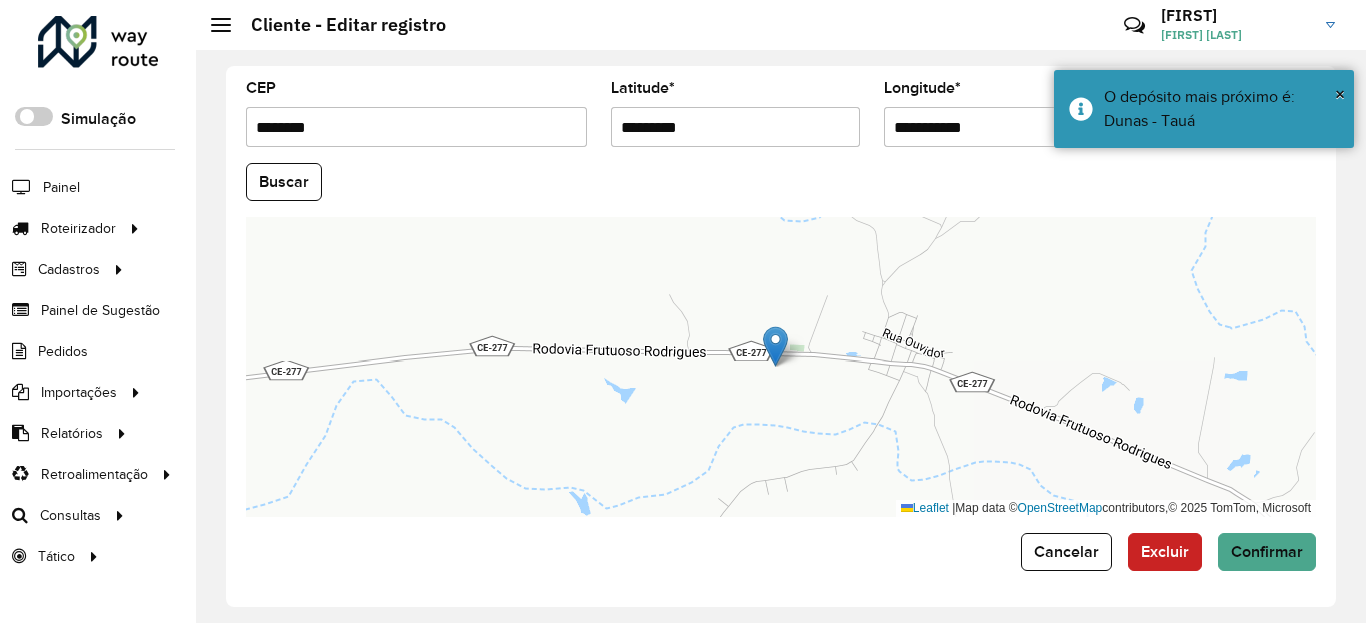 click on "**********" at bounding box center [1009, 127] 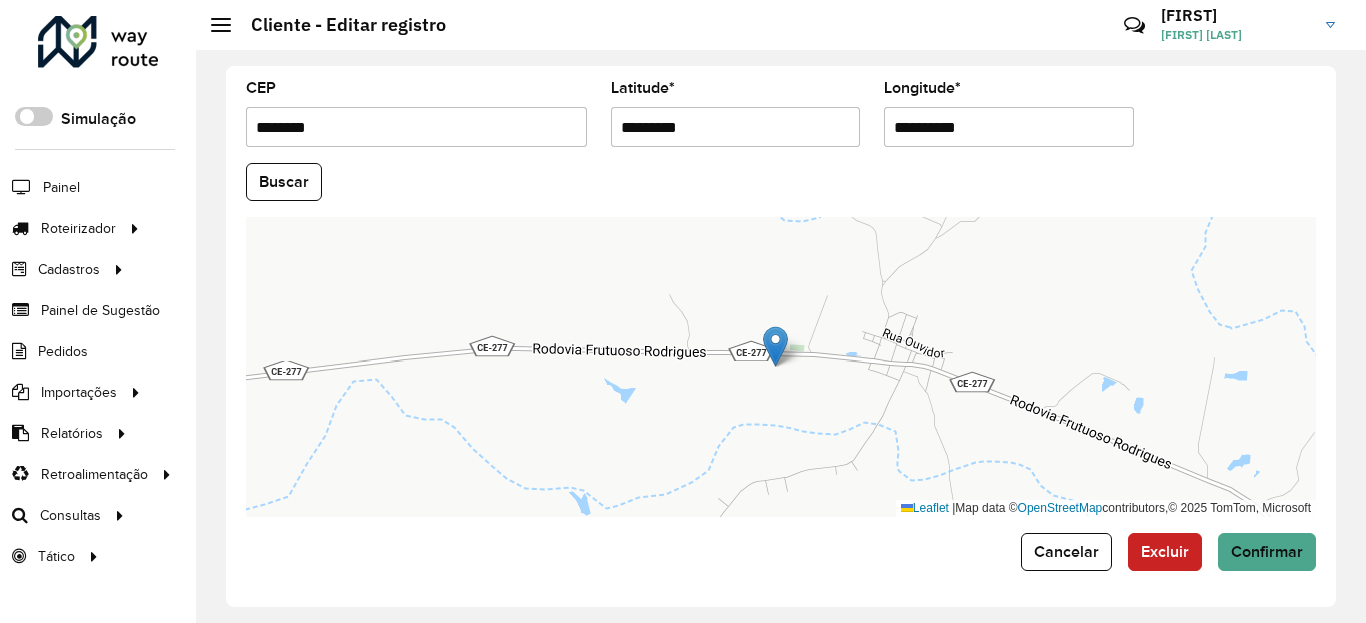 type on "**********" 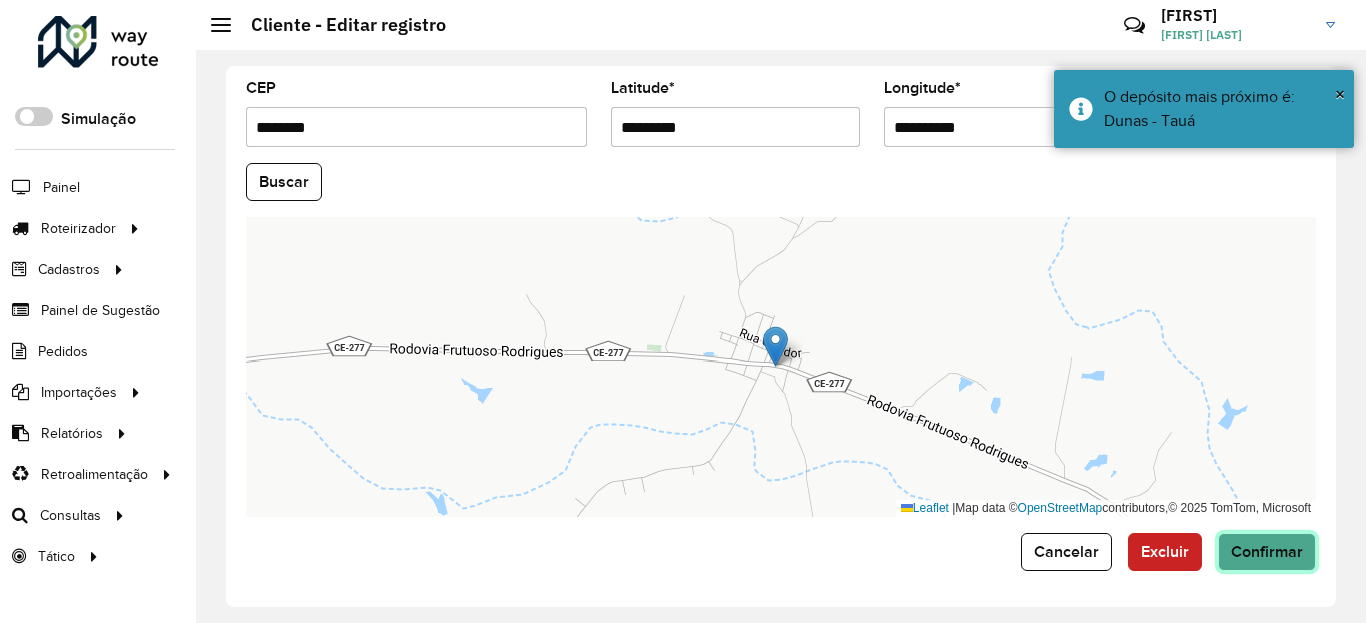 click on "Confirmar" 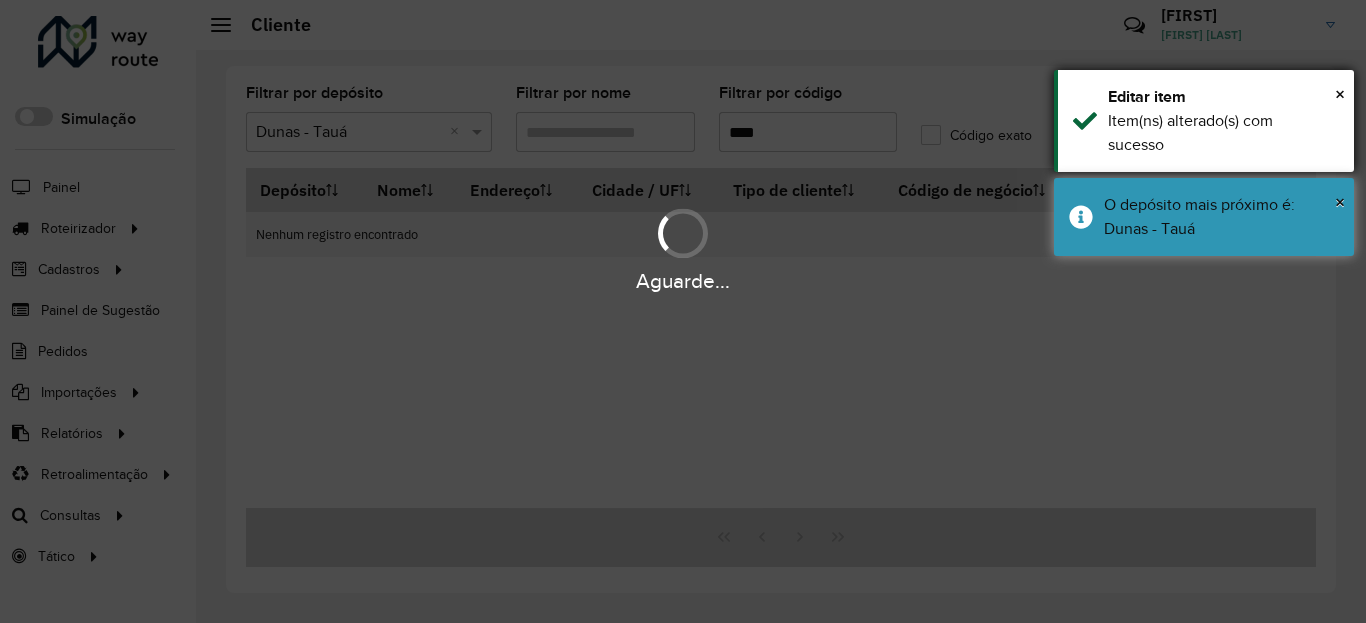 drag, startPoint x: 1123, startPoint y: 206, endPoint x: 1140, endPoint y: 170, distance: 39.812057 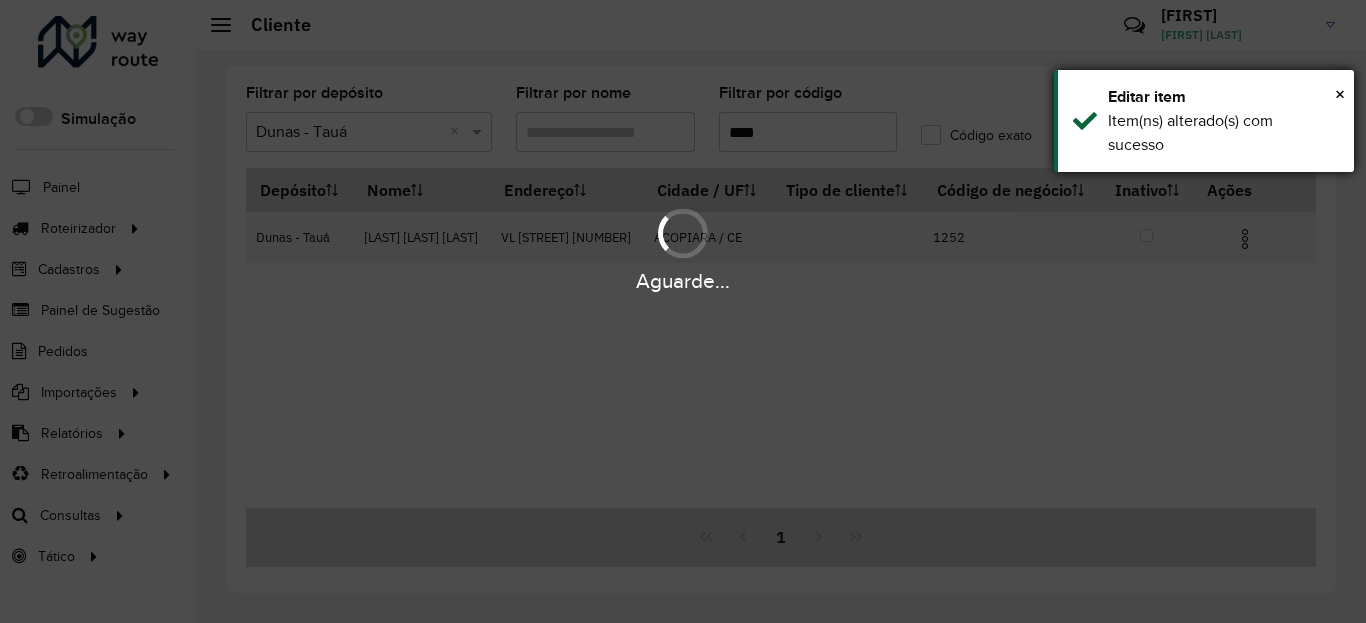 click on "×  Editar item  Item(ns) alterado(s) com sucesso" at bounding box center [1204, 121] 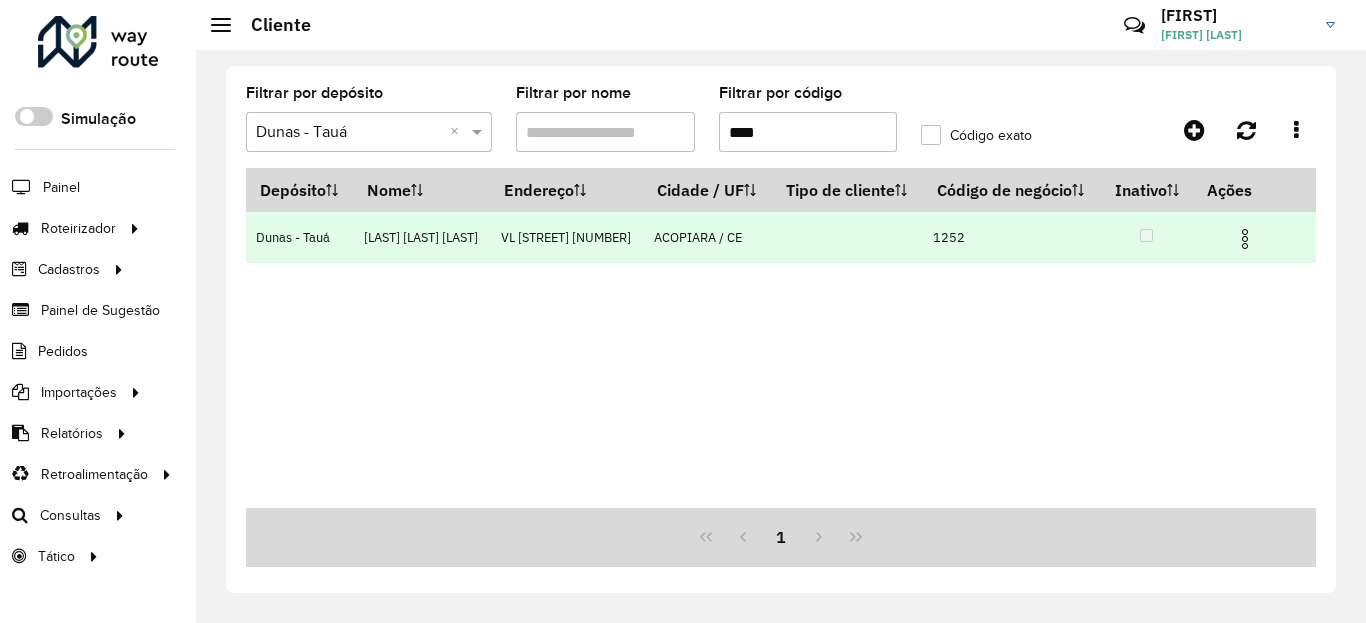 click at bounding box center (1254, 237) 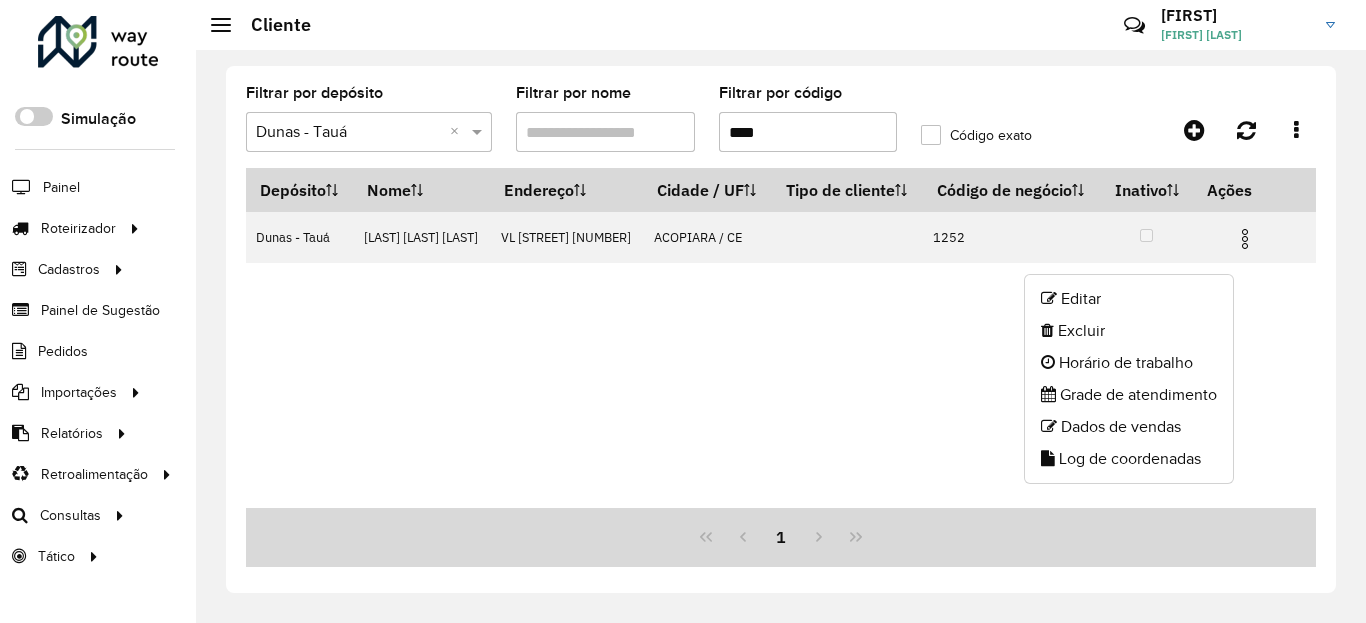 click on "Log de coordenadas" 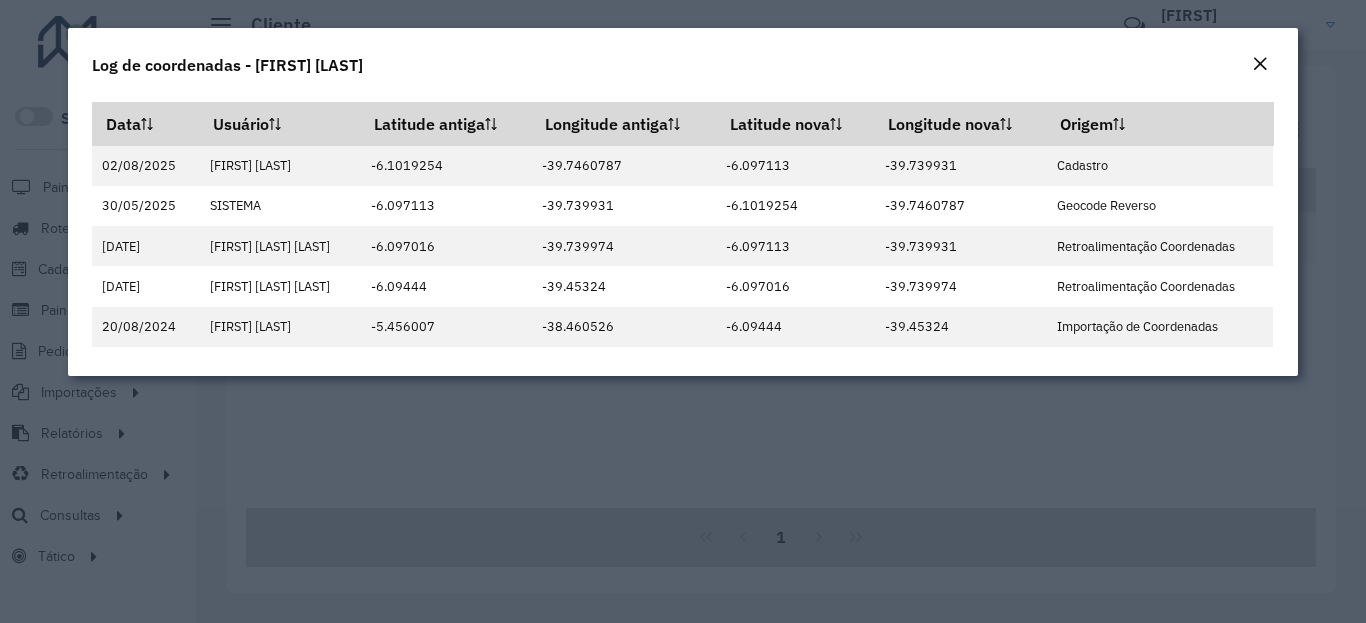 click 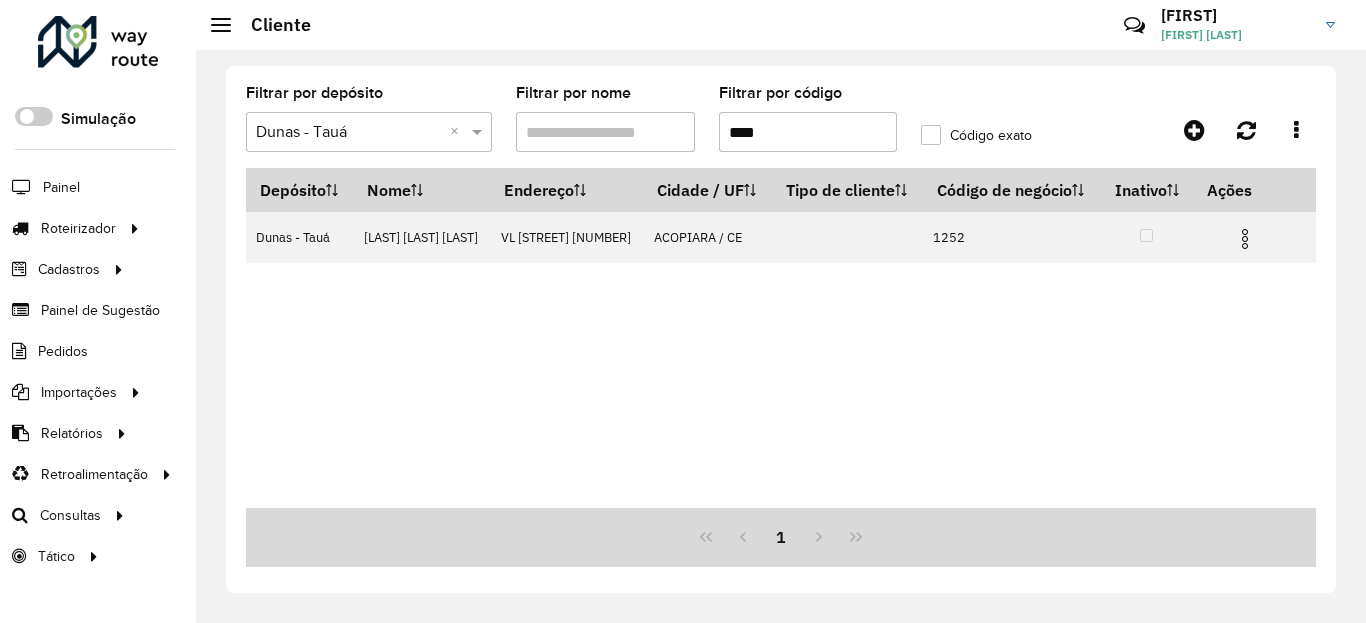 click on "****" at bounding box center [808, 132] 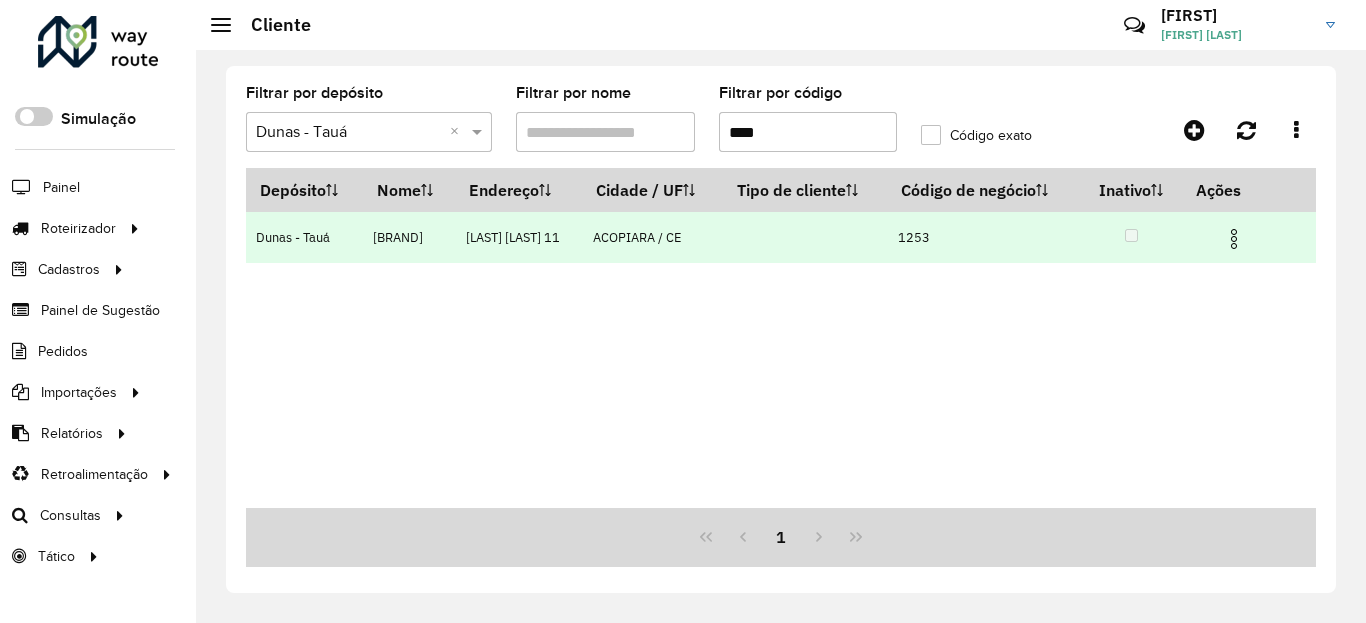 click at bounding box center [1234, 239] 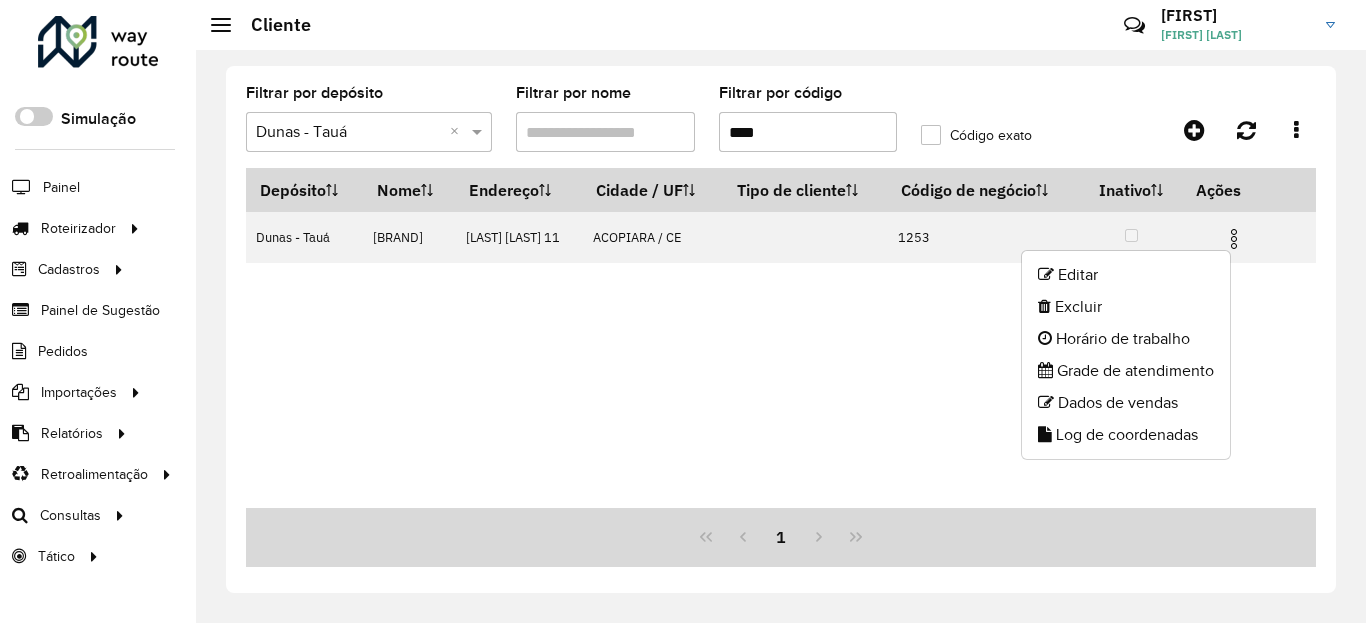 click on "Log de coordenadas" 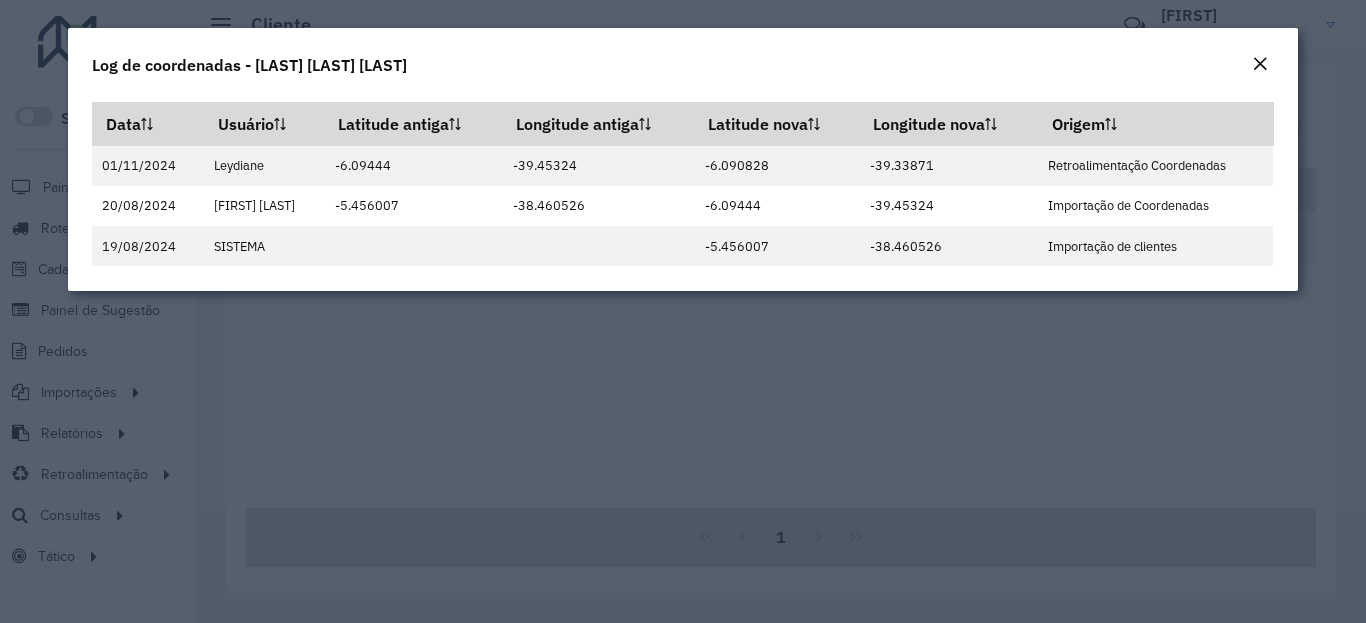 click 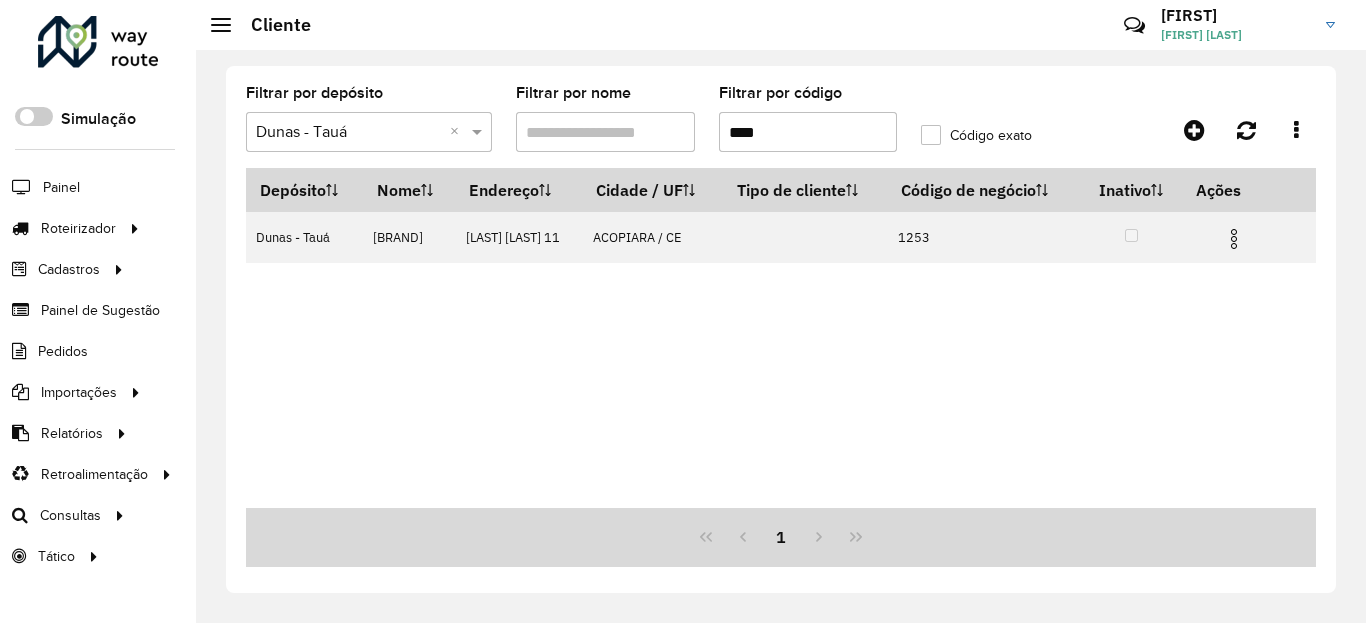 click on "****" at bounding box center [808, 132] 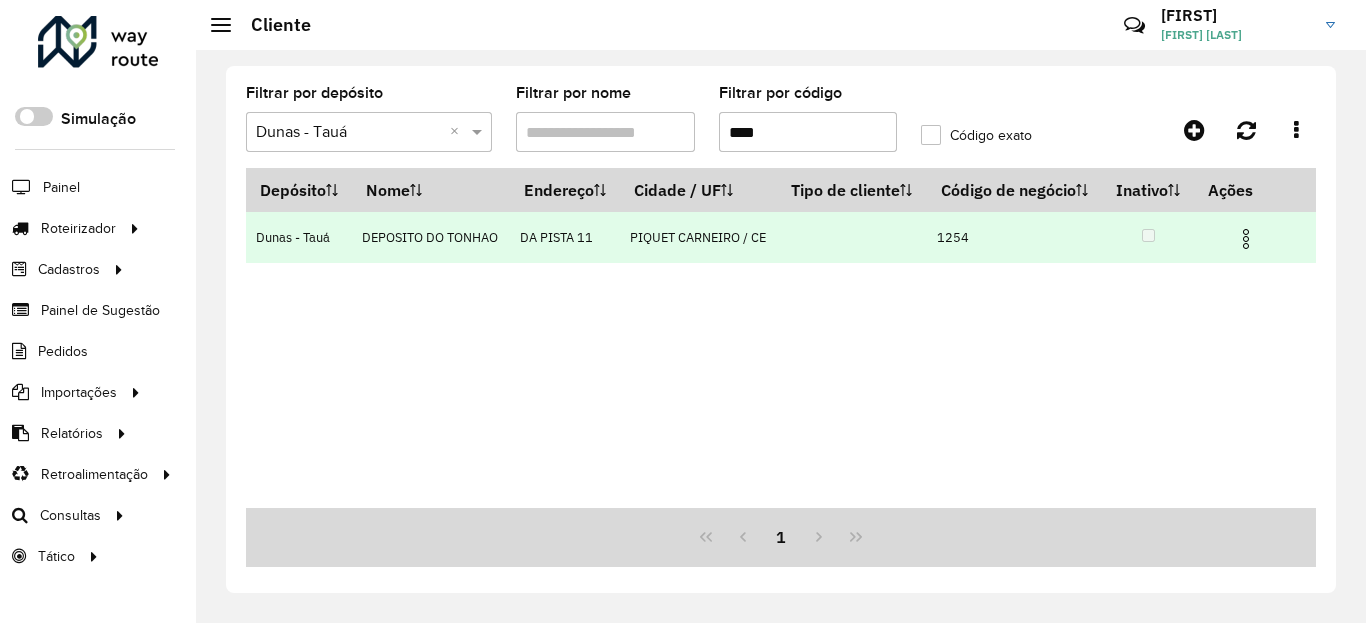 click at bounding box center (1246, 239) 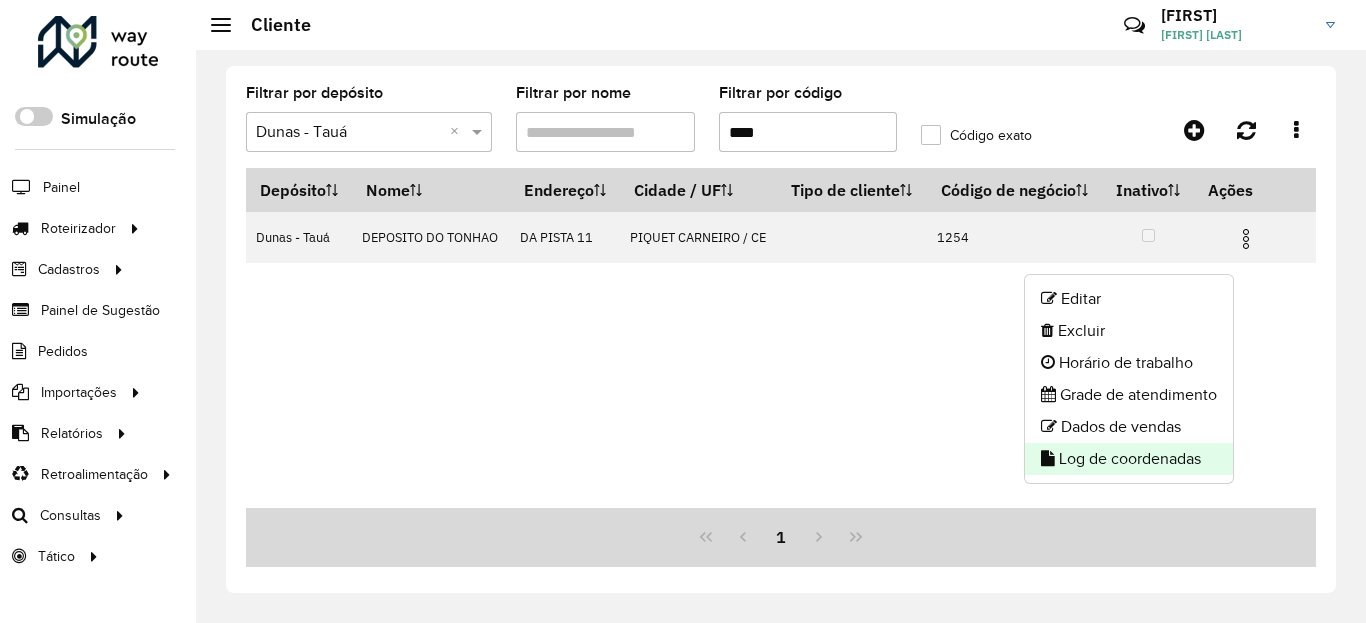 click on "Log de coordenadas" 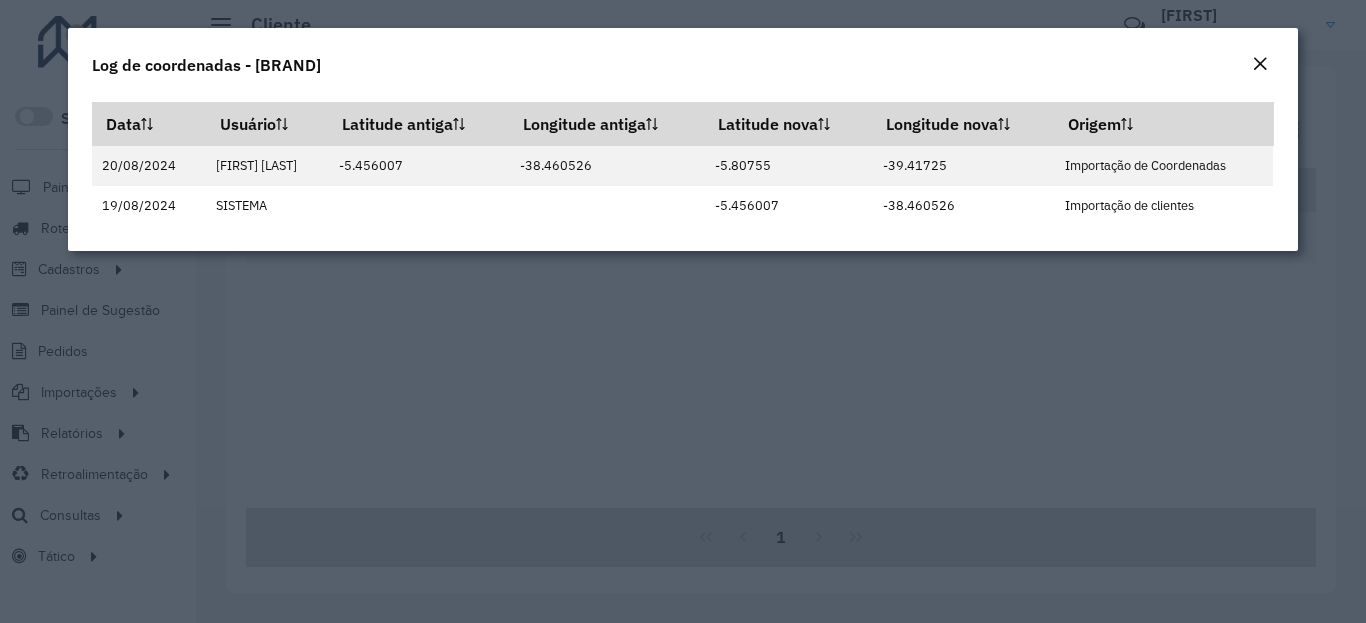 click 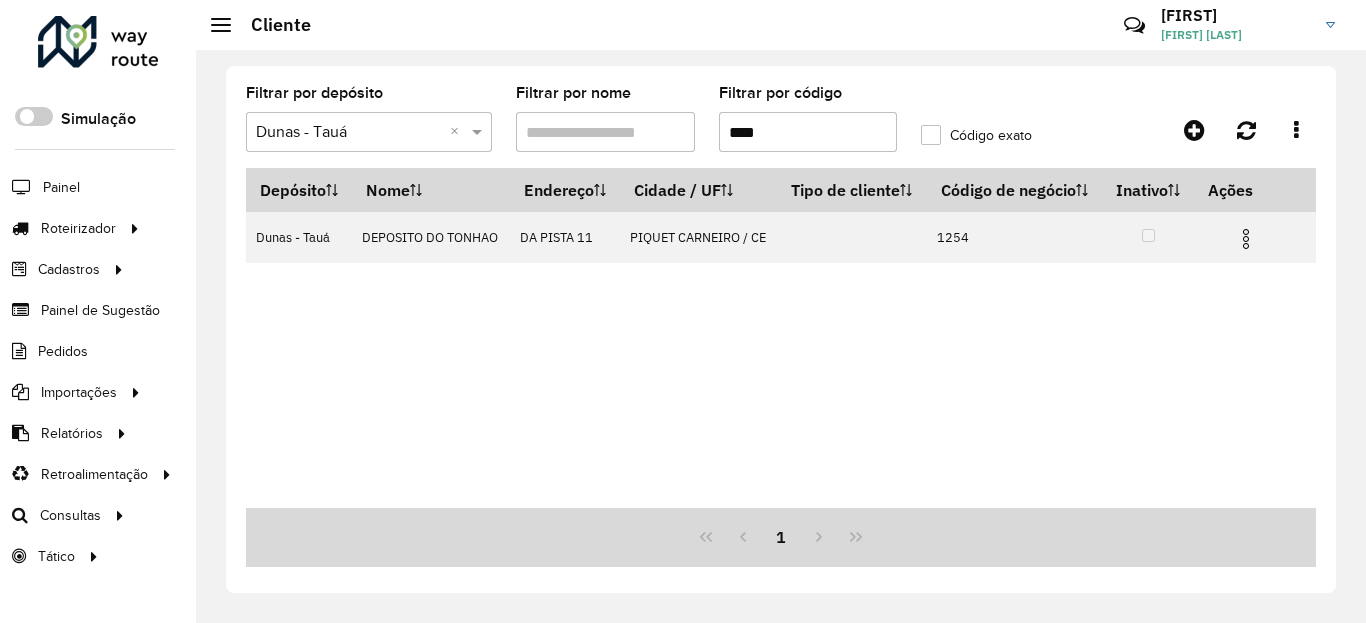 click on "****" at bounding box center (808, 132) 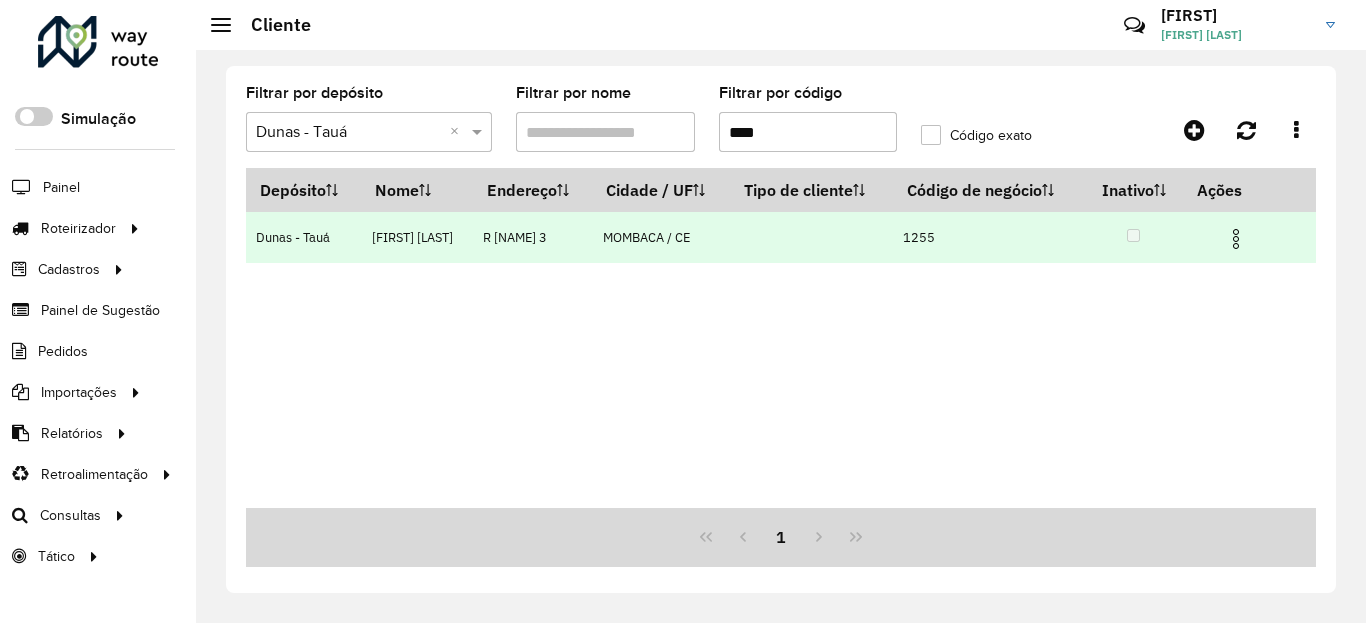 type on "****" 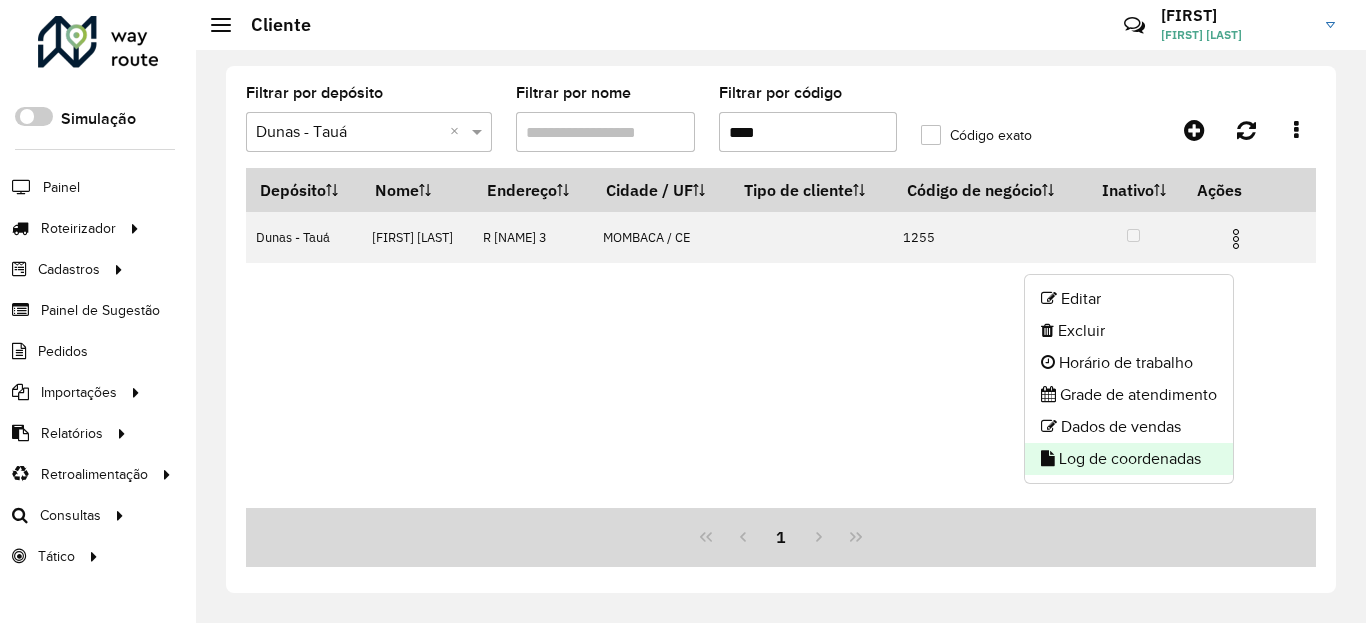 click on "Log de coordenadas" 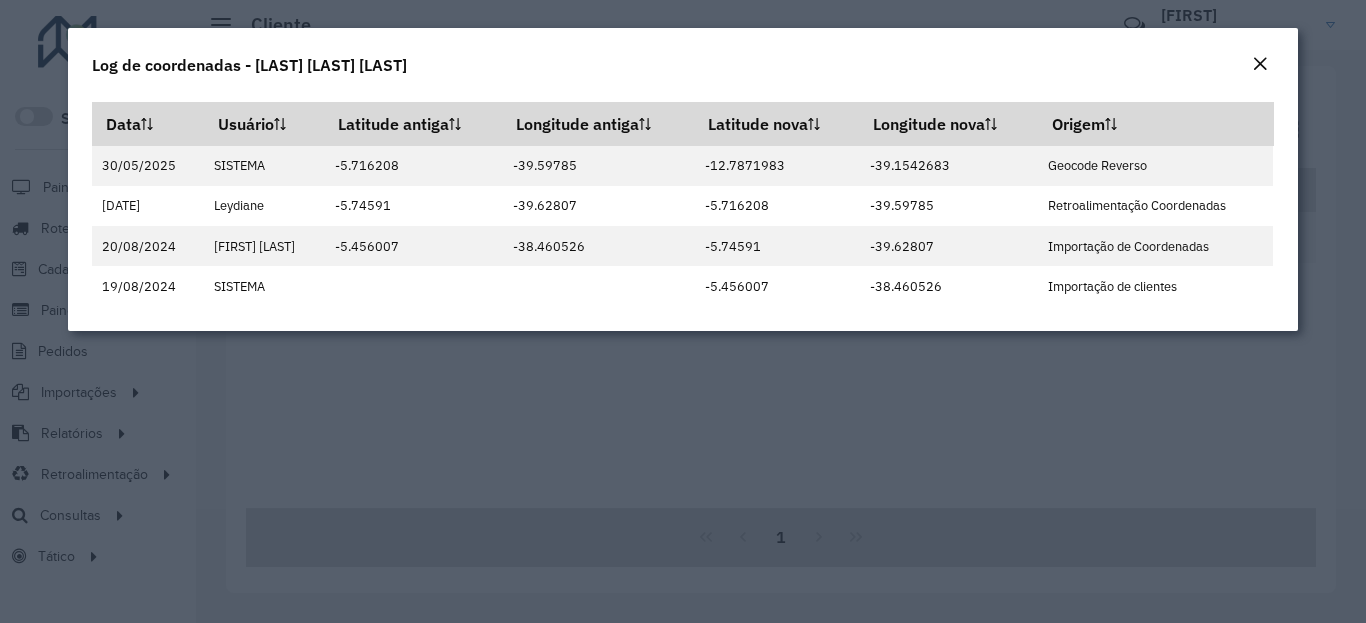 click 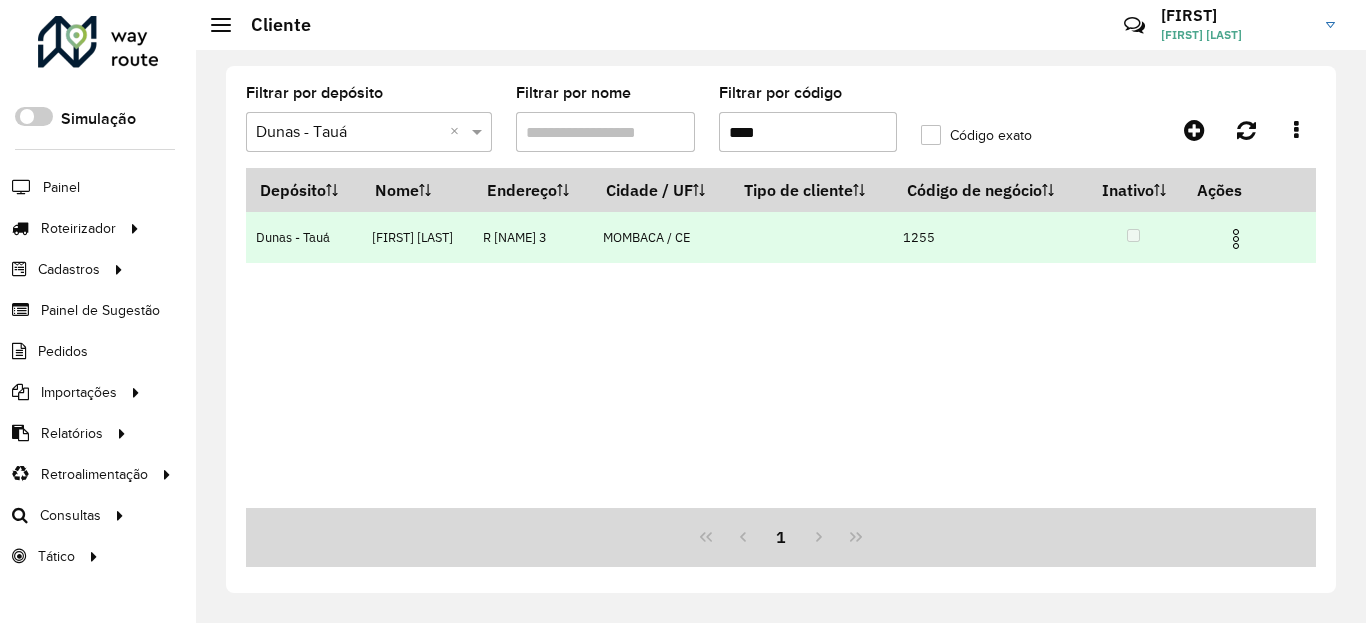 drag, startPoint x: 1249, startPoint y: 269, endPoint x: 1225, endPoint y: 270, distance: 24.020824 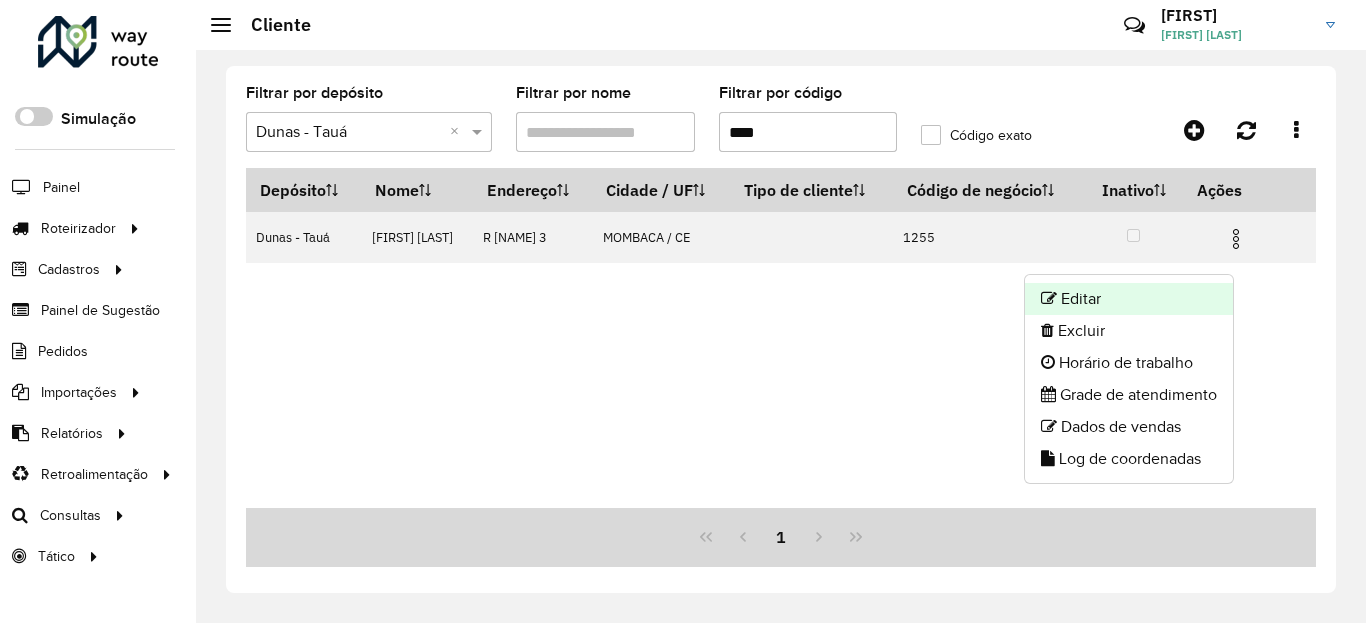 click on "Editar" 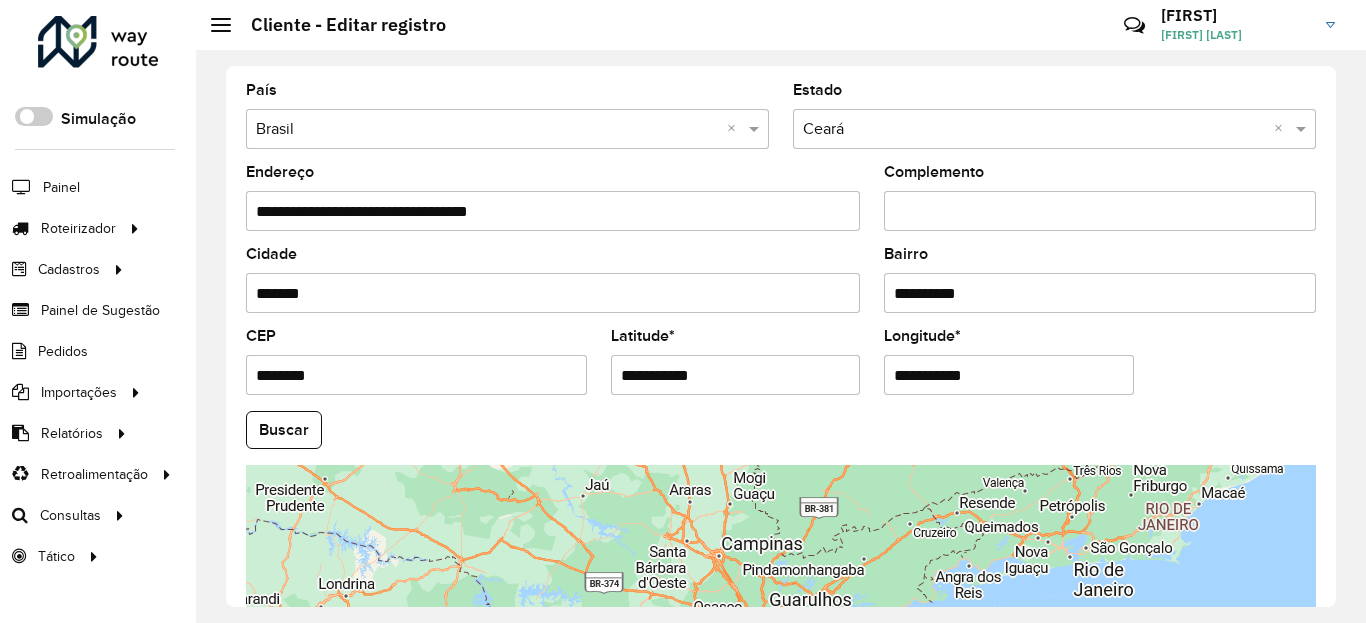 scroll, scrollTop: 865, scrollLeft: 0, axis: vertical 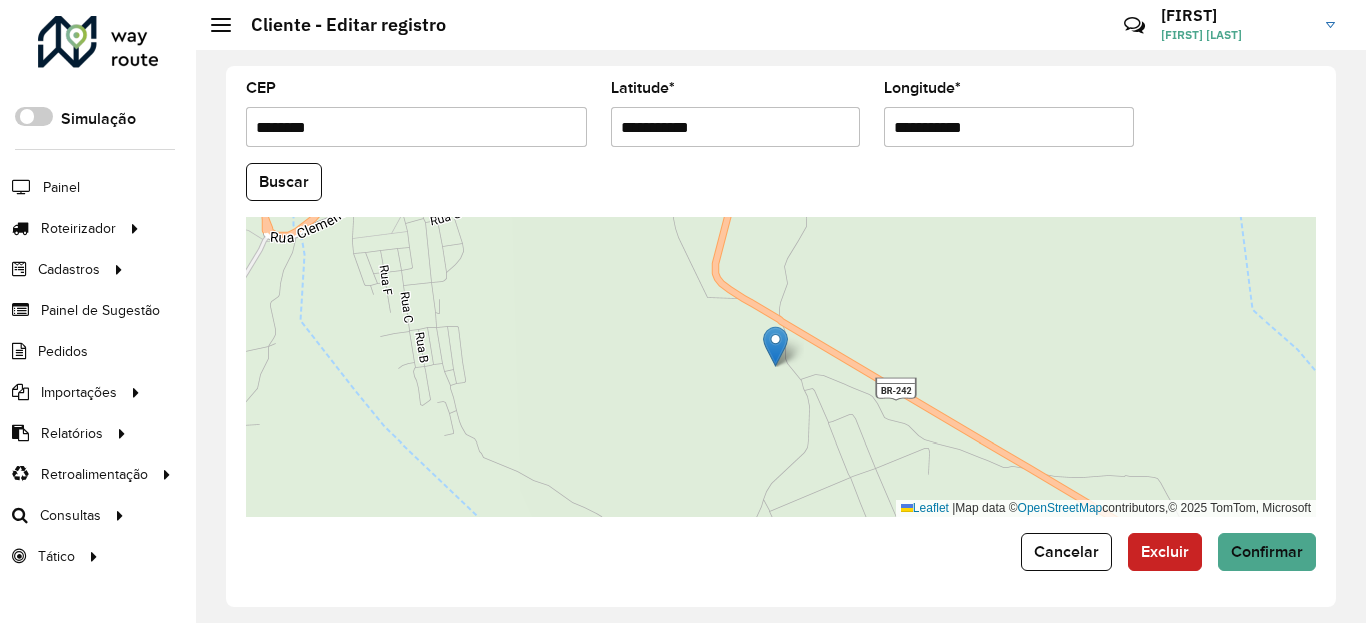 click on "**********" at bounding box center [736, 127] 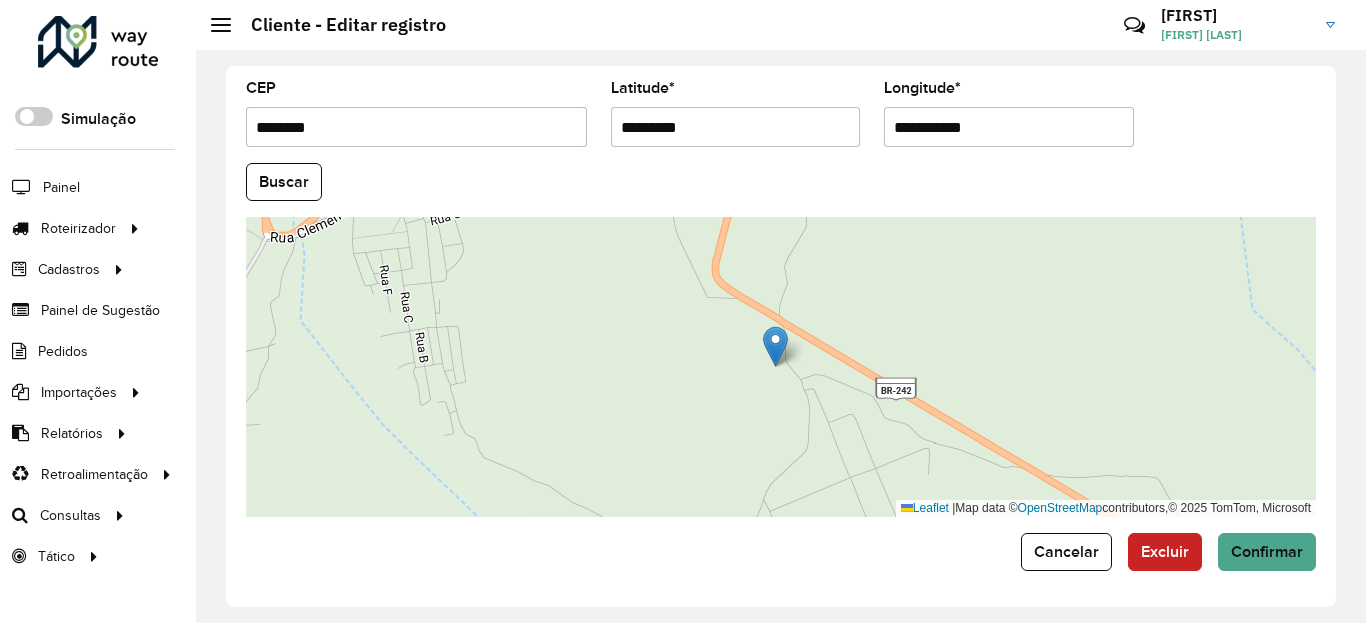type on "*********" 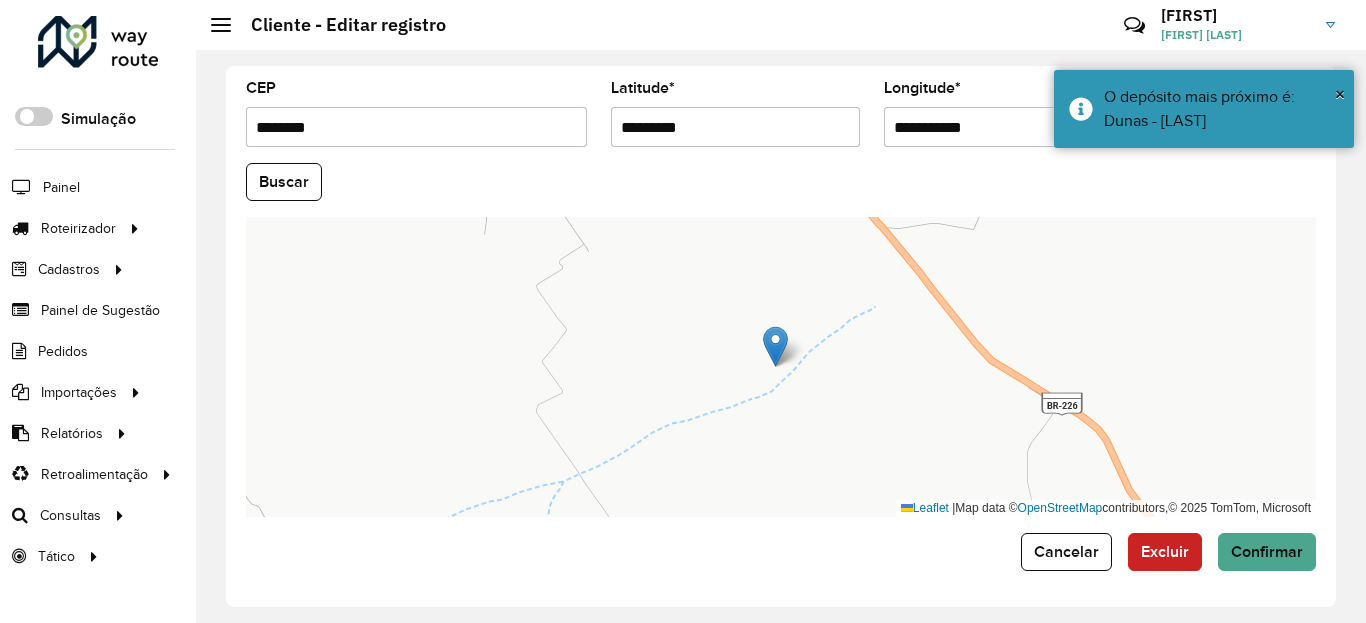 click on "**********" at bounding box center [1009, 127] 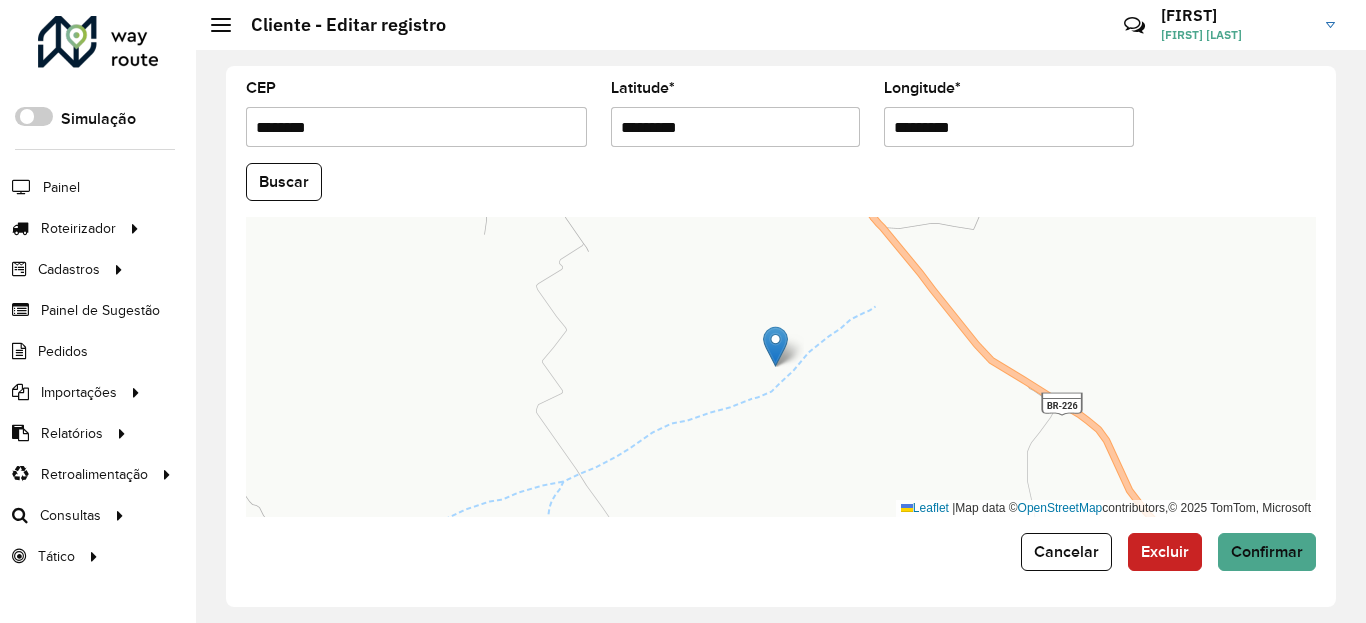 type on "*********" 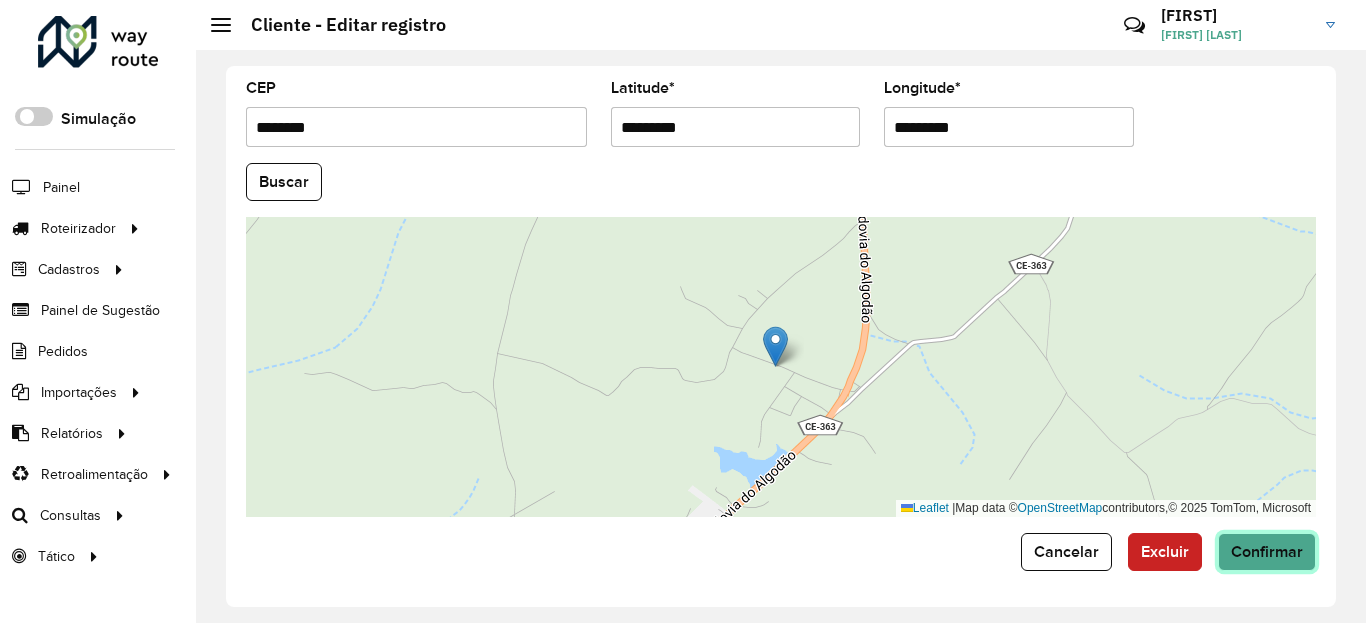 click on "Confirmar" 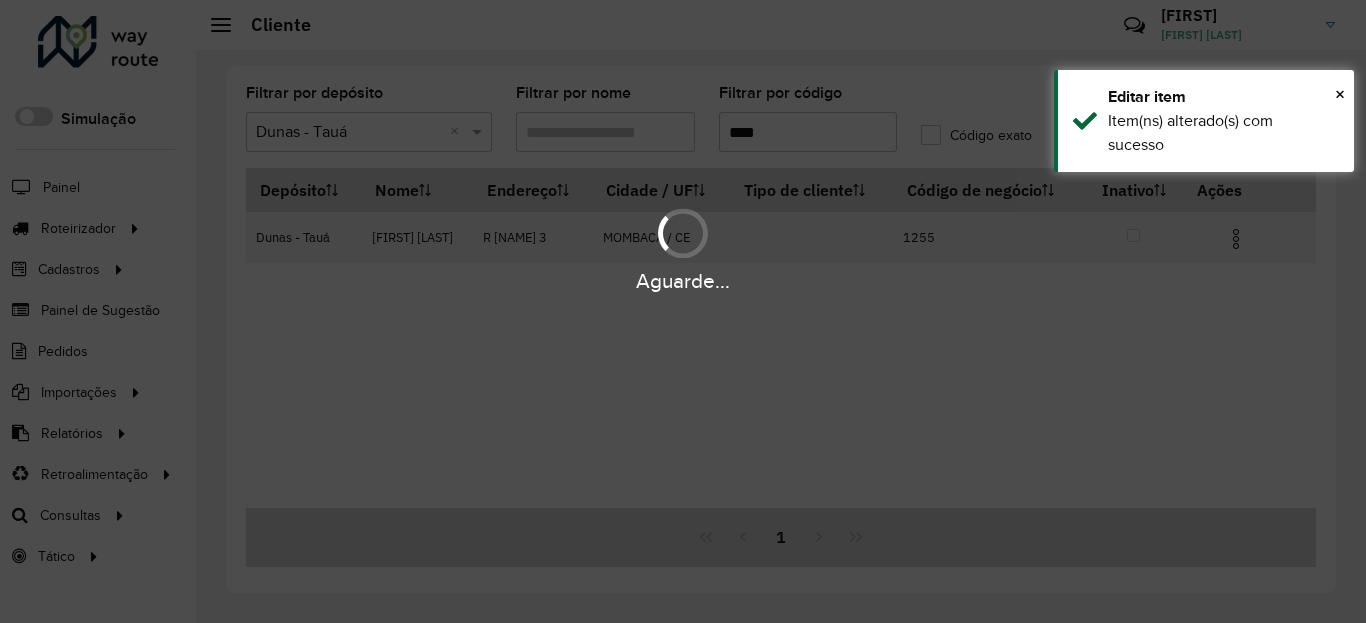 click on "Aguarde..." at bounding box center (683, 249) 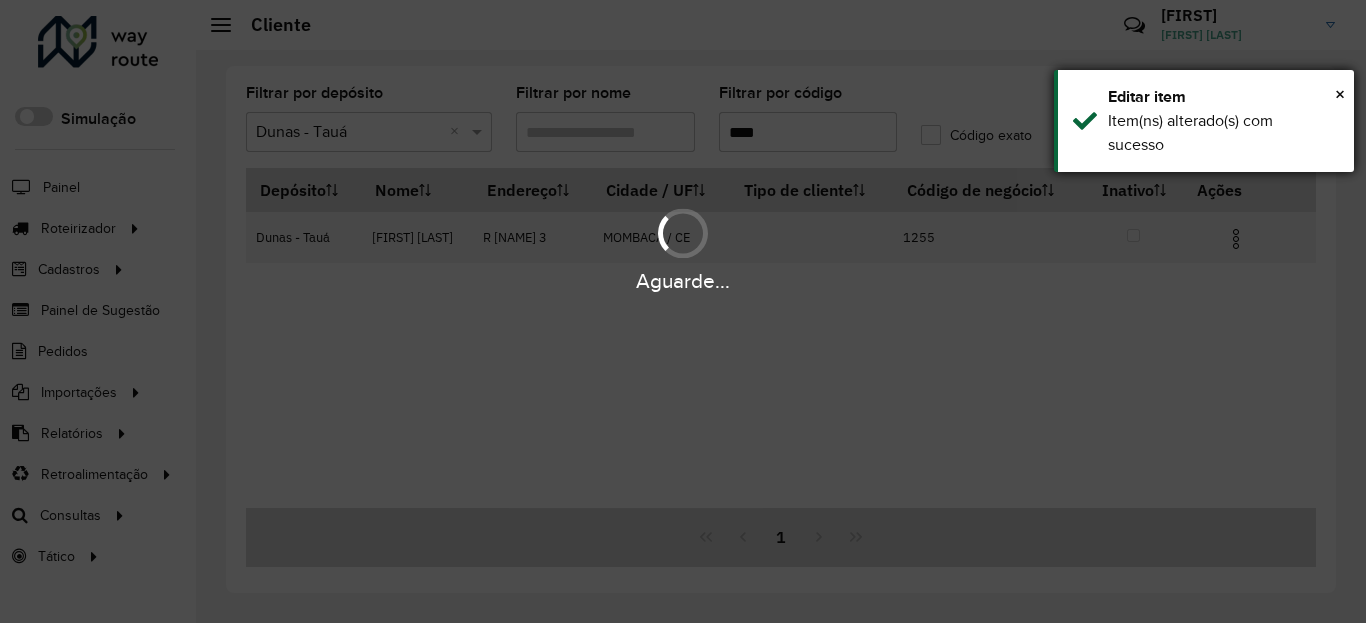 click on "Item(ns) alterado(s) com sucesso" at bounding box center [1223, 133] 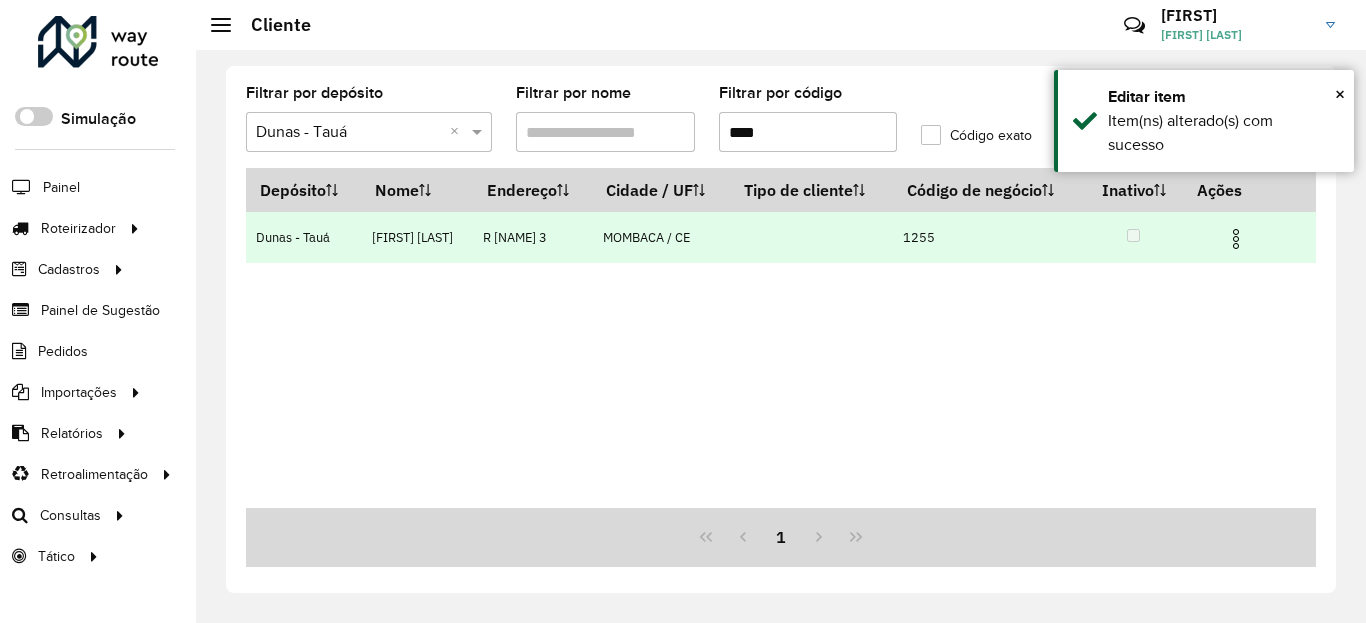 click at bounding box center [1236, 239] 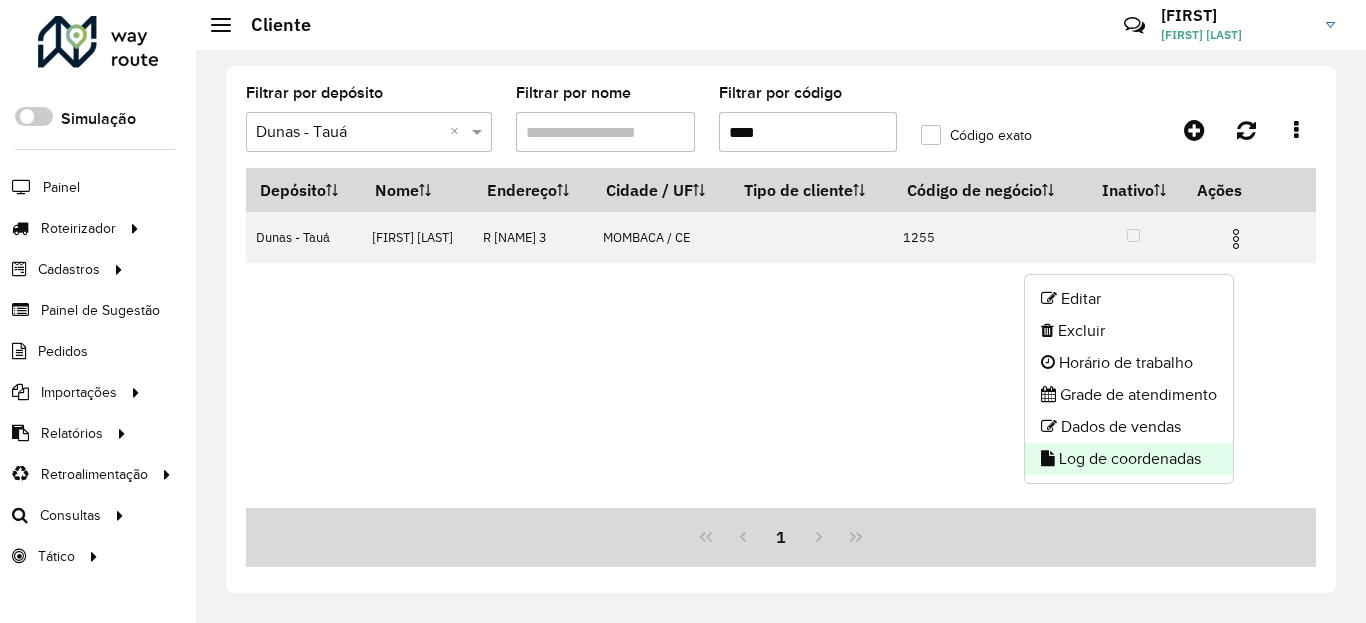 click on "Log de coordenadas" 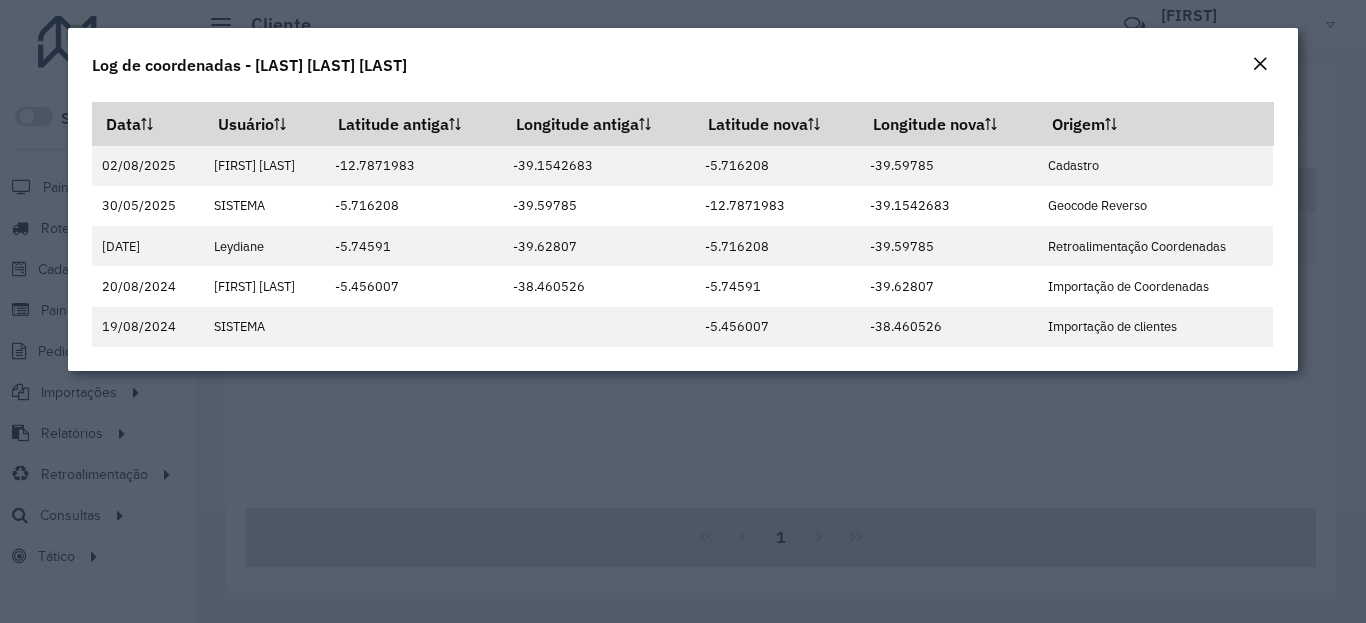 click on "Log de coordenadas - [FIRST] [LAST]" 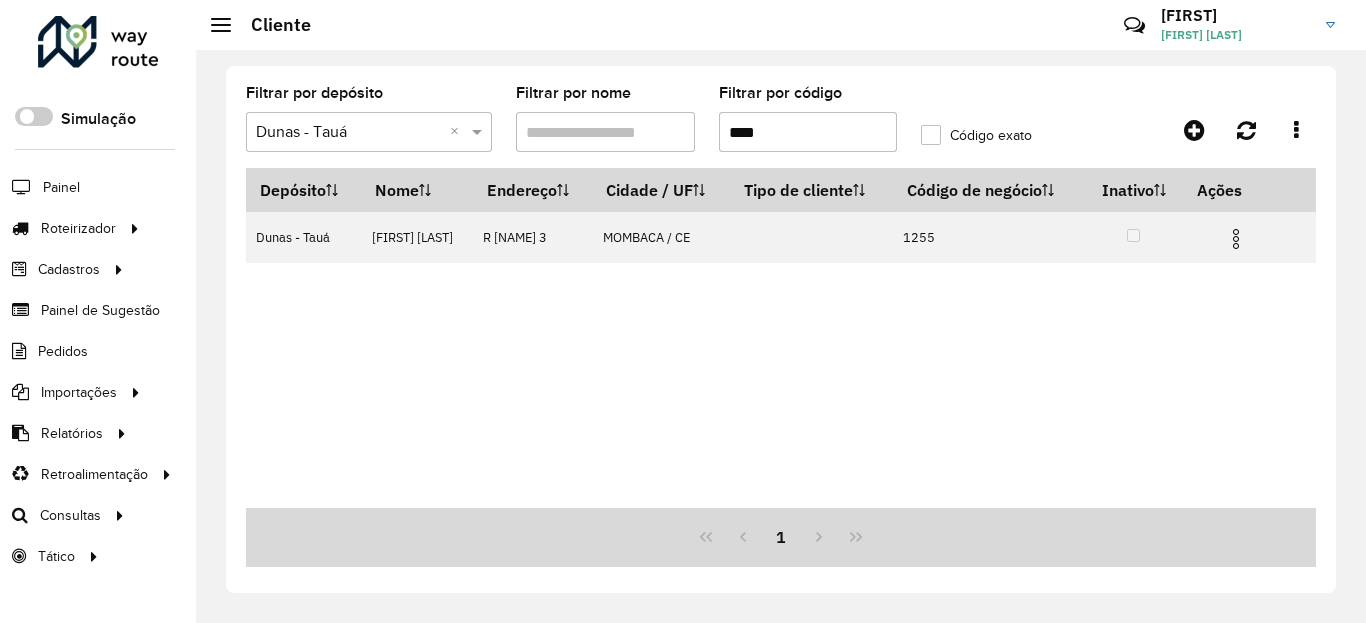 click on "****" at bounding box center [808, 132] 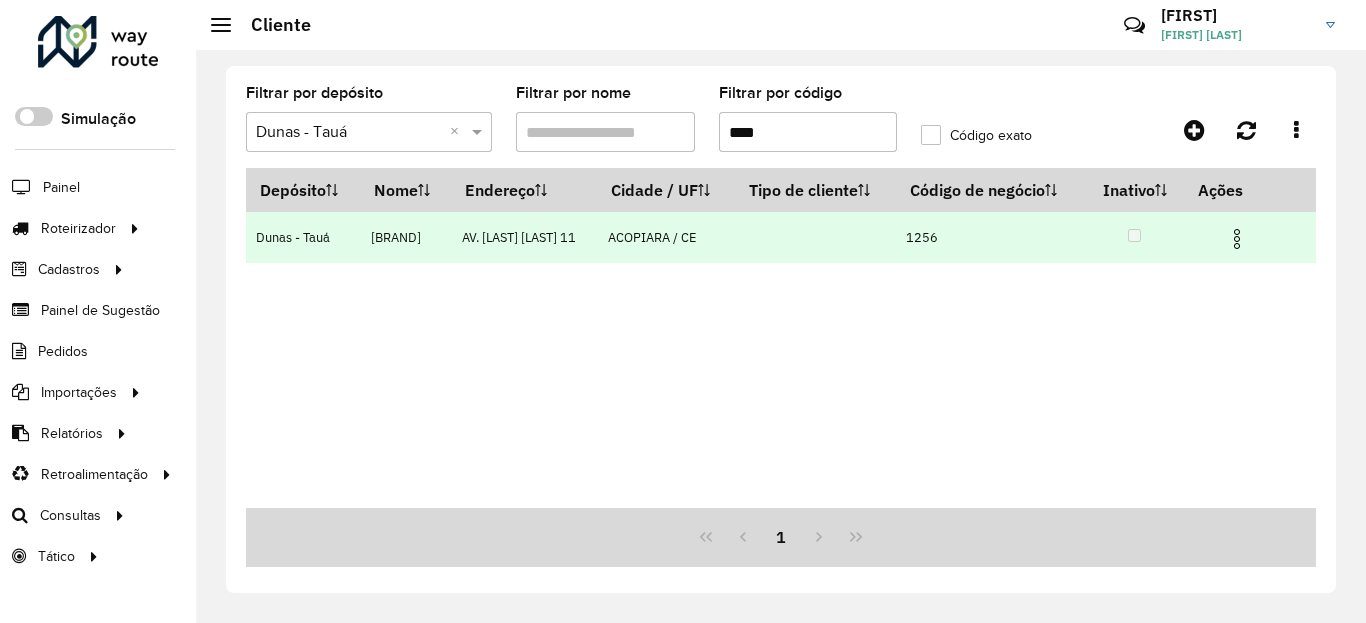 drag, startPoint x: 1246, startPoint y: 258, endPoint x: 1237, endPoint y: 291, distance: 34.20526 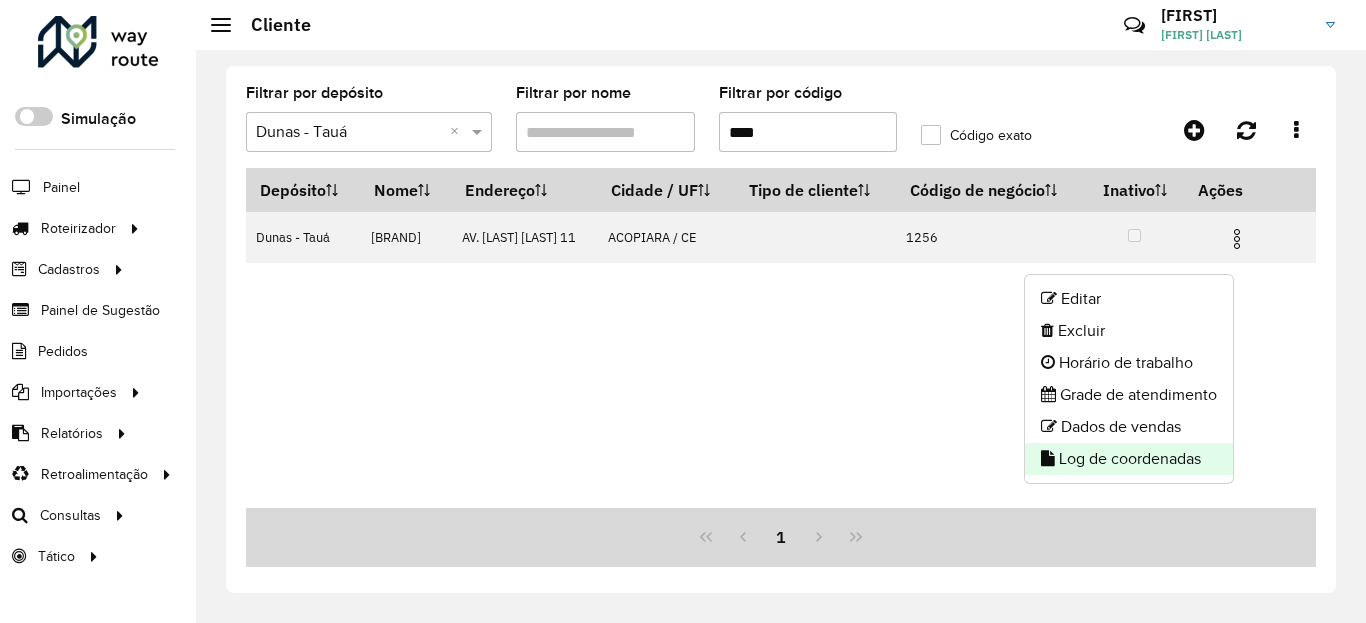 click on "Log de coordenadas" 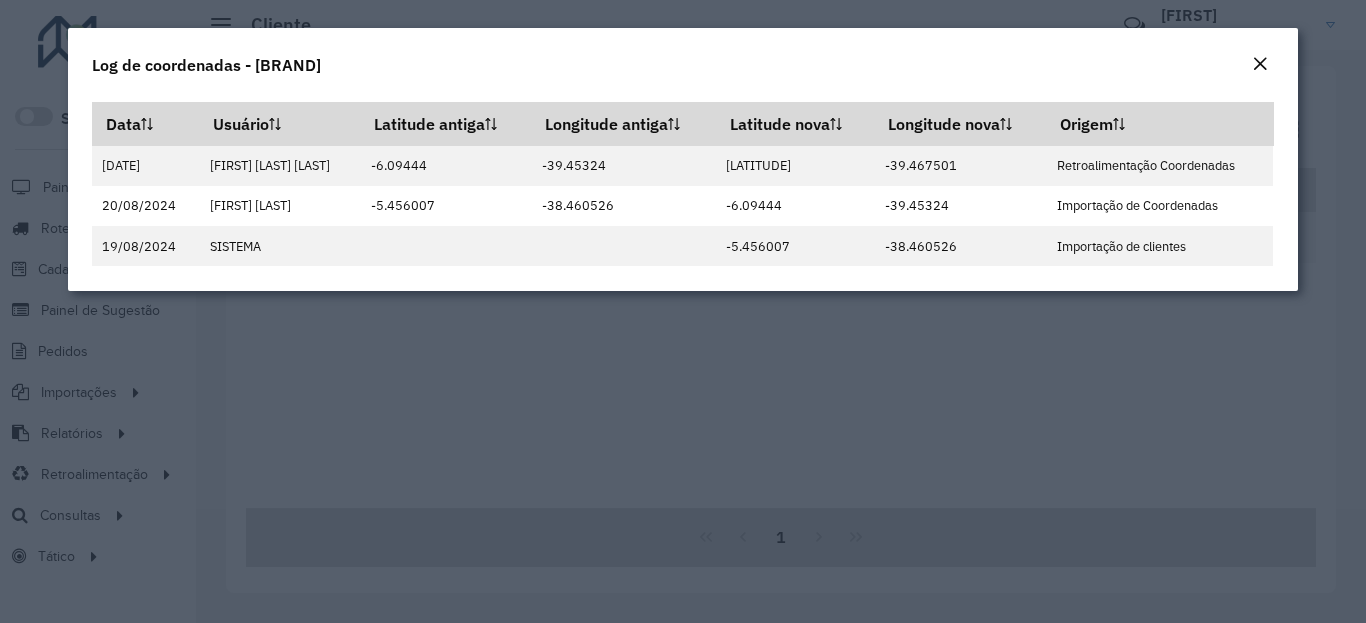 click on "Log de coordenadas - DEPOSITO IMPORIO" 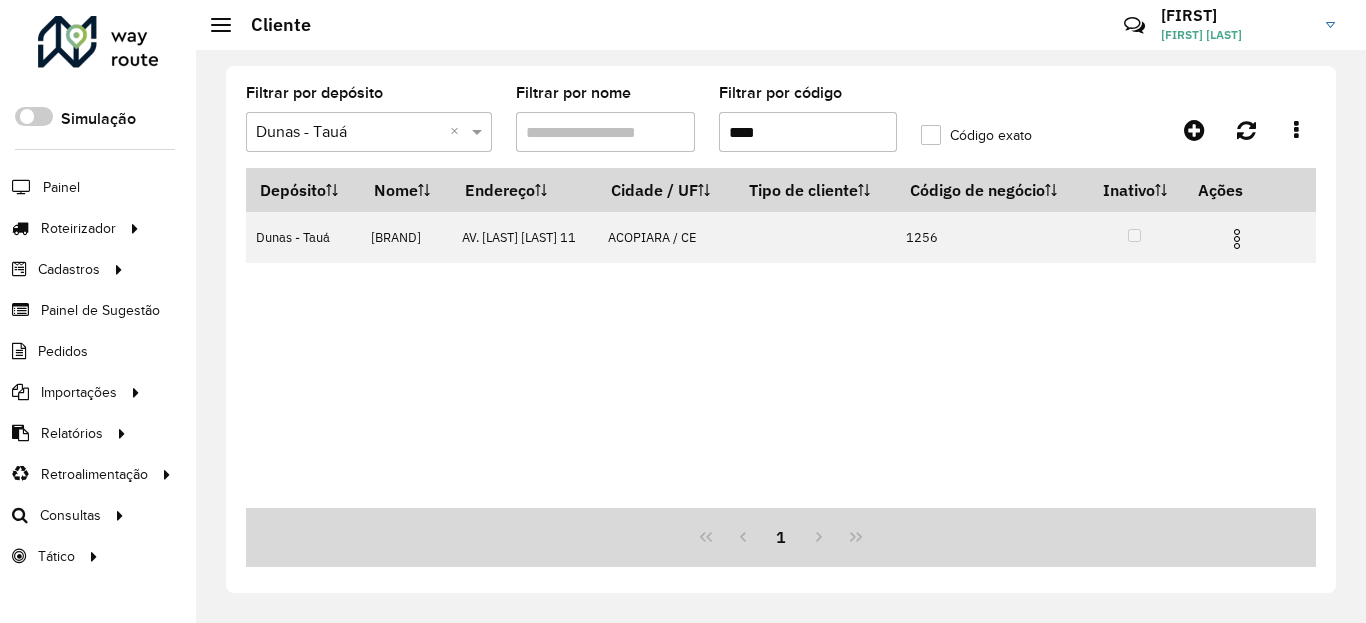click on "****" at bounding box center (808, 132) 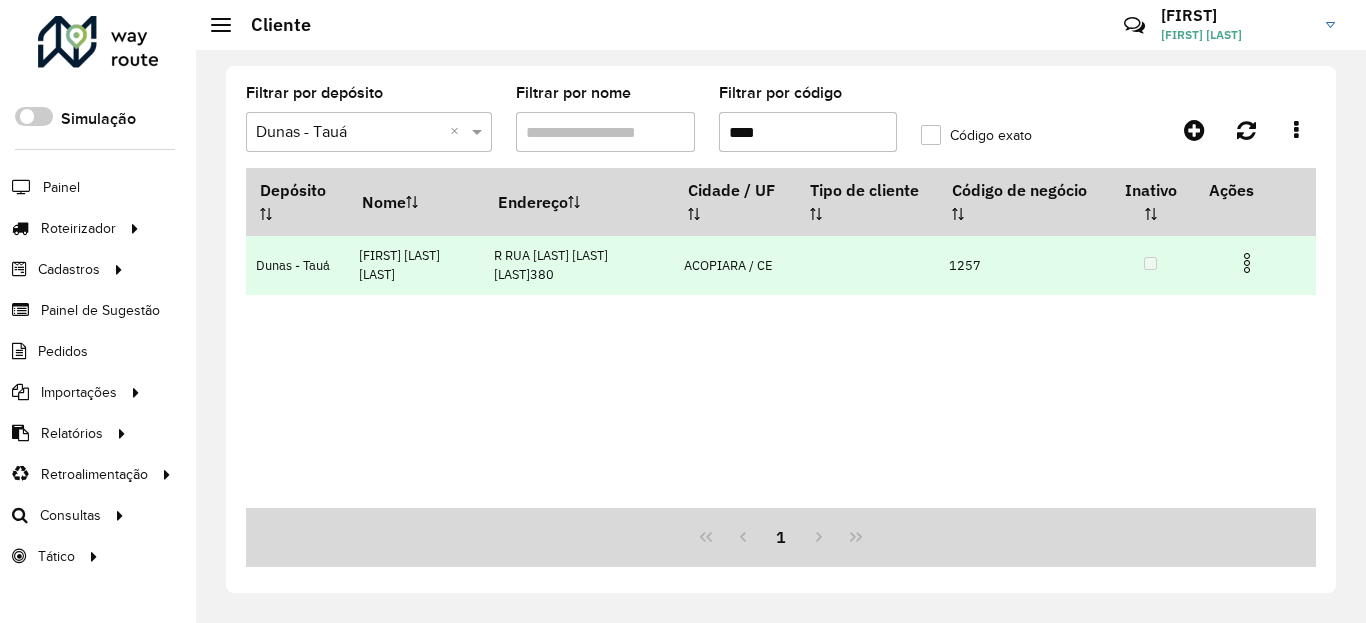 click at bounding box center [1247, 263] 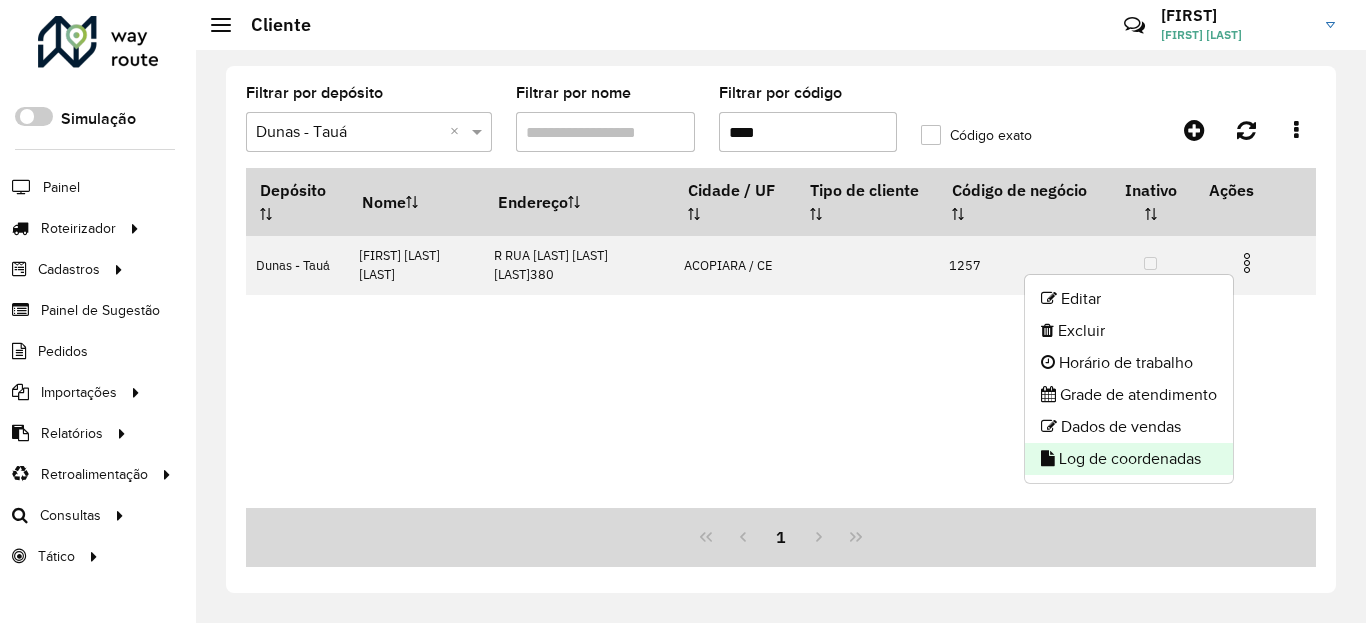 click on "Log de coordenadas" 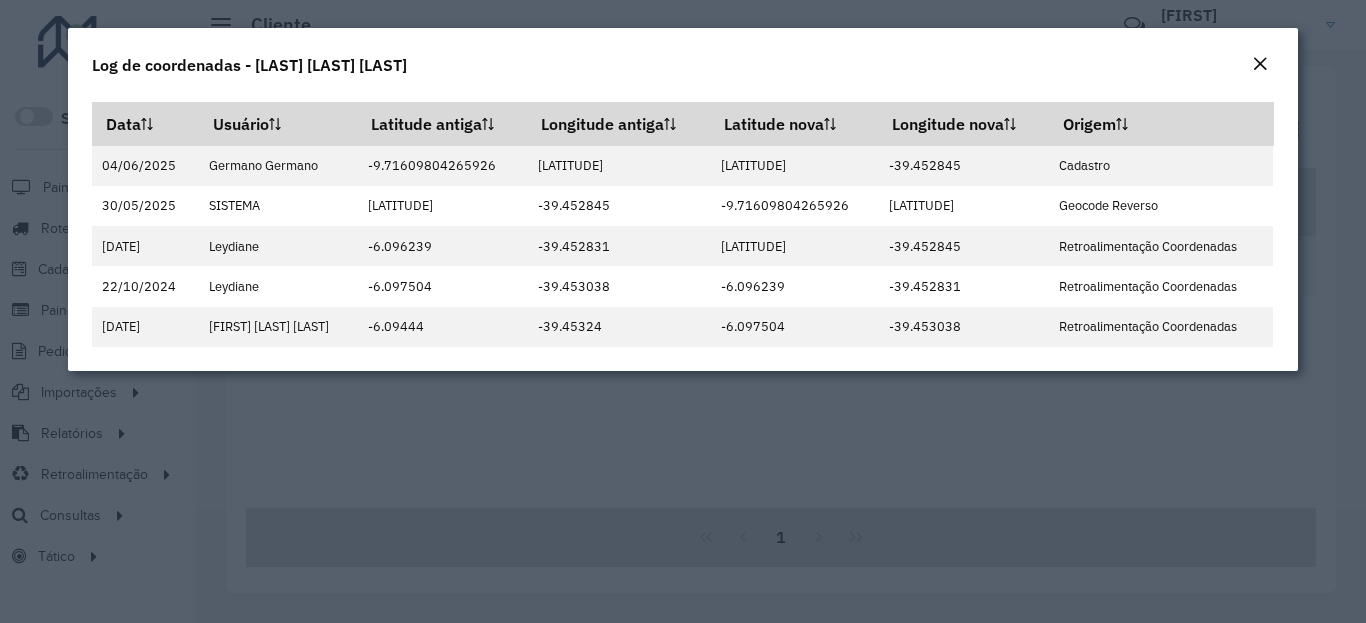 click 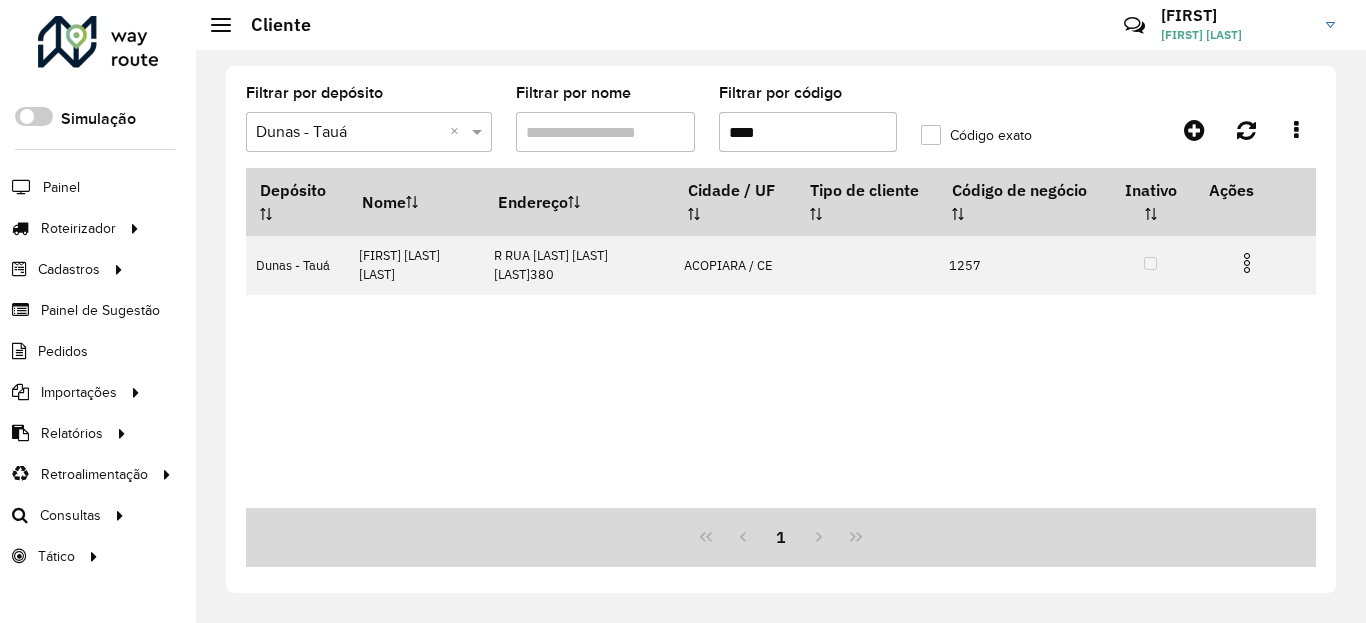 click on "****" at bounding box center (808, 132) 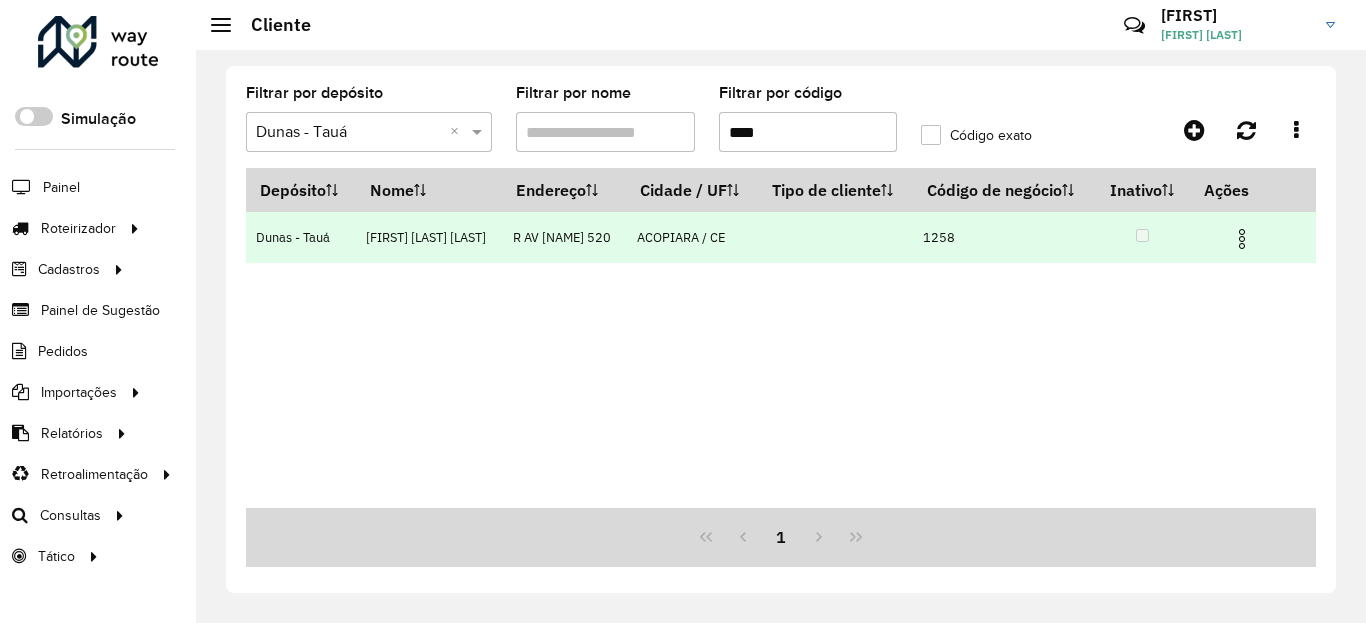 type on "****" 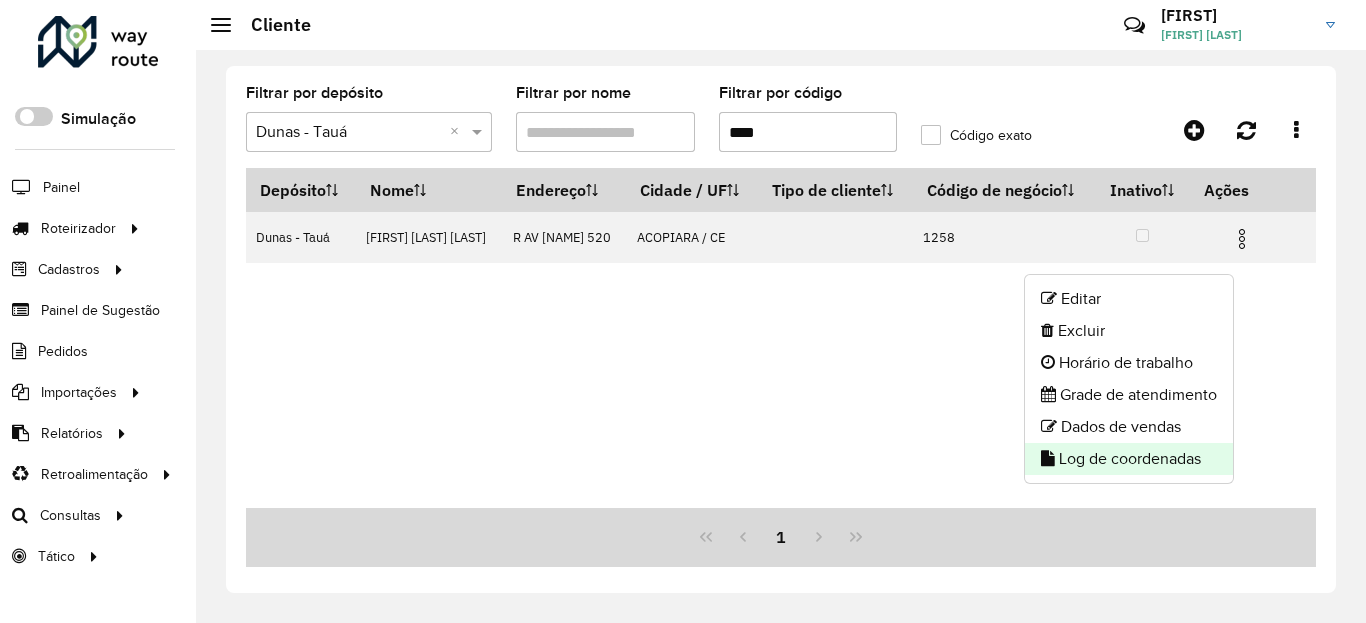 click on "Log de coordenadas" 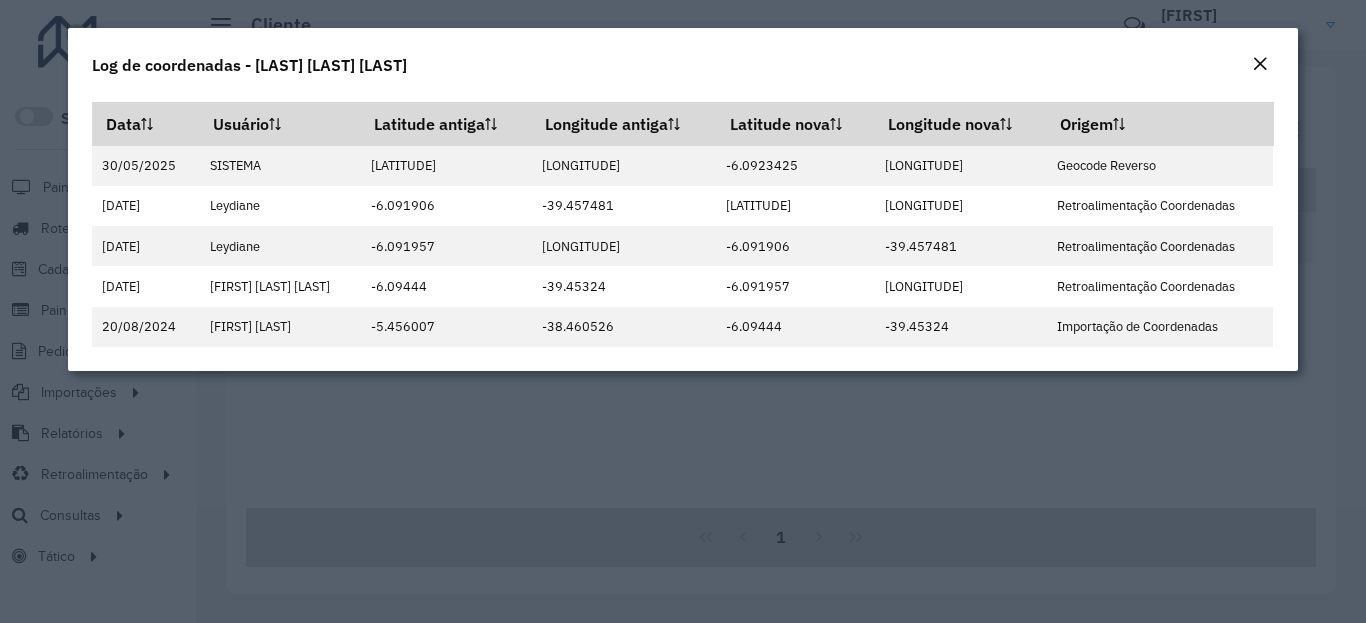 click 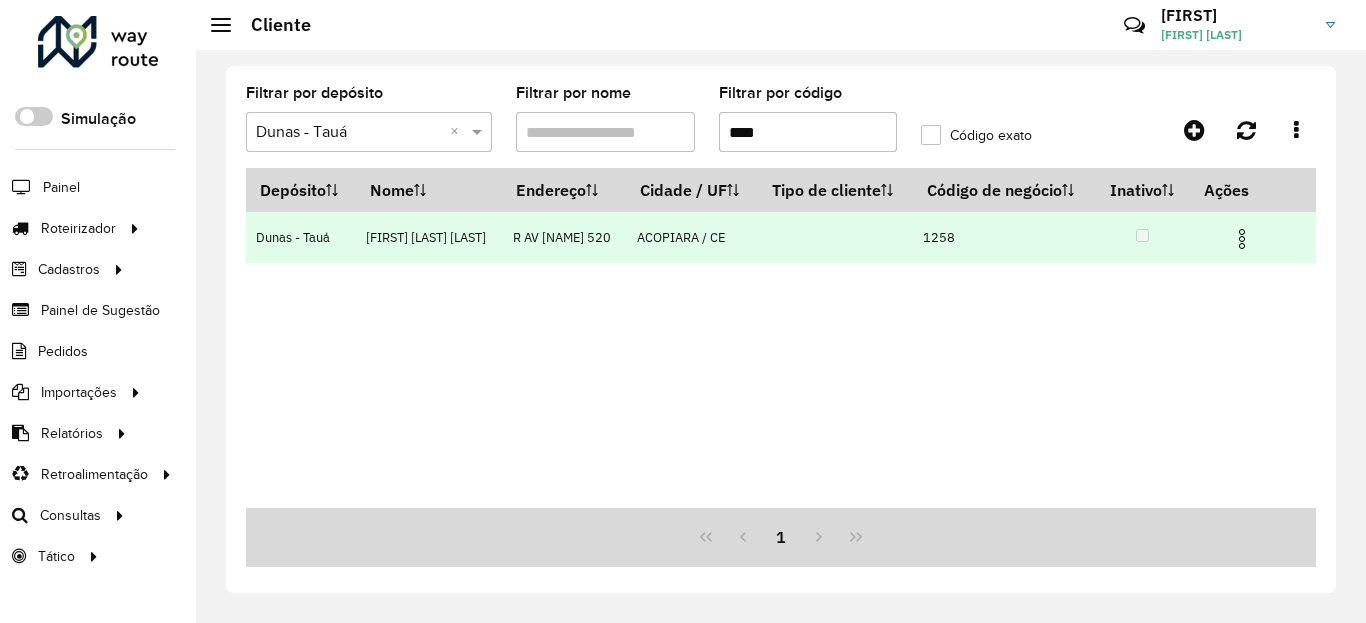 click at bounding box center (1250, 237) 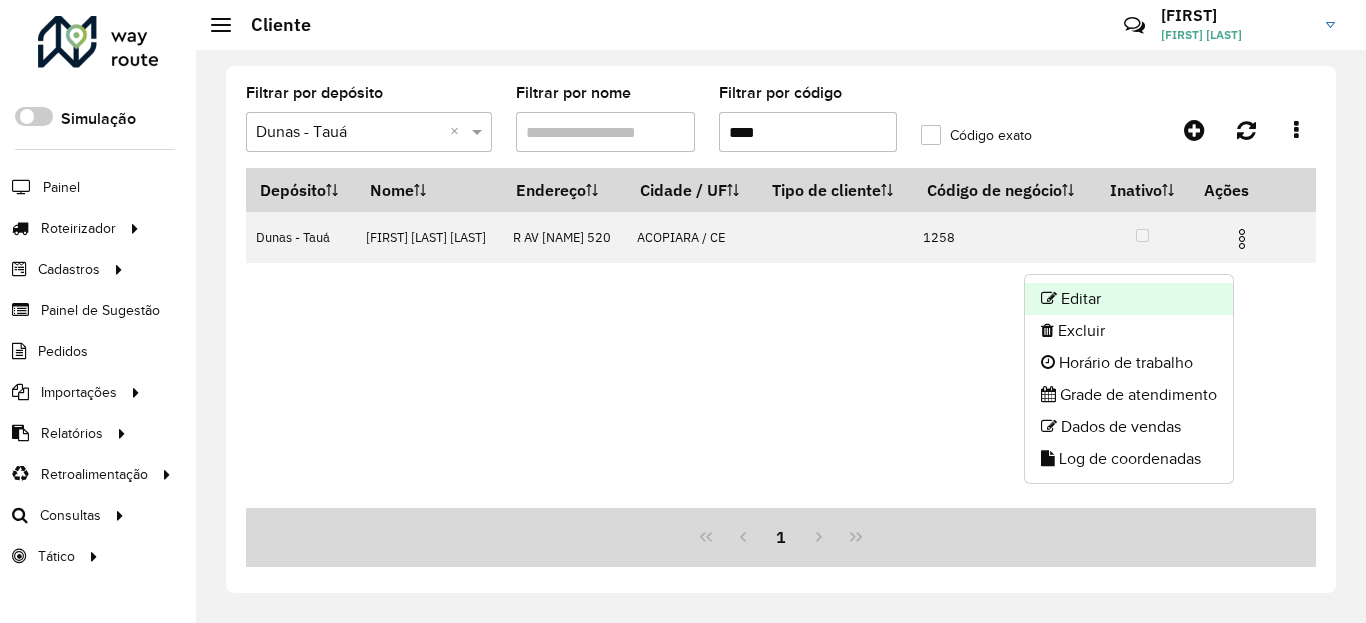 click on "Editar" 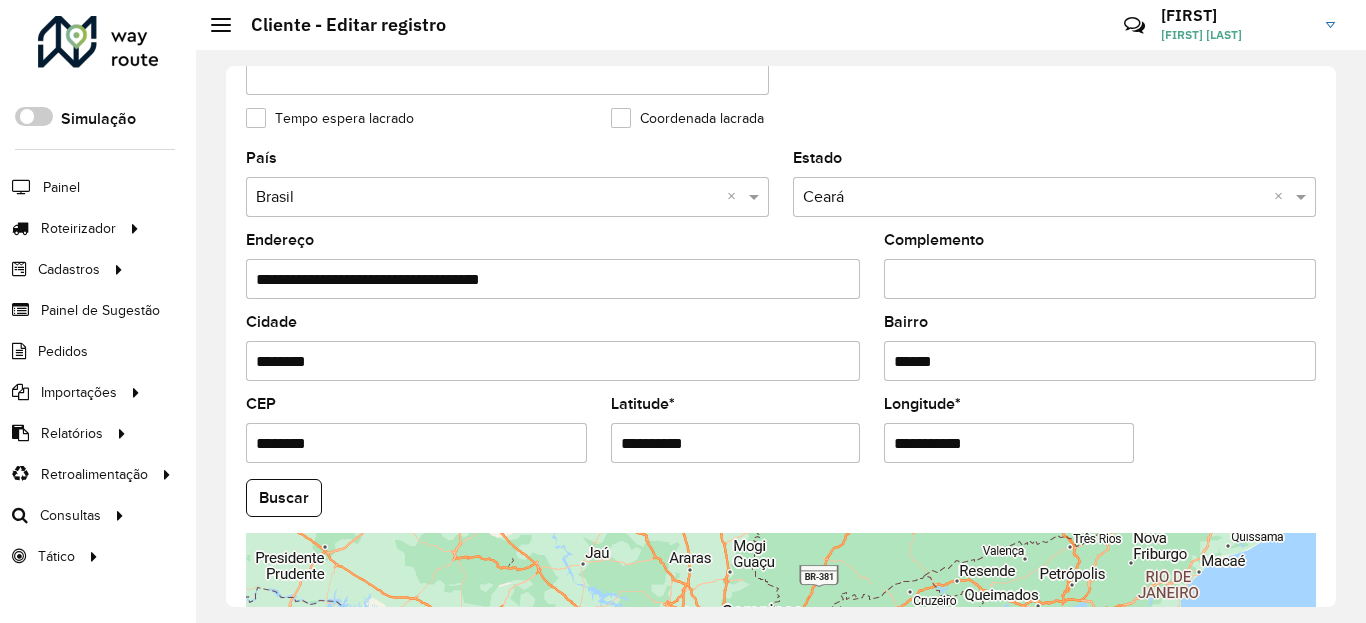 scroll, scrollTop: 600, scrollLeft: 0, axis: vertical 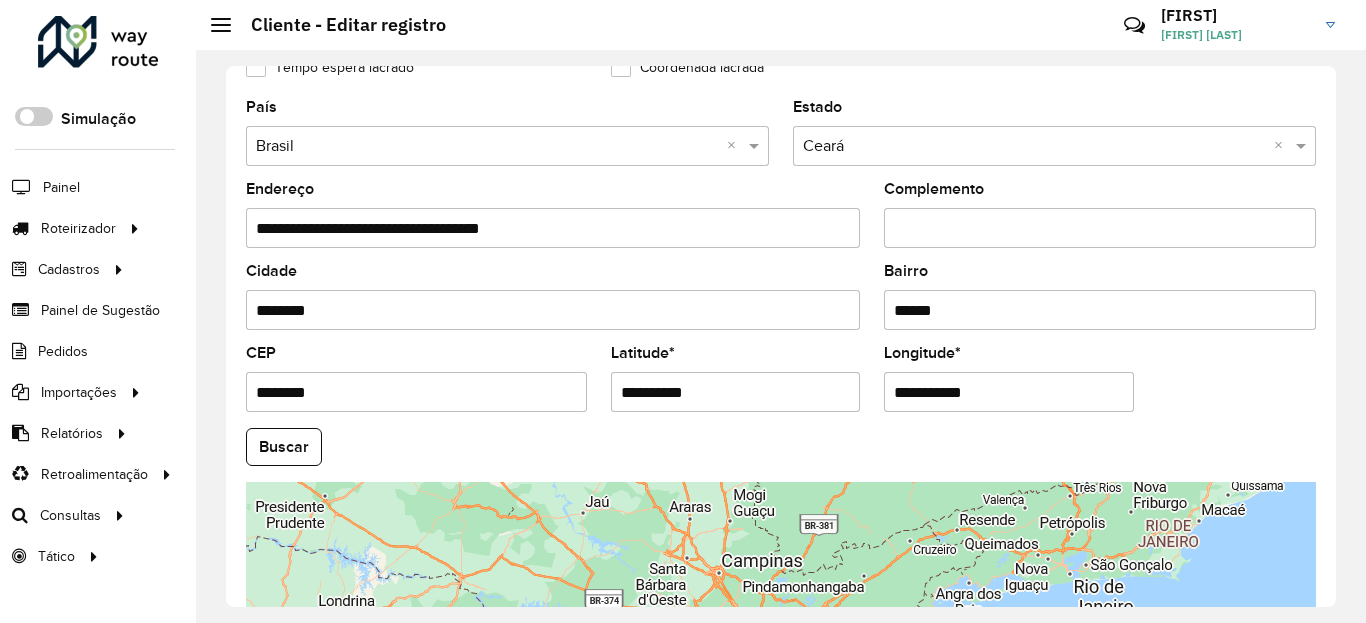 click on "**********" at bounding box center [736, 392] 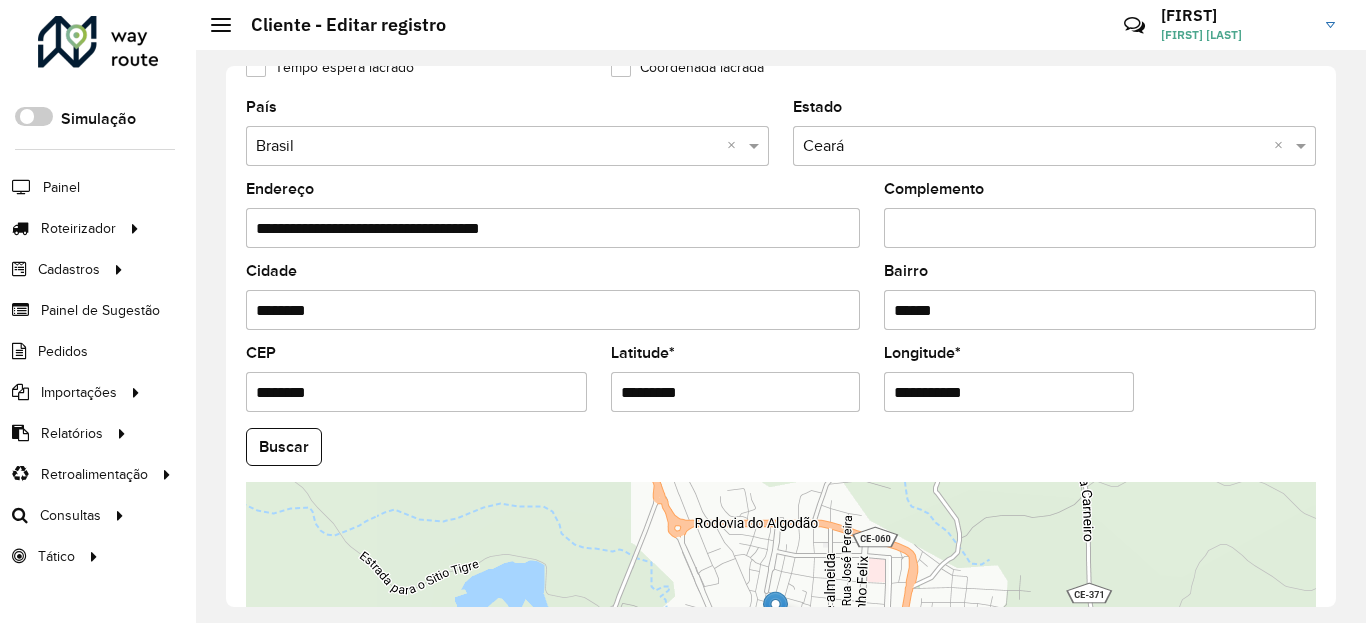 type on "*********" 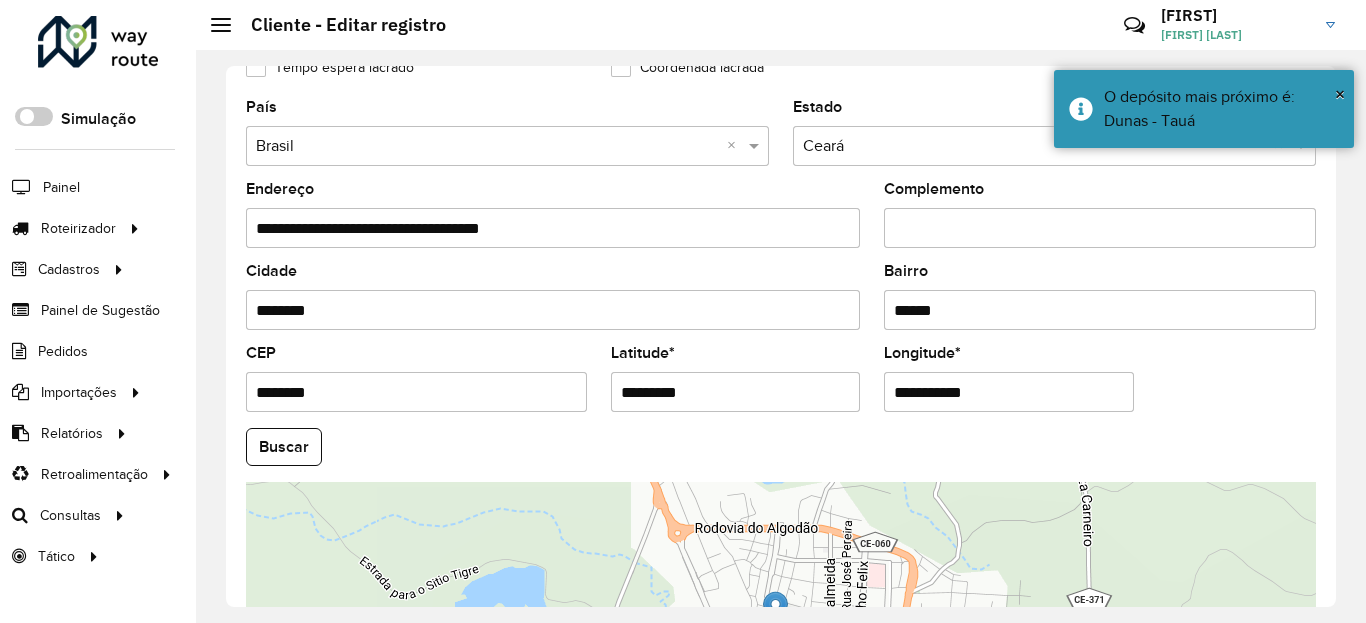 click on "**********" at bounding box center (1009, 392) 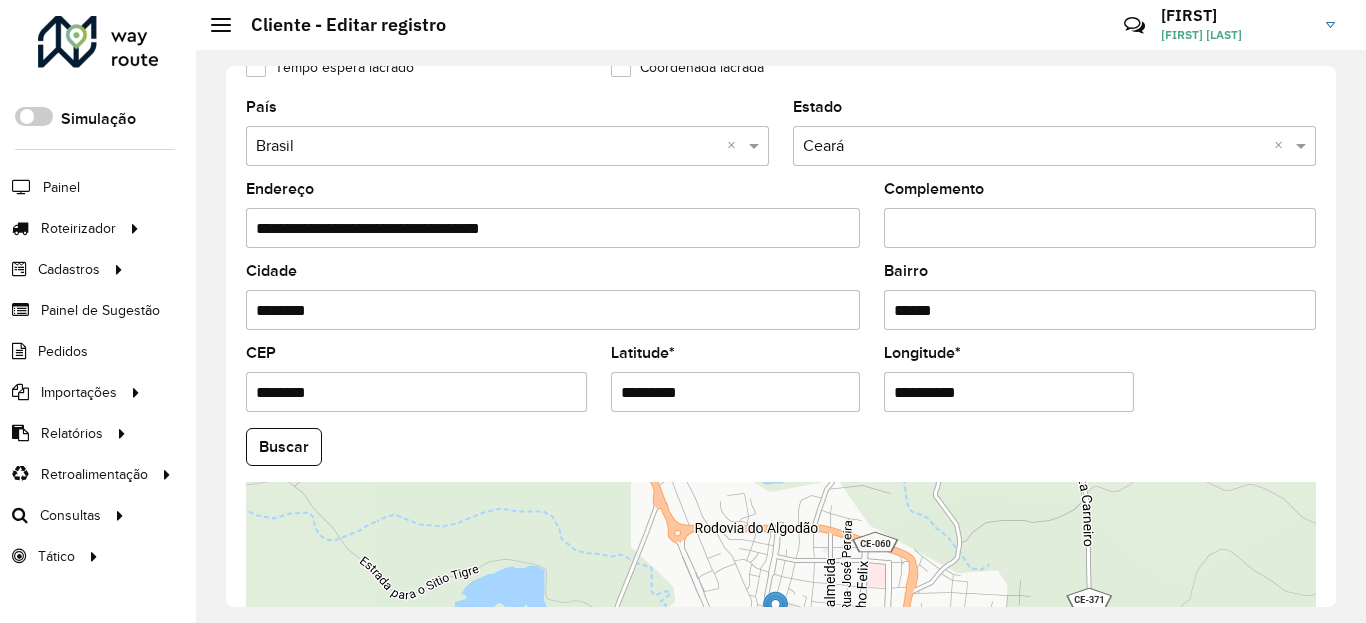 type on "**********" 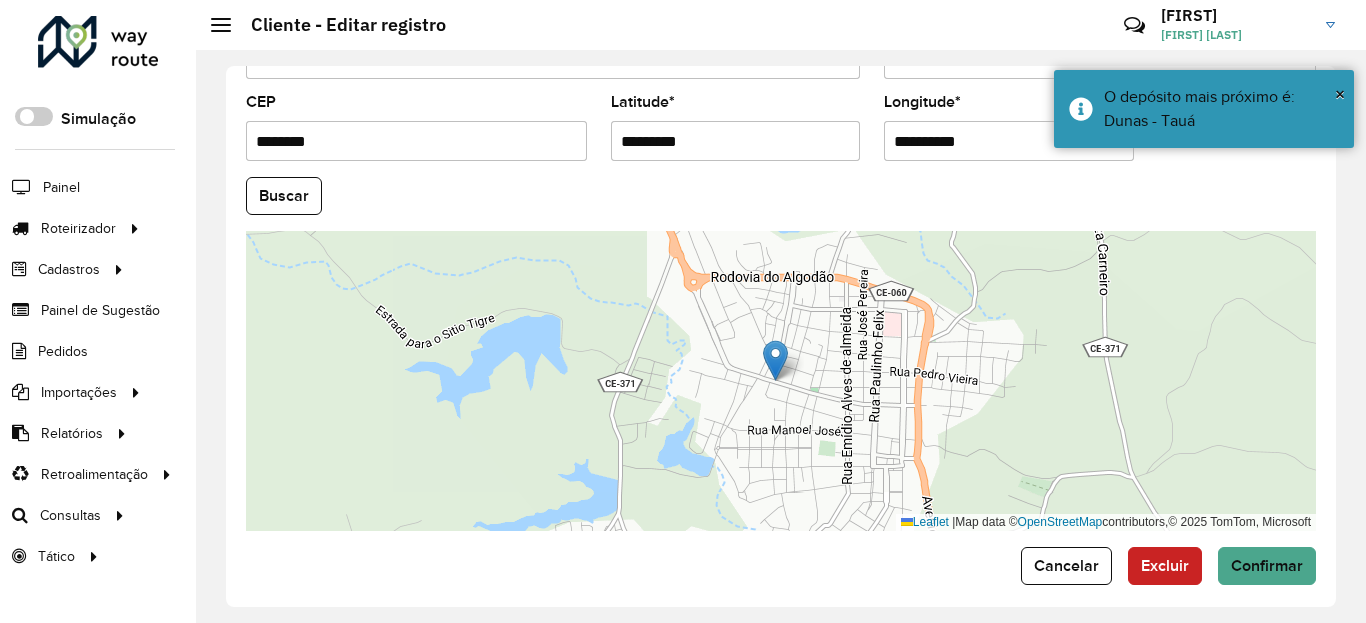 scroll, scrollTop: 865, scrollLeft: 0, axis: vertical 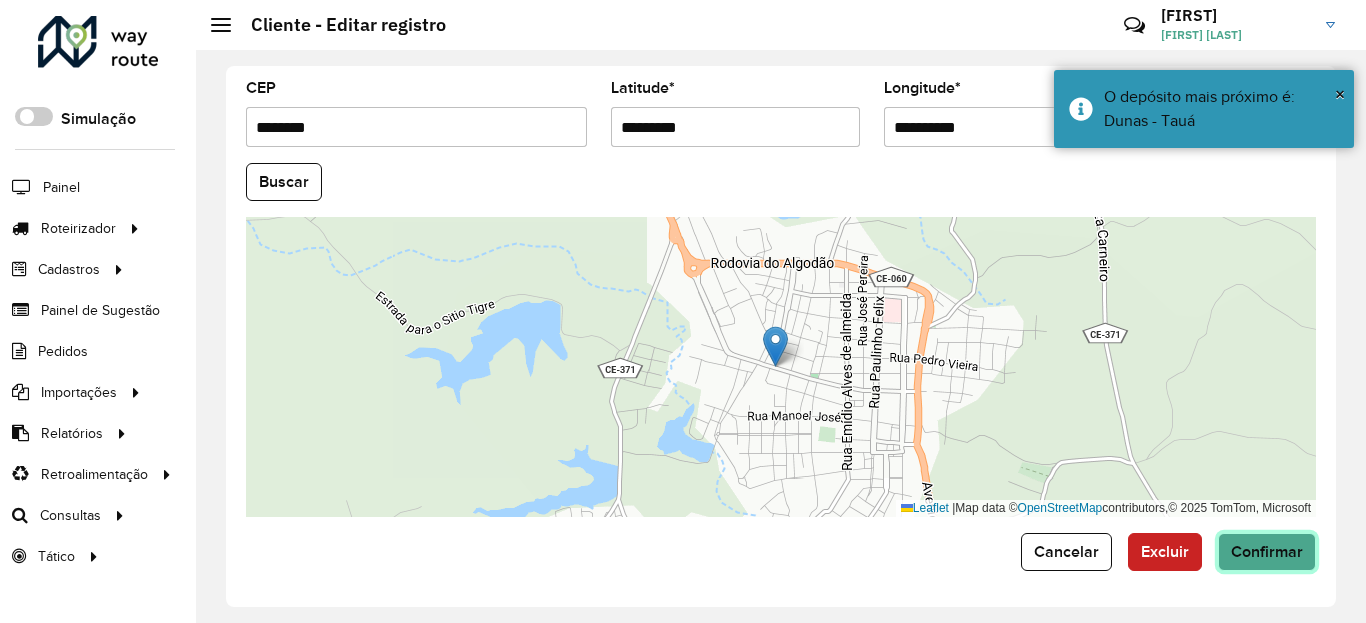 click on "Confirmar" 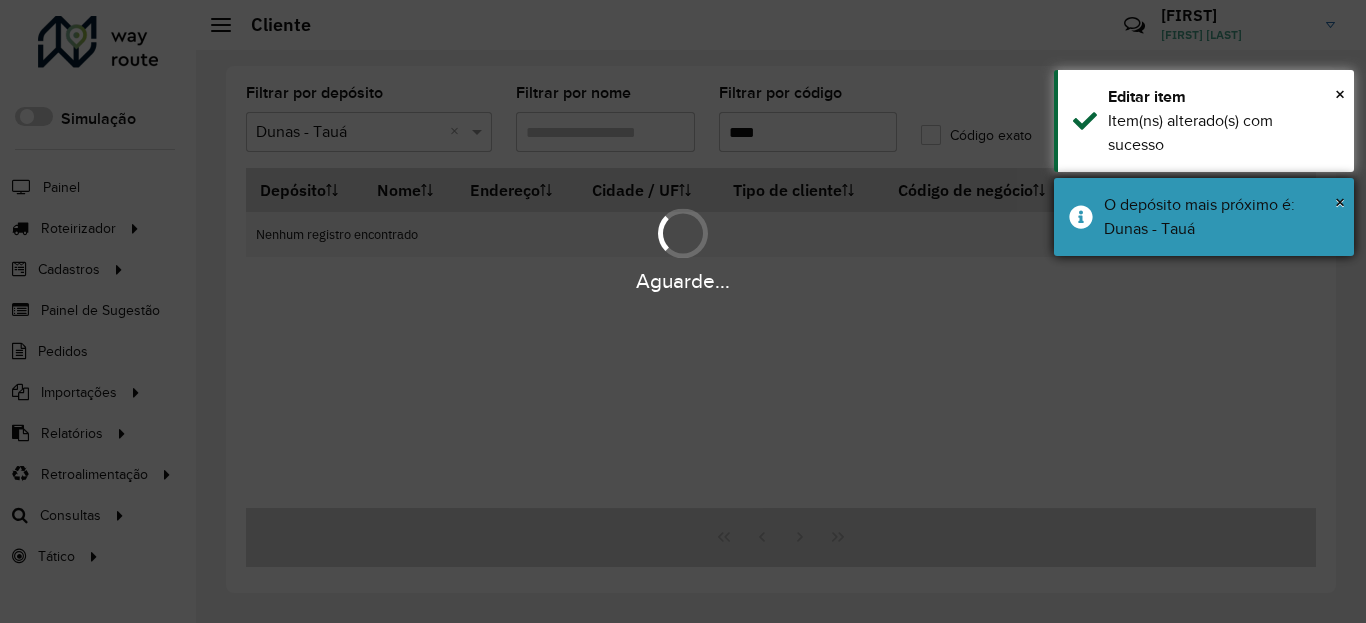 drag, startPoint x: 1149, startPoint y: 227, endPoint x: 1148, endPoint y: 205, distance: 22.022715 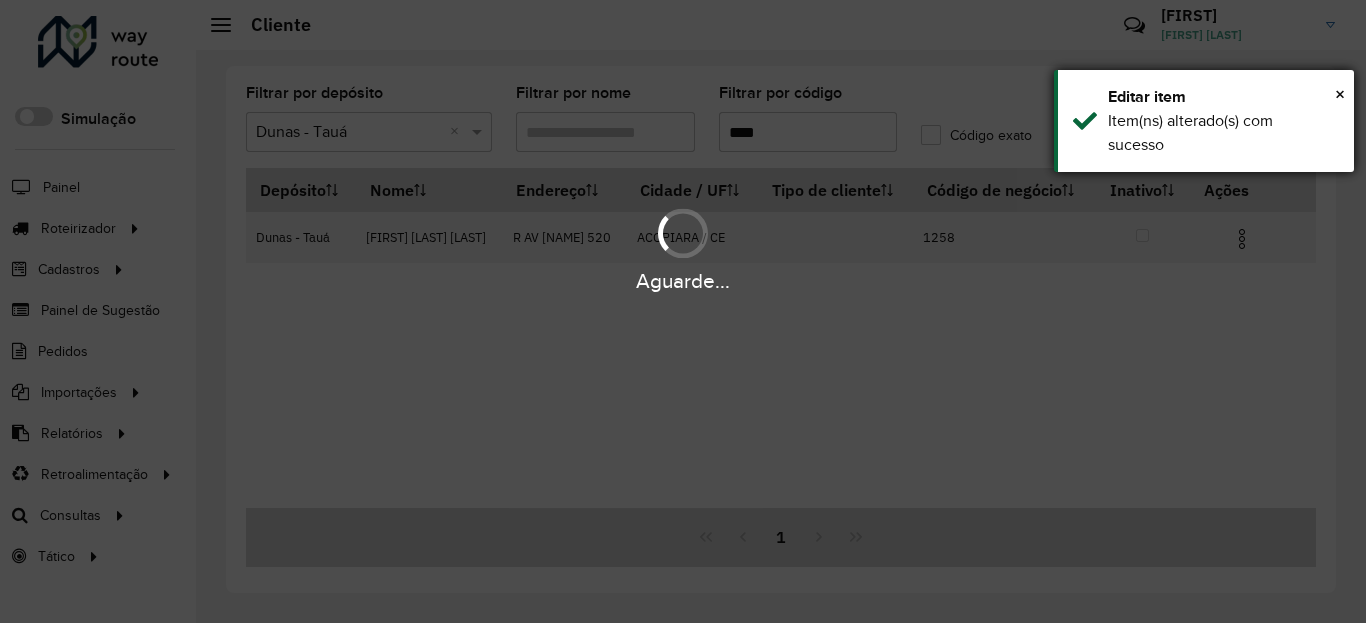 click on "Item(ns) alterado(s) com sucesso" at bounding box center (1223, 133) 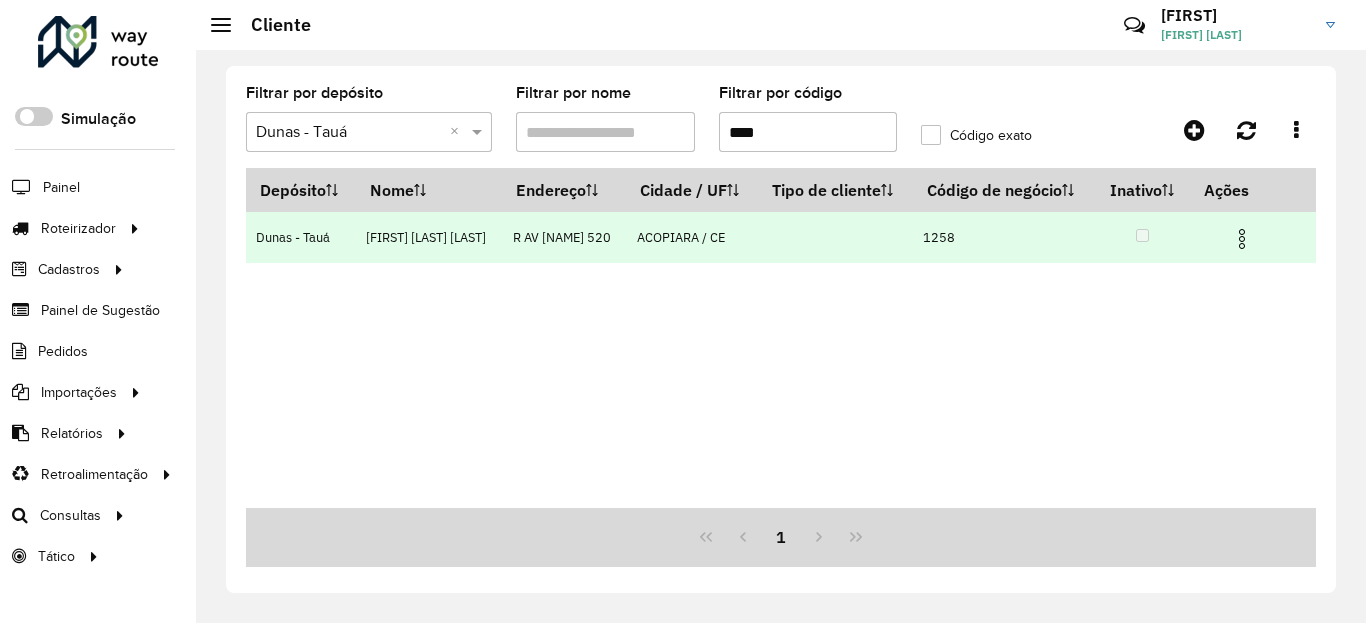 drag, startPoint x: 1240, startPoint y: 280, endPoint x: 1241, endPoint y: 267, distance: 13.038404 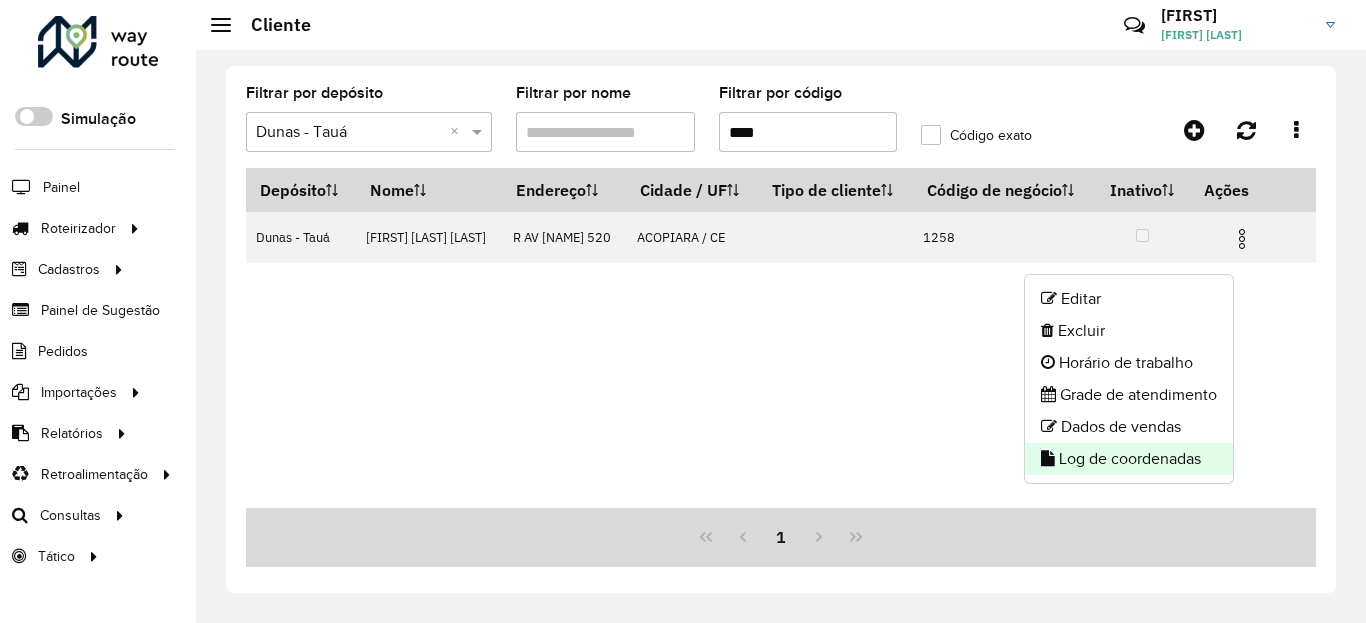 click on "Log de coordenadas" 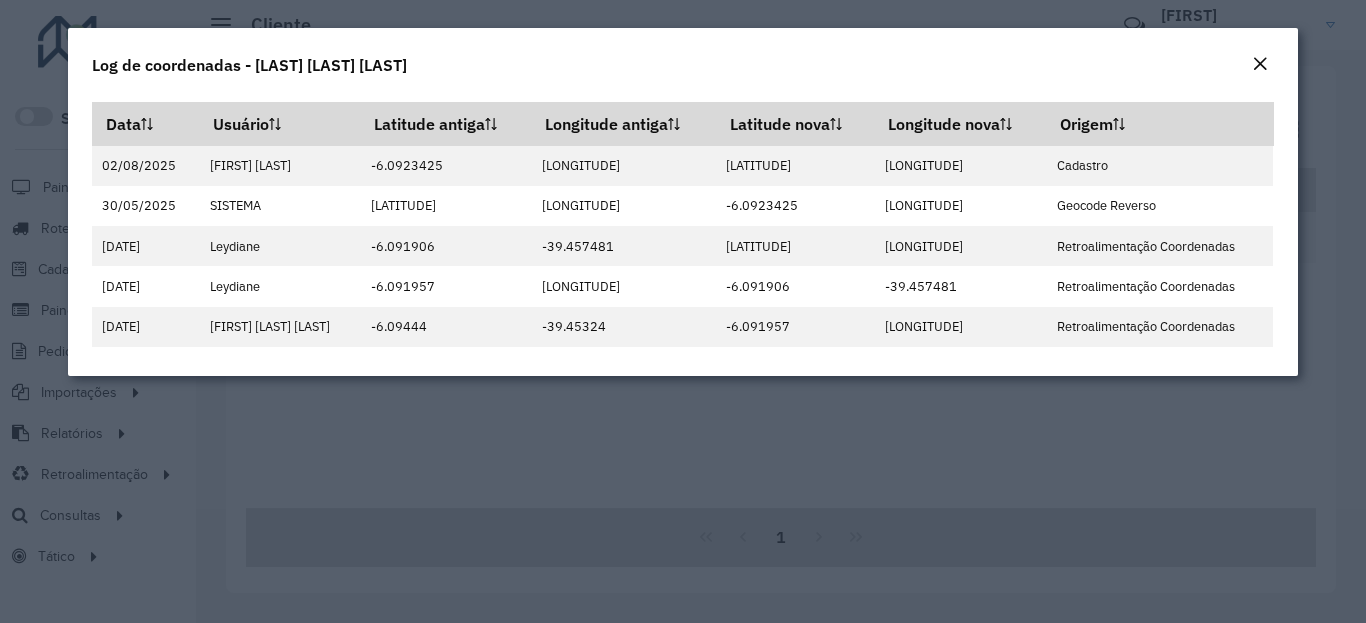 click on "Log de coordenadas - [FIRST] [LAST]" 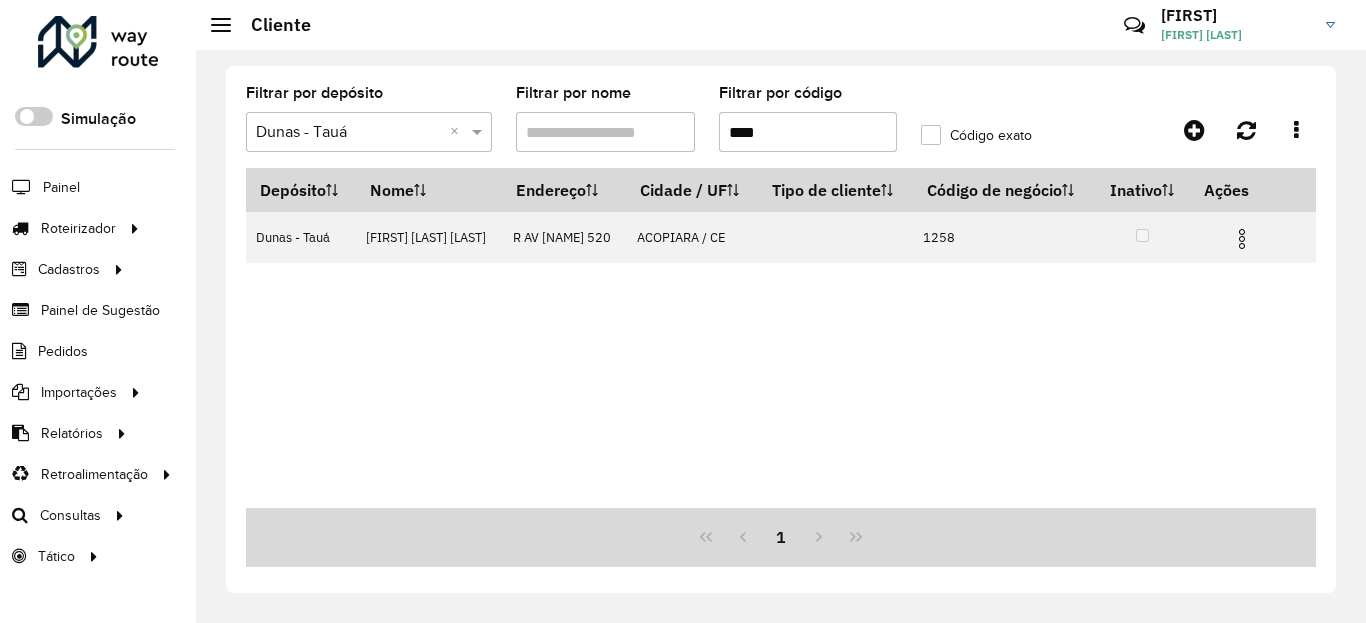 click on "****" at bounding box center (808, 132) 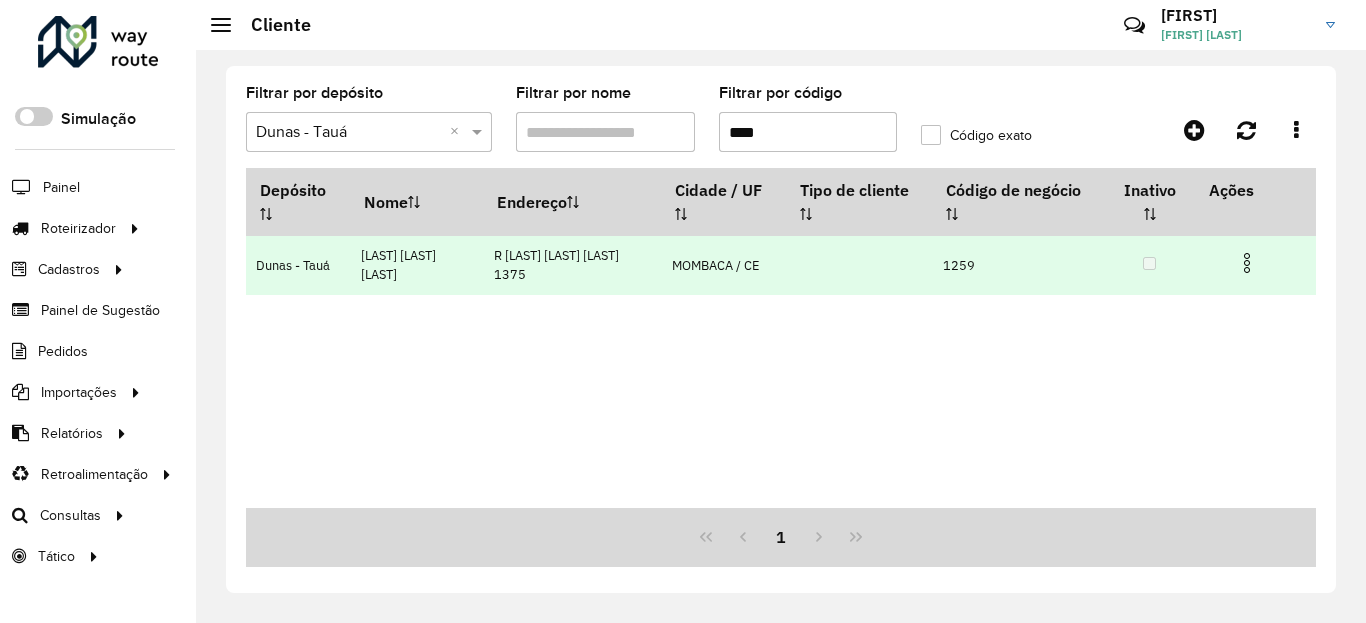 type on "****" 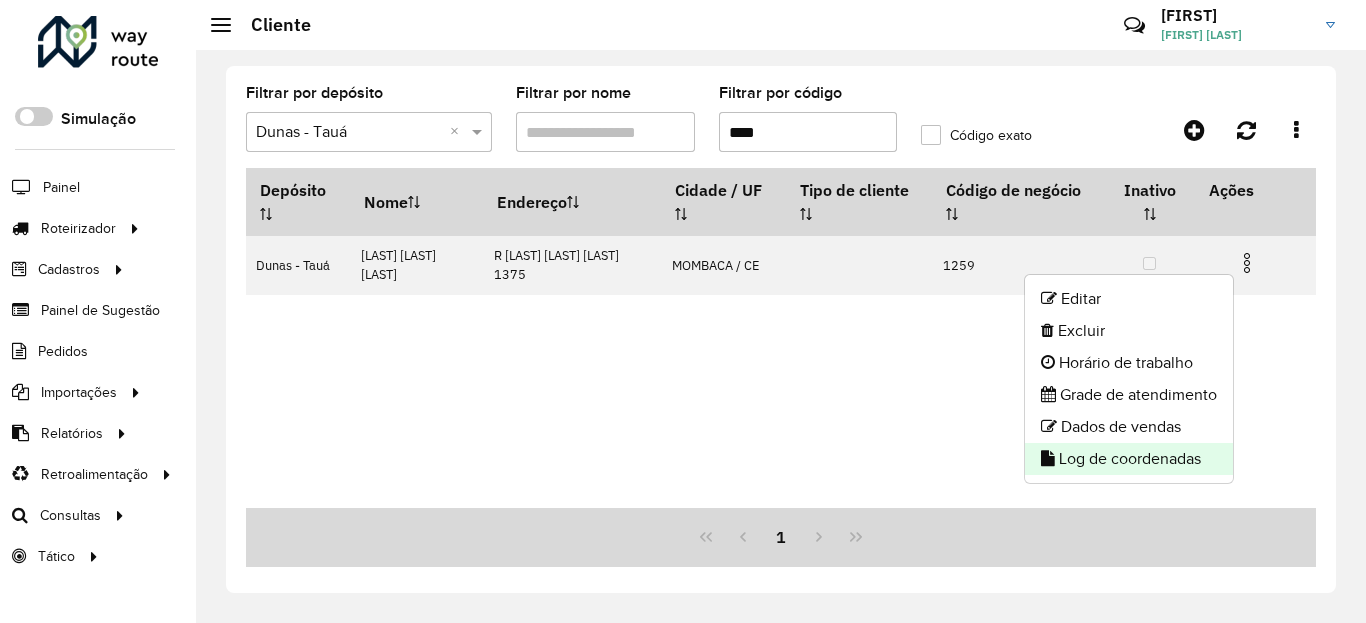 click on "Log de coordenadas" 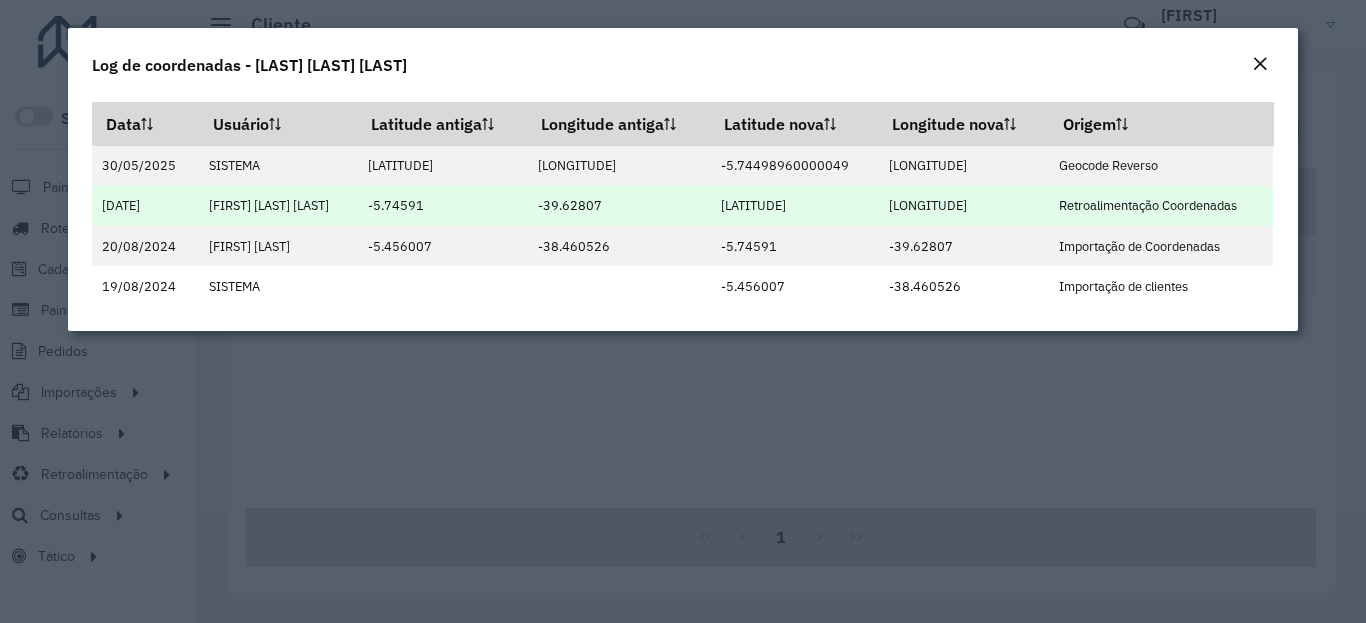 click on "-5.750273" at bounding box center (794, 206) 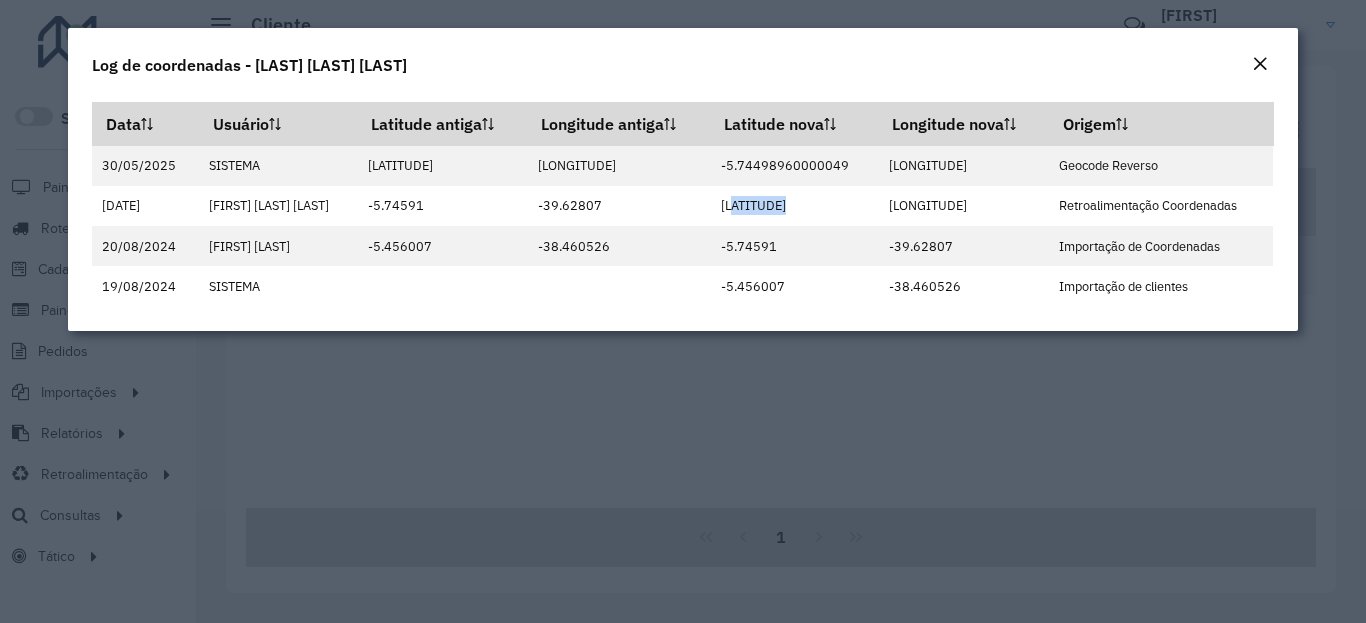 click 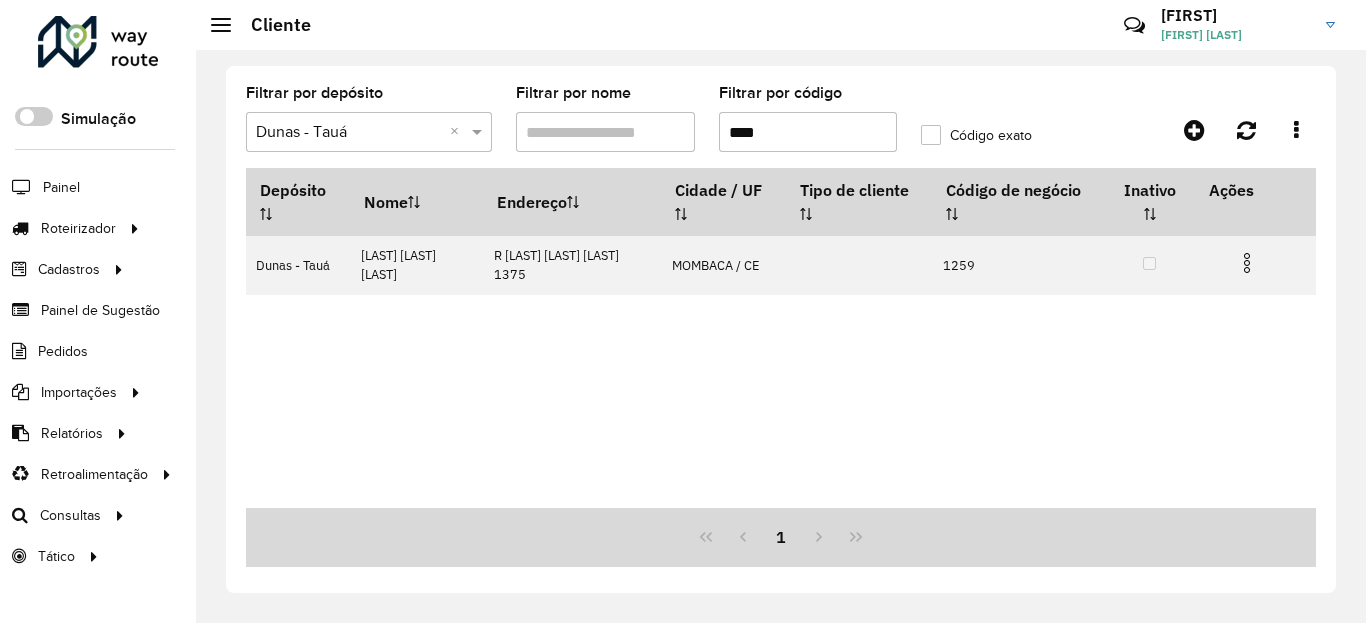 drag, startPoint x: 1255, startPoint y: 261, endPoint x: 1240, endPoint y: 296, distance: 38.078865 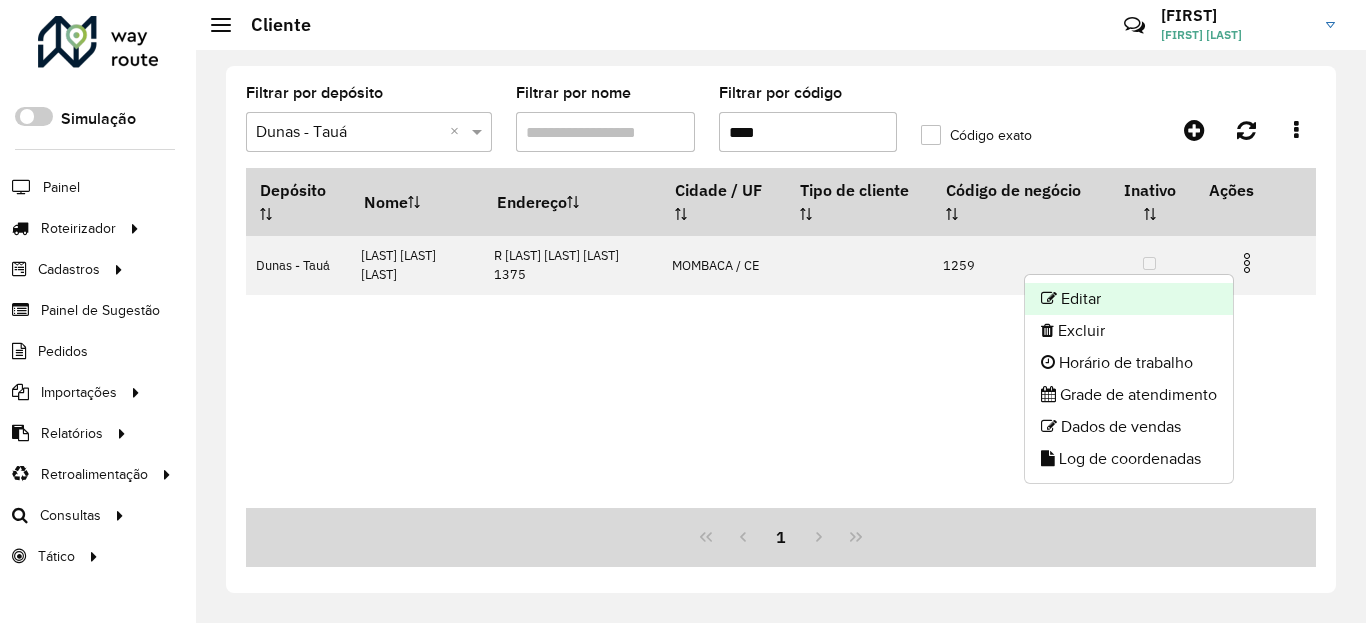 click on "Editar" 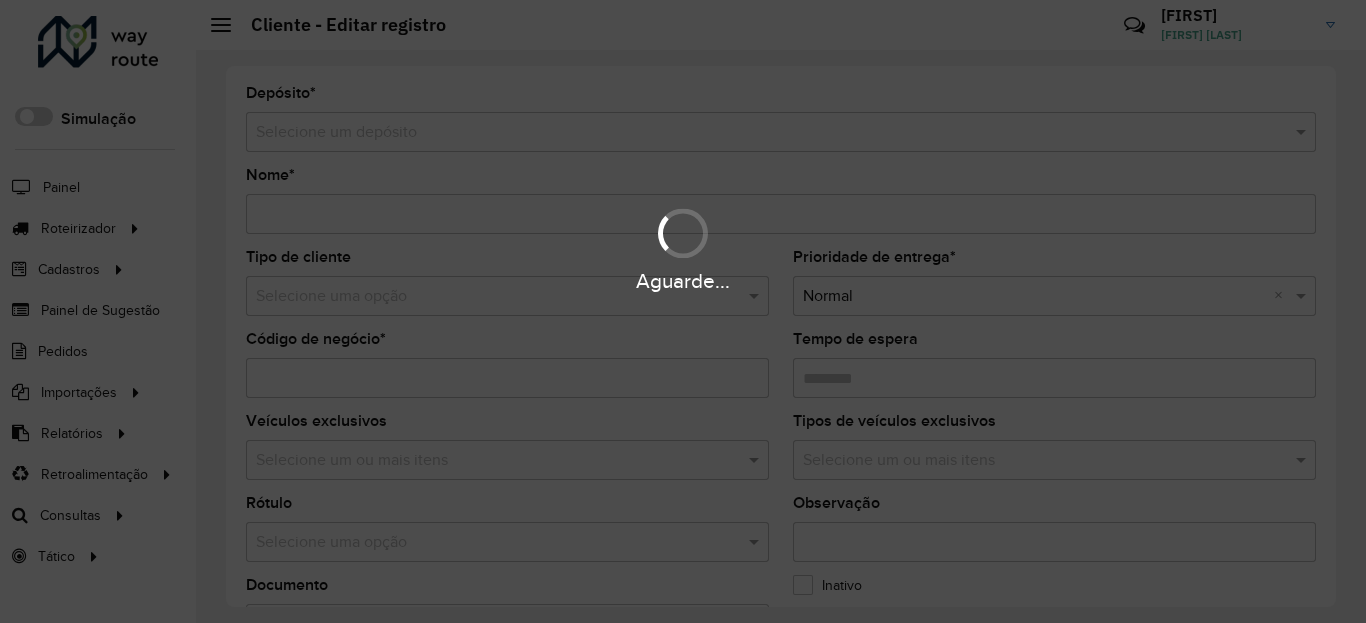 type on "**********" 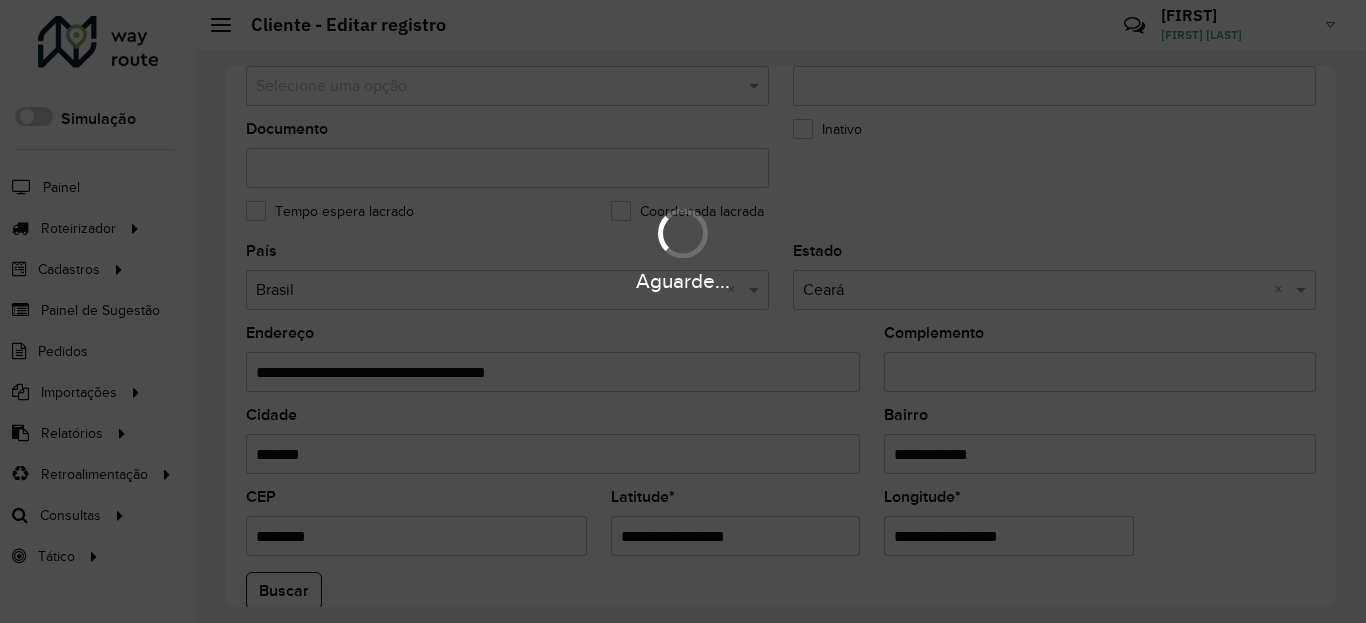 scroll, scrollTop: 480, scrollLeft: 0, axis: vertical 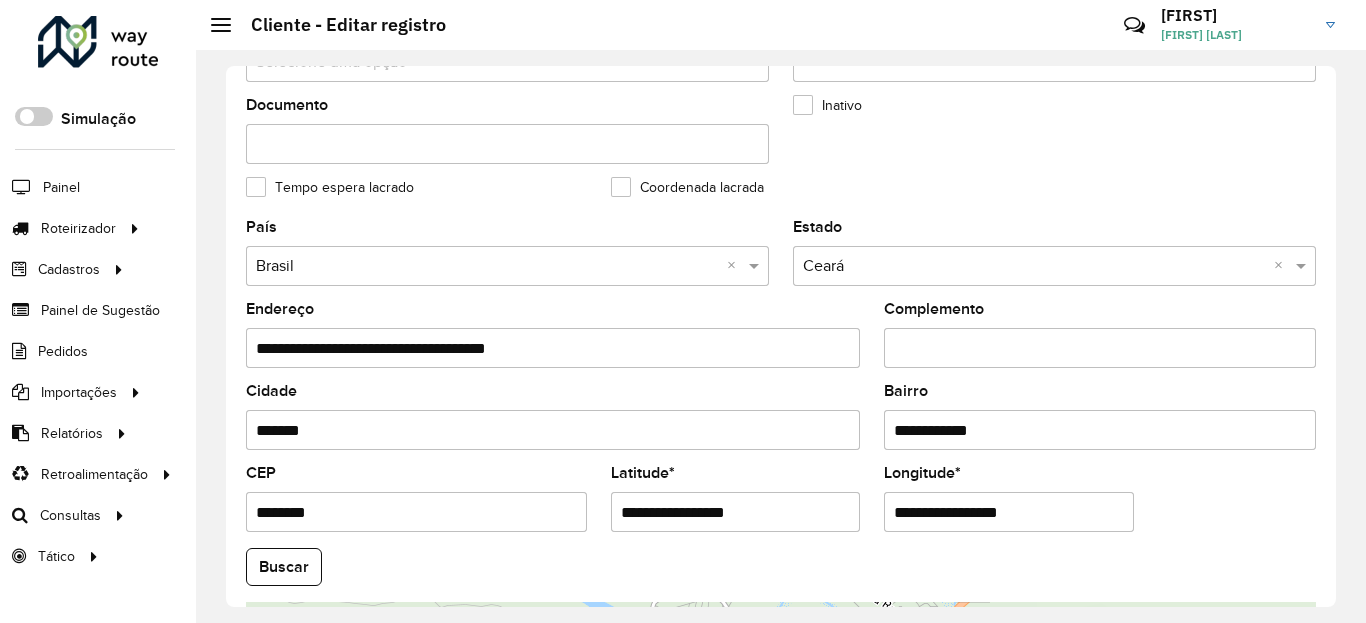 click on "**********" at bounding box center [736, 512] 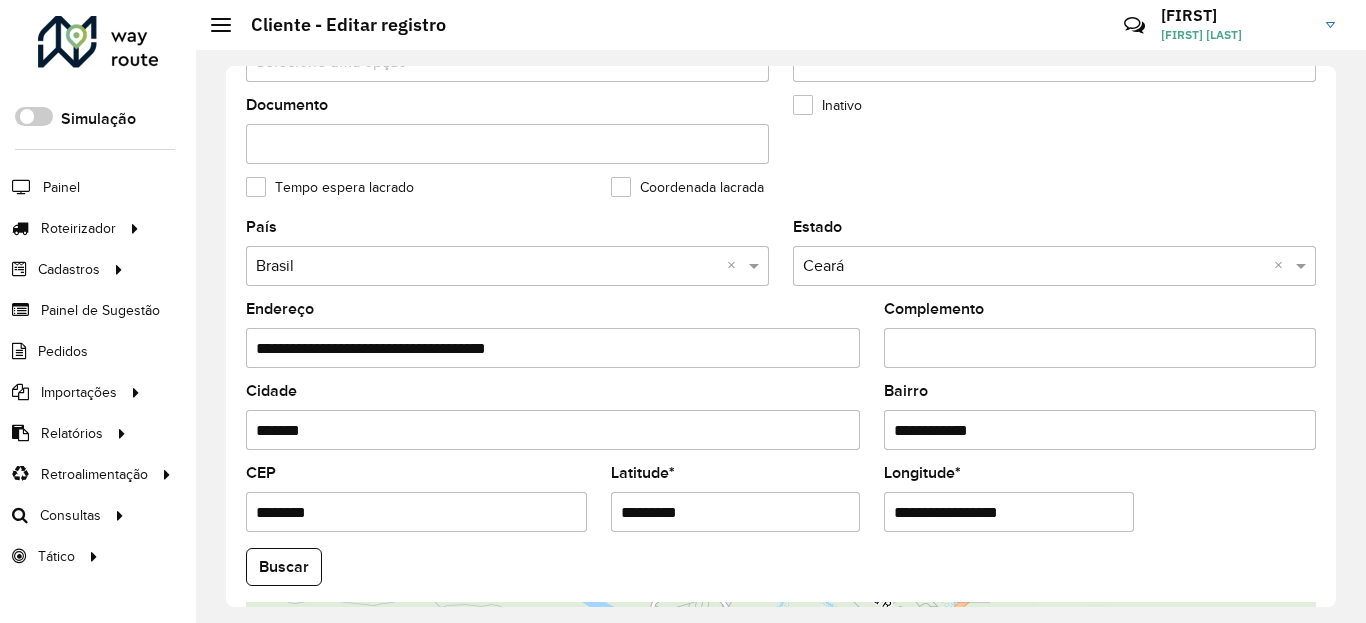 type on "*********" 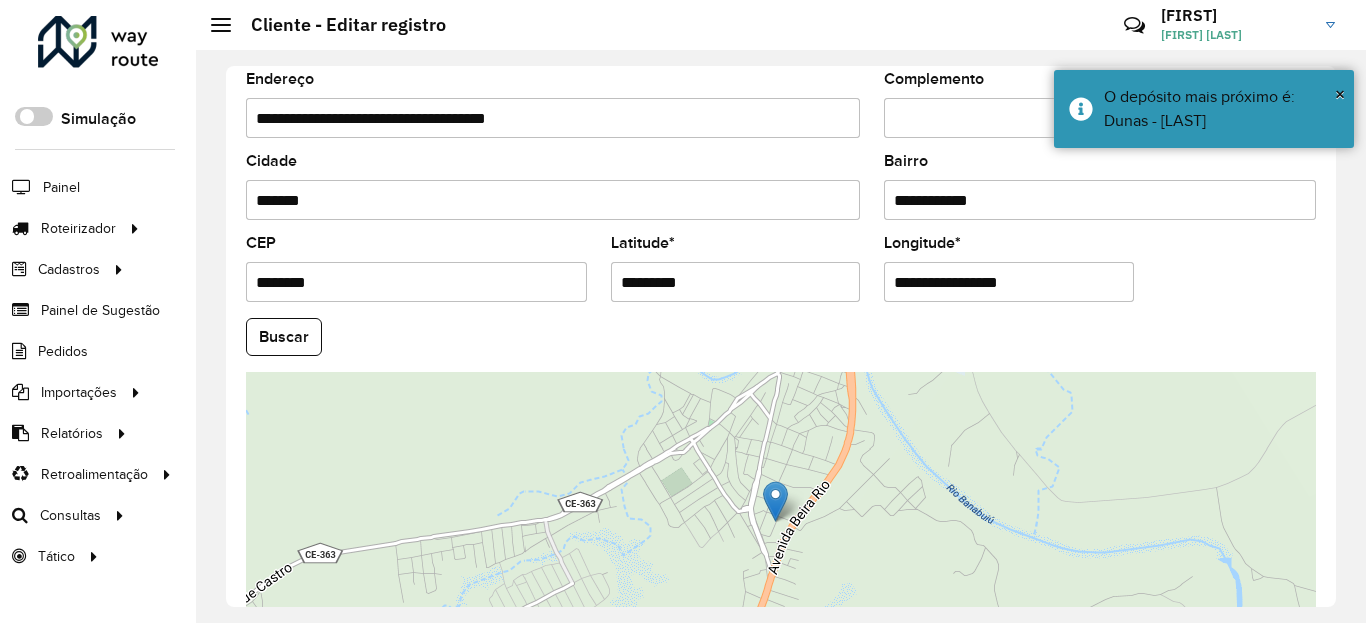 scroll, scrollTop: 720, scrollLeft: 0, axis: vertical 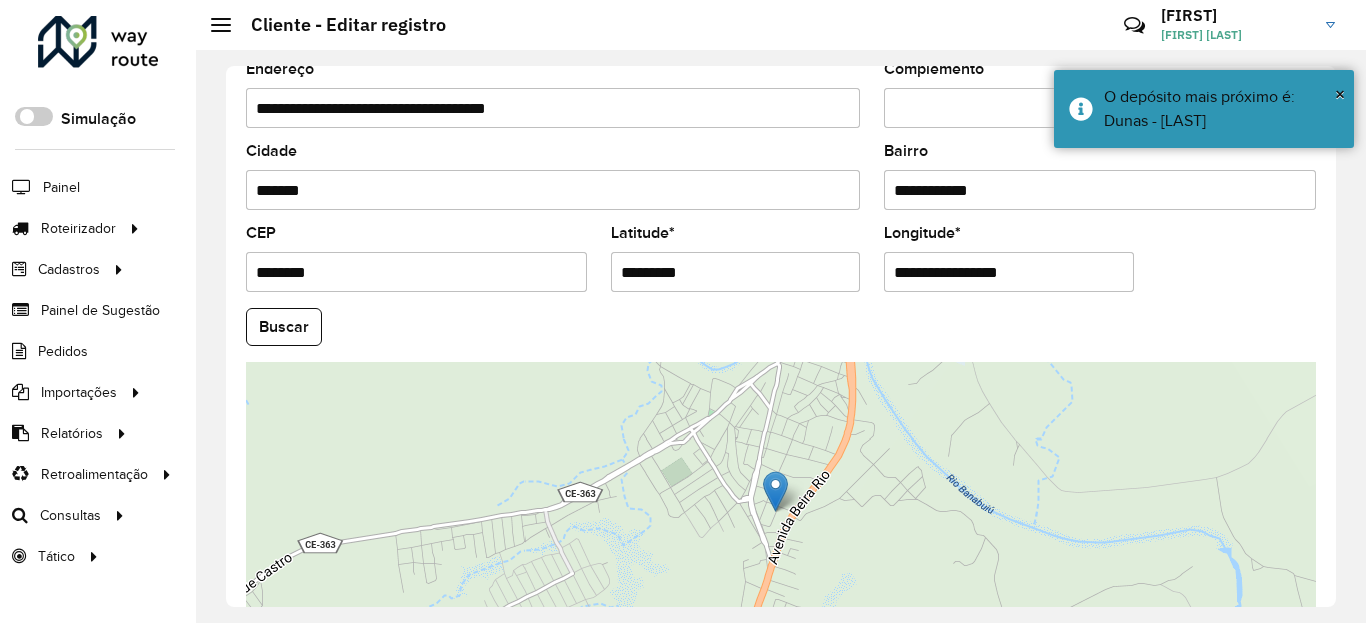 click on "**********" at bounding box center [1009, 272] 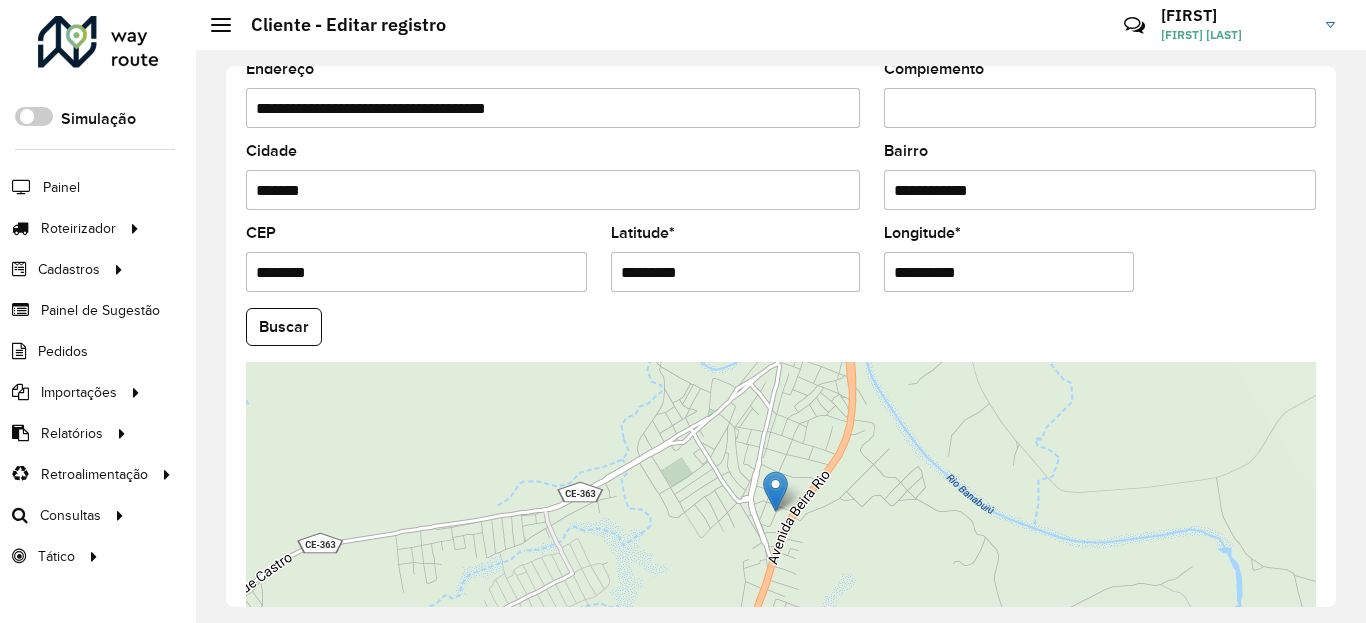 type on "**********" 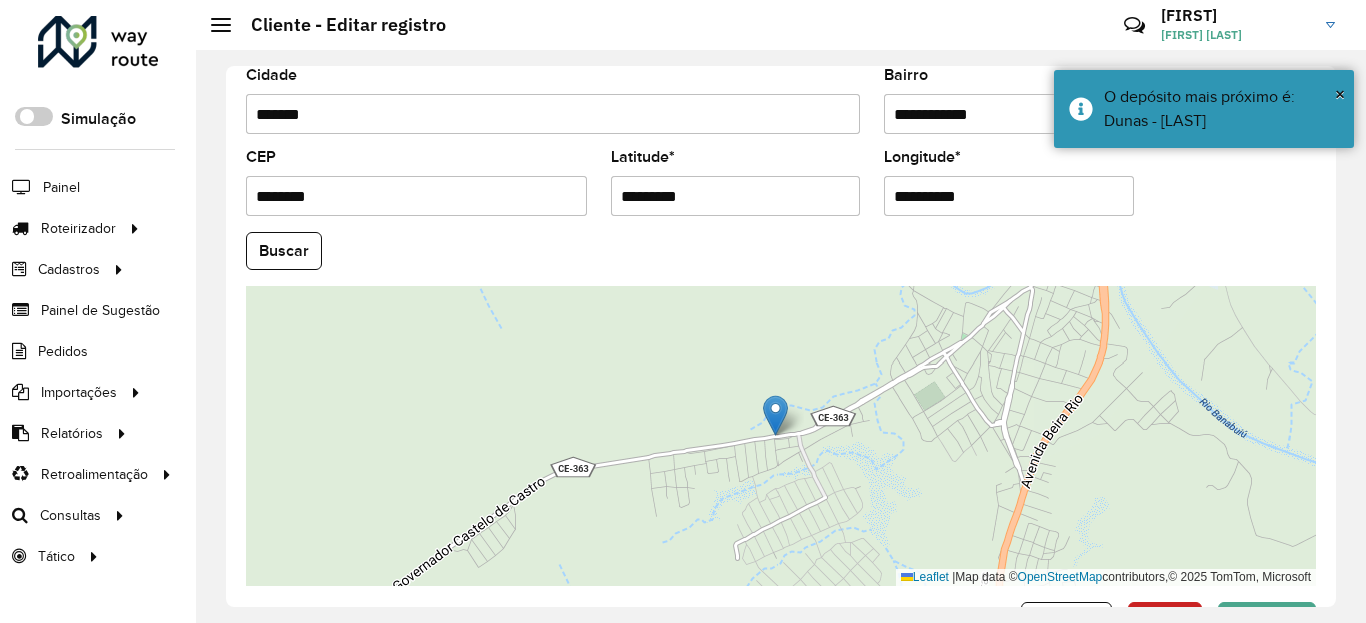 scroll, scrollTop: 865, scrollLeft: 0, axis: vertical 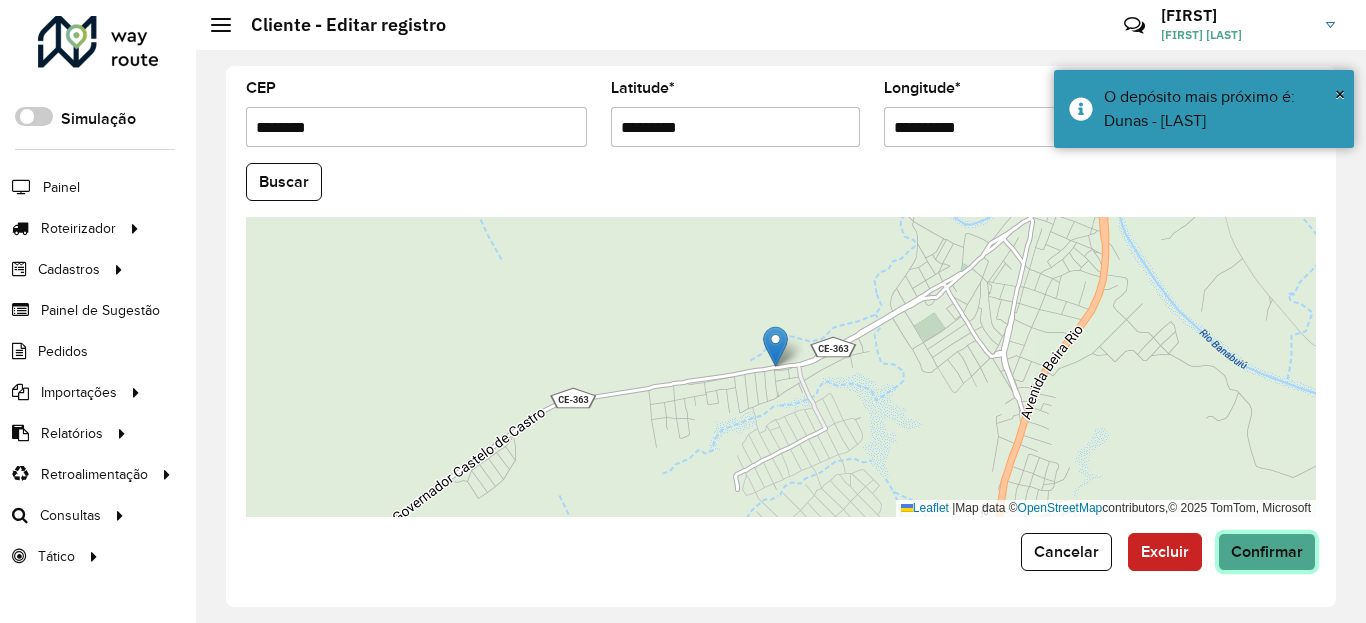 click on "Confirmar" 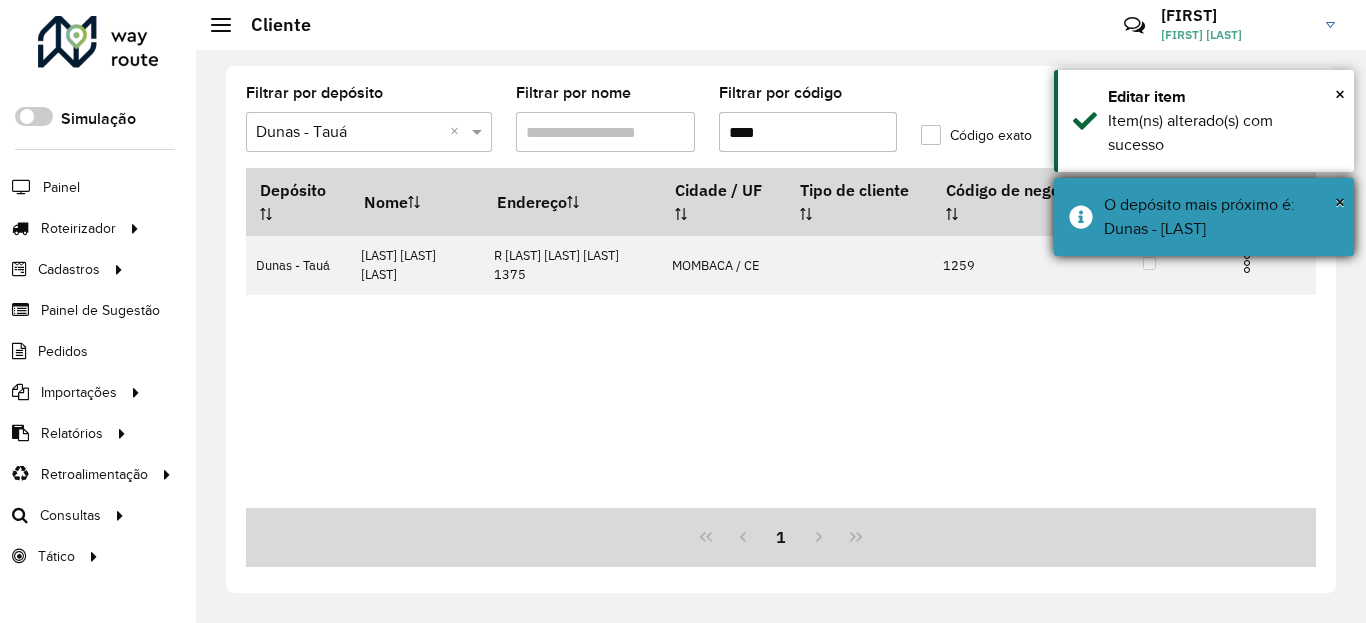 click on "O depósito mais próximo é: Dunas - Quixeramobim" at bounding box center [1221, 217] 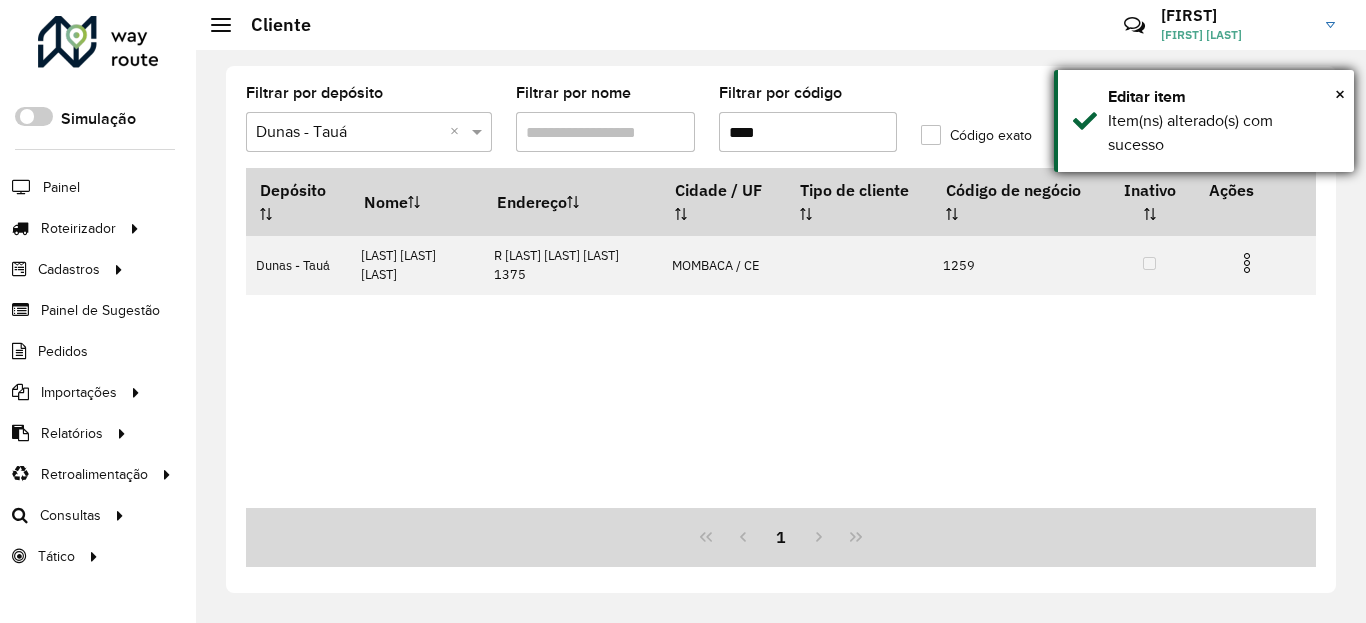 click on "Item(ns) alterado(s) com sucesso" at bounding box center [1223, 133] 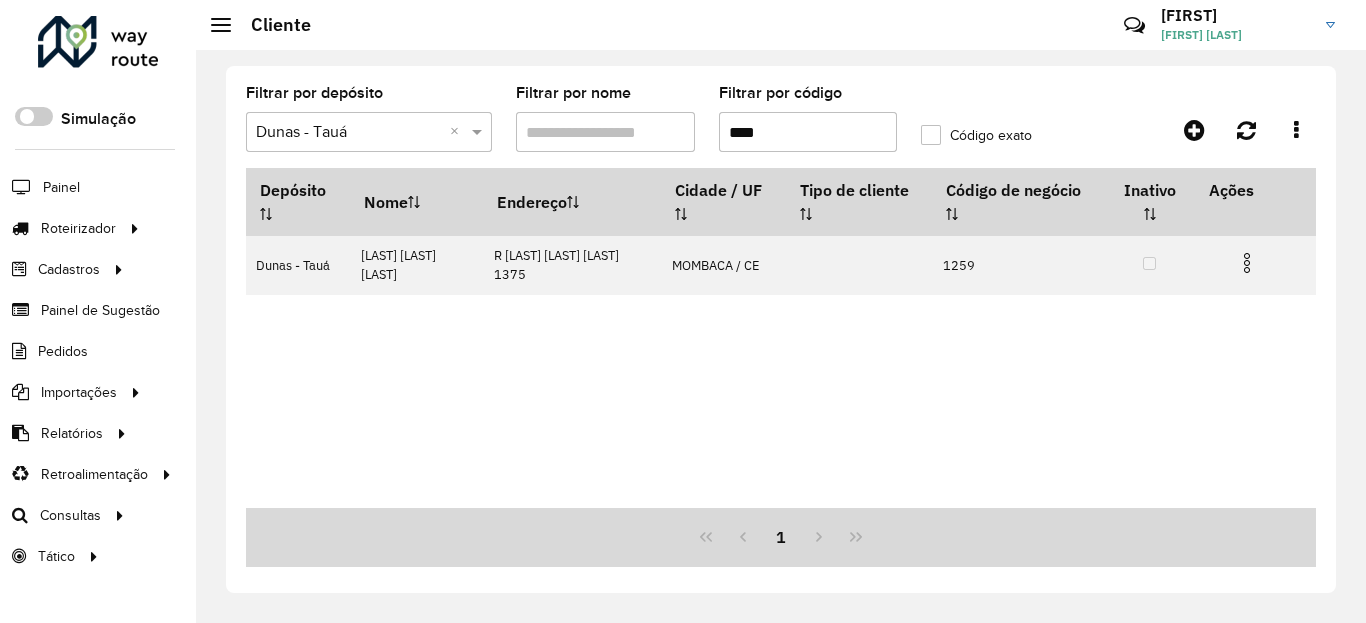 click at bounding box center [1247, 263] 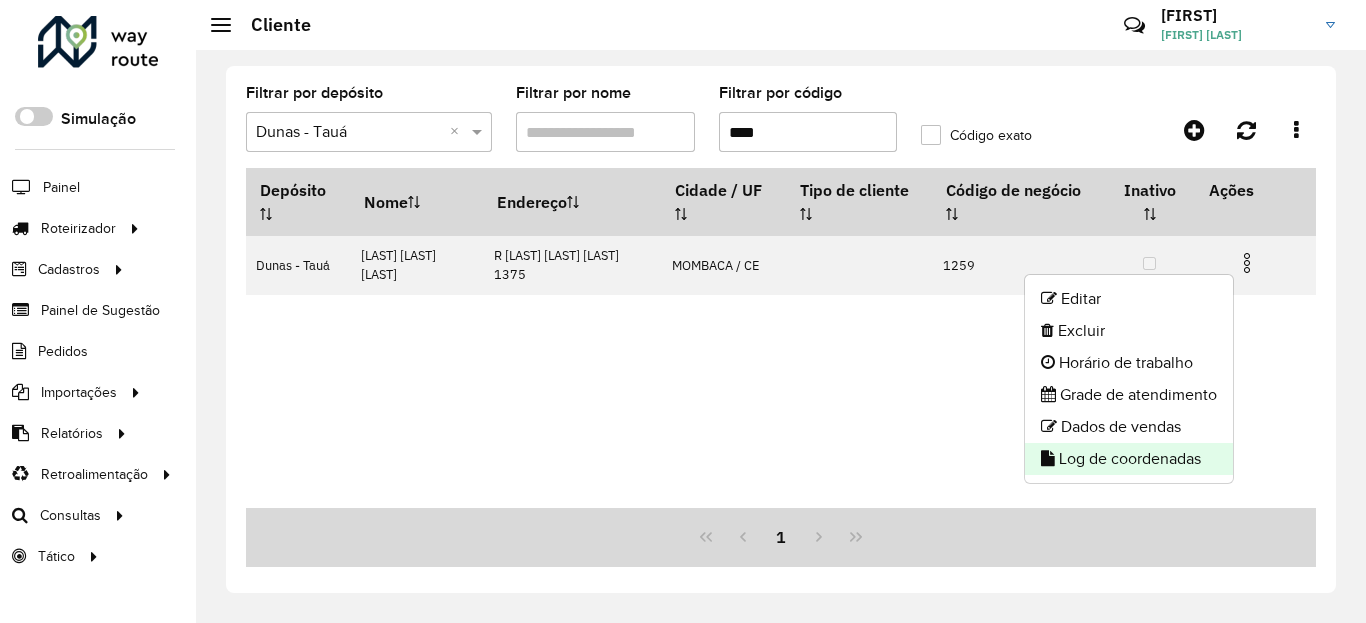 click on "Log de coordenadas" 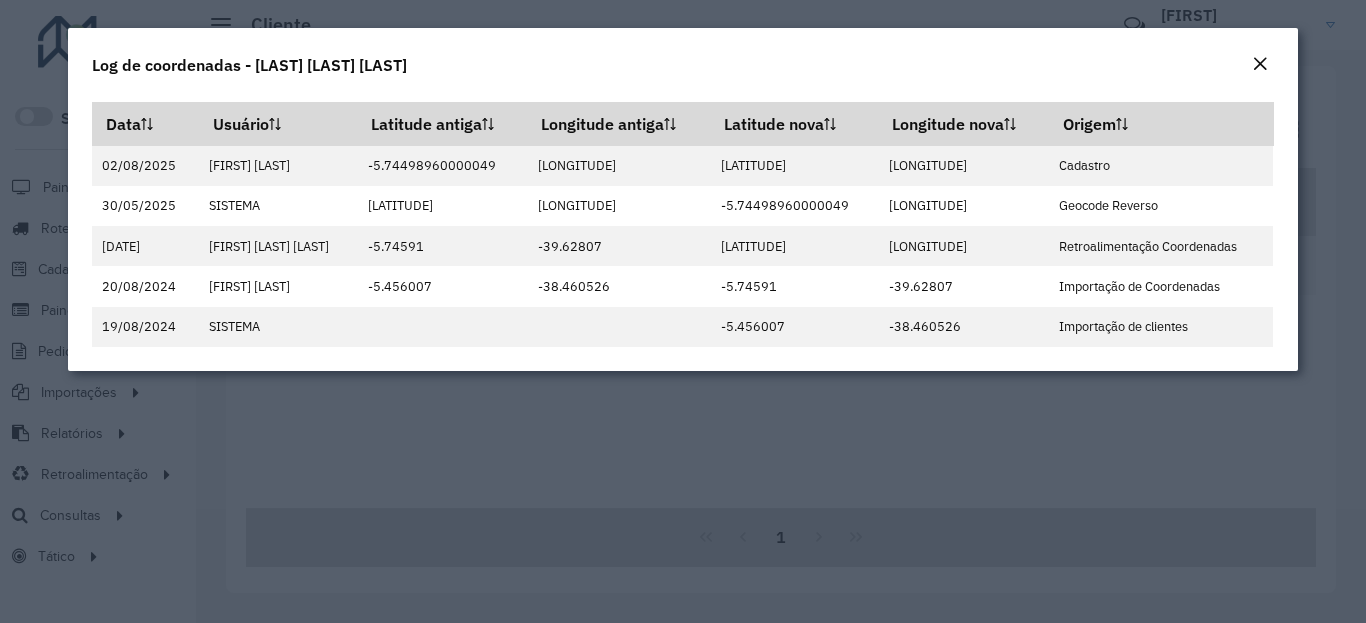 click 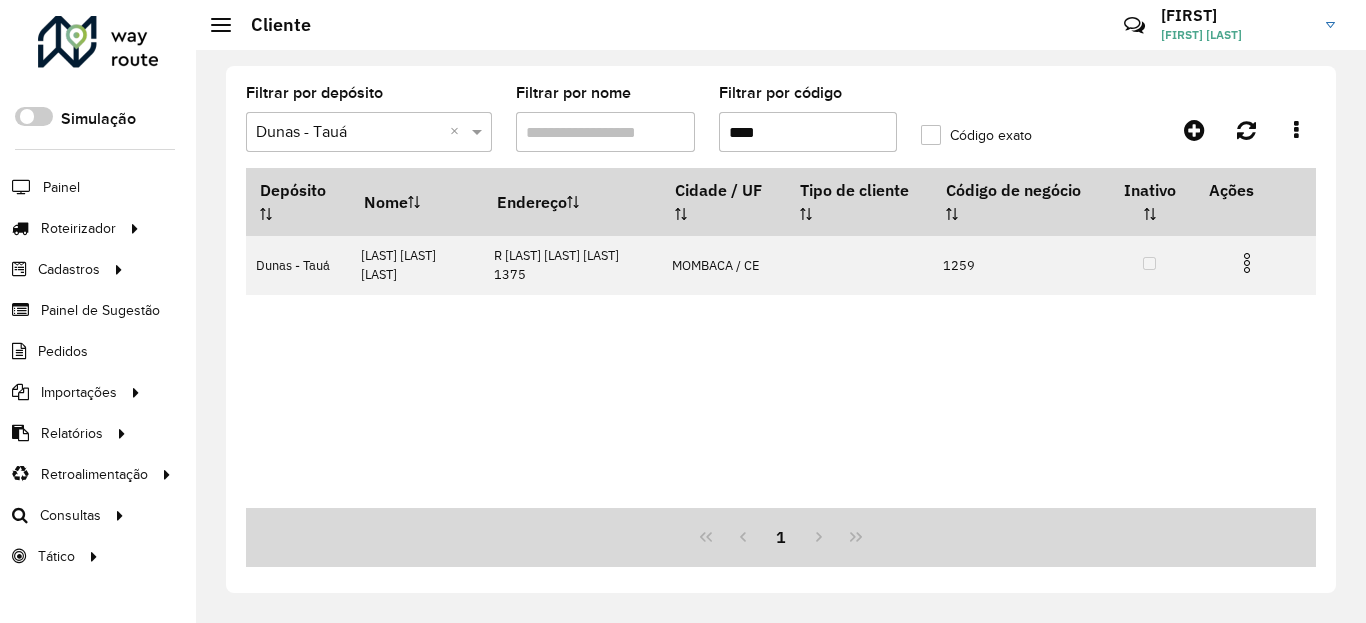 click on "****" at bounding box center [808, 132] 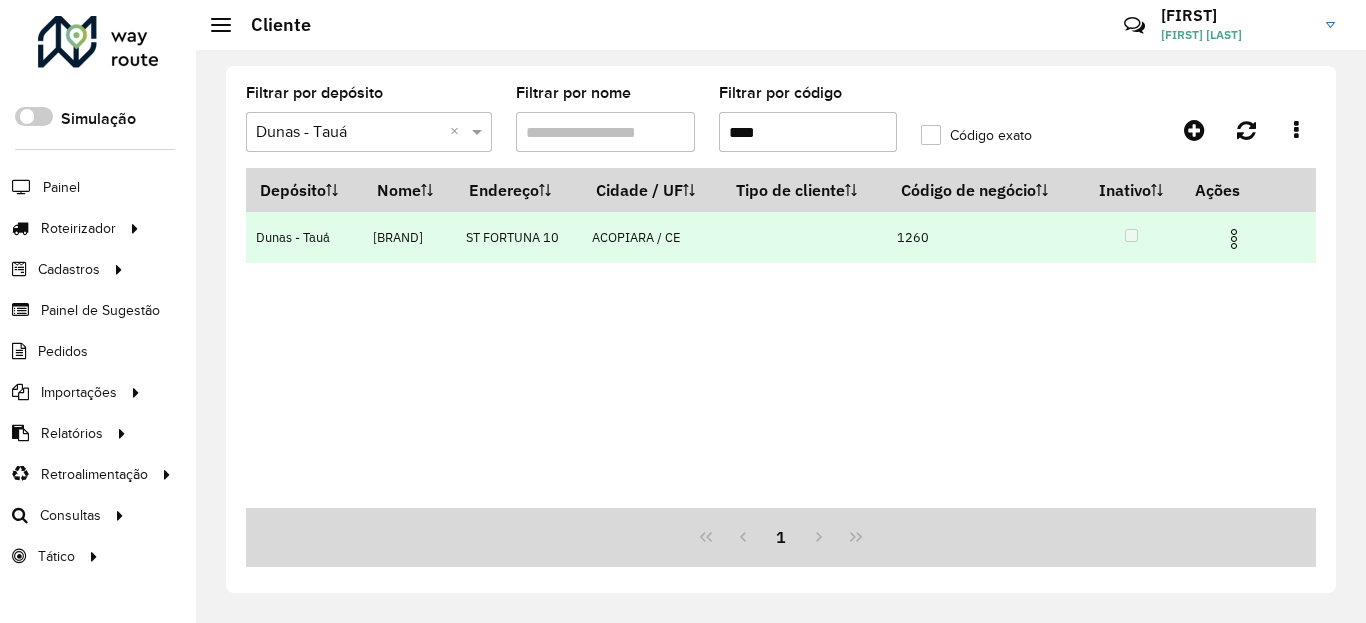 click at bounding box center (1242, 237) 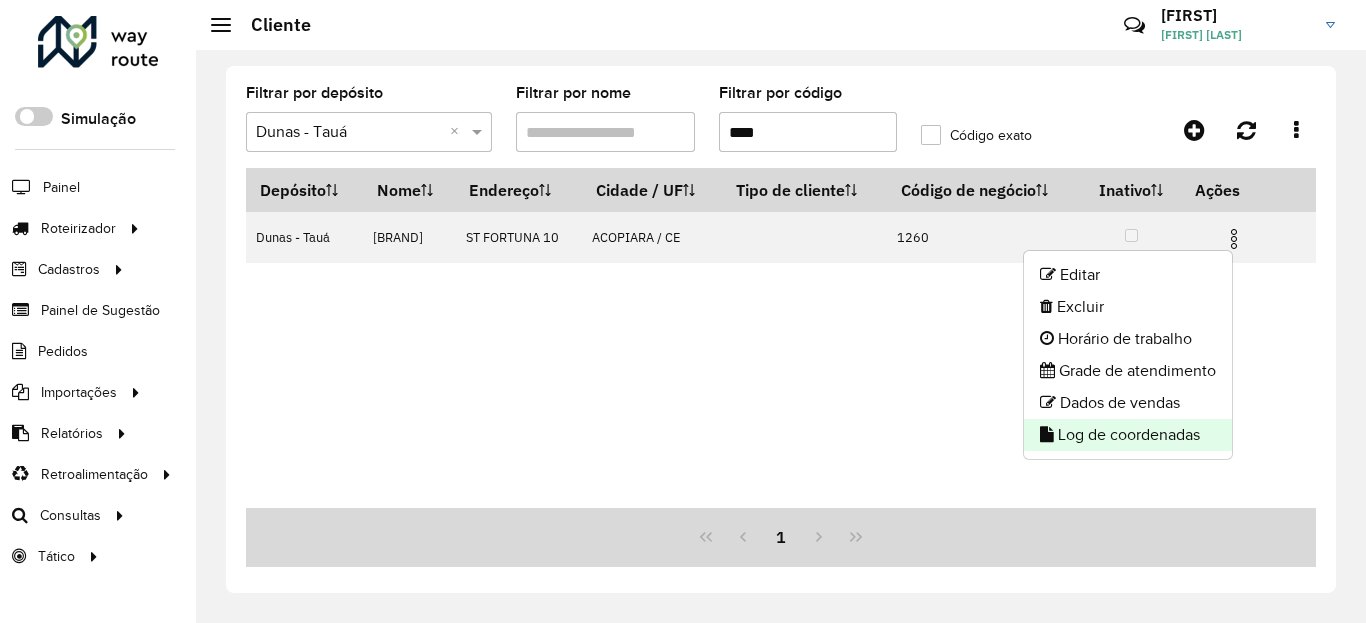 click on "Log de coordenadas" 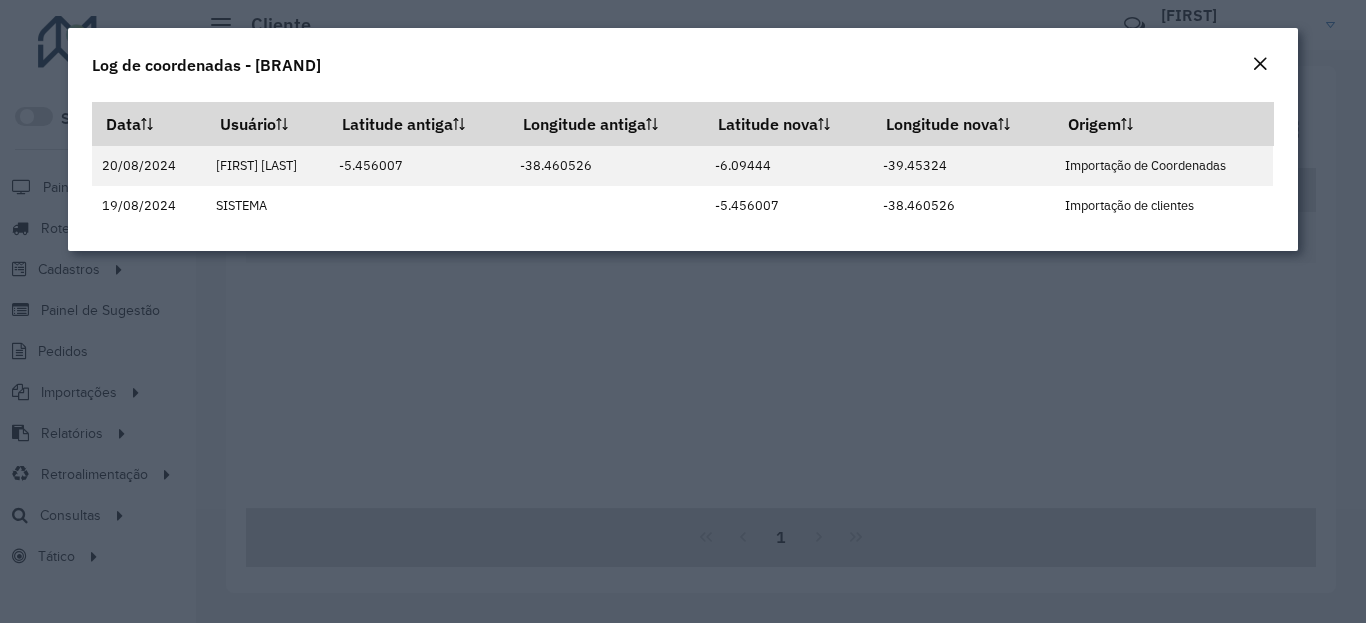 click 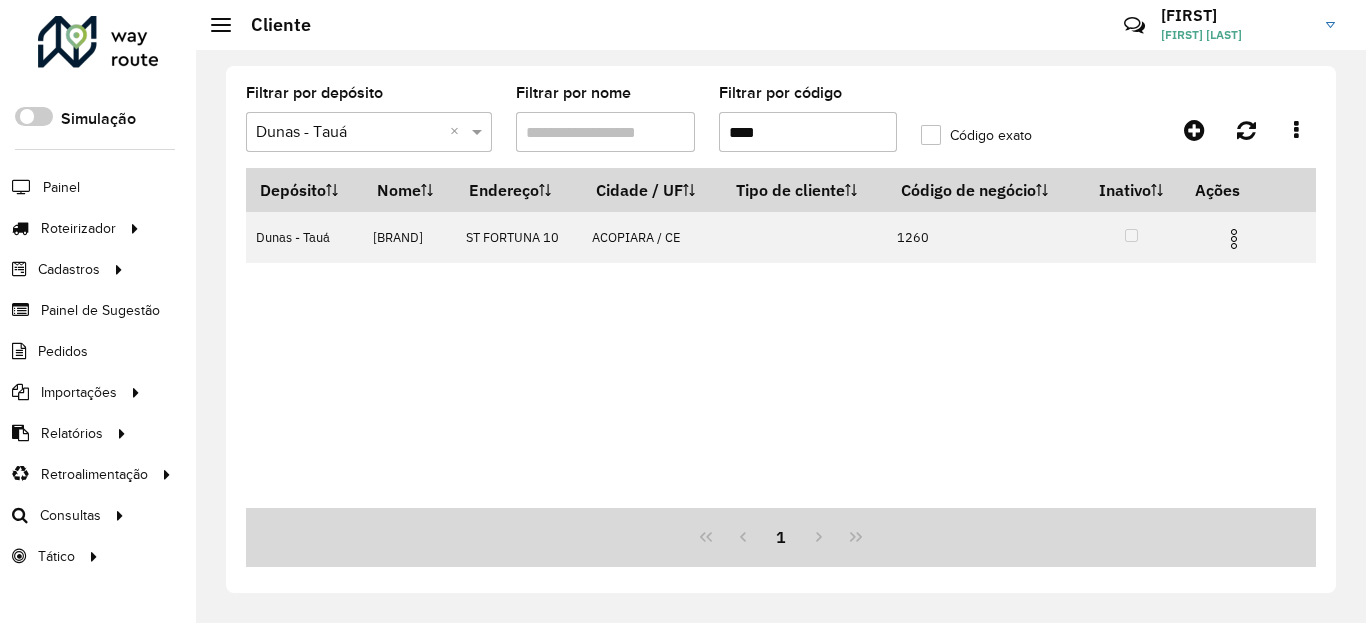 click on "****" at bounding box center (808, 132) 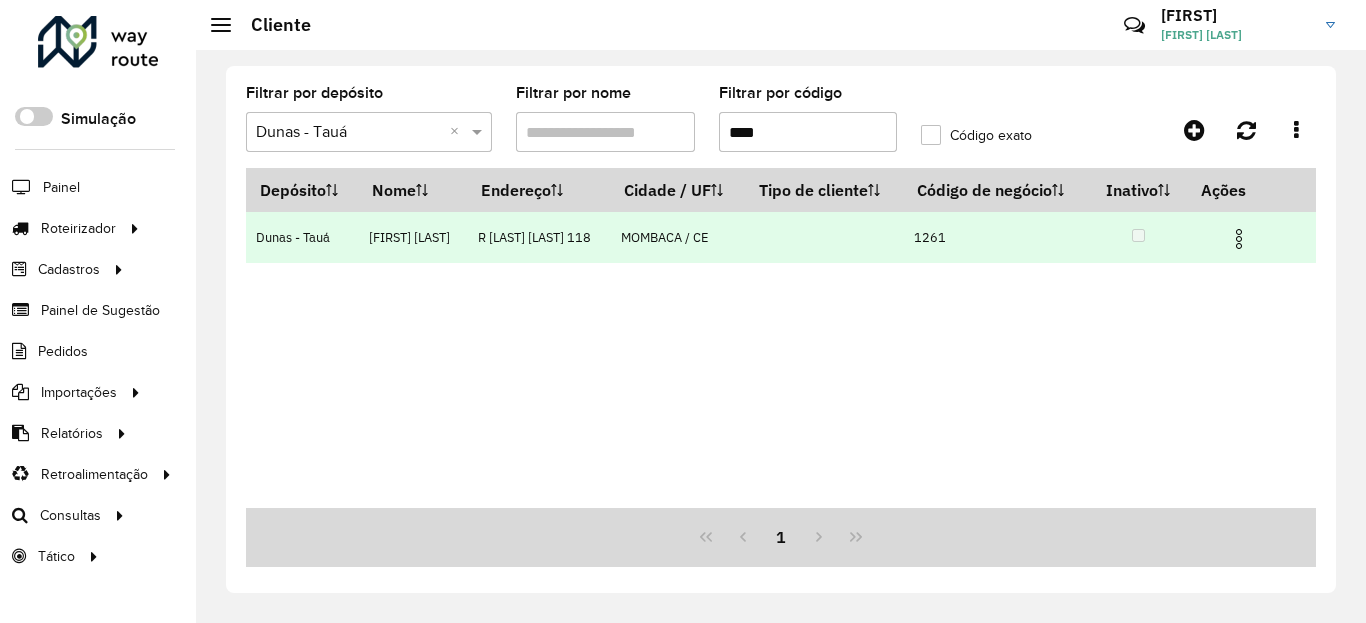 type on "****" 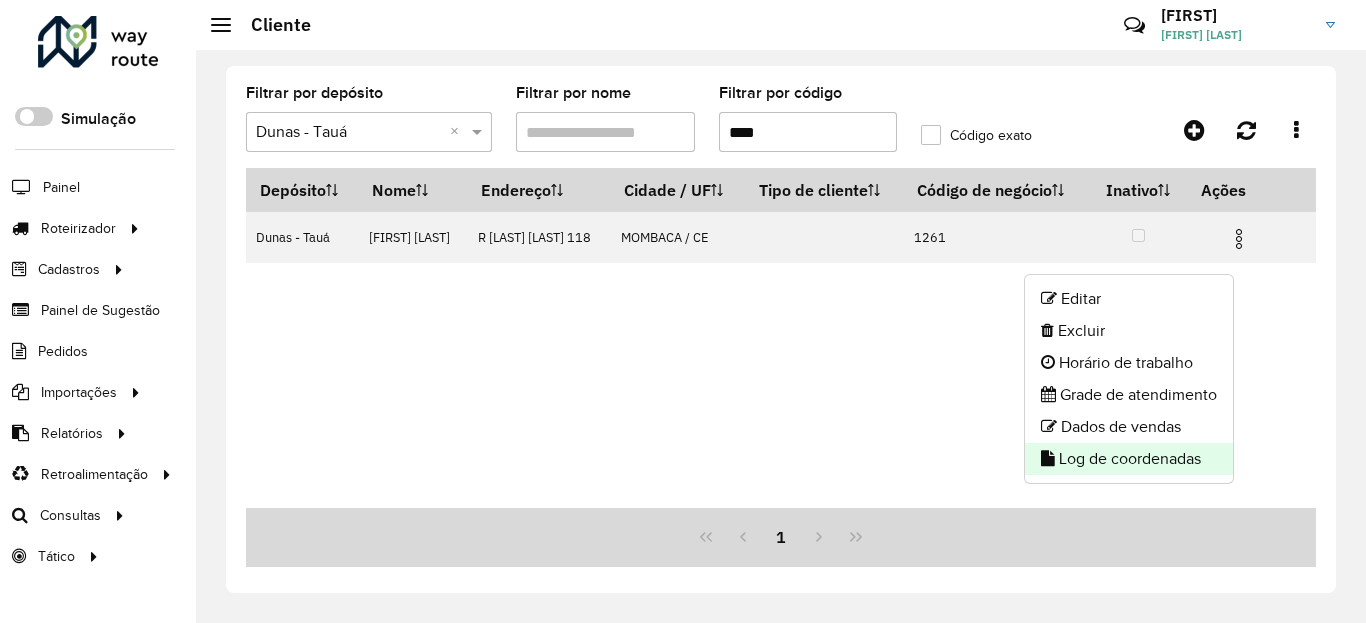 click on "Log de coordenadas" 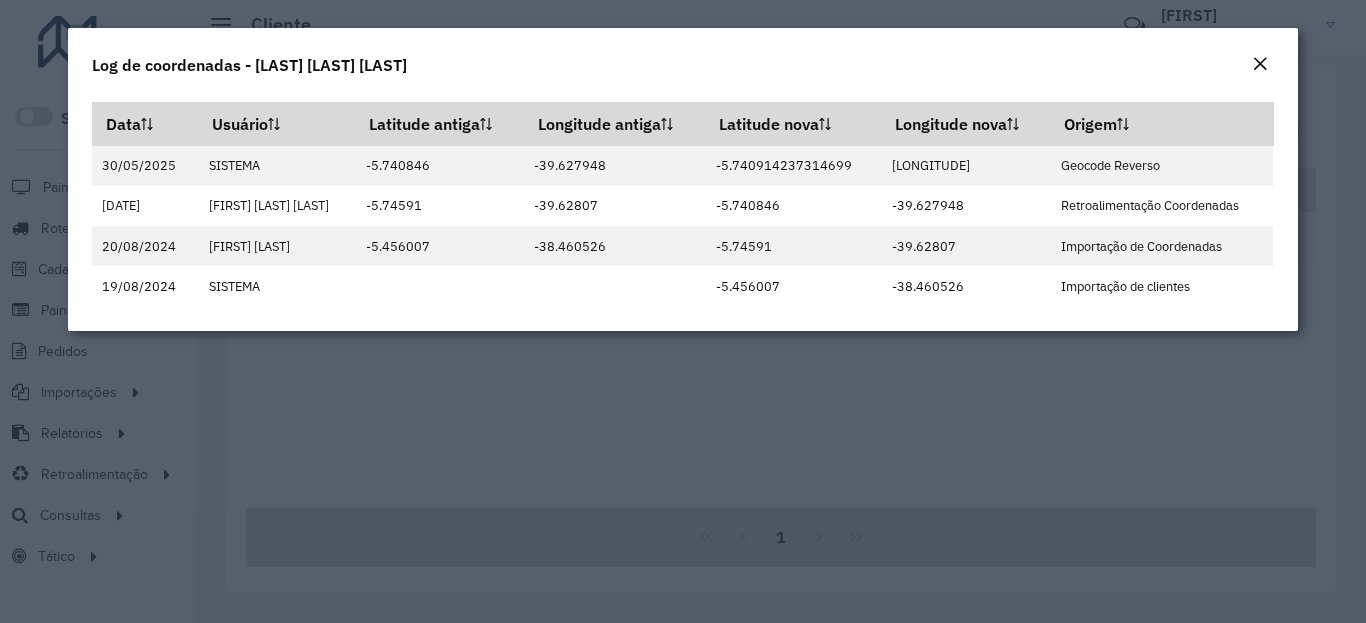 click 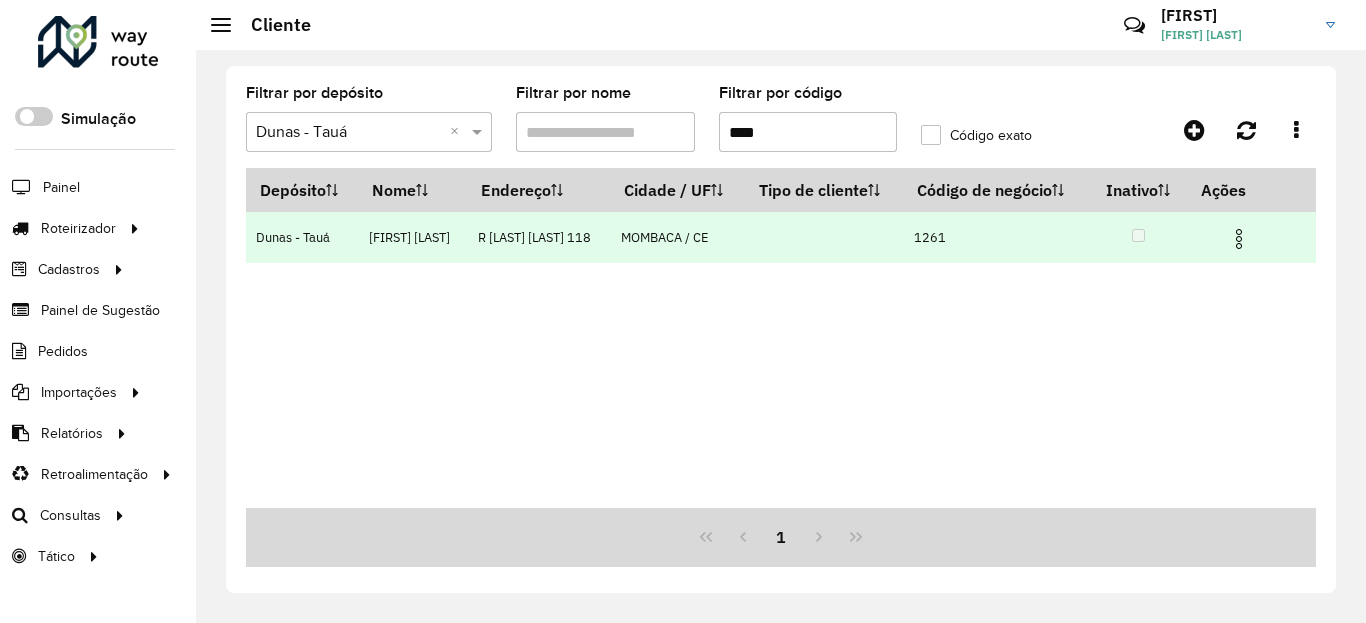 click at bounding box center [1239, 239] 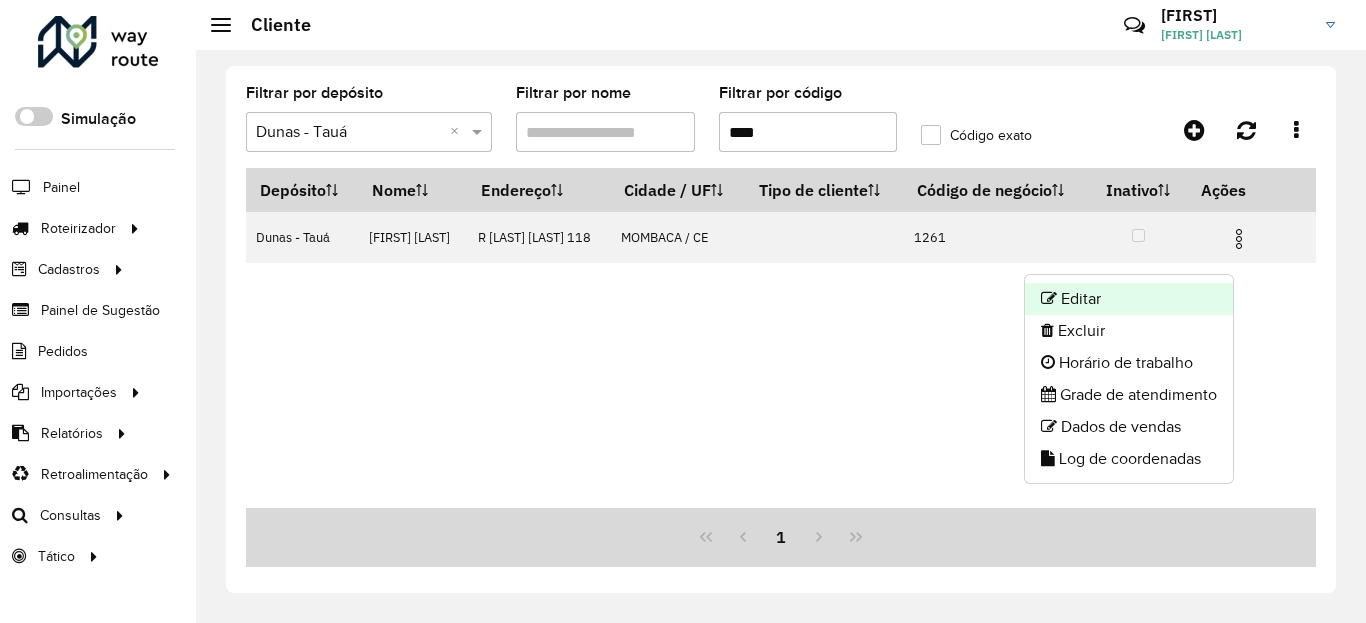 click on "Editar" 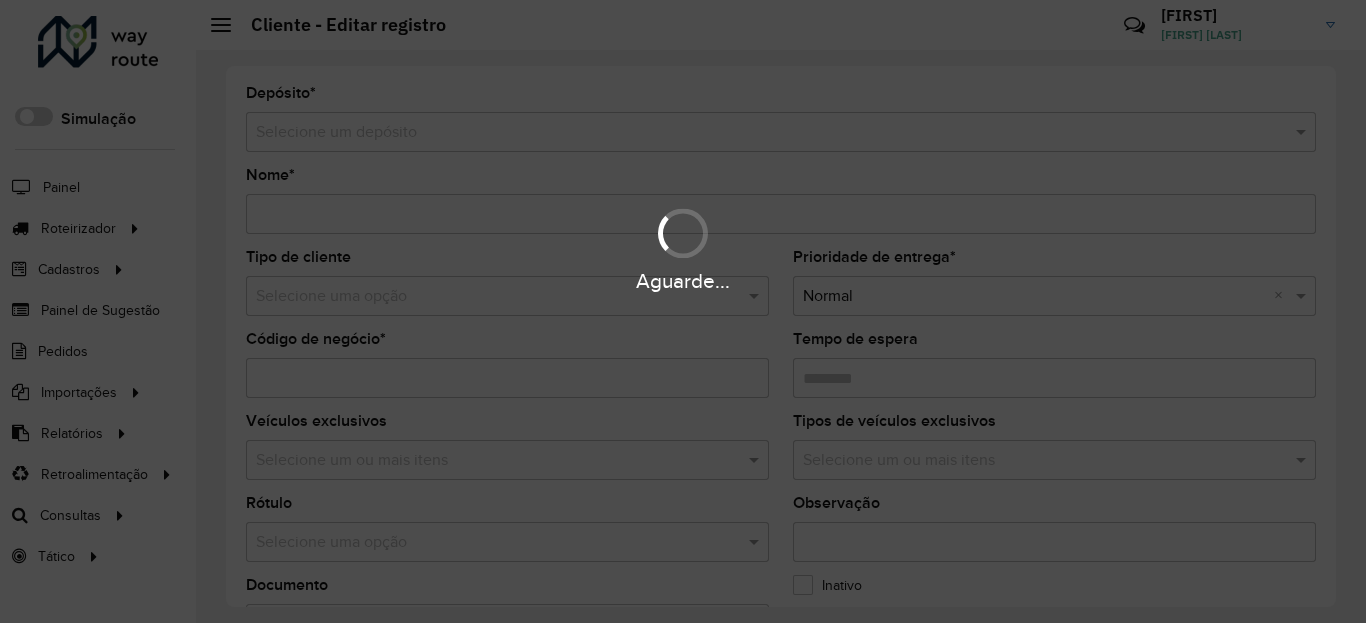 type on "**********" 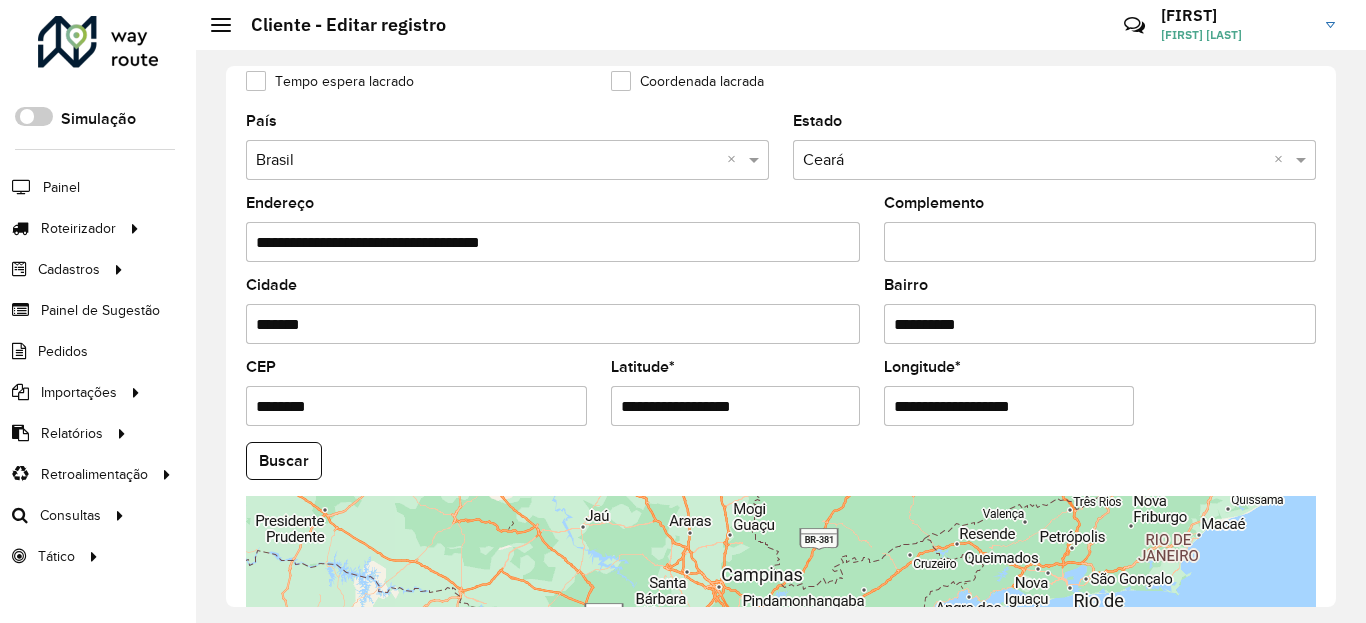scroll, scrollTop: 720, scrollLeft: 0, axis: vertical 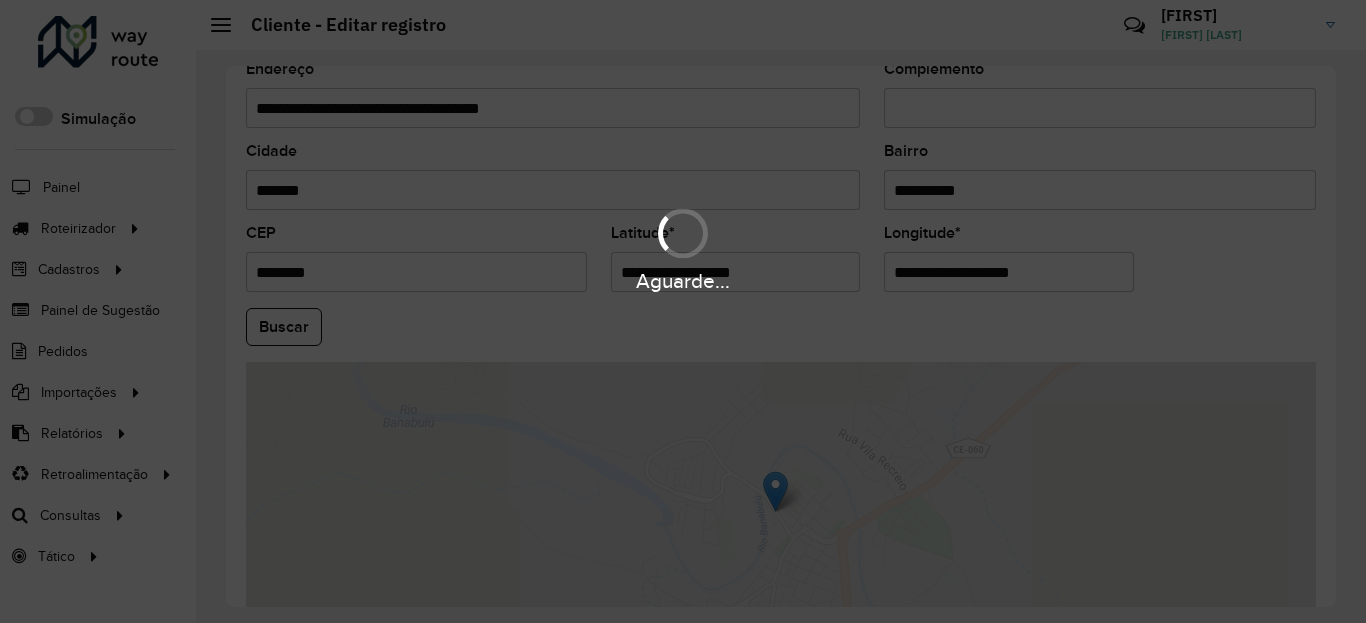 click on "Aguarde..." at bounding box center [683, 281] 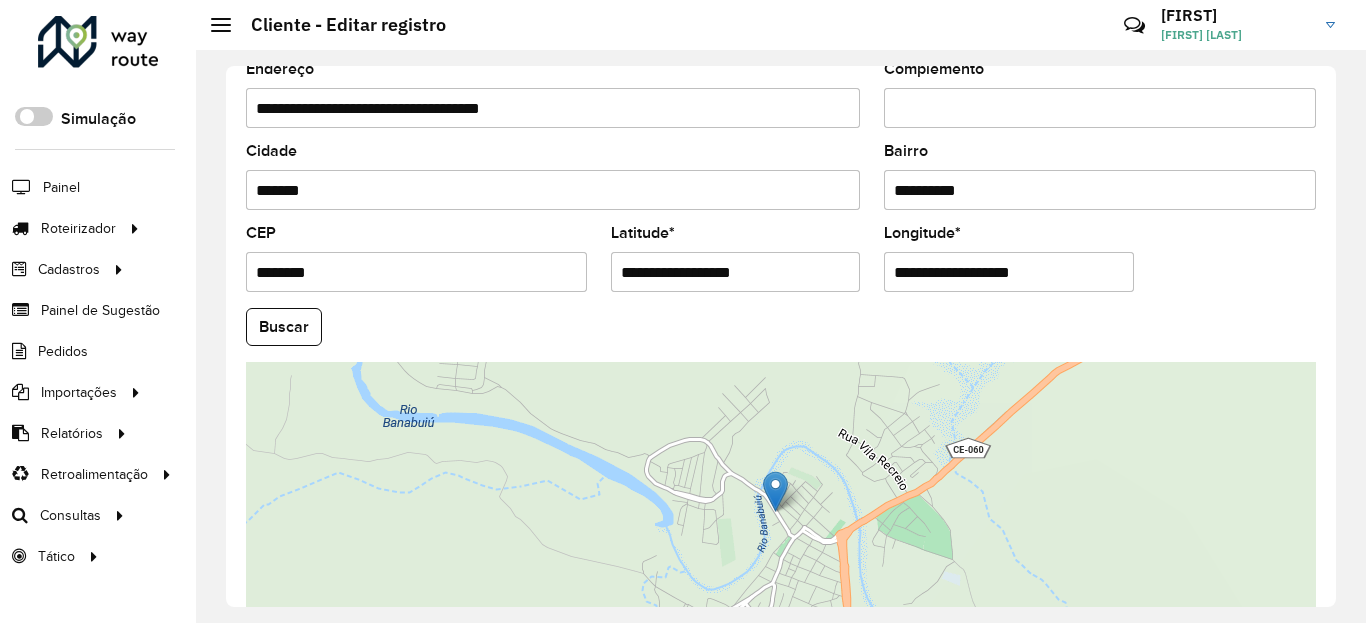 click on "**********" at bounding box center (736, 272) 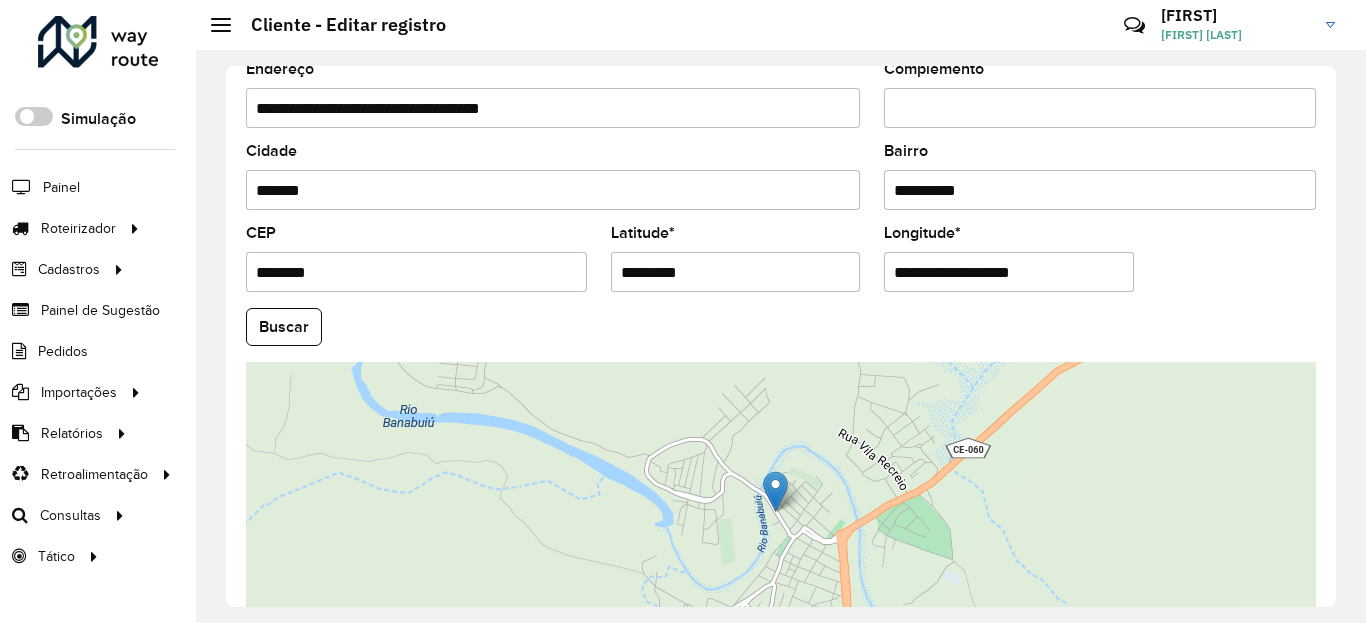 type on "*********" 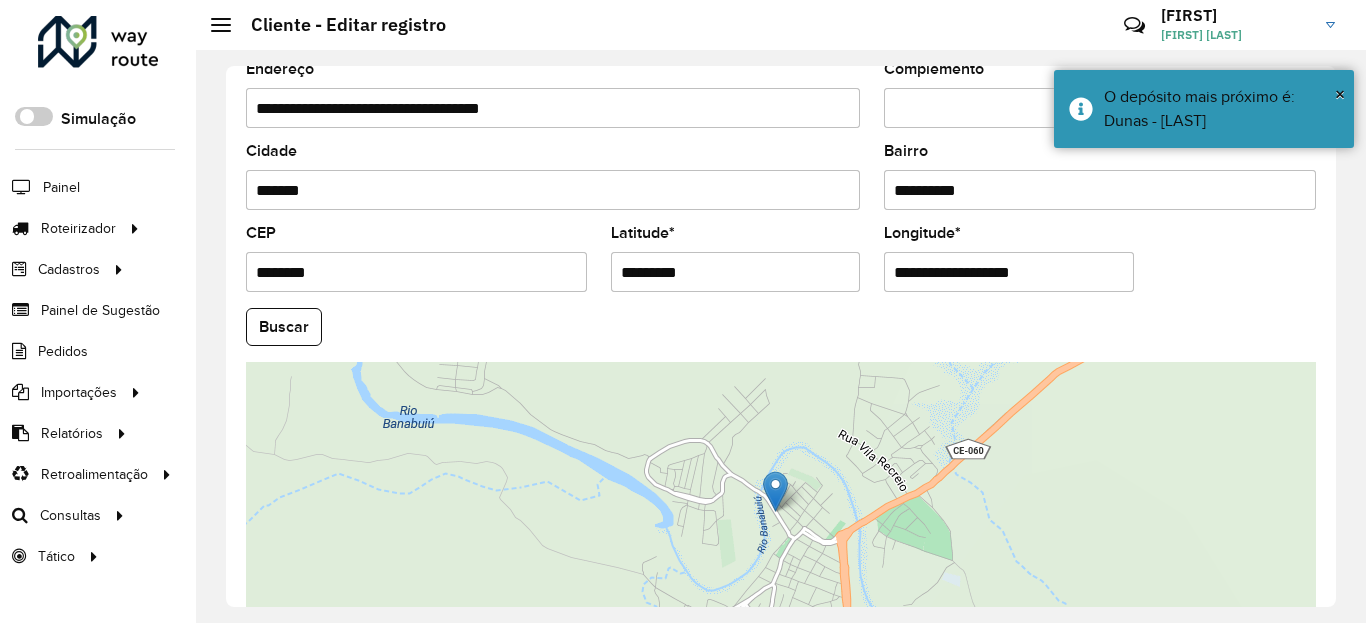 click on "**********" at bounding box center (1009, 272) 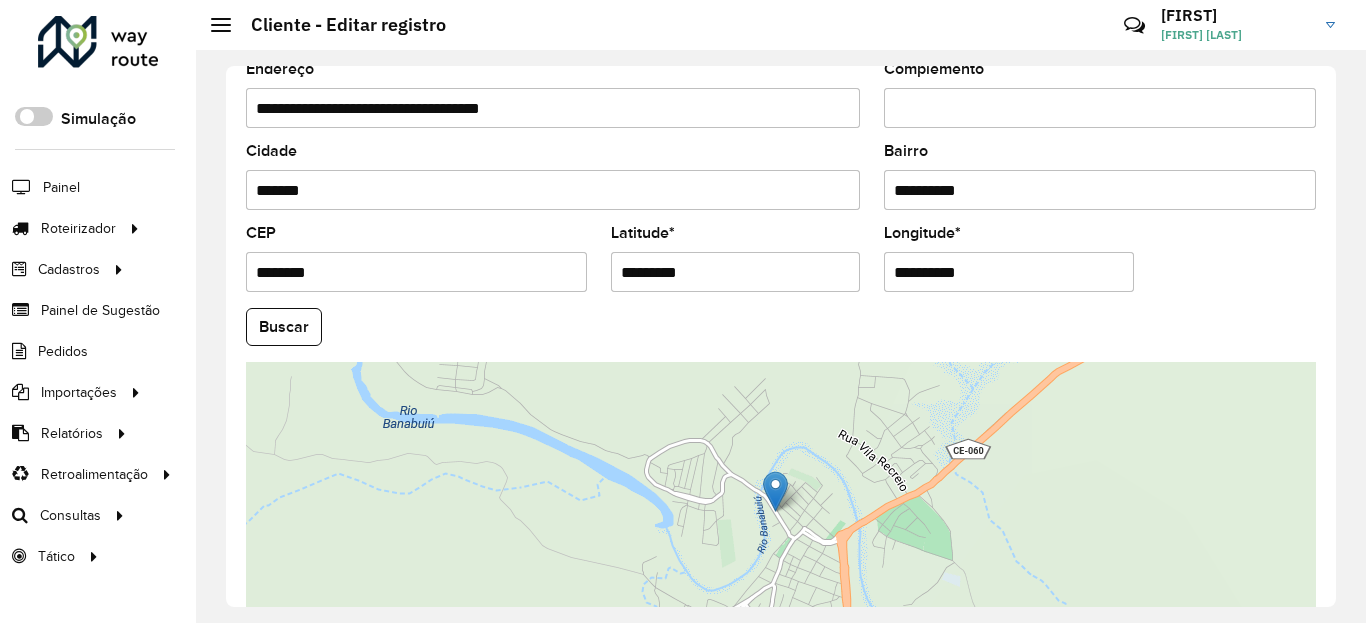type on "**********" 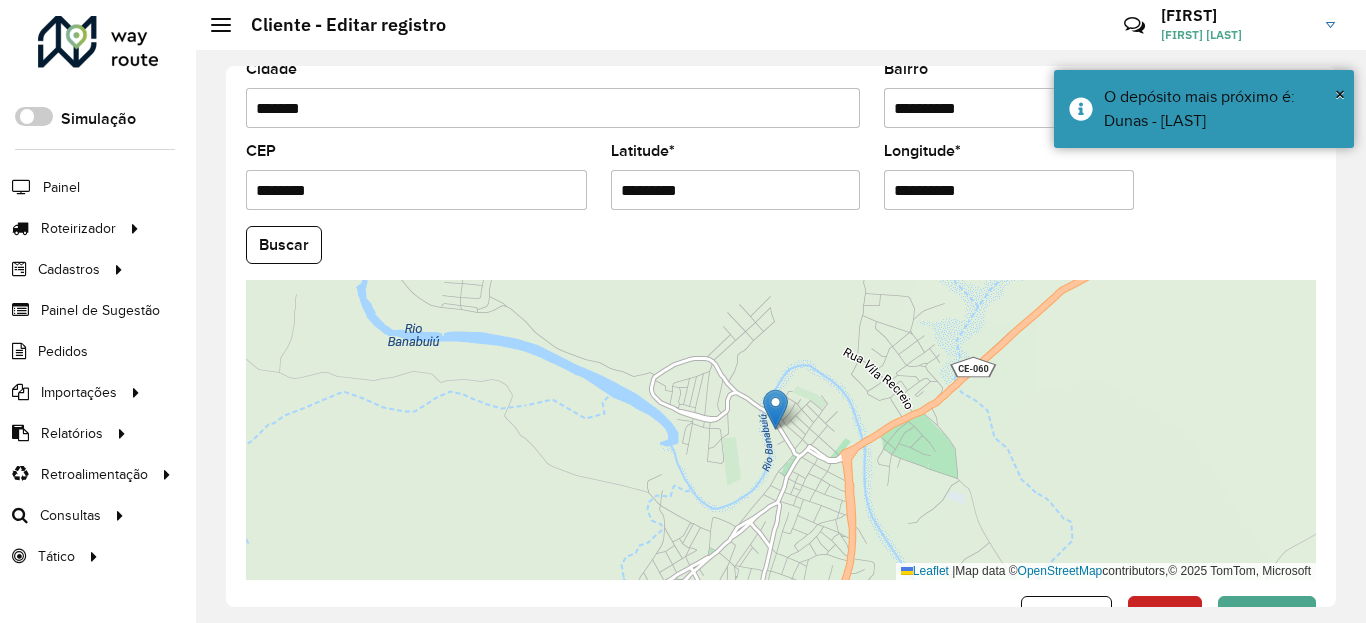 scroll, scrollTop: 865, scrollLeft: 0, axis: vertical 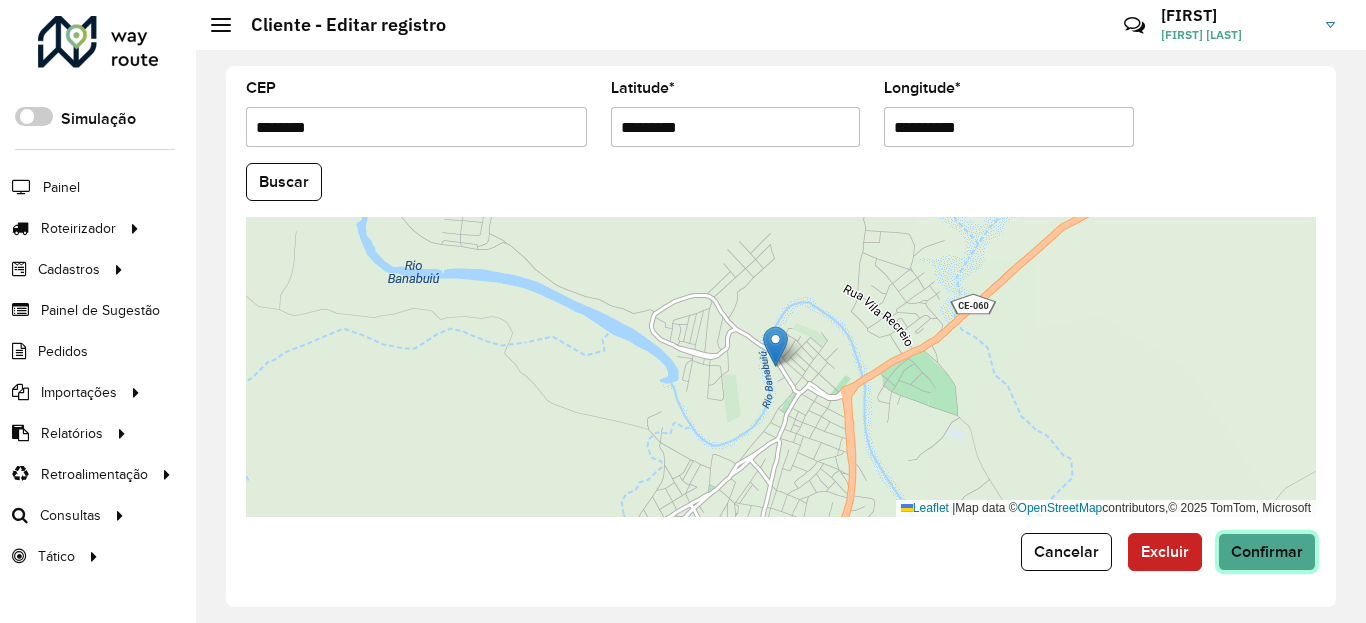click on "Confirmar" 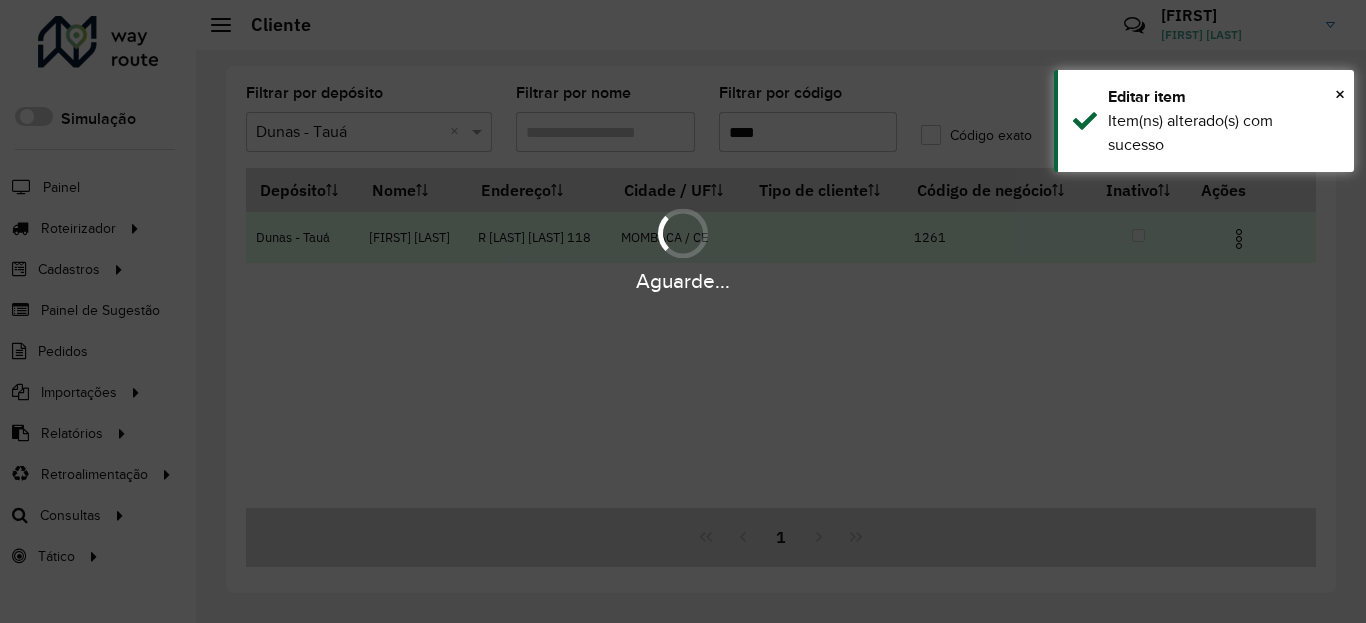 click at bounding box center [1239, 239] 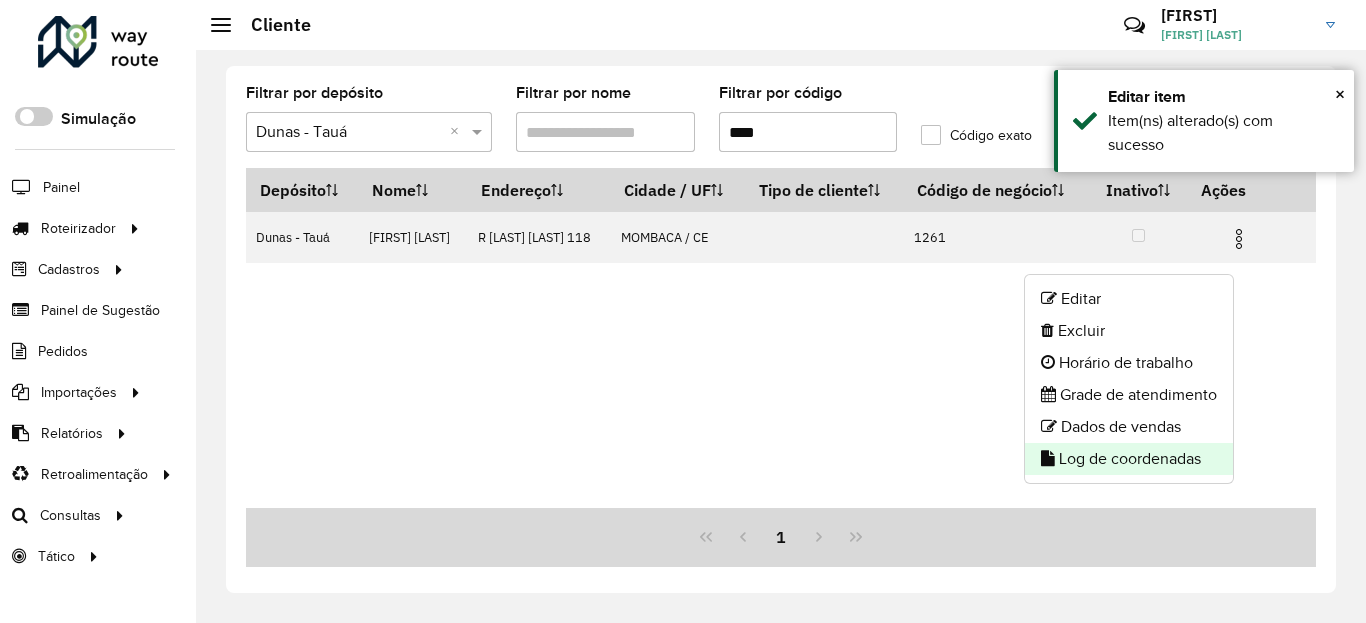 click on "Log de coordenadas" 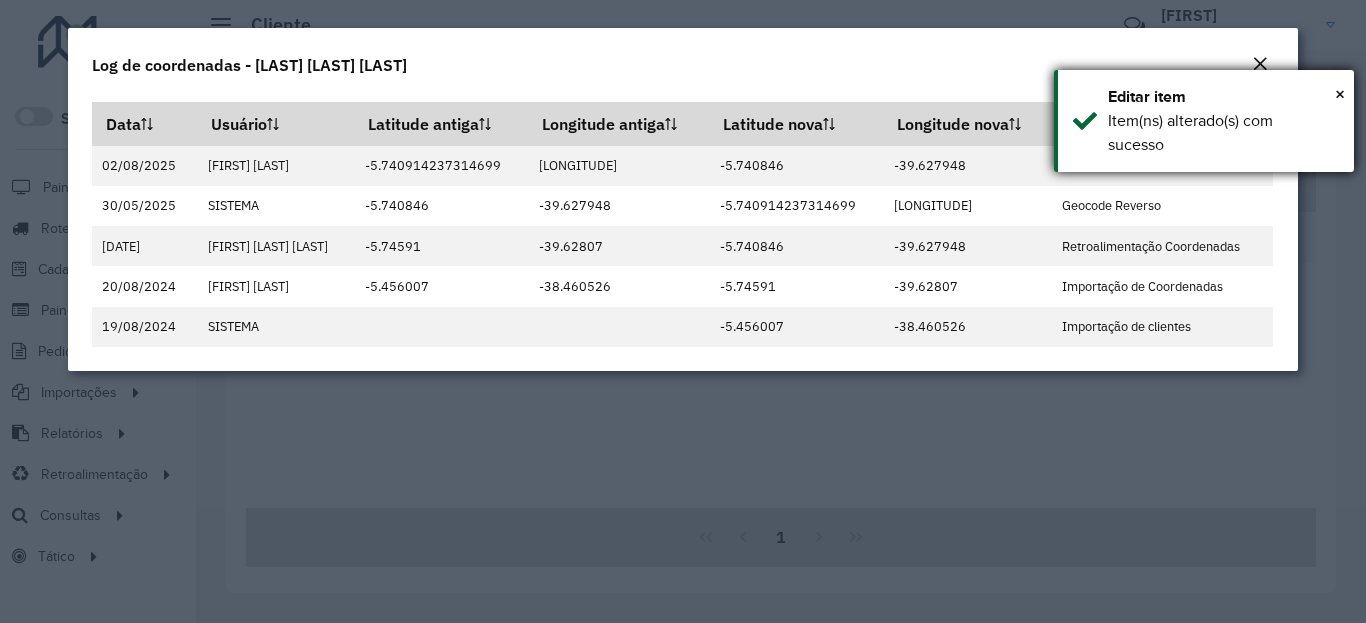 click on "Item(ns) alterado(s) com sucesso" at bounding box center [1223, 133] 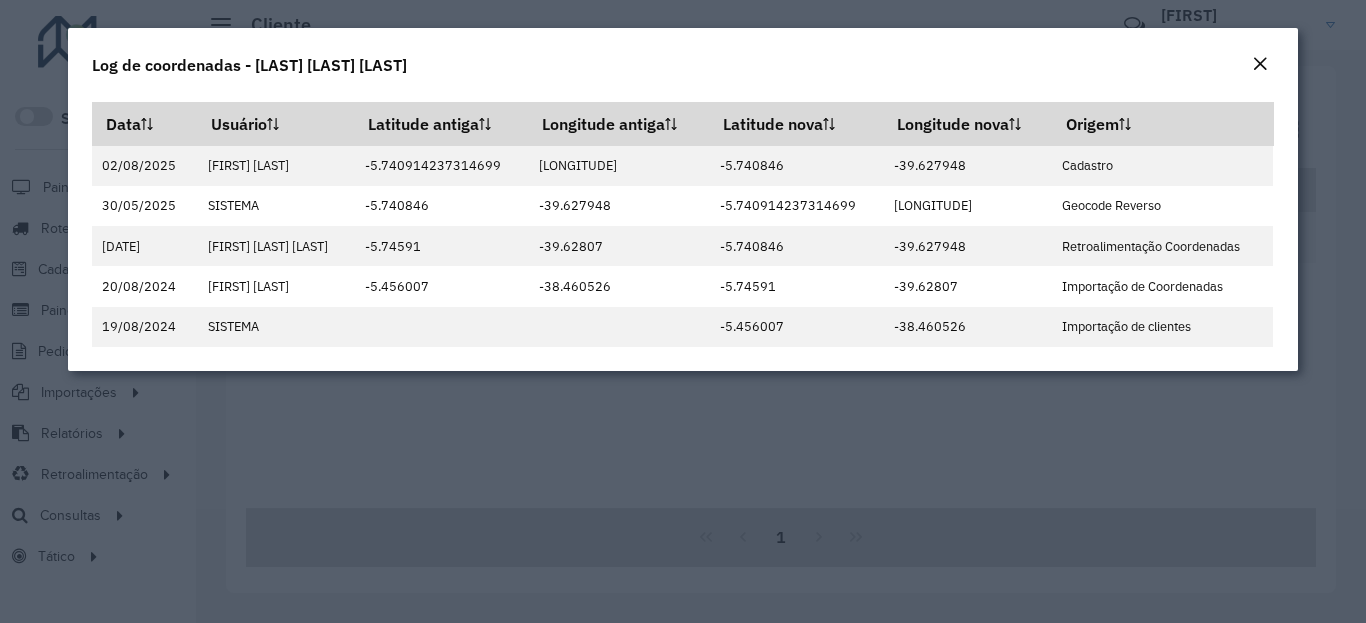 click 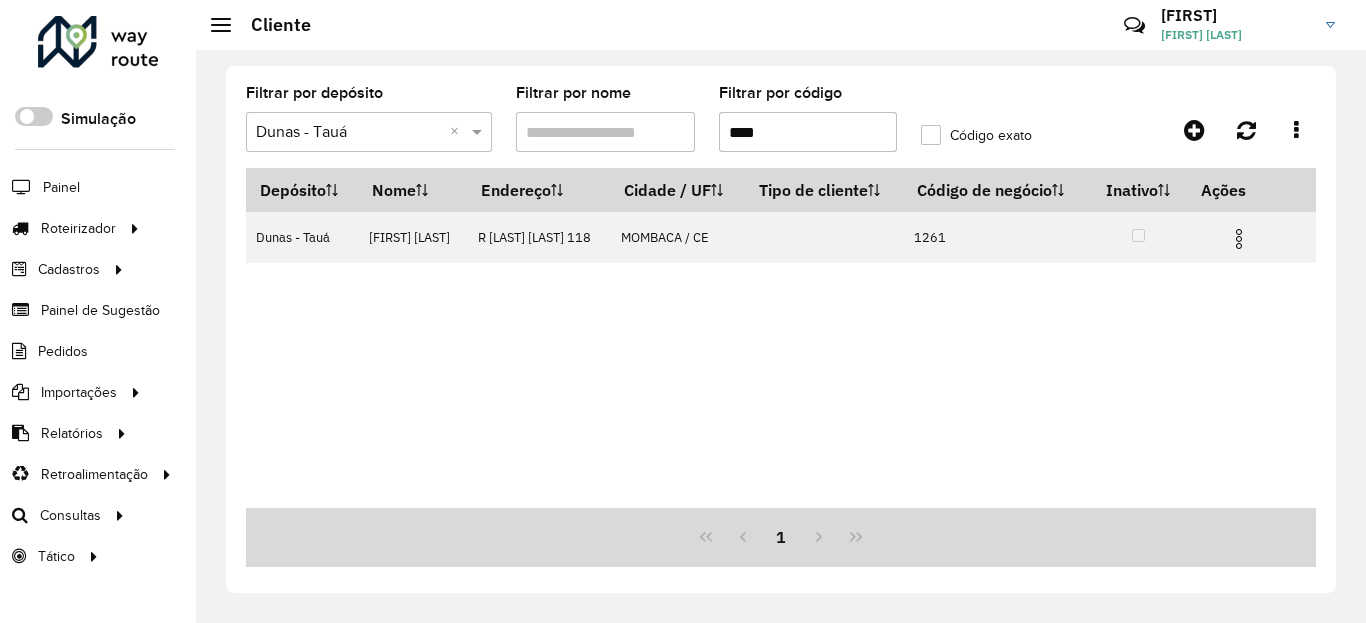 click on "****" at bounding box center [808, 132] 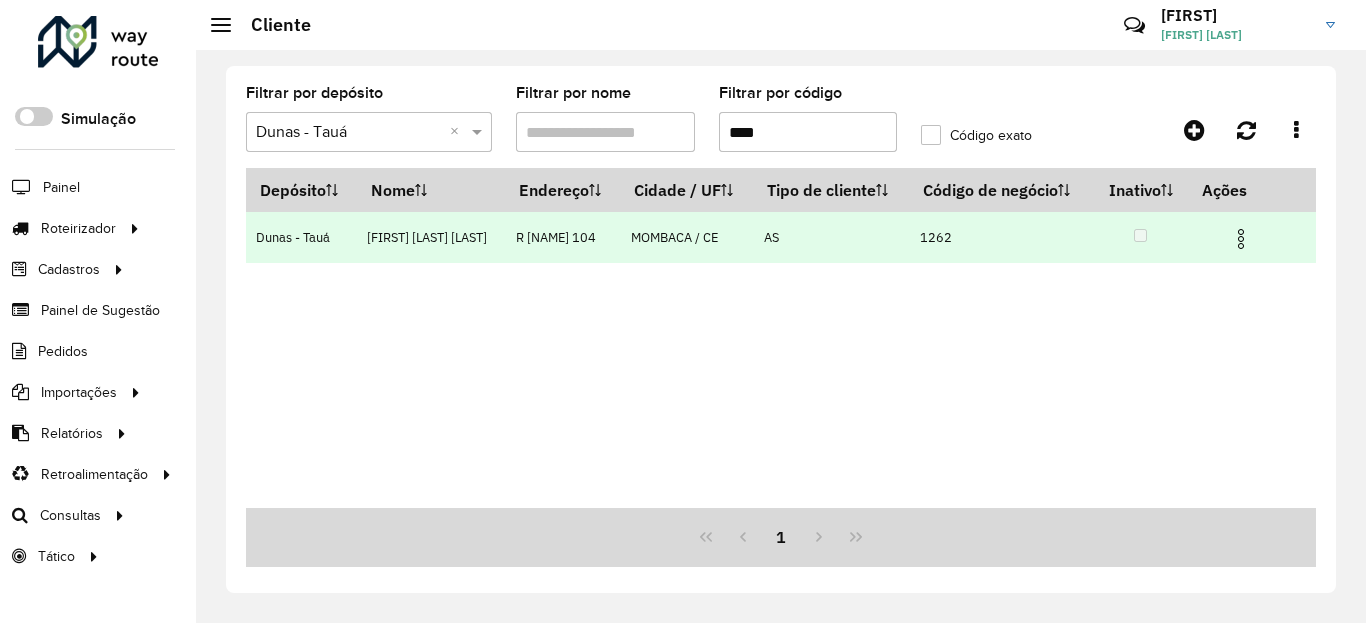 type on "****" 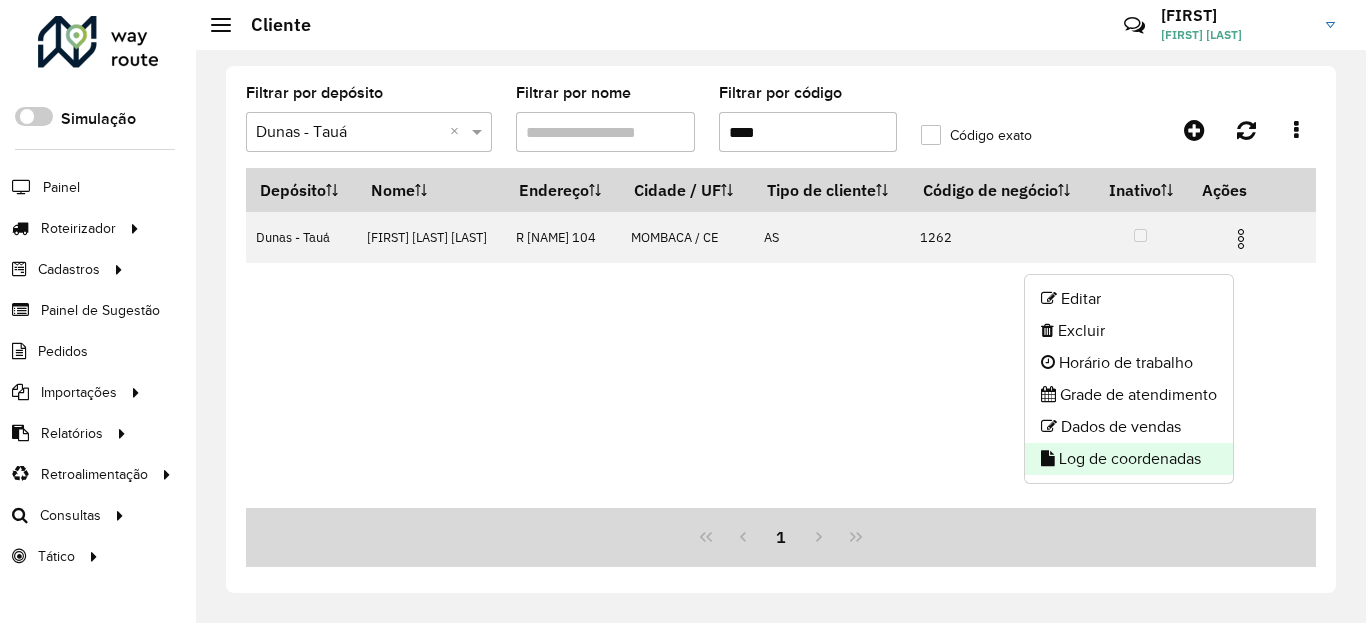 click on "Log de coordenadas" 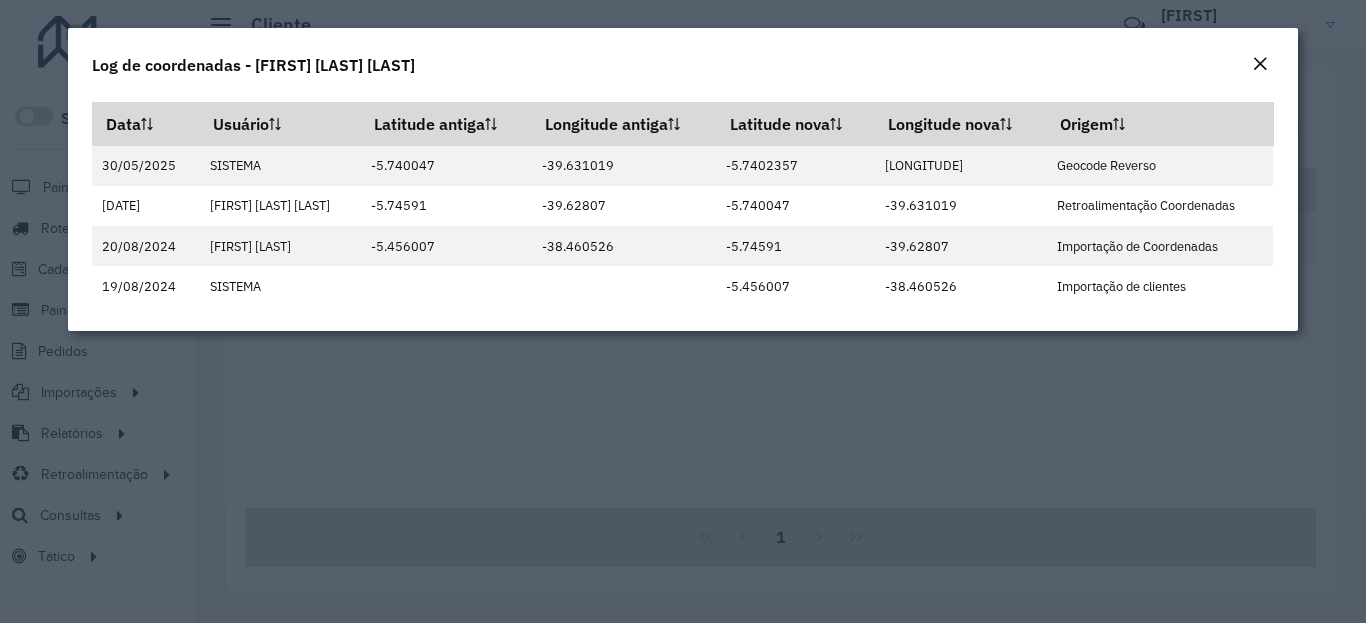 click 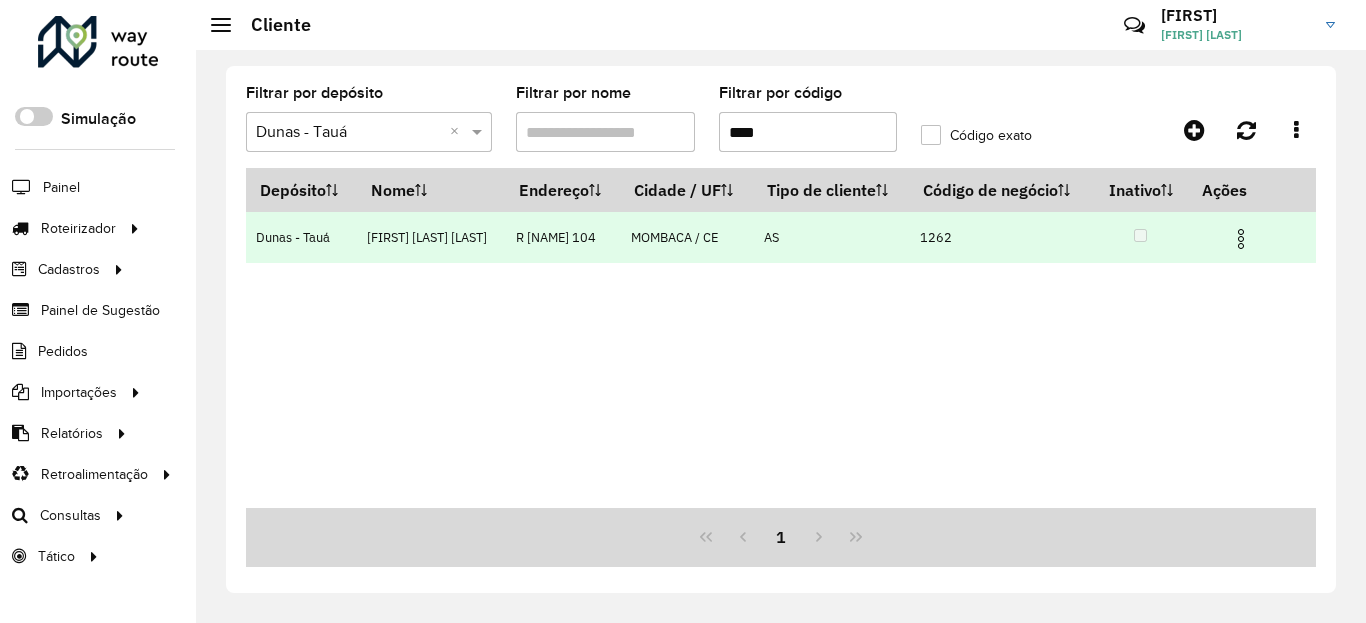 drag, startPoint x: 1242, startPoint y: 251, endPoint x: 1232, endPoint y: 258, distance: 12.206555 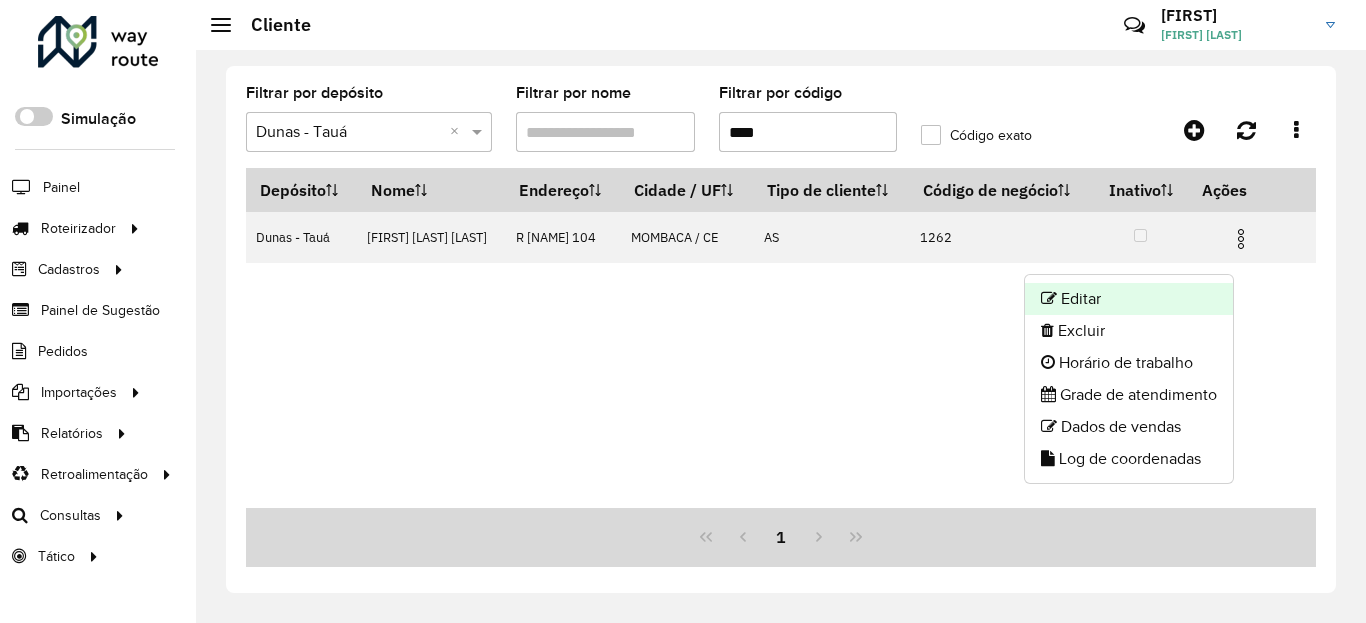 click on "Editar" 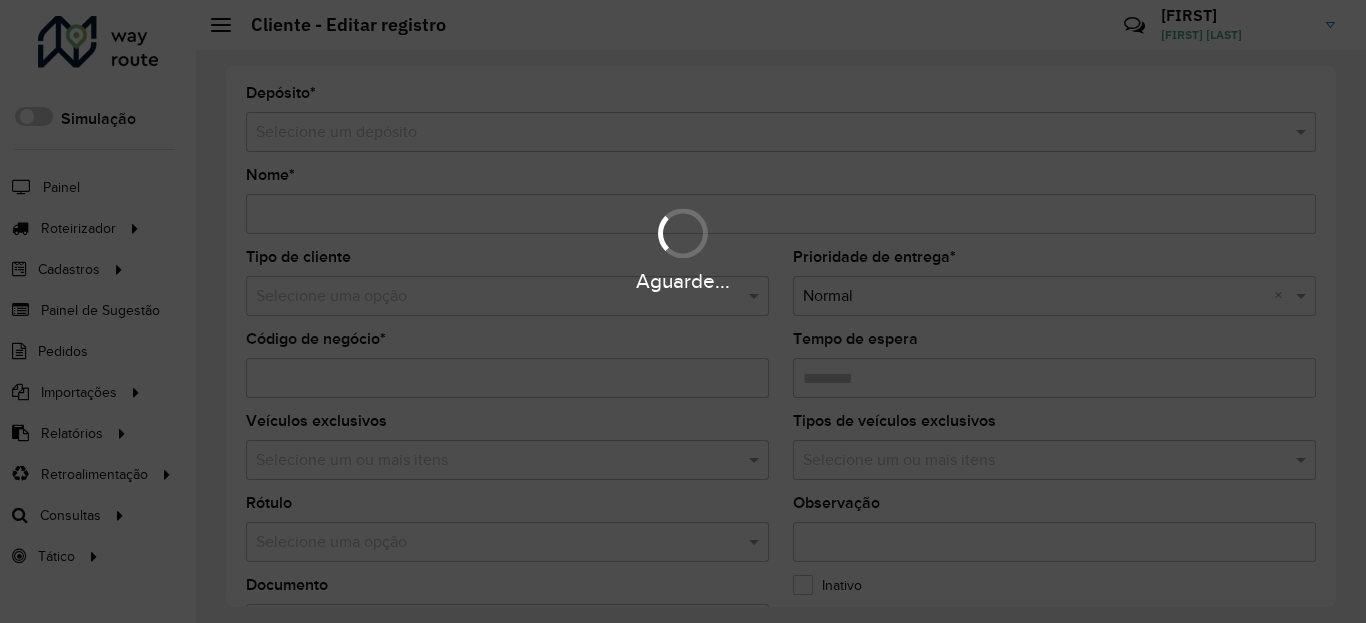 type on "**********" 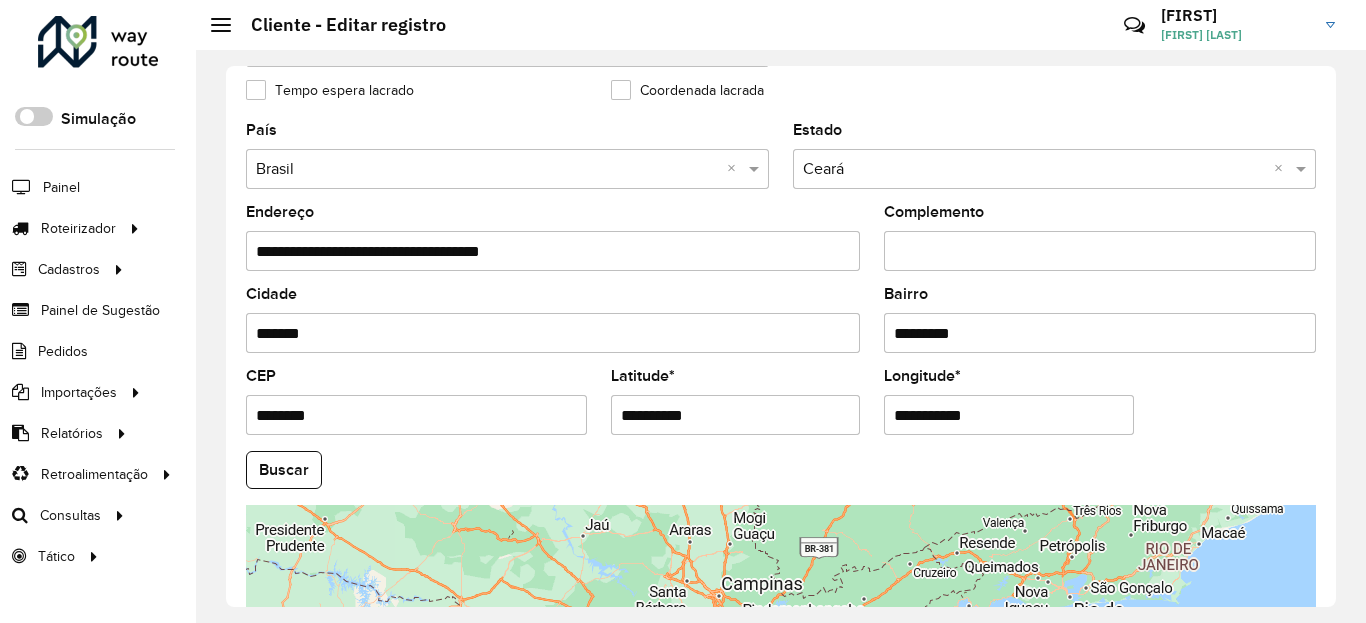 scroll, scrollTop: 720, scrollLeft: 0, axis: vertical 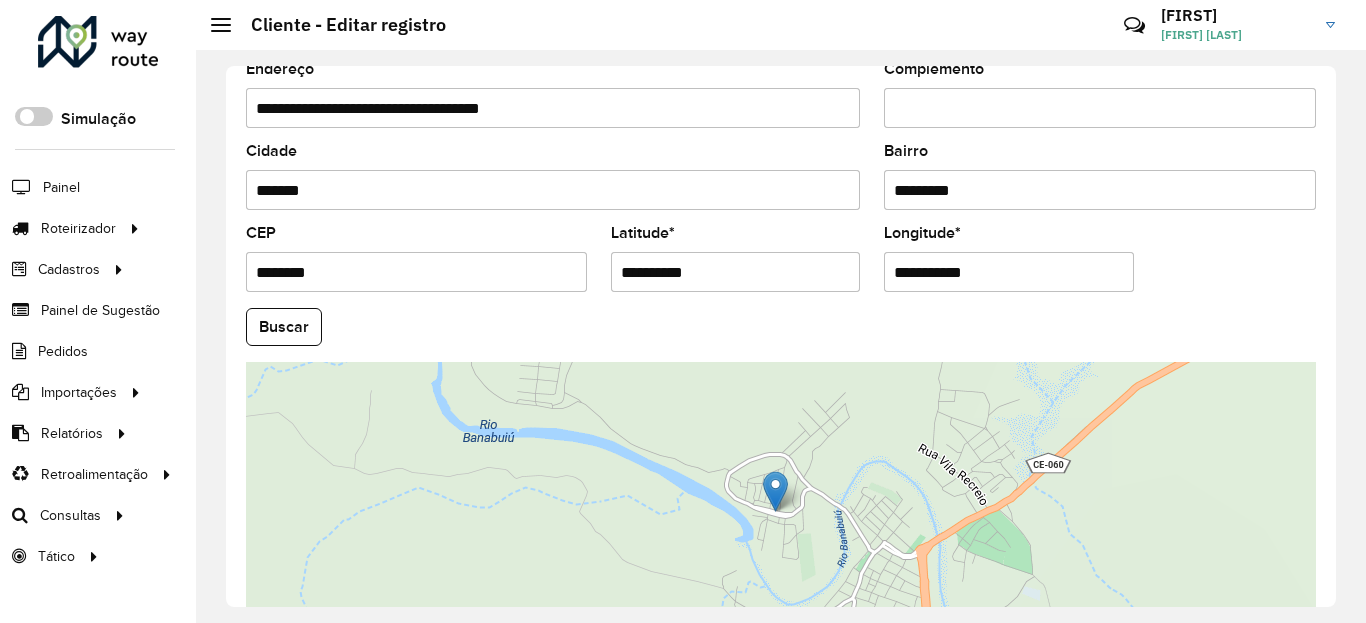 click on "**********" at bounding box center (736, 272) 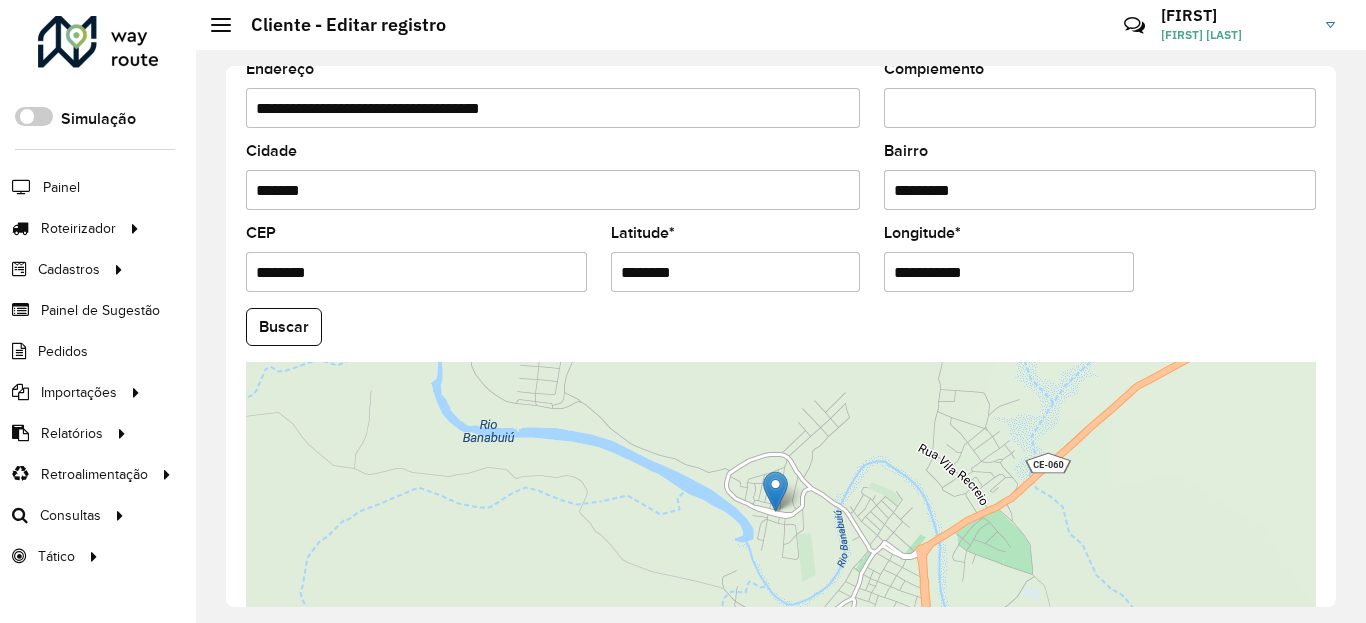 click on "********" at bounding box center [736, 272] 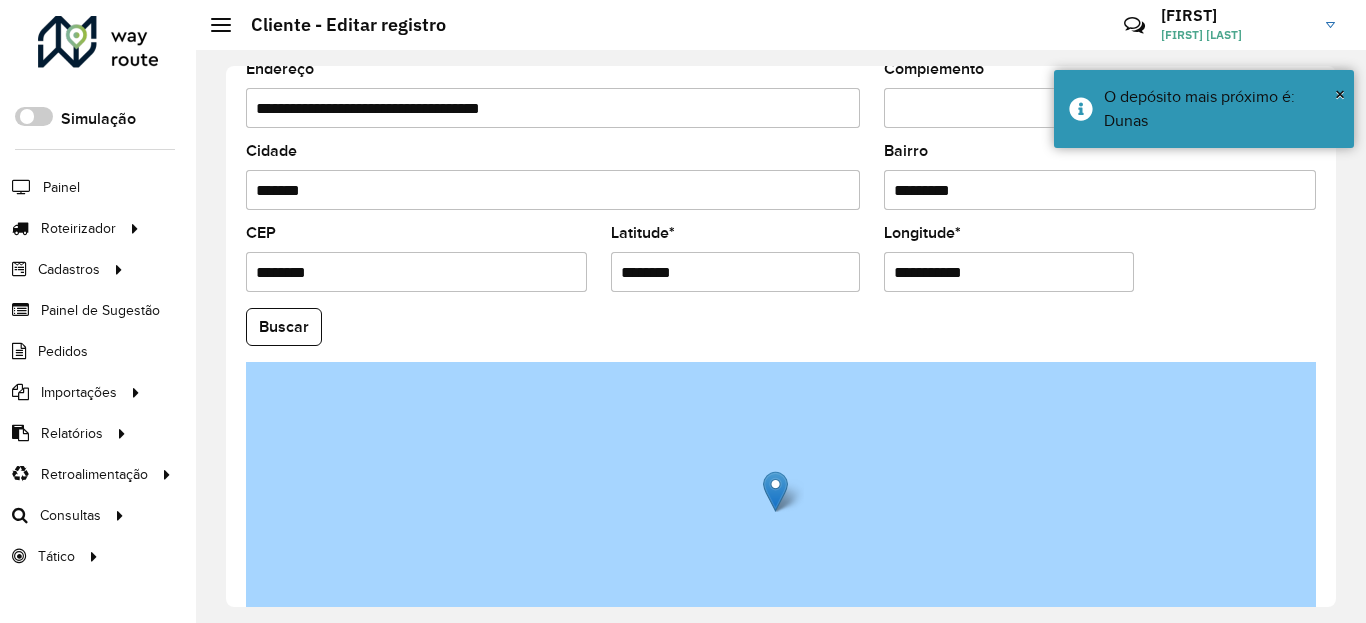 paste on "*" 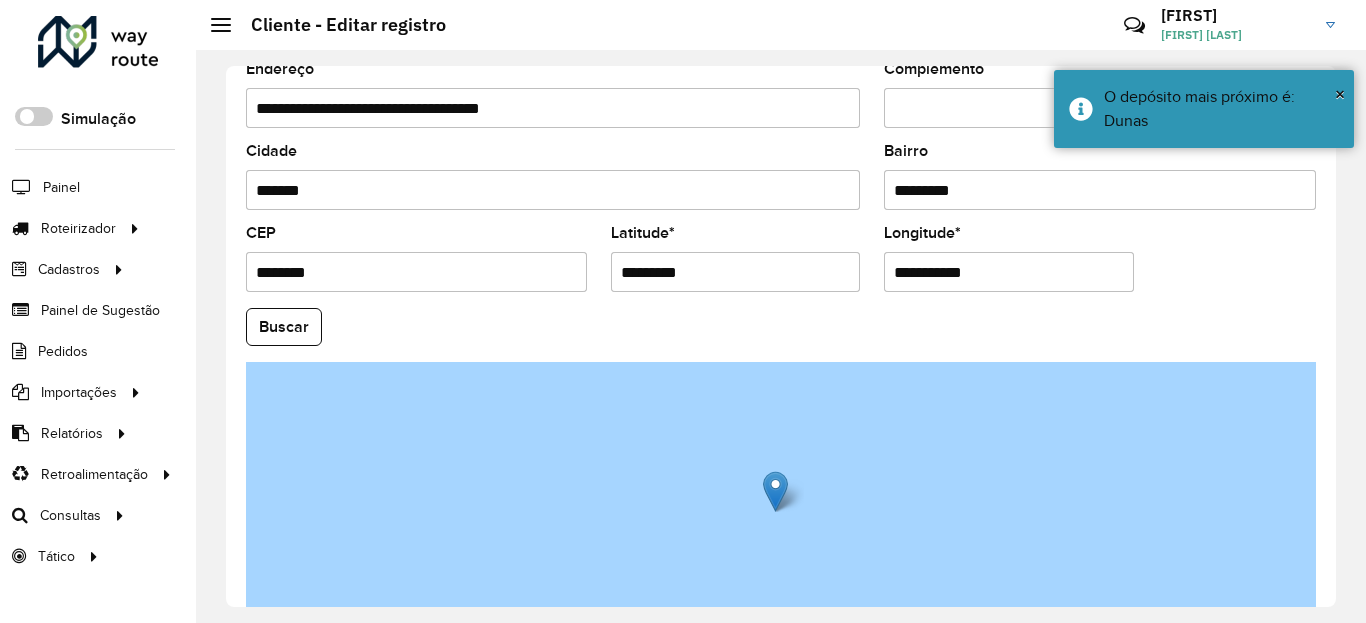 type on "*********" 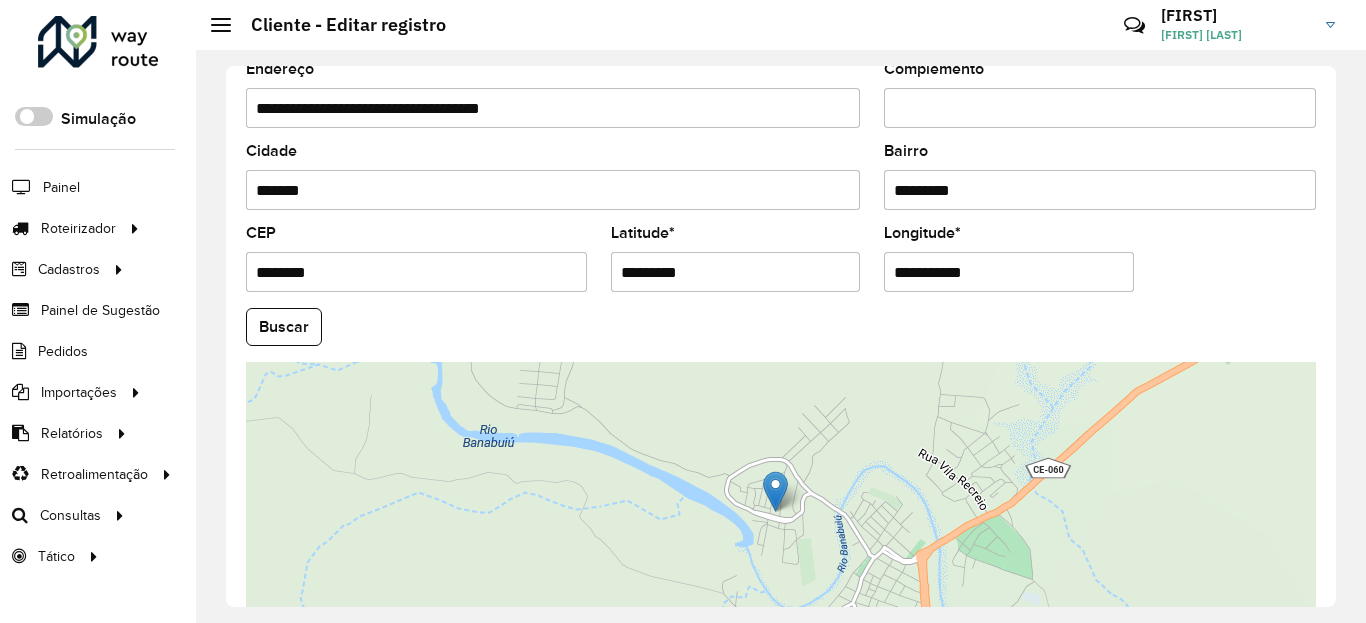 click on "**********" at bounding box center [1009, 272] 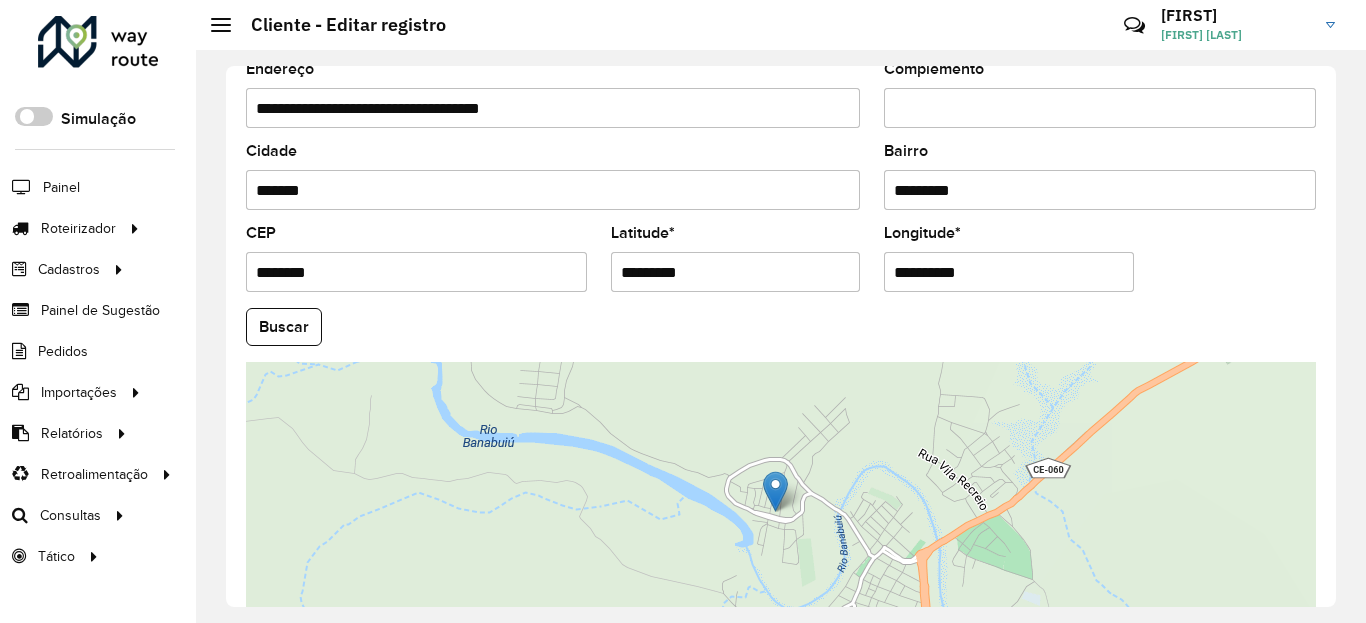 type on "**********" 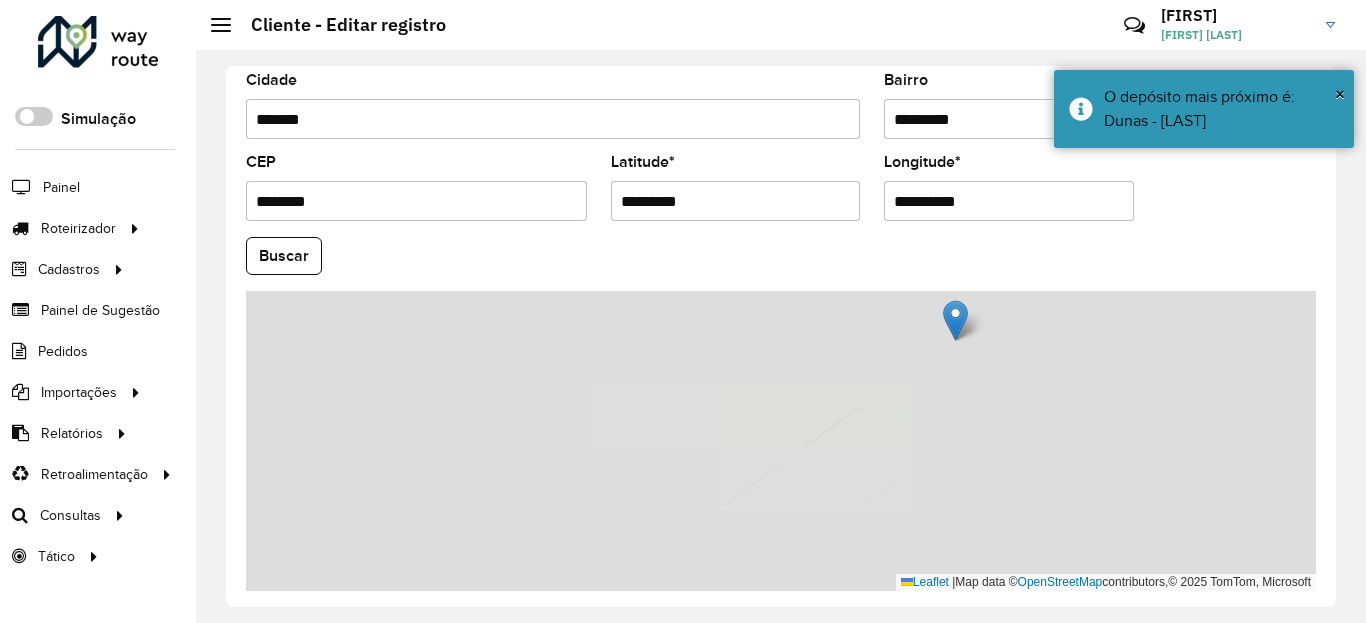 scroll, scrollTop: 865, scrollLeft: 0, axis: vertical 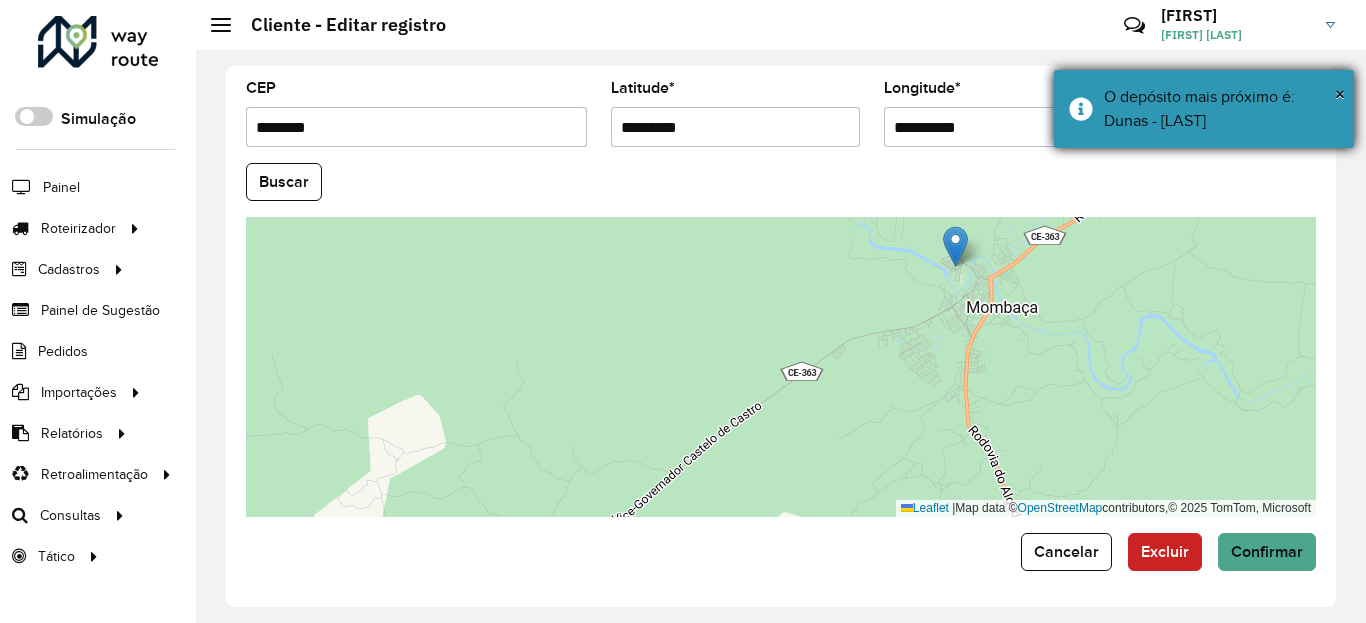 click on "O depósito mais próximo é: Dunas - Quixeramobim" at bounding box center (1221, 109) 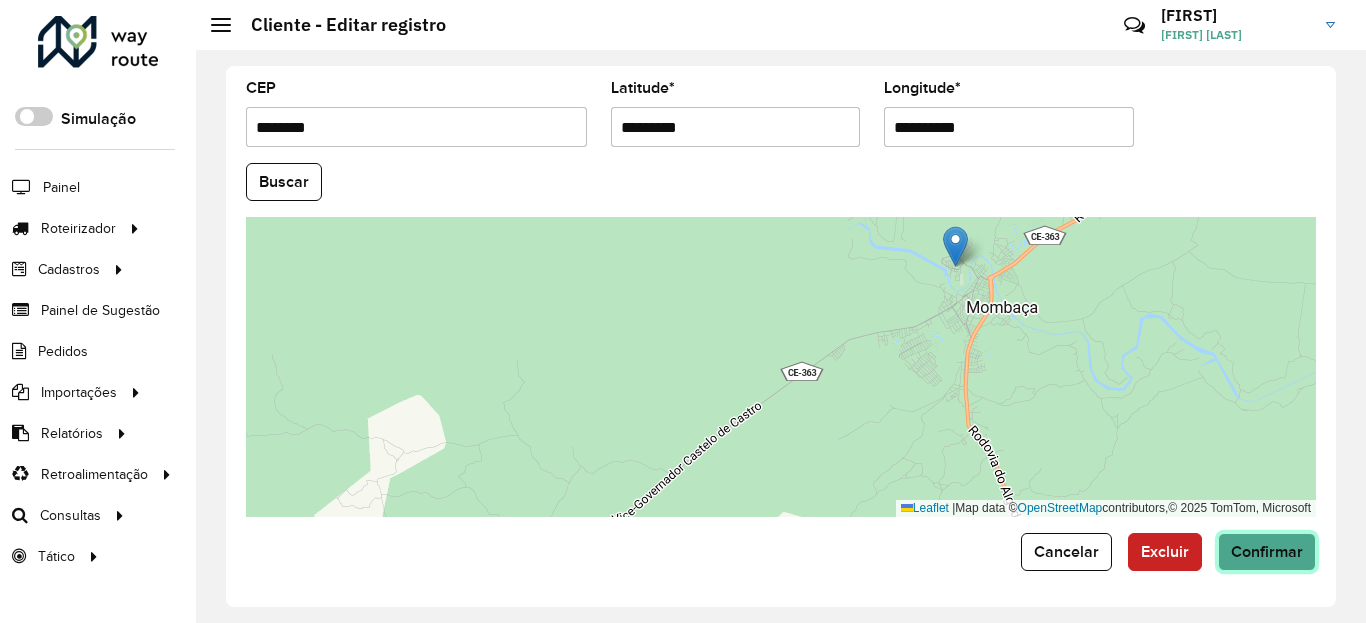 click on "Confirmar" 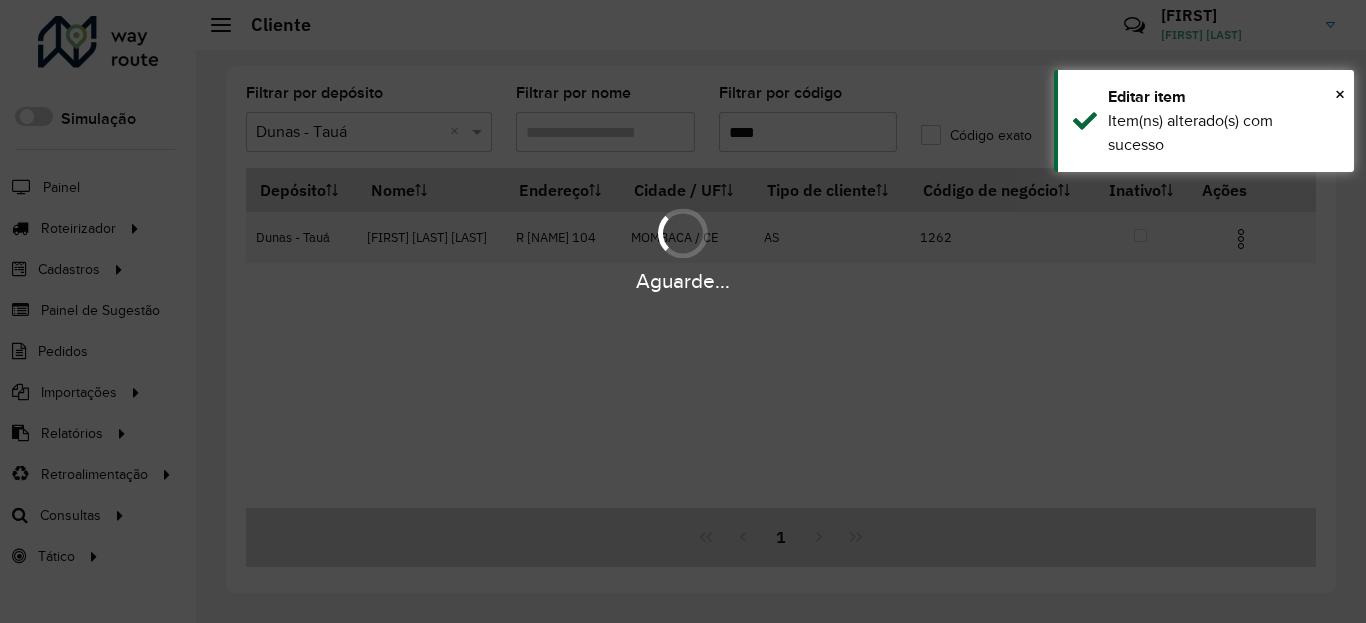 click at bounding box center [1241, 239] 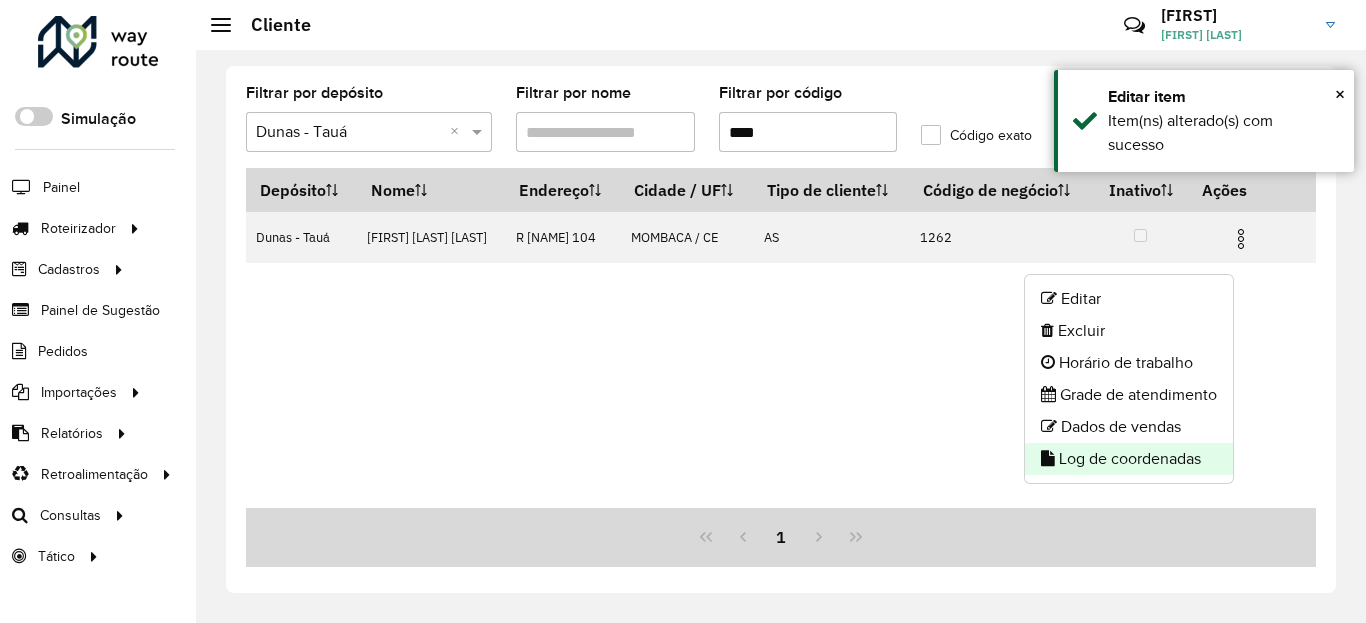 click on "Log de coordenadas" 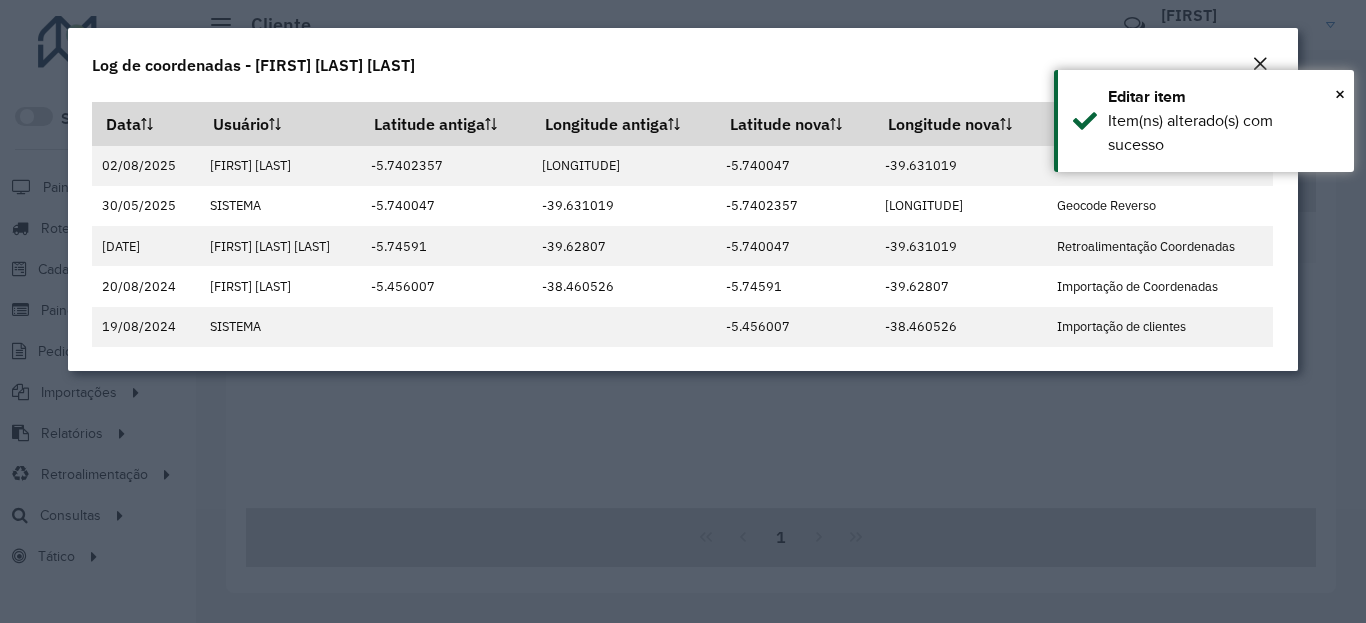 click on "Log de coordenadas - [FIRST] [LAST]" 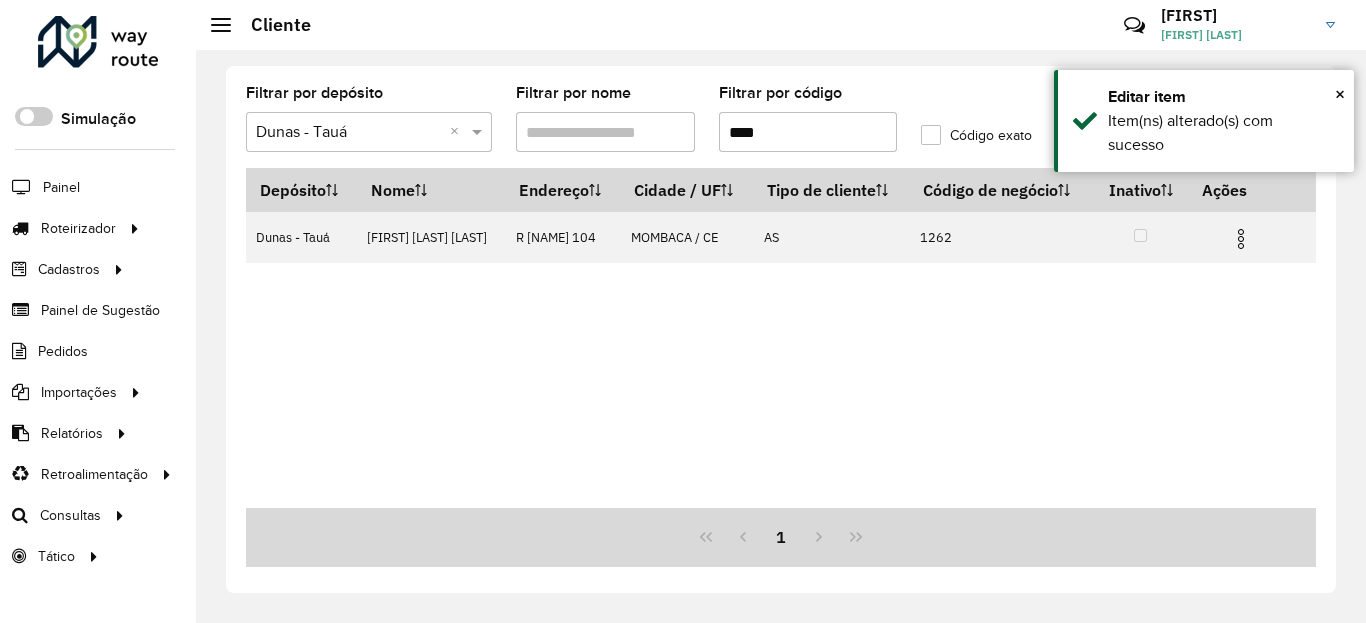 click on "Filtrar por depósito  Selecione um depósito × Dunas - Tauá ×  Filtrar por nome   Filtrar por código  ****  Código exato   Depósito   Nome   Endereço   Cidade / UF   Tipo de cliente   Código de negócio   Inativo   Ações   Dunas - Tauá   JOSE CLAUDIO LIMA MA  R   JOAO ALENCAR                  104  MOMBACA / CE   AS   1262   1" 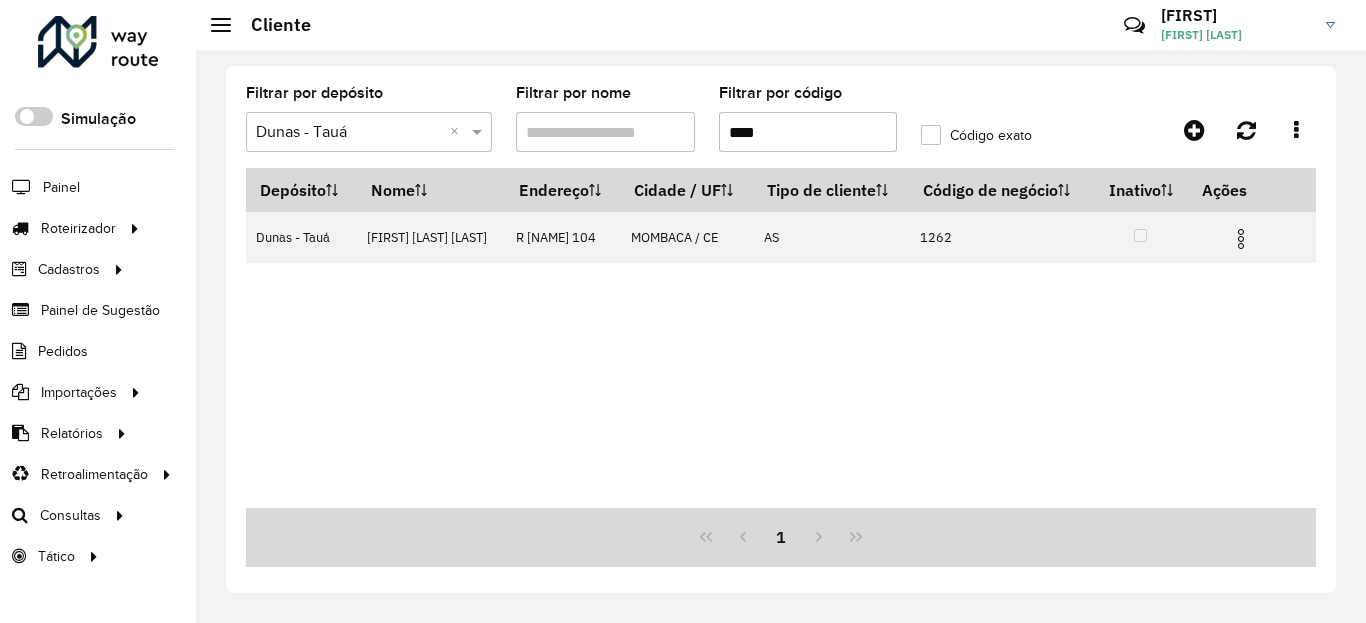 click on "****" at bounding box center (808, 132) 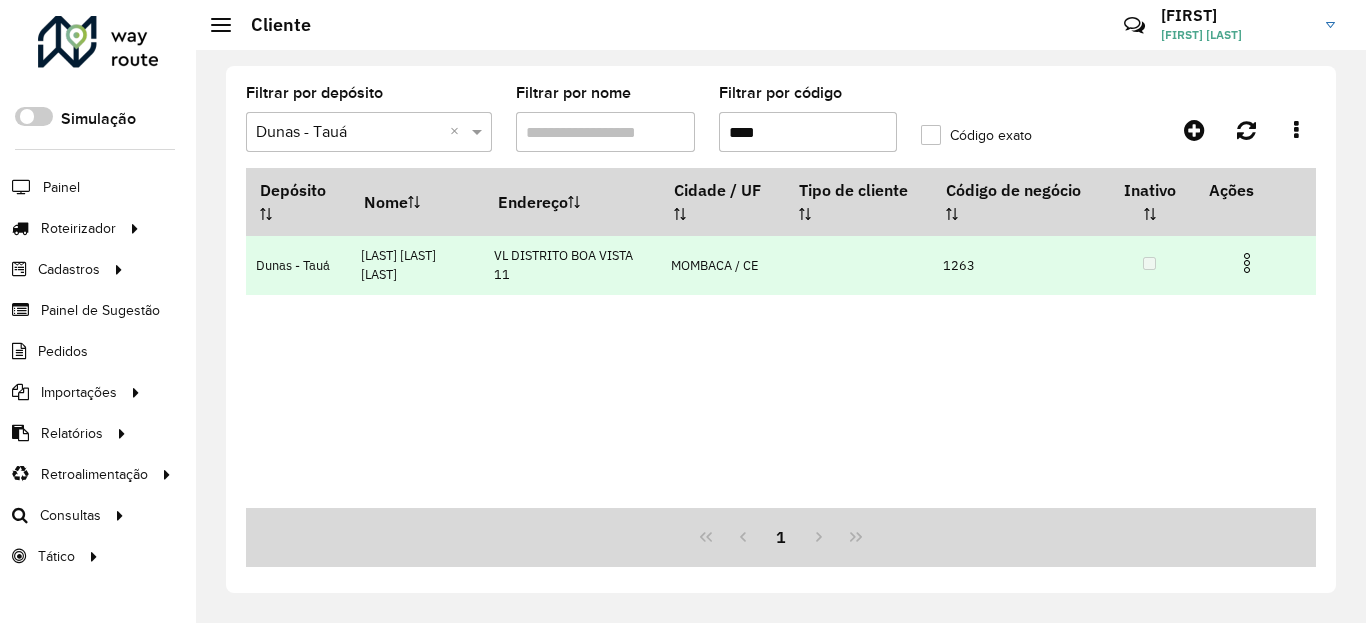 click at bounding box center [1247, 263] 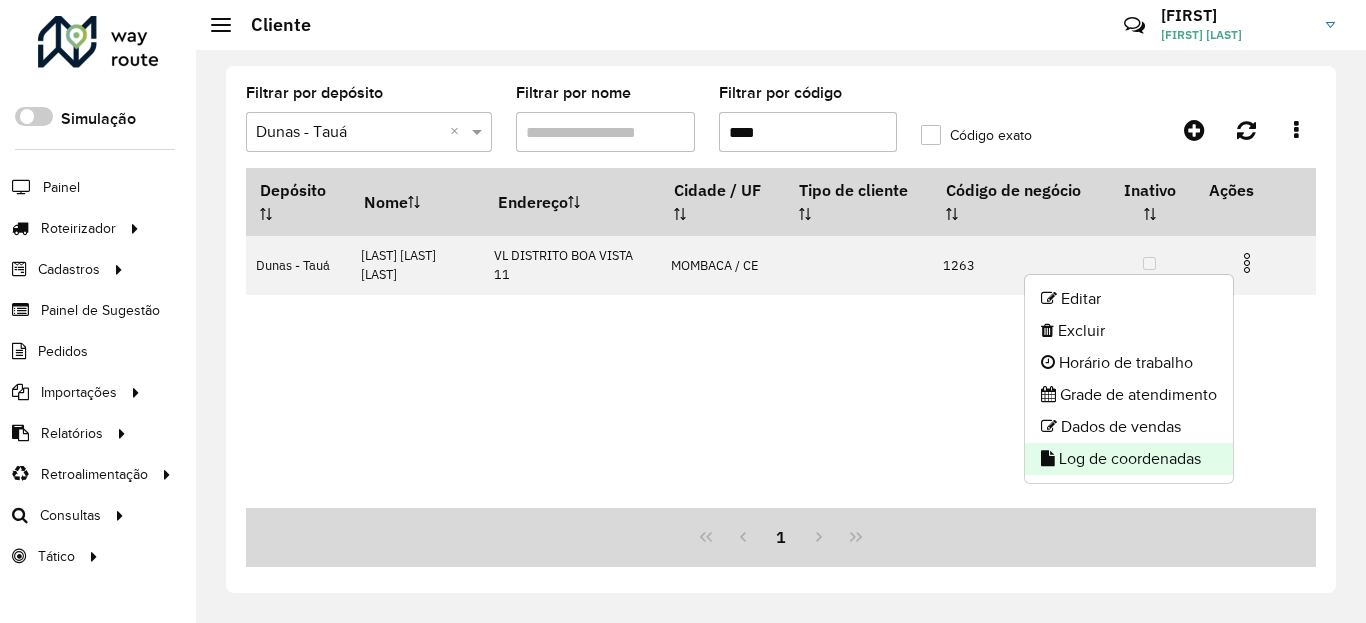 click on "Log de coordenadas" 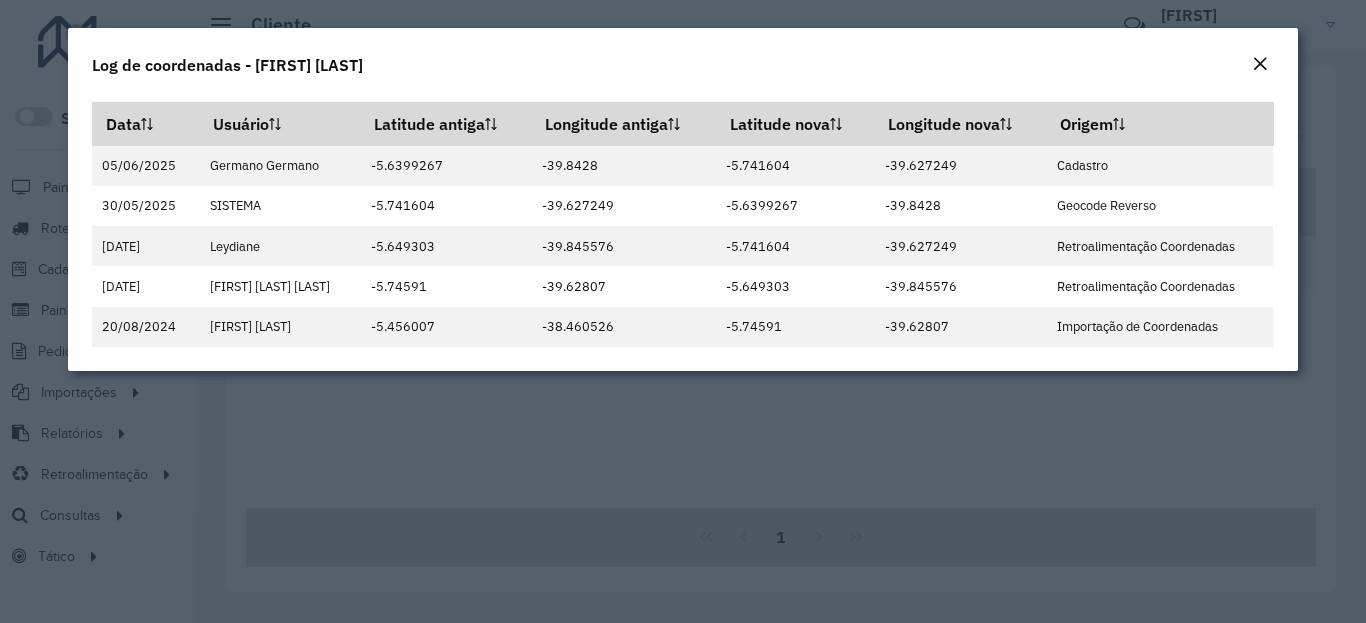 click 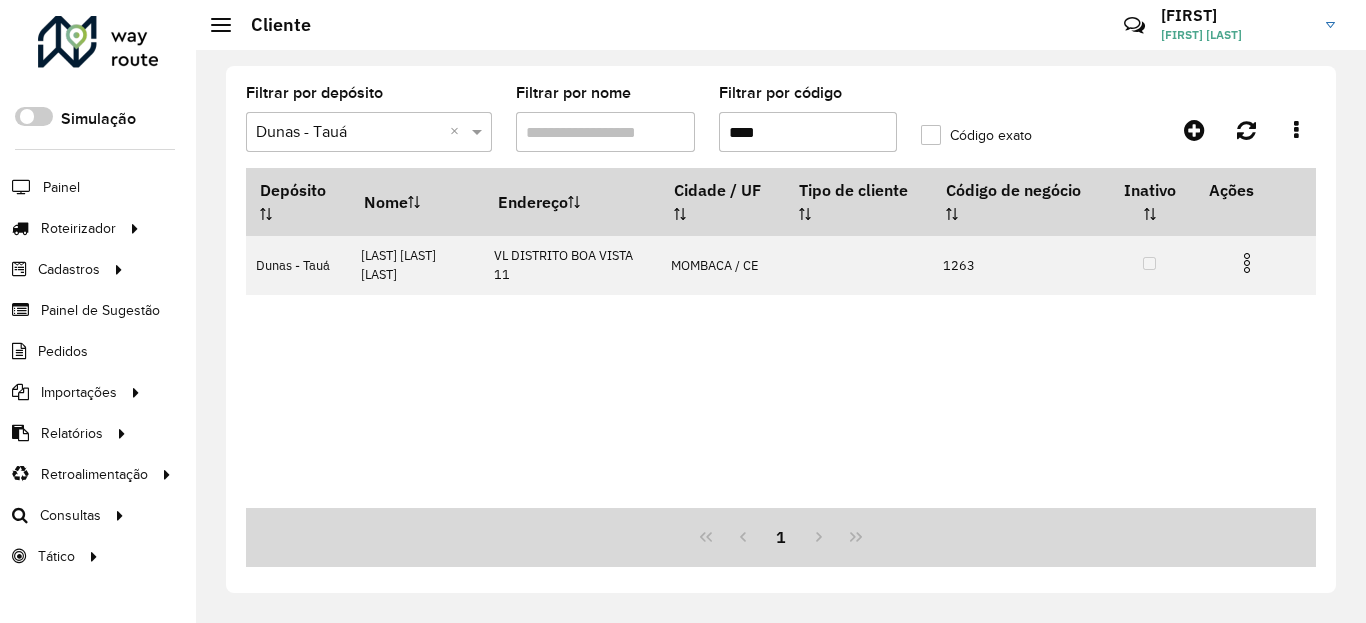 click on "****" at bounding box center (808, 132) 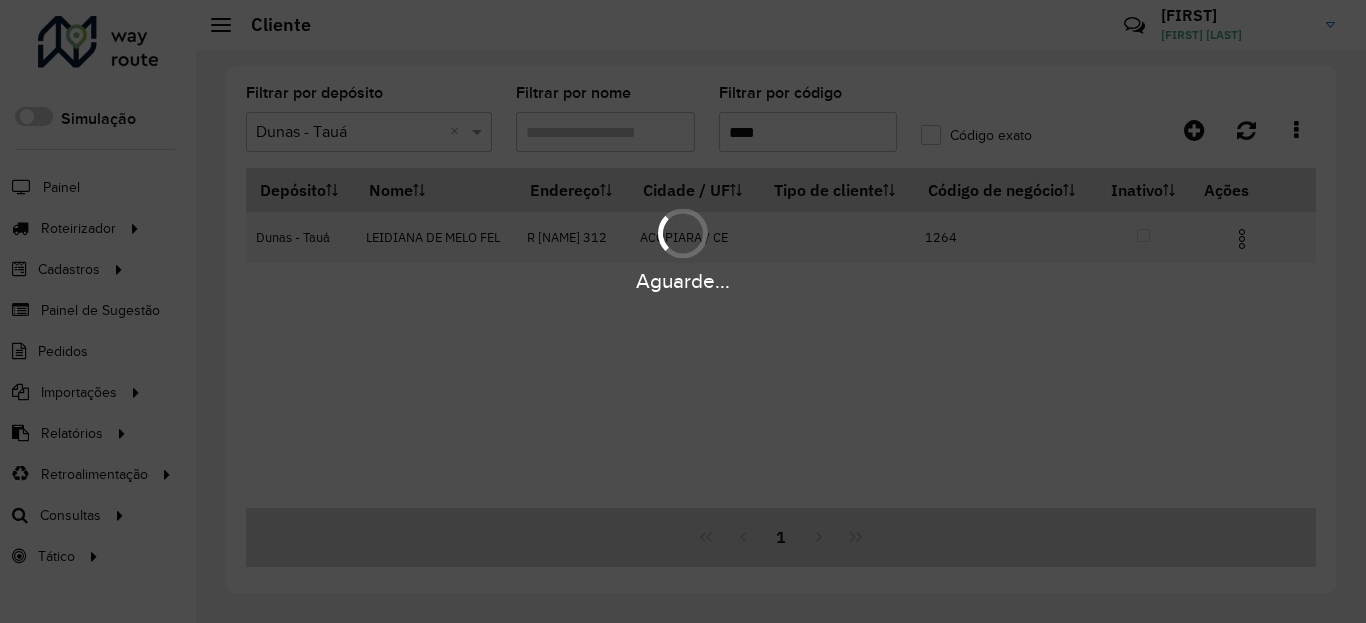 click on "Aguarde..." at bounding box center (683, 281) 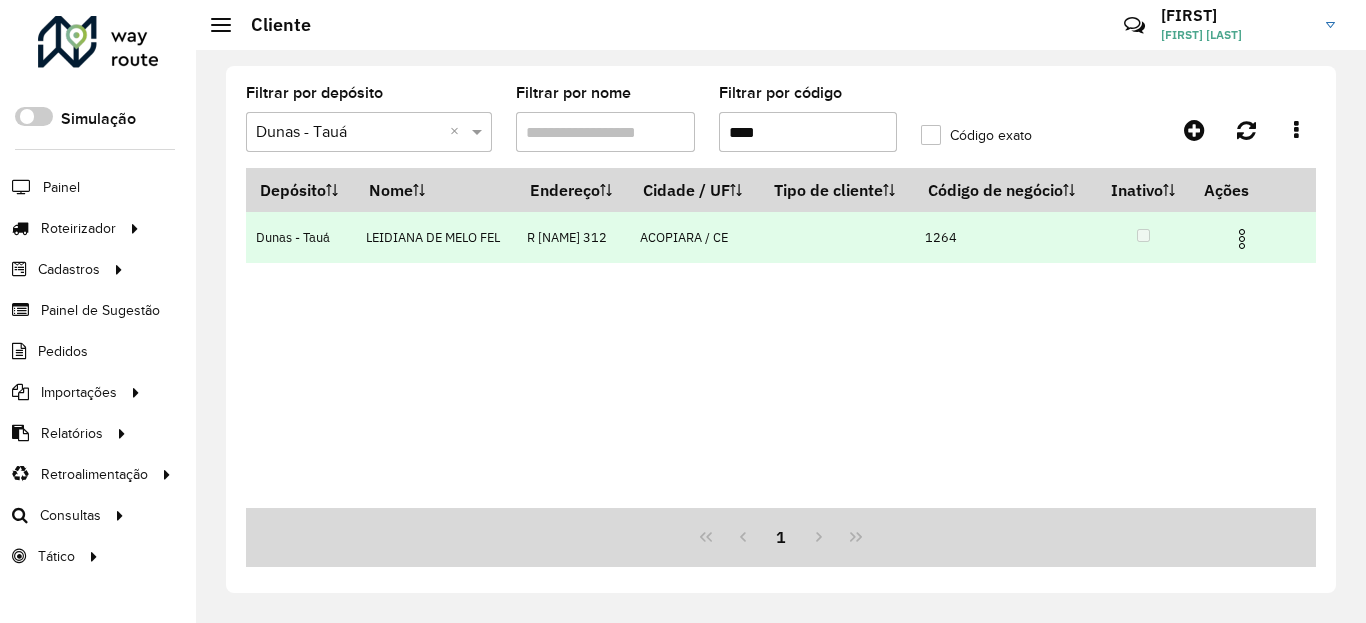 click at bounding box center (1242, 239) 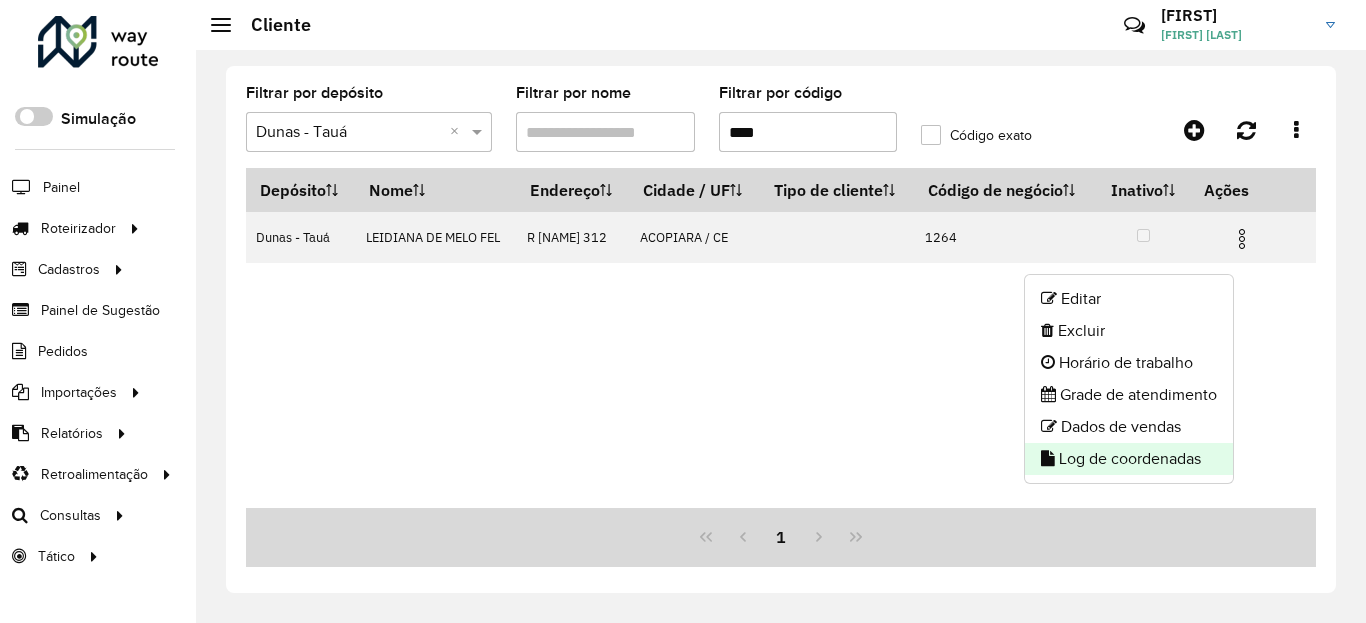 click on "Log de coordenadas" 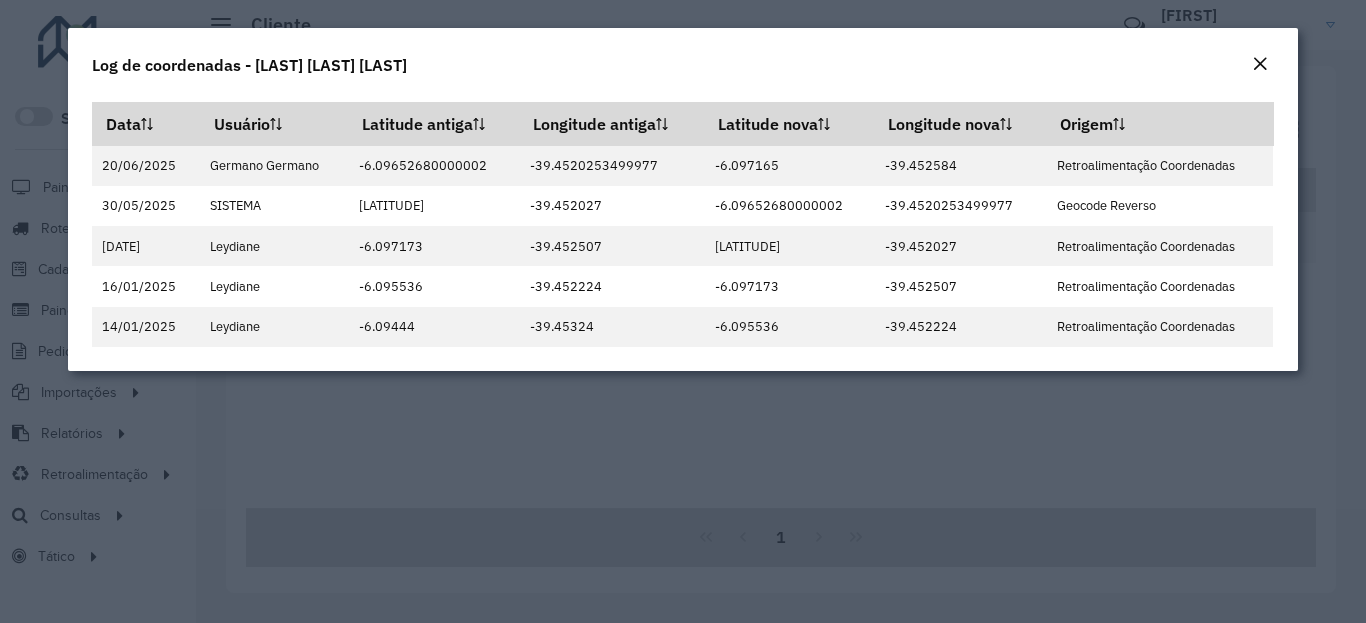 click 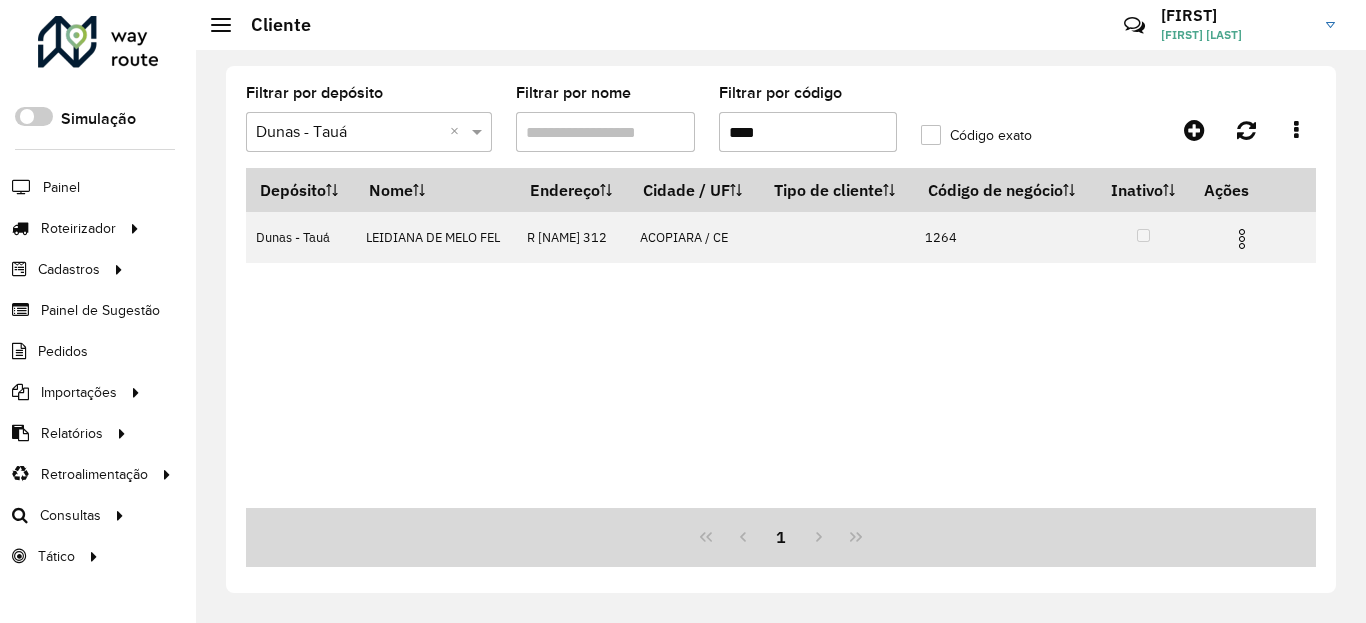 click on "****" at bounding box center (808, 132) 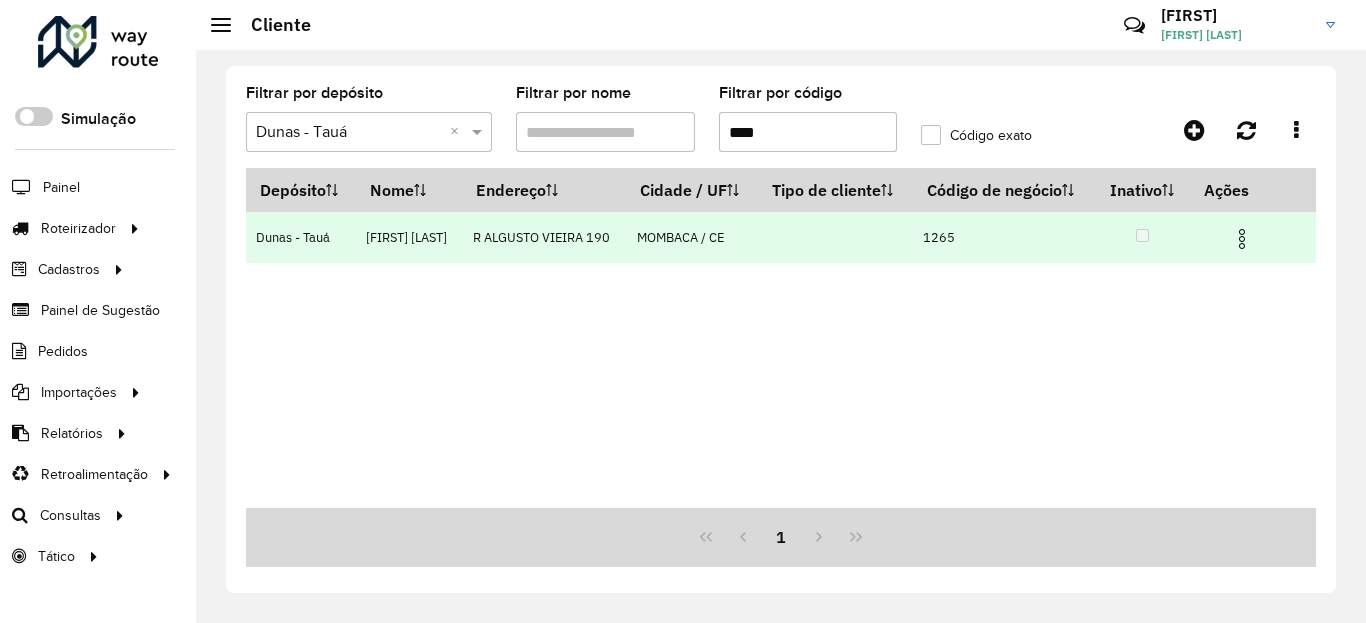 type on "****" 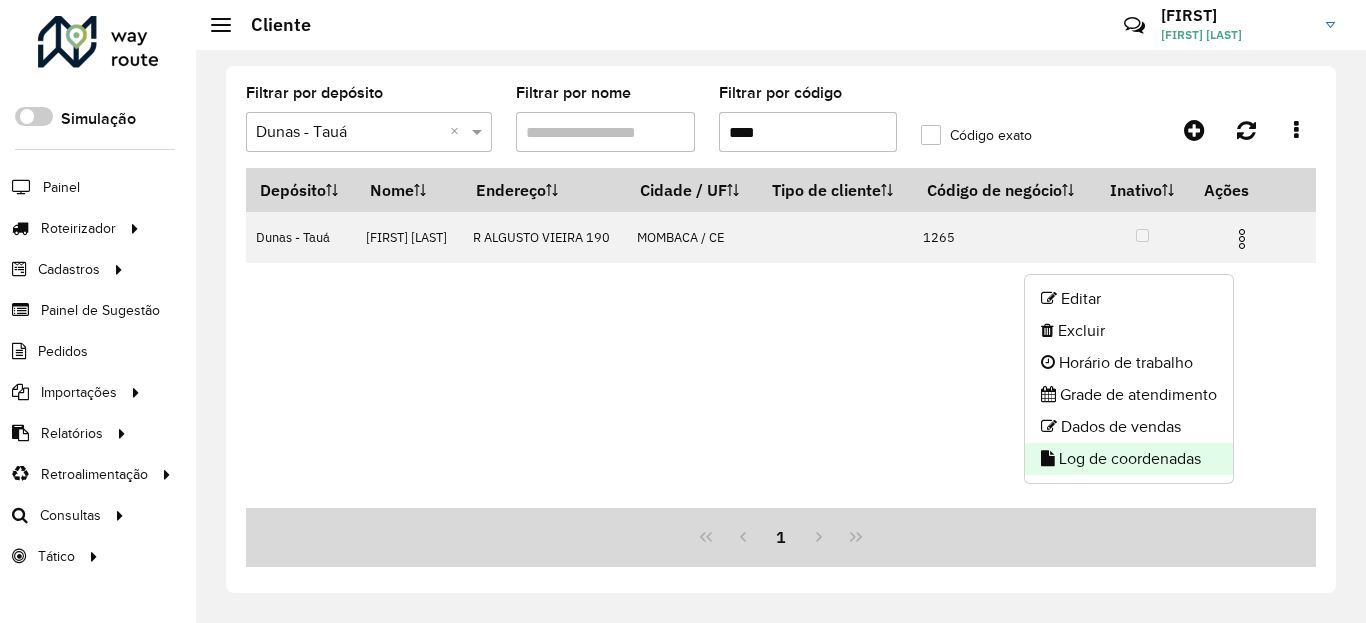 click on "Log de coordenadas" 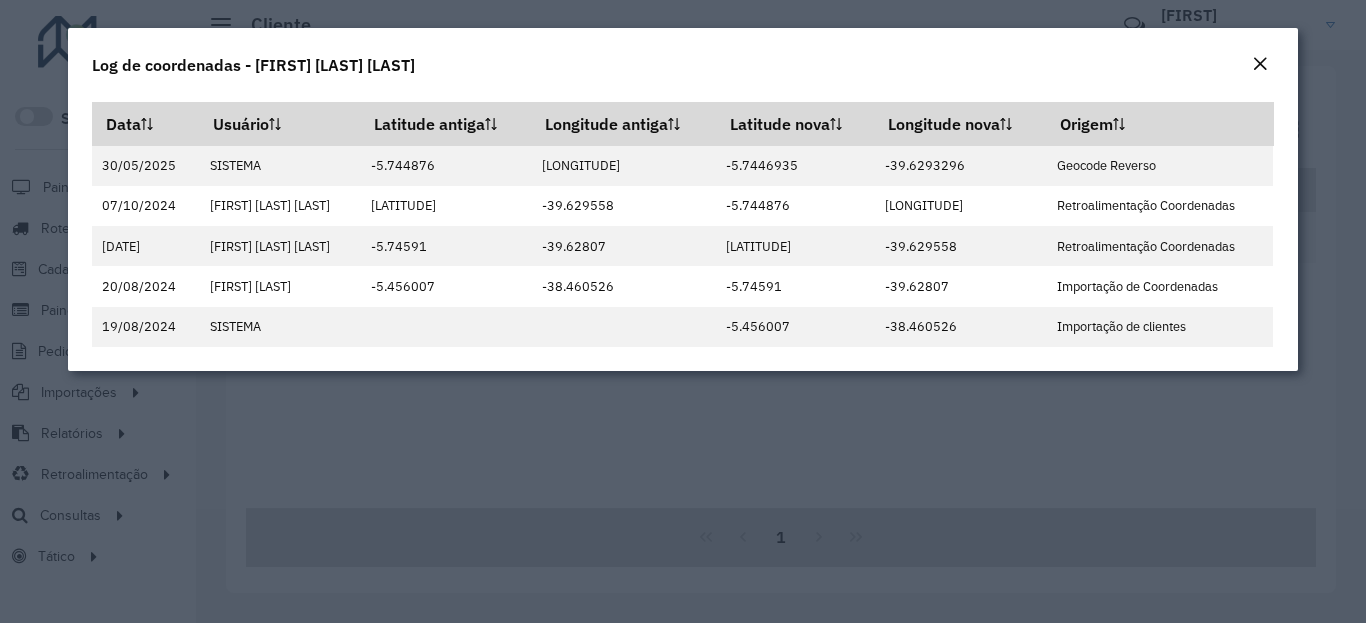 click 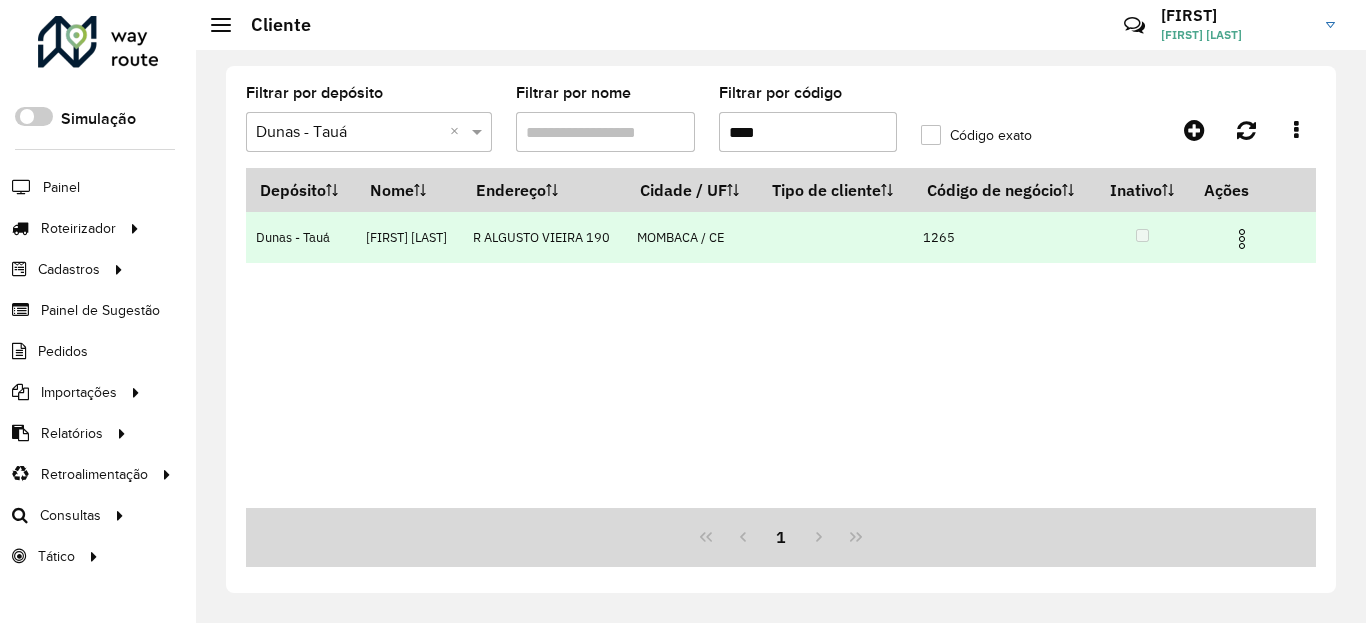 click at bounding box center (1242, 239) 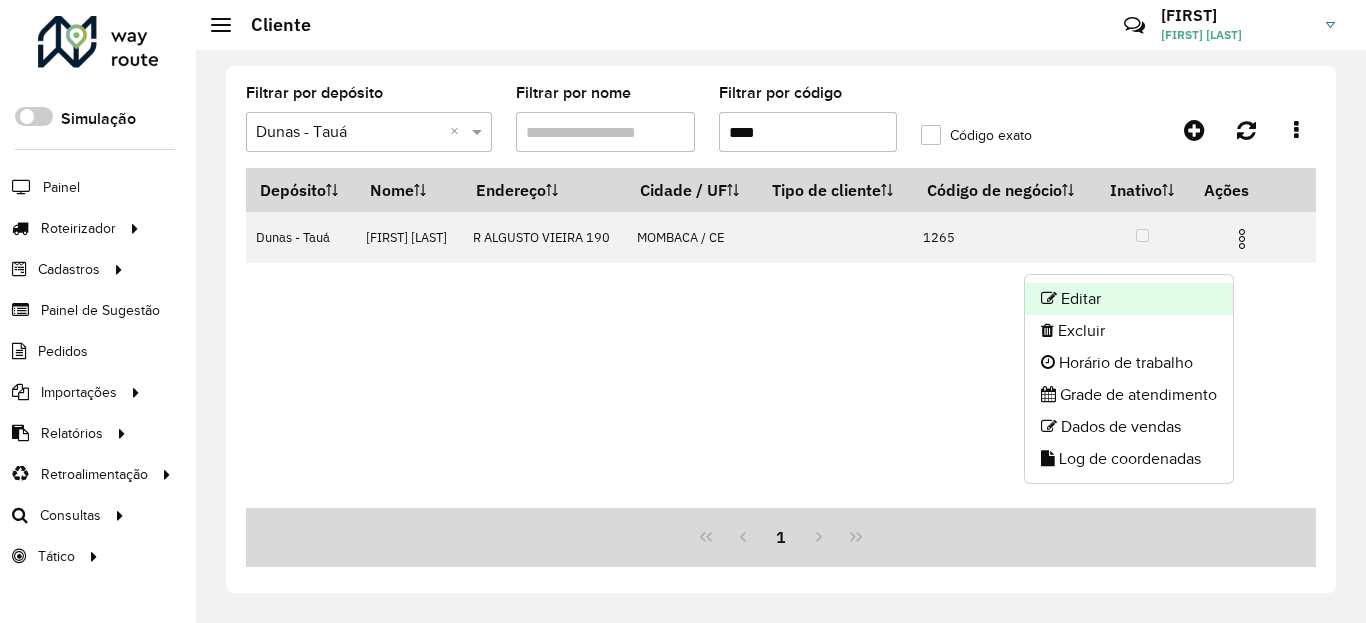 click on "Editar" 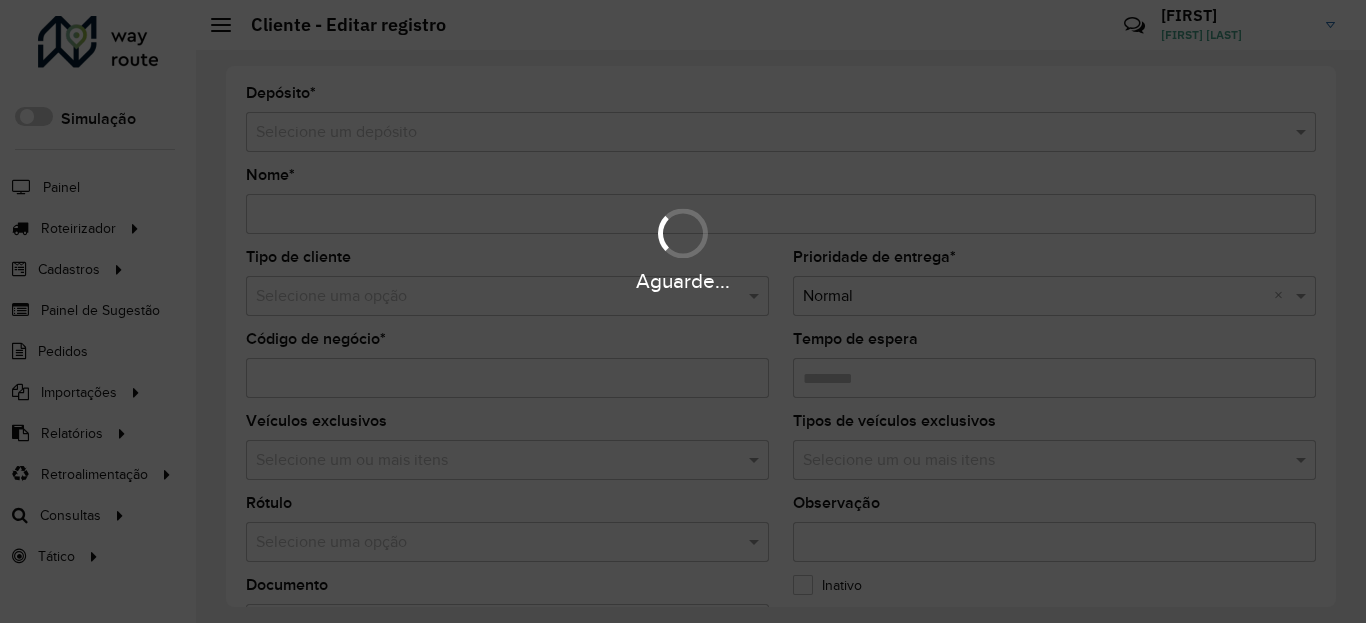 type on "**********" 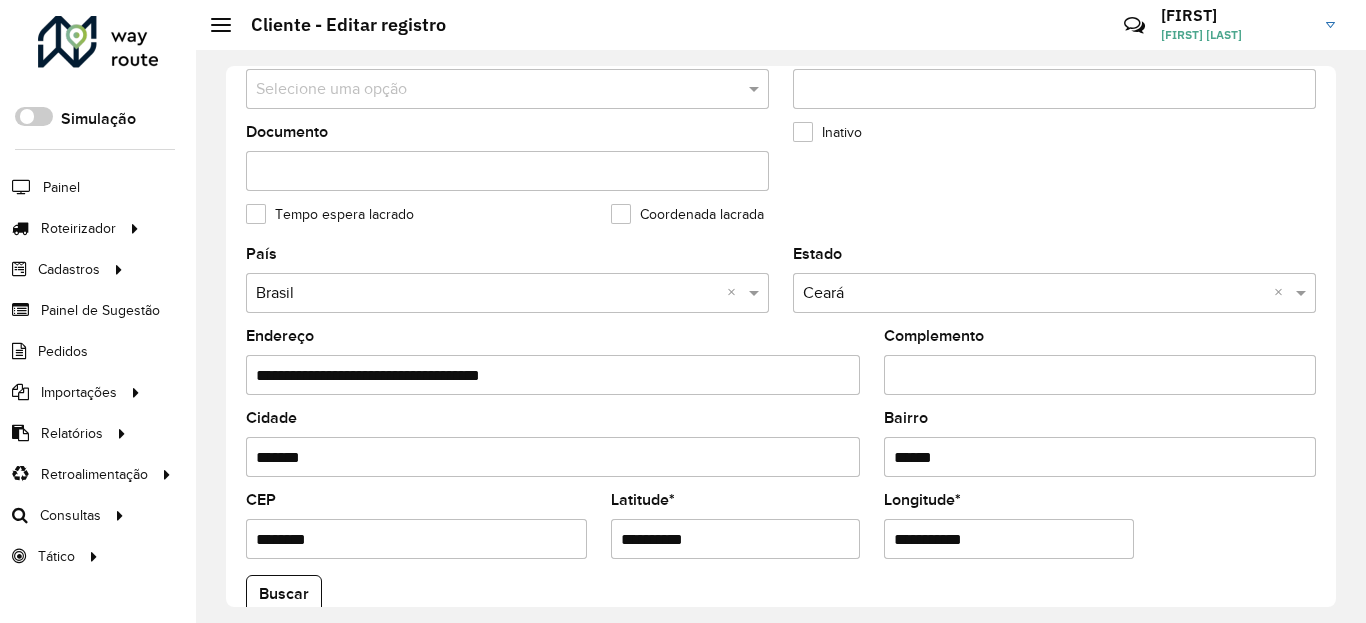 scroll, scrollTop: 600, scrollLeft: 0, axis: vertical 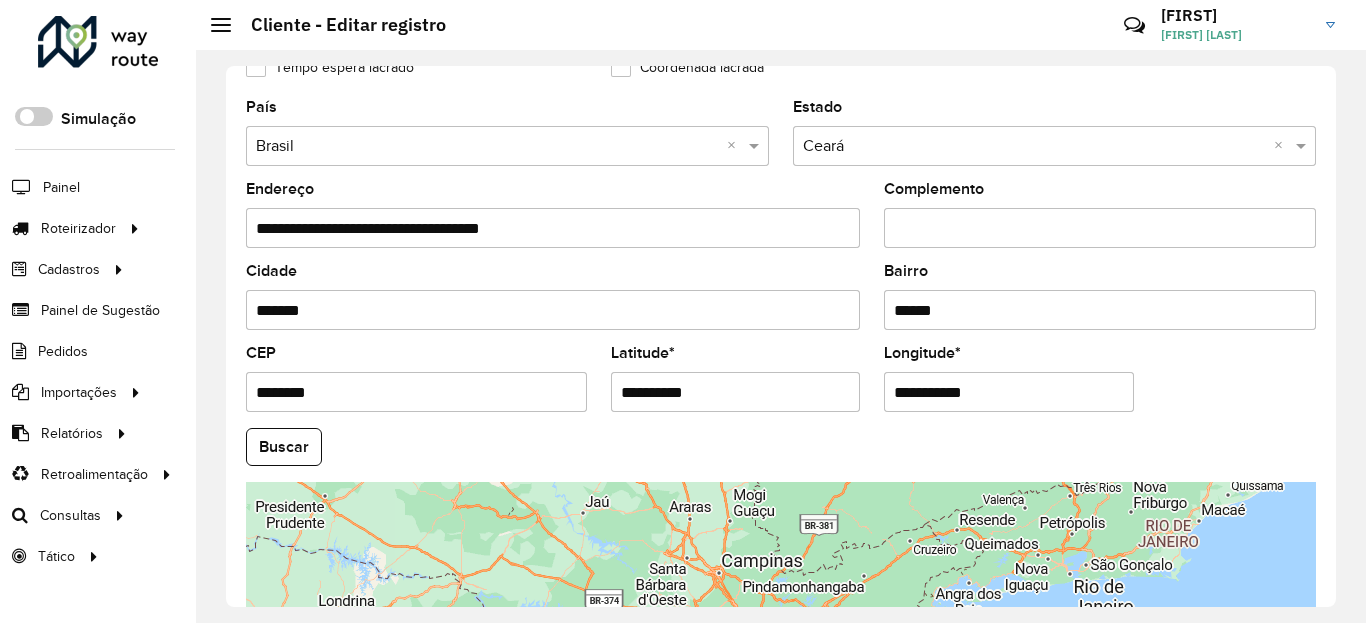 click on "**********" at bounding box center (736, 392) 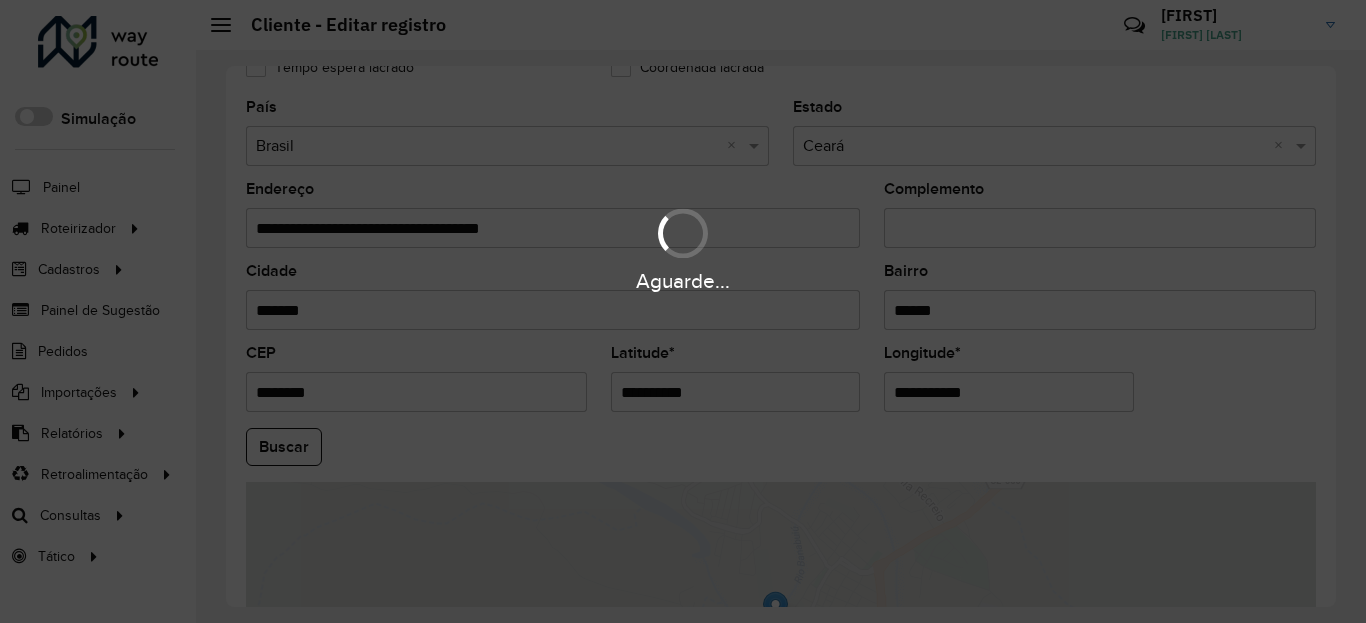 paste 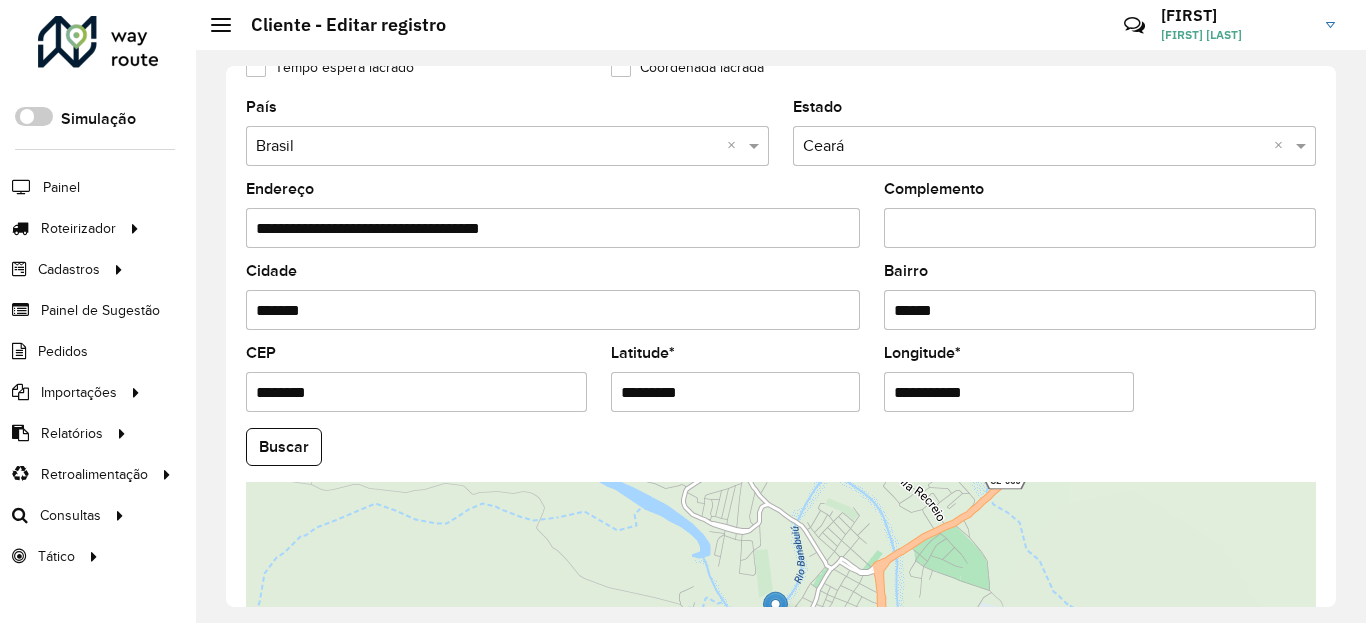 type on "*********" 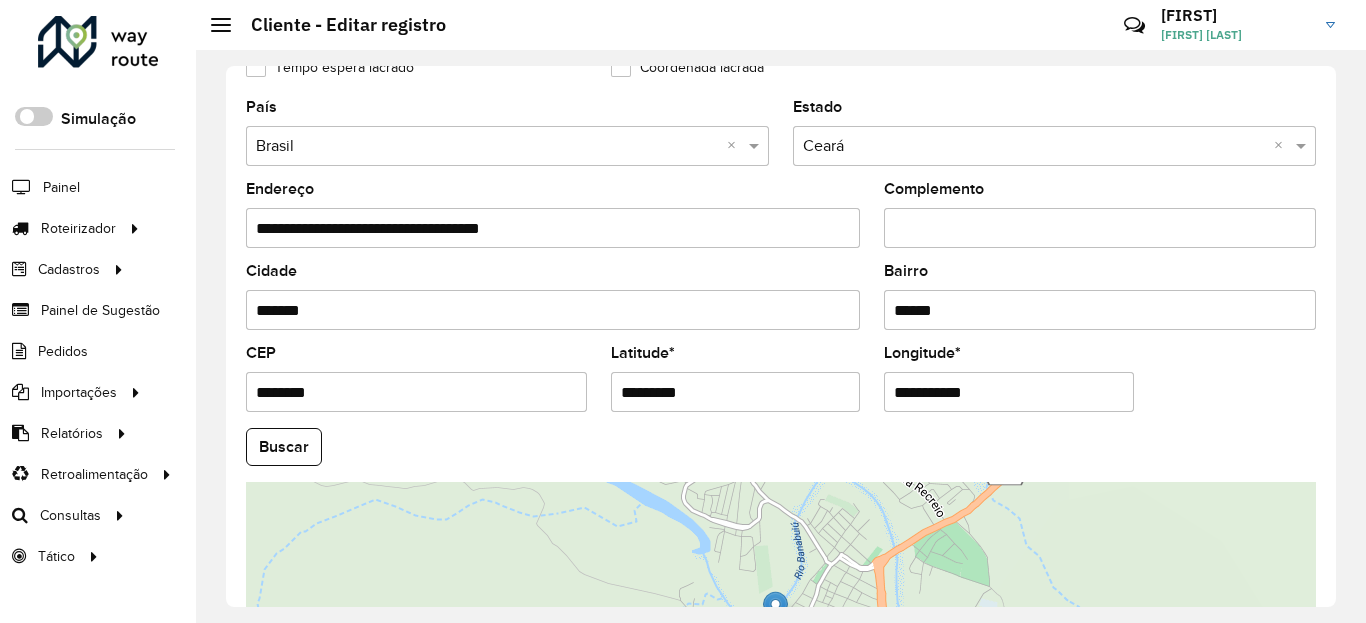 click on "**********" at bounding box center [1009, 392] 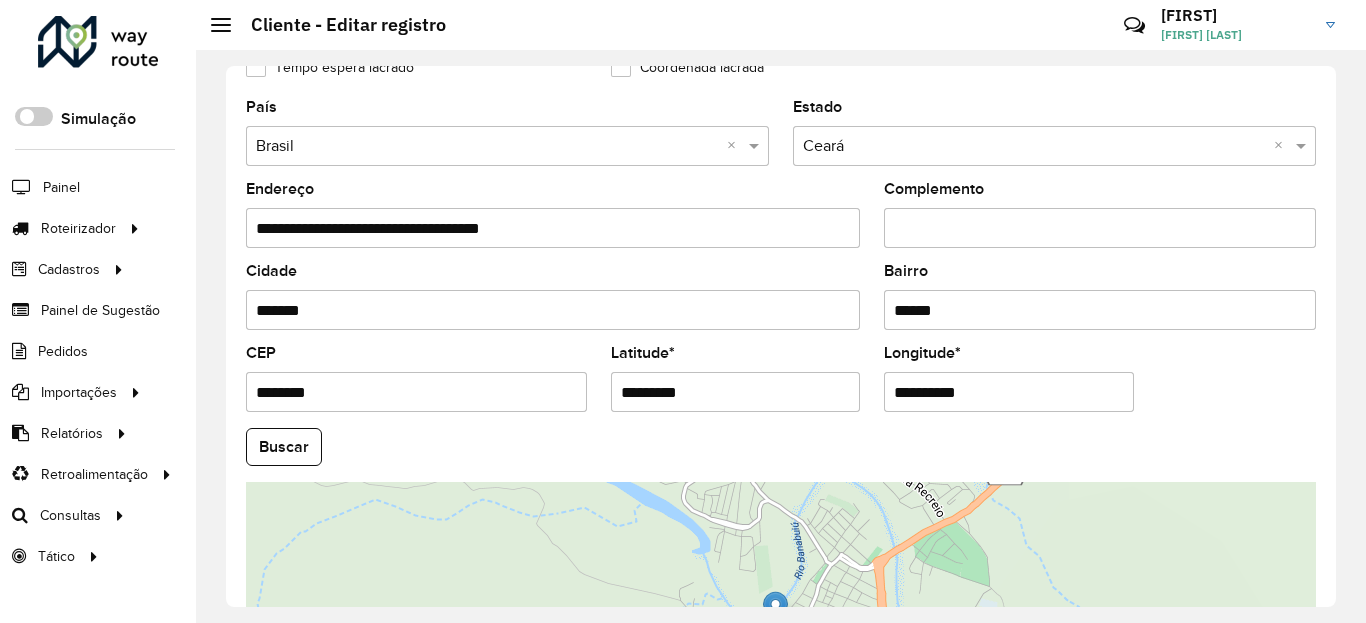 type on "**********" 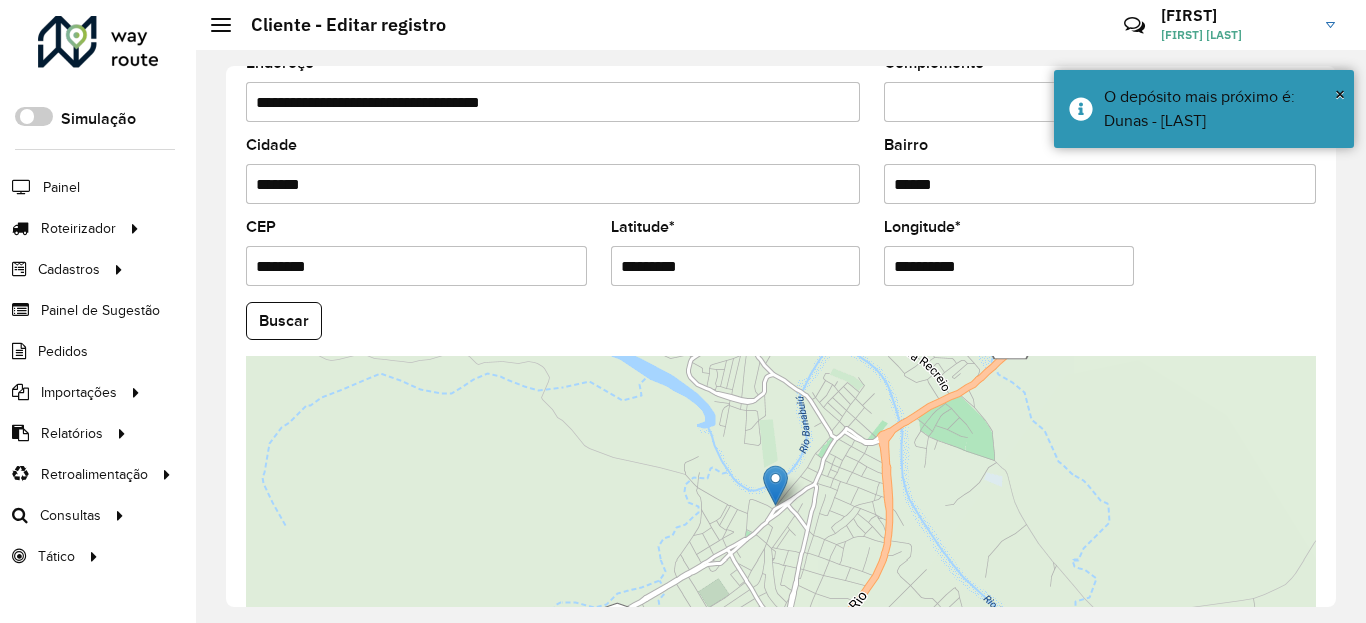 scroll, scrollTop: 865, scrollLeft: 0, axis: vertical 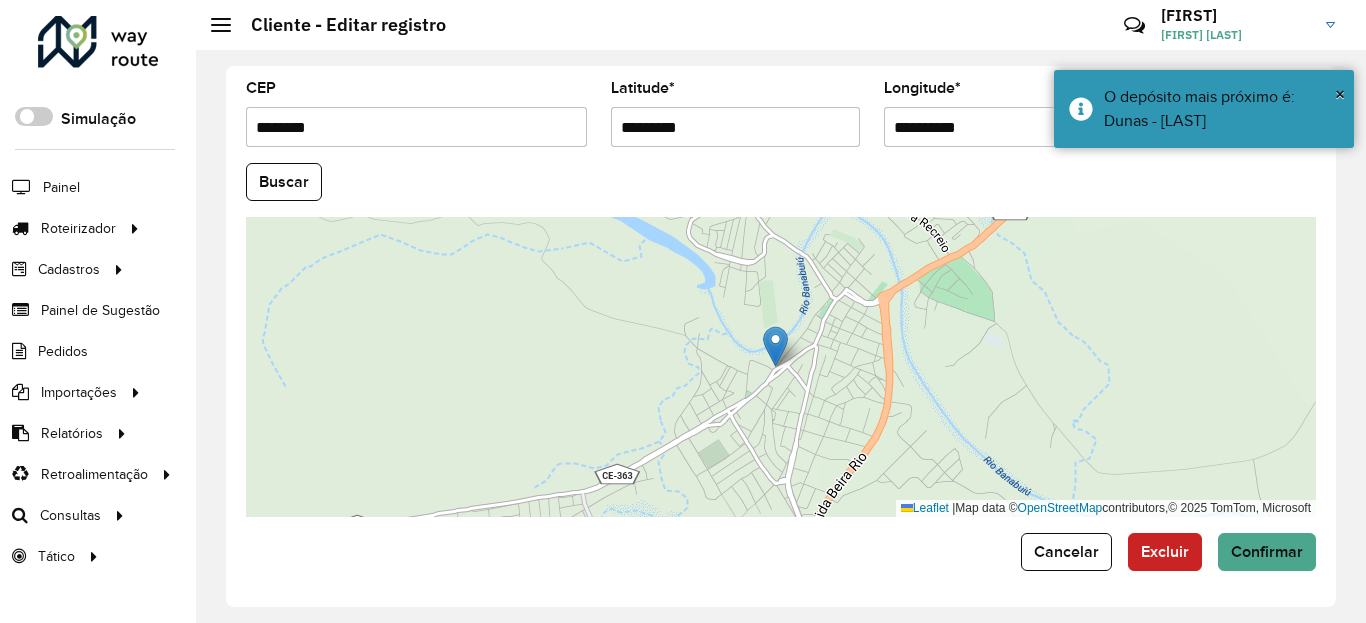 click on "**********" 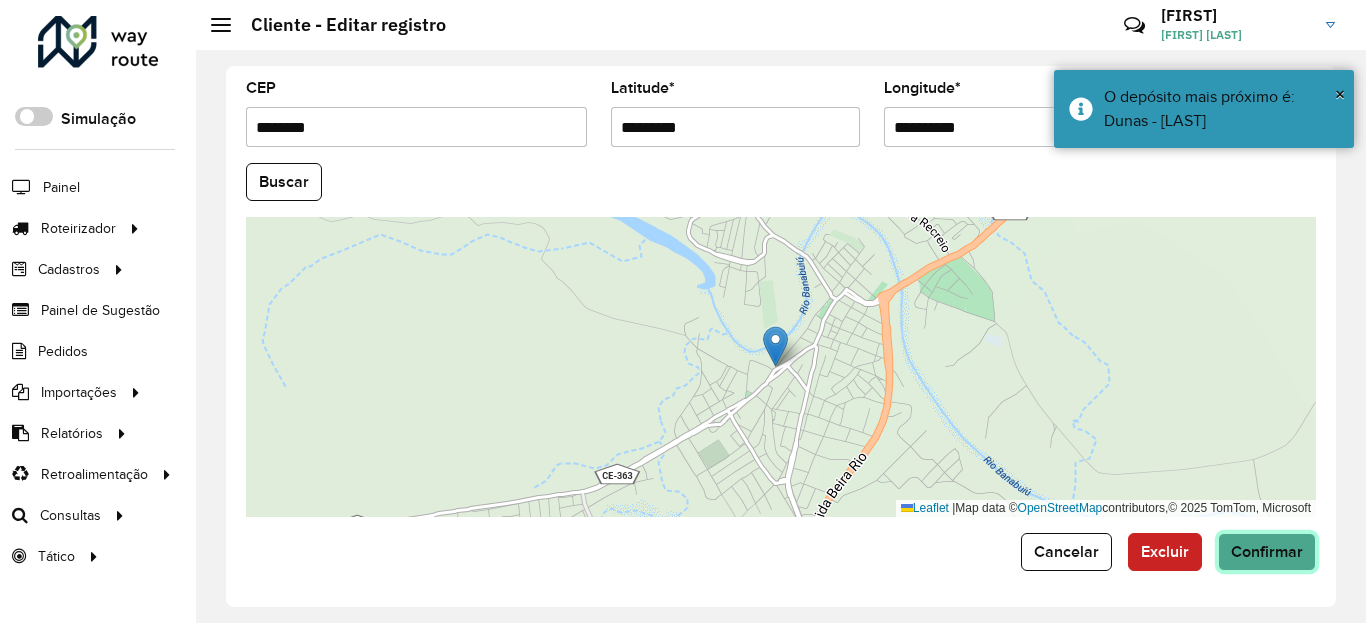 click on "Confirmar" 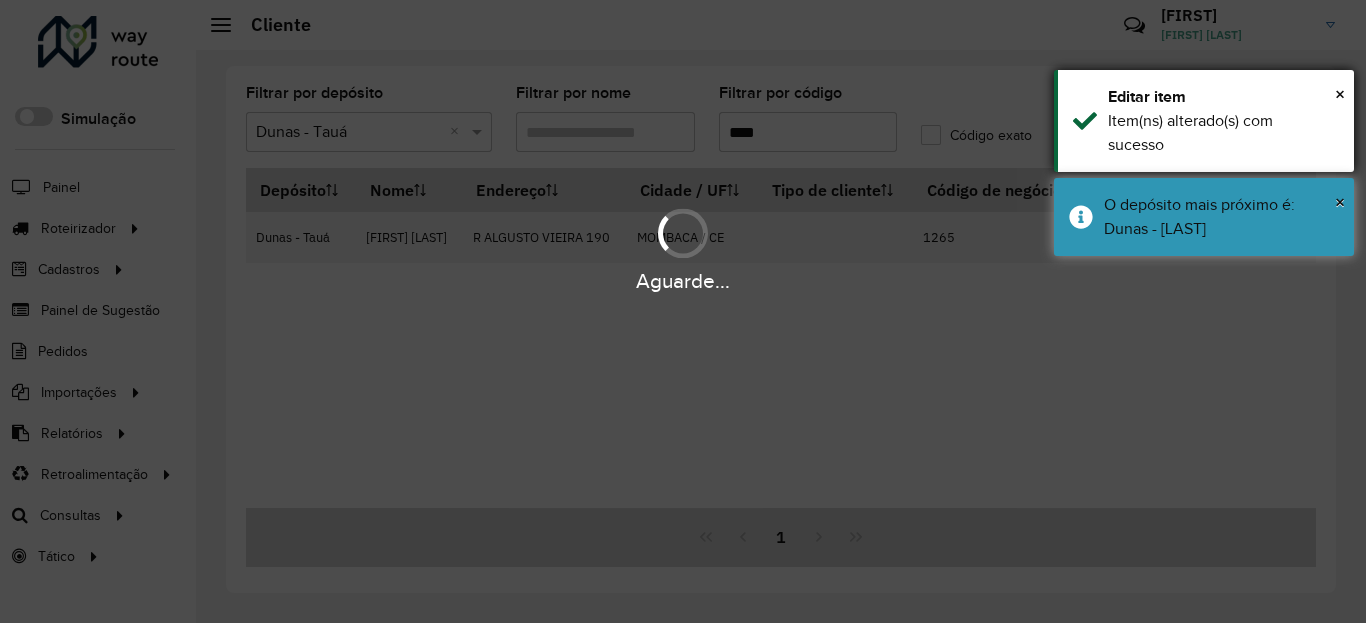 drag, startPoint x: 1227, startPoint y: 220, endPoint x: 1222, endPoint y: 154, distance: 66.189125 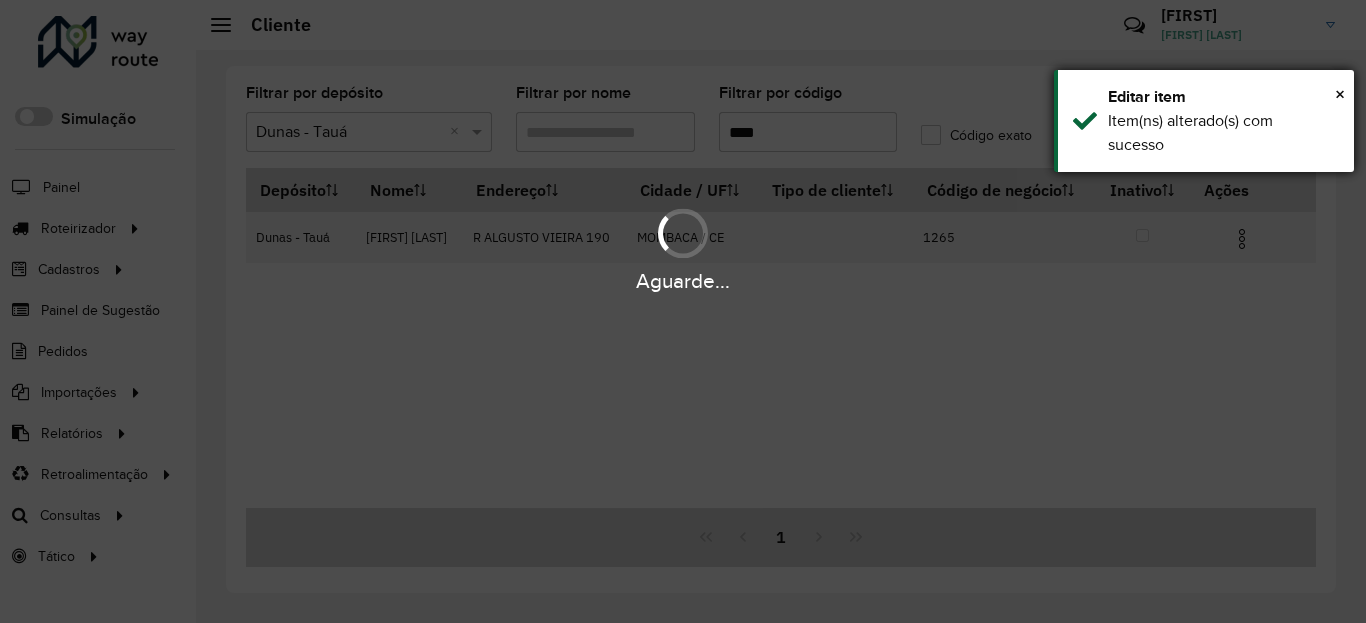 click on "Item(ns) alterado(s) com sucesso" at bounding box center [1223, 133] 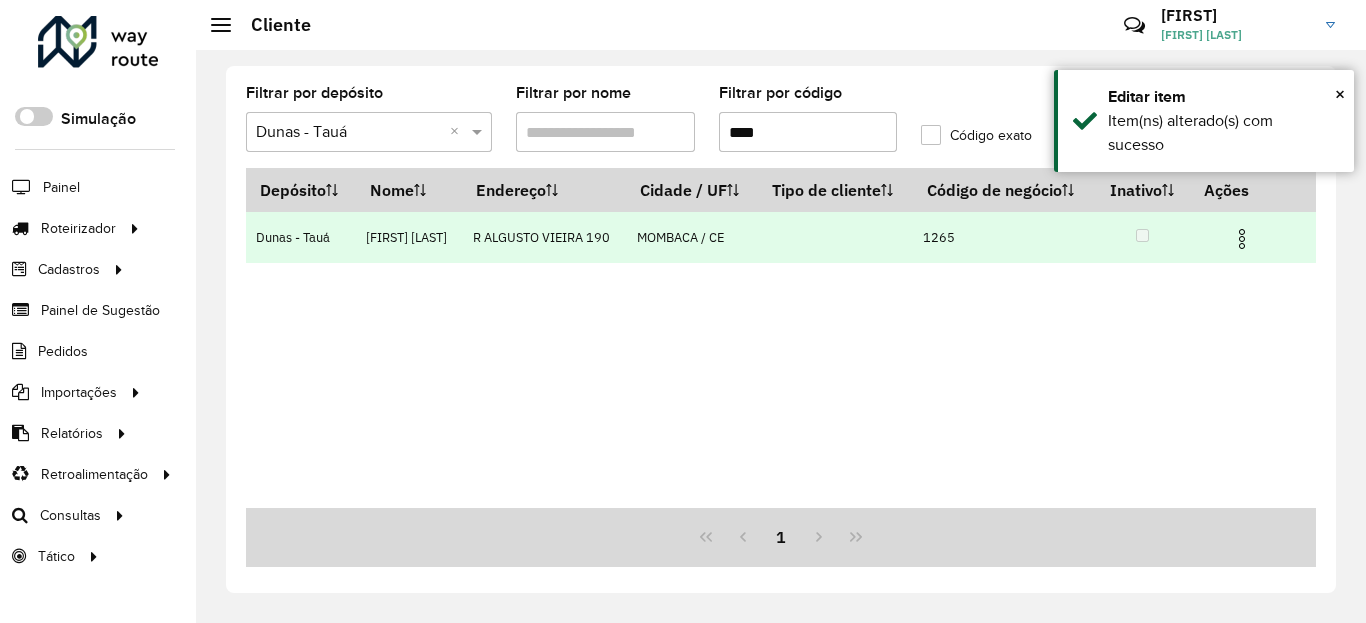 click at bounding box center [1242, 239] 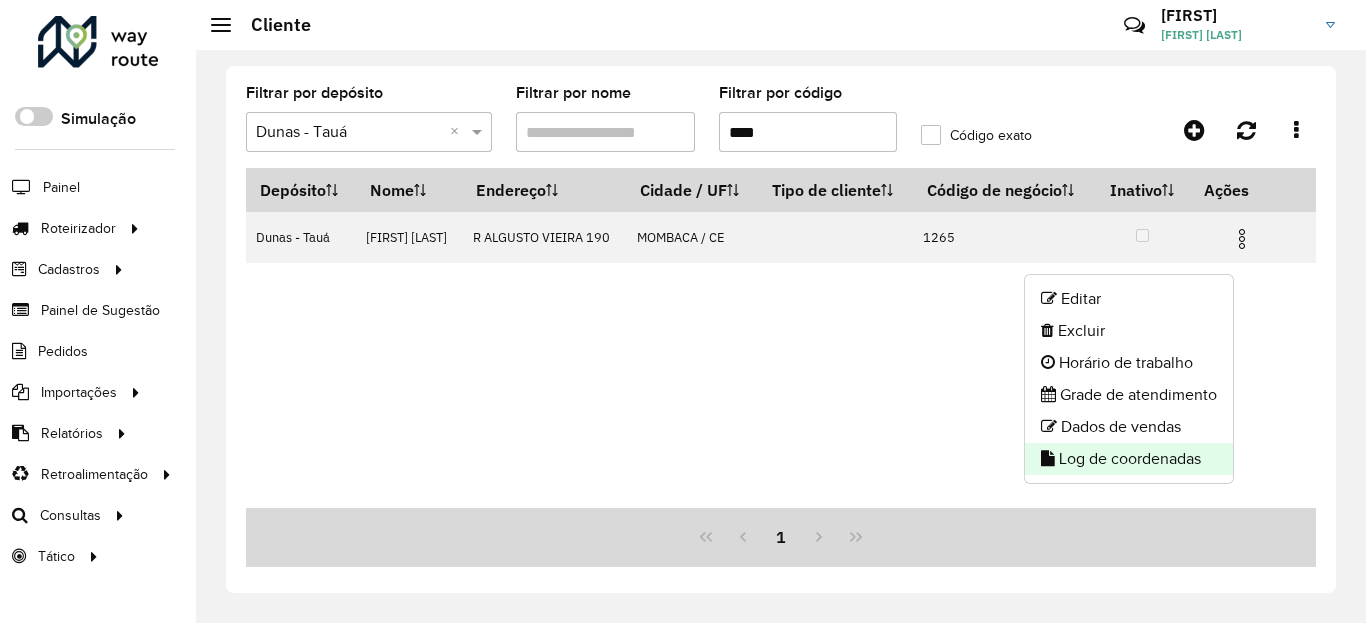 click on "Log de coordenadas" 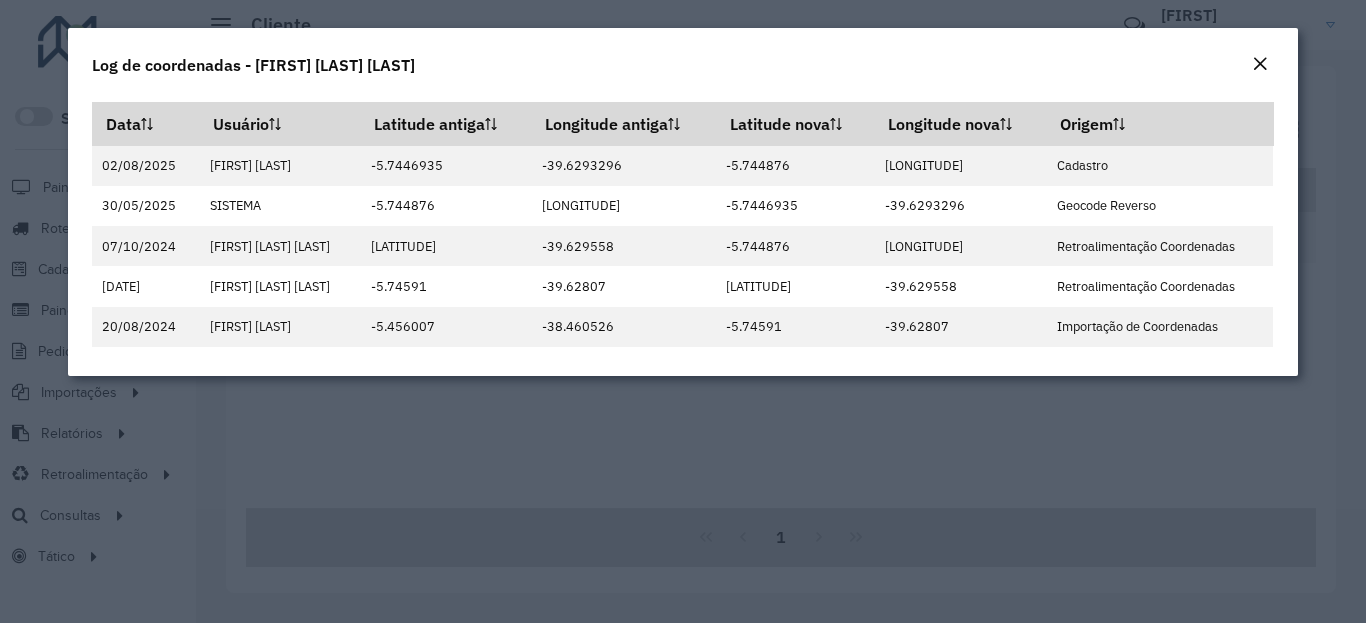 click on "Log de coordenadas - [FIRST] [LAST] [LAST]" 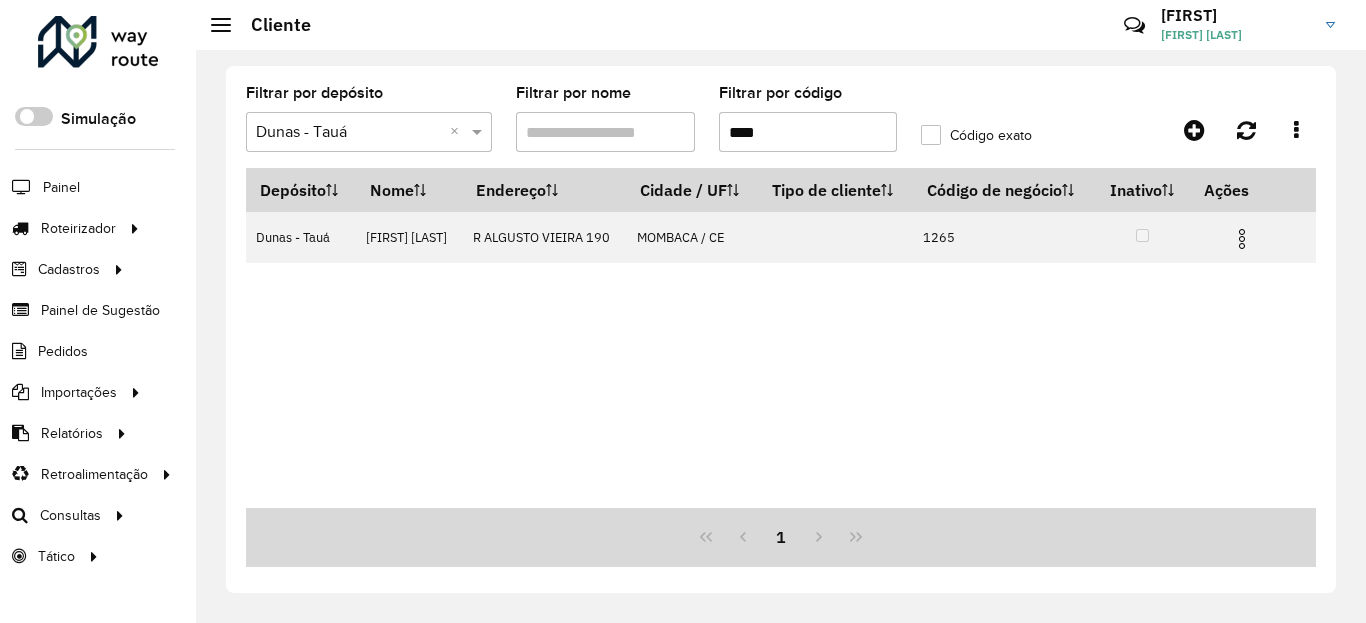 click on "****" at bounding box center [808, 132] 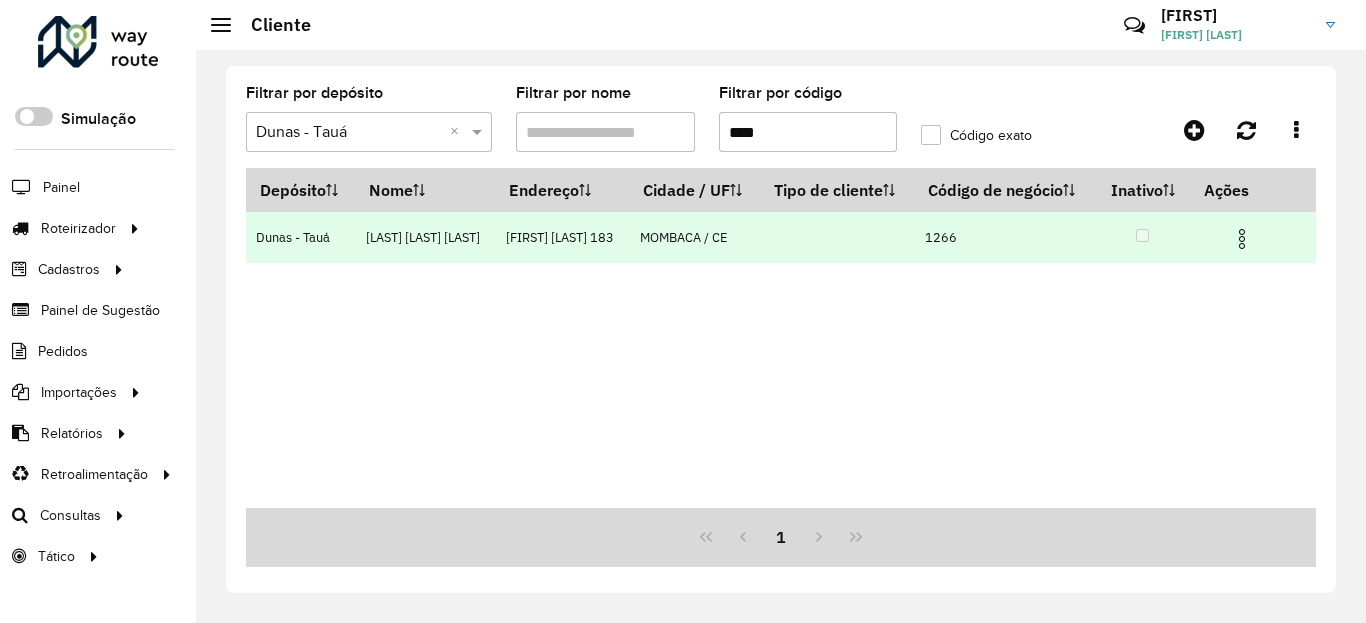 drag, startPoint x: 1247, startPoint y: 254, endPoint x: 1234, endPoint y: 306, distance: 53.600372 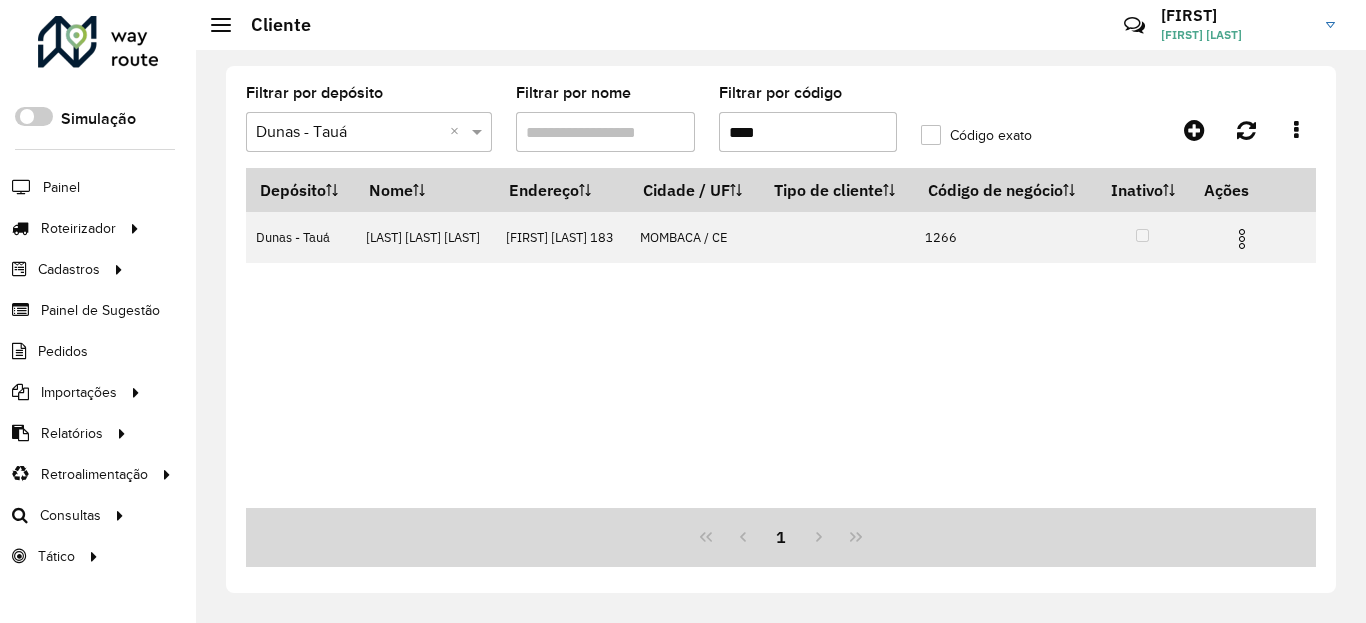 click at bounding box center [1242, 239] 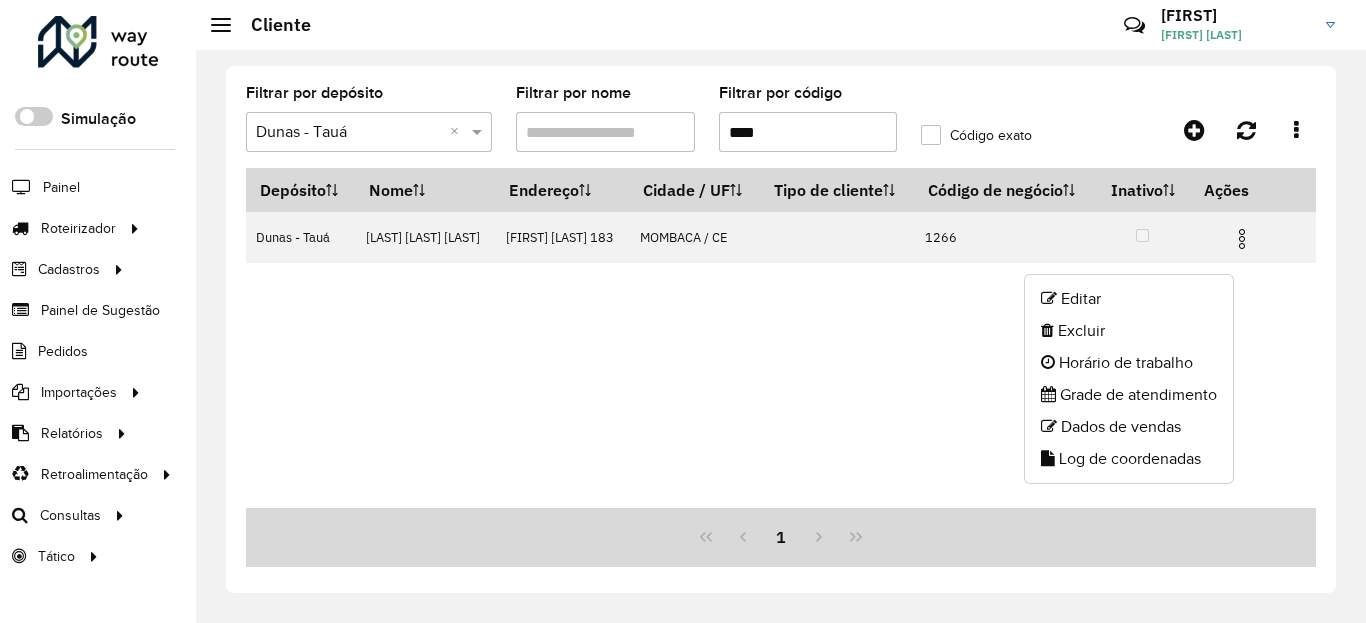 click on "Editar   Excluir   Horário de trabalho   Grade de atendimento   Dados de vendas   Log de coordenadas" 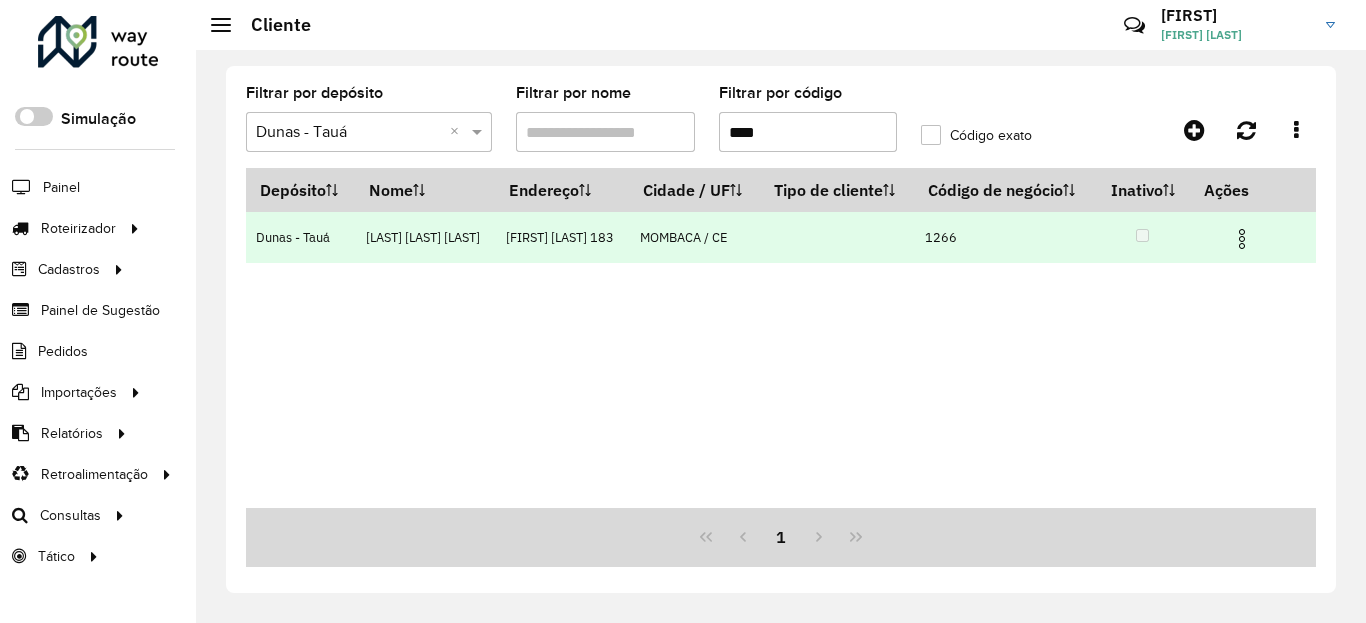 click at bounding box center [1251, 237] 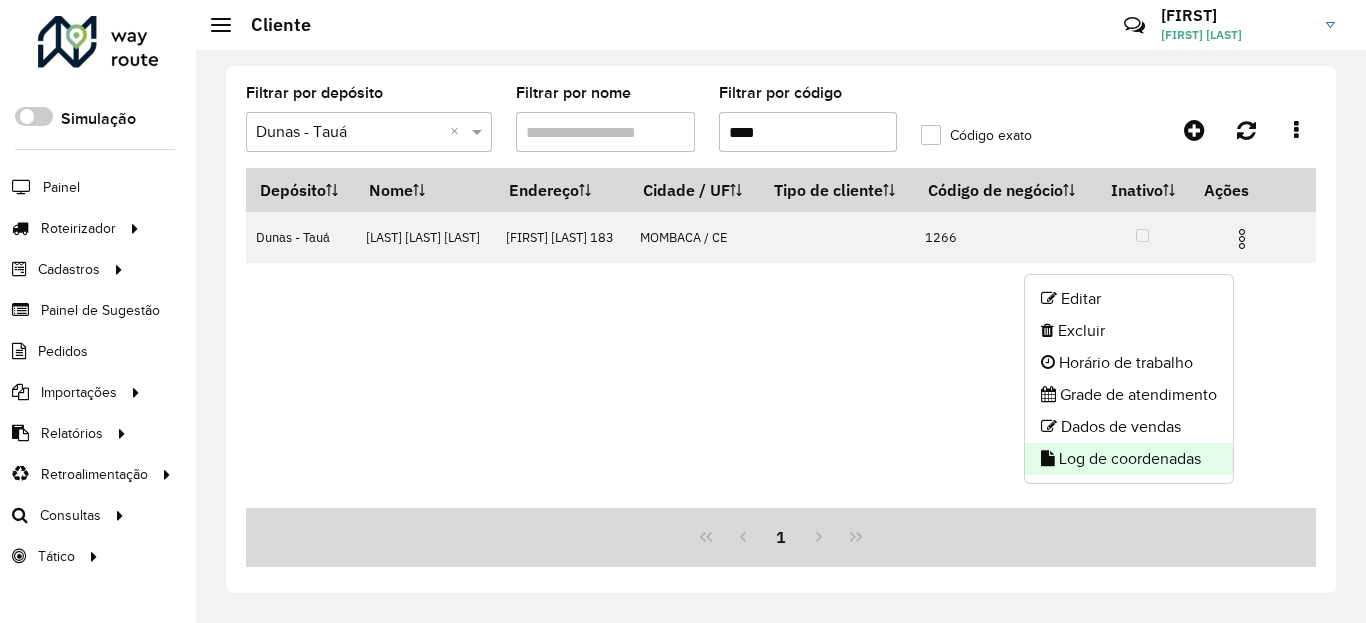 click on "Log de coordenadas" 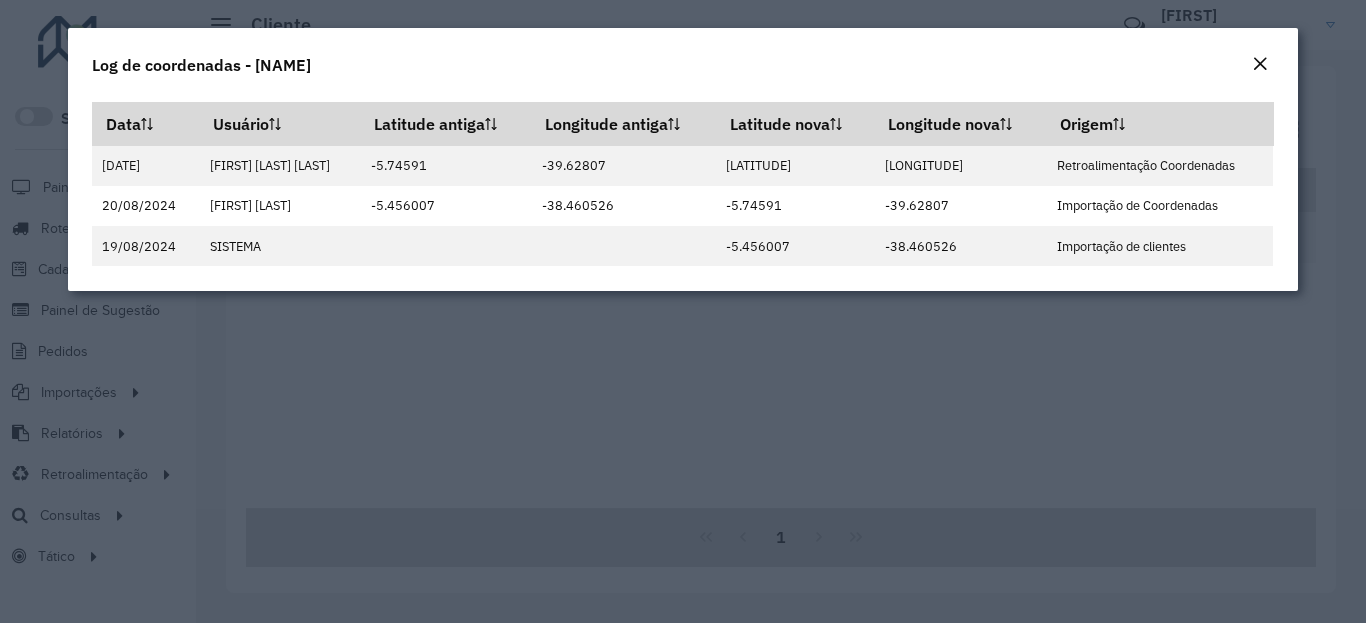 click 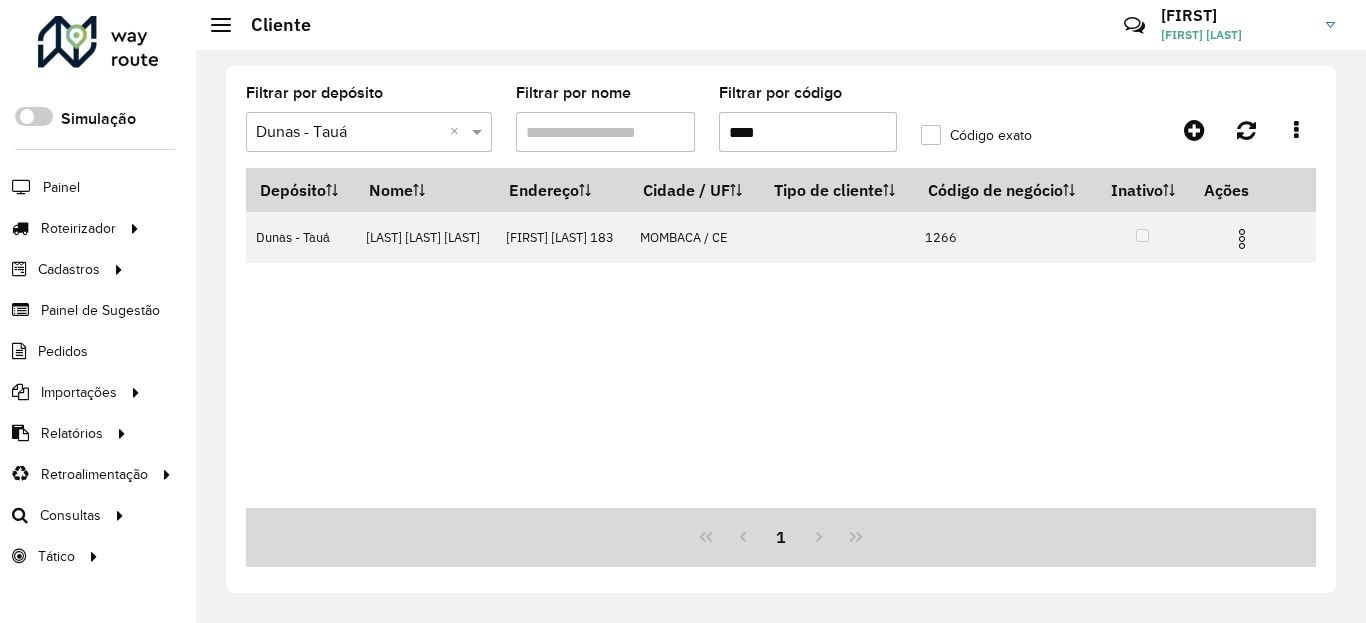 click on "****" at bounding box center (808, 132) 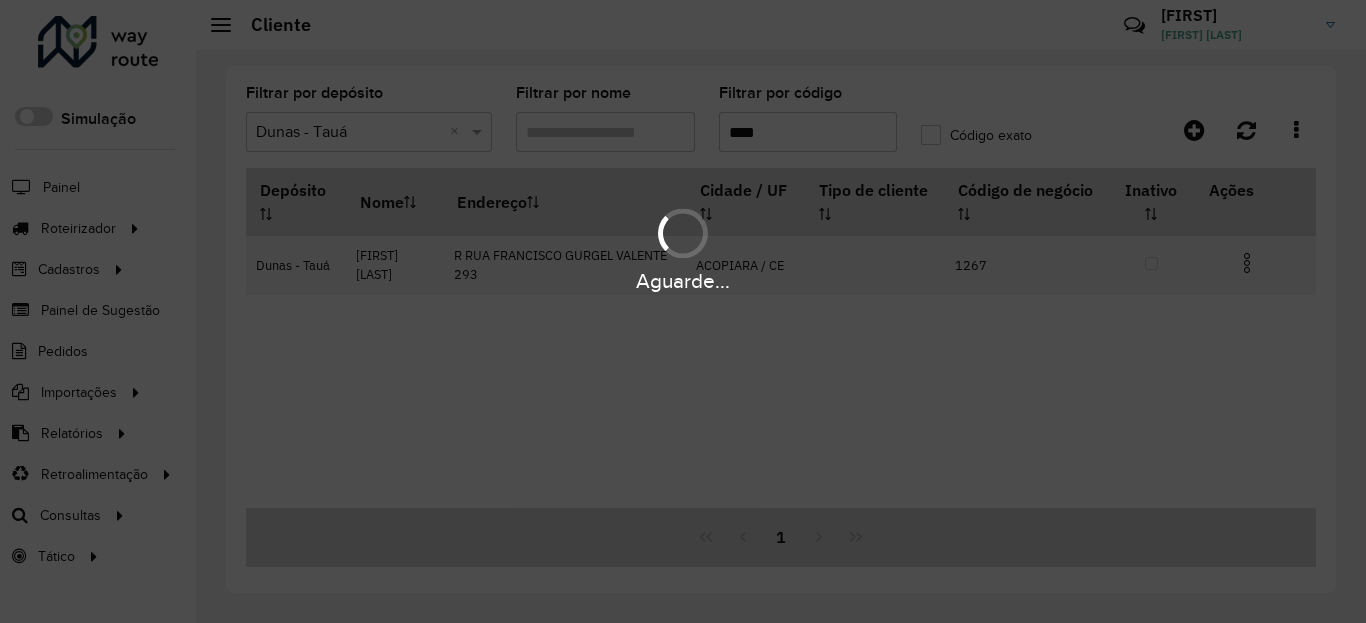 type on "****" 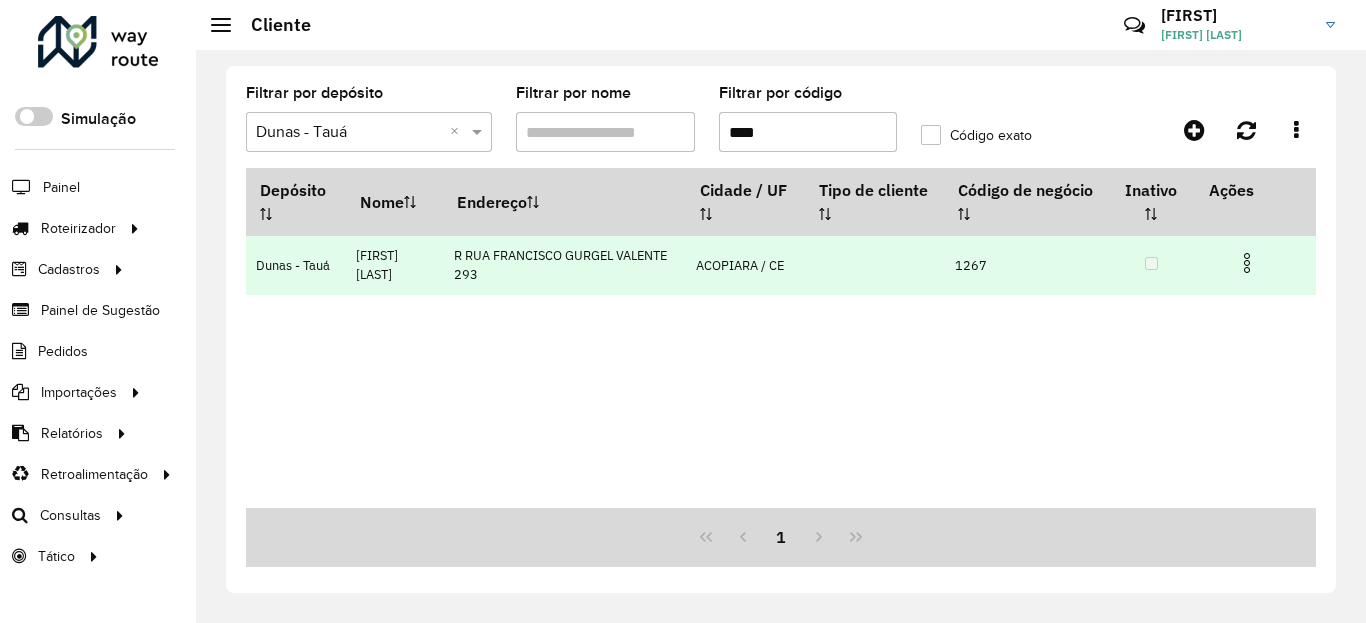 click at bounding box center (1247, 263) 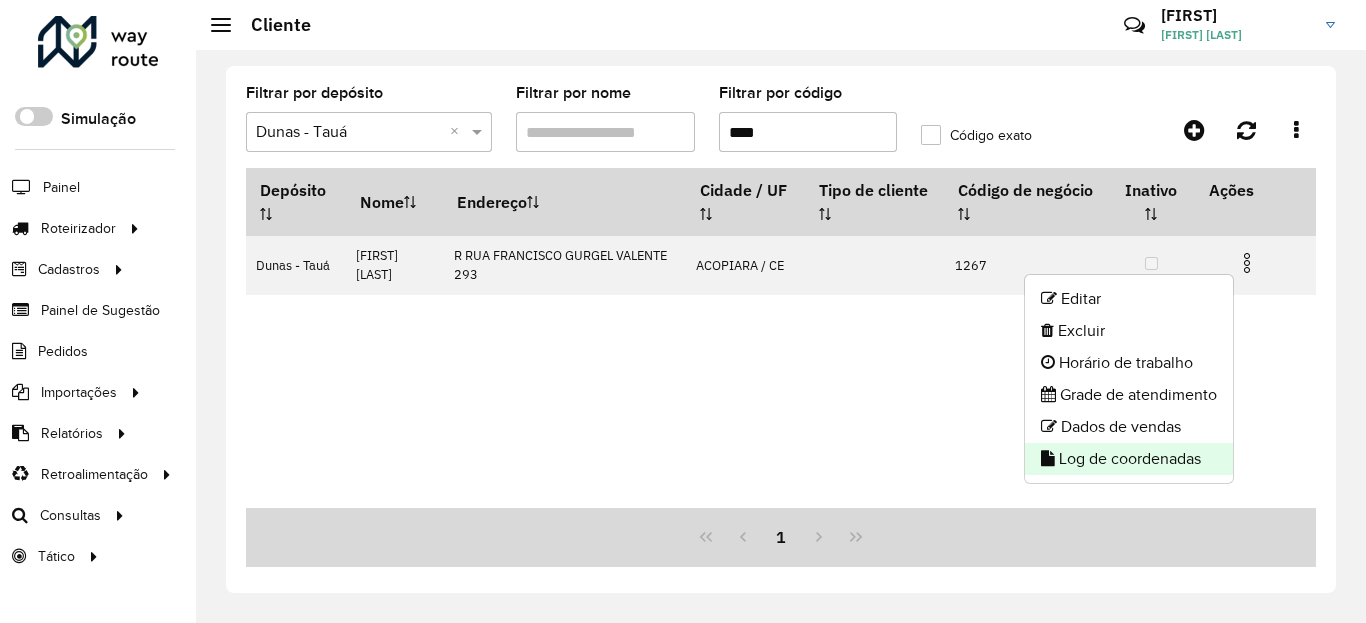 click on "Log de coordenadas" 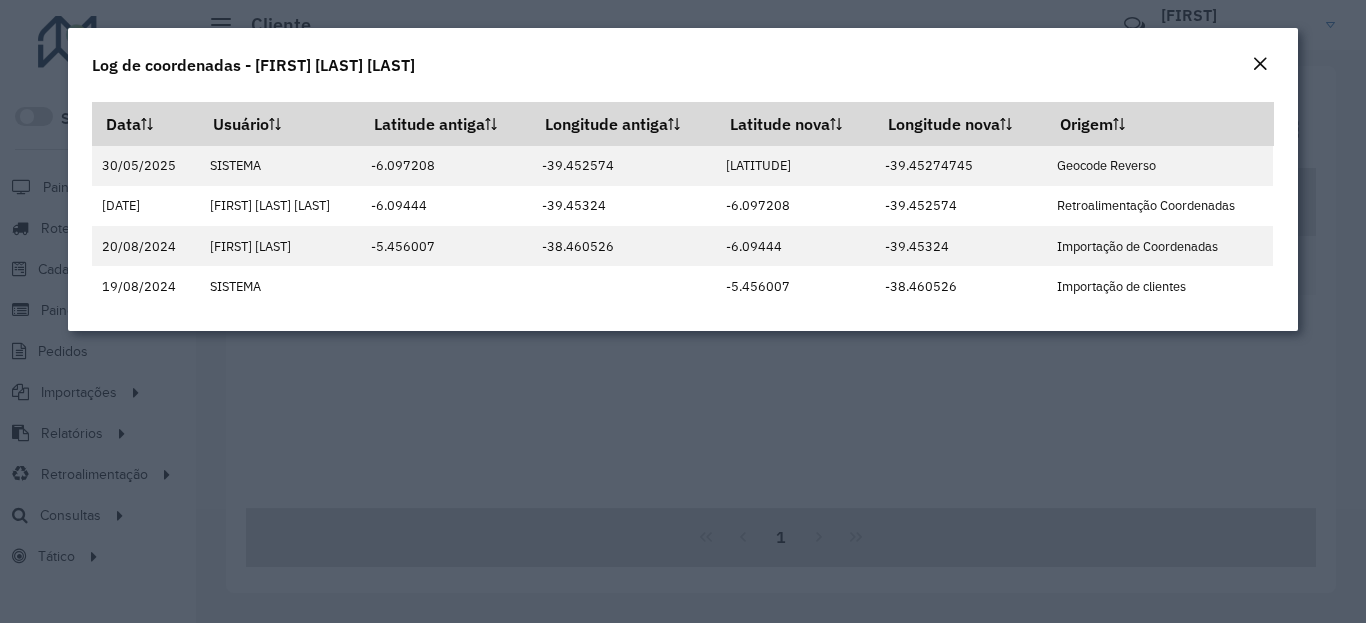 click 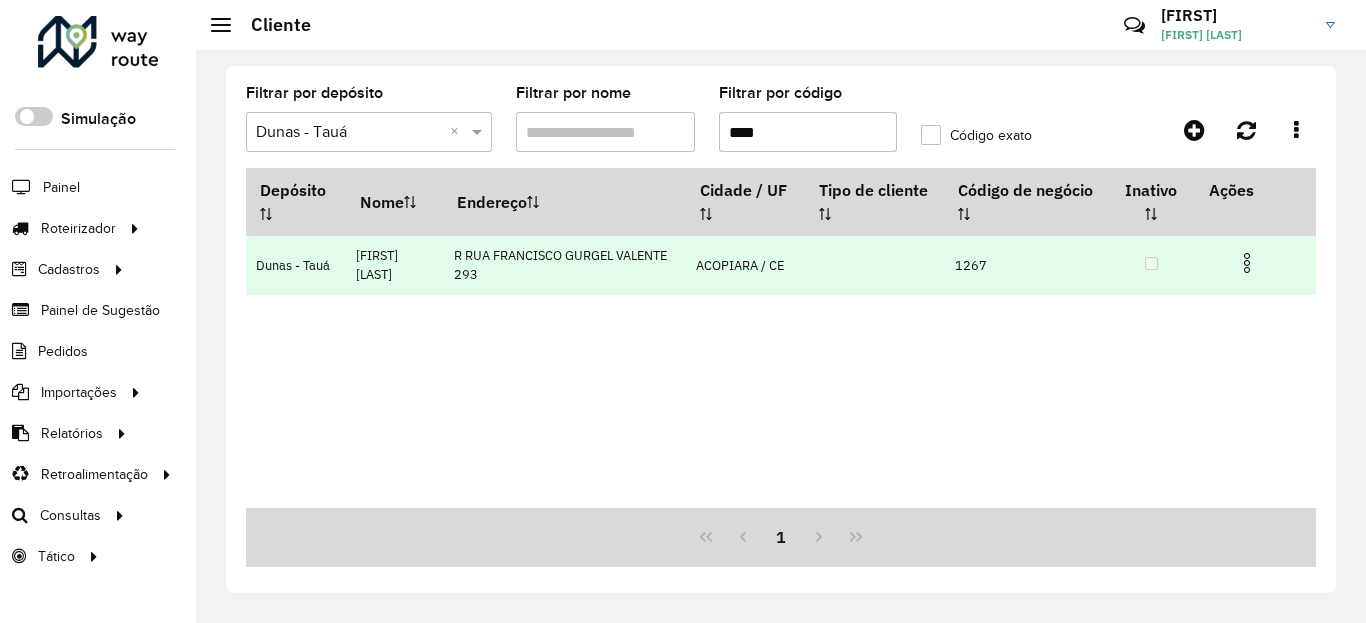 click at bounding box center [1247, 263] 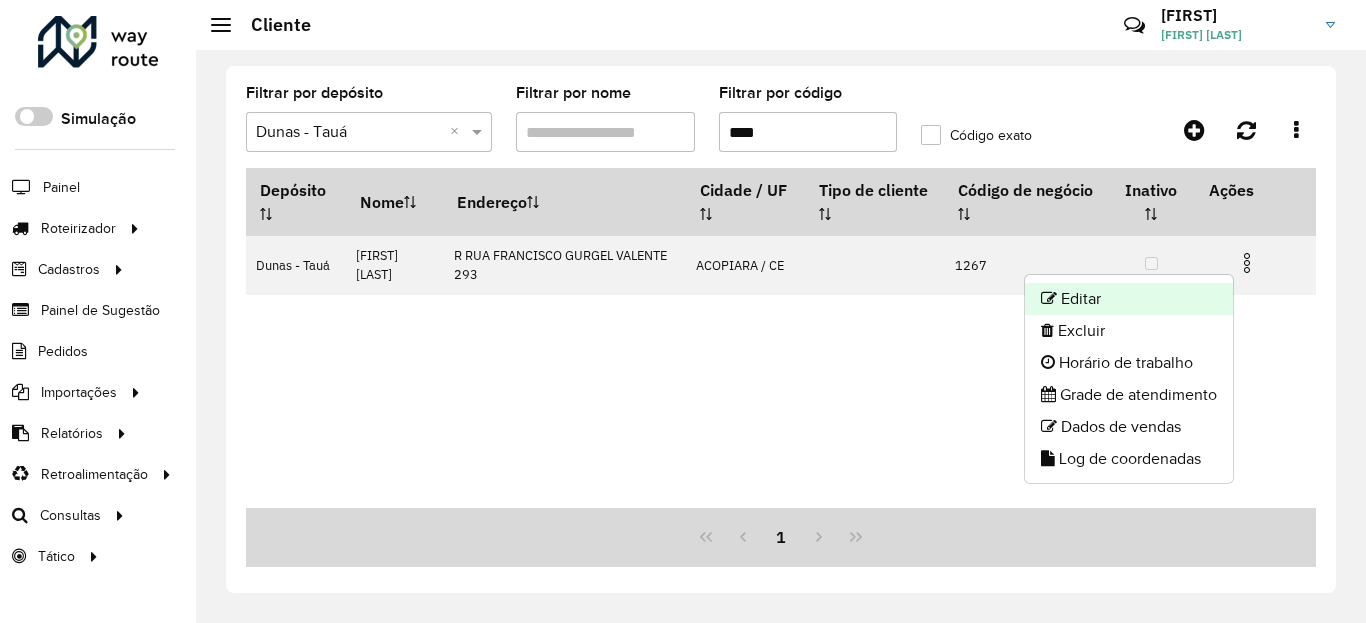 click on "Editar" 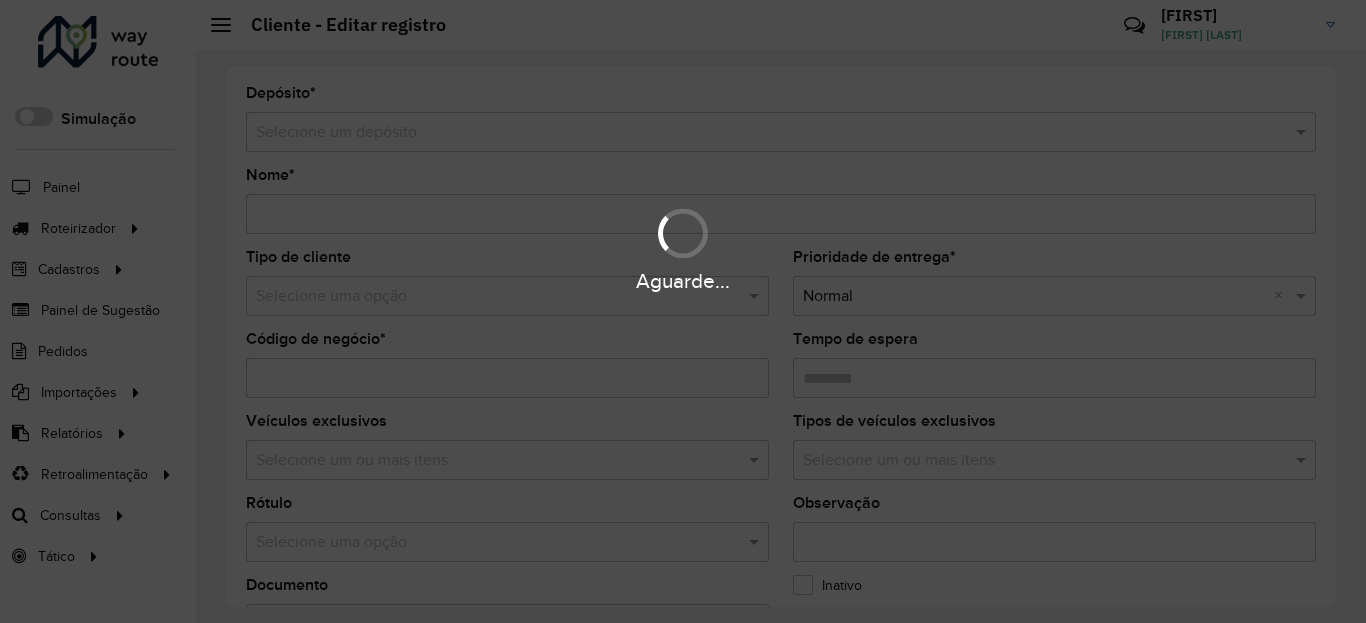 type on "**********" 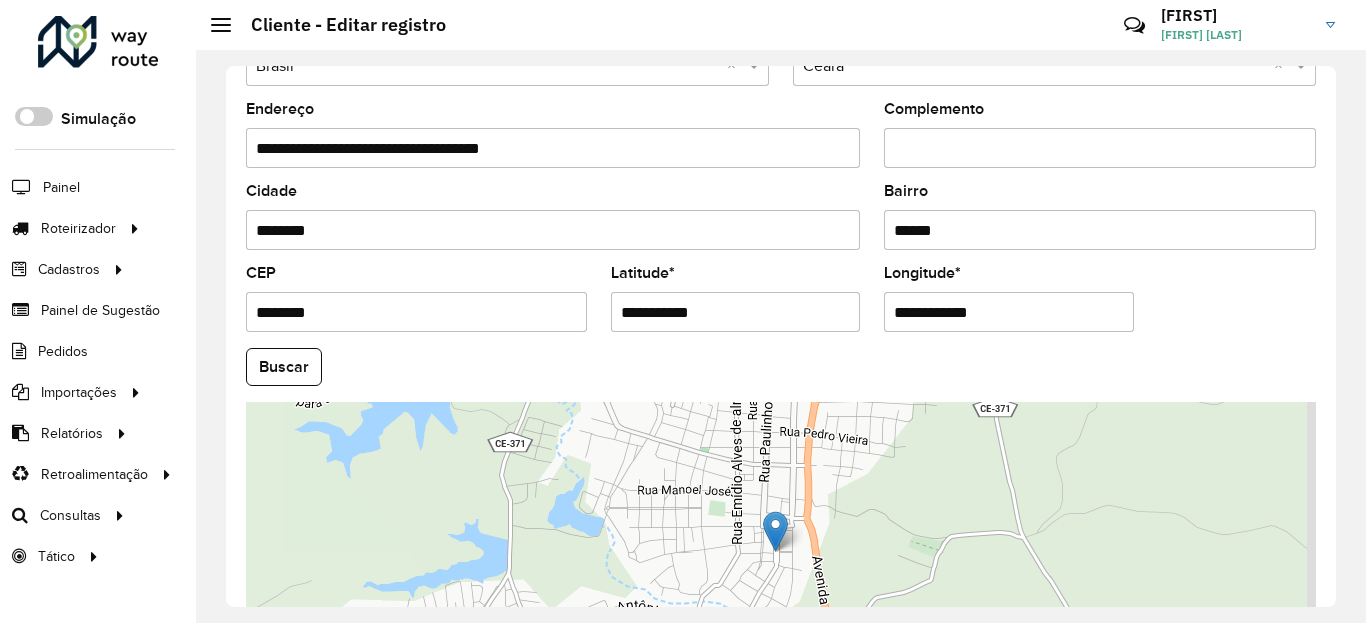 scroll, scrollTop: 720, scrollLeft: 0, axis: vertical 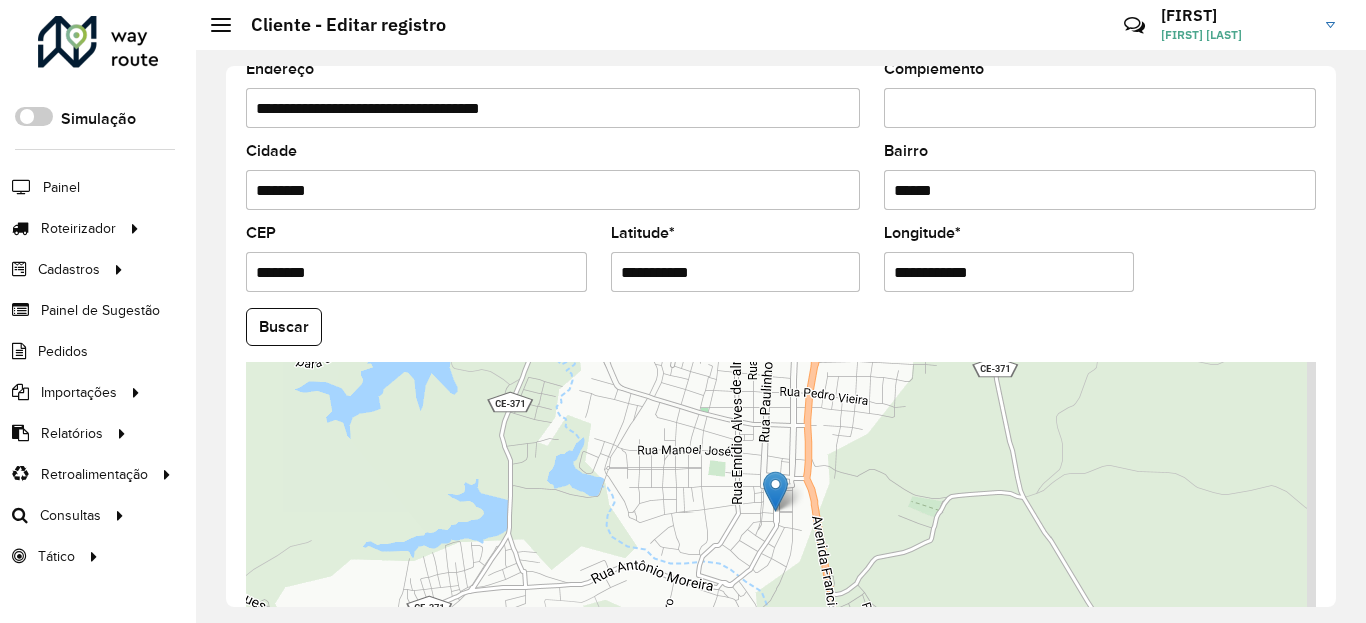 click on "**********" at bounding box center (736, 272) 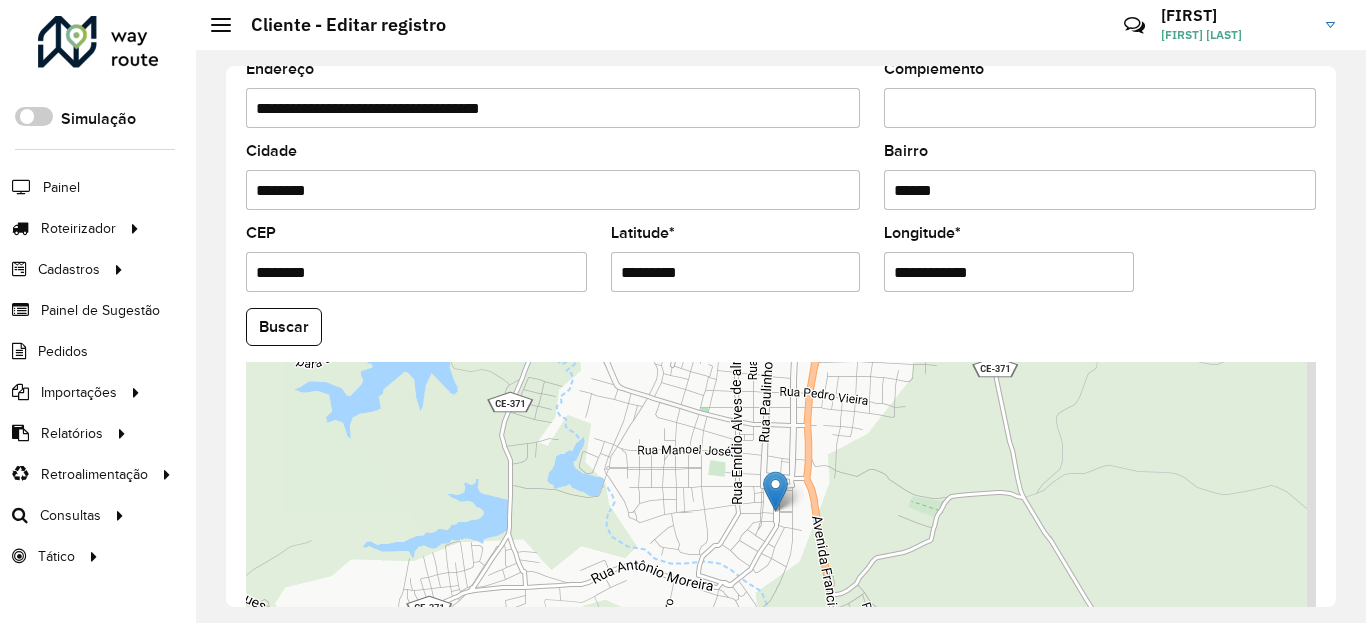 type on "*********" 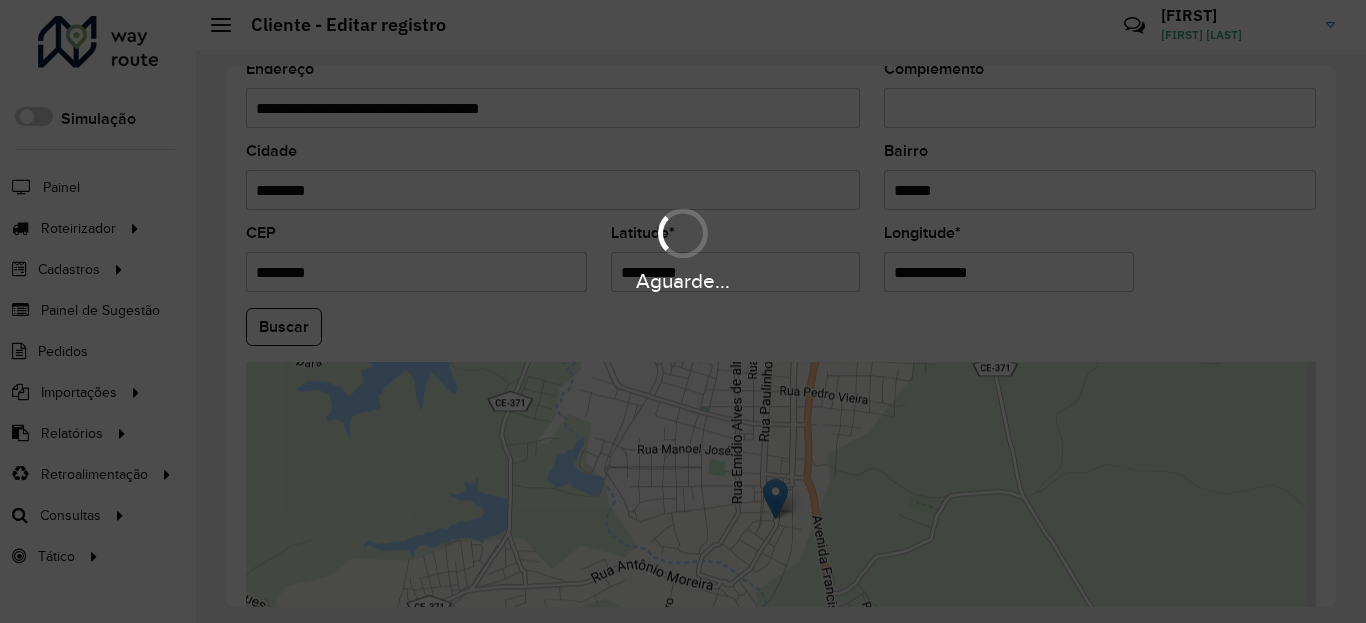 click on "Aguarde...  Pop-up bloqueado!  Seu navegador bloqueou automáticamente a abertura de uma nova janela.   Acesse as configurações e adicione o endereço do sistema a lista de permissão.   Fechar  Roteirizador AmbevTech Simulação Painel Roteirizador Entregas Vendas Cadastros Checkpoint Classificações de venda Cliente Condição de pagamento Consulta de setores Depósito Disponibilidade de veículos Fator tipo de produto Gabarito planner Grupo Rota Fator Tipo Produto Grupo de Depósito Grupo de rotas exclusiva Grupo de setores Jornada Jornada RN Layout integração Modelo Motorista Multi Depósito Painel de sugestão Parada Pedágio Perfil de Vendedor Ponto de apoio Ponto de apoio FAD Prioridade pedido Produto Restrição de Atendimento Planner Rodízio de placa Rota exclusiva FAD Rótulo Setor Setor Planner Tempo de parada de refeição Tipo de cliente Tipo de veículo Tipo de veículo RN Transportadora Usuário Vendedor Veículo Painel de Sugestão Pedidos Importações Classificação e volume de venda" at bounding box center [683, 311] 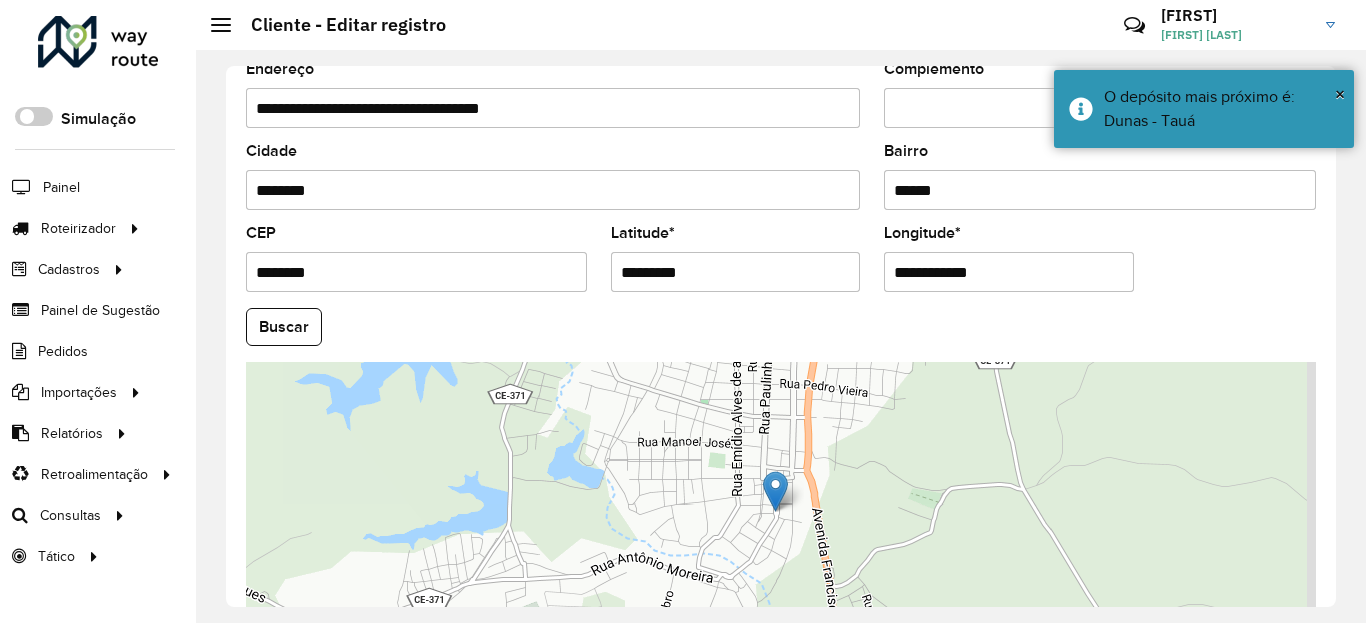 click on "**********" at bounding box center [1009, 272] 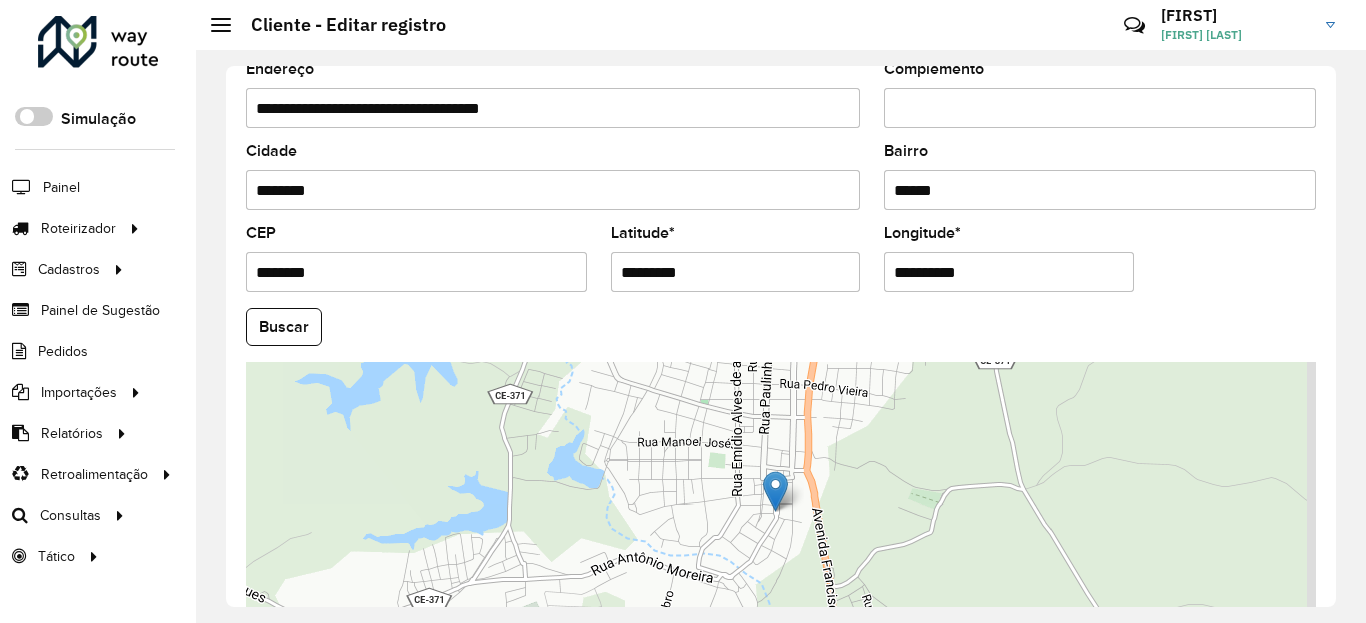 type on "**********" 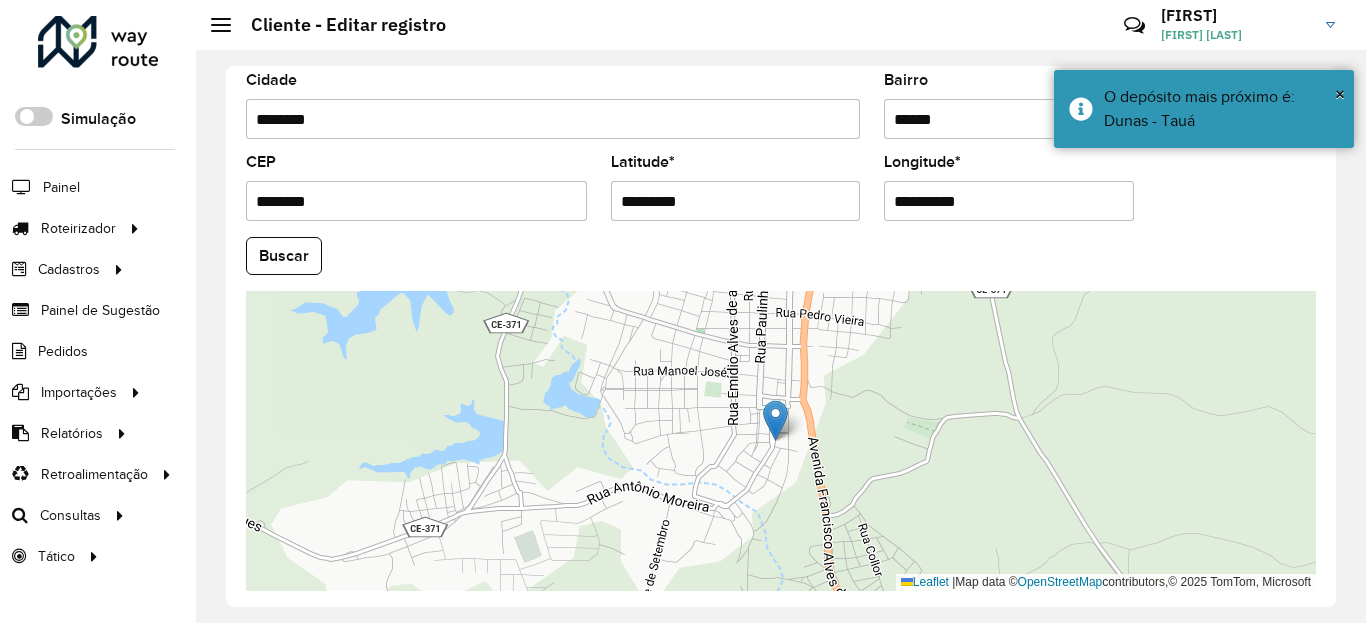 scroll, scrollTop: 865, scrollLeft: 0, axis: vertical 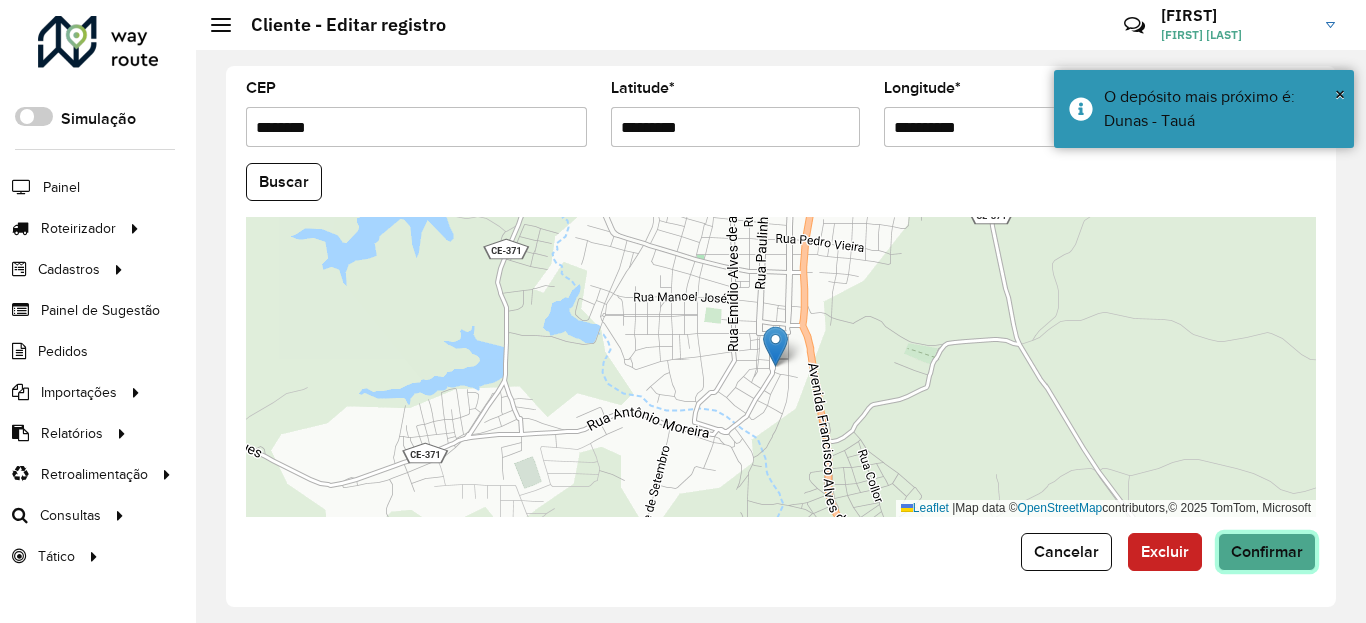 click on "Confirmar" 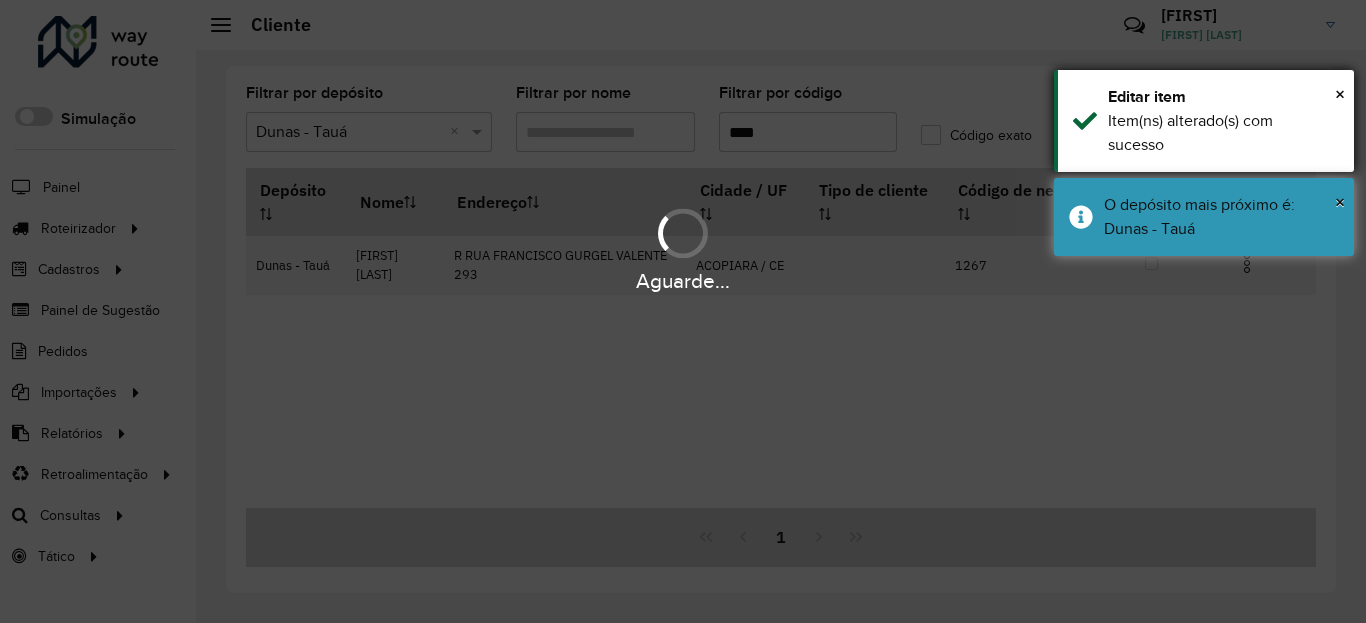 click on "O depósito mais próximo é: Dunas - Tauá" at bounding box center [1221, 217] 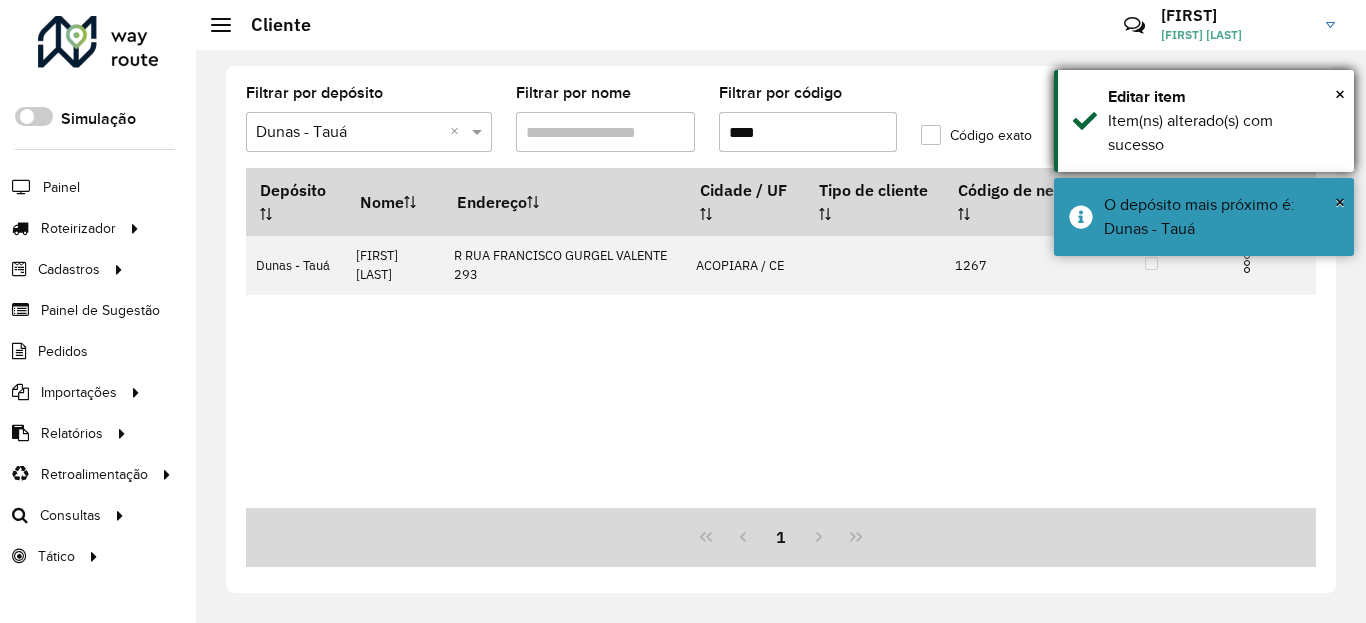 click on "Item(ns) alterado(s) com sucesso" at bounding box center (1223, 133) 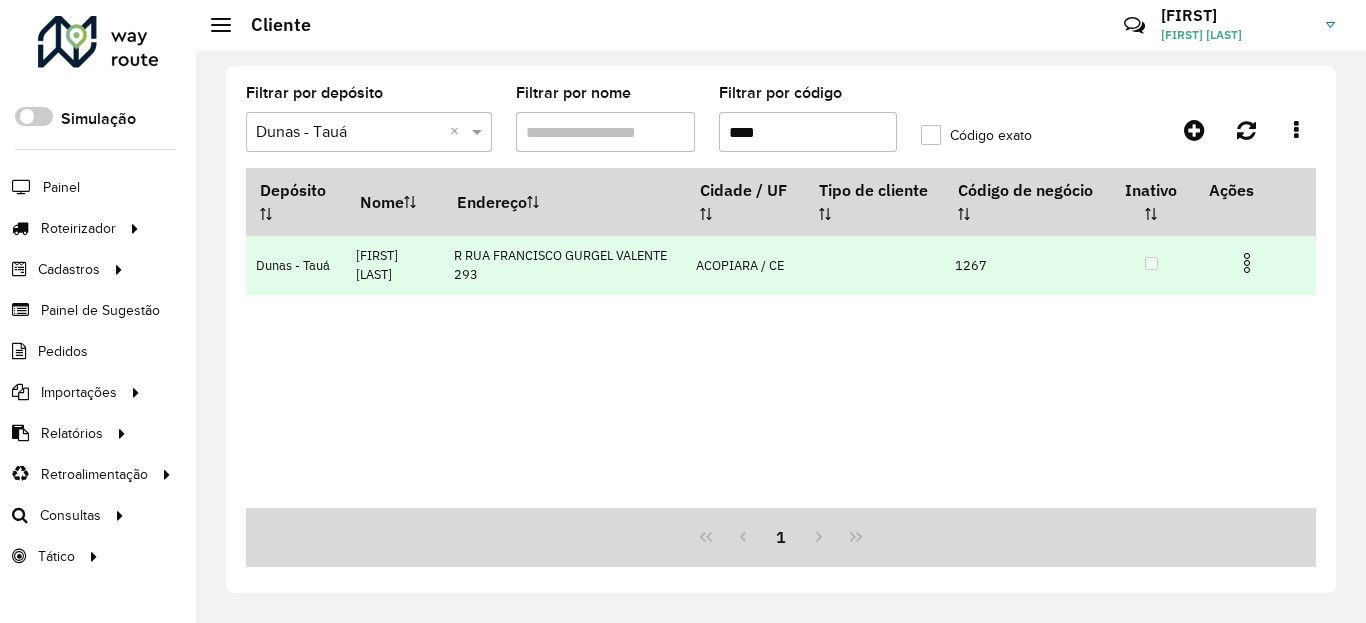 drag, startPoint x: 1256, startPoint y: 268, endPoint x: 1243, endPoint y: 287, distance: 23.021729 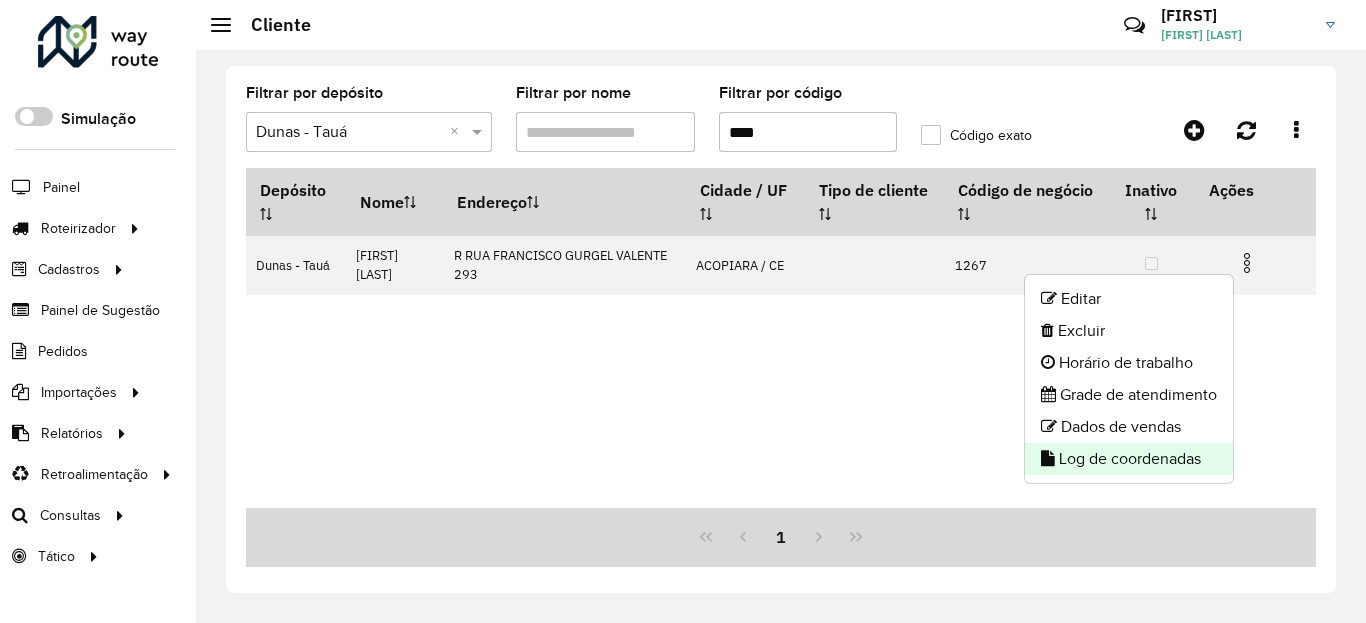 click on "Log de coordenadas" 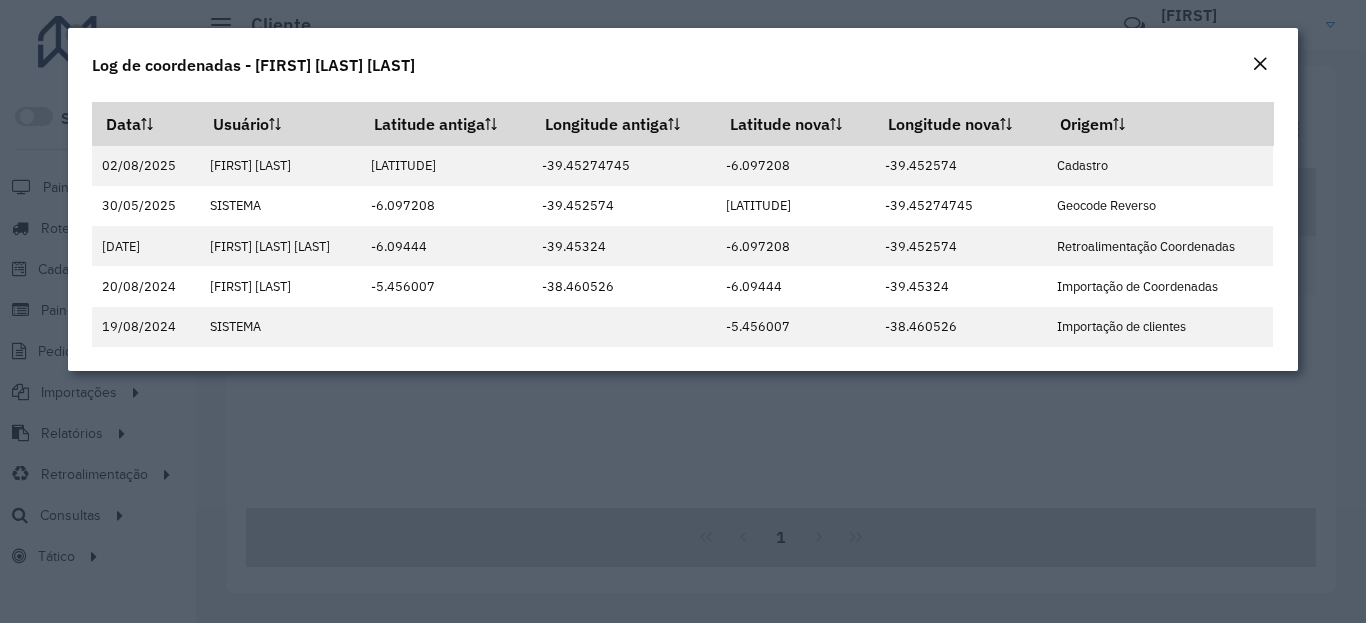 click 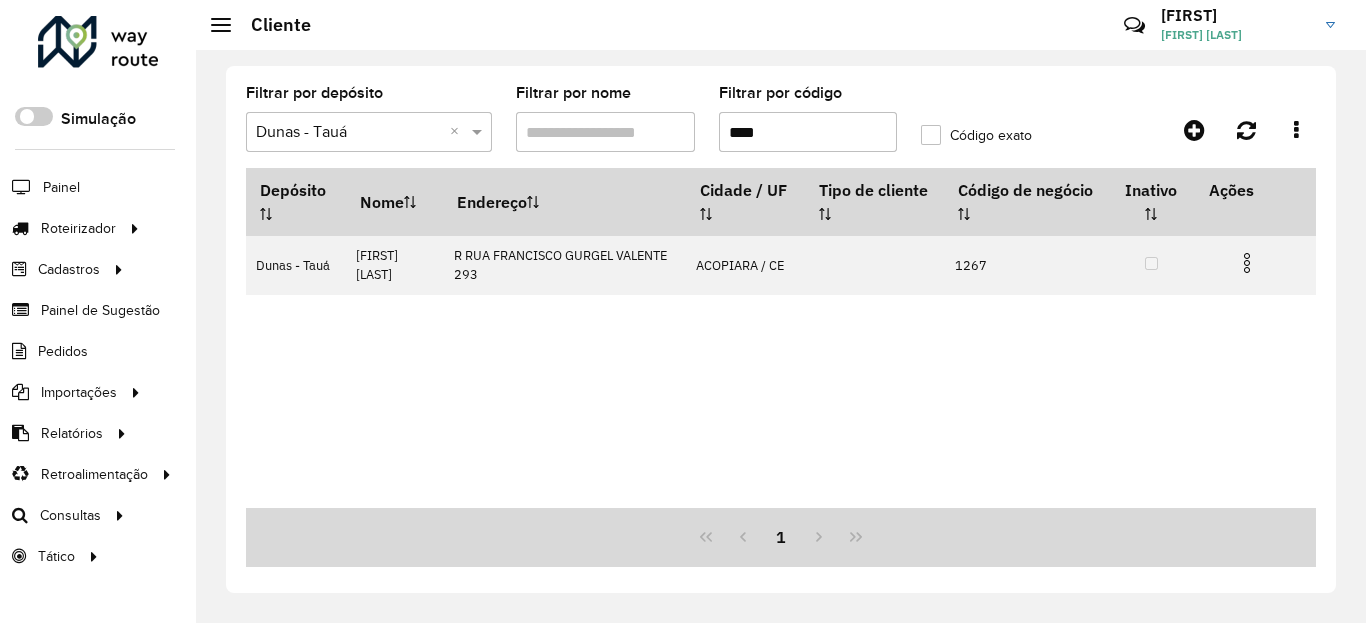 click on "****" at bounding box center [808, 132] 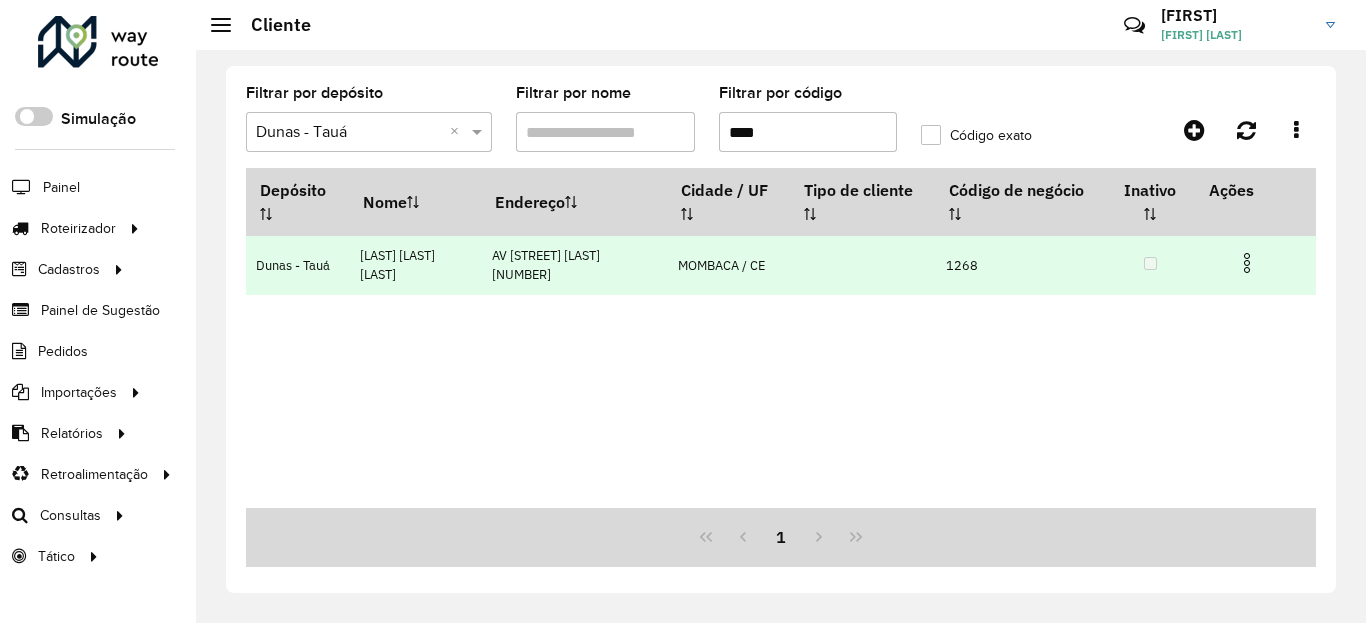 click at bounding box center [1247, 263] 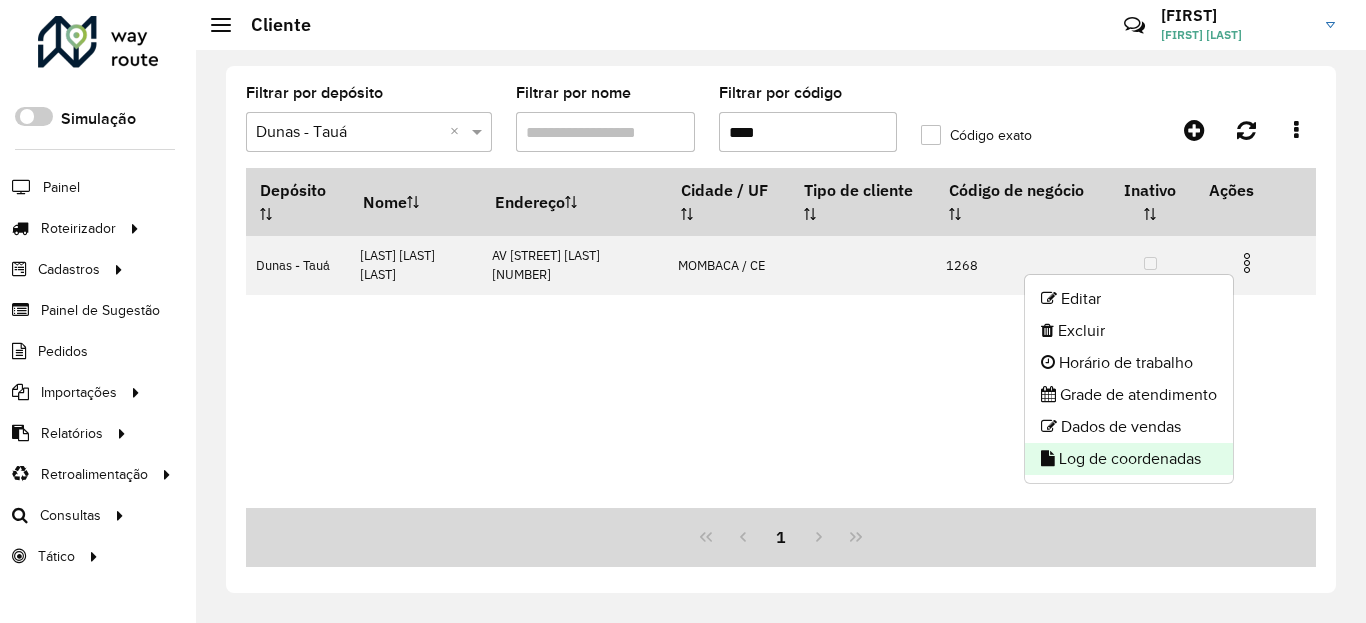 click on "Log de coordenadas" 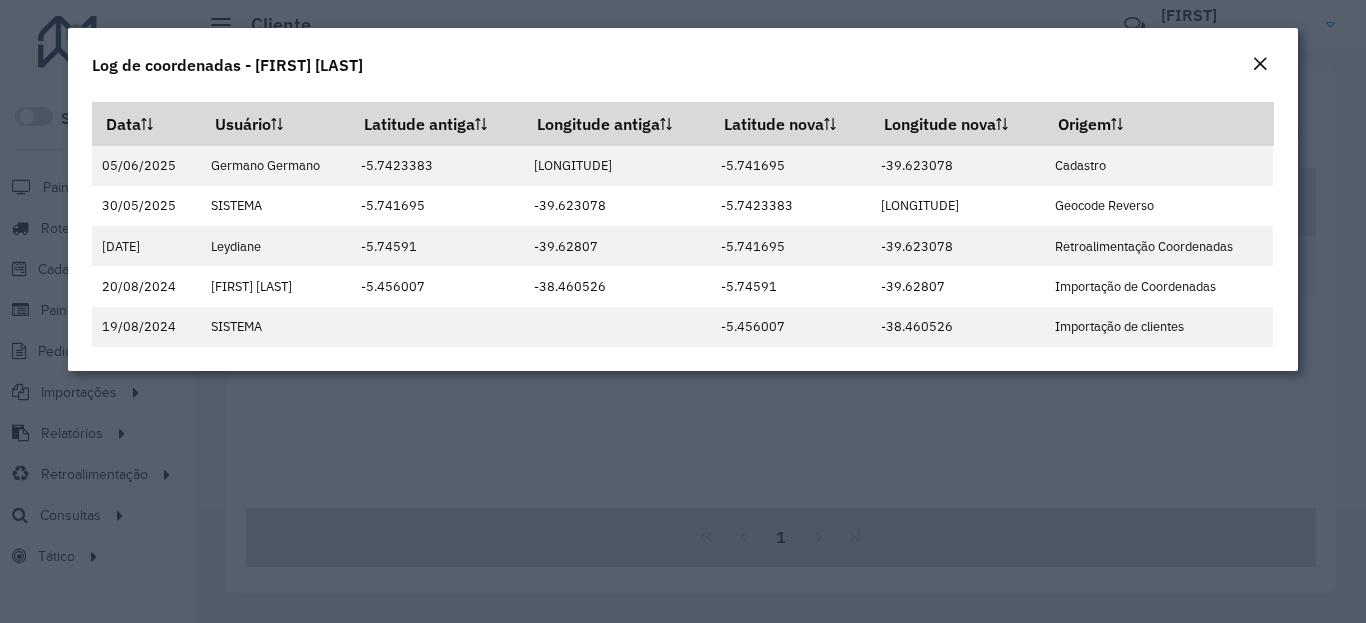 click 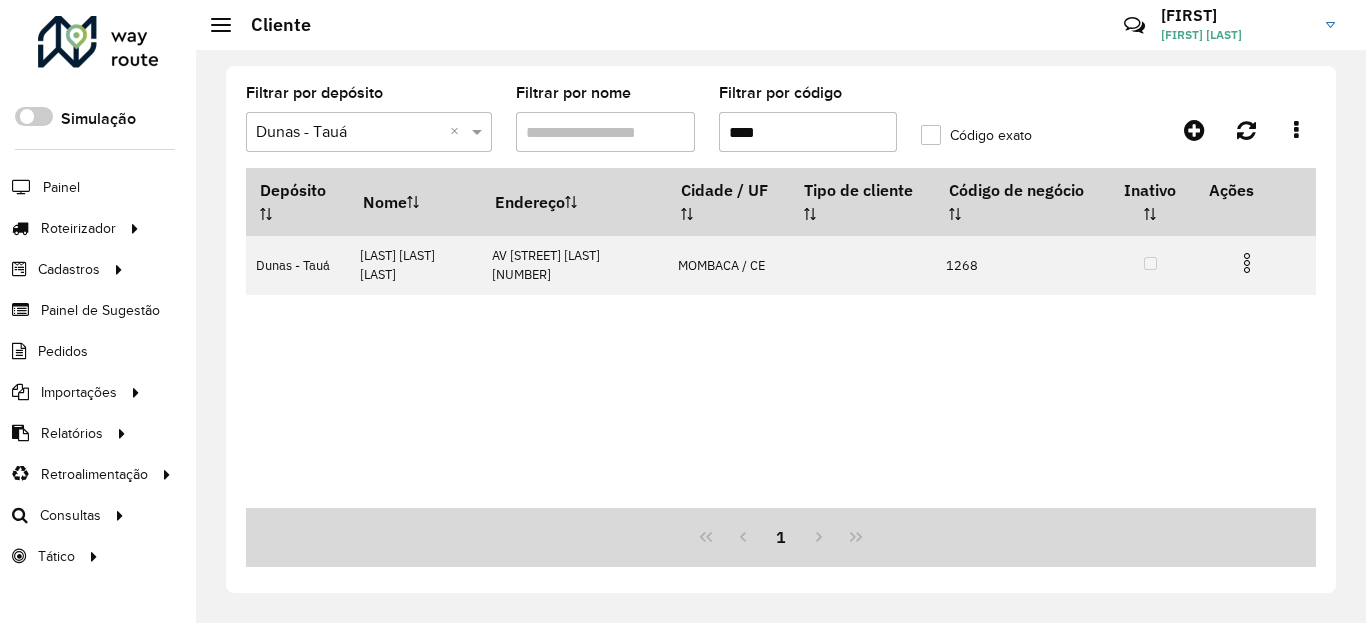 click on "****" at bounding box center (808, 132) 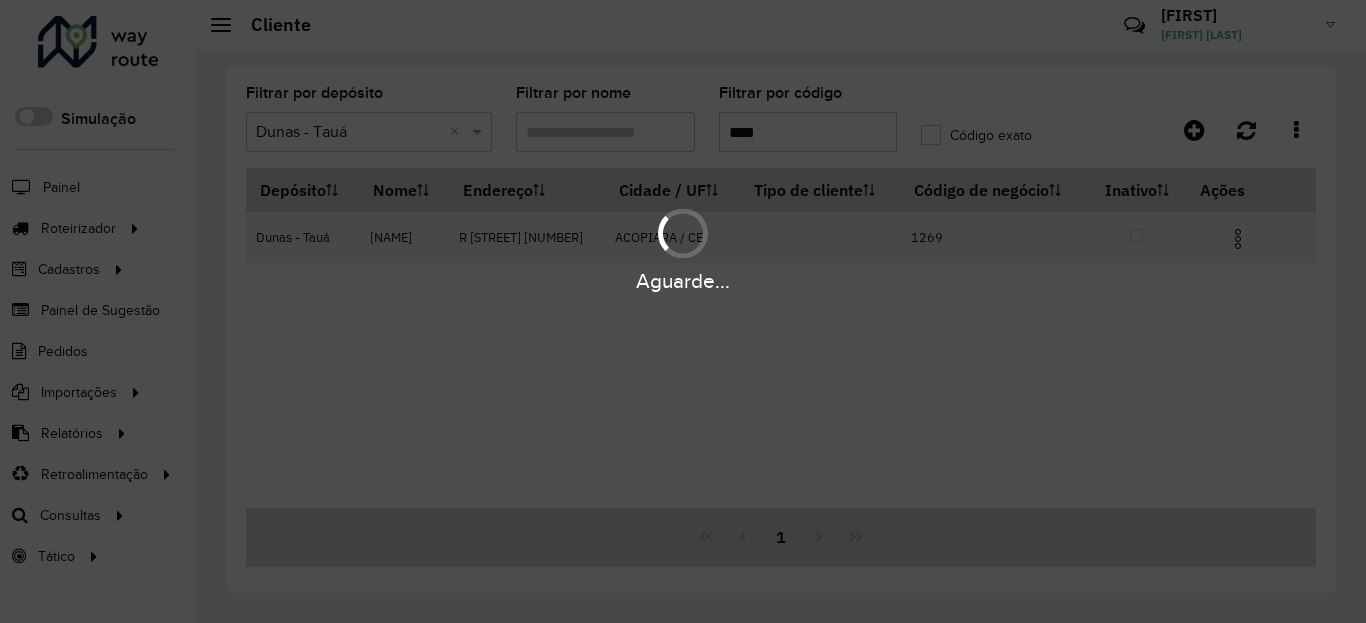 click at bounding box center [1246, 237] 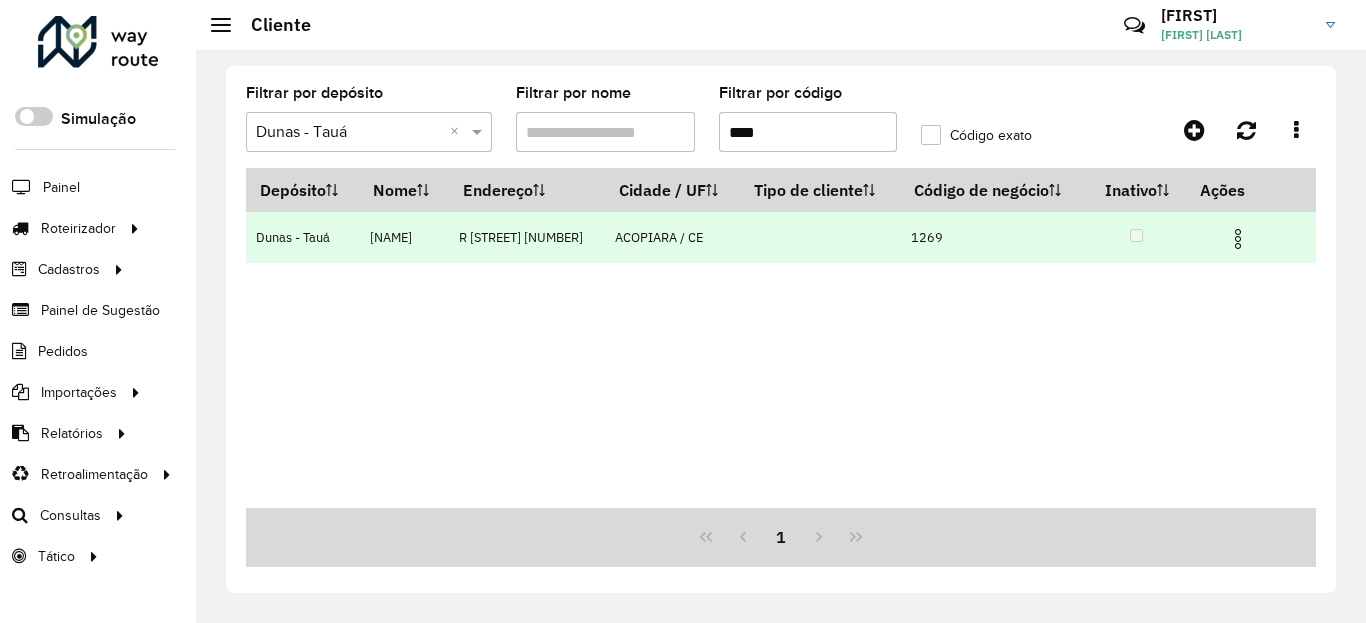 click at bounding box center (1238, 239) 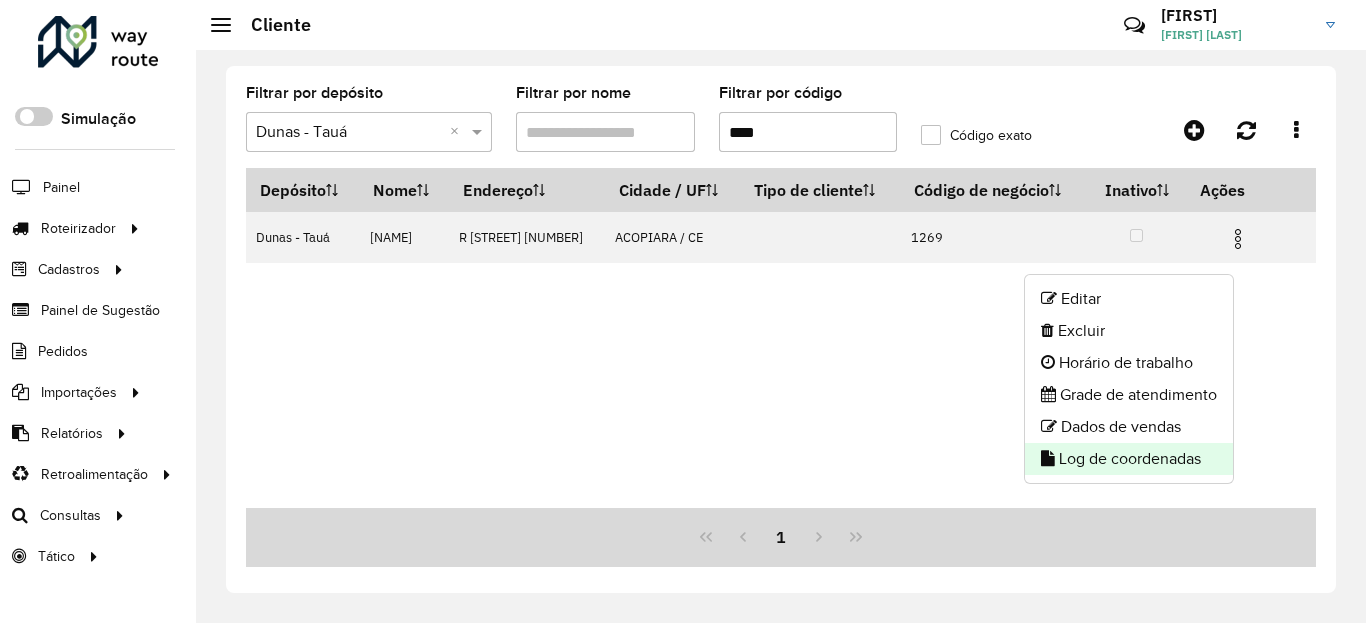 click on "Log de coordenadas" 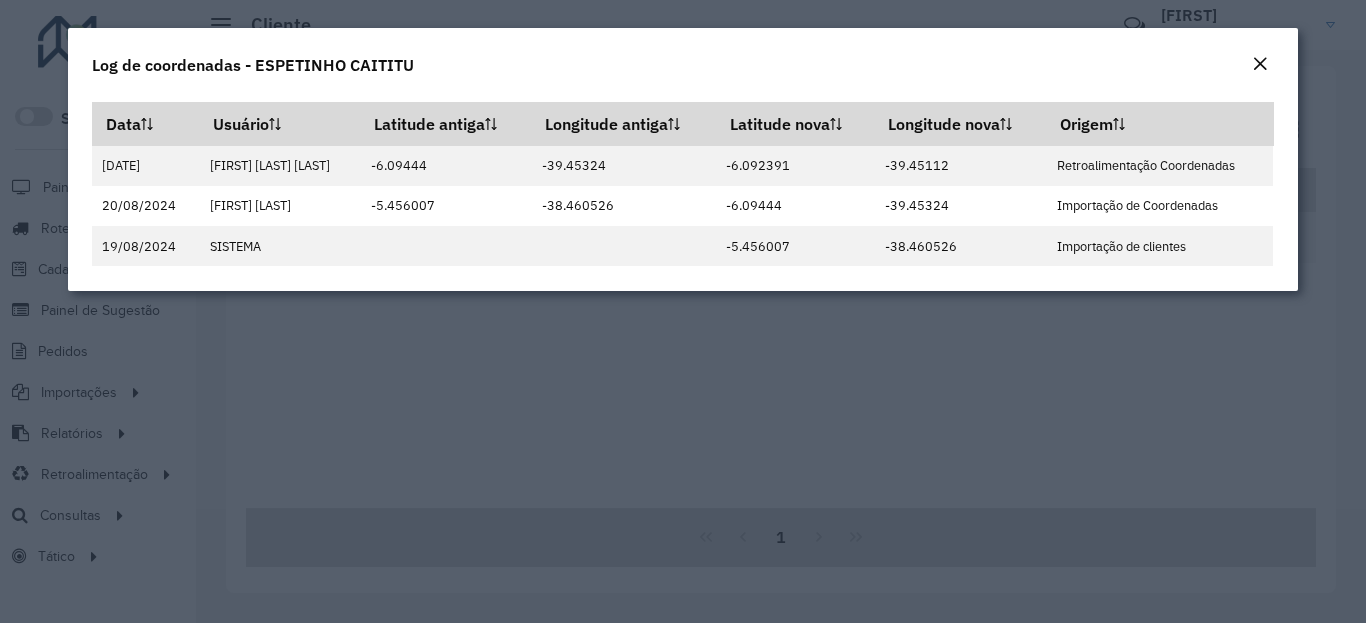 click 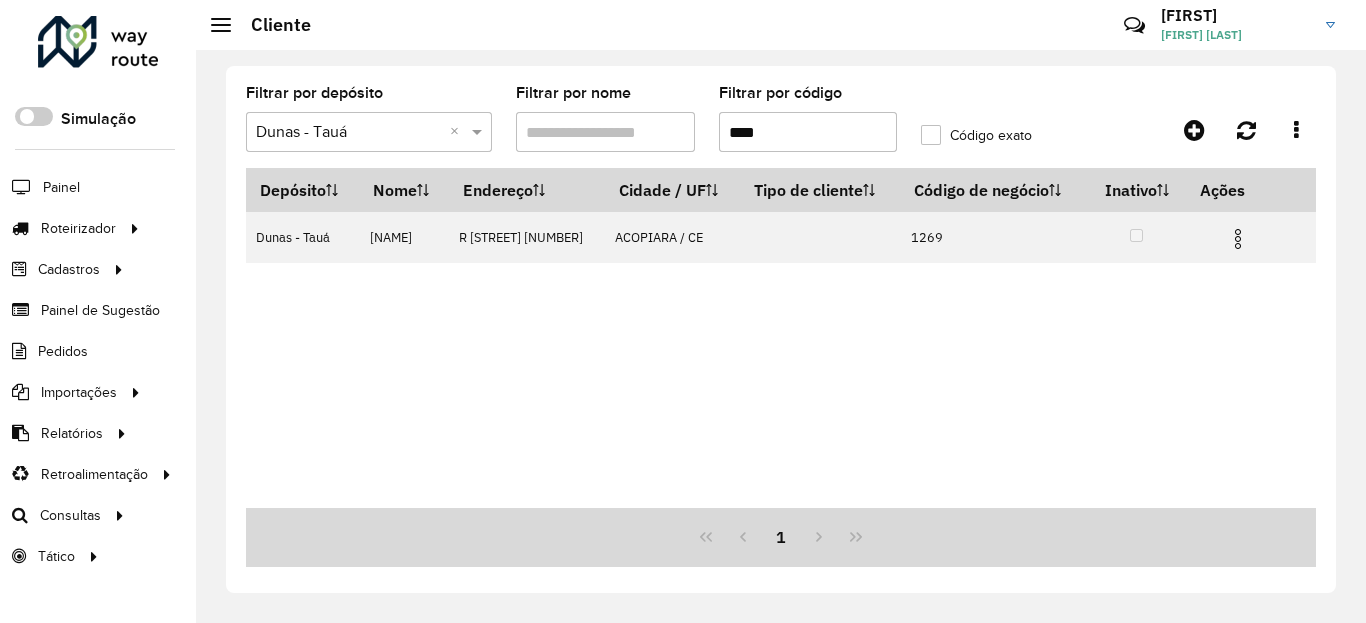 click on "****" at bounding box center (808, 132) 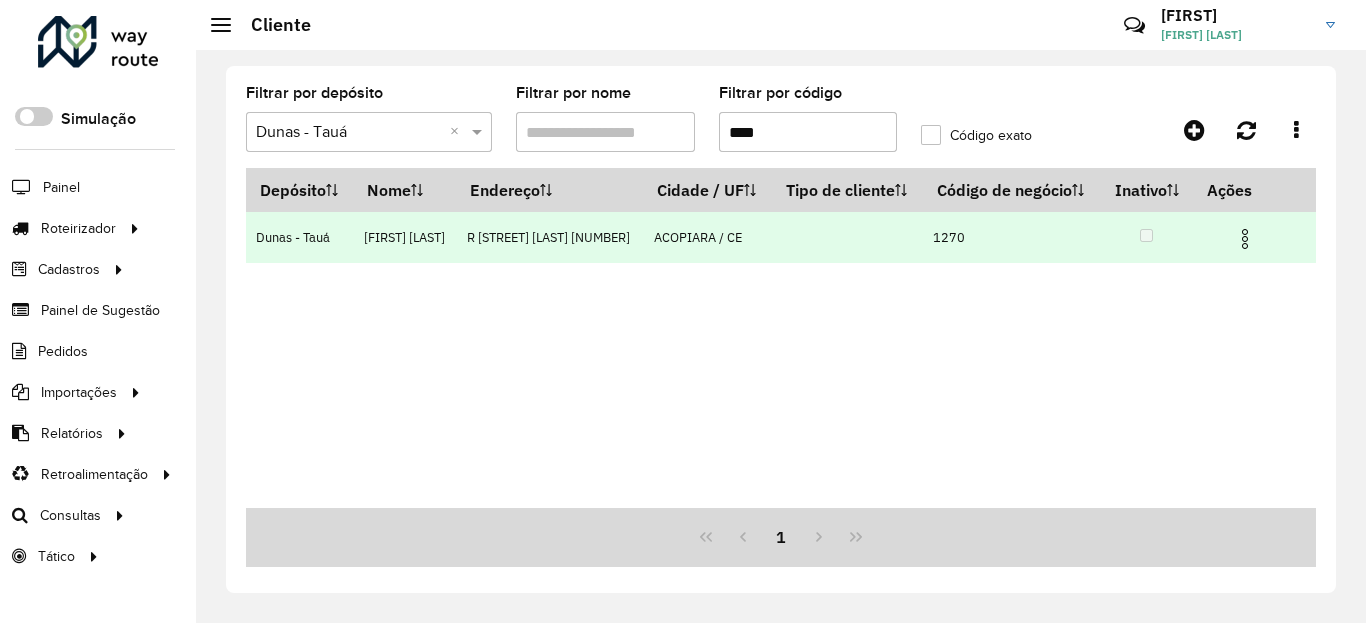 click at bounding box center [1245, 239] 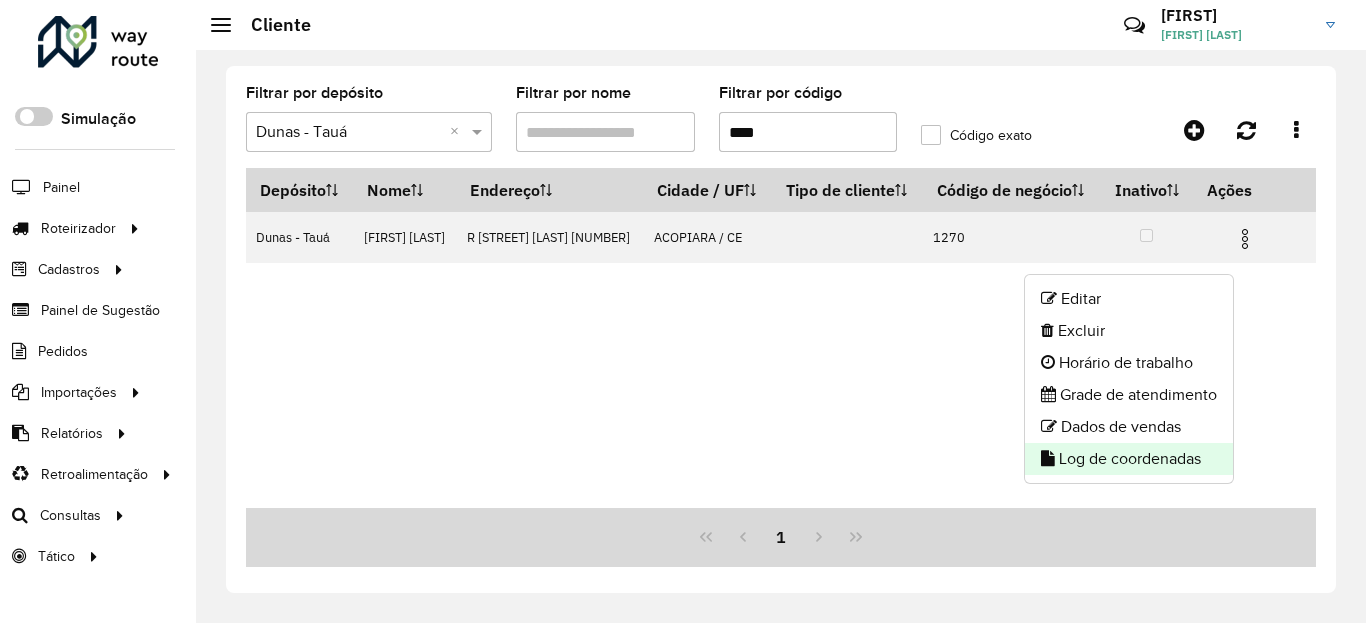 click on "Log de coordenadas" 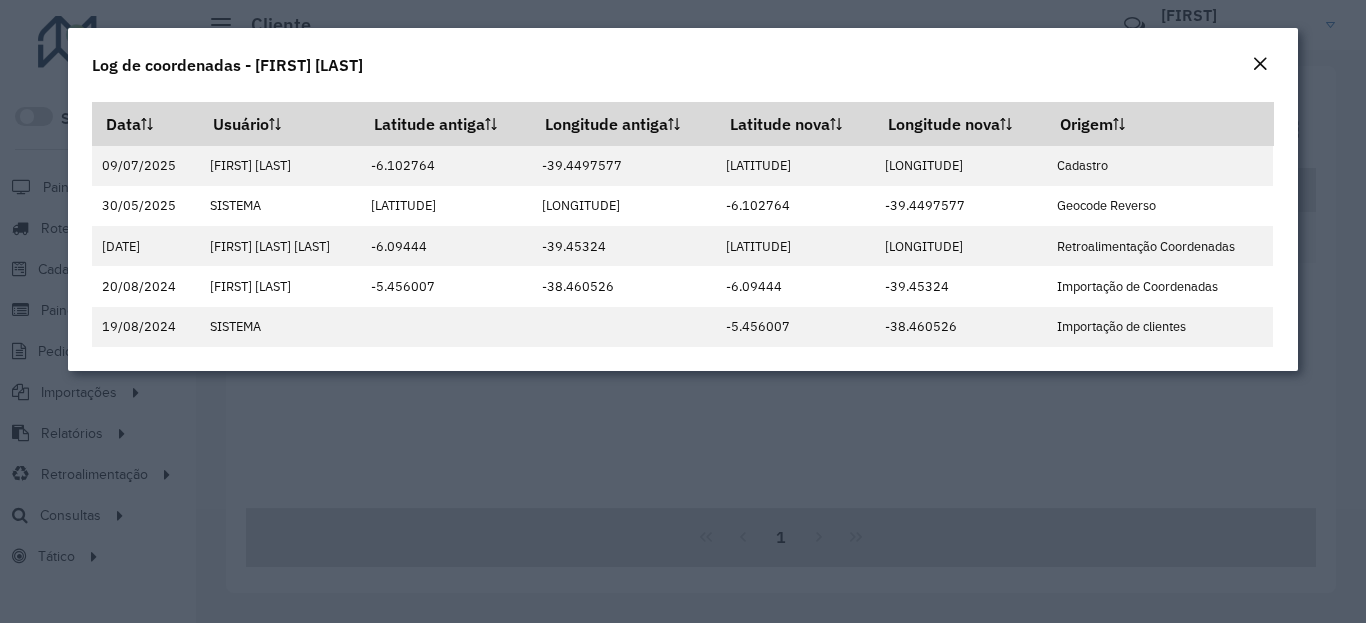 click 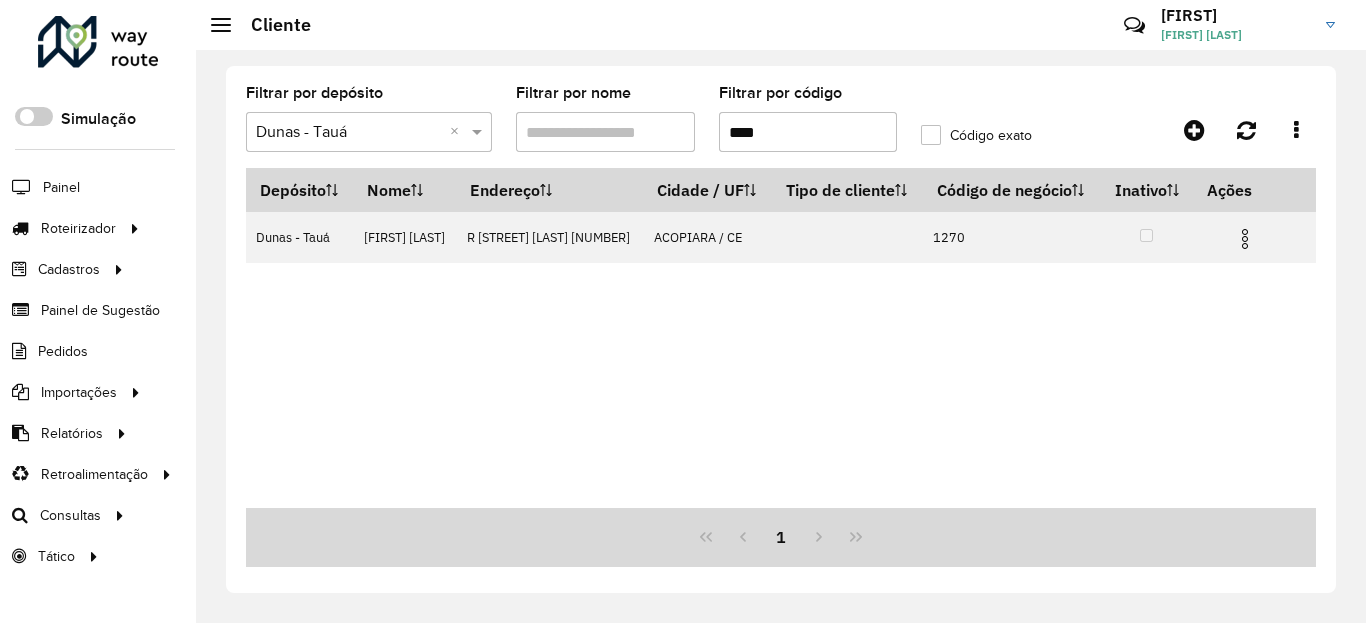 click on "****" at bounding box center [808, 132] 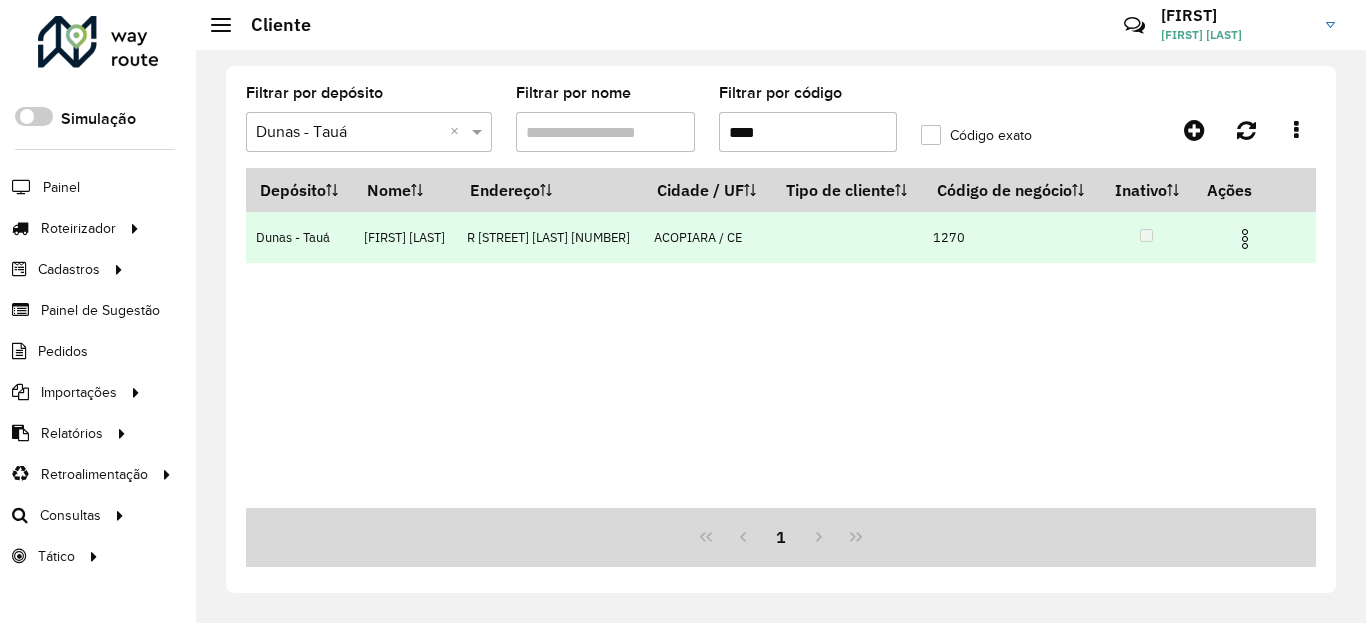 drag, startPoint x: 1246, startPoint y: 258, endPoint x: 1242, endPoint y: 274, distance: 16.492422 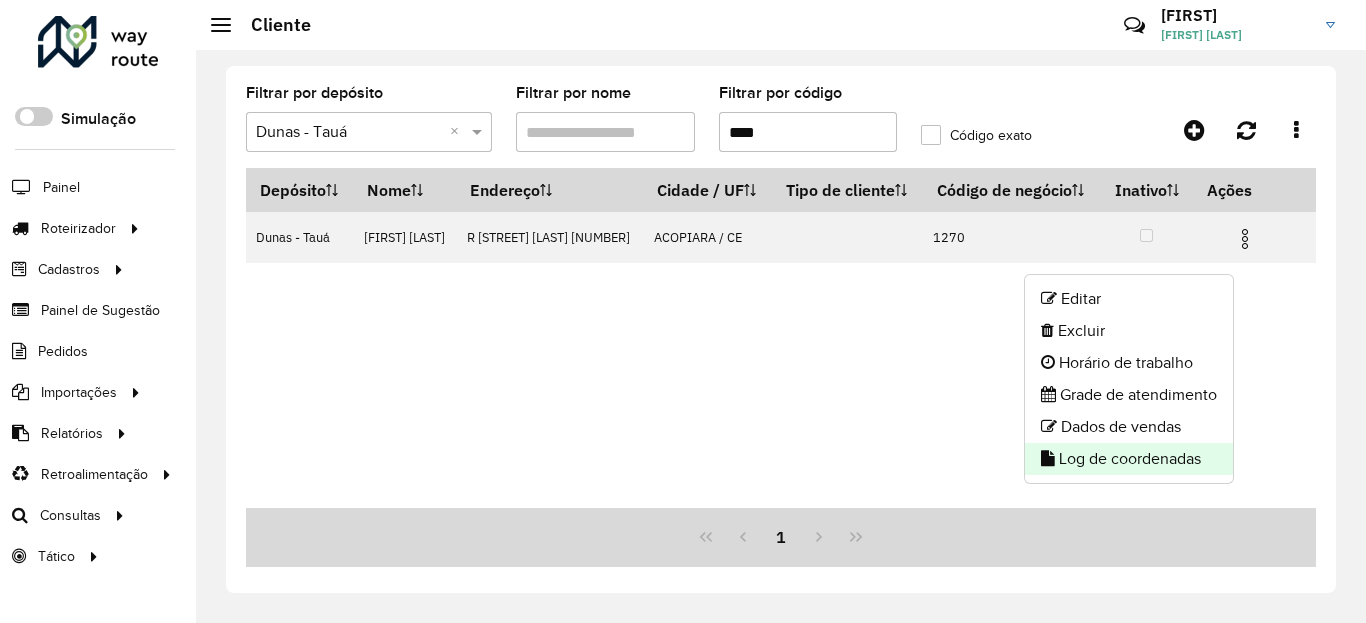 click on "Log de coordenadas" 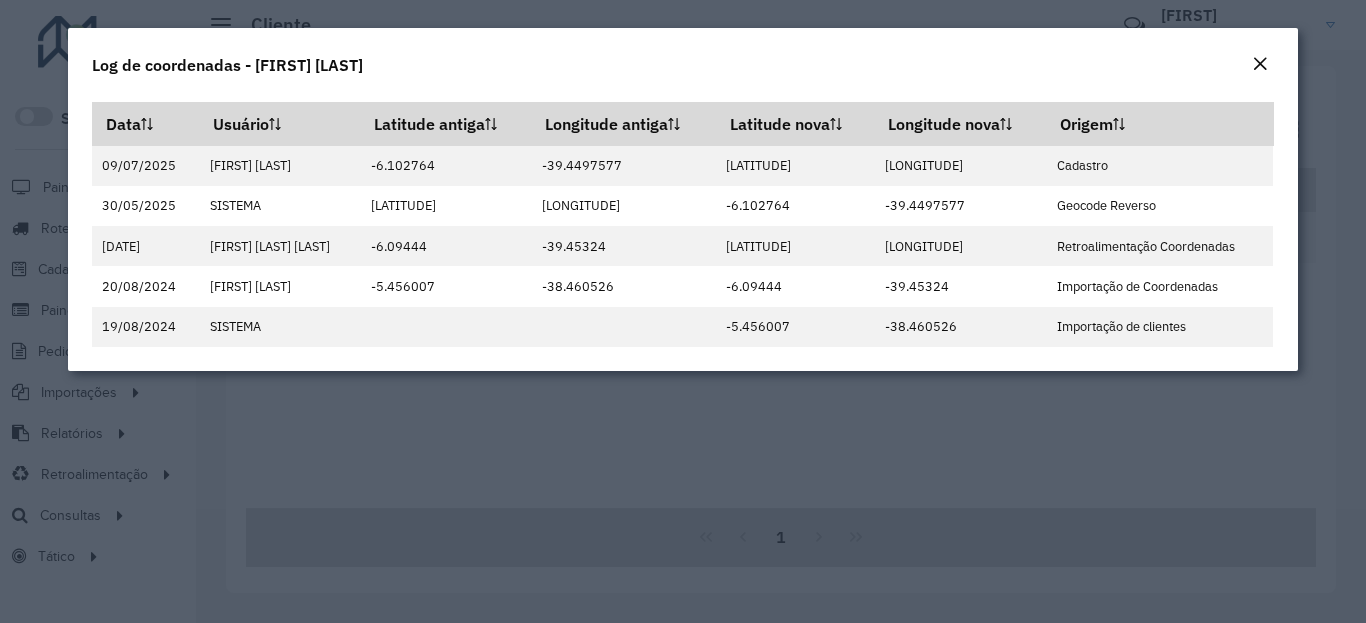click on "Log de coordenadas - CLEIDIVAN CAZUZA MAC" 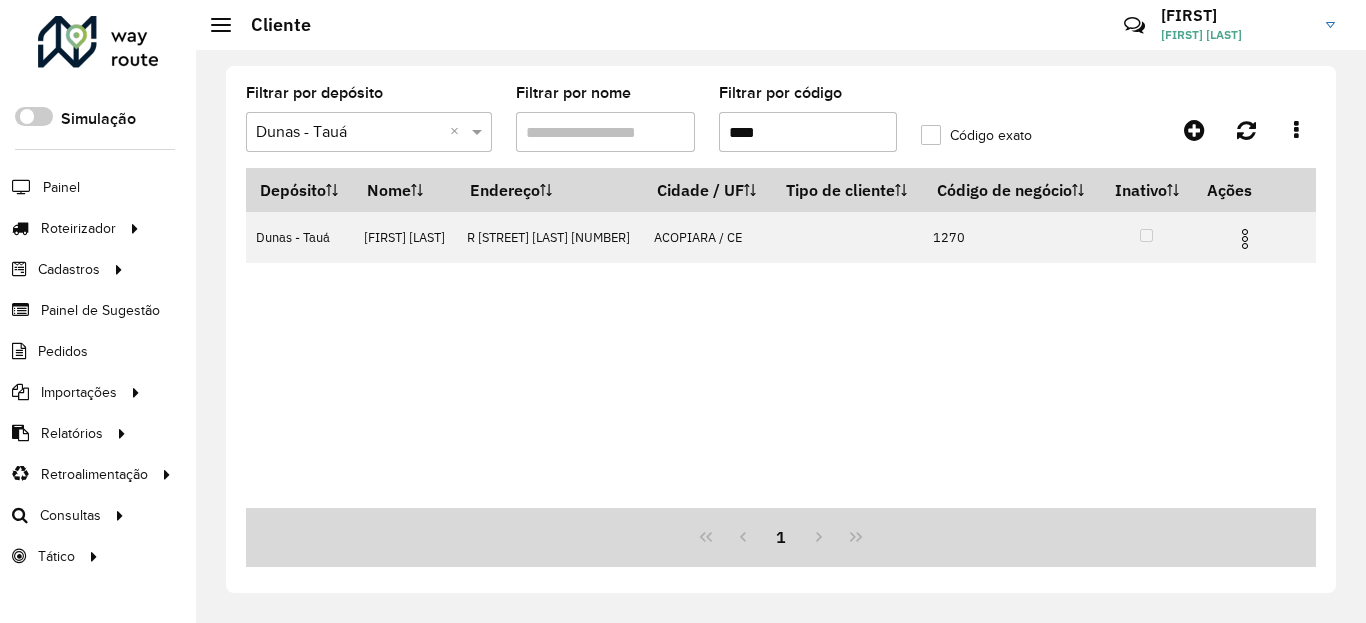 click on "****" at bounding box center (808, 132) 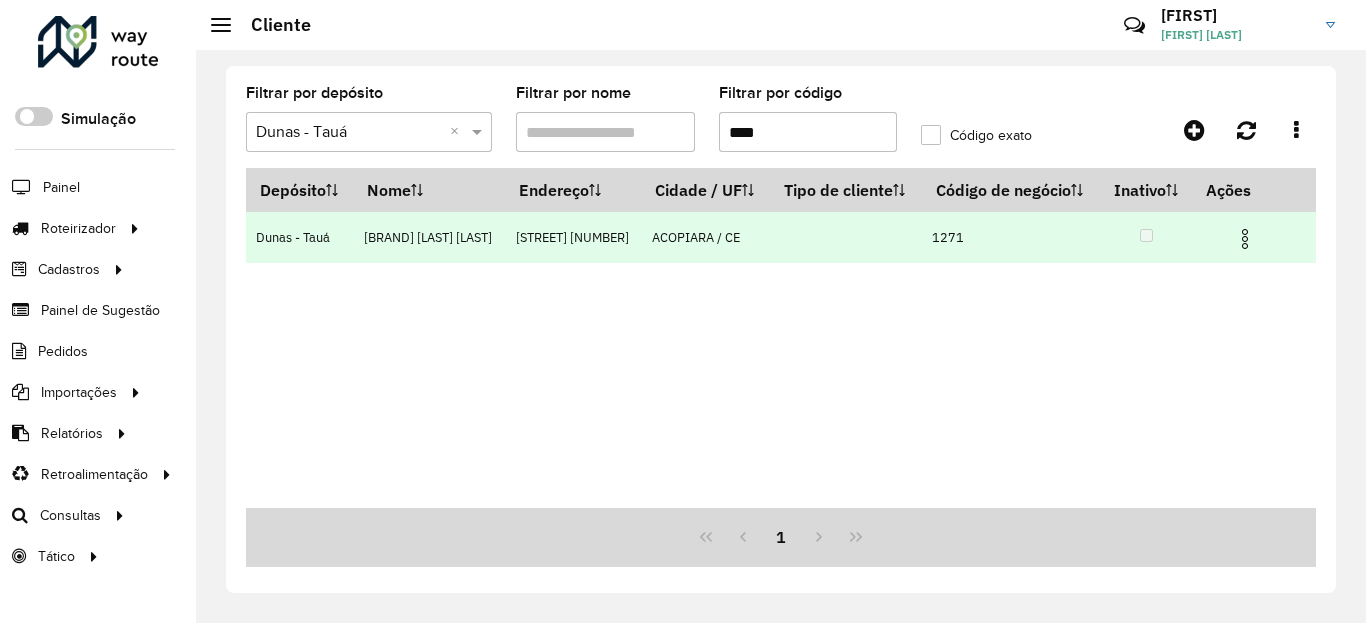 click at bounding box center (1245, 239) 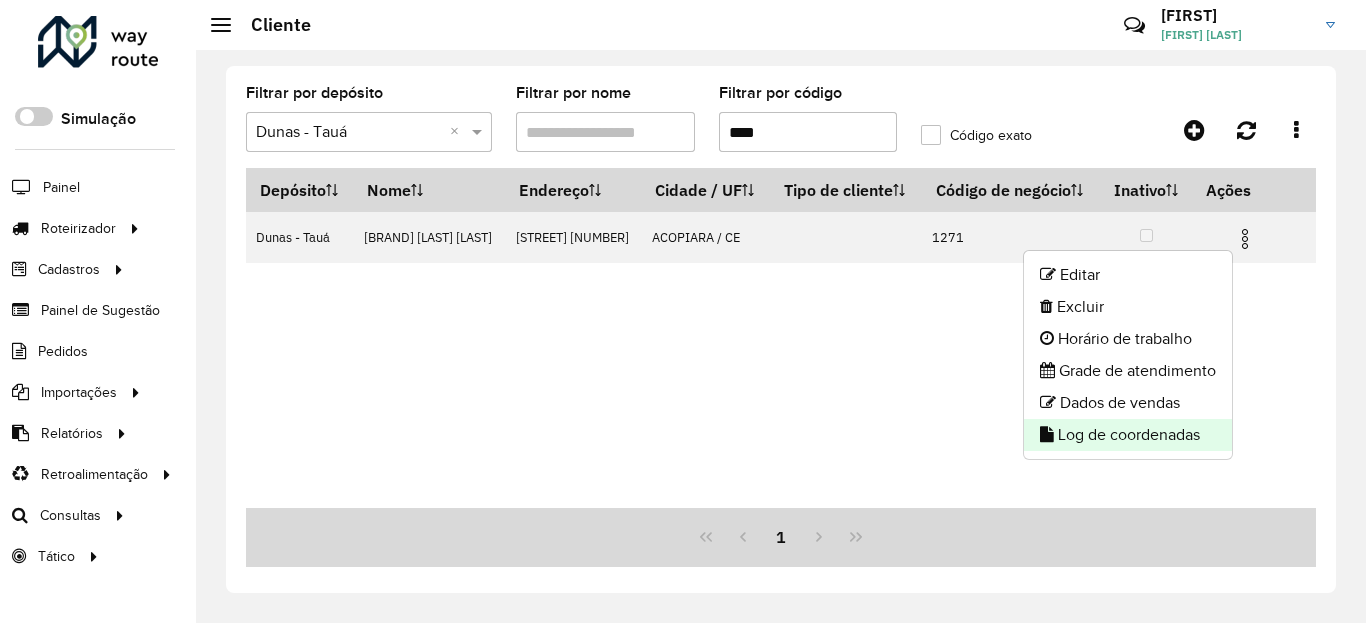 click on "Log de coordenadas" 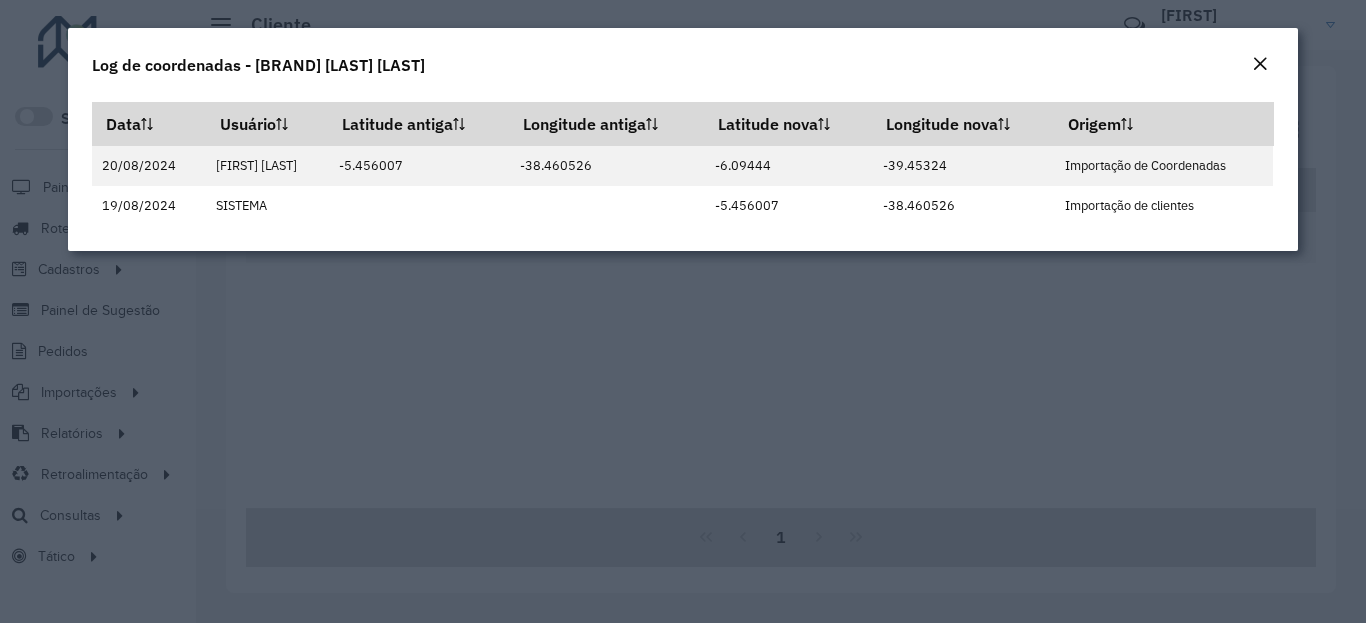 click 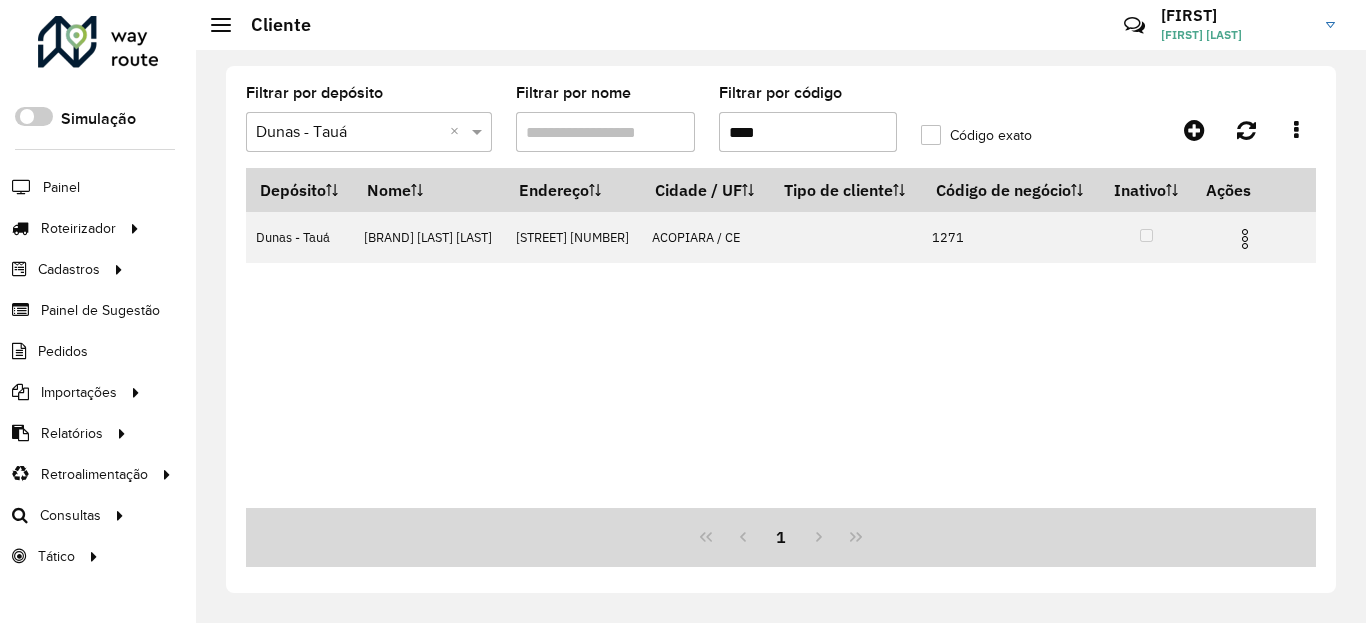 click on "Filtrar por código  ****" 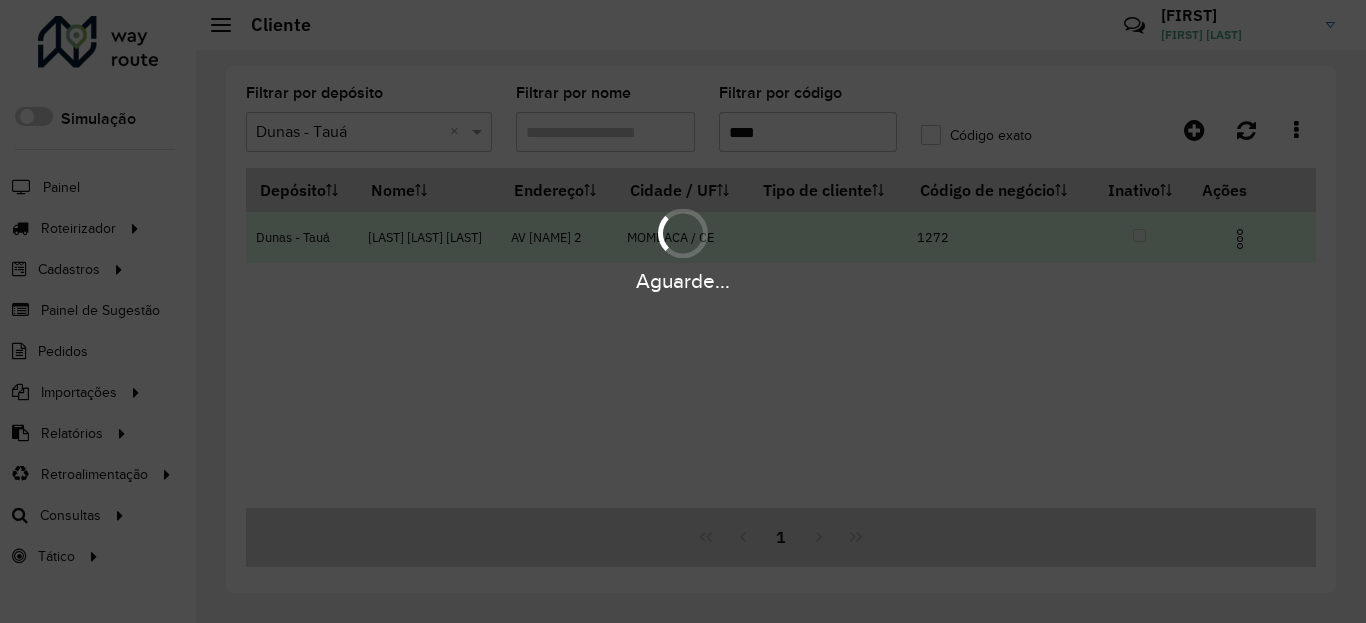 type on "****" 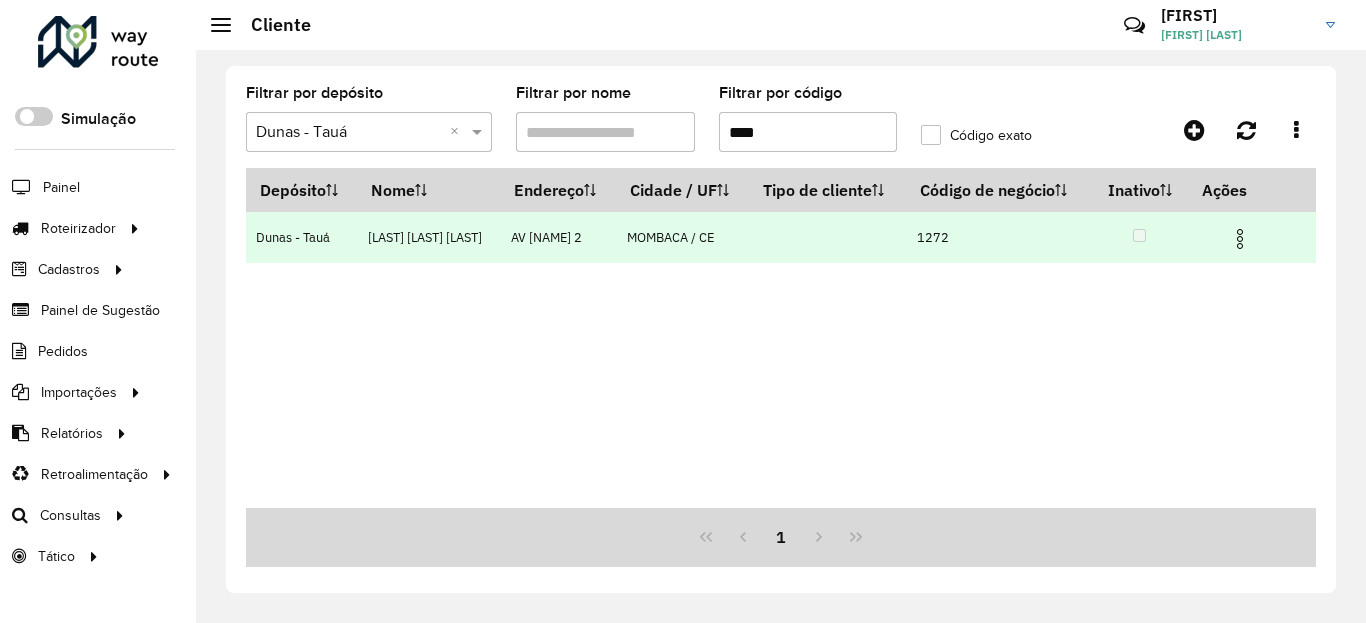 click at bounding box center [1248, 237] 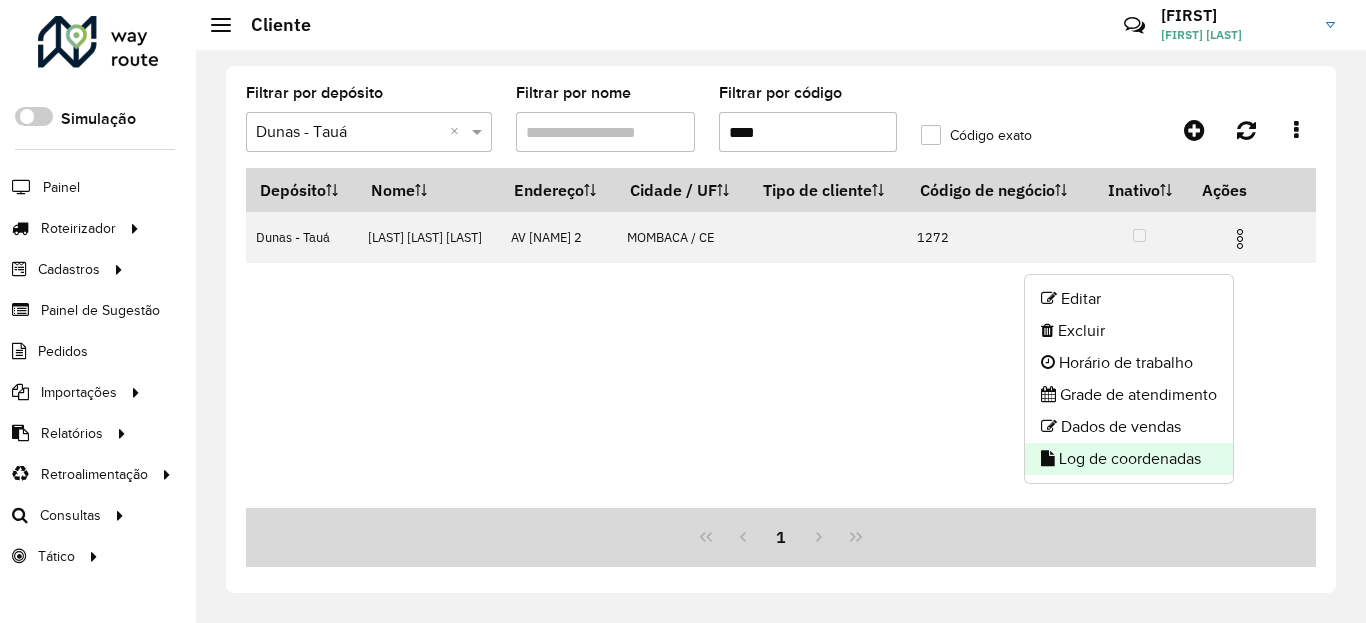 click on "Log de coordenadas" 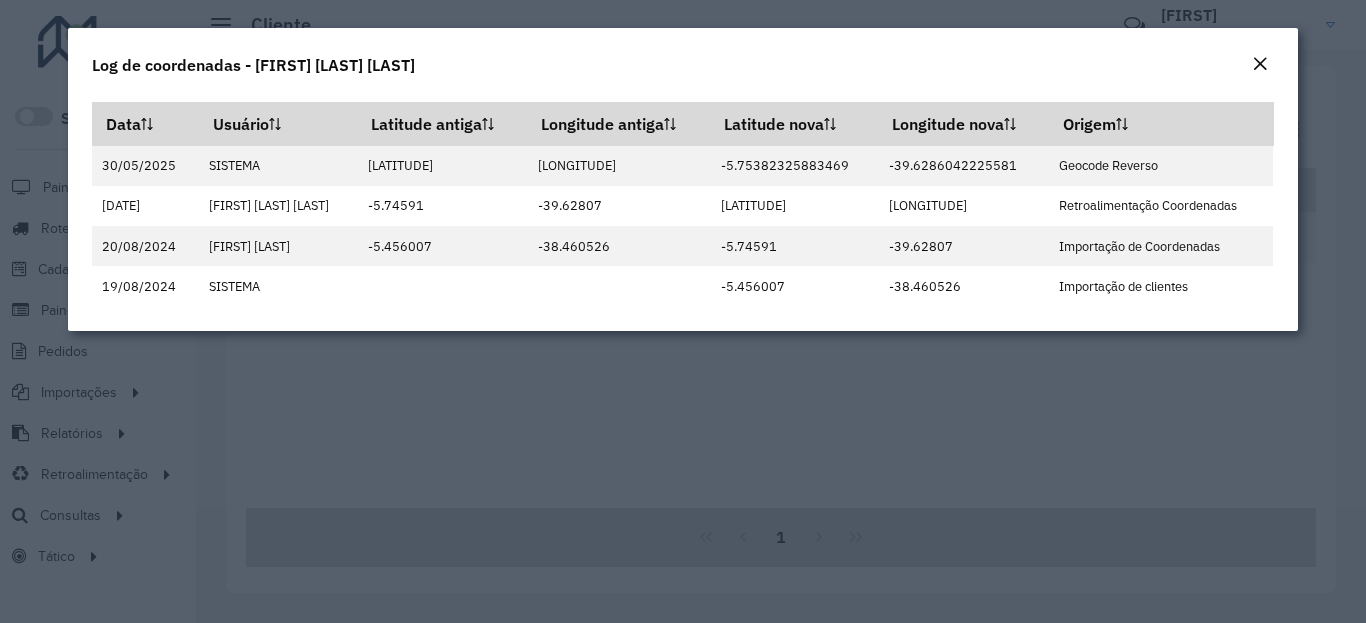 click 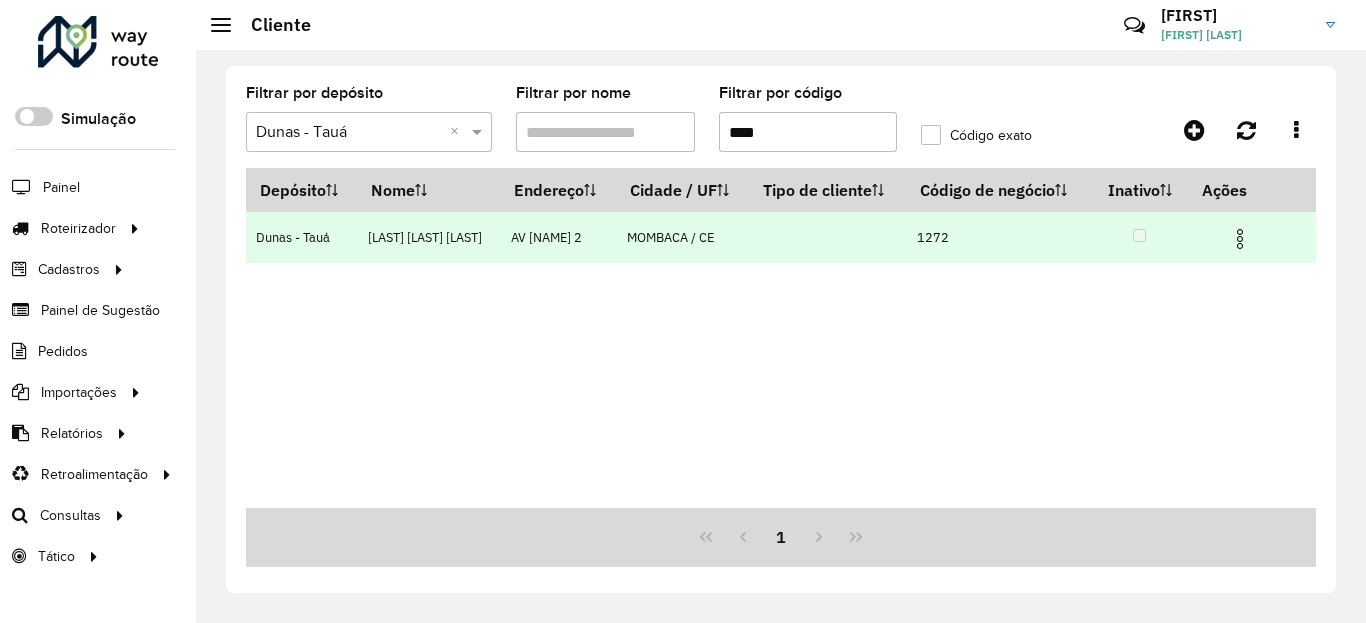 click at bounding box center (1240, 239) 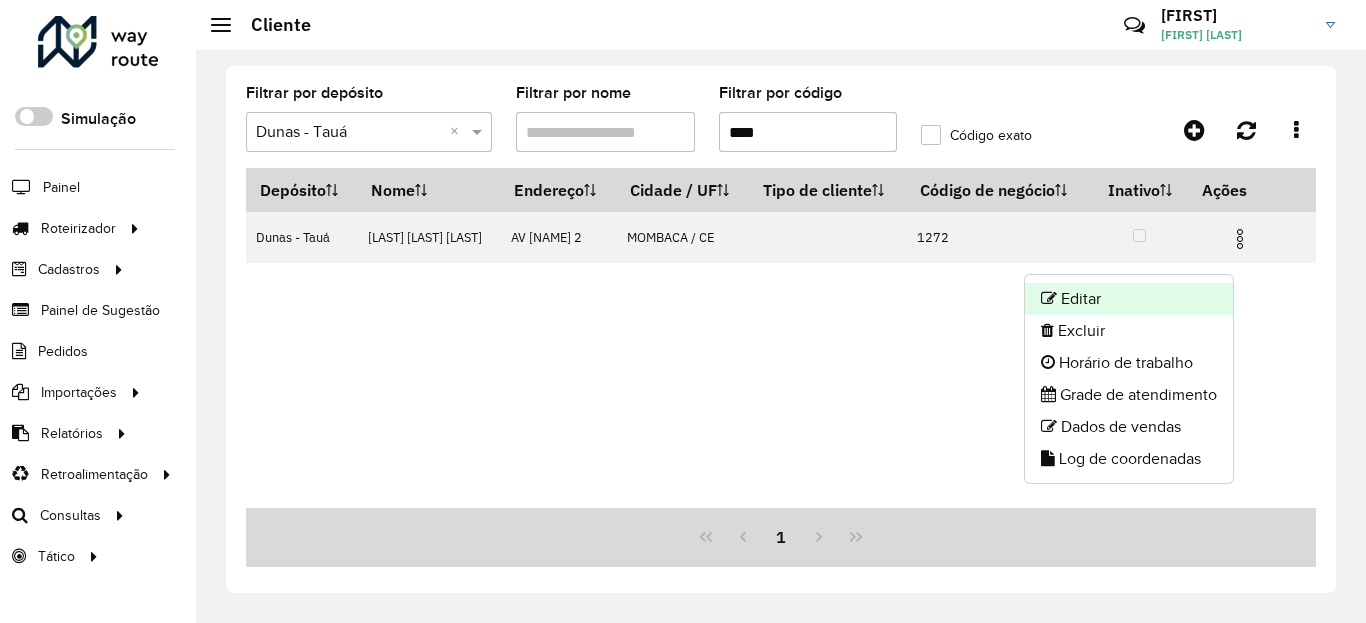 click on "Editar" 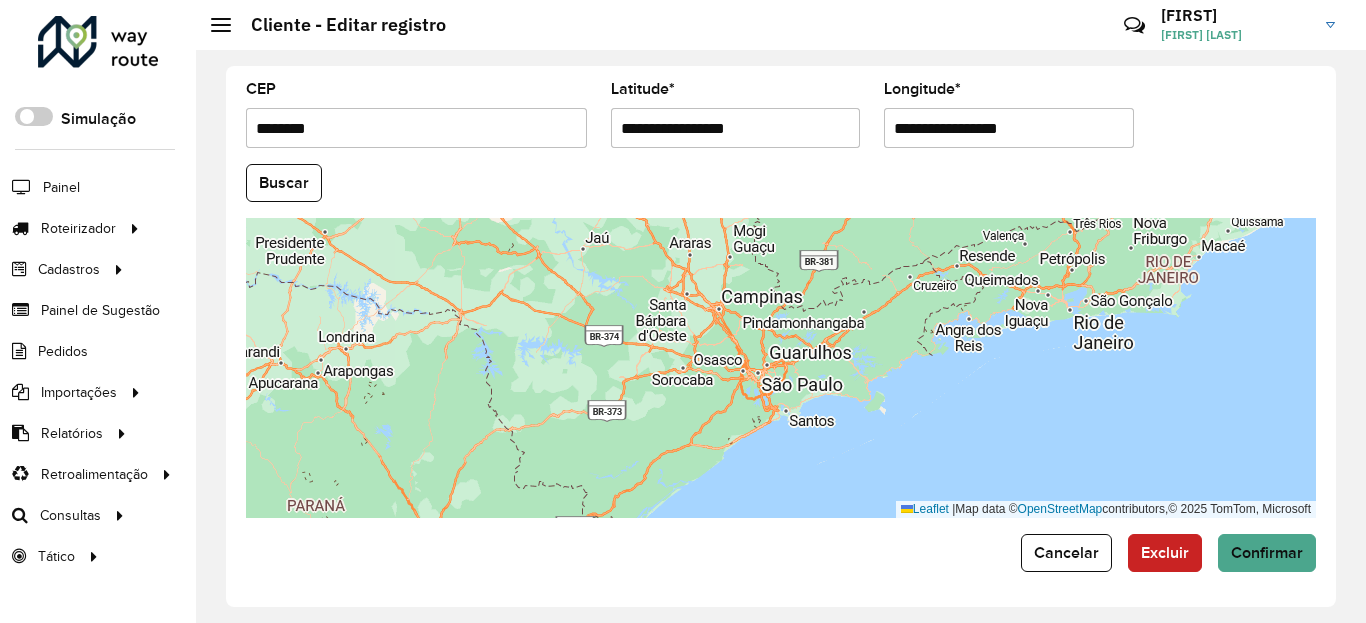 scroll, scrollTop: 865, scrollLeft: 0, axis: vertical 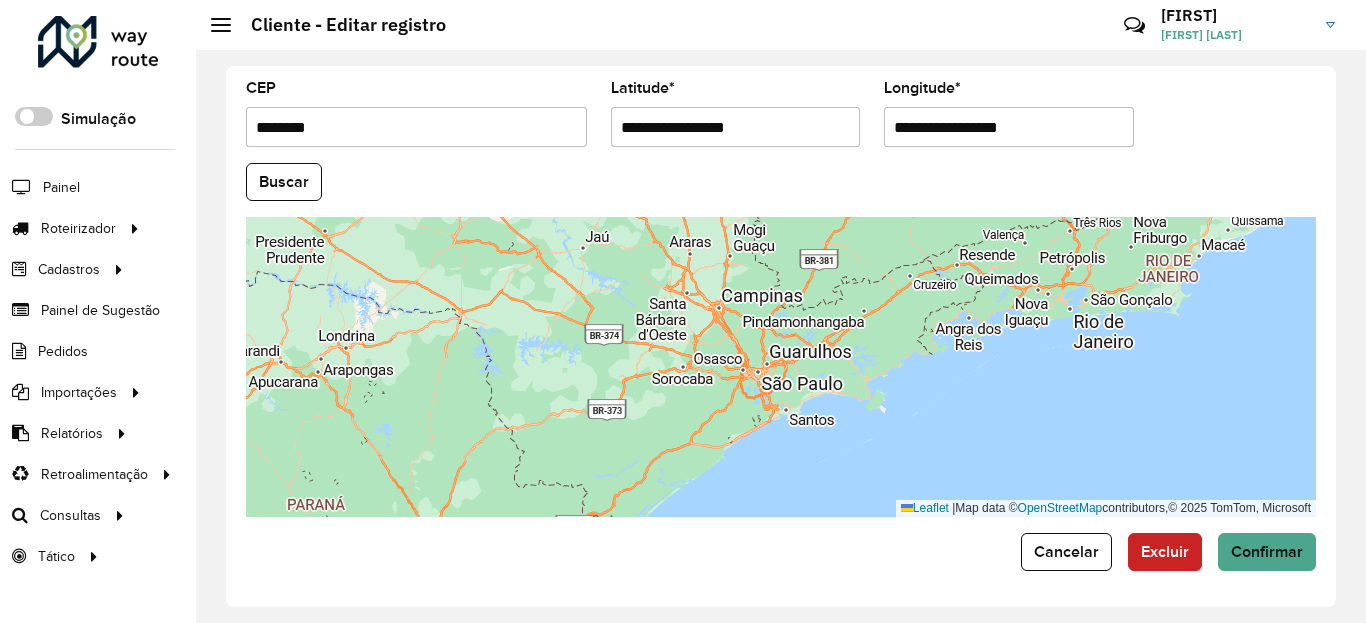 click on "Aguarde..." at bounding box center (0, 0) 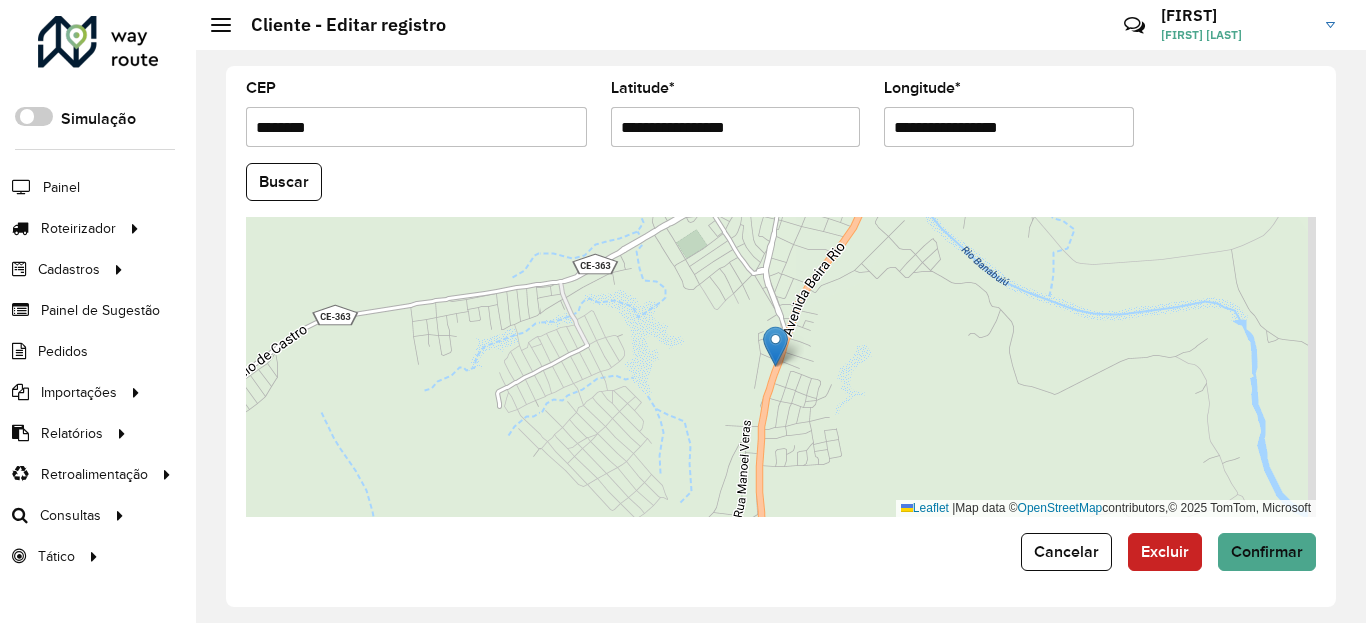 click on "**********" at bounding box center (736, 127) 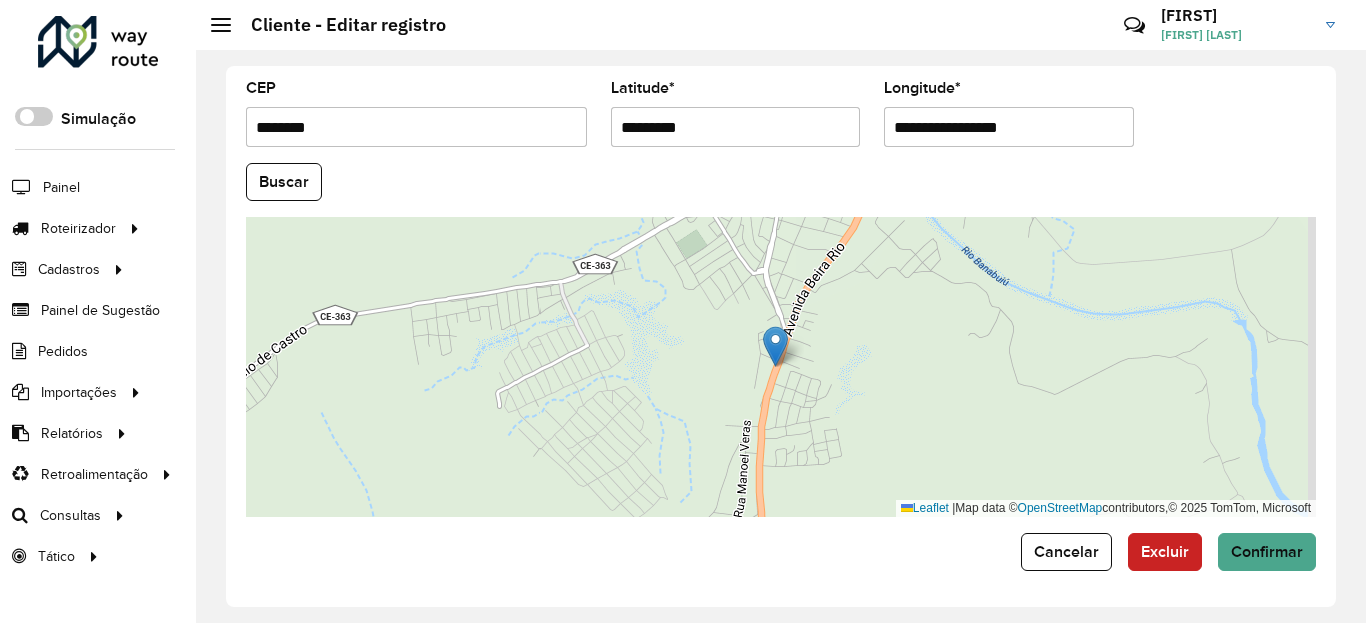 type on "*********" 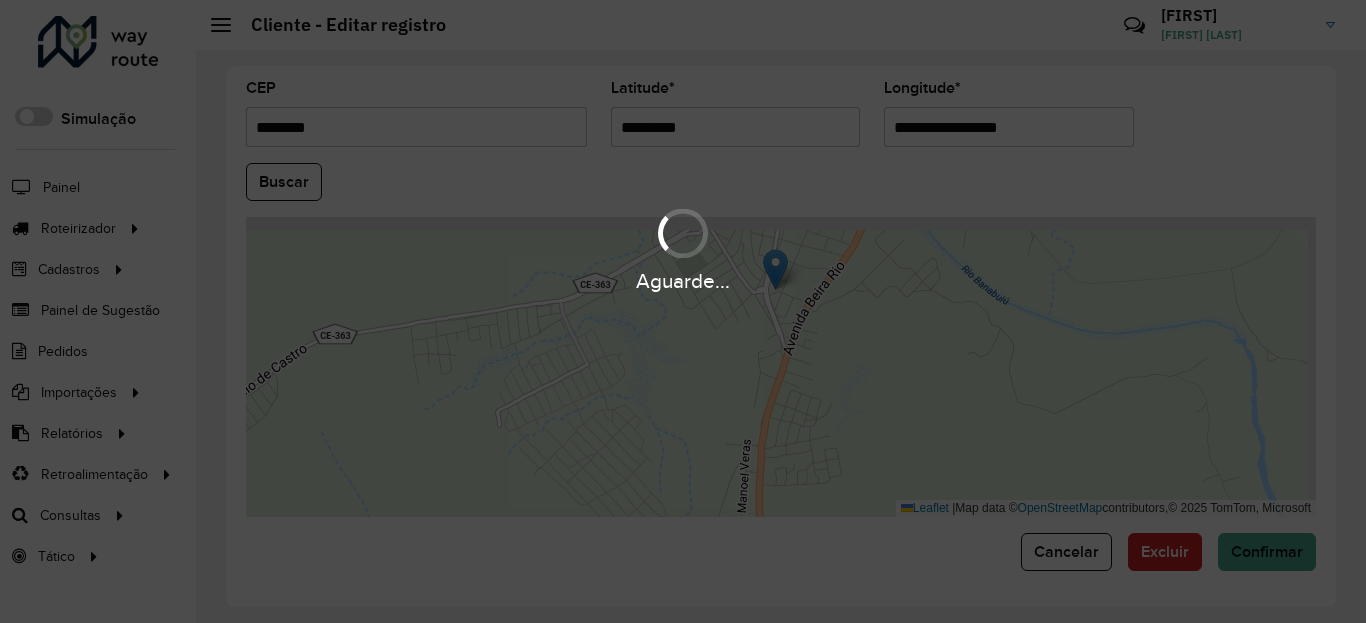 click on "Aguarde...  Pop-up bloqueado!  Seu navegador bloqueou automáticamente a abertura de uma nova janela.   Acesse as configurações e adicione o endereço do sistema a lista de permissão.   Fechar  Roteirizador AmbevTech Simulação Painel Roteirizador Entregas Vendas Cadastros Checkpoint Classificações de venda Cliente Condição de pagamento Consulta de setores Depósito Disponibilidade de veículos Fator tipo de produto Gabarito planner Grupo Rota Fator Tipo Produto Grupo de Depósito Grupo de rotas exclusiva Grupo de setores Jornada Jornada RN Layout integração Modelo Motorista Multi Depósito Painel de sugestão Parada Pedágio Perfil de Vendedor Ponto de apoio Ponto de apoio FAD Prioridade pedido Produto Restrição de Atendimento Planner Rodízio de placa Rota exclusiva FAD Rótulo Setor Setor Planner Tempo de parada de refeição Tipo de cliente Tipo de veículo Tipo de veículo RN Transportadora Usuário Vendedor Veículo Painel de Sugestão Pedidos Importações Classificação e volume de venda" at bounding box center [683, 311] 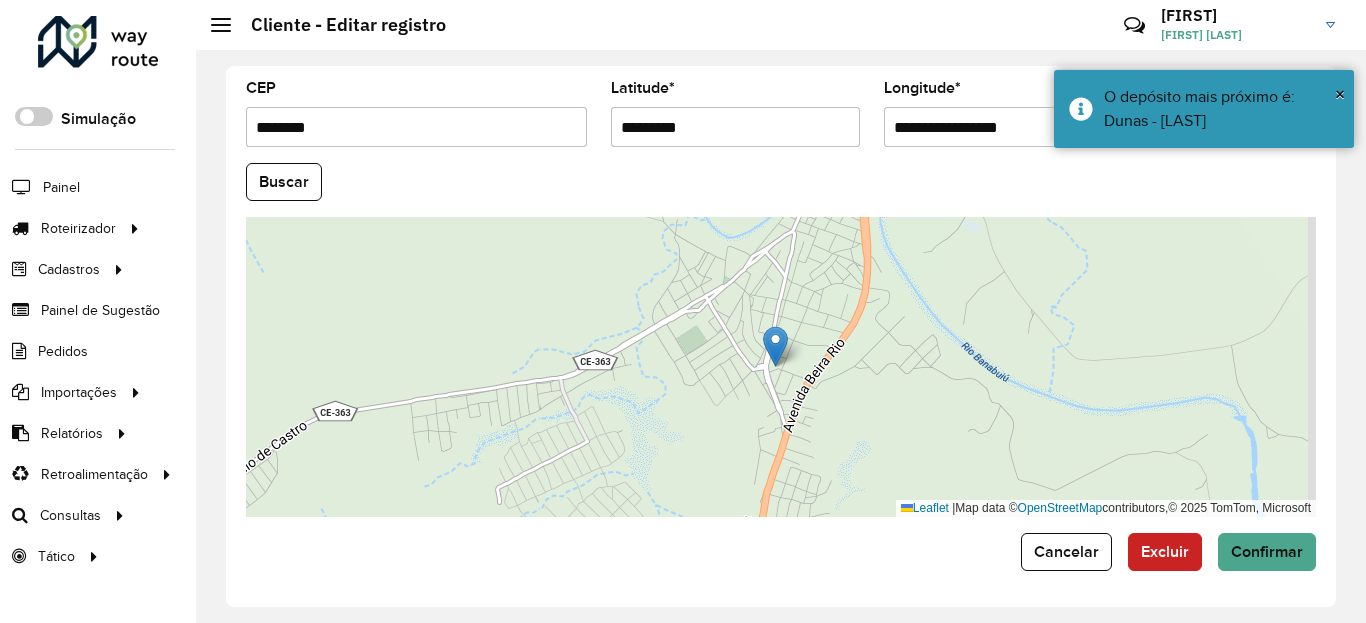 click on "**********" at bounding box center (1009, 127) 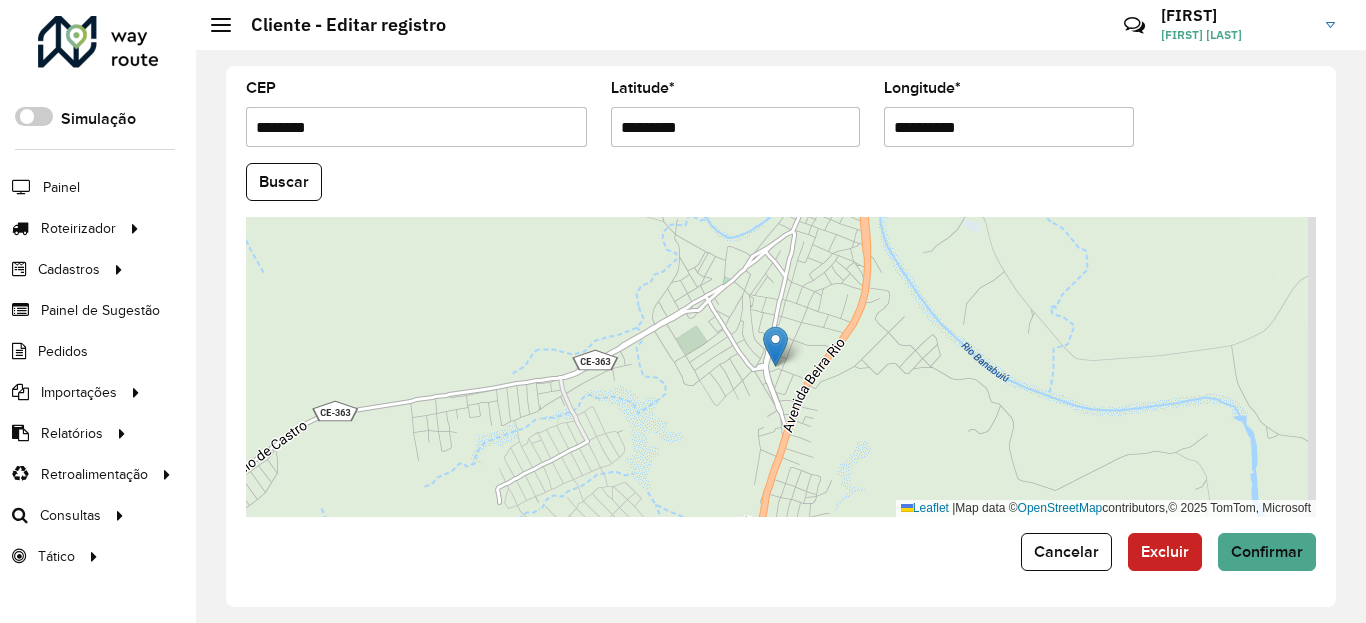 type on "**********" 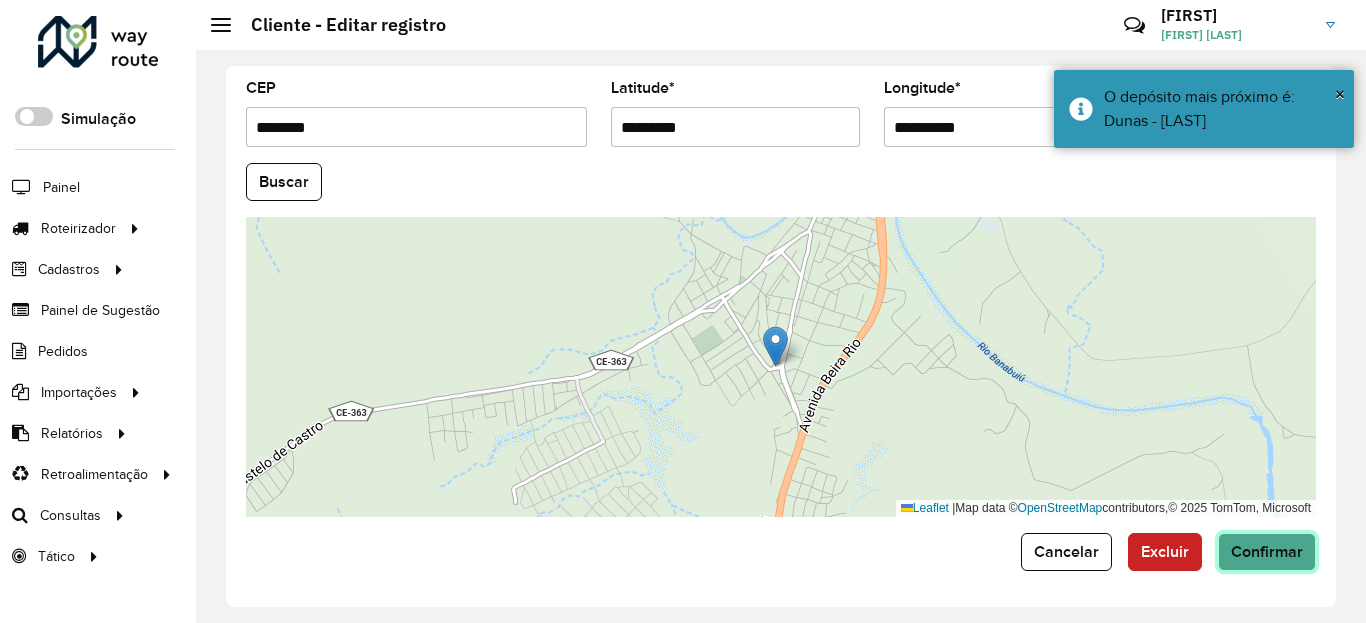 click on "Confirmar" 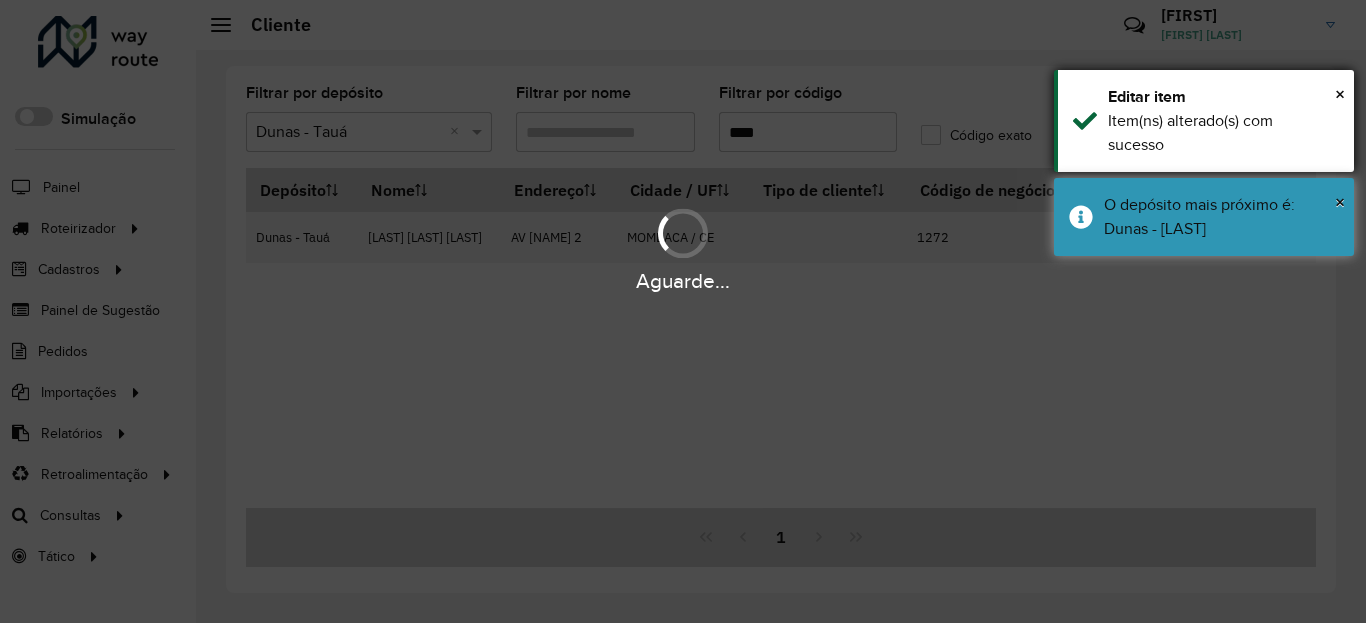 drag, startPoint x: 1186, startPoint y: 192, endPoint x: 1188, endPoint y: 147, distance: 45.044422 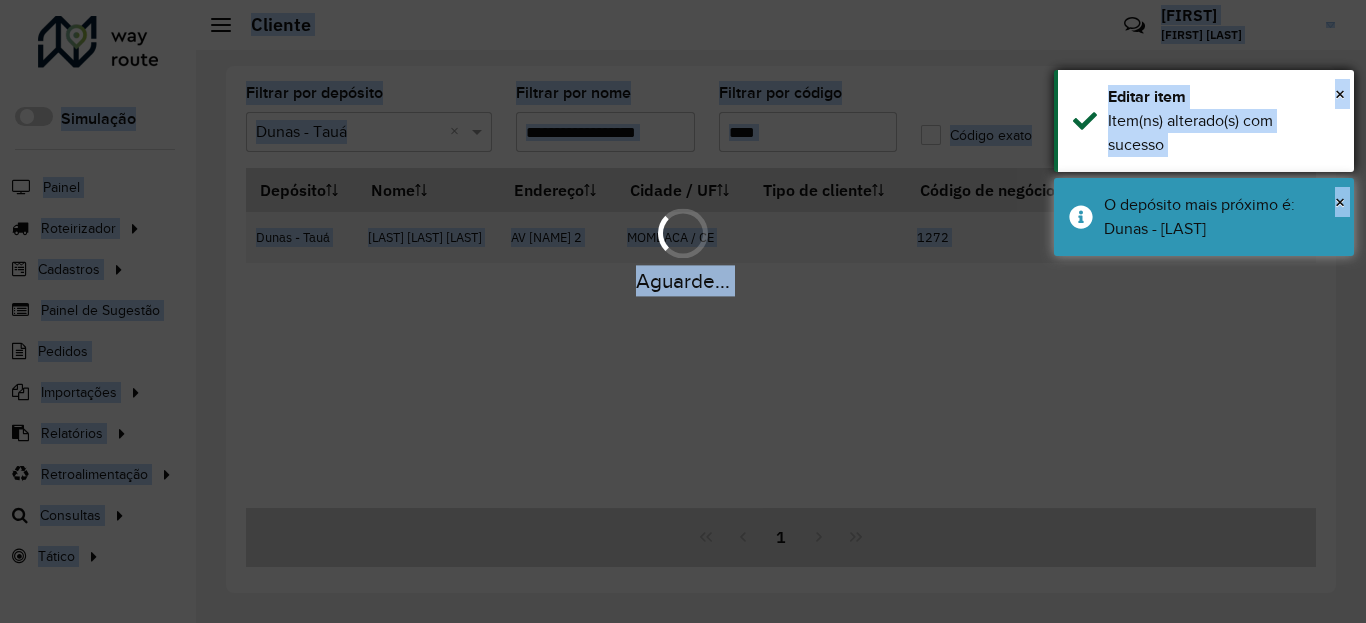 click on "Item(ns) alterado(s) com sucesso" at bounding box center (1223, 133) 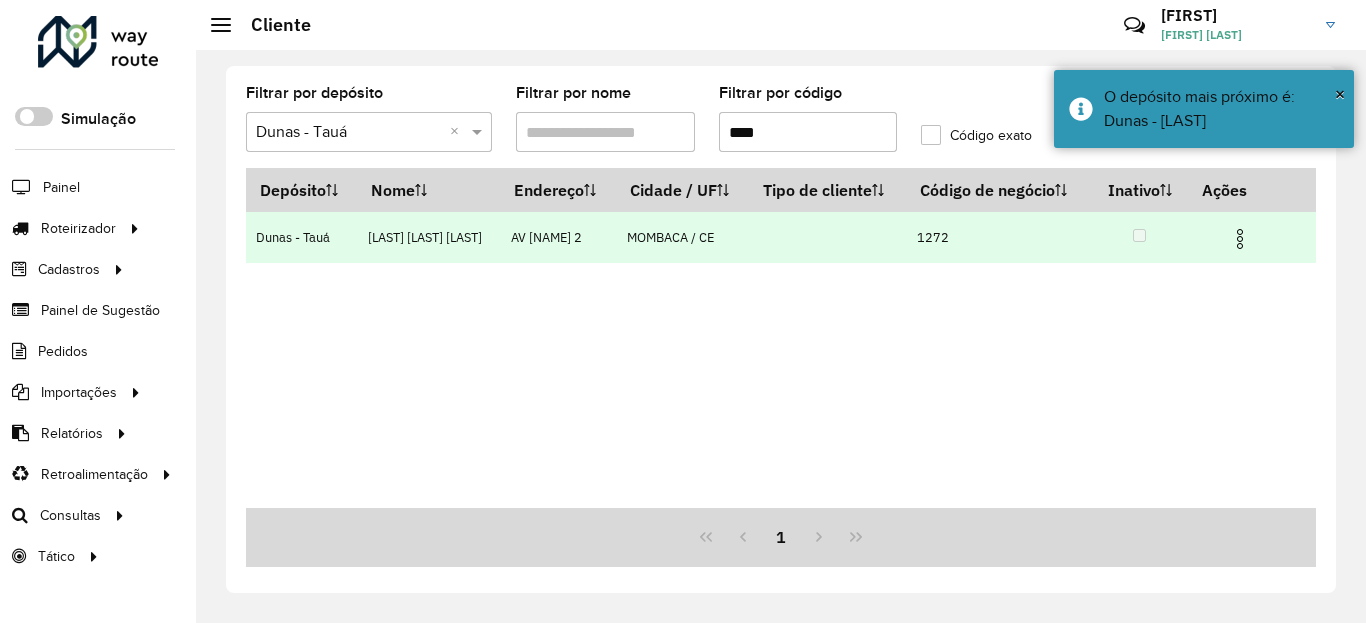 click at bounding box center [1240, 239] 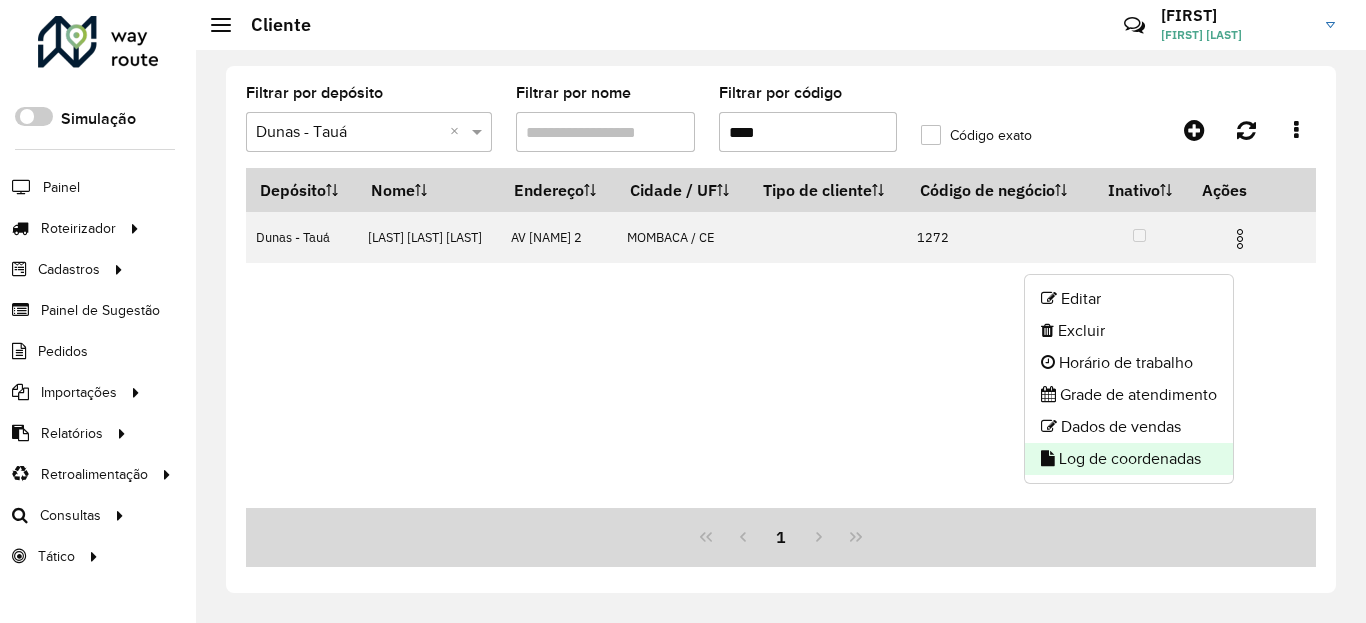 click on "Log de coordenadas" 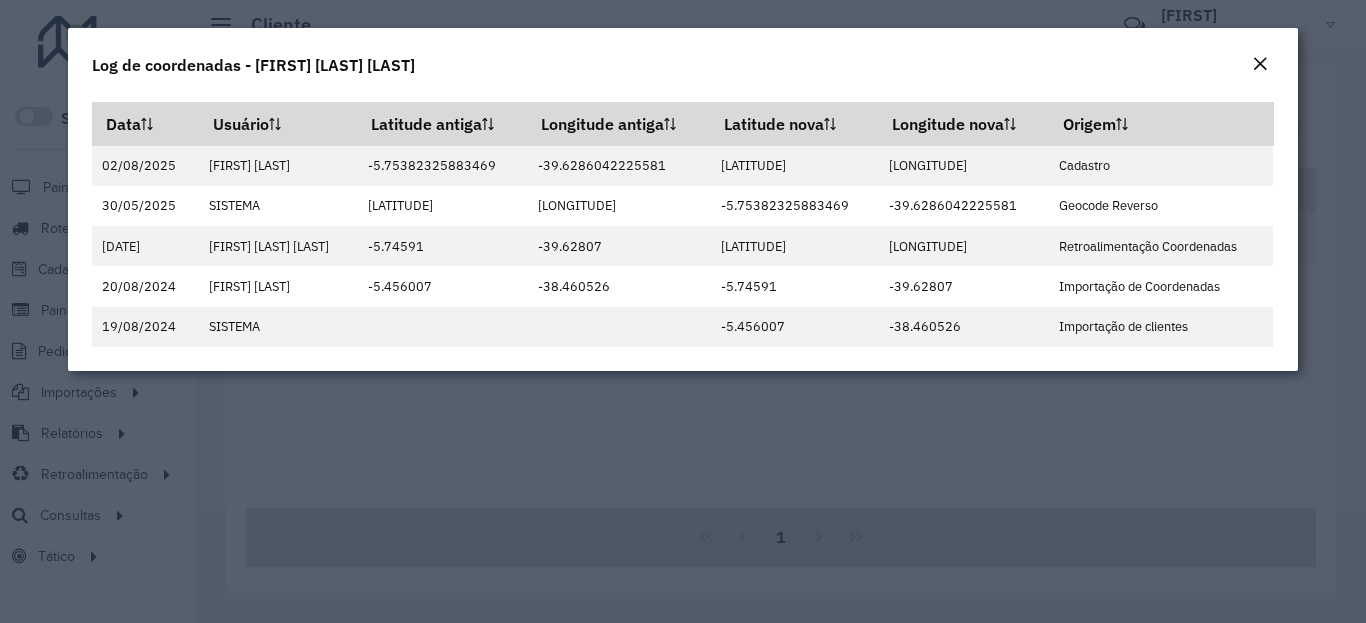 click on "Log de coordenadas - [FIRST] [LAST] DE LIM" 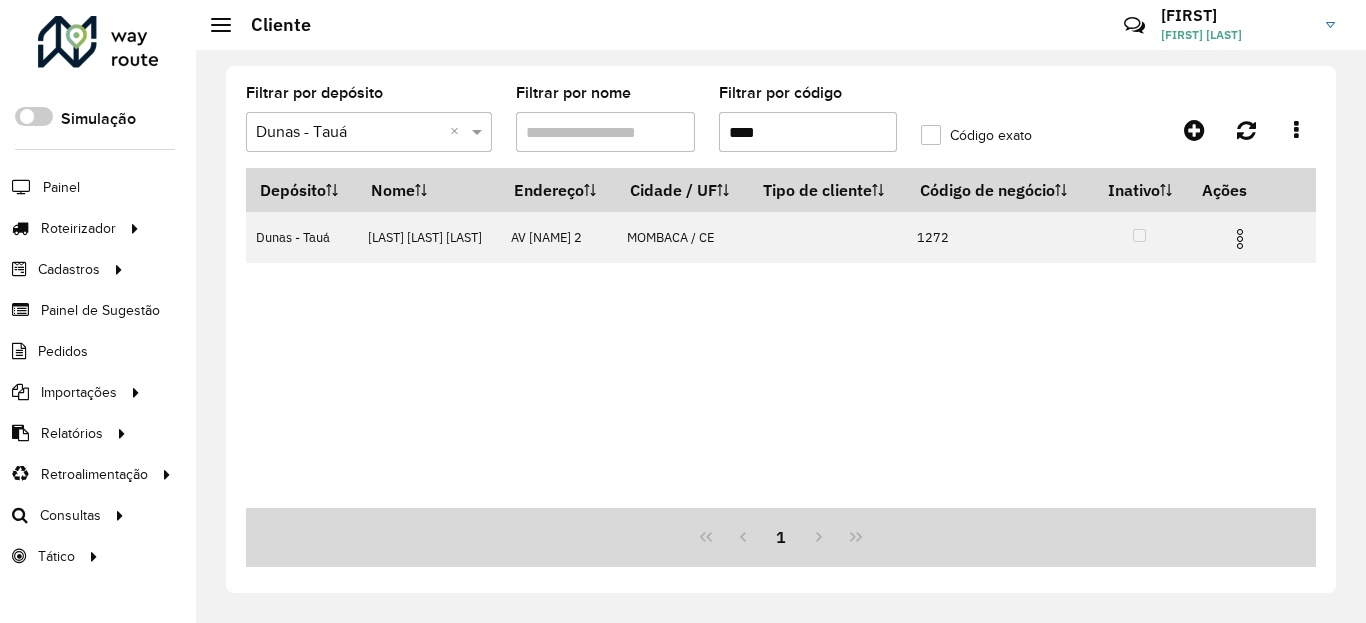 click on "****" at bounding box center [808, 132] 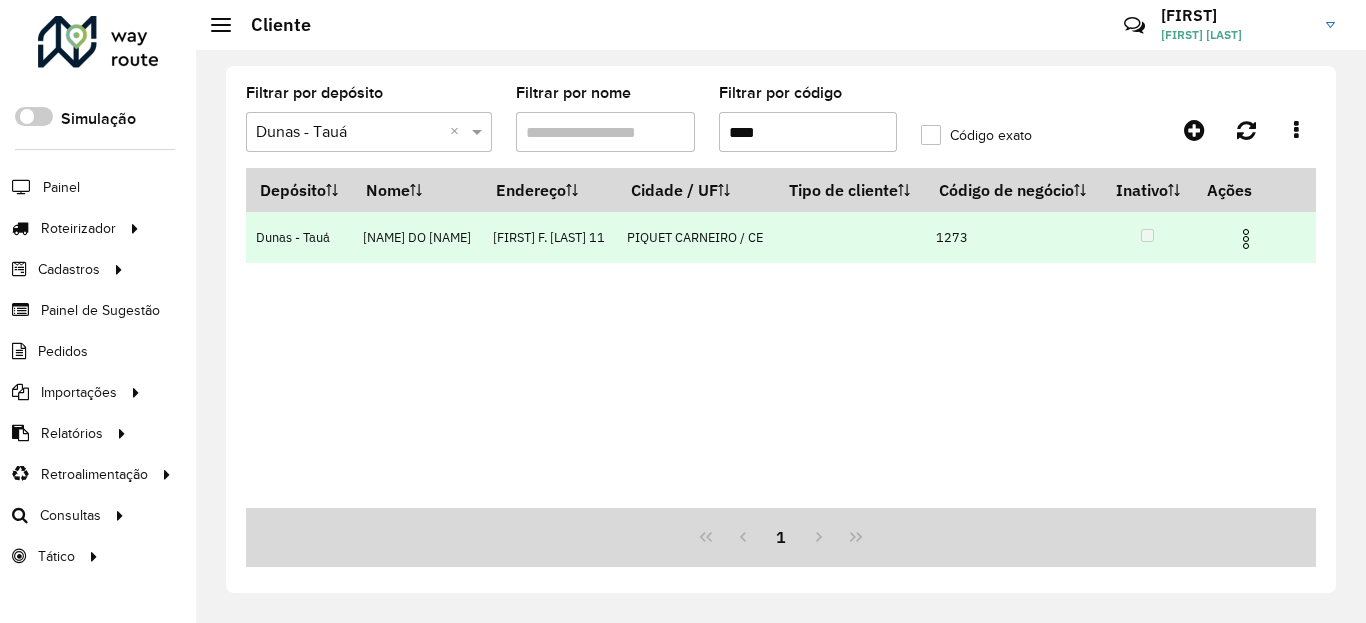click at bounding box center (1246, 239) 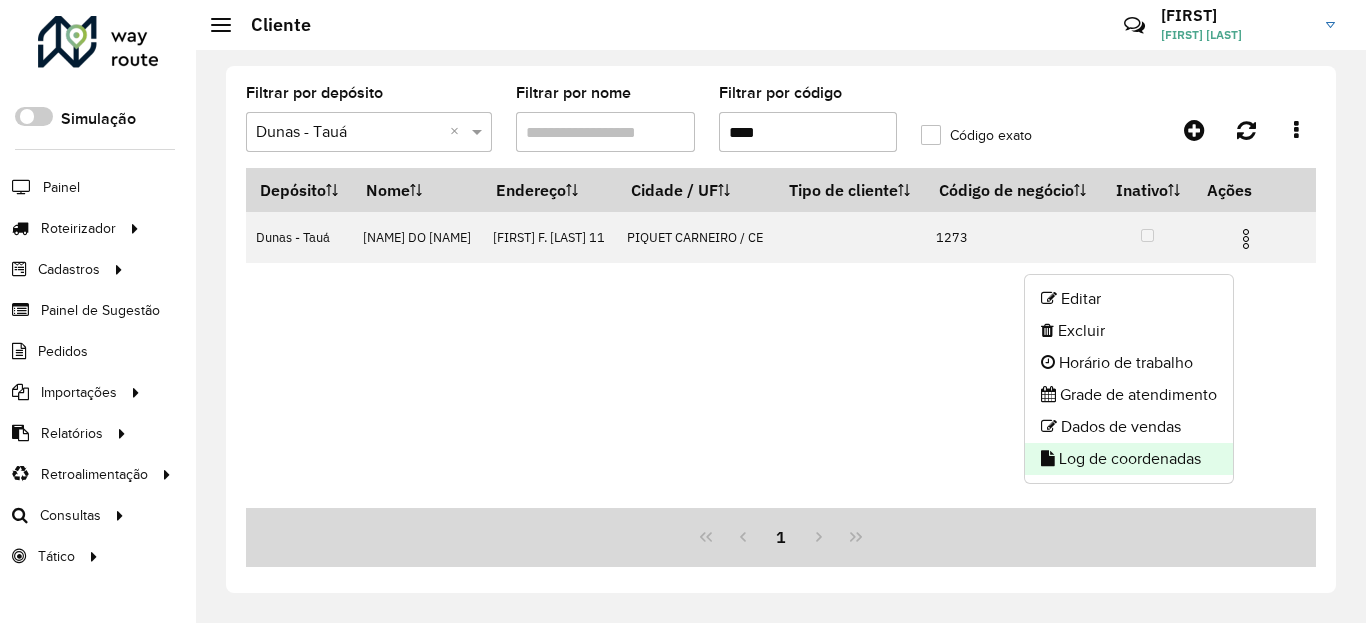 click on "Log de coordenadas" 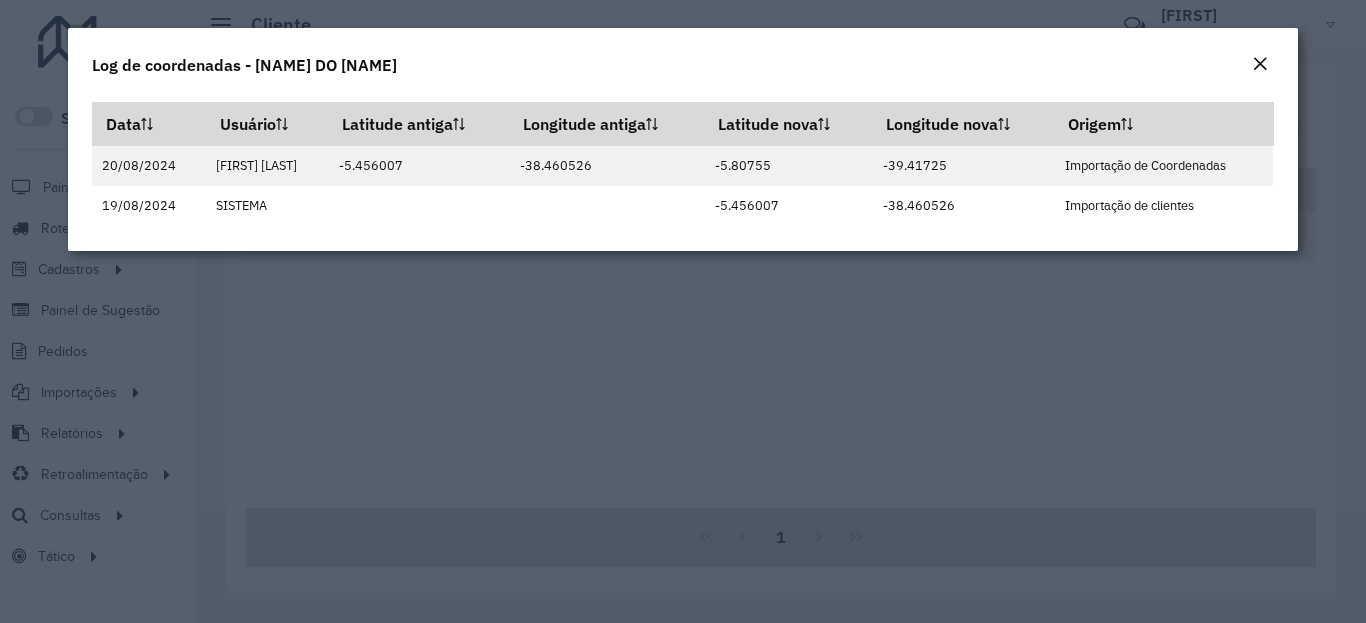click 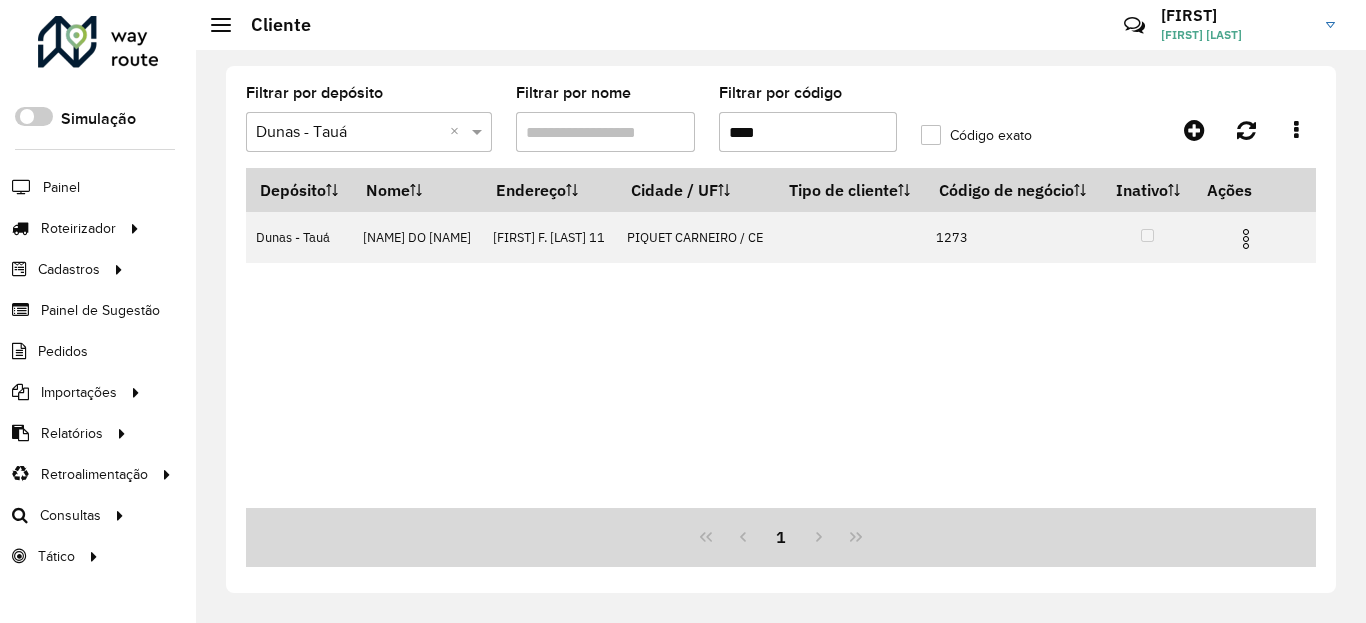 click on "****" at bounding box center (808, 132) 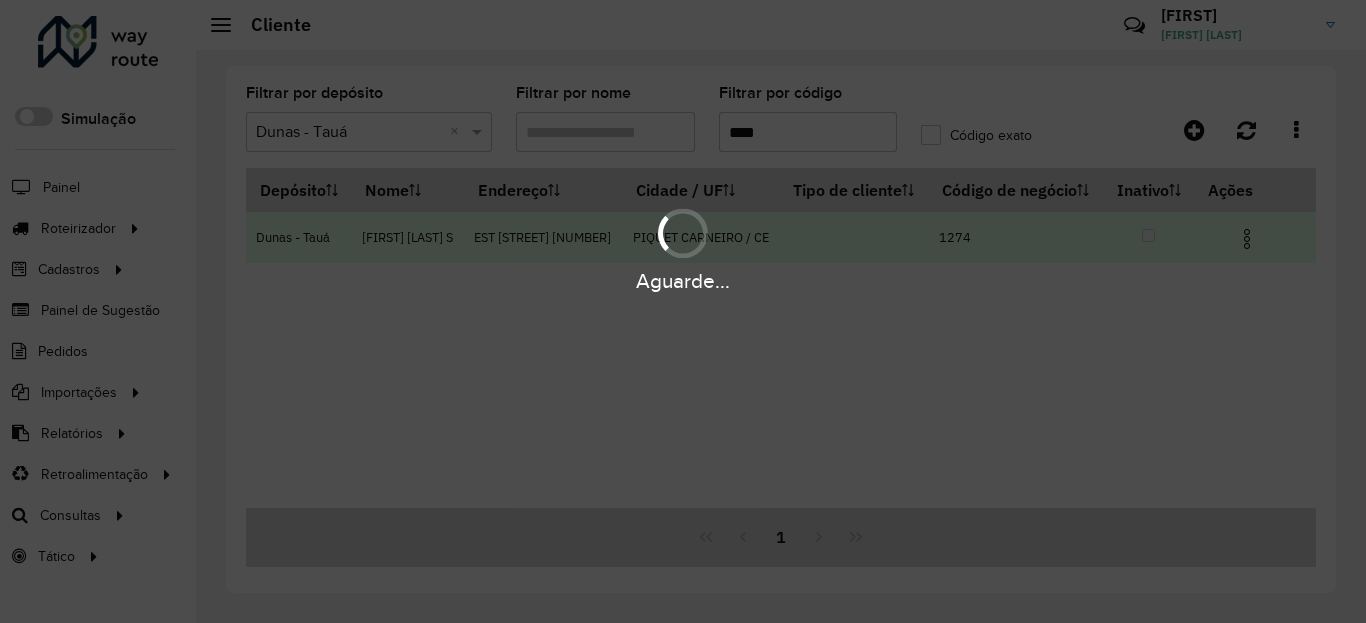 type on "****" 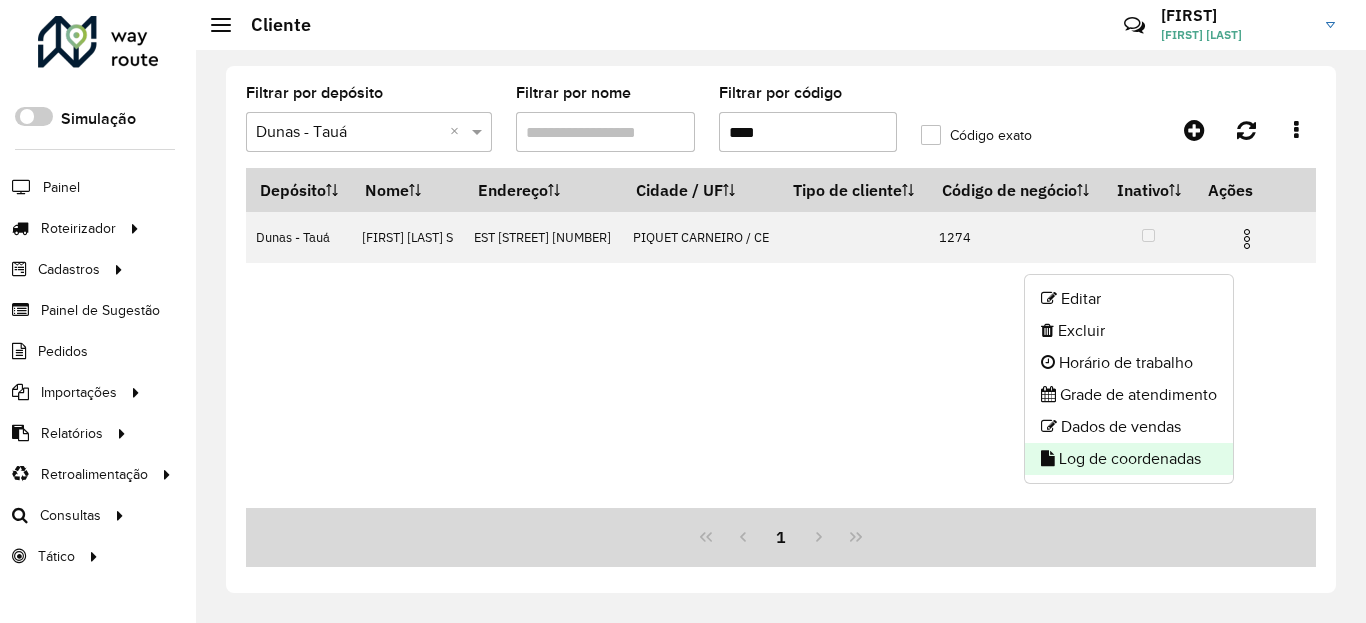 click on "Log de coordenadas" 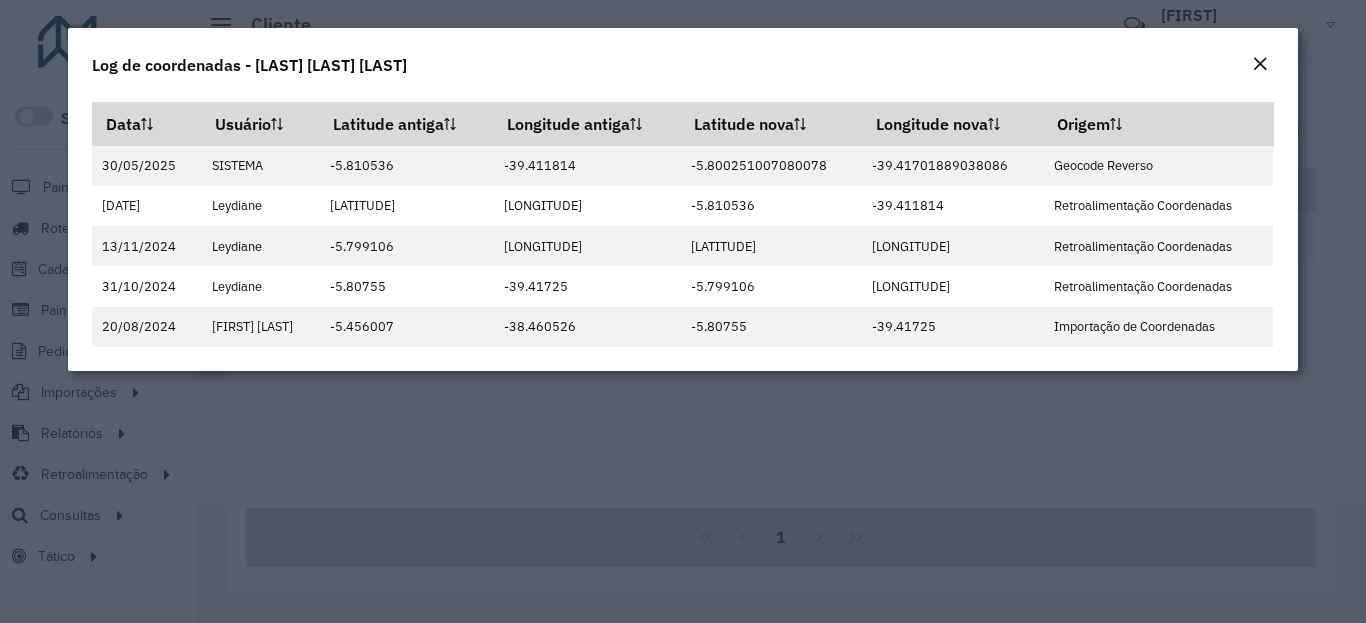 click on "Log de coordenadas - [FIRST] [LAST] DA S" 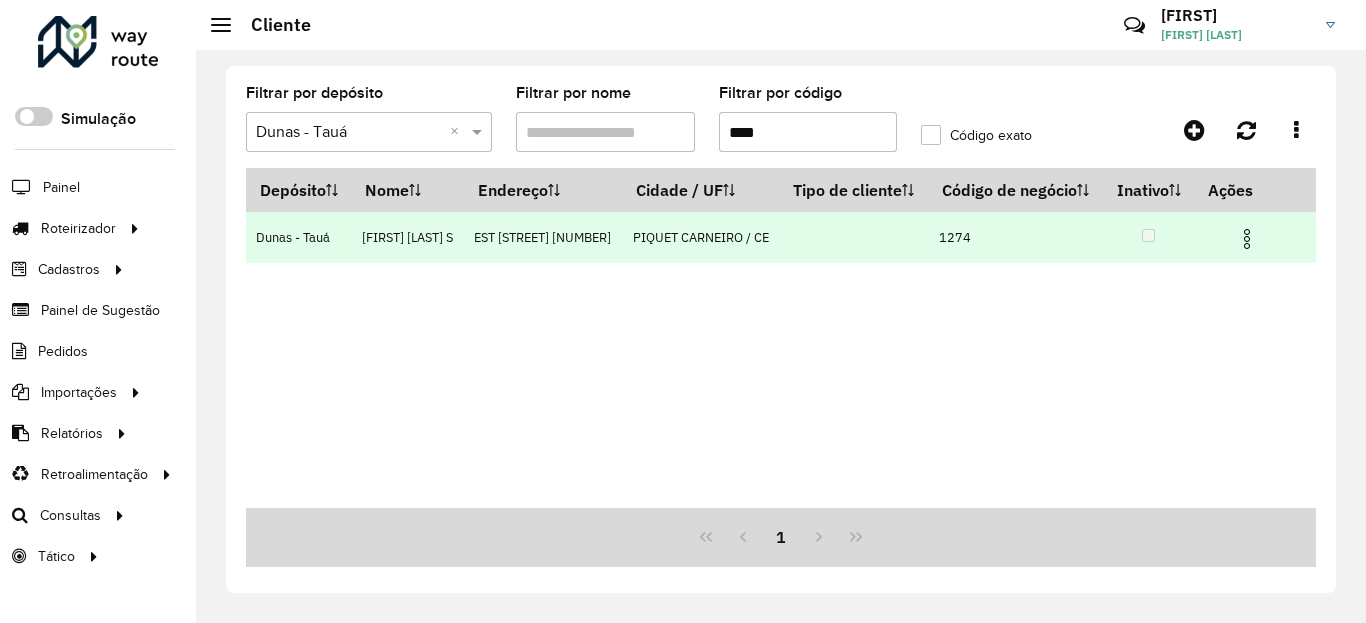 click at bounding box center (1247, 239) 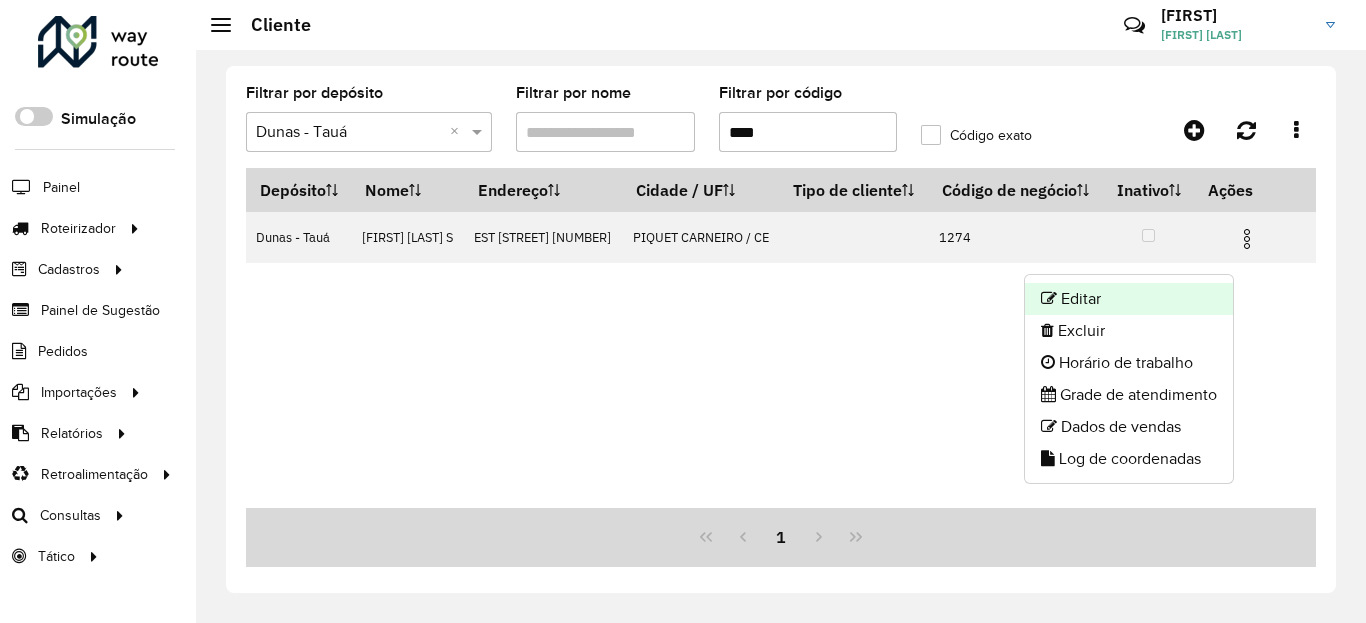 click on "Editar" 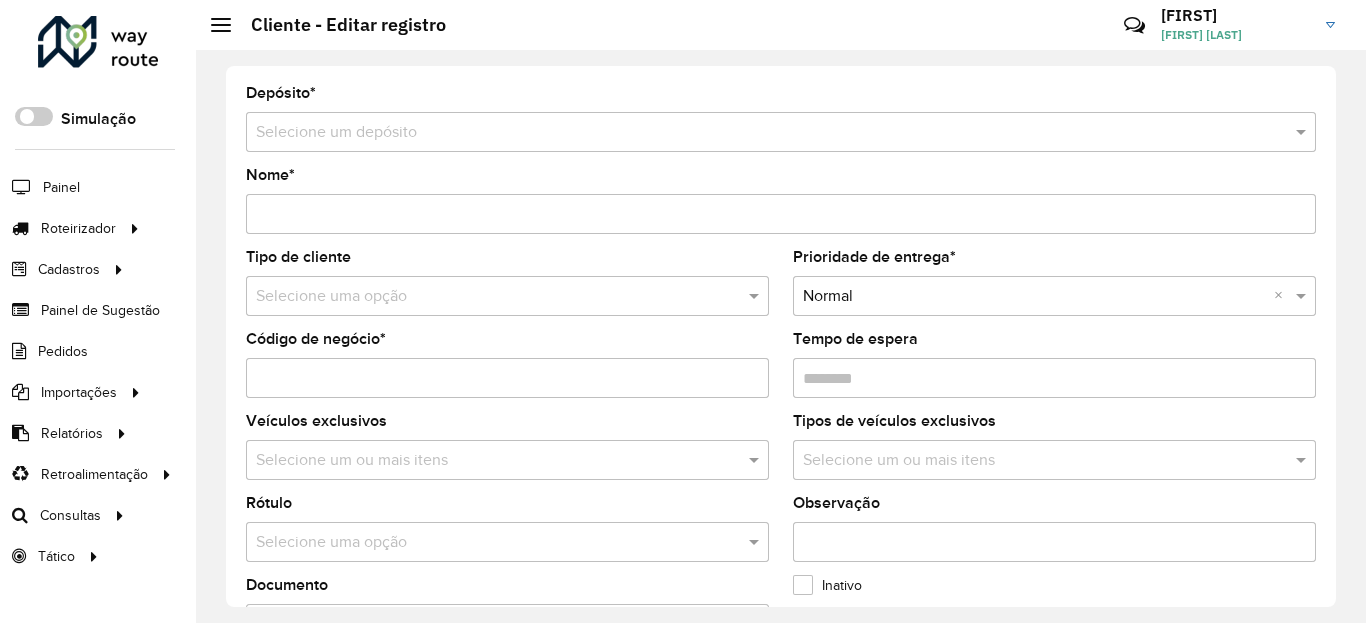 type on "**********" 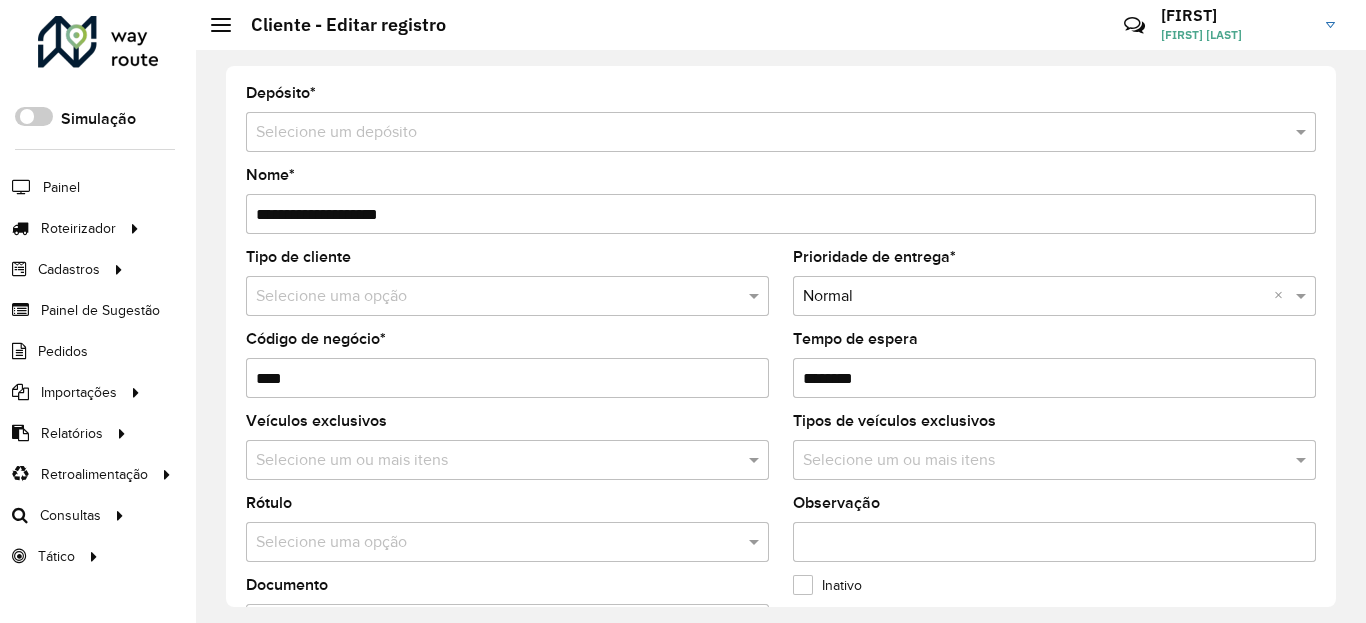 type on "**********" 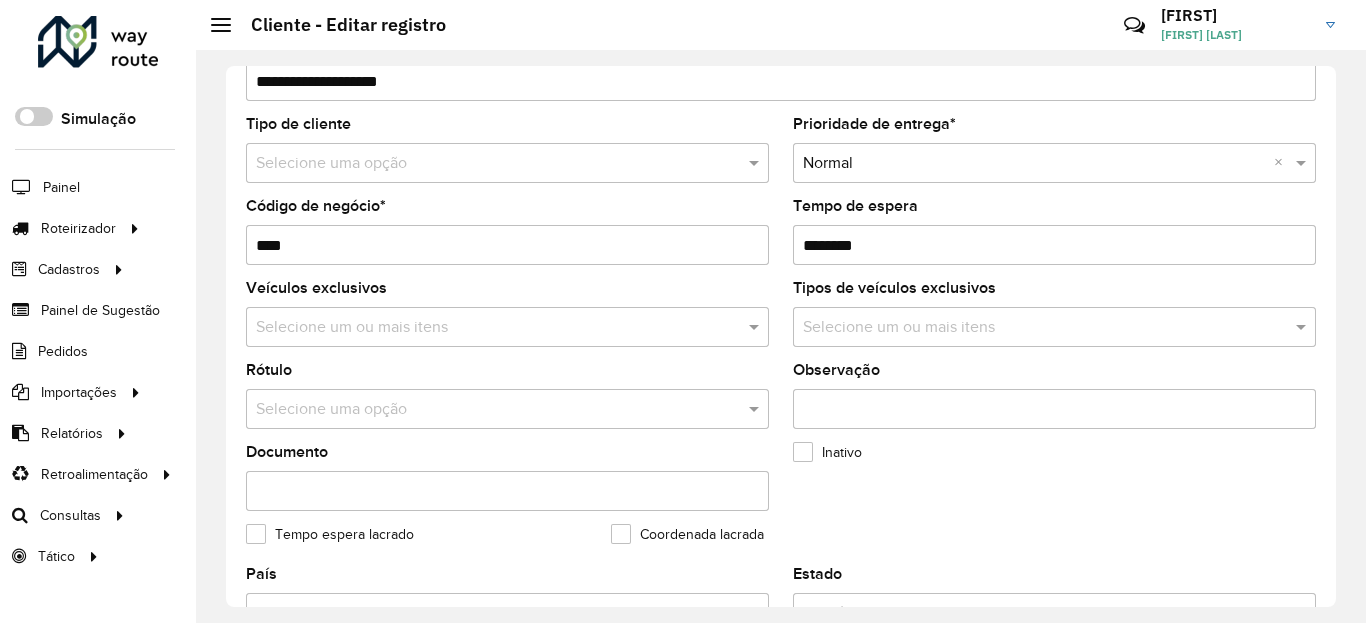 scroll, scrollTop: 480, scrollLeft: 0, axis: vertical 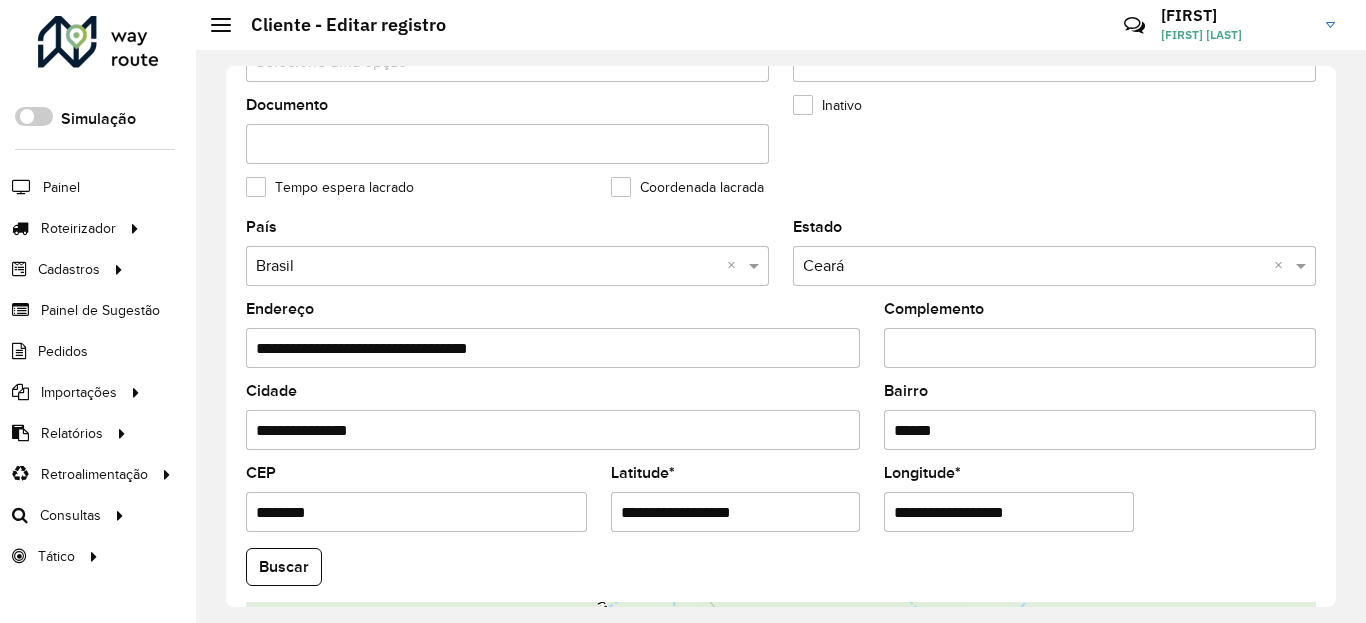 click on "**********" at bounding box center [736, 512] 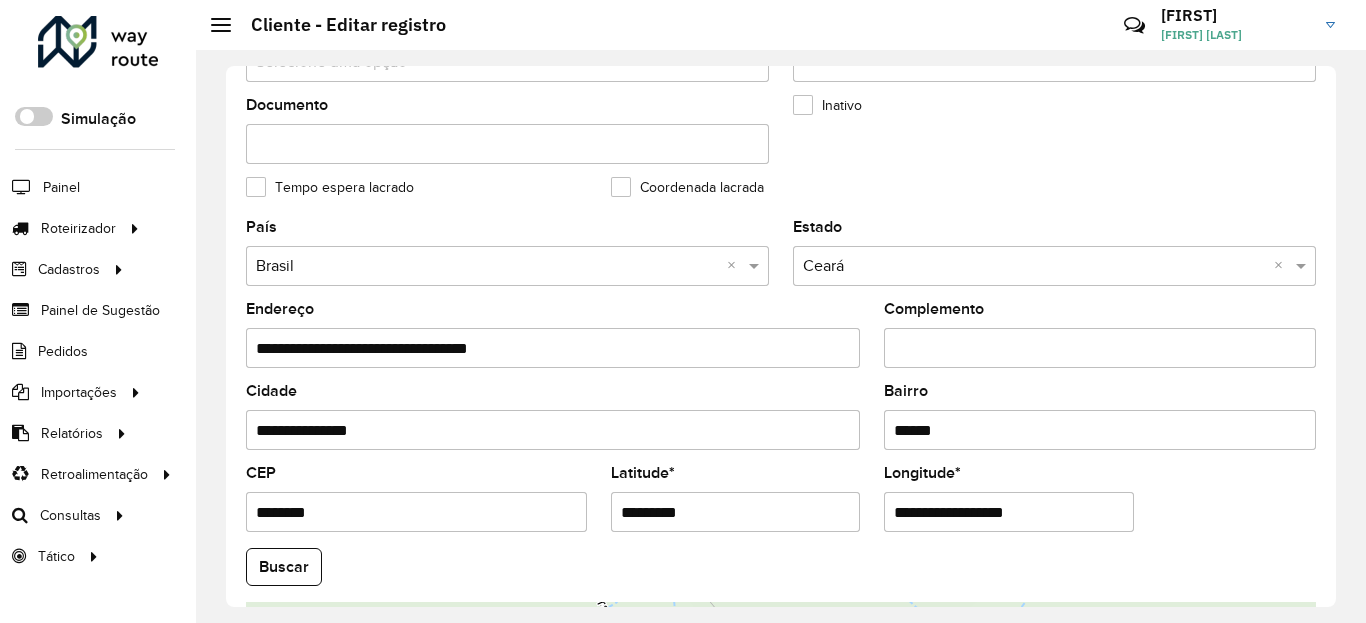 type on "*********" 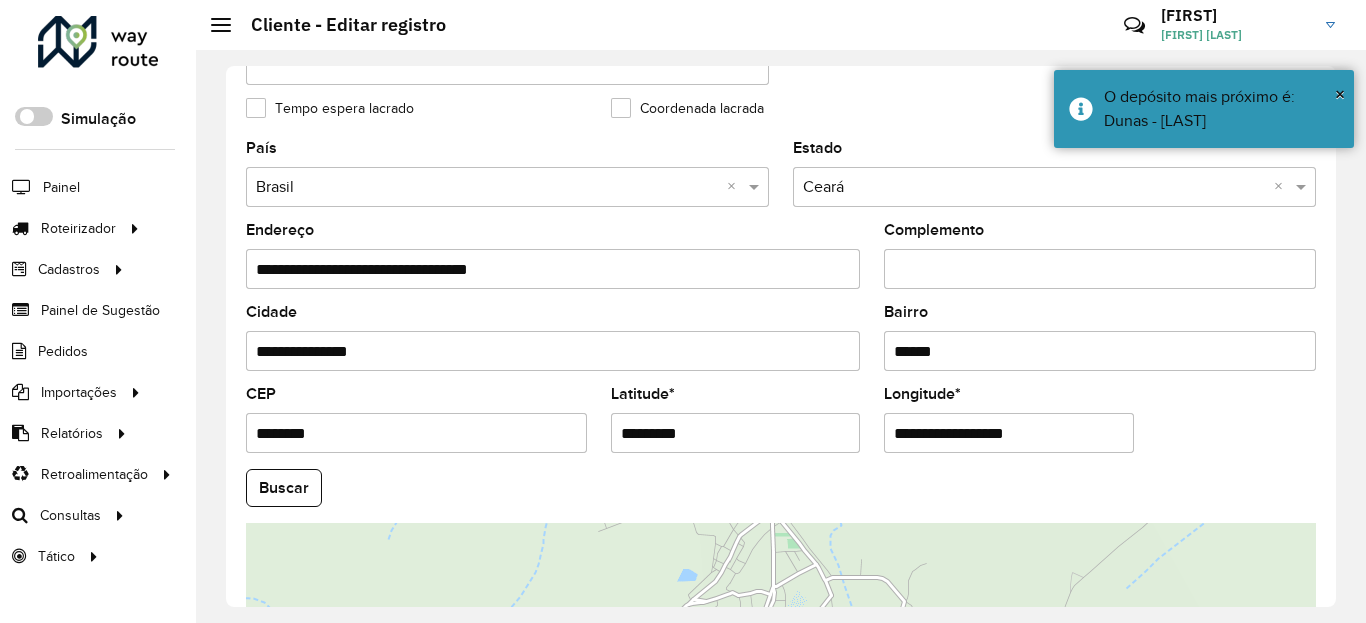 scroll, scrollTop: 600, scrollLeft: 0, axis: vertical 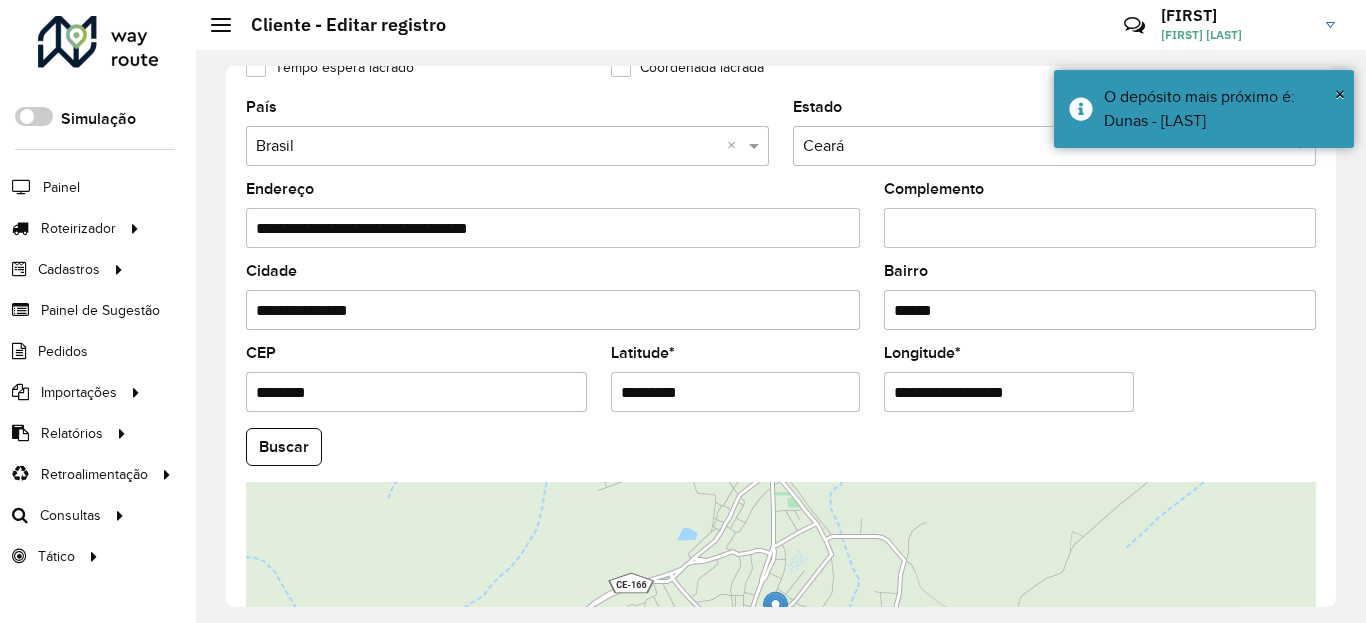 click on "**********" at bounding box center [1009, 392] 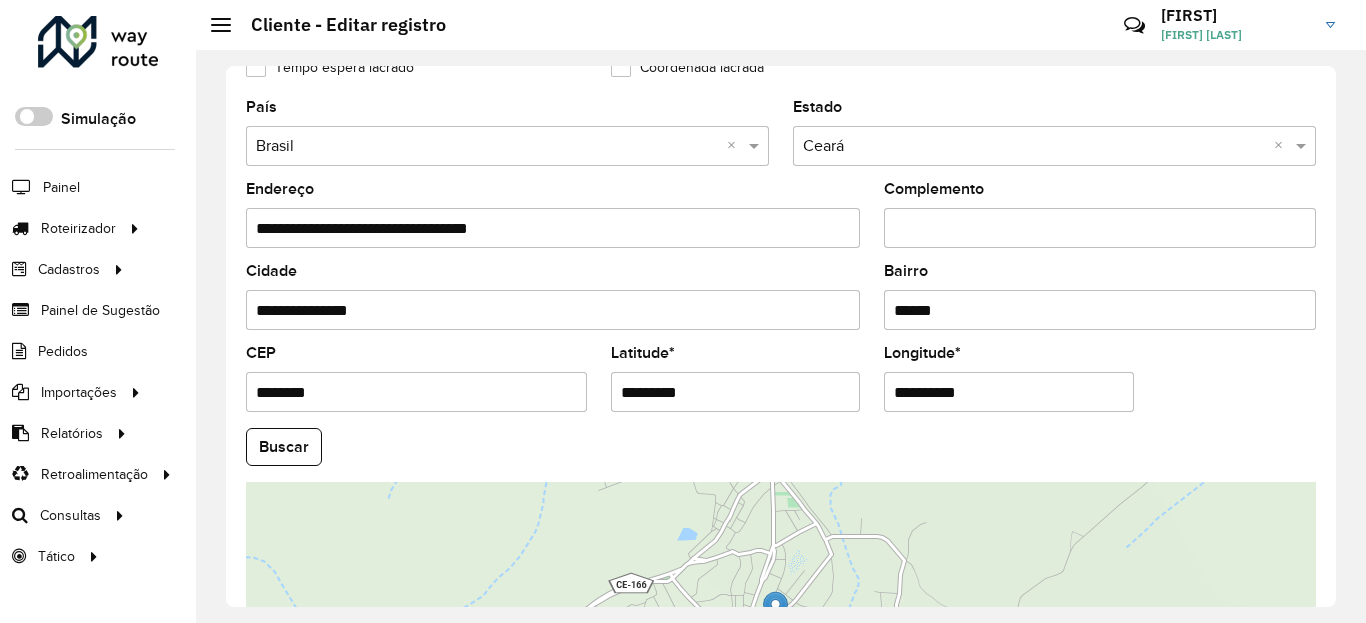 type on "**********" 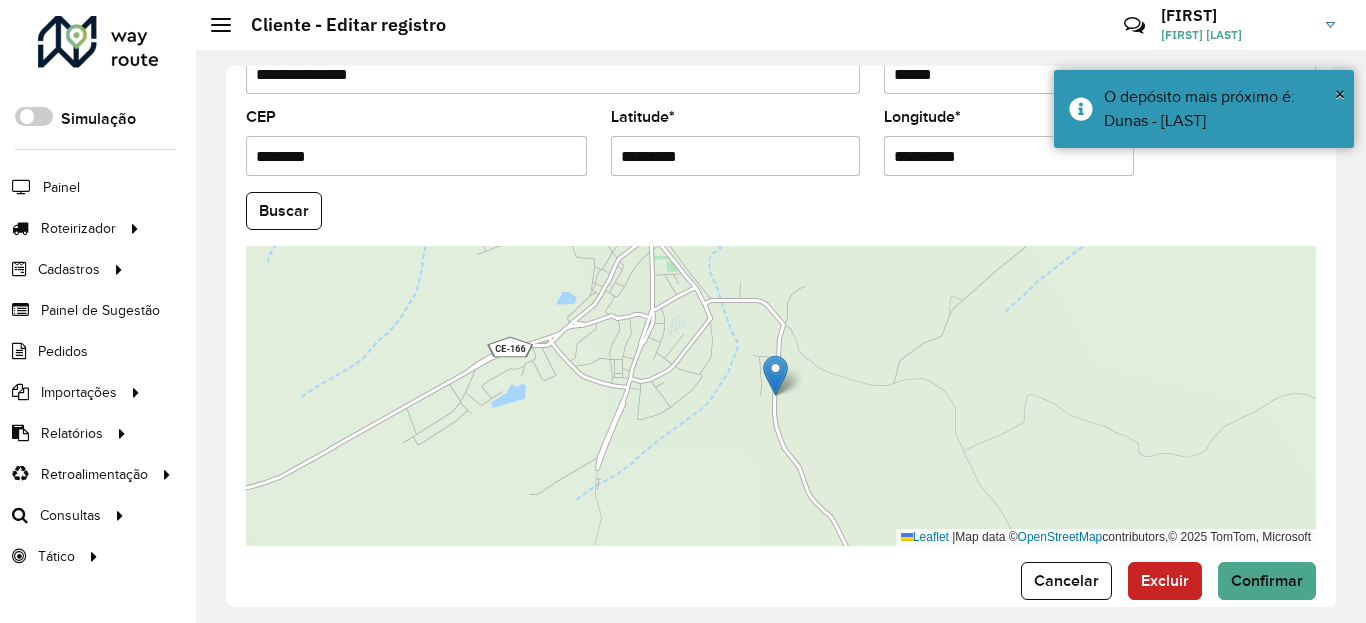 scroll, scrollTop: 840, scrollLeft: 0, axis: vertical 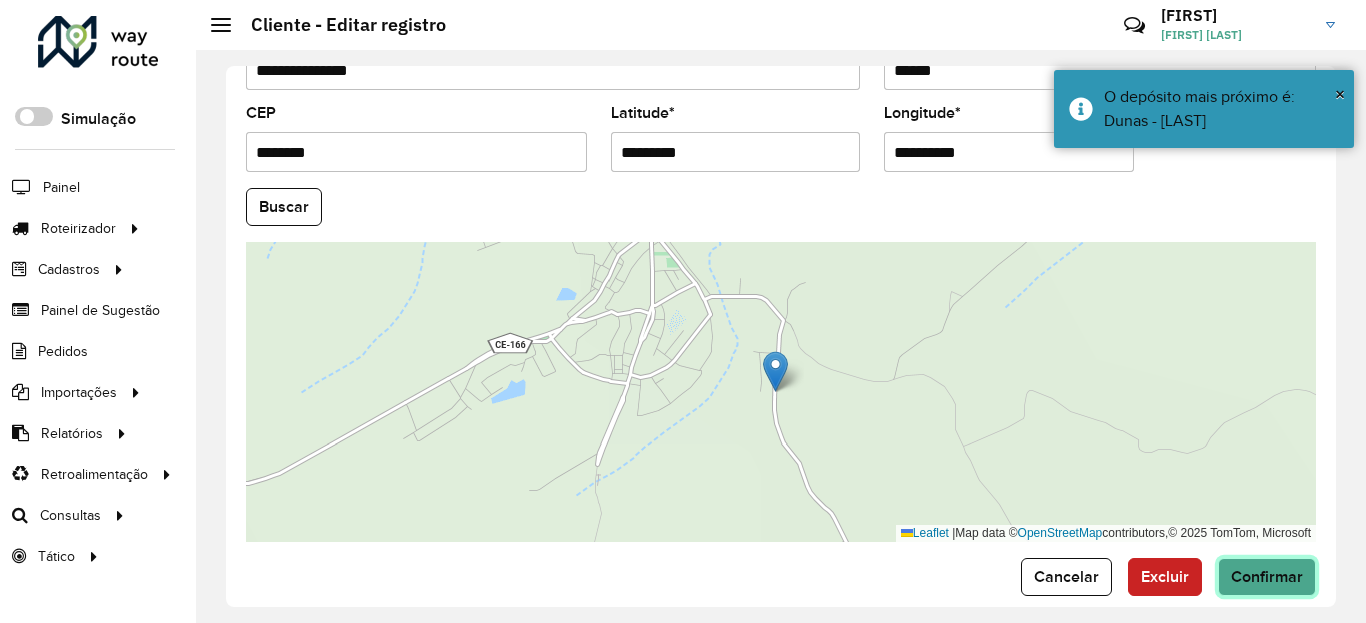 click on "Confirmar" 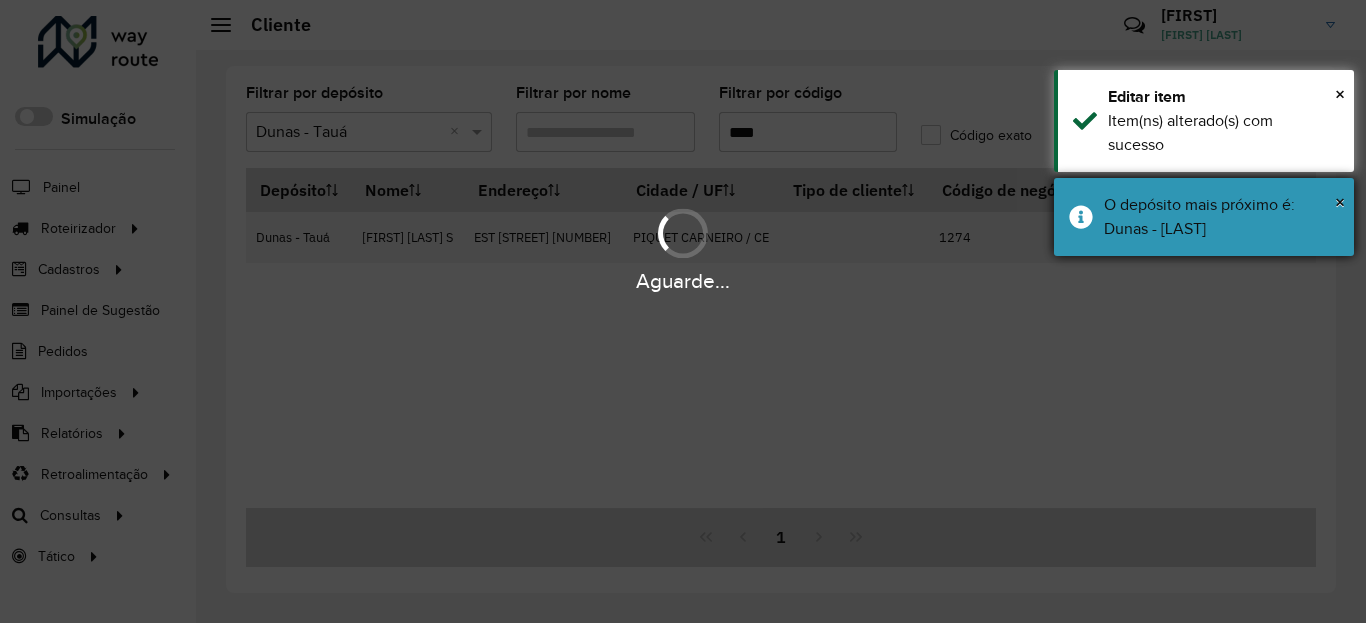 click on "O depósito mais próximo é: Dunas - Quixeramobim" at bounding box center [1221, 217] 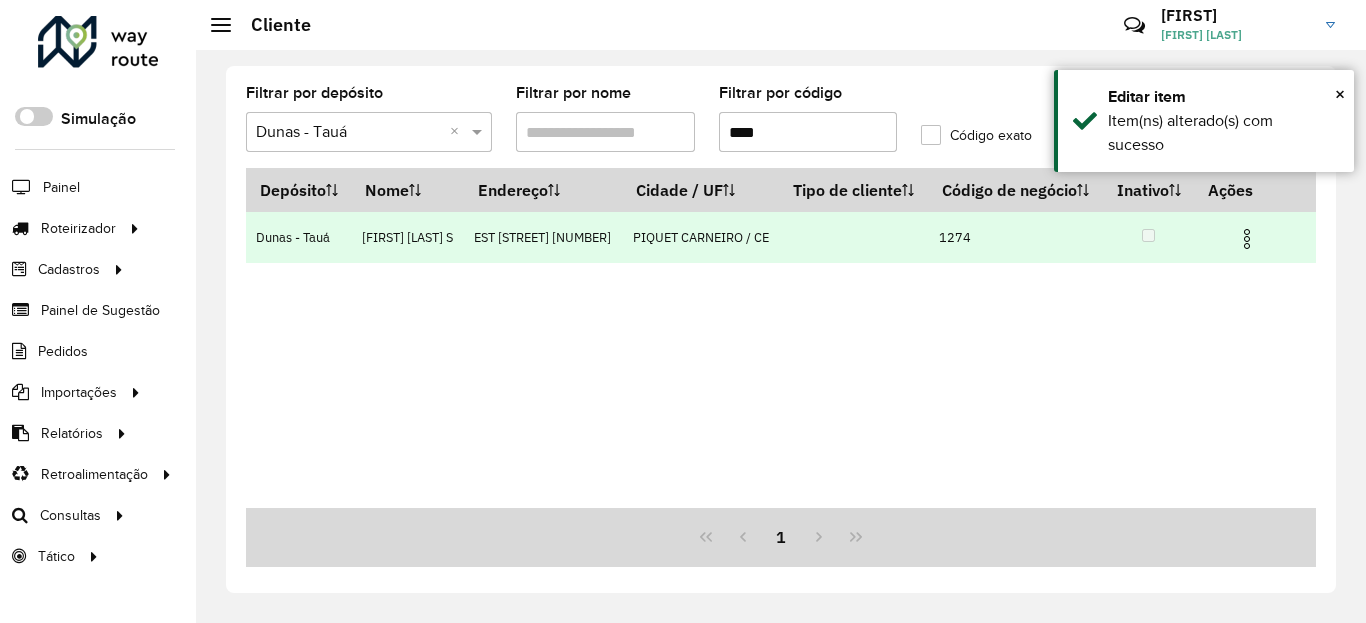 drag, startPoint x: 1212, startPoint y: 154, endPoint x: 1238, endPoint y: 271, distance: 119.85408 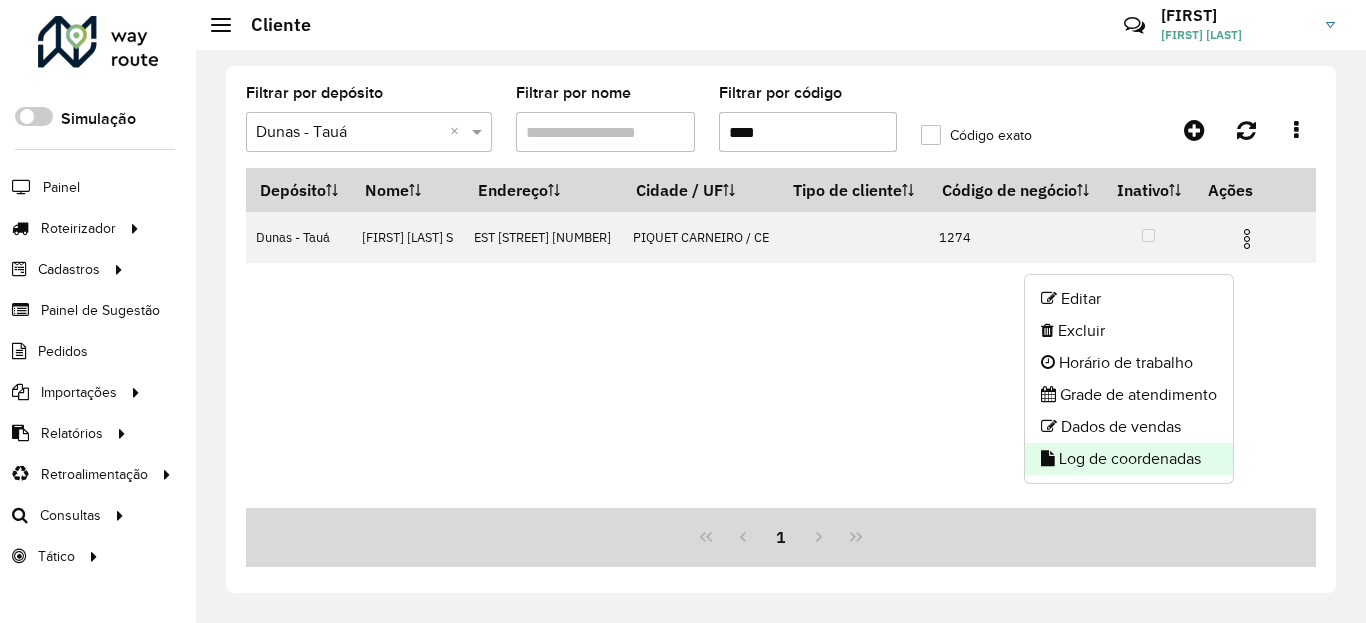 click on "Log de coordenadas" 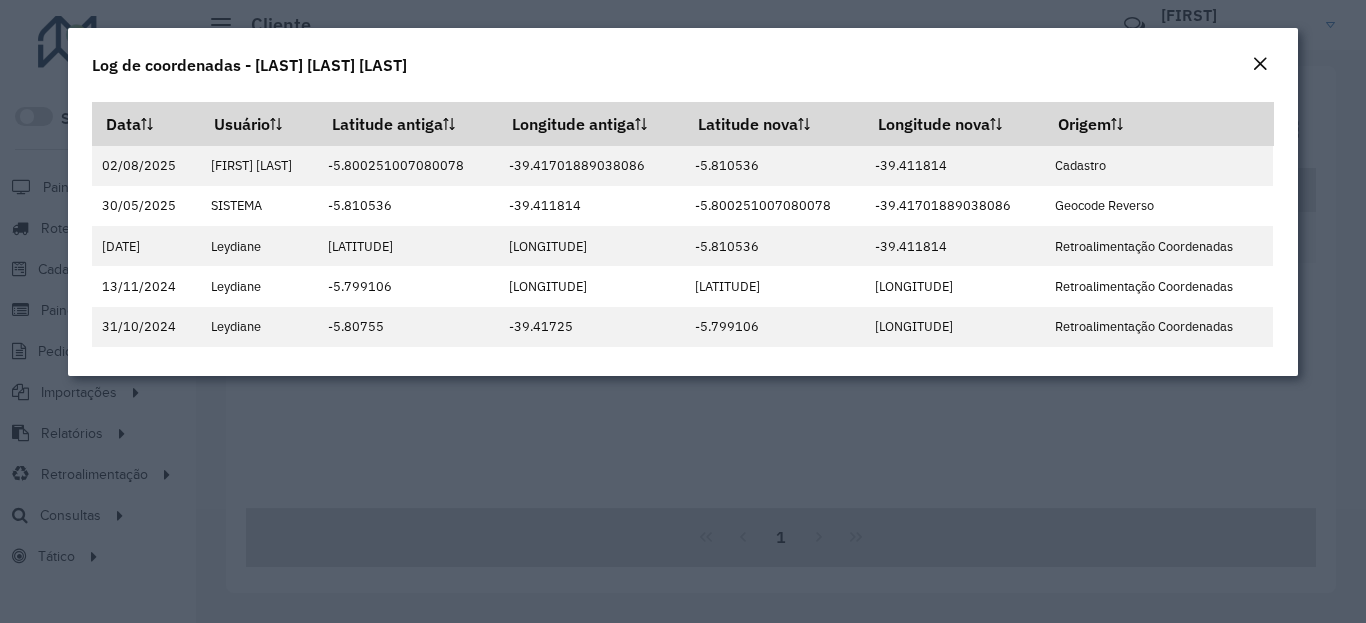 click 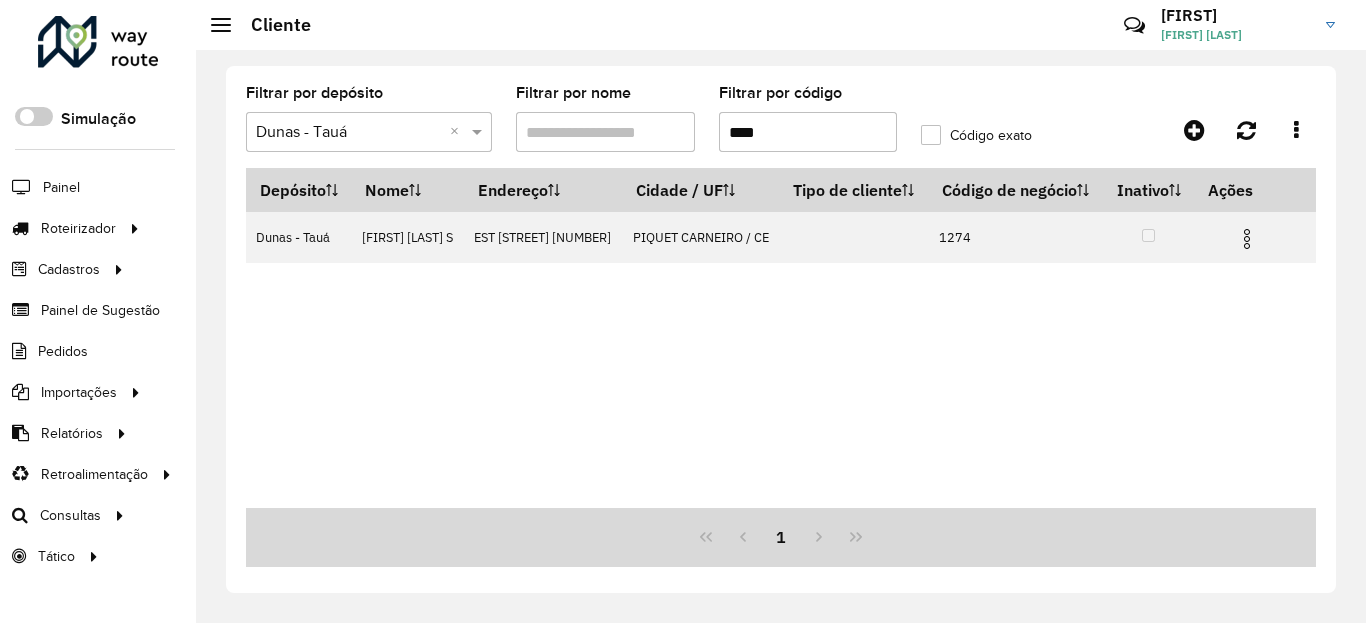 click on "****" at bounding box center (808, 132) 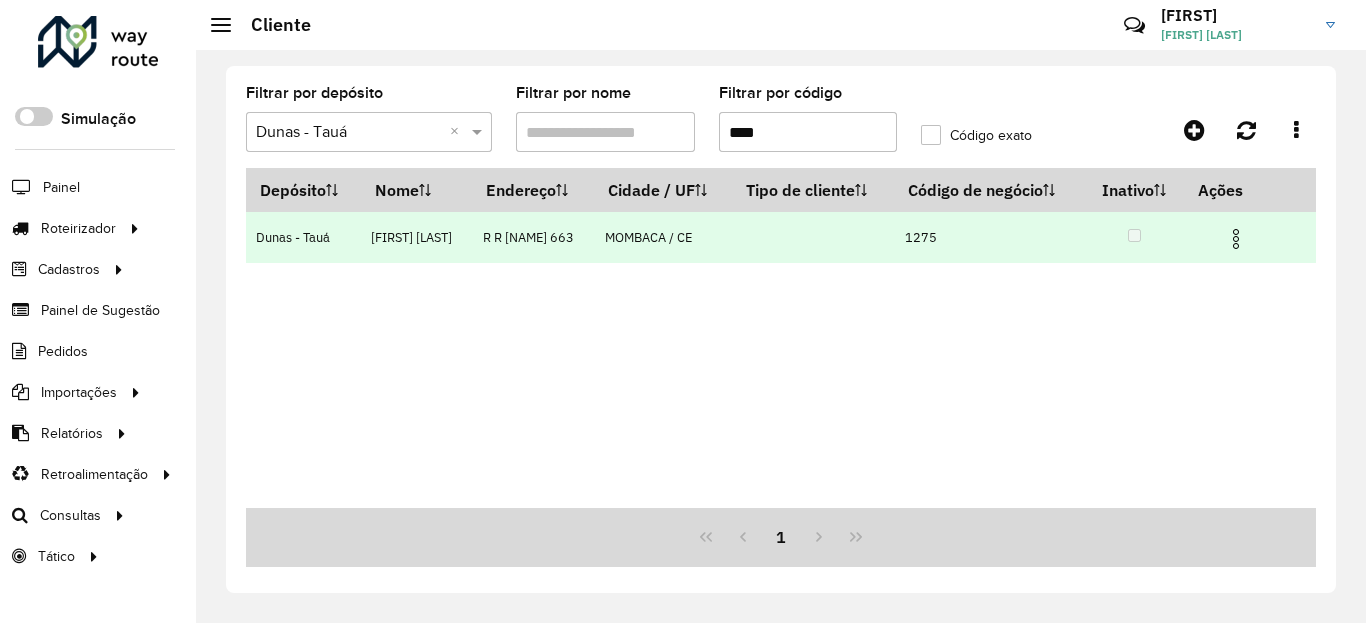 type on "****" 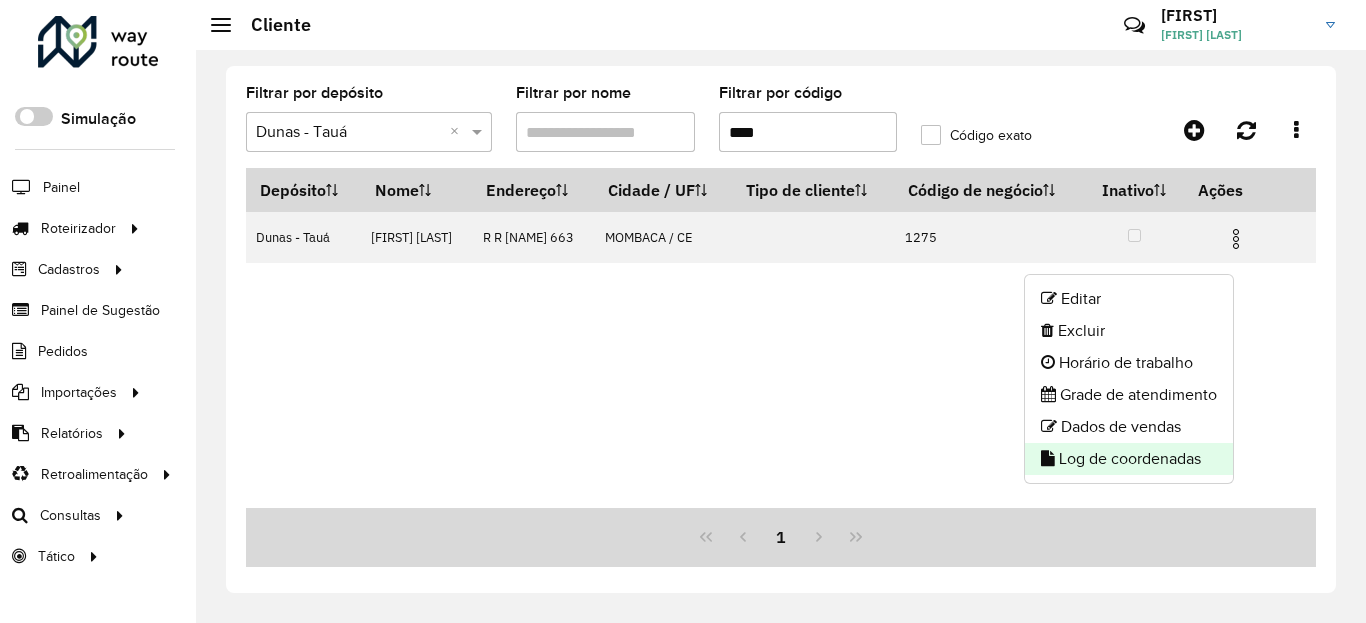 click on "Log de coordenadas" 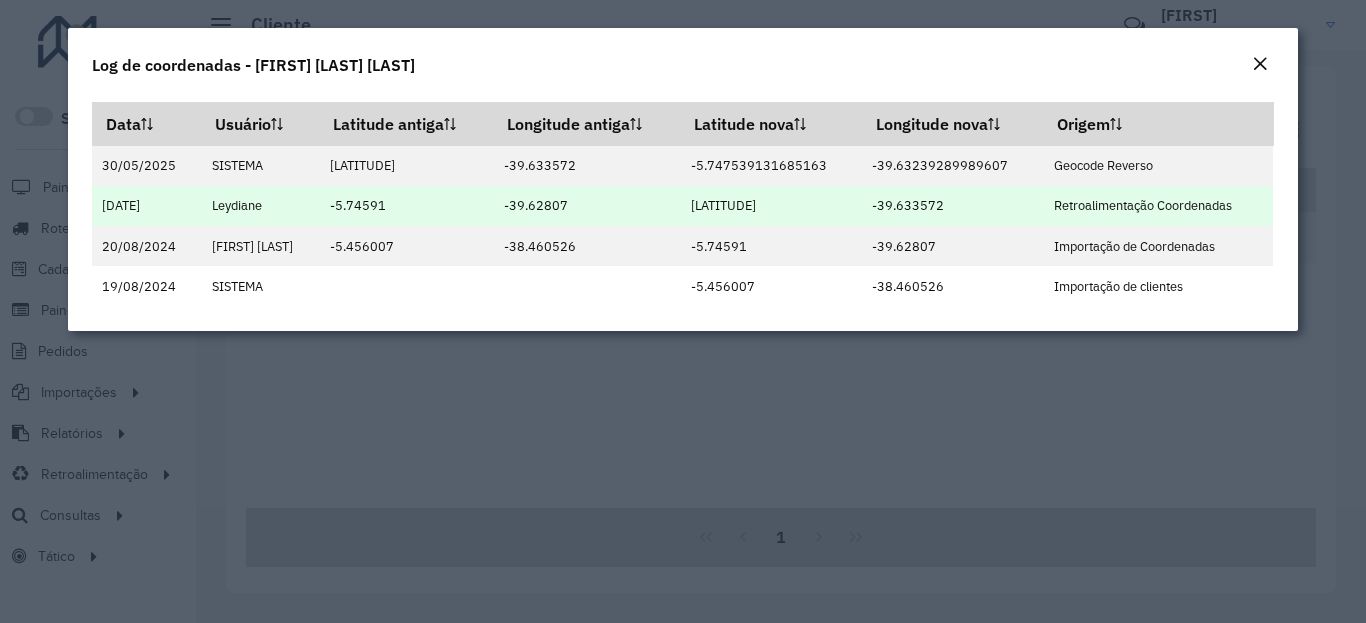 click on "-5.747491" at bounding box center [771, 206] 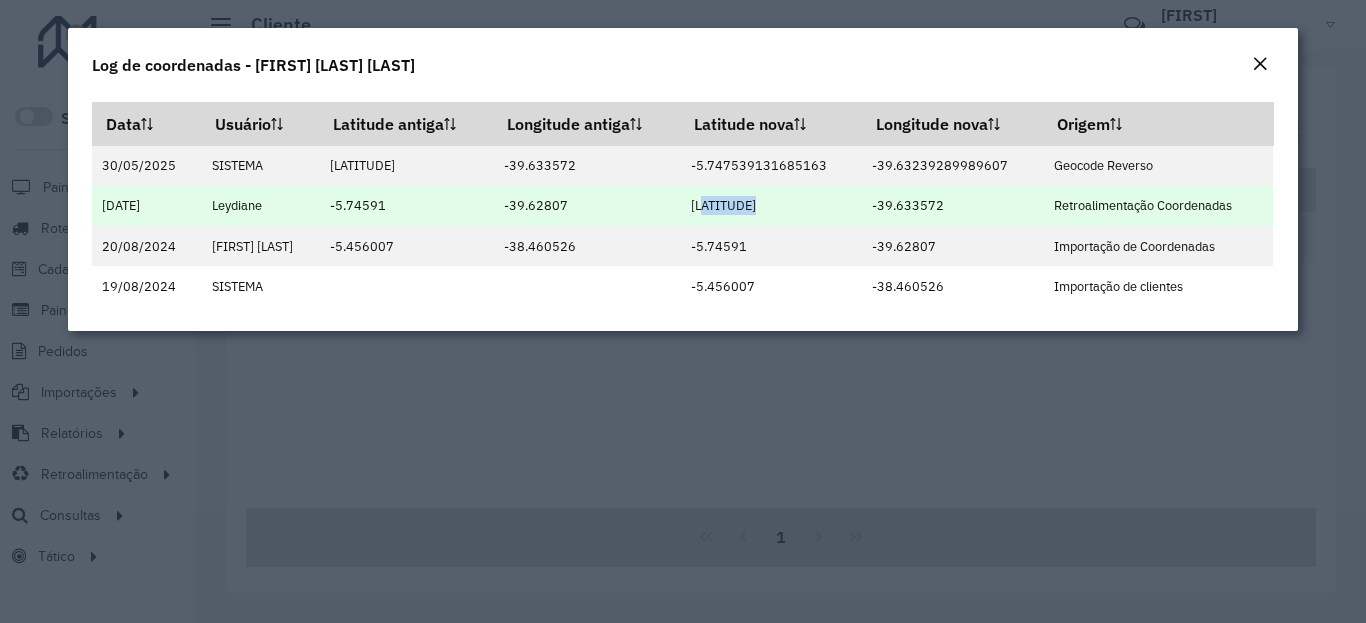 click on "-5.747491" at bounding box center [771, 206] 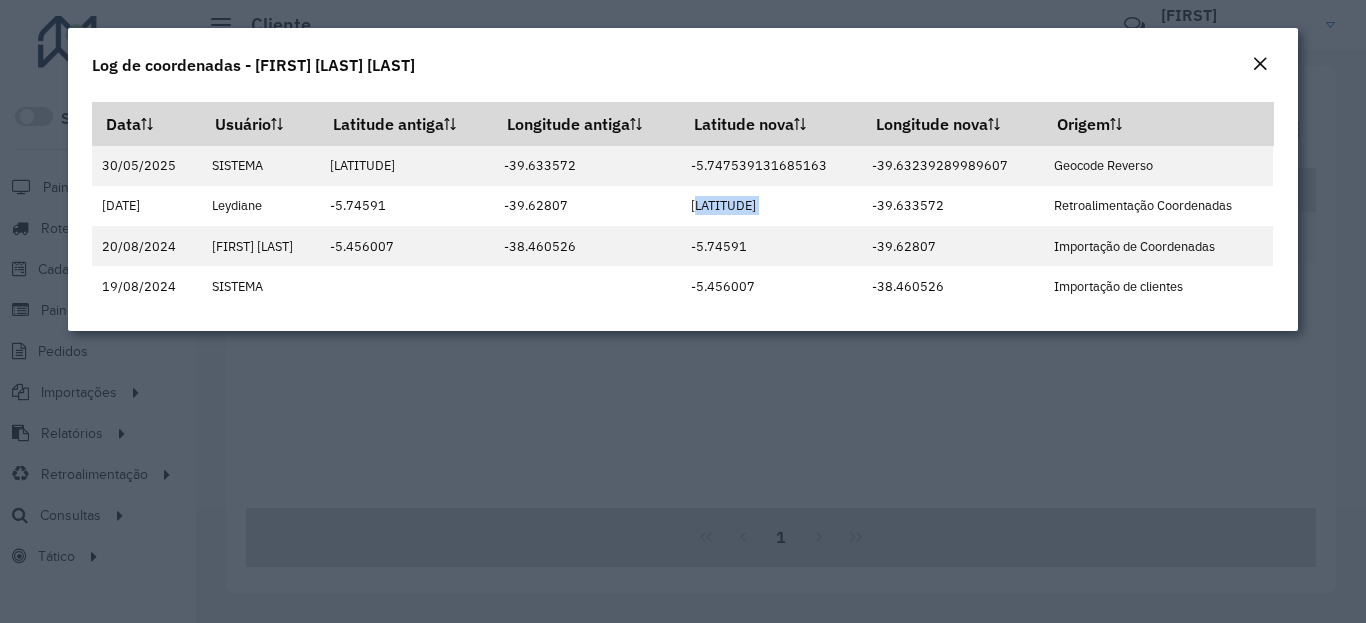 copy on "-5.747491" 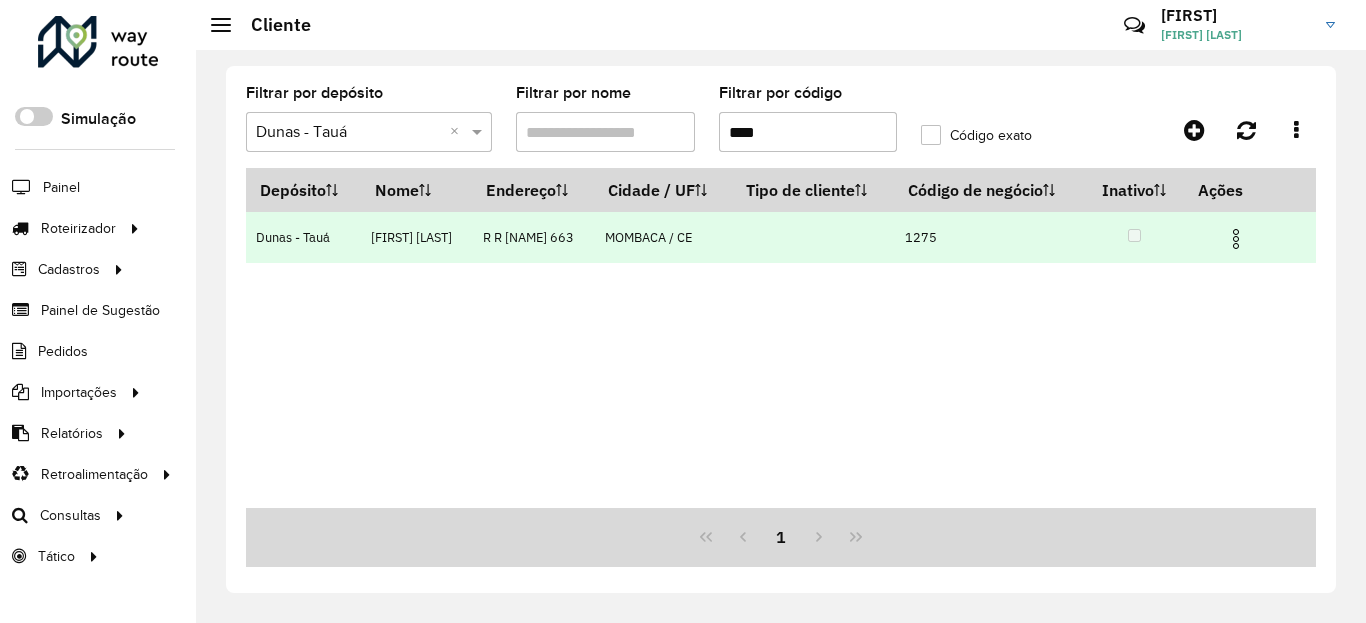click at bounding box center [1245, 237] 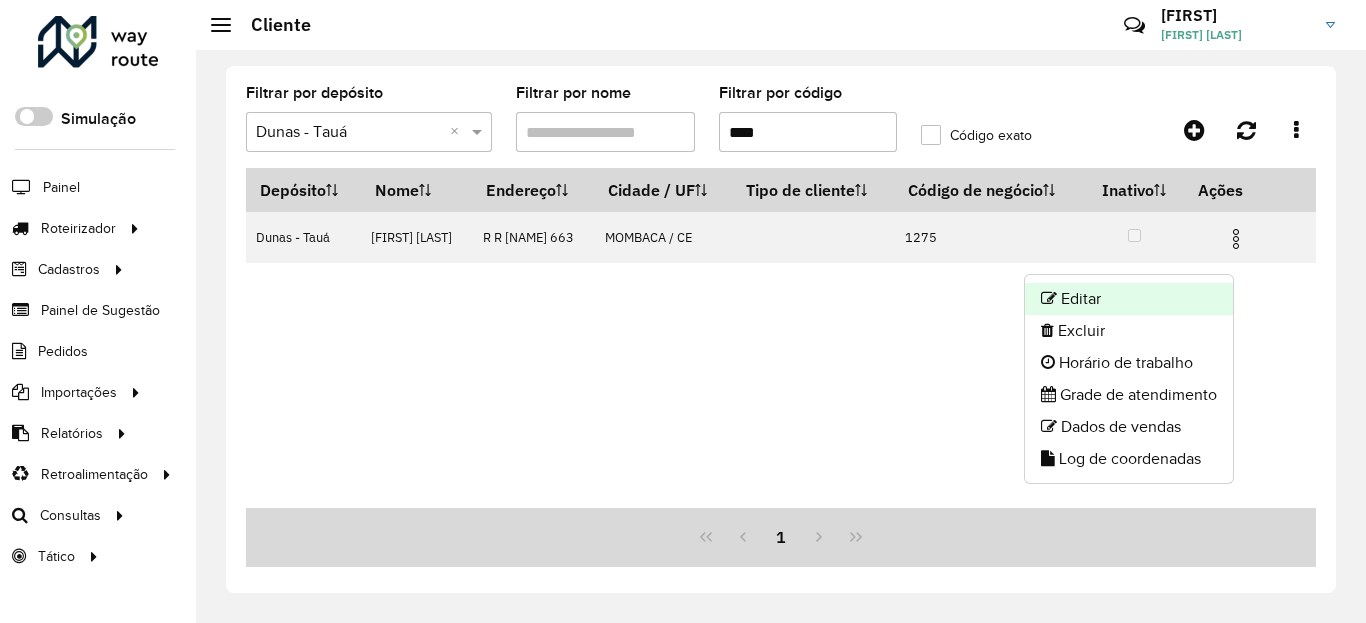 click on "Editar" 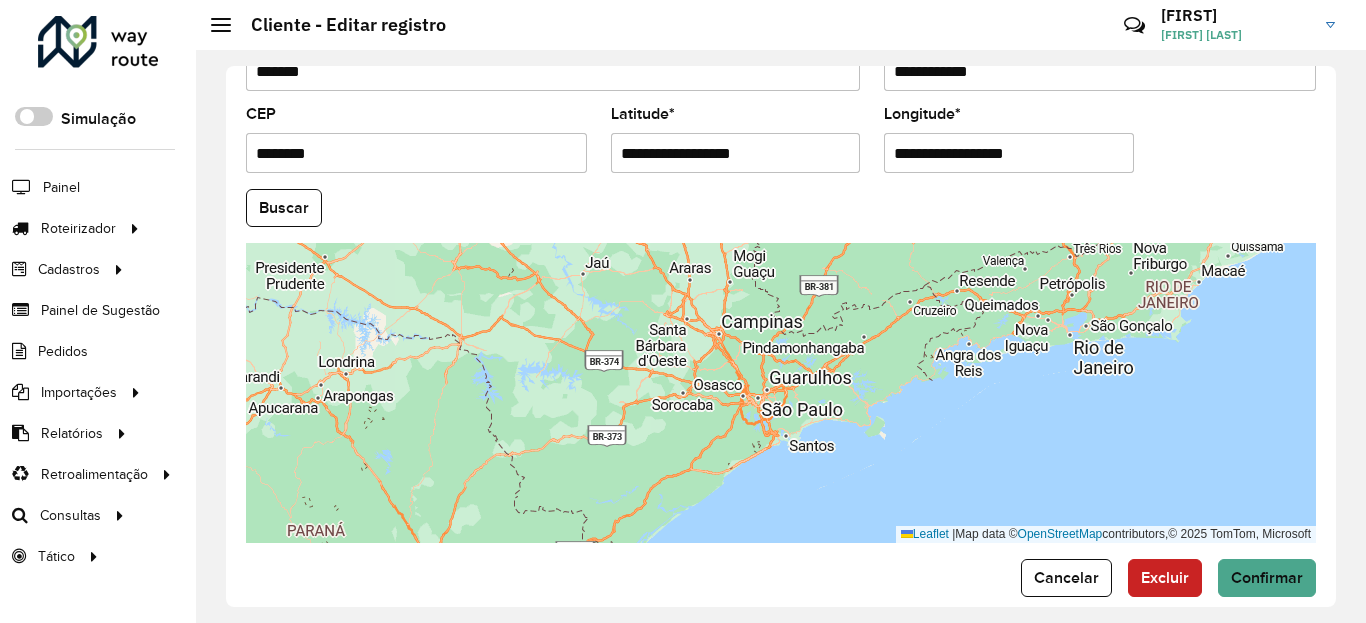 scroll, scrollTop: 840, scrollLeft: 0, axis: vertical 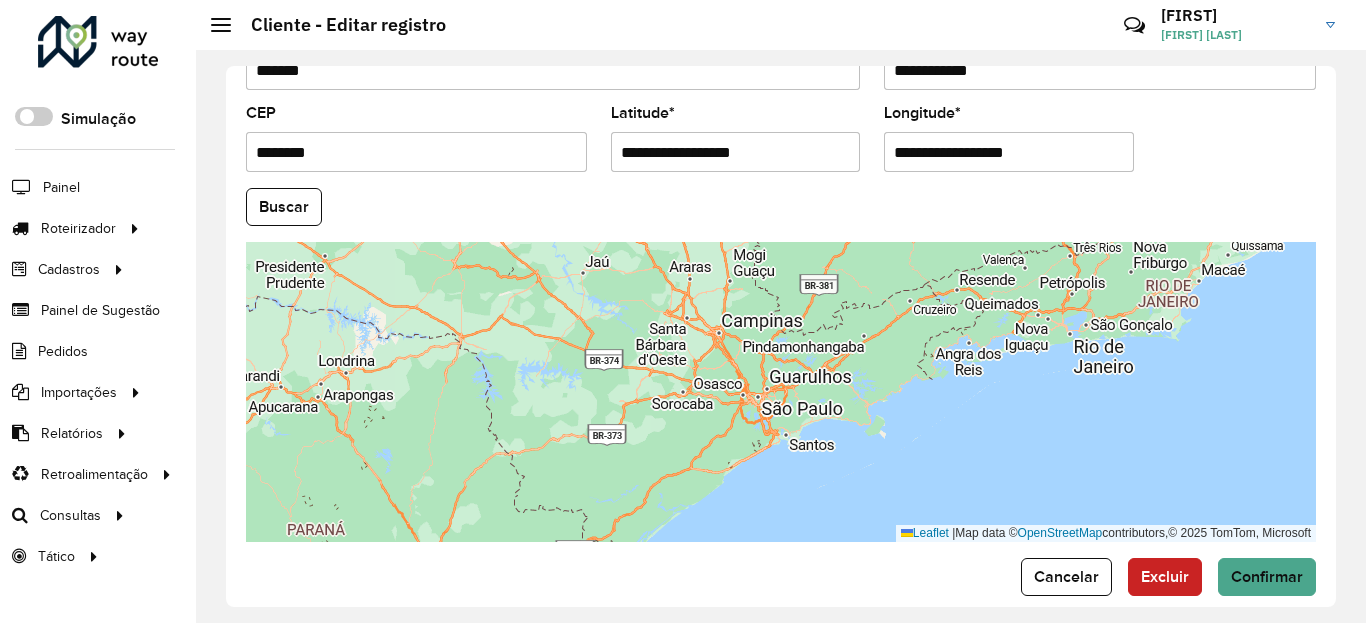 click on "**********" at bounding box center [736, 152] 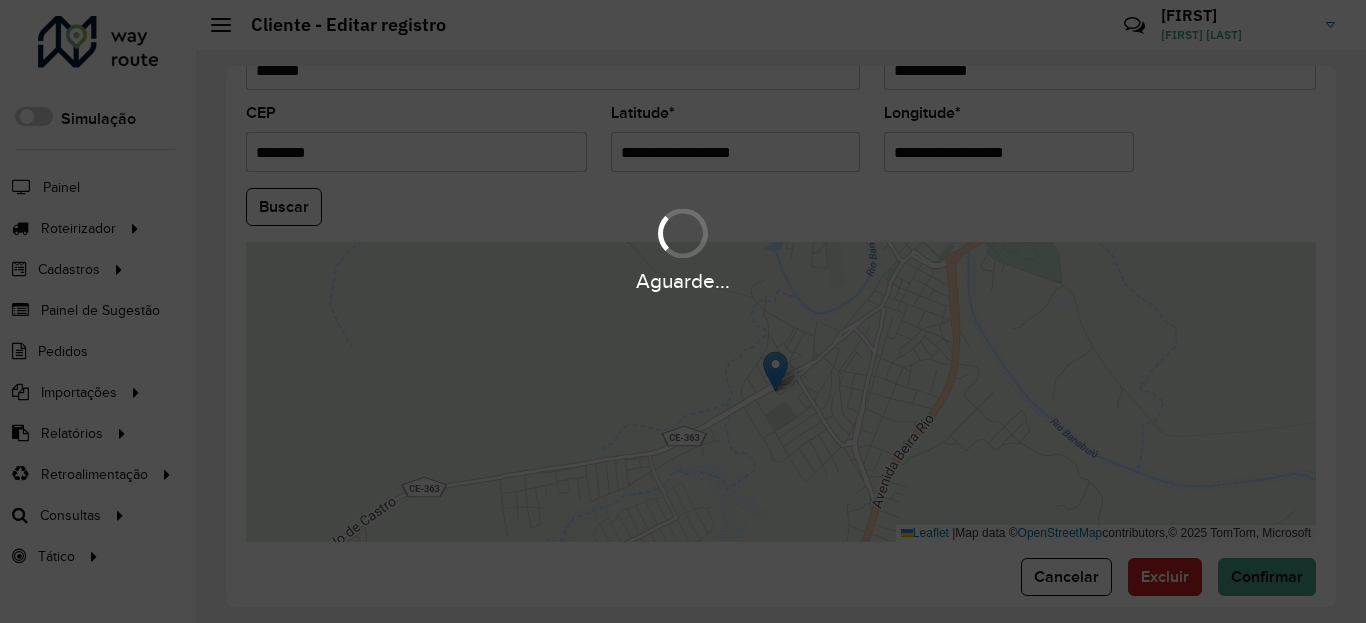 paste 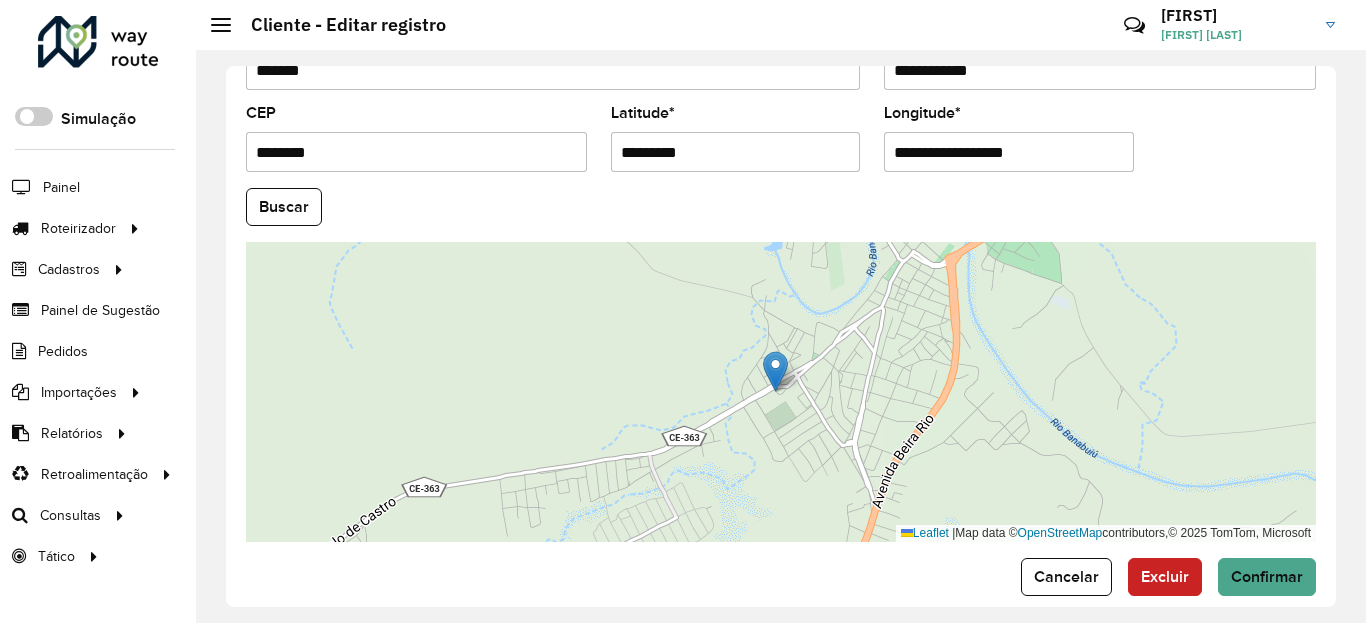 type on "*********" 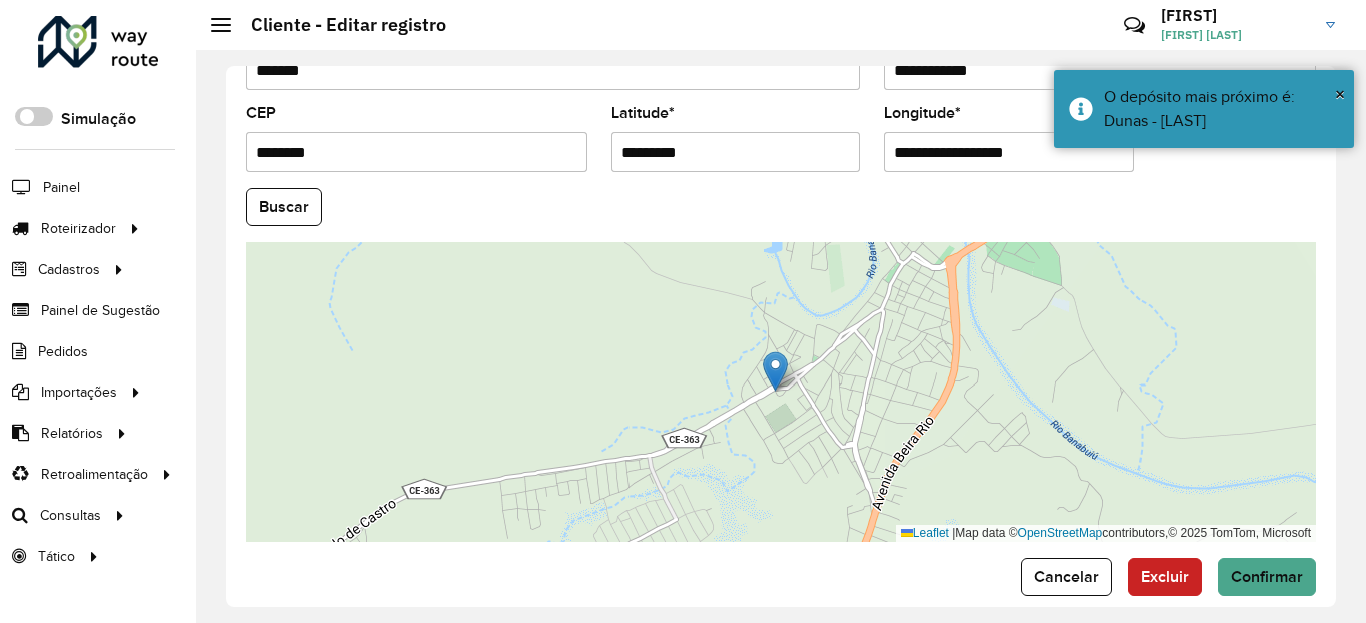 click on "**********" at bounding box center [1009, 152] 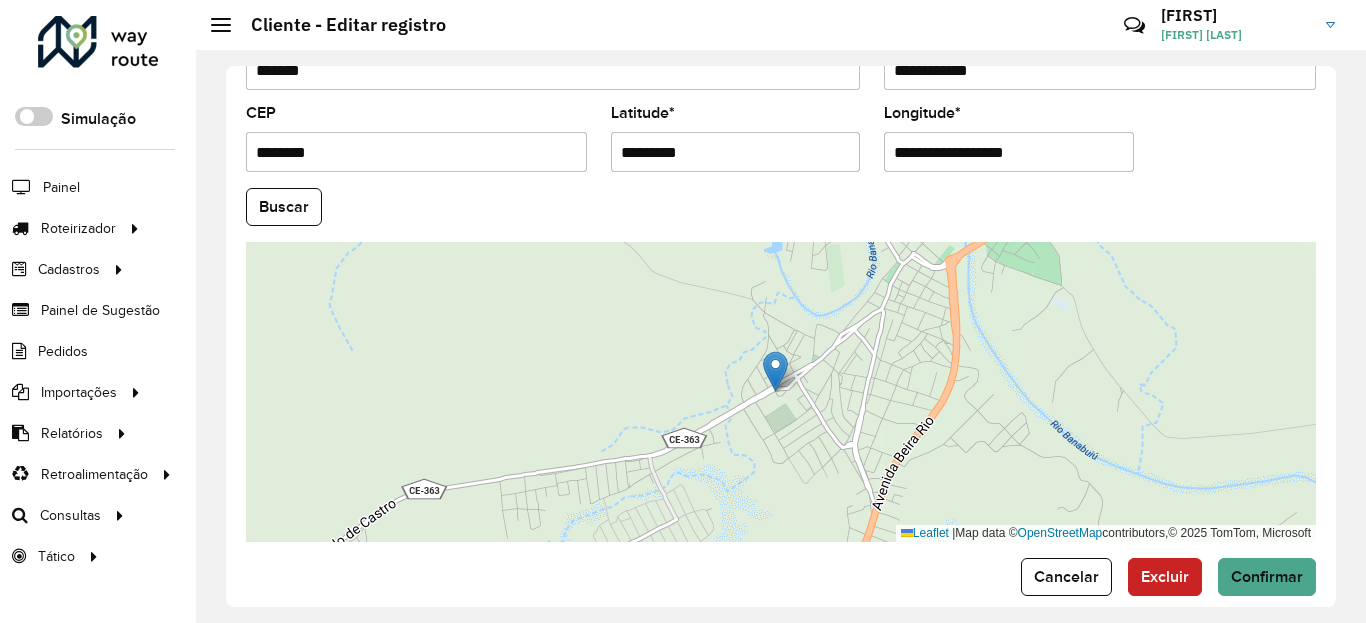 click on "**********" at bounding box center (1009, 152) 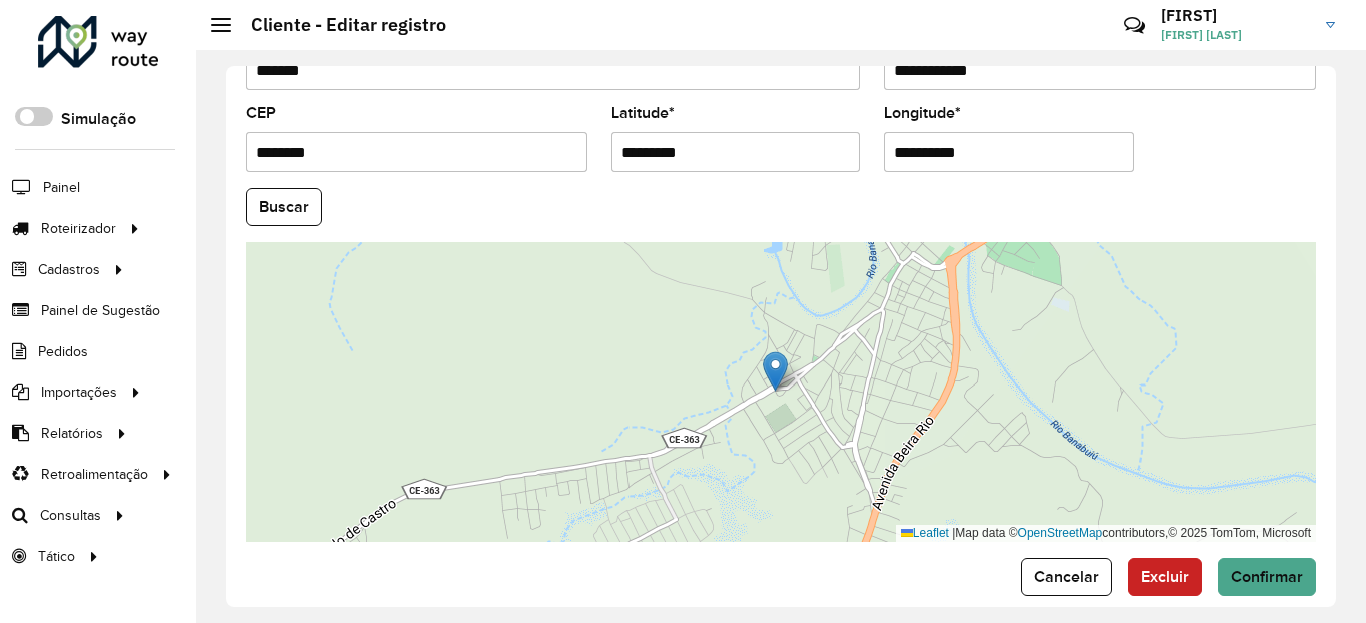 type on "**********" 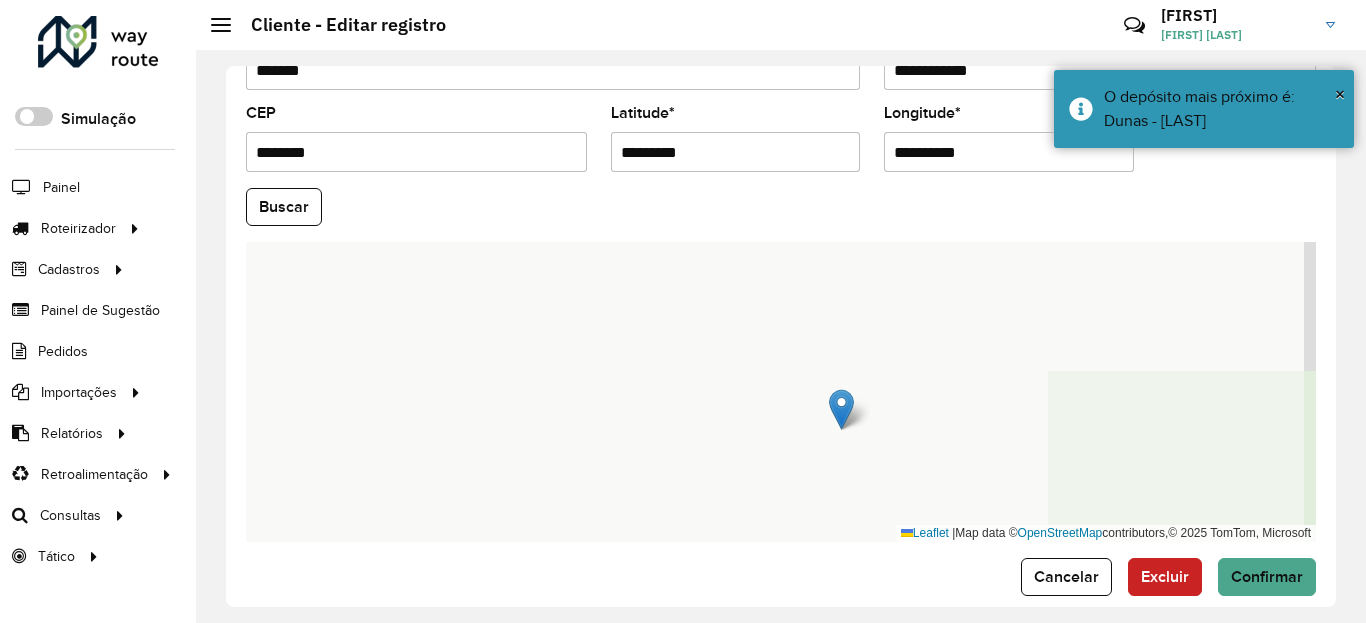 drag, startPoint x: 879, startPoint y: 450, endPoint x: 854, endPoint y: 389, distance: 65.9242 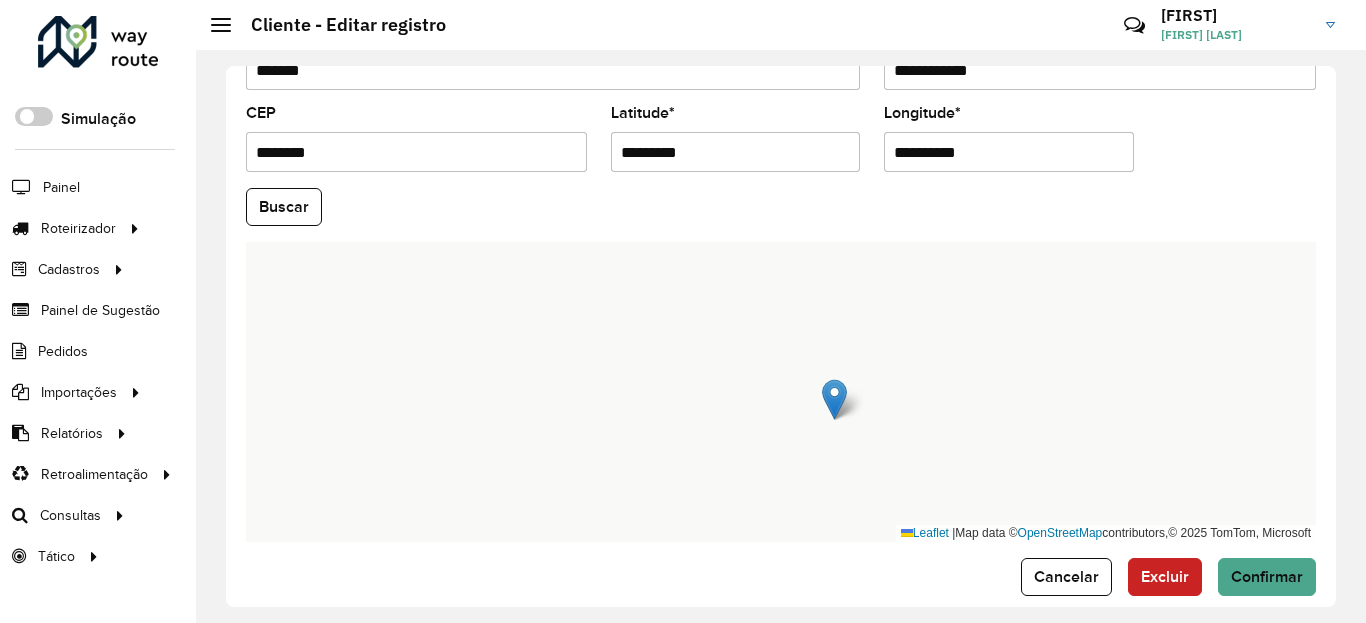 click on "Leaflet   |  Map data ©  OpenStreetMap  contributors,© 2025 TomTom, Microsoft" 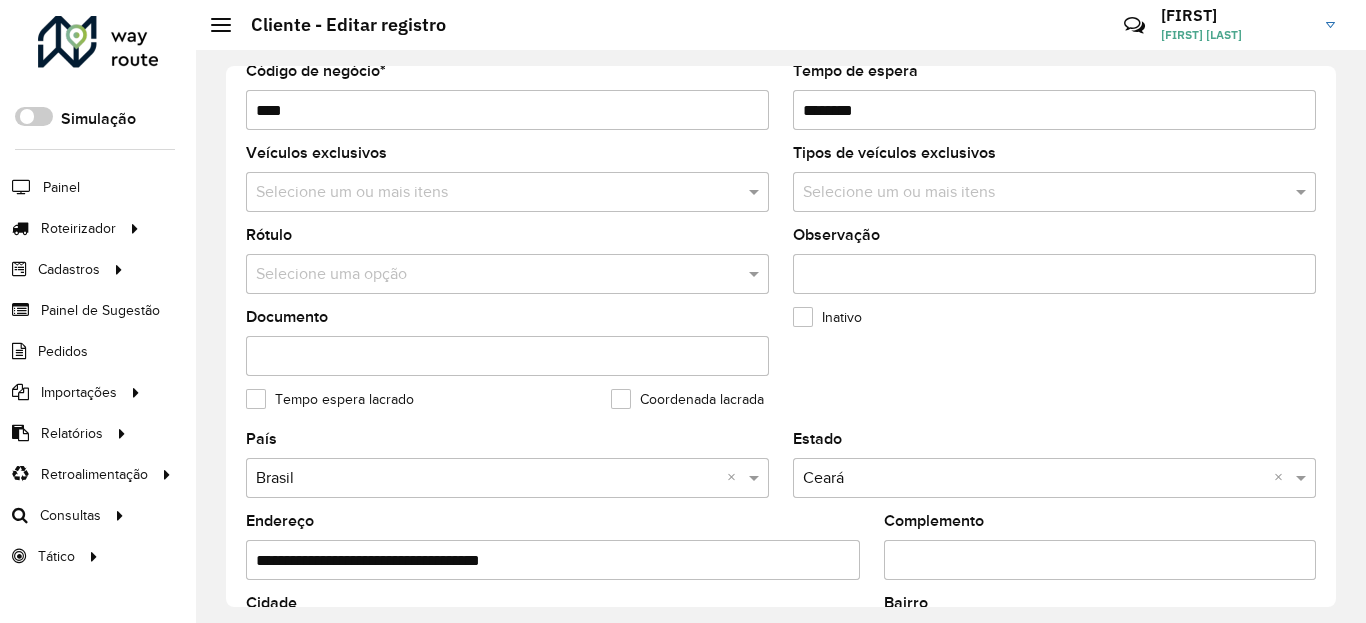 scroll, scrollTop: 600, scrollLeft: 0, axis: vertical 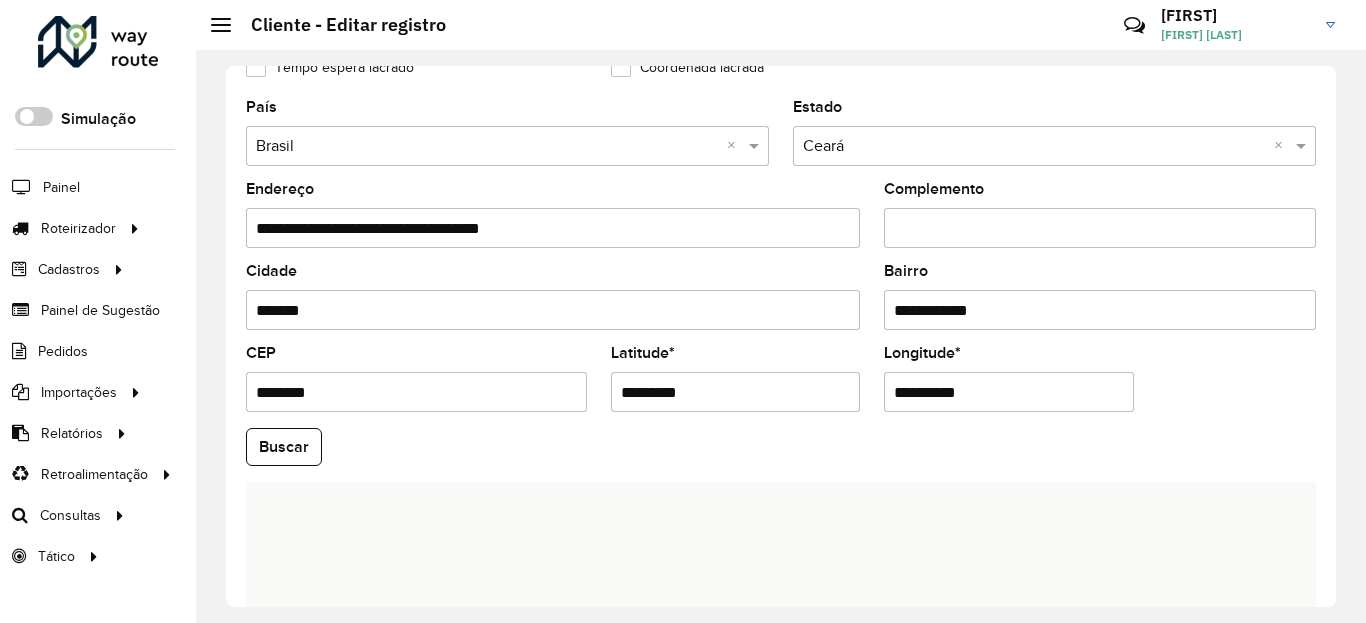 click on "*********" at bounding box center [736, 392] 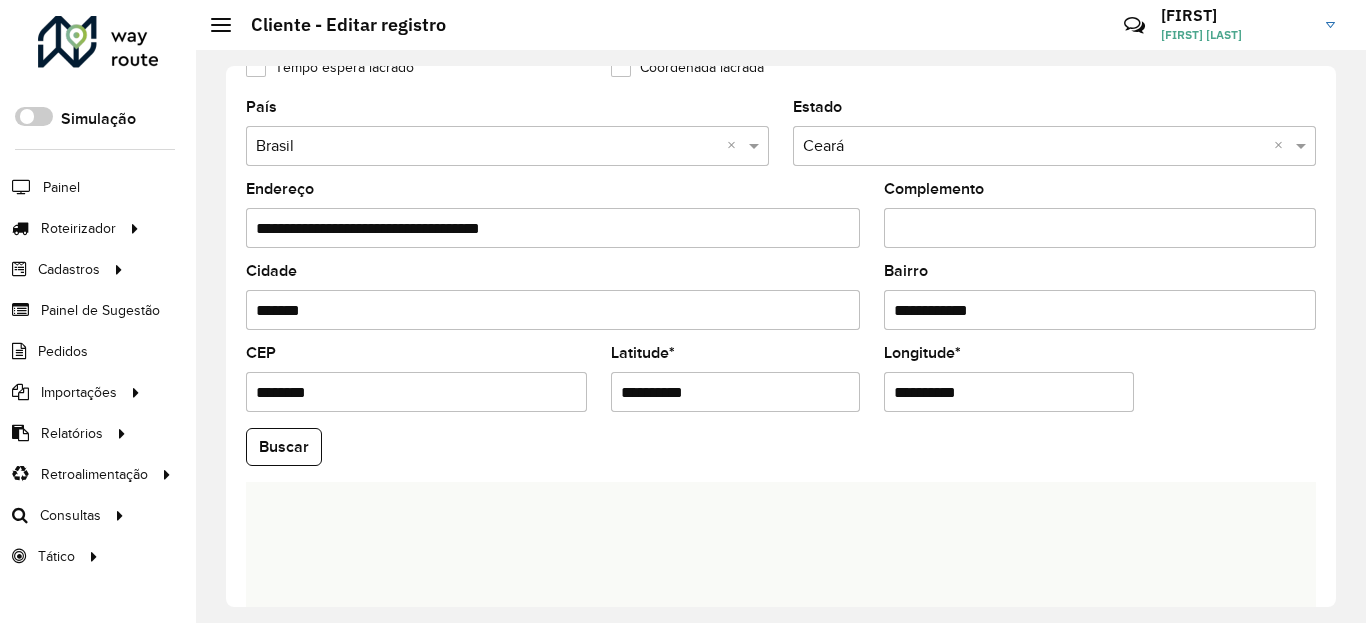 type on "*********" 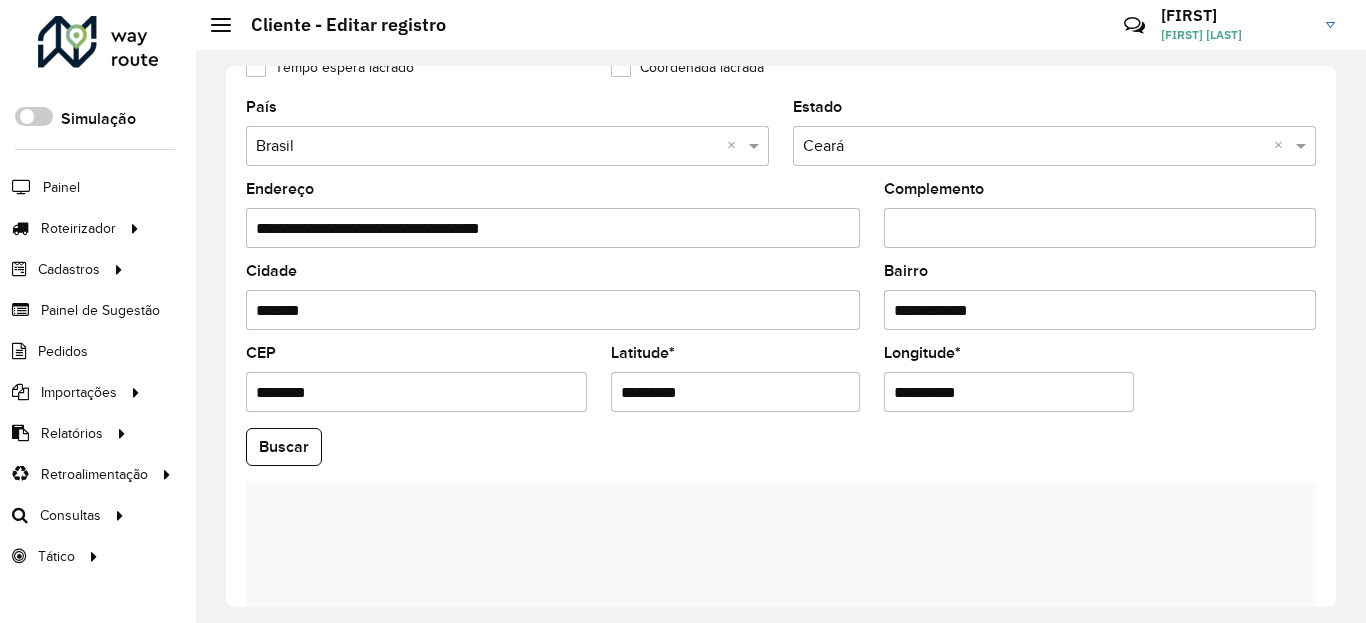 click on "**********" at bounding box center [1009, 392] 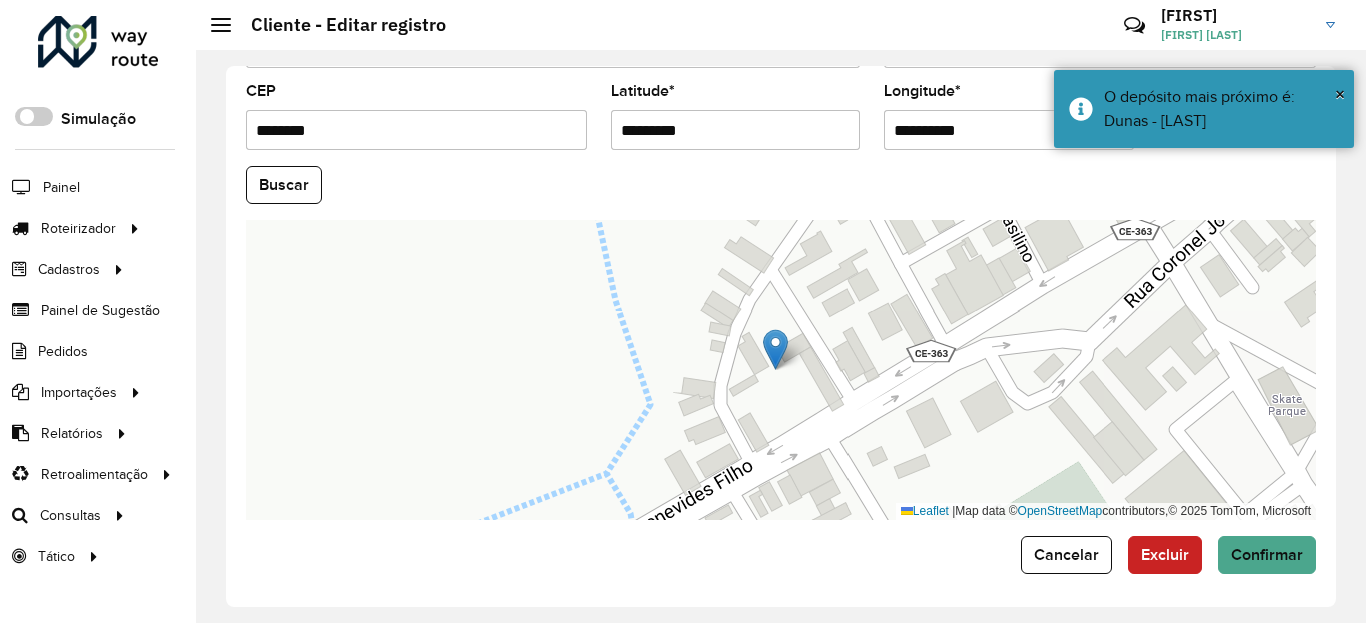 scroll, scrollTop: 865, scrollLeft: 0, axis: vertical 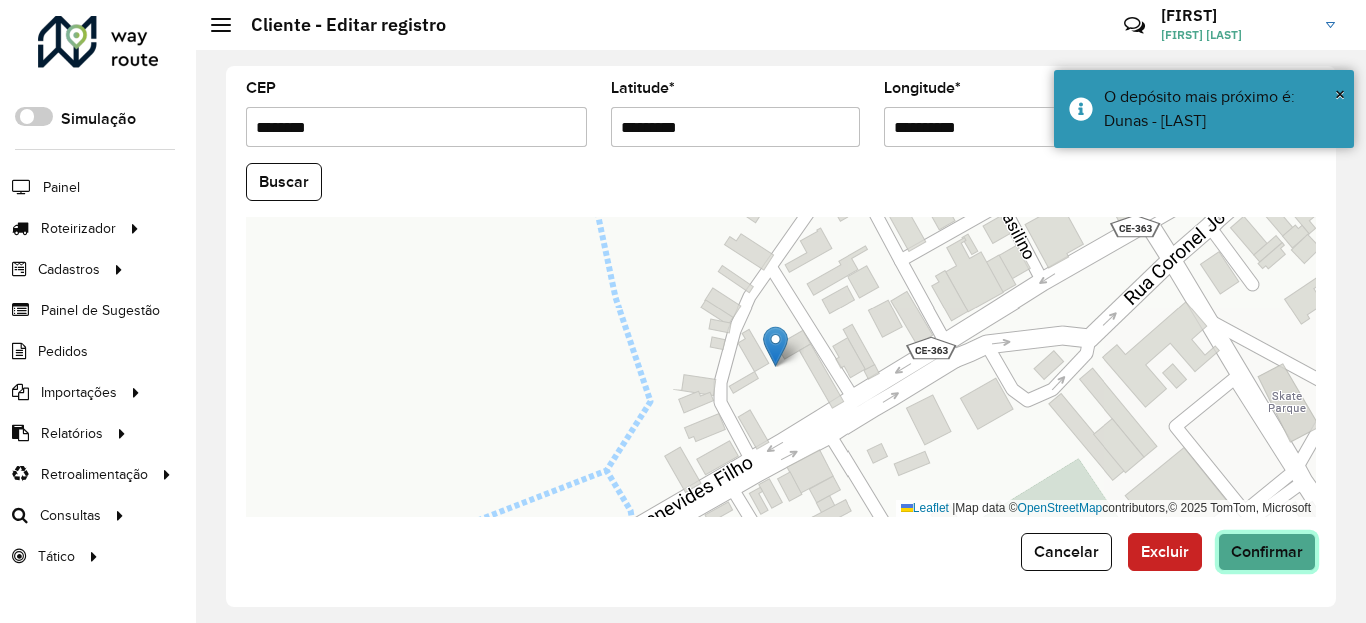 click on "Confirmar" 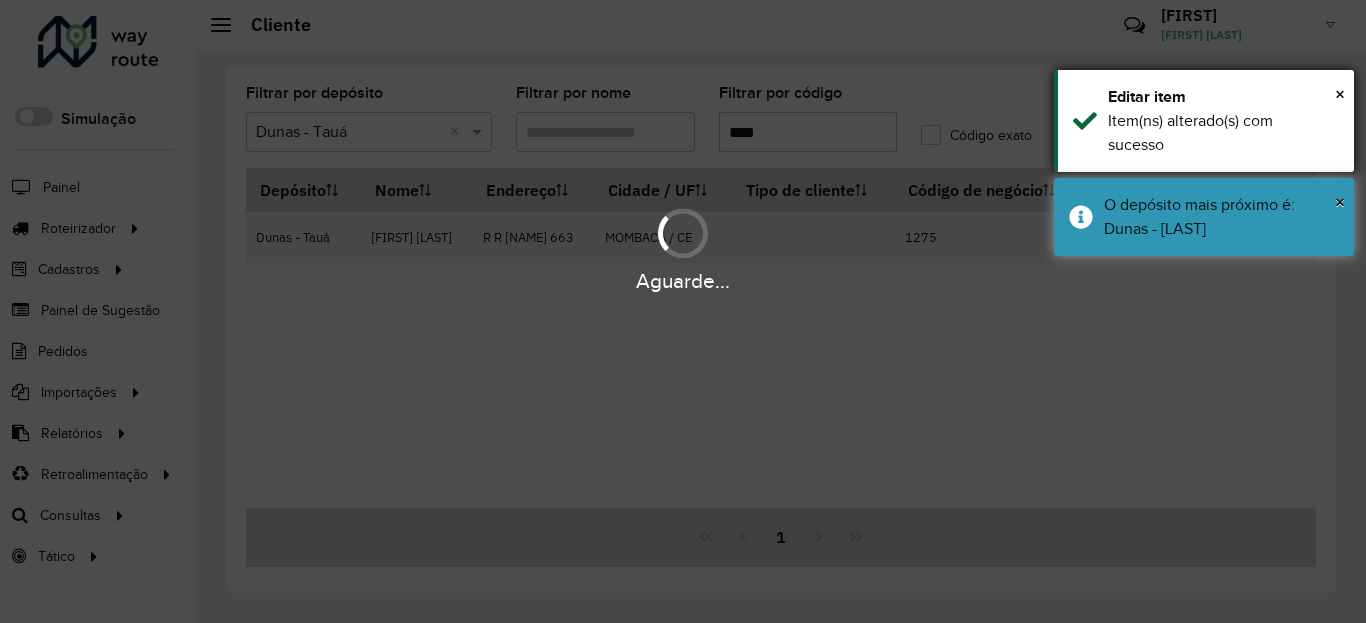 drag, startPoint x: 1190, startPoint y: 249, endPoint x: 1198, endPoint y: 157, distance: 92.34717 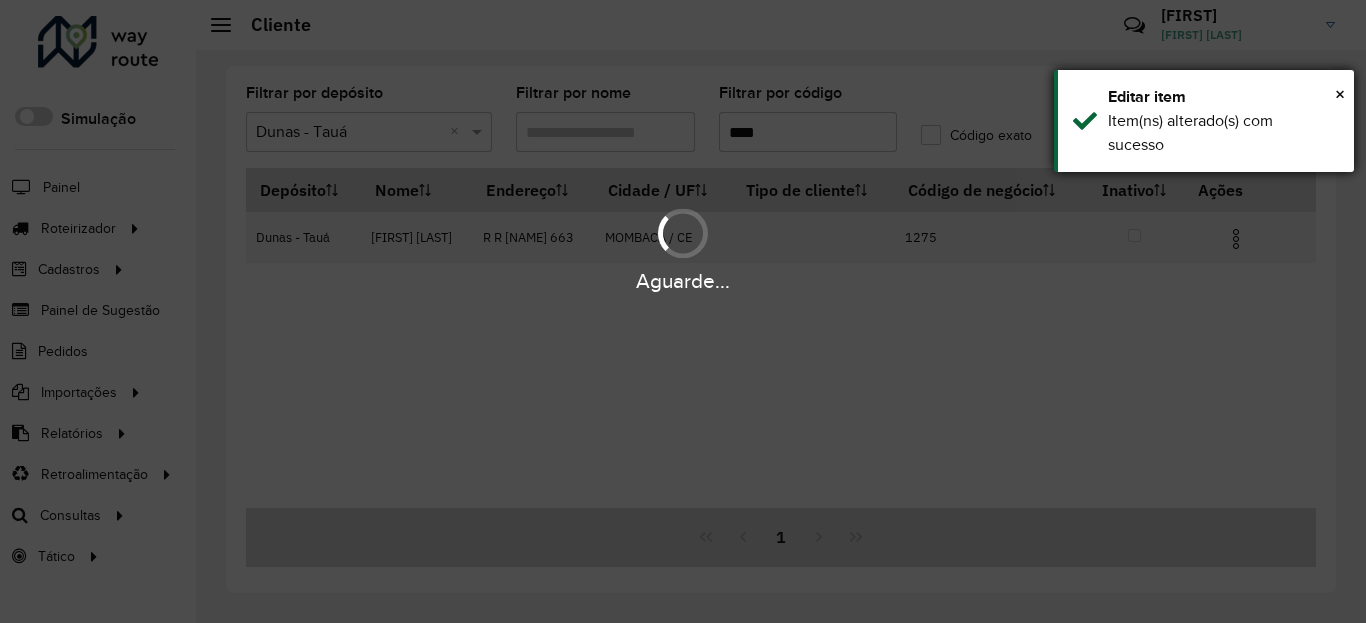 click on "Item(ns) alterado(s) com sucesso" at bounding box center [1223, 133] 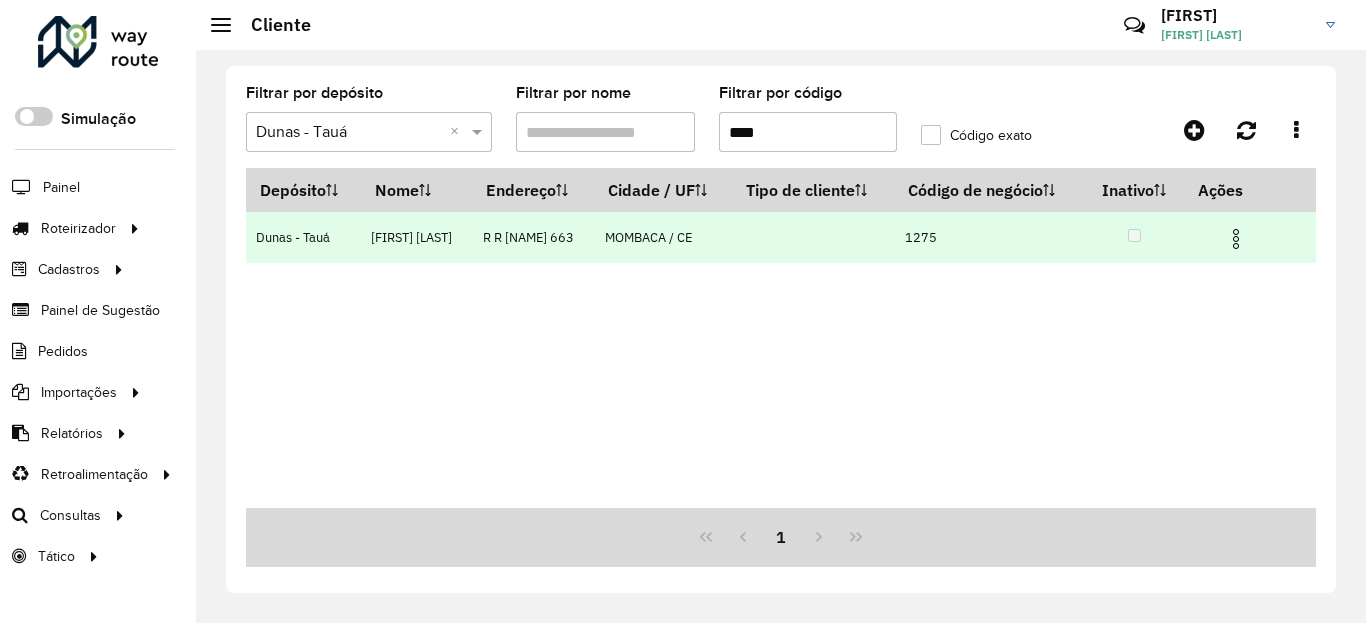 click at bounding box center (1236, 239) 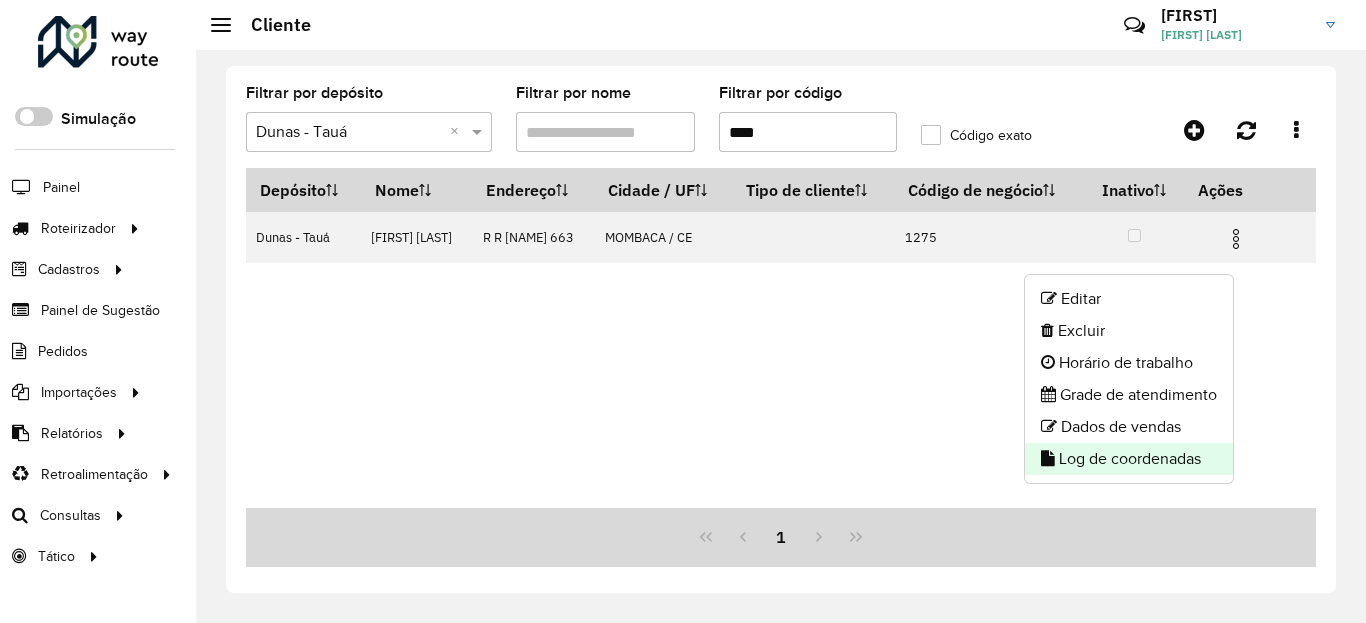 click on "Log de coordenadas" 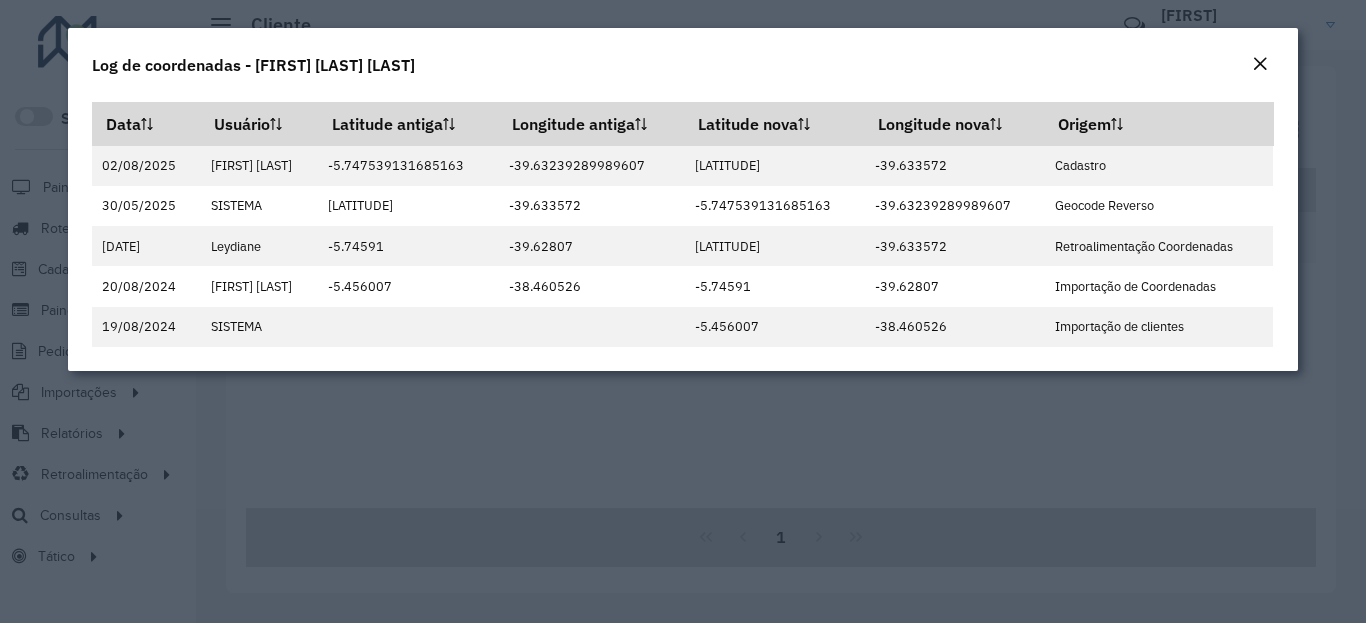 click 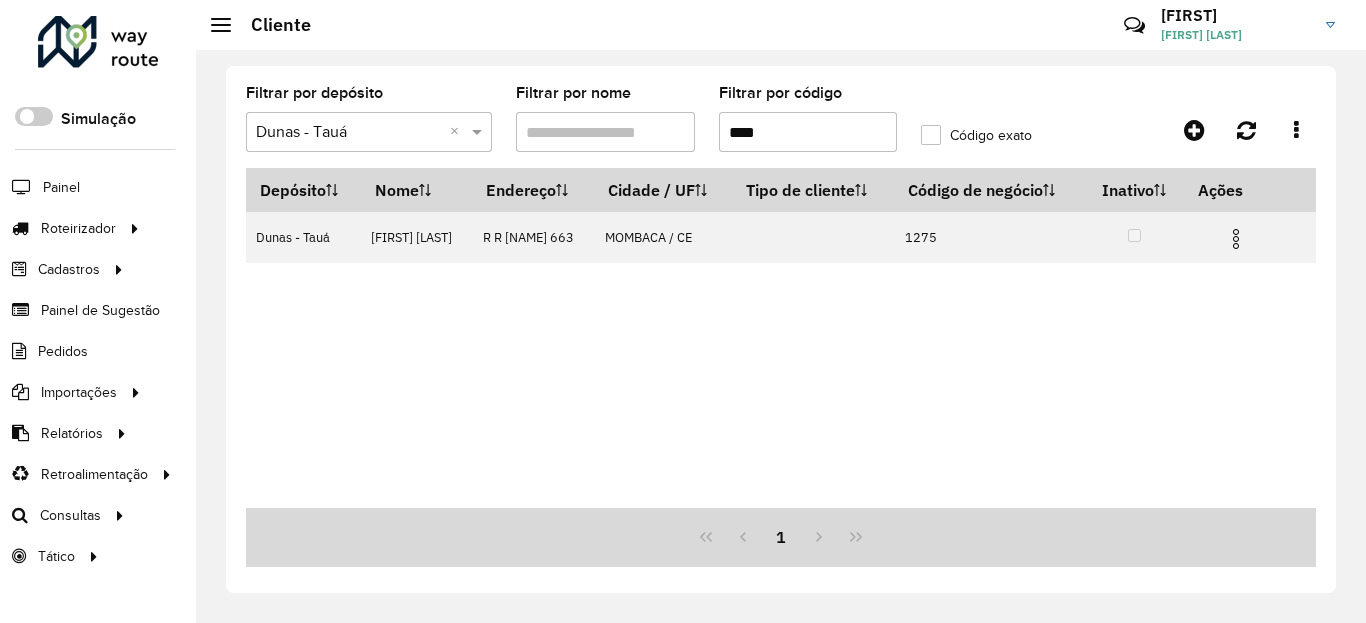 click on "****" at bounding box center (808, 132) 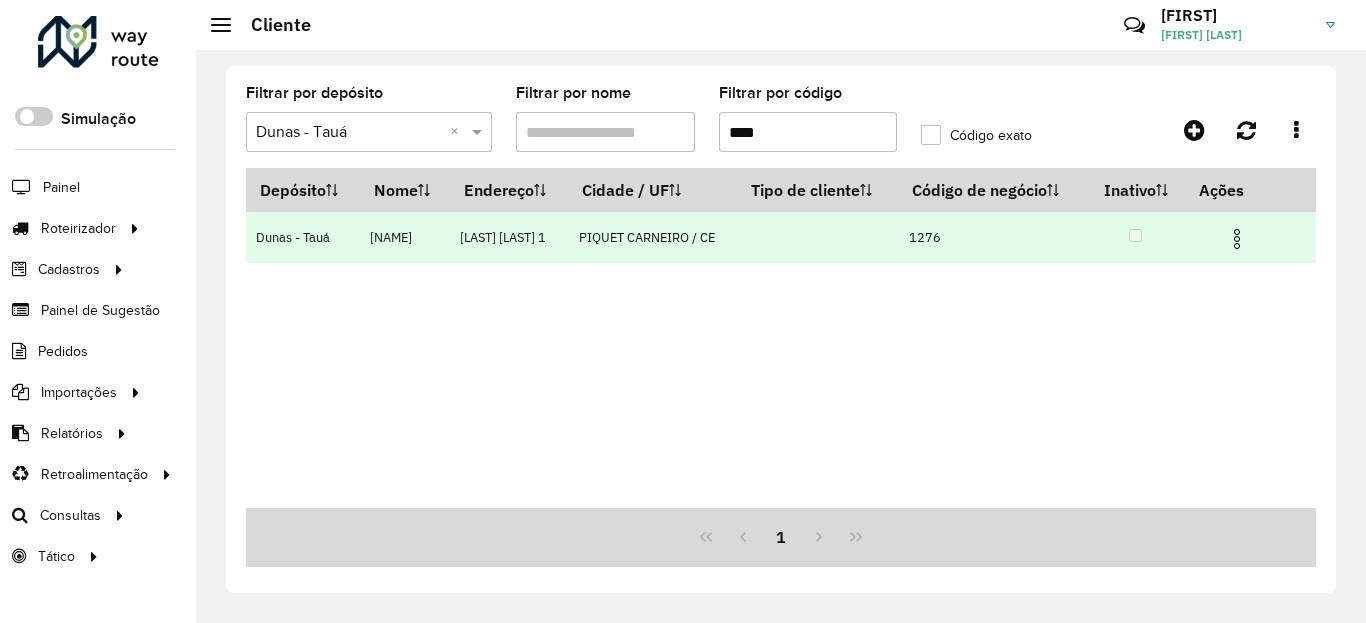click at bounding box center [1237, 239] 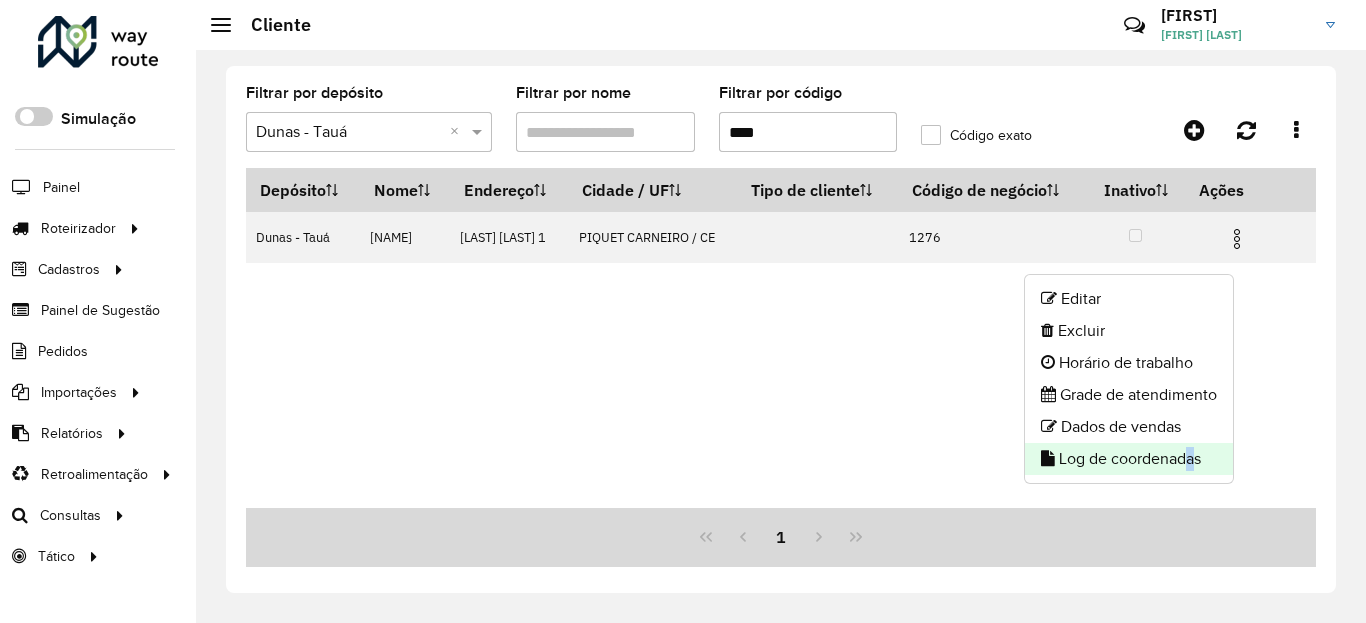click on "Log de coordenadas" 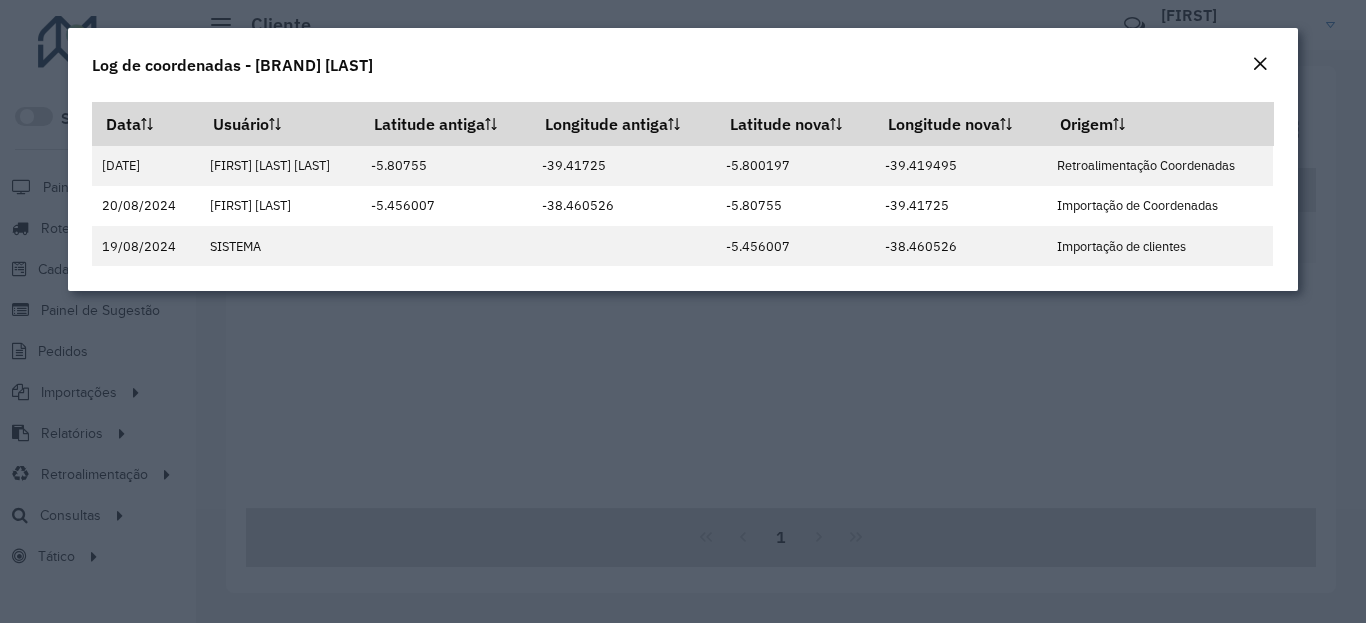 click 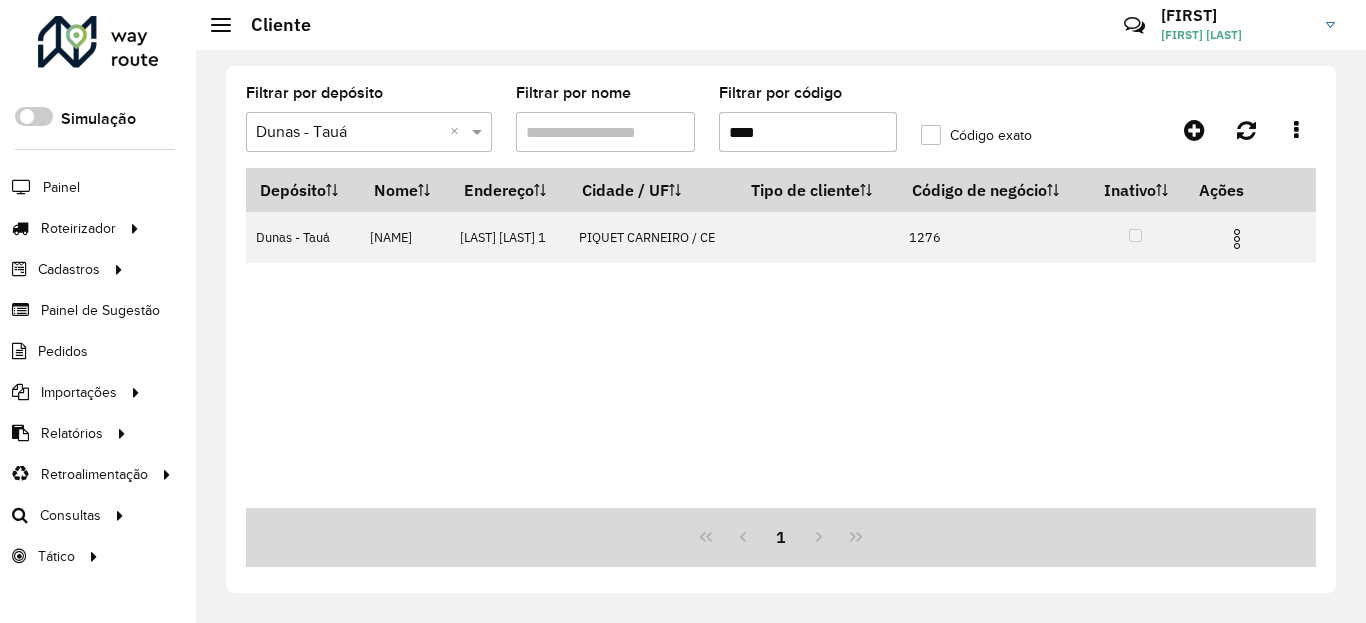 click on "Filtrar por código  ****" 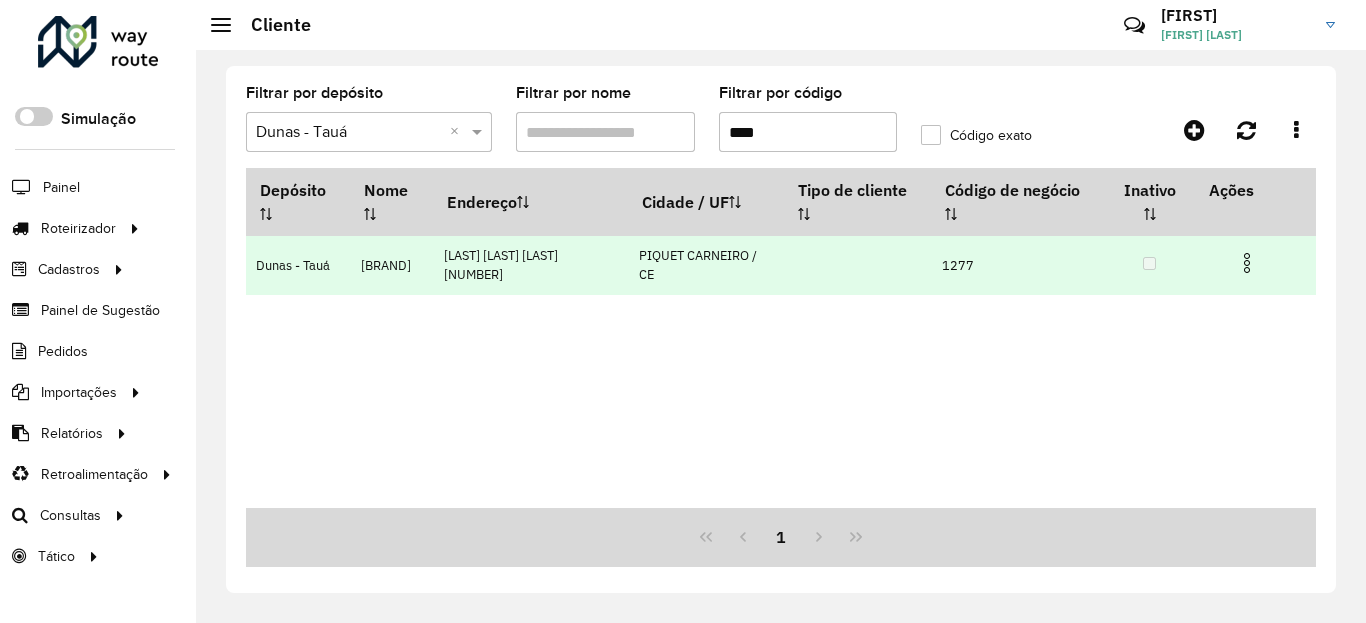 click at bounding box center (1247, 263) 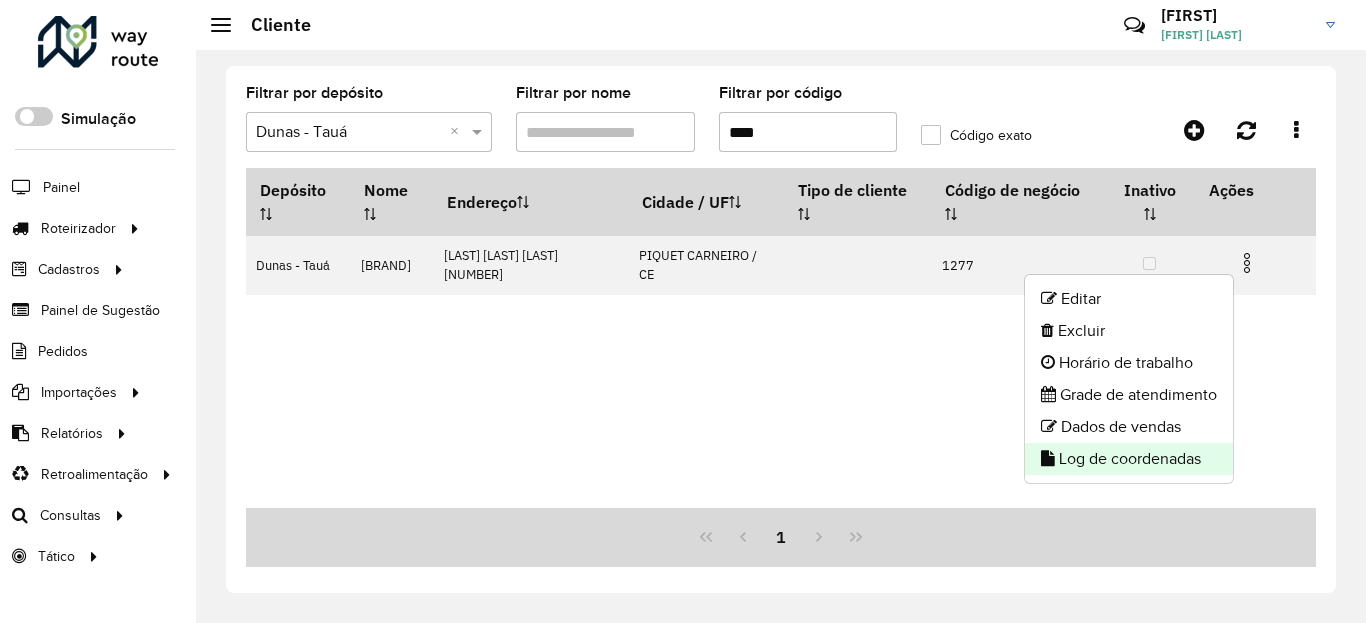 click on "Log de coordenadas" 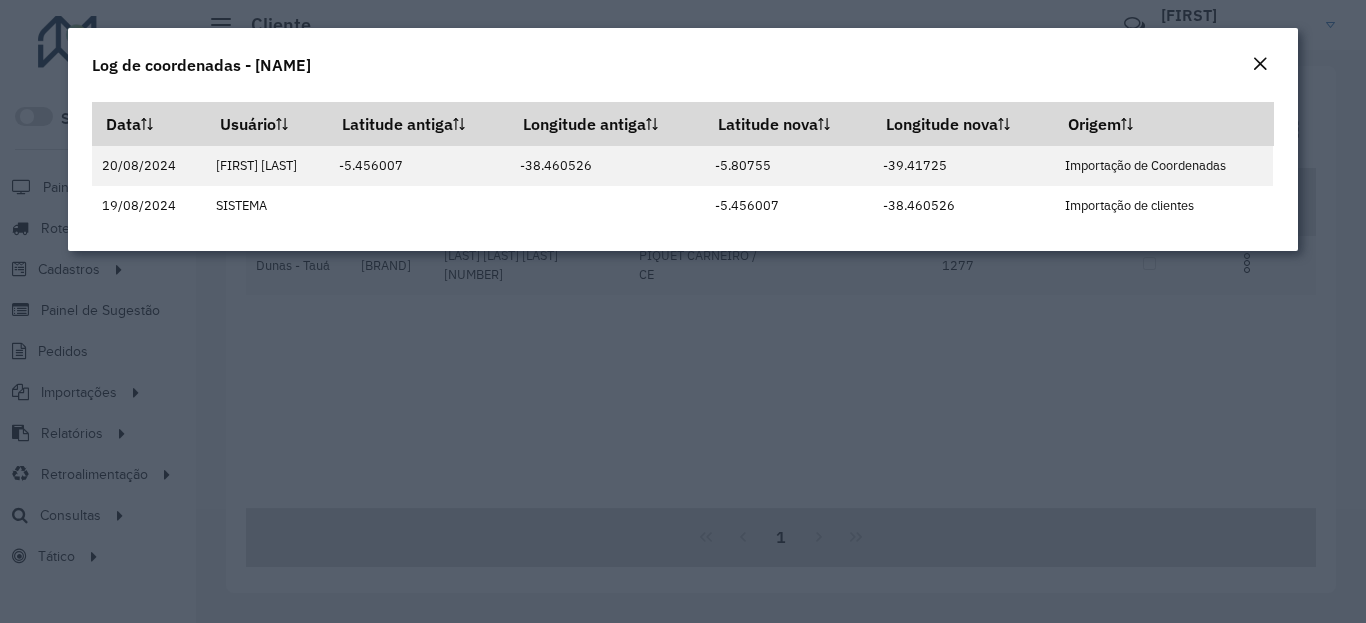 click 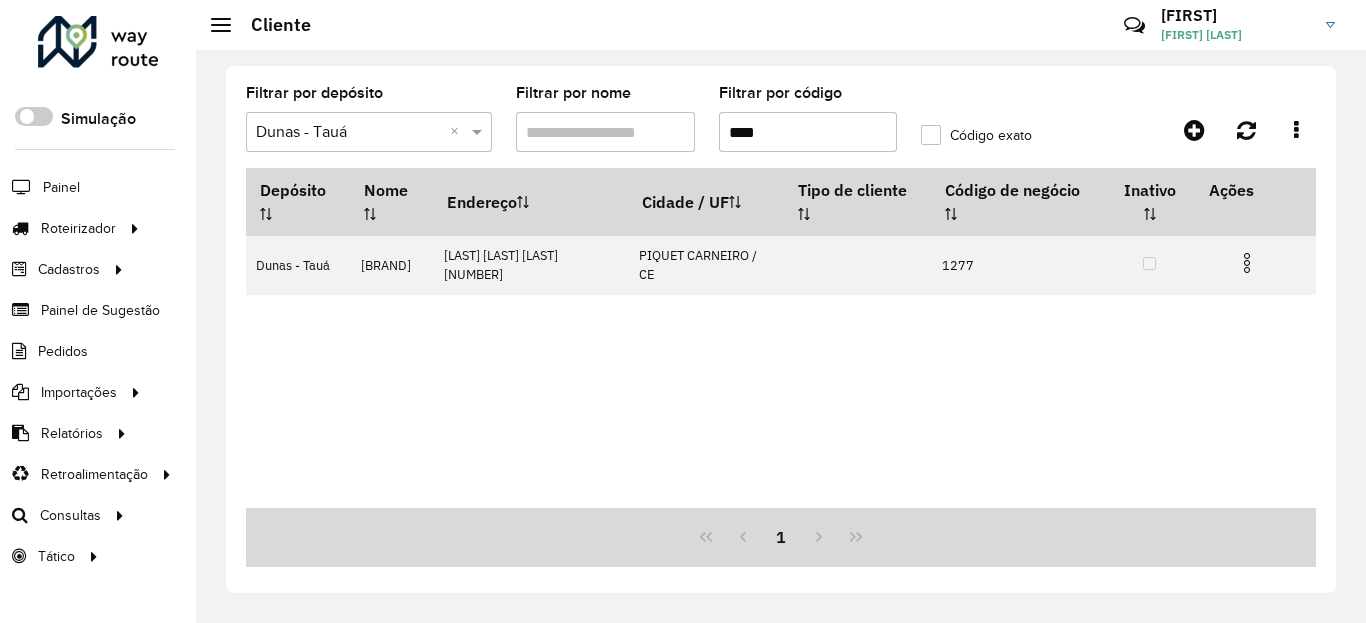 click on "****" at bounding box center [808, 132] 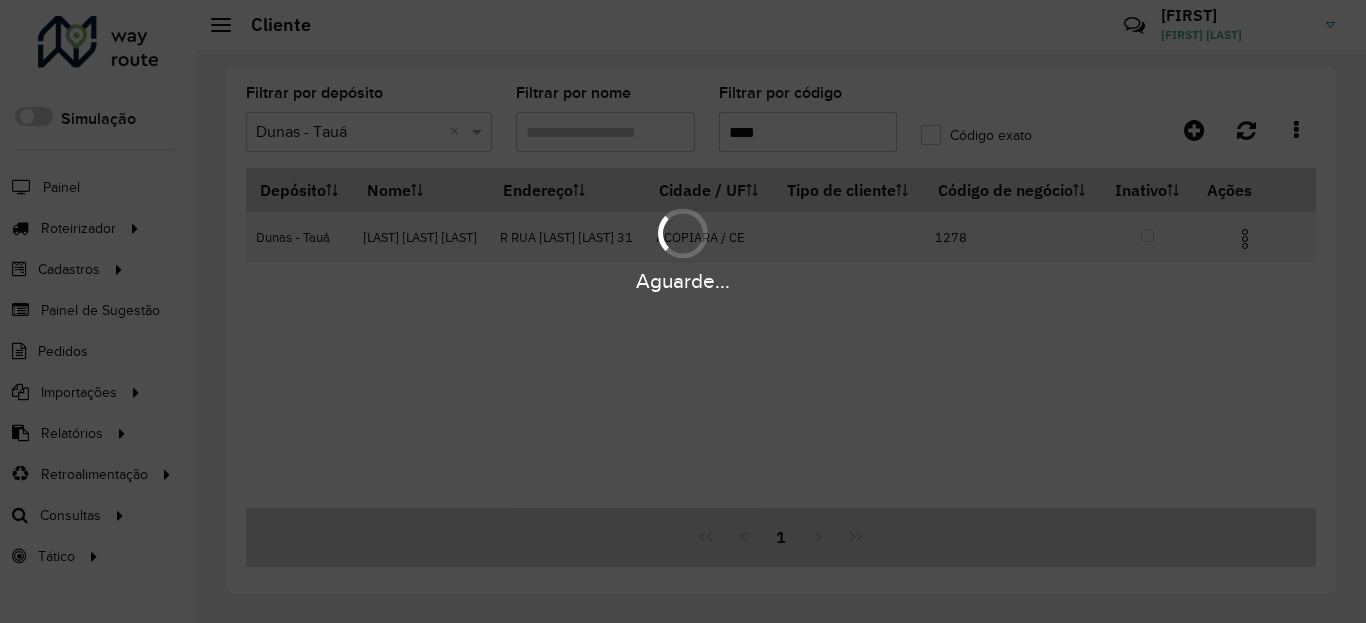 type on "****" 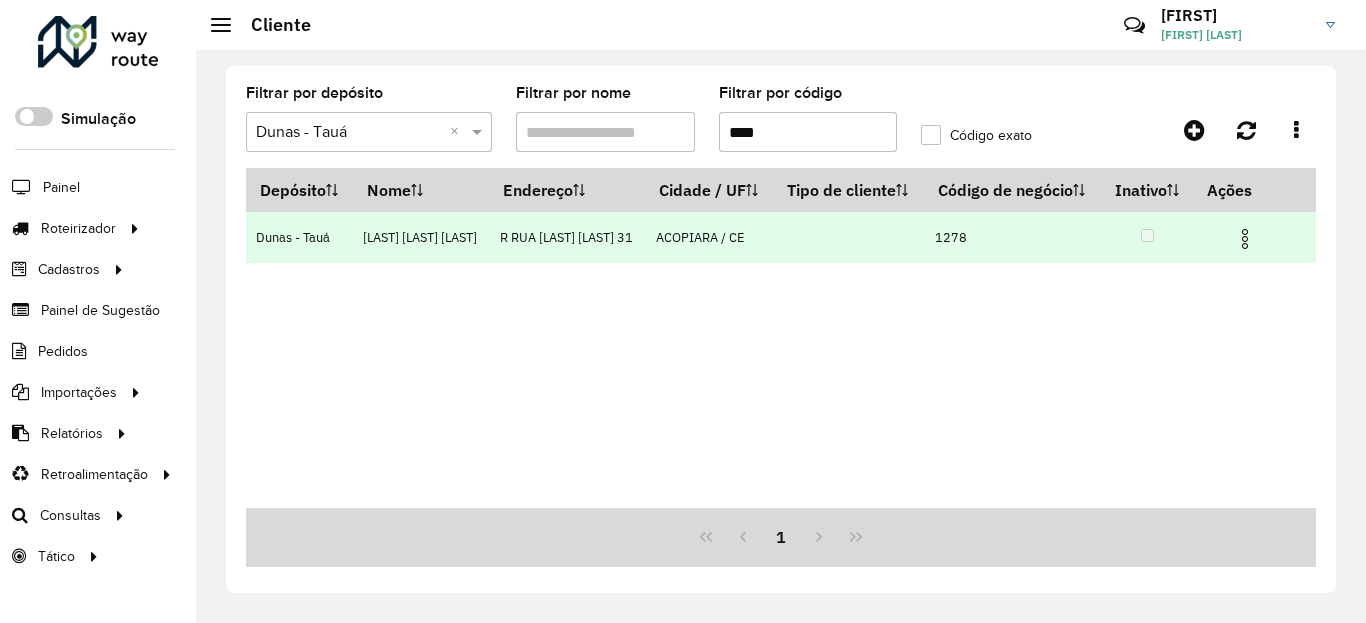 click at bounding box center [1245, 239] 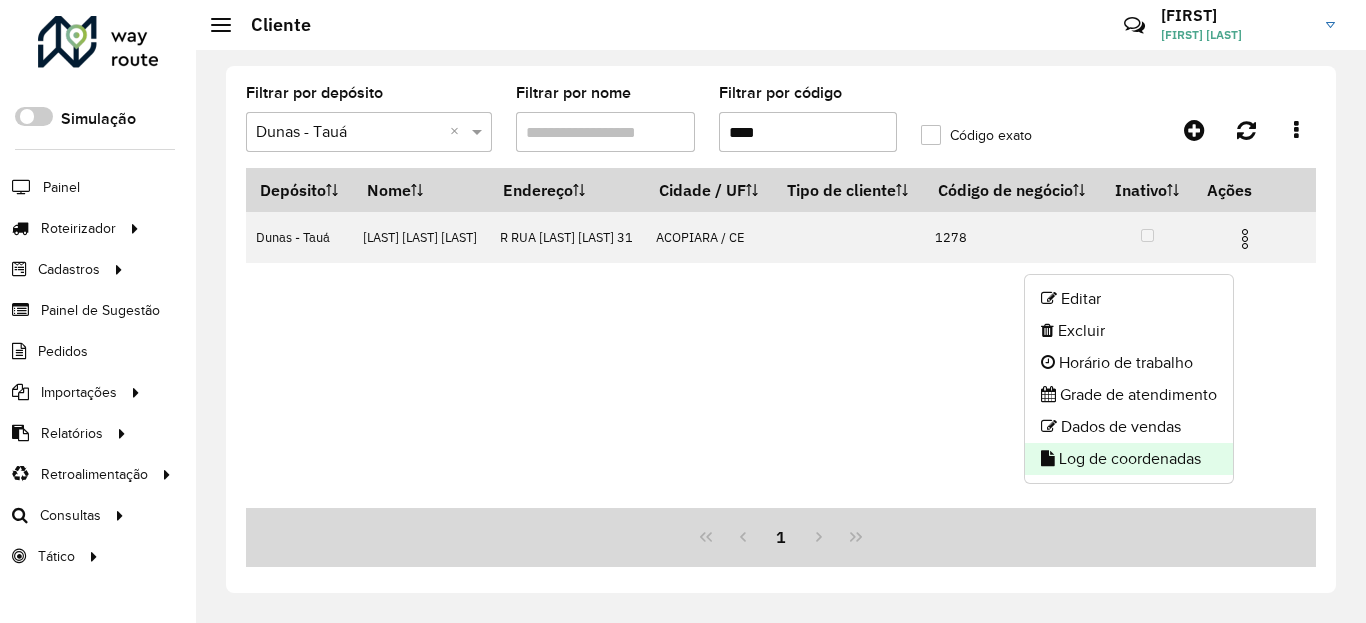click on "Log de coordenadas" 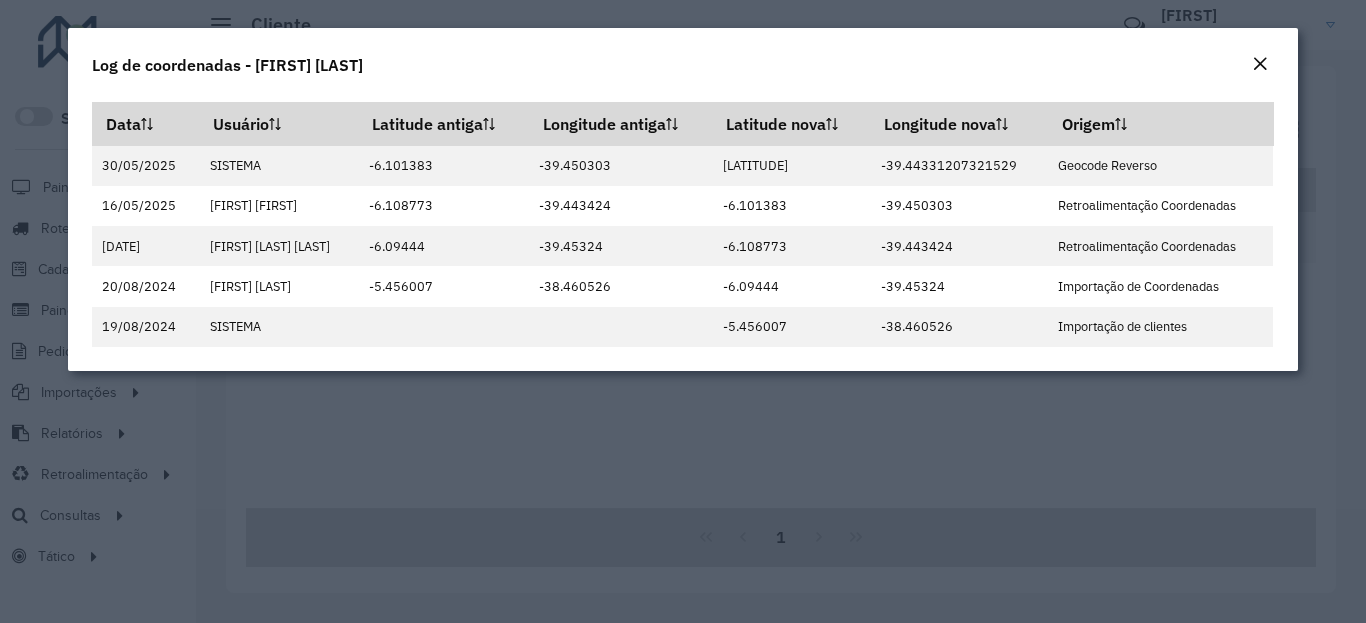 click 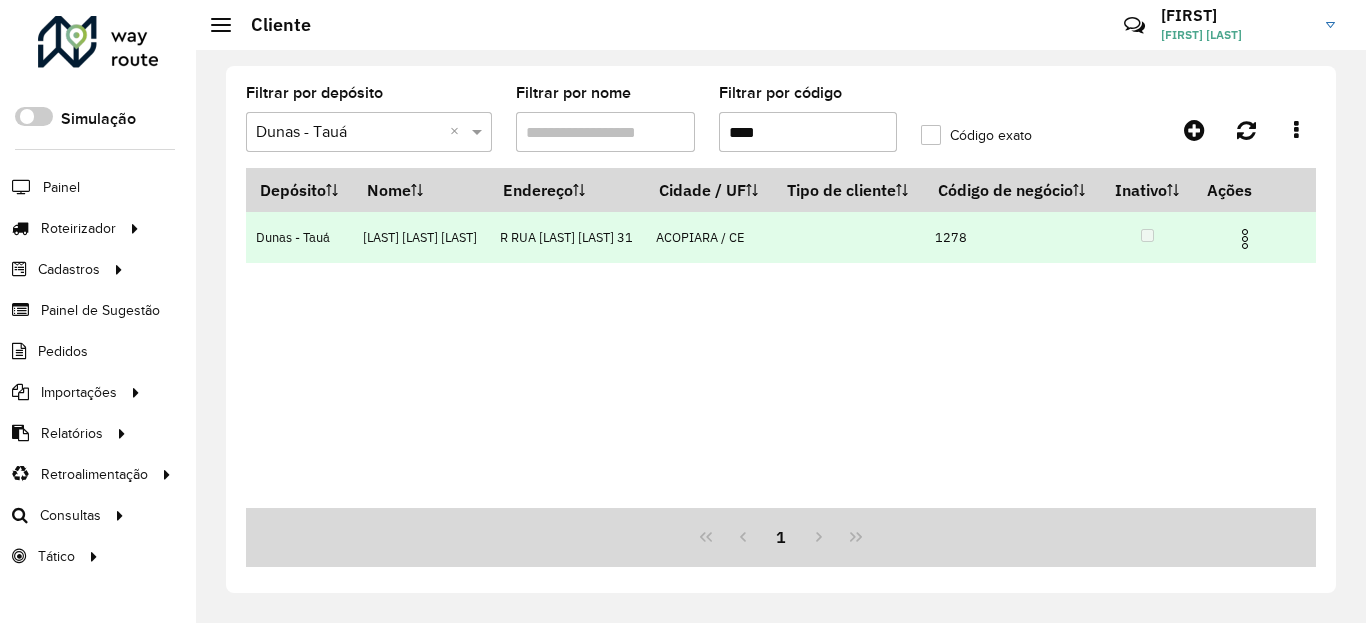 click at bounding box center (1254, 237) 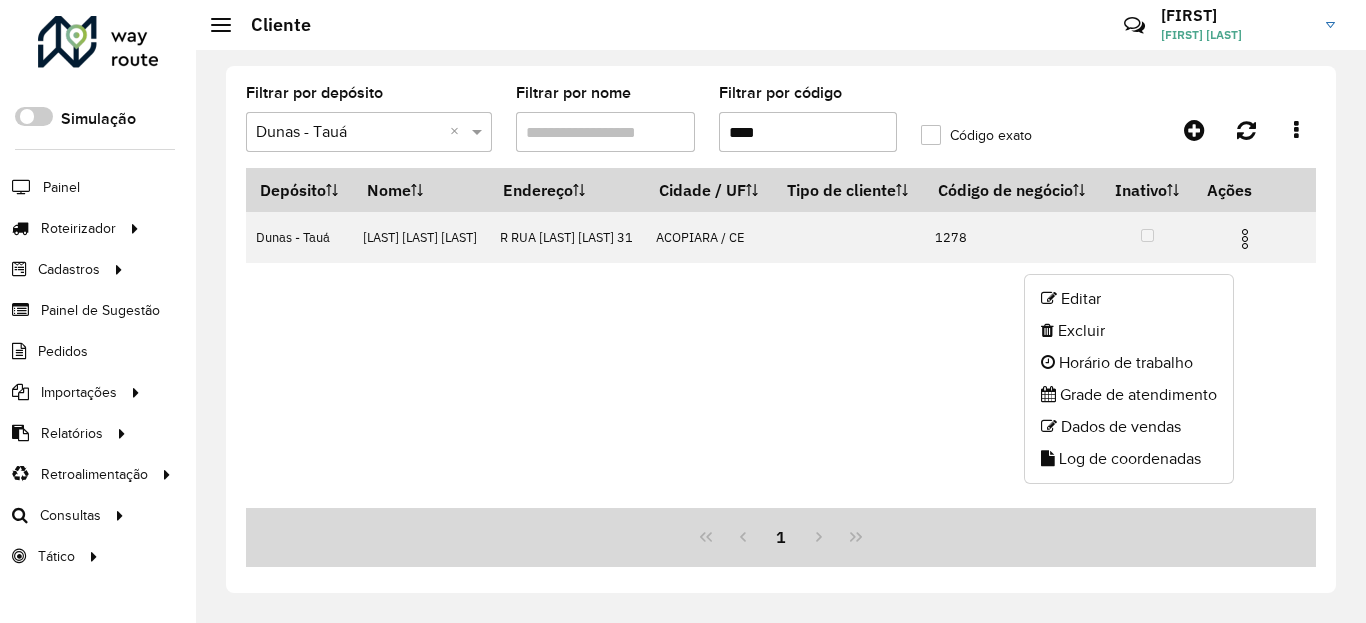 click on "Editar   Excluir   Horário de trabalho   Grade de atendimento   Dados de vendas   Log de coordenadas" 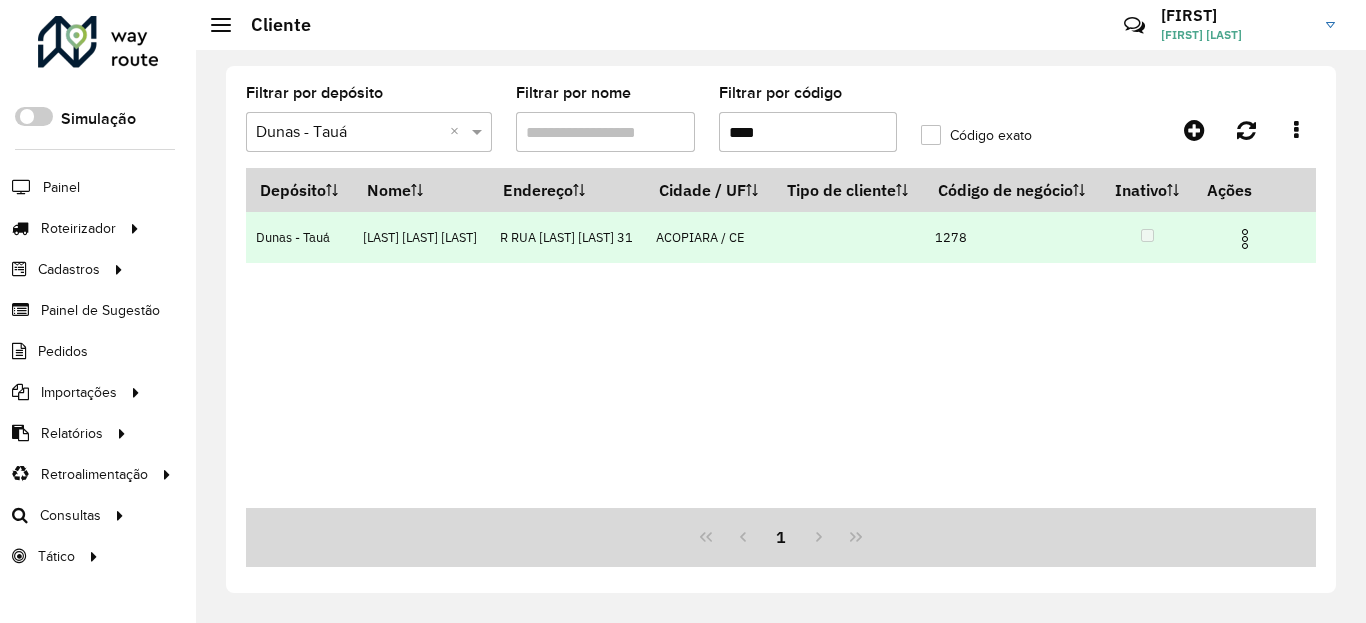 click at bounding box center (1245, 239) 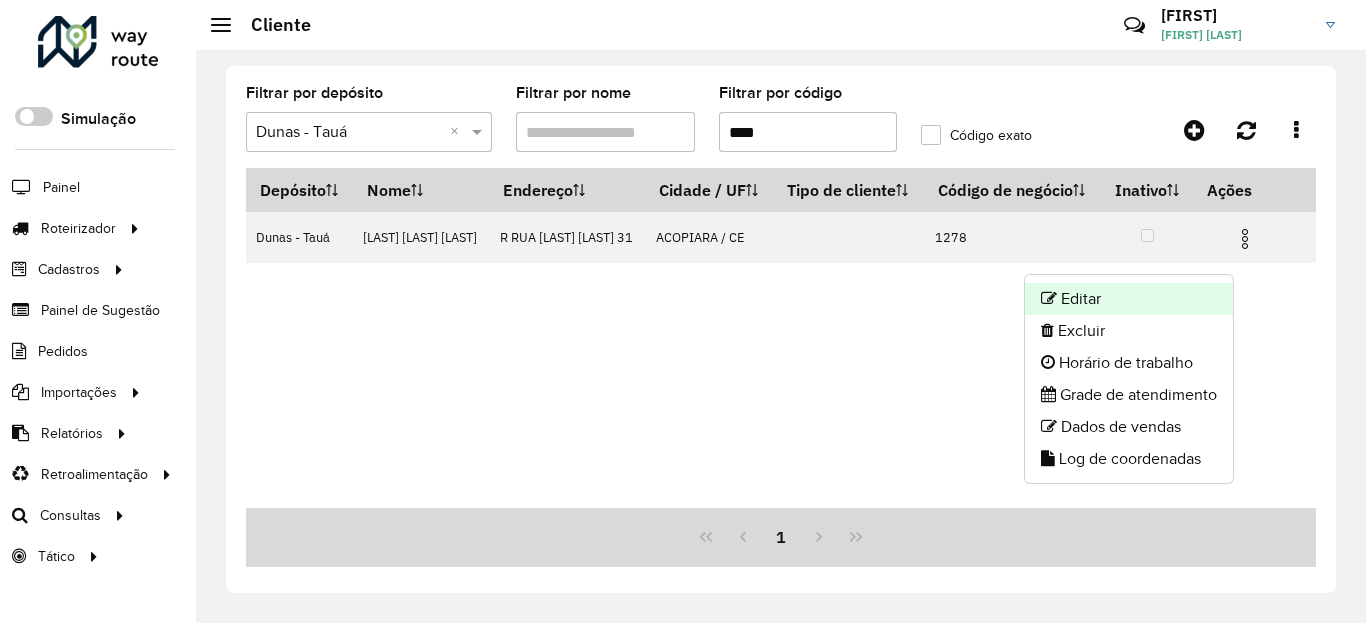 click on "Editar" 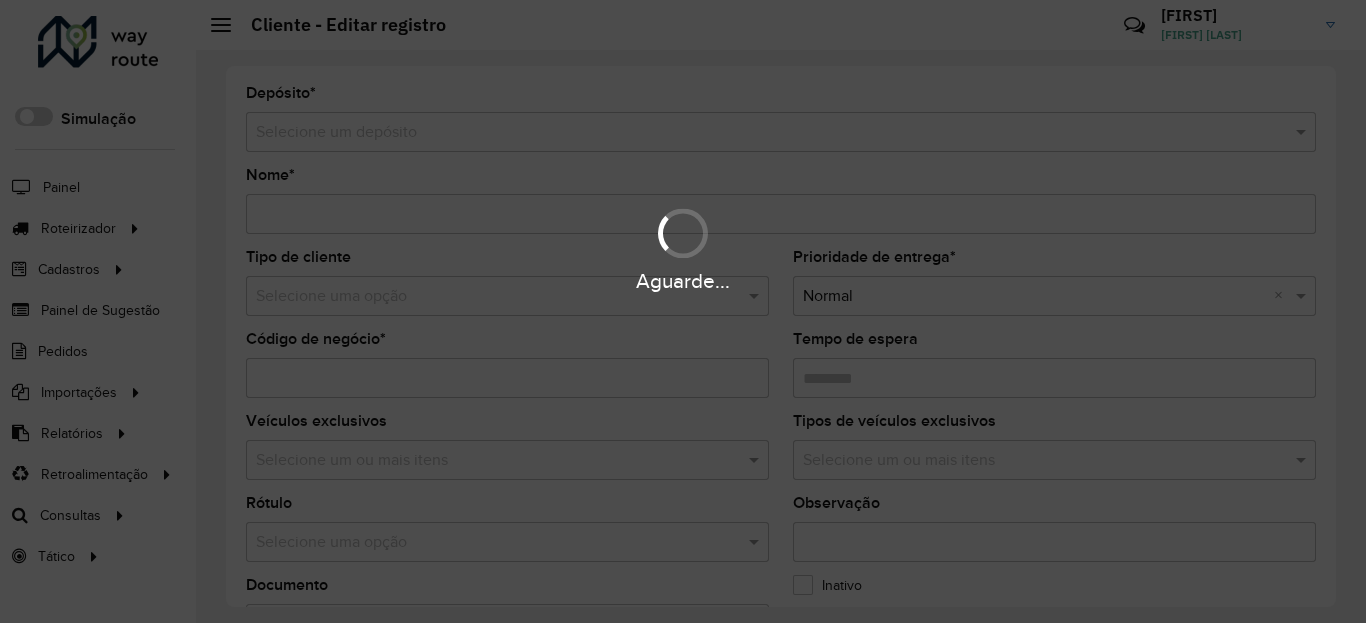 type on "**********" 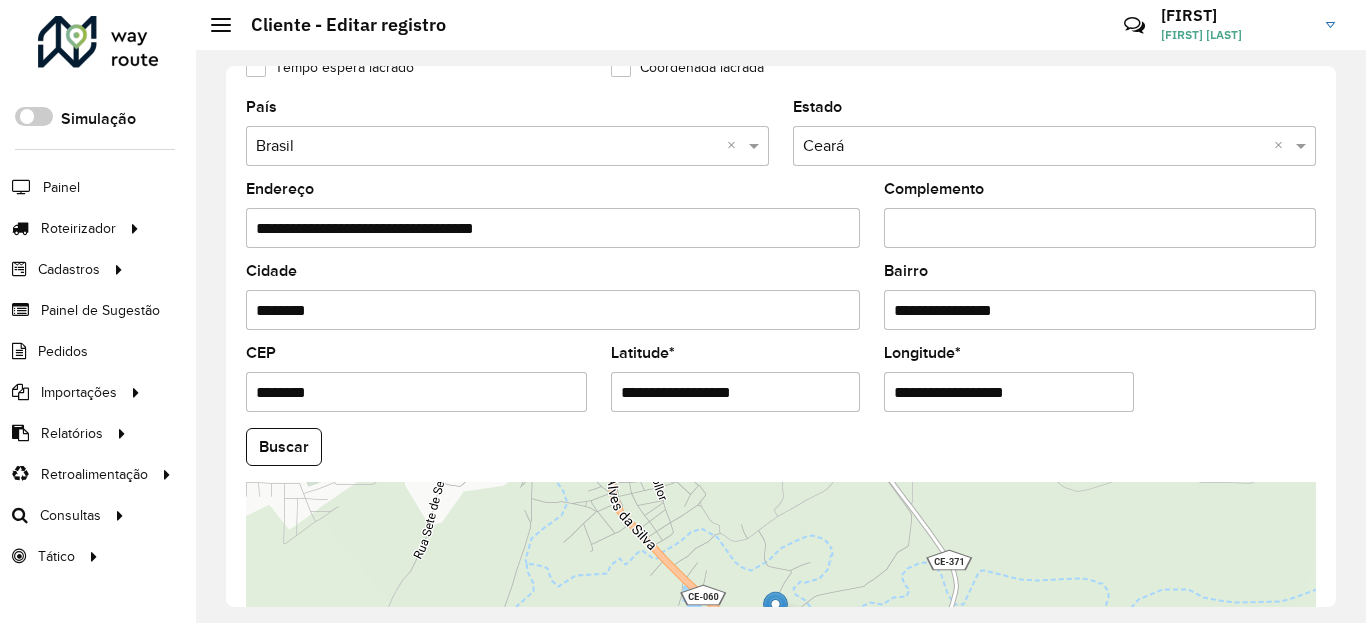 scroll, scrollTop: 720, scrollLeft: 0, axis: vertical 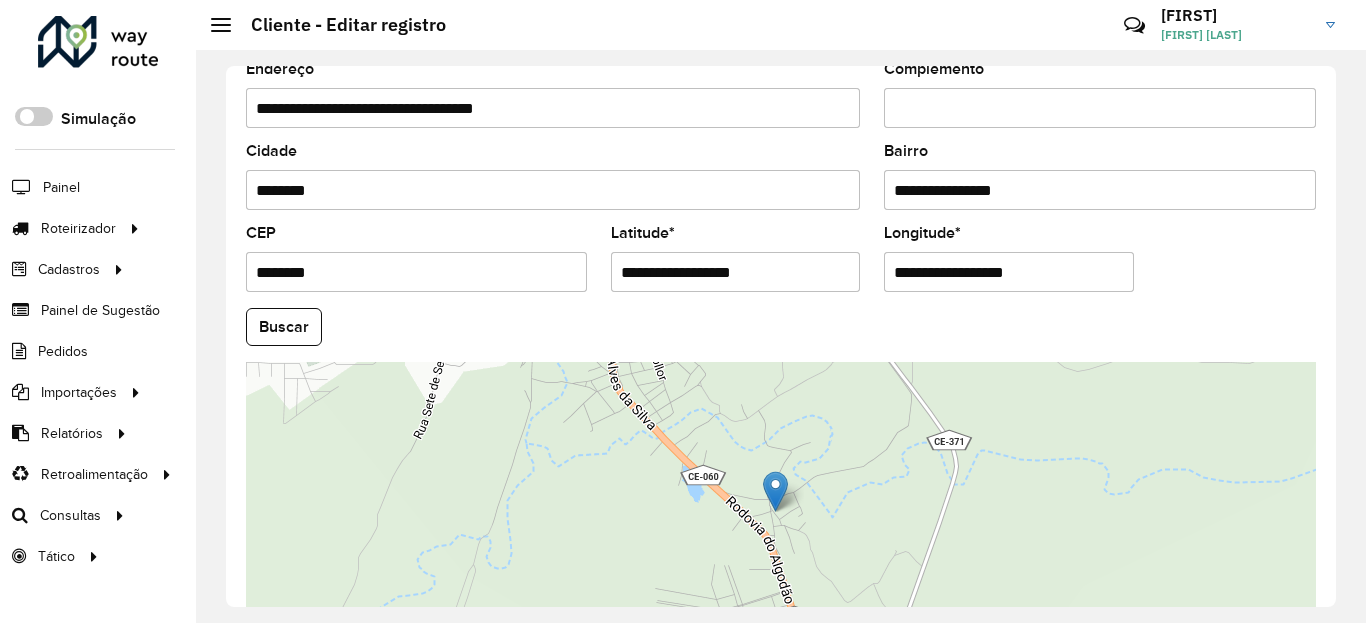 click on "**********" at bounding box center [736, 272] 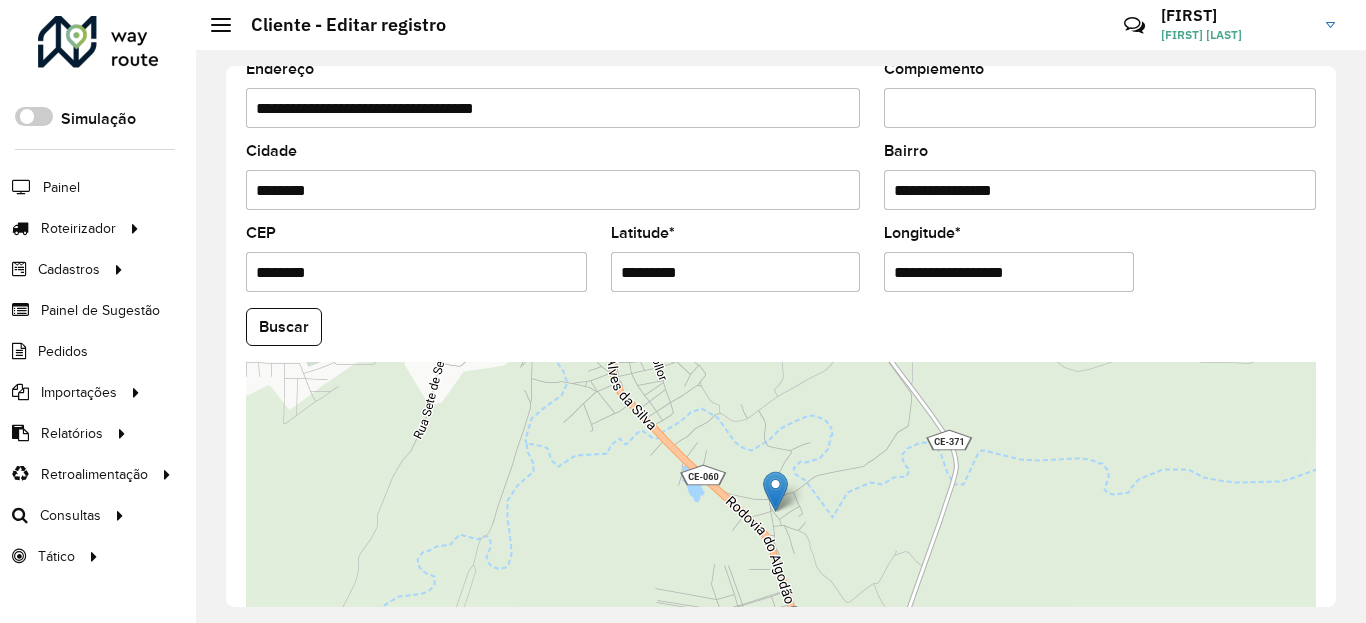 type on "*********" 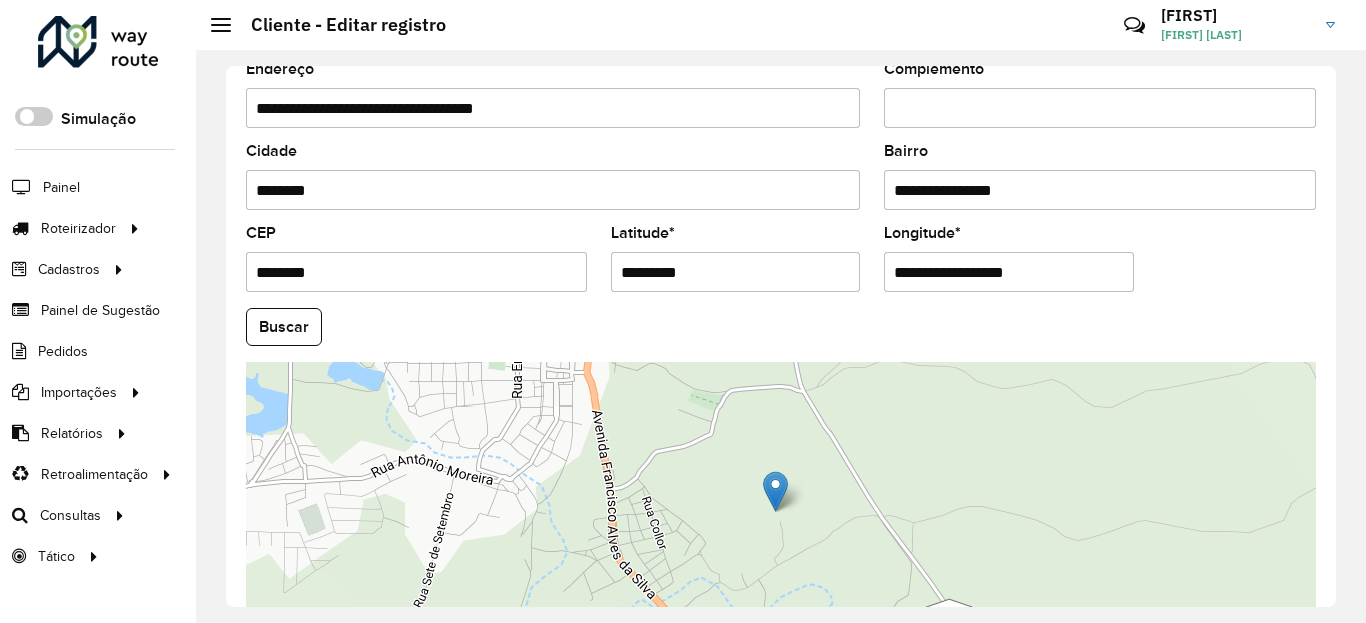 click on "**********" at bounding box center [1009, 272] 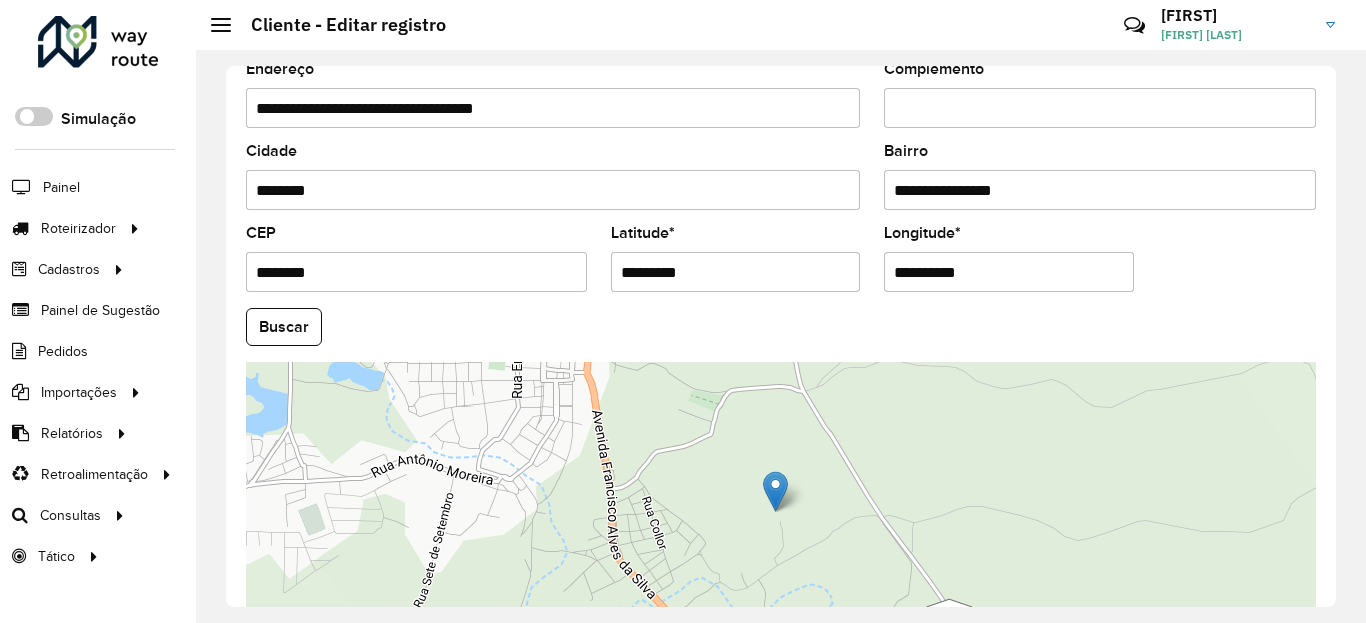 type on "**********" 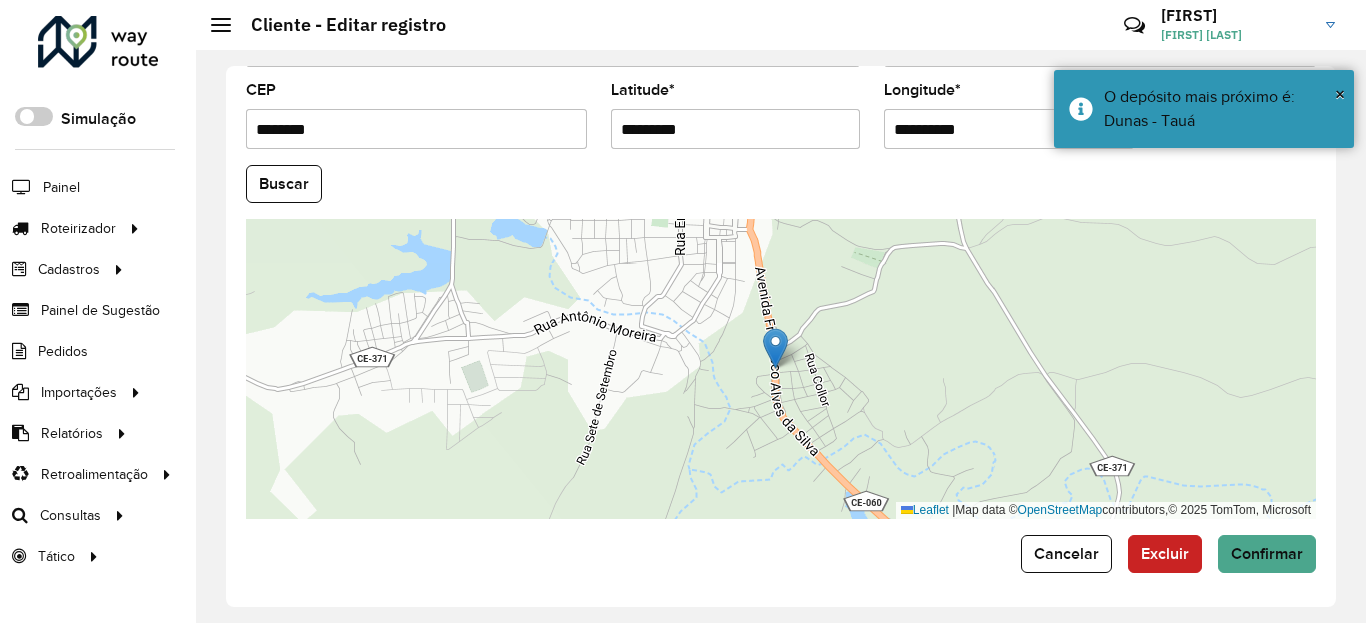 scroll, scrollTop: 865, scrollLeft: 0, axis: vertical 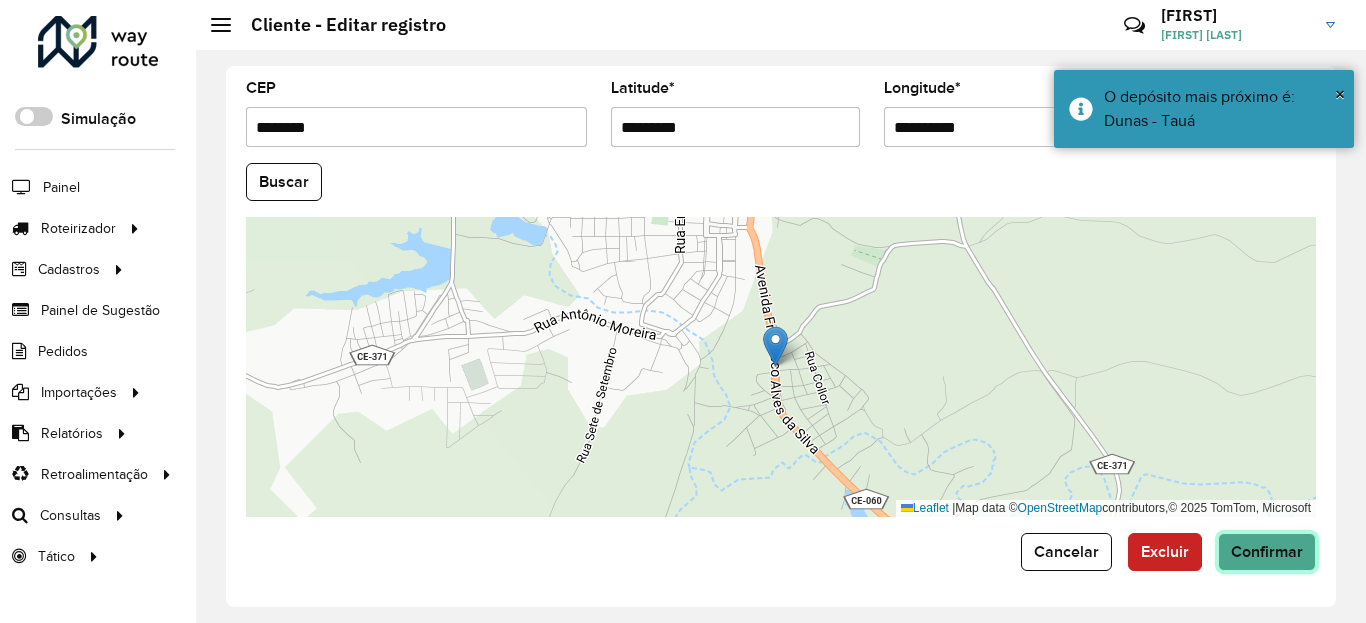 click on "Confirmar" 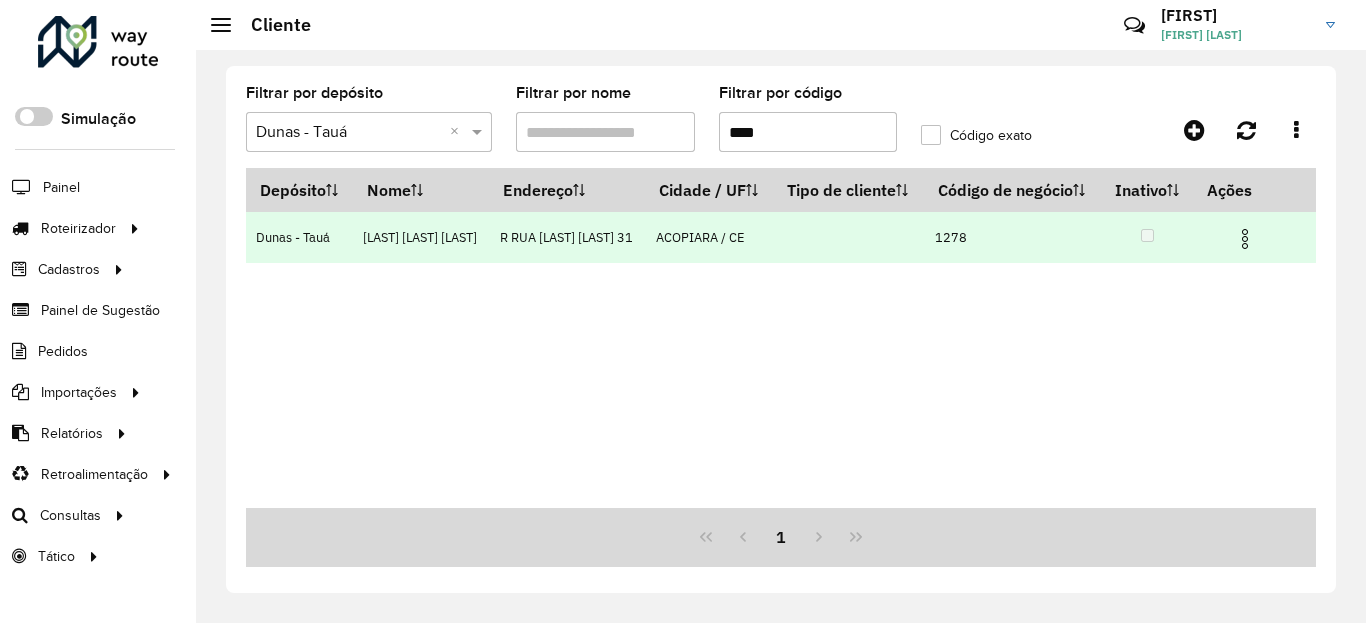 click at bounding box center [1245, 239] 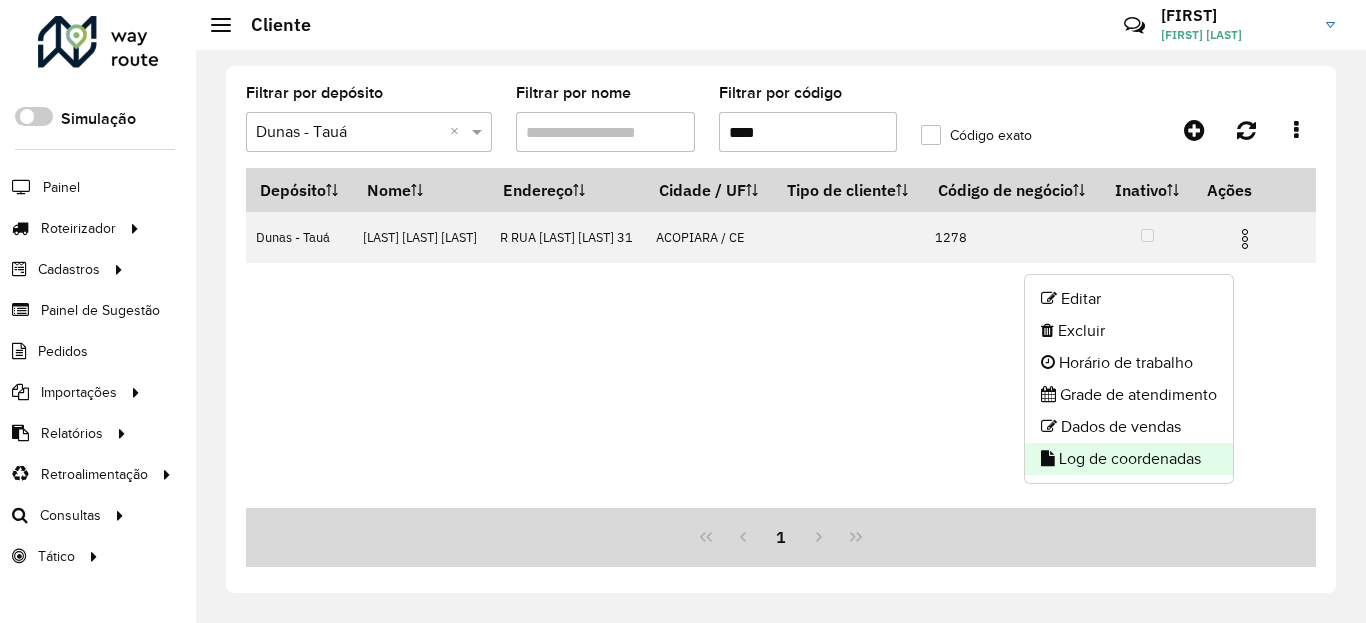 click on "Log de coordenadas" 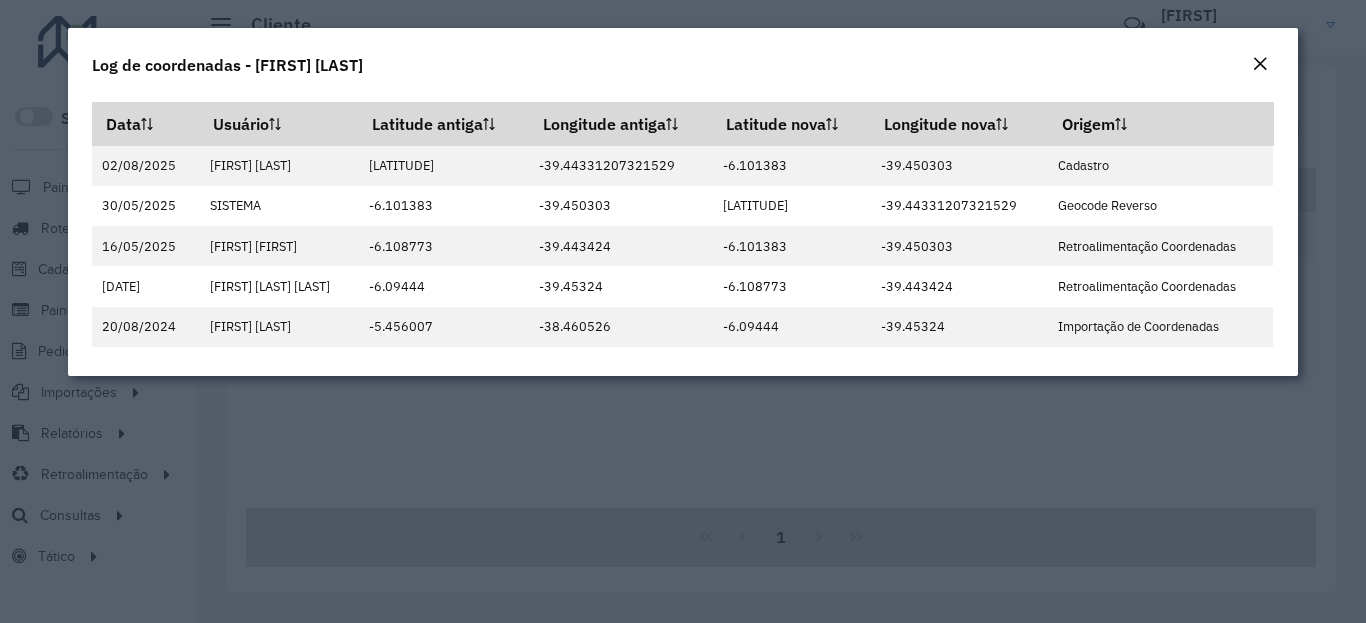 click 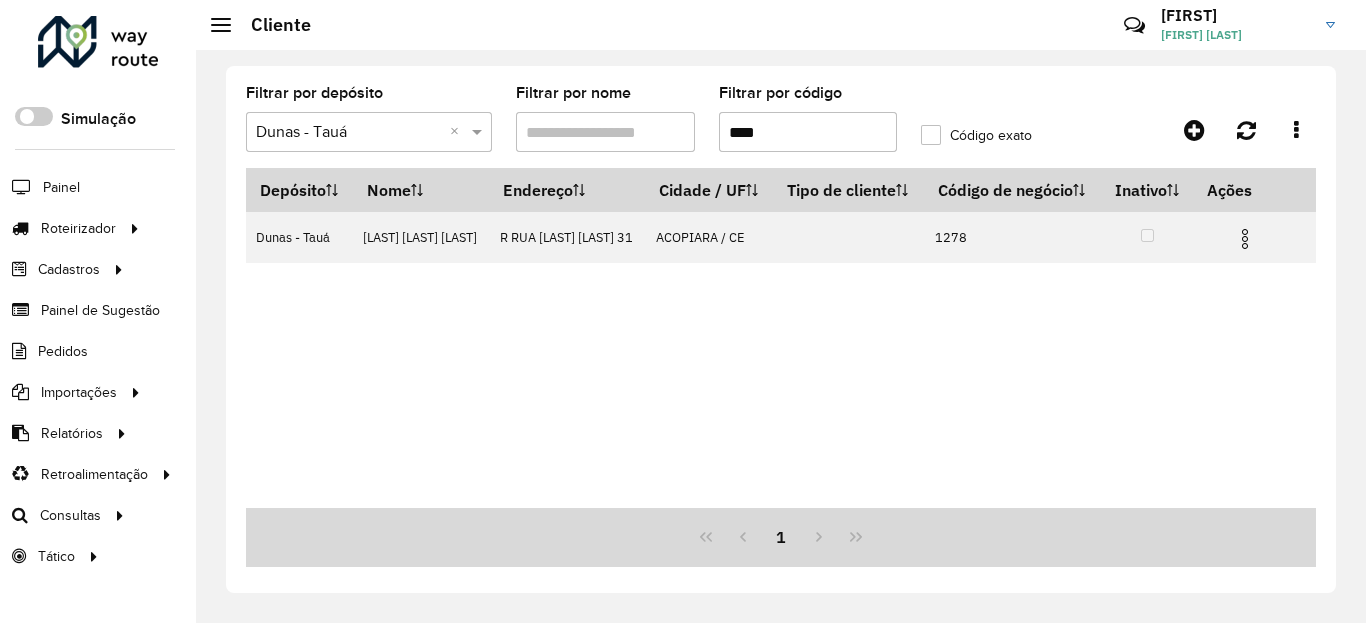 click on "****" at bounding box center (808, 132) 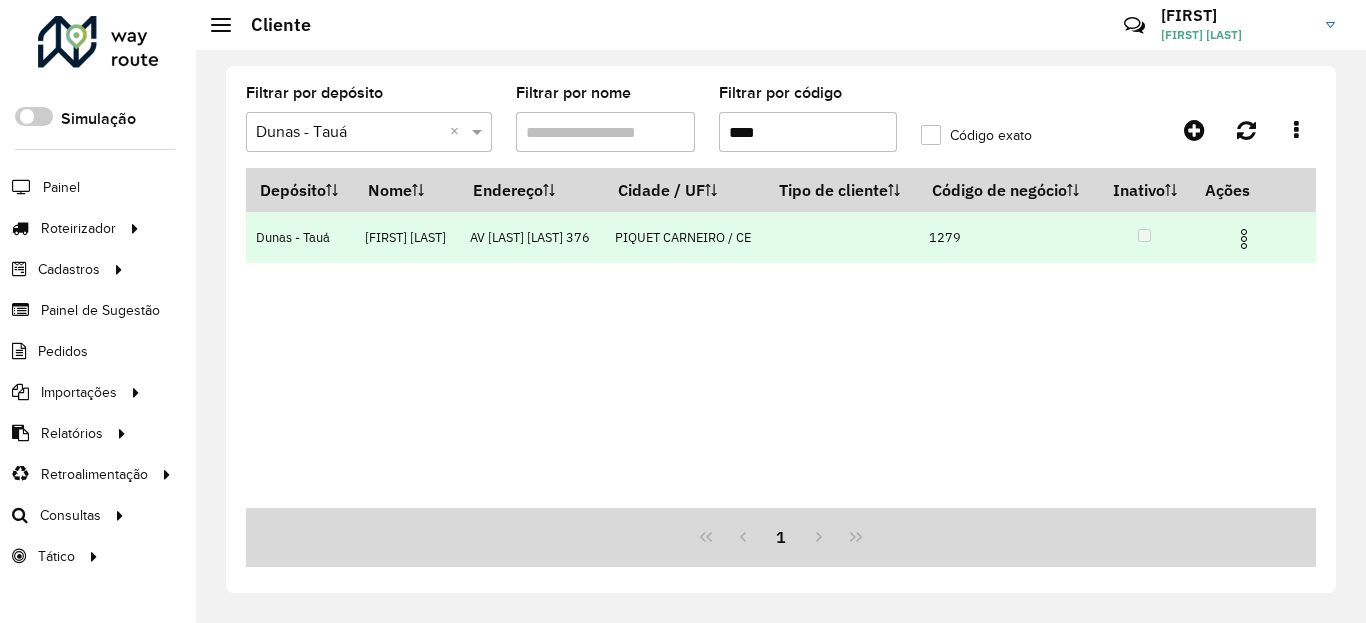 type on "****" 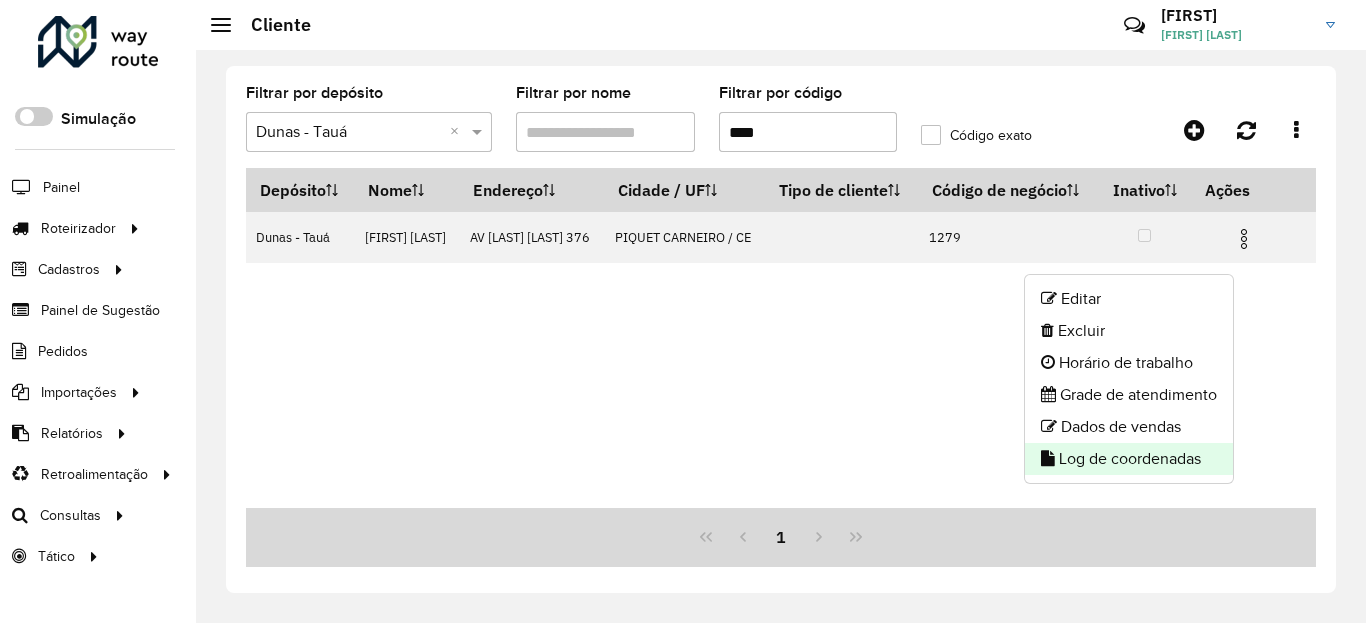 click on "Log de coordenadas" 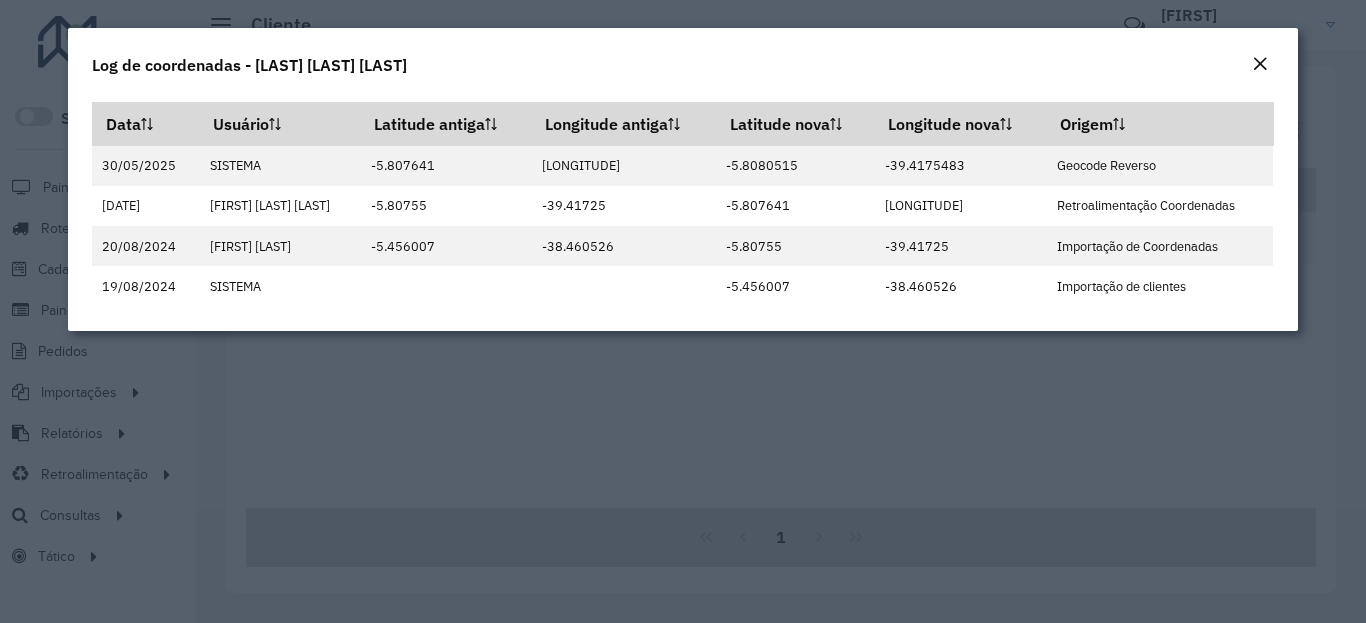 click on "Log de coordenadas - [FIRST] [LAST]" 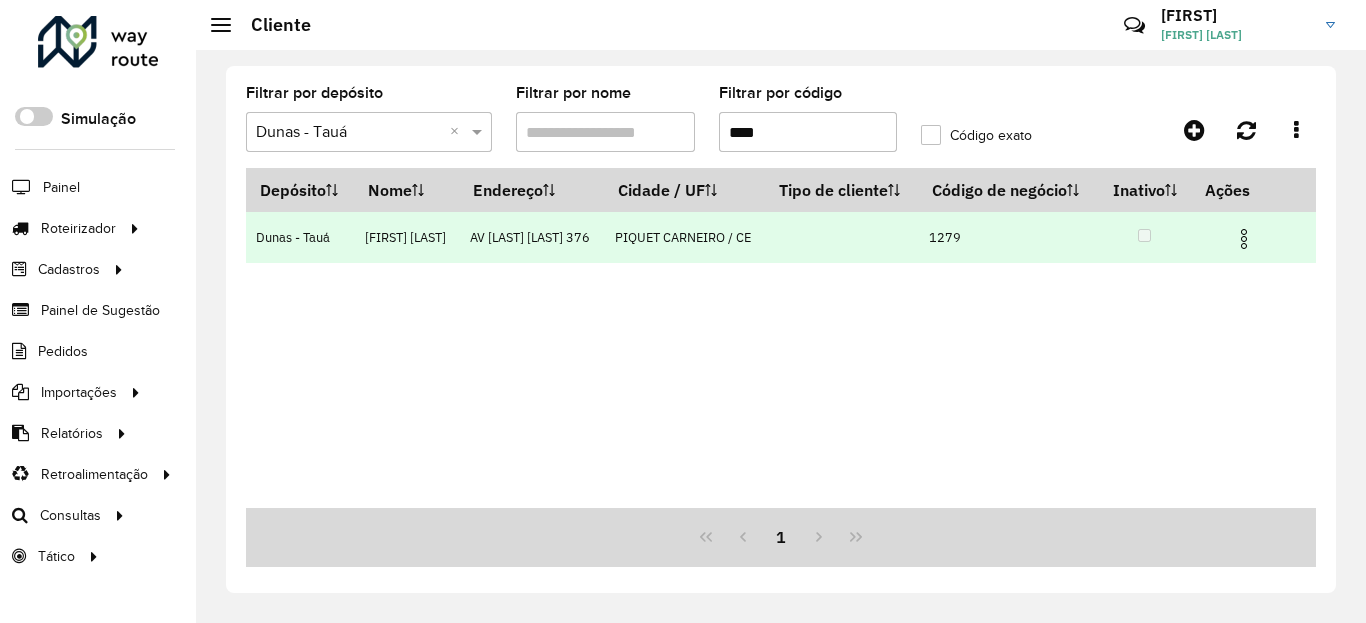 click at bounding box center [1244, 239] 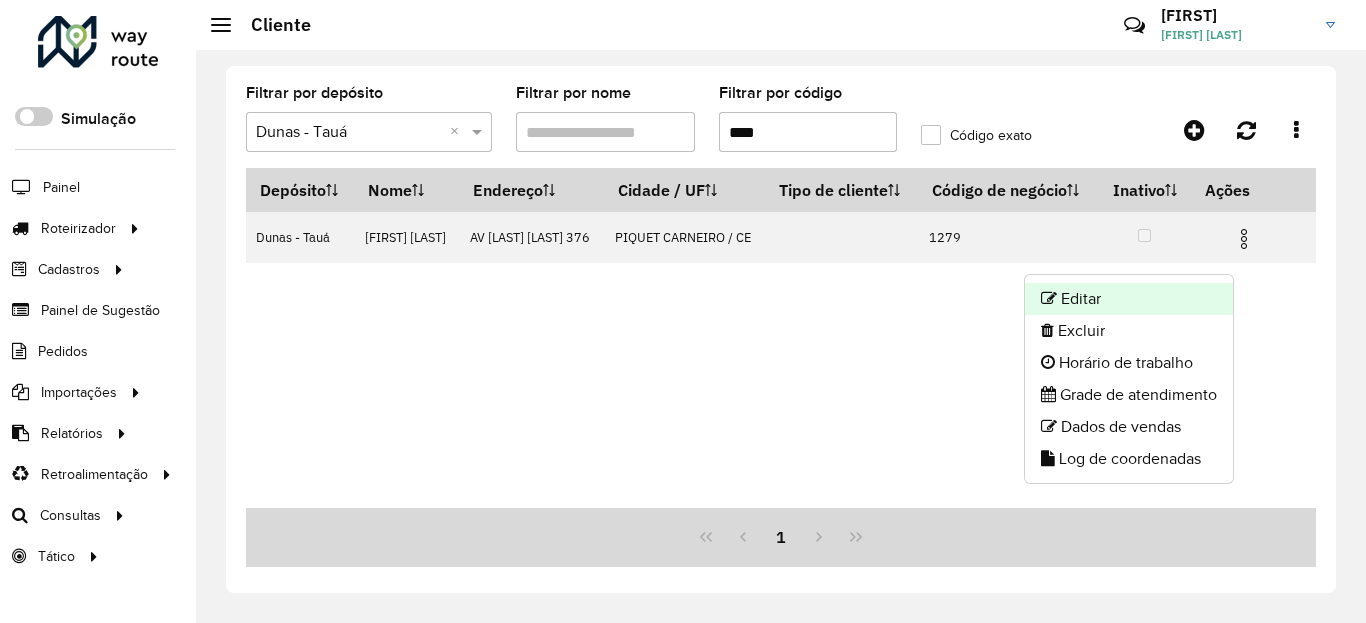 click on "Editar" 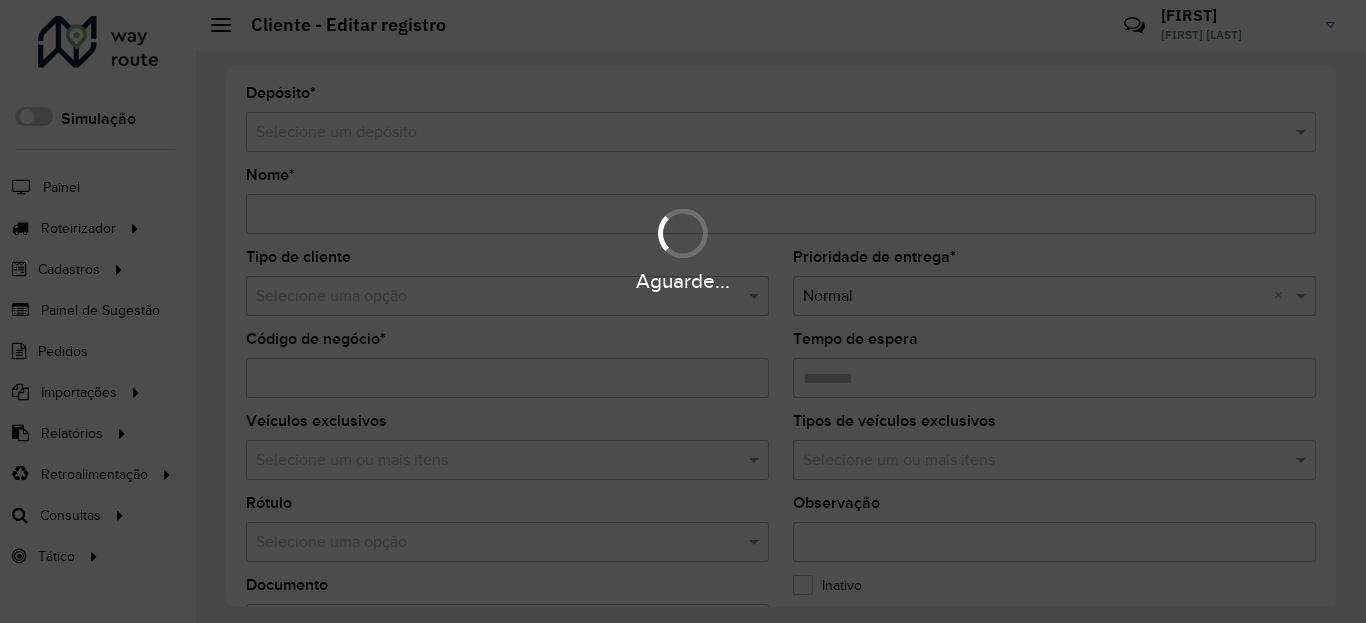 type on "**********" 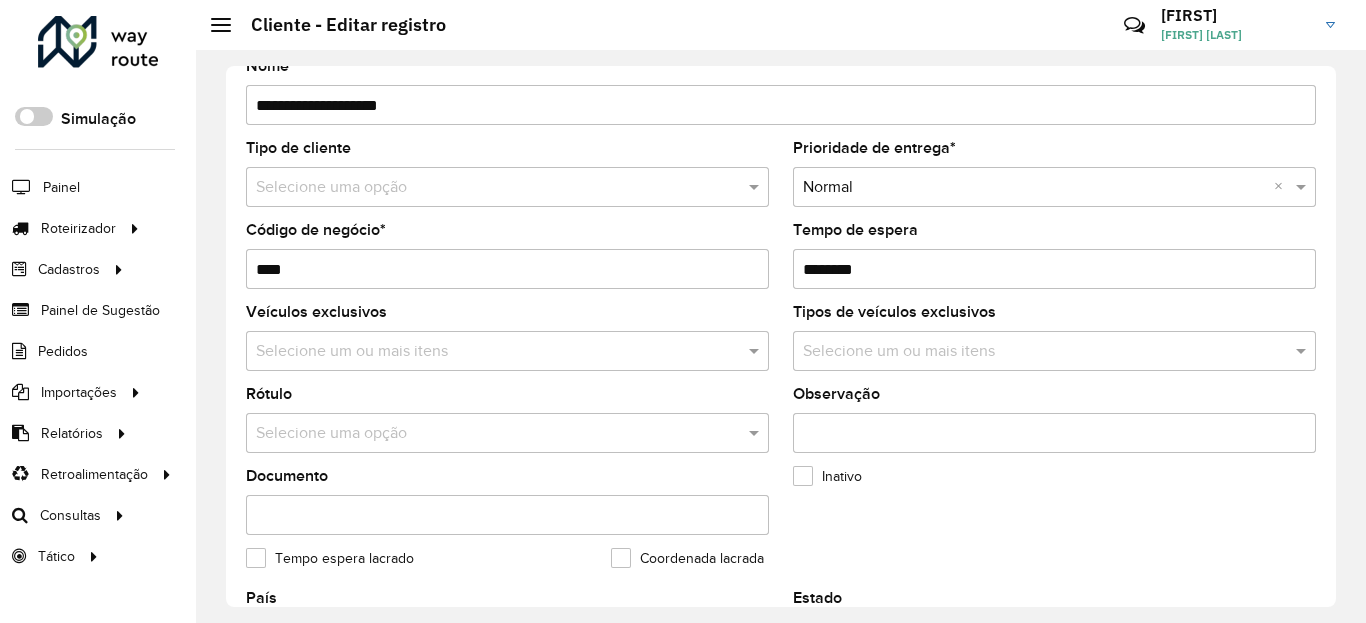 scroll, scrollTop: 600, scrollLeft: 0, axis: vertical 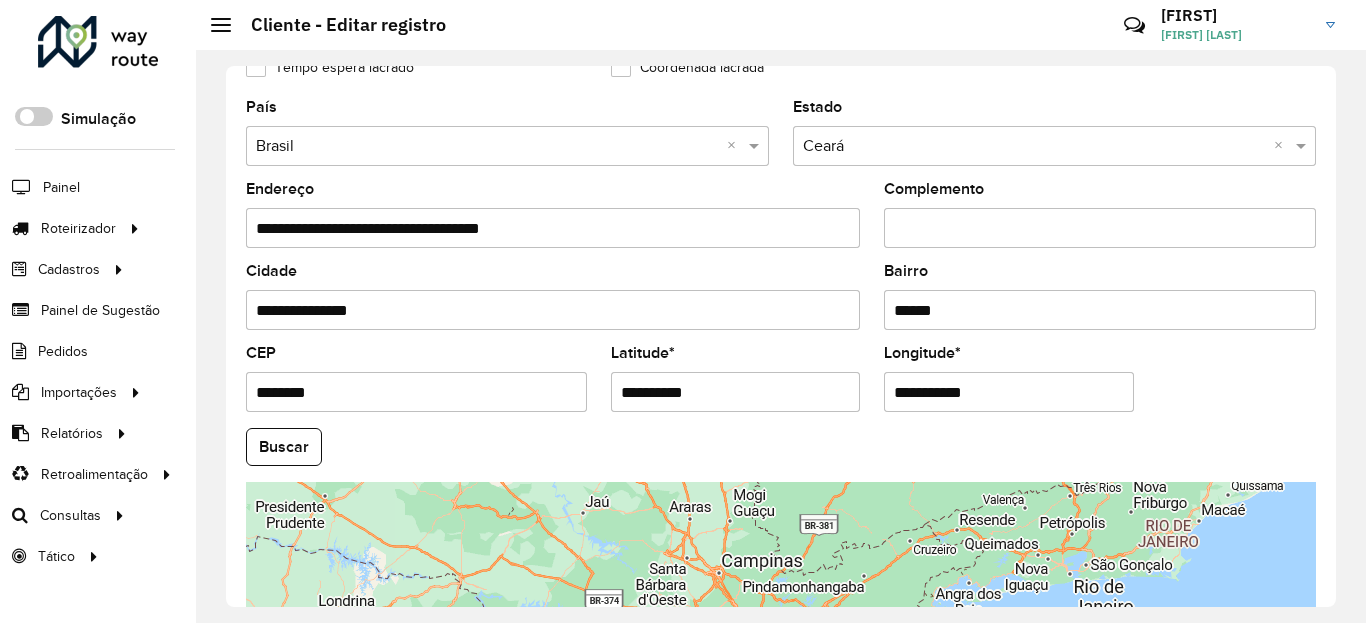 click on "**********" at bounding box center [736, 392] 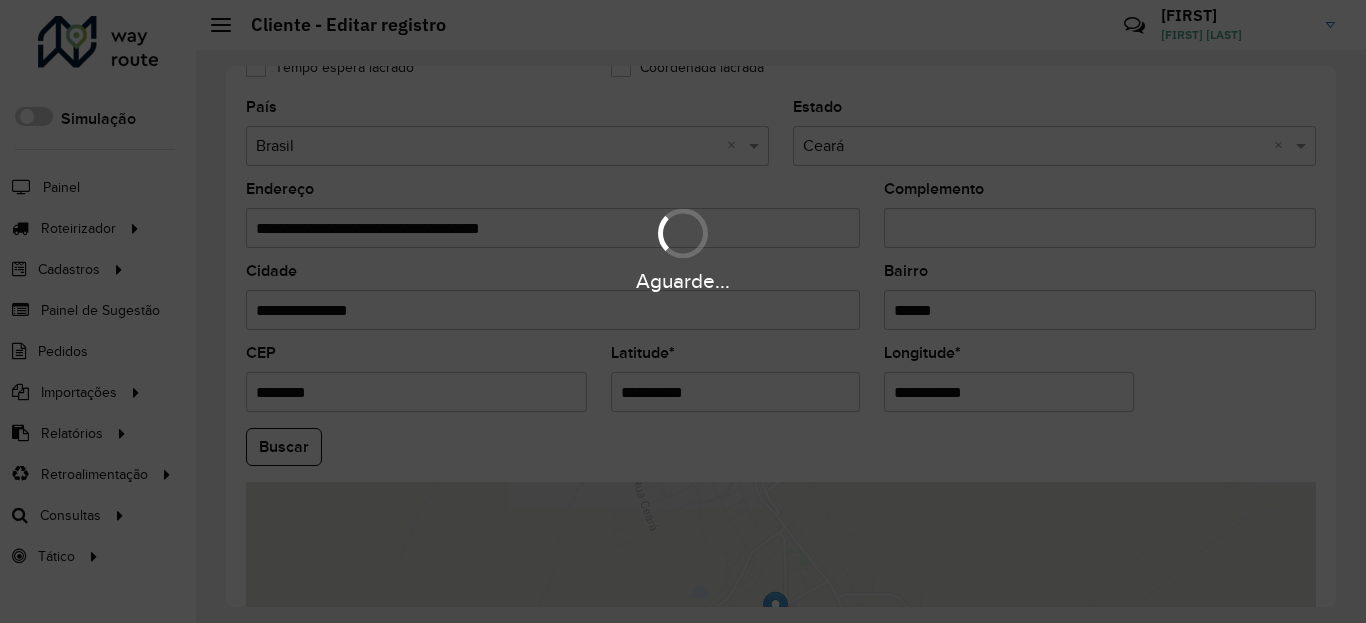 paste 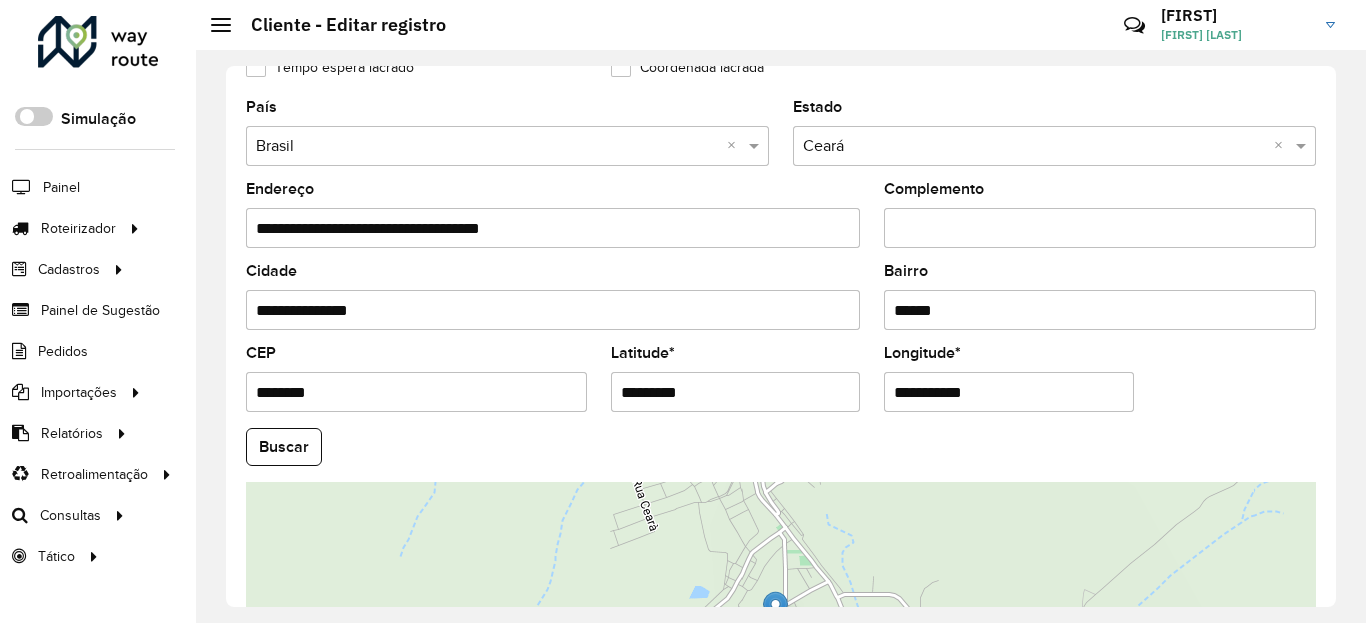 type on "*********" 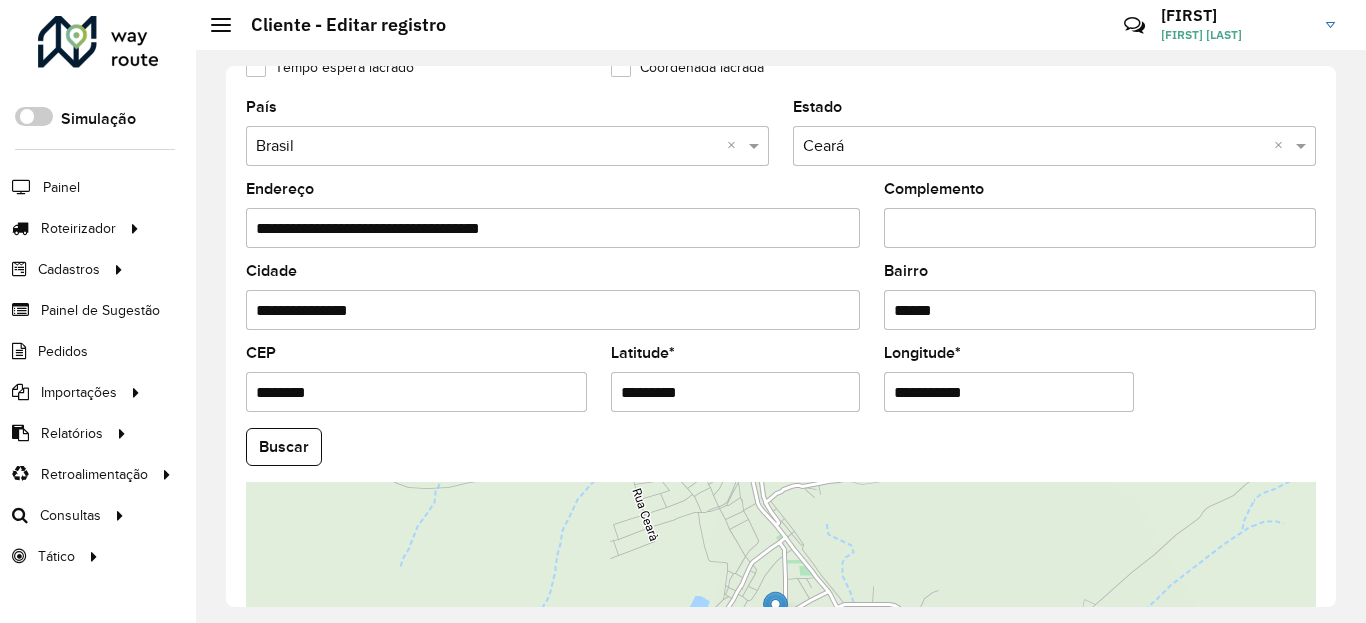 click on "**********" at bounding box center [1009, 392] 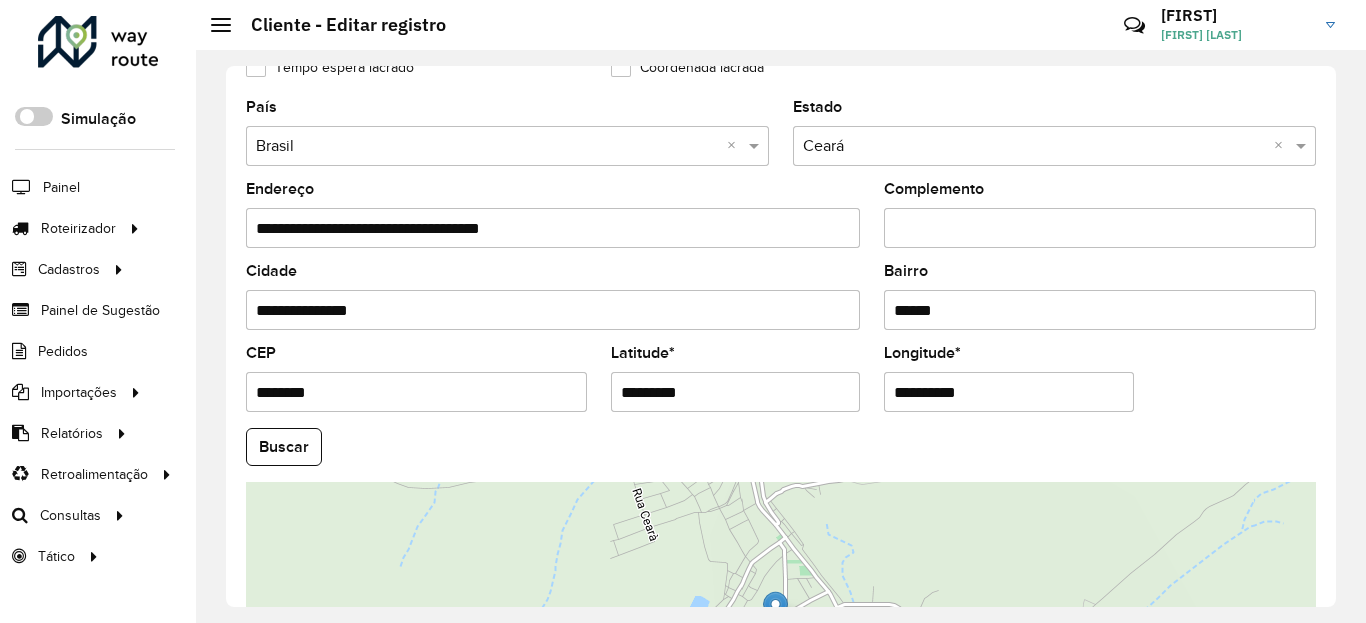 type on "**********" 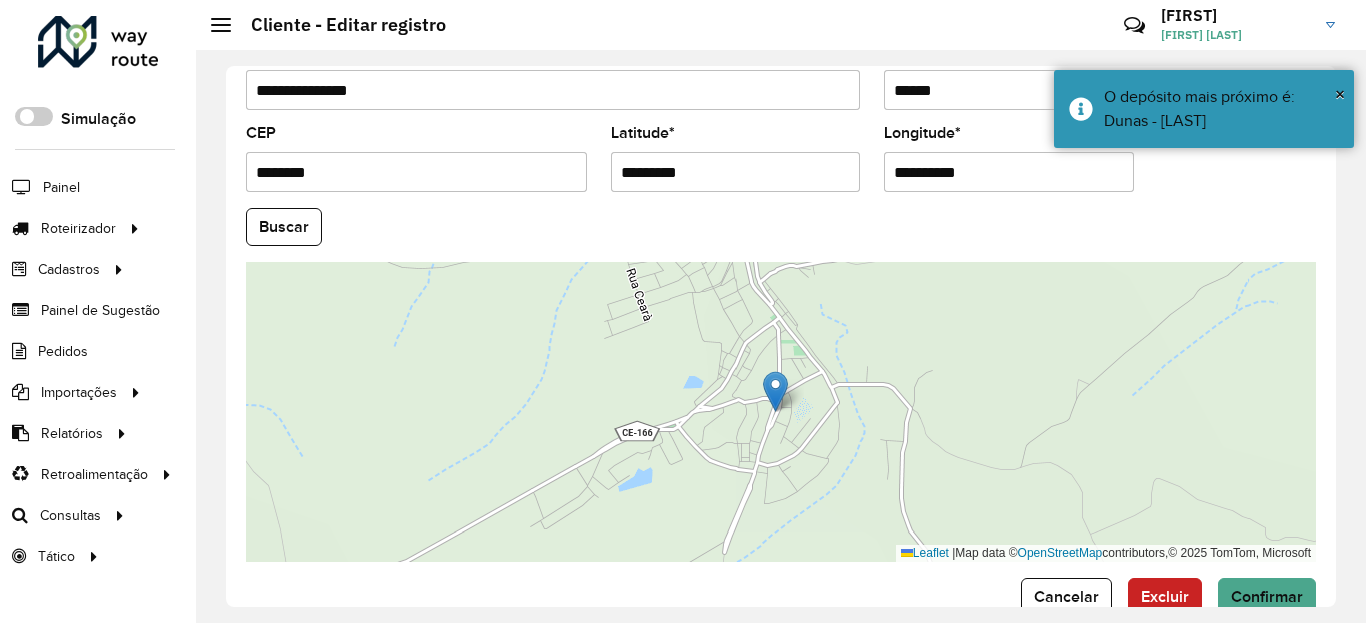 scroll, scrollTop: 840, scrollLeft: 0, axis: vertical 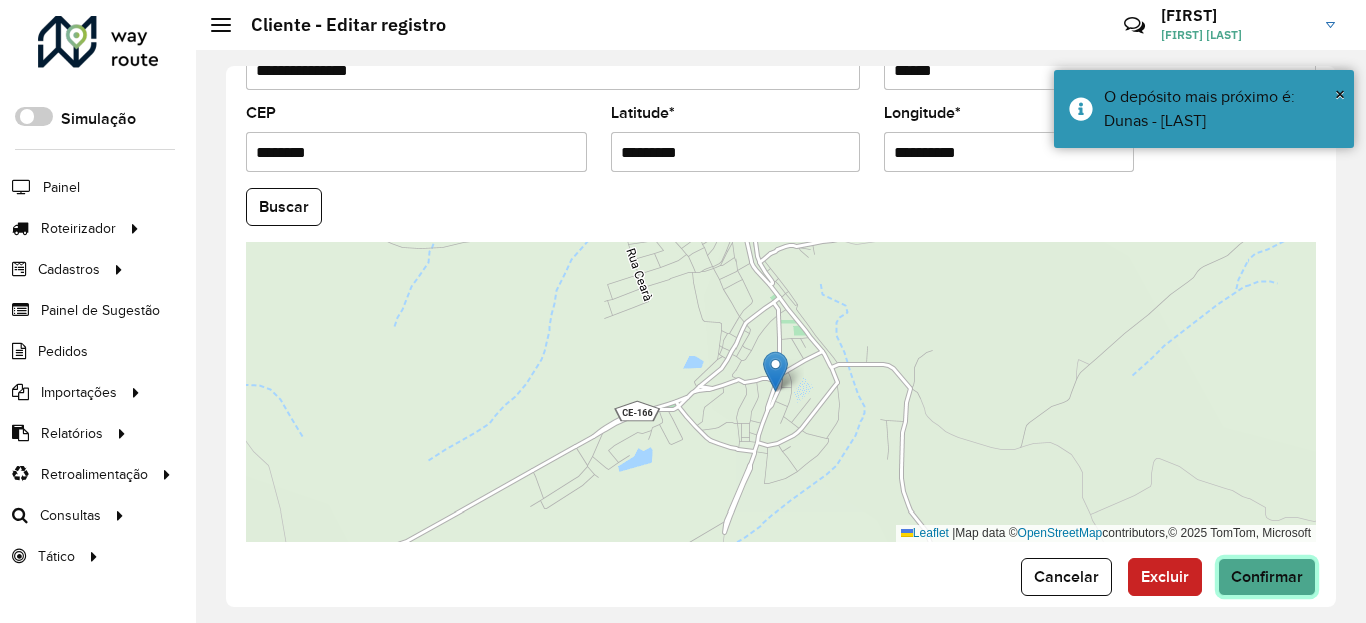 click on "Confirmar" 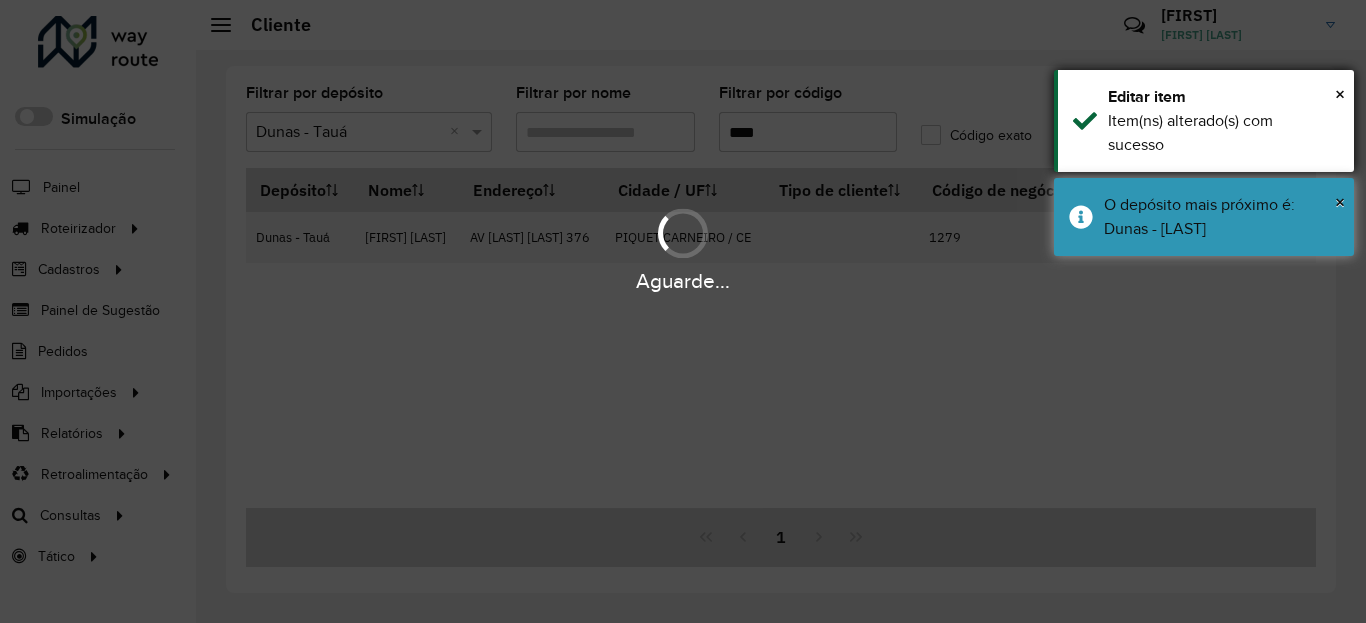 drag, startPoint x: 1234, startPoint y: 243, endPoint x: 1235, endPoint y: 168, distance: 75.00667 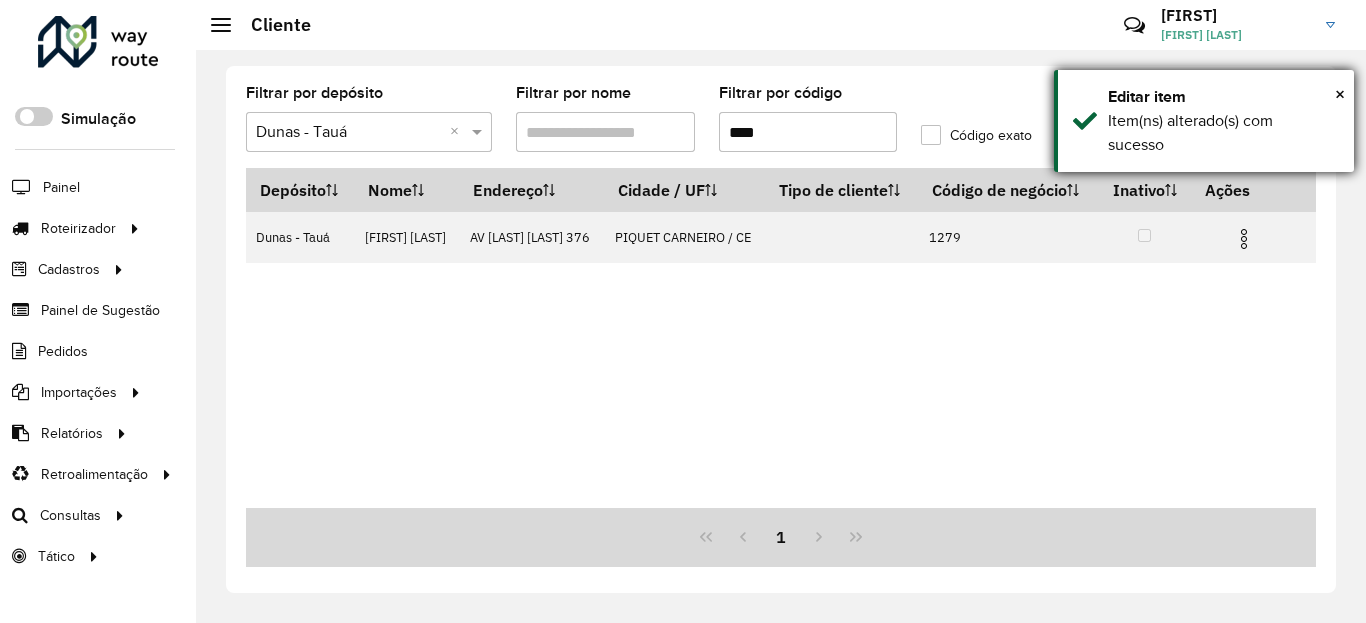 click on "×  Editar item  Item(ns) alterado(s) com sucesso" at bounding box center [1204, 121] 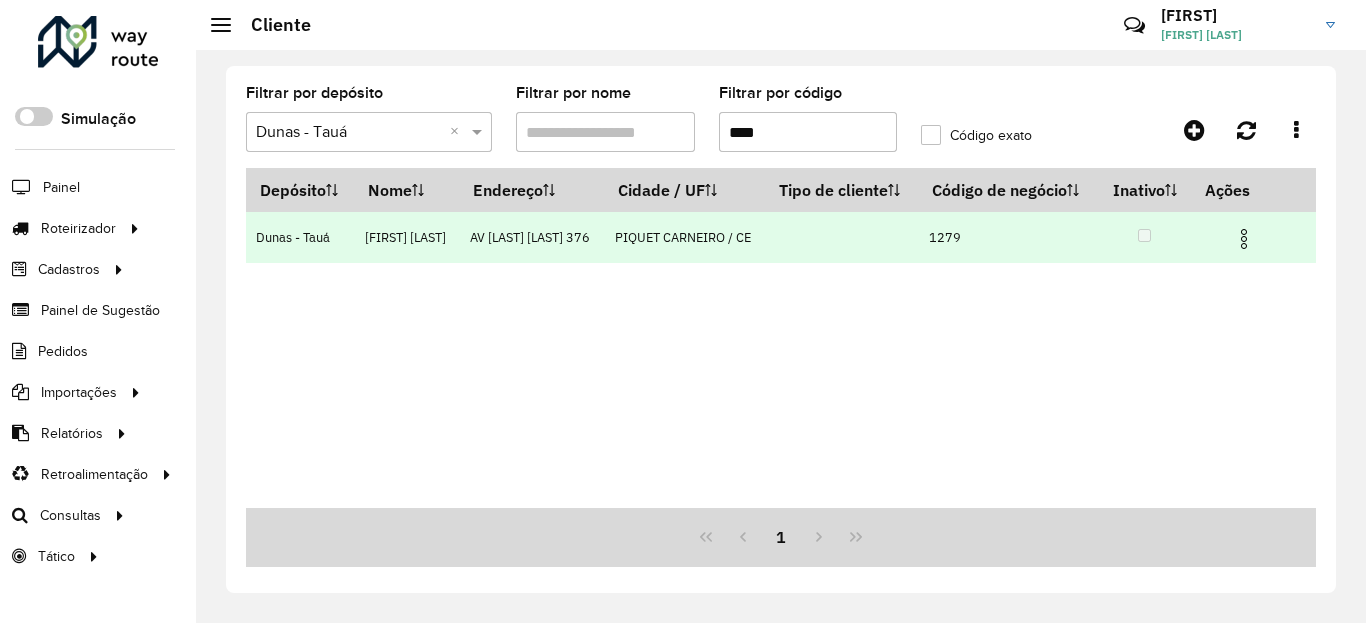 click at bounding box center [1244, 239] 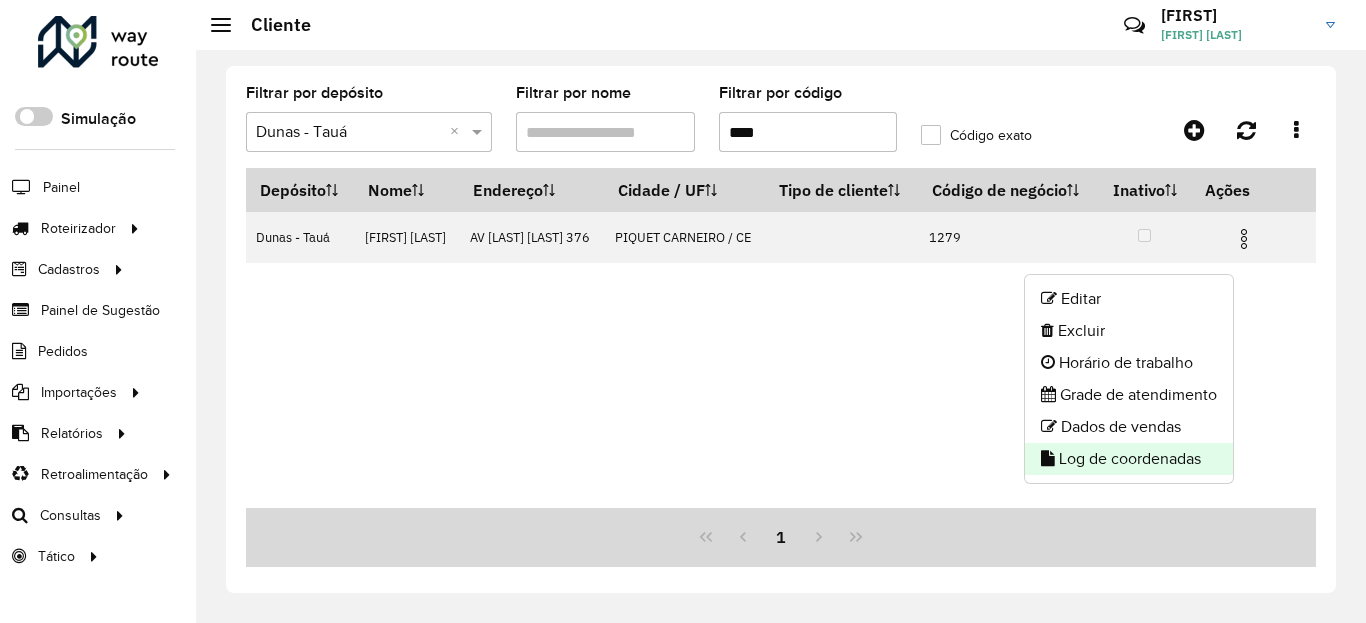 click on "Log de coordenadas" 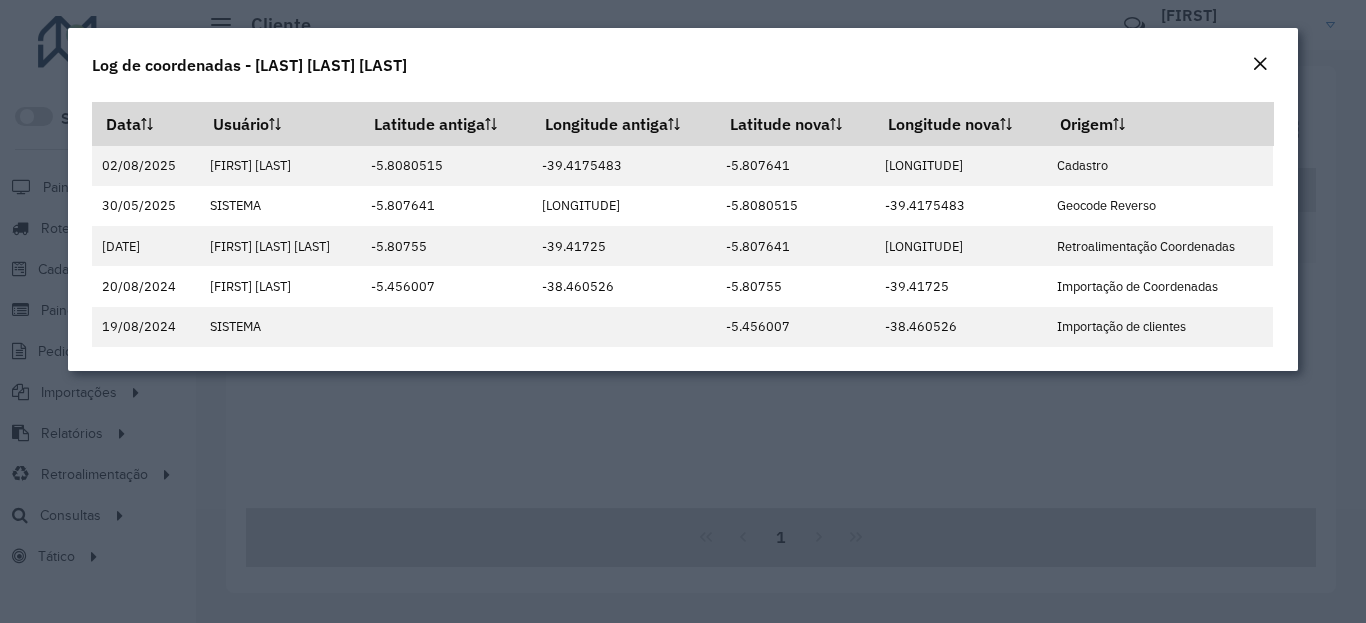 click 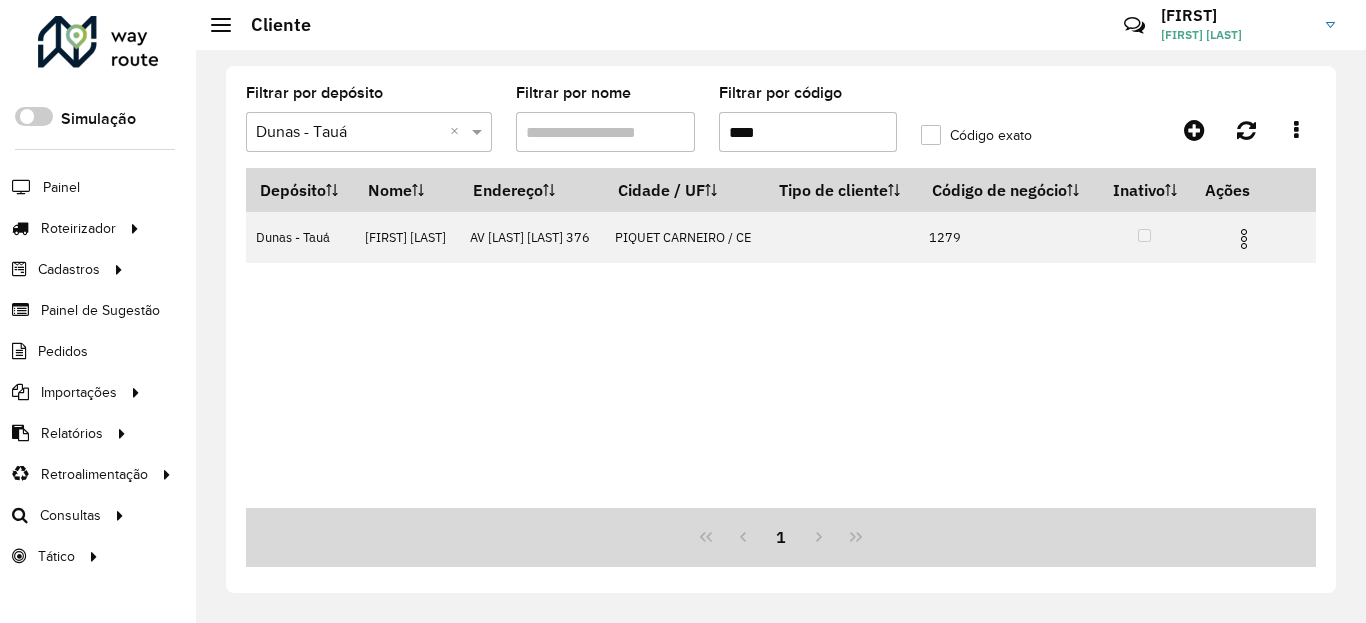 click on "****" at bounding box center [808, 132] 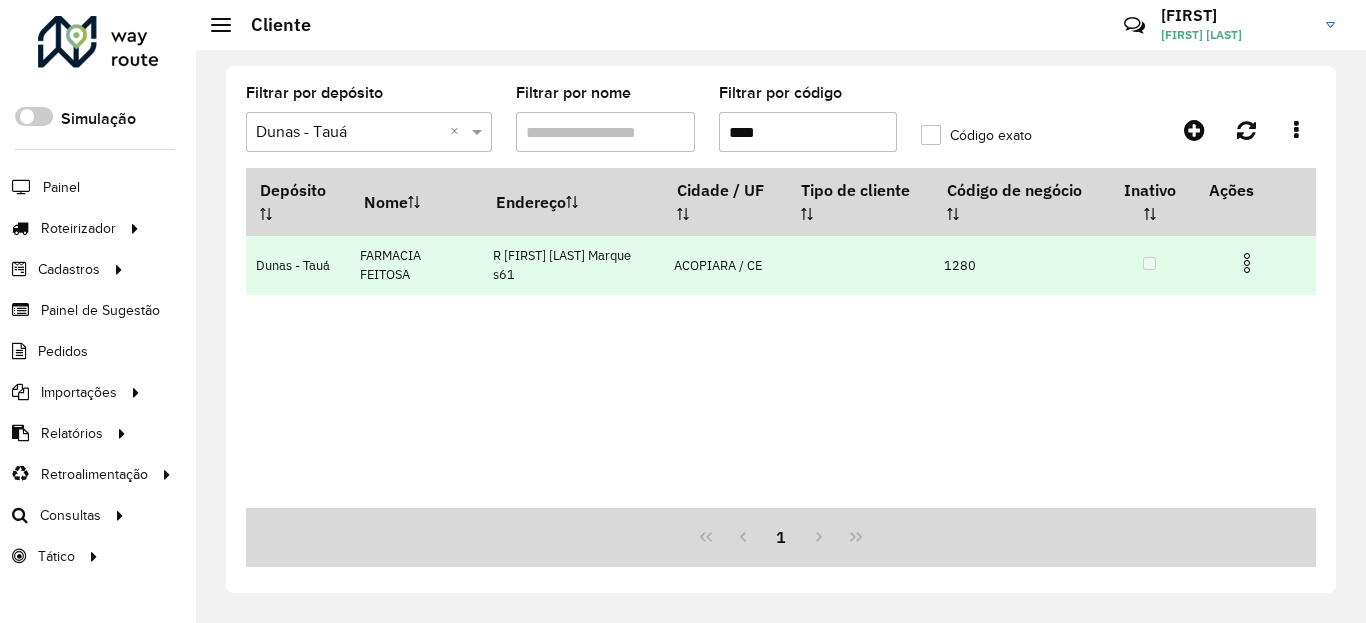 click at bounding box center [1247, 263] 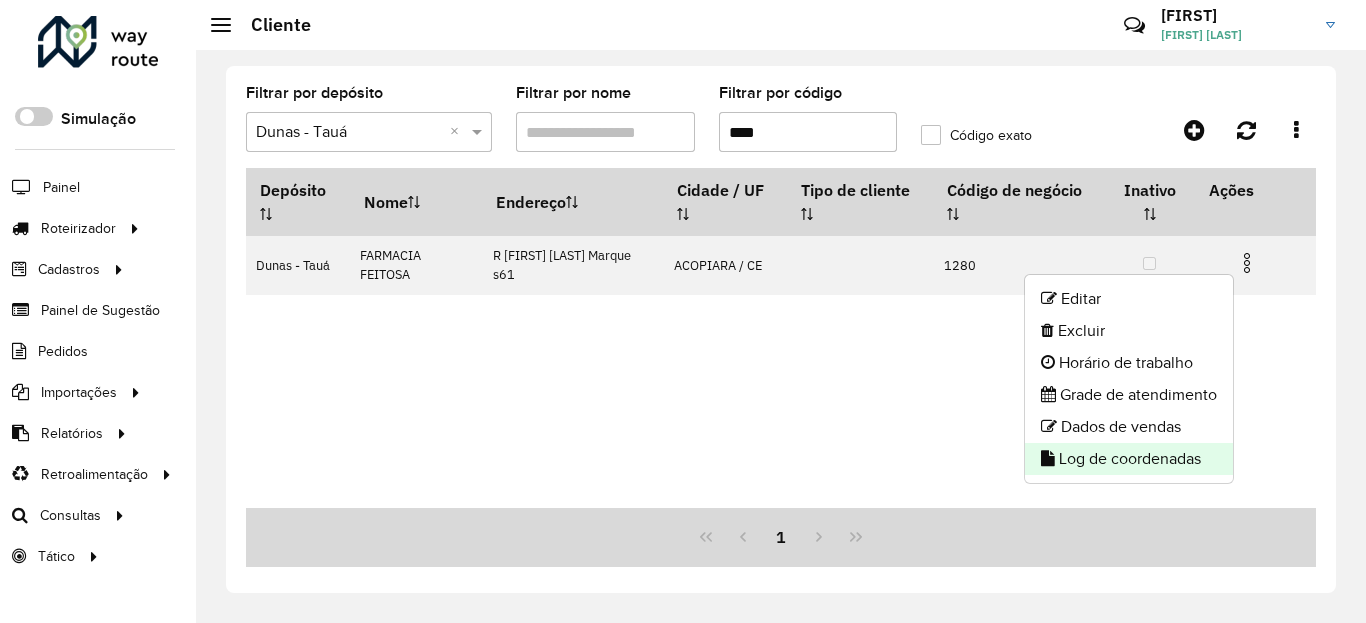 click on "Log de coordenadas" 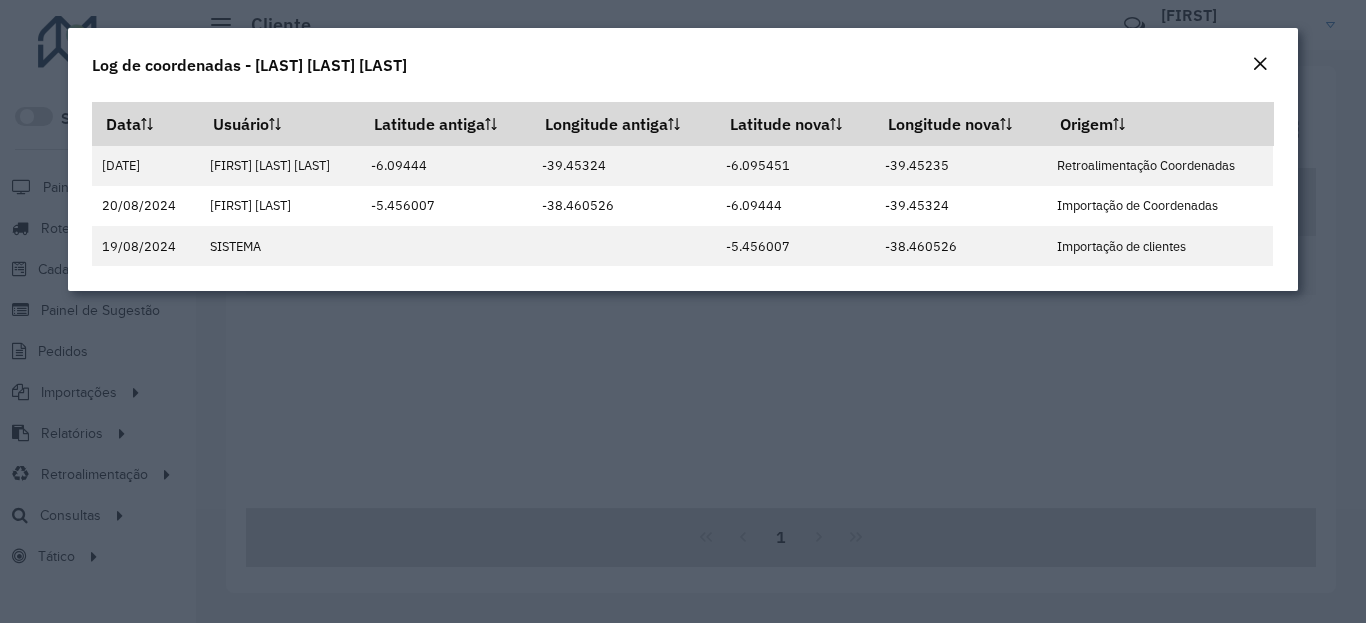 click 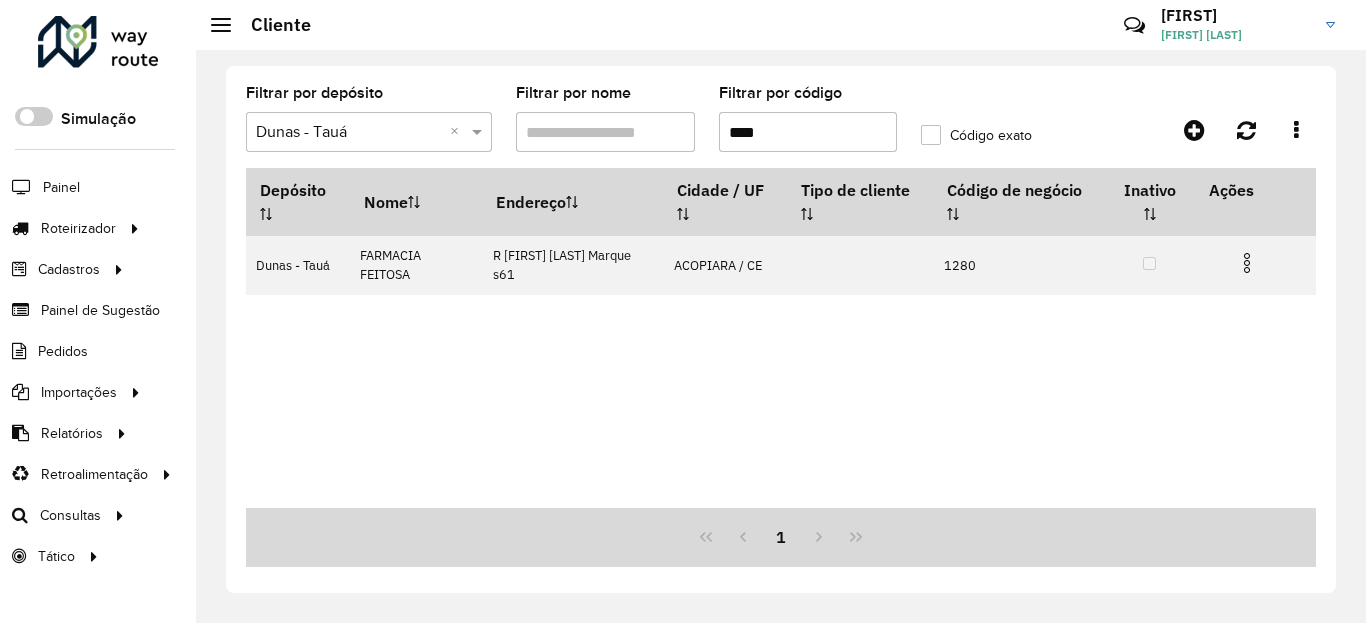 click on "****" at bounding box center (808, 132) 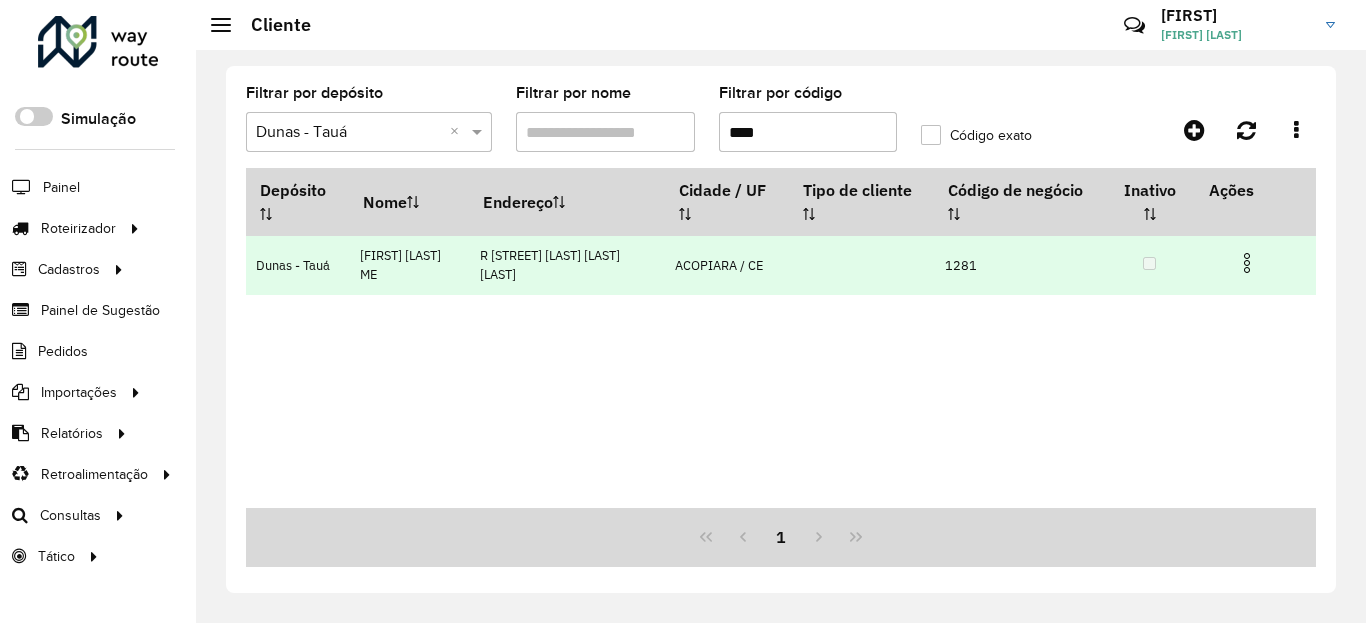 type on "****" 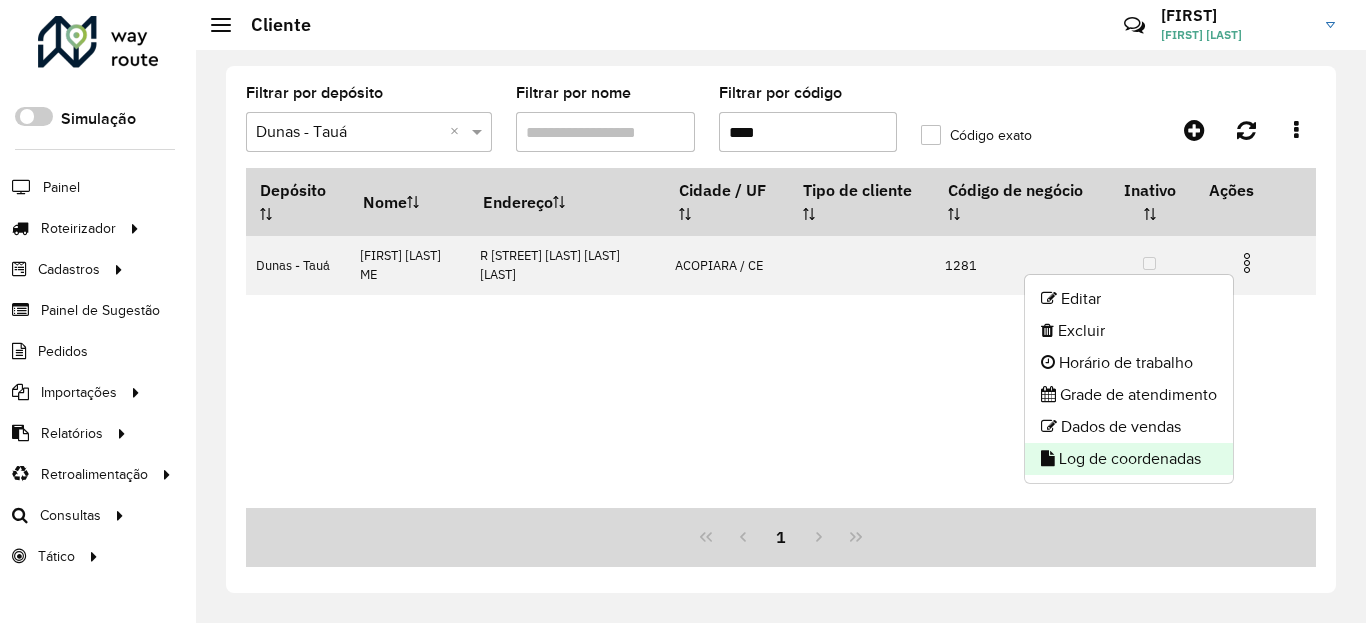 click on "Log de coordenadas" 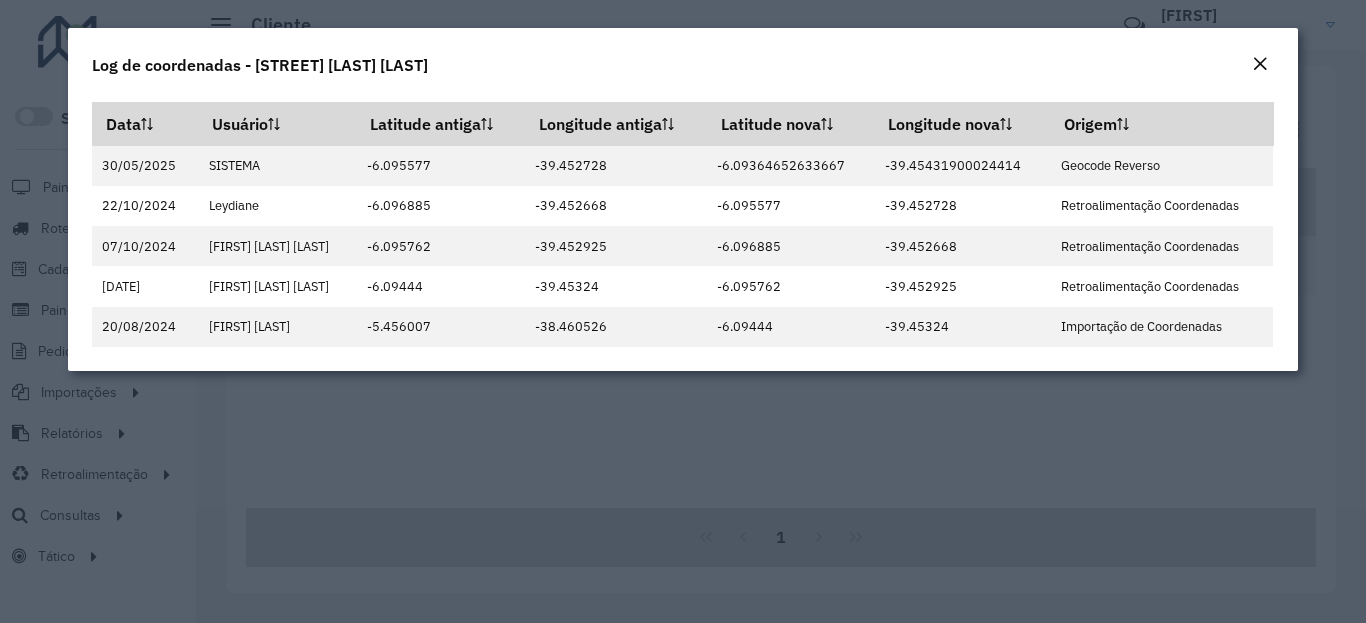 click 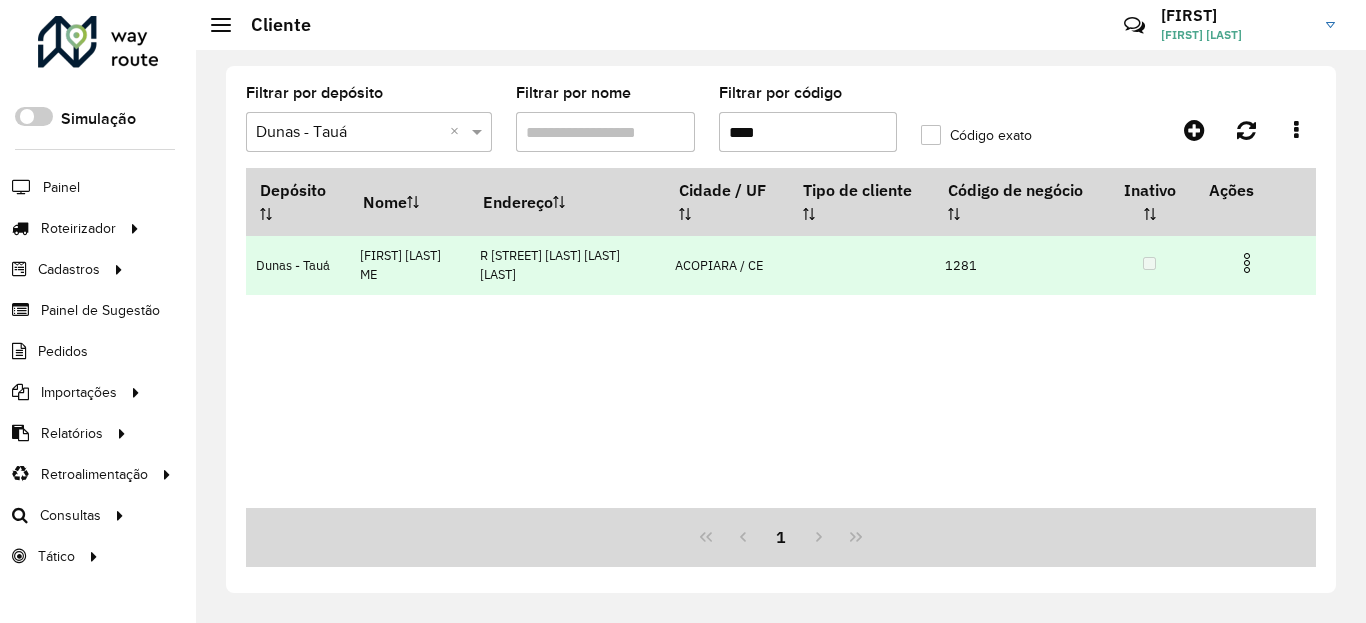 click at bounding box center [1247, 263] 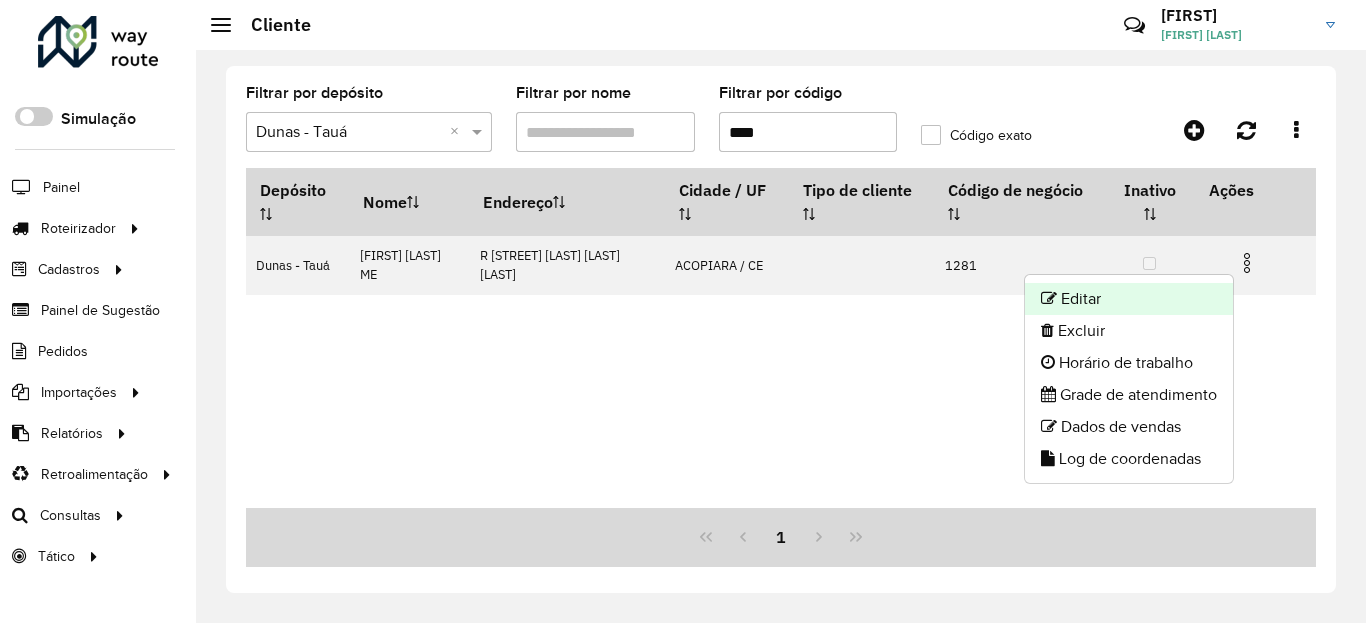 click on "Editar" 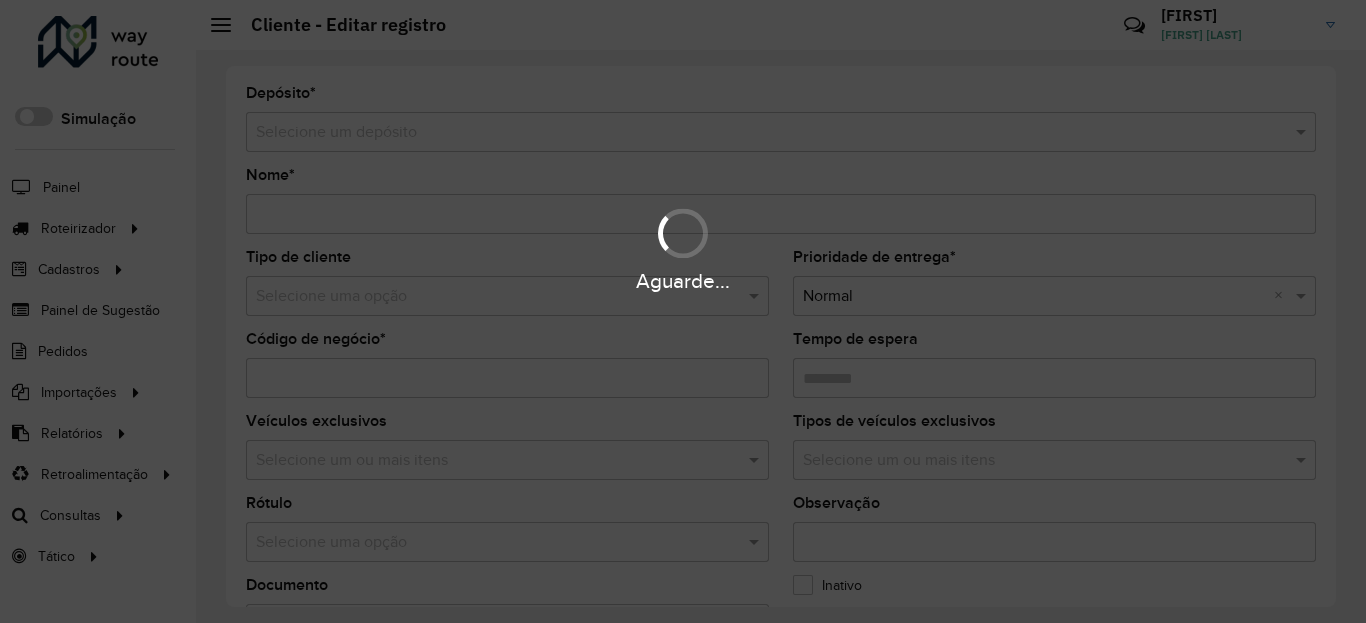 type on "**********" 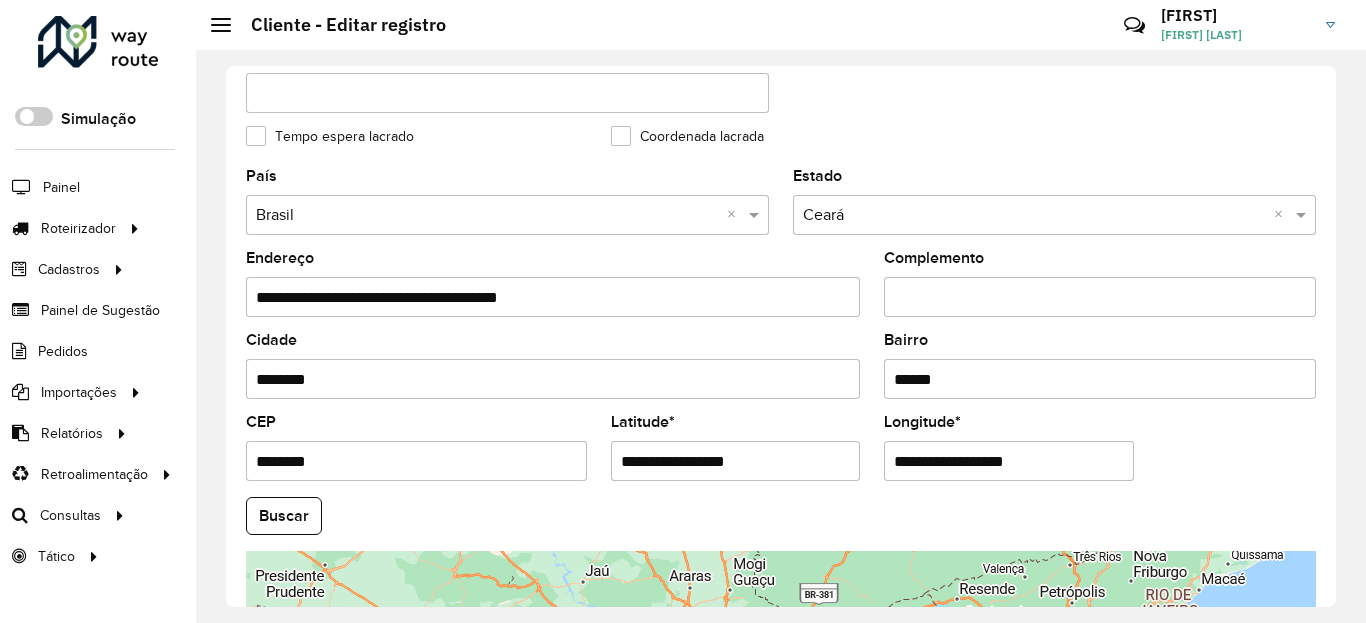 scroll, scrollTop: 600, scrollLeft: 0, axis: vertical 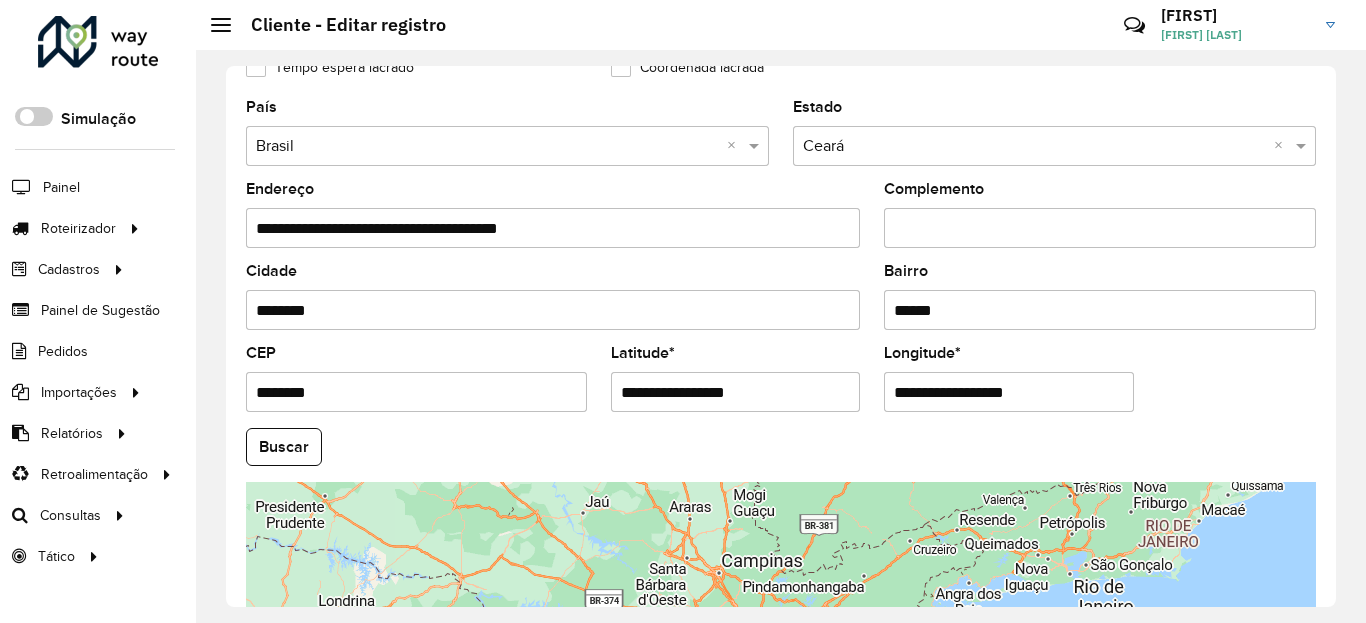 click on "**********" at bounding box center [736, 392] 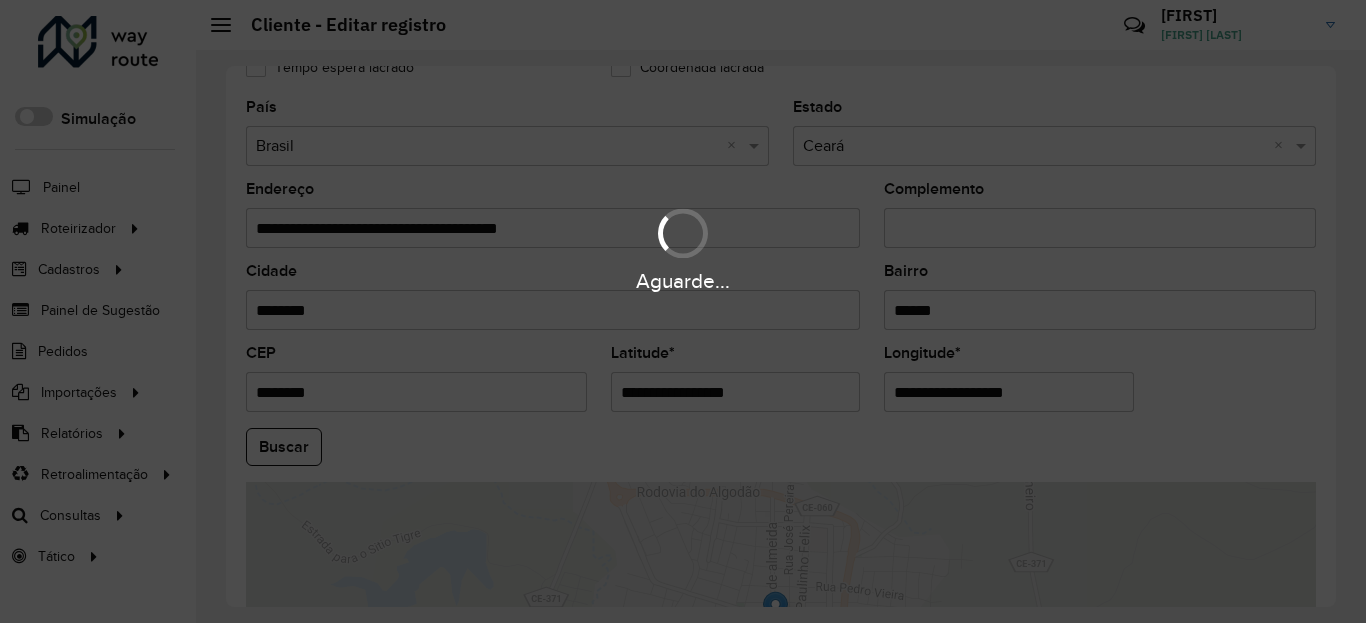 paste 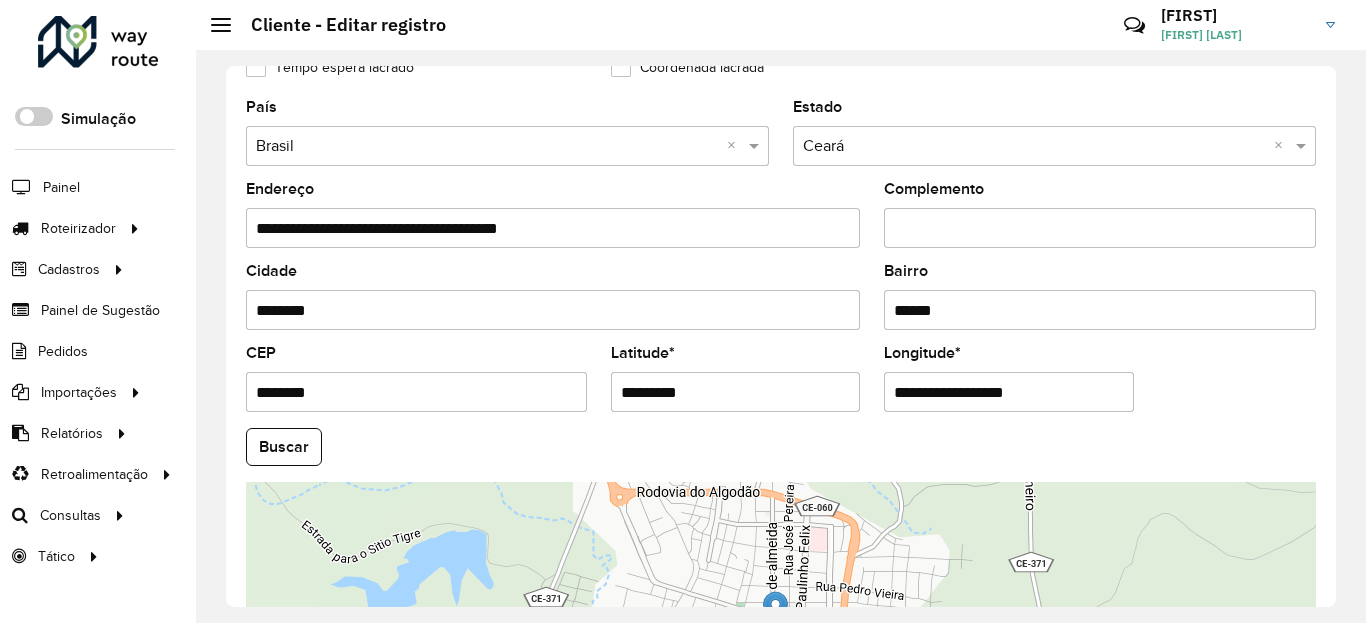 click on "Aguarde...  Pop-up bloqueado!  Seu navegador bloqueou automáticamente a abertura de uma nova janela.   Acesse as configurações e adicione o endereço do sistema a lista de permissão.   Fechar  Roteirizador AmbevTech Simulação Painel Roteirizador Entregas Vendas Cadastros Checkpoint Classificações de venda Cliente Condição de pagamento Consulta de setores Depósito Disponibilidade de veículos Fator tipo de produto Gabarito planner Grupo Rota Fator Tipo Produto Grupo de Depósito Grupo de rotas exclusiva Grupo de setores Jornada Jornada RN Layout integração Modelo Motorista Multi Depósito Painel de sugestão Parada Pedágio Perfil de Vendedor Ponto de apoio Ponto de apoio FAD Prioridade pedido Produto Restrição de Atendimento Planner Rodízio de placa Rota exclusiva FAD Rótulo Setor Setor Planner Tempo de parada de refeição Tipo de cliente Tipo de veículo Tipo de veículo RN Transportadora Usuário Vendedor Veículo Painel de Sugestão Pedidos Importações Classificação e volume de venda" at bounding box center [683, 311] 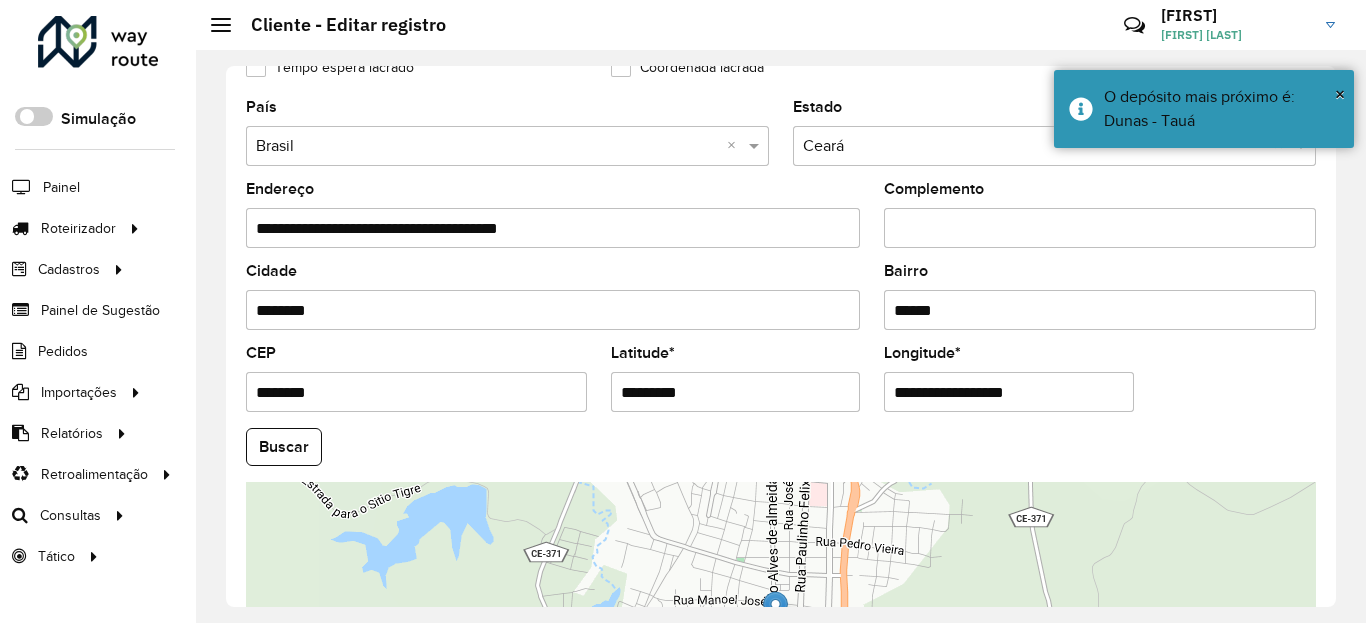 click on "**********" at bounding box center [1009, 392] 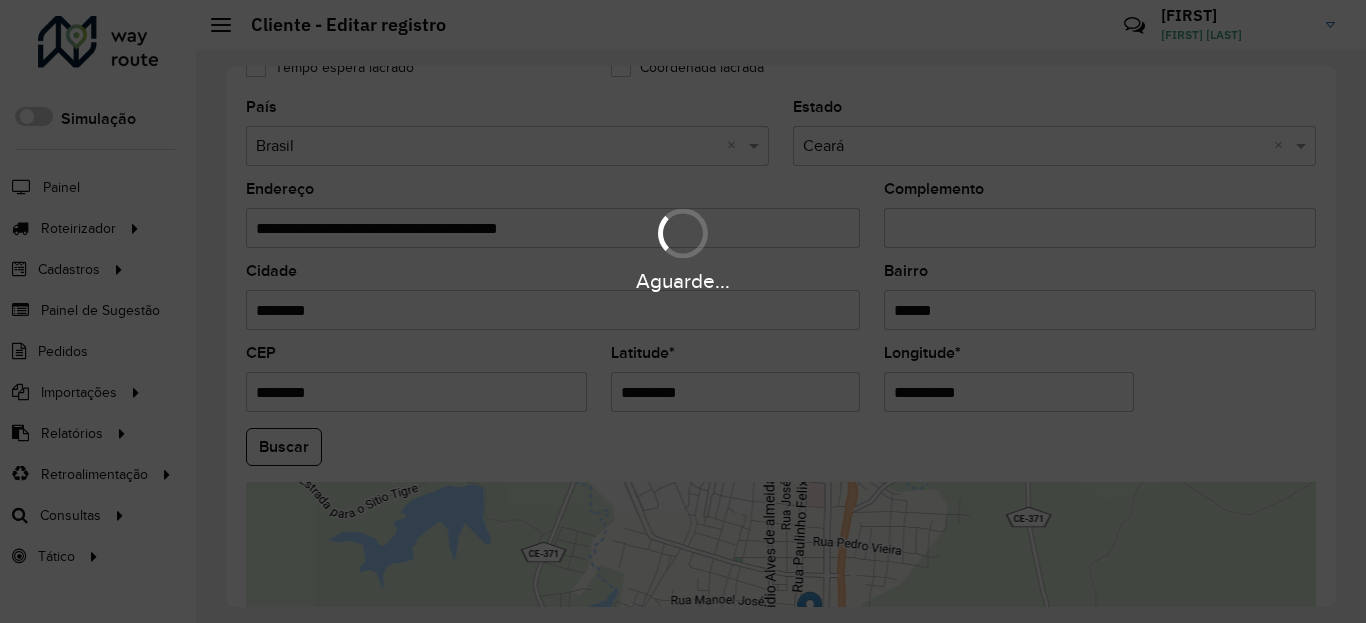 click on "Aguarde...  Pop-up bloqueado!  Seu navegador bloqueou automáticamente a abertura de uma nova janela.   Acesse as configurações e adicione o endereço do sistema a lista de permissão.   Fechar  Roteirizador AmbevTech Simulação Painel Roteirizador Entregas Vendas Cadastros Checkpoint Classificações de venda Cliente Condição de pagamento Consulta de setores Depósito Disponibilidade de veículos Fator tipo de produto Gabarito planner Grupo Rota Fator Tipo Produto Grupo de Depósito Grupo de rotas exclusiva Grupo de setores Jornada Jornada RN Layout integração Modelo Motorista Multi Depósito Painel de sugestão Parada Pedágio Perfil de Vendedor Ponto de apoio Ponto de apoio FAD Prioridade pedido Produto Restrição de Atendimento Planner Rodízio de placa Rota exclusiva FAD Rótulo Setor Setor Planner Tempo de parada de refeição Tipo de cliente Tipo de veículo Tipo de veículo RN Transportadora Usuário Vendedor Veículo Painel de Sugestão Pedidos Importações Classificação e volume de venda" at bounding box center [683, 311] 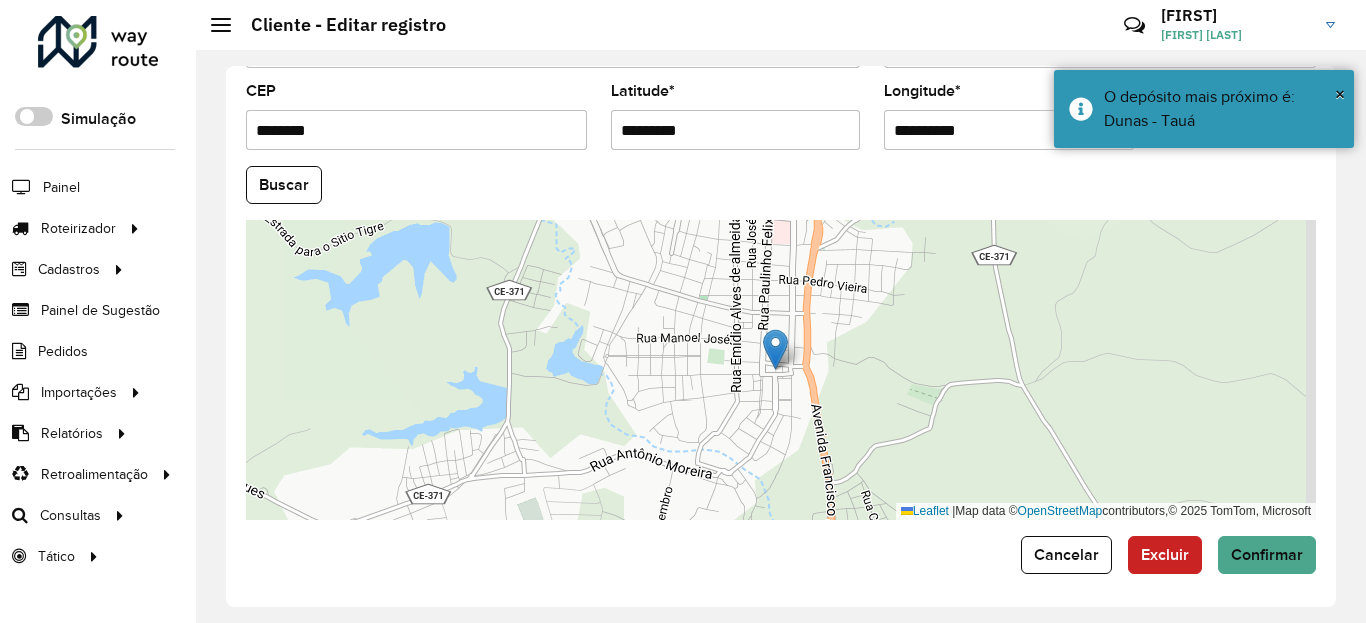 scroll, scrollTop: 865, scrollLeft: 0, axis: vertical 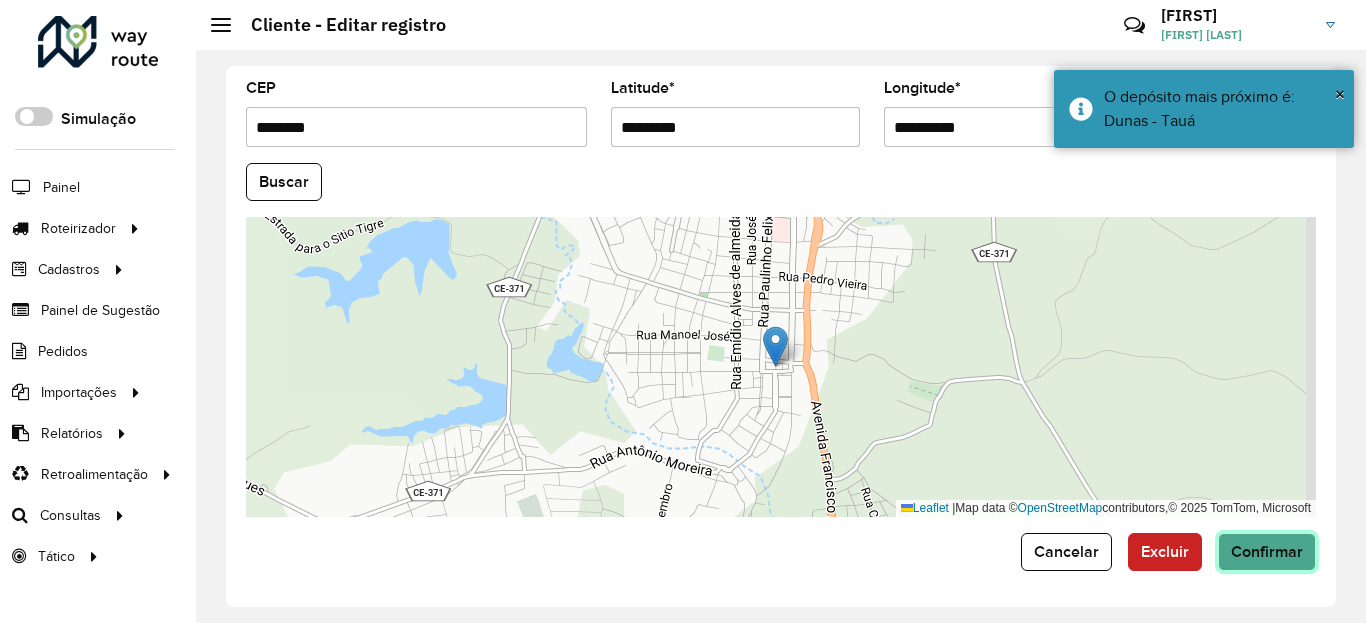click on "Confirmar" 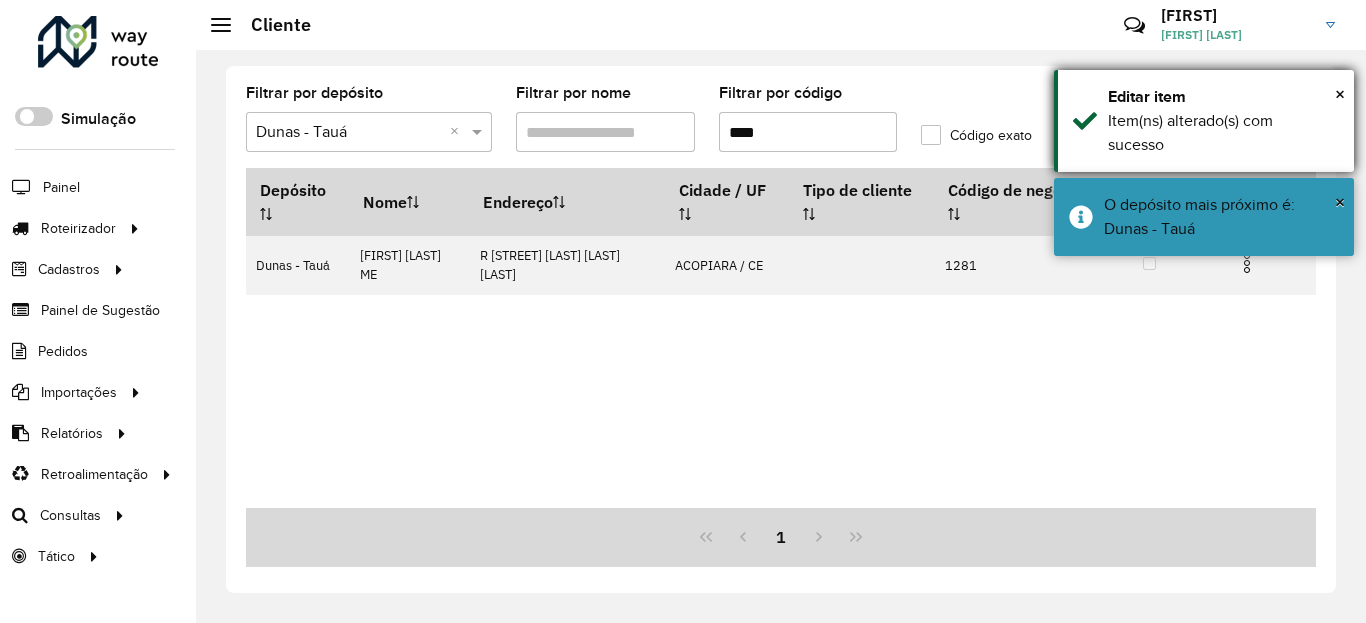 click on "Item(ns) alterado(s) com sucesso" at bounding box center [1223, 133] 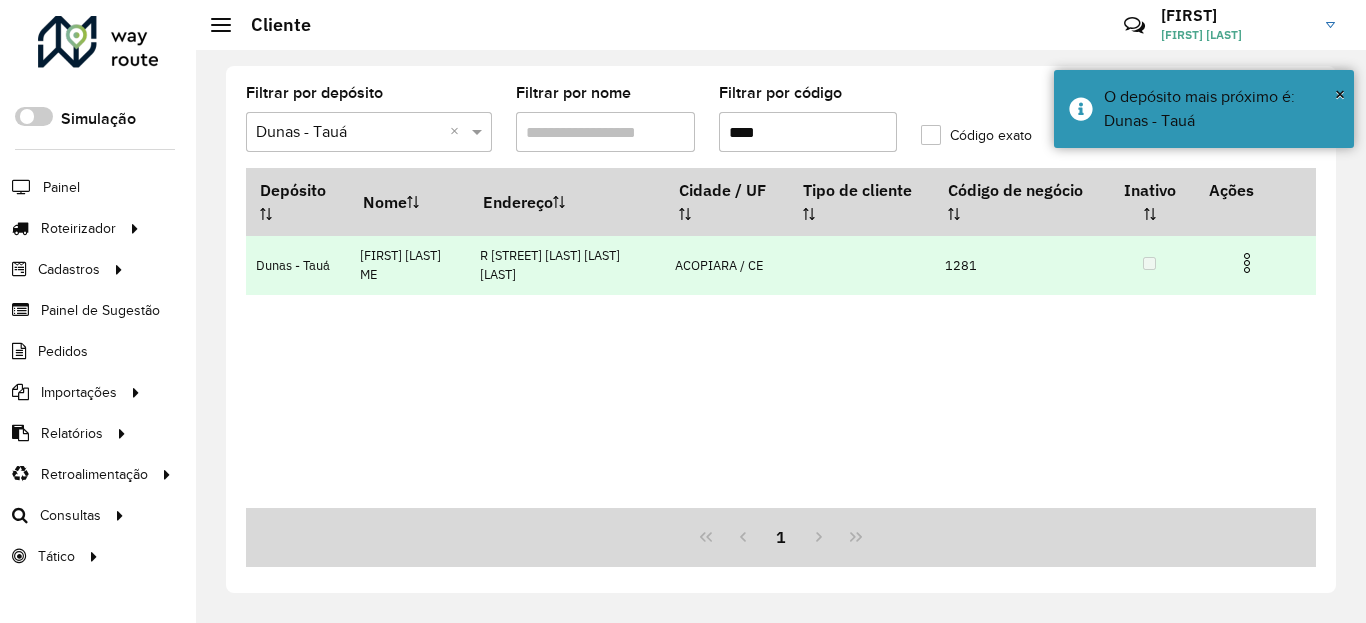 click at bounding box center (1247, 263) 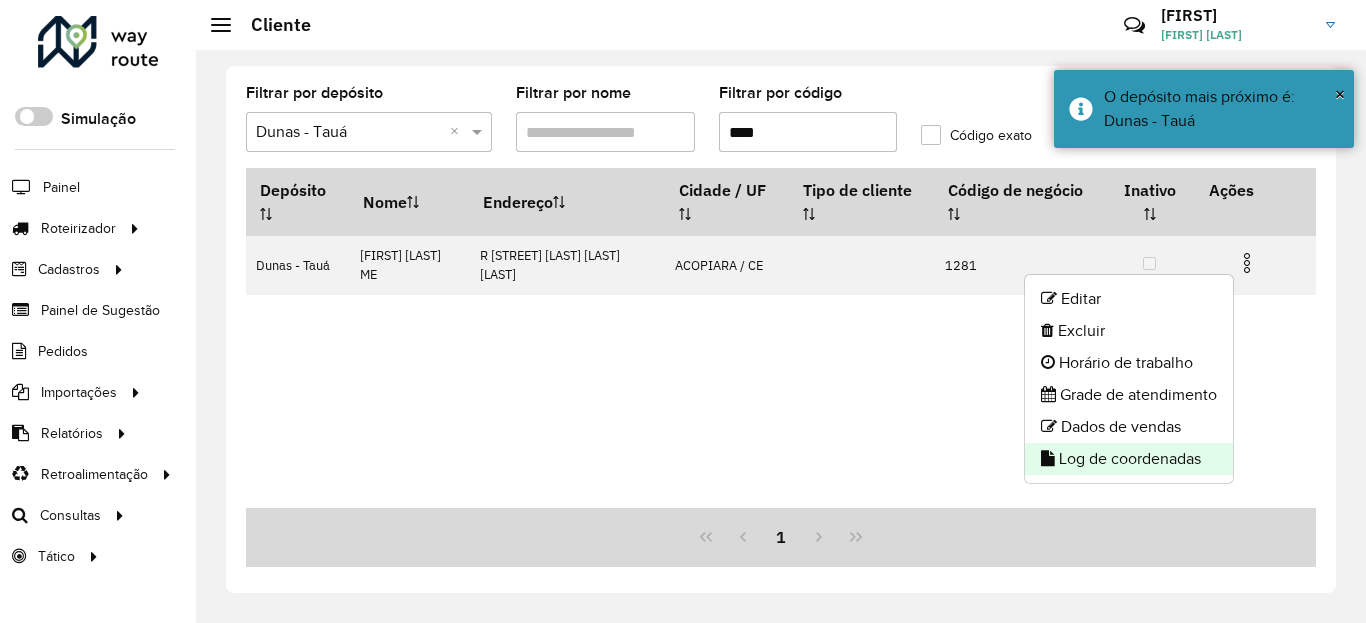 click on "Log de coordenadas" 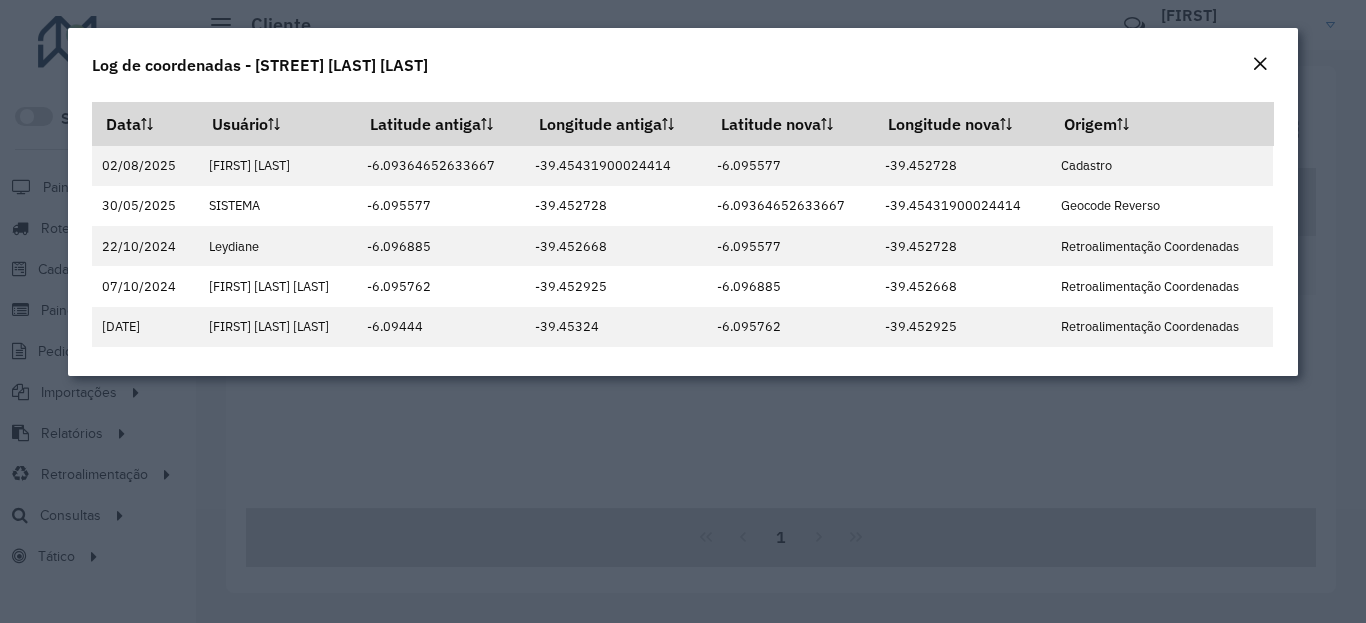 click 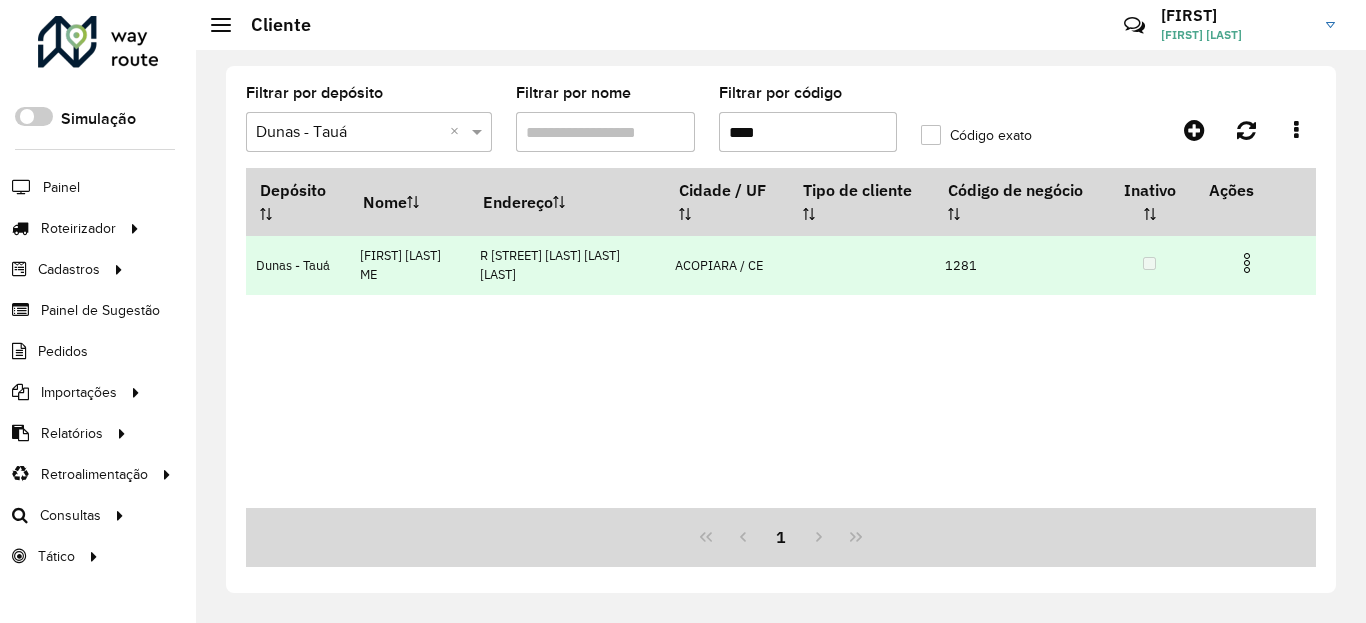 click at bounding box center [1247, 263] 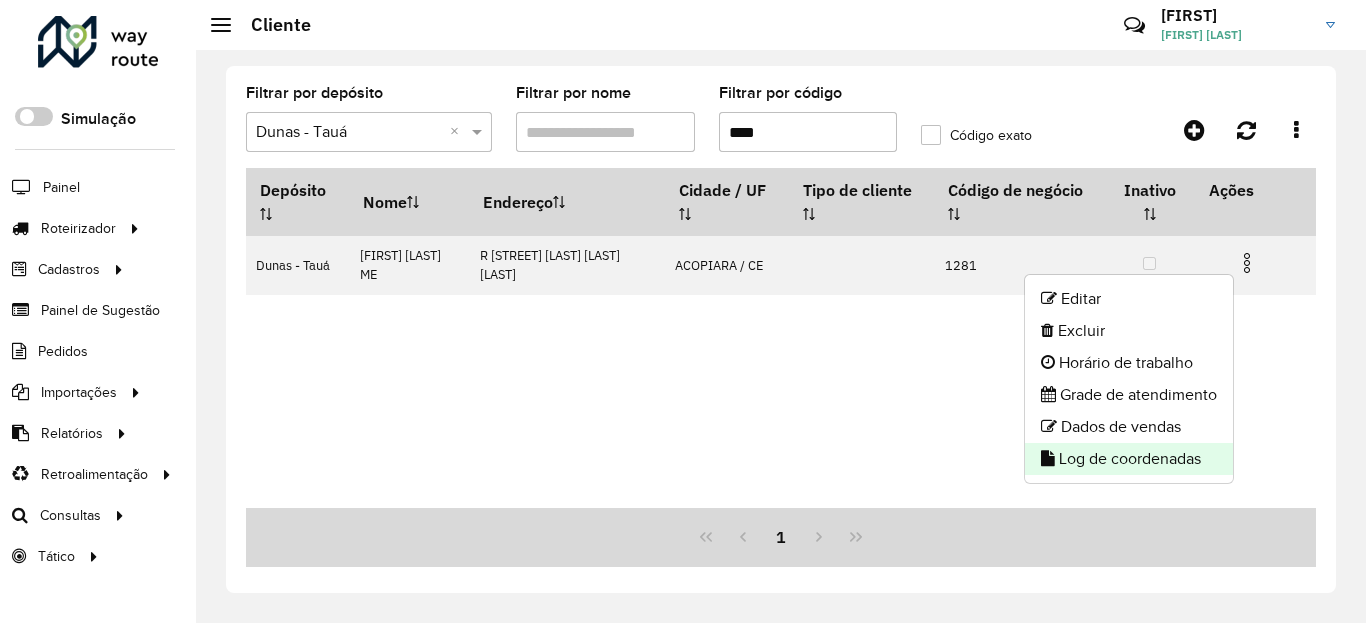 click on "Log de coordenadas" 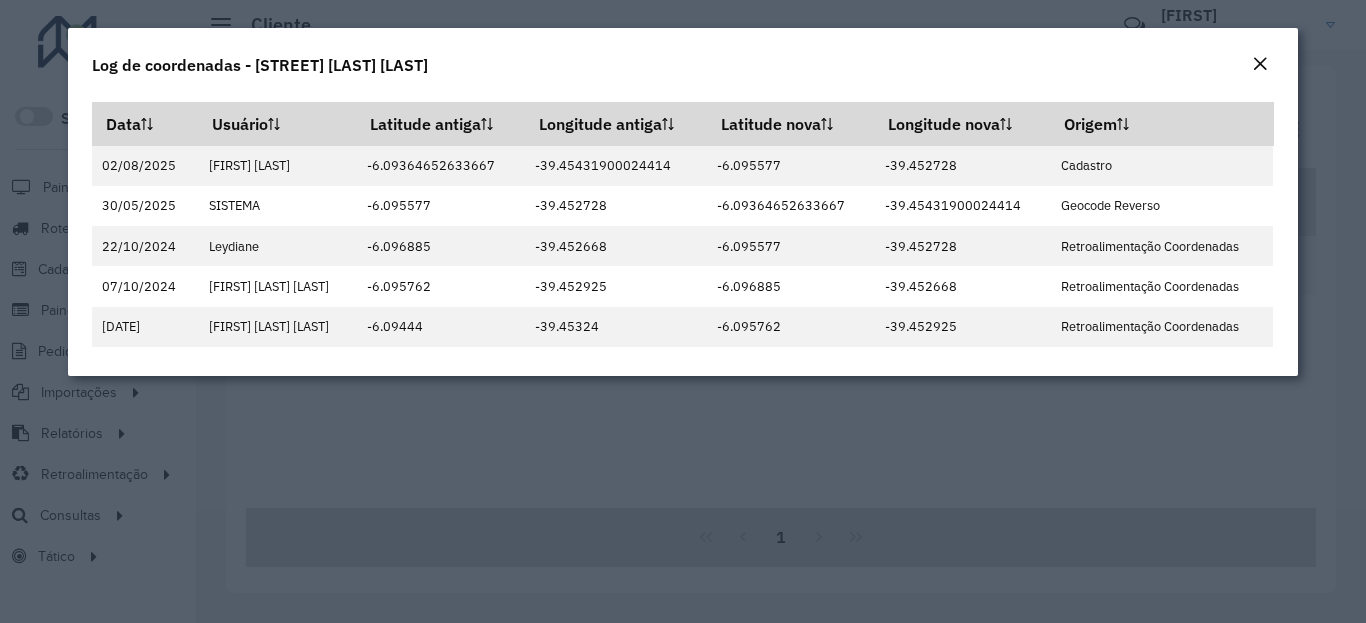 click on "Log de coordenadas - [STREET_NAME] ME" 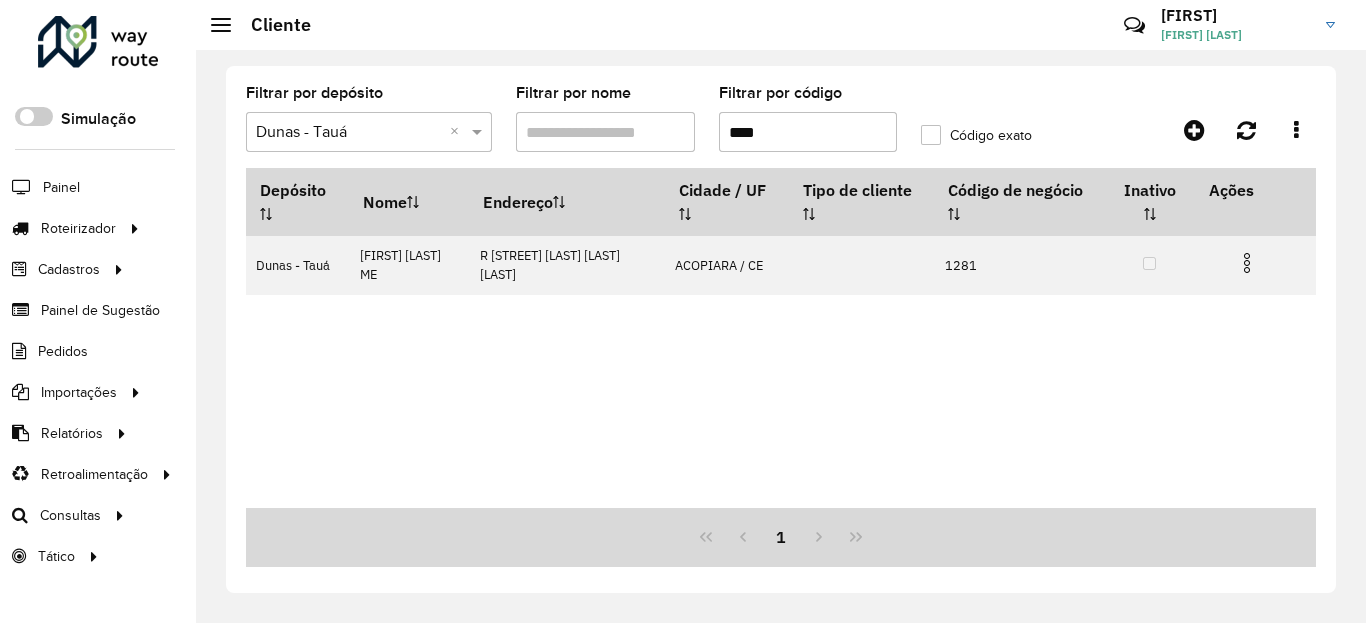click on "****" at bounding box center (808, 132) 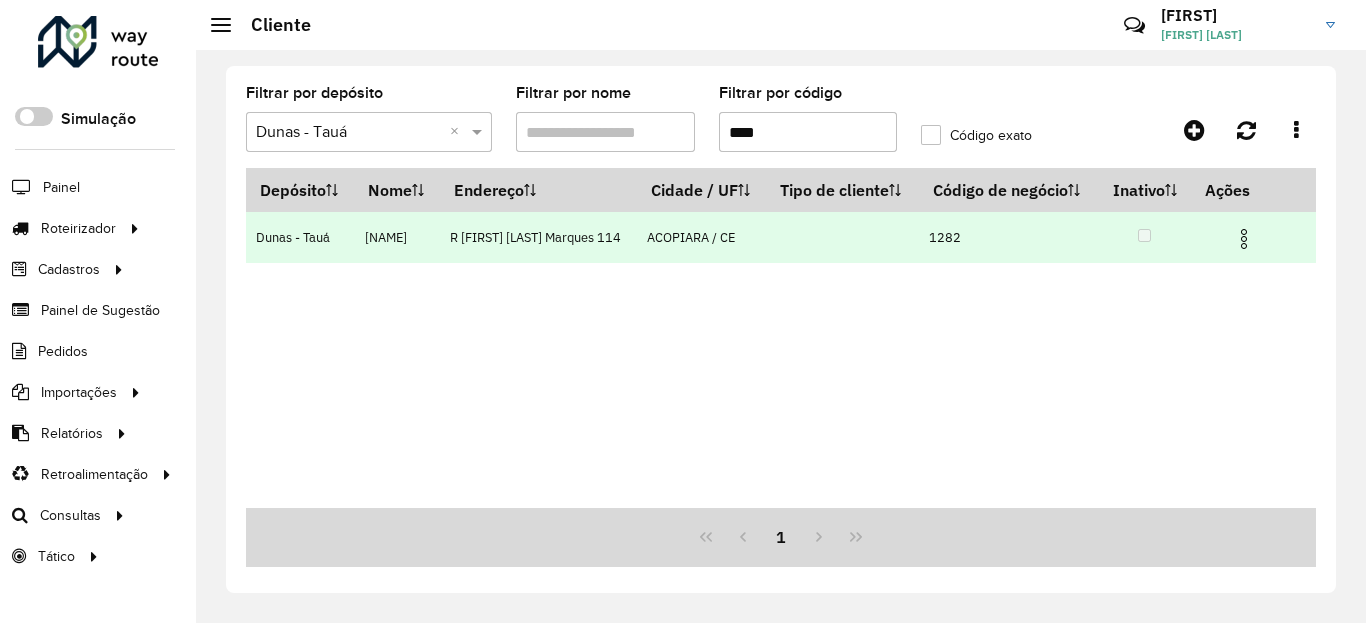 click at bounding box center (1244, 239) 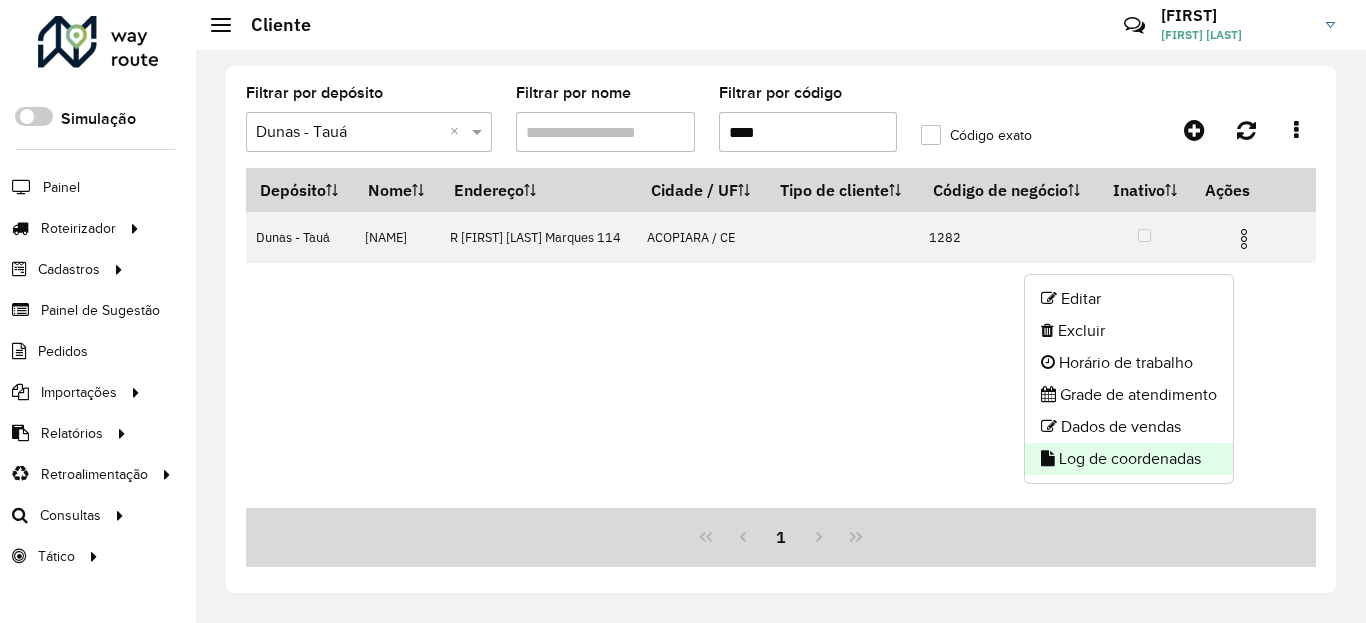 click on "Log de coordenadas" 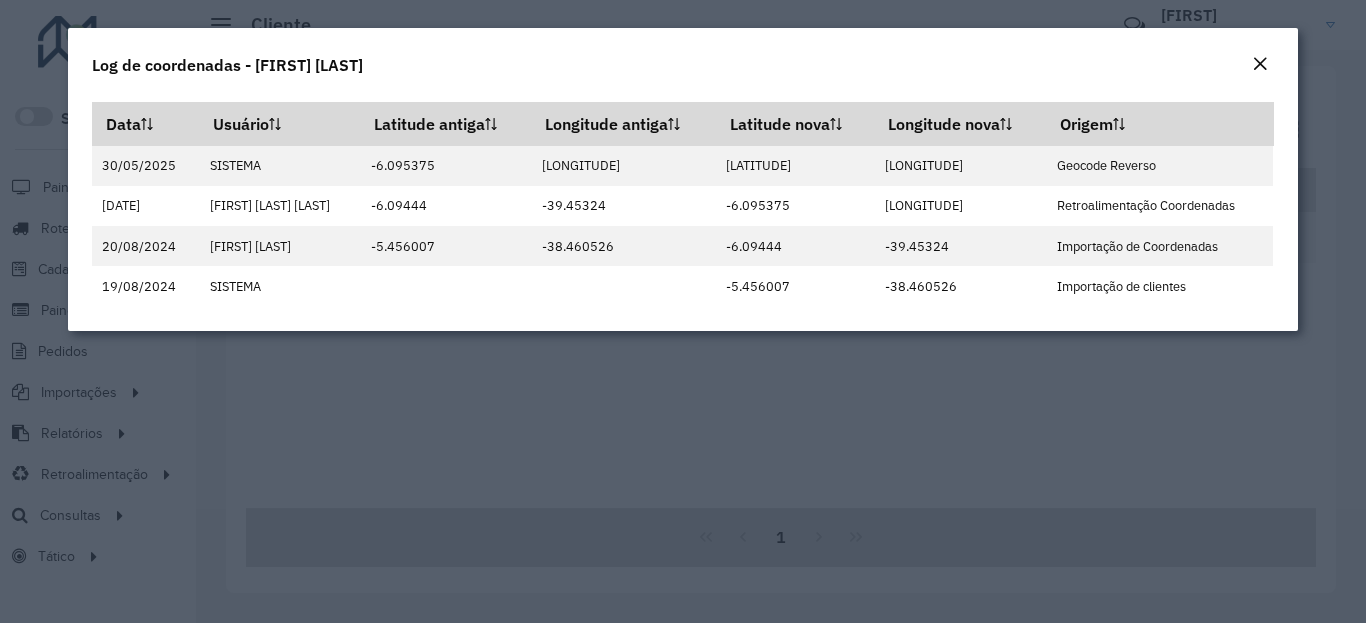 click 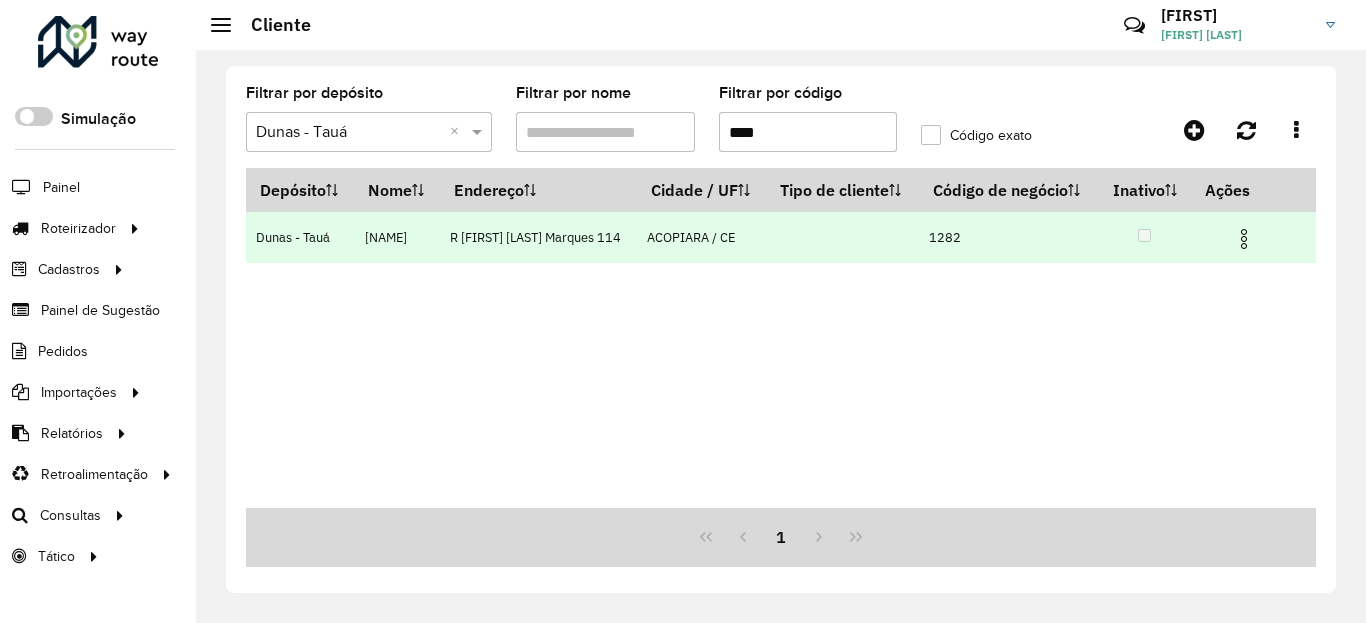 click at bounding box center [1244, 239] 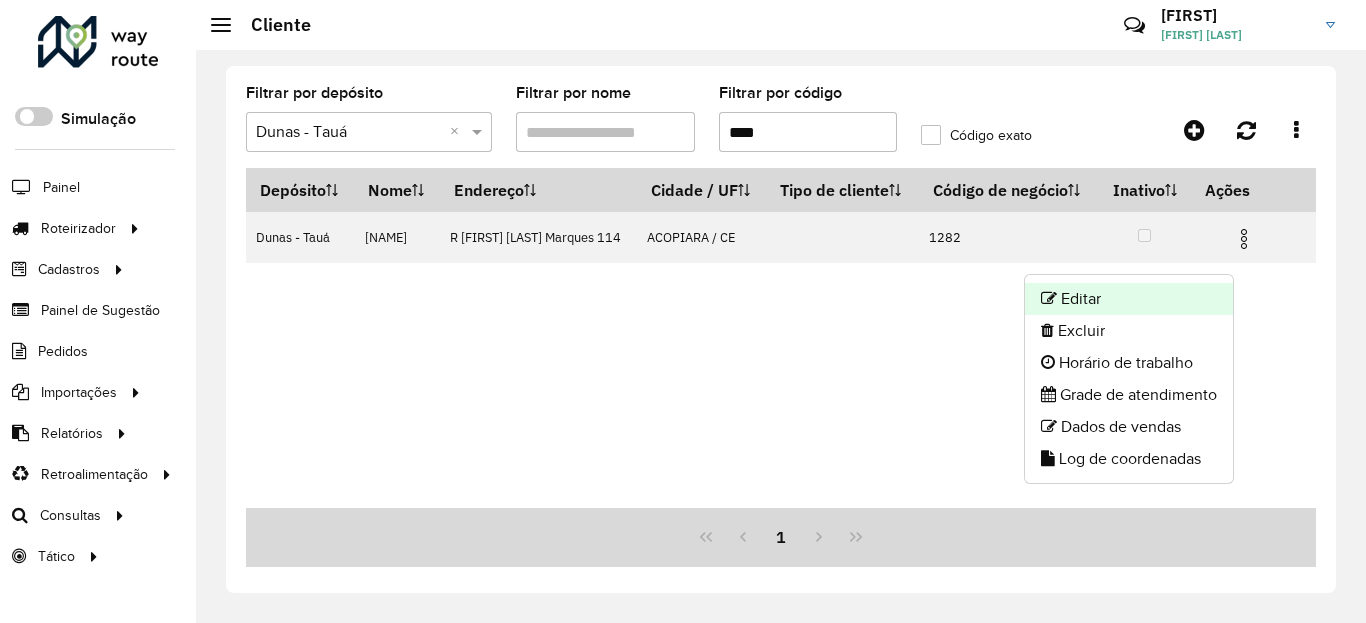 click on "Editar" 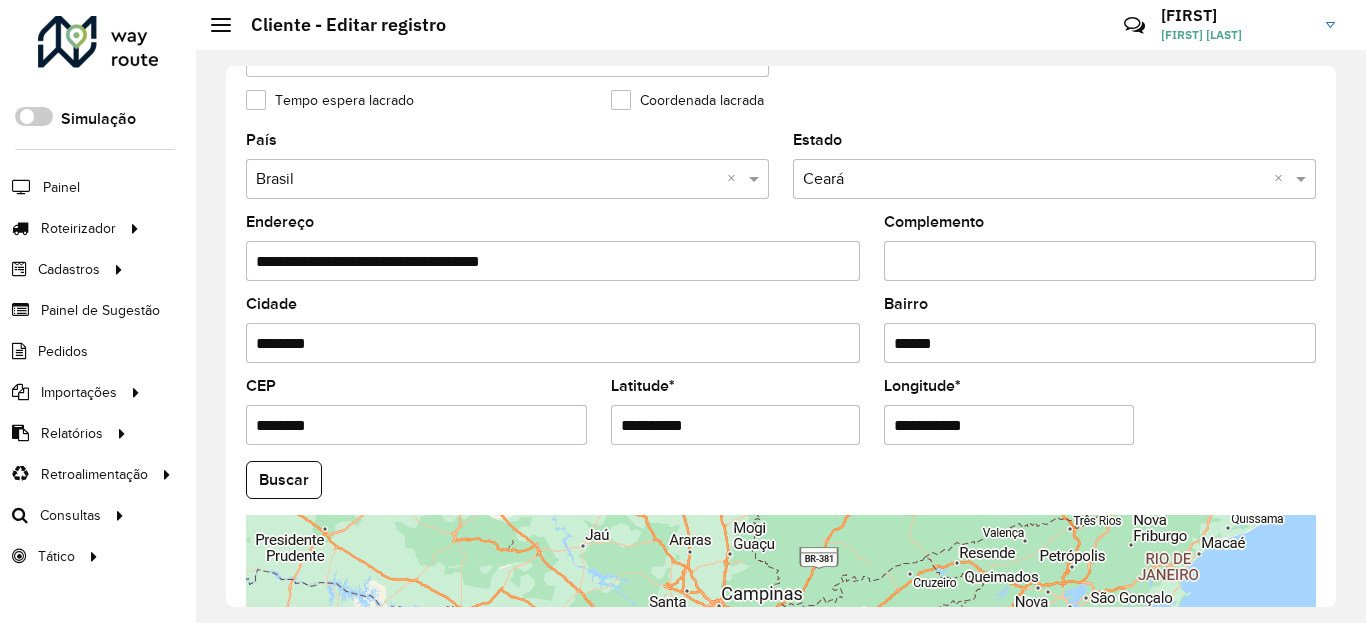 scroll, scrollTop: 600, scrollLeft: 0, axis: vertical 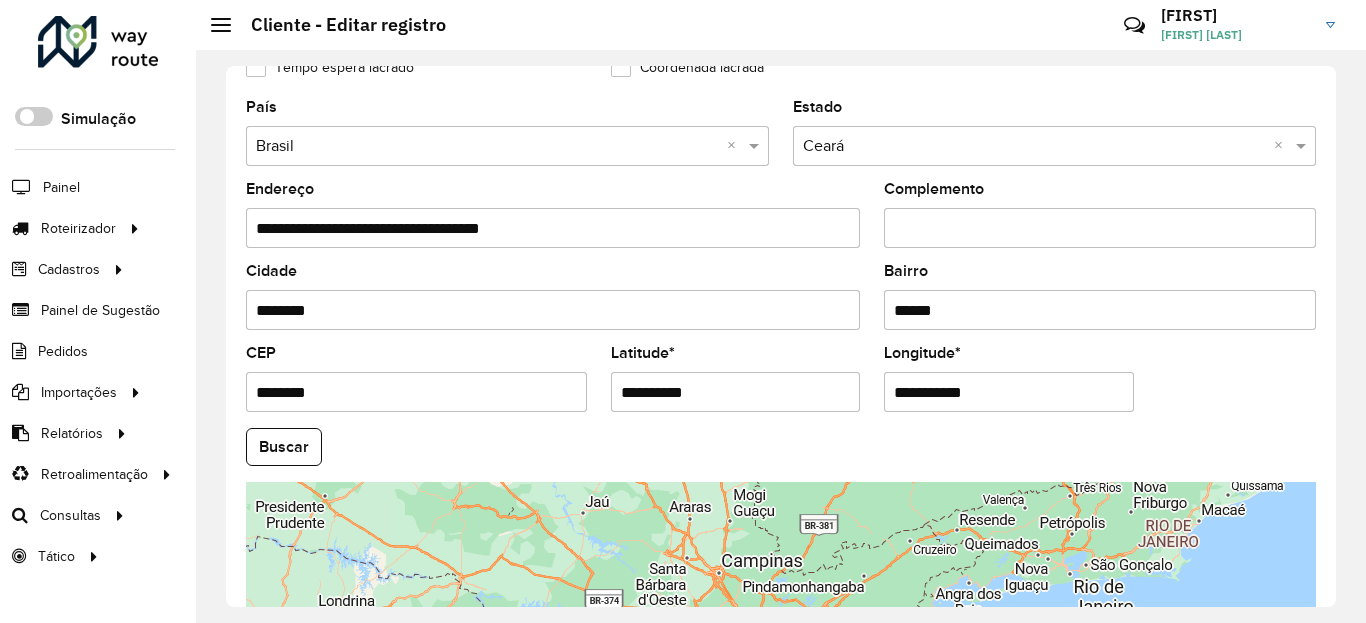 click on "Aguarde..." at bounding box center (0, 0) 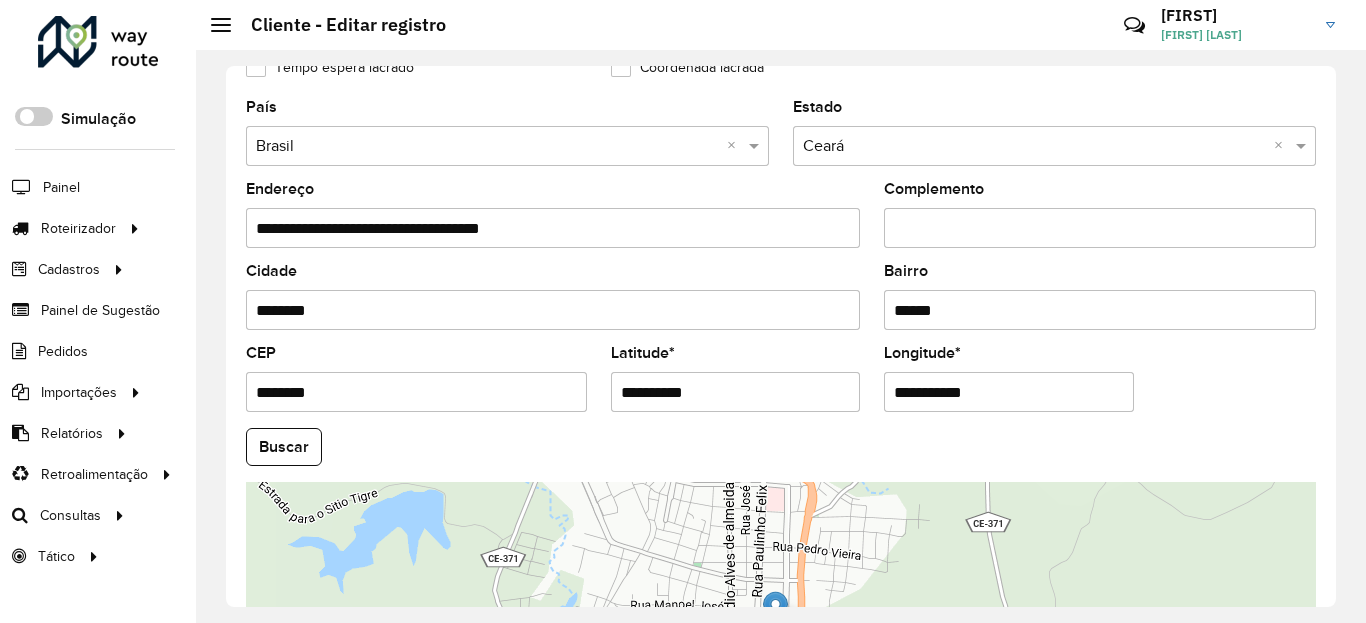 click on "**********" at bounding box center [736, 392] 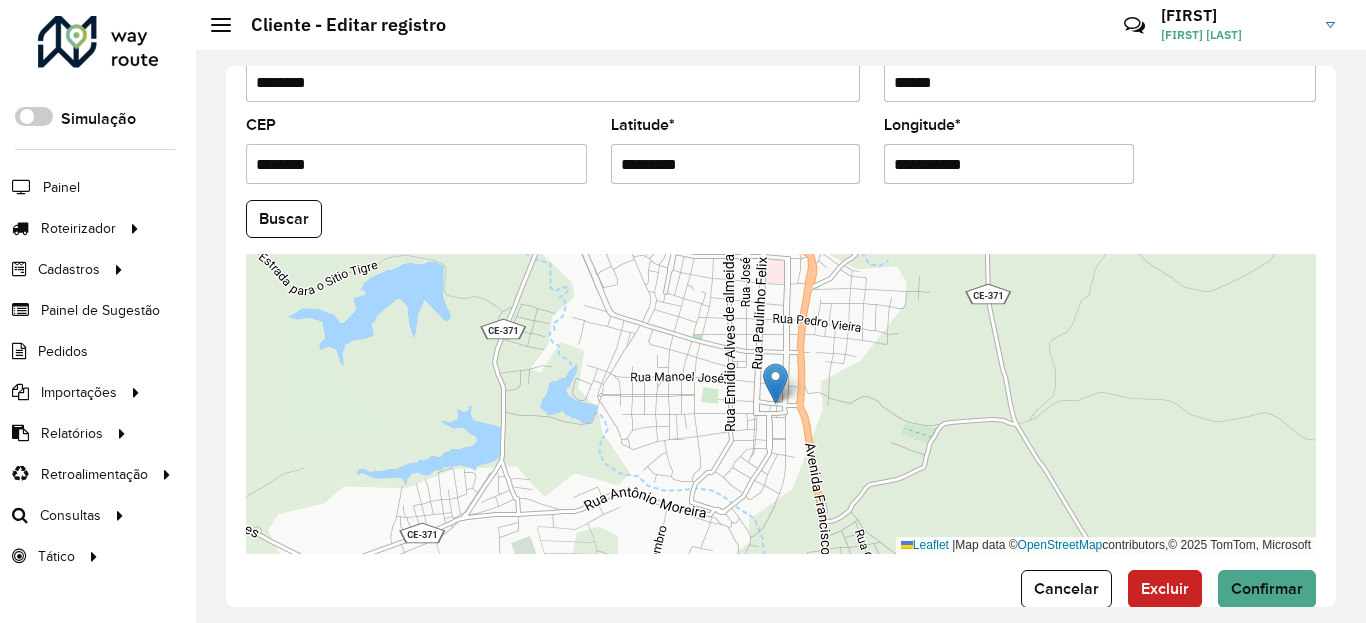 scroll, scrollTop: 840, scrollLeft: 0, axis: vertical 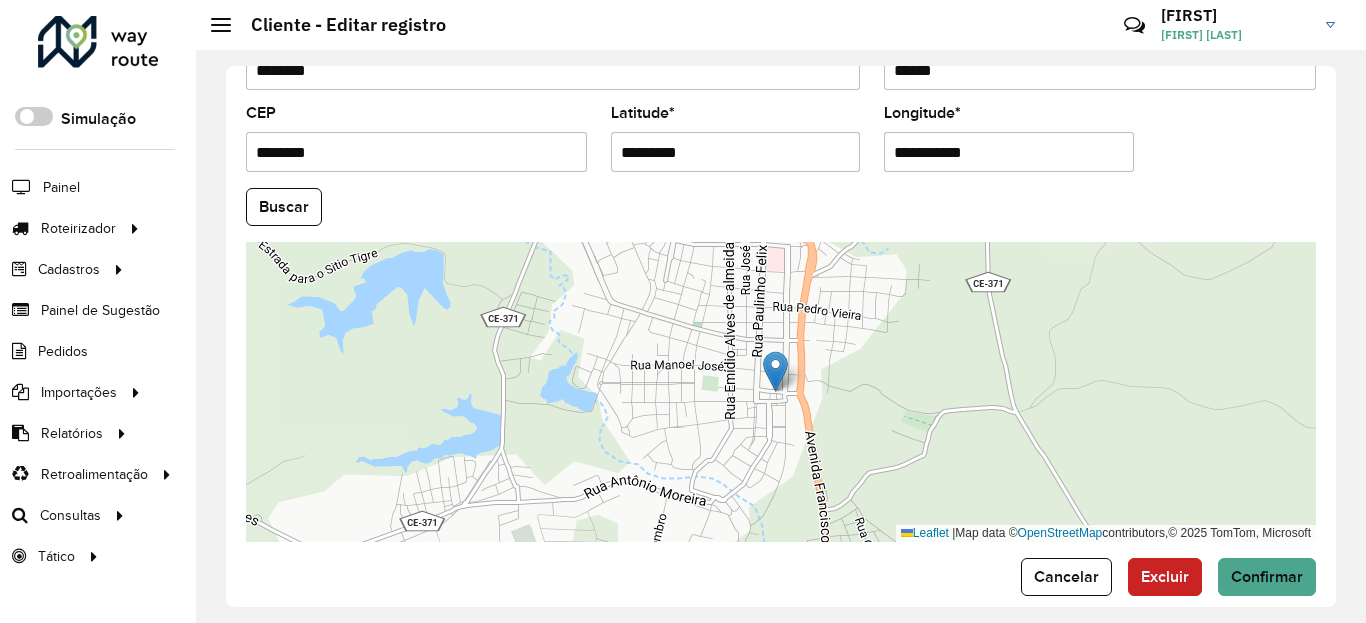 click on "Aguarde...  Pop-up bloqueado!  Seu navegador bloqueou automáticamente a abertura de uma nova janela.   Acesse as configurações e adicione o endereço do sistema a lista de permissão.   Fechar  Roteirizador AmbevTech Simulação Painel Roteirizador Entregas Vendas Cadastros Checkpoint Classificações de venda Cliente Condição de pagamento Consulta de setores Depósito Disponibilidade de veículos Fator tipo de produto Gabarito planner Grupo Rota Fator Tipo Produto Grupo de Depósito Grupo de rotas exclusiva Grupo de setores Jornada Jornada RN Layout integração Modelo Motorista Multi Depósito Painel de sugestão Parada Pedágio Perfil de Vendedor Ponto de apoio Ponto de apoio FAD Prioridade pedido Produto Restrição de Atendimento Planner Rodízio de placa Rota exclusiva FAD Rótulo Setor Setor Planner Tempo de parada de refeição Tipo de cliente Tipo de veículo Tipo de veículo RN Transportadora Usuário Vendedor Veículo Painel de Sugestão Pedidos Importações Classificação e volume de venda" at bounding box center [683, 311] 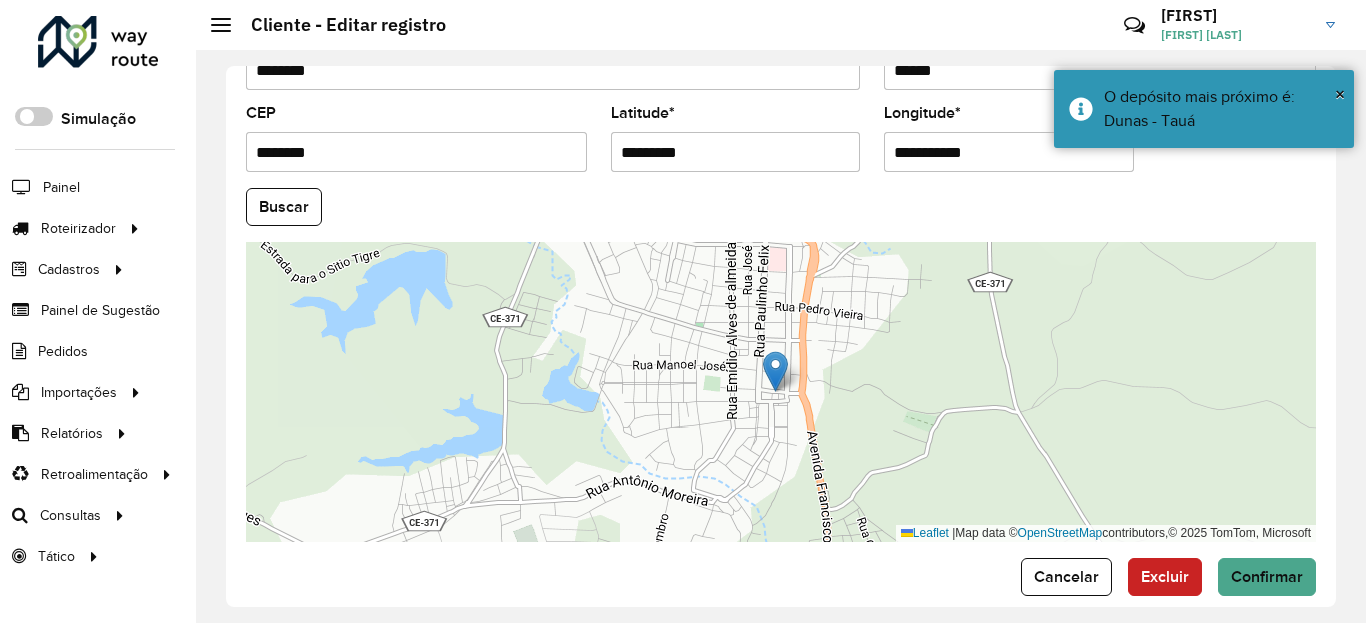 click on "**********" at bounding box center [1009, 152] 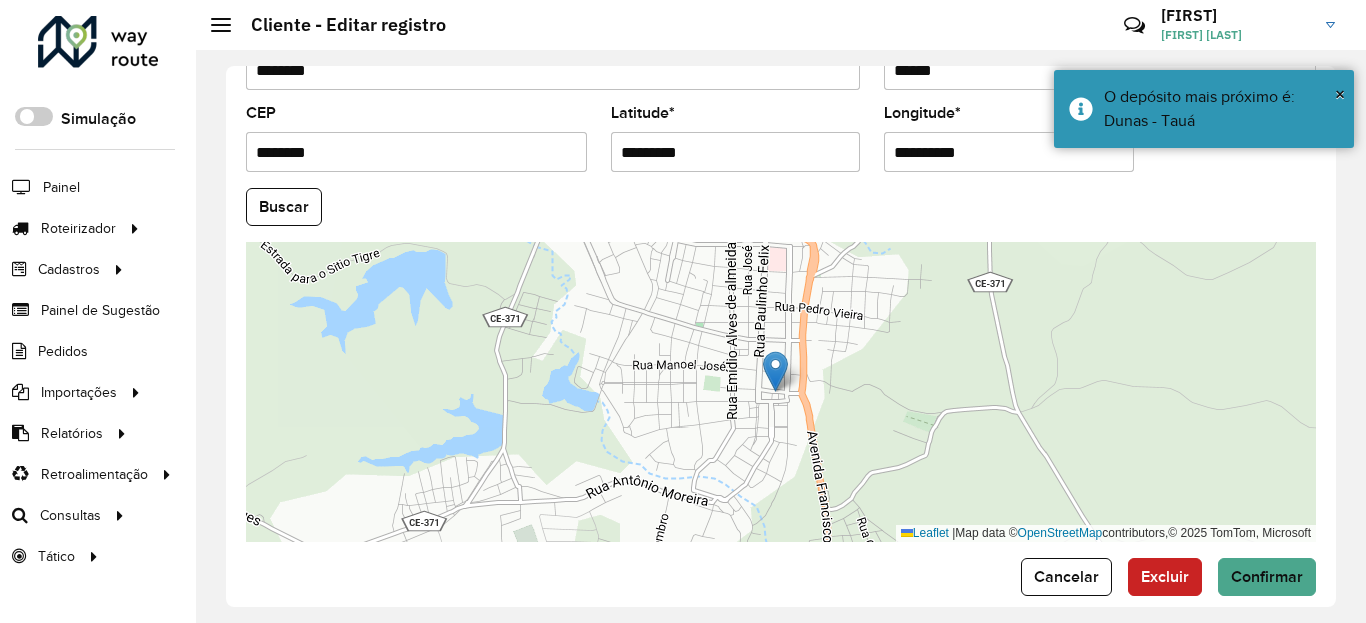 click on "Aguarde...  Pop-up bloqueado!  Seu navegador bloqueou automáticamente a abertura de uma nova janela.   Acesse as configurações e adicione o endereço do sistema a lista de permissão.   Fechar  Roteirizador AmbevTech Simulação Painel Roteirizador Entregas Vendas Cadastros Checkpoint Classificações de venda Cliente Condição de pagamento Consulta de setores Depósito Disponibilidade de veículos Fator tipo de produto Gabarito planner Grupo Rota Fator Tipo Produto Grupo de Depósito Grupo de rotas exclusiva Grupo de setores Jornada Jornada RN Layout integração Modelo Motorista Multi Depósito Painel de sugestão Parada Pedágio Perfil de Vendedor Ponto de apoio Ponto de apoio FAD Prioridade pedido Produto Restrição de Atendimento Planner Rodízio de placa Rota exclusiva FAD Rótulo Setor Setor Planner Tempo de parada de refeição Tipo de cliente Tipo de veículo Tipo de veículo RN Transportadora Usuário Vendedor Veículo Painel de Sugestão Pedidos Importações Classificação e volume de venda" at bounding box center [683, 311] 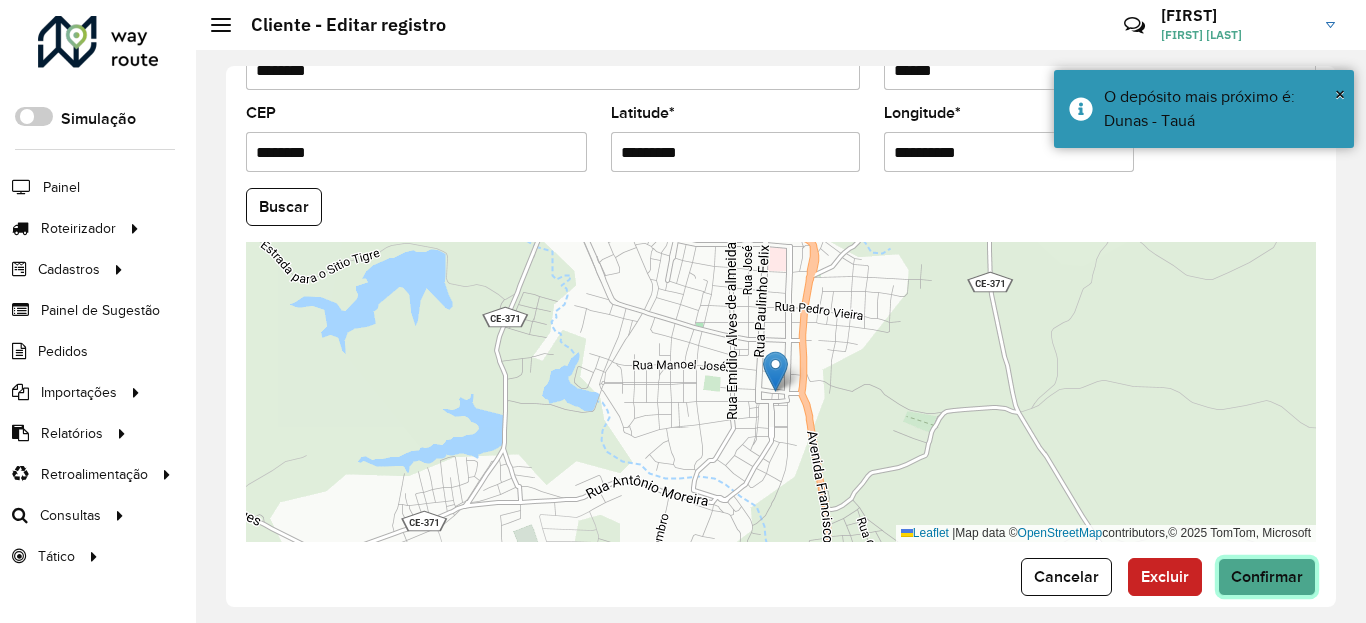 click on "Confirmar" 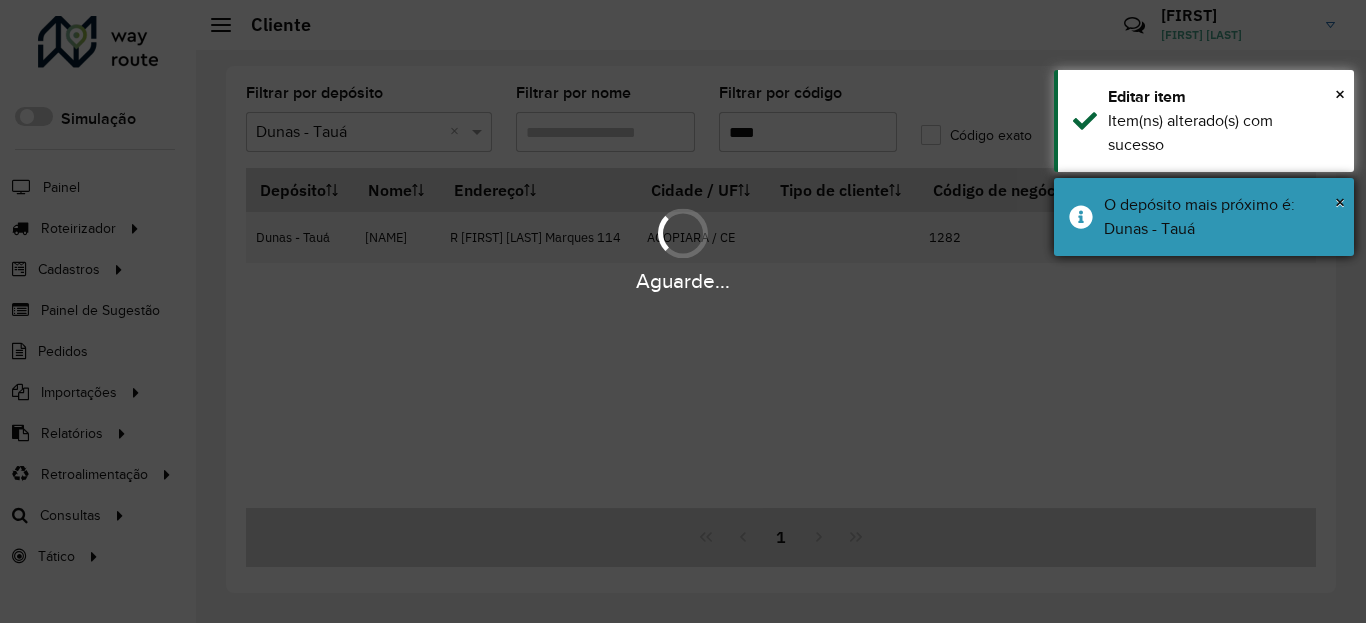 click on "O depósito mais próximo é: Dunas - Tauá" at bounding box center [1221, 217] 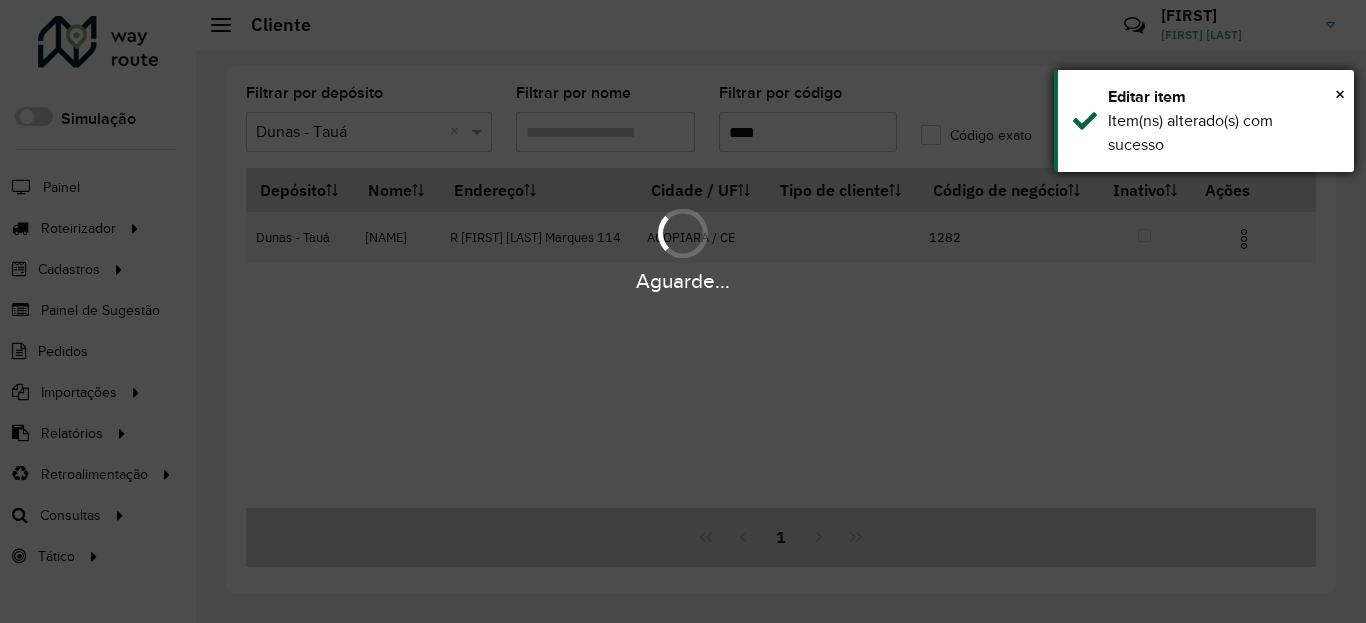 click on "Item(ns) alterado(s) com sucesso" at bounding box center (1223, 133) 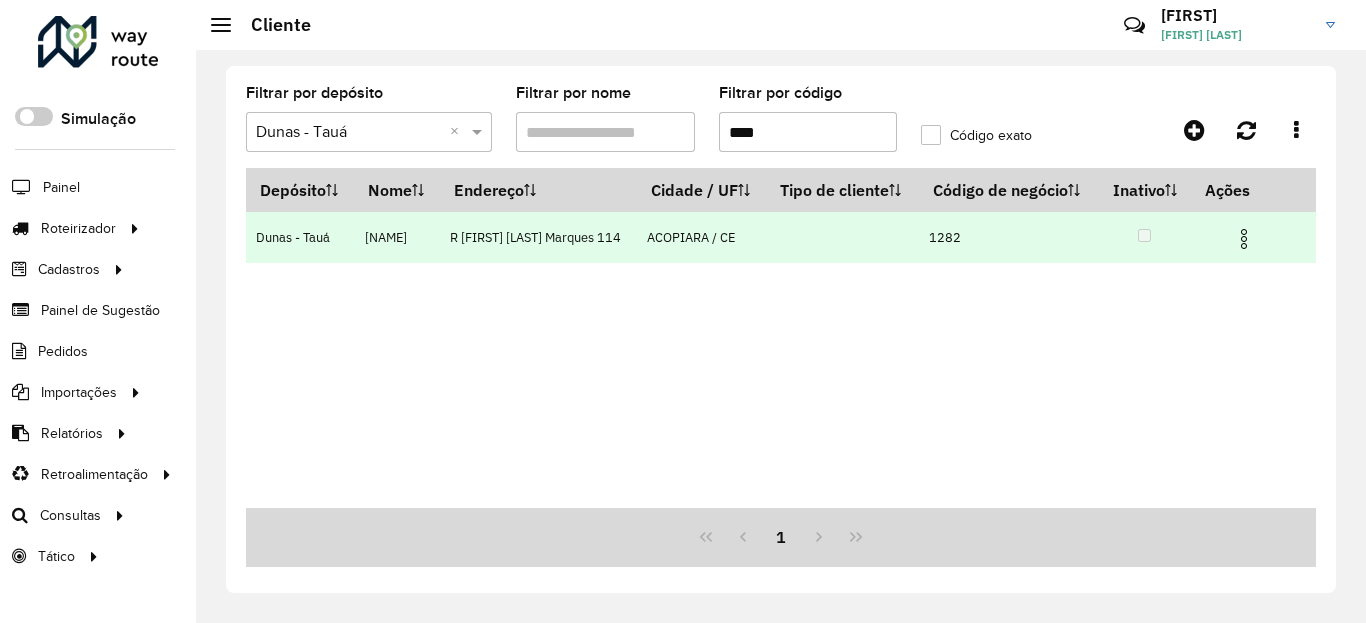 click at bounding box center [1244, 239] 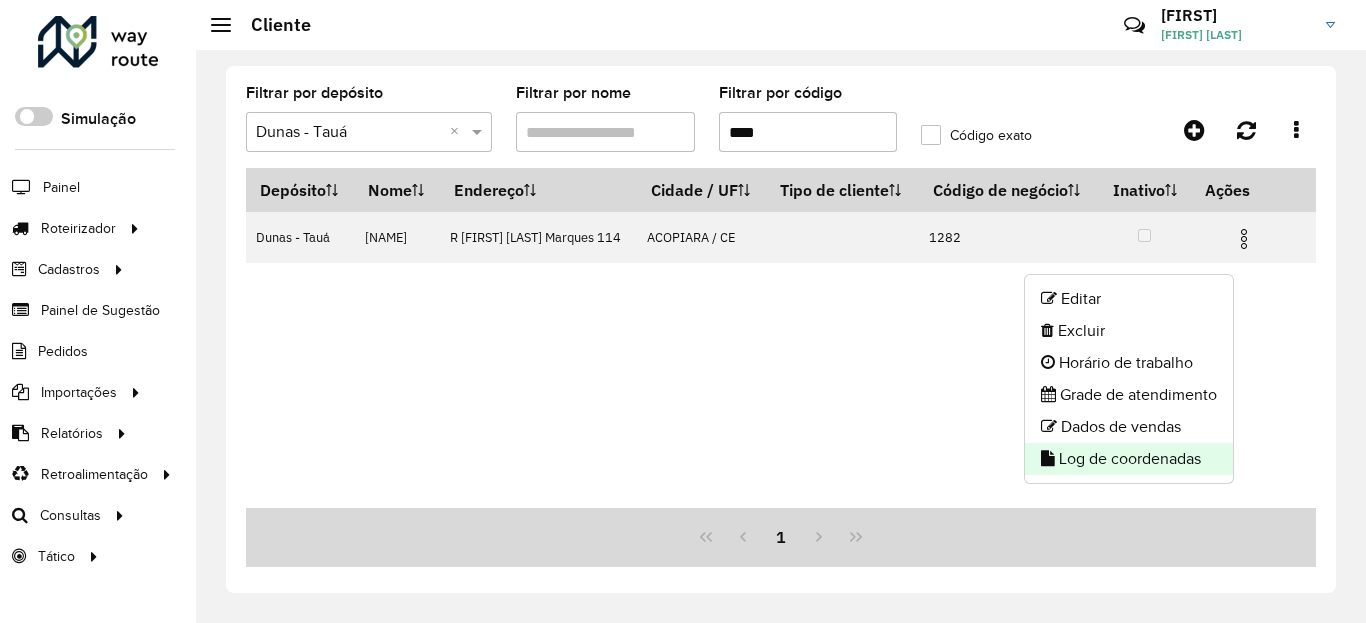click on "Log de coordenadas" 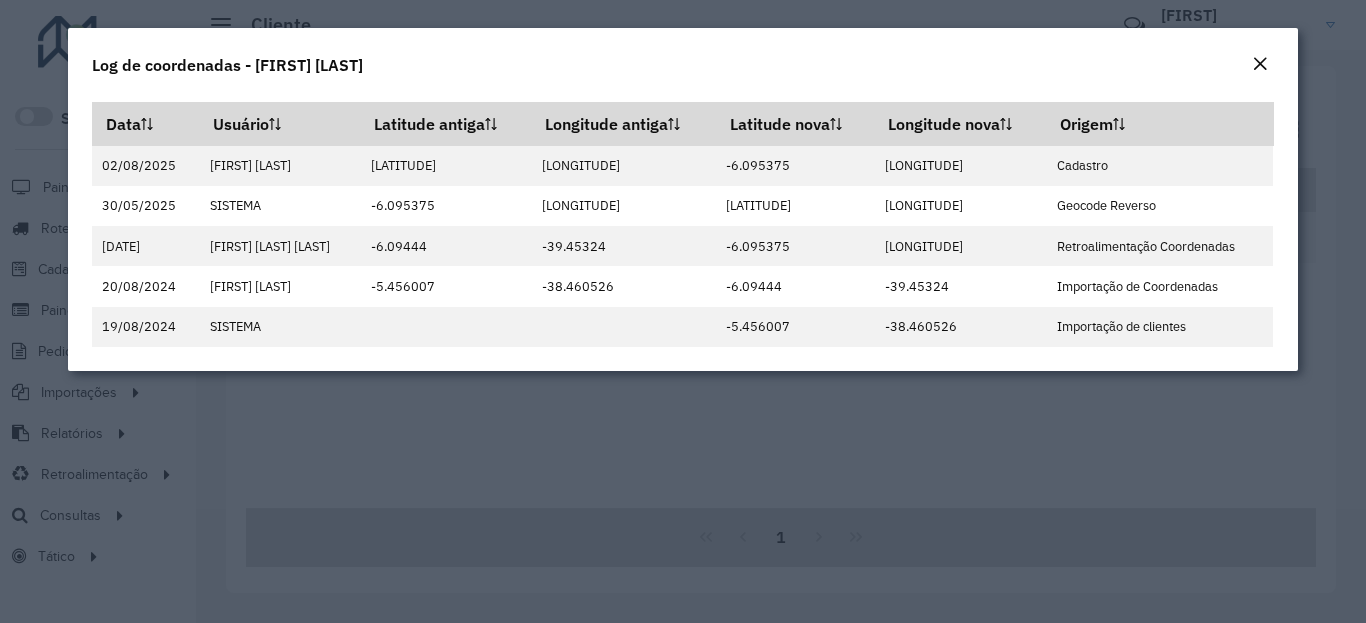 click 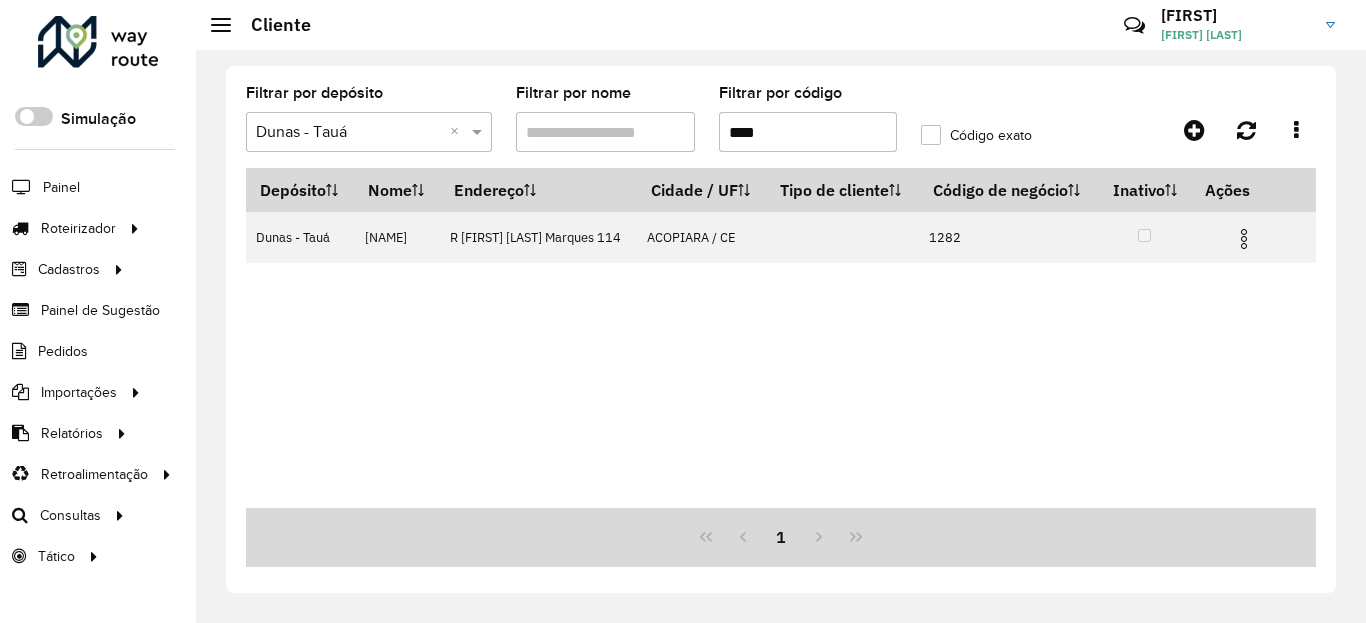 click on "****" at bounding box center [808, 132] 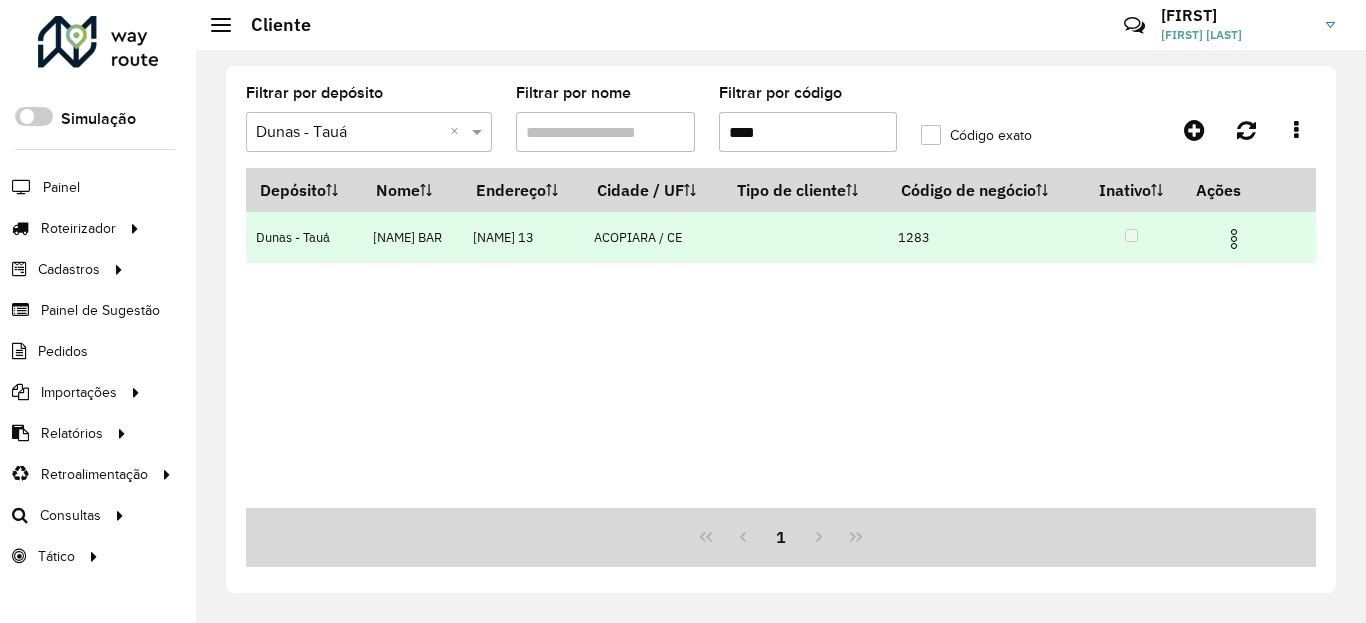 click at bounding box center (1234, 239) 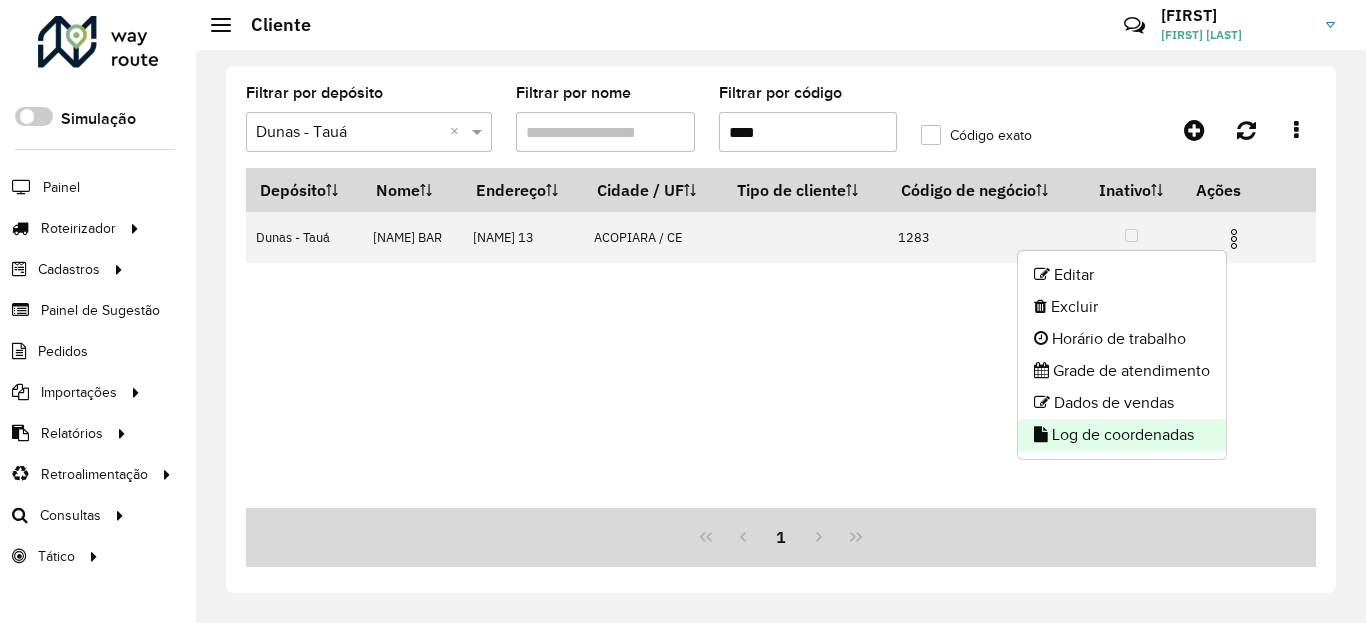 click on "Log de coordenadas" 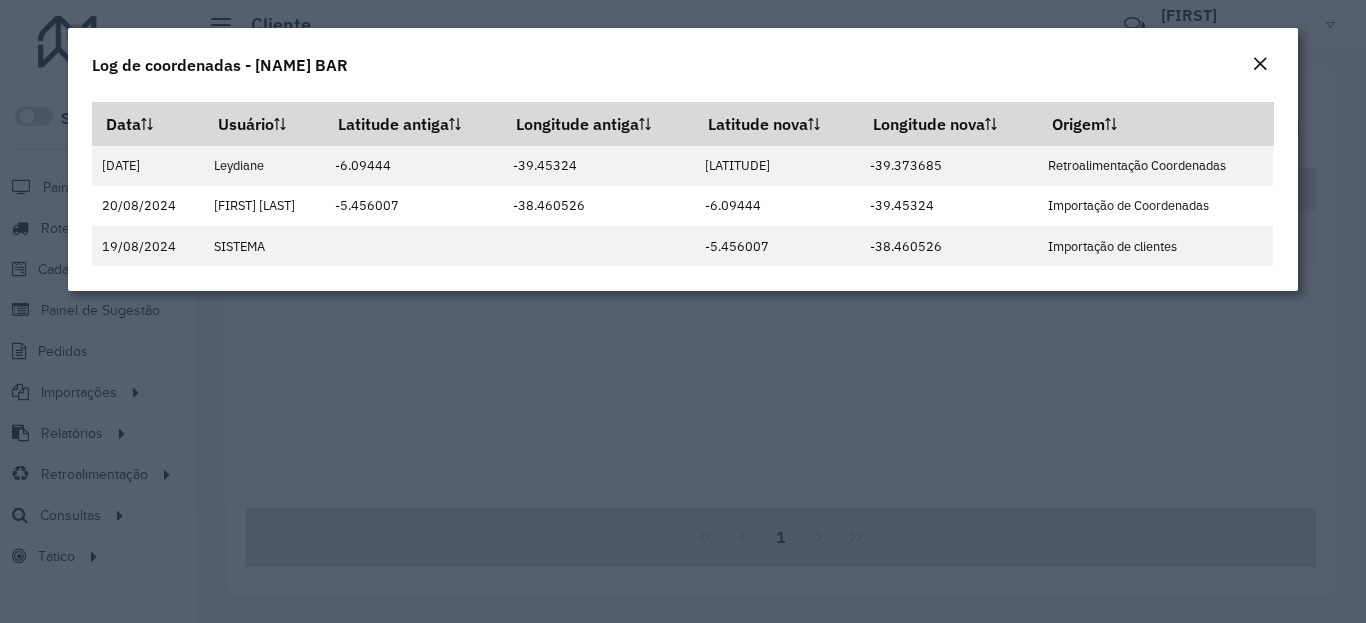 click on "Log de coordenadas - FORTUNAS BAR" 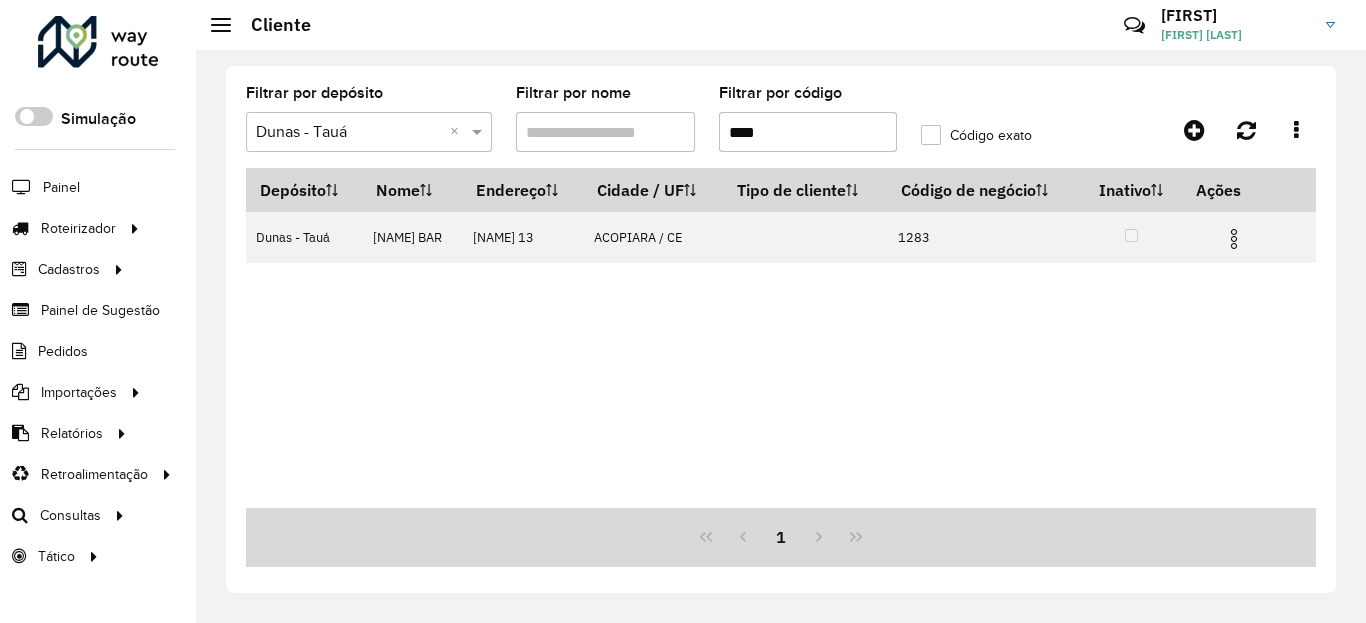 click on "****" at bounding box center [808, 132] 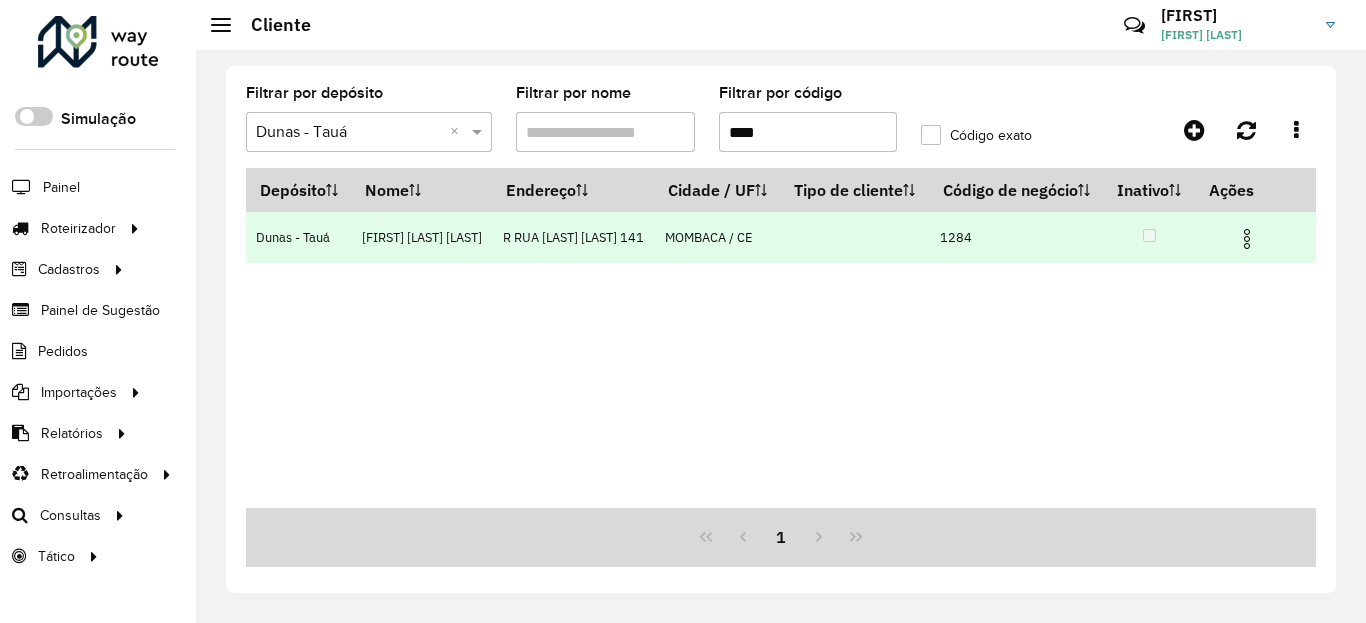 click at bounding box center [1255, 237] 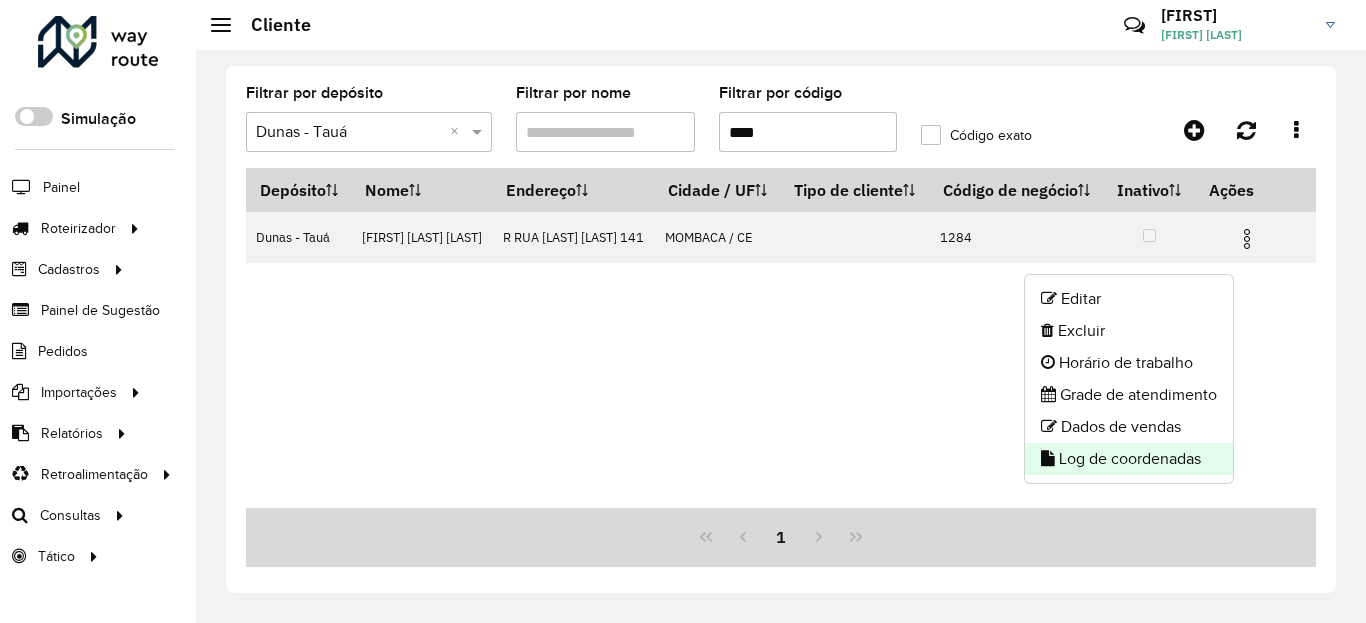 click on "Log de coordenadas" 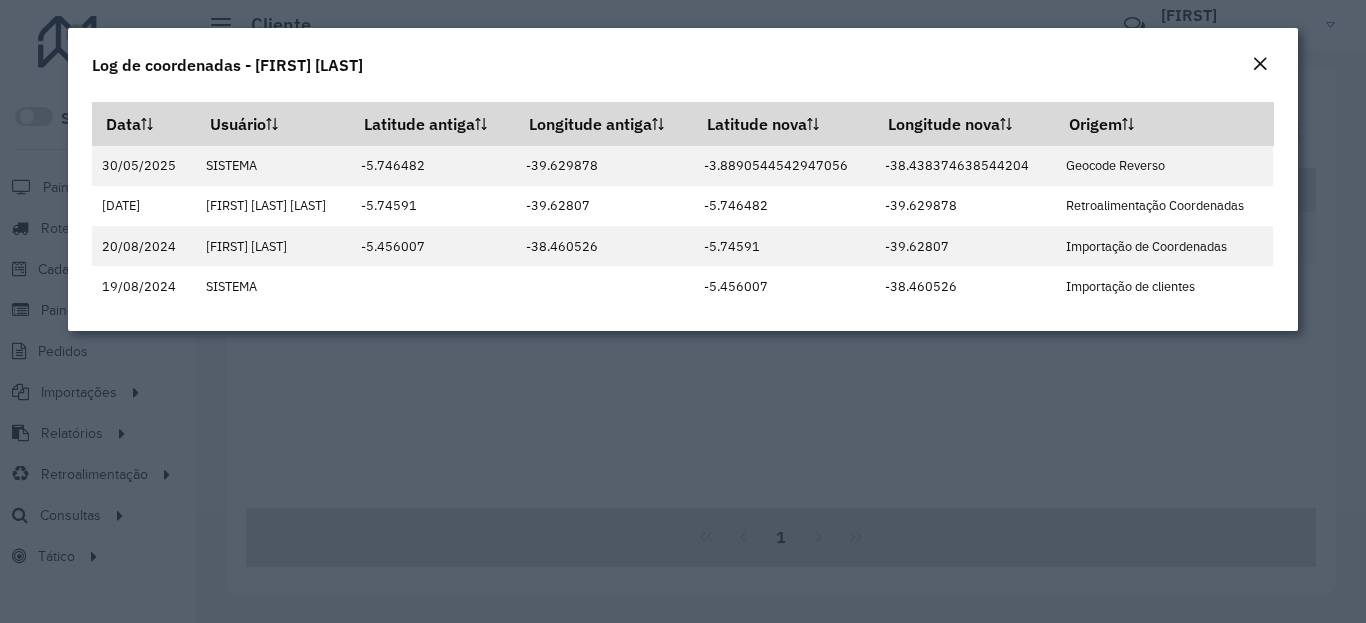 click 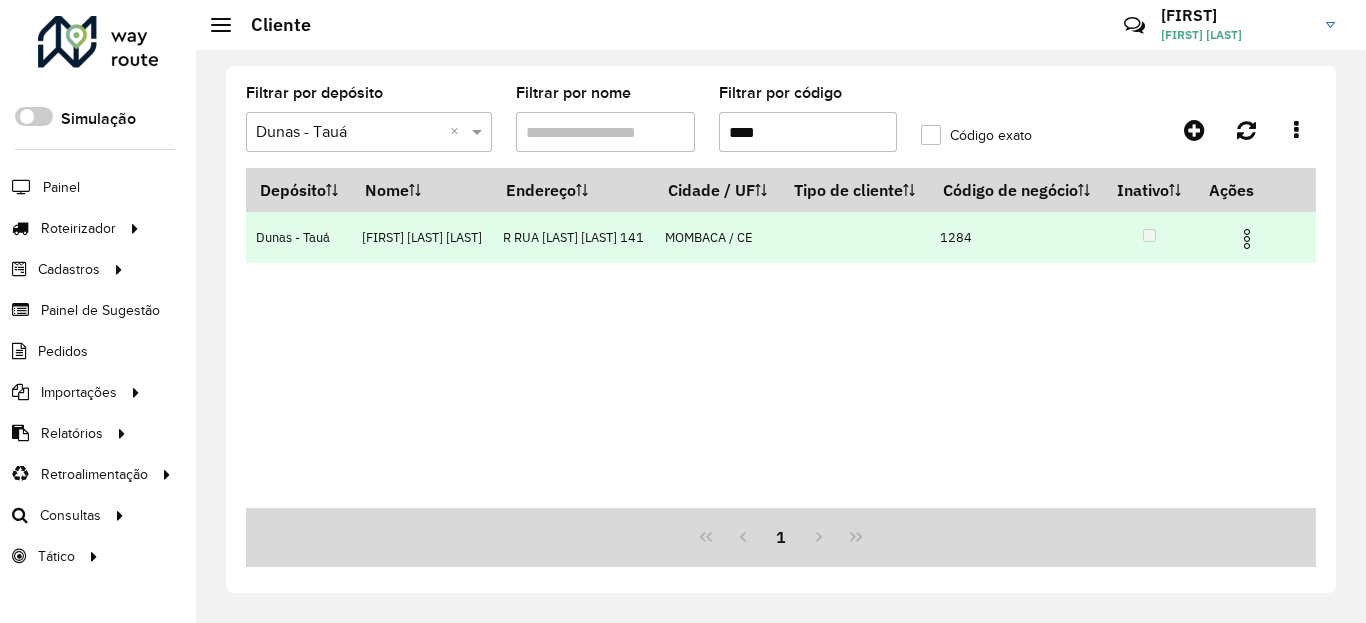 click at bounding box center [1247, 236] 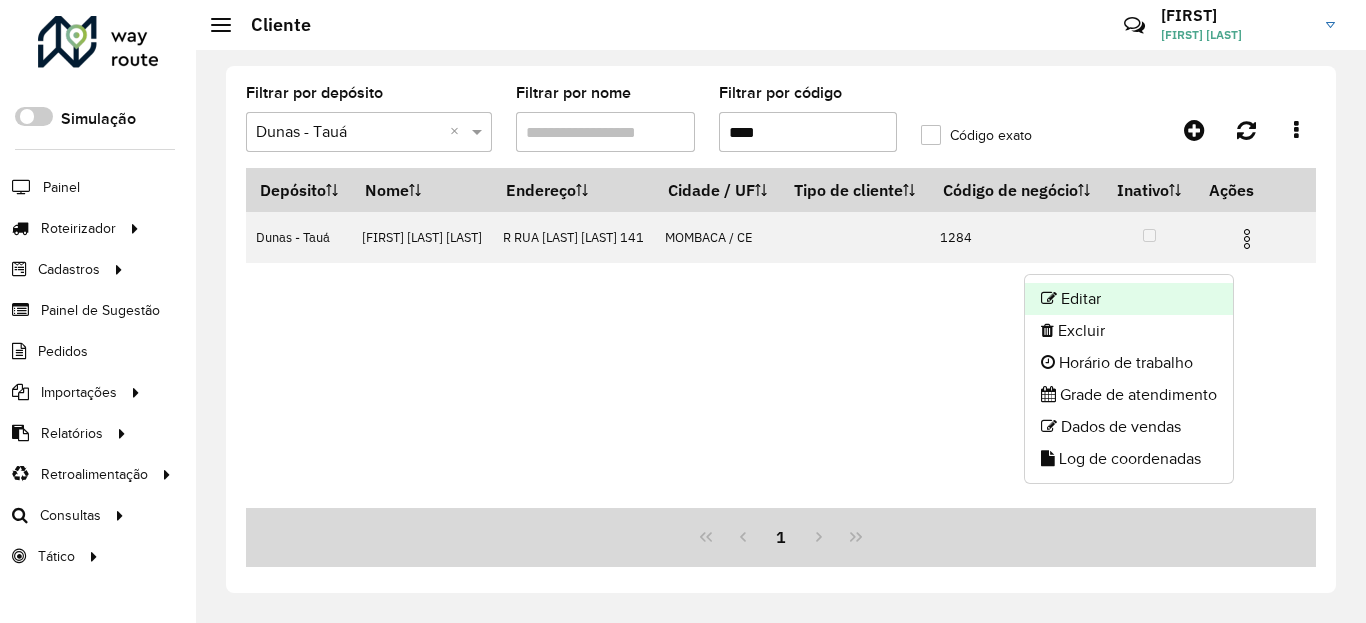 click on "Editar" 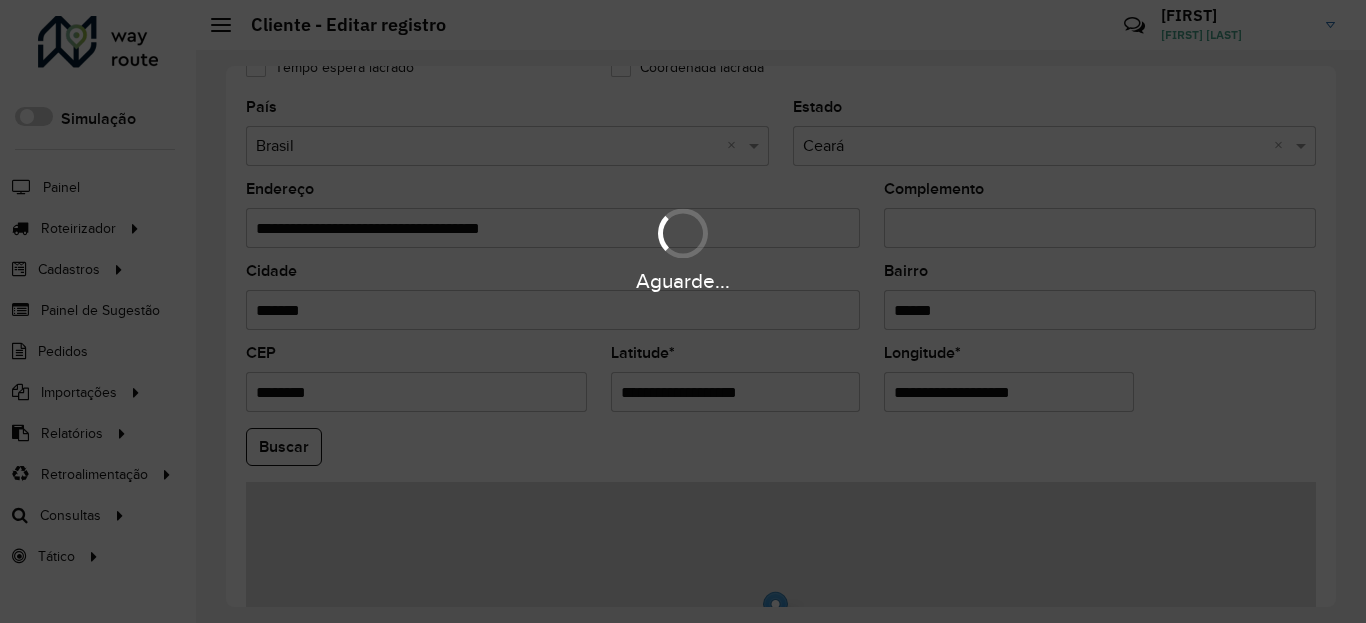 click on "Aguarde..." at bounding box center [683, 311] 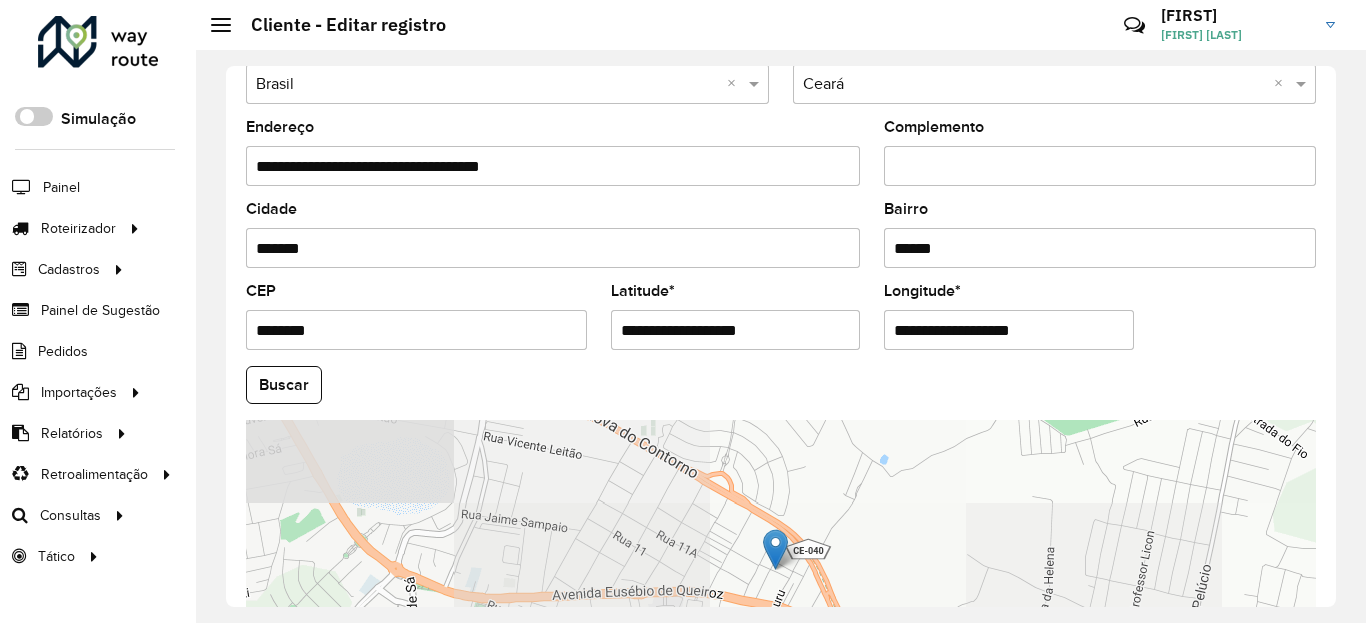scroll, scrollTop: 720, scrollLeft: 0, axis: vertical 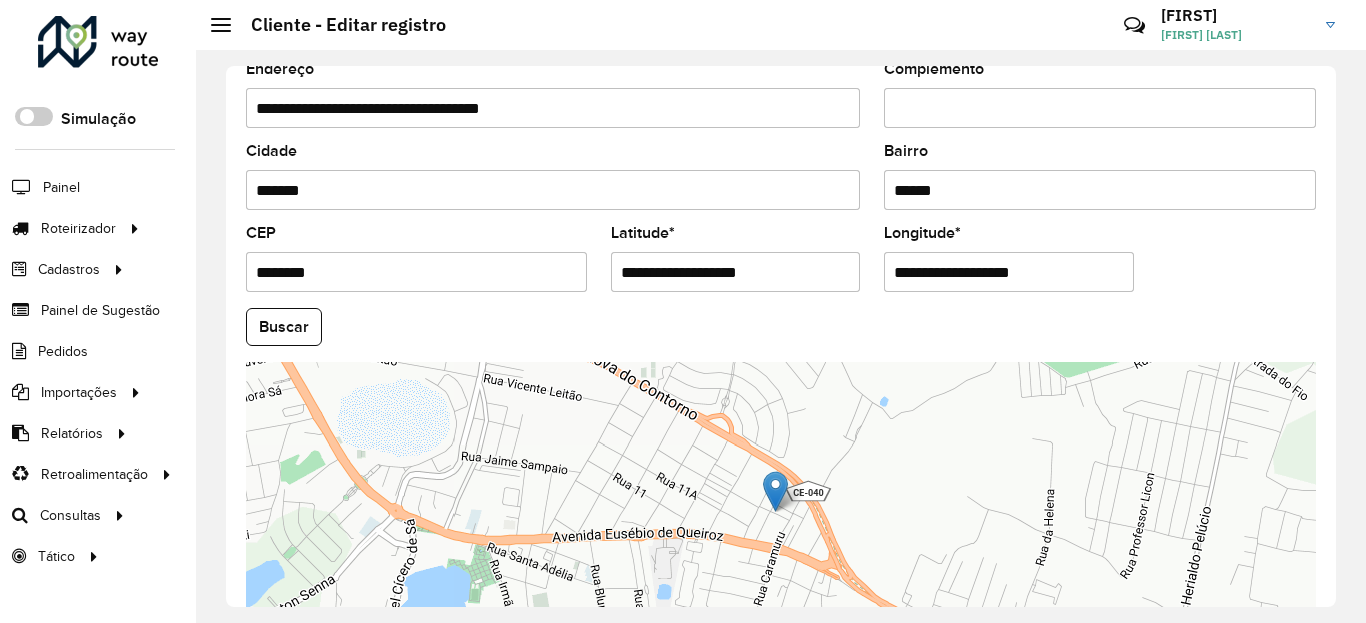 click on "**********" at bounding box center [736, 272] 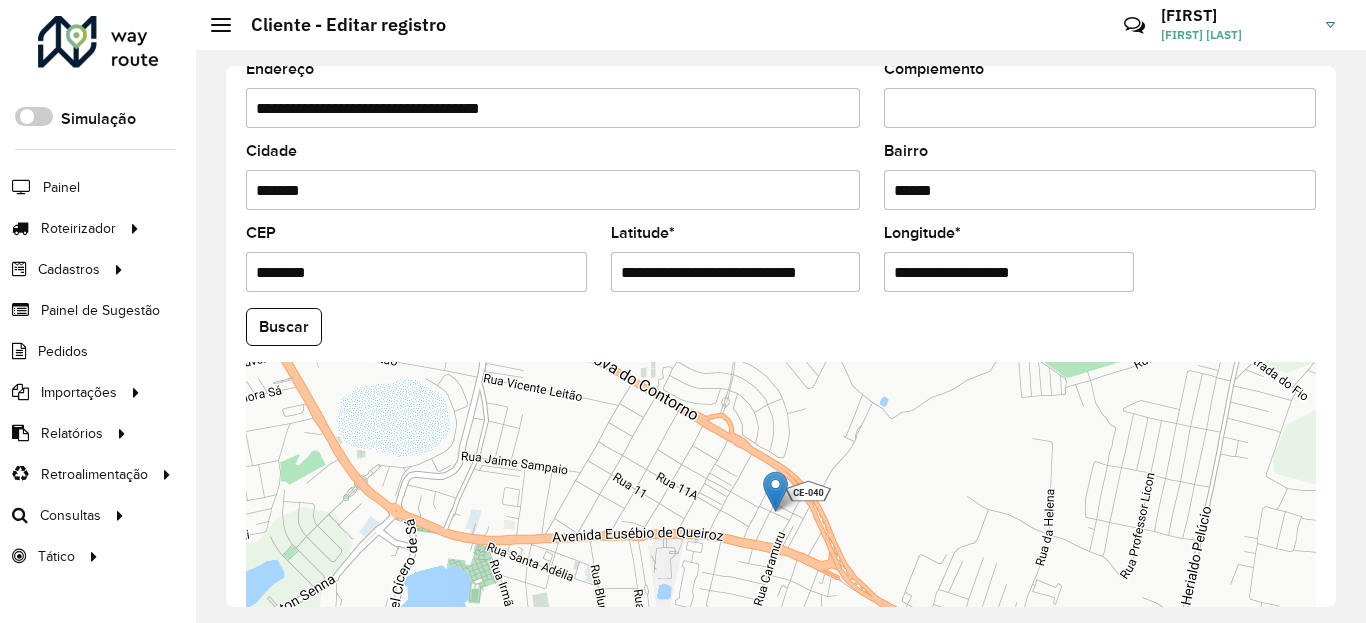 scroll, scrollTop: 0, scrollLeft: 4, axis: horizontal 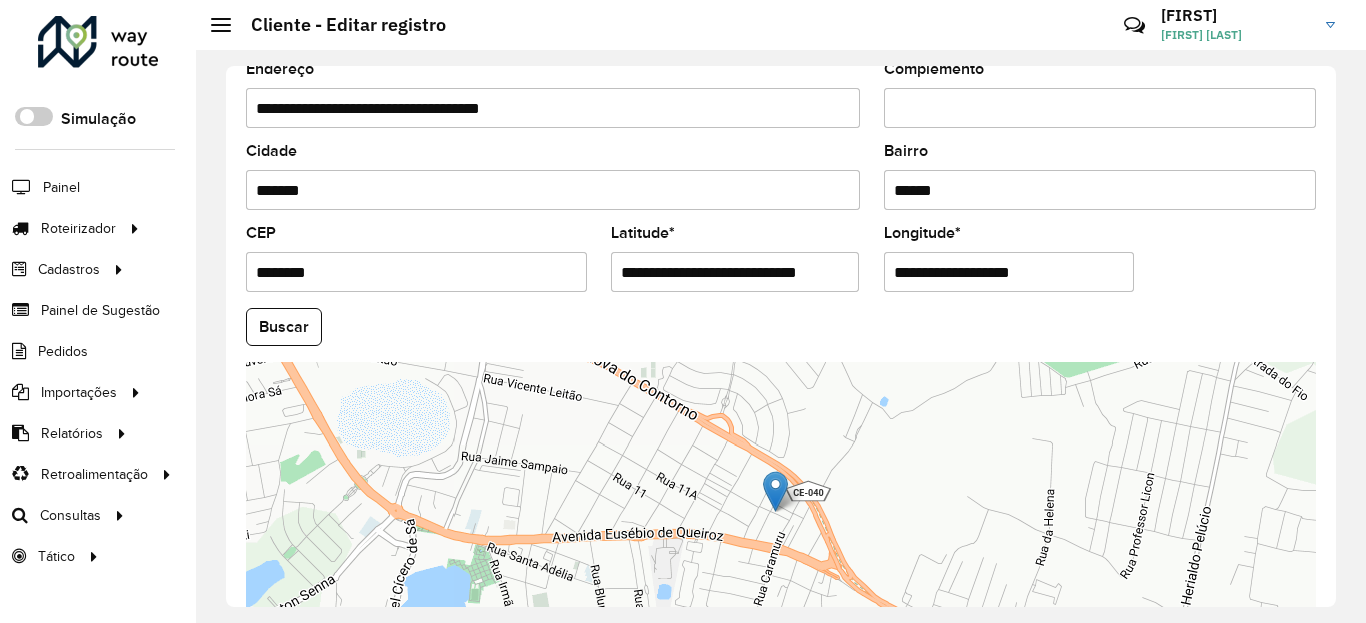 paste 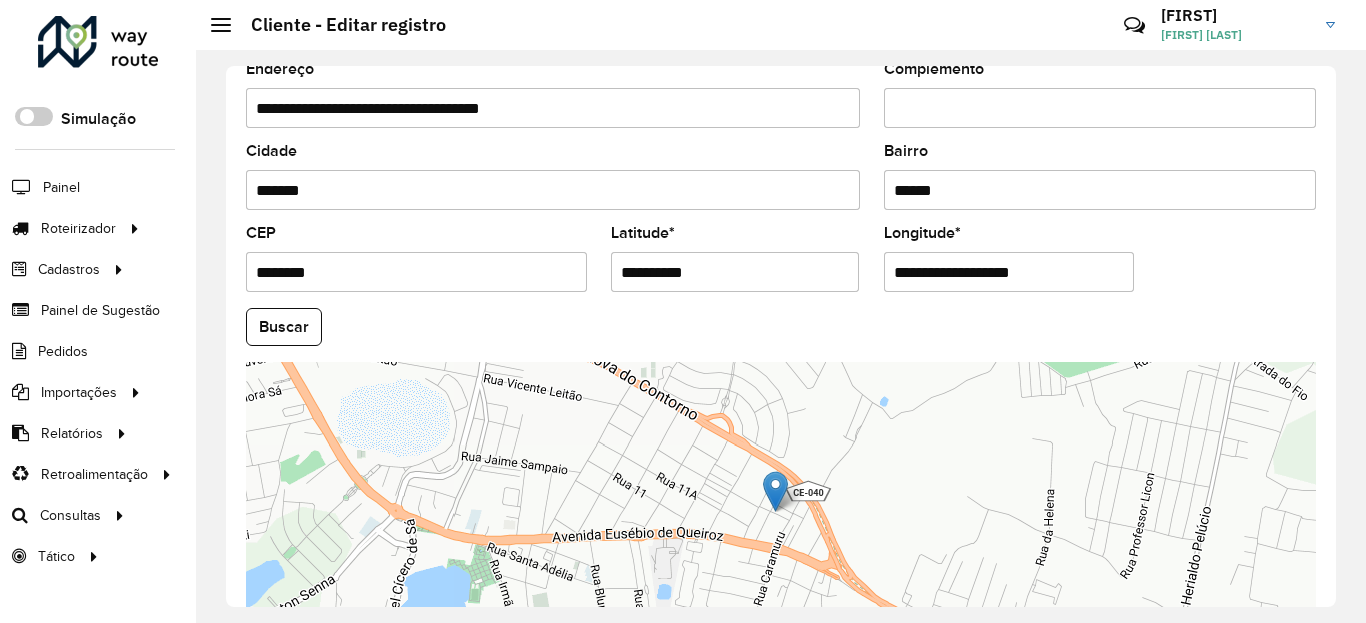 scroll, scrollTop: 0, scrollLeft: 0, axis: both 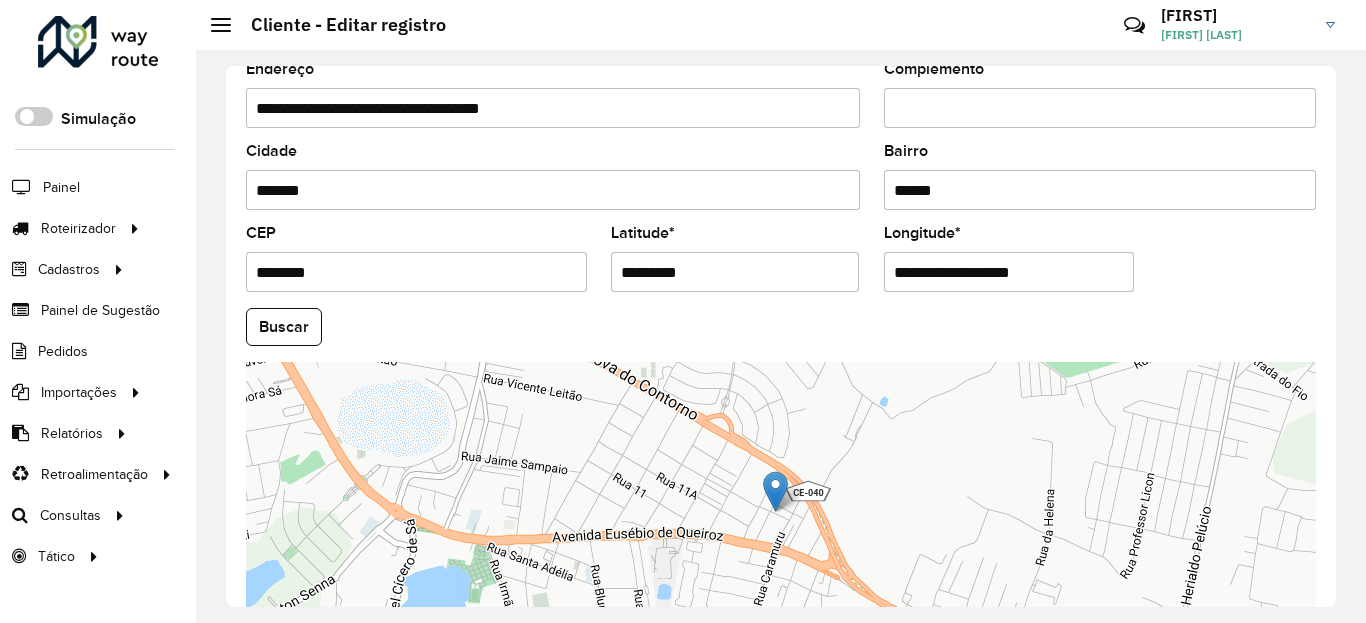 click on "Buscar" 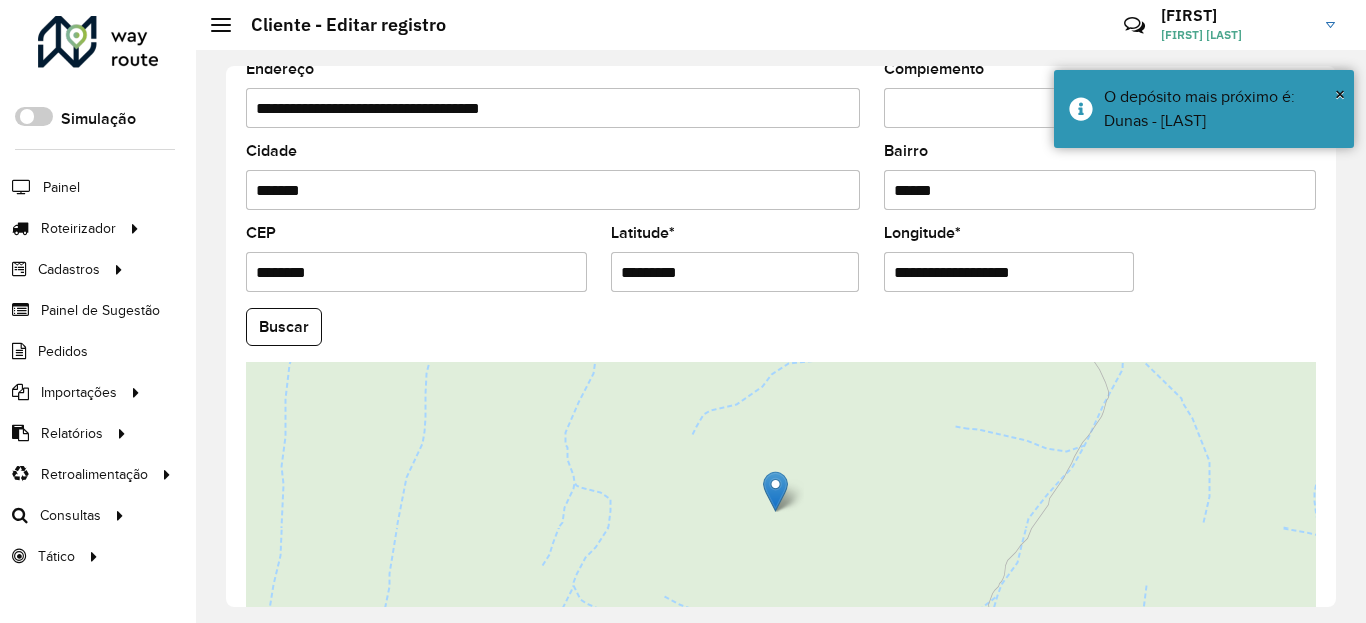 click on "**********" at bounding box center [1009, 272] 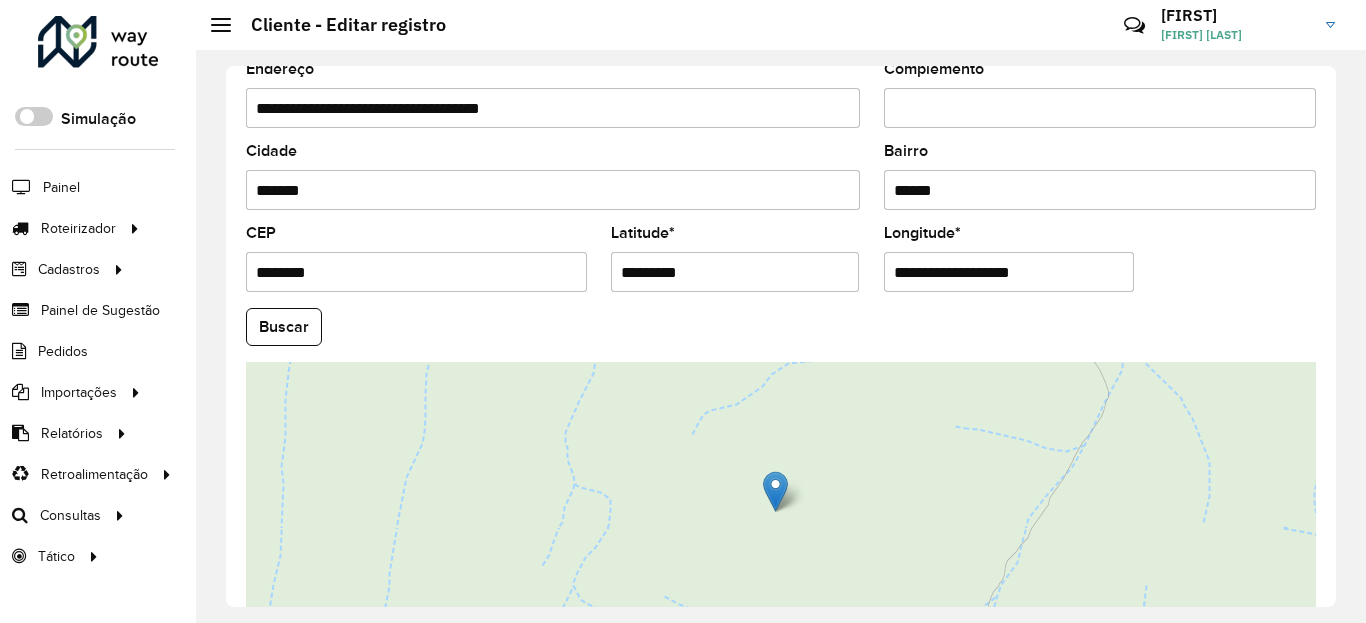 paste 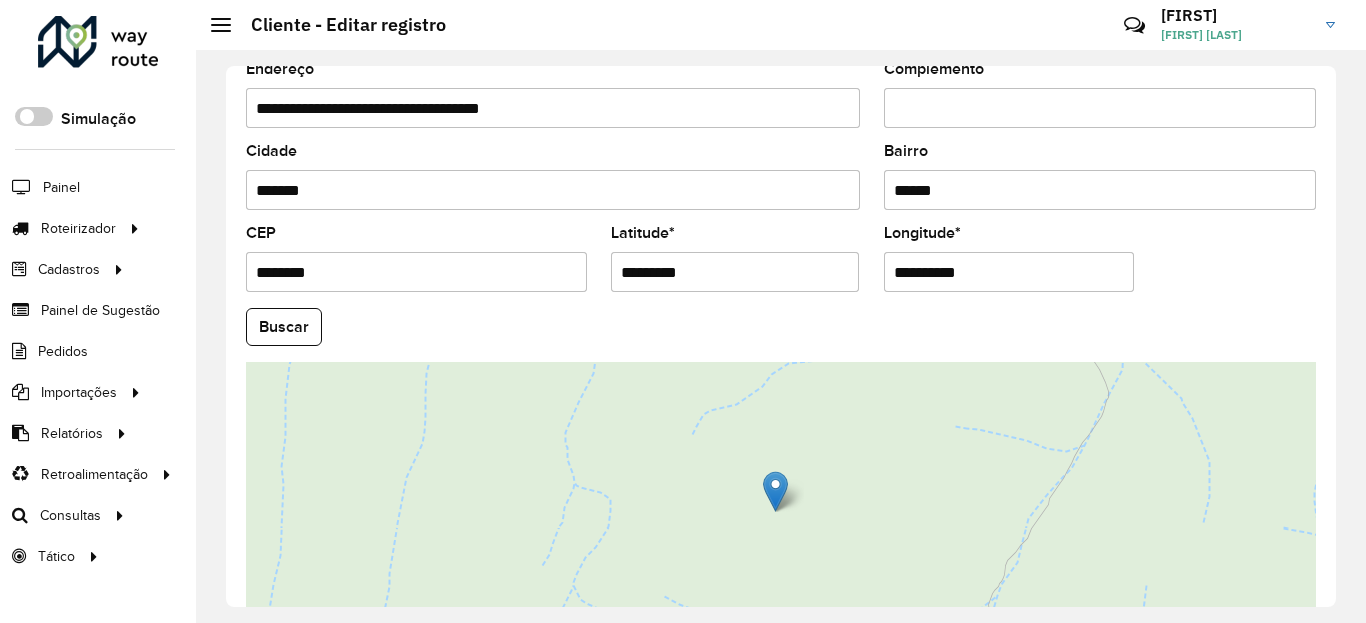 click on "Buscar" 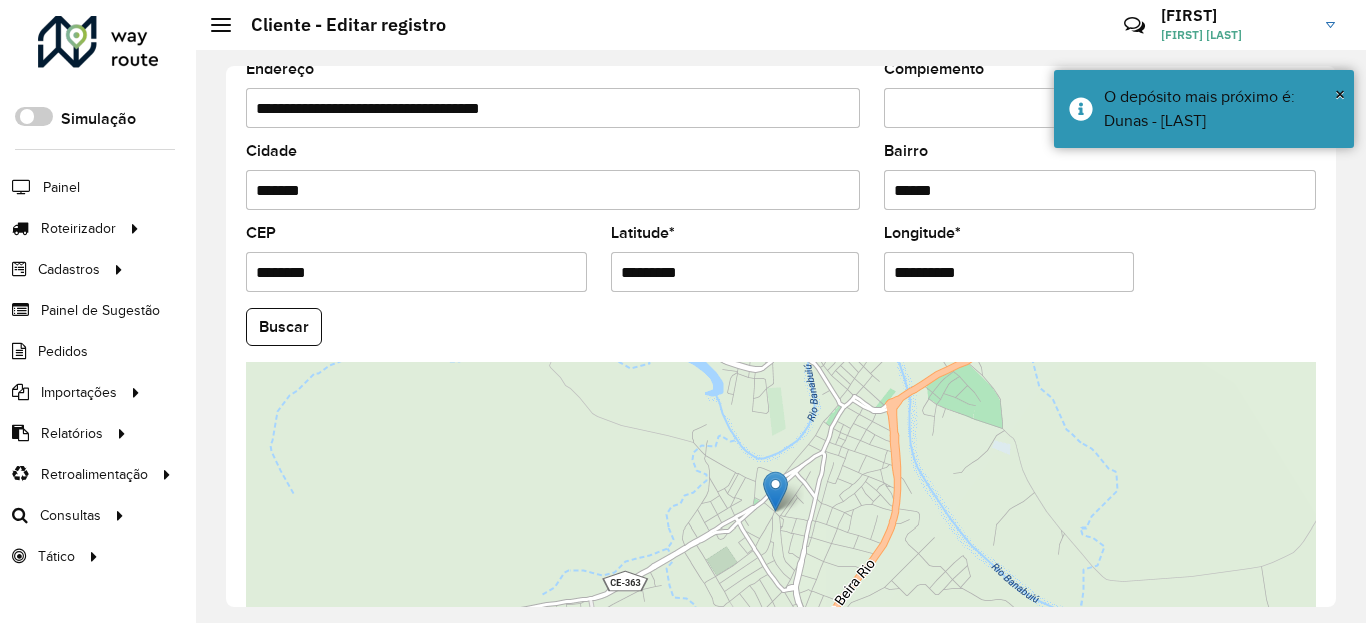 click on "**********" at bounding box center [1009, 272] 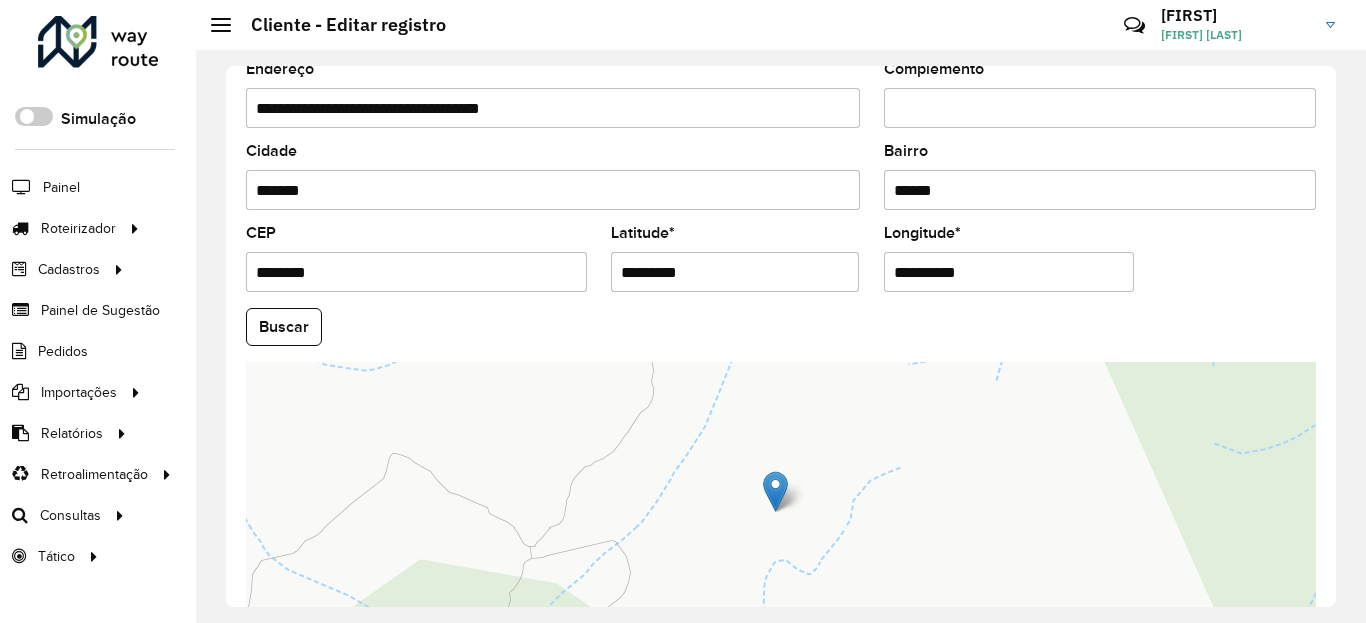 click on "Aguarde...  Pop-up bloqueado!  Seu navegador bloqueou automáticamente a abertura de uma nova janela.   Acesse as configurações e adicione o endereço do sistema a lista de permissão.   Fechar  Roteirizador AmbevTech Simulação Painel Roteirizador Entregas Vendas Cadastros Checkpoint Classificações de venda Cliente Condição de pagamento Consulta de setores Depósito Disponibilidade de veículos Fator tipo de produto Gabarito planner Grupo Rota Fator Tipo Produto Grupo de Depósito Grupo de rotas exclusiva Grupo de setores Jornada Jornada RN Layout integração Modelo Motorista Multi Depósito Painel de sugestão Parada Pedágio Perfil de Vendedor Ponto de apoio Ponto de apoio FAD Prioridade pedido Produto Restrição de Atendimento Planner Rodízio de placa Rota exclusiva FAD Rótulo Setor Setor Planner Tempo de parada de refeição Tipo de cliente Tipo de veículo Tipo de veículo RN Transportadora Usuário Vendedor Veículo Painel de Sugestão Pedidos Importações Classificação e volume de venda" at bounding box center (683, 311) 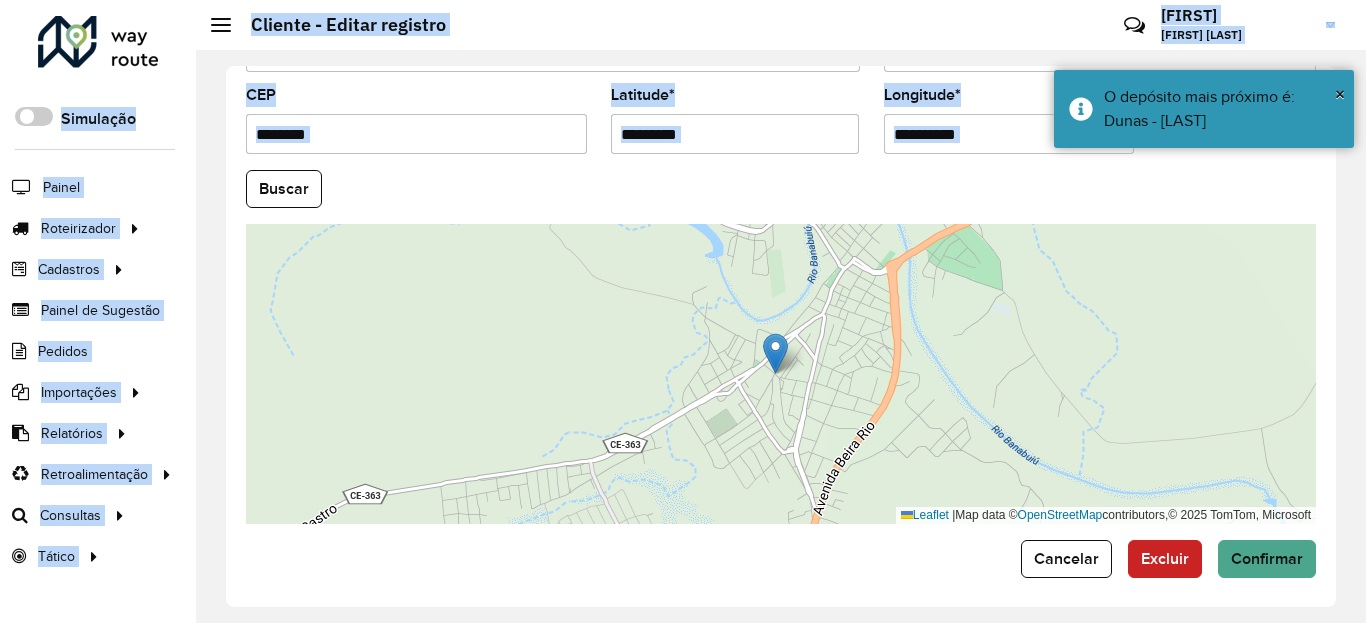 scroll, scrollTop: 865, scrollLeft: 0, axis: vertical 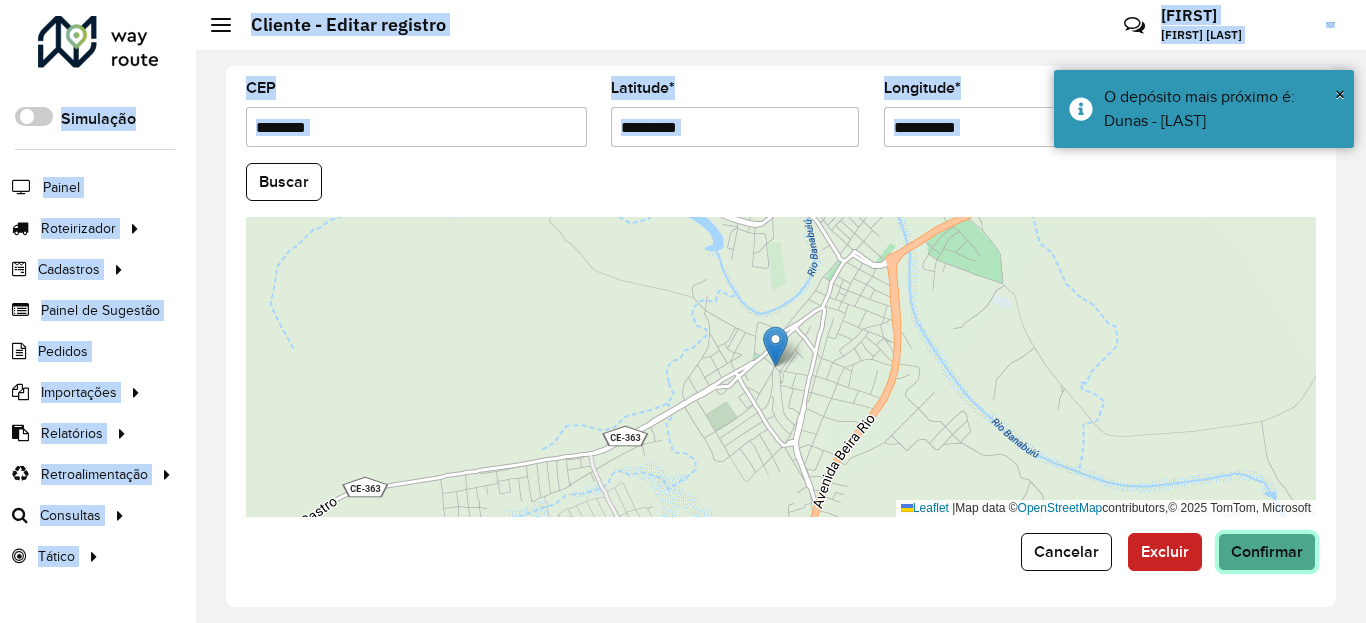 click on "Confirmar" 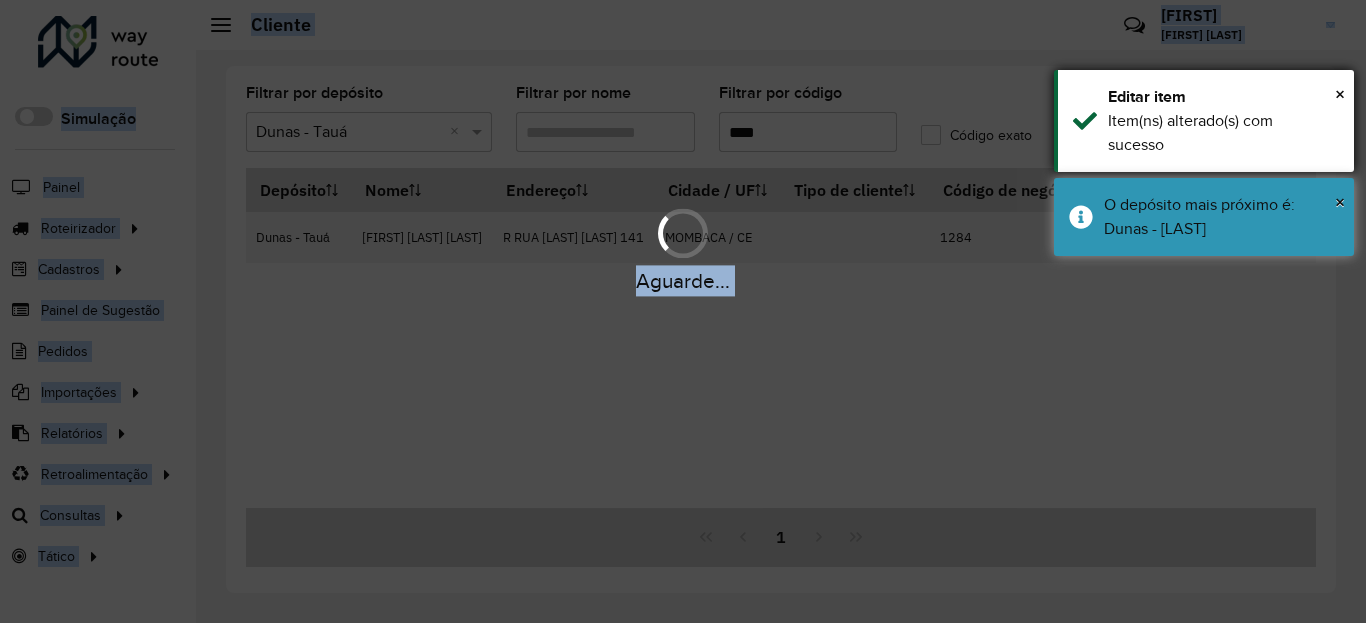 click on "×  Editar item  Item(ns) alterado(s) com sucesso" at bounding box center [1204, 121] 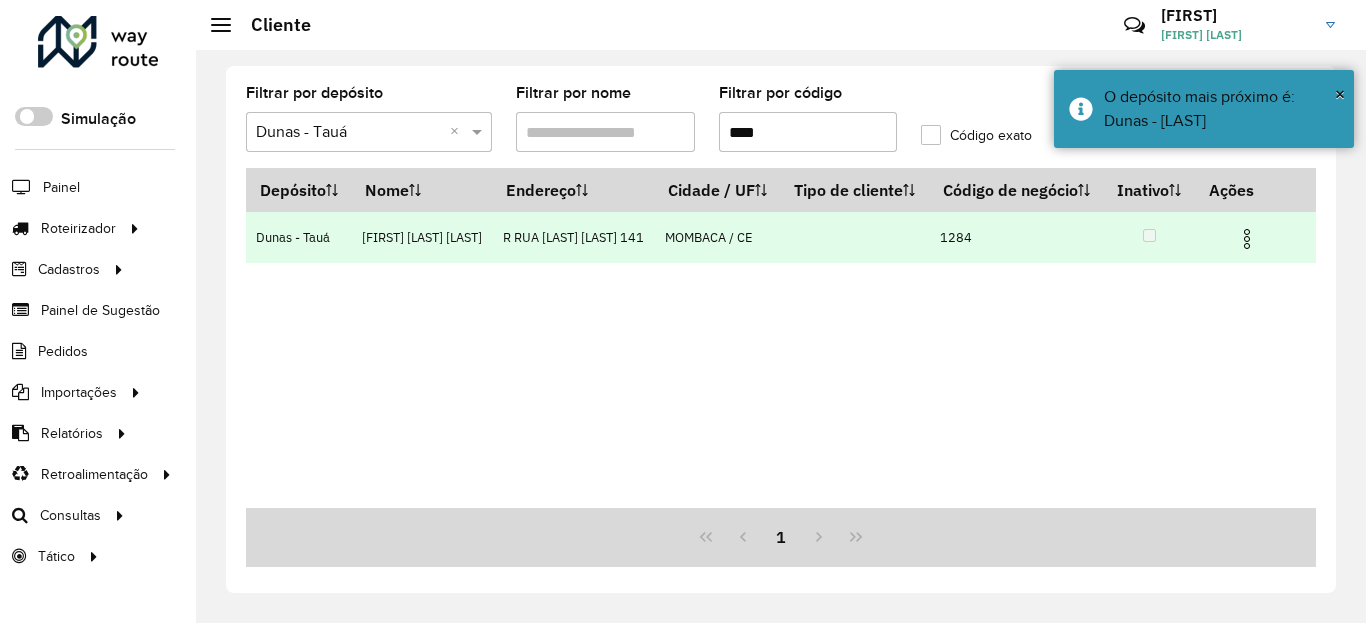 drag, startPoint x: 1229, startPoint y: 215, endPoint x: 1257, endPoint y: 245, distance: 41.036568 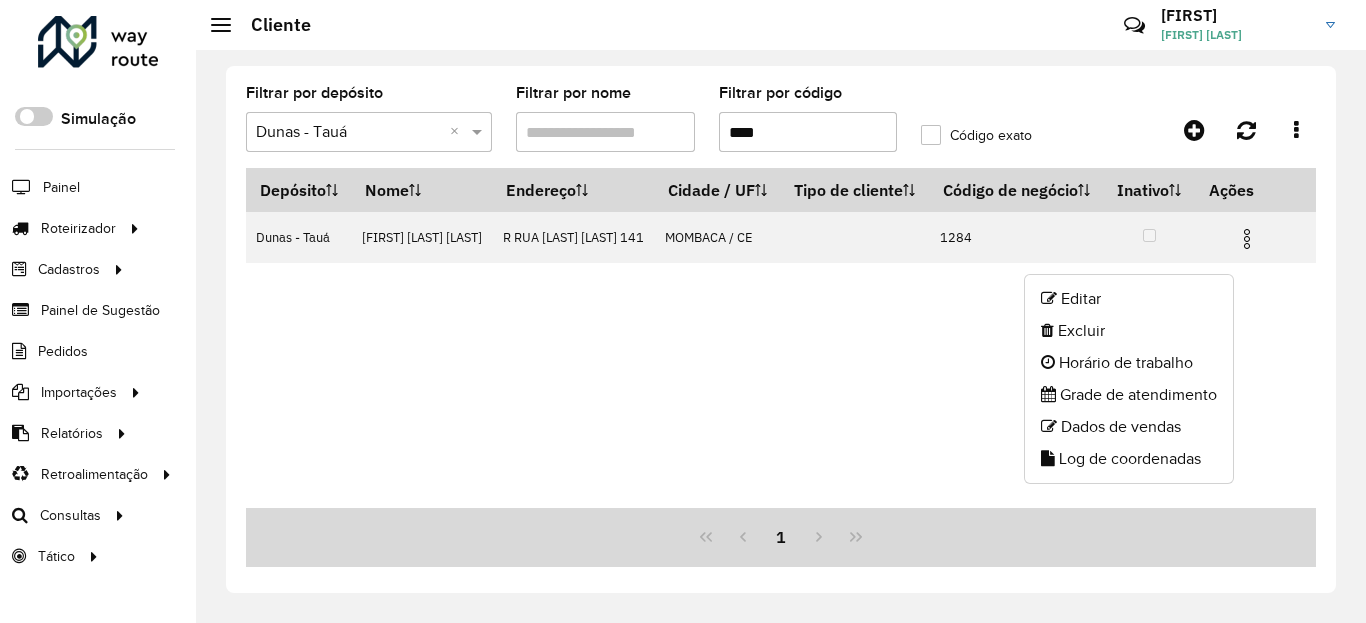 click on "Log de coordenadas" 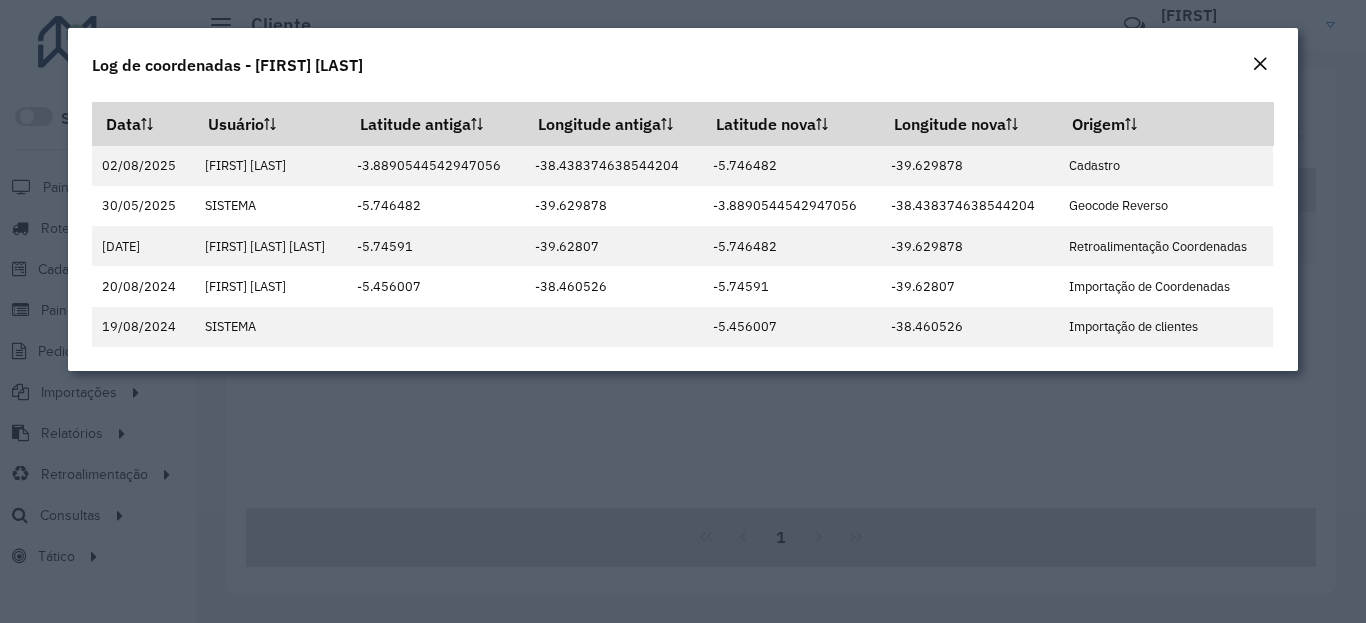 click 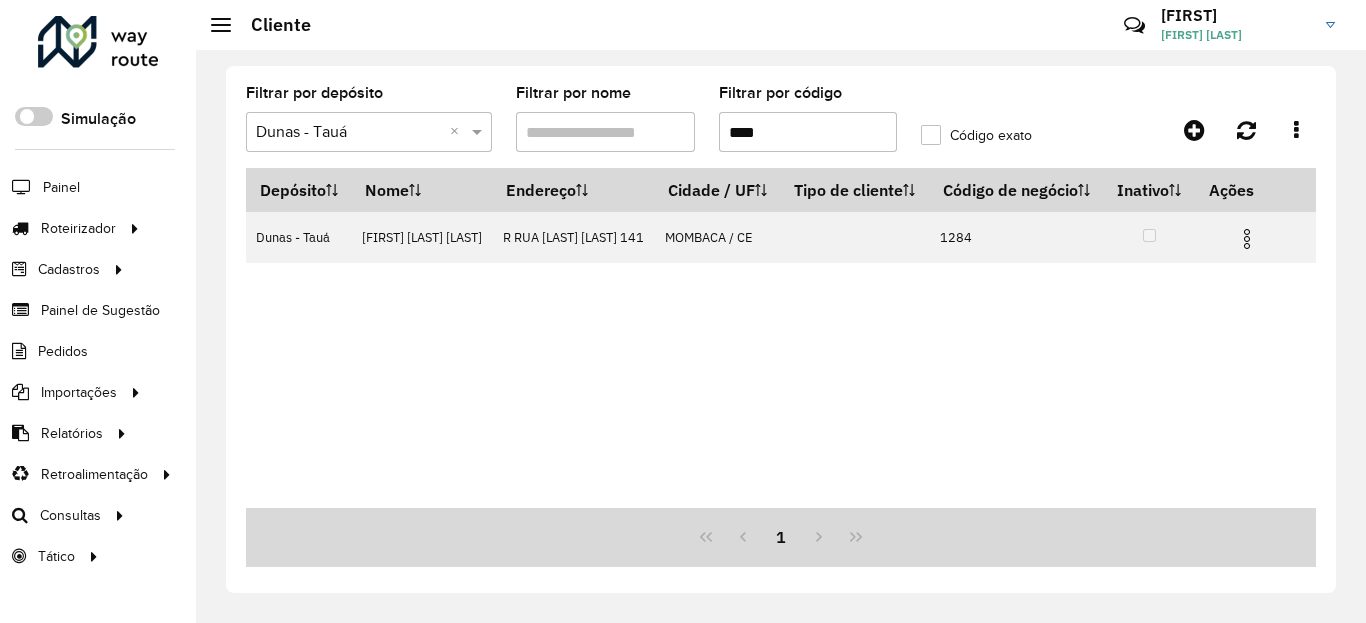 click on "****" at bounding box center [808, 132] 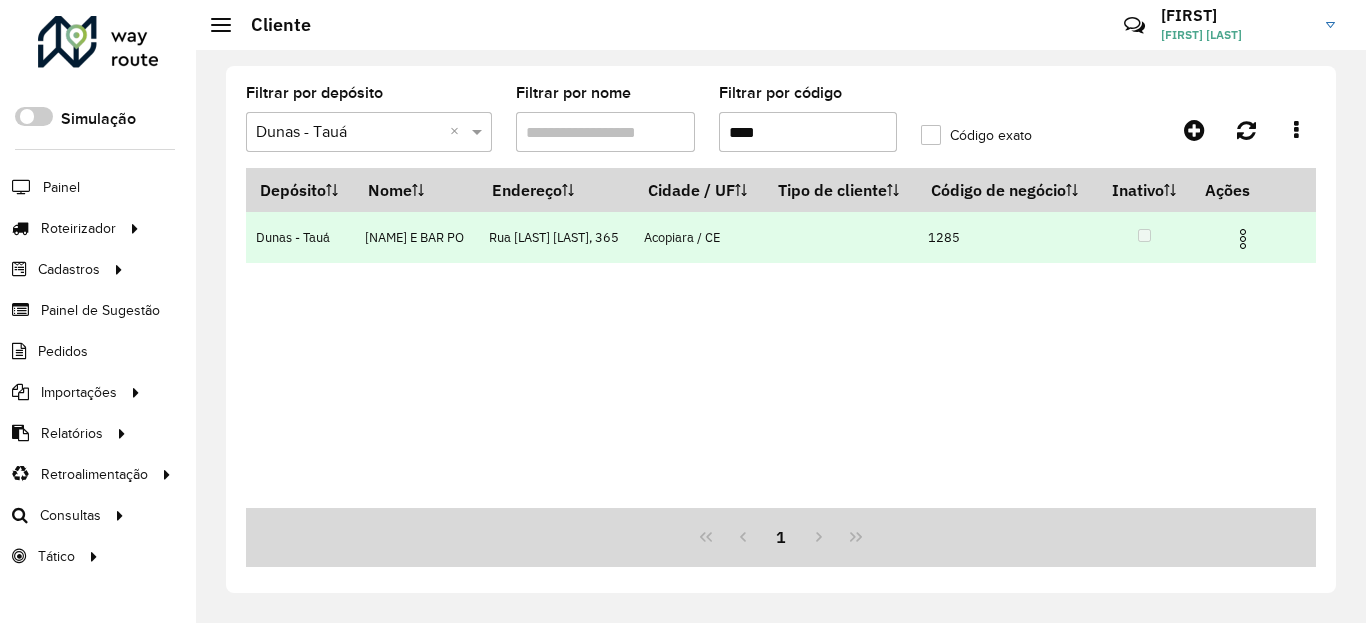 click at bounding box center [1243, 239] 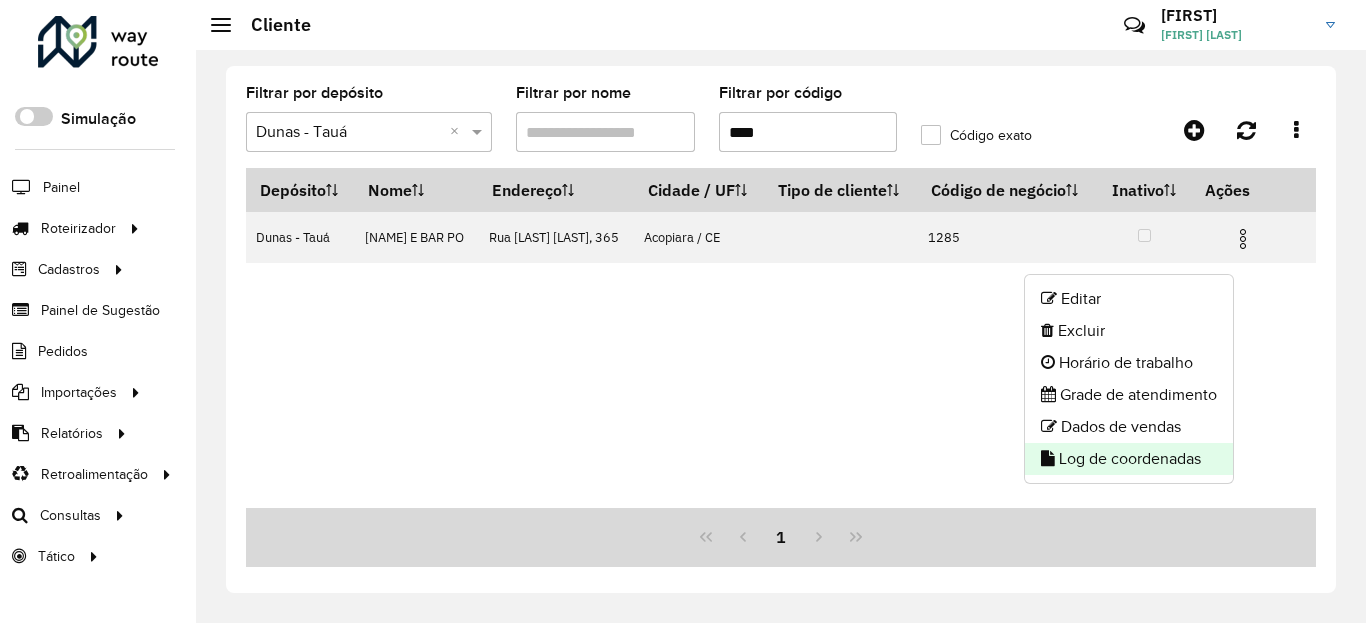 click on "Log de coordenadas" 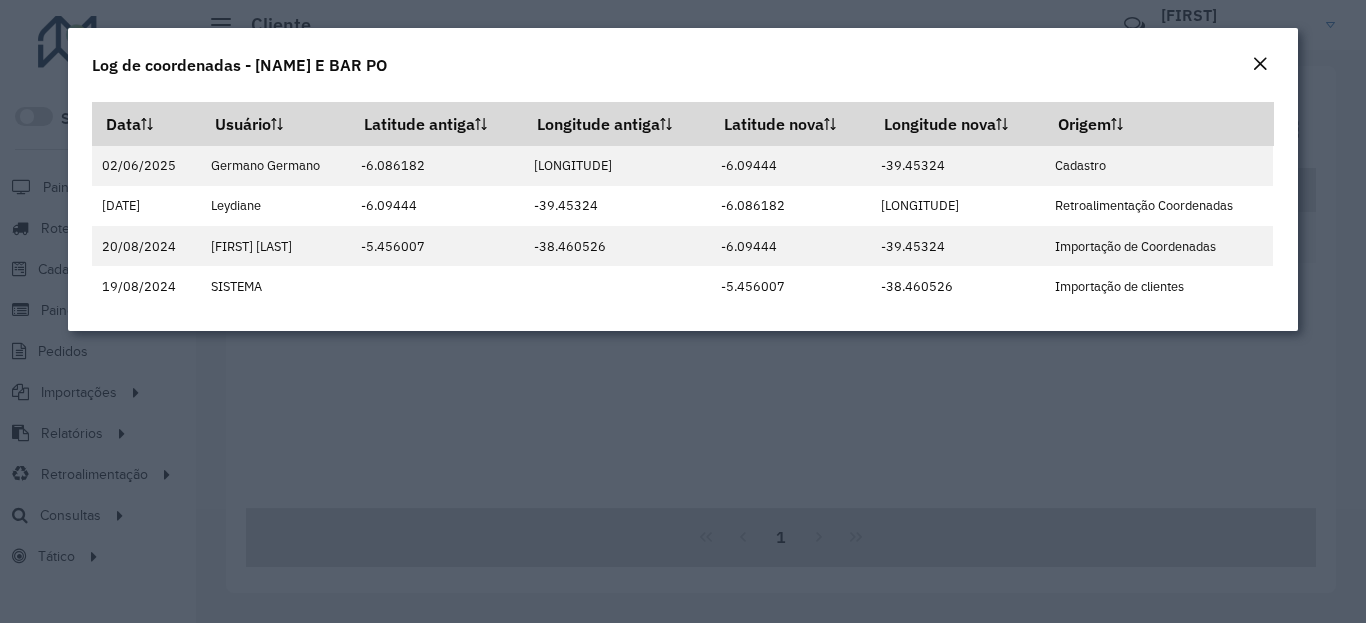 click 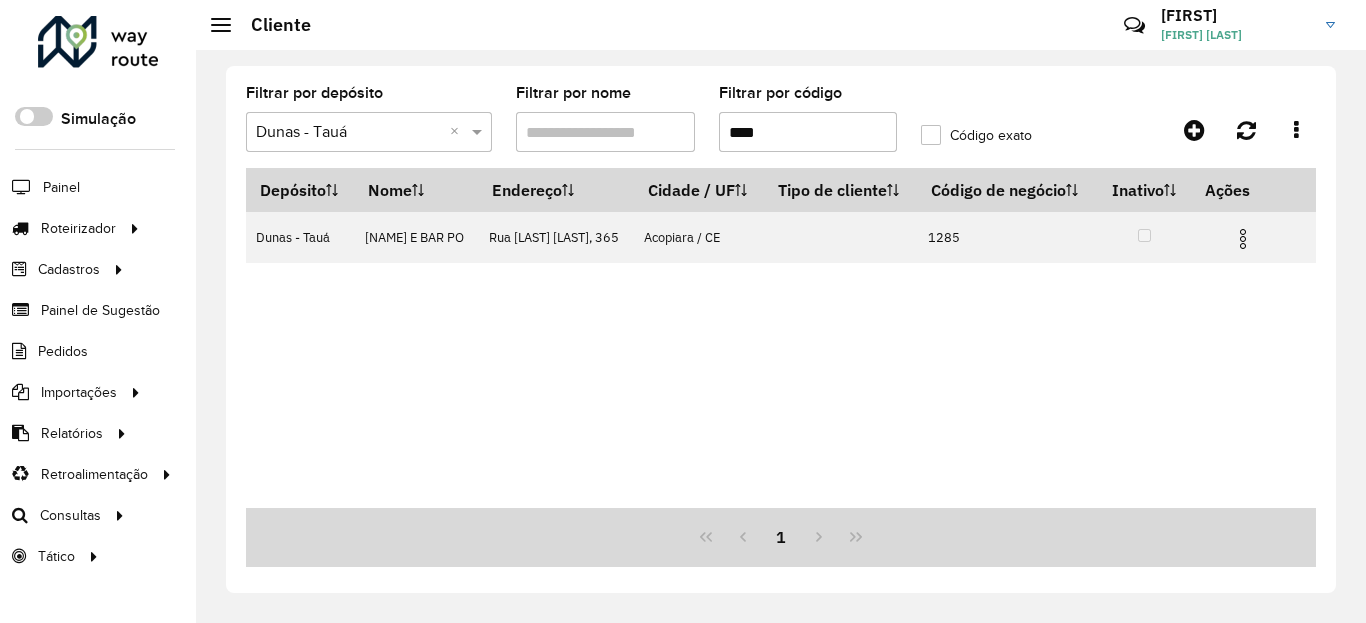 click on "****" at bounding box center (808, 132) 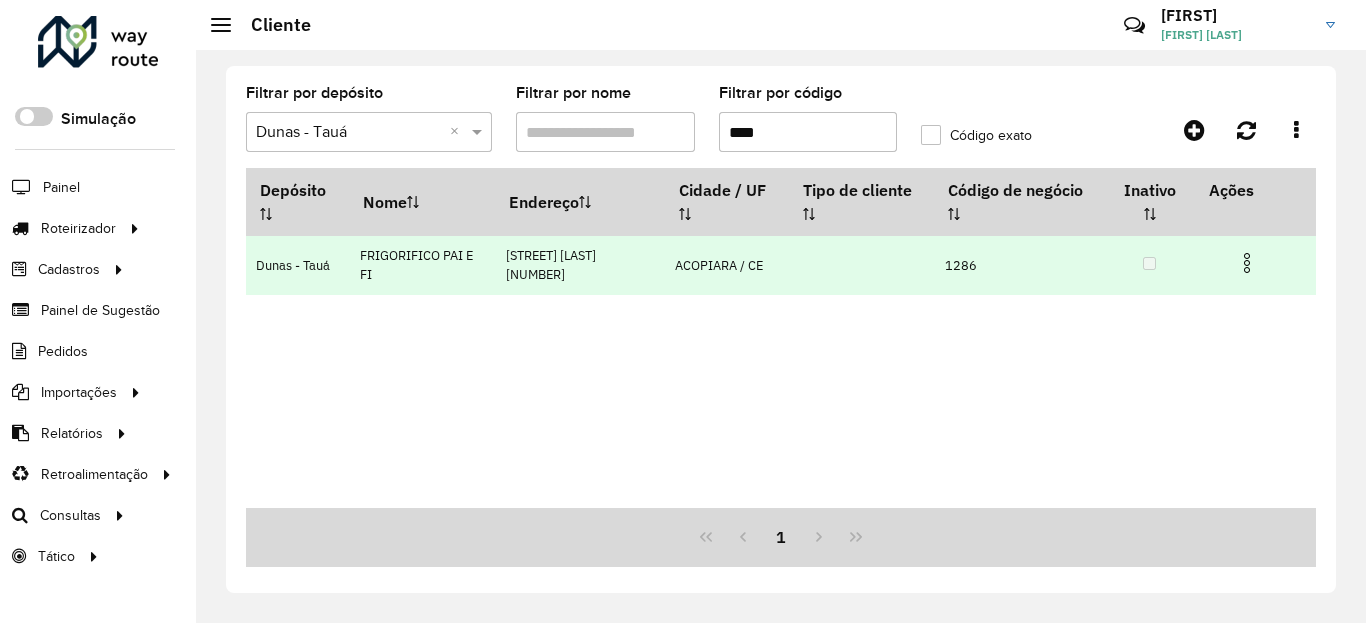click at bounding box center (1255, 261) 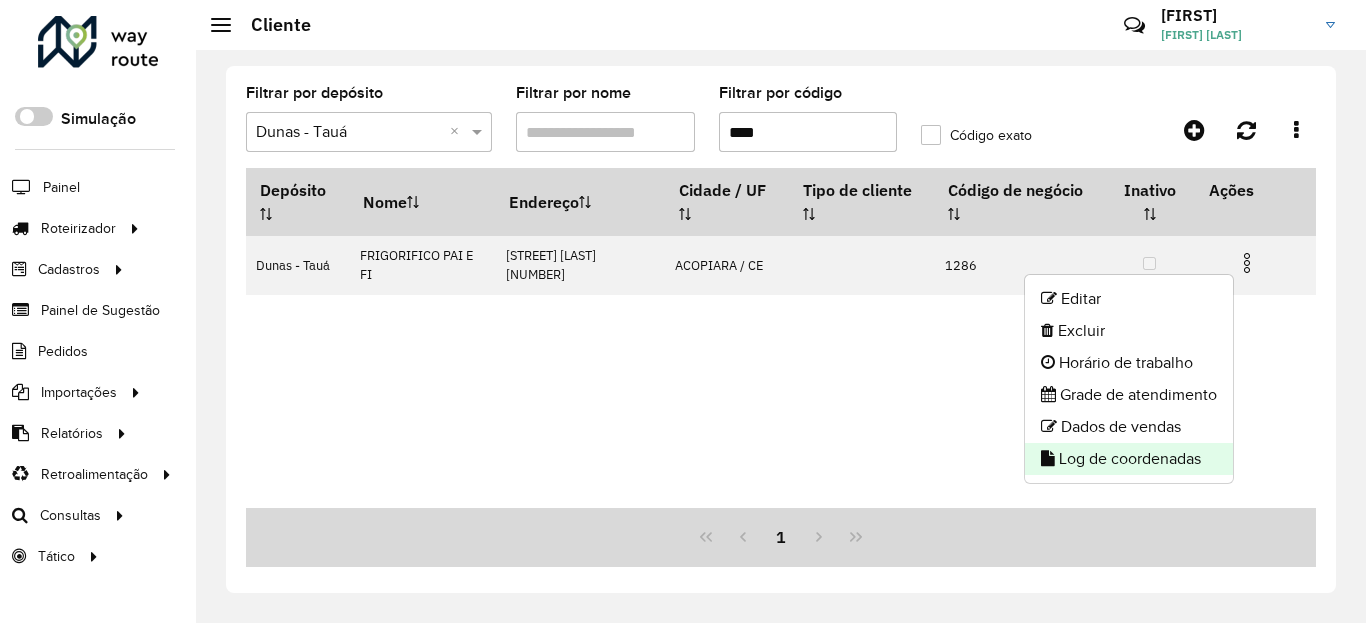 click on "Log de coordenadas" 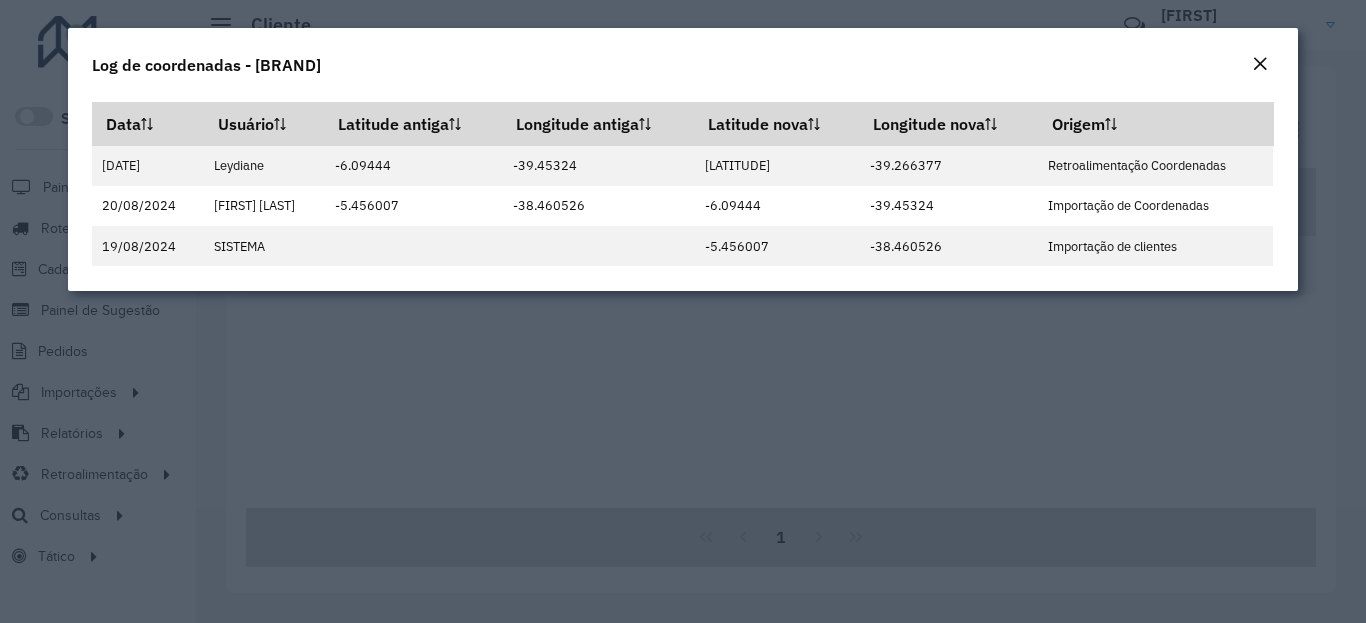 click 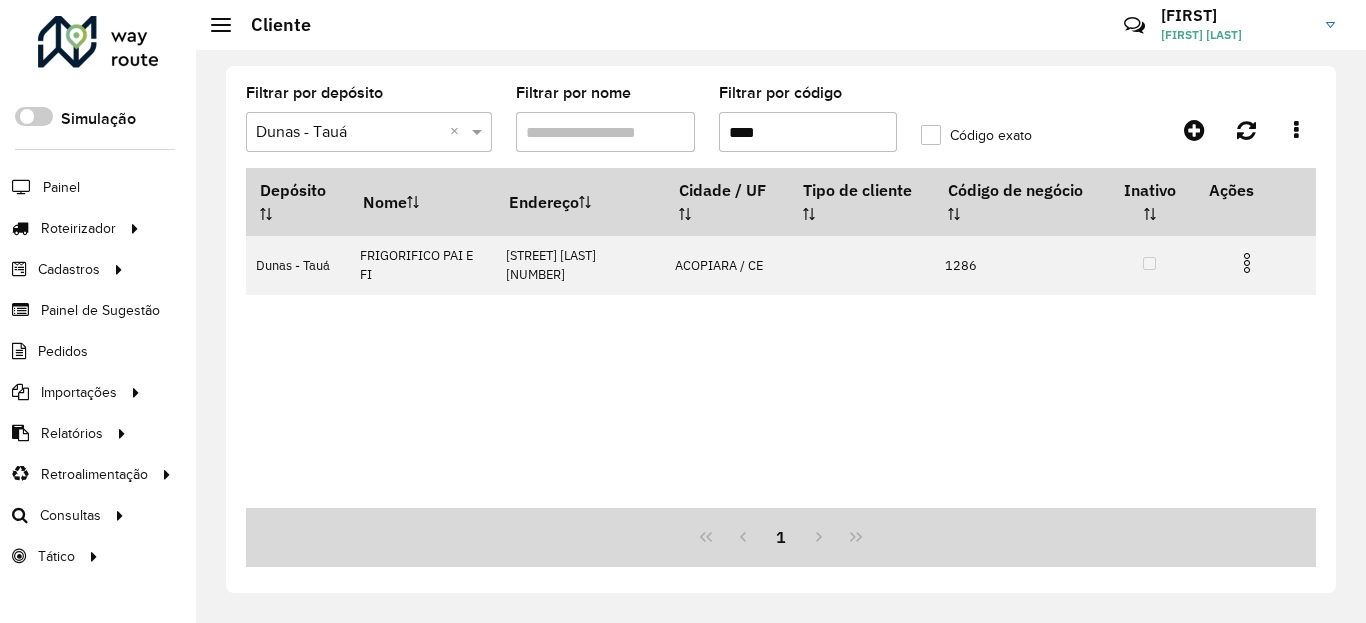 click on "****" at bounding box center (808, 132) 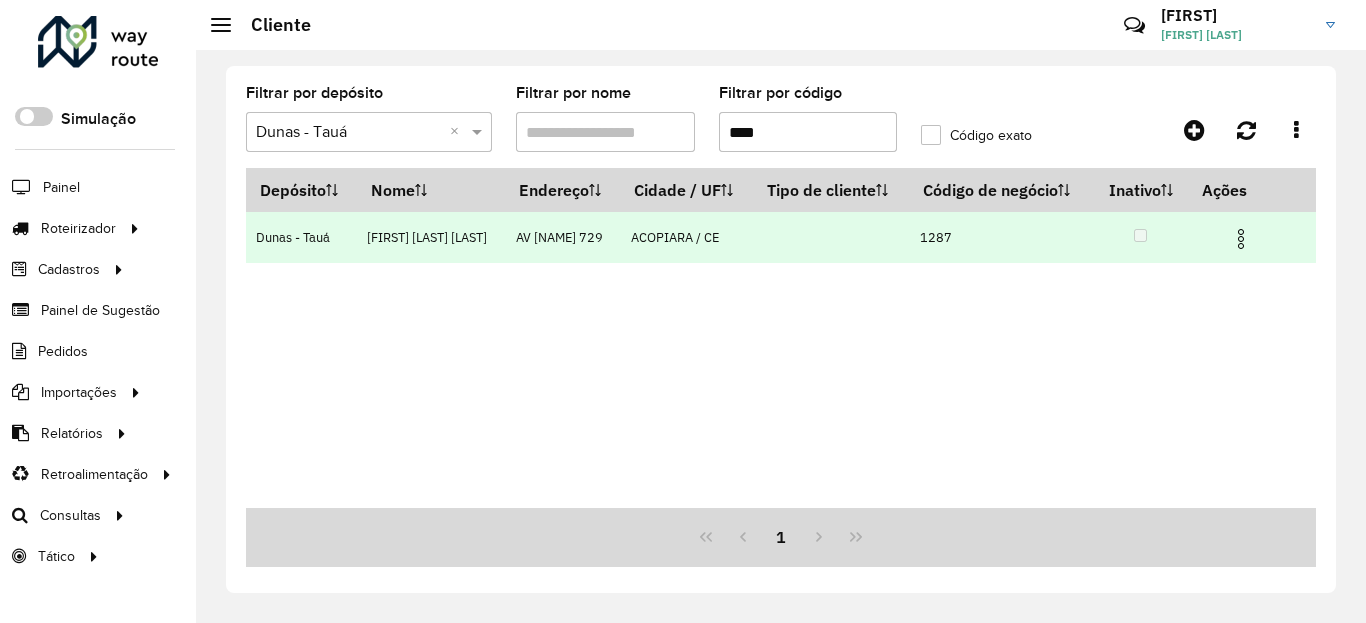 click at bounding box center (1249, 237) 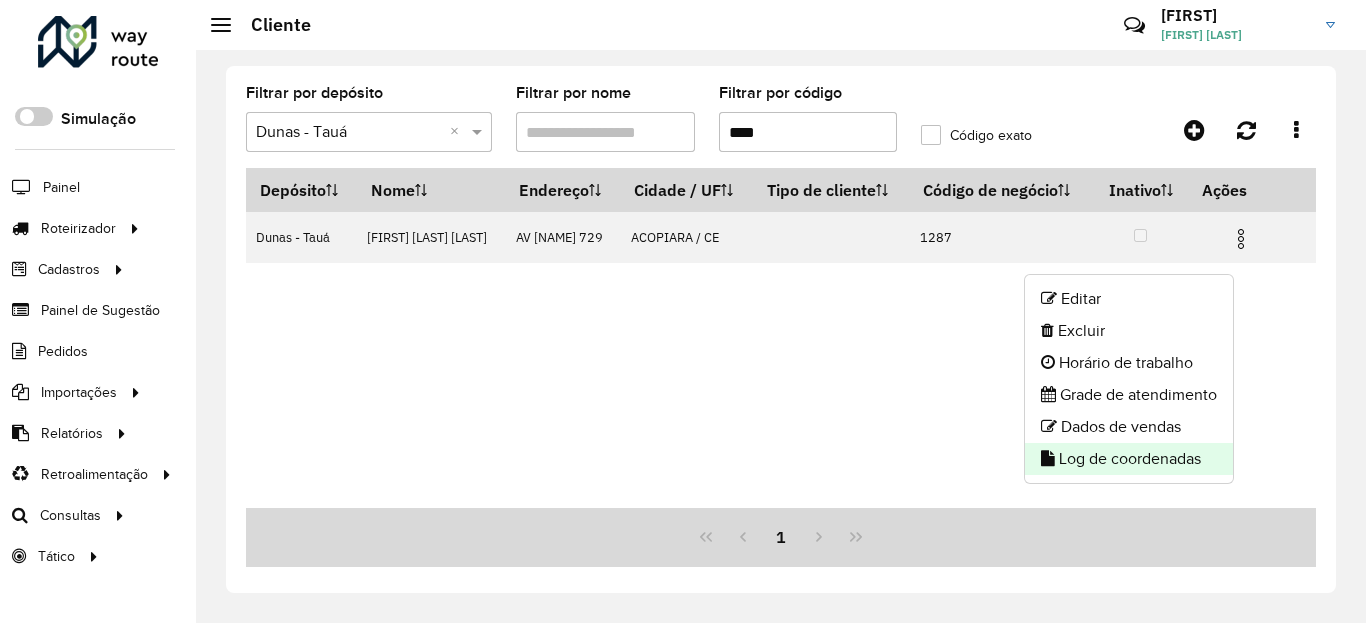 click on "Log de coordenadas" 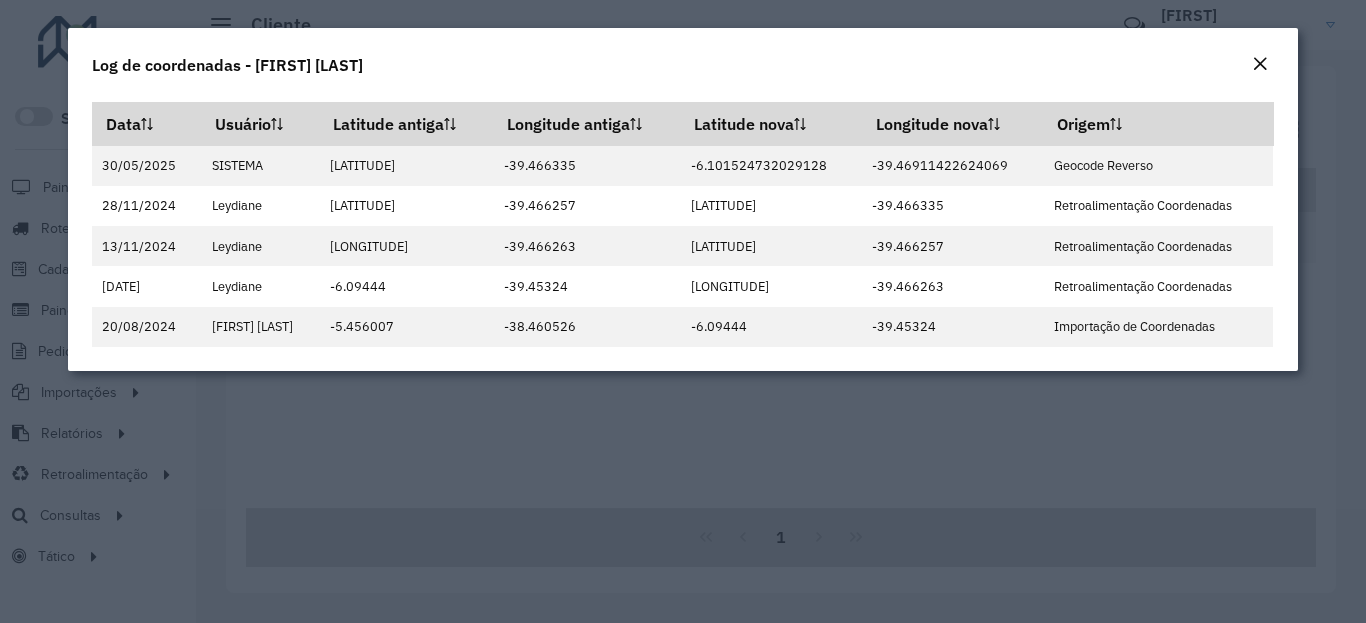 click 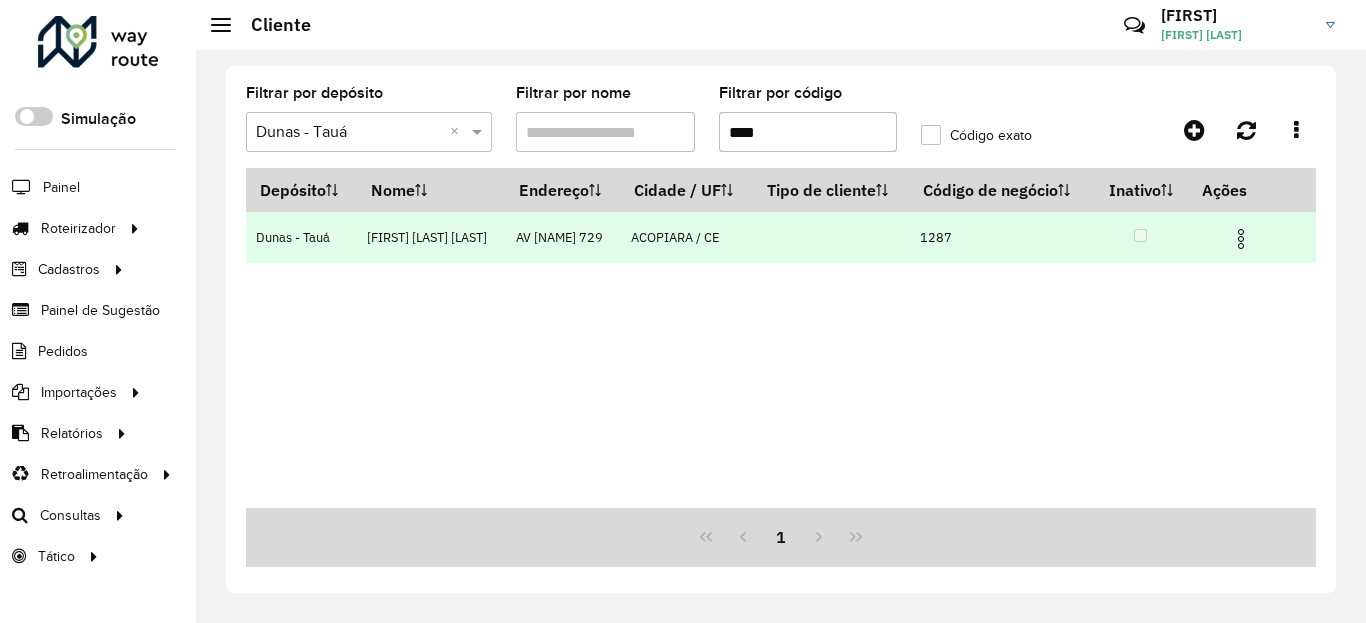 click at bounding box center (1241, 239) 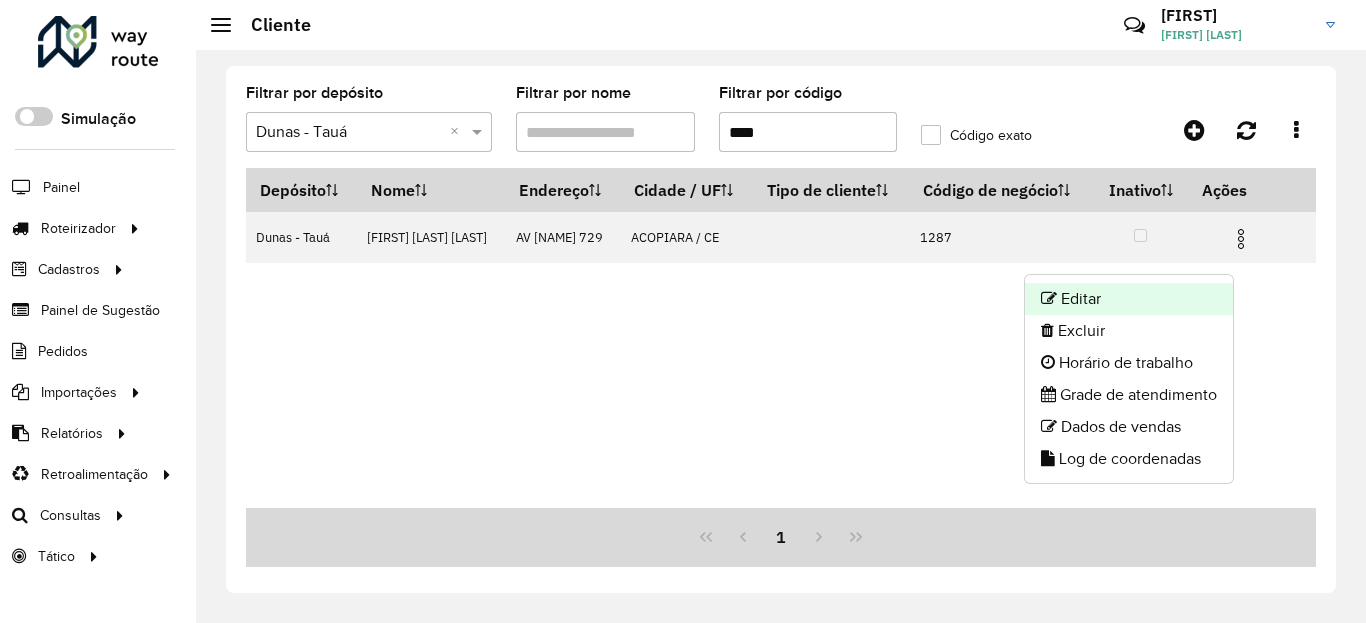 click on "Editar" 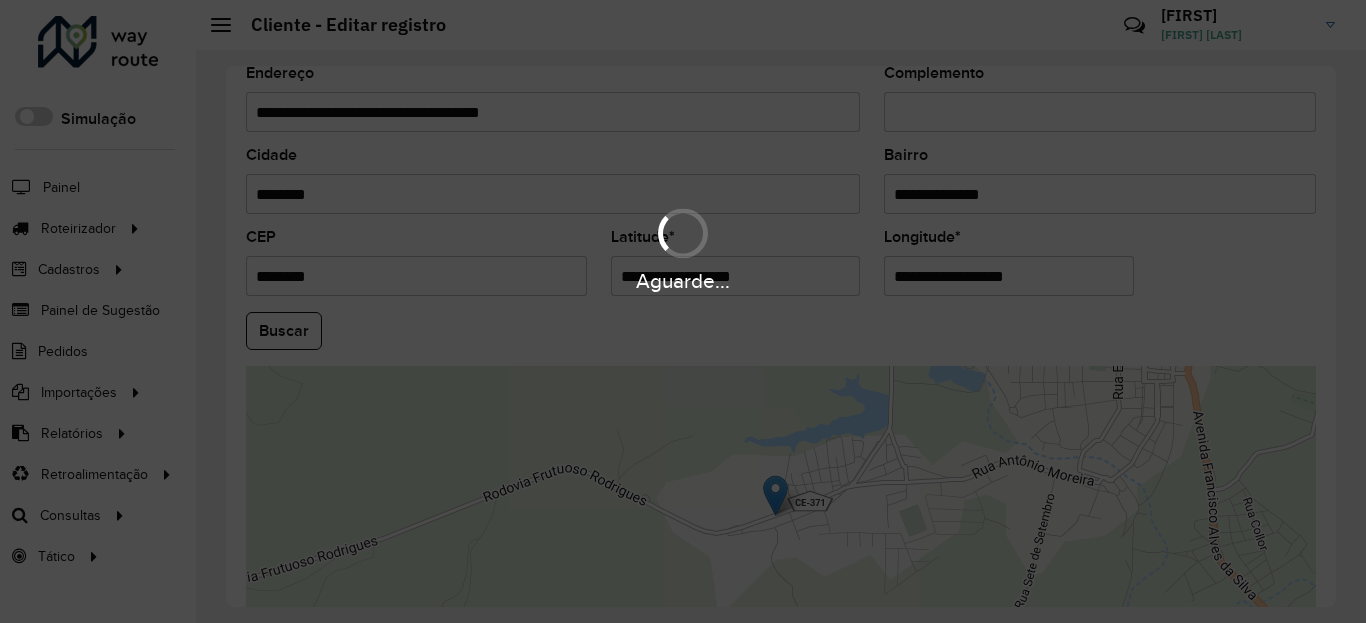 scroll, scrollTop: 720, scrollLeft: 0, axis: vertical 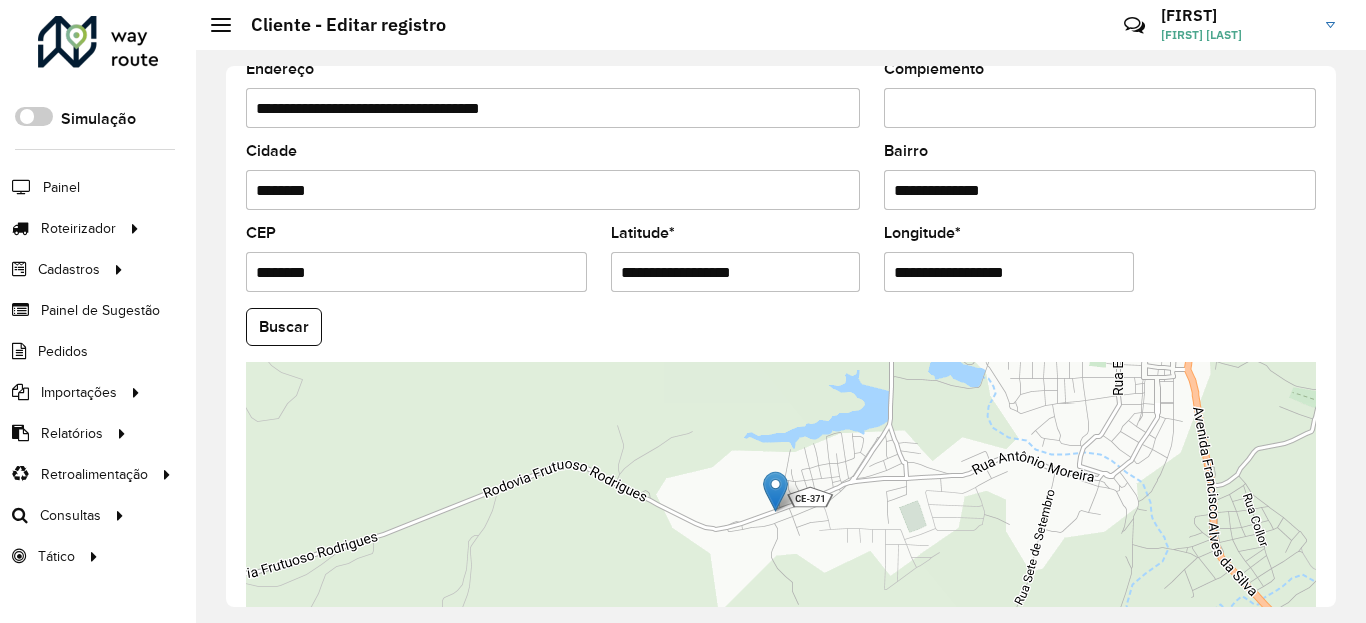 click on "**********" at bounding box center [736, 272] 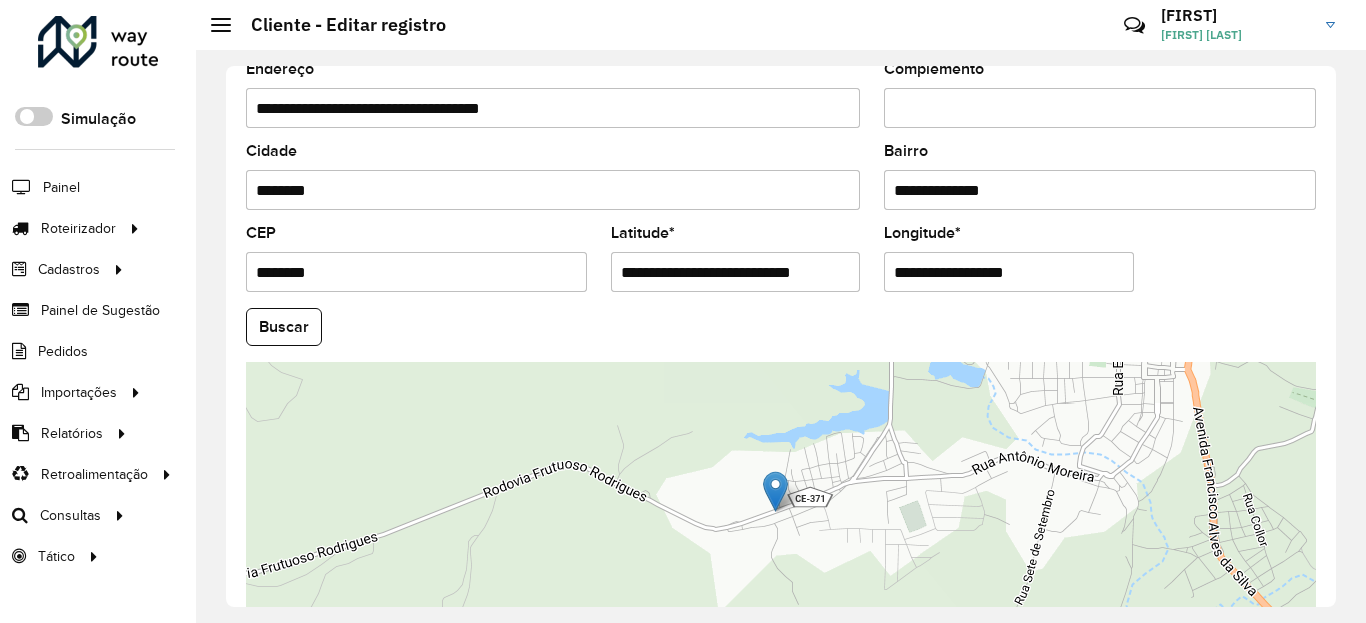 scroll, scrollTop: 0, scrollLeft: 4, axis: horizontal 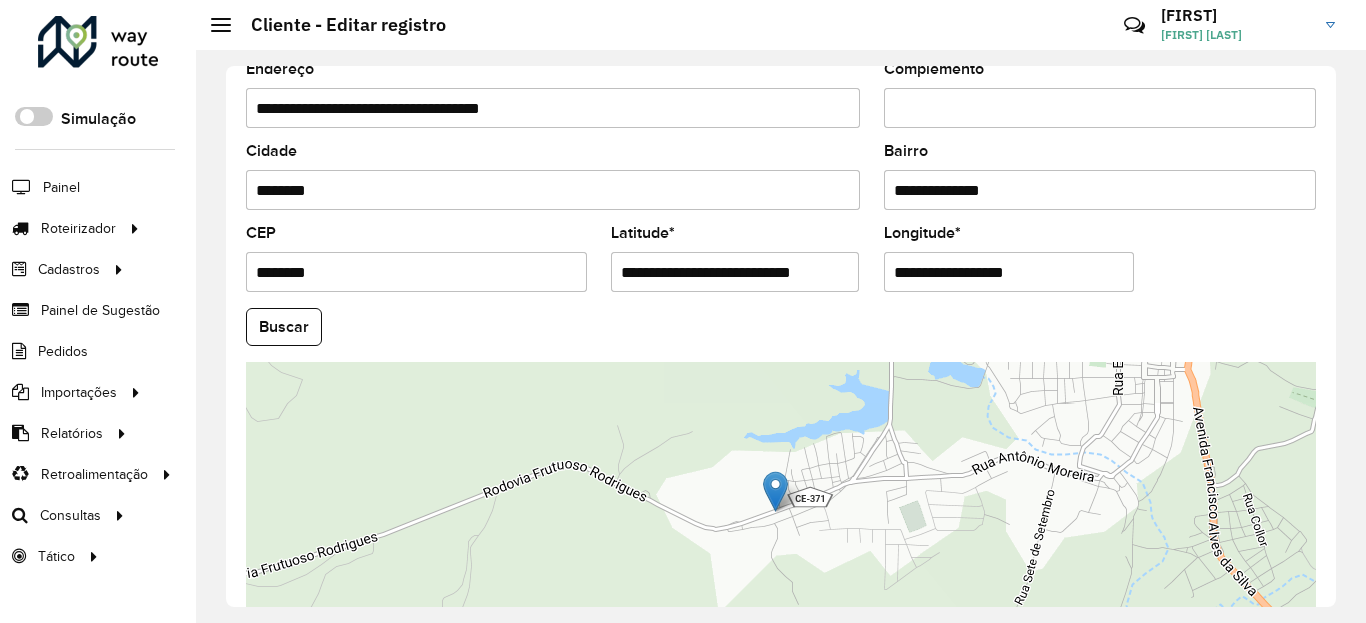paste 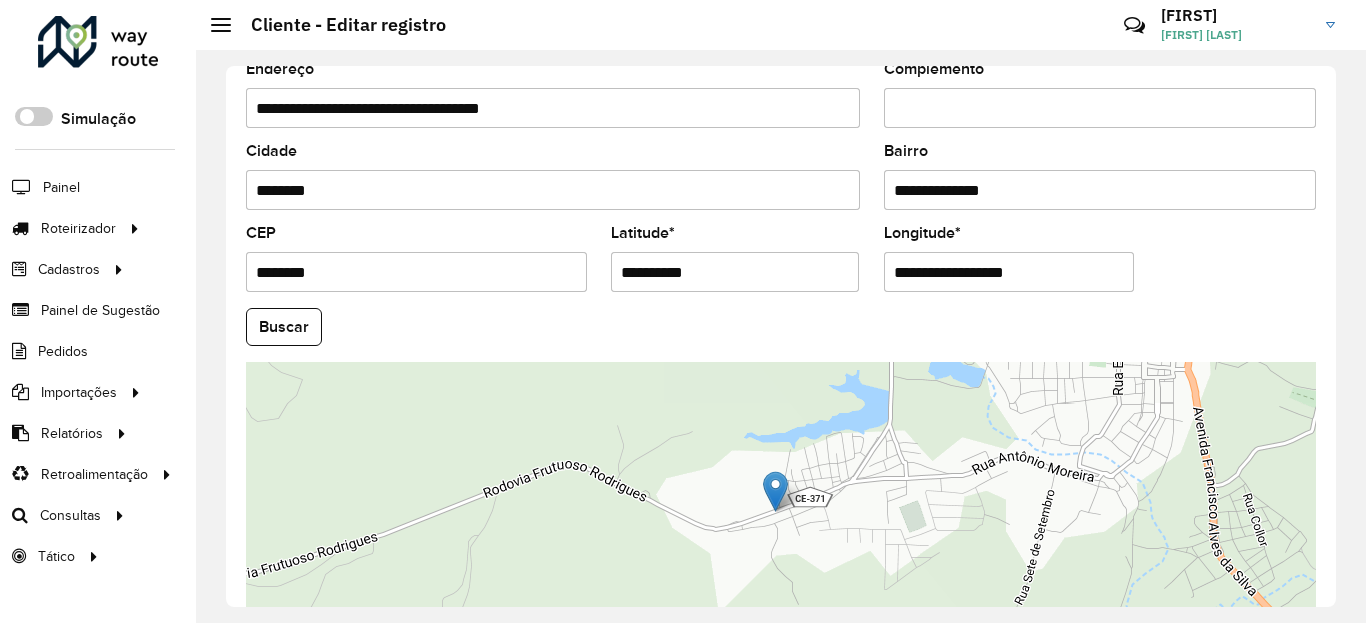 scroll, scrollTop: 0, scrollLeft: 0, axis: both 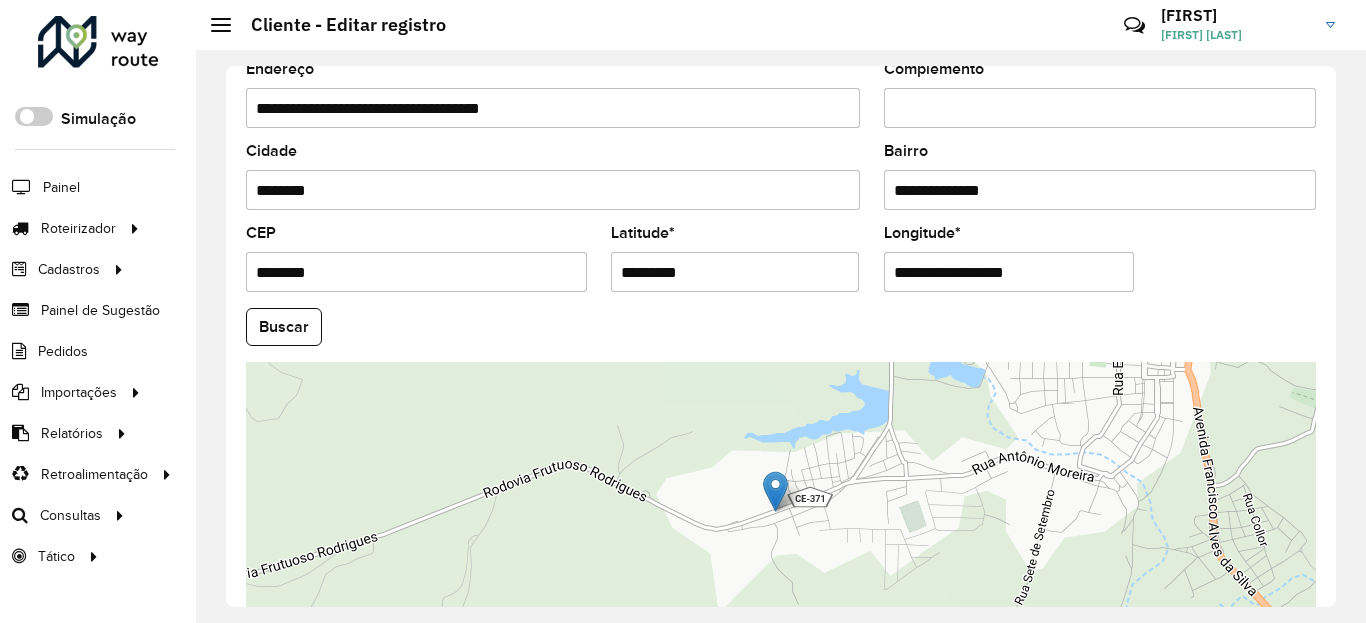 click on "Aguarde...  Pop-up bloqueado!  Seu navegador bloqueou automáticamente a abertura de uma nova janela.   Acesse as configurações e adicione o endereço do sistema a lista de permissão.   Fechar  Roteirizador AmbevTech Simulação Painel Roteirizador Entregas Vendas Cadastros Checkpoint Classificações de venda Cliente Condição de pagamento Consulta de setores Depósito Disponibilidade de veículos Fator tipo de produto Gabarito planner Grupo Rota Fator Tipo Produto Grupo de Depósito Grupo de rotas exclusiva Grupo de setores Jornada Jornada RN Layout integração Modelo Motorista Multi Depósito Painel de sugestão Parada Pedágio Perfil de Vendedor Ponto de apoio Ponto de apoio FAD Prioridade pedido Produto Restrição de Atendimento Planner Rodízio de placa Rota exclusiva FAD Rótulo Setor Setor Planner Tempo de parada de refeição Tipo de cliente Tipo de veículo Tipo de veículo RN Transportadora Usuário Vendedor Veículo Painel de Sugestão Pedidos Importações Classificação e volume de venda" at bounding box center [683, 311] 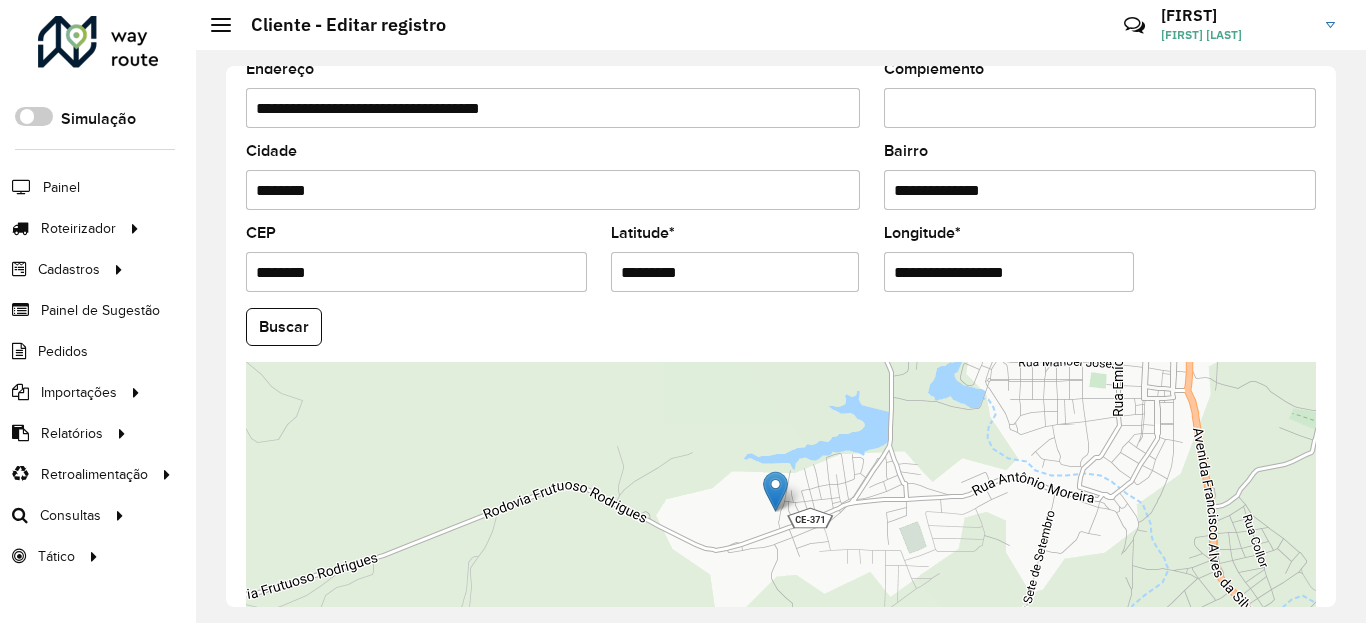 click on "**********" 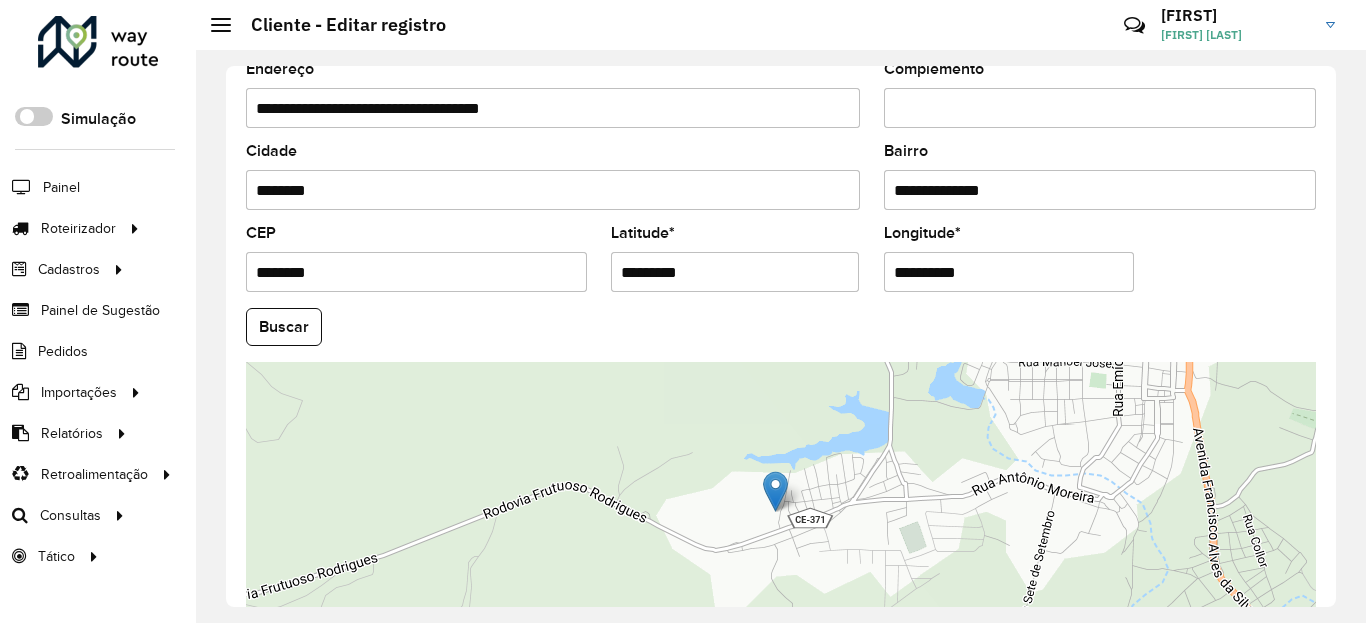 click on "Aguarde...  Pop-up bloqueado!  Seu navegador bloqueou automáticamente a abertura de uma nova janela.   Acesse as configurações e adicione o endereço do sistema a lista de permissão.   Fechar  Roteirizador AmbevTech Simulação Painel Roteirizador Entregas Vendas Cadastros Checkpoint Classificações de venda Cliente Condição de pagamento Consulta de setores Depósito Disponibilidade de veículos Fator tipo de produto Gabarito planner Grupo Rota Fator Tipo Produto Grupo de Depósito Grupo de rotas exclusiva Grupo de setores Jornada Jornada RN Layout integração Modelo Motorista Multi Depósito Painel de sugestão Parada Pedágio Perfil de Vendedor Ponto de apoio Ponto de apoio FAD Prioridade pedido Produto Restrição de Atendimento Planner Rodízio de placa Rota exclusiva FAD Rótulo Setor Setor Planner Tempo de parada de refeição Tipo de cliente Tipo de veículo Tipo de veículo RN Transportadora Usuário Vendedor Veículo Painel de Sugestão Pedidos Importações Classificação e volume de venda" at bounding box center (683, 311) 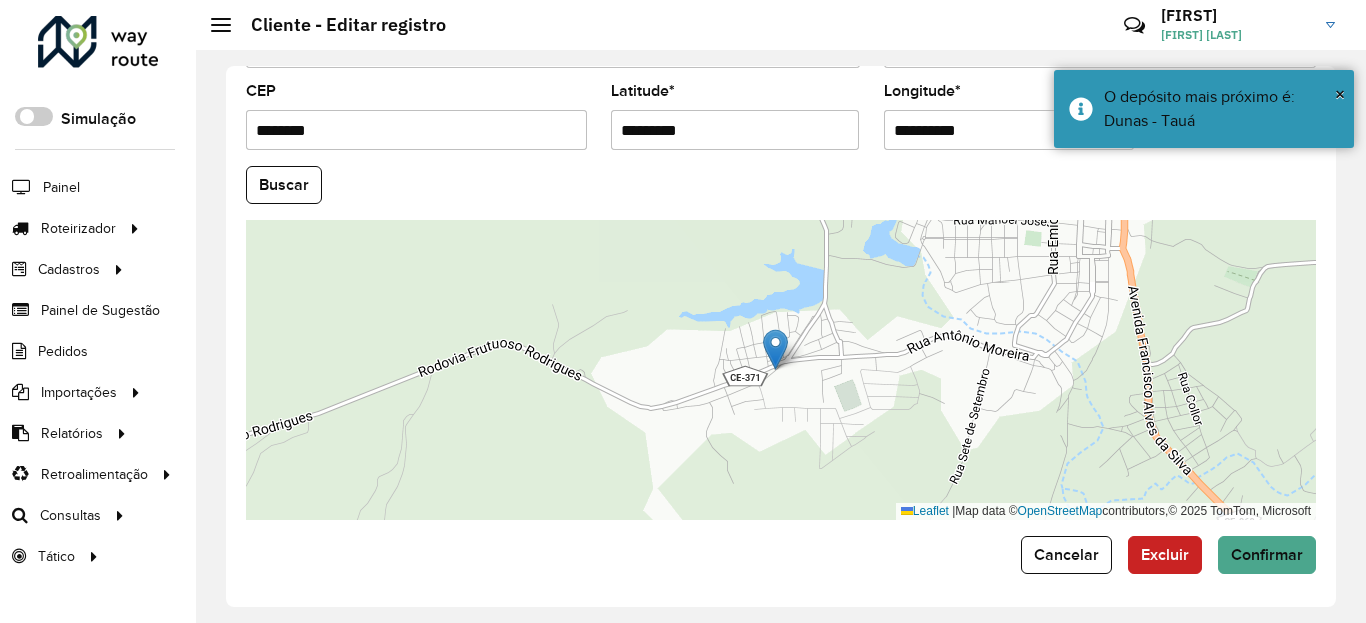 scroll, scrollTop: 865, scrollLeft: 0, axis: vertical 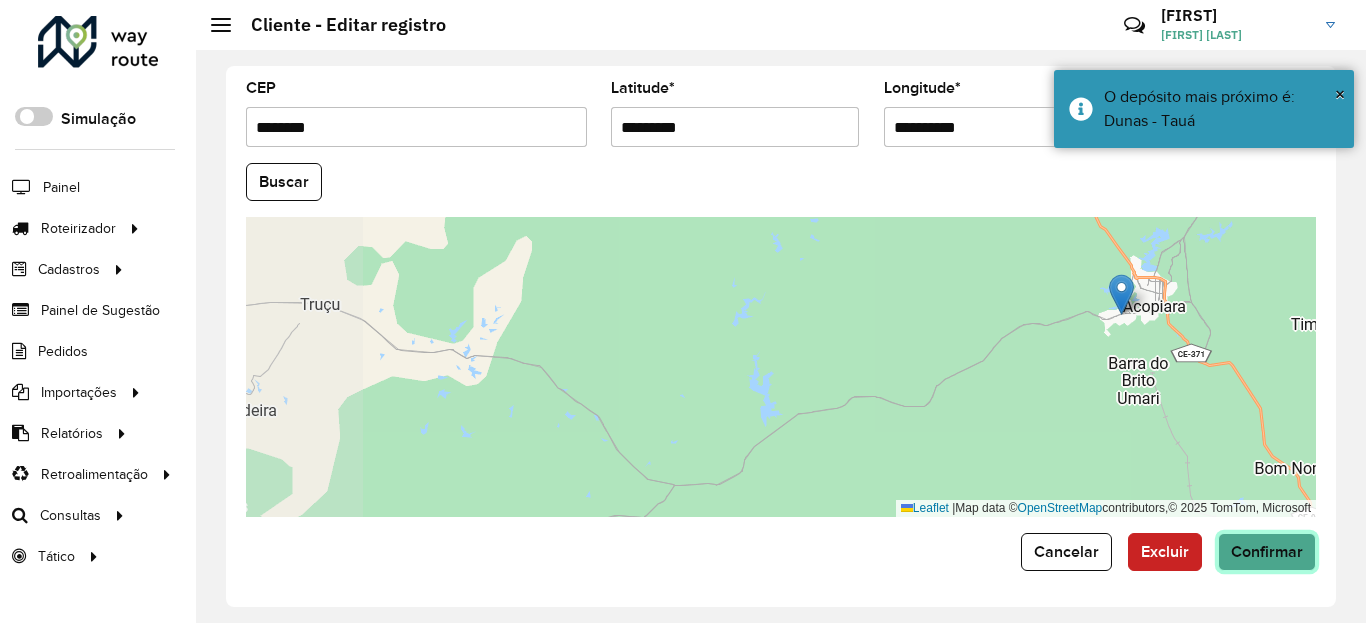 click on "Confirmar" 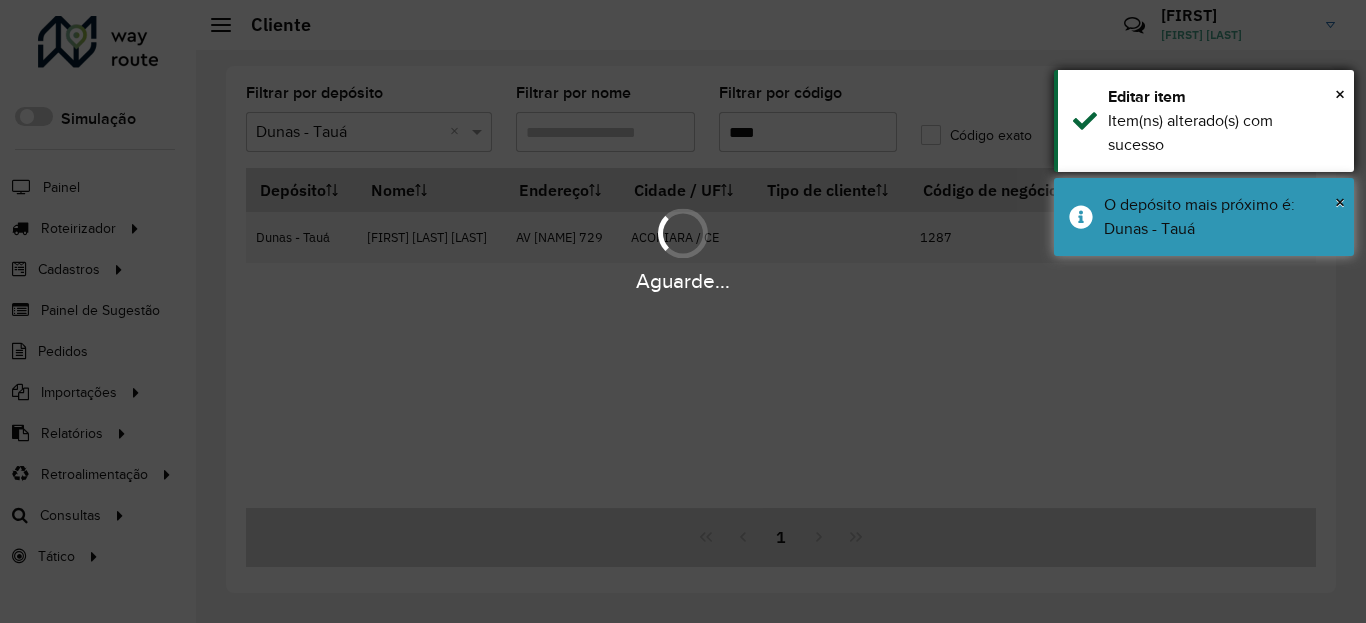 drag, startPoint x: 1226, startPoint y: 228, endPoint x: 1238, endPoint y: 125, distance: 103.69667 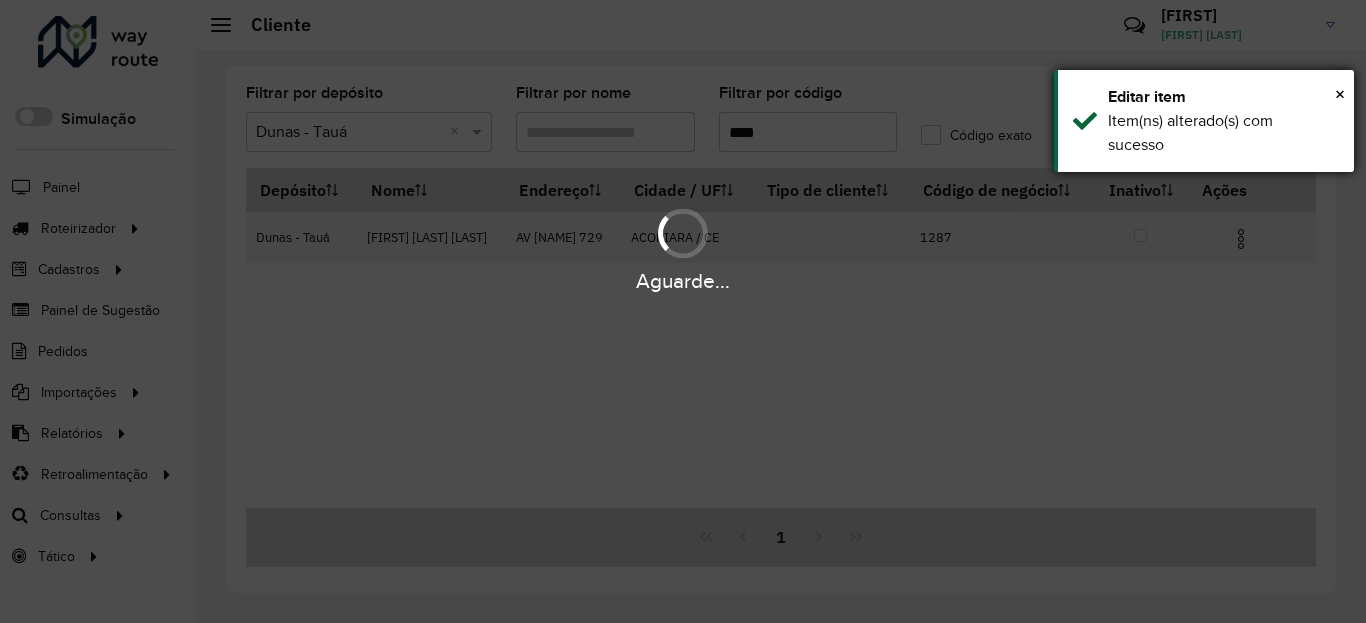 click on "Item(ns) alterado(s) com sucesso" at bounding box center (1223, 133) 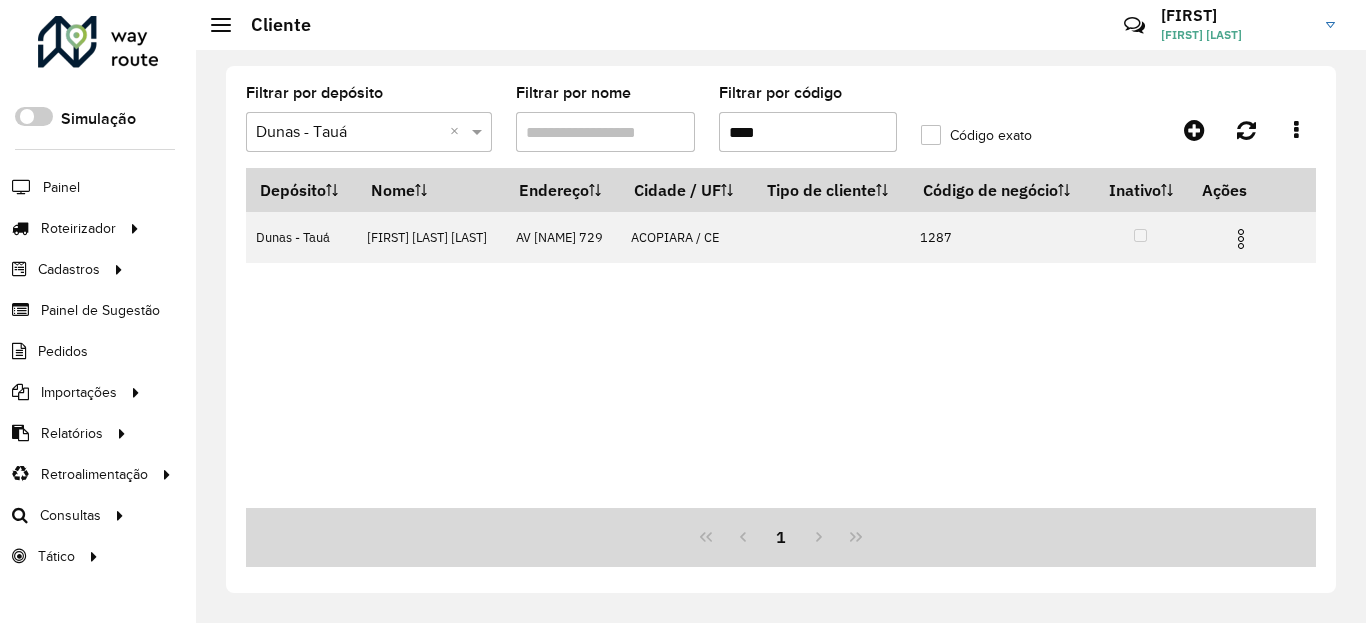 click at bounding box center [1241, 239] 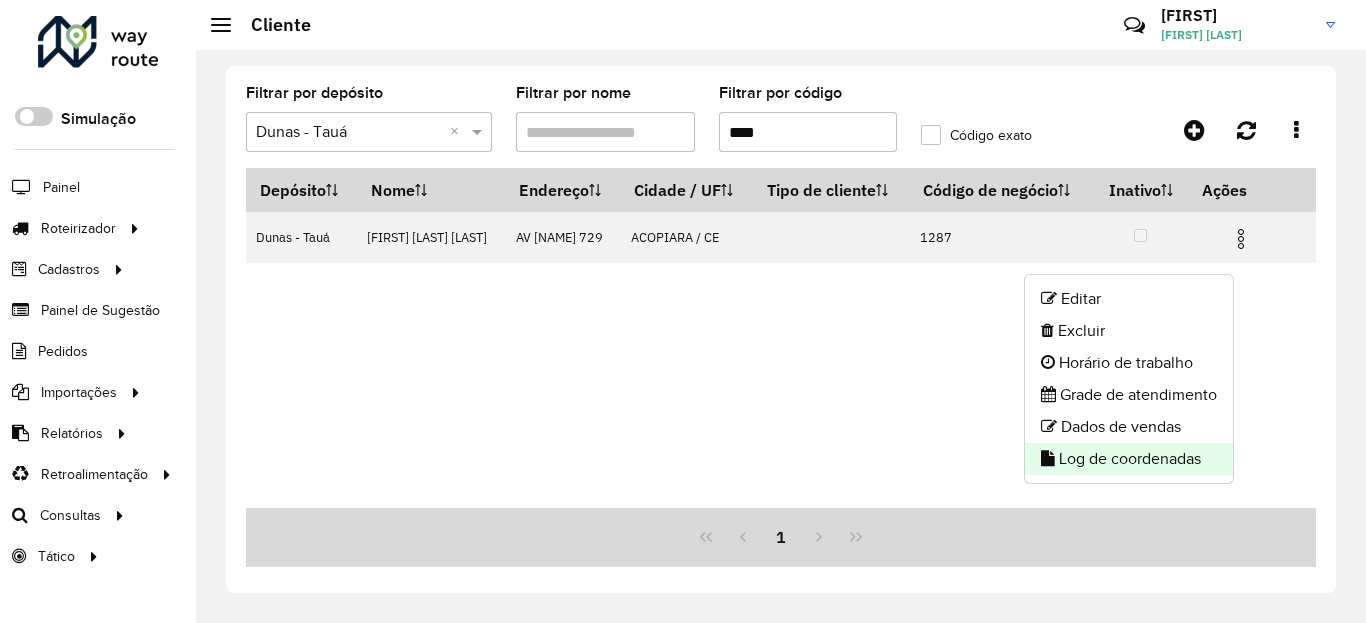 click on "Log de coordenadas" 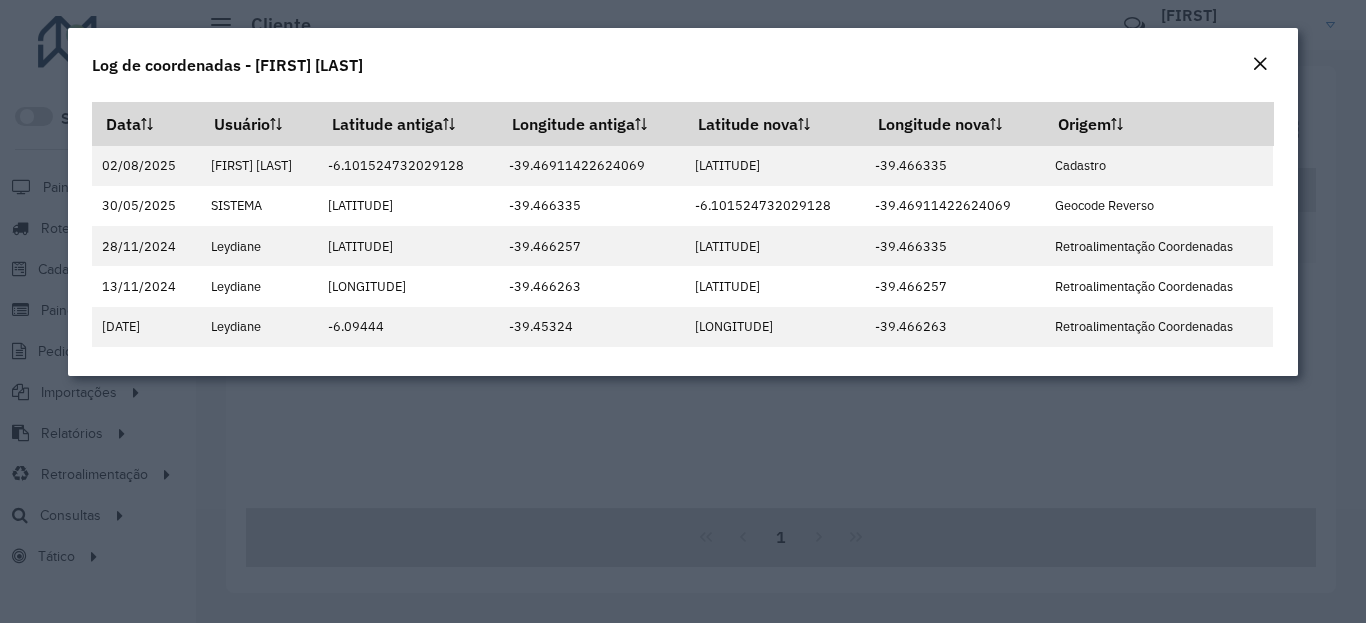click 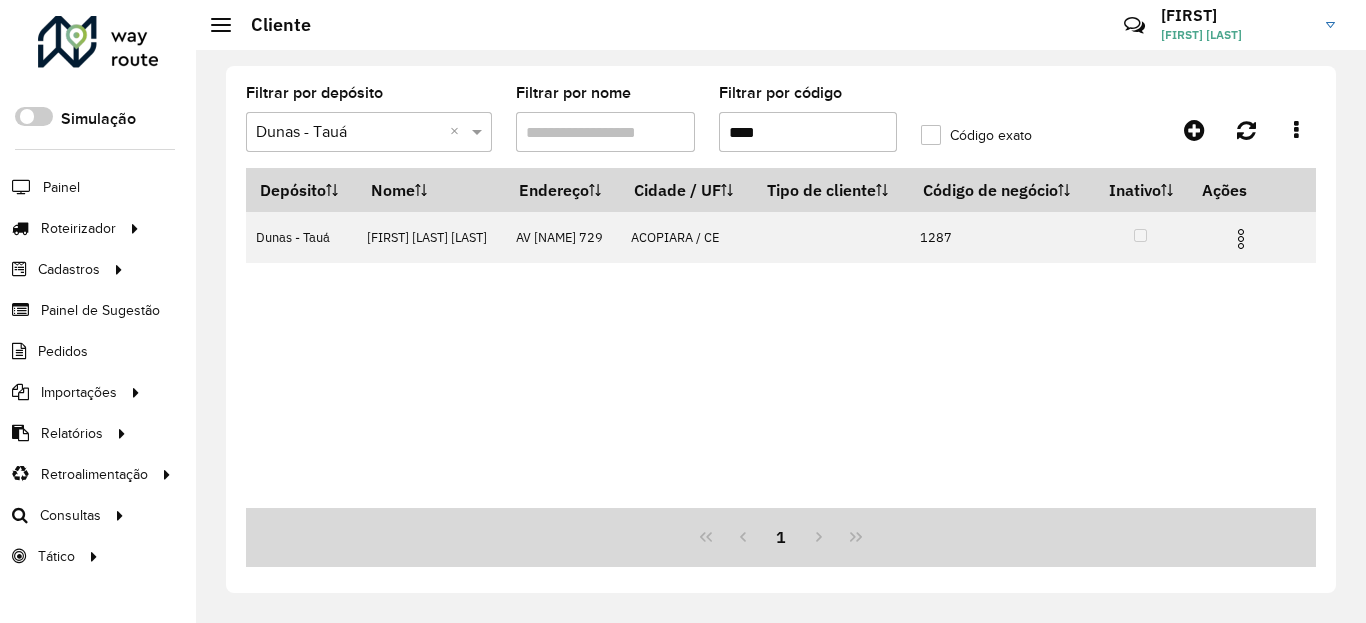 click on "****" at bounding box center (808, 132) 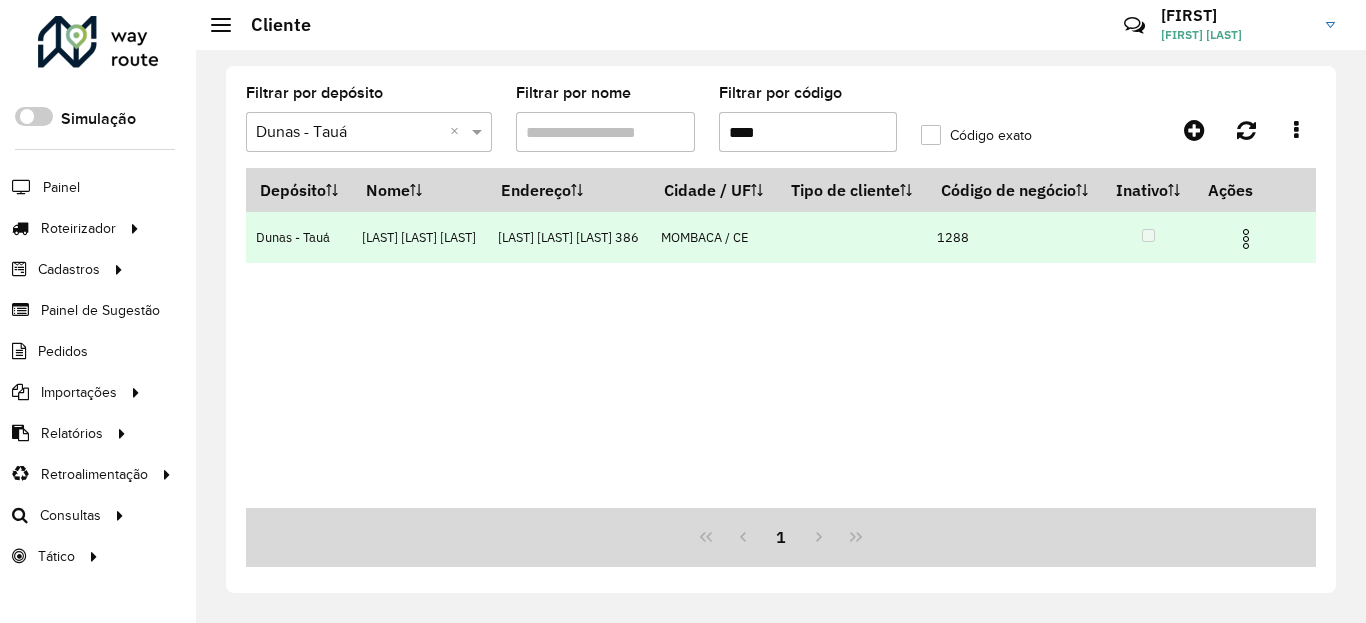 click at bounding box center [1255, 237] 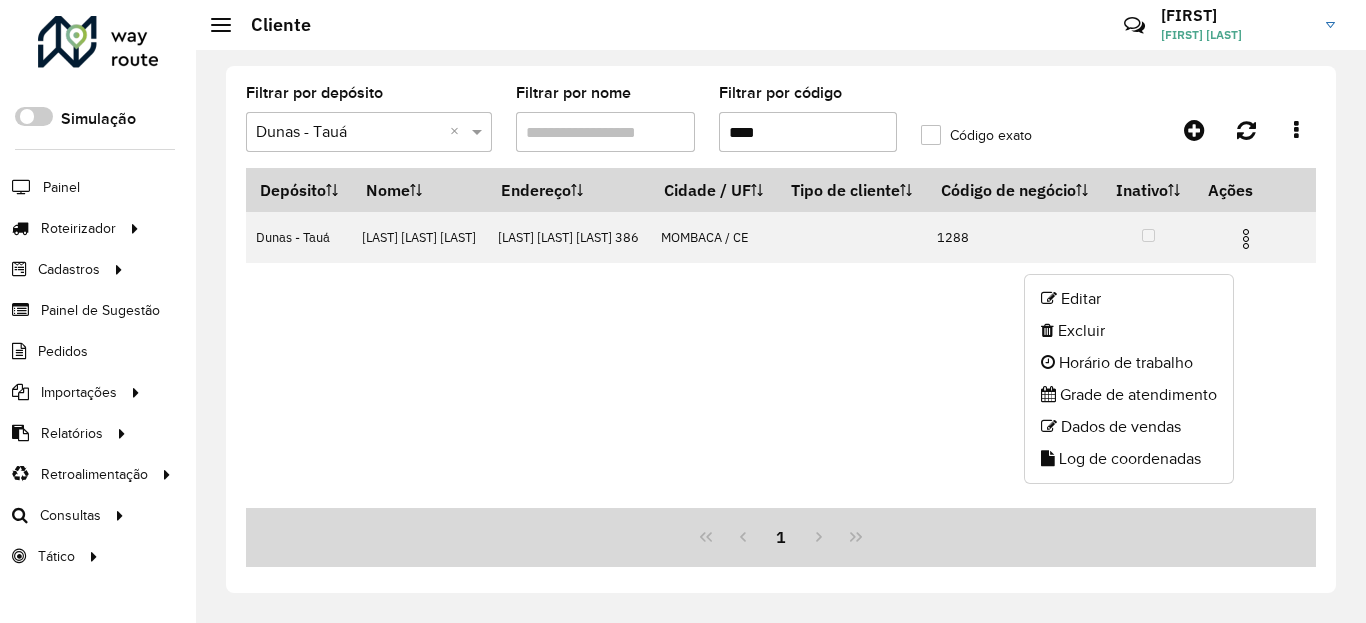 click on "Log de coordenadas" 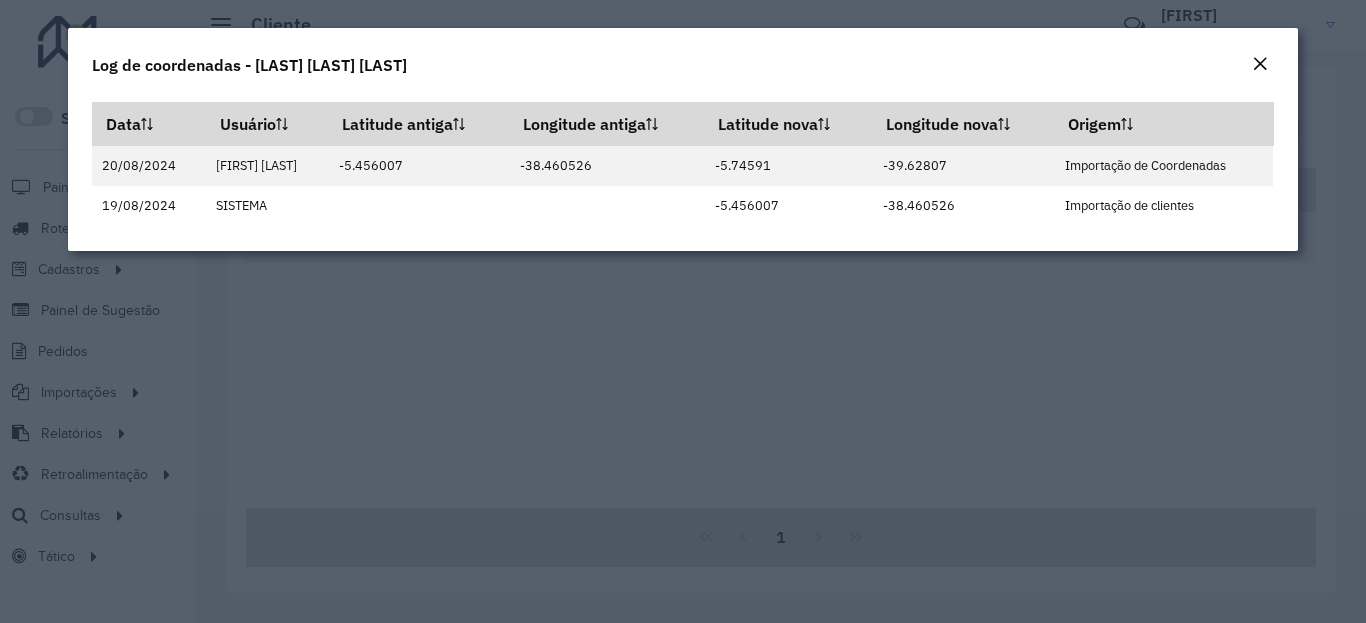 click 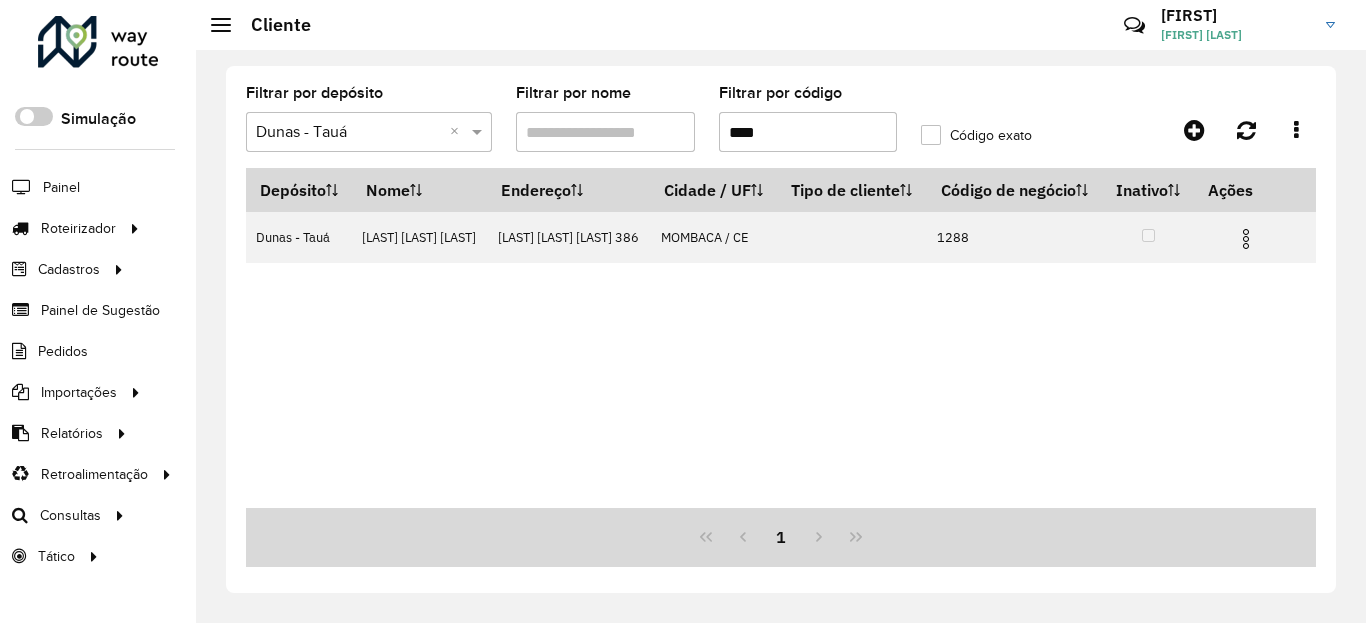 click on "****" at bounding box center (808, 132) 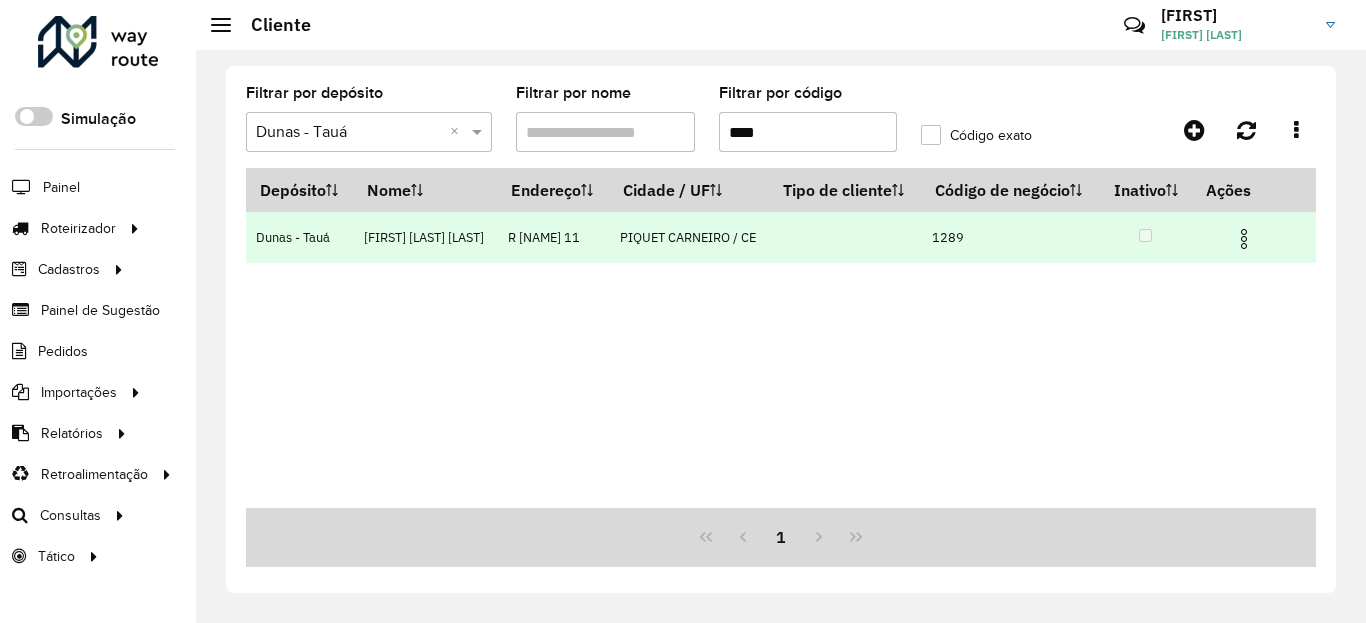 click at bounding box center [1244, 239] 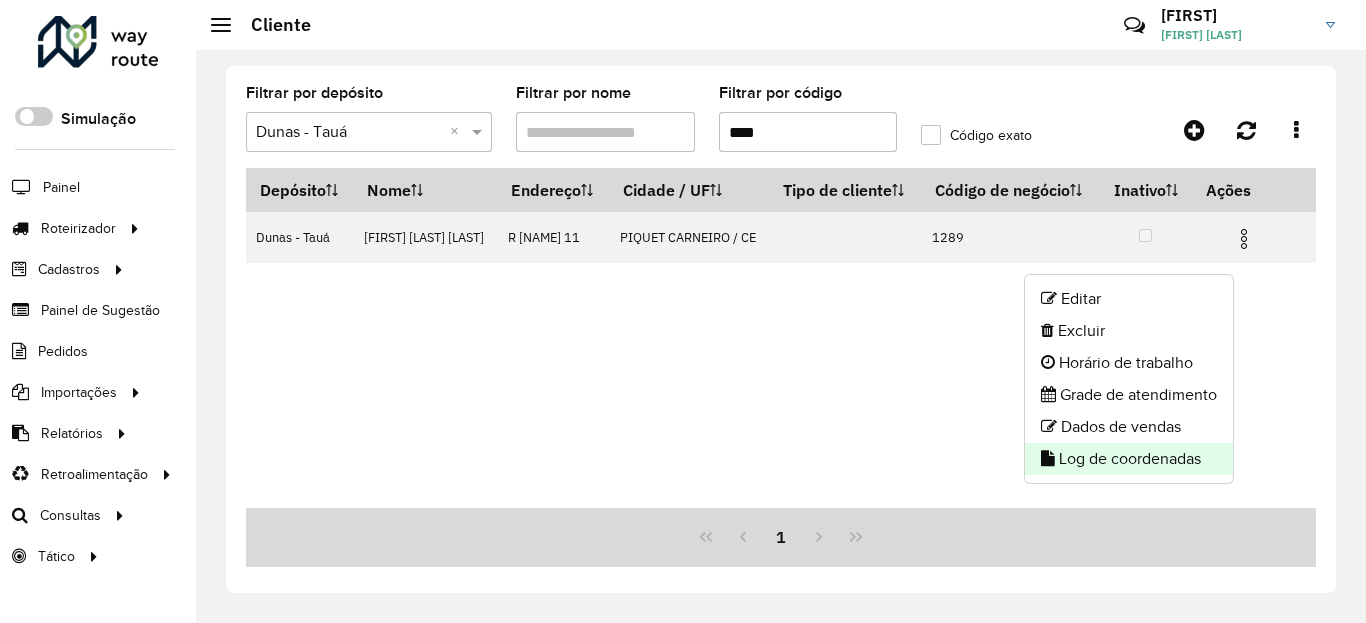 click on "Log de coordenadas" 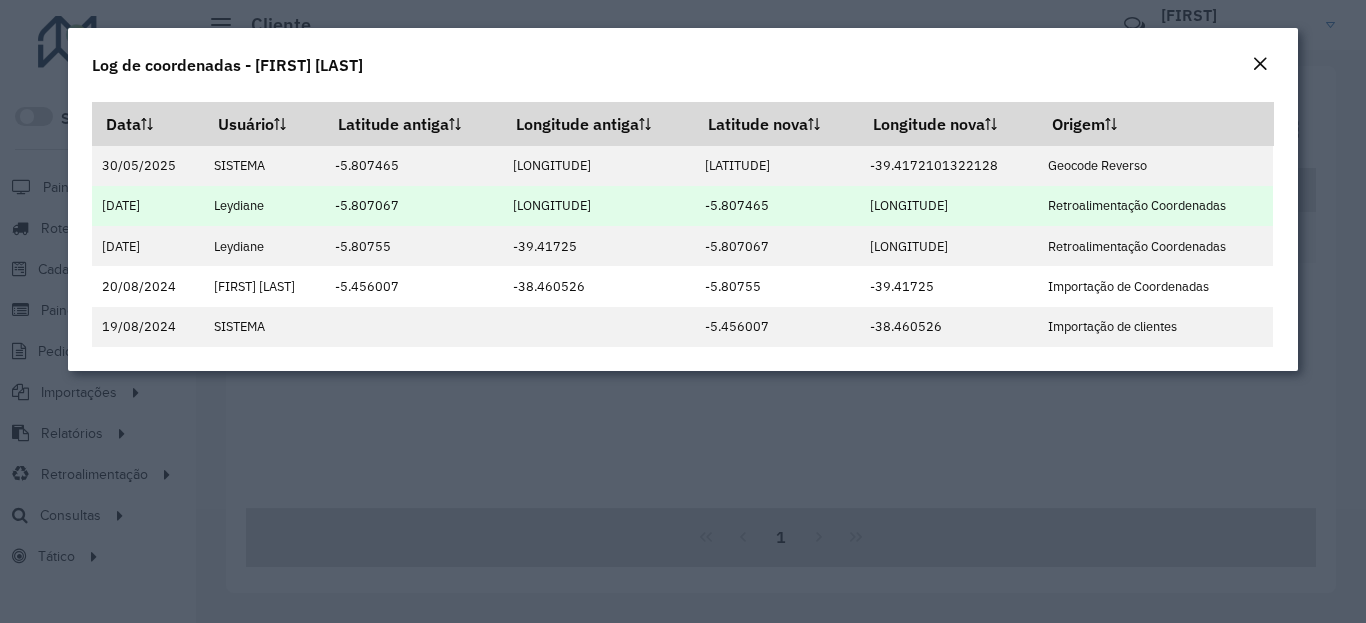 click on "-5.807465" at bounding box center (776, 206) 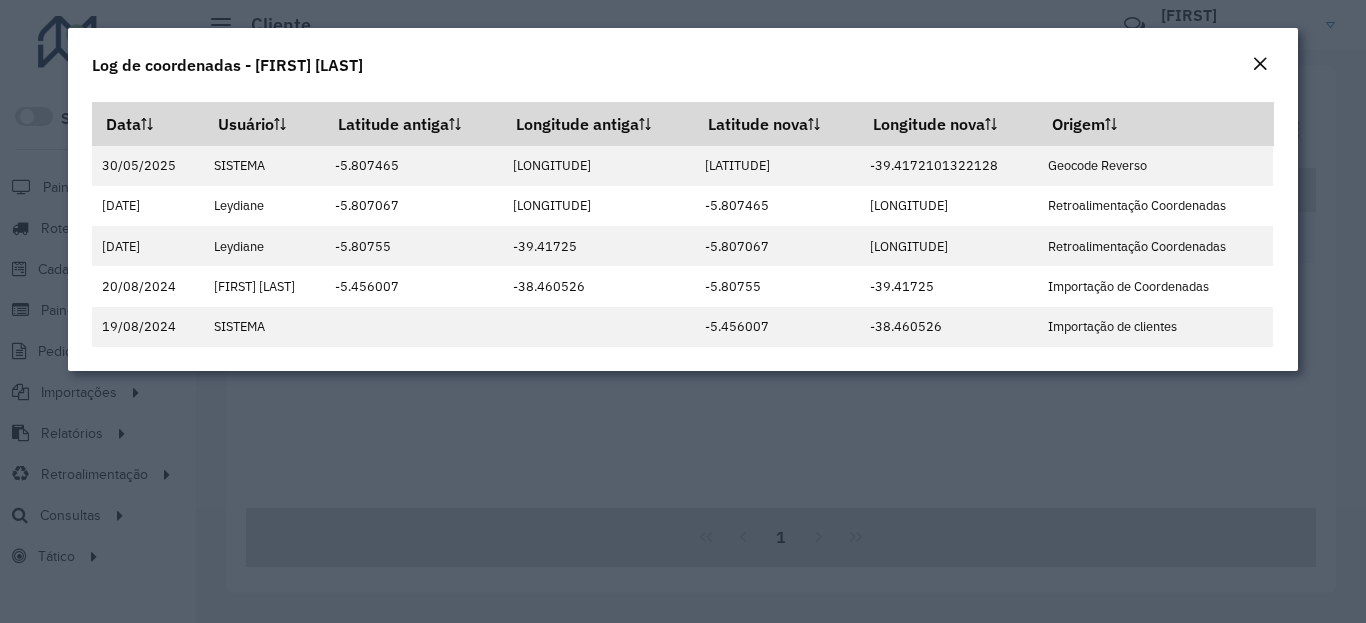 click 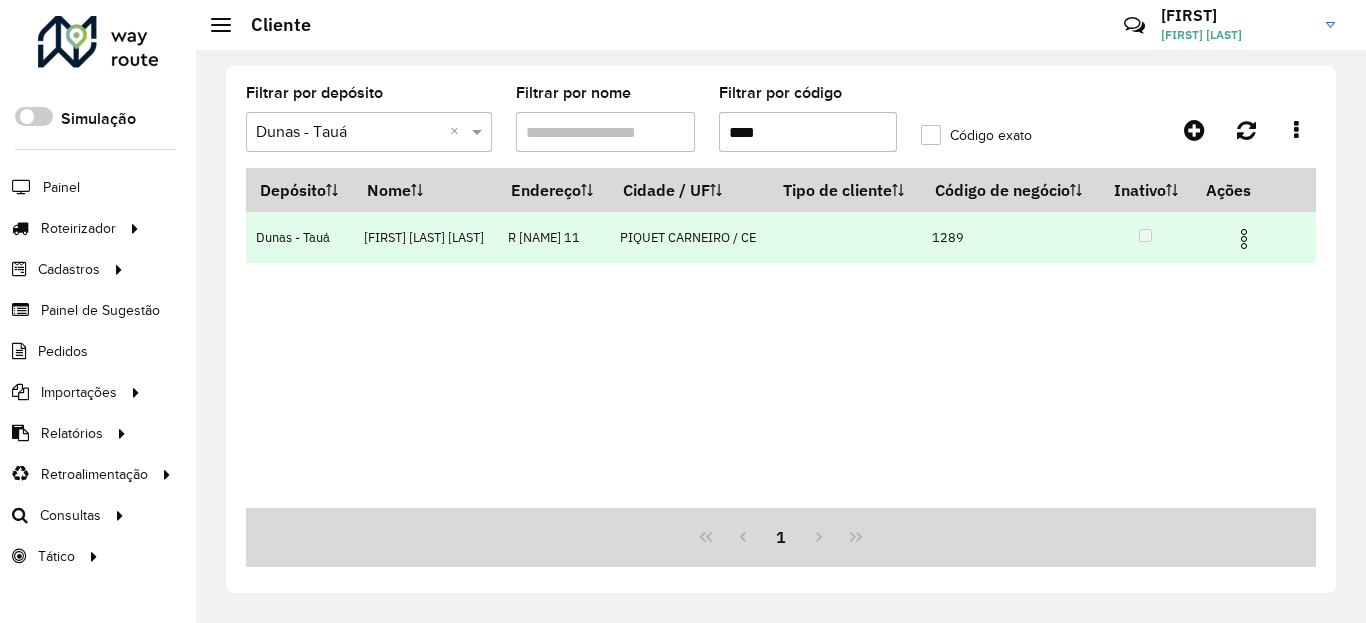 click at bounding box center (1244, 239) 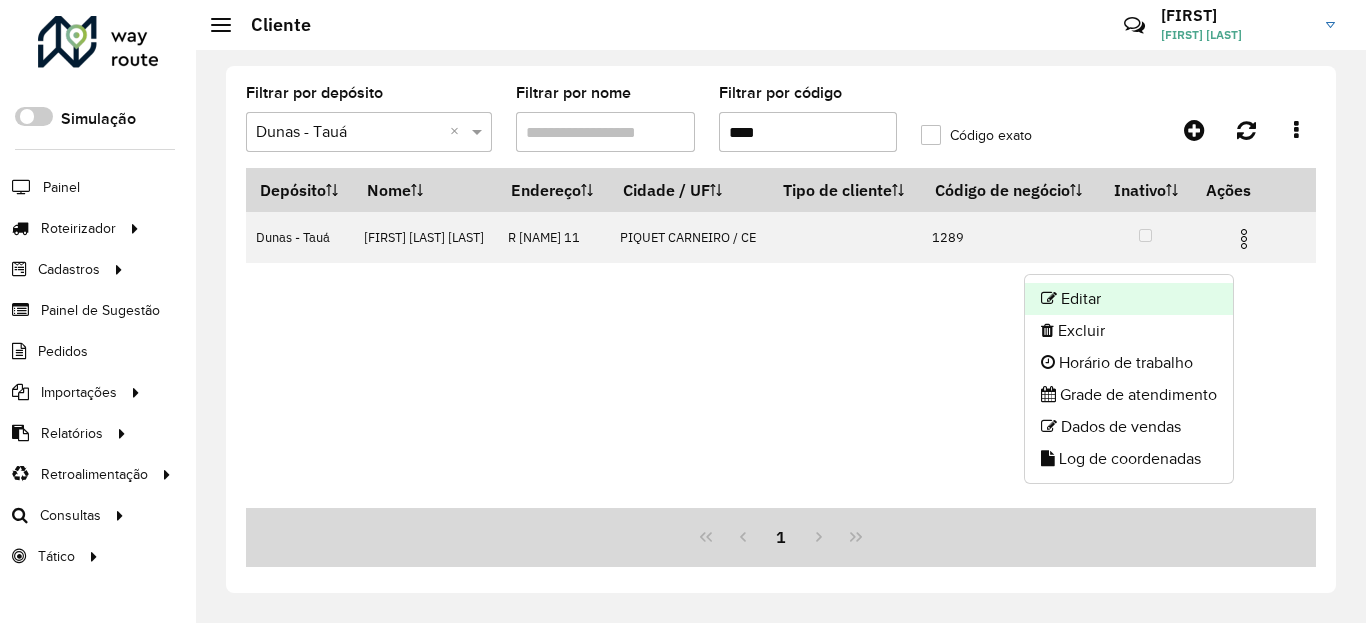 click on "Editar" 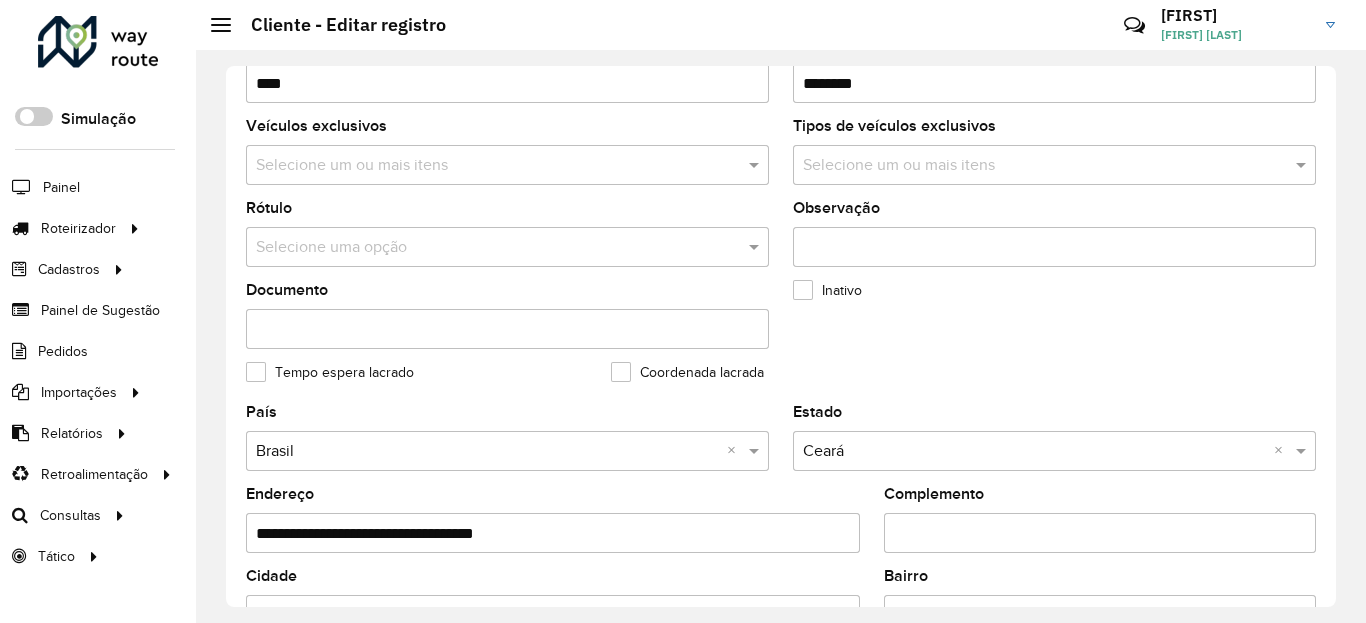 scroll, scrollTop: 720, scrollLeft: 0, axis: vertical 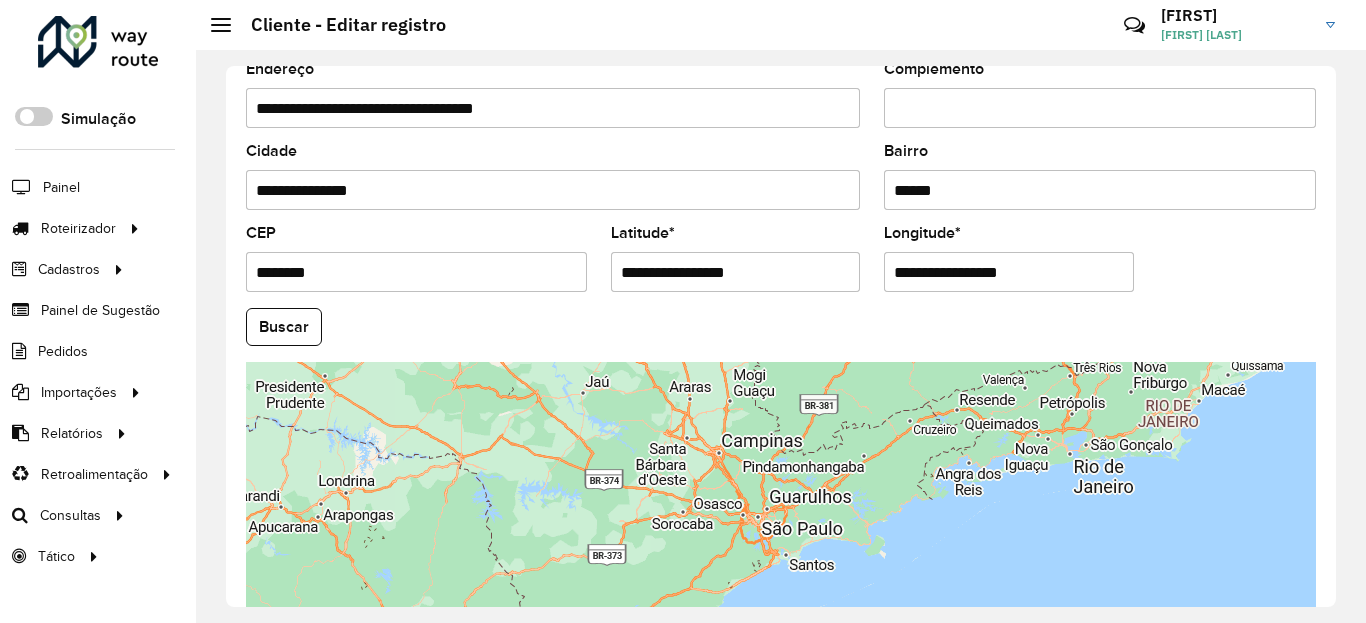 click on "Aguarde..." at bounding box center [0, 0] 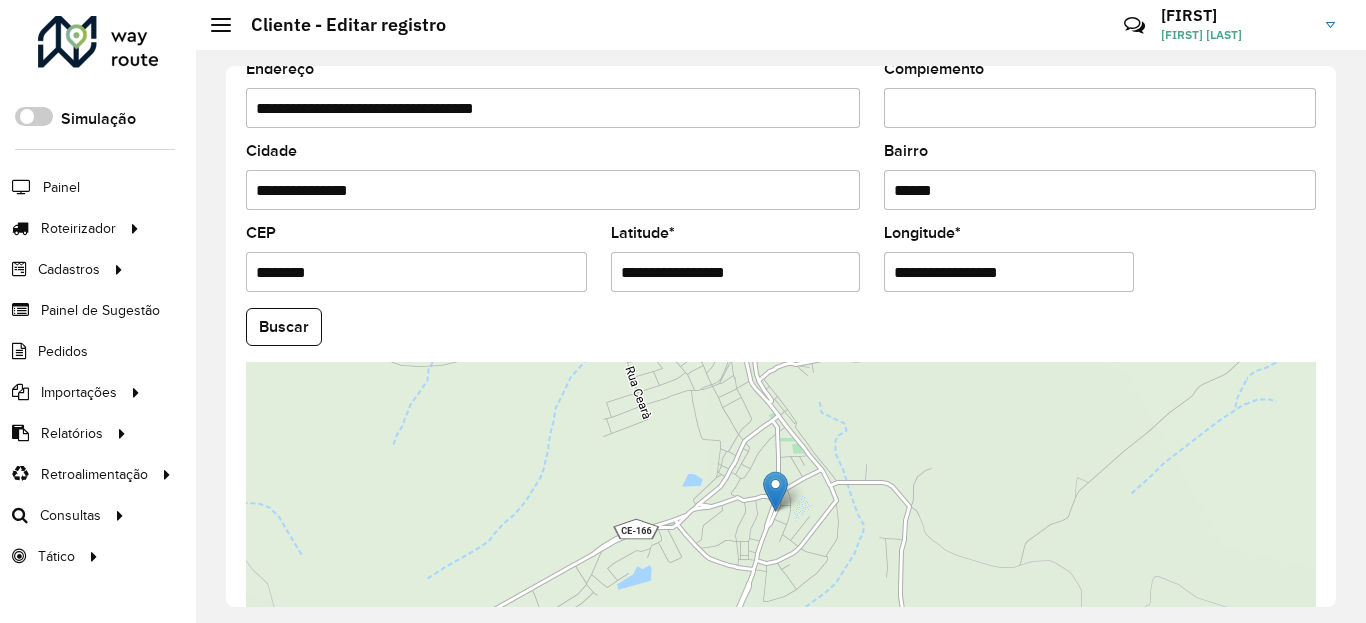 click on "**********" at bounding box center (736, 272) 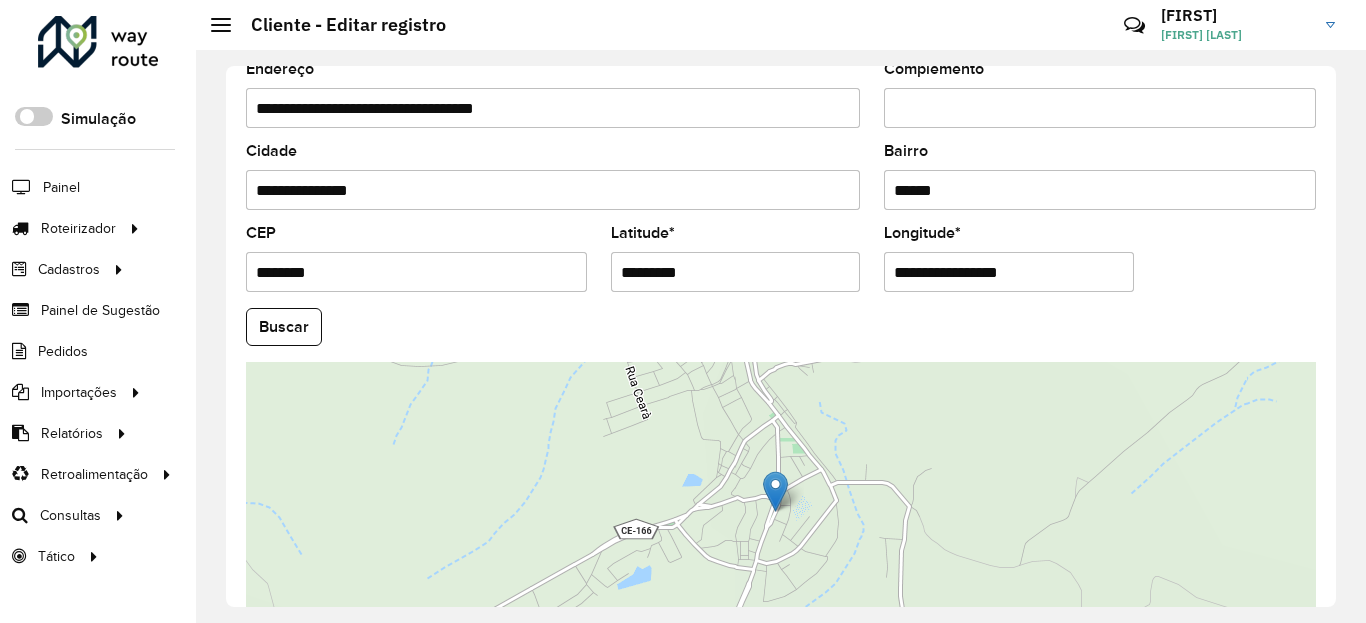 click on "Latitude  * *********" 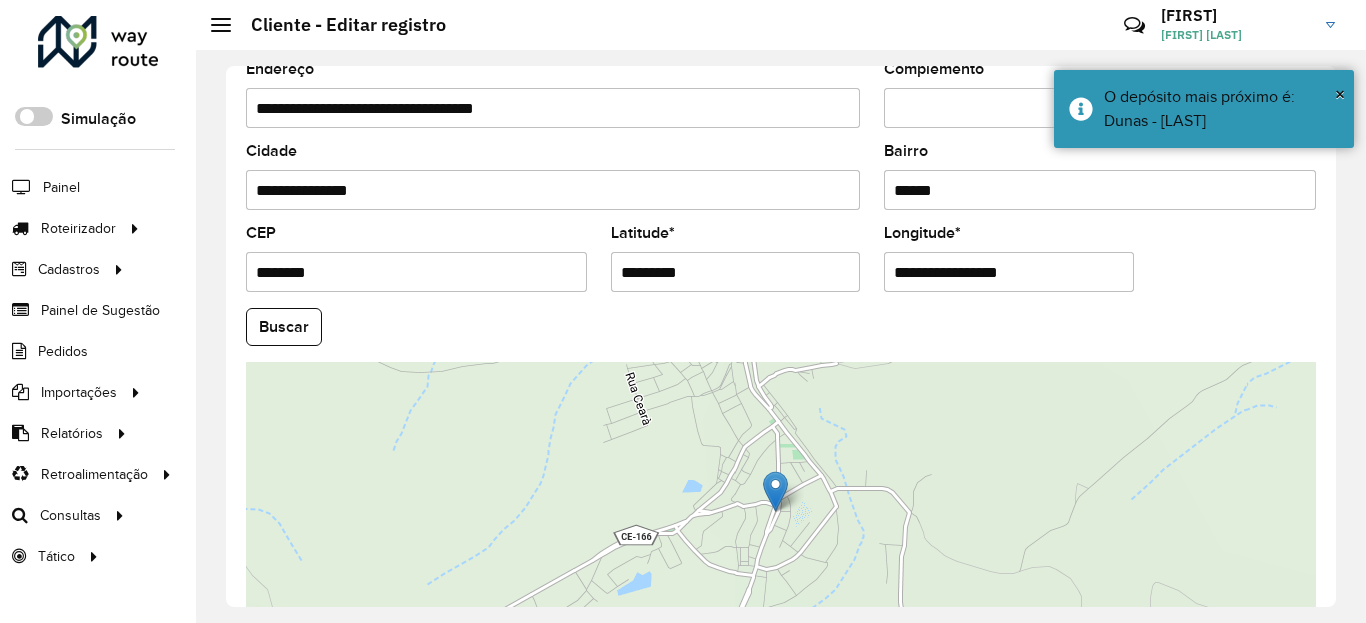 click on "**********" at bounding box center [1009, 272] 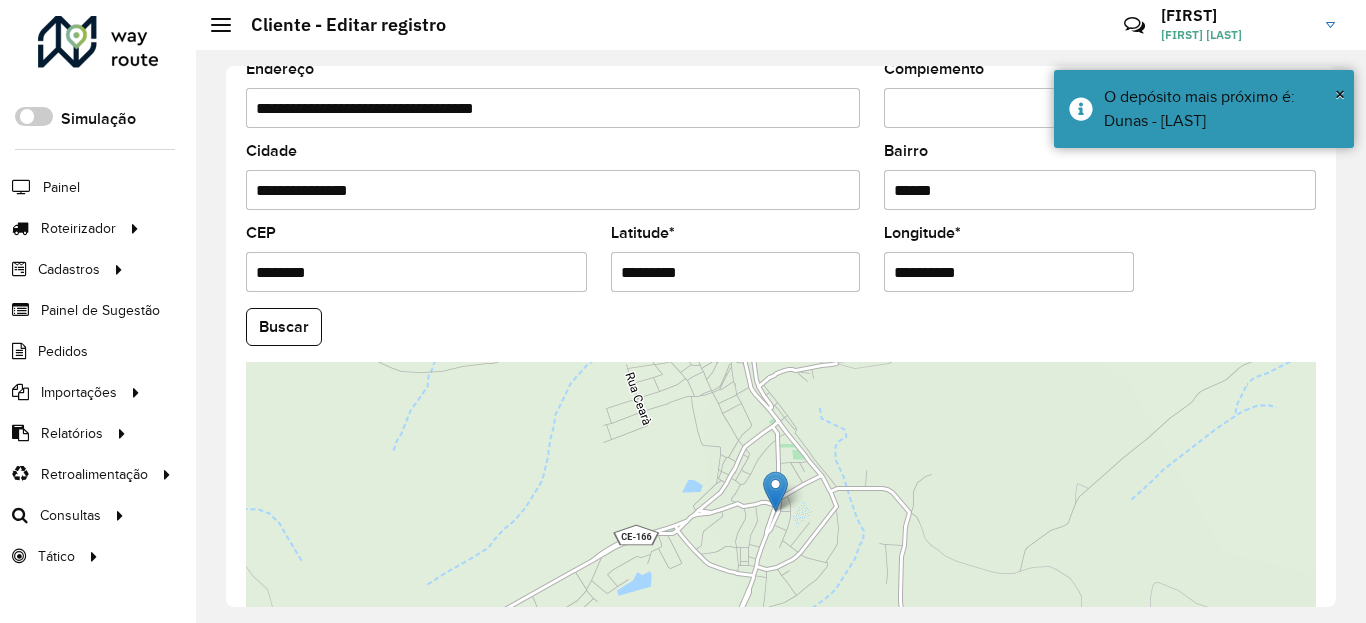 click on "Aguarde...  Pop-up bloqueado!  Seu navegador bloqueou automáticamente a abertura de uma nova janela.   Acesse as configurações e adicione o endereço do sistema a lista de permissão.   Fechar  Roteirizador AmbevTech Simulação Painel Roteirizador Entregas Vendas Cadastros Checkpoint Classificações de venda Cliente Condição de pagamento Consulta de setores Depósito Disponibilidade de veículos Fator tipo de produto Gabarito planner Grupo Rota Fator Tipo Produto Grupo de Depósito Grupo de rotas exclusiva Grupo de setores Jornada Jornada RN Layout integração Modelo Motorista Multi Depósito Painel de sugestão Parada Pedágio Perfil de Vendedor Ponto de apoio Ponto de apoio FAD Prioridade pedido Produto Restrição de Atendimento Planner Rodízio de placa Rota exclusiva FAD Rótulo Setor Setor Planner Tempo de parada de refeição Tipo de cliente Tipo de veículo Tipo de veículo RN Transportadora Usuário Vendedor Veículo Painel de Sugestão Pedidos Importações Classificação e volume de venda" at bounding box center [683, 311] 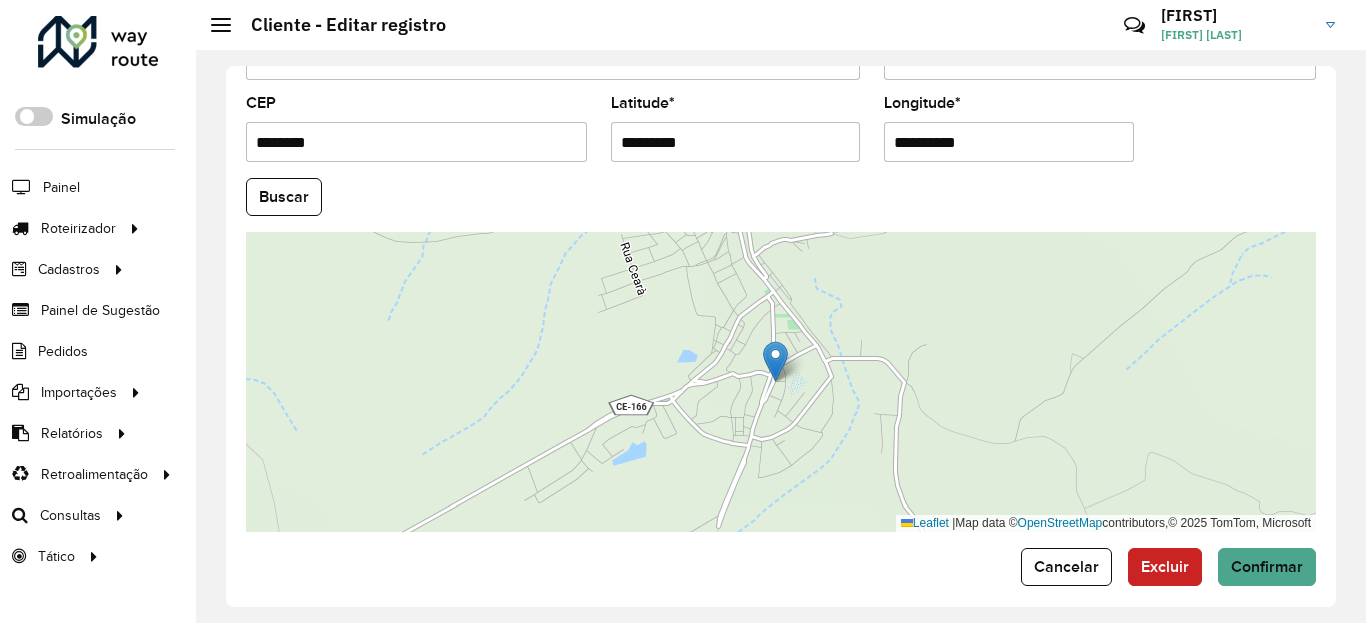 scroll, scrollTop: 865, scrollLeft: 0, axis: vertical 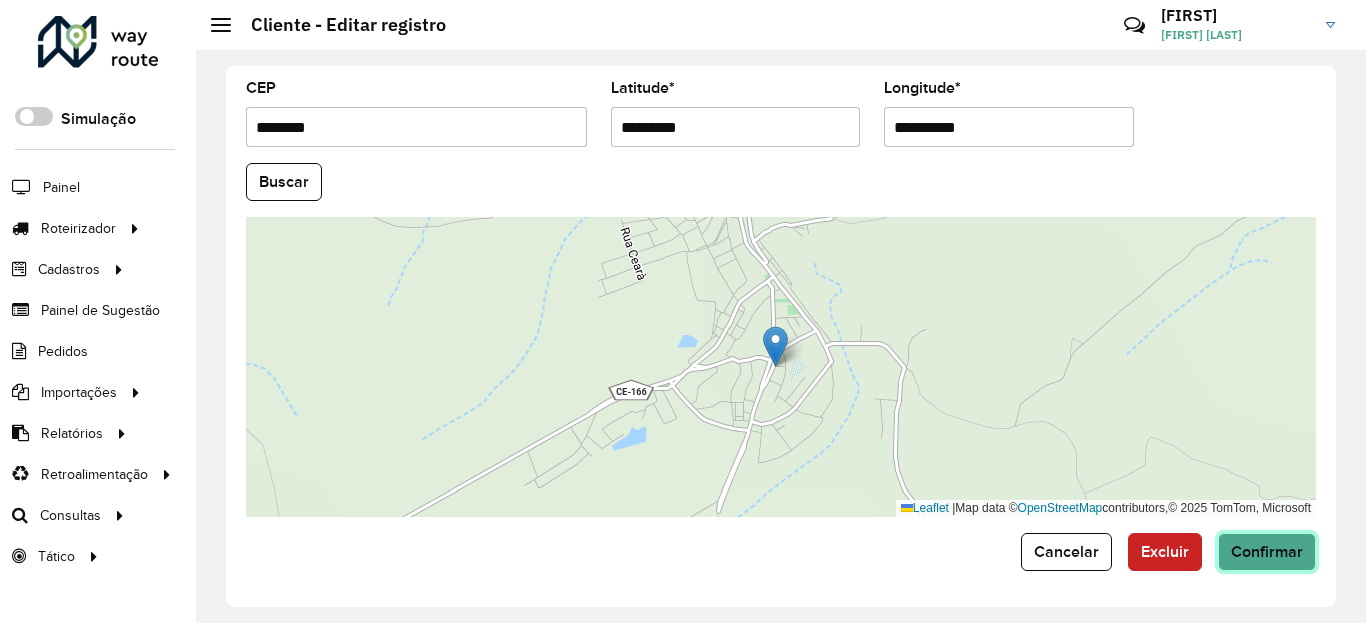 click on "Confirmar" 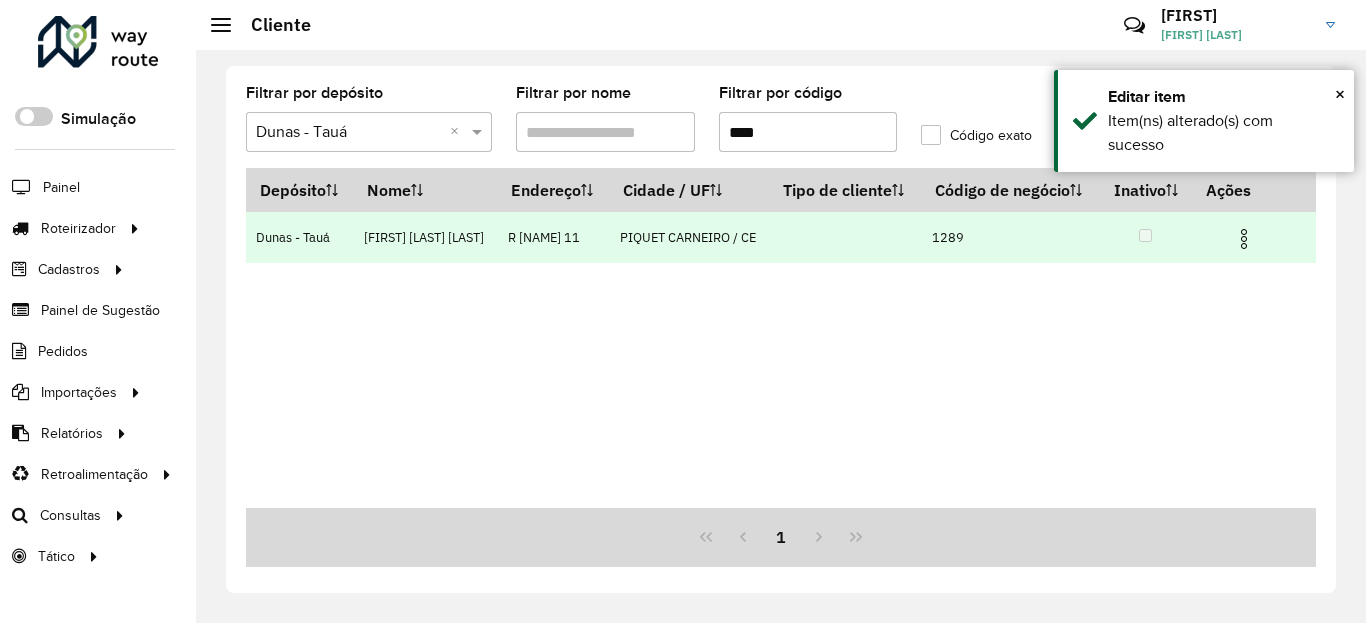 click at bounding box center (1244, 239) 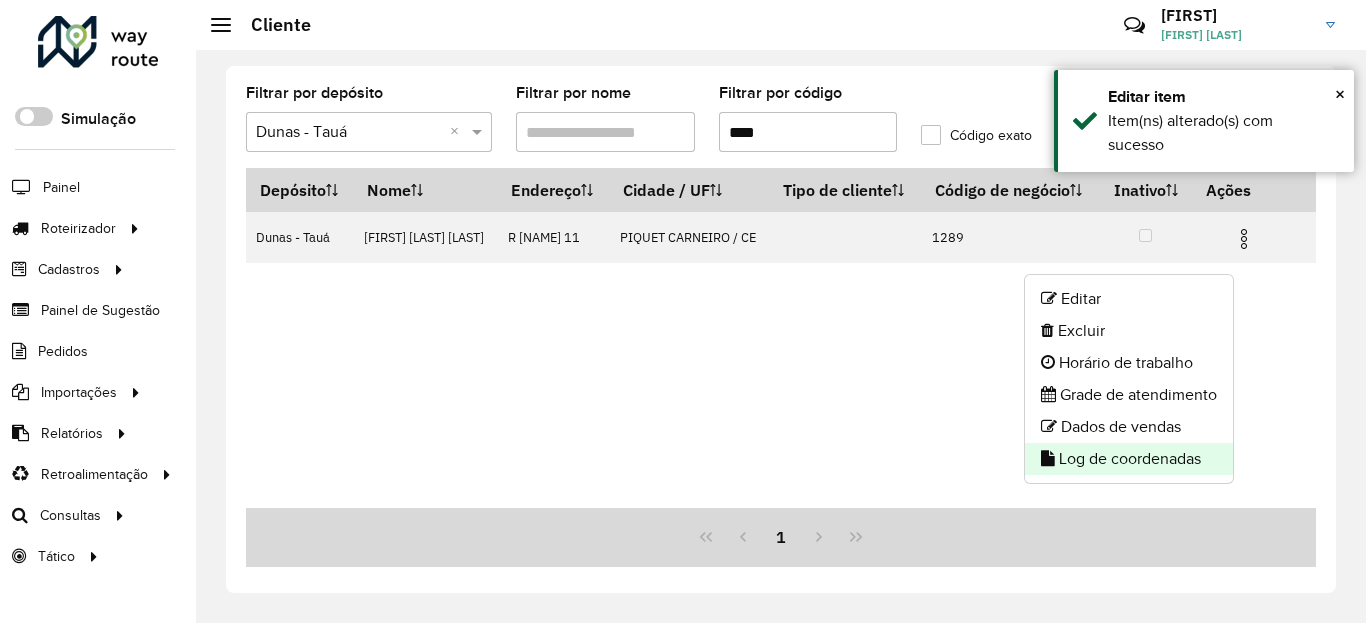 click on "Log de coordenadas" 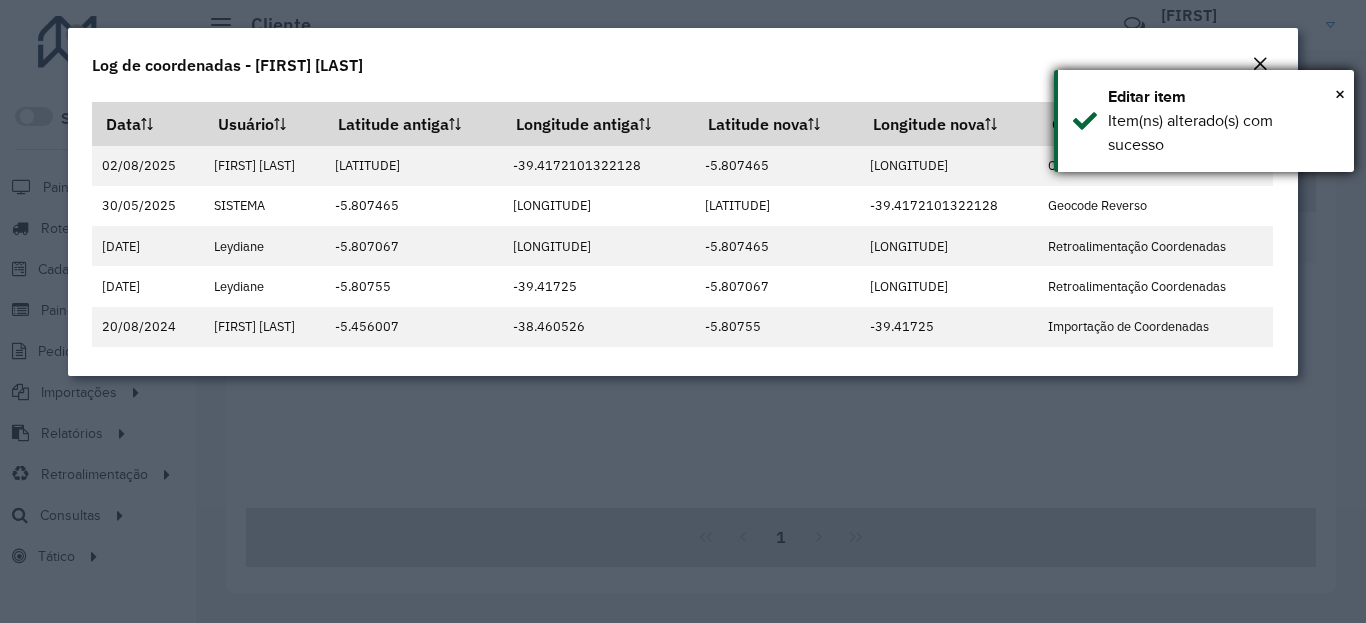 click on "Item(ns) alterado(s) com sucesso" at bounding box center (1223, 133) 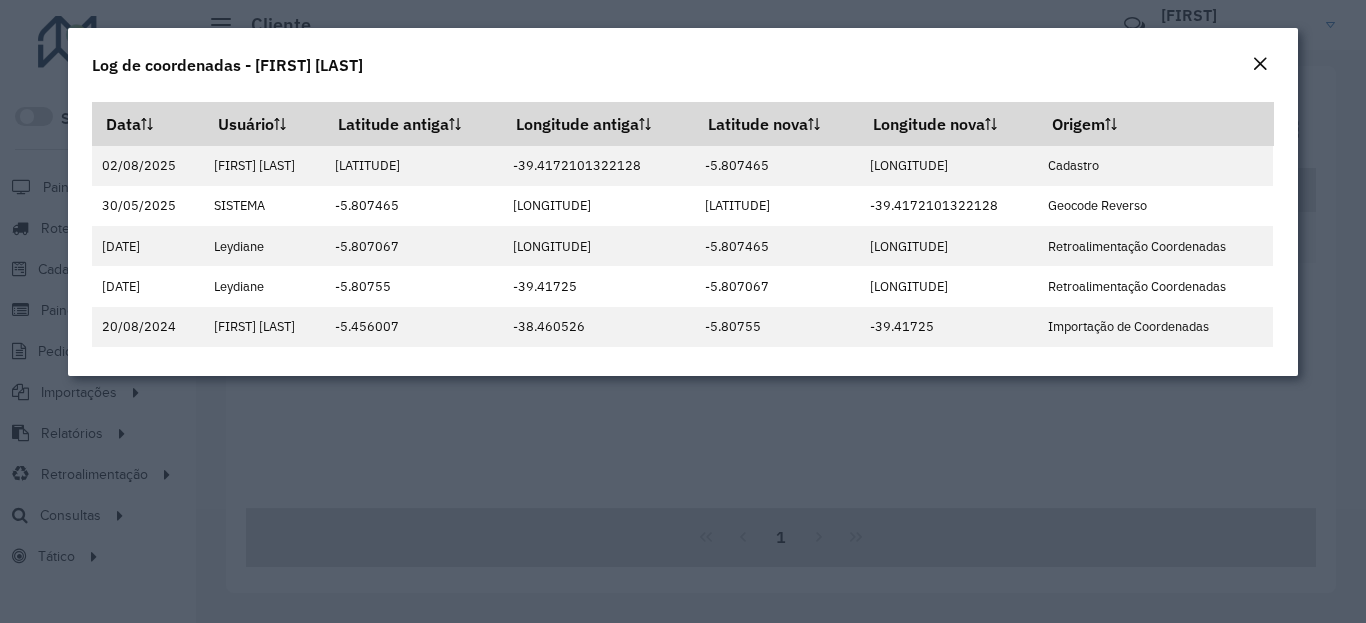 click 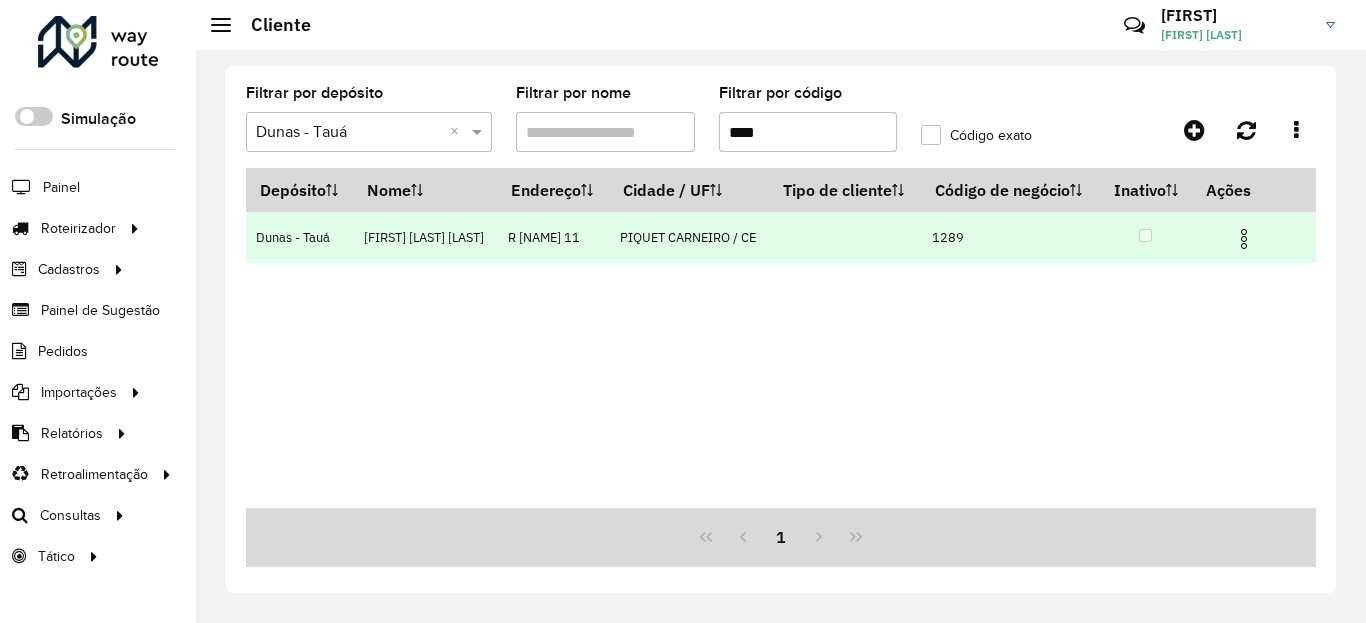 click at bounding box center [1253, 237] 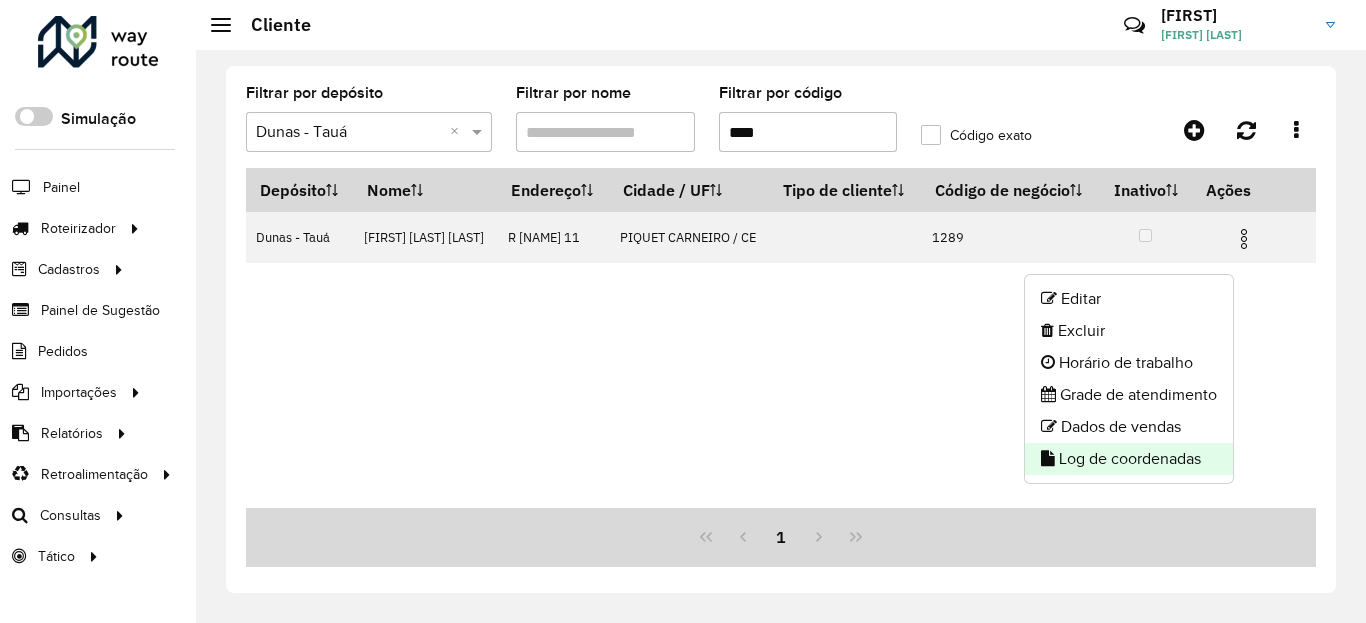 click on "Log de coordenadas" 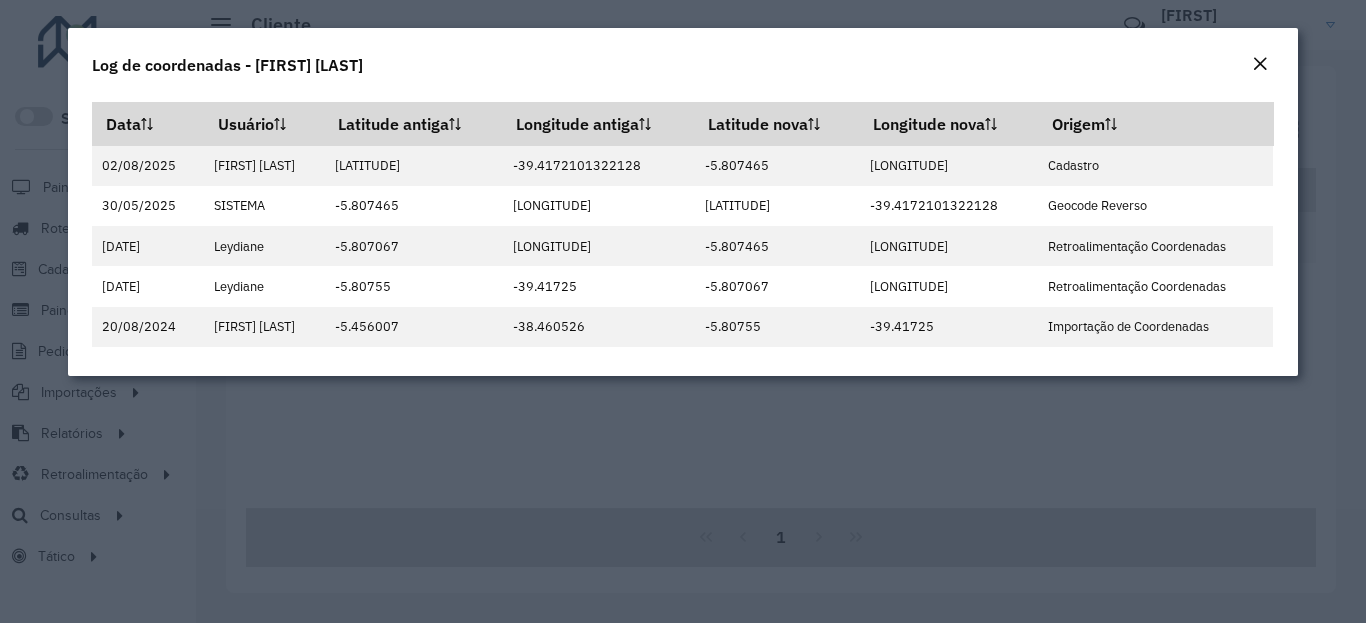 click on "Log de coordenadas - [FIRST] [LAST]" 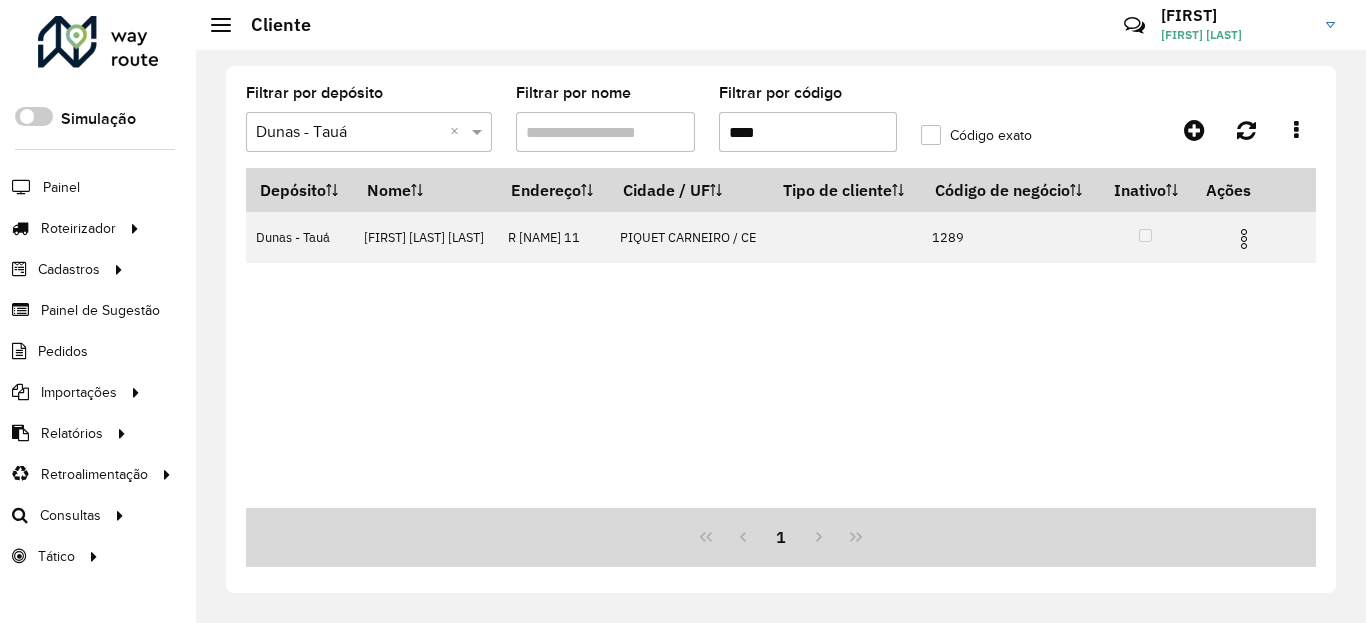 click on "****" at bounding box center [808, 132] 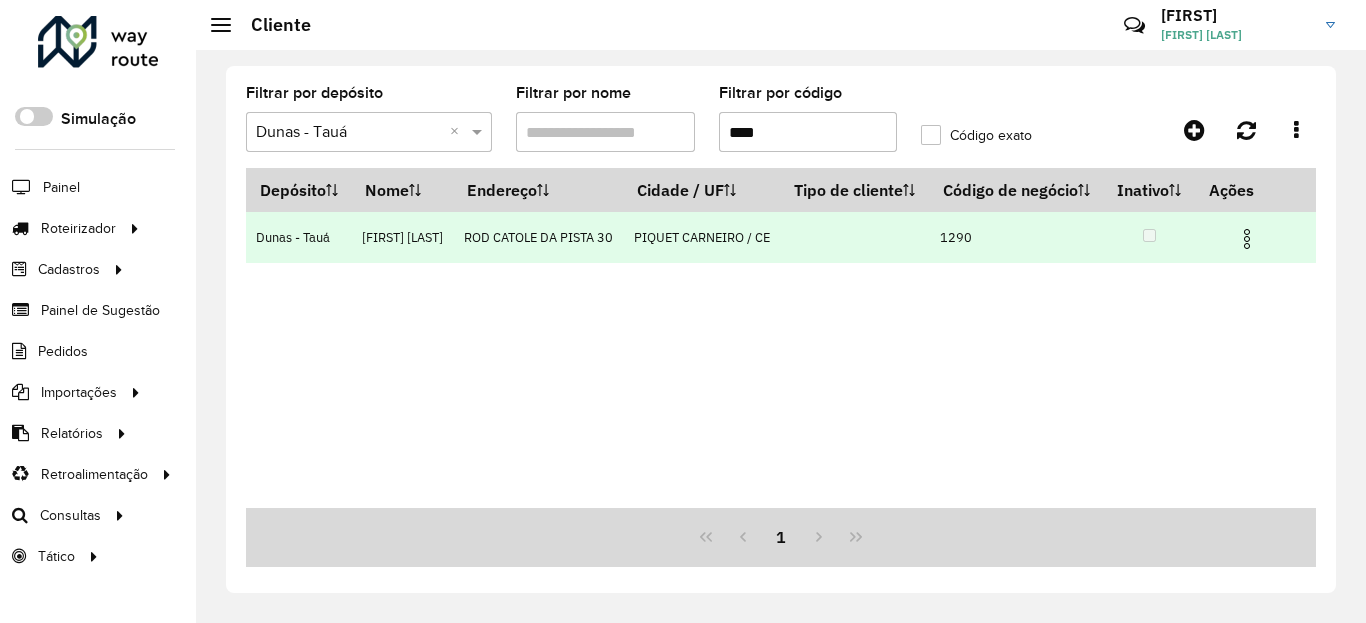 click at bounding box center [1247, 239] 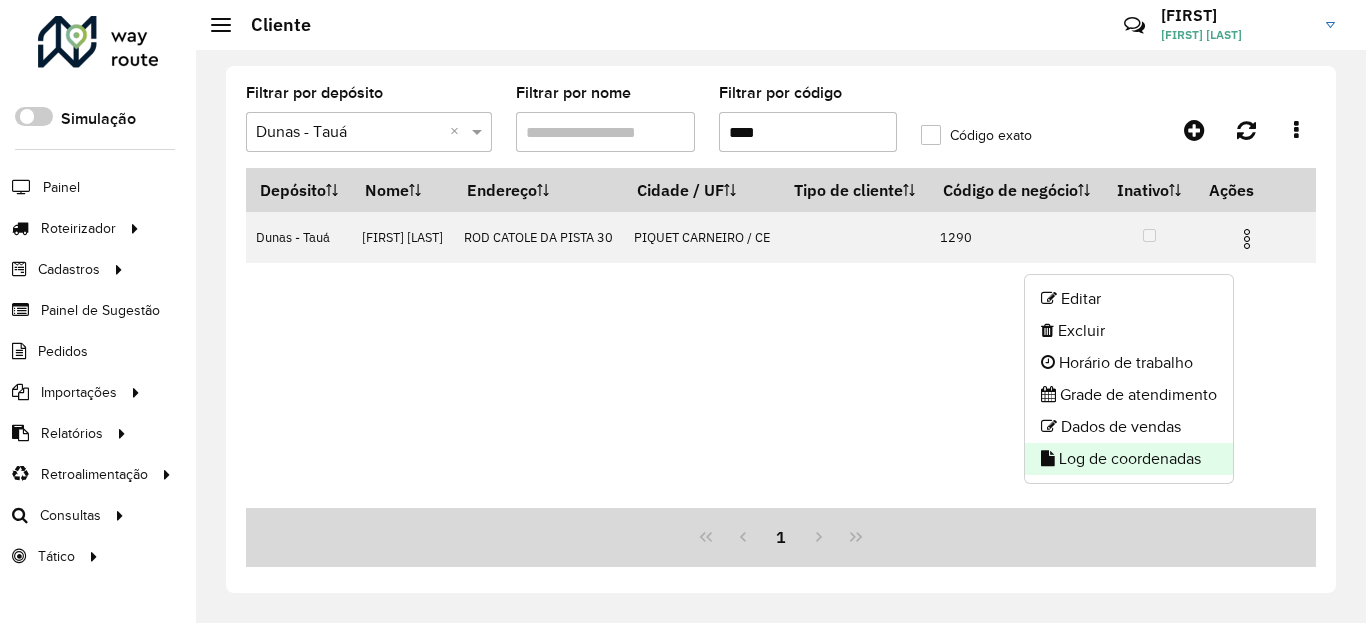 click on "Log de coordenadas" 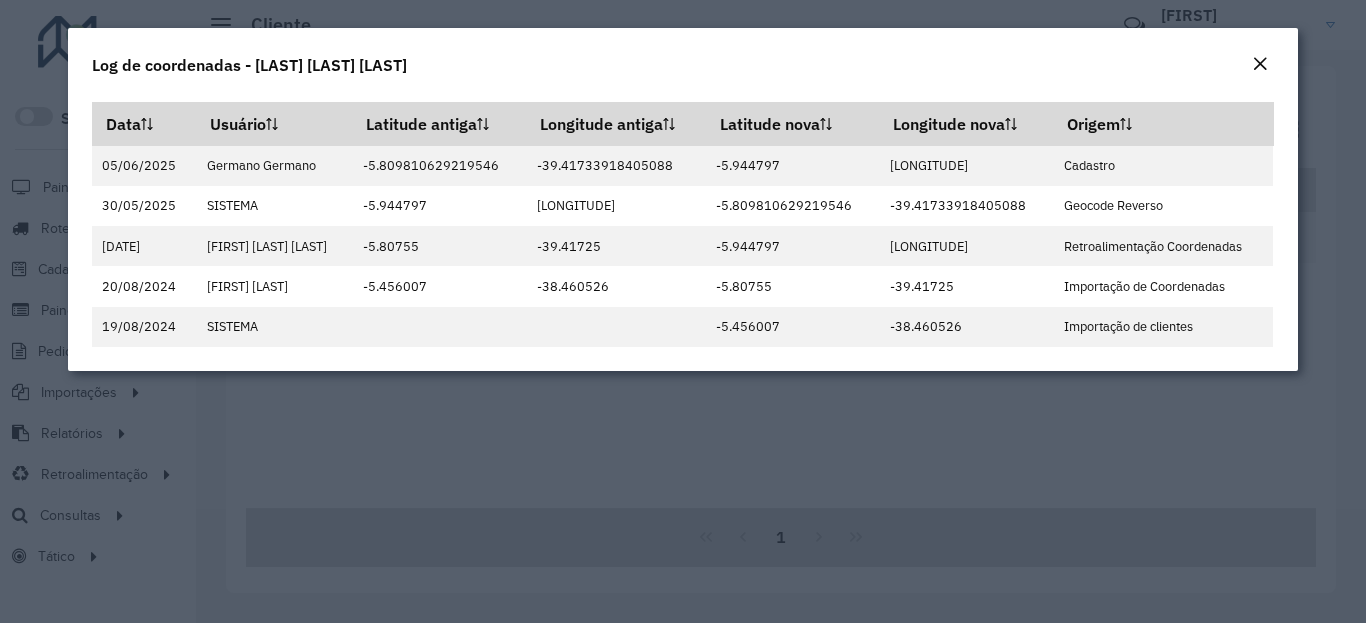 click 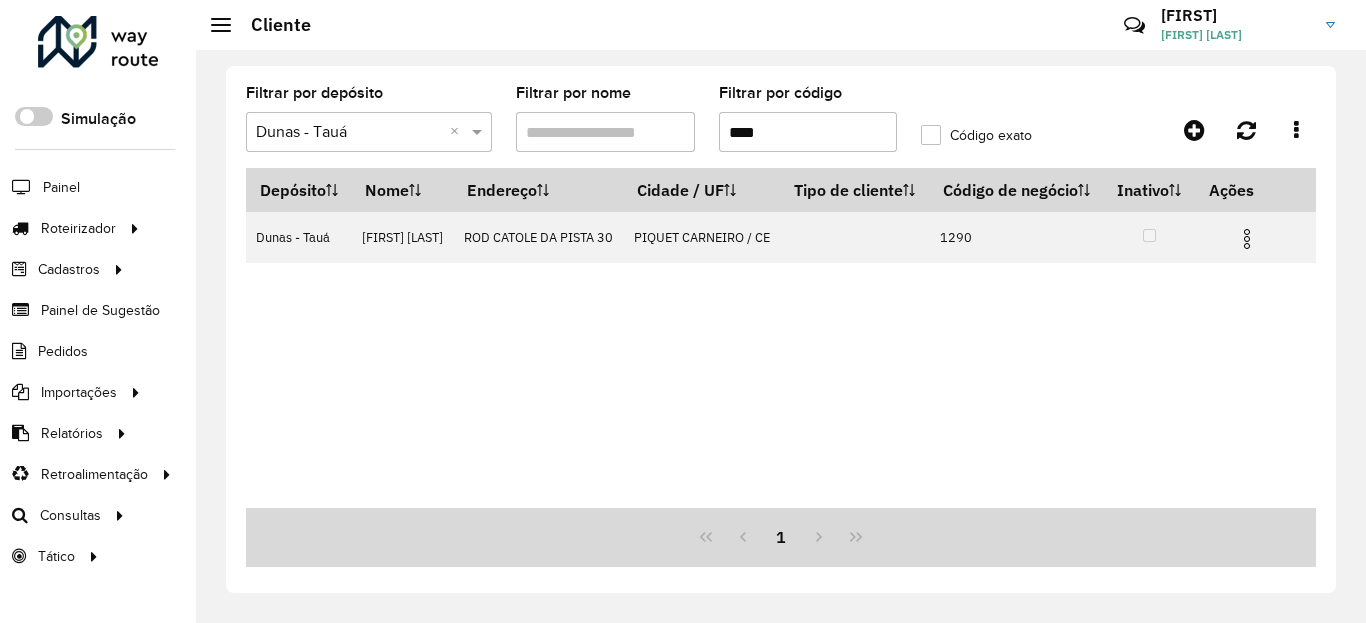click on "****" at bounding box center [808, 132] 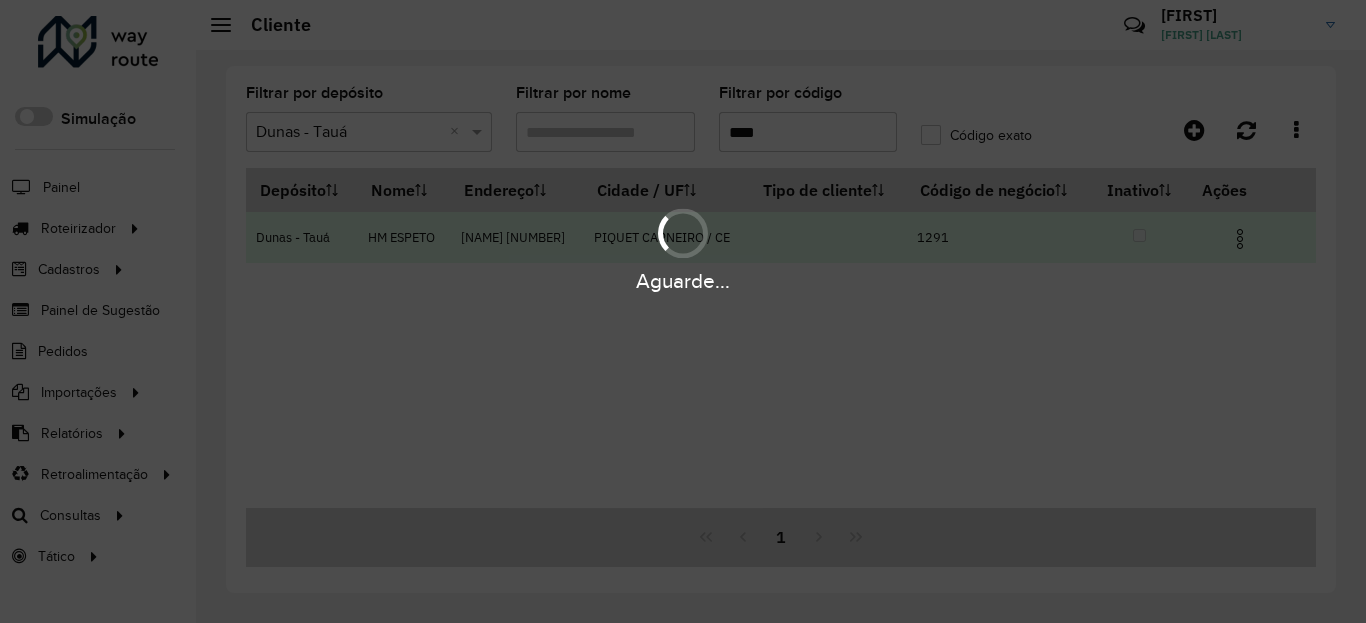 click at bounding box center [1240, 239] 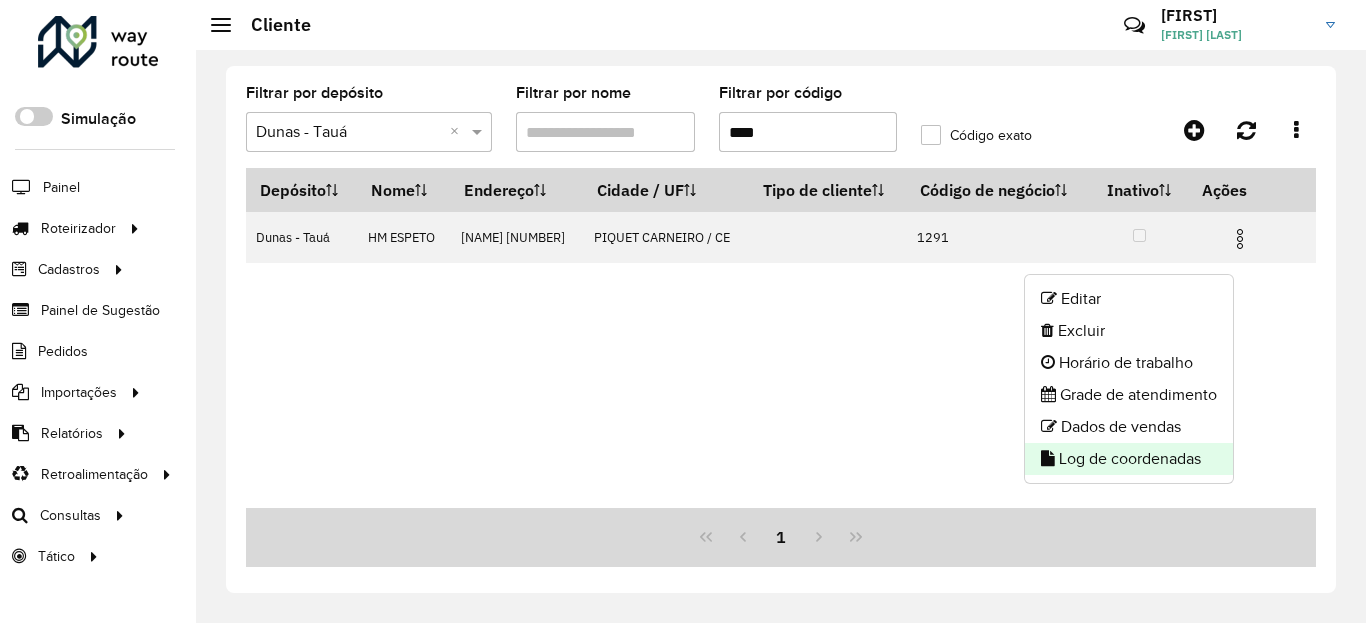 click on "Log de coordenadas" 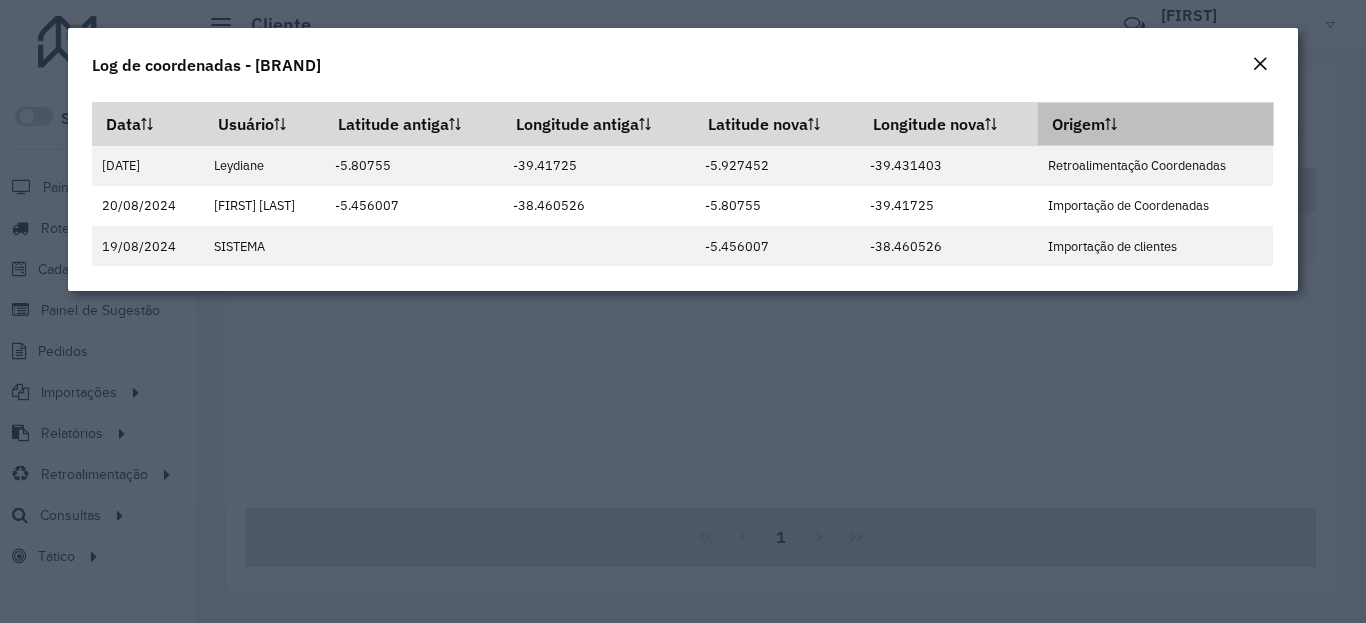 click 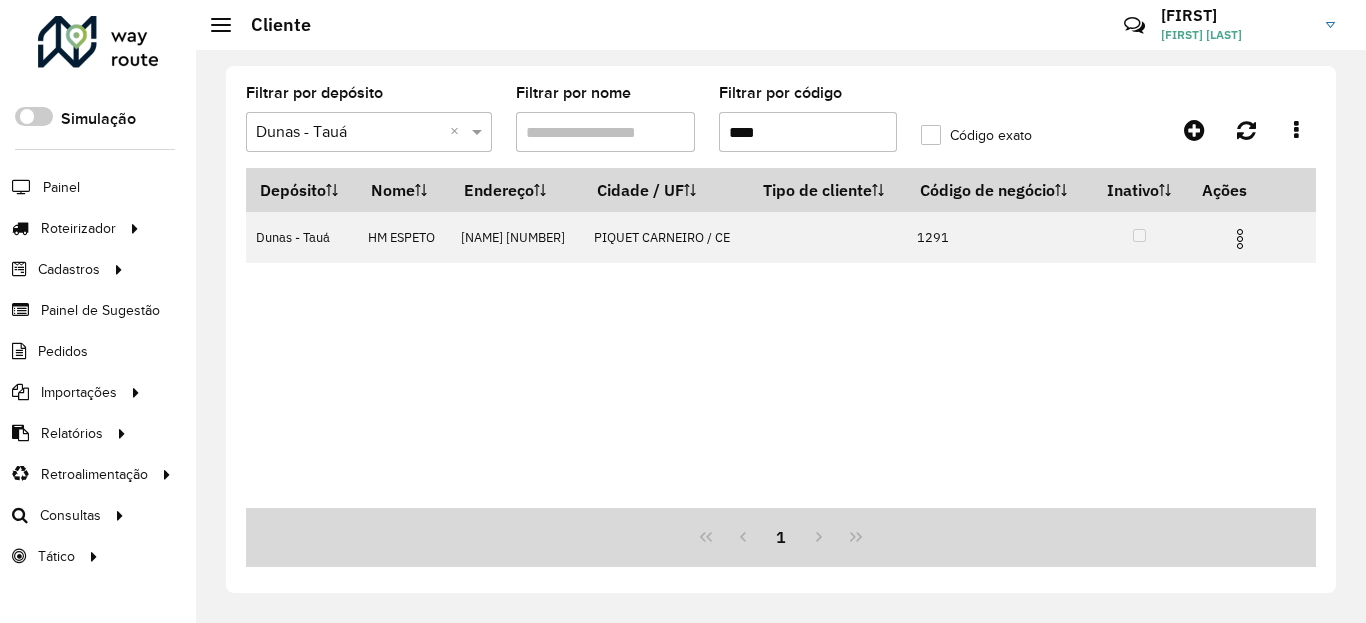 drag, startPoint x: 850, startPoint y: 128, endPoint x: 830, endPoint y: 145, distance: 26.24881 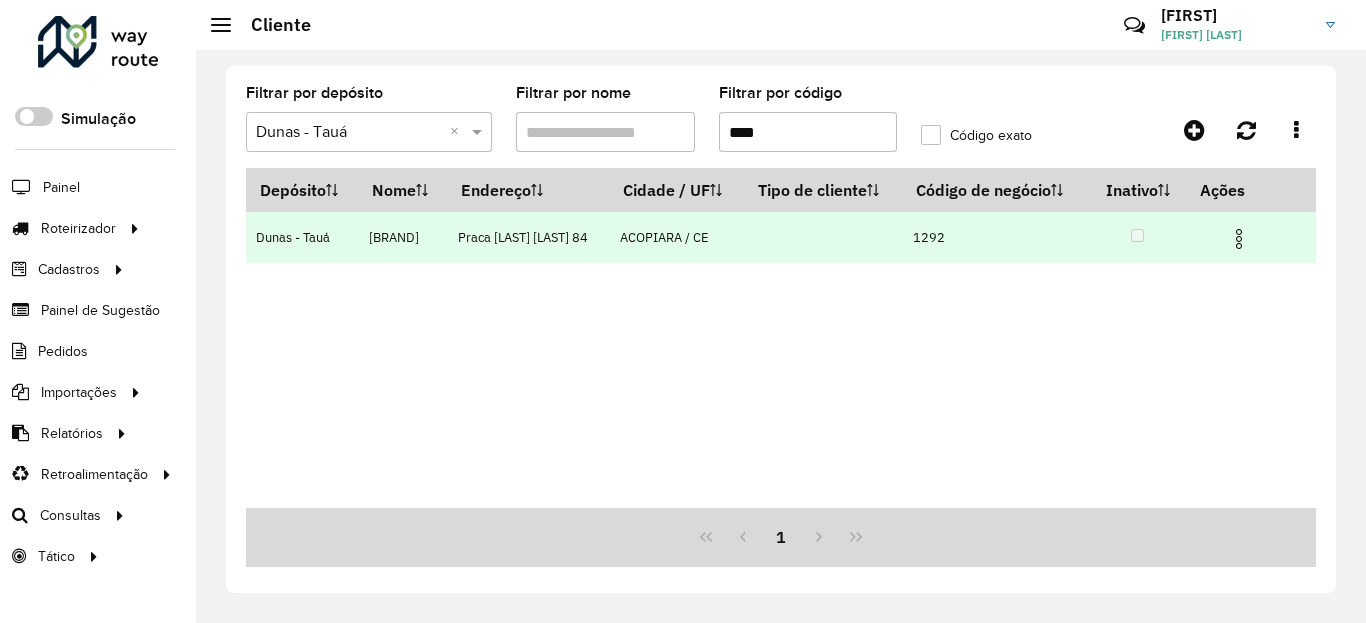 click at bounding box center [1239, 239] 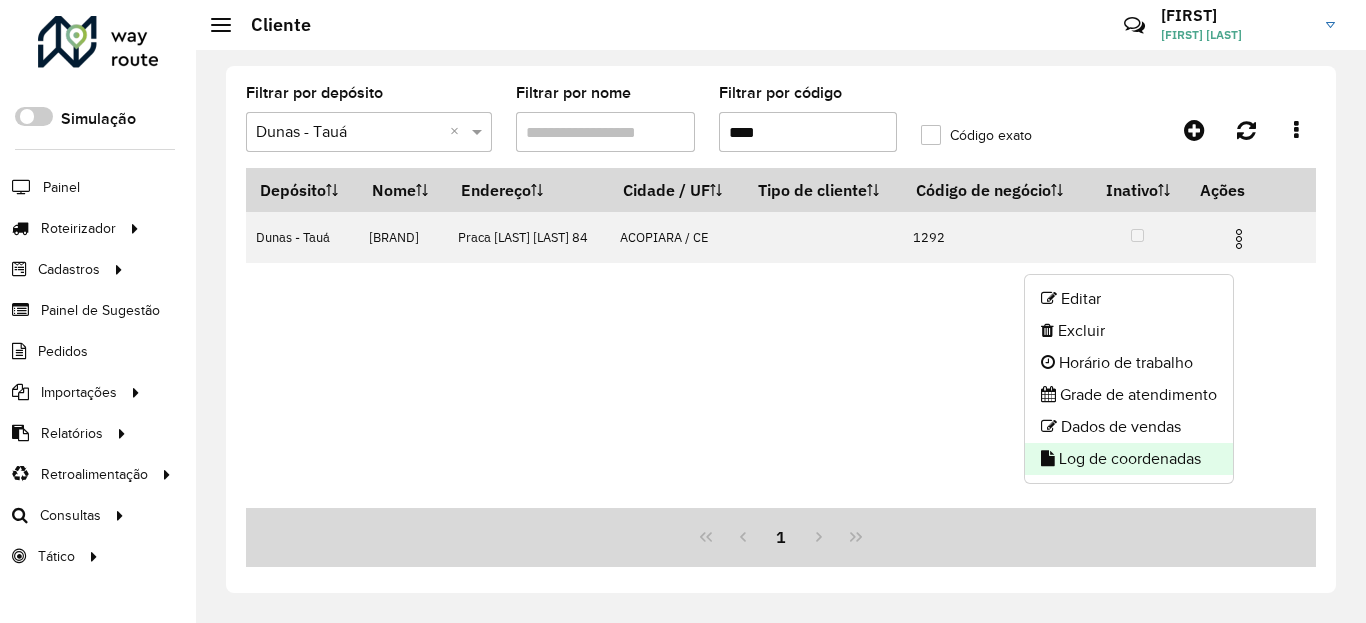 click on "Log de coordenadas" 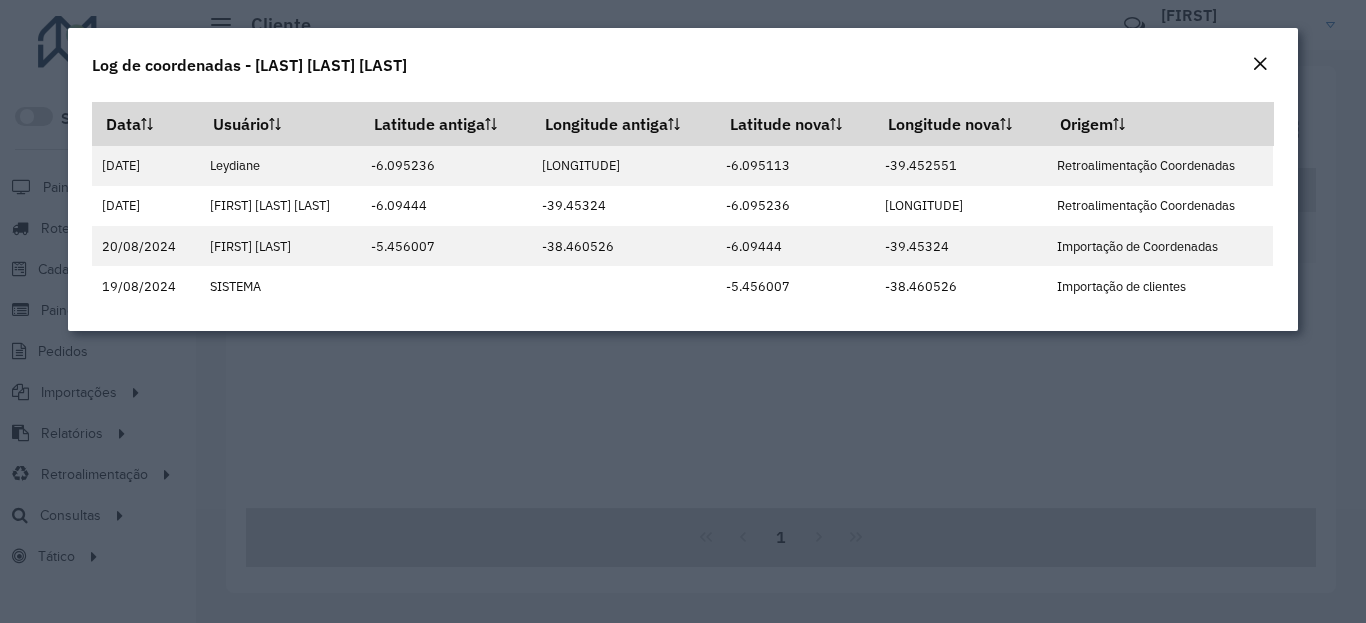 click 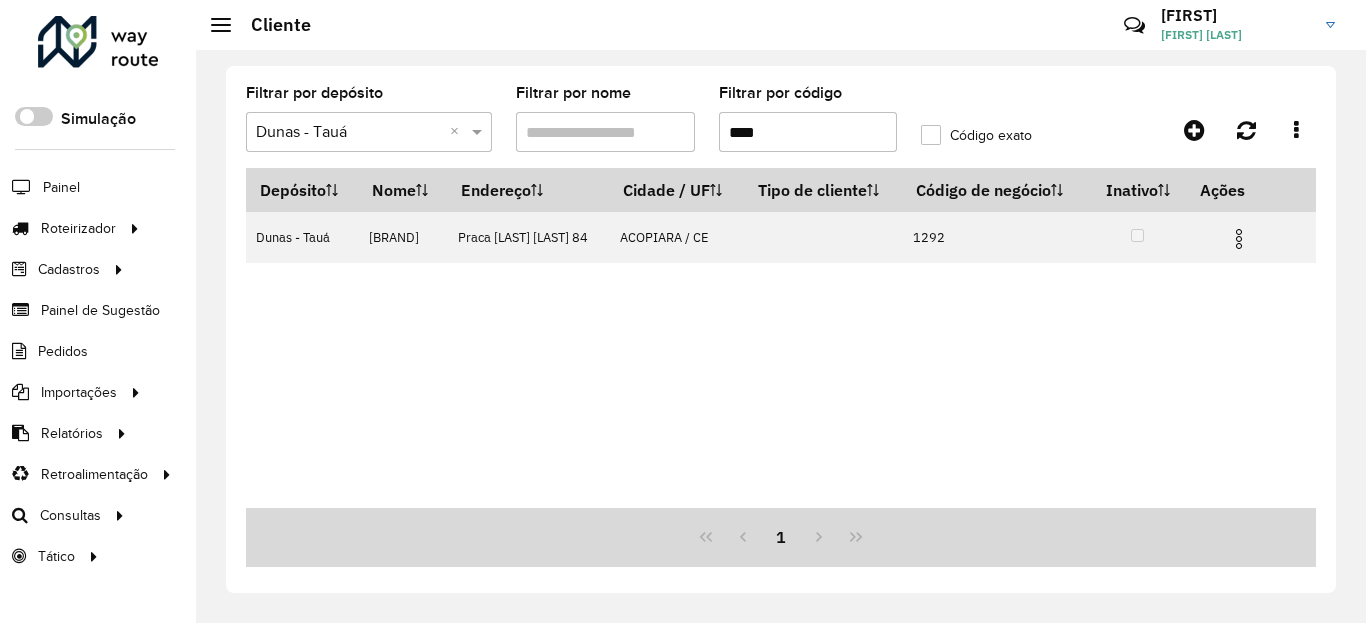 click on "Filtrar por código  ****" 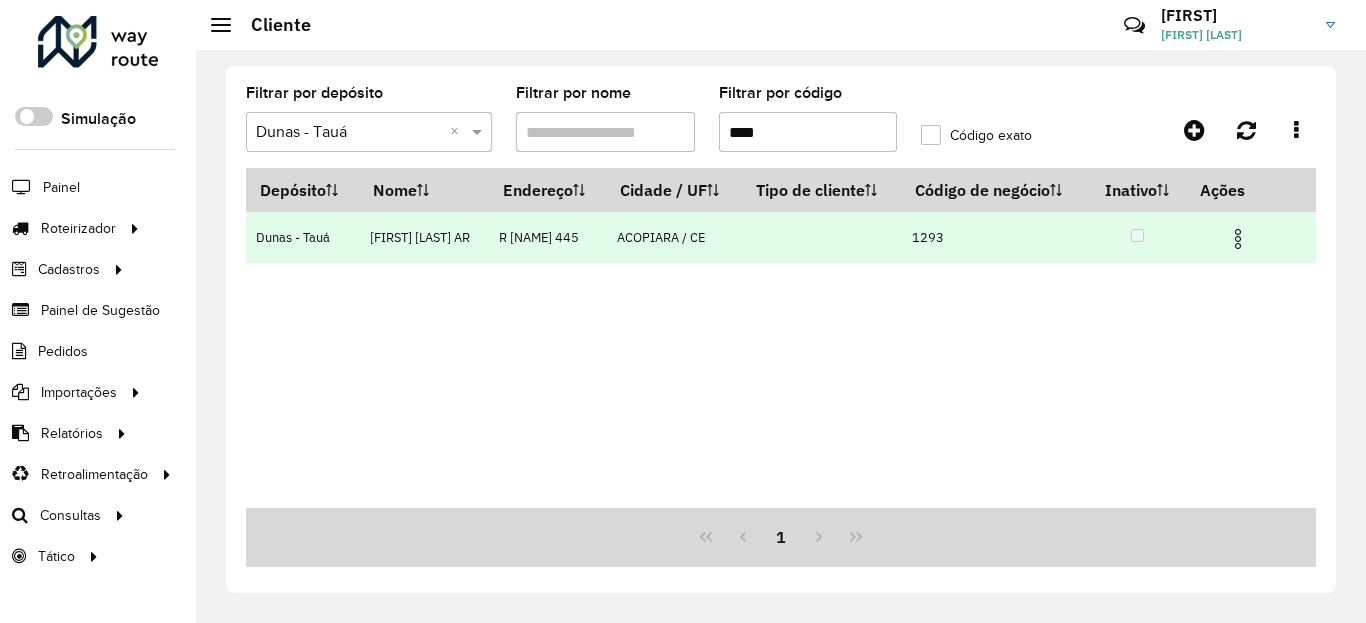 click at bounding box center [1238, 239] 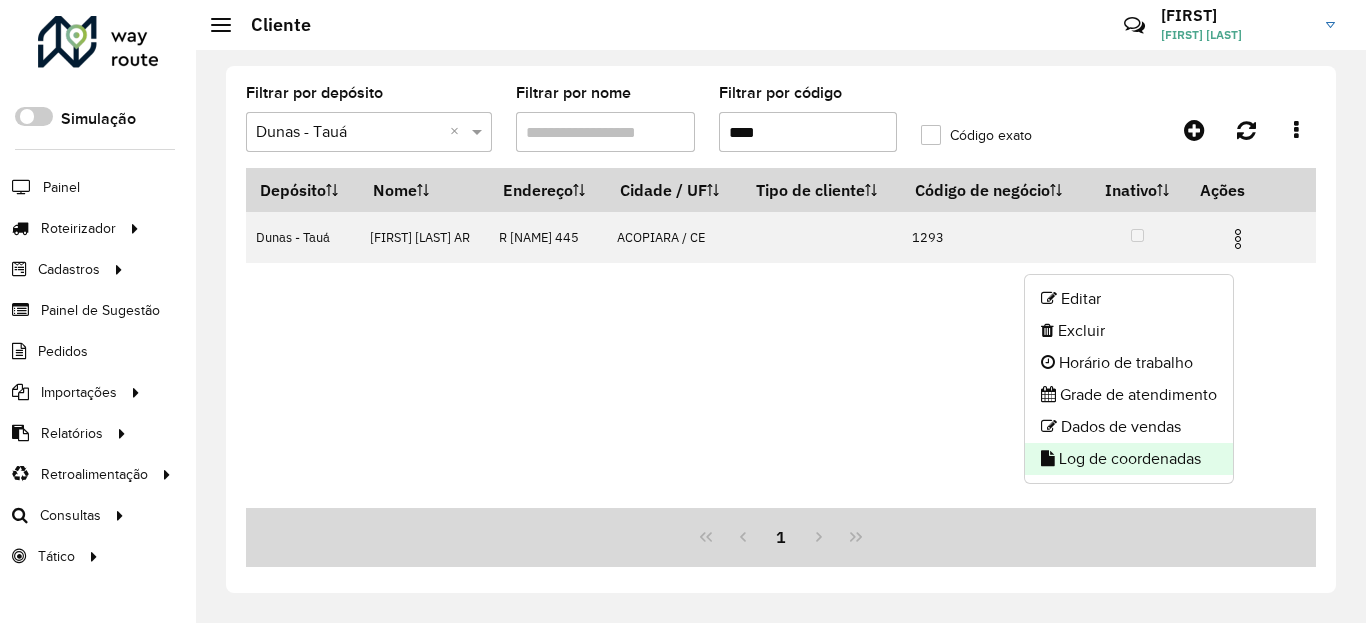 click on "Log de coordenadas" 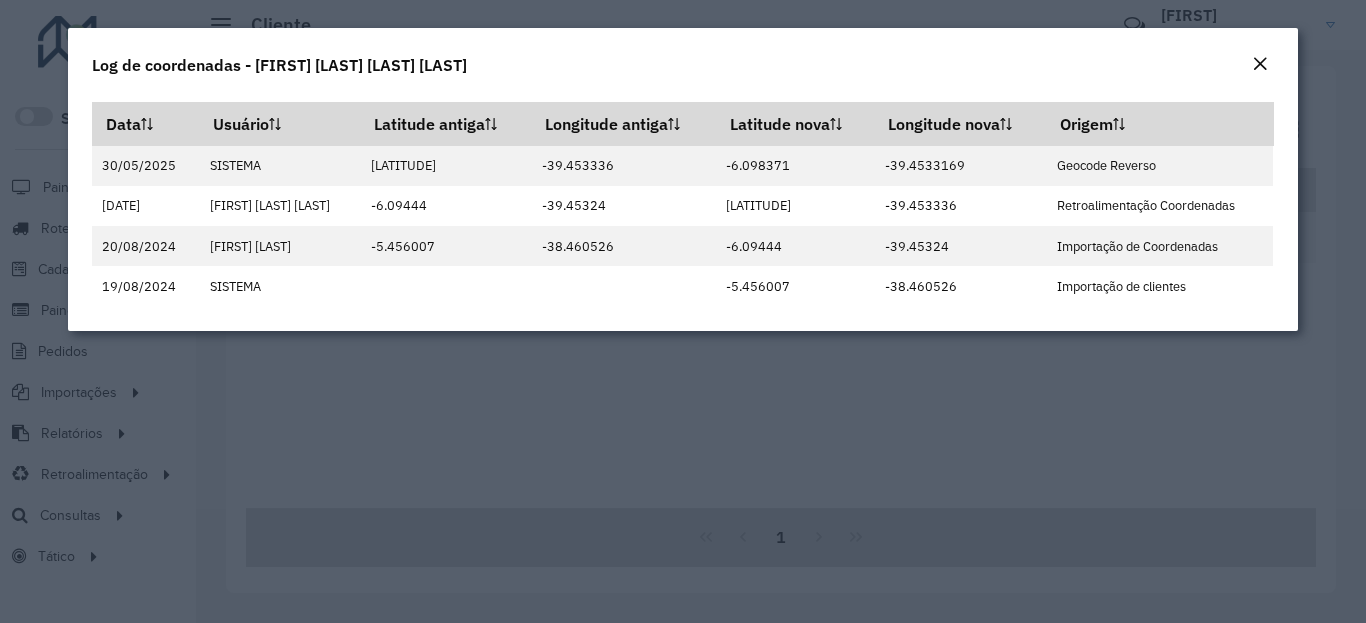 click 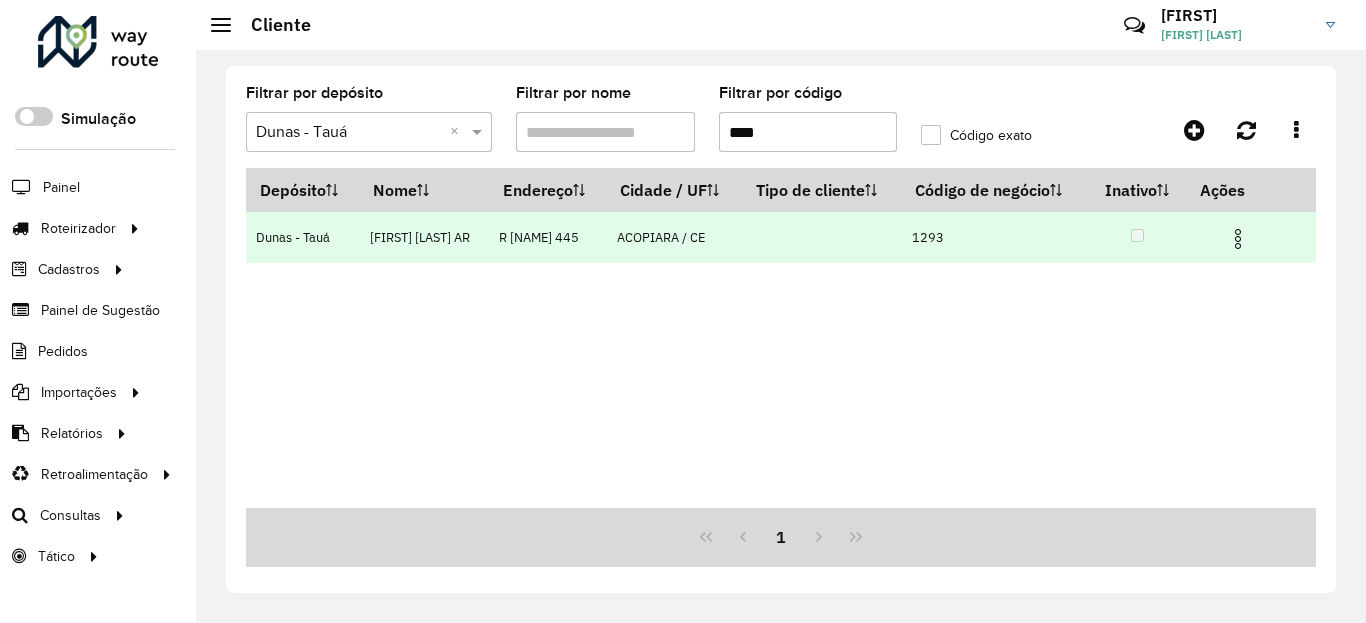 click at bounding box center [1247, 237] 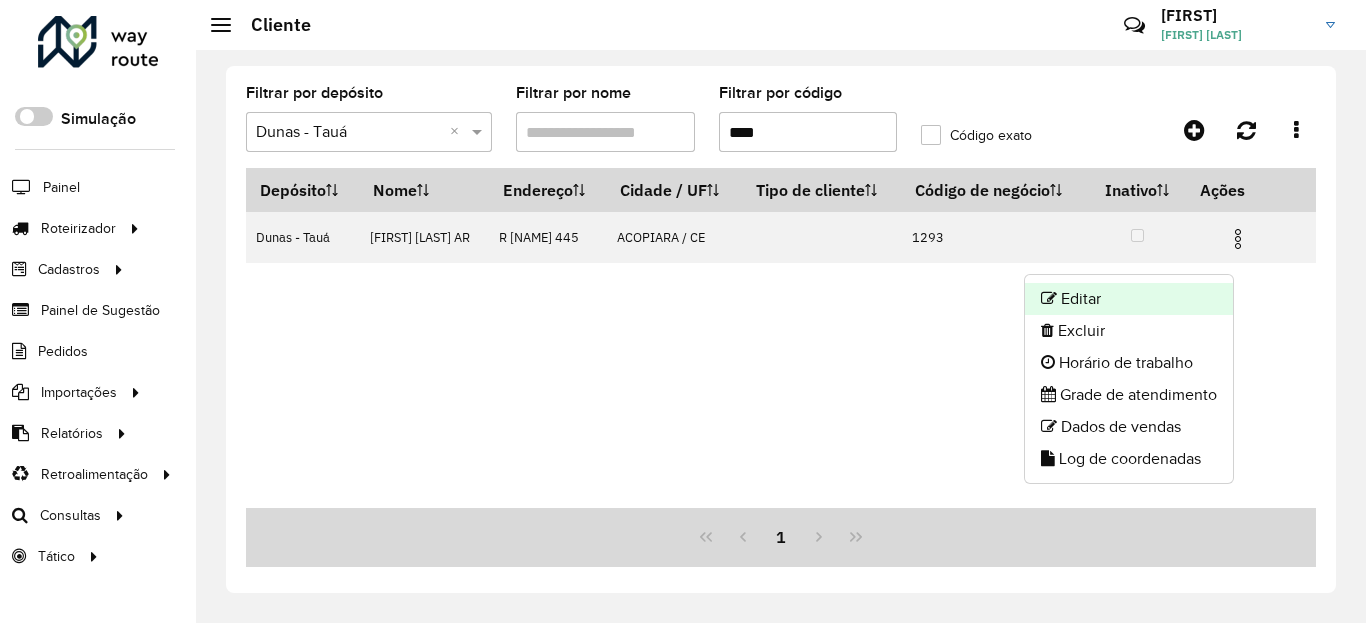 click on "Editar" 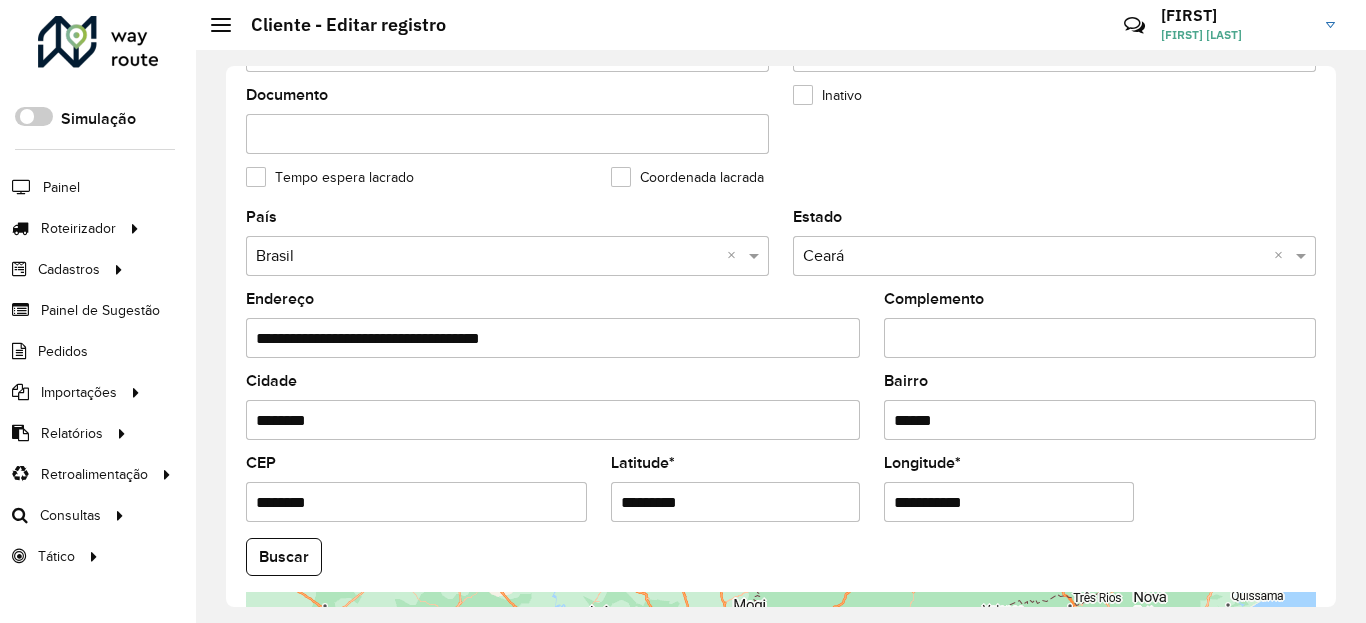 scroll, scrollTop: 840, scrollLeft: 0, axis: vertical 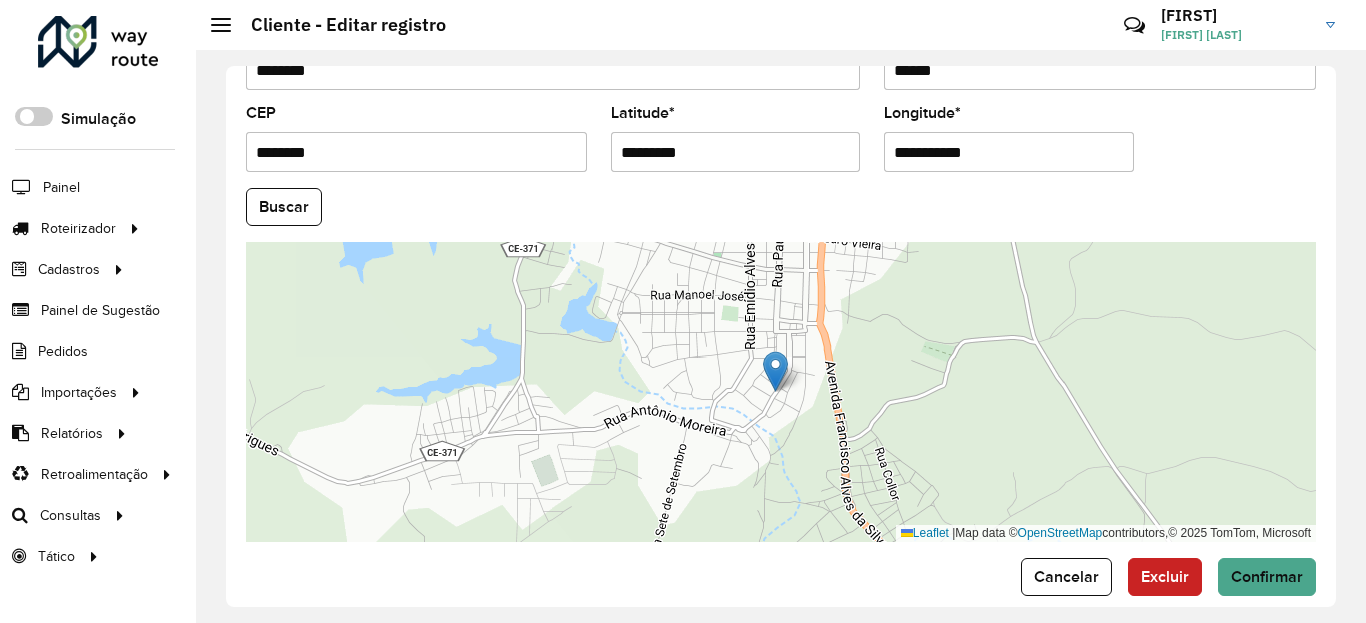 click on "*********" at bounding box center [736, 152] 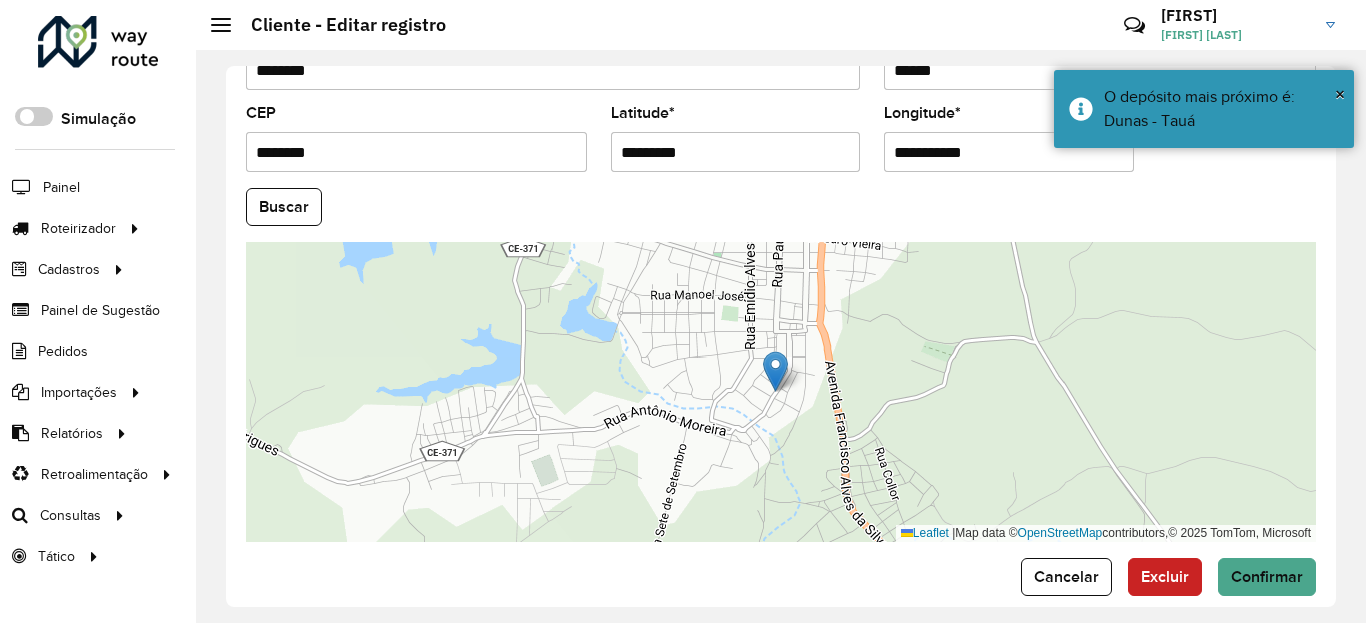 click on "**********" at bounding box center (1009, 152) 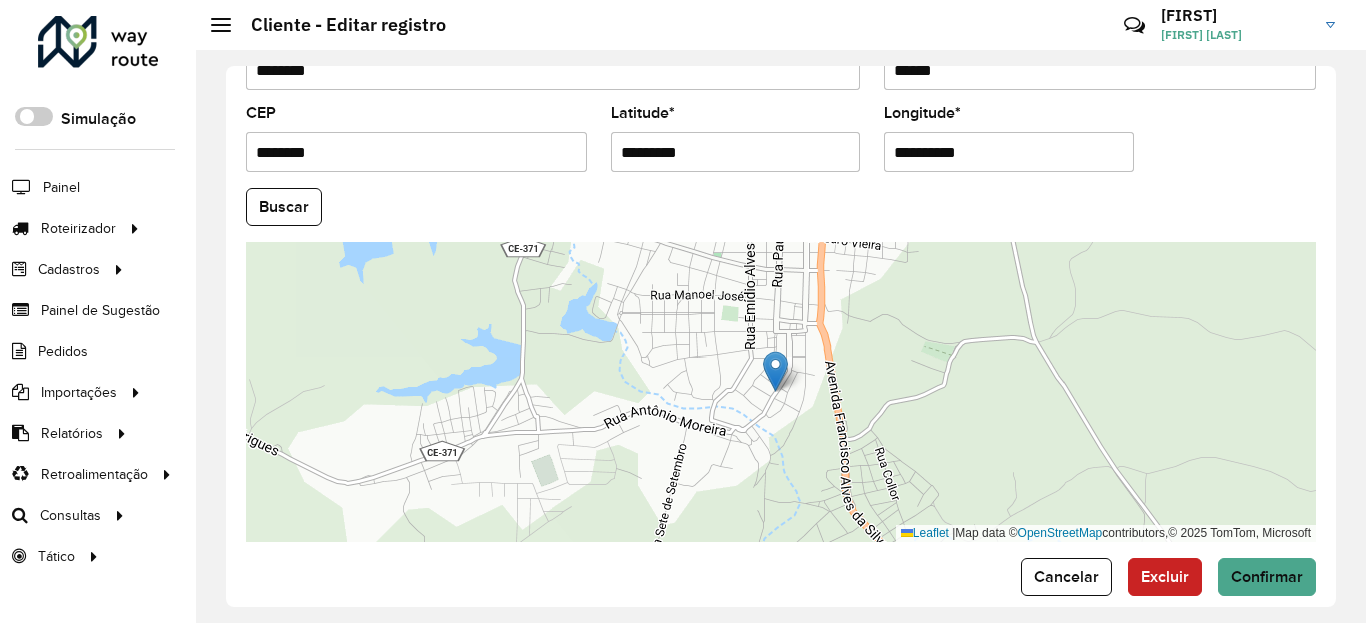 click on "Aguarde...  Pop-up bloqueado!  Seu navegador bloqueou automáticamente a abertura de uma nova janela.   Acesse as configurações e adicione o endereço do sistema a lista de permissão.   Fechar  Roteirizador AmbevTech Simulação Painel Roteirizador Entregas Vendas Cadastros Checkpoint Classificações de venda Cliente Condição de pagamento Consulta de setores Depósito Disponibilidade de veículos Fator tipo de produto Gabarito planner Grupo Rota Fator Tipo Produto Grupo de Depósito Grupo de rotas exclusiva Grupo de setores Jornada Jornada RN Layout integração Modelo Motorista Multi Depósito Painel de sugestão Parada Pedágio Perfil de Vendedor Ponto de apoio Ponto de apoio FAD Prioridade pedido Produto Restrição de Atendimento Planner Rodízio de placa Rota exclusiva FAD Rótulo Setor Setor Planner Tempo de parada de refeição Tipo de cliente Tipo de veículo Tipo de veículo RN Transportadora Usuário Vendedor Veículo Painel de Sugestão Pedidos Importações Classificação e volume de venda" at bounding box center (683, 311) 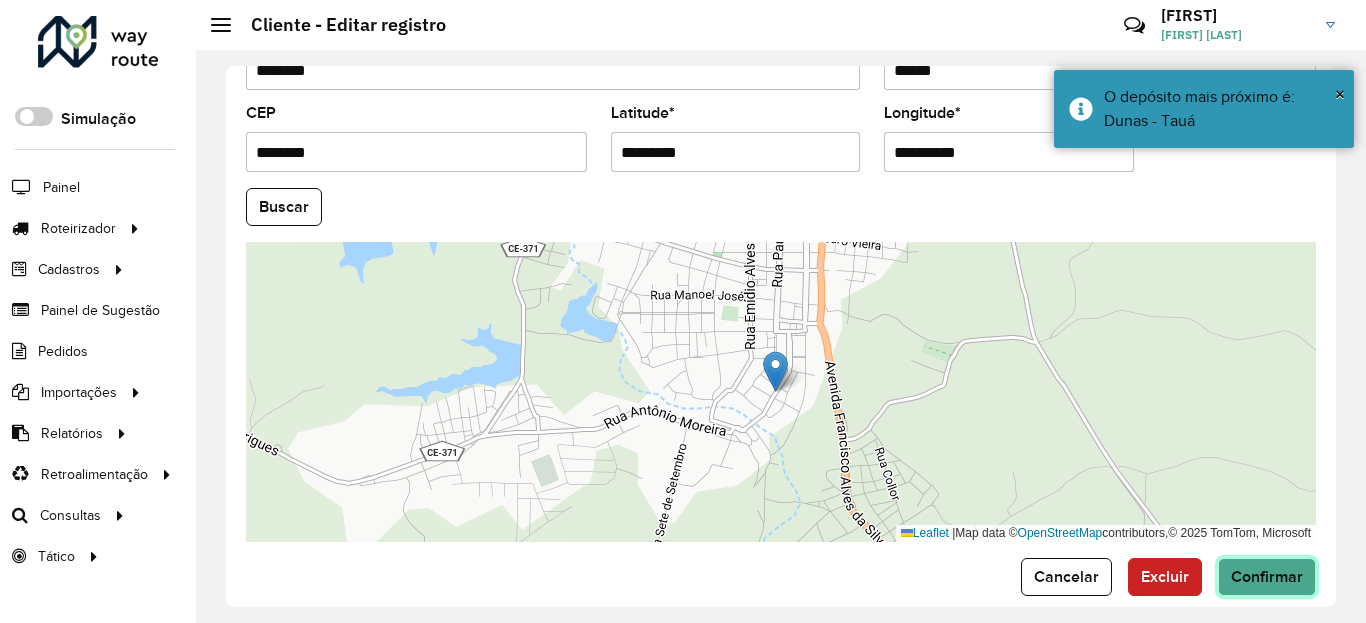 click on "Confirmar" 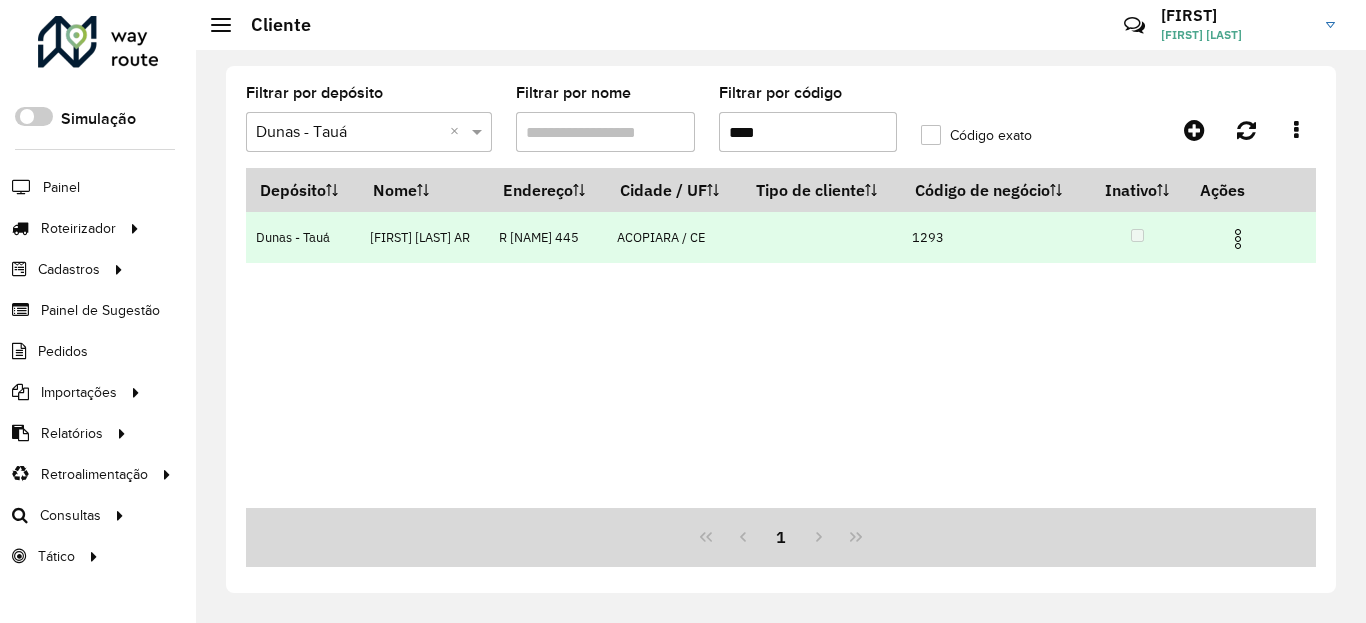 click at bounding box center (1238, 239) 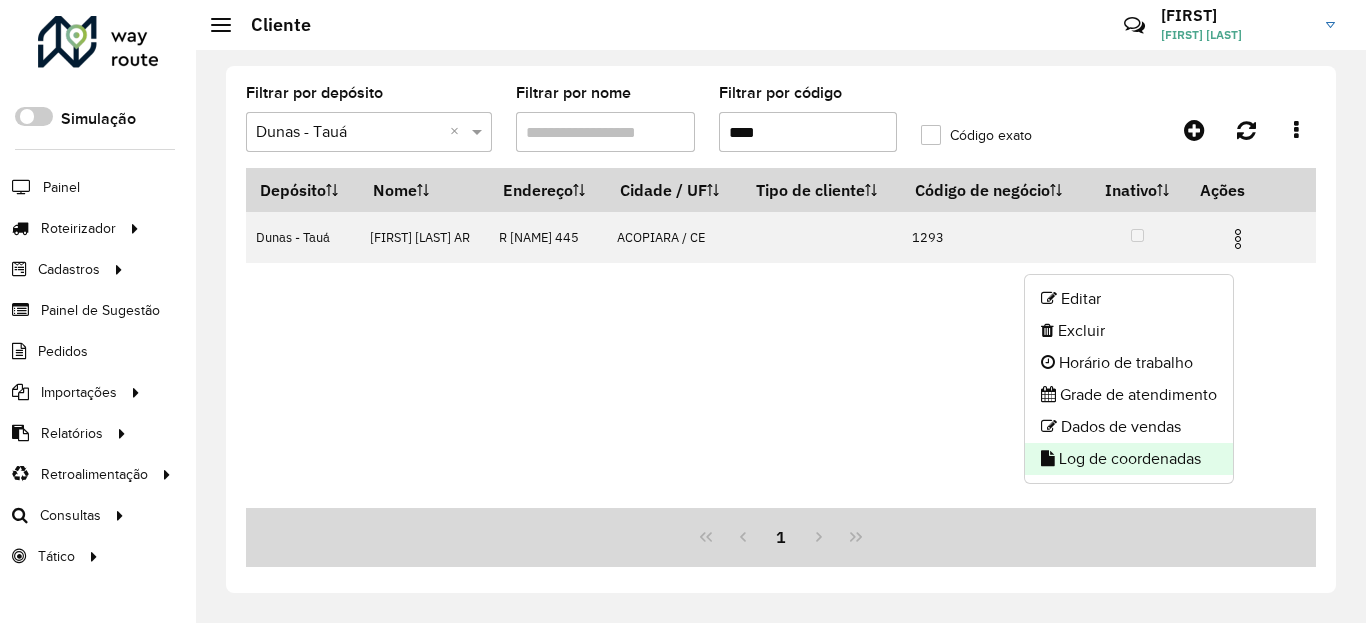 drag, startPoint x: 1202, startPoint y: 465, endPoint x: 1141, endPoint y: 422, distance: 74.63243 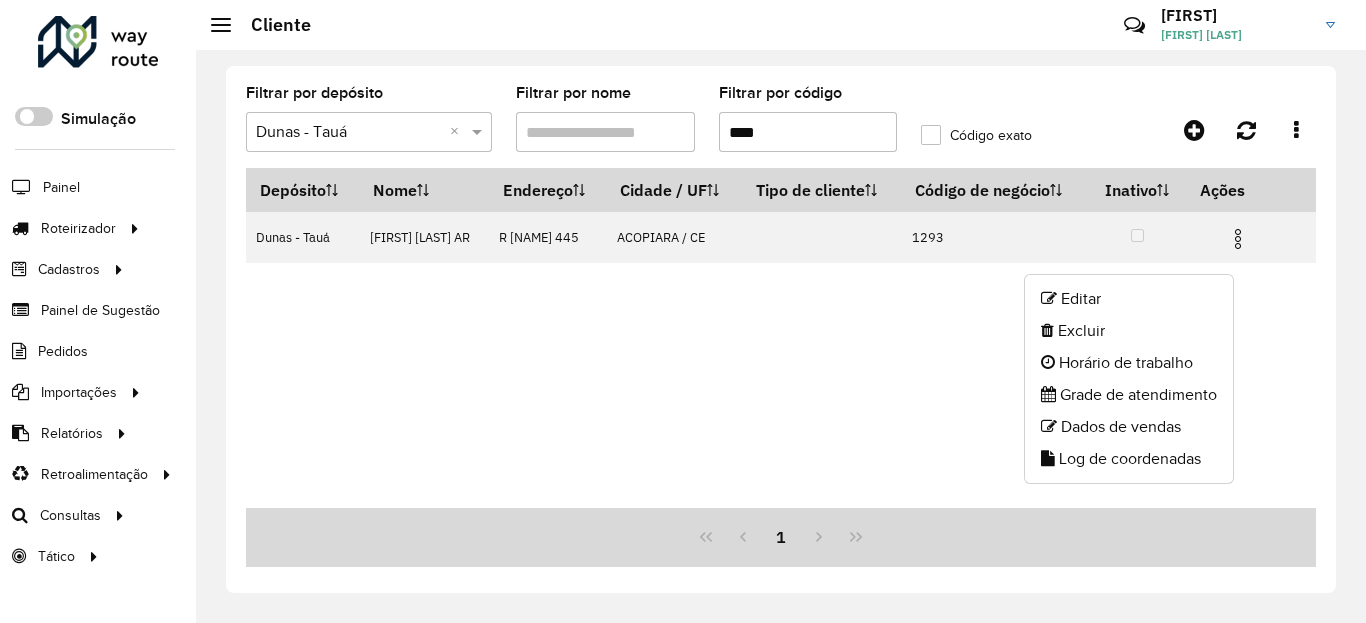 click on "Log de coordenadas" 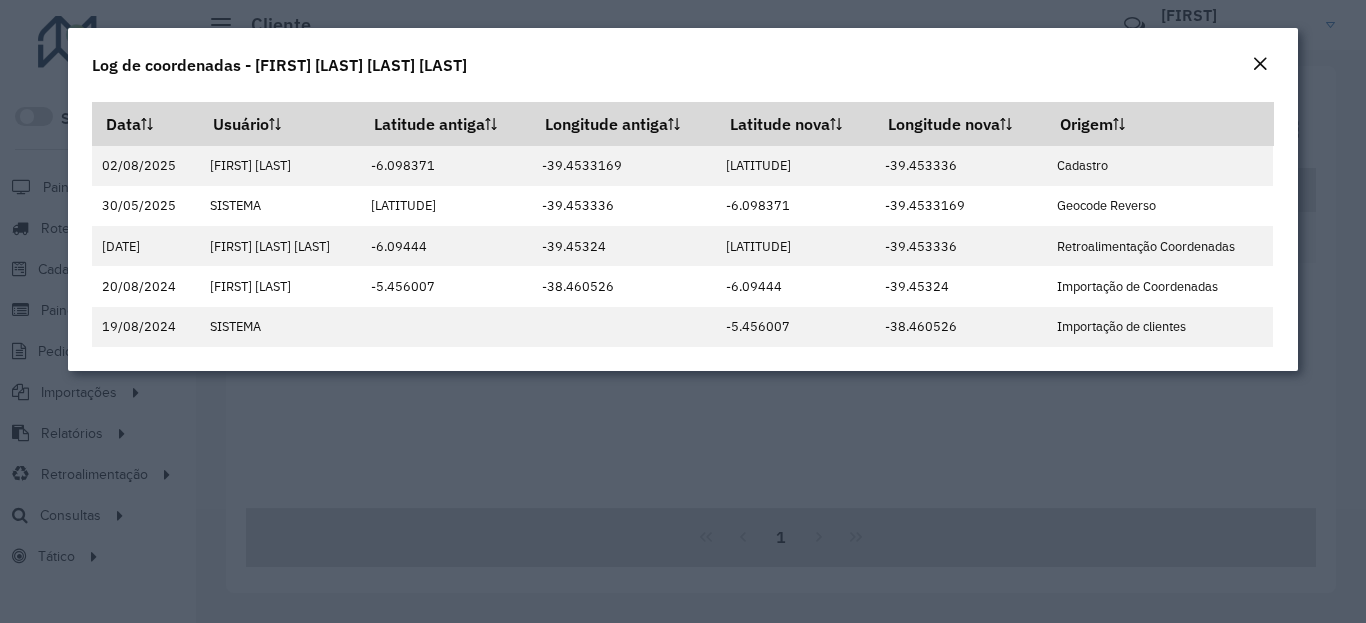 click 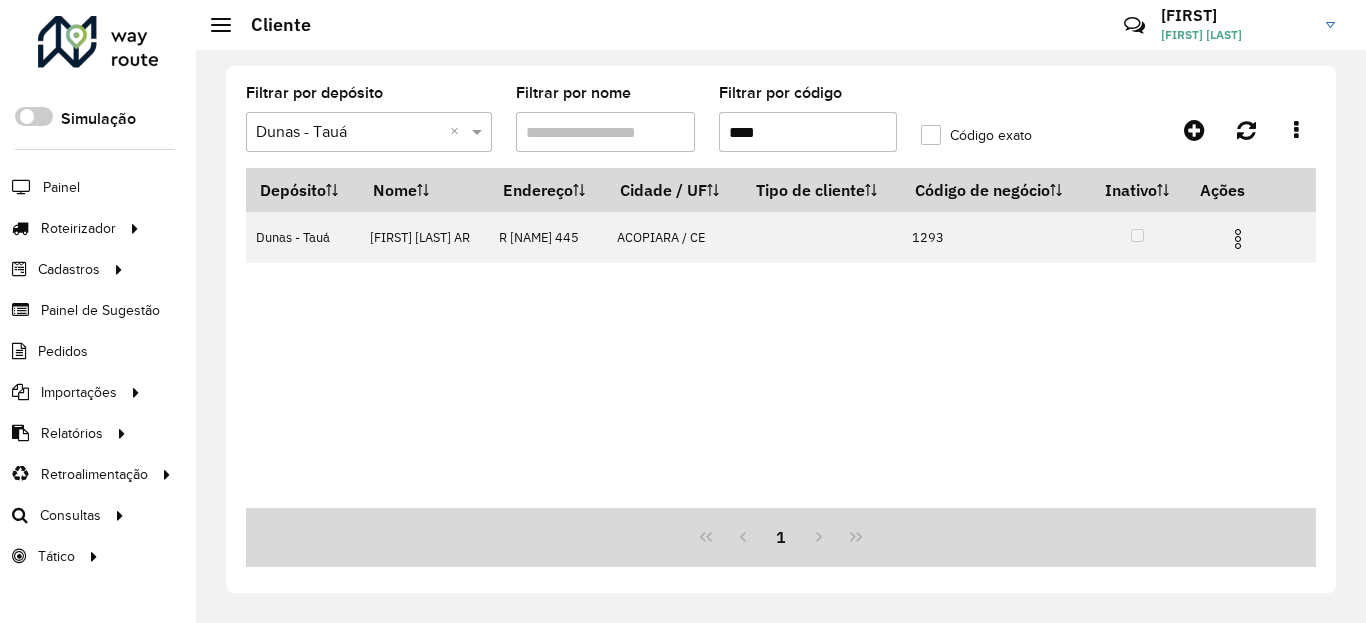 click on "****" at bounding box center [808, 132] 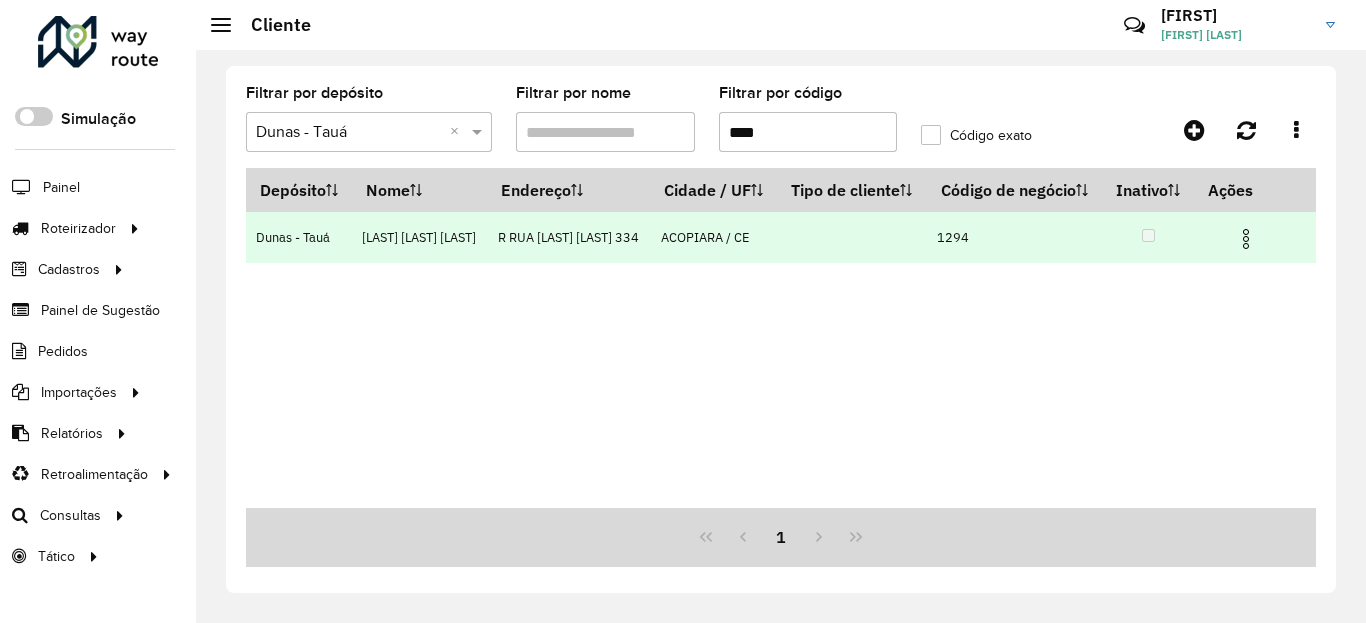 click at bounding box center (1246, 239) 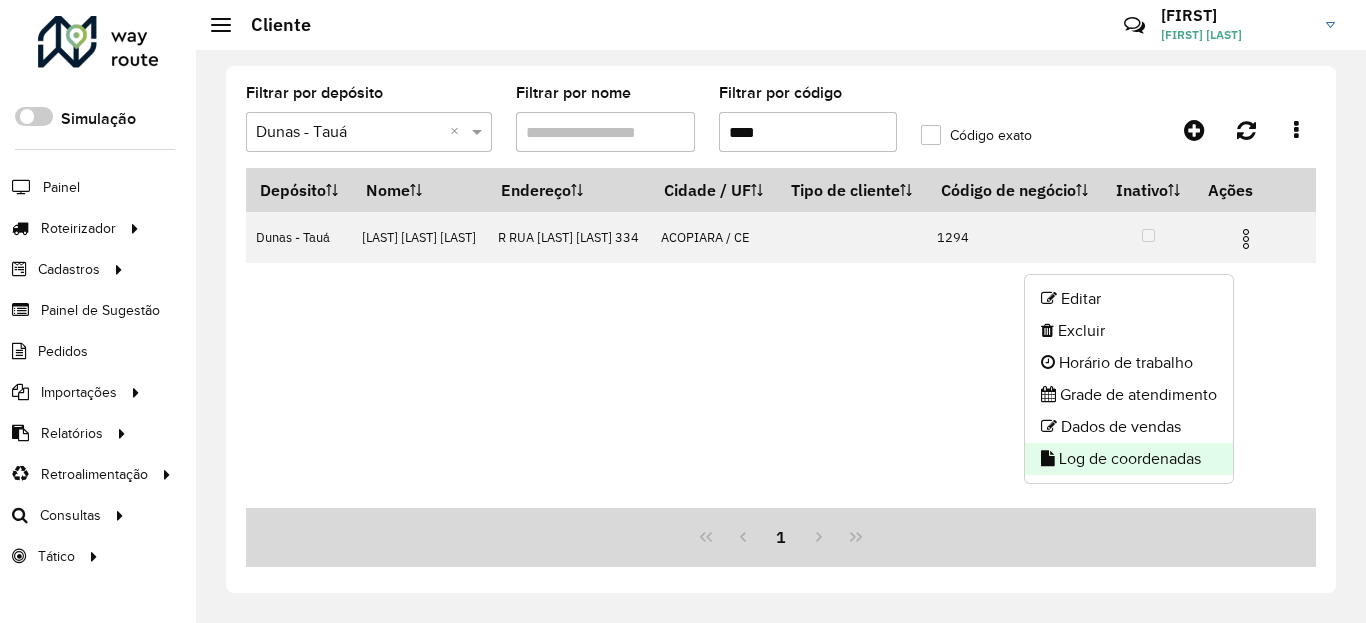 click on "Log de coordenadas" 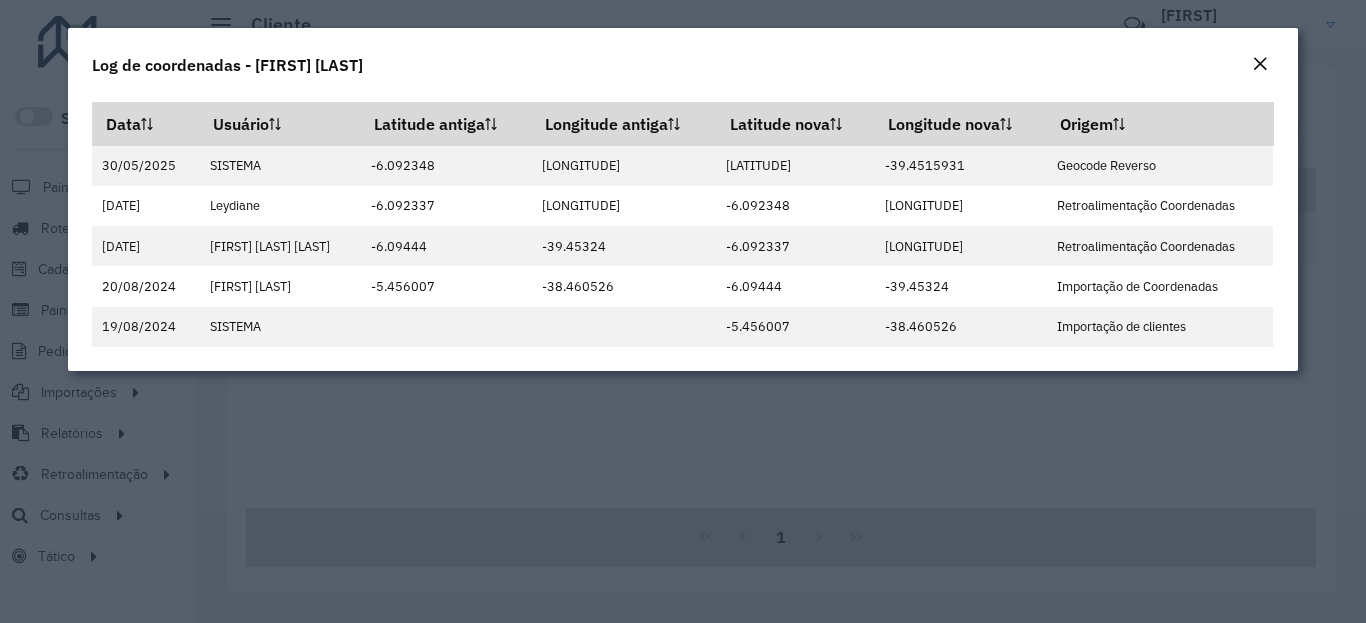 click 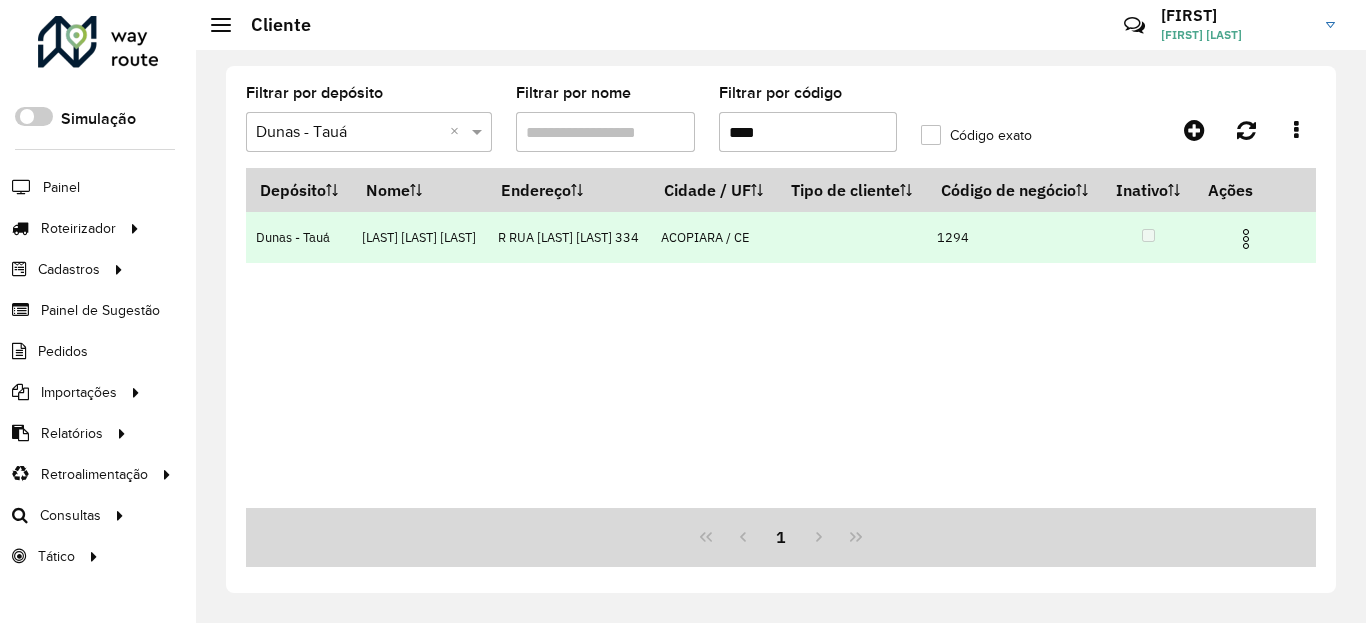 click at bounding box center (1246, 236) 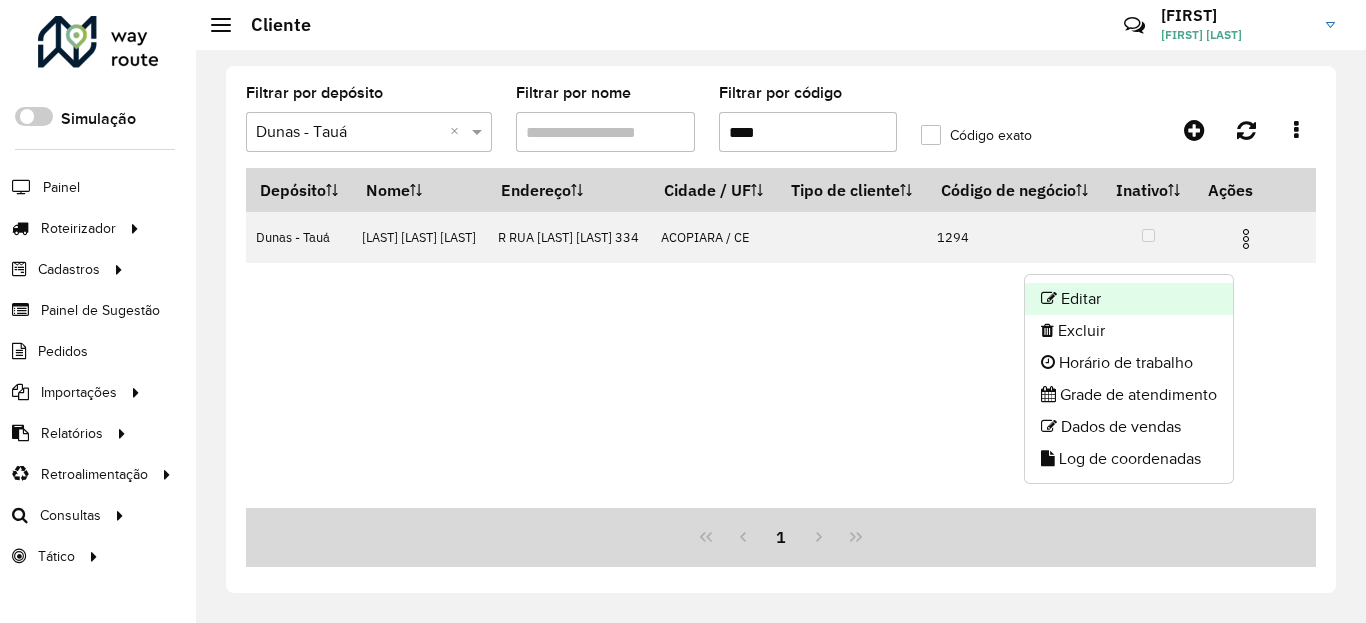 click on "Editar" 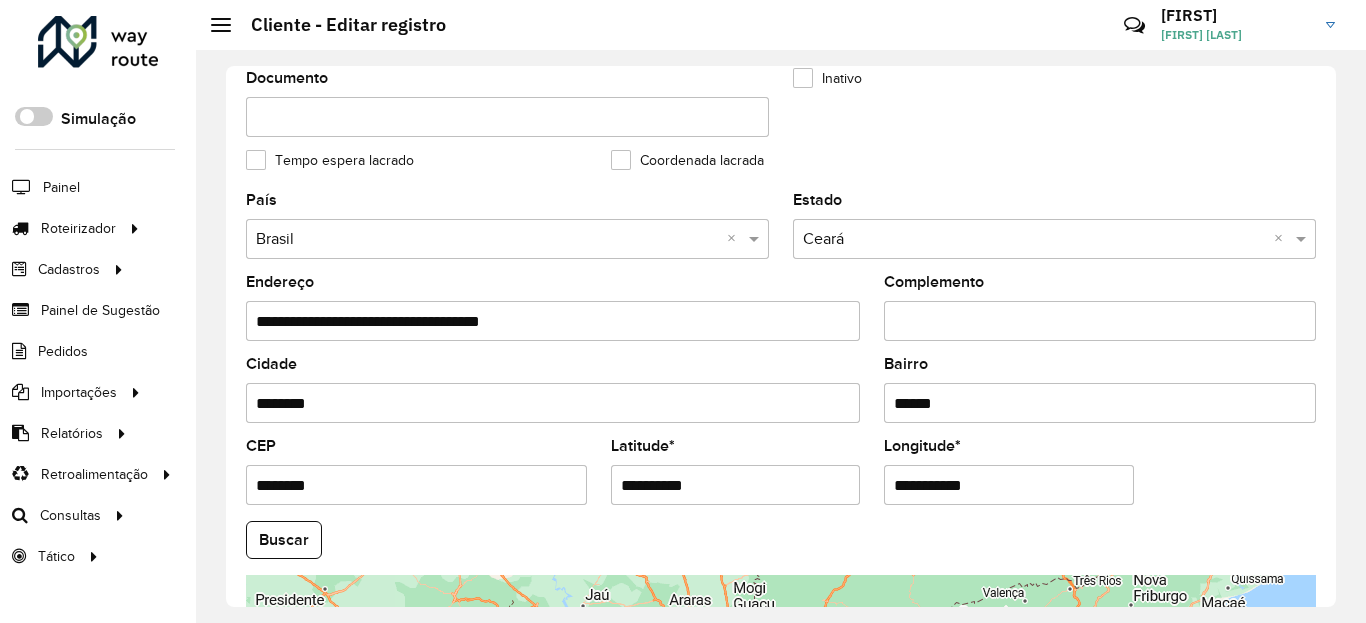 scroll, scrollTop: 720, scrollLeft: 0, axis: vertical 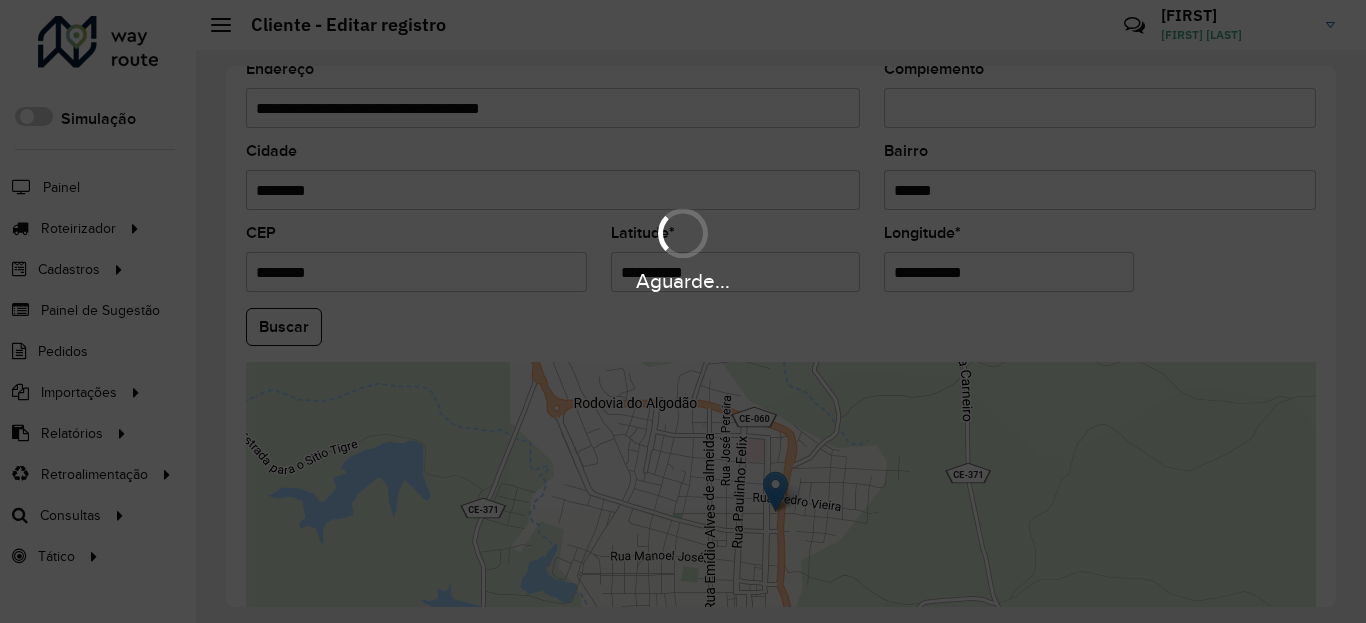 click on "Aguarde..." at bounding box center (683, 281) 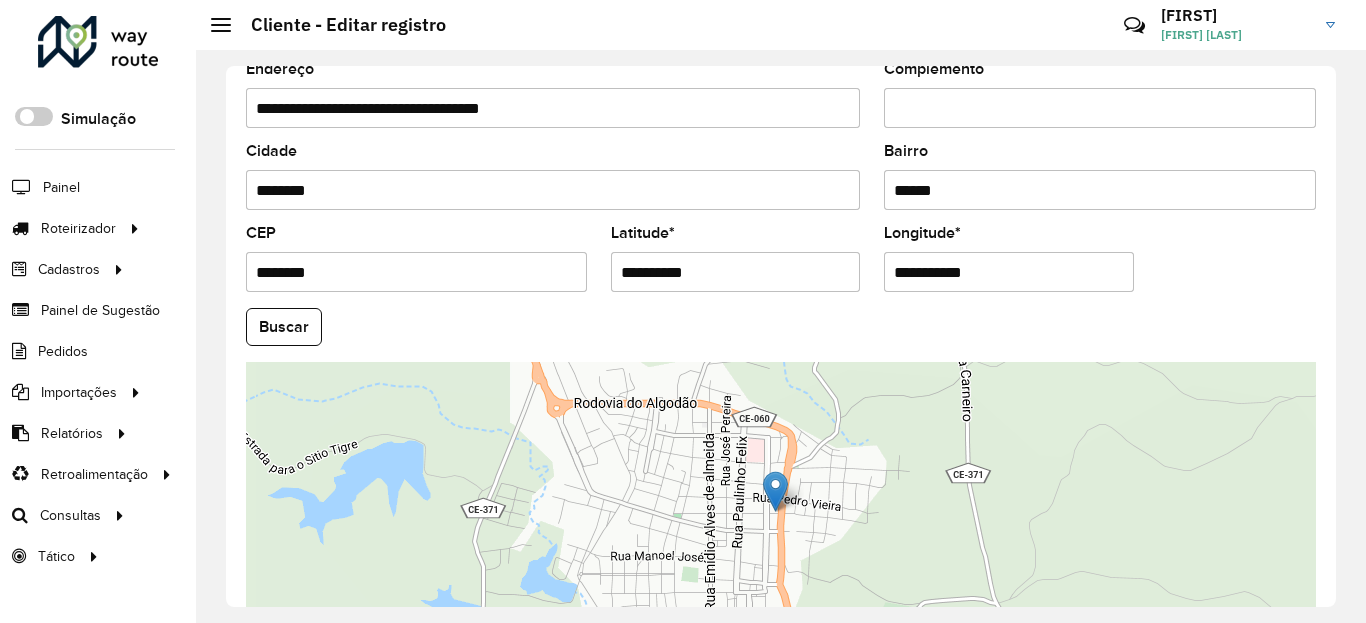 click on "**********" at bounding box center [736, 272] 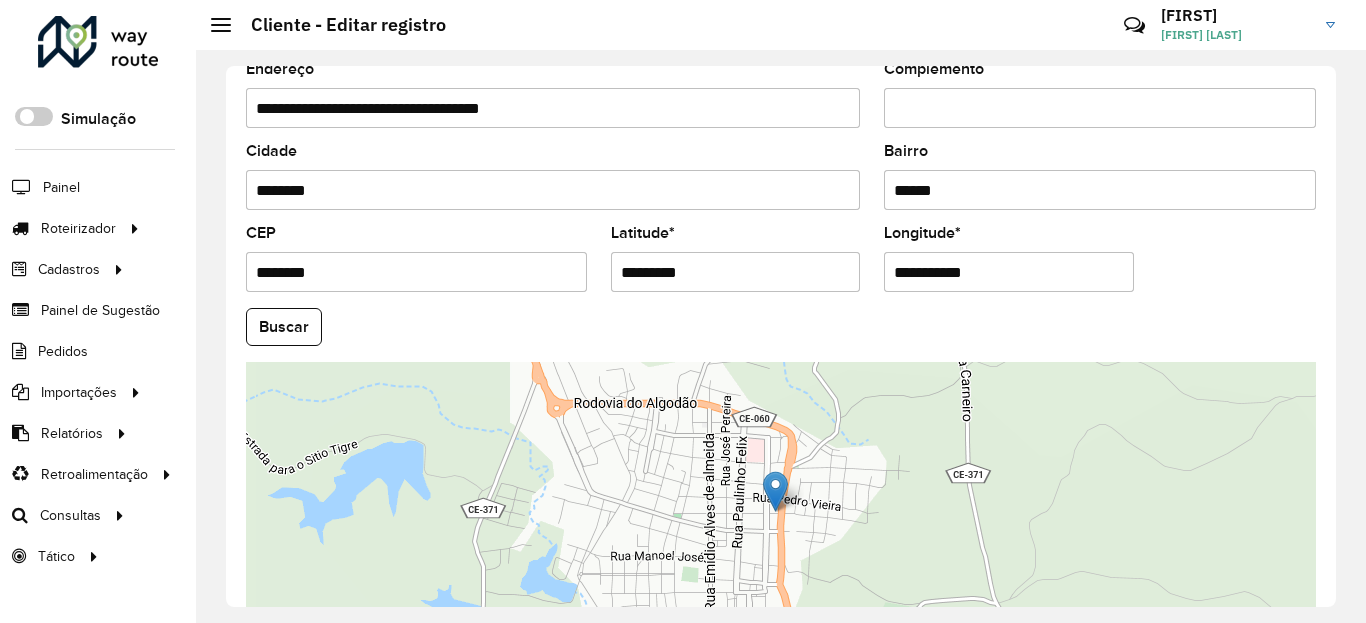 click on "Aguarde...  Pop-up bloqueado!  Seu navegador bloqueou automáticamente a abertura de uma nova janela.   Acesse as configurações e adicione o endereço do sistema a lista de permissão.   Fechar  Roteirizador AmbevTech Simulação Painel Roteirizador Entregas Vendas Cadastros Checkpoint Classificações de venda Cliente Condição de pagamento Consulta de setores Depósito Disponibilidade de veículos Fator tipo de produto Gabarito planner Grupo Rota Fator Tipo Produto Grupo de Depósito Grupo de rotas exclusiva Grupo de setores Jornada Jornada RN Layout integração Modelo Motorista Multi Depósito Painel de sugestão Parada Pedágio Perfil de Vendedor Ponto de apoio Ponto de apoio FAD Prioridade pedido Produto Restrição de Atendimento Planner Rodízio de placa Rota exclusiva FAD Rótulo Setor Setor Planner Tempo de parada de refeição Tipo de cliente Tipo de veículo Tipo de veículo RN Transportadora Usuário Vendedor Veículo Painel de Sugestão Pedidos Importações Classificação e volume de venda" at bounding box center [683, 311] 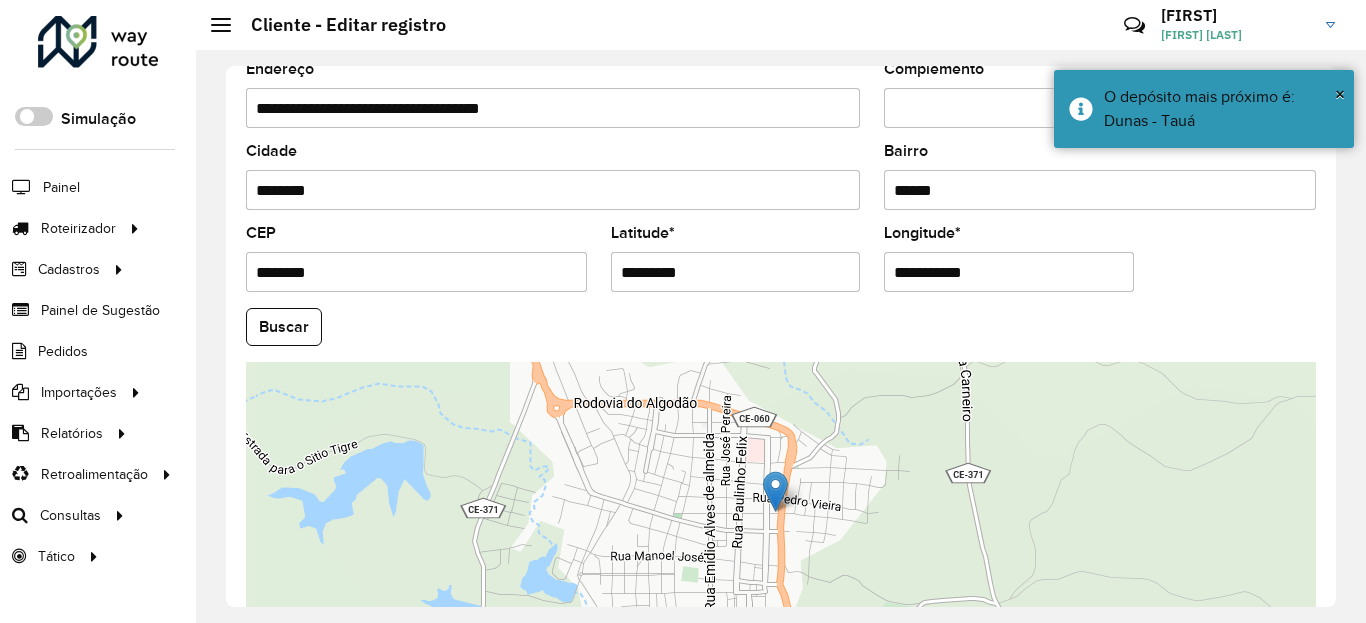 click on "**********" at bounding box center (1009, 272) 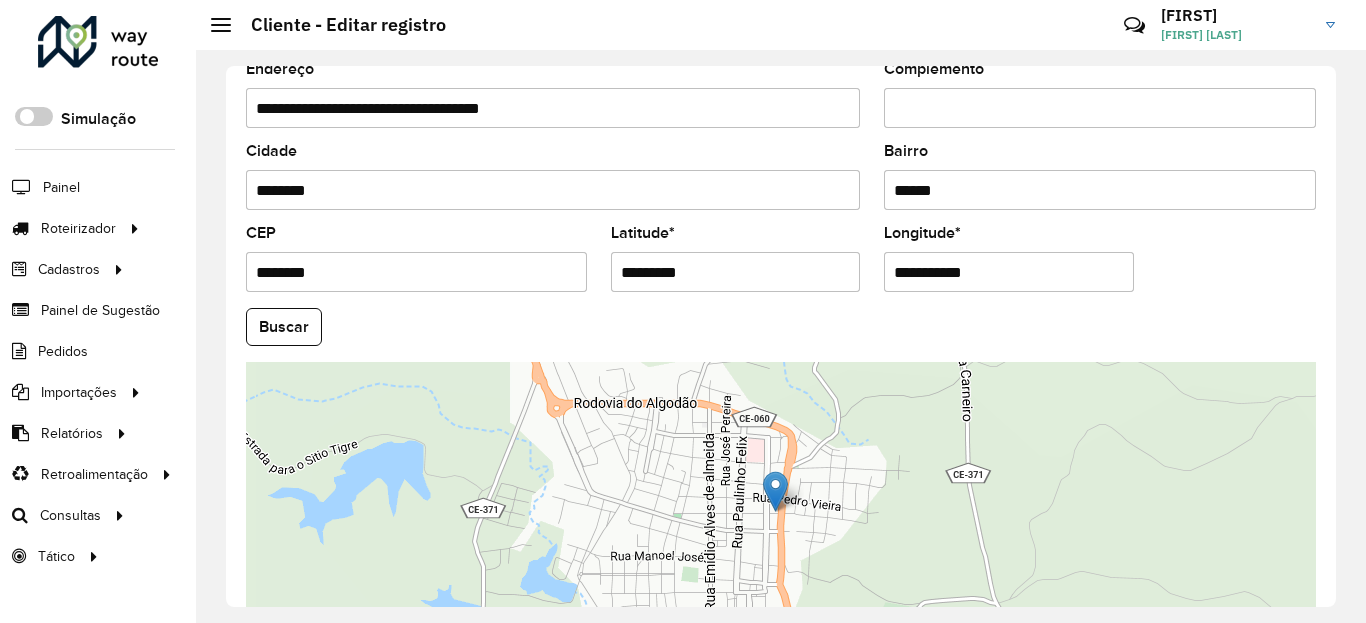 paste 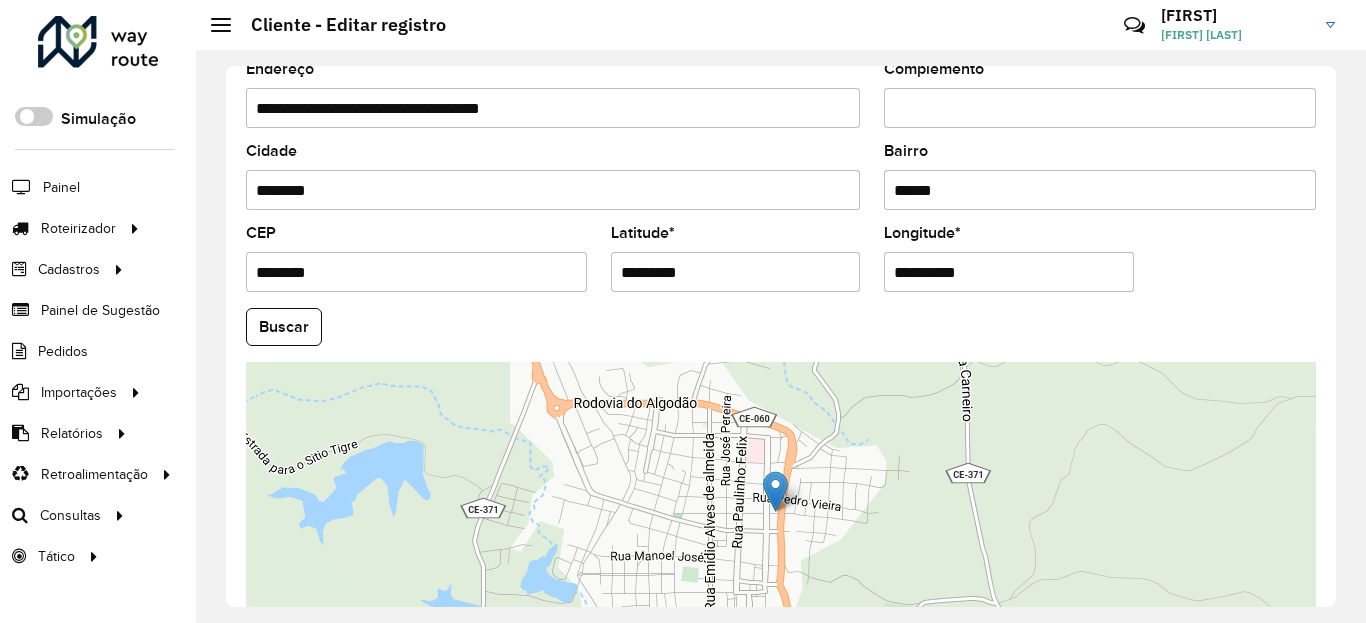 click on "Aguarde...  Pop-up bloqueado!  Seu navegador bloqueou automáticamente a abertura de uma nova janela.   Acesse as configurações e adicione o endereço do sistema a lista de permissão.   Fechar  Roteirizador AmbevTech Simulação Painel Roteirizador Entregas Vendas Cadastros Checkpoint Classificações de venda Cliente Condição de pagamento Consulta de setores Depósito Disponibilidade de veículos Fator tipo de produto Gabarito planner Grupo Rota Fator Tipo Produto Grupo de Depósito Grupo de rotas exclusiva Grupo de setores Jornada Jornada RN Layout integração Modelo Motorista Multi Depósito Painel de sugestão Parada Pedágio Perfil de Vendedor Ponto de apoio Ponto de apoio FAD Prioridade pedido Produto Restrição de Atendimento Planner Rodízio de placa Rota exclusiva FAD Rótulo Setor Setor Planner Tempo de parada de refeição Tipo de cliente Tipo de veículo Tipo de veículo RN Transportadora Usuário Vendedor Veículo Painel de Sugestão Pedidos Importações Classificação e volume de venda" at bounding box center (683, 311) 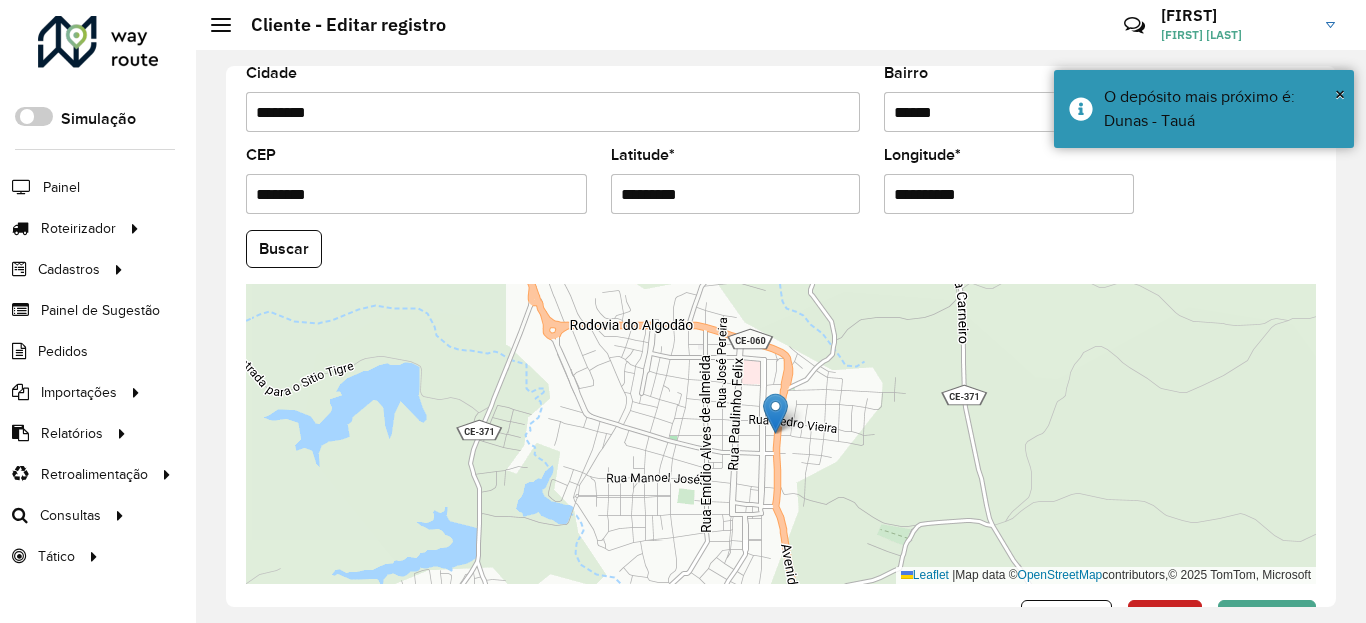 scroll, scrollTop: 865, scrollLeft: 0, axis: vertical 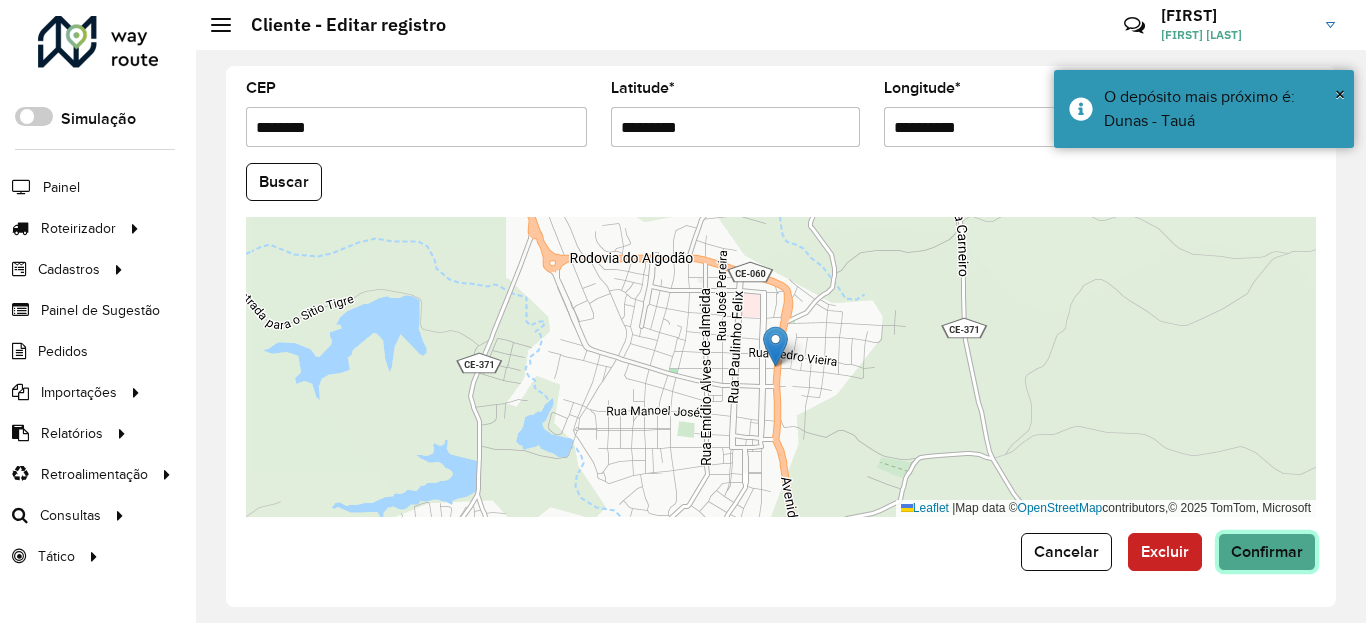 click on "Confirmar" 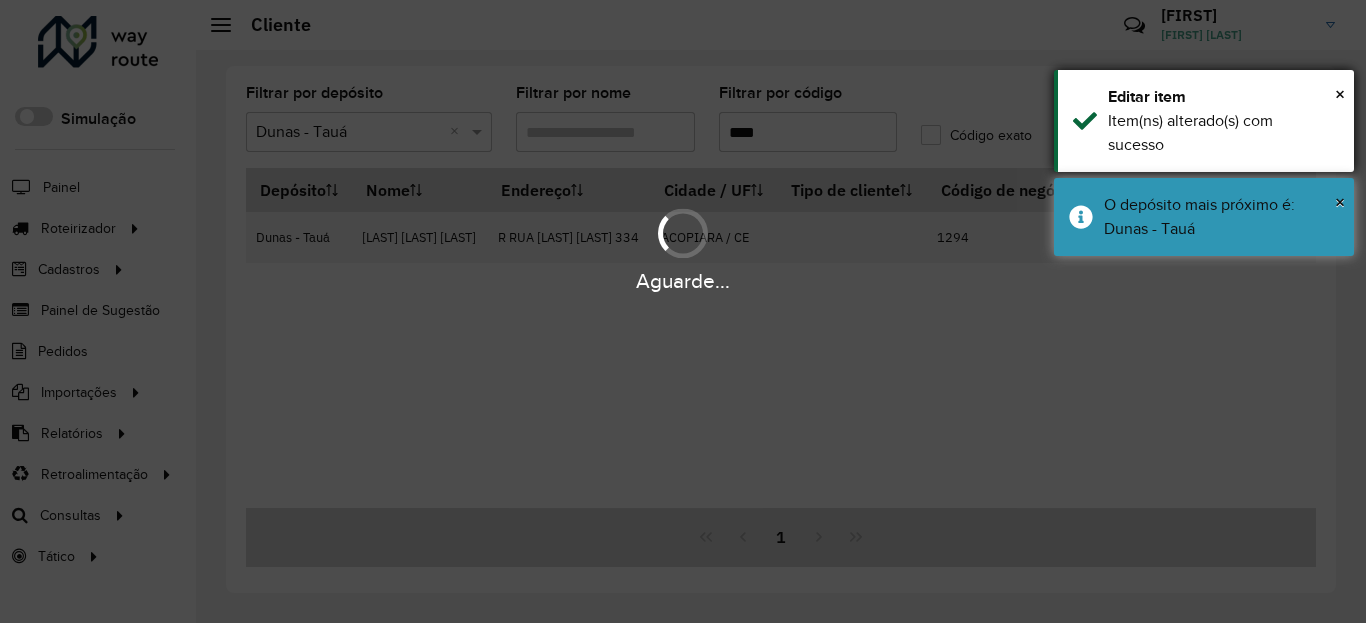 drag, startPoint x: 1283, startPoint y: 217, endPoint x: 1289, endPoint y: 145, distance: 72.249565 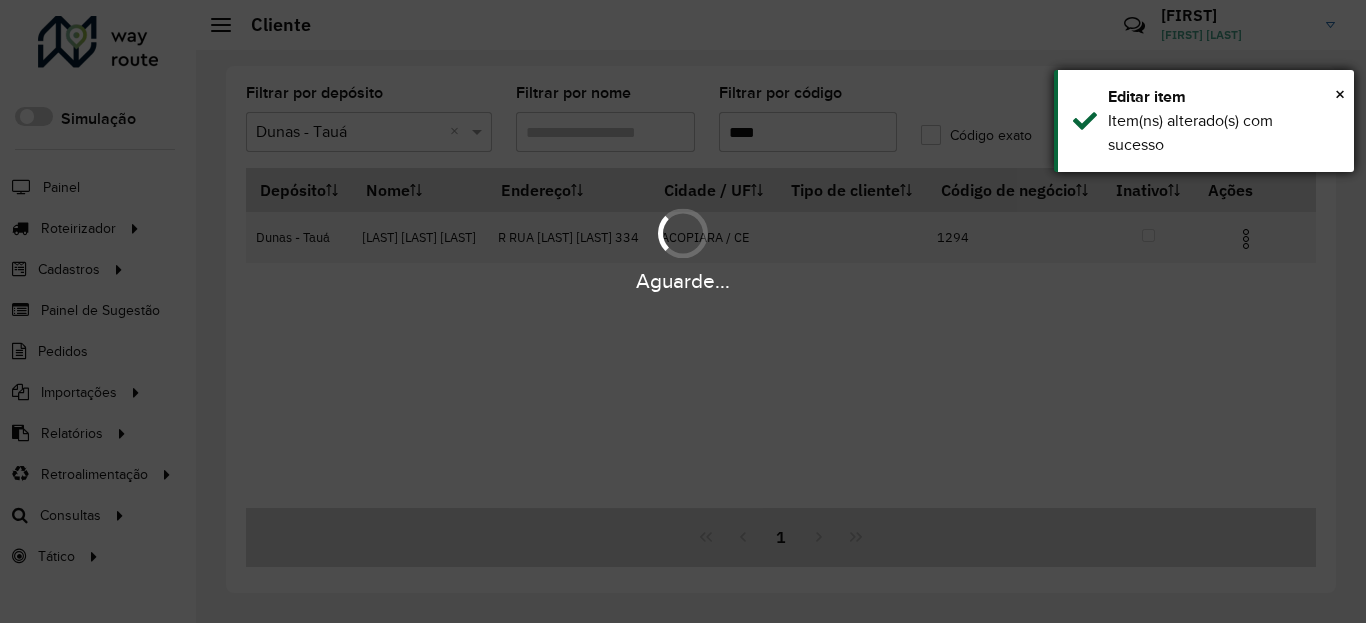 click on "Item(ns) alterado(s) com sucesso" at bounding box center (1223, 133) 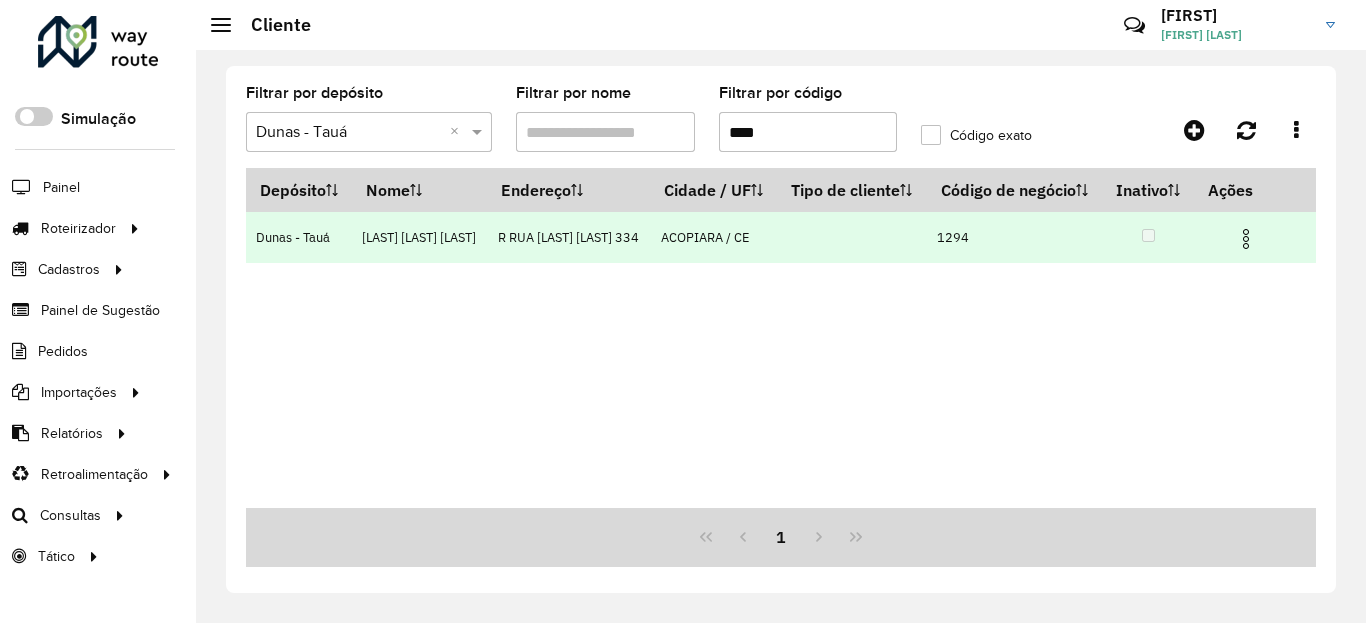 click at bounding box center [1246, 239] 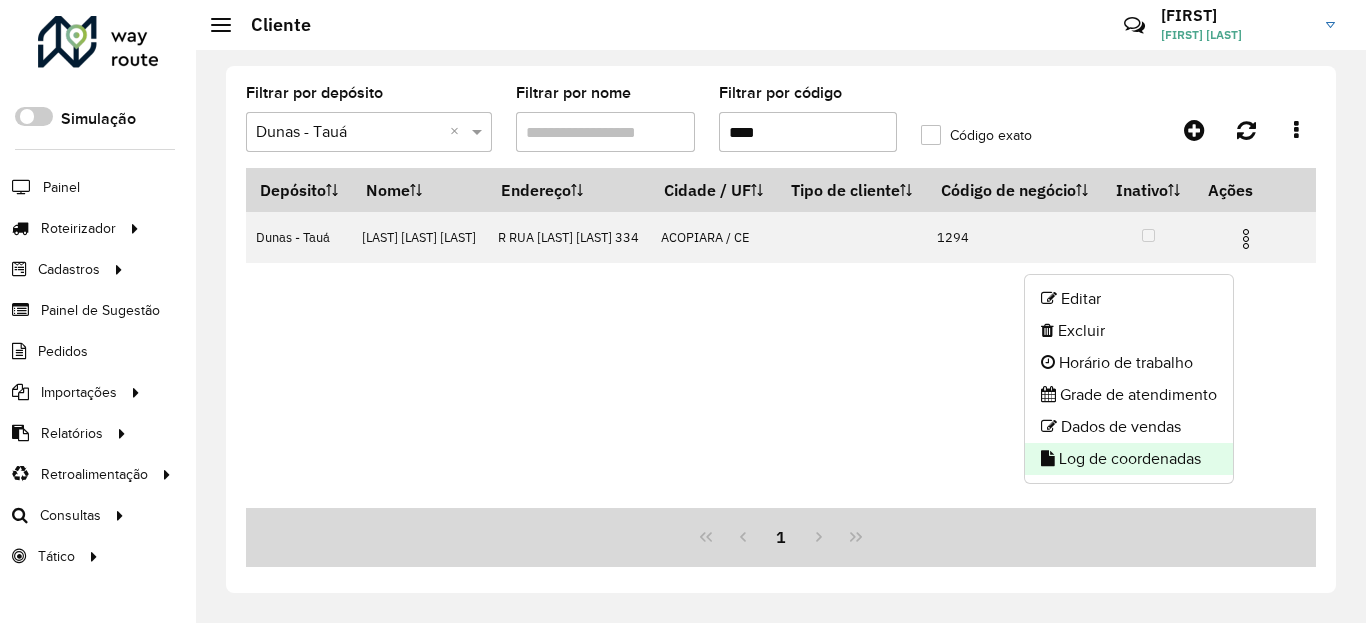 click on "Log de coordenadas" 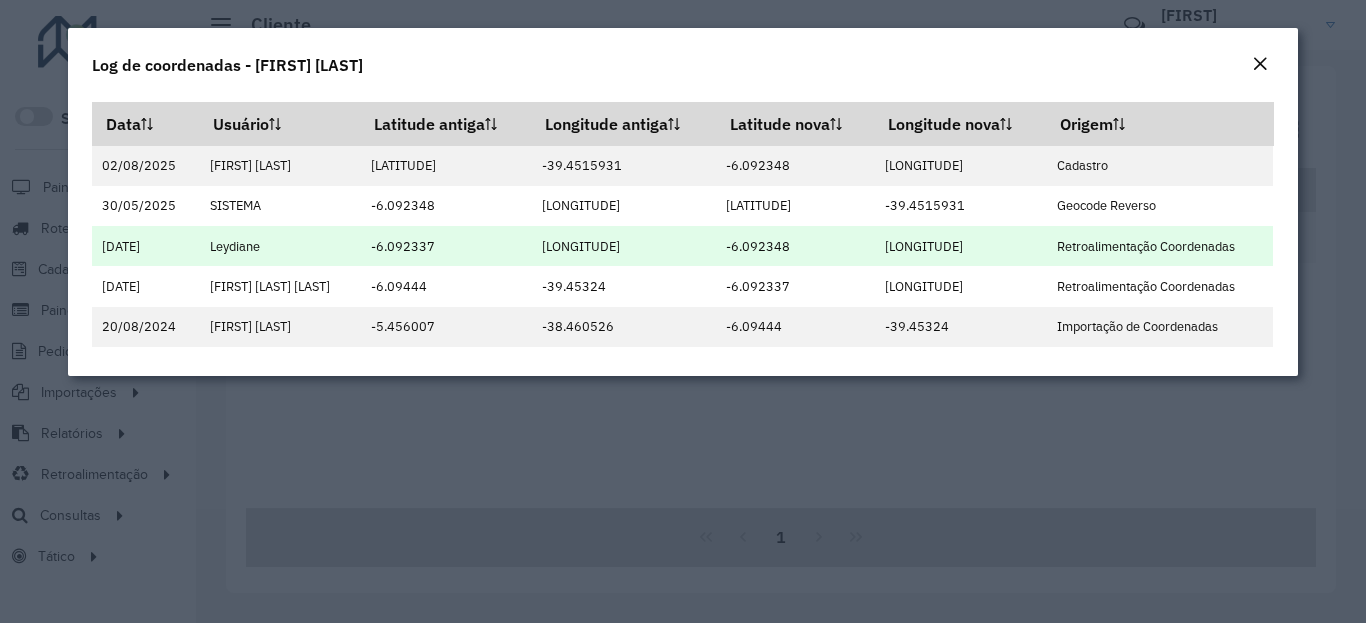 click on "-39.451432" at bounding box center (961, 246) 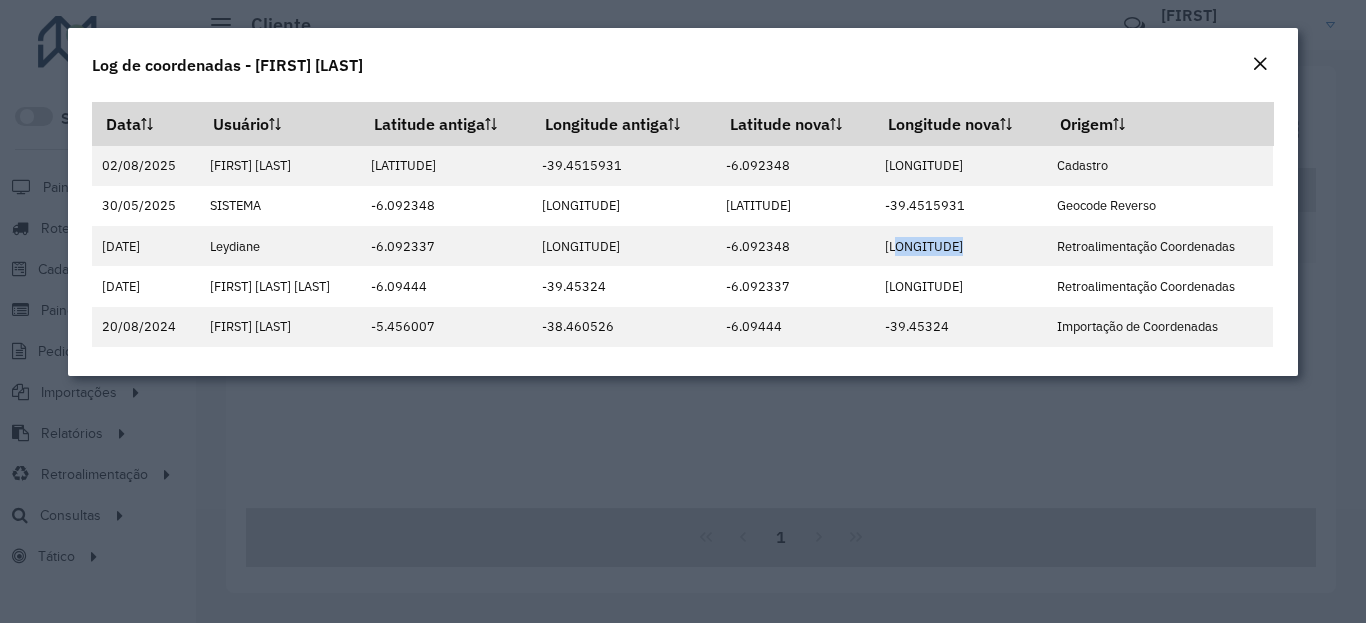 click 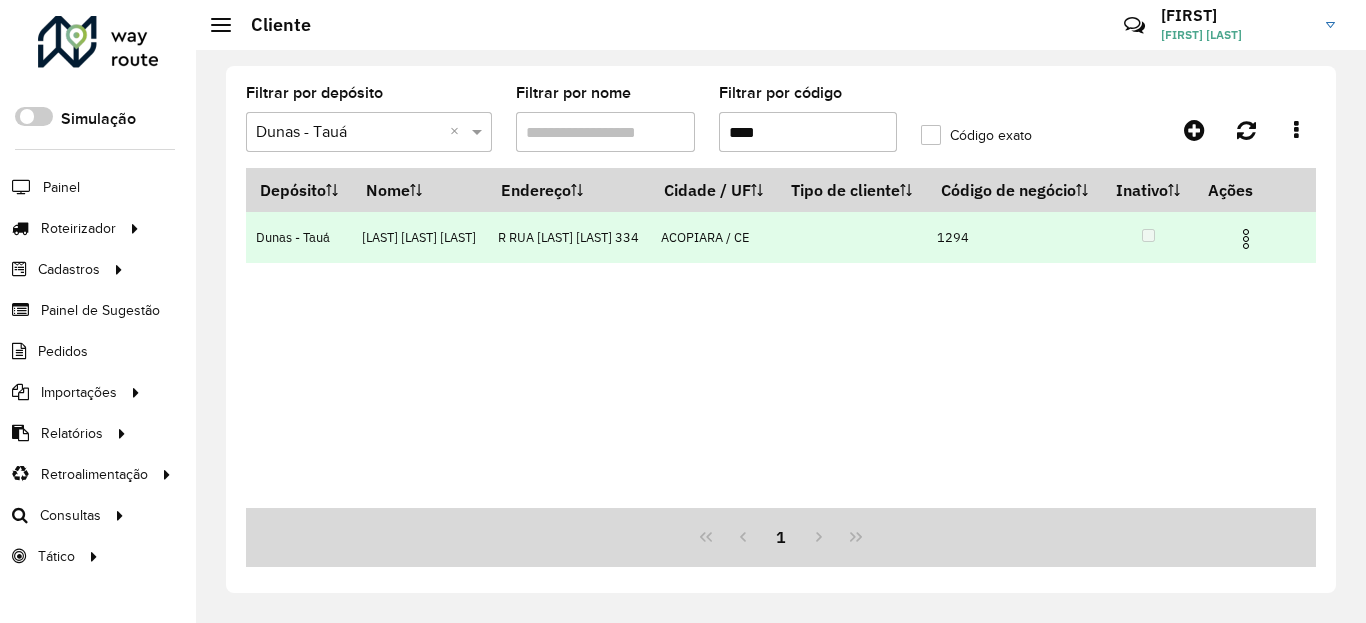 click at bounding box center (1246, 239) 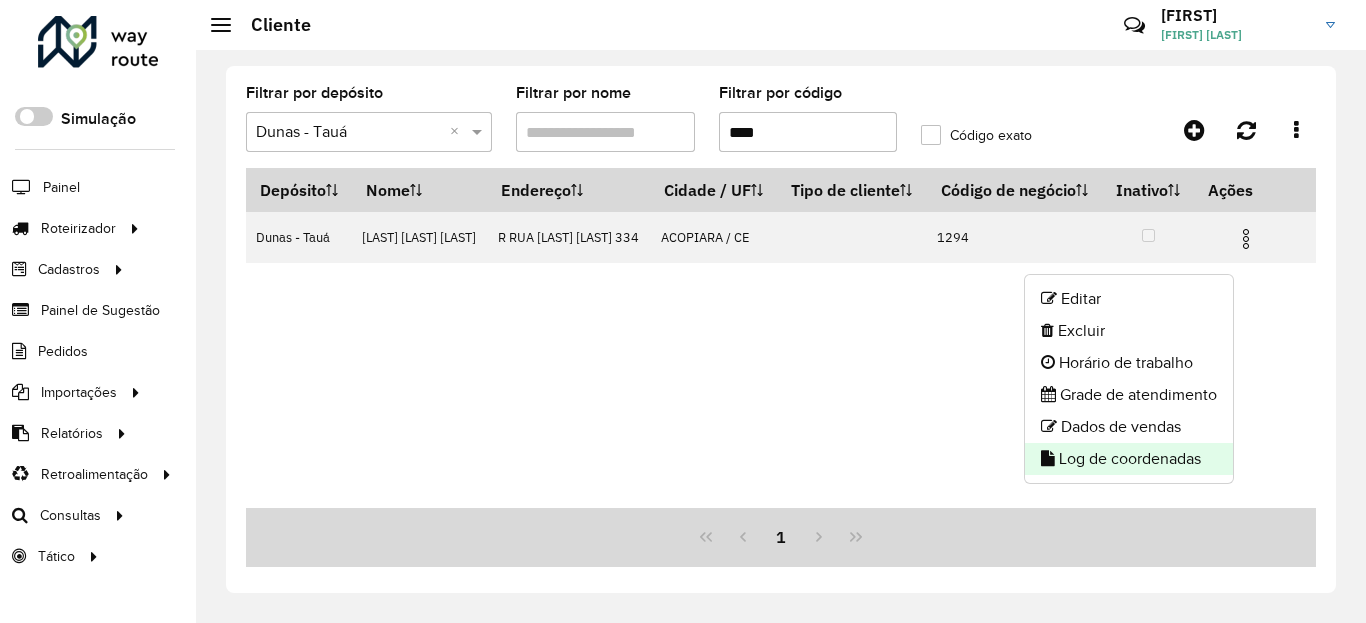 click on "Log de coordenadas" 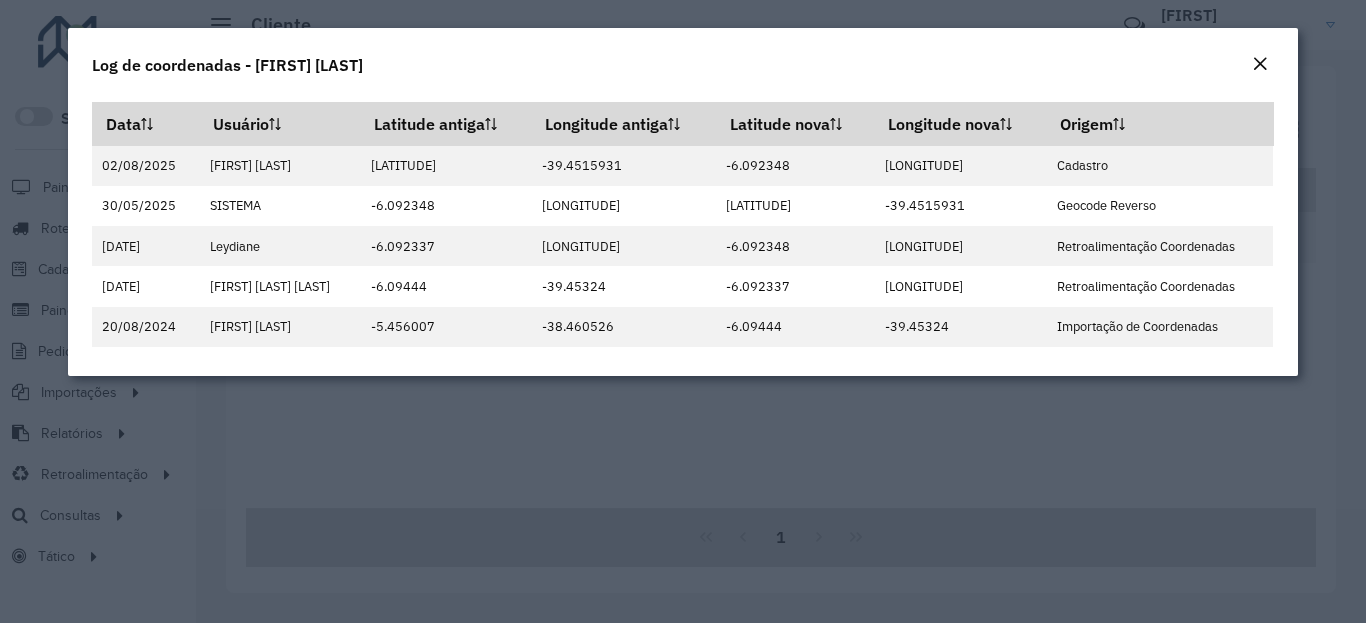 click 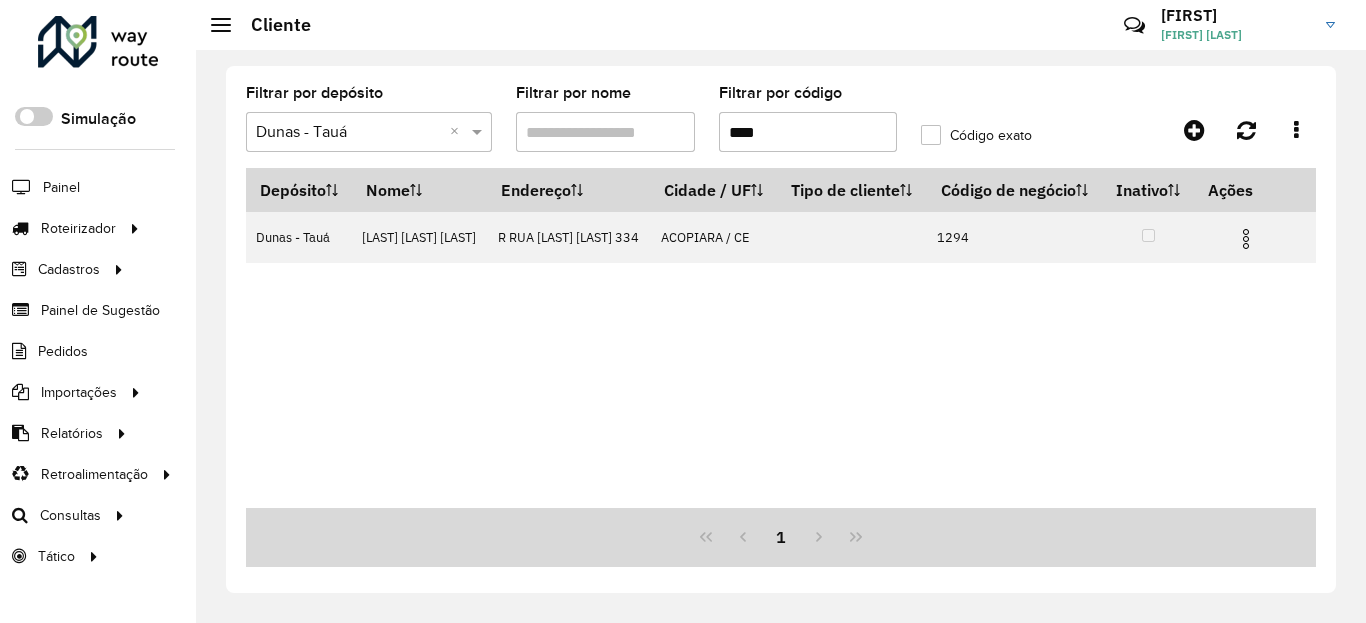click on "****" at bounding box center (808, 132) 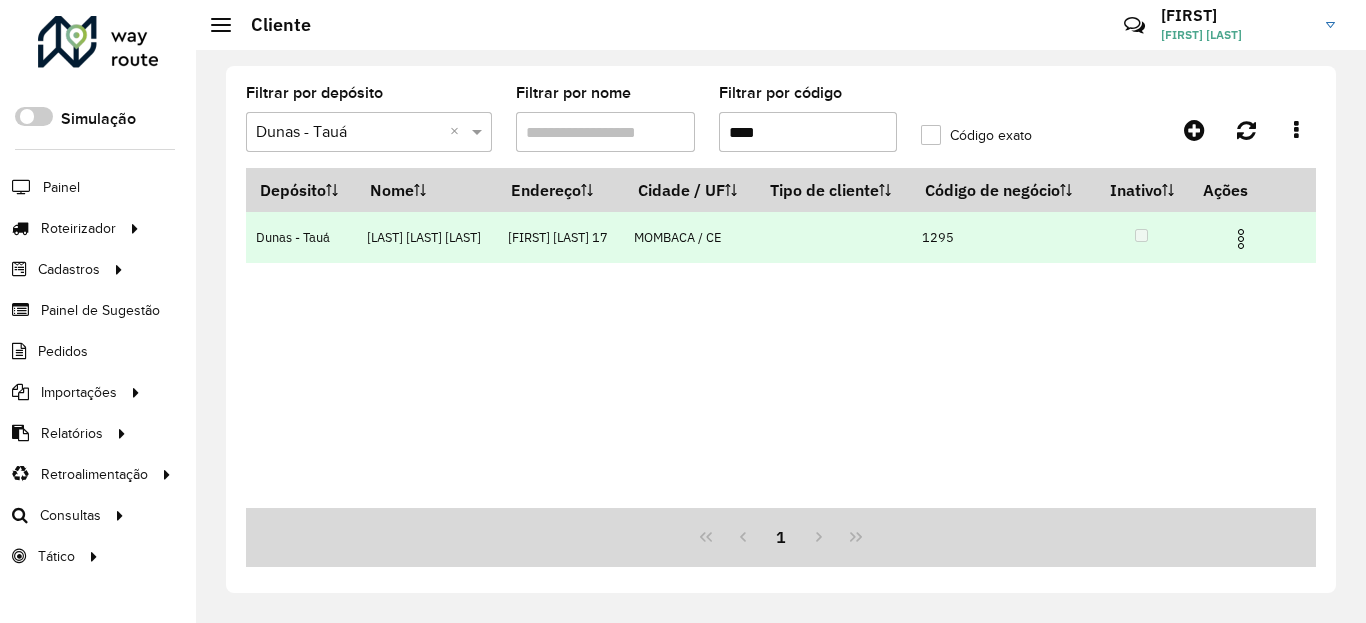 click at bounding box center (1241, 239) 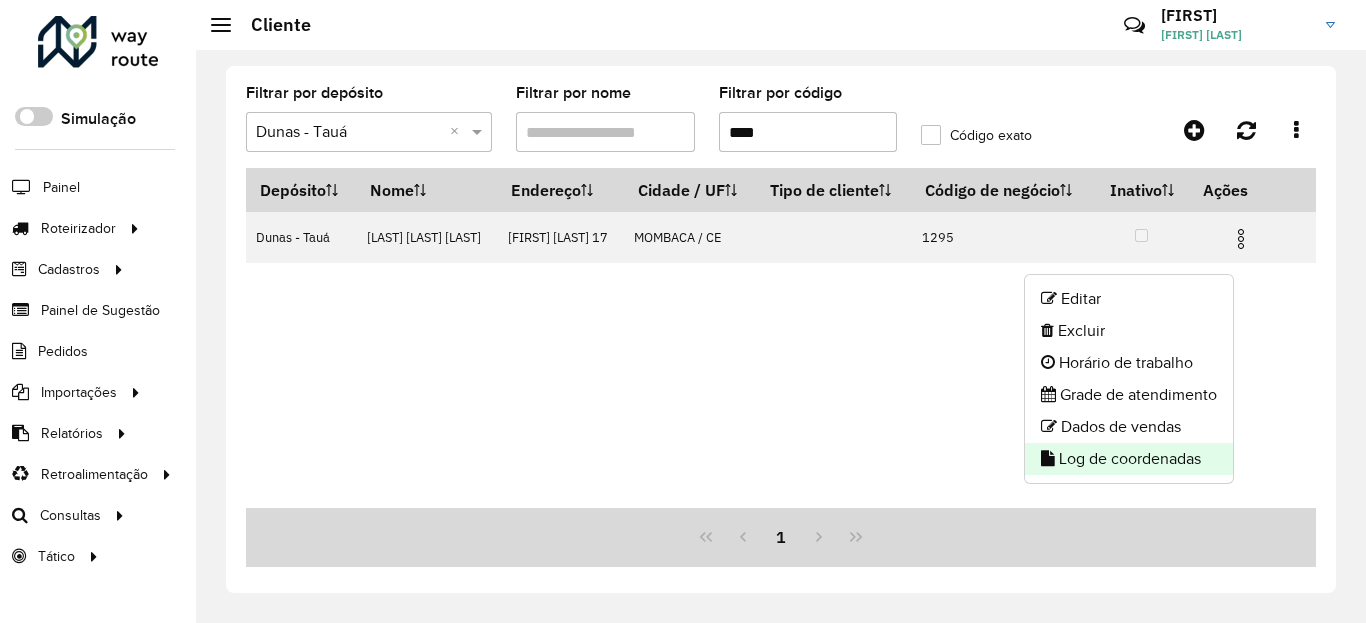 click on "Log de coordenadas" 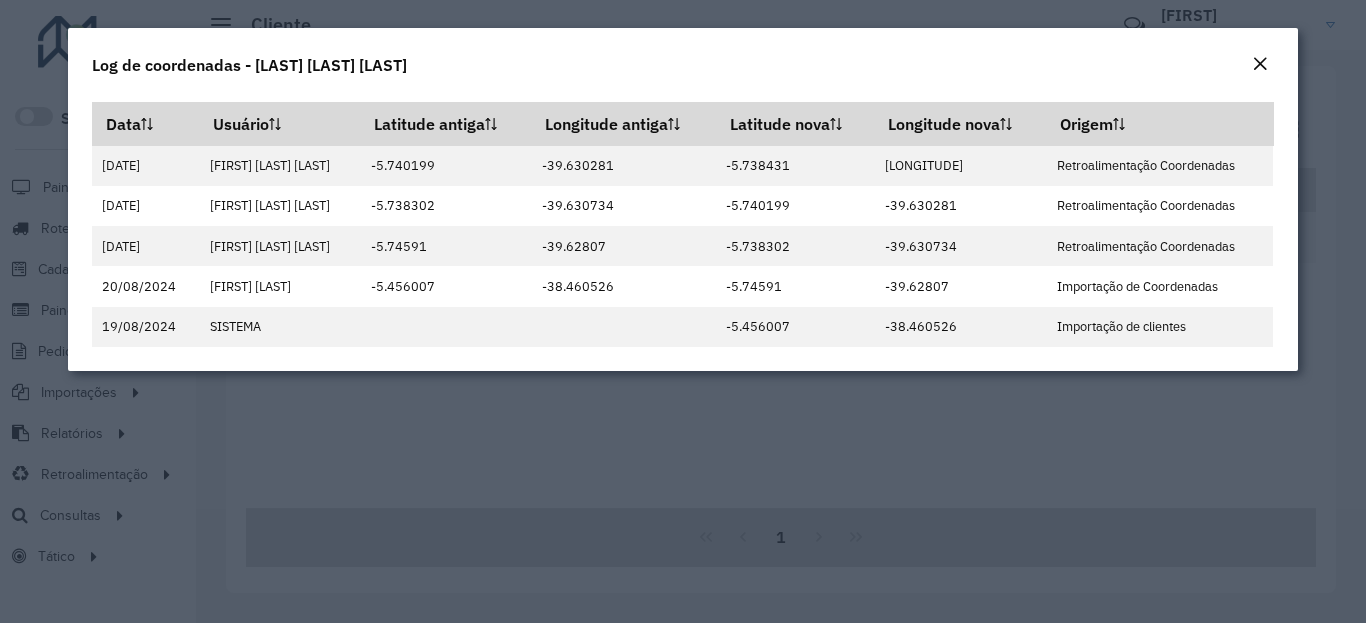 click 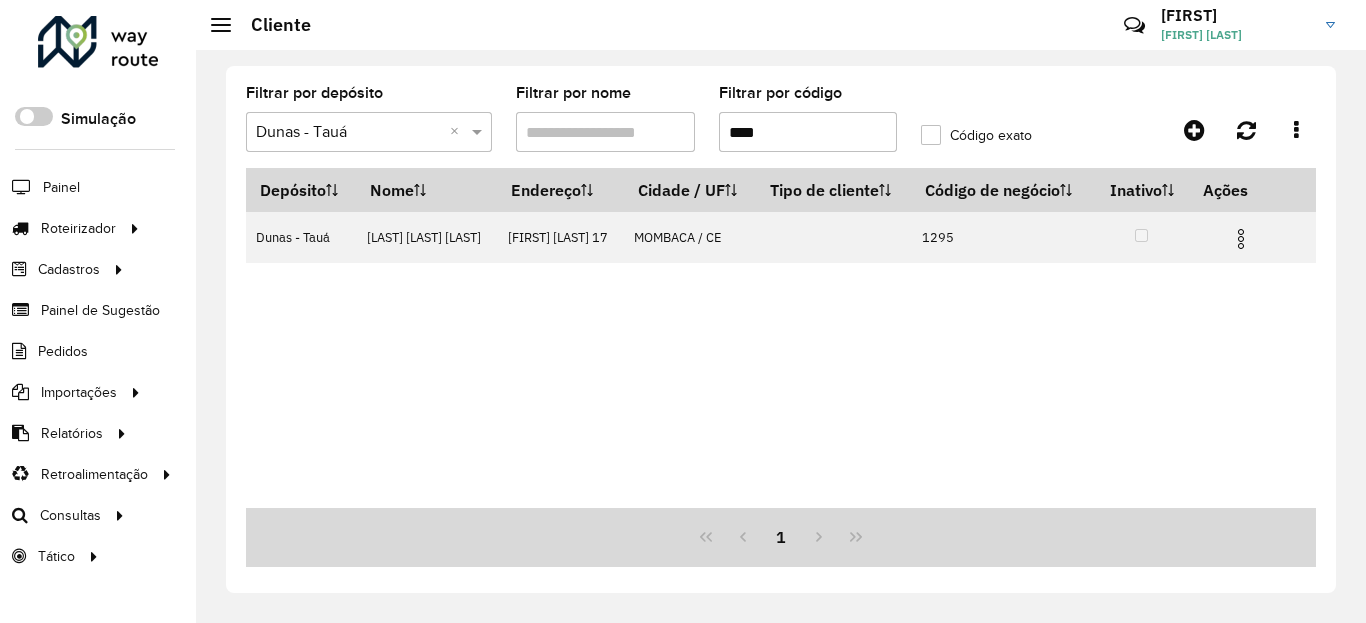 click on "****" at bounding box center (808, 132) 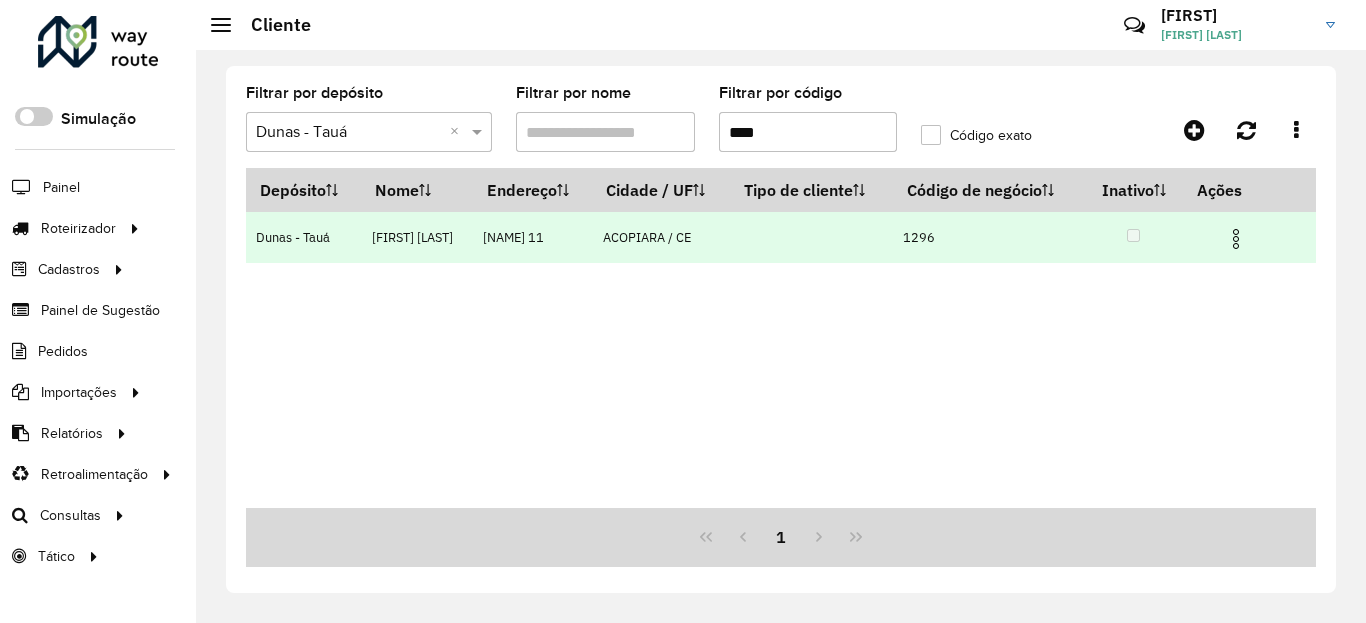 click at bounding box center (1236, 239) 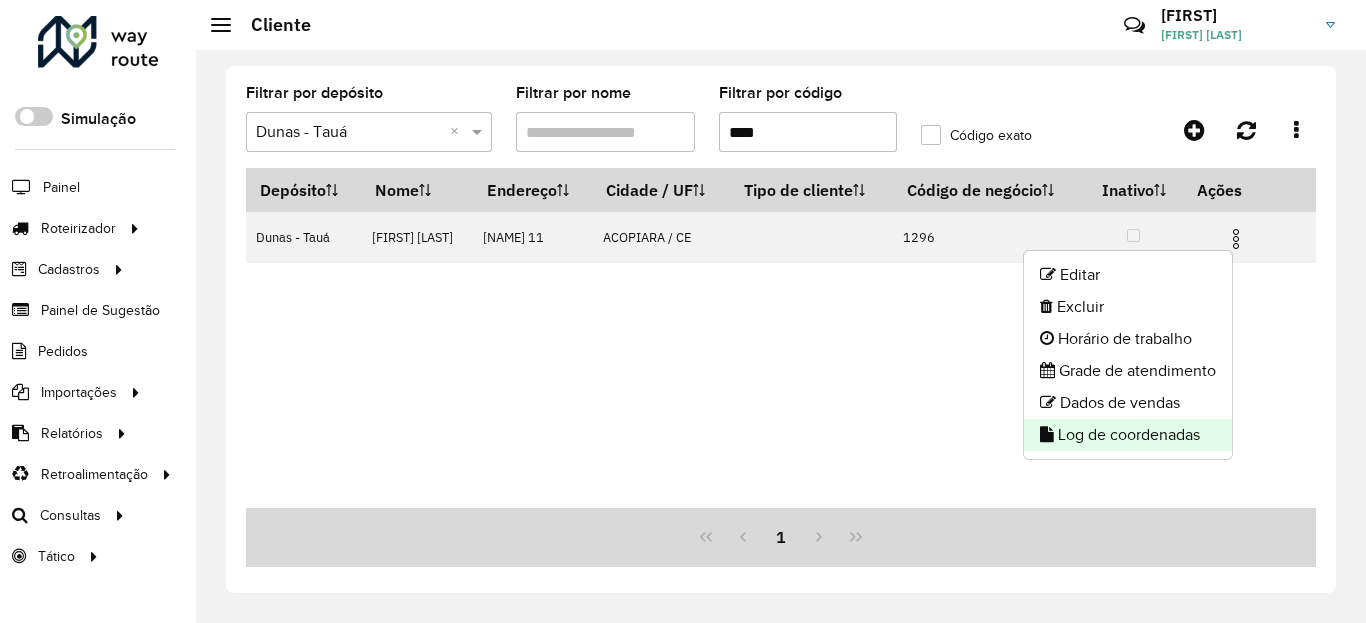 click on "Log de coordenadas" 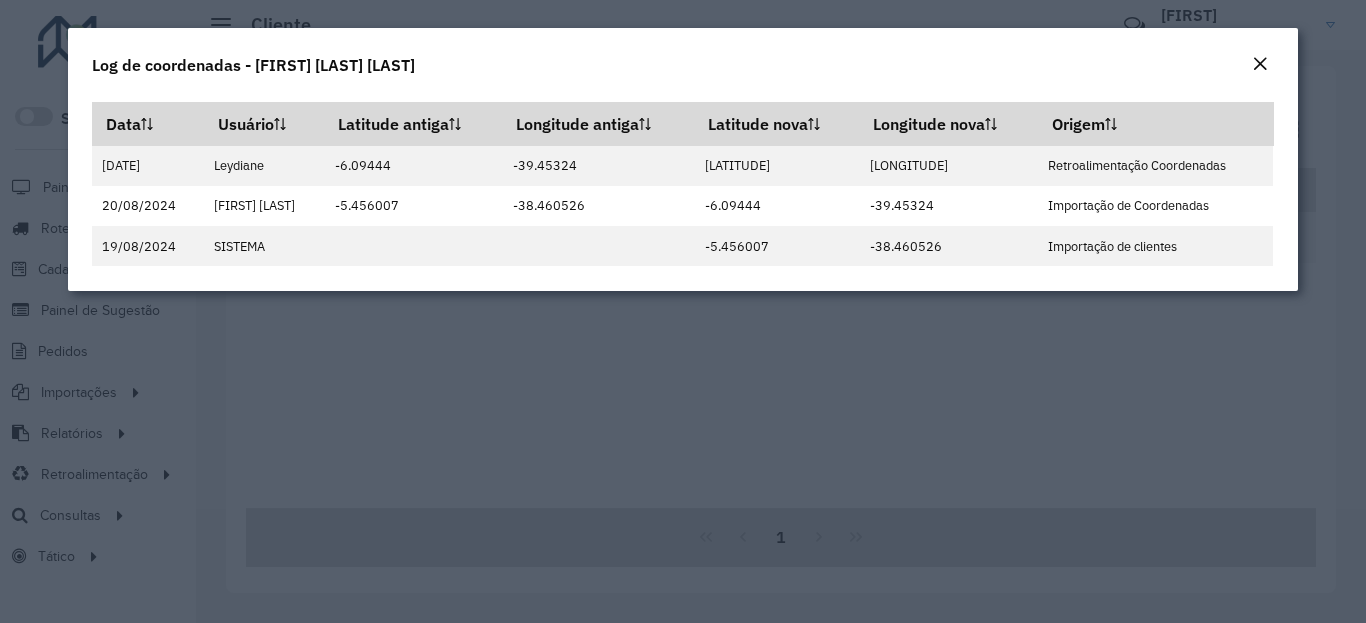 click 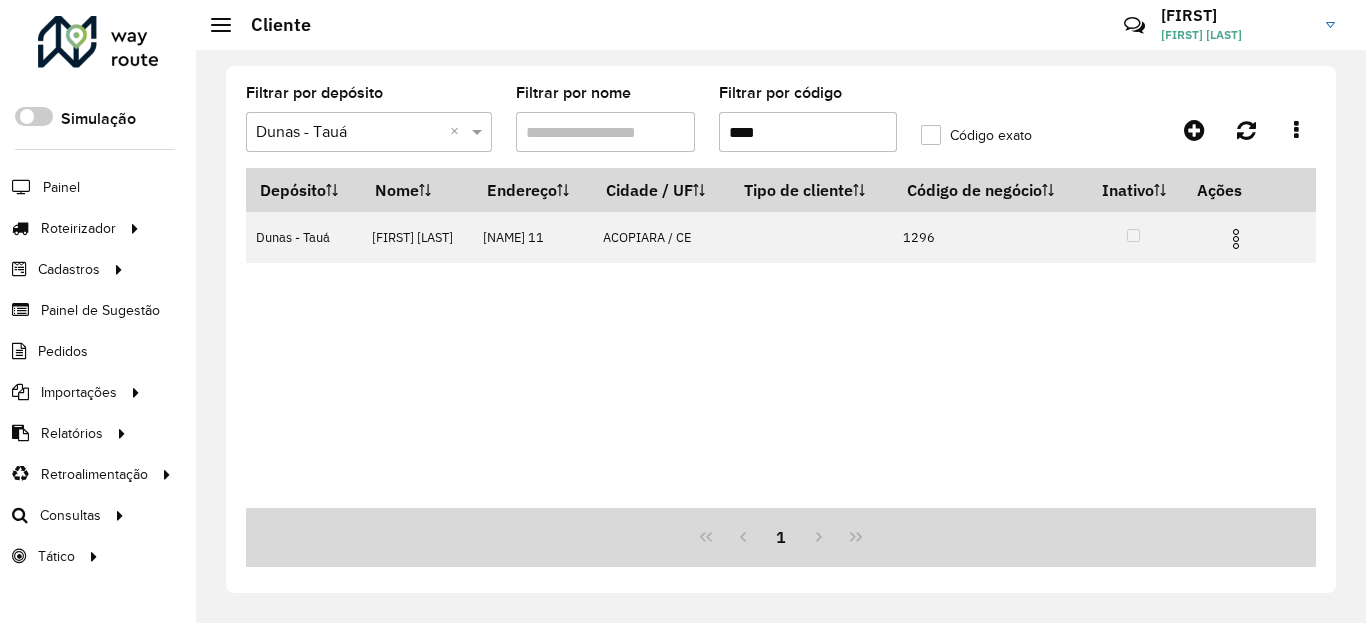 click on "****" at bounding box center (808, 132) 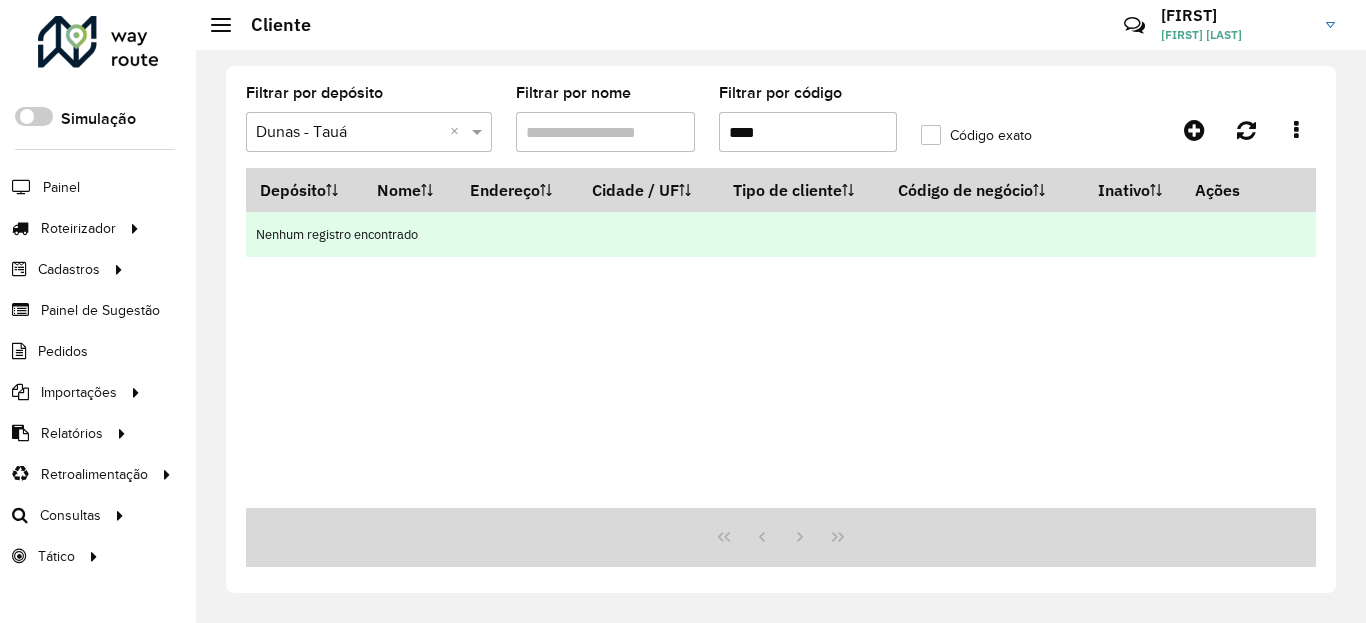 click on "Nenhum registro encontrado" at bounding box center (781, 234) 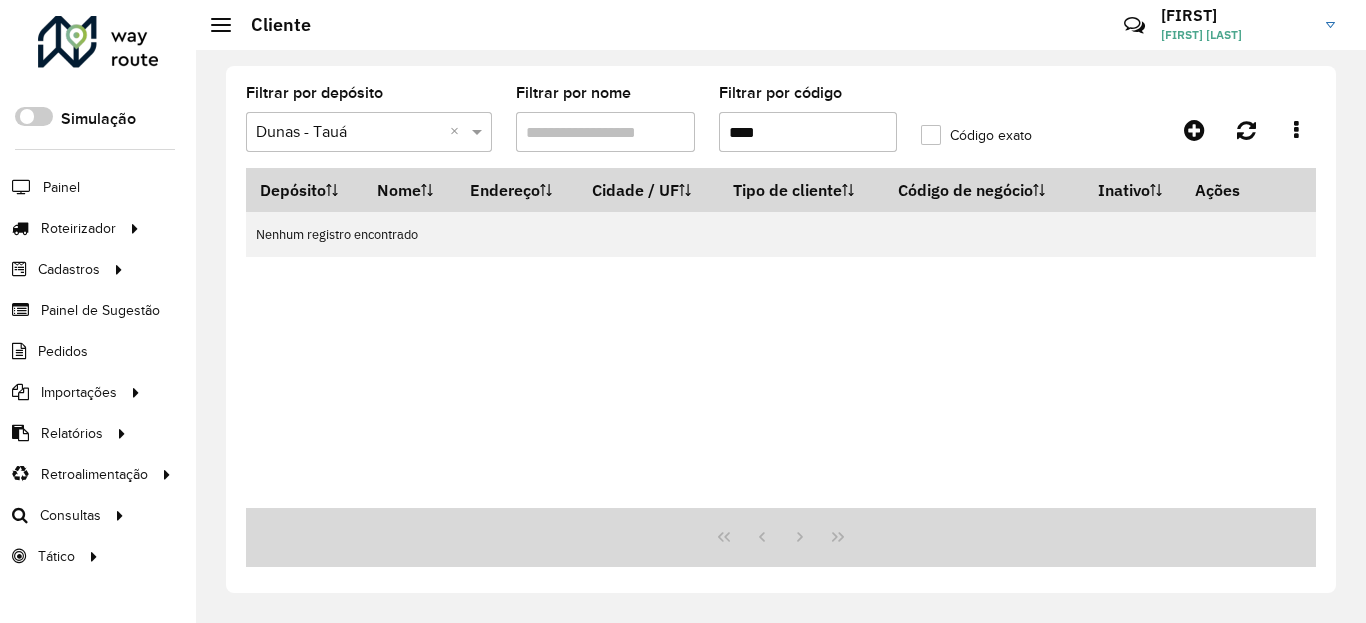 click on "****" at bounding box center (808, 132) 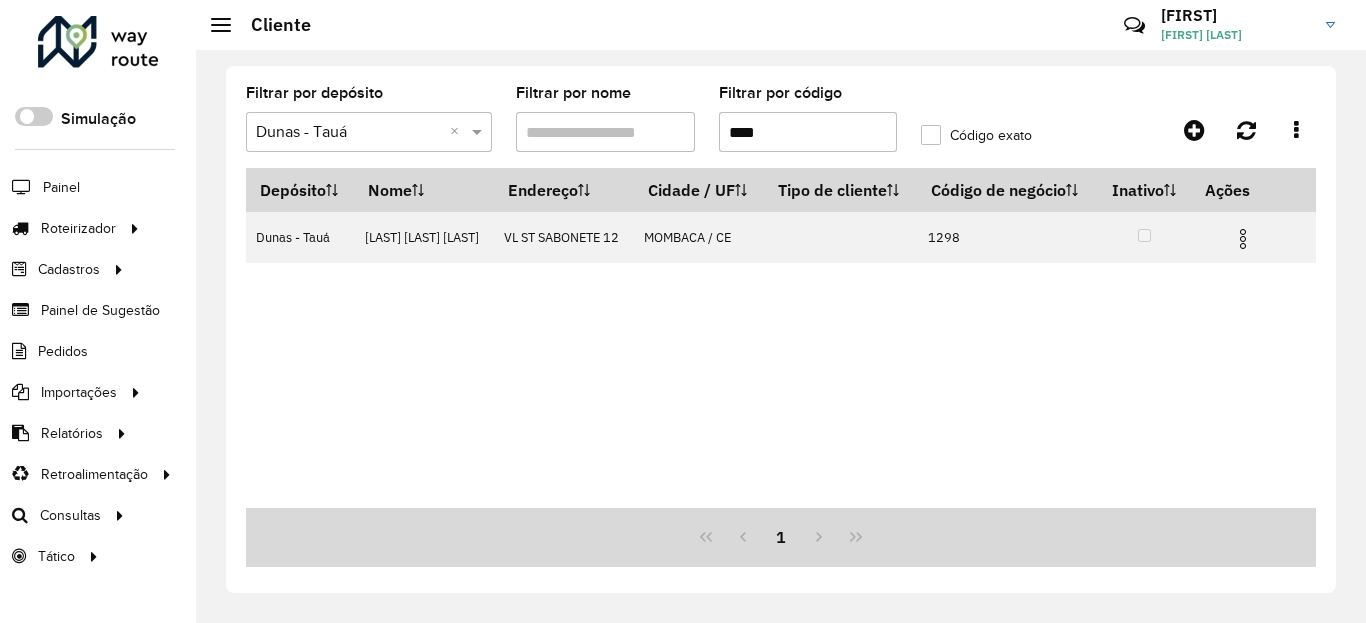 click at bounding box center (1252, 237) 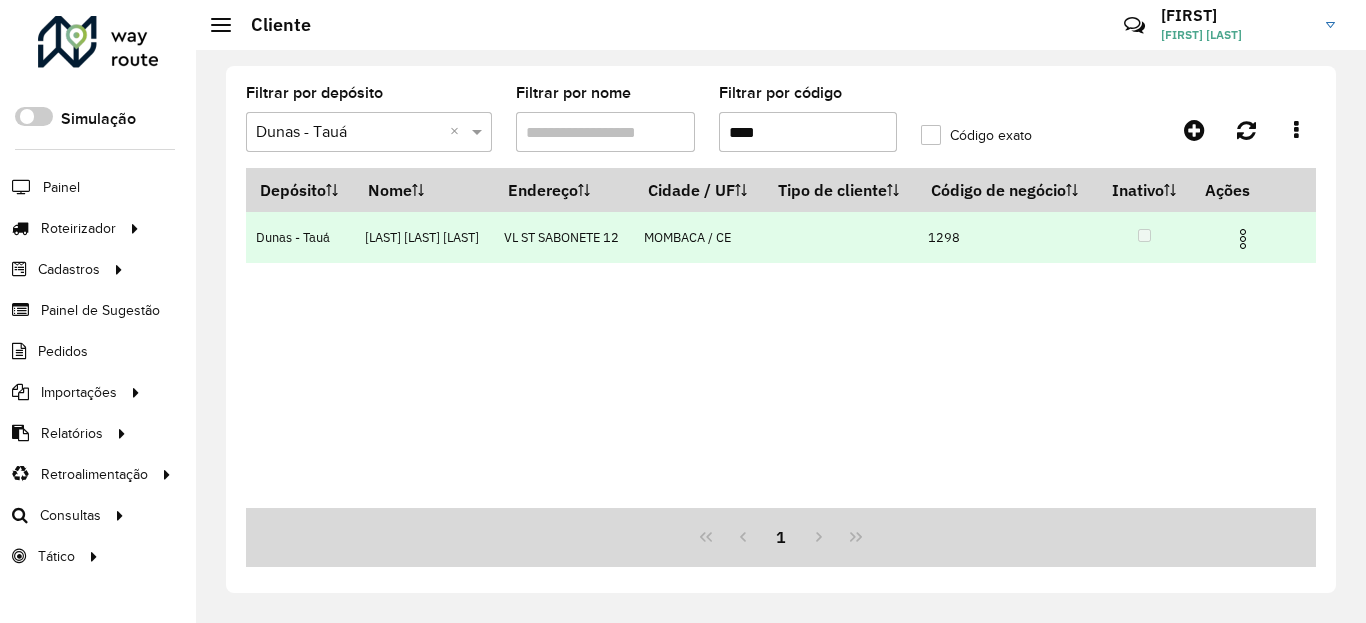 click at bounding box center (1243, 239) 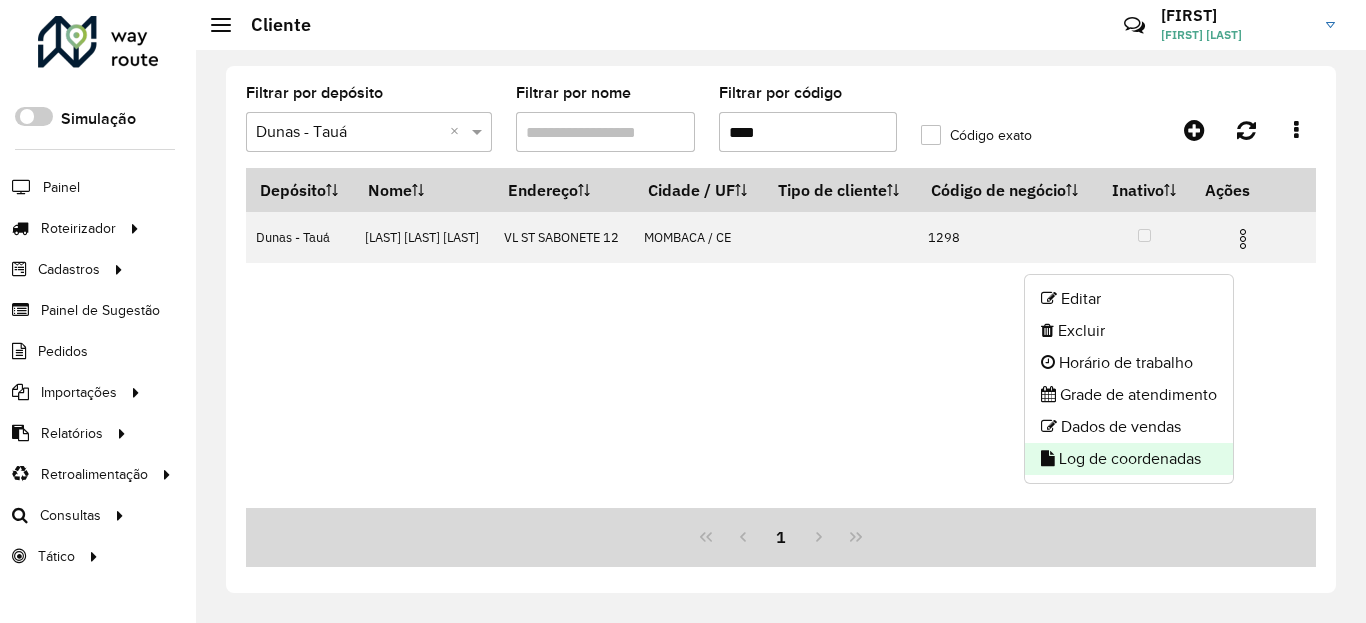 click on "Log de coordenadas" 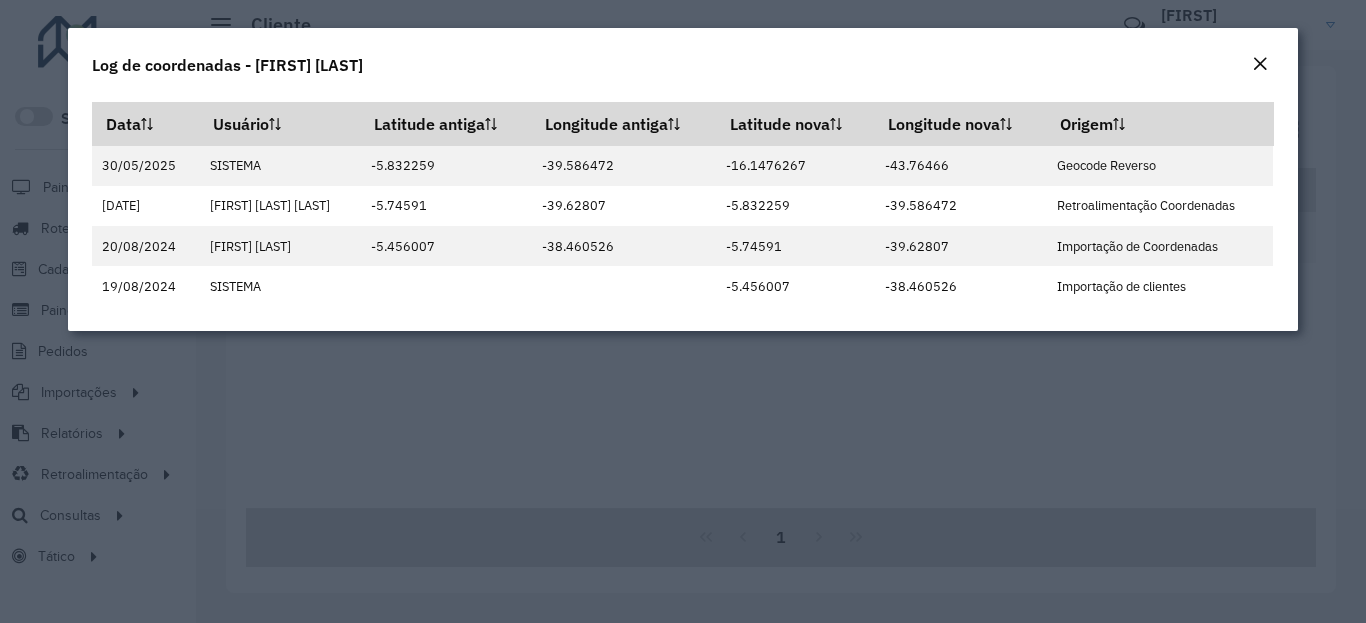 click 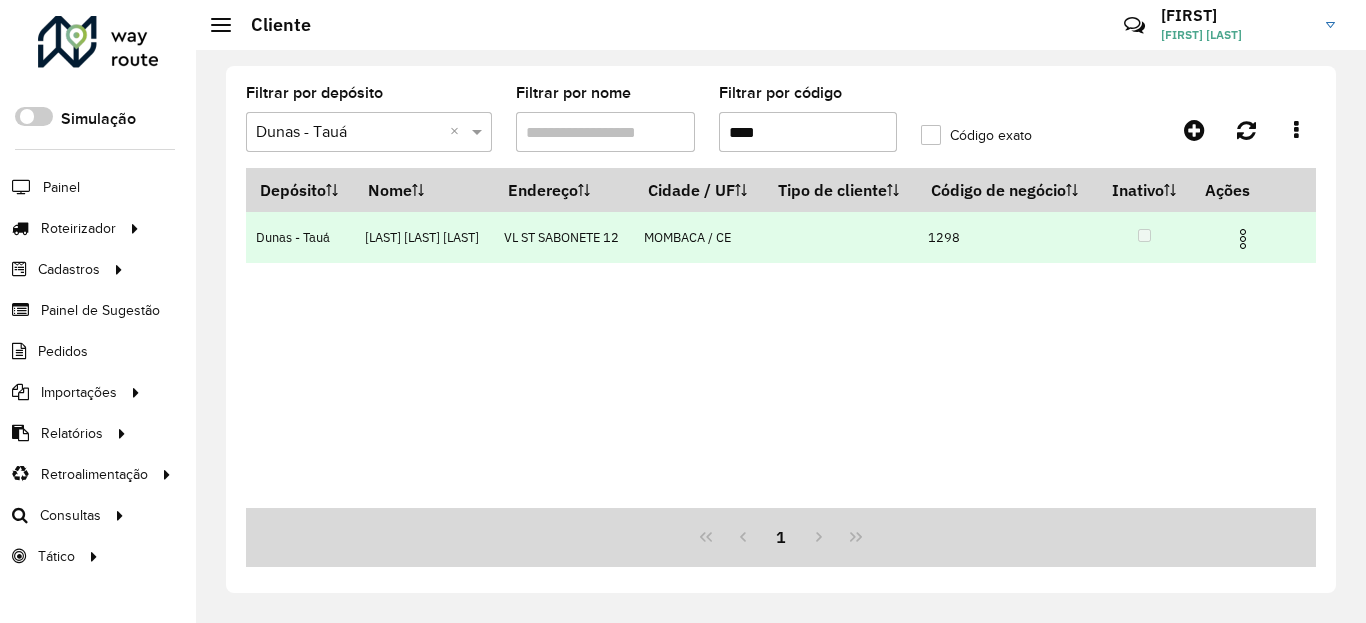 click at bounding box center (1243, 239) 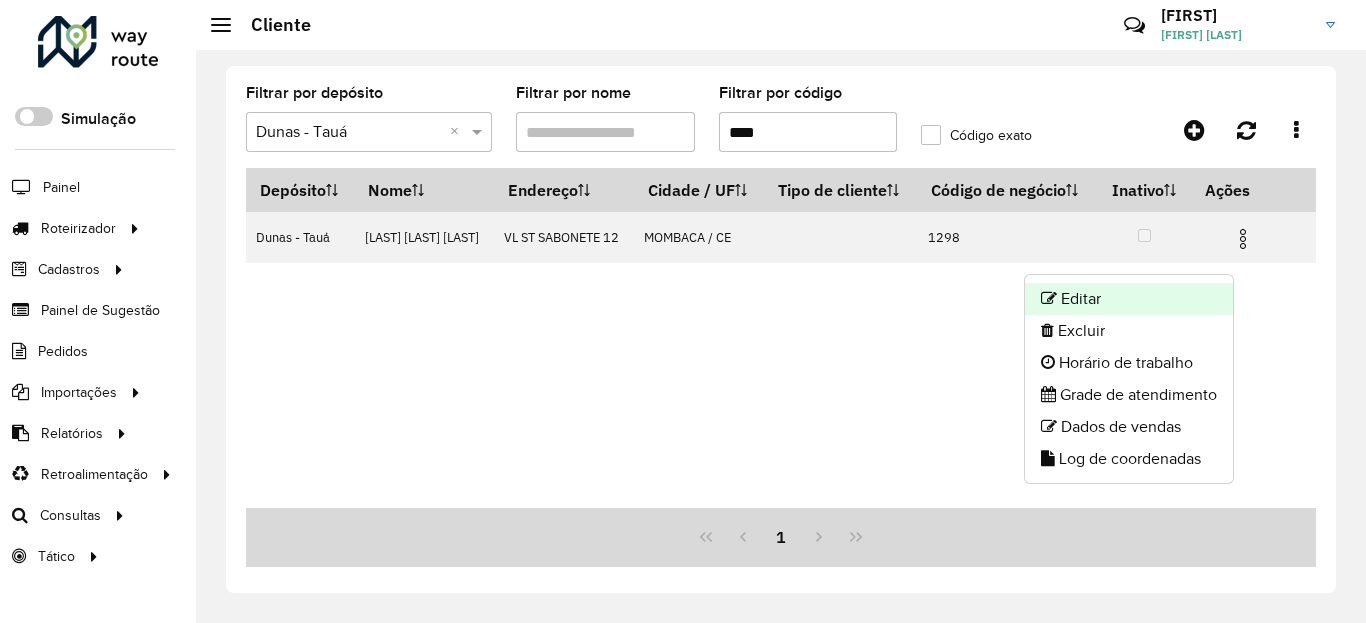 click on "Editar" 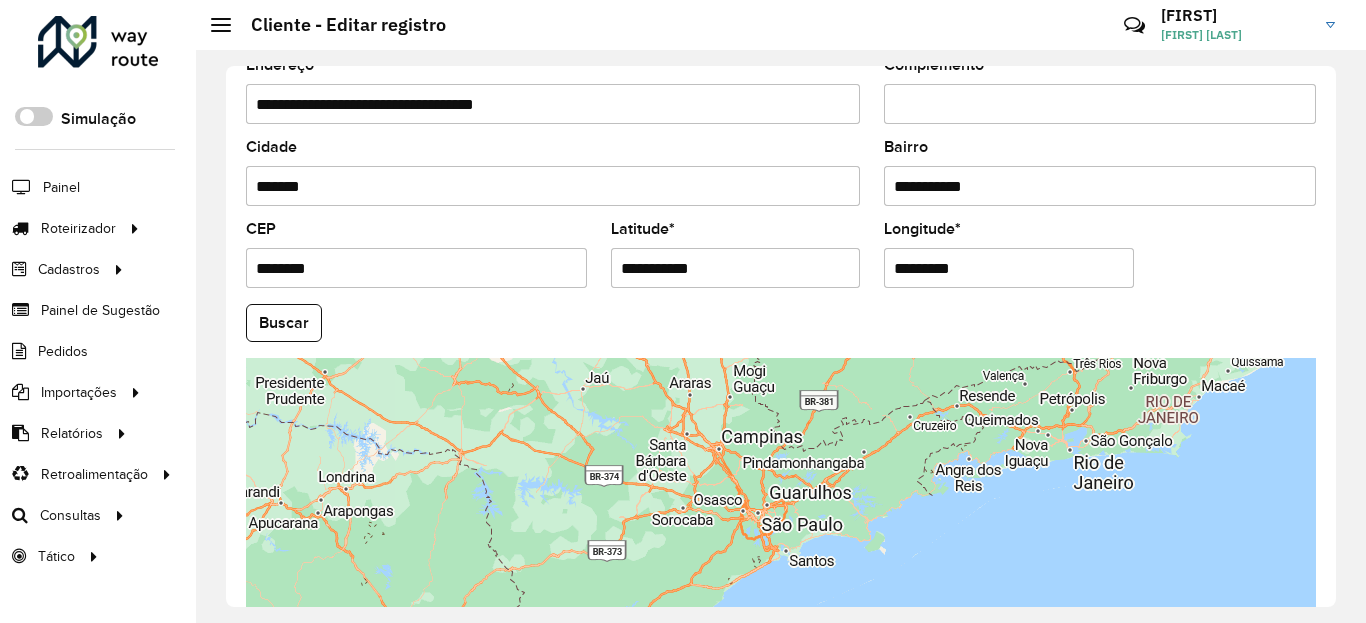 scroll, scrollTop: 865, scrollLeft: 0, axis: vertical 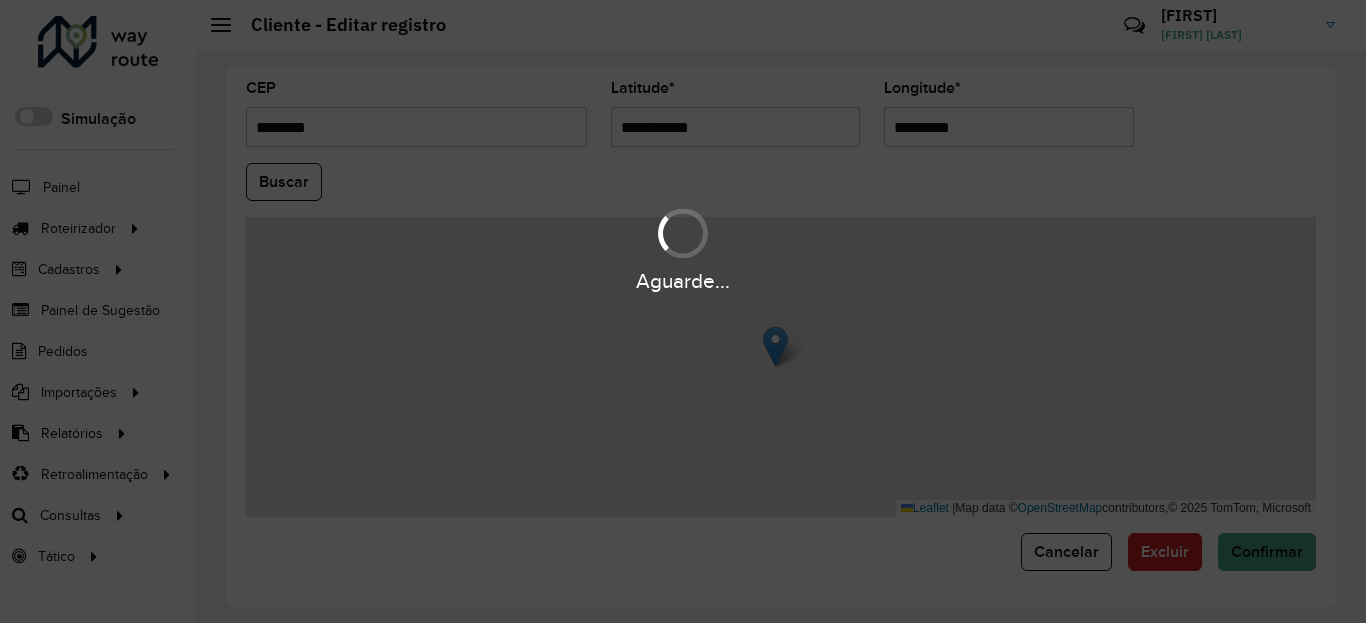 click on "Aguarde..." at bounding box center [683, 311] 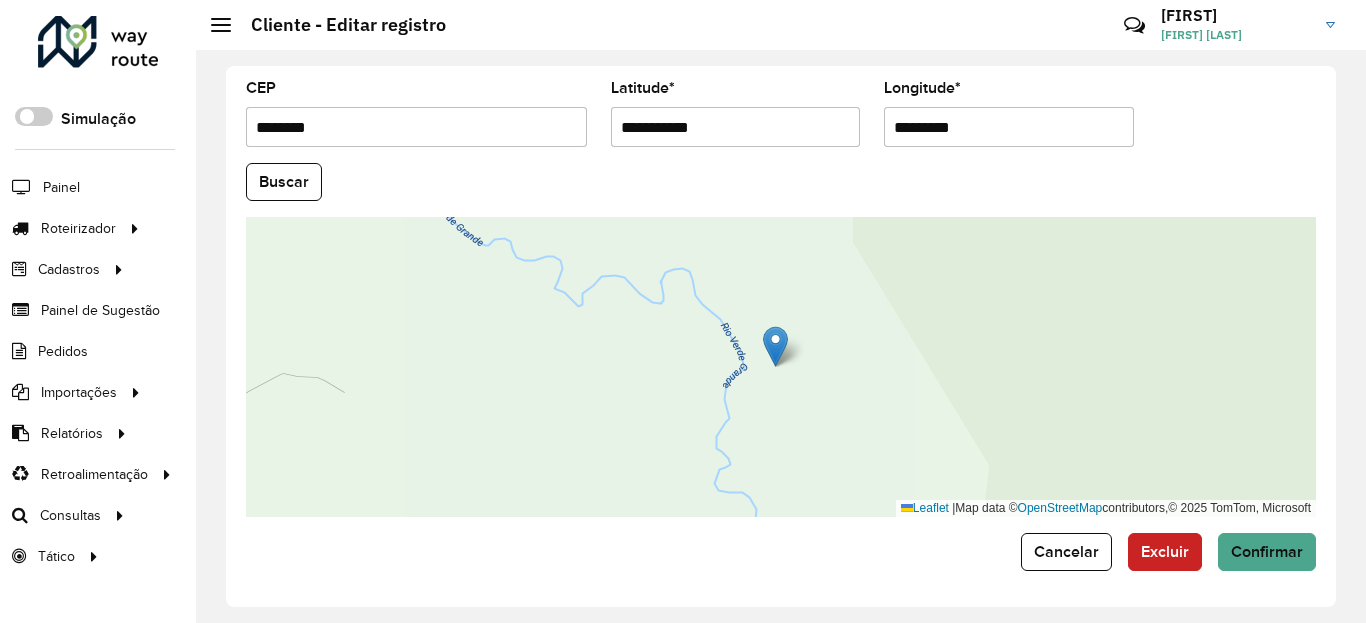 click on "**********" at bounding box center (736, 127) 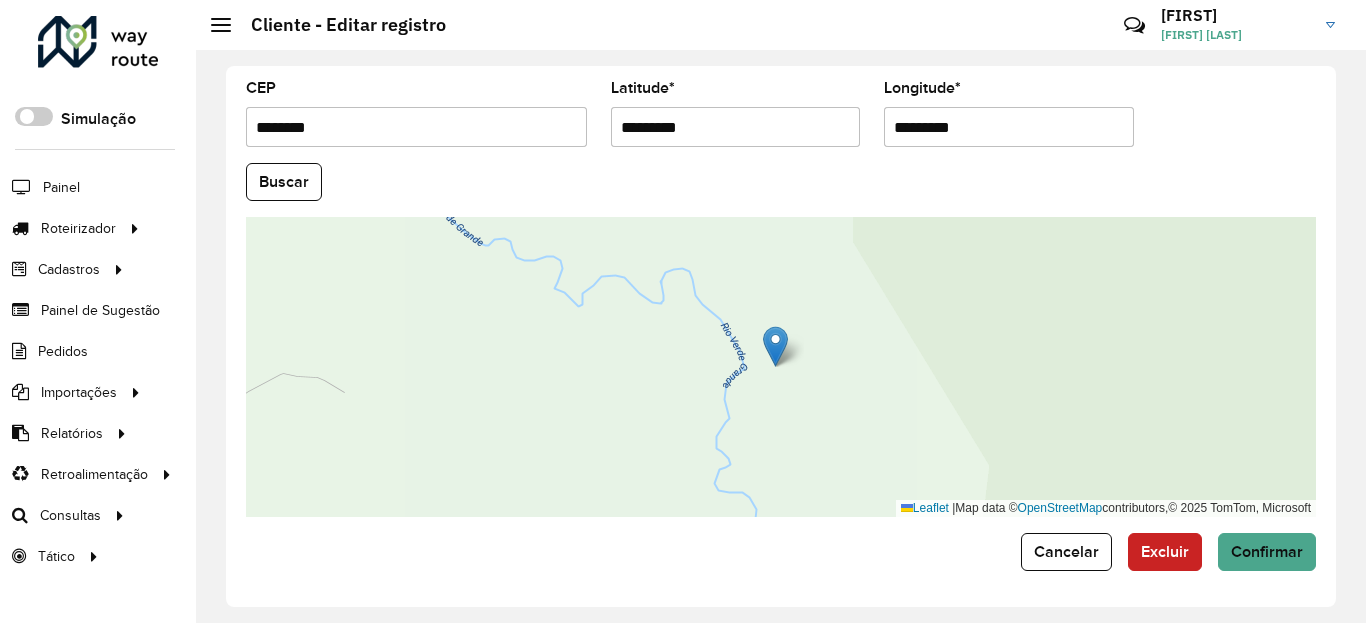 click on "Buscar" 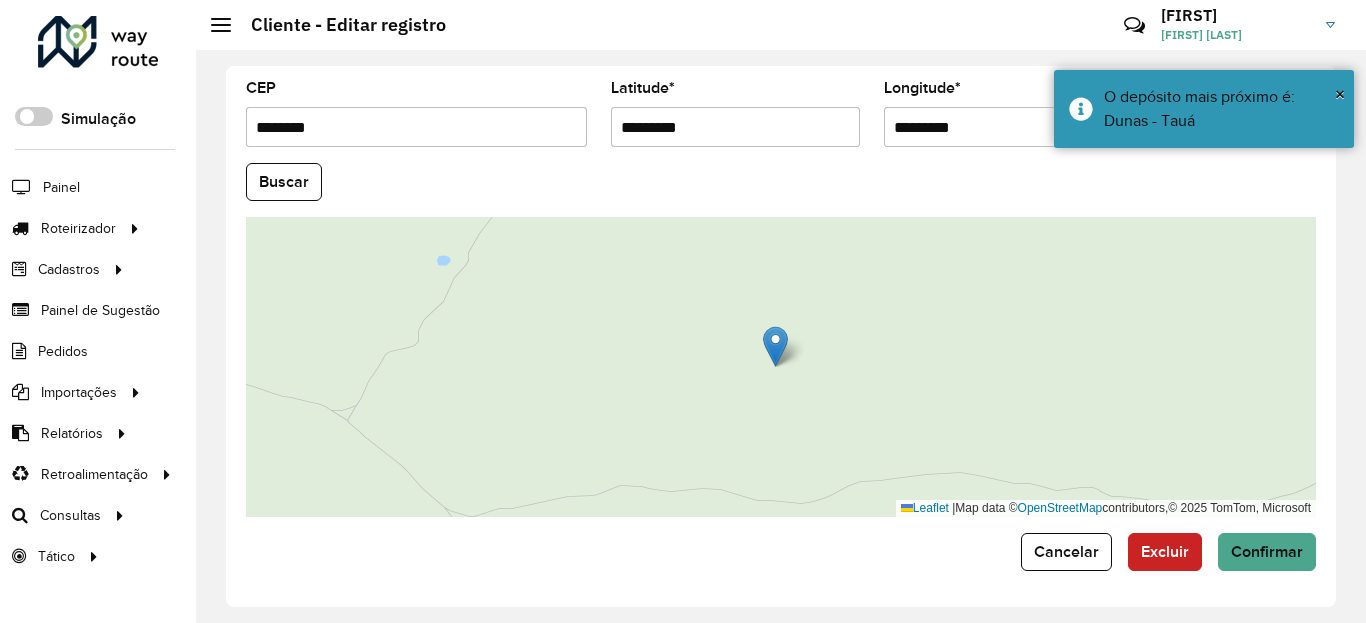 click on "*********" at bounding box center (1009, 127) 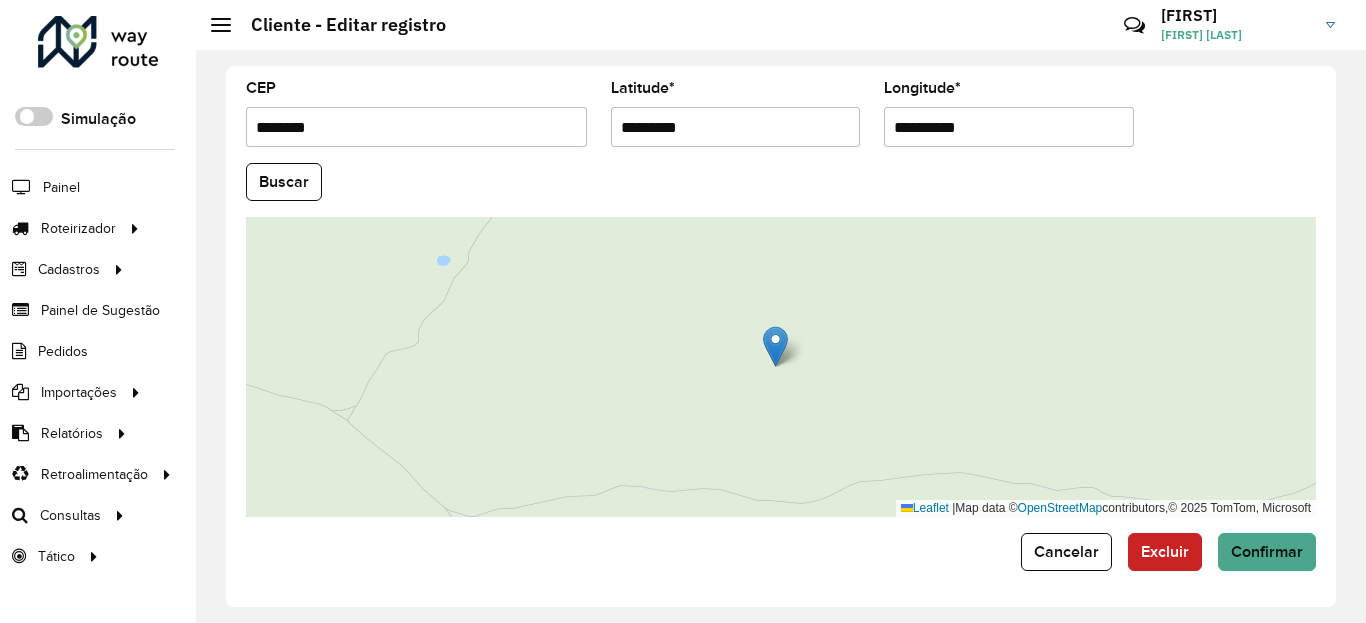 click on "Buscar" 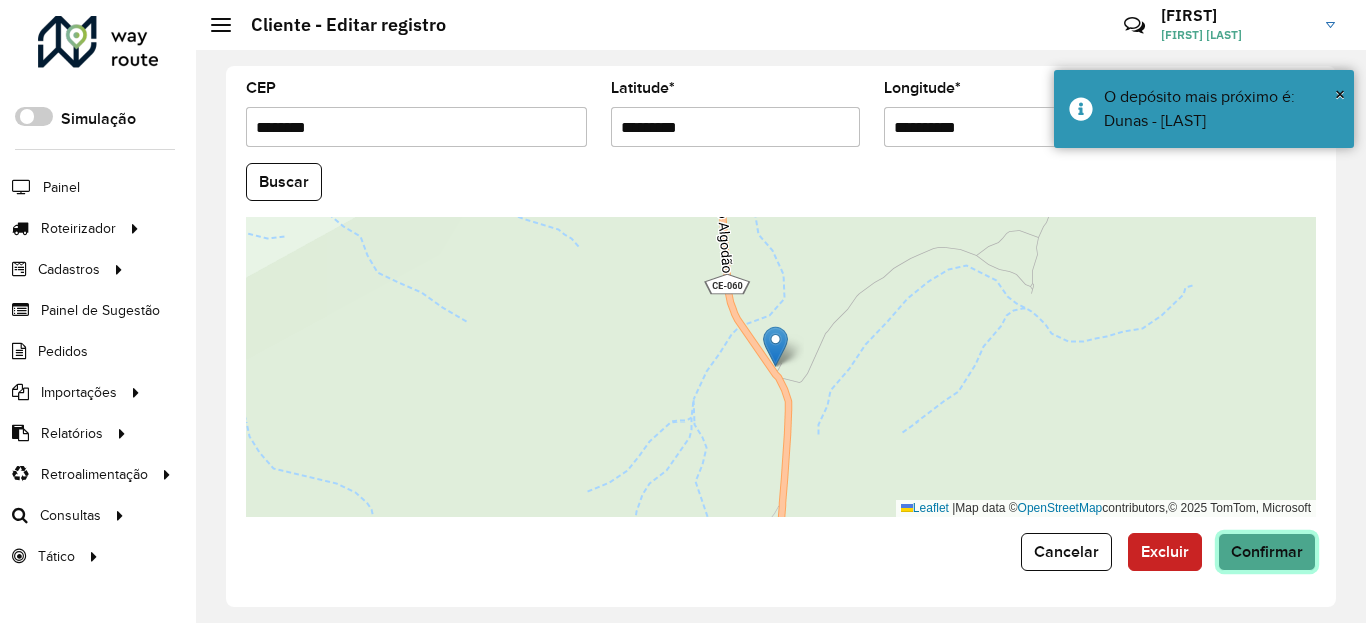 click on "Confirmar" 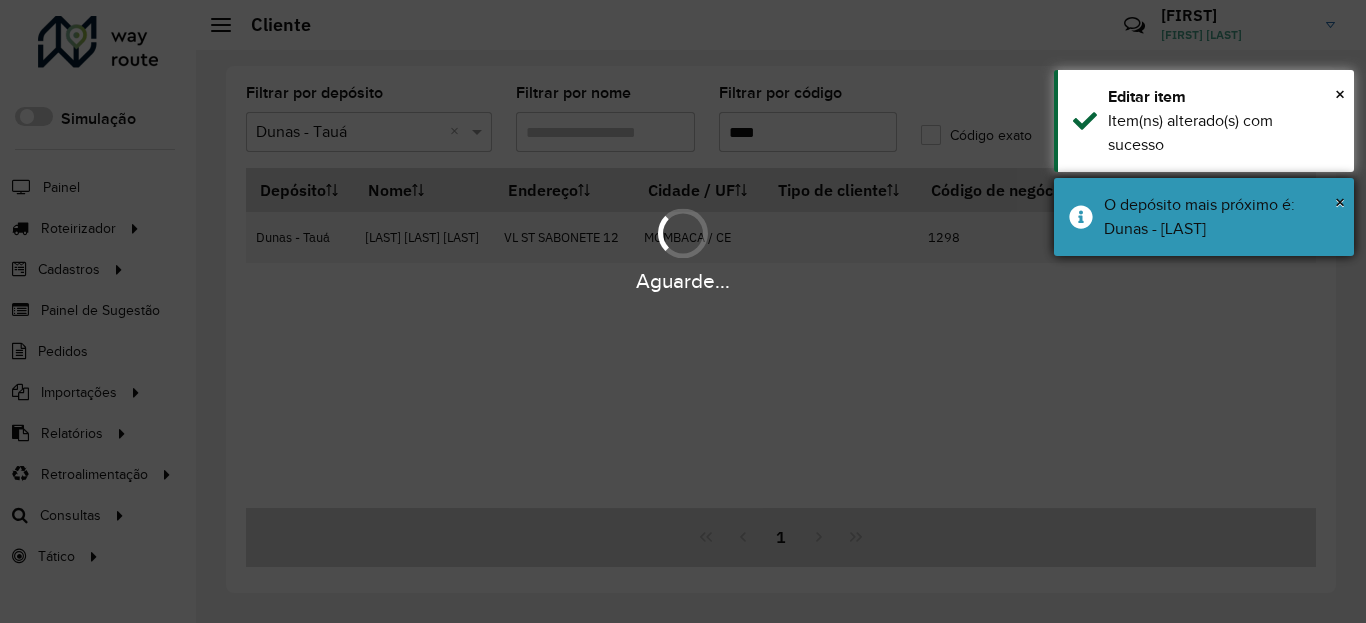 click on "×  Editar item  Item(ns) alterado(s) com sucesso" at bounding box center (1204, 121) 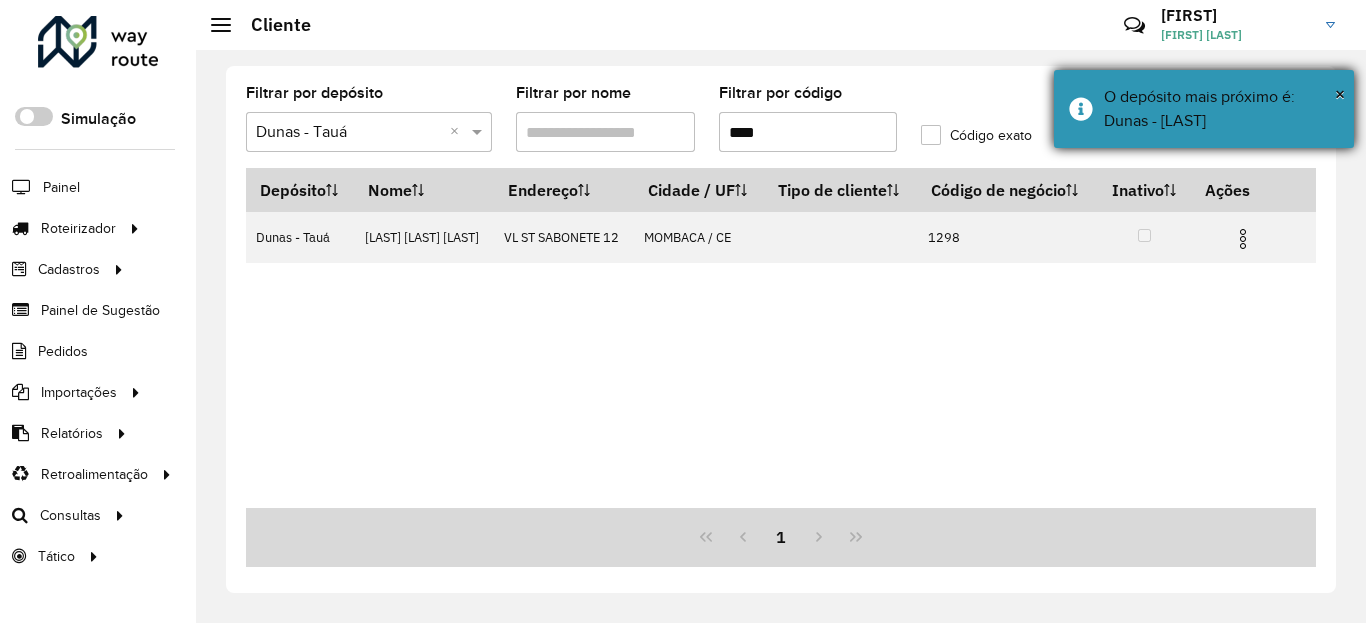 click on "× O depósito mais próximo é: Dunas - Quixeramobim" at bounding box center [1204, 109] 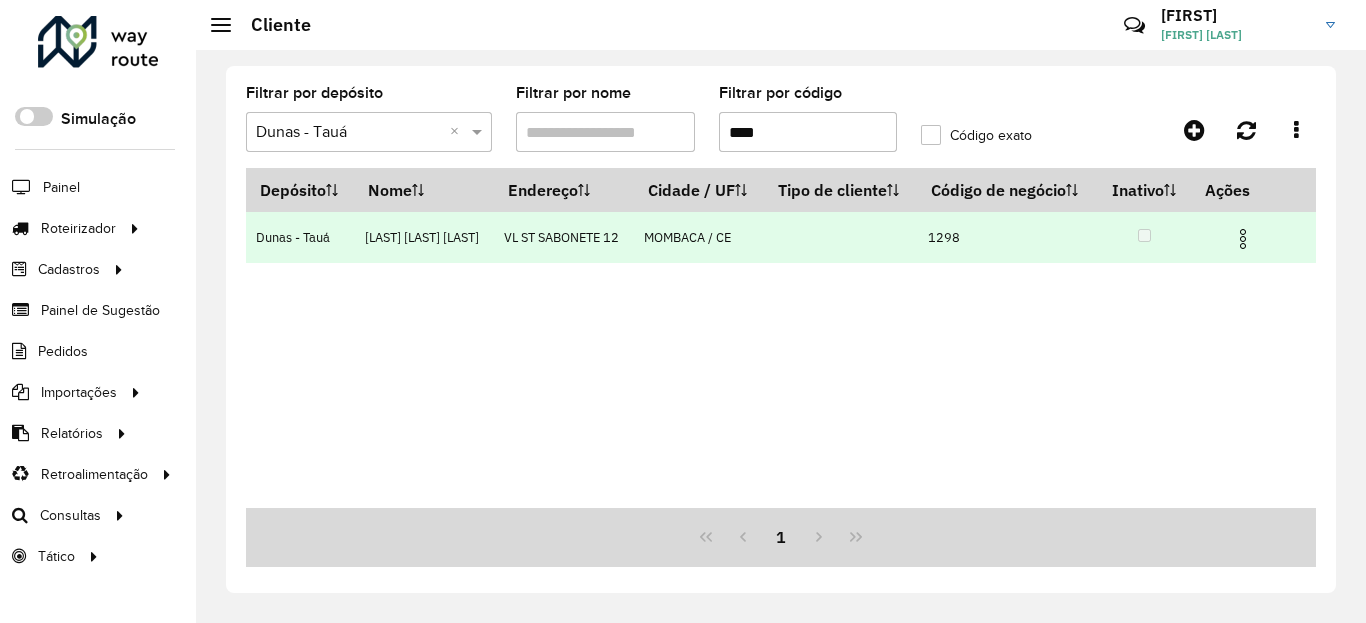 click at bounding box center [1243, 239] 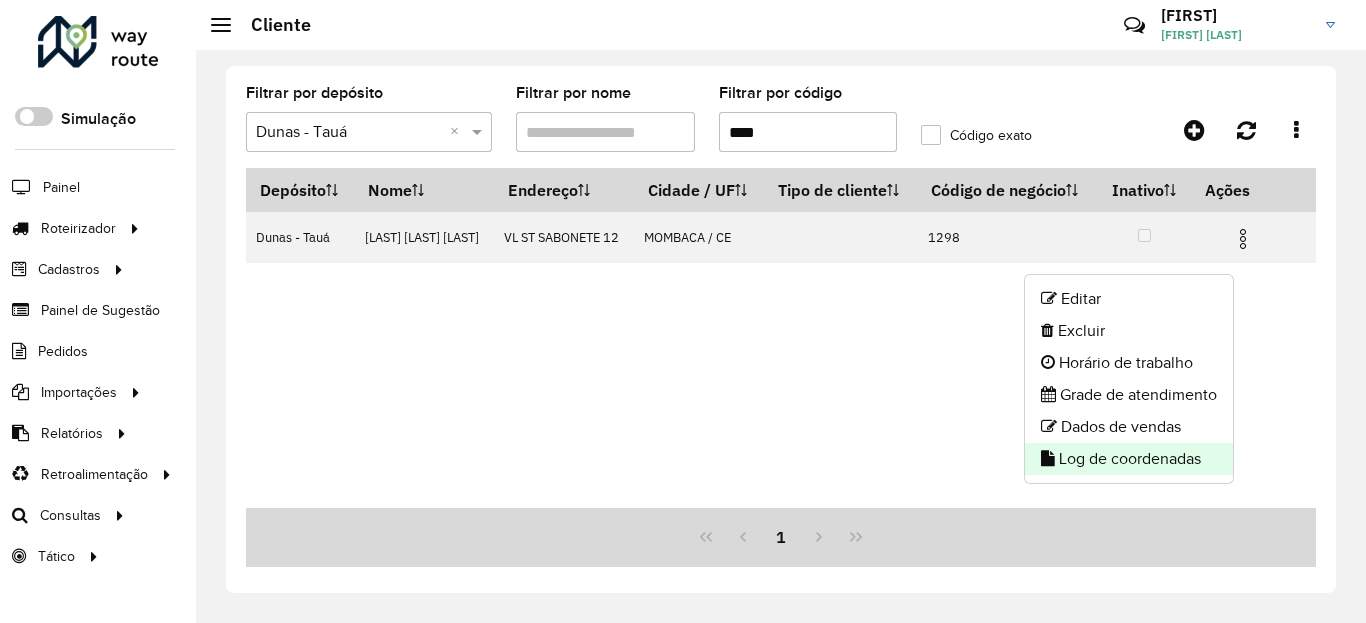 click on "Log de coordenadas" 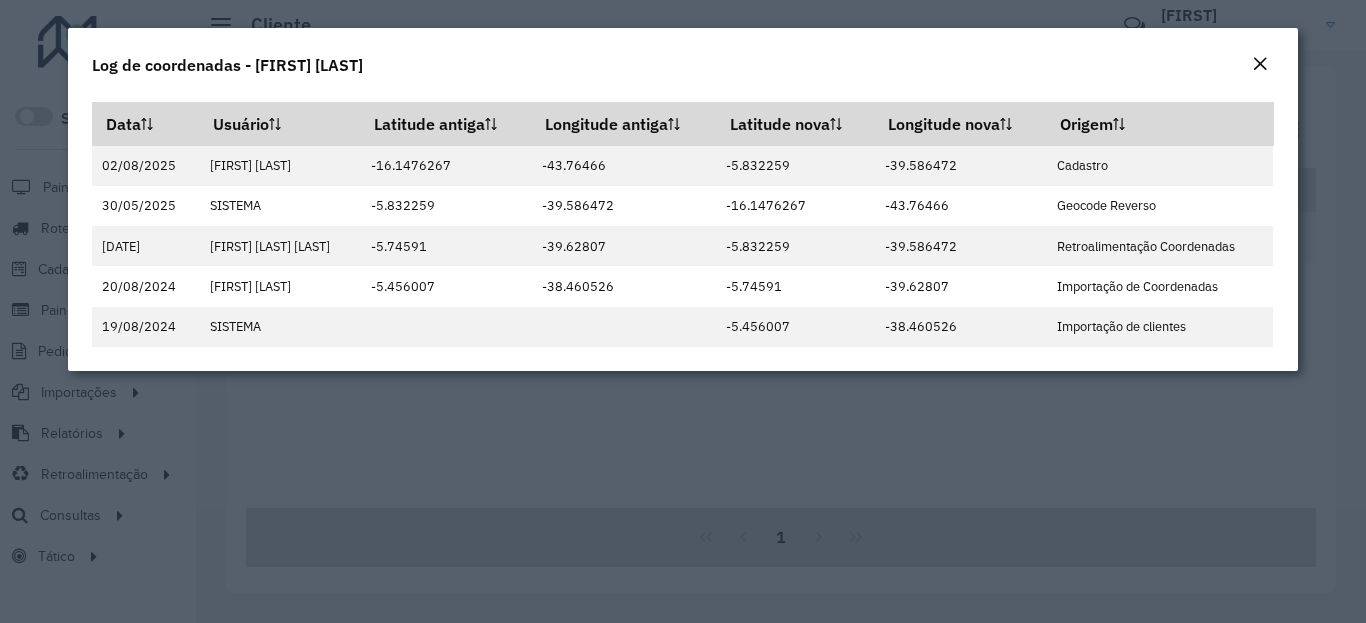 click 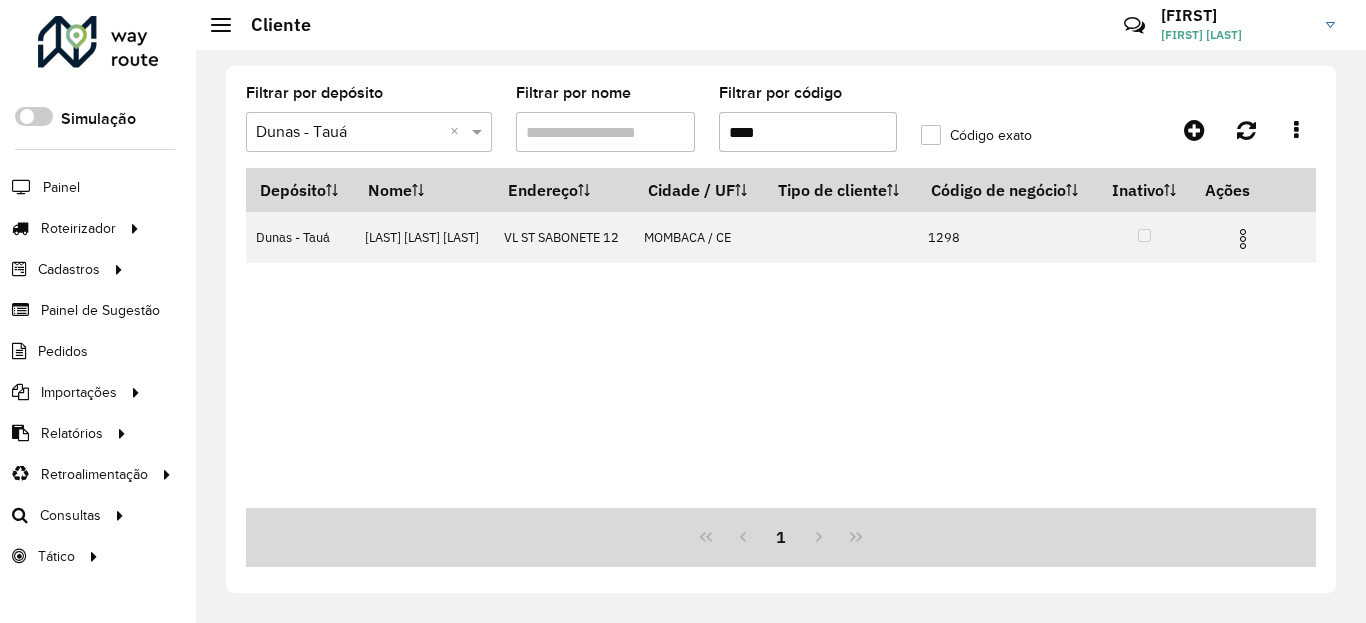 click on "Filtrar por código  ****" 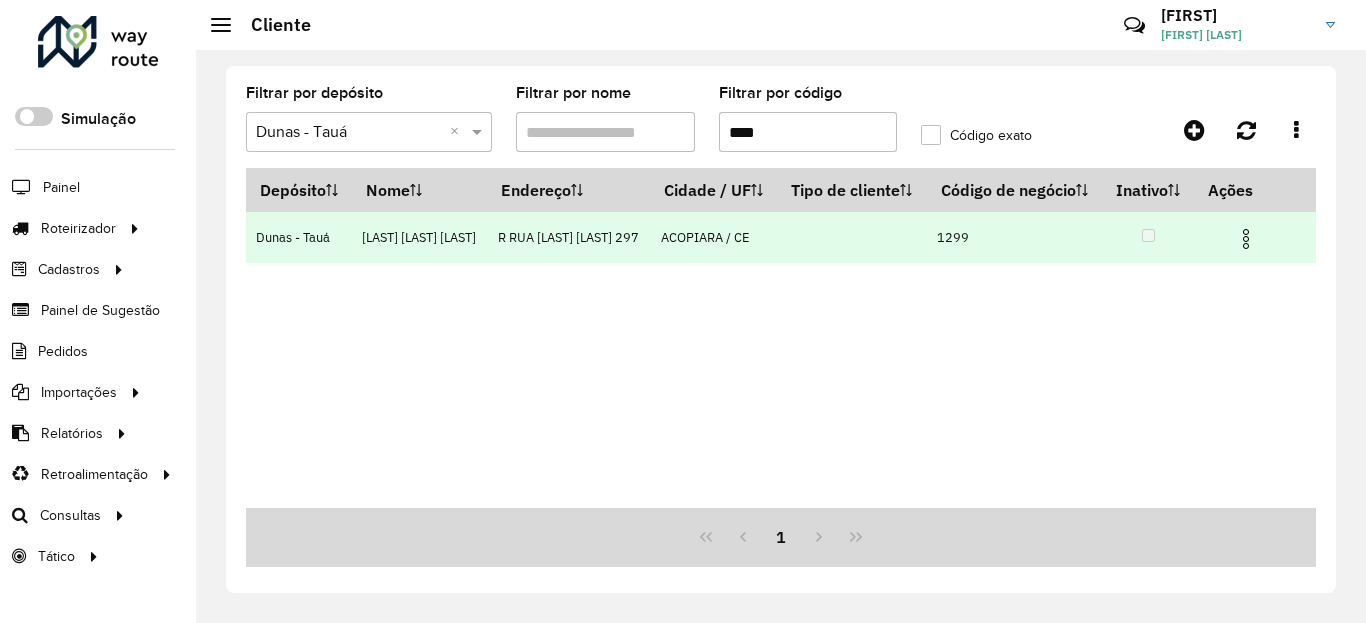 click at bounding box center [1246, 239] 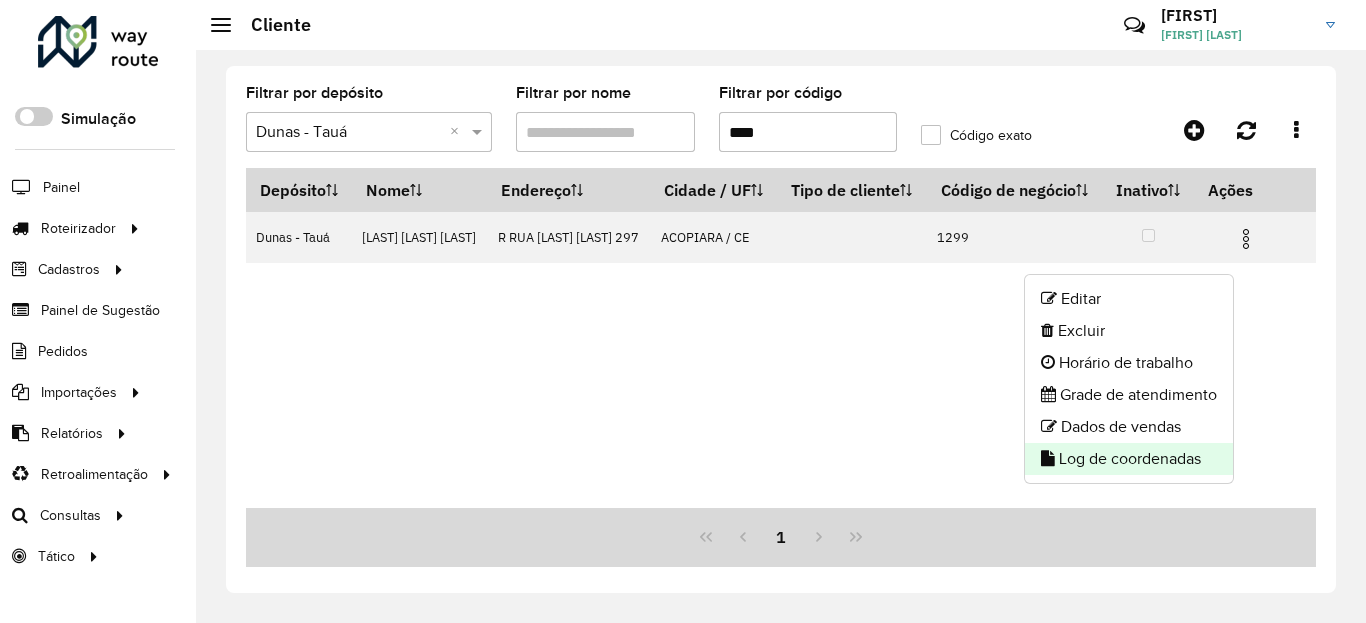 drag, startPoint x: 1170, startPoint y: 458, endPoint x: 1154, endPoint y: 454, distance: 16.492422 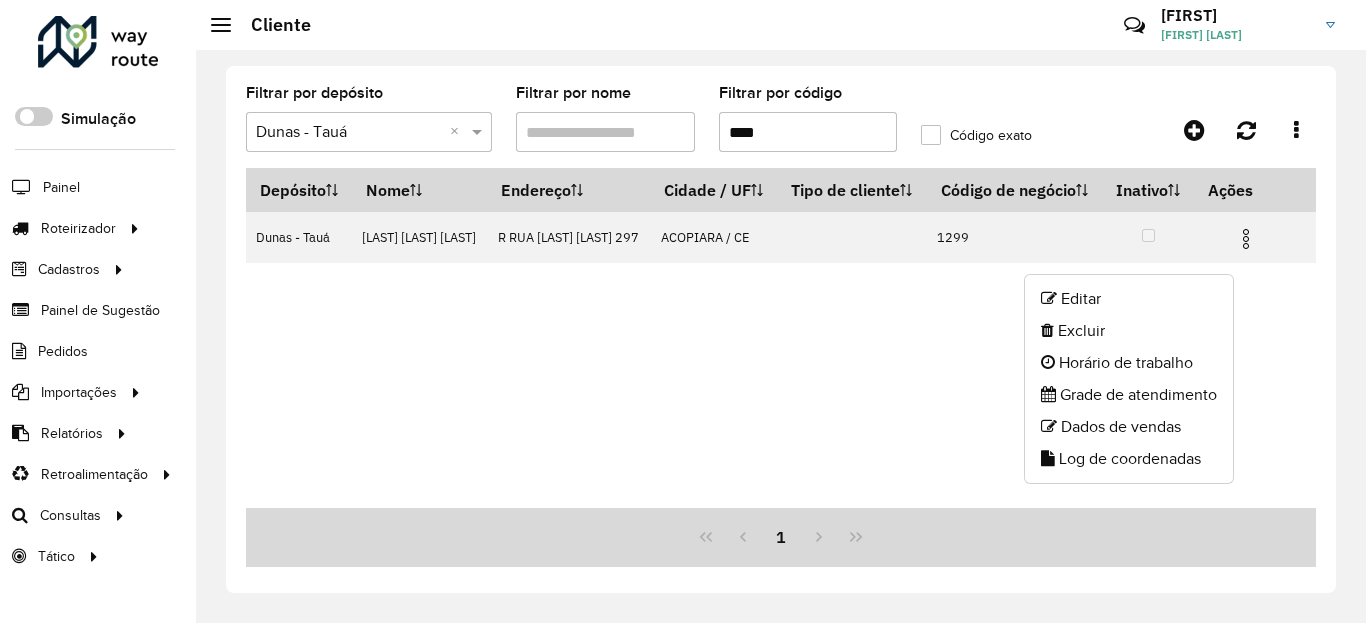 click on "Log de coordenadas" 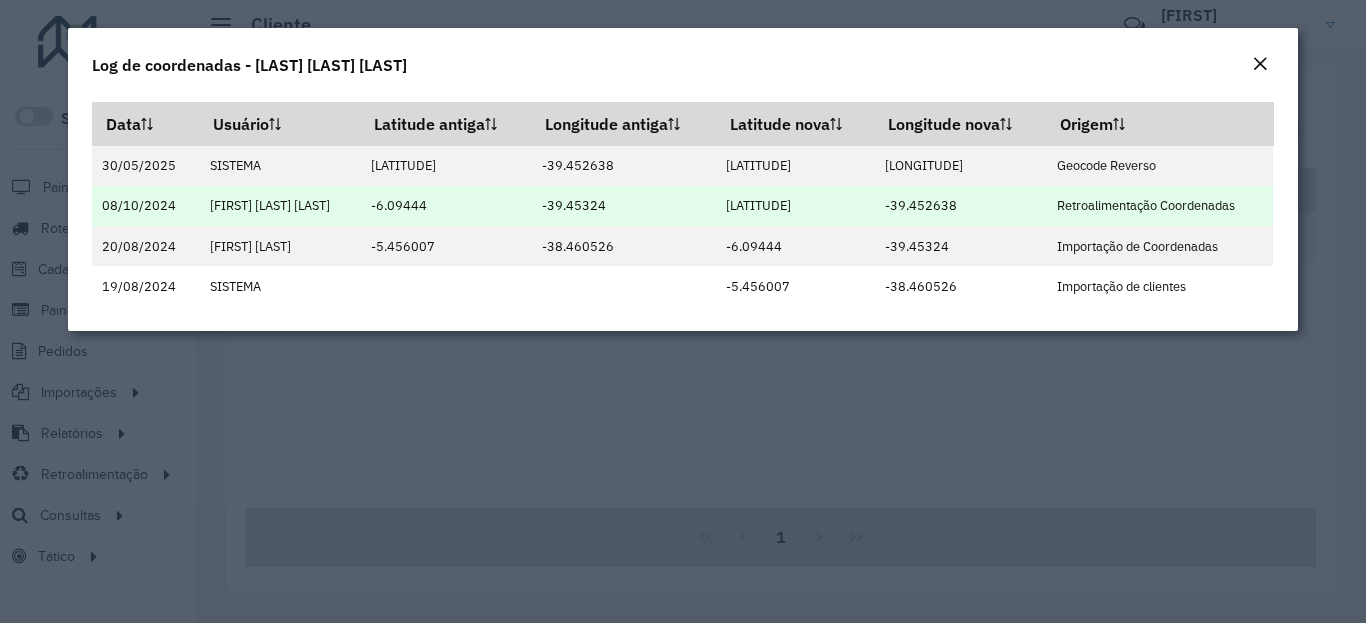 click on "-6.097248" at bounding box center [795, 206] 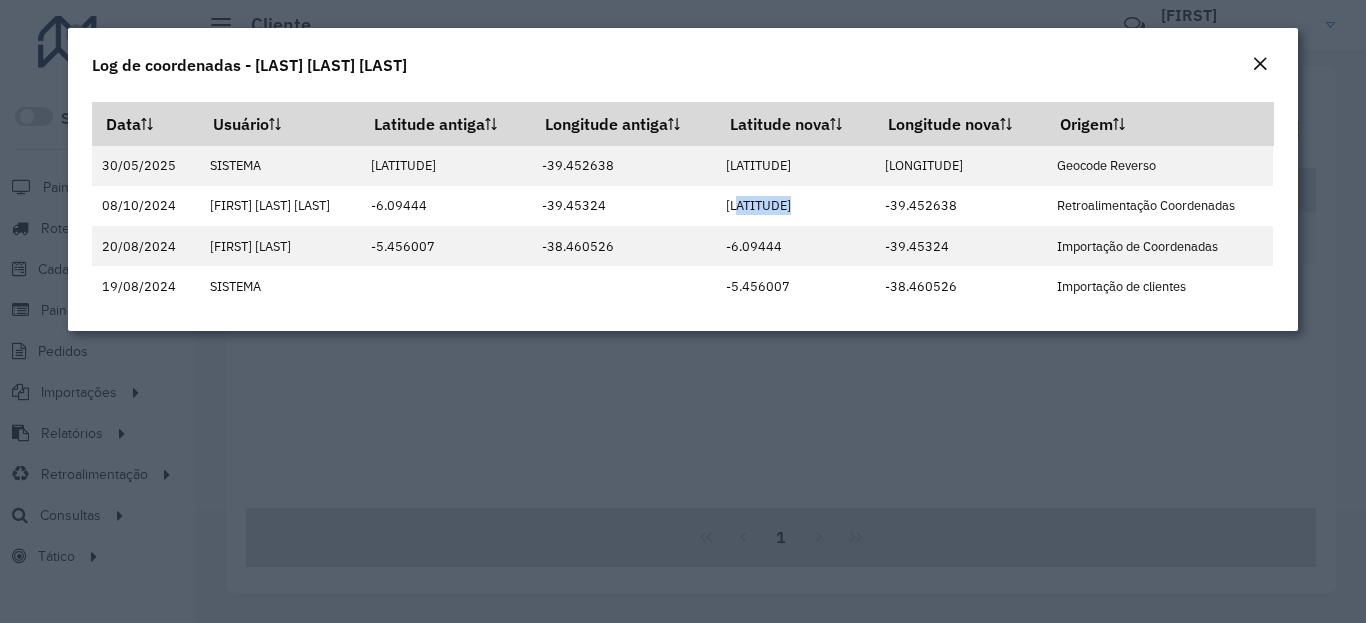 click 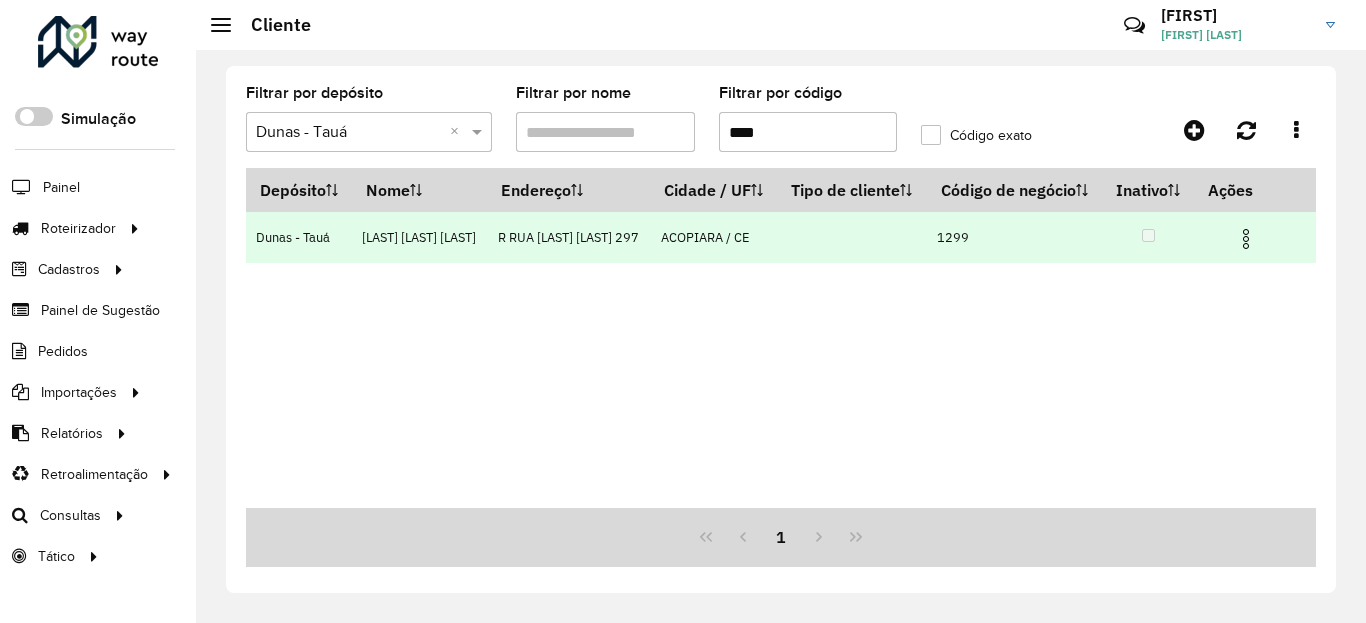 click at bounding box center [1246, 239] 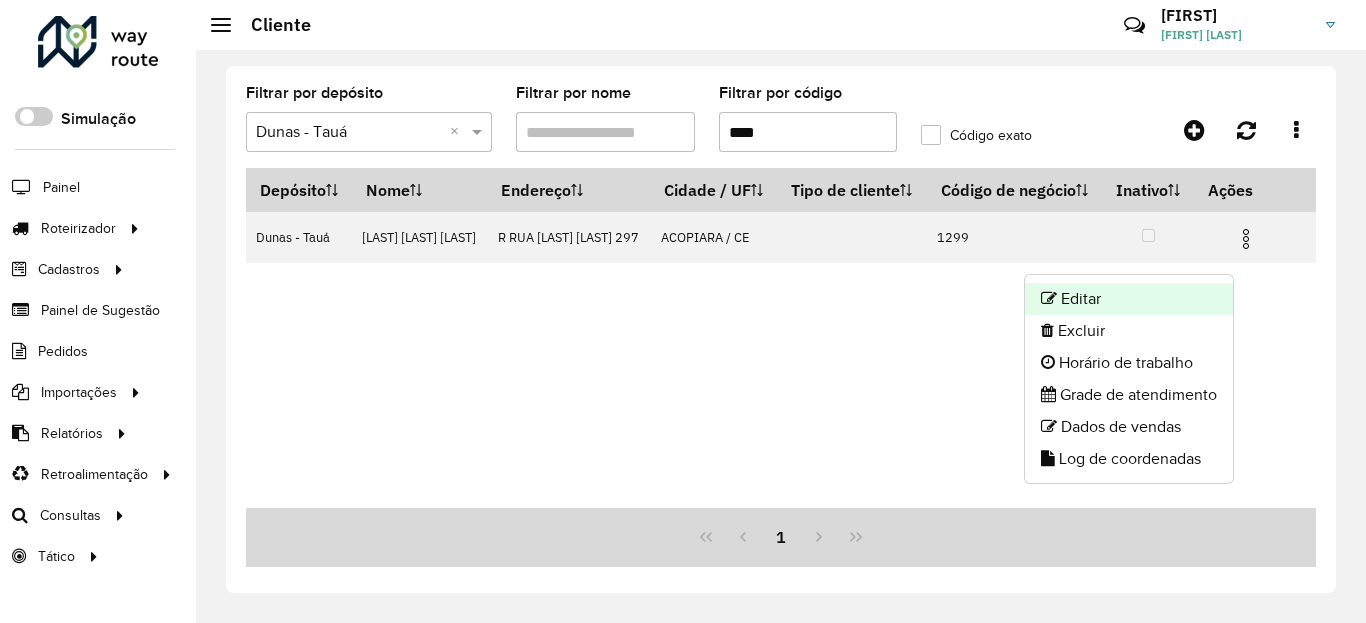 click on "Editar" 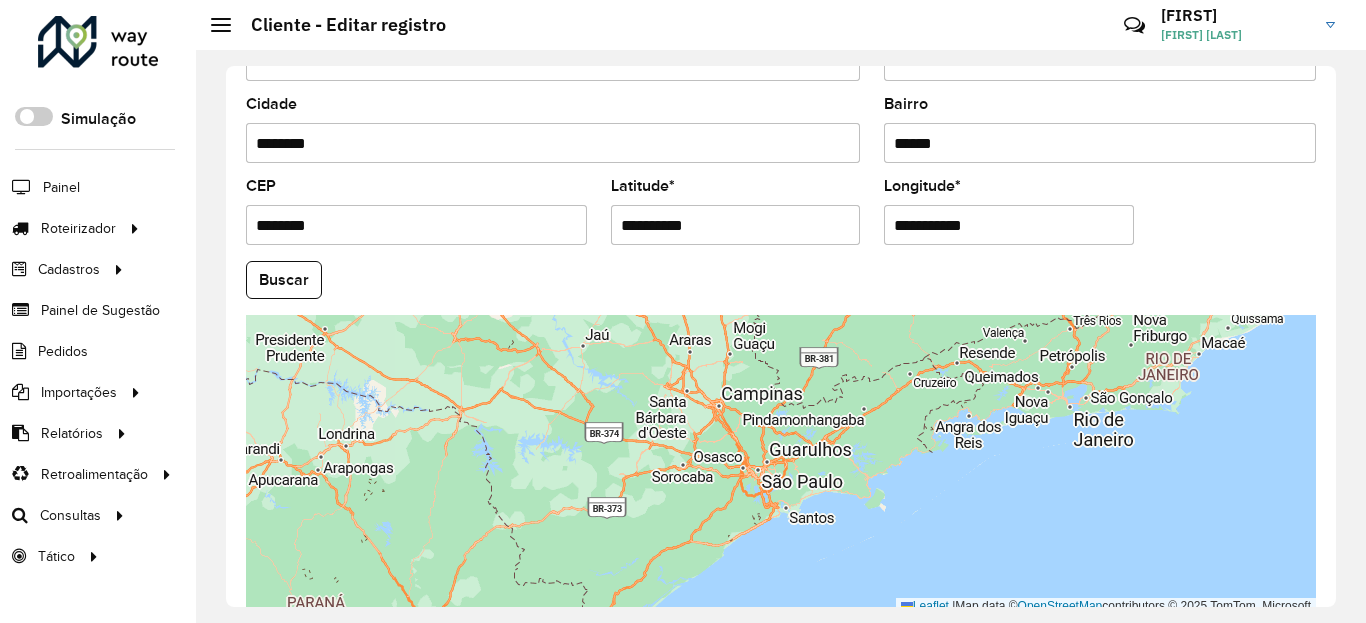 scroll, scrollTop: 865, scrollLeft: 0, axis: vertical 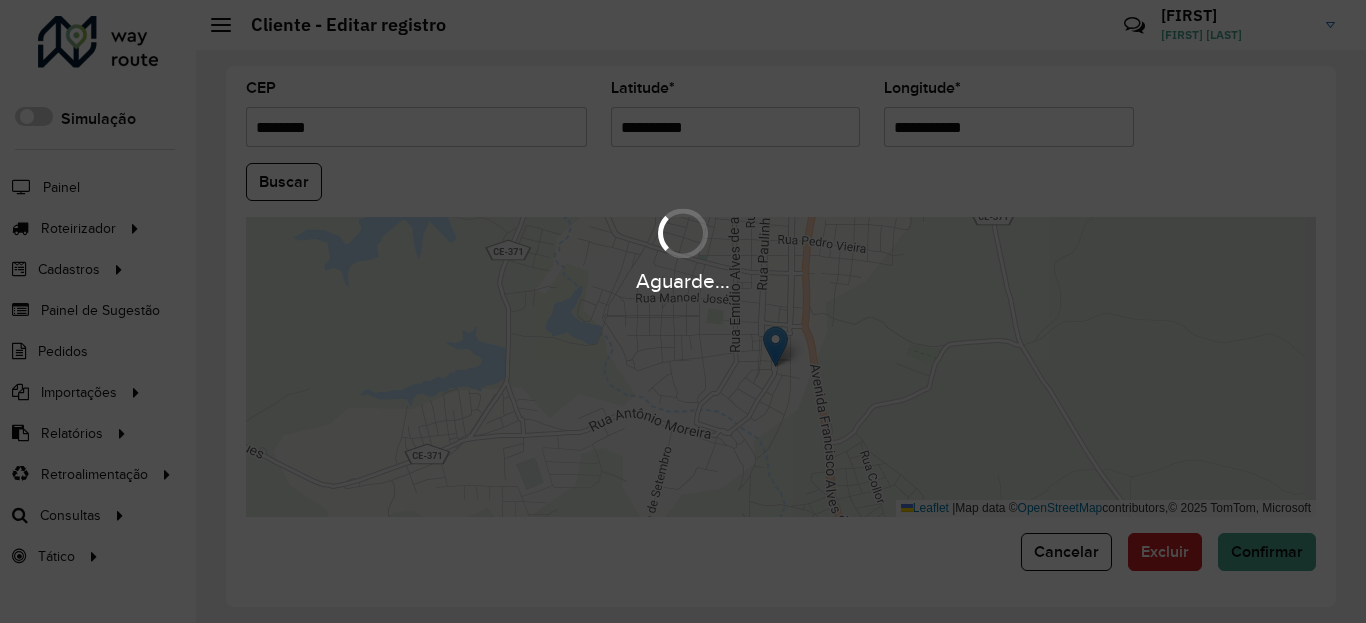 click on "Aguarde..." at bounding box center (683, 311) 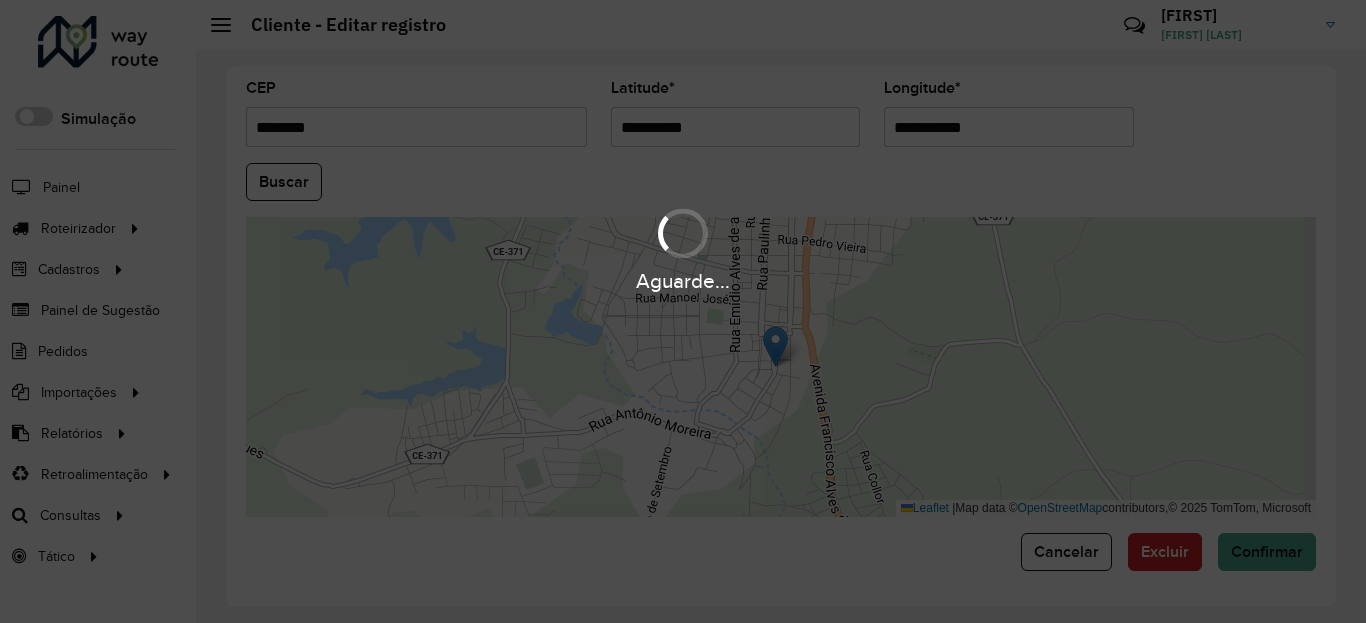 click on "Aguarde..." at bounding box center [683, 311] 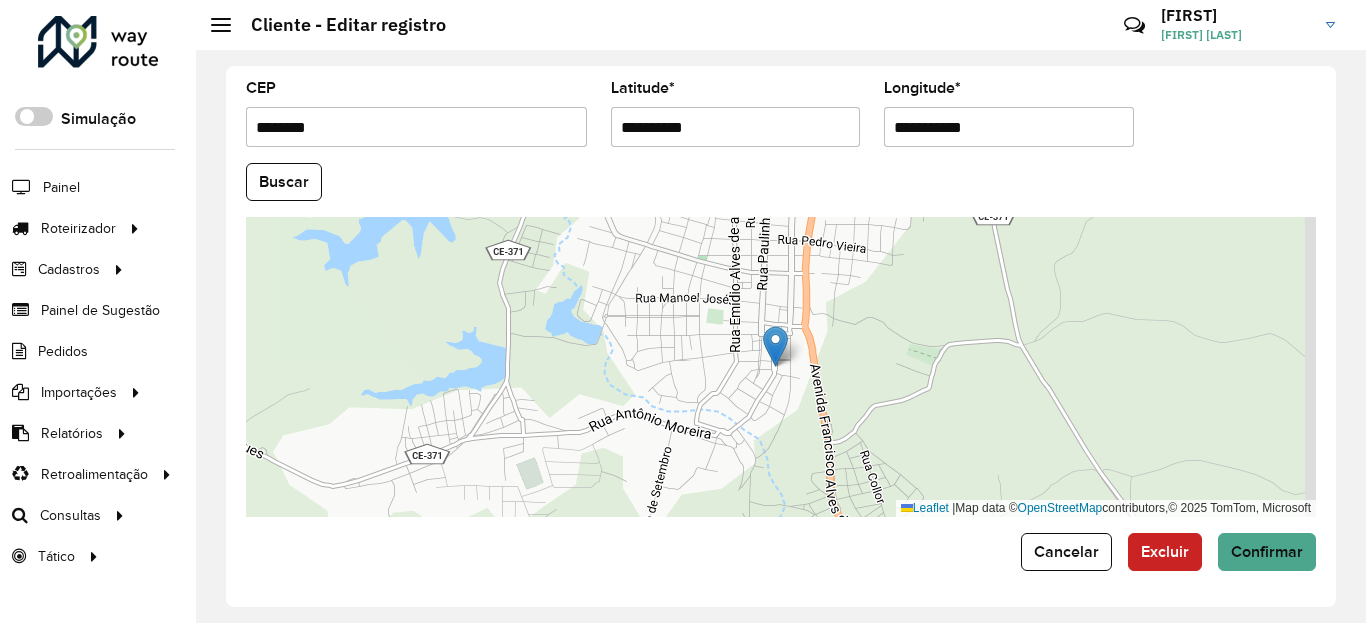click on "**********" at bounding box center (736, 127) 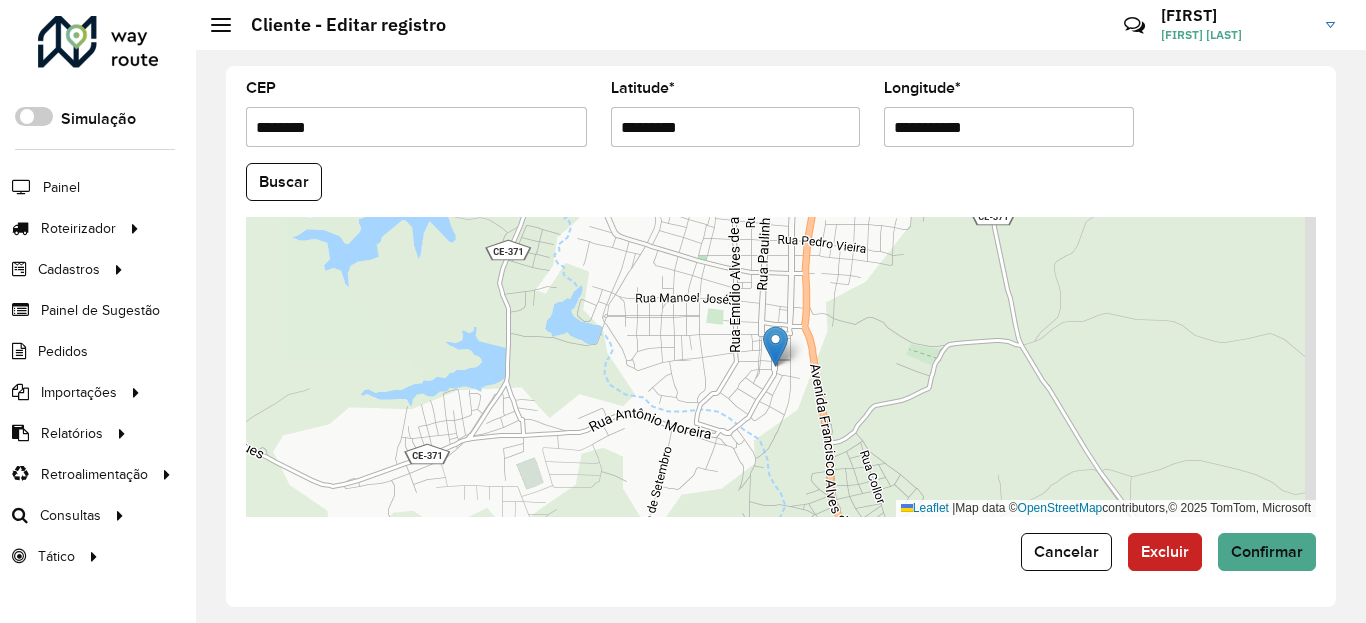 click on "Aguarde...  Pop-up bloqueado!  Seu navegador bloqueou automáticamente a abertura de uma nova janela.   Acesse as configurações e adicione o endereço do sistema a lista de permissão.   Fechar  Roteirizador AmbevTech Simulação Painel Roteirizador Entregas Vendas Cadastros Checkpoint Classificações de venda Cliente Condição de pagamento Consulta de setores Depósito Disponibilidade de veículos Fator tipo de produto Gabarito planner Grupo Rota Fator Tipo Produto Grupo de Depósito Grupo de rotas exclusiva Grupo de setores Jornada Jornada RN Layout integração Modelo Motorista Multi Depósito Painel de sugestão Parada Pedágio Perfil de Vendedor Ponto de apoio Ponto de apoio FAD Prioridade pedido Produto Restrição de Atendimento Planner Rodízio de placa Rota exclusiva FAD Rótulo Setor Setor Planner Tempo de parada de refeição Tipo de cliente Tipo de veículo Tipo de veículo RN Transportadora Usuário Vendedor Veículo Painel de Sugestão Pedidos Importações Classificação e volume de venda" at bounding box center (683, 311) 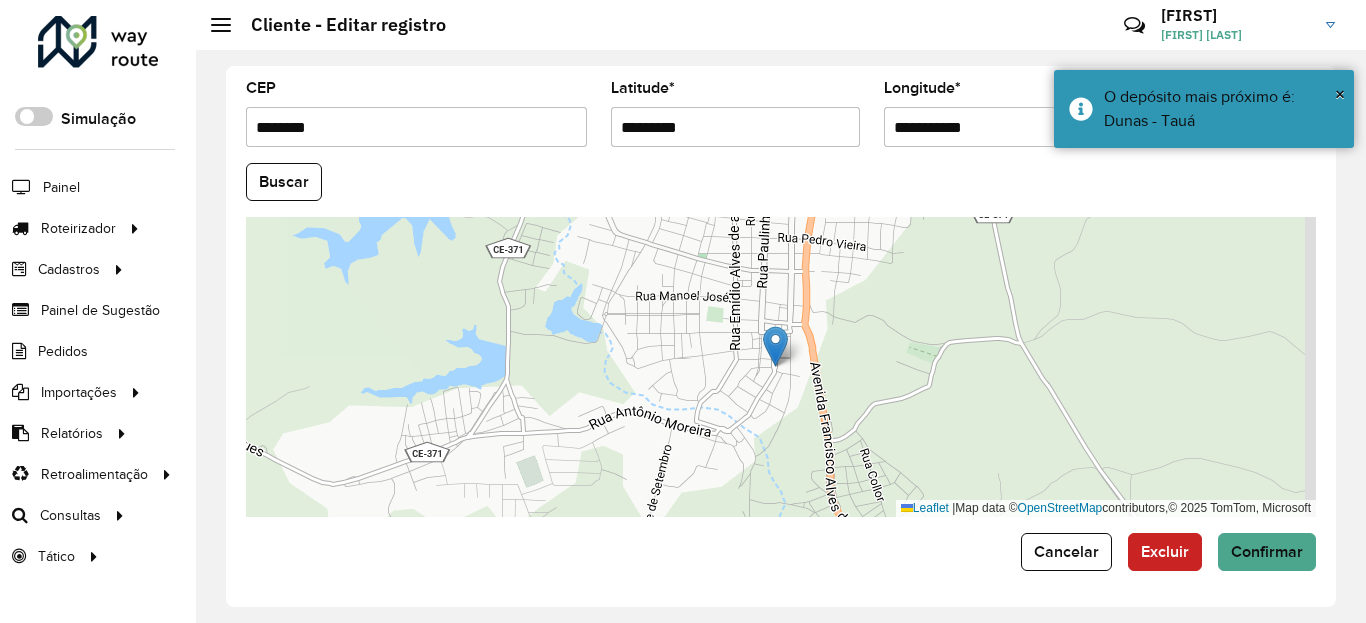click on "**********" at bounding box center (1009, 127) 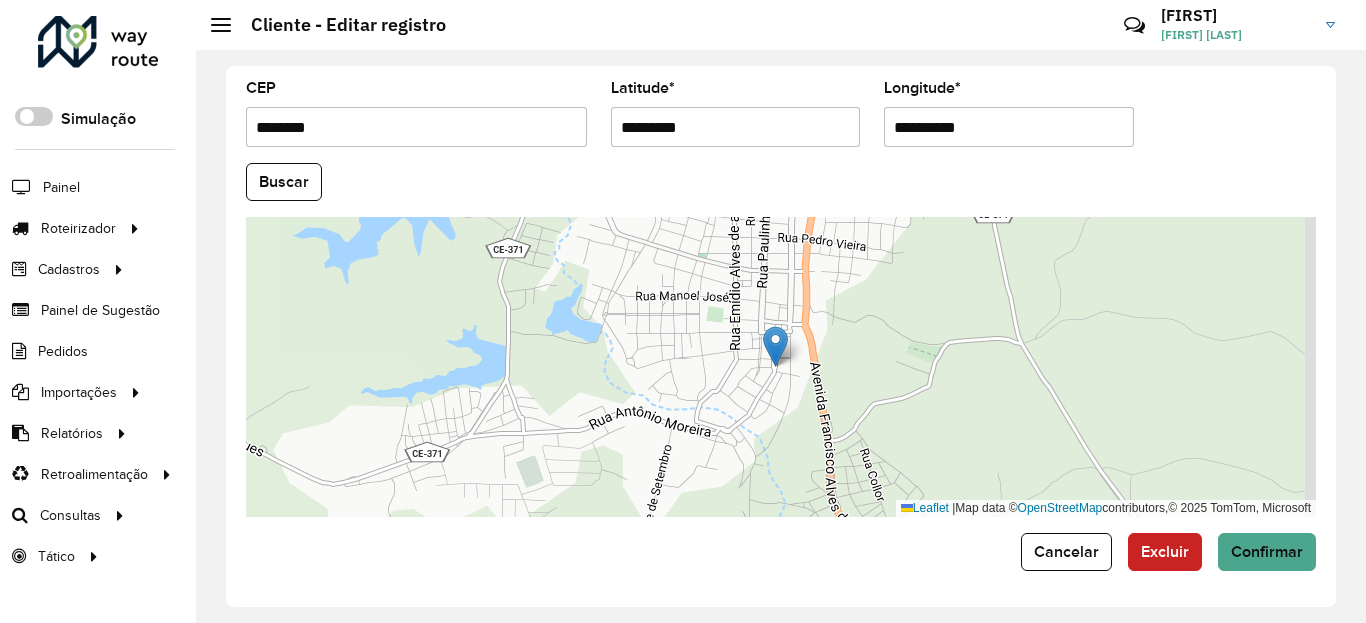 click on "Aguarde...  Pop-up bloqueado!  Seu navegador bloqueou automáticamente a abertura de uma nova janela.   Acesse as configurações e adicione o endereço do sistema a lista de permissão.   Fechar  Roteirizador AmbevTech Simulação Painel Roteirizador Entregas Vendas Cadastros Checkpoint Classificações de venda Cliente Condição de pagamento Consulta de setores Depósito Disponibilidade de veículos Fator tipo de produto Gabarito planner Grupo Rota Fator Tipo Produto Grupo de Depósito Grupo de rotas exclusiva Grupo de setores Jornada Jornada RN Layout integração Modelo Motorista Multi Depósito Painel de sugestão Parada Pedágio Perfil de Vendedor Ponto de apoio Ponto de apoio FAD Prioridade pedido Produto Restrição de Atendimento Planner Rodízio de placa Rota exclusiva FAD Rótulo Setor Setor Planner Tempo de parada de refeição Tipo de cliente Tipo de veículo Tipo de veículo RN Transportadora Usuário Vendedor Veículo Painel de Sugestão Pedidos Importações Classificação e volume de venda" at bounding box center (683, 311) 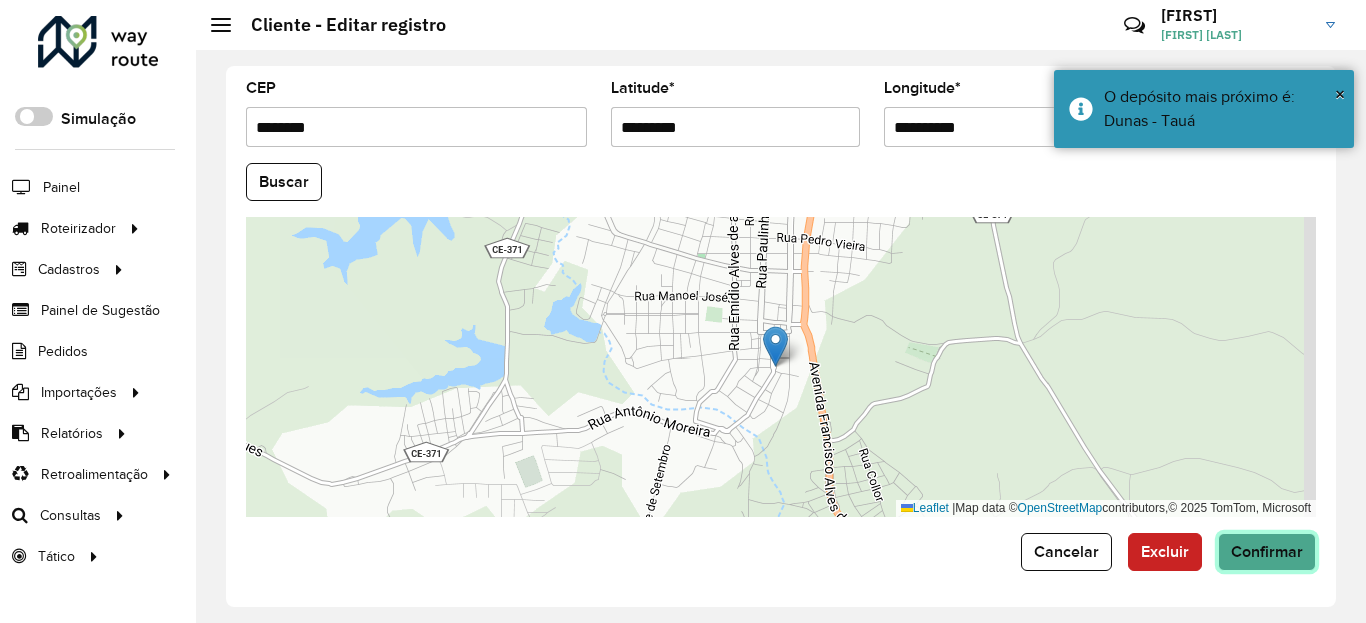 click on "Confirmar" 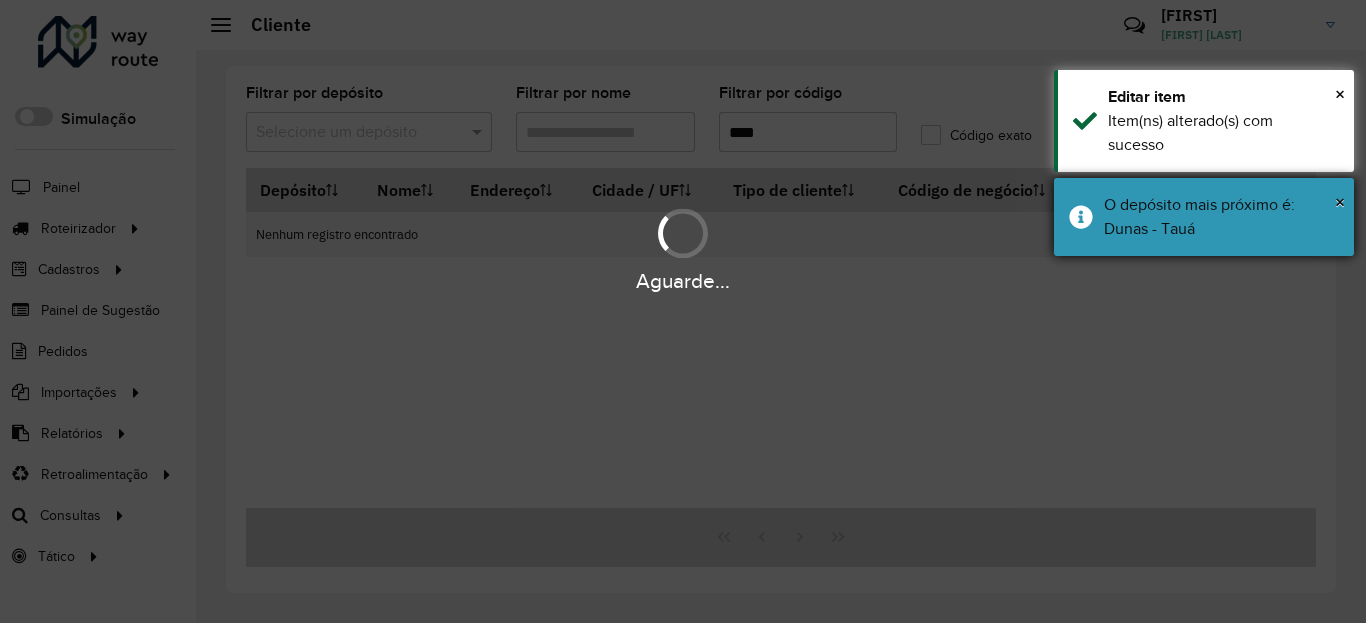 click on "O depósito mais próximo é: Dunas - Tauá" at bounding box center (1221, 217) 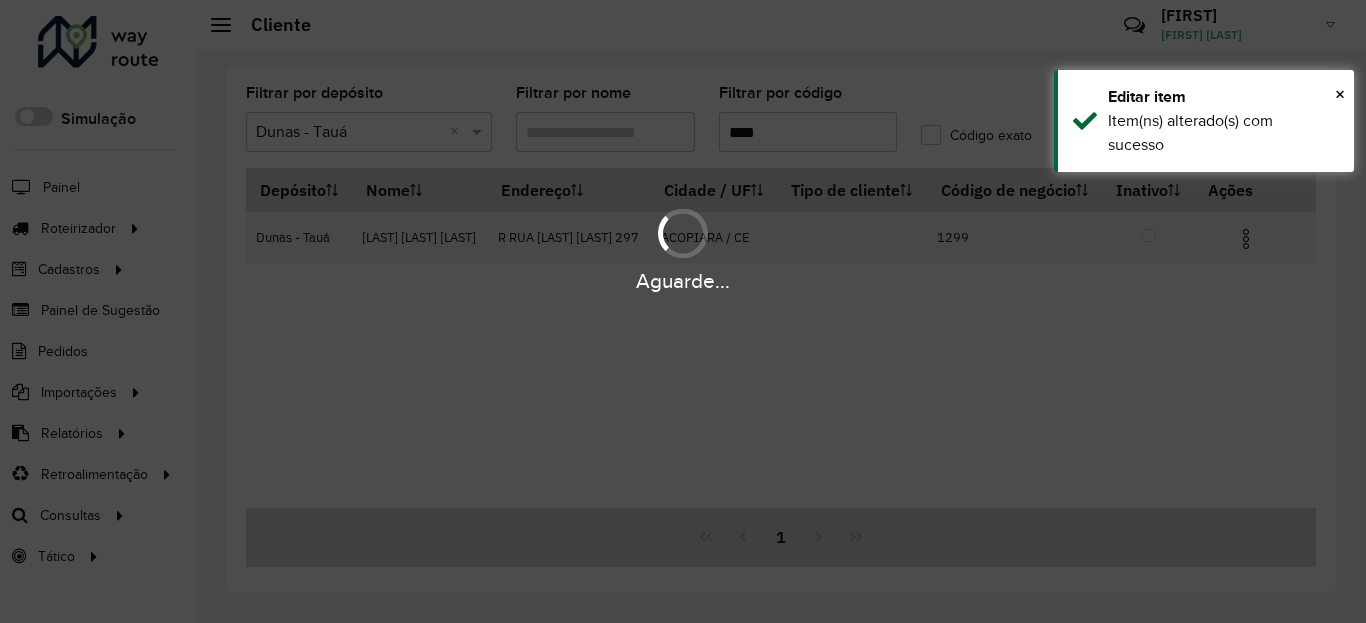 drag, startPoint x: 1192, startPoint y: 157, endPoint x: 1223, endPoint y: 241, distance: 89.537704 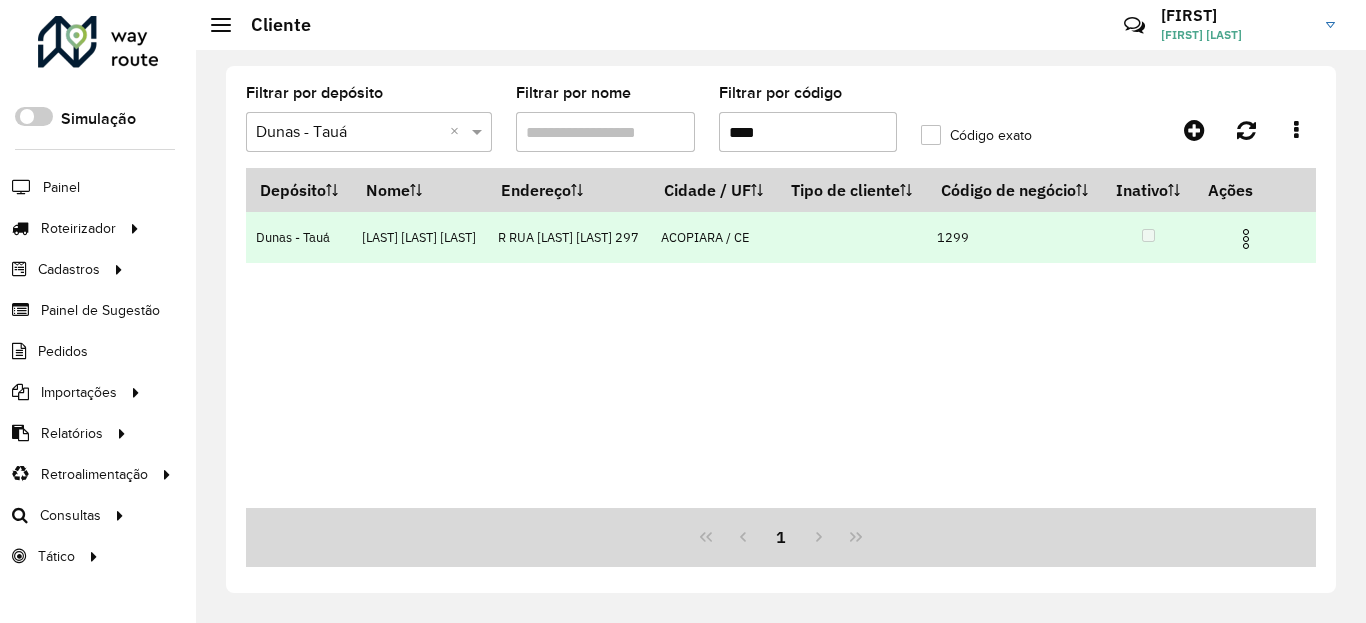 click at bounding box center [1246, 239] 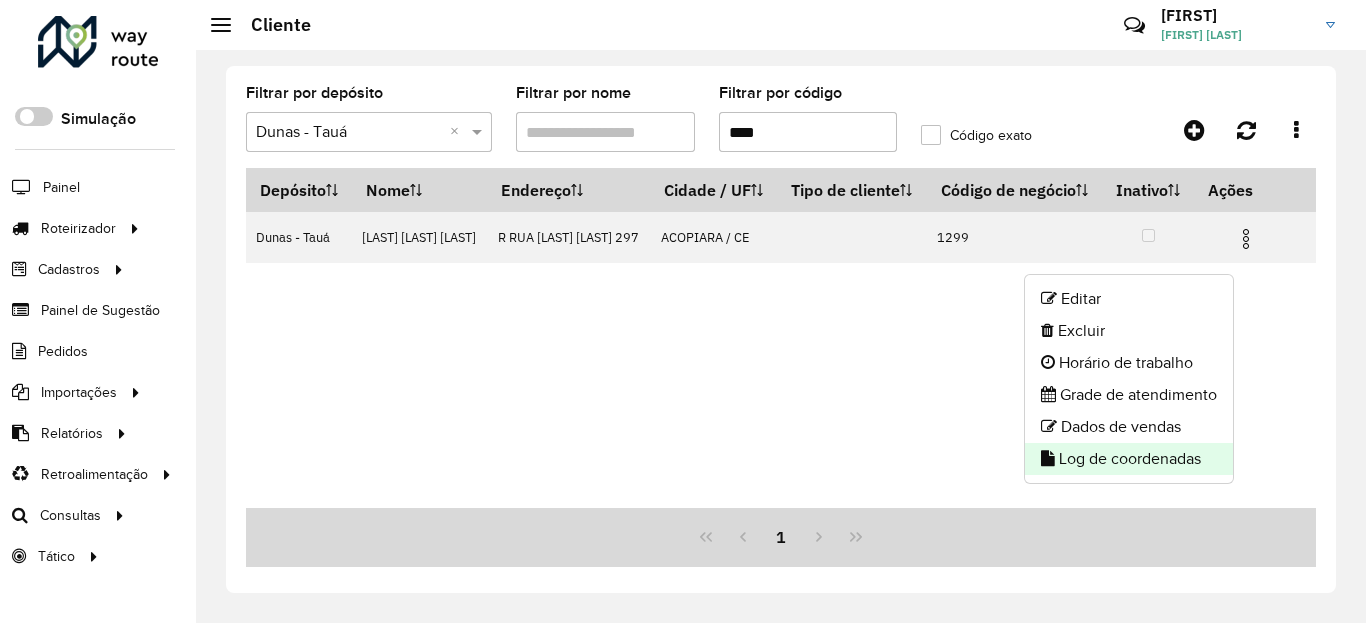click on "Log de coordenadas" 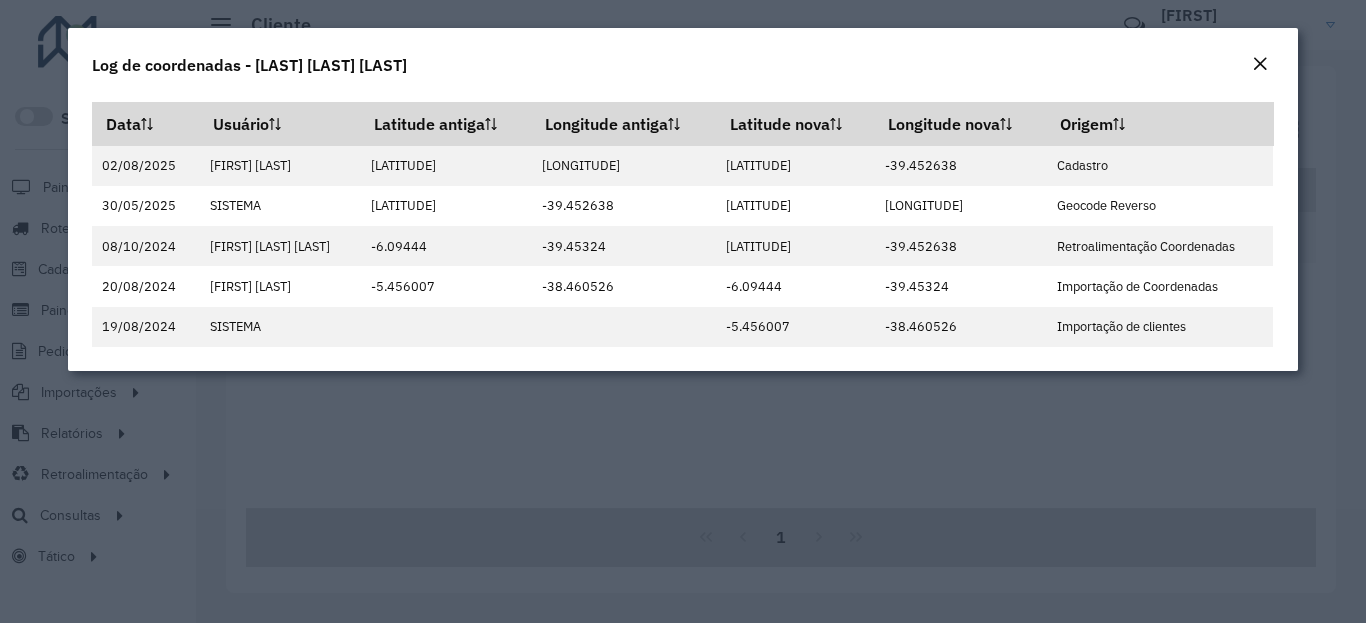 click 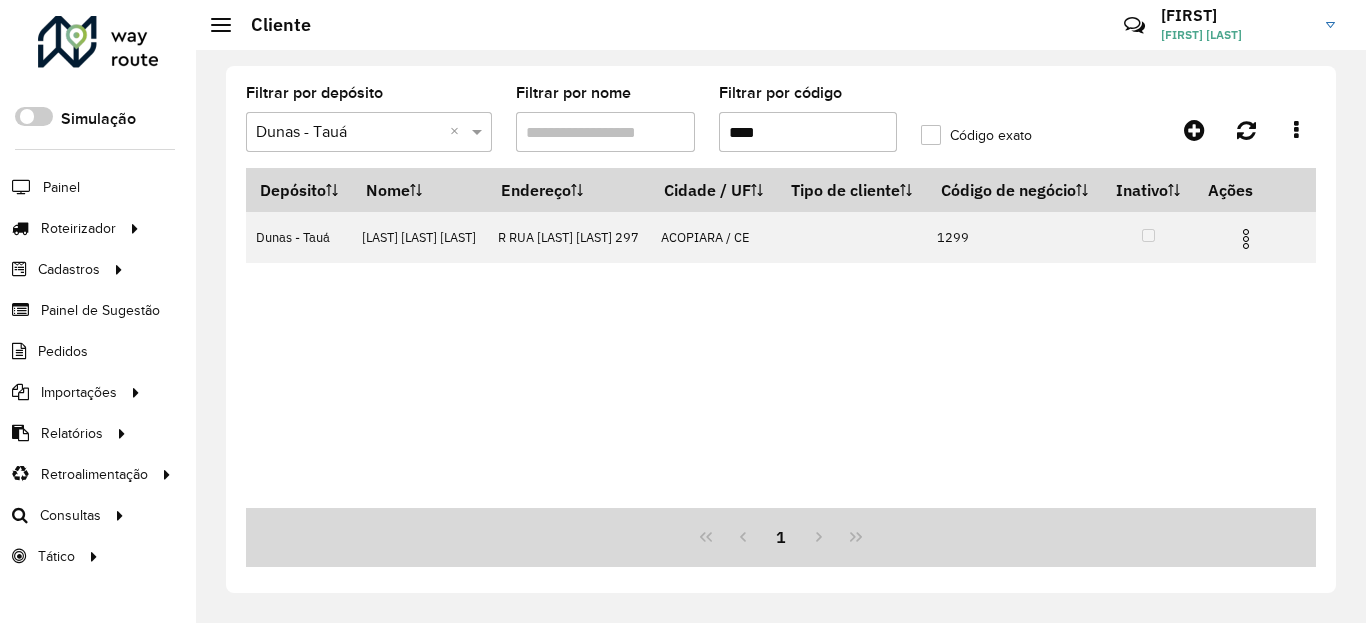 click on "****" at bounding box center (808, 132) 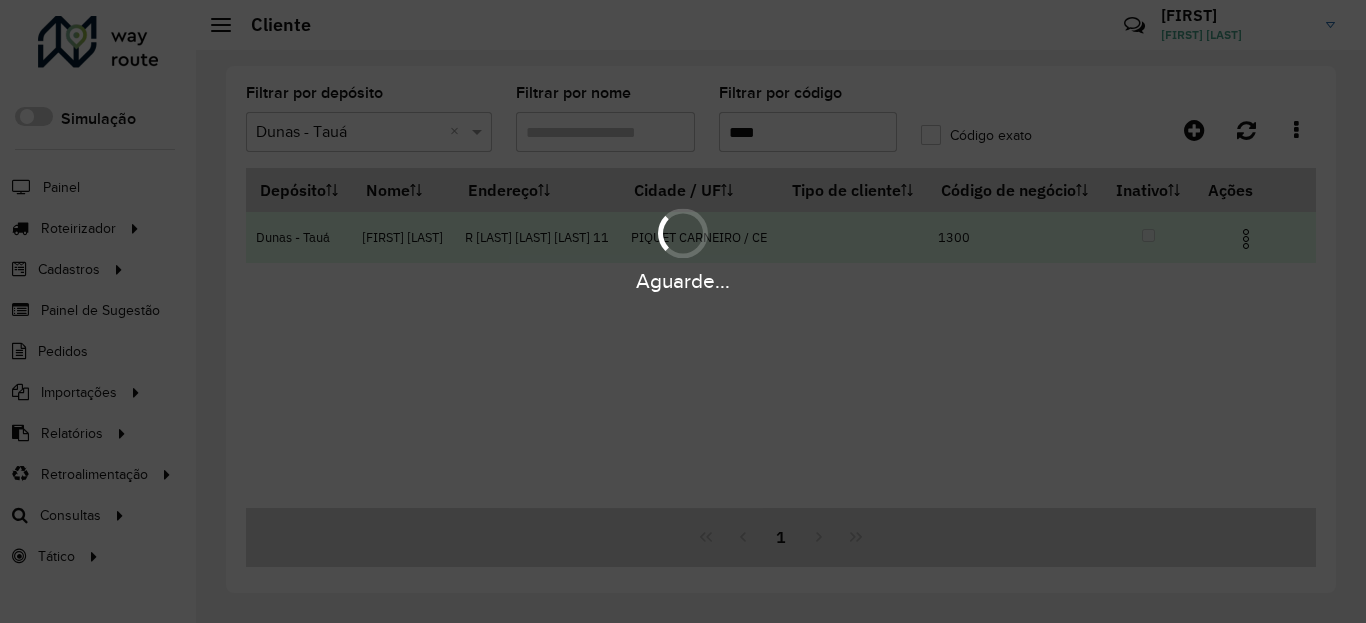 click at bounding box center (1246, 239) 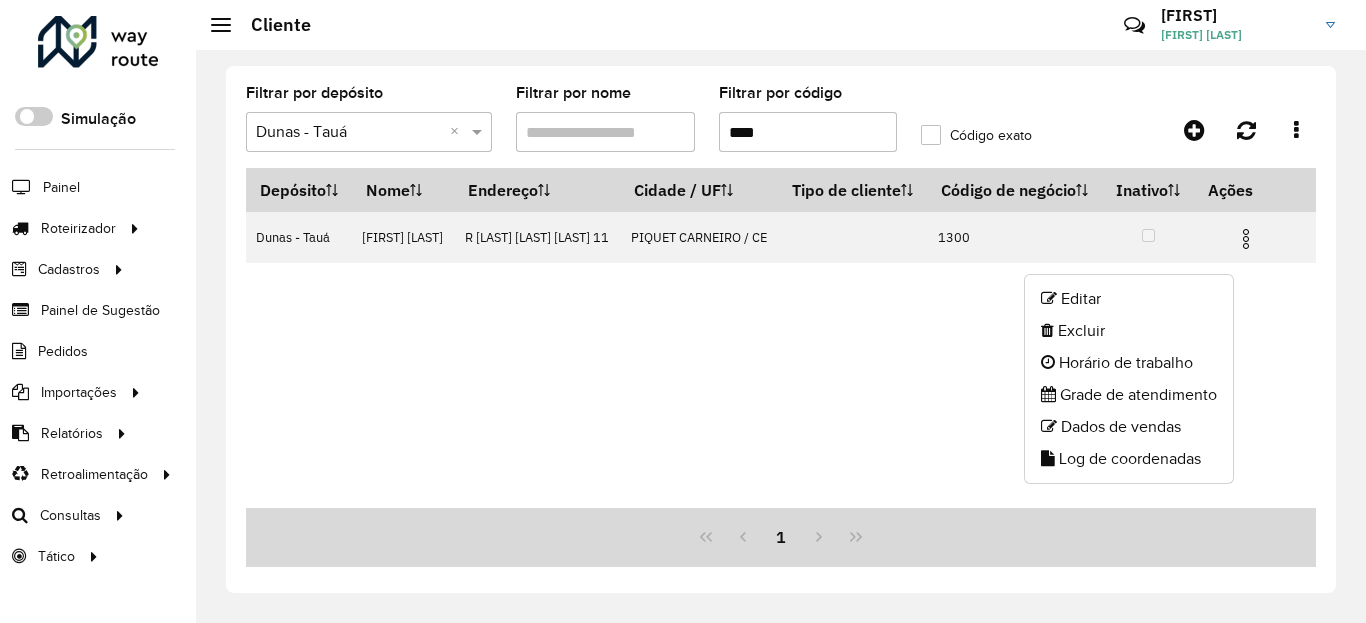 click on "Log de coordenadas" 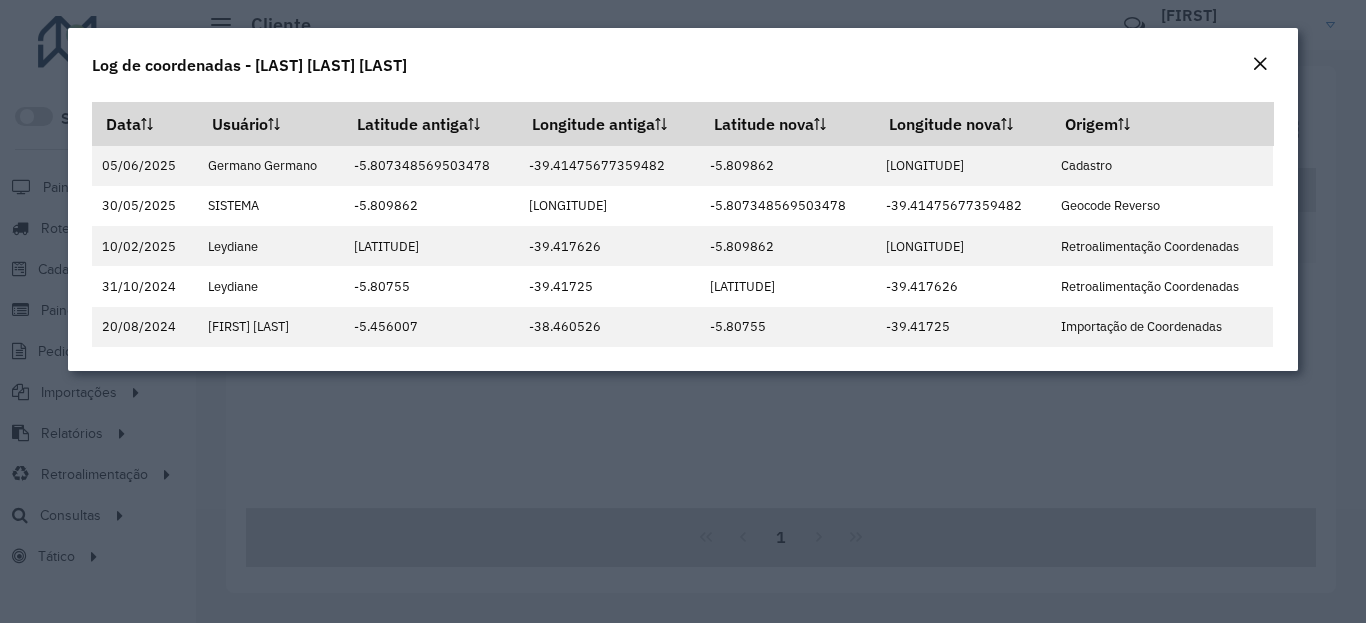 click 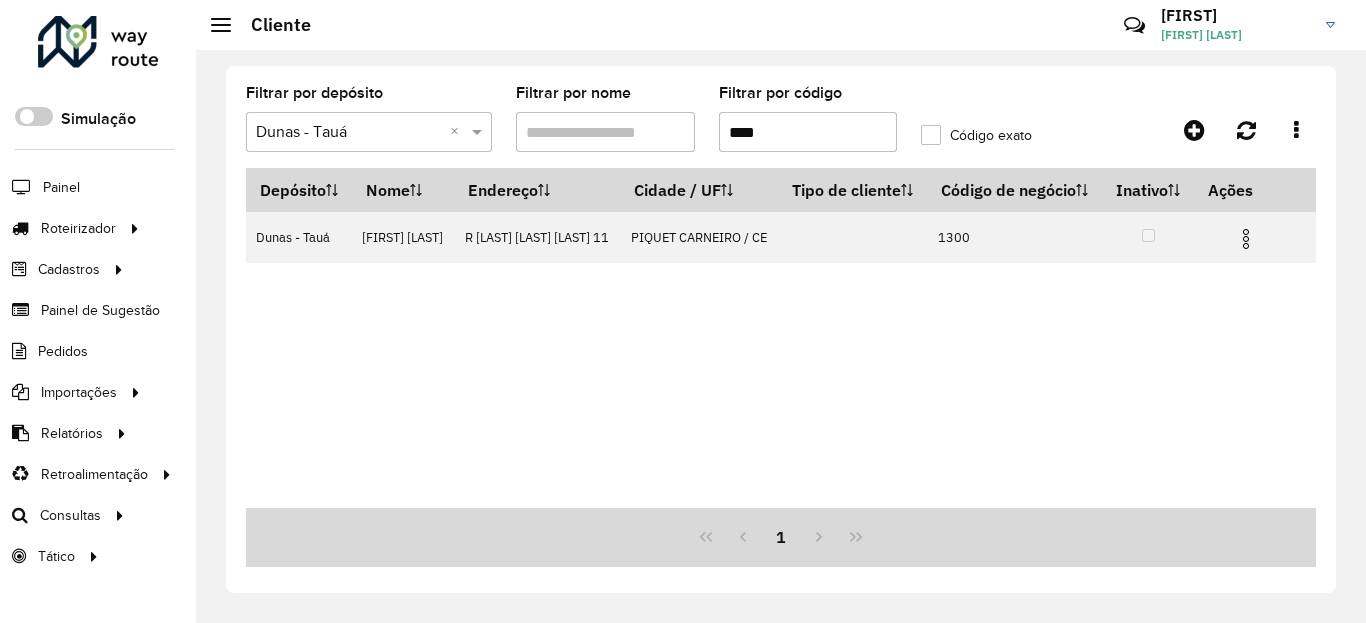 drag, startPoint x: 782, startPoint y: 155, endPoint x: 779, endPoint y: 132, distance: 23.194826 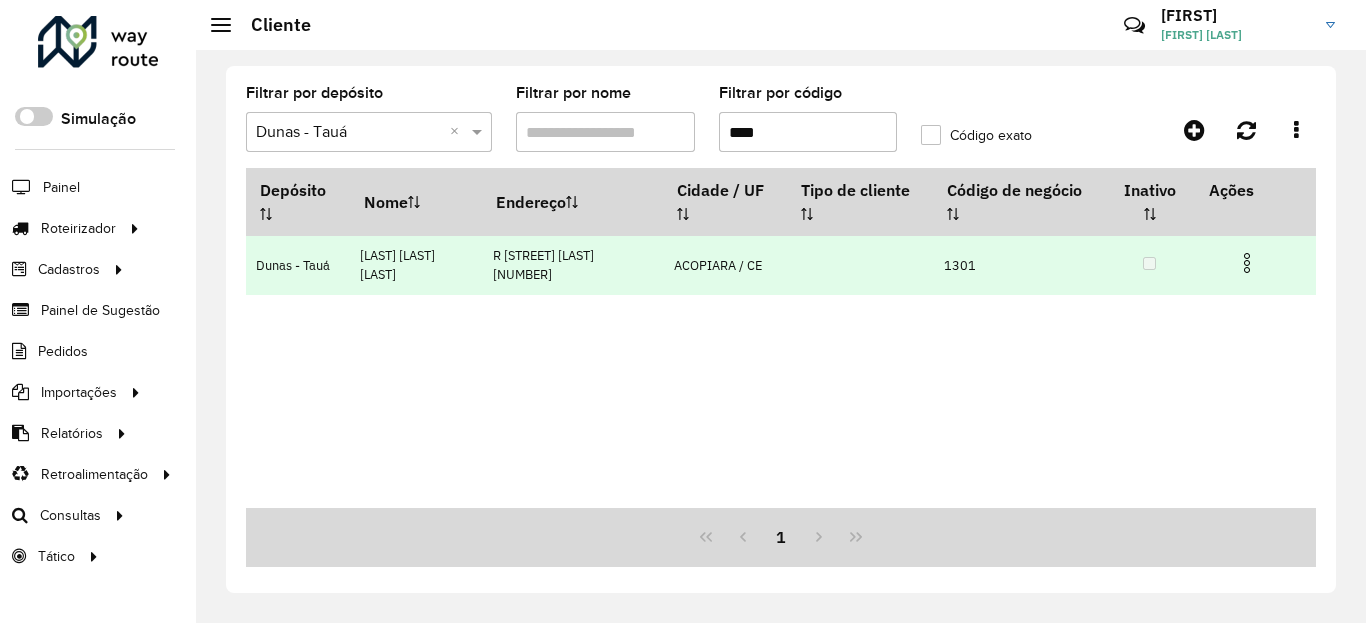 click at bounding box center [1247, 263] 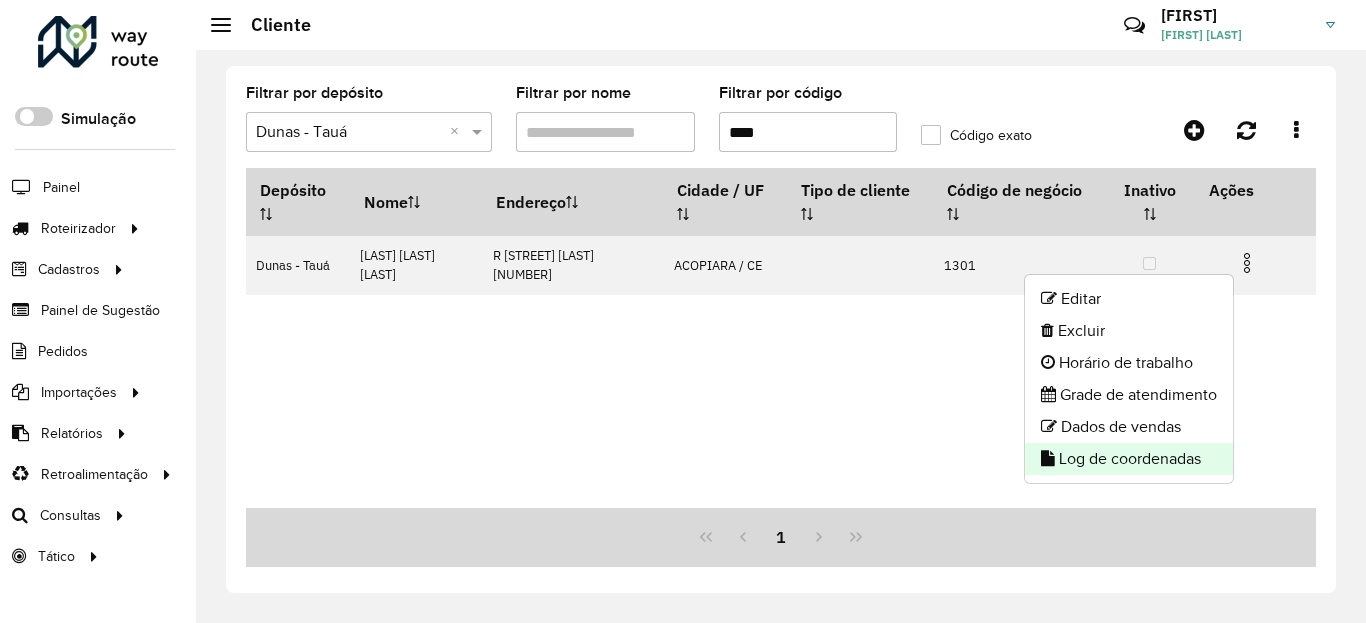 click on "Log de coordenadas" 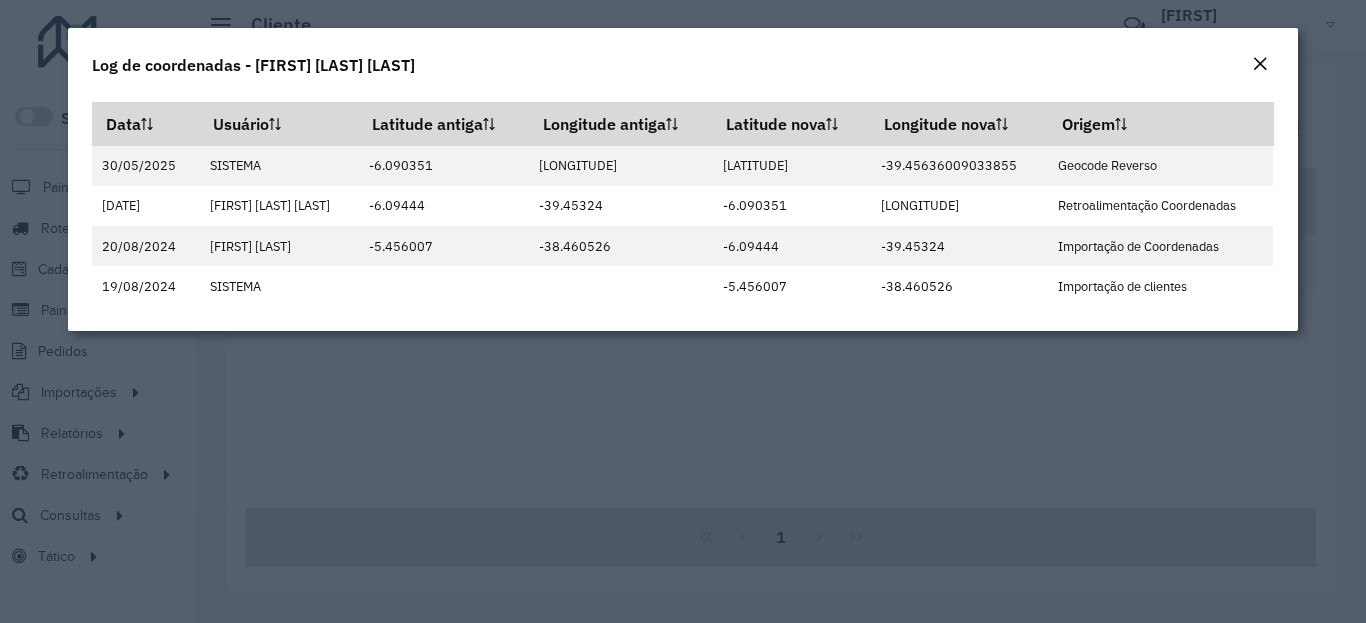 click 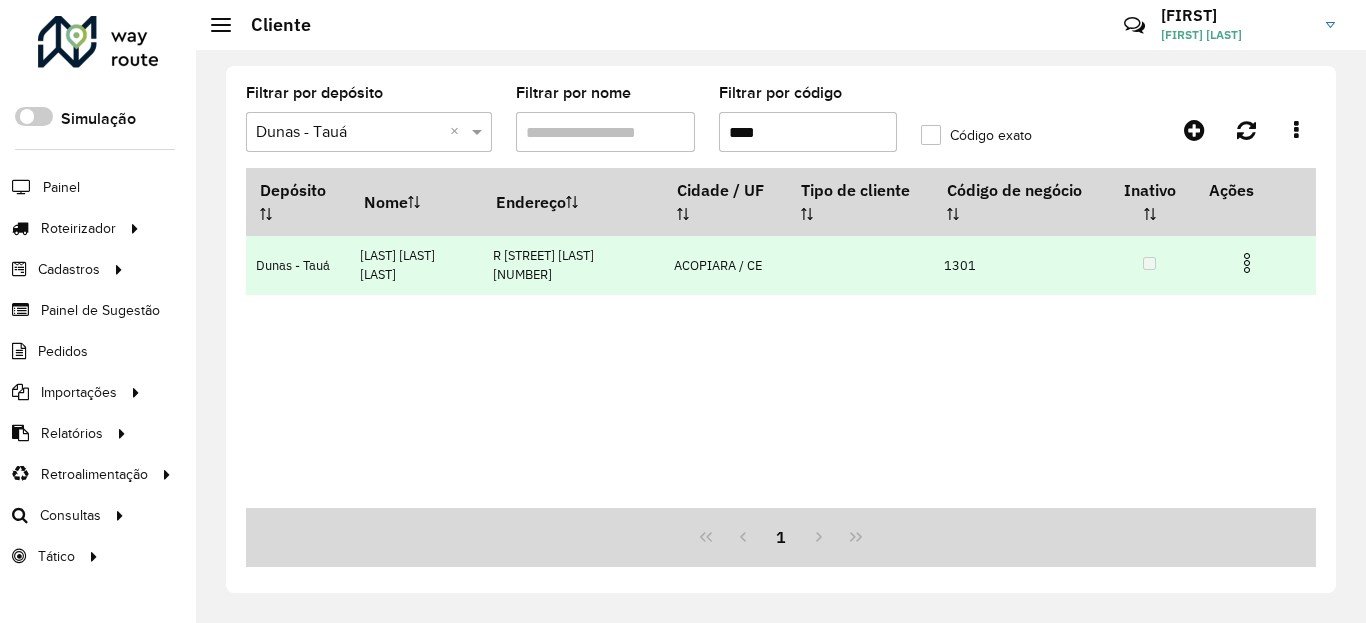 drag, startPoint x: 1255, startPoint y: 269, endPoint x: 1238, endPoint y: 293, distance: 29.410883 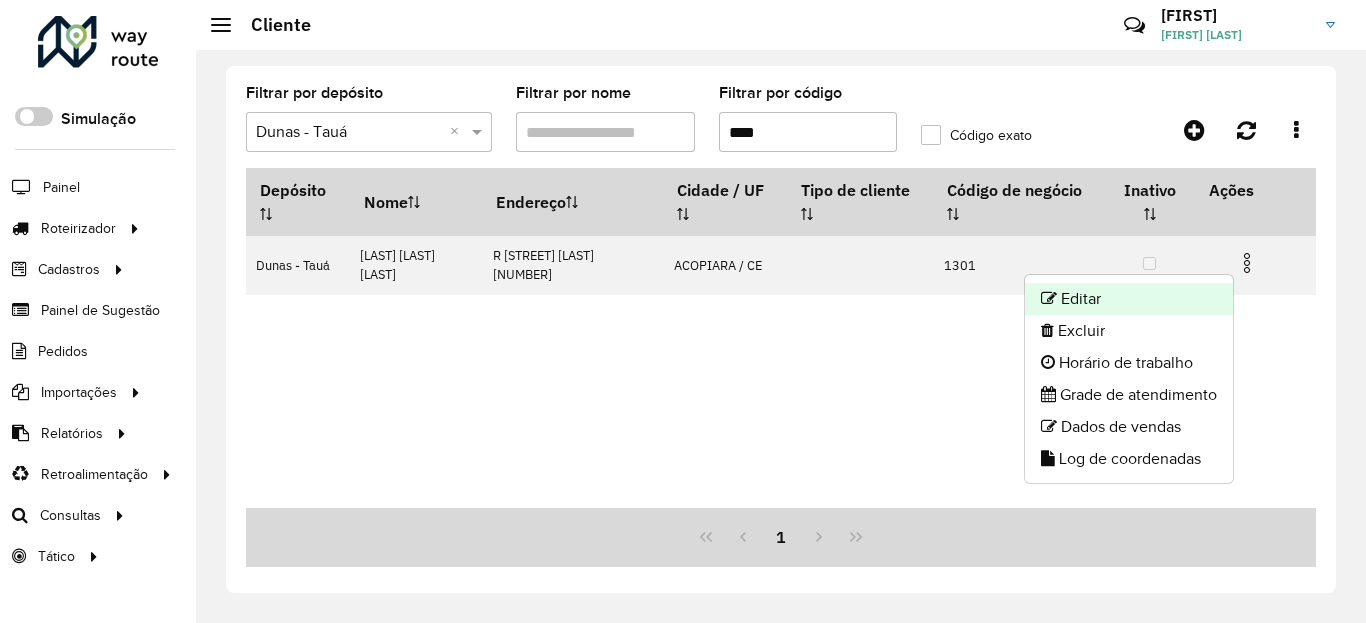 click on "Editar" 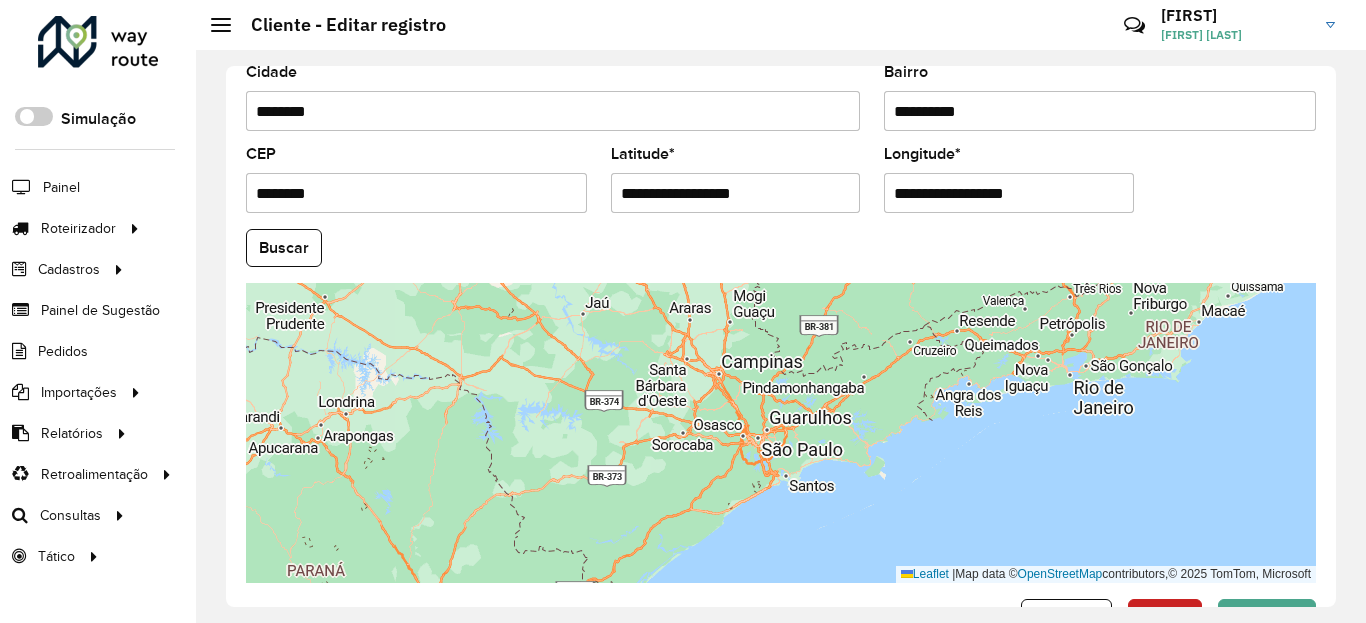 scroll, scrollTop: 840, scrollLeft: 0, axis: vertical 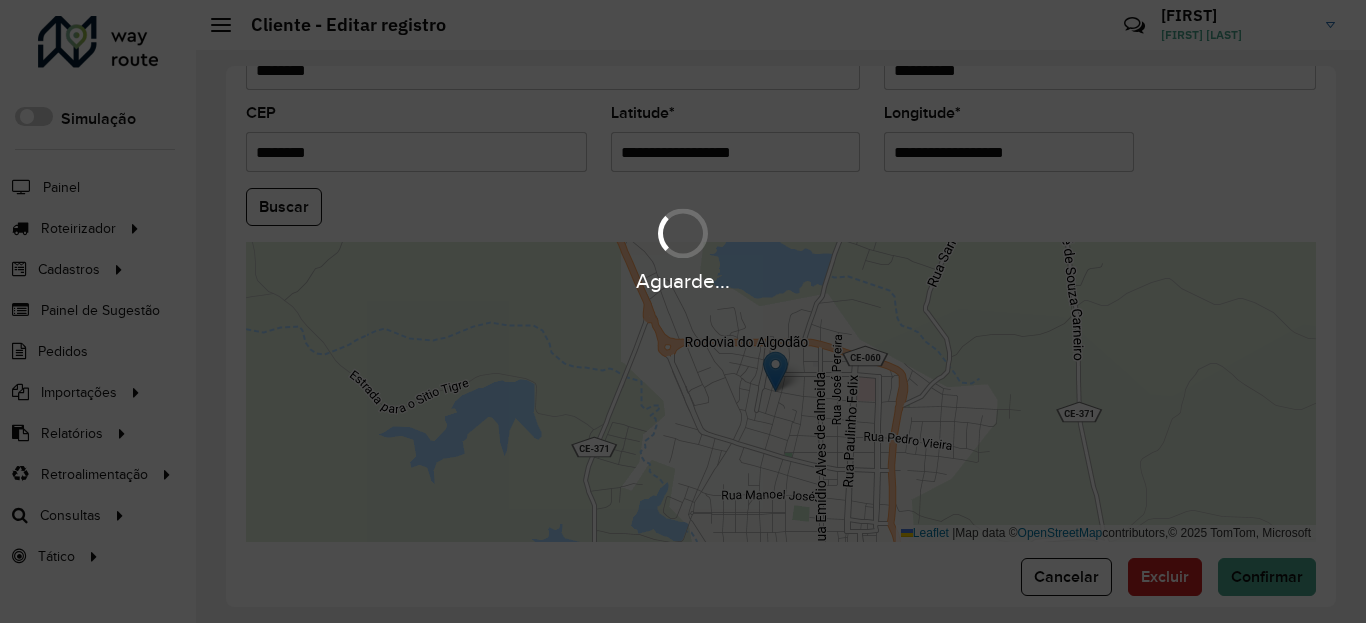 click on "Aguarde..." at bounding box center [683, 311] 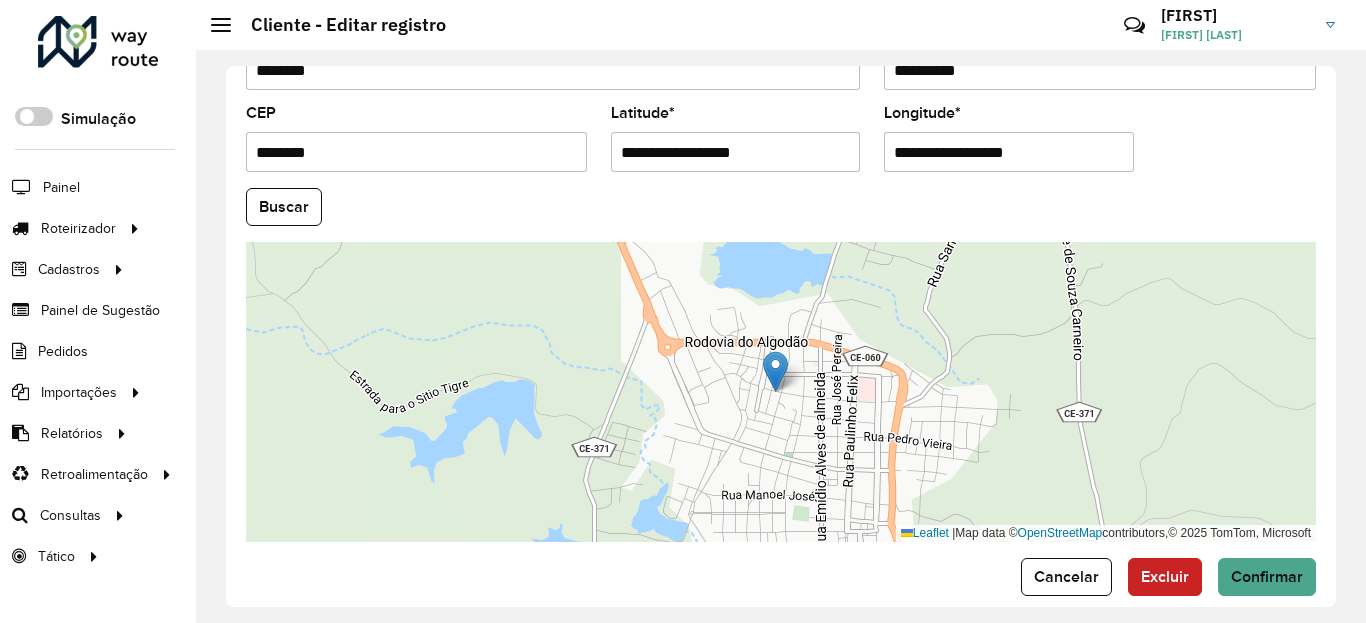 paste 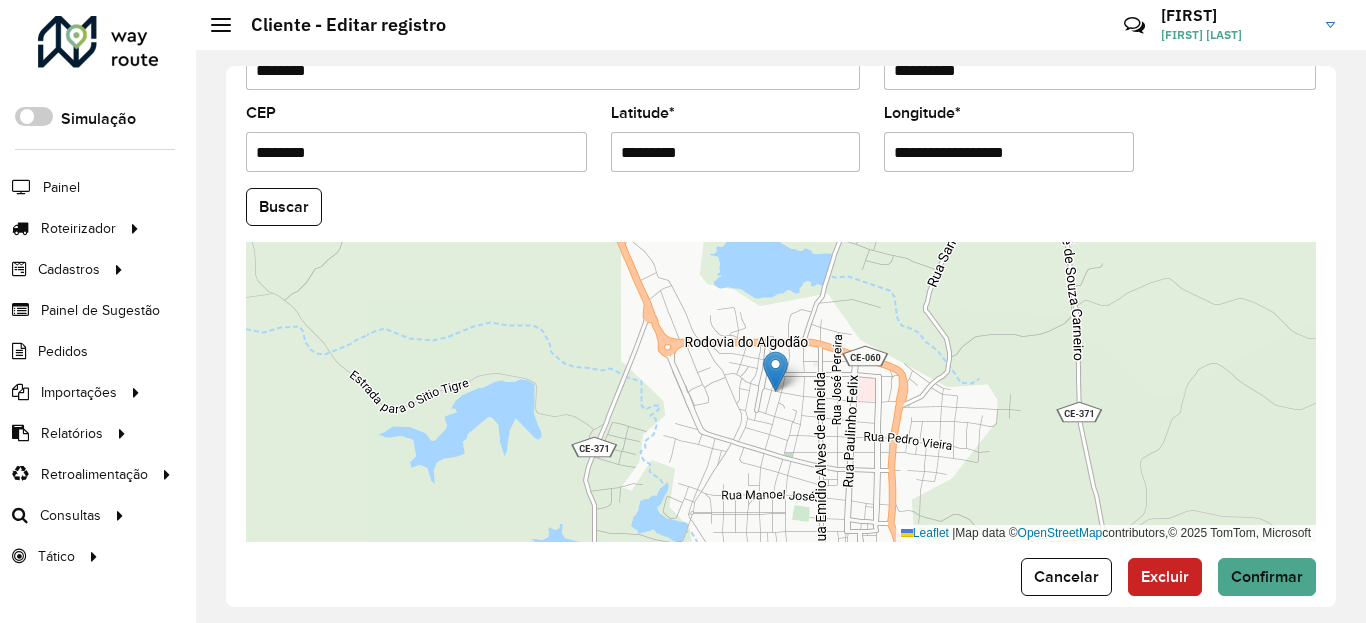 click on "Buscar" 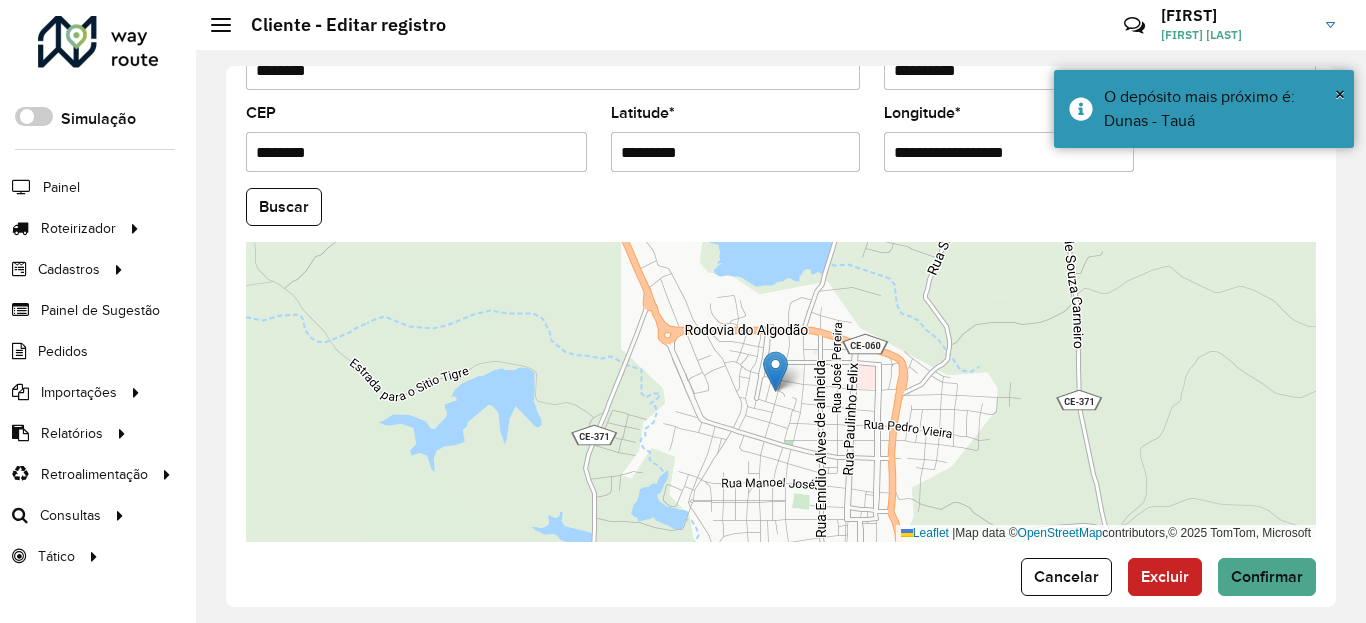 click on "**********" at bounding box center [1009, 152] 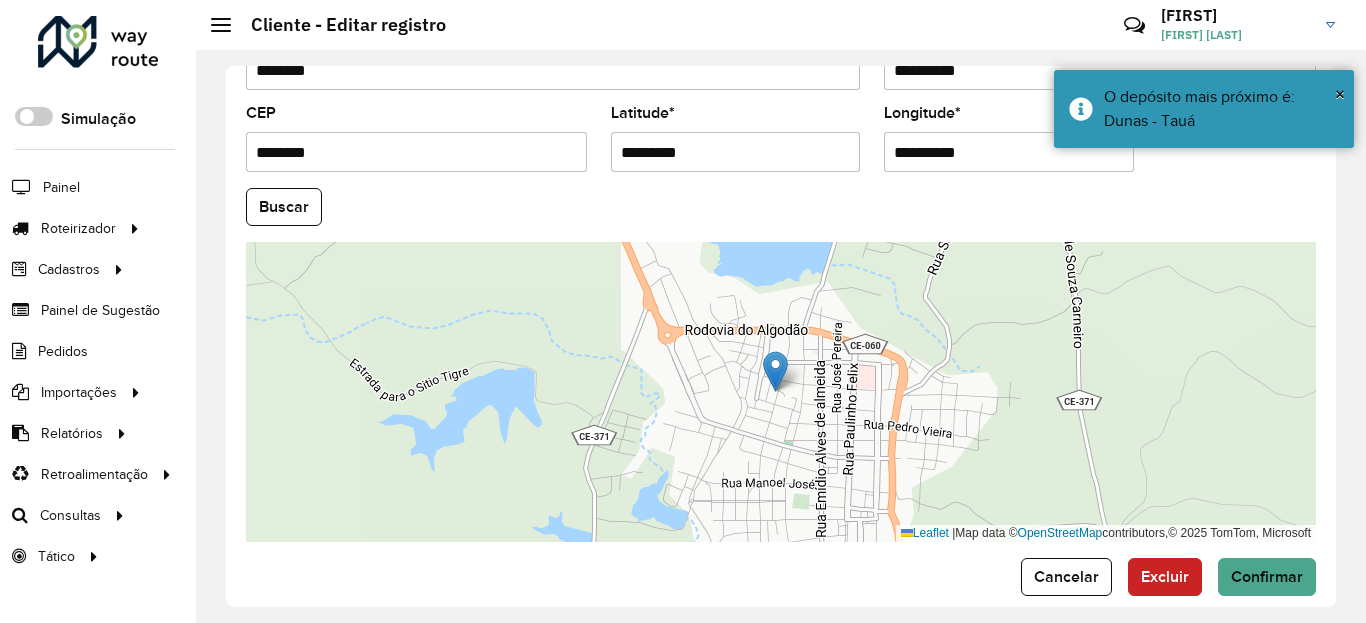 click on "Buscar" 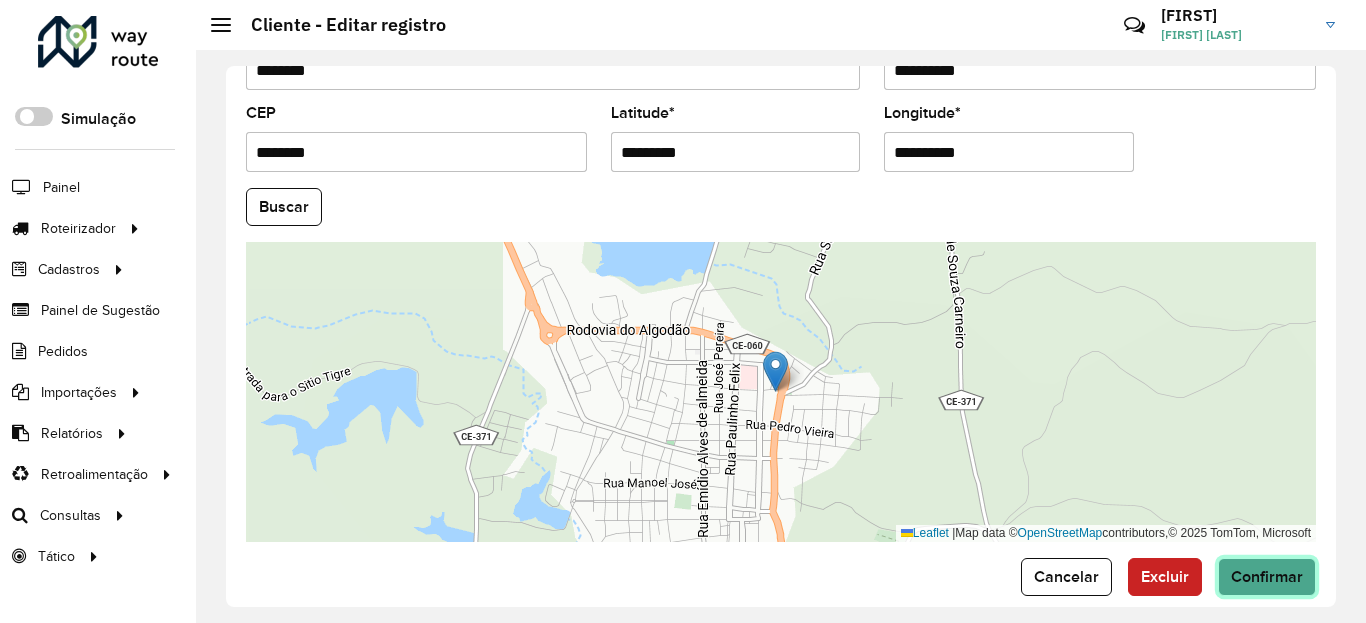 click on "Confirmar" 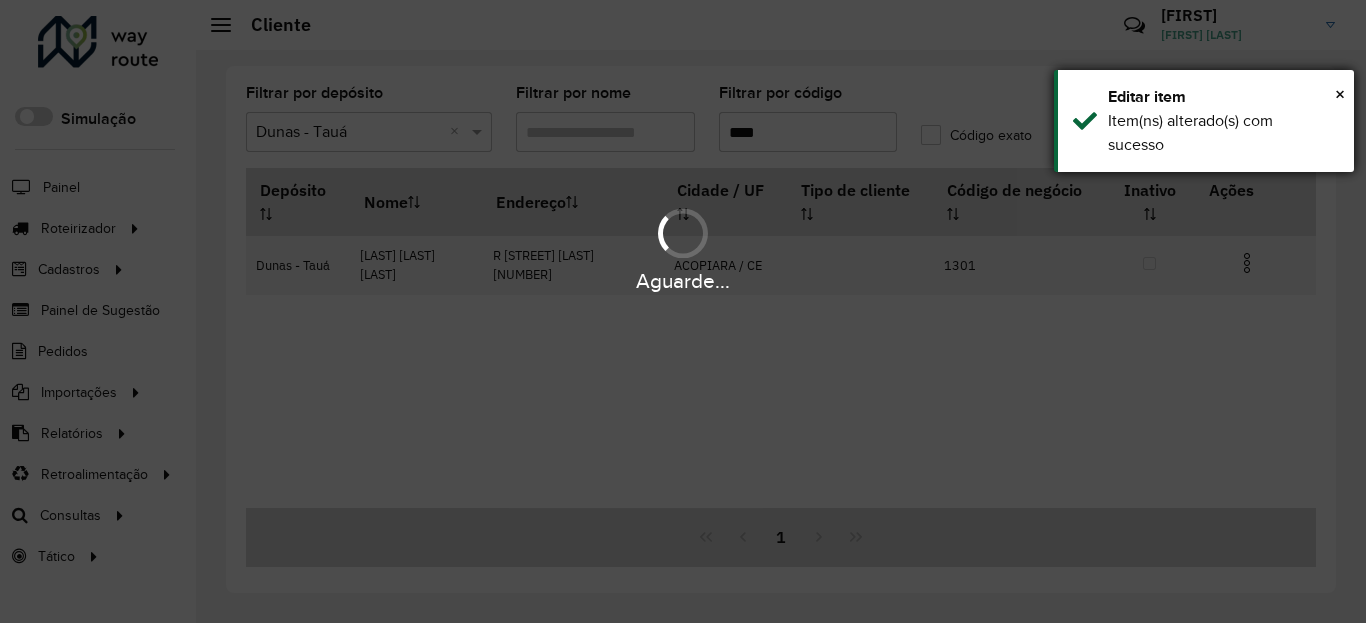 click on "Item(ns) alterado(s) com sucesso" at bounding box center (1223, 133) 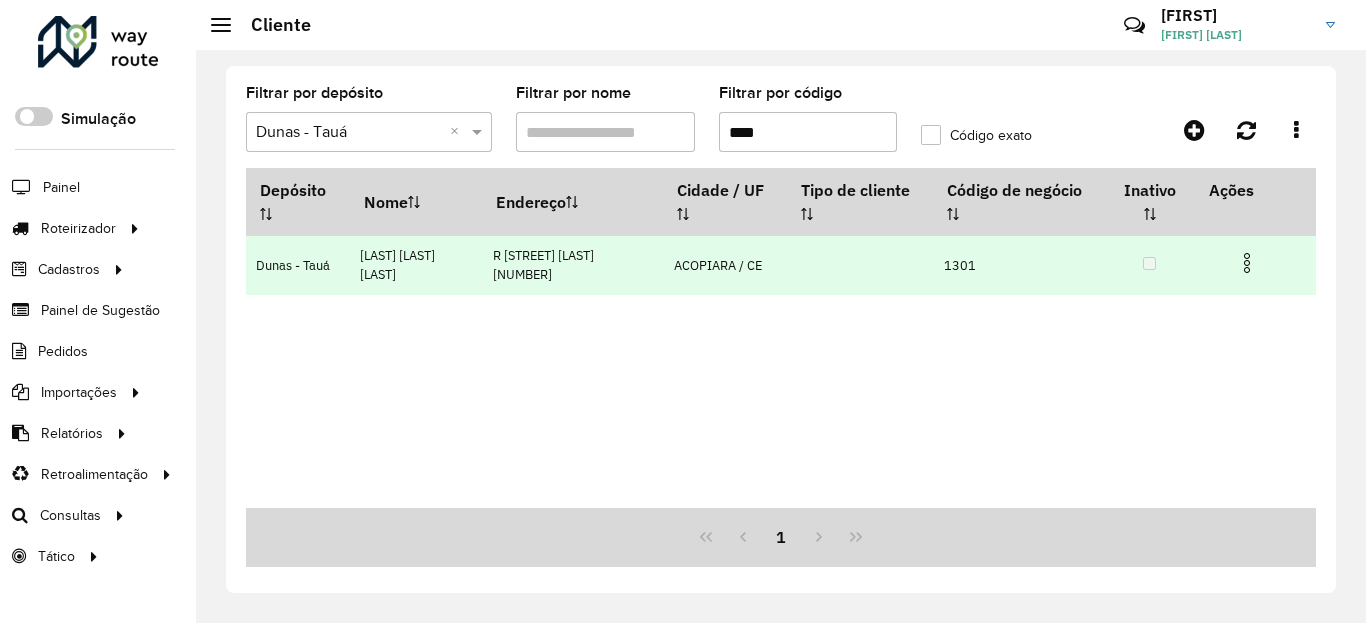 click at bounding box center (1255, 261) 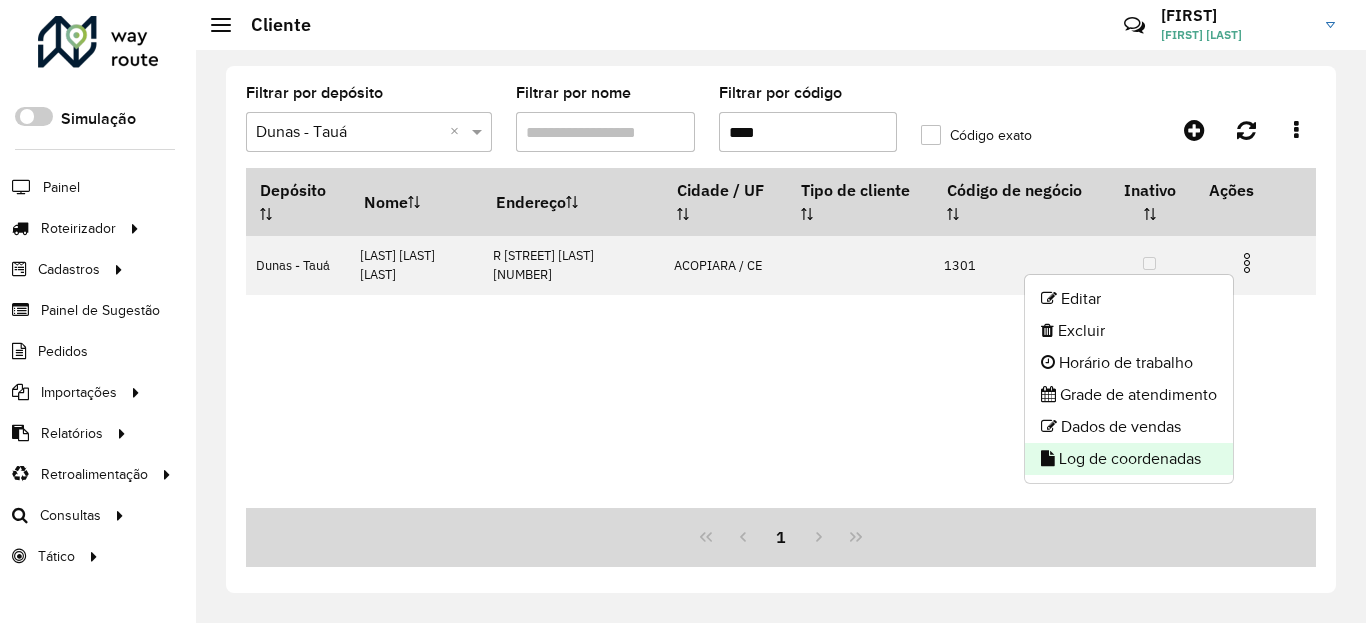 click on "Log de coordenadas" 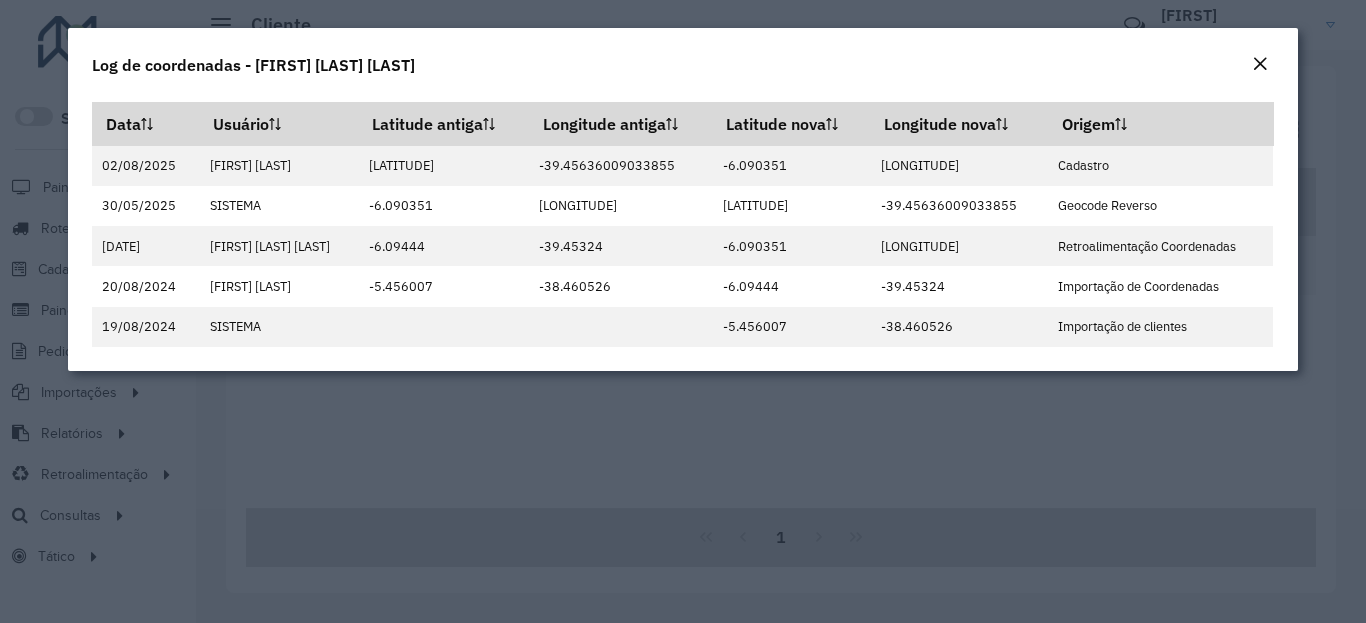click 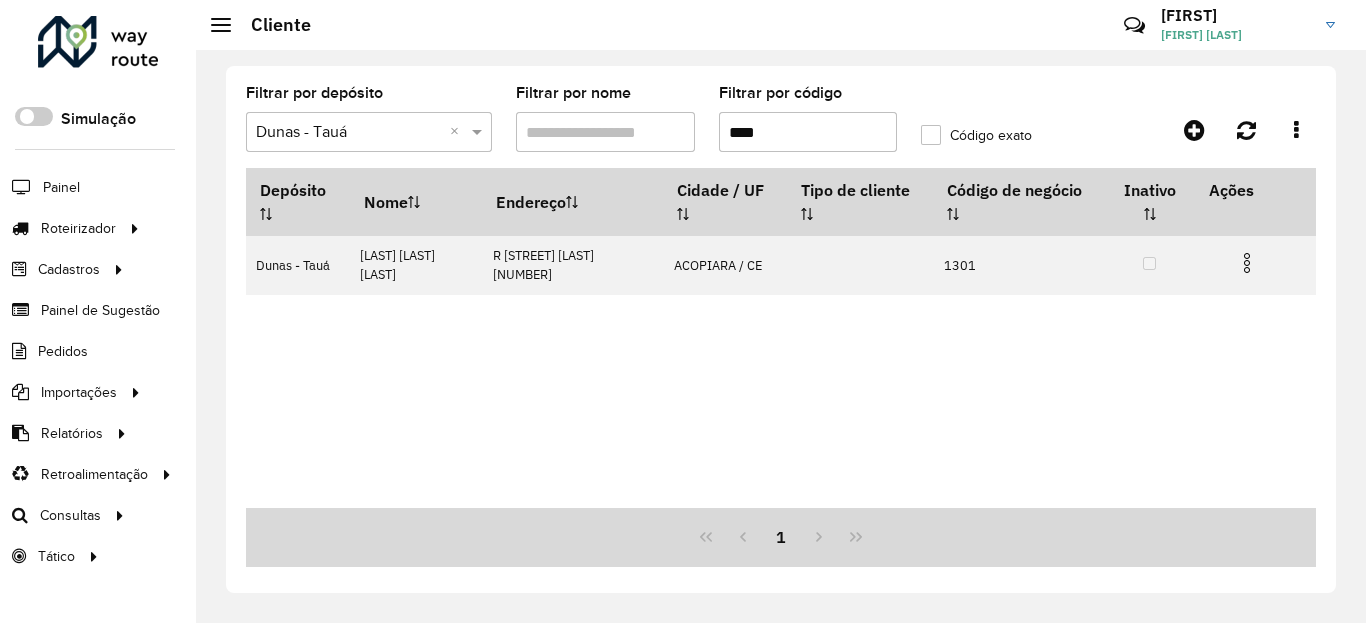 click on "****" at bounding box center [808, 132] 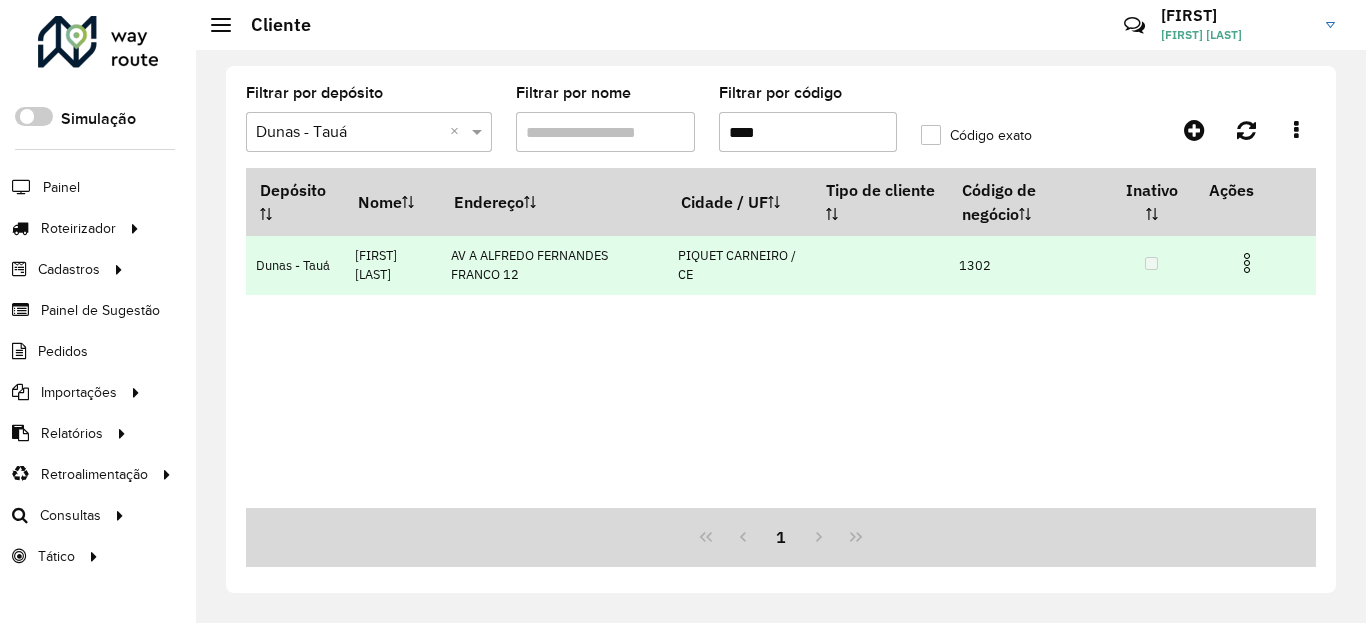 click at bounding box center (1247, 263) 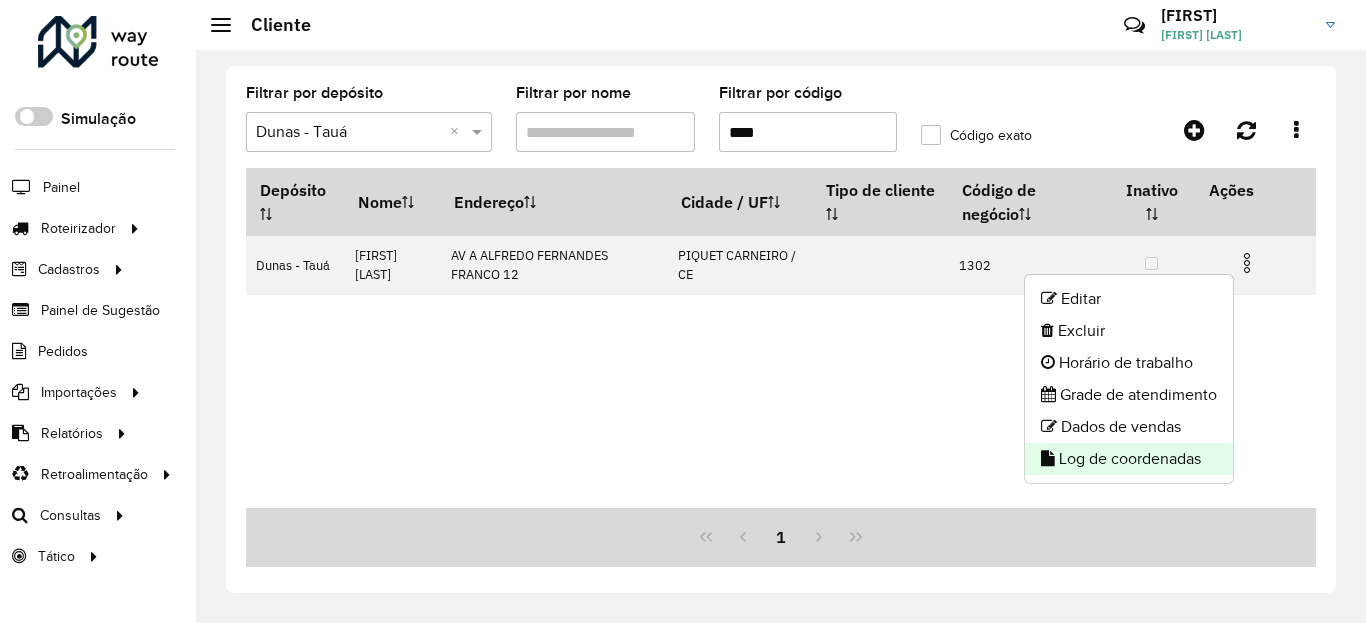 click on "Log de coordenadas" 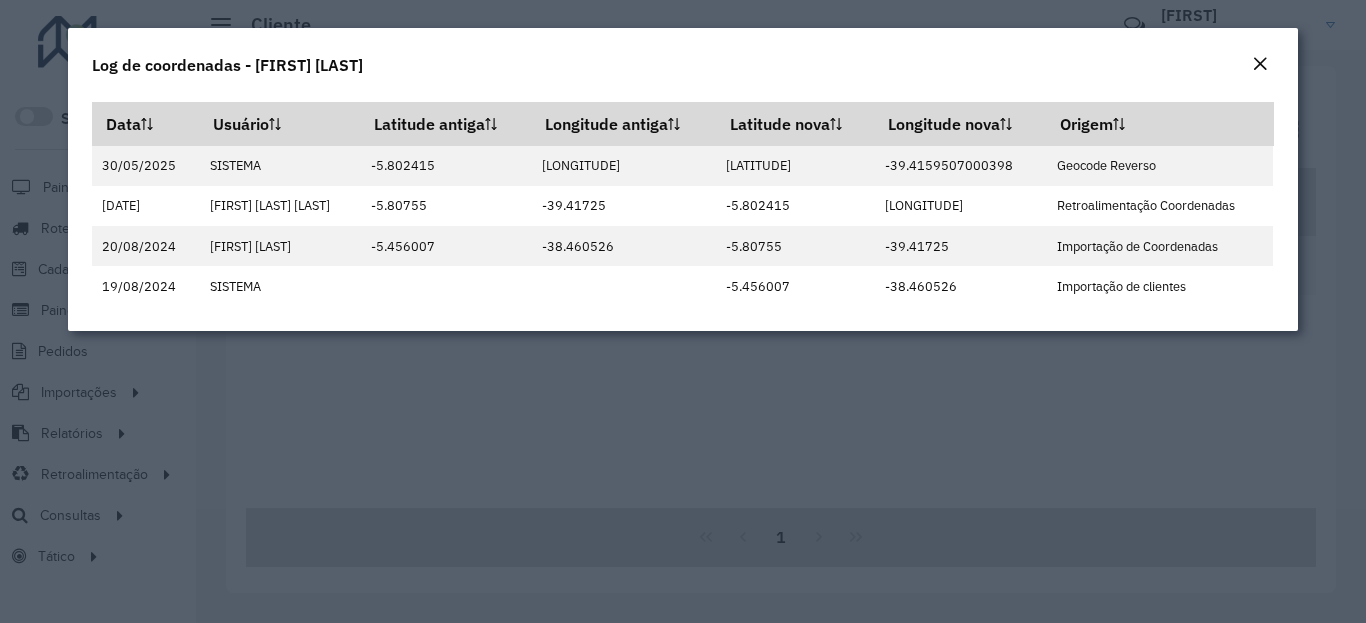 click 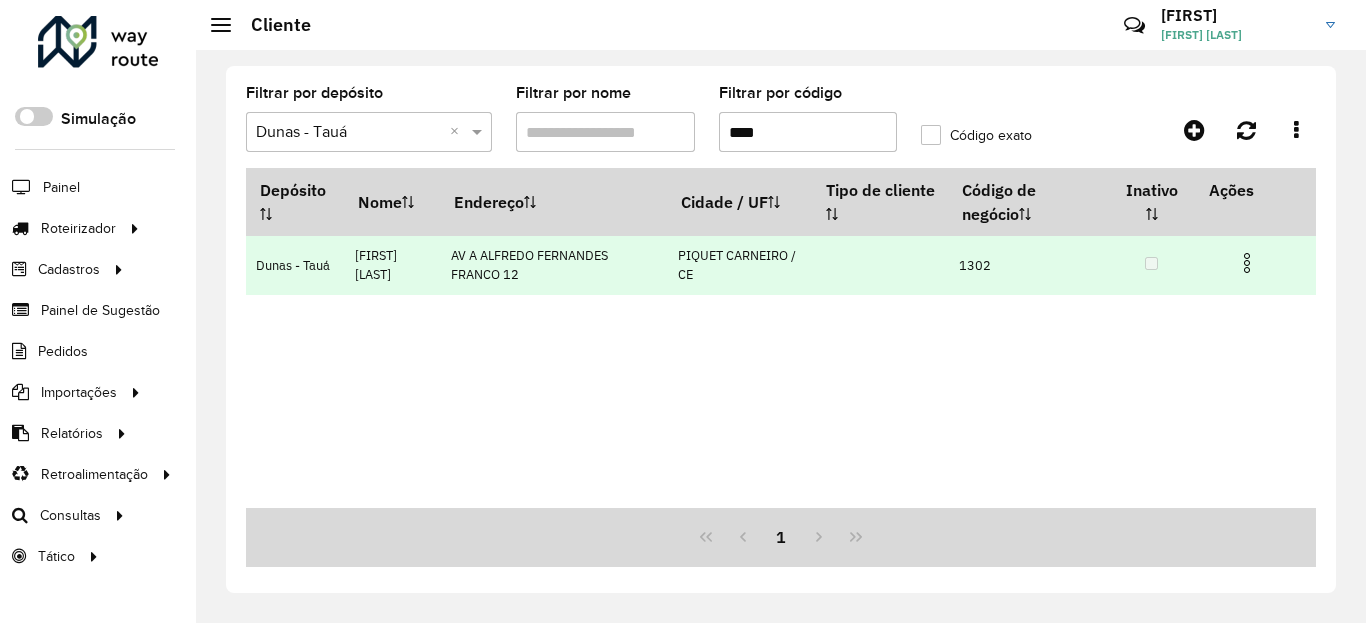 click at bounding box center [1247, 263] 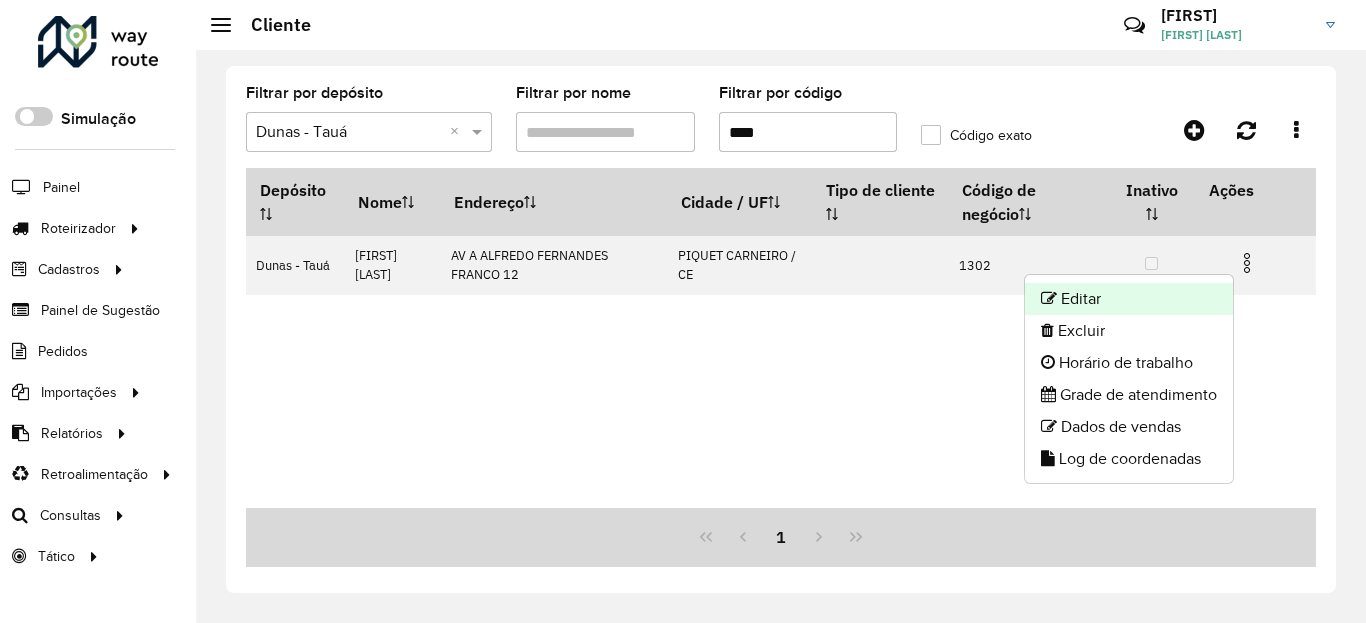 click on "Editar" 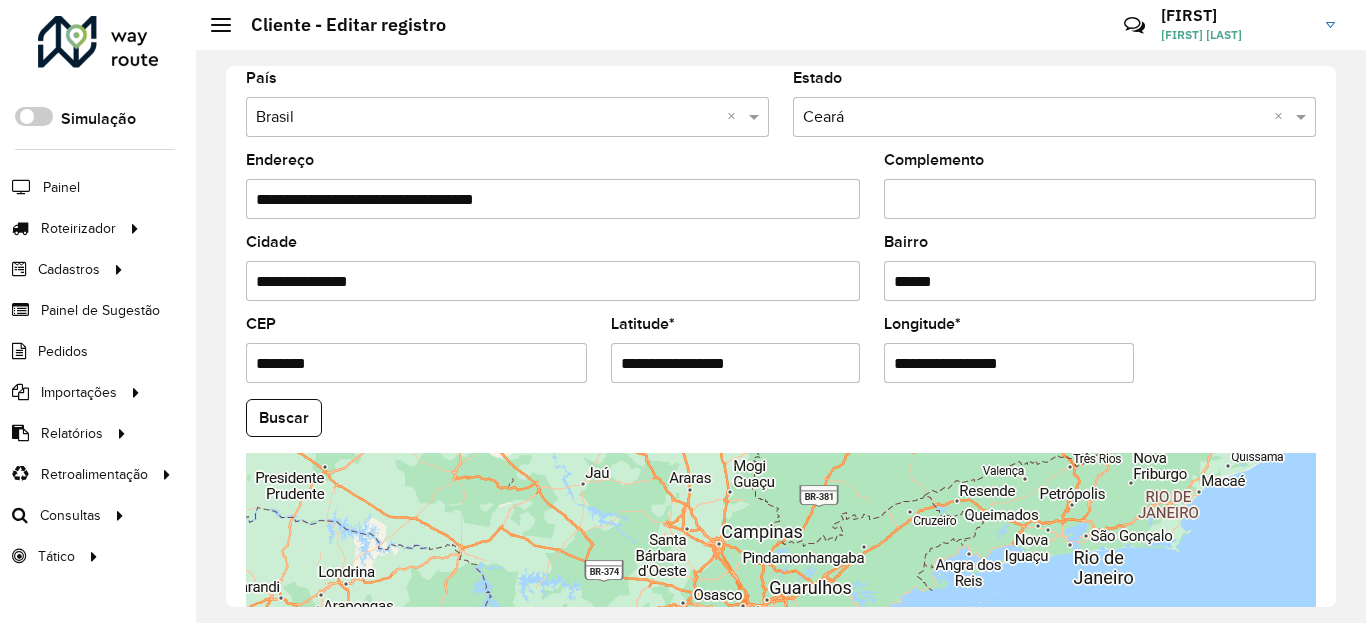 scroll, scrollTop: 840, scrollLeft: 0, axis: vertical 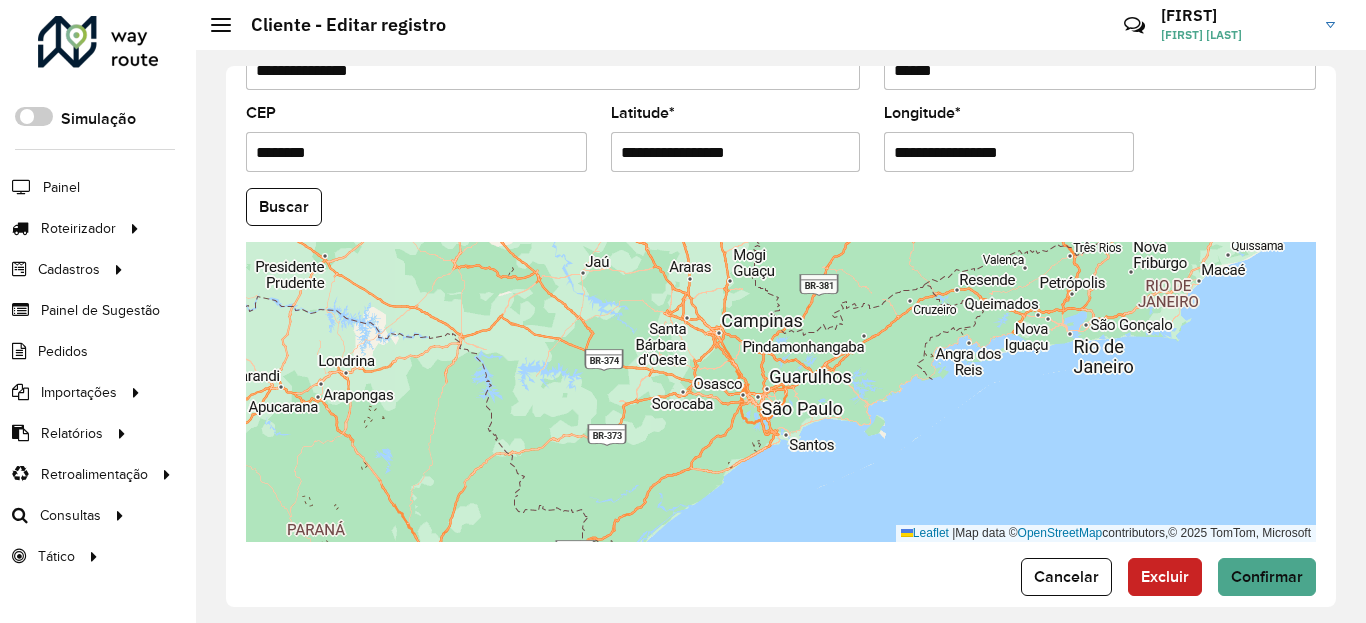 click on "Aguarde...  Pop-up bloqueado!  Seu navegador bloqueou automáticamente a abertura de uma nova janela.   Acesse as configurações e adicione o endereço do sistema a lista de permissão.   Fechar  Roteirizador AmbevTech Simulação Painel Roteirizador Entregas Vendas Cadastros Checkpoint Classificações de venda Cliente Condição de pagamento Consulta de setores Depósito Disponibilidade de veículos Fator tipo de produto Gabarito planner Grupo Rota Fator Tipo Produto Grupo de Depósito Grupo de rotas exclusiva Grupo de setores Jornada Jornada RN Layout integração Modelo Motorista Multi Depósito Painel de sugestão Parada Pedágio Perfil de Vendedor Ponto de apoio Ponto de apoio FAD Prioridade pedido Produto Restrição de Atendimento Planner Rodízio de placa Rota exclusiva FAD Rótulo Setor Setor Planner Tempo de parada de refeição Tipo de cliente Tipo de veículo Tipo de veículo RN Transportadora Usuário Vendedor Veículo Painel de Sugestão Pedidos Importações Classificação e volume de venda" at bounding box center [683, 311] 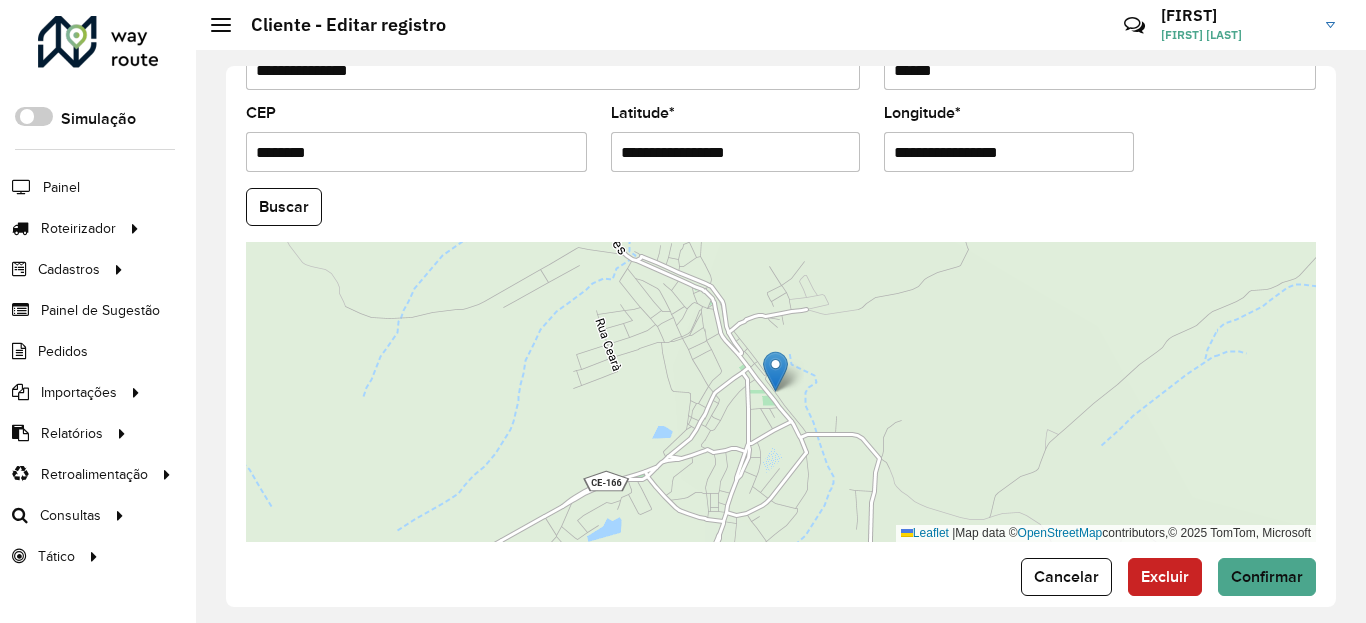 paste 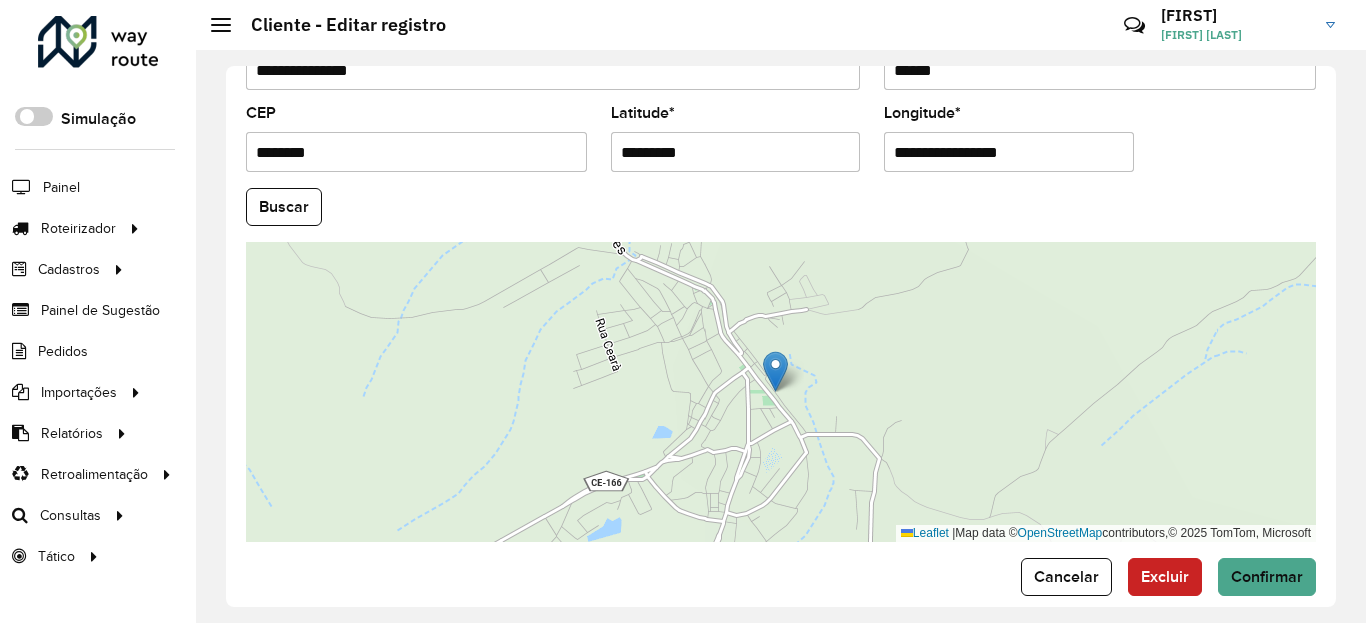 click on "Buscar" 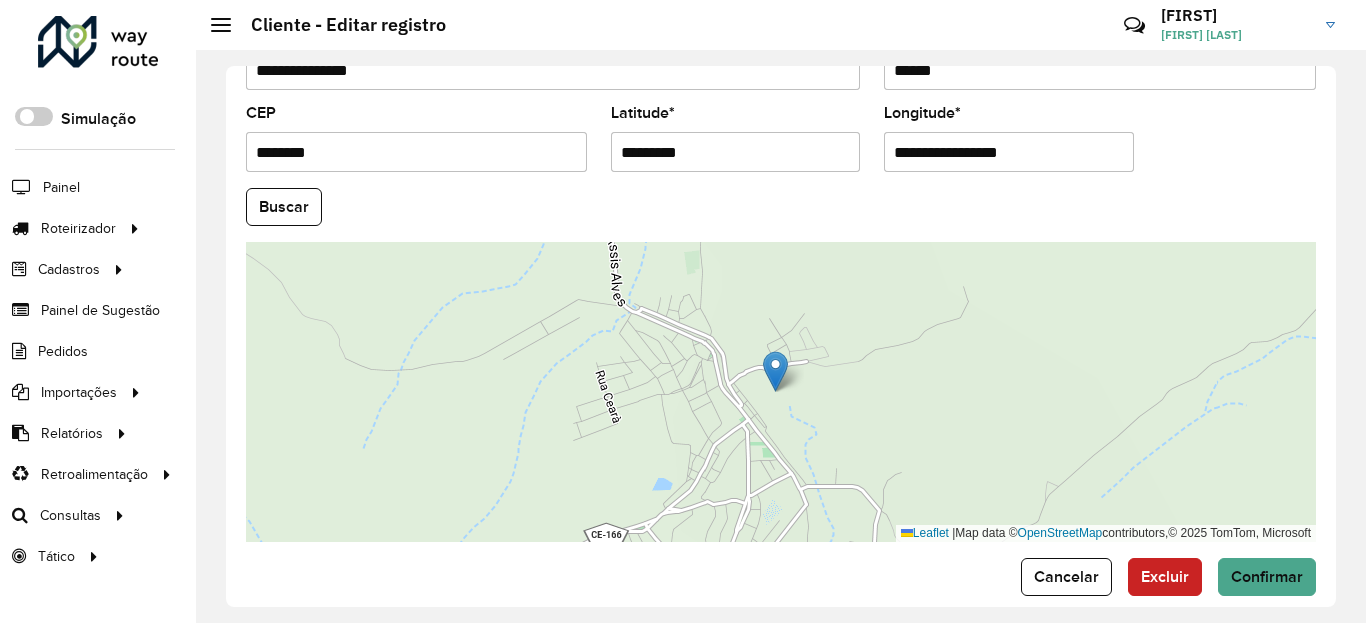 click on "**********" at bounding box center (1009, 152) 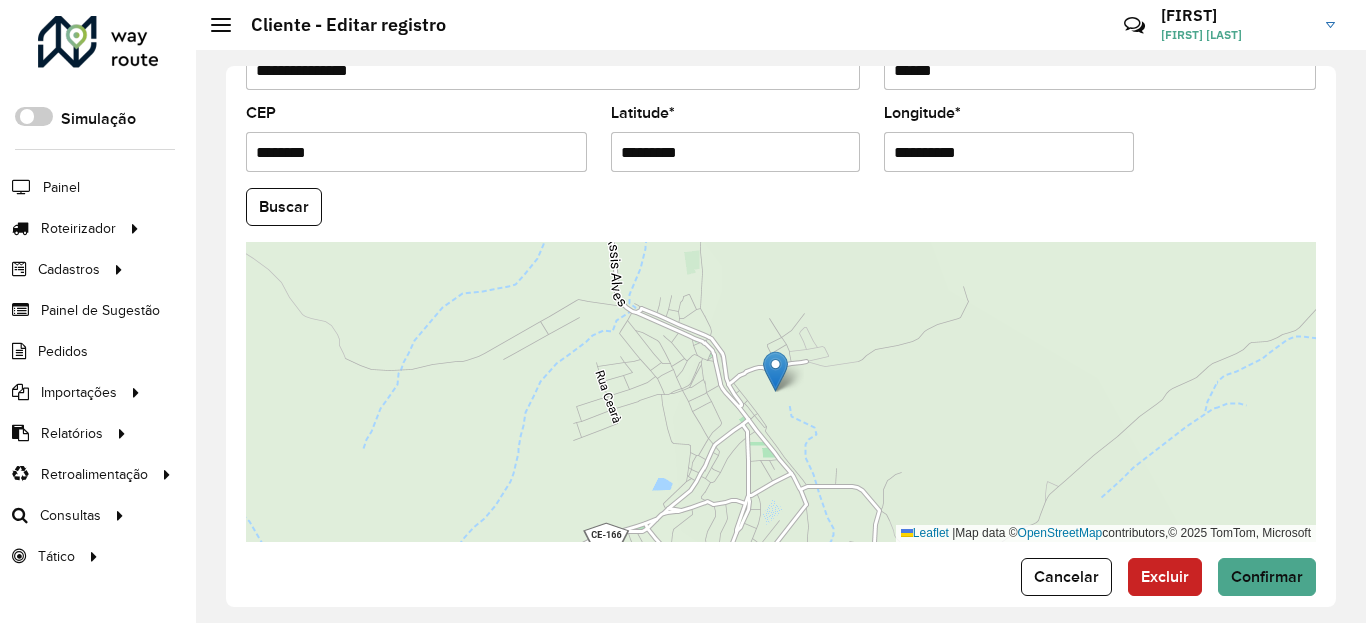 click on "Aguarde...  Pop-up bloqueado!  Seu navegador bloqueou automáticamente a abertura de uma nova janela.   Acesse as configurações e adicione o endereço do sistema a lista de permissão.   Fechar  Roteirizador AmbevTech Simulação Painel Roteirizador Entregas Vendas Cadastros Checkpoint Classificações de venda Cliente Condição de pagamento Consulta de setores Depósito Disponibilidade de veículos Fator tipo de produto Gabarito planner Grupo Rota Fator Tipo Produto Grupo de Depósito Grupo de rotas exclusiva Grupo de setores Jornada Jornada RN Layout integração Modelo Motorista Multi Depósito Painel de sugestão Parada Pedágio Perfil de Vendedor Ponto de apoio Ponto de apoio FAD Prioridade pedido Produto Restrição de Atendimento Planner Rodízio de placa Rota exclusiva FAD Rótulo Setor Setor Planner Tempo de parada de refeição Tipo de cliente Tipo de veículo Tipo de veículo RN Transportadora Usuário Vendedor Veículo Painel de Sugestão Pedidos Importações Classificação e volume de venda" at bounding box center [683, 311] 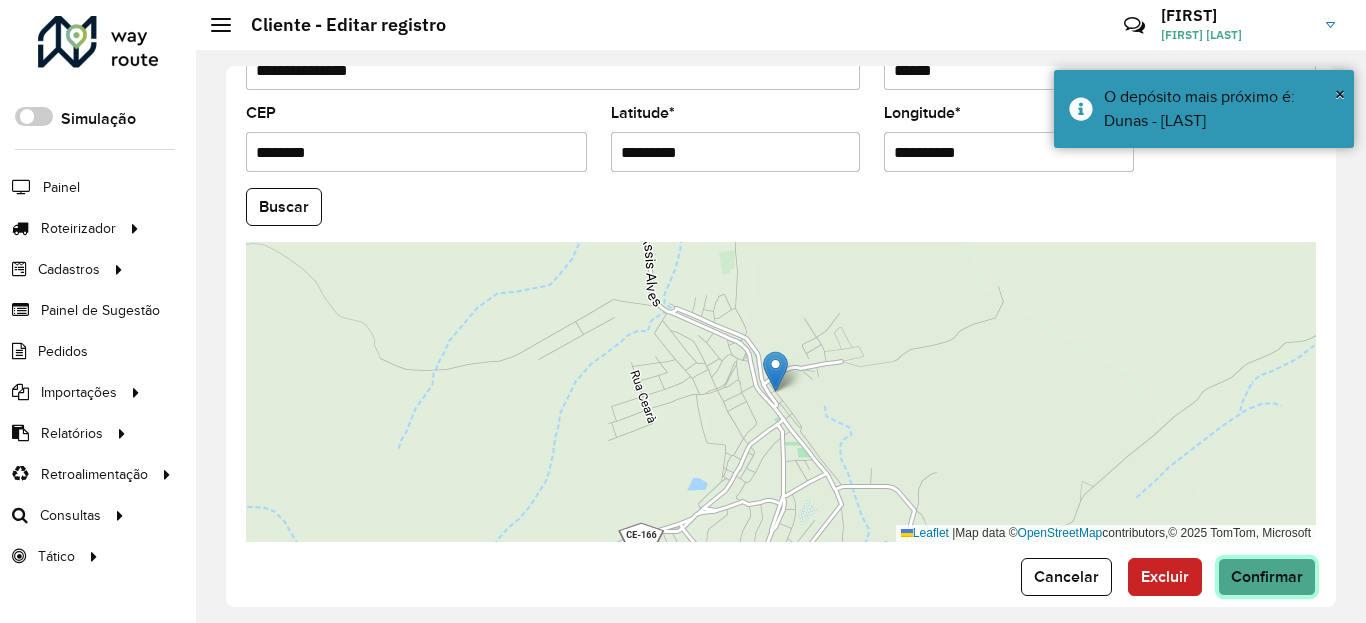 click on "Confirmar" 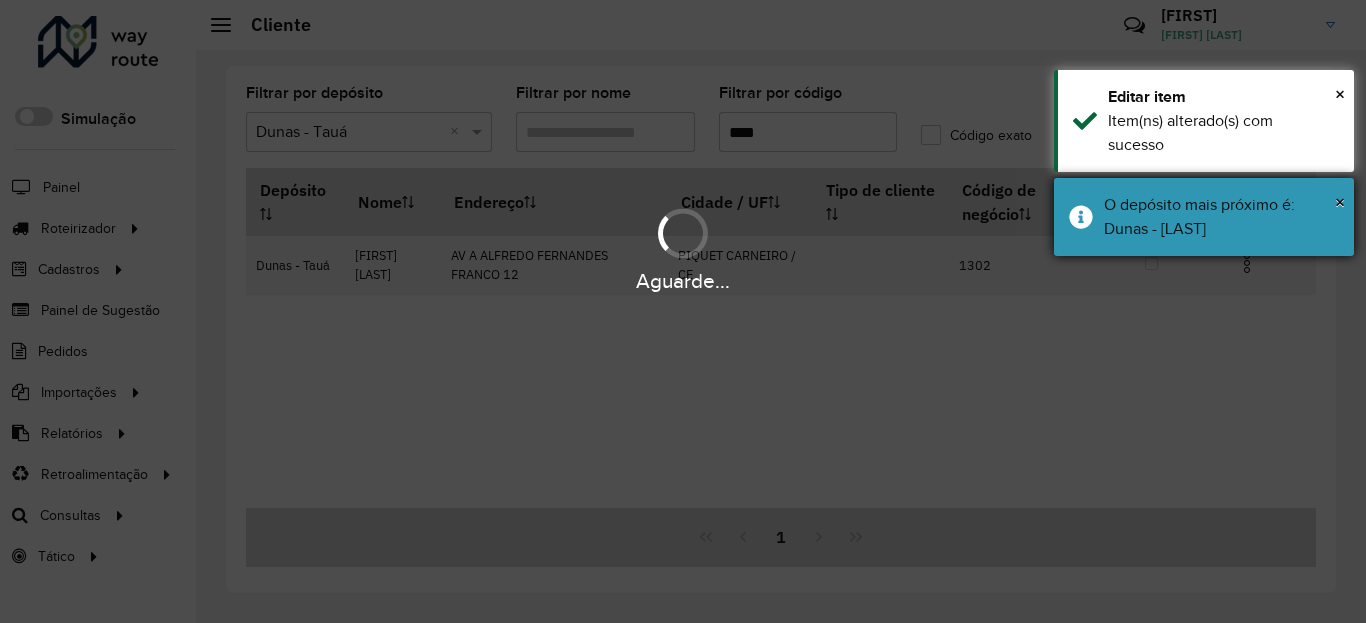 click on "O depósito mais próximo é: Dunas - Quixeramobim" at bounding box center [1221, 217] 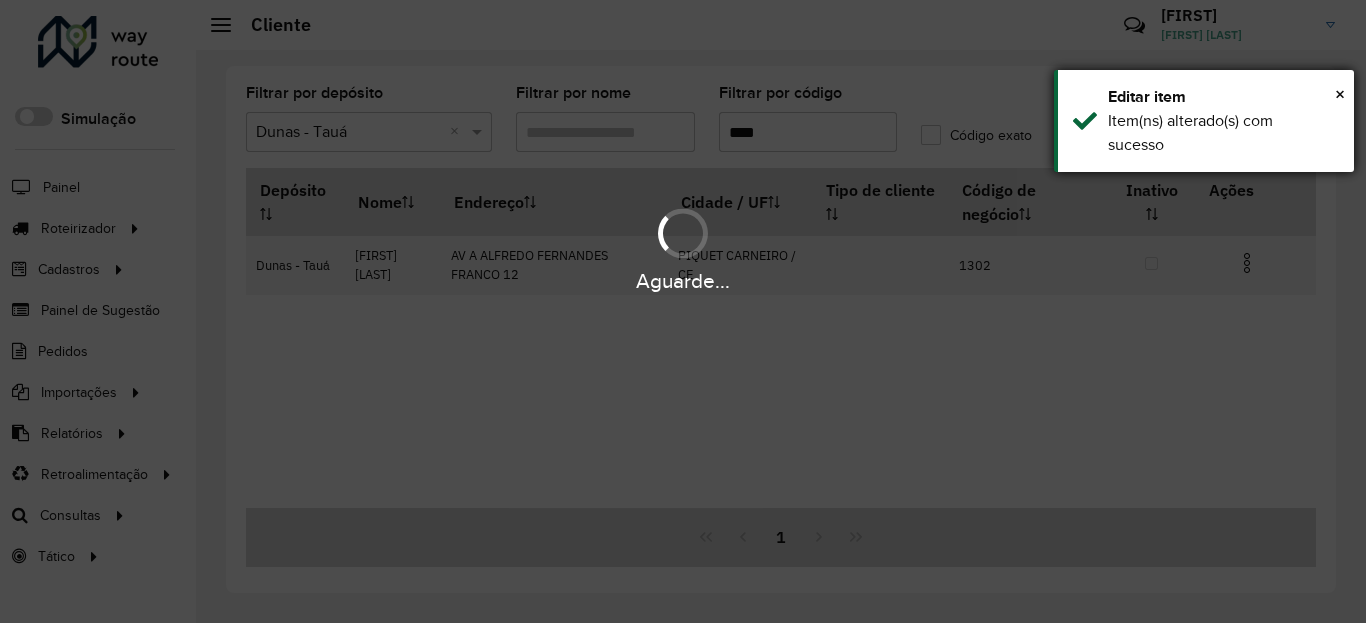 click on "Item(ns) alterado(s) com sucesso" at bounding box center (1223, 133) 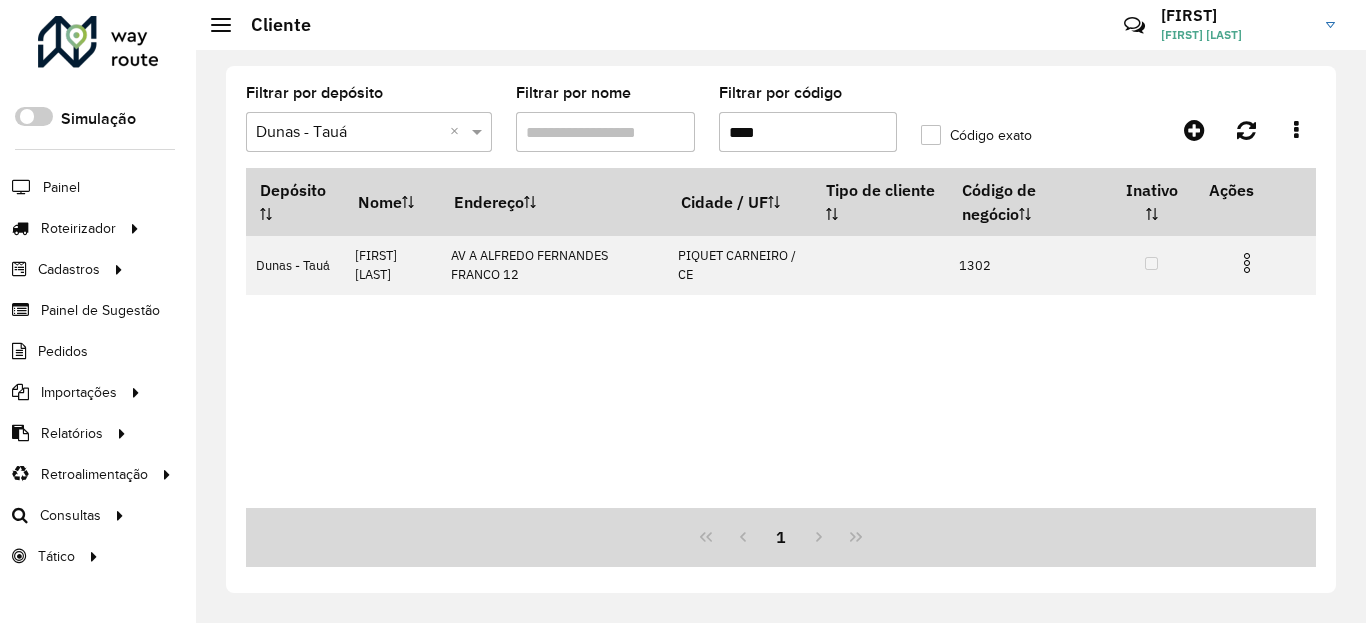 click on "****" at bounding box center (808, 132) 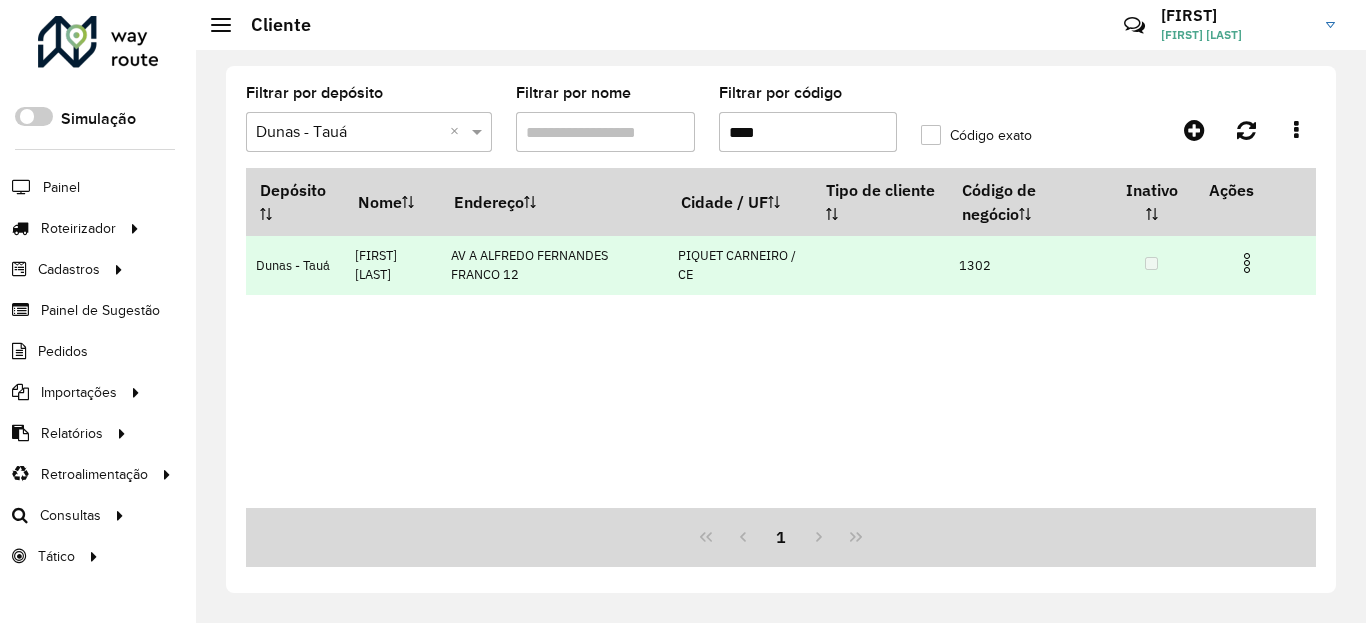 click at bounding box center [1247, 260] 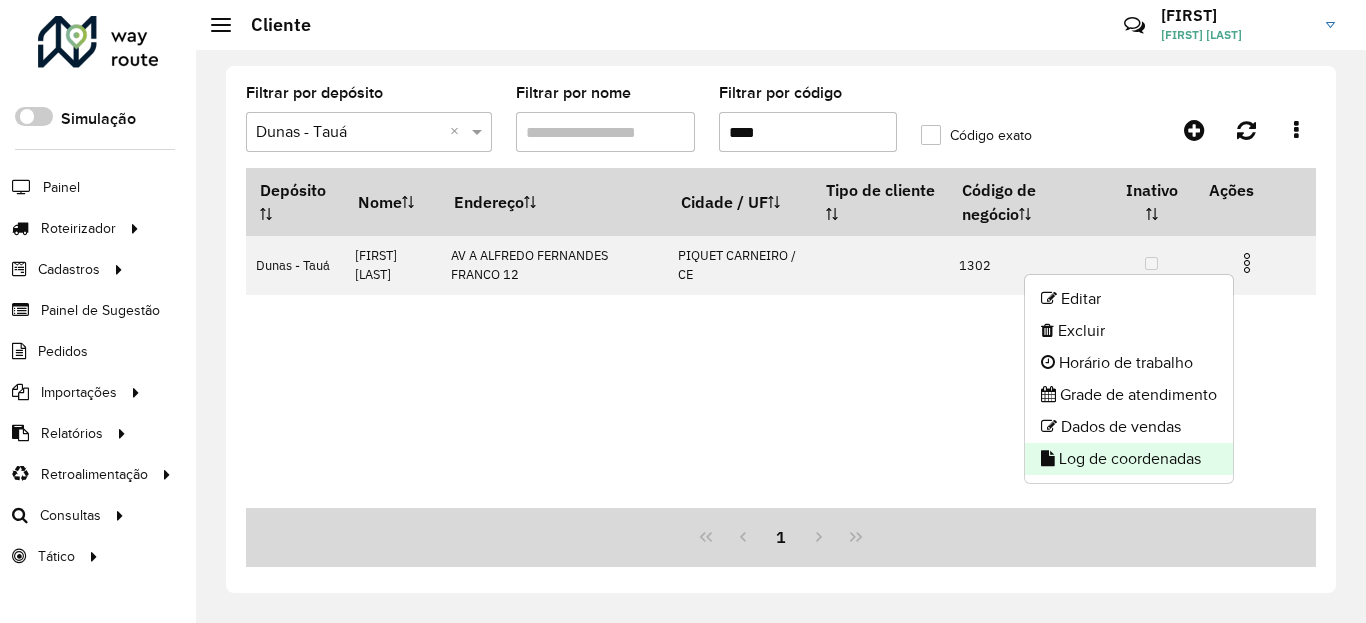 click on "Log de coordenadas" 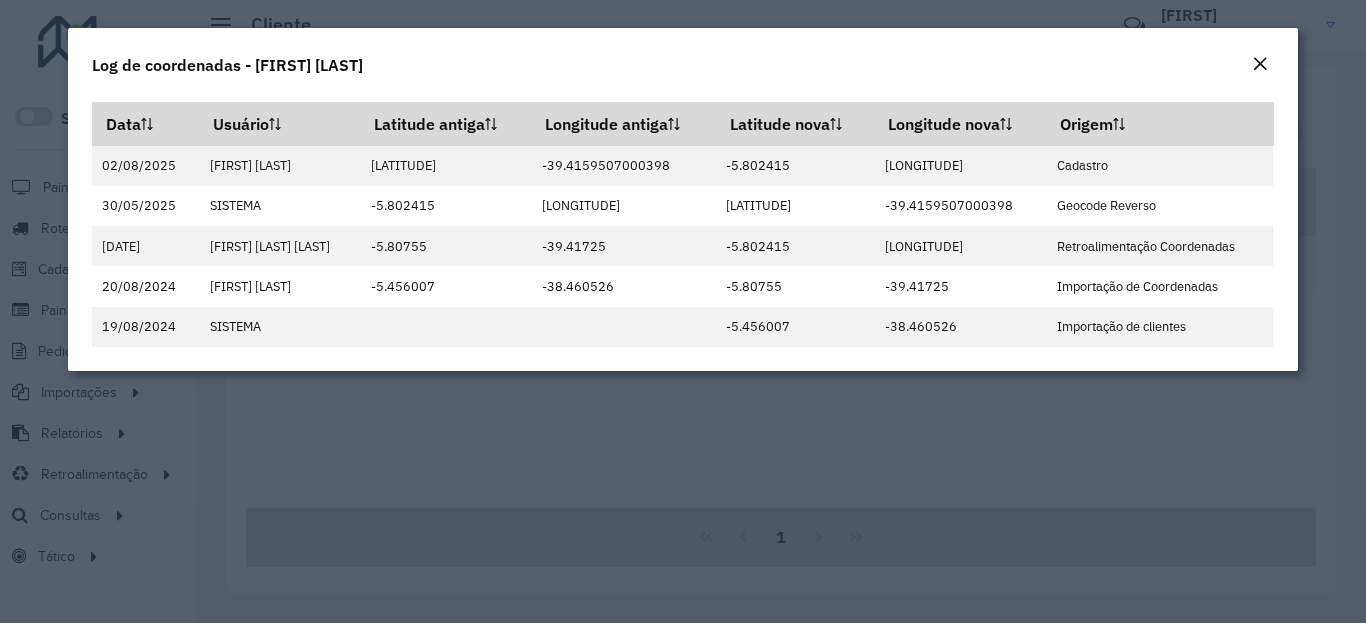 click 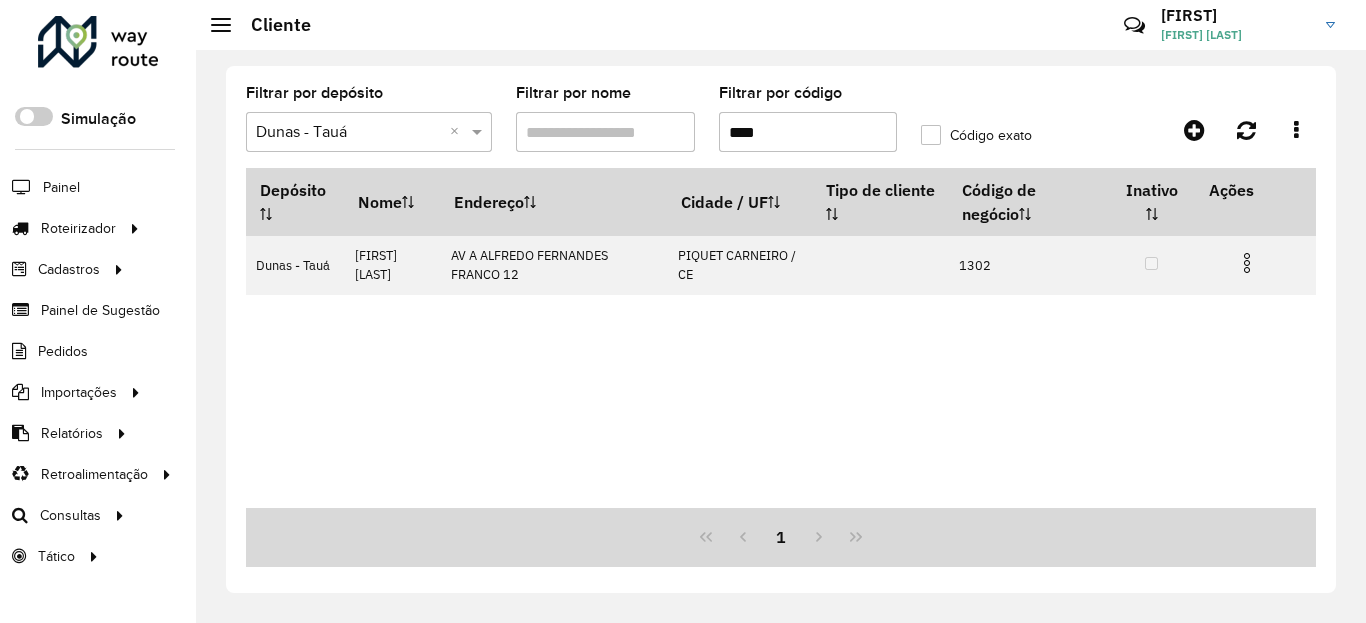 click on "Filtrar por depósito  Selecione um depósito × Dunas - Tauá ×  Filtrar por nome   Filtrar por código  ****  Código exato   Depósito   Nome   Endereço   Cidade / UF   Tipo de cliente   Código de negócio   Inativo   Ações   Dunas - Tauá   HORLANDO FERREIRA  AV  A ALFREDO FERNANDES FRANCO    12  PIQUET CARNEIRO / CE      1302   1" 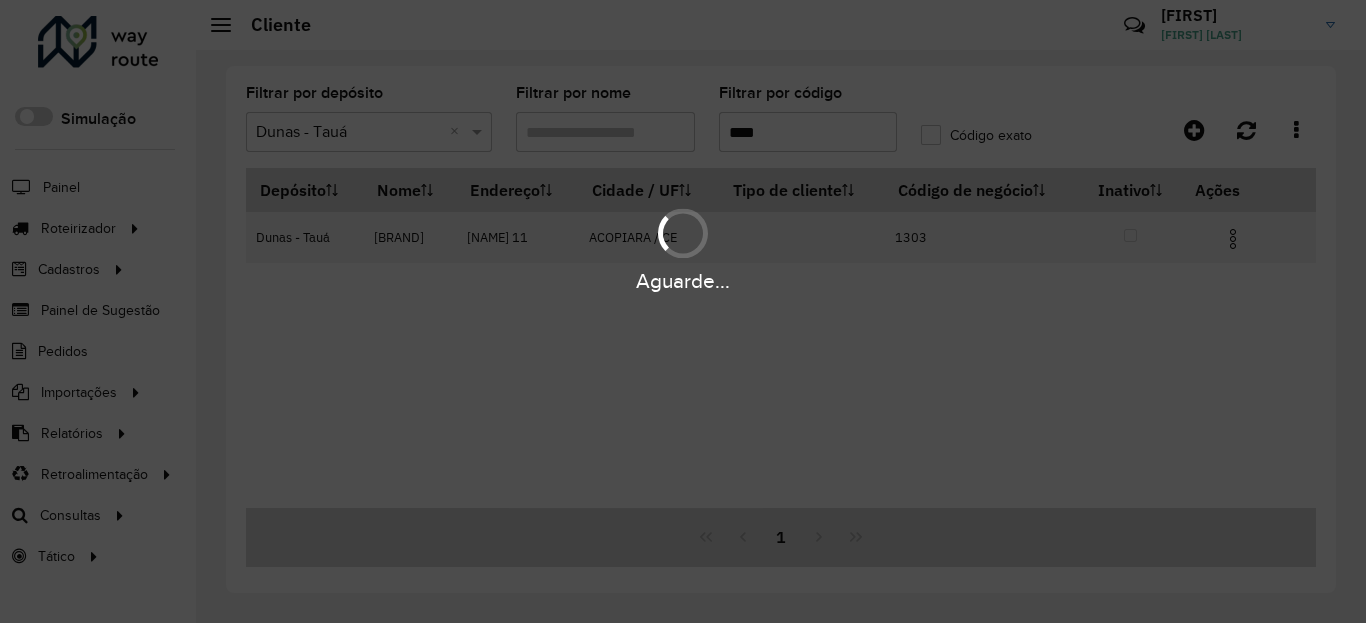 click at bounding box center [1233, 239] 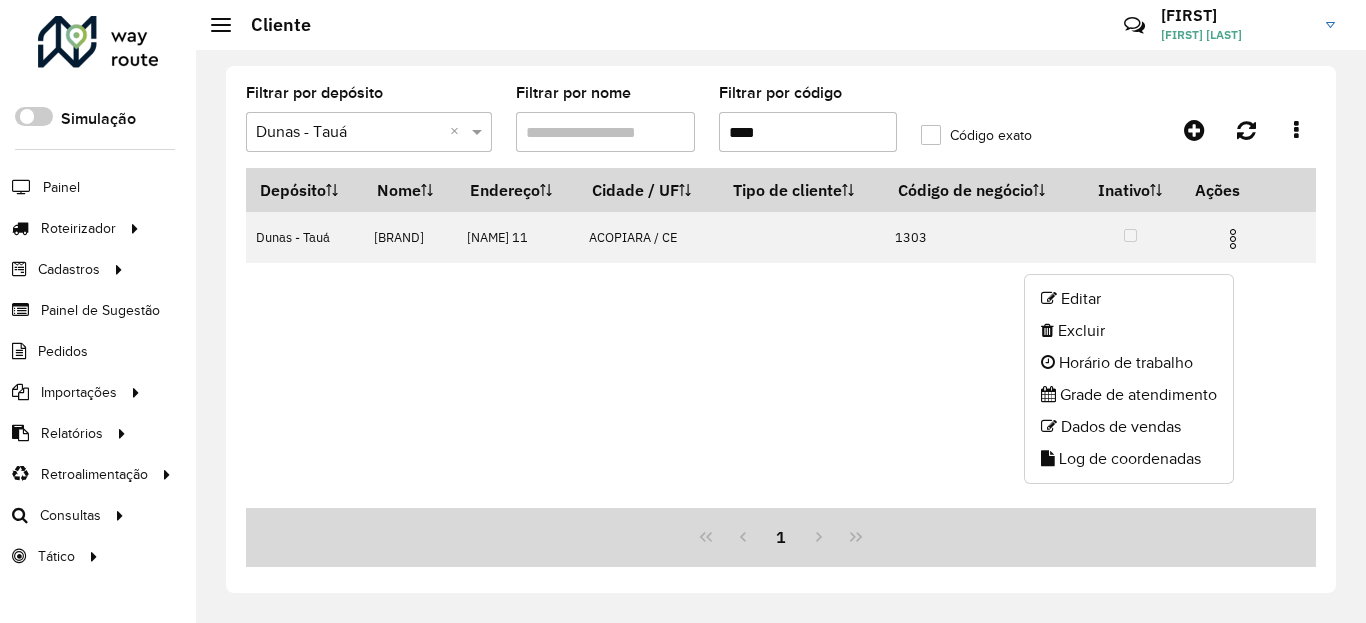 click on "Log de coordenadas" 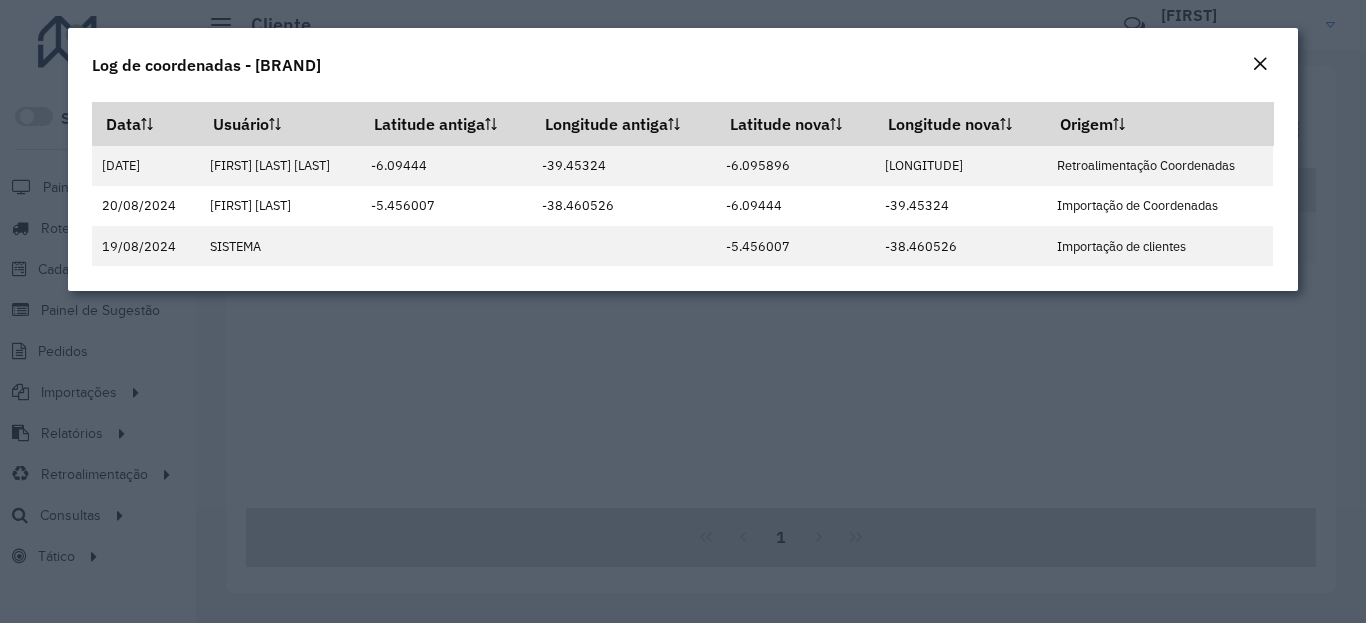 click 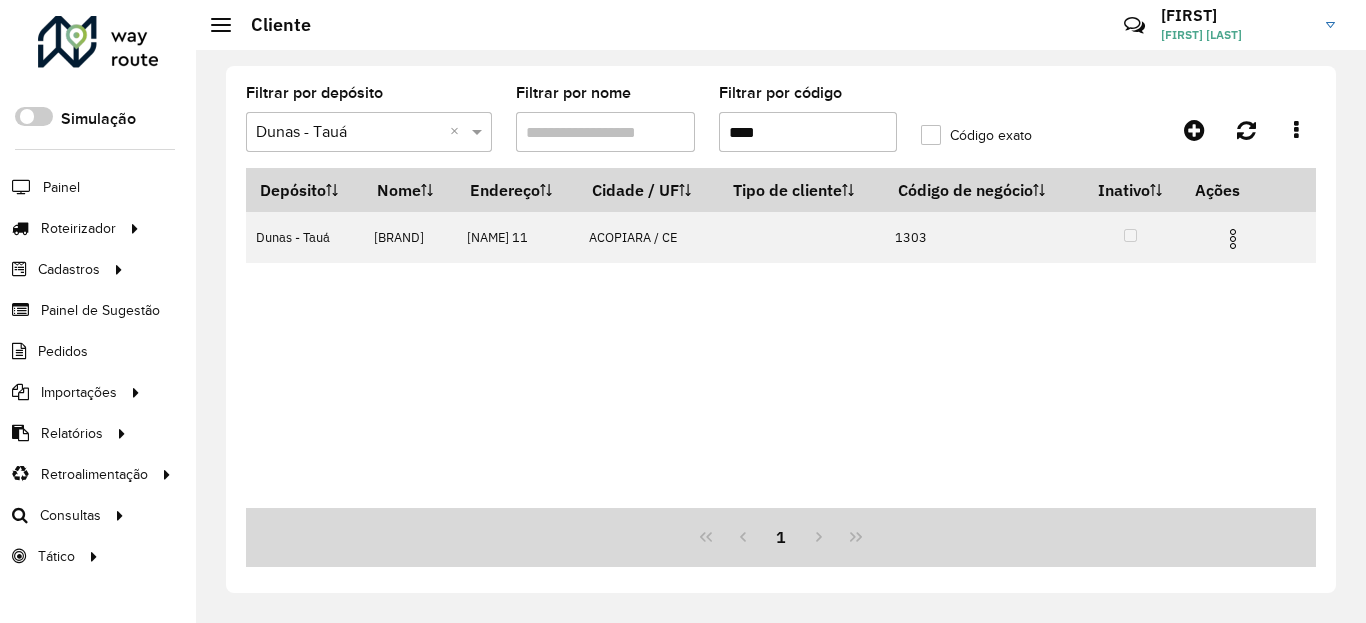 click on "****" at bounding box center (808, 132) 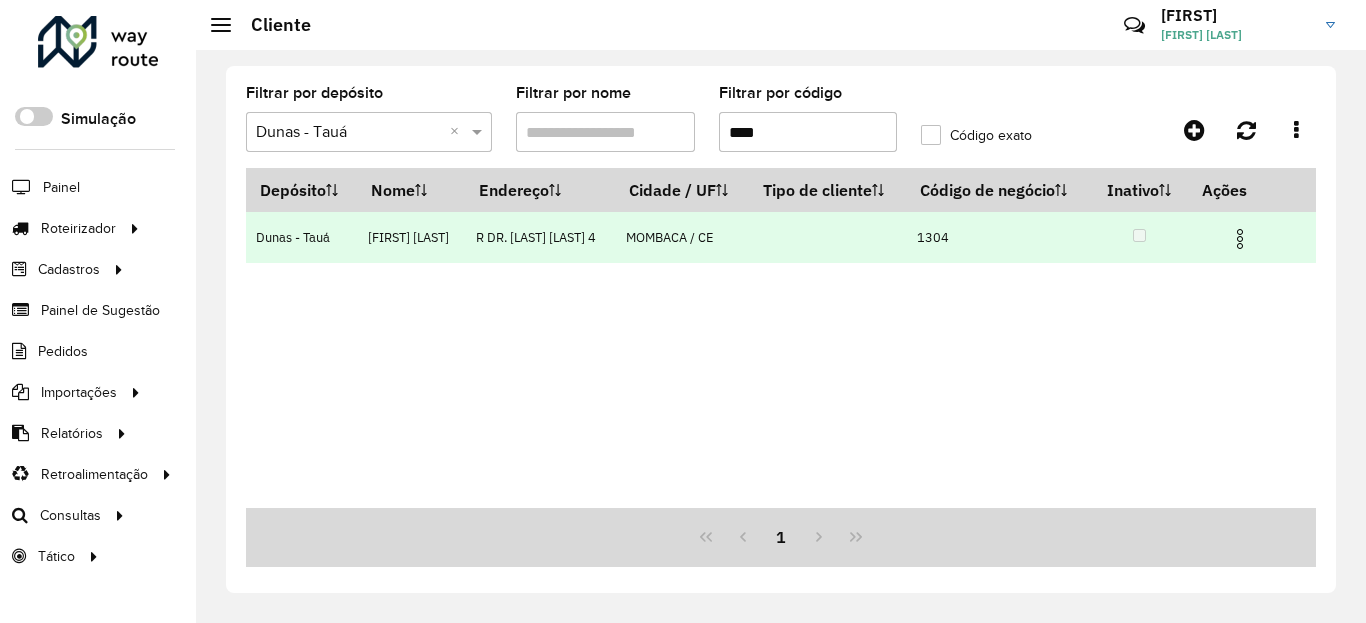 click at bounding box center [1240, 239] 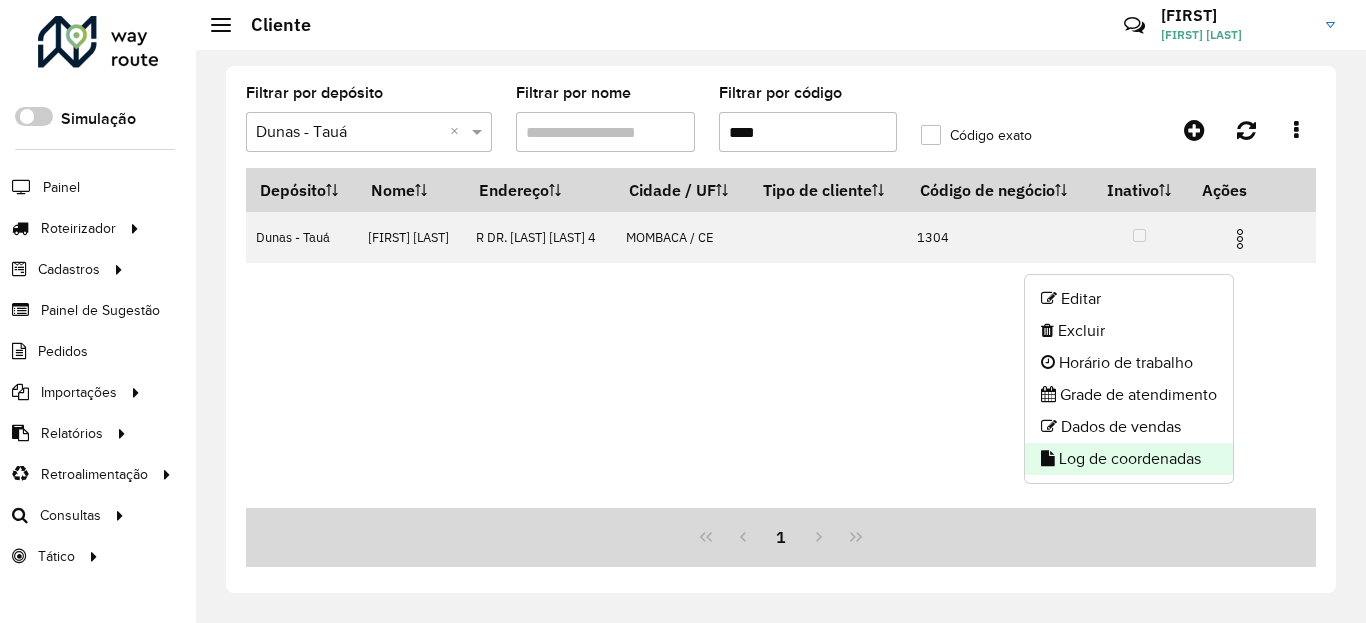 click on "Log de coordenadas" 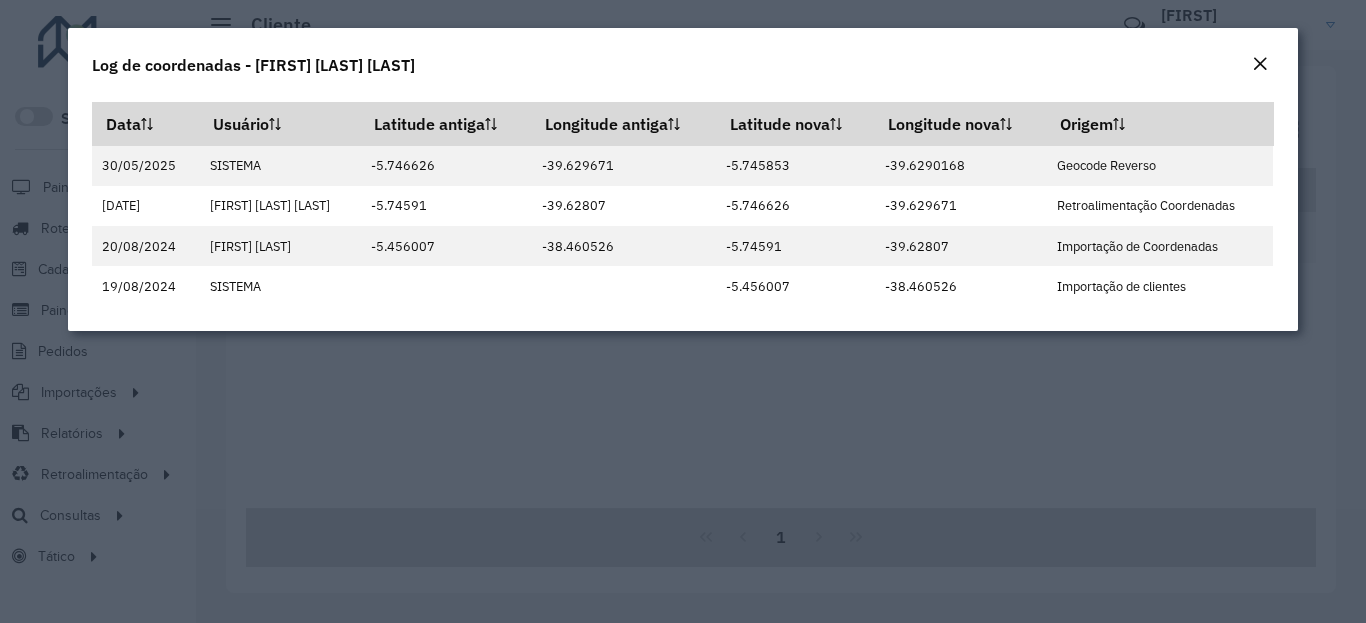 click 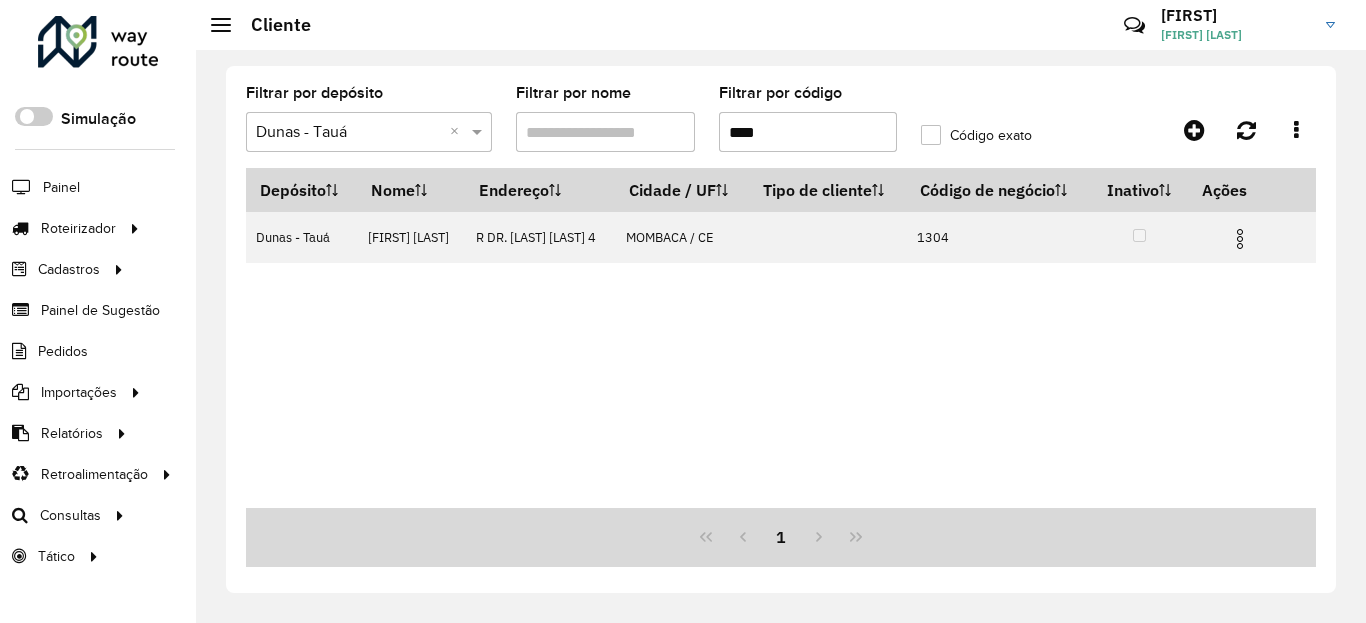 click on "Filtrar por depósito  Selecione um depósito × Dunas - Tauá ×  Filtrar por nome   Filtrar por código  ****  Código exato   Depósito   Nome   Endereço   Cidade / UF   Tipo de cliente   Código de negócio   Inativo   Ações   Dunas - Tauá   DENIS ROMAO VIEIRA  R   DR. ENEIAS DE SA              4  MOMBACA / CE      1304   1" 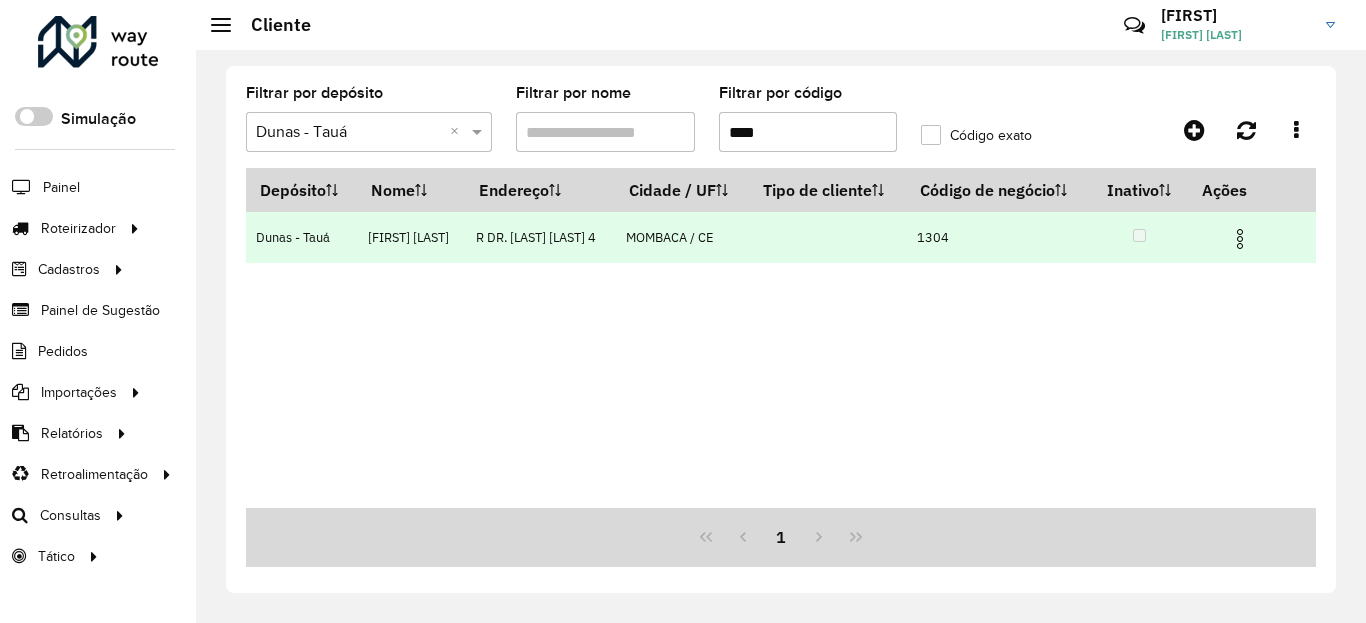 click at bounding box center [1240, 239] 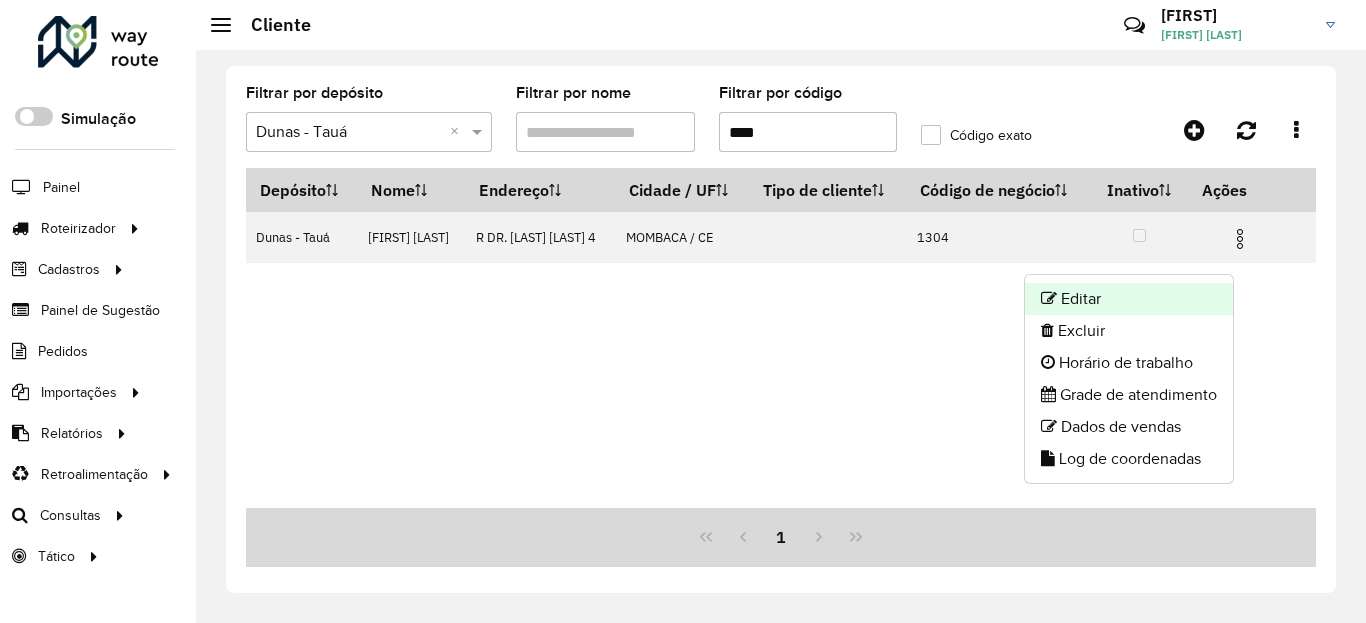 click on "Editar" 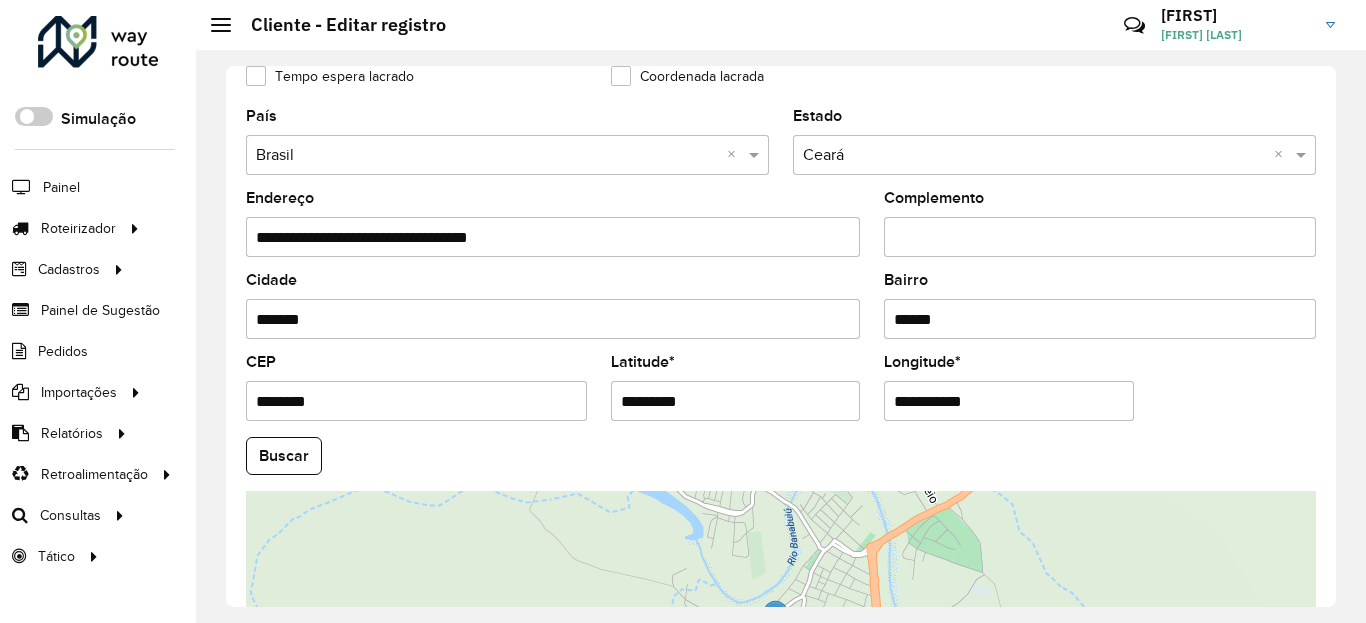 scroll, scrollTop: 720, scrollLeft: 0, axis: vertical 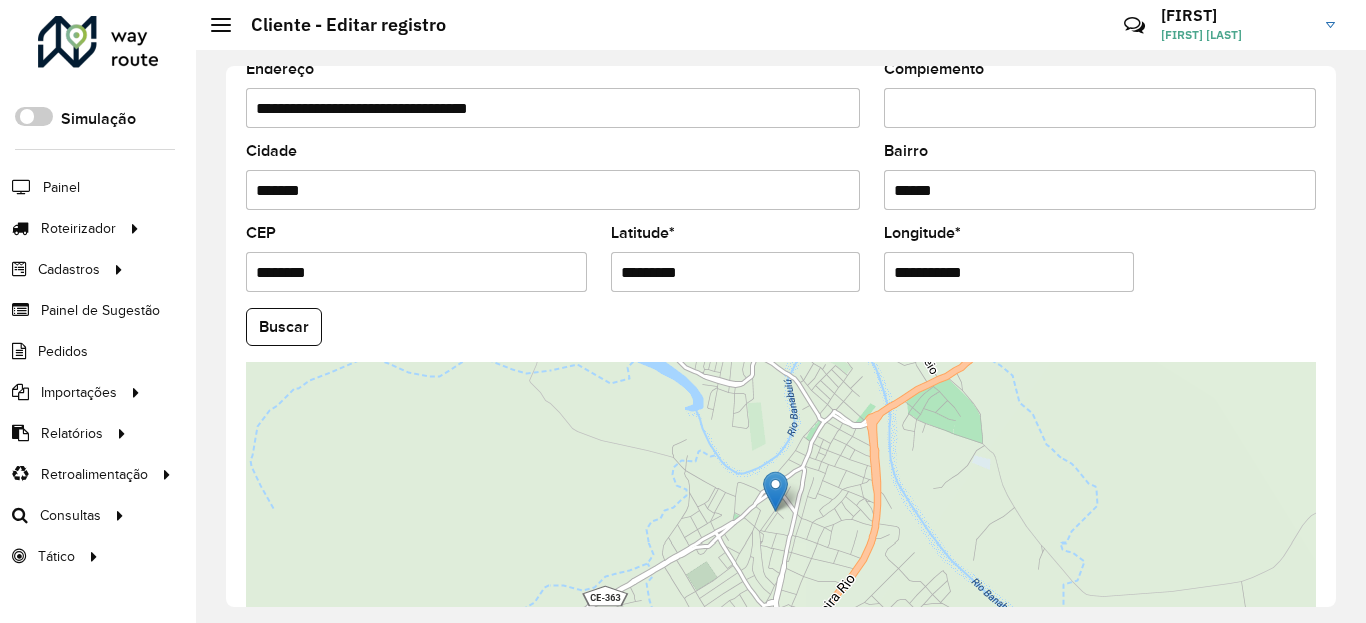 click on "*********" at bounding box center (736, 272) 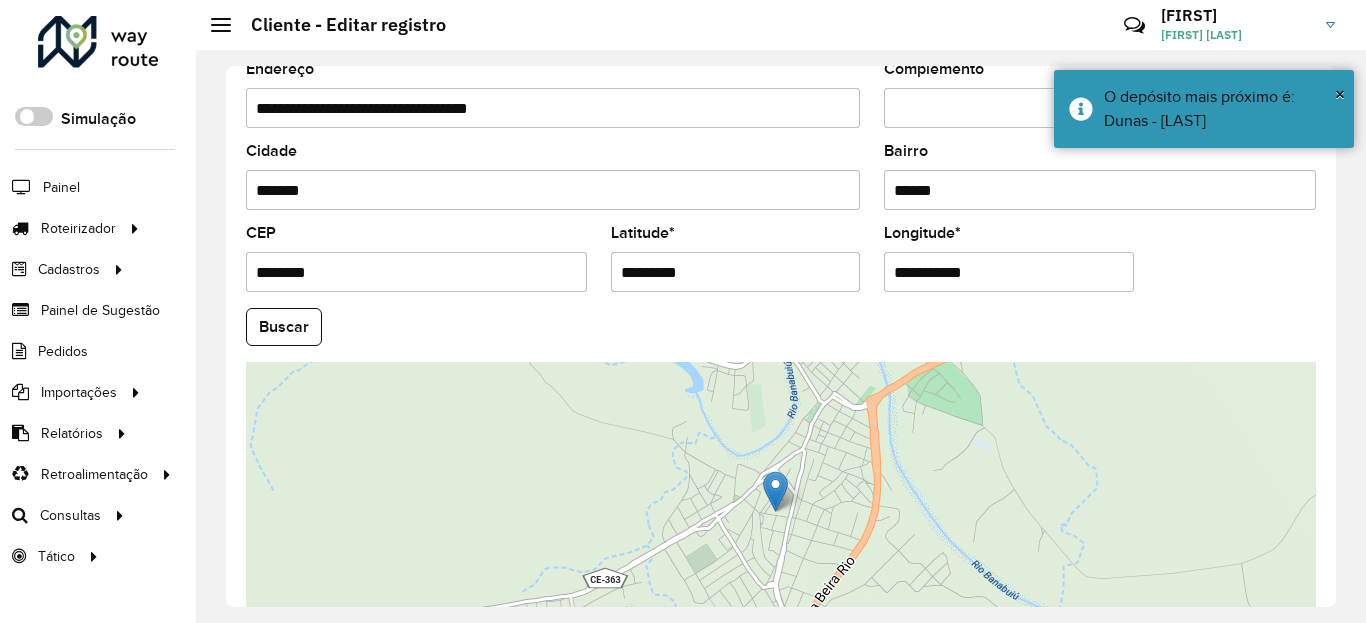 click on "**********" at bounding box center [1009, 272] 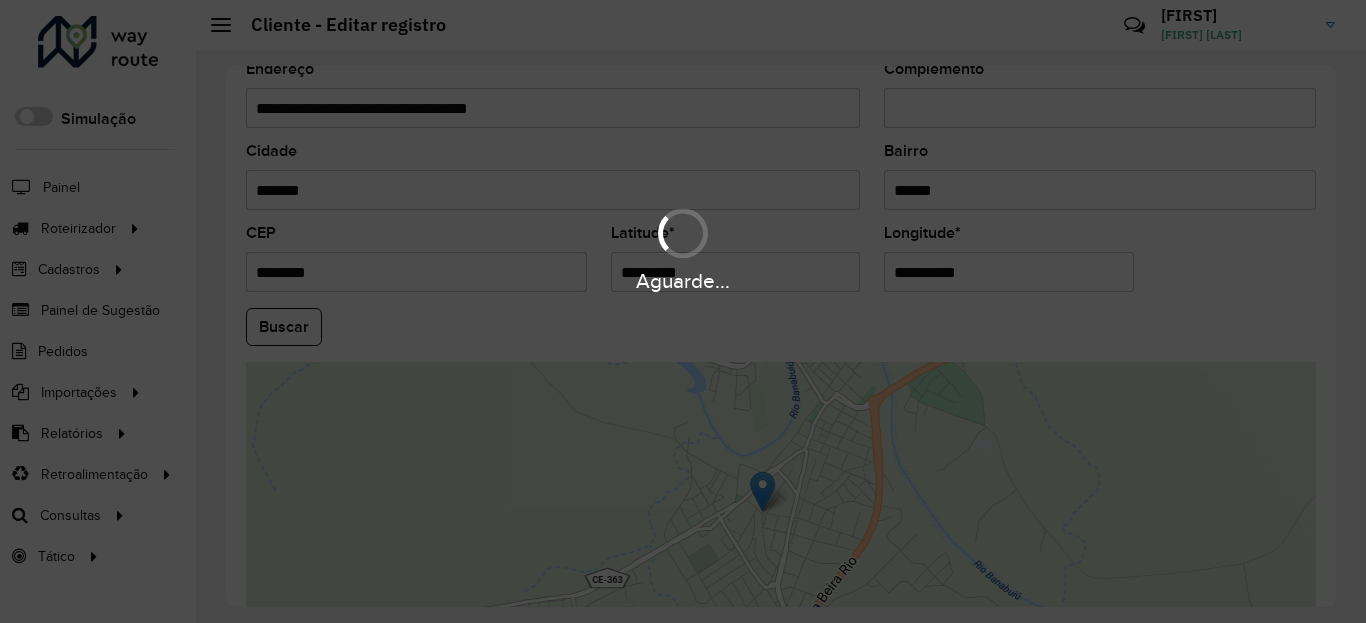 click on "Aguarde...  Pop-up bloqueado!  Seu navegador bloqueou automáticamente a abertura de uma nova janela.   Acesse as configurações e adicione o endereço do sistema a lista de permissão.   Fechar  Roteirizador AmbevTech Simulação Painel Roteirizador Entregas Vendas Cadastros Checkpoint Classificações de venda Cliente Condição de pagamento Consulta de setores Depósito Disponibilidade de veículos Fator tipo de produto Gabarito planner Grupo Rota Fator Tipo Produto Grupo de Depósito Grupo de rotas exclusiva Grupo de setores Jornada Jornada RN Layout integração Modelo Motorista Multi Depósito Painel de sugestão Parada Pedágio Perfil de Vendedor Ponto de apoio Ponto de apoio FAD Prioridade pedido Produto Restrição de Atendimento Planner Rodízio de placa Rota exclusiva FAD Rótulo Setor Setor Planner Tempo de parada de refeição Tipo de cliente Tipo de veículo Tipo de veículo RN Transportadora Usuário Vendedor Veículo Painel de Sugestão Pedidos Importações Classificação e volume de venda" at bounding box center [683, 311] 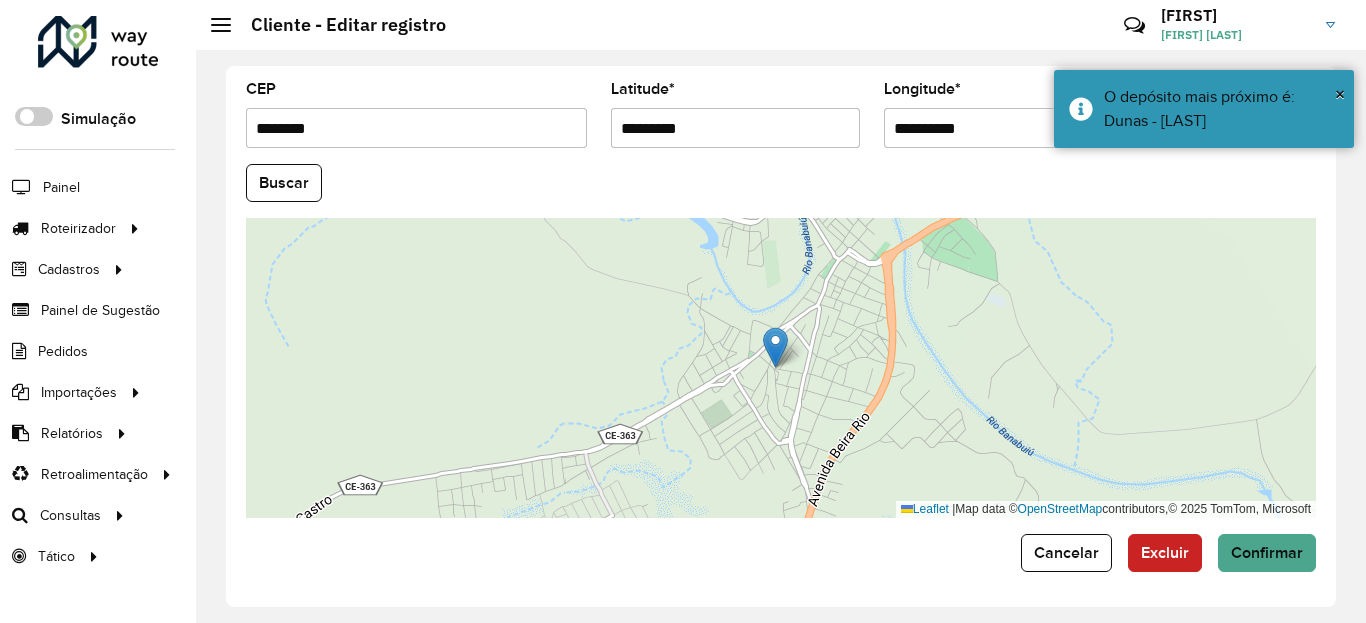 scroll, scrollTop: 865, scrollLeft: 0, axis: vertical 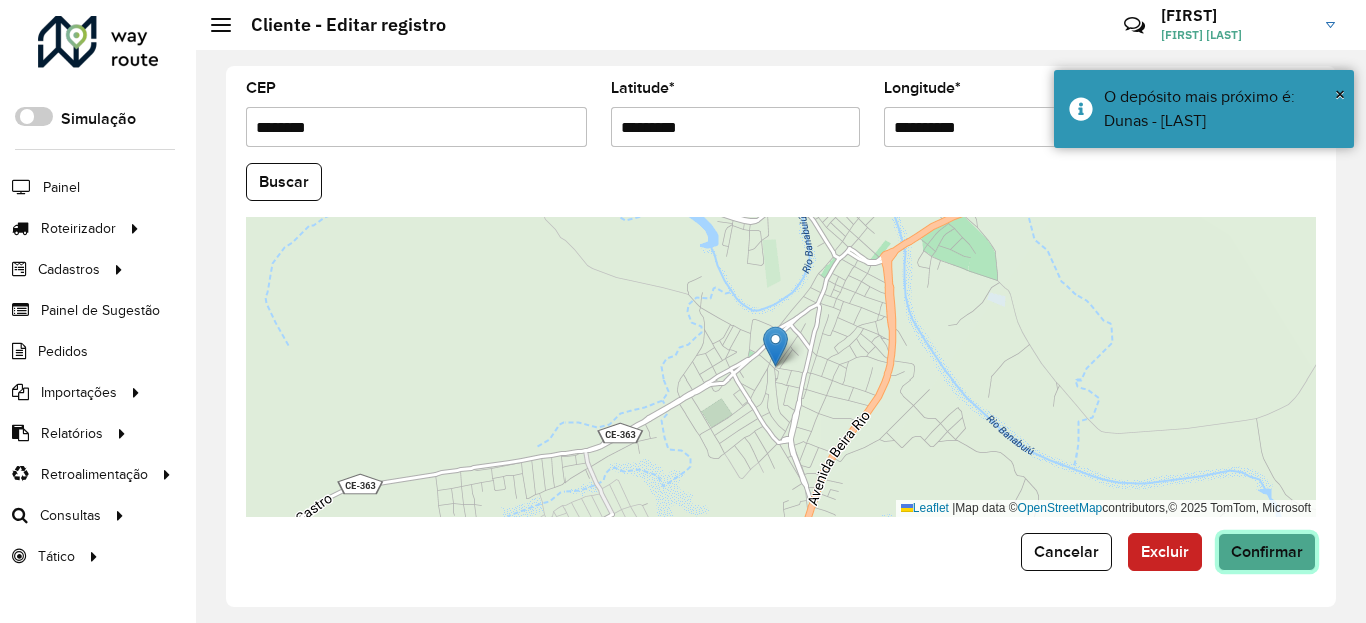 click on "Confirmar" 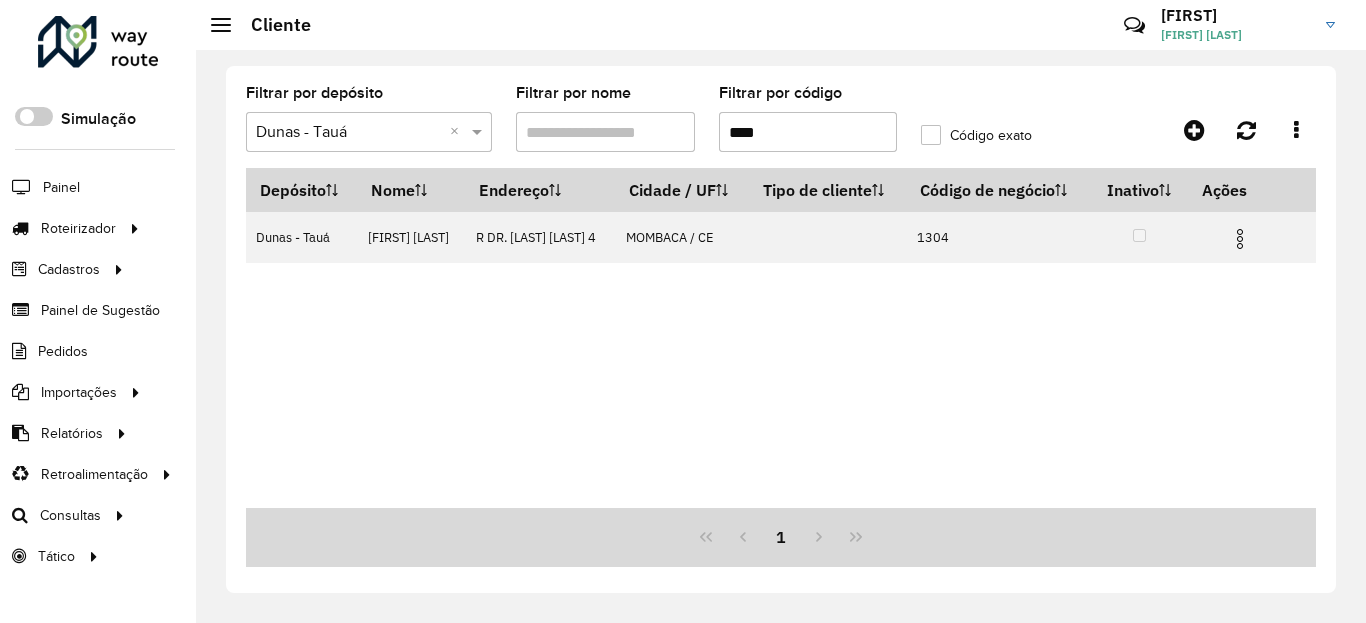 click on "****" at bounding box center (808, 132) 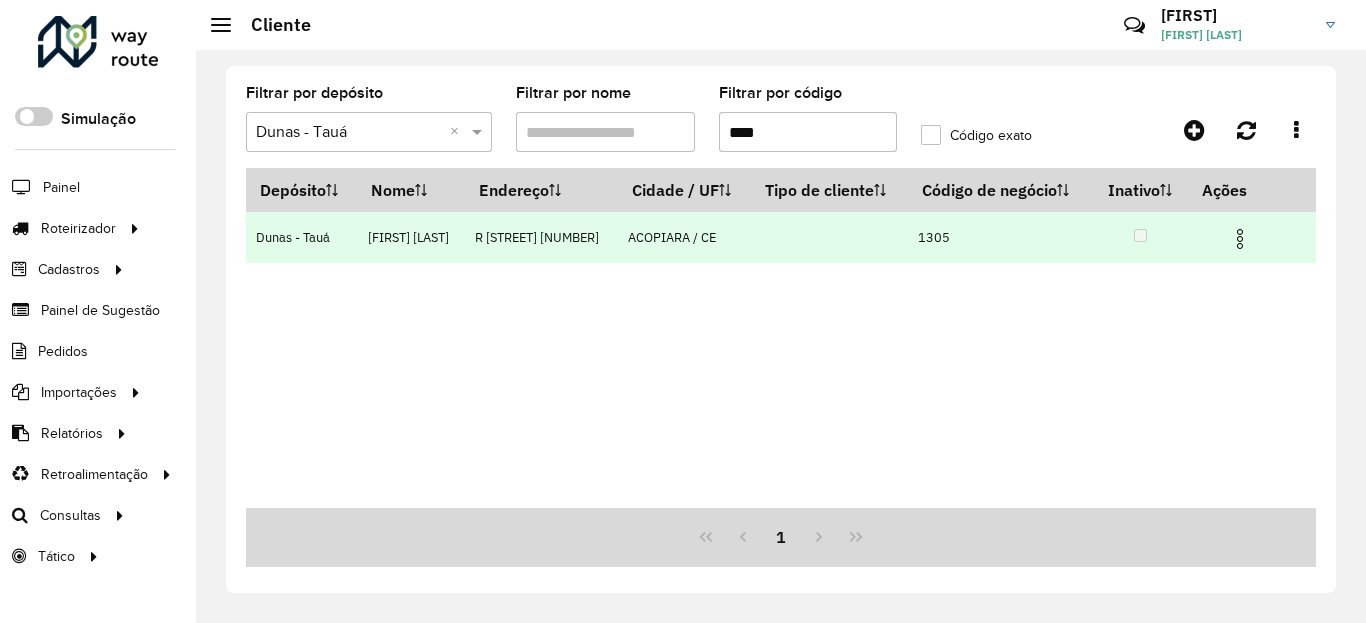 click at bounding box center [1240, 239] 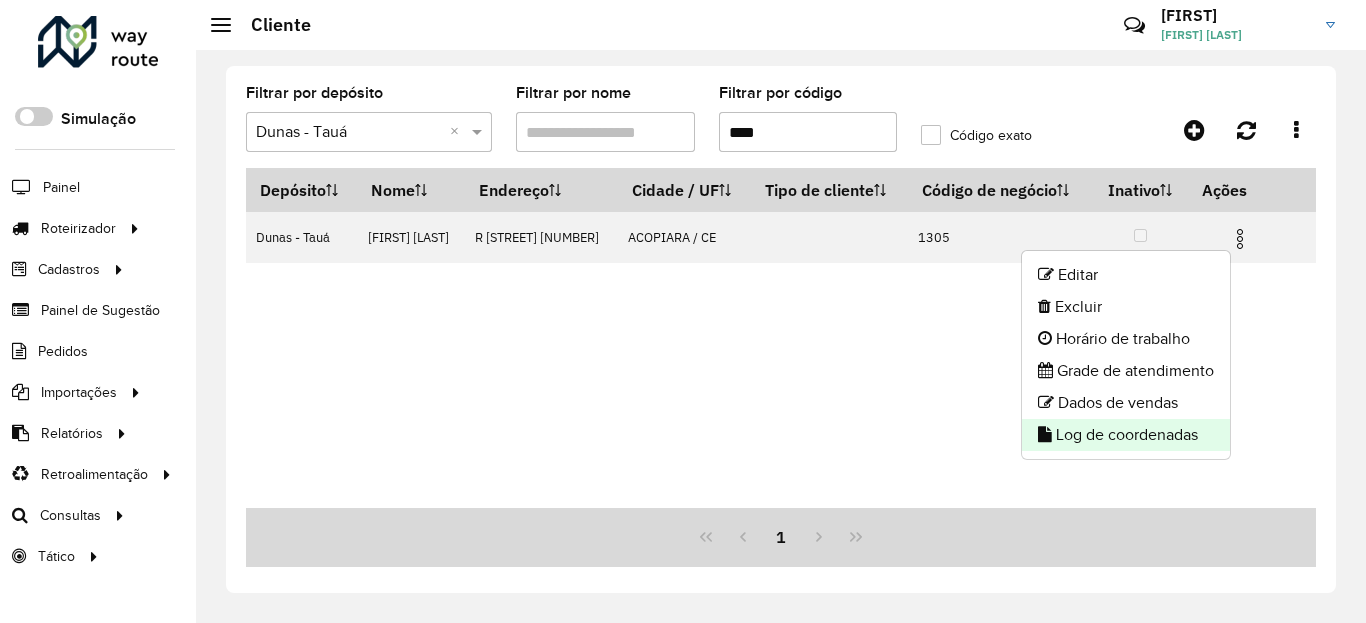 click on "Log de coordenadas" 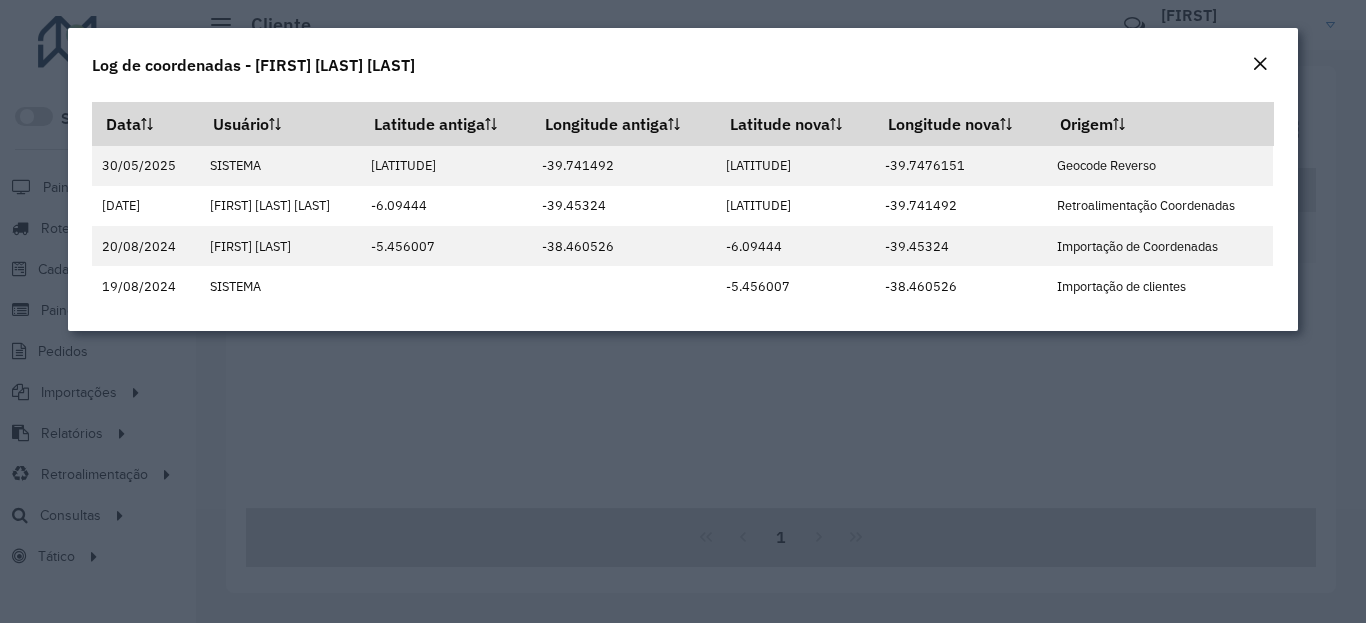 click 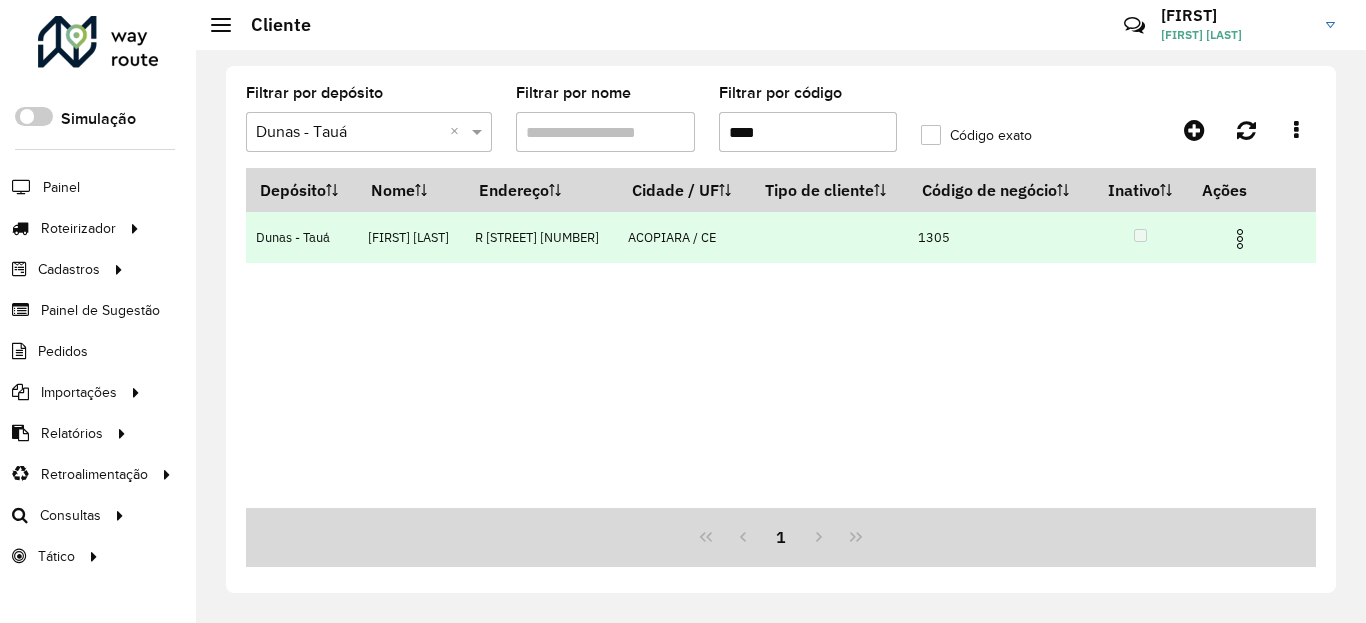 click at bounding box center [1240, 239] 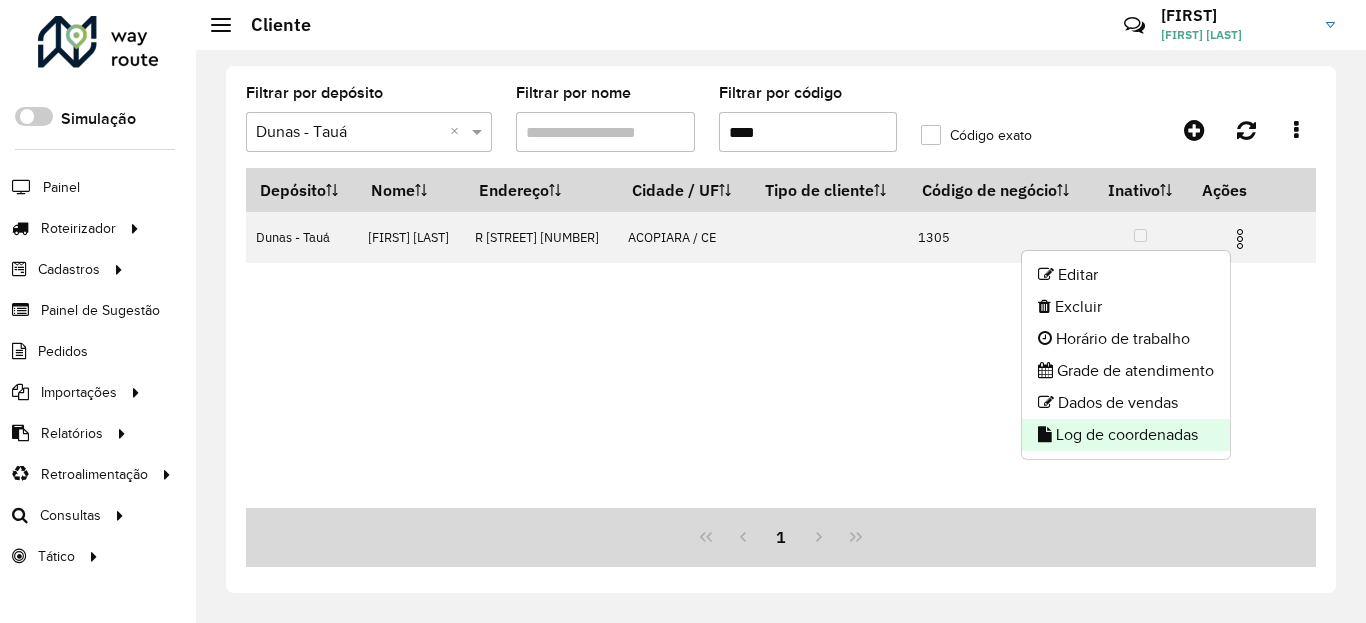 click on "Log de coordenadas" 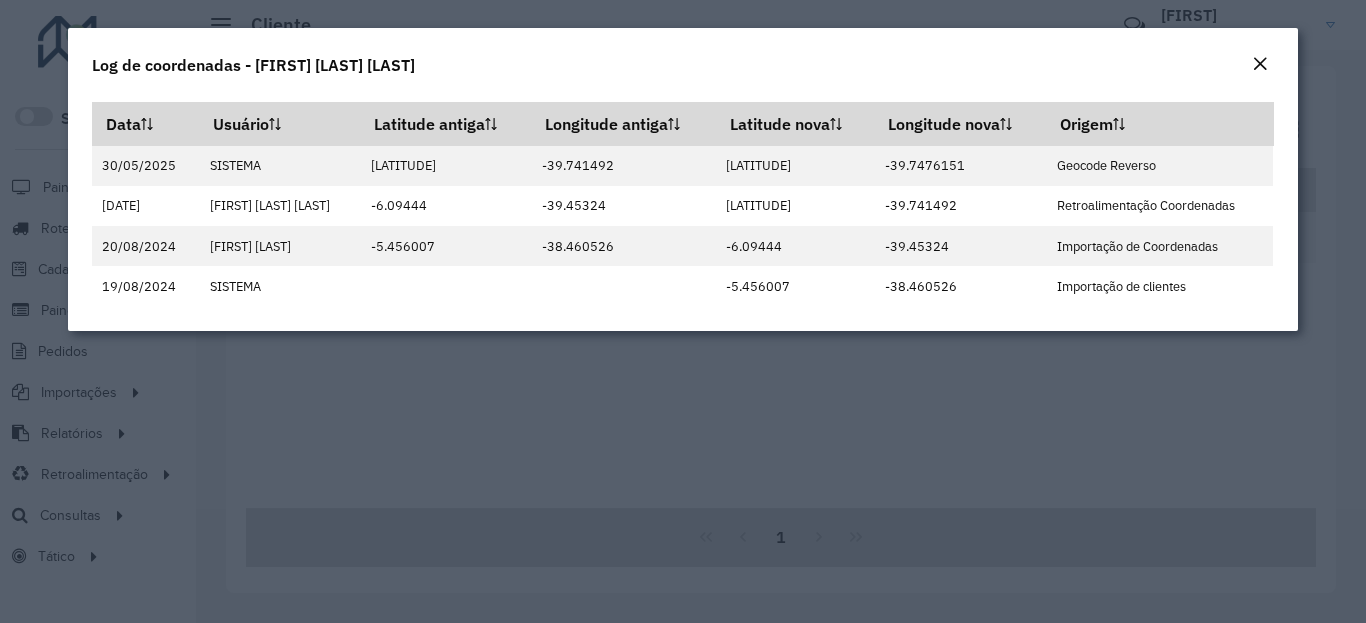click 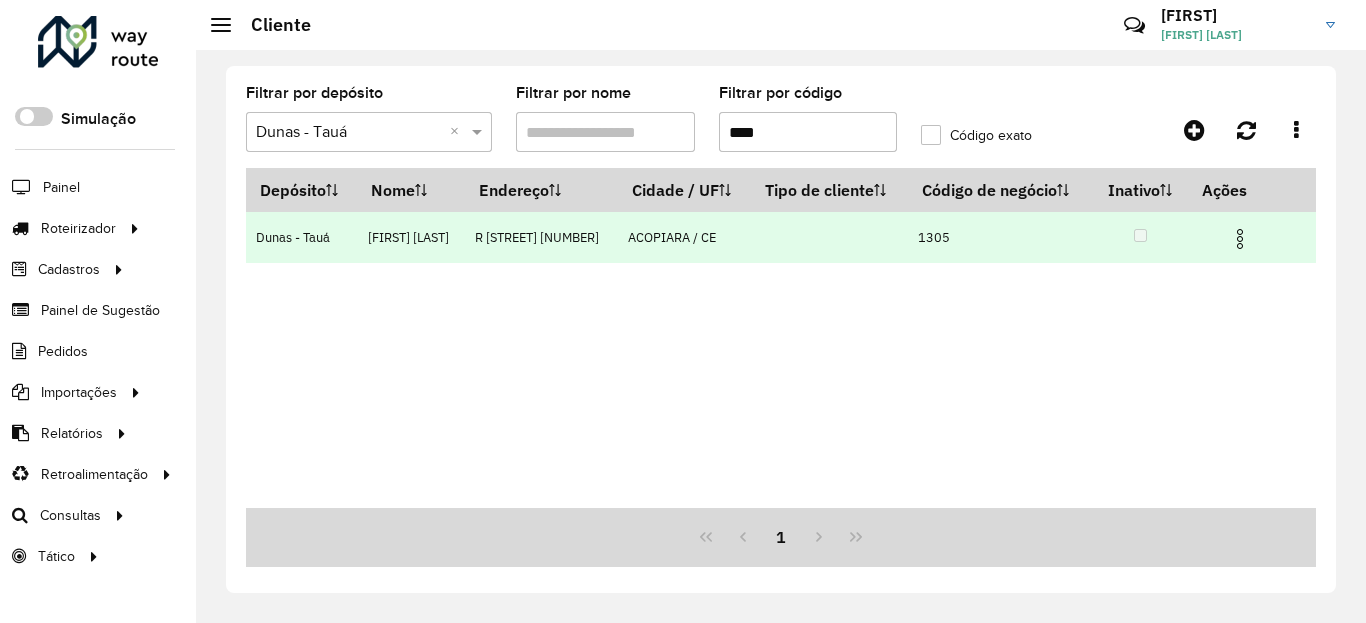 click at bounding box center [1240, 239] 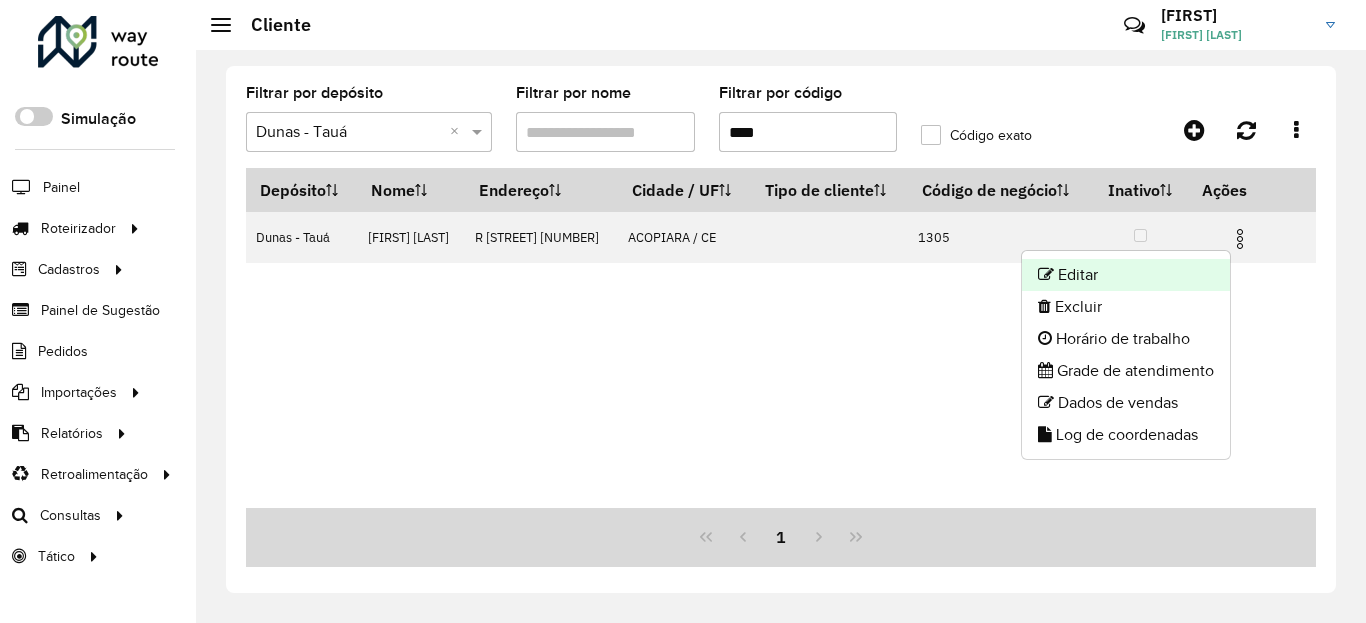 click on "Editar" 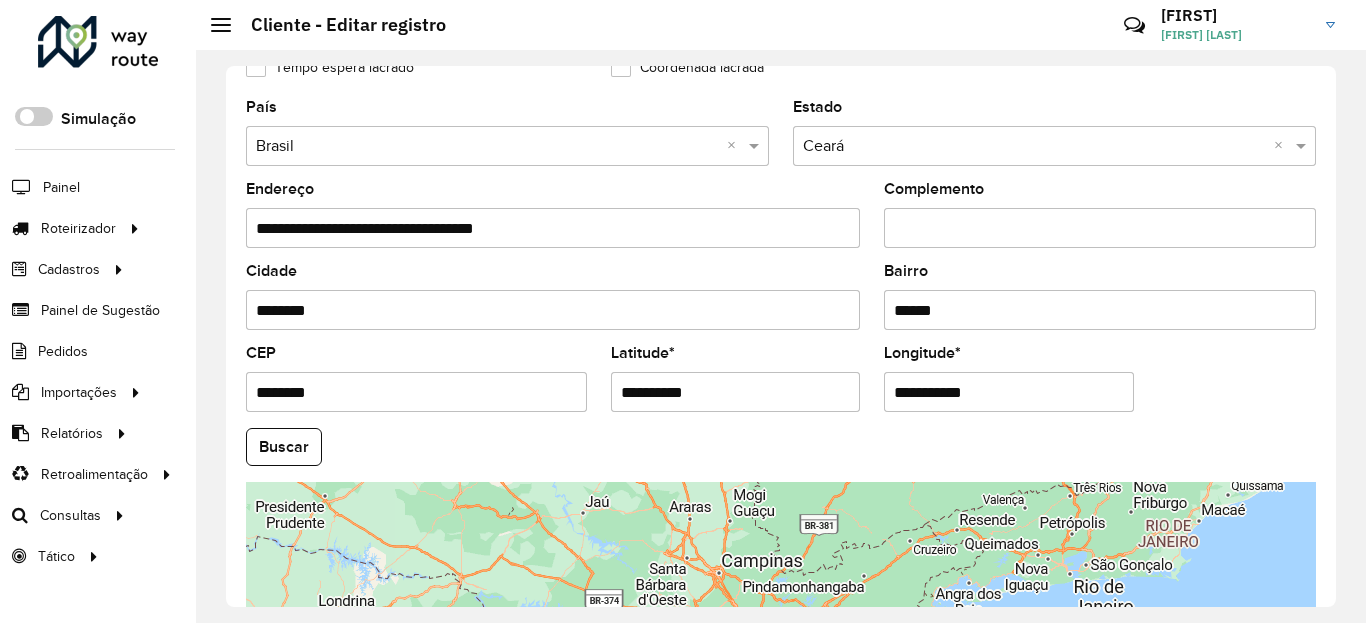 scroll, scrollTop: 720, scrollLeft: 0, axis: vertical 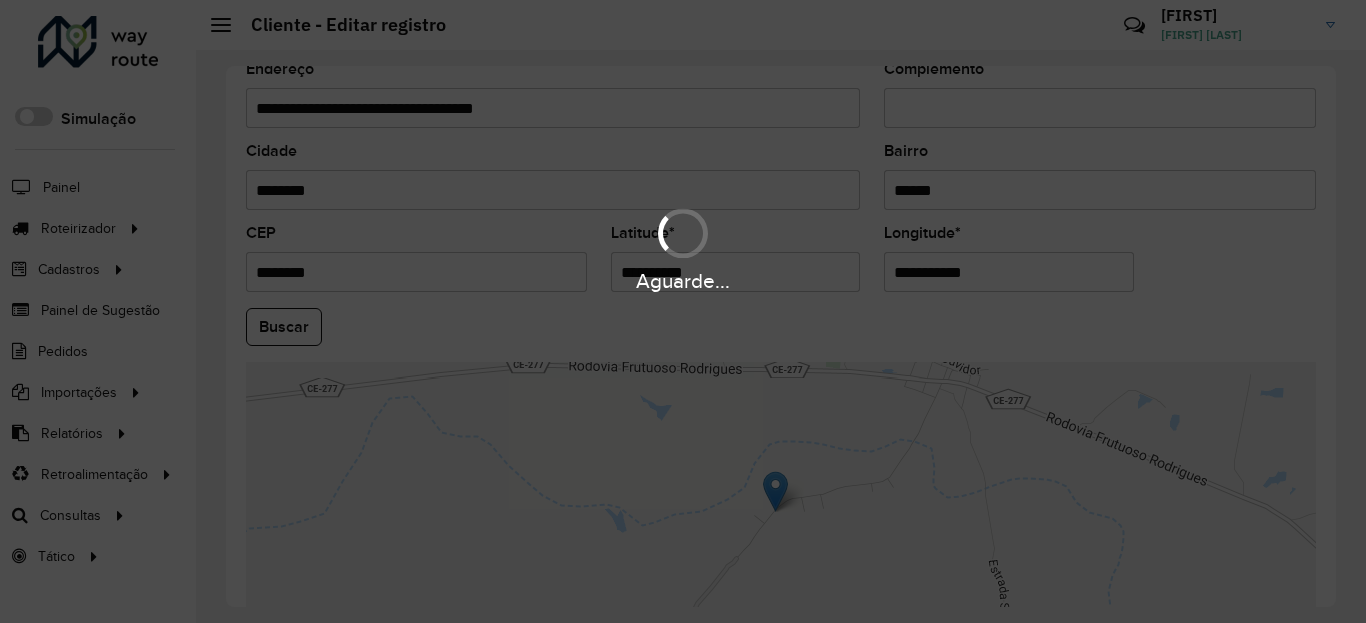 click on "Aguarde..." at bounding box center [683, 281] 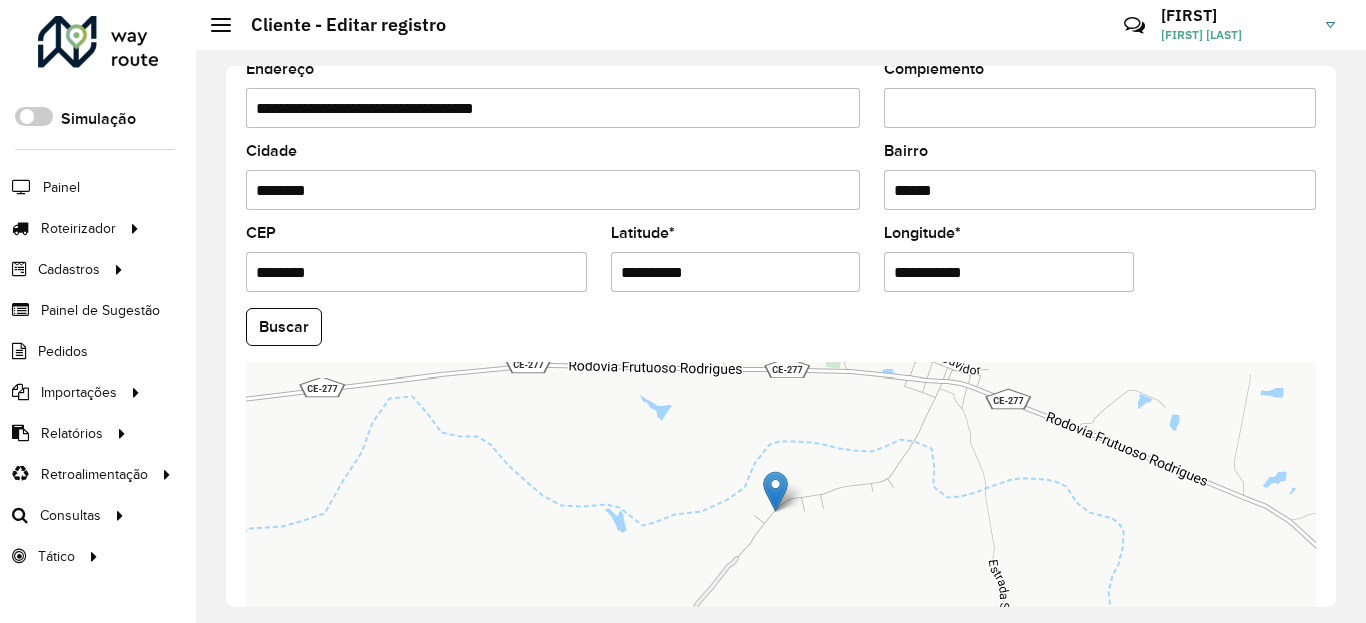 click on "**********" at bounding box center (736, 272) 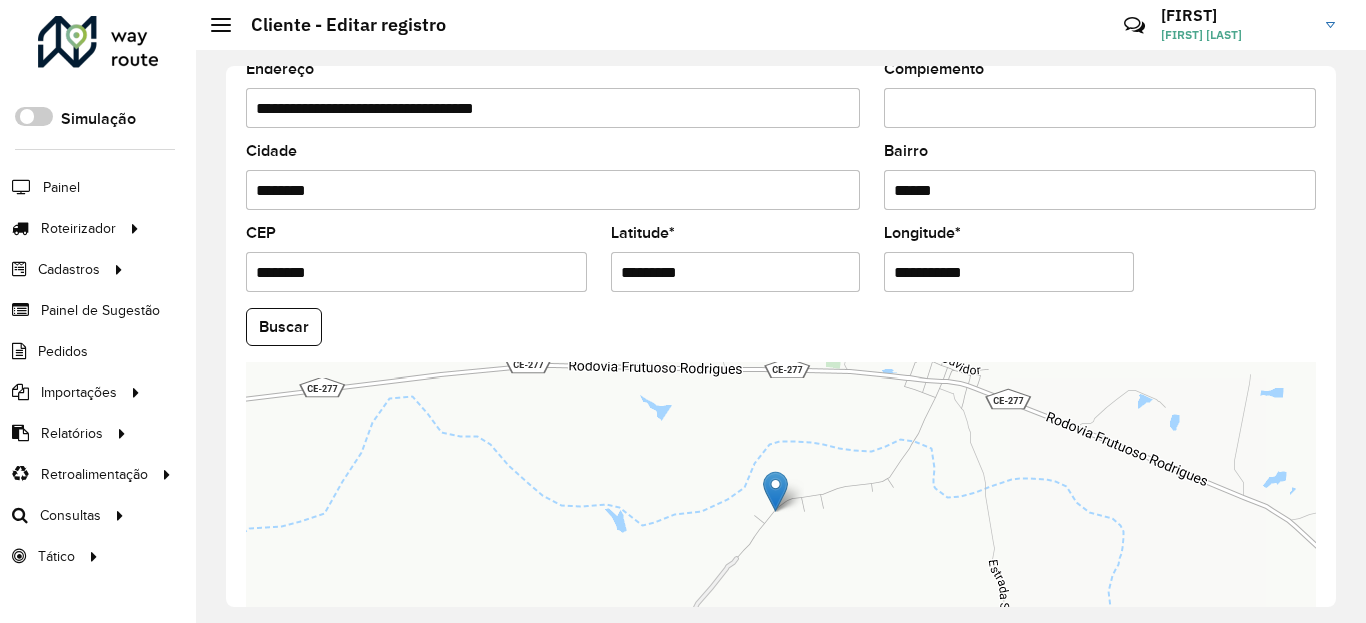 click on "Aguarde...  Pop-up bloqueado!  Seu navegador bloqueou automáticamente a abertura de uma nova janela.   Acesse as configurações e adicione o endereço do sistema a lista de permissão.   Fechar  Roteirizador AmbevTech Simulação Painel Roteirizador Entregas Vendas Cadastros Checkpoint Classificações de venda Cliente Condição de pagamento Consulta de setores Depósito Disponibilidade de veículos Fator tipo de produto Gabarito planner Grupo Rota Fator Tipo Produto Grupo de Depósito Grupo de rotas exclusiva Grupo de setores Jornada Jornada RN Layout integração Modelo Motorista Multi Depósito Painel de sugestão Parada Pedágio Perfil de Vendedor Ponto de apoio Ponto de apoio FAD Prioridade pedido Produto Restrição de Atendimento Planner Rodízio de placa Rota exclusiva FAD Rótulo Setor Setor Planner Tempo de parada de refeição Tipo de cliente Tipo de veículo Tipo de veículo RN Transportadora Usuário Vendedor Veículo Painel de Sugestão Pedidos Importações Classificação e volume de venda" at bounding box center [683, 311] 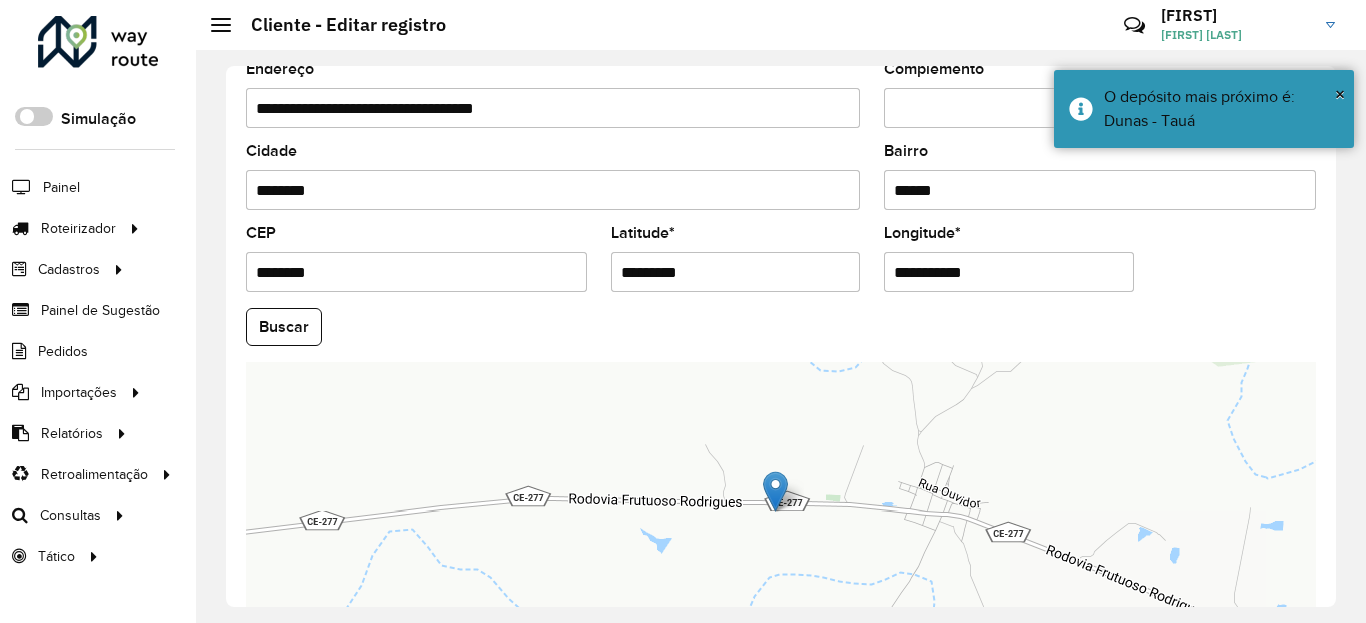 click on "**********" at bounding box center (1009, 272) 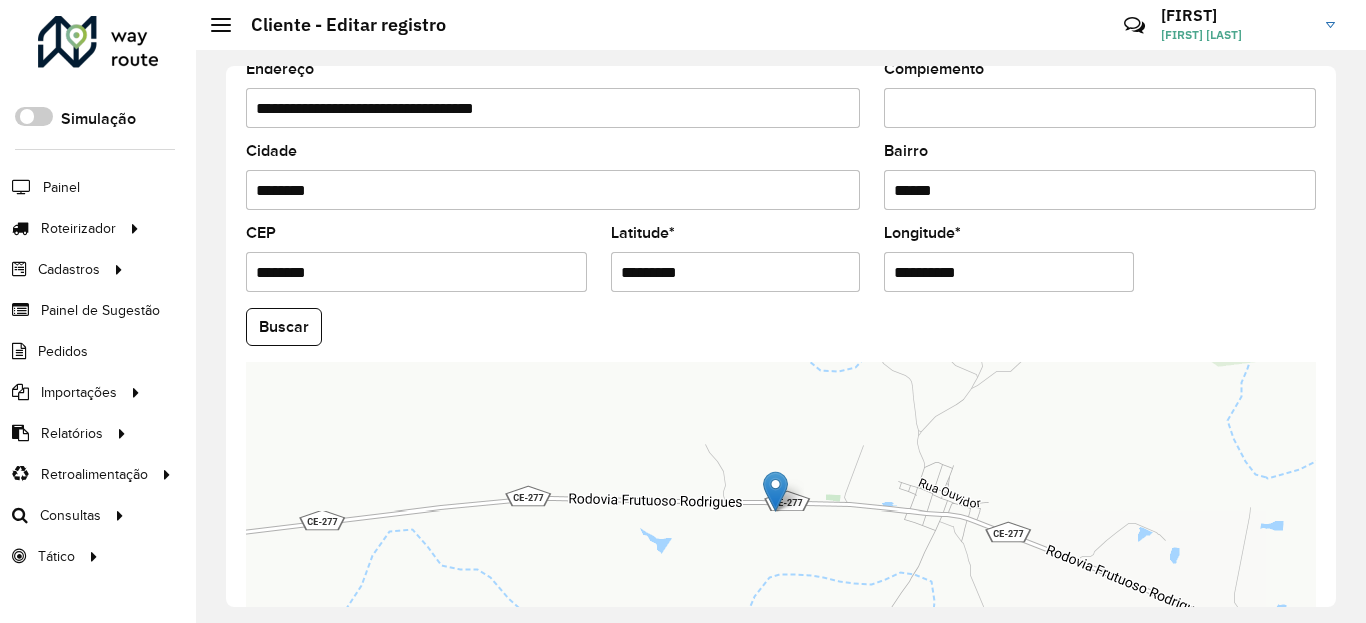 click on "**********" 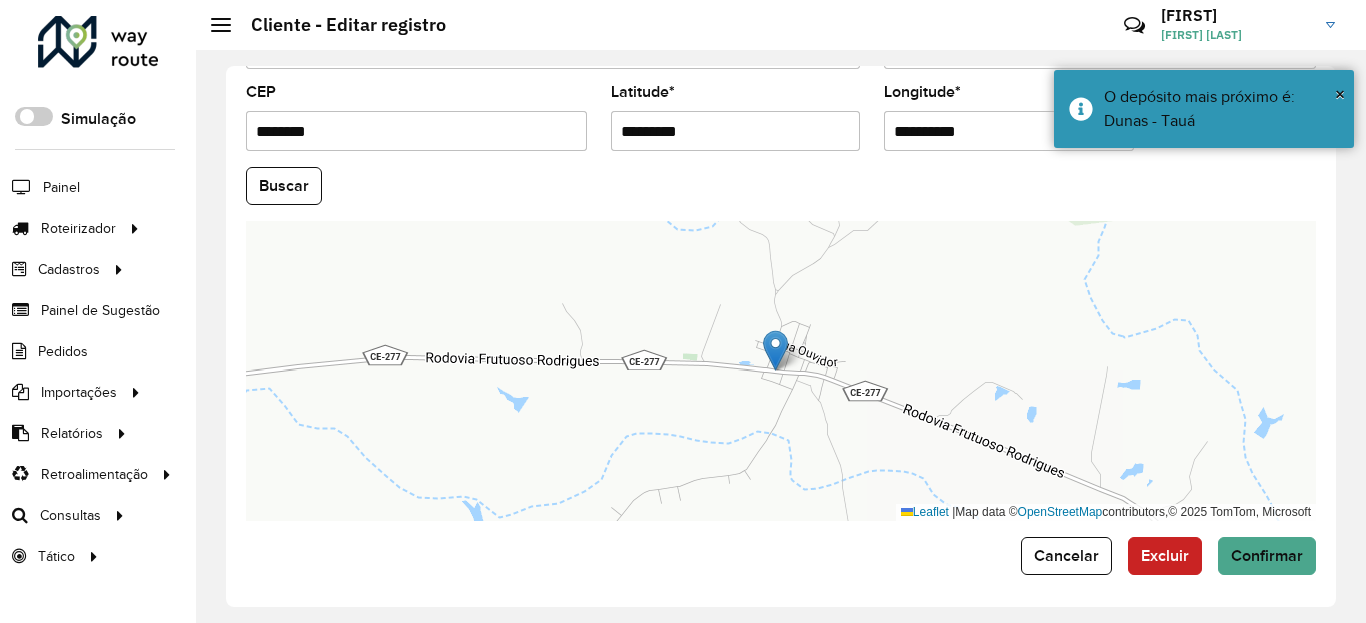 scroll, scrollTop: 865, scrollLeft: 0, axis: vertical 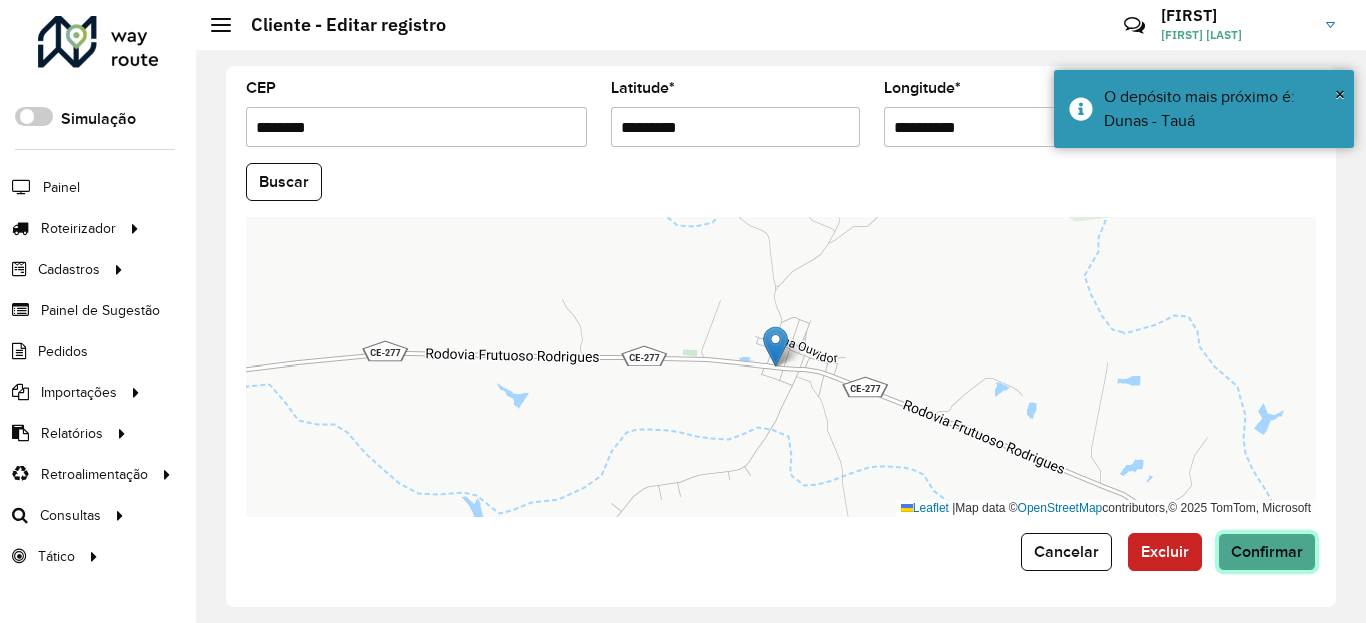 click on "Confirmar" 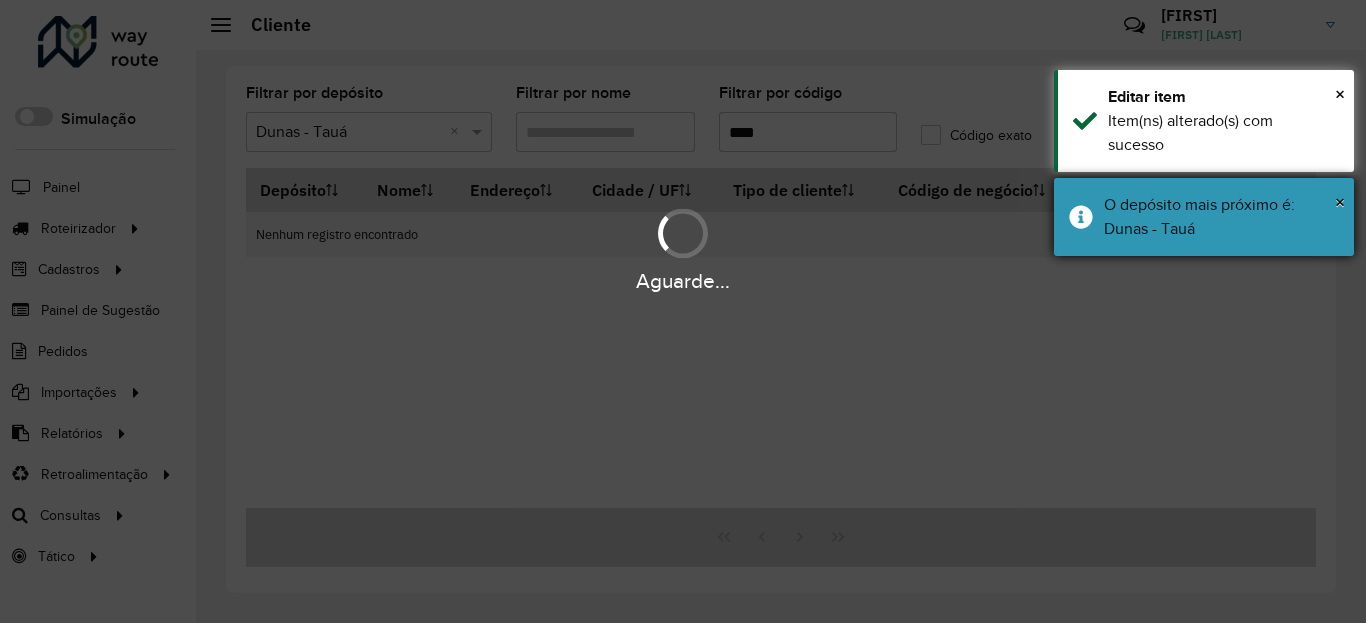 drag, startPoint x: 1220, startPoint y: 257, endPoint x: 1220, endPoint y: 229, distance: 28 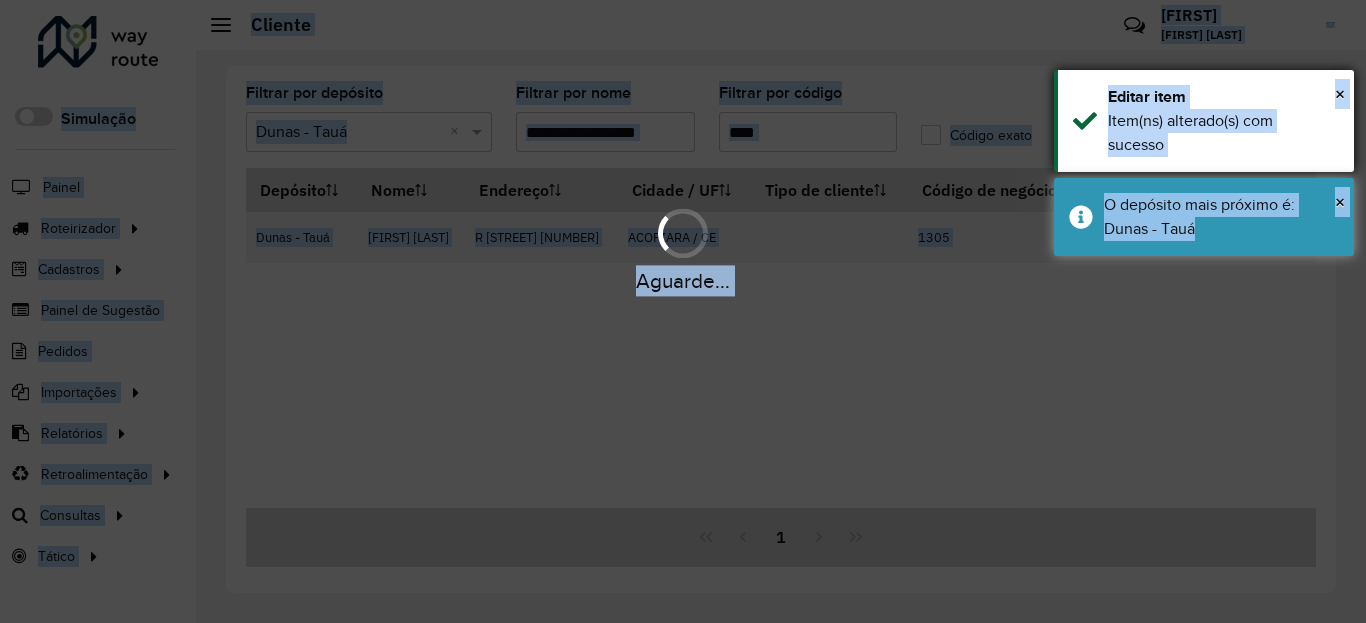 click on "Item(ns) alterado(s) com sucesso" at bounding box center [1223, 133] 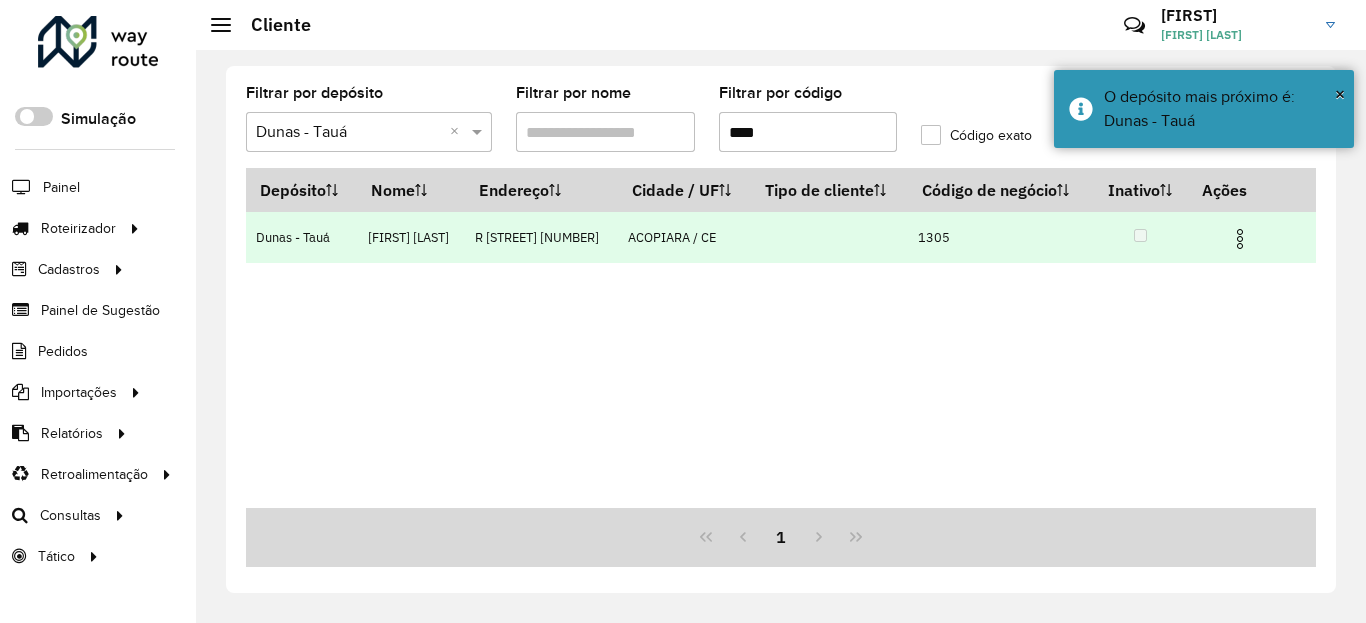 click at bounding box center (1240, 239) 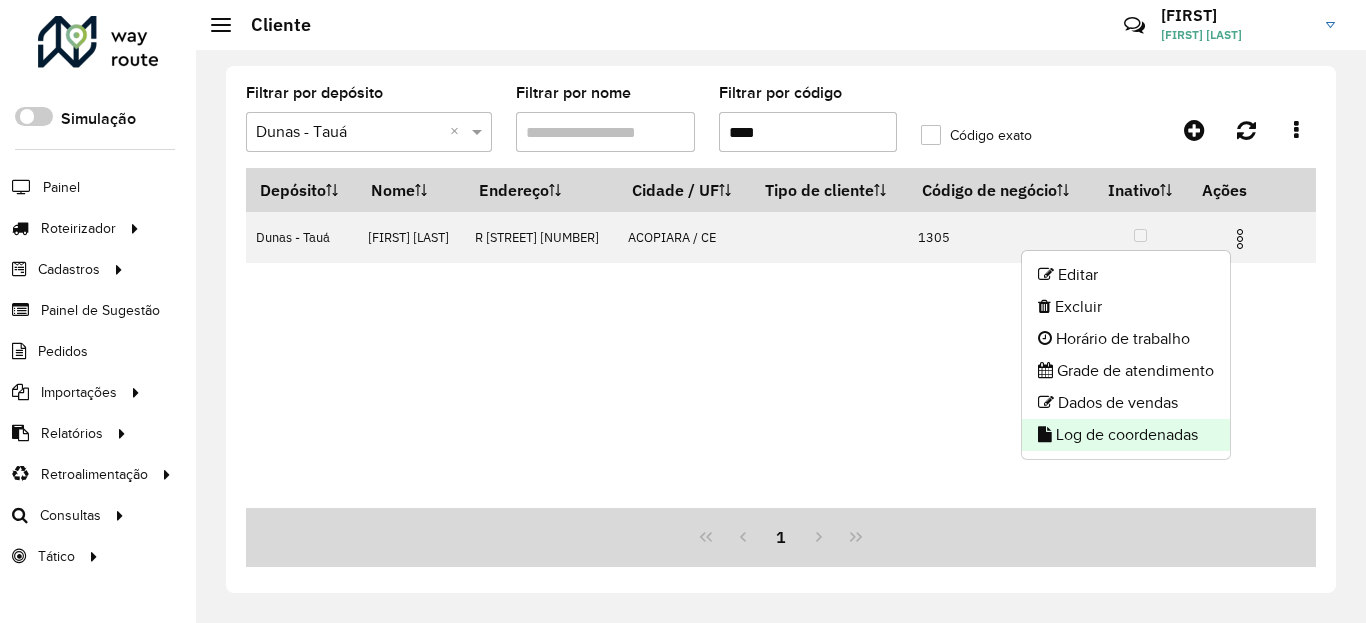 click on "Log de coordenadas" 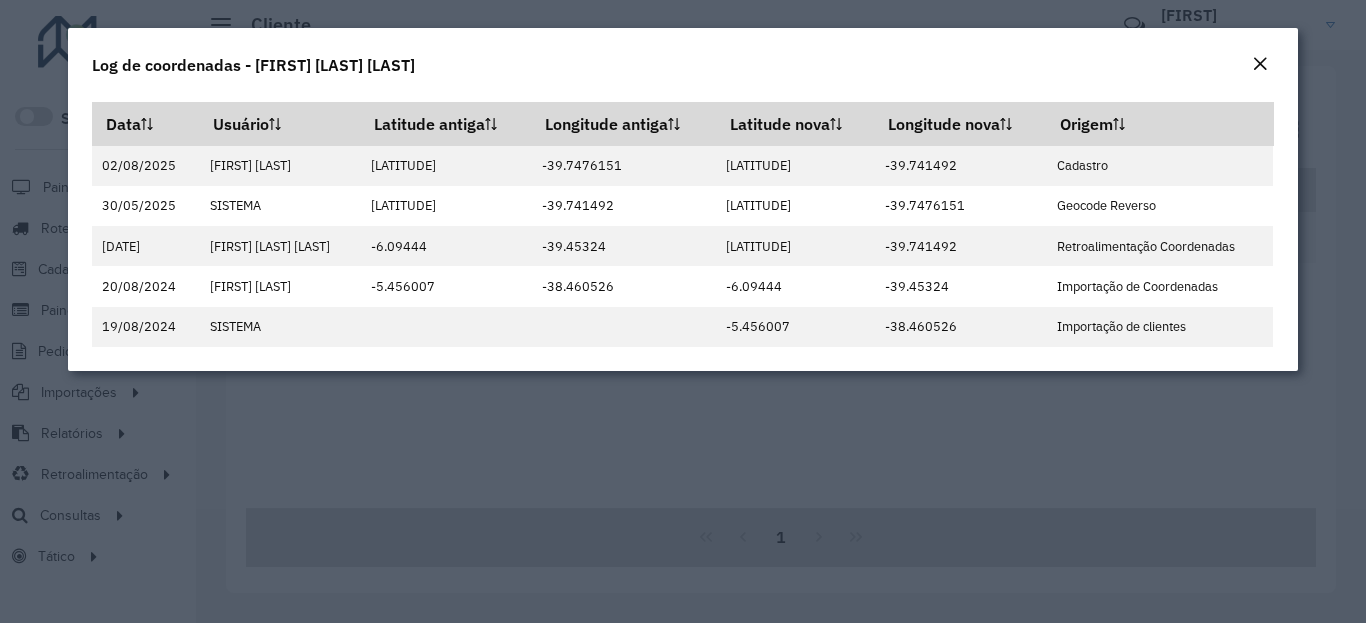 click 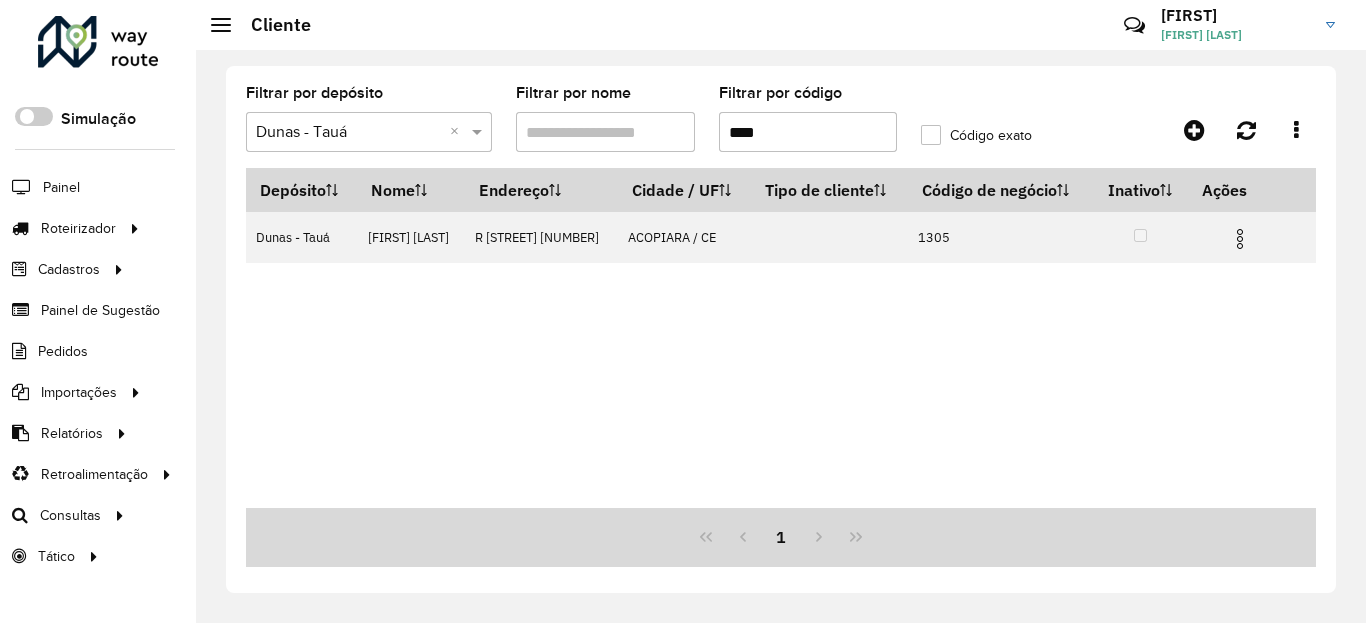 click on "****" at bounding box center (808, 132) 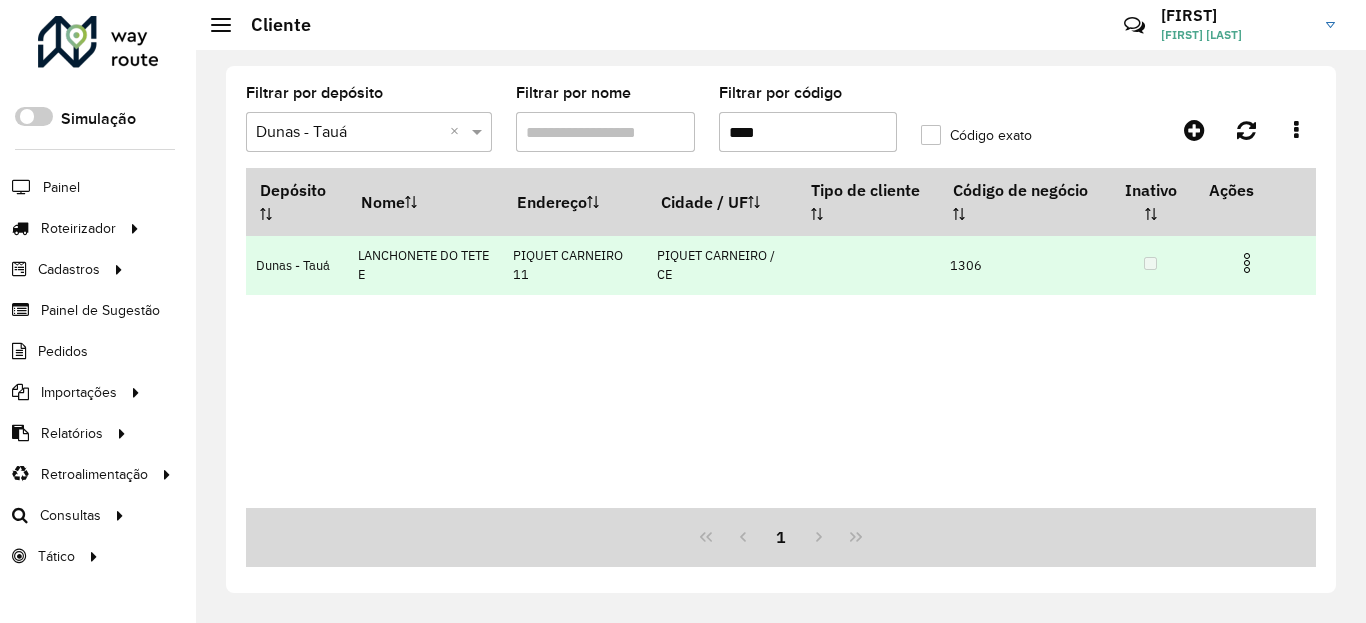 click at bounding box center [1247, 263] 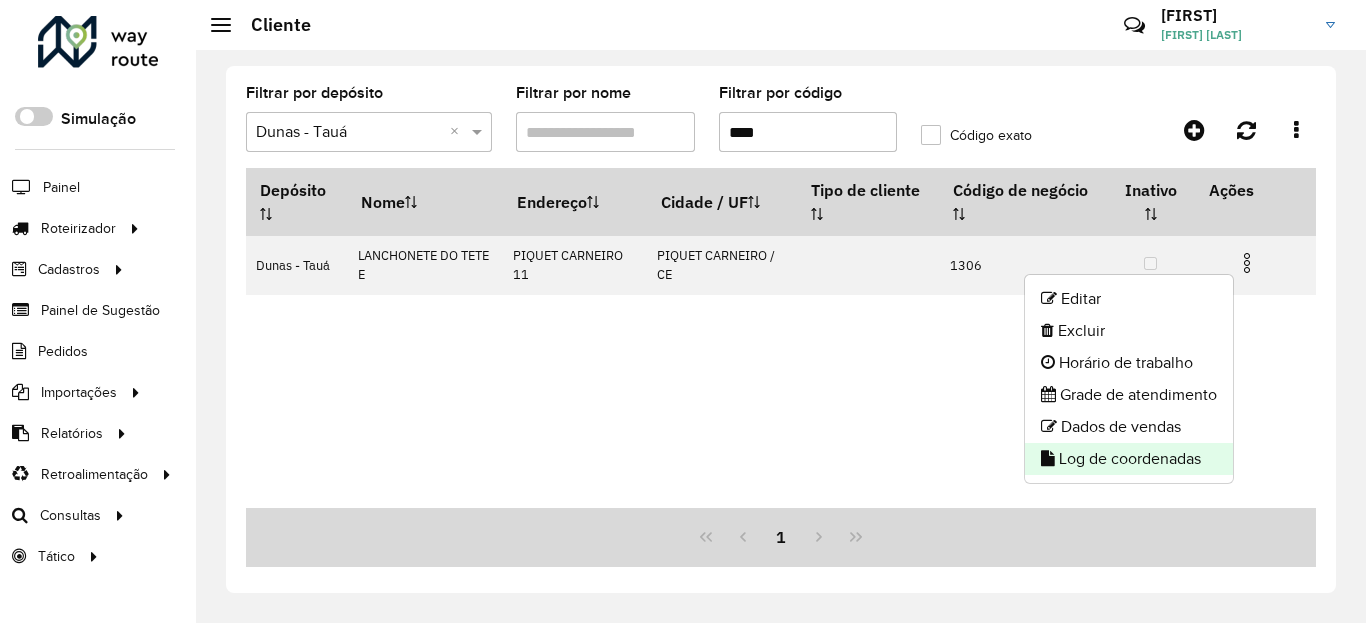 click 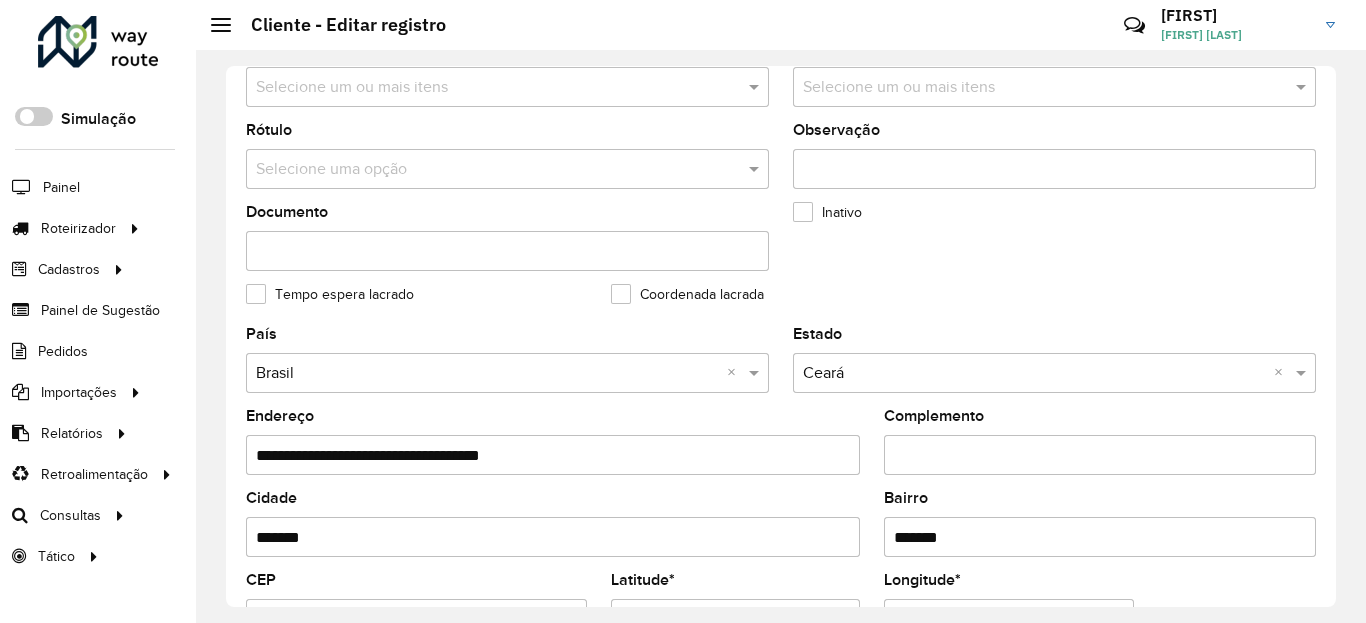scroll, scrollTop: 840, scrollLeft: 0, axis: vertical 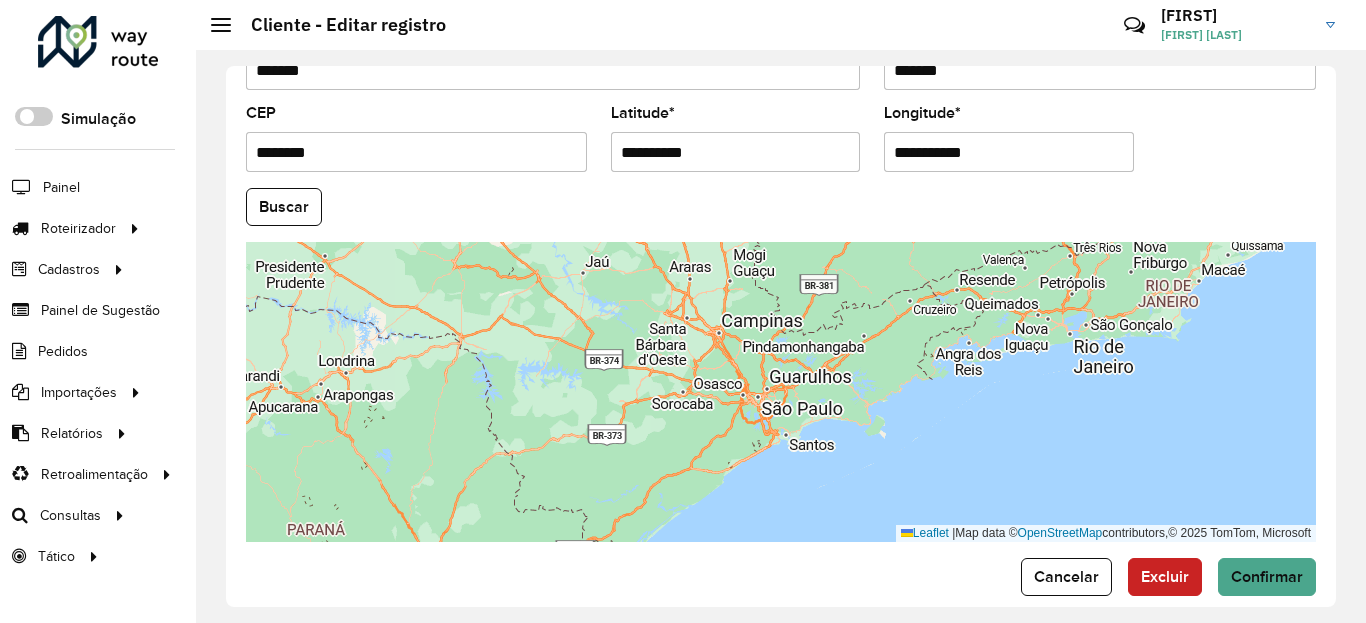 drag, startPoint x: 772, startPoint y: 176, endPoint x: 757, endPoint y: 153, distance: 27.45906 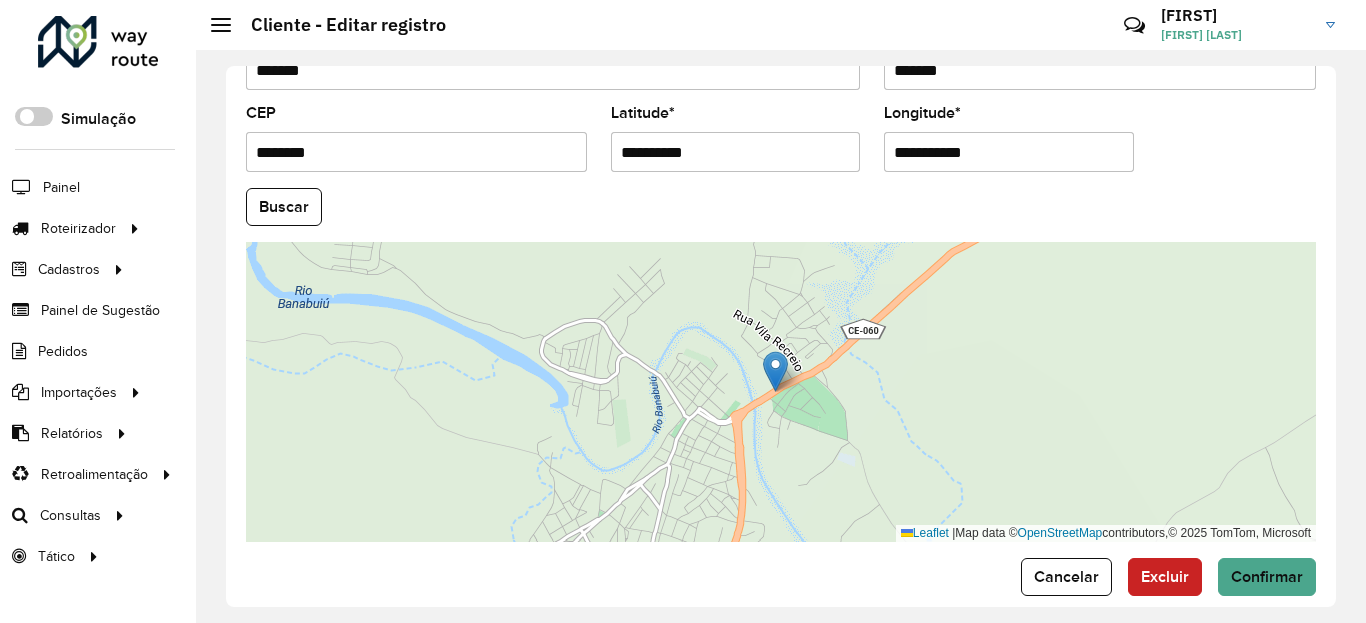 paste 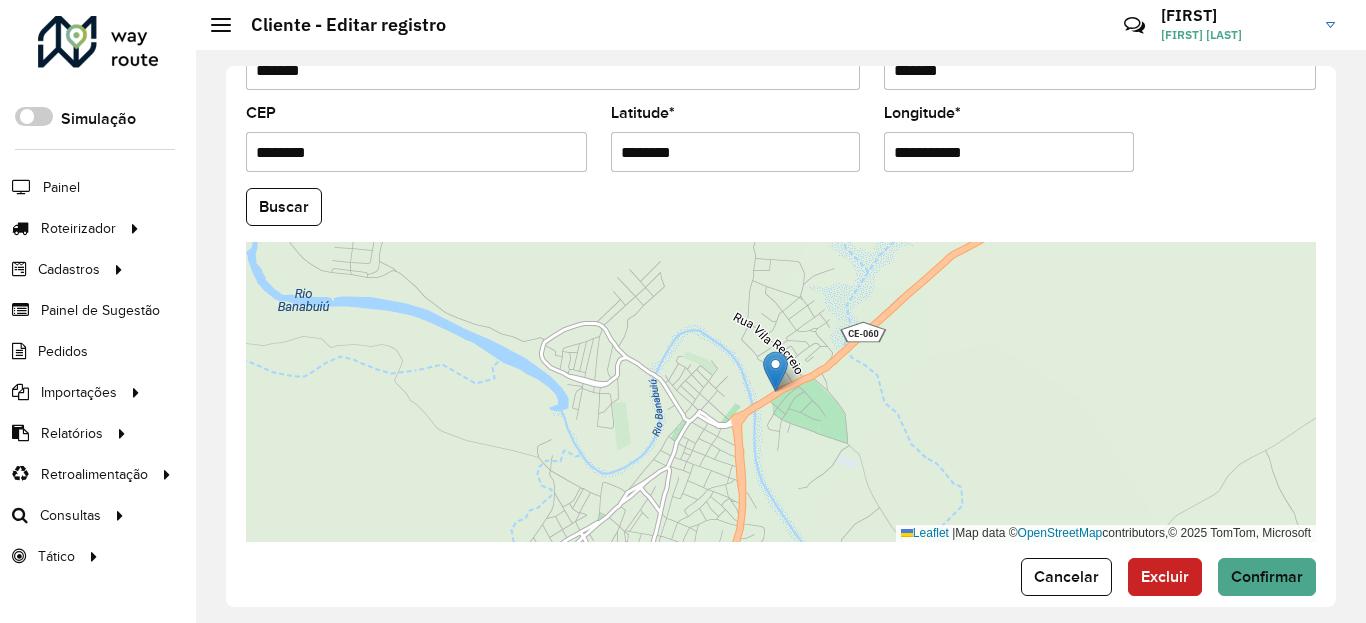 paste 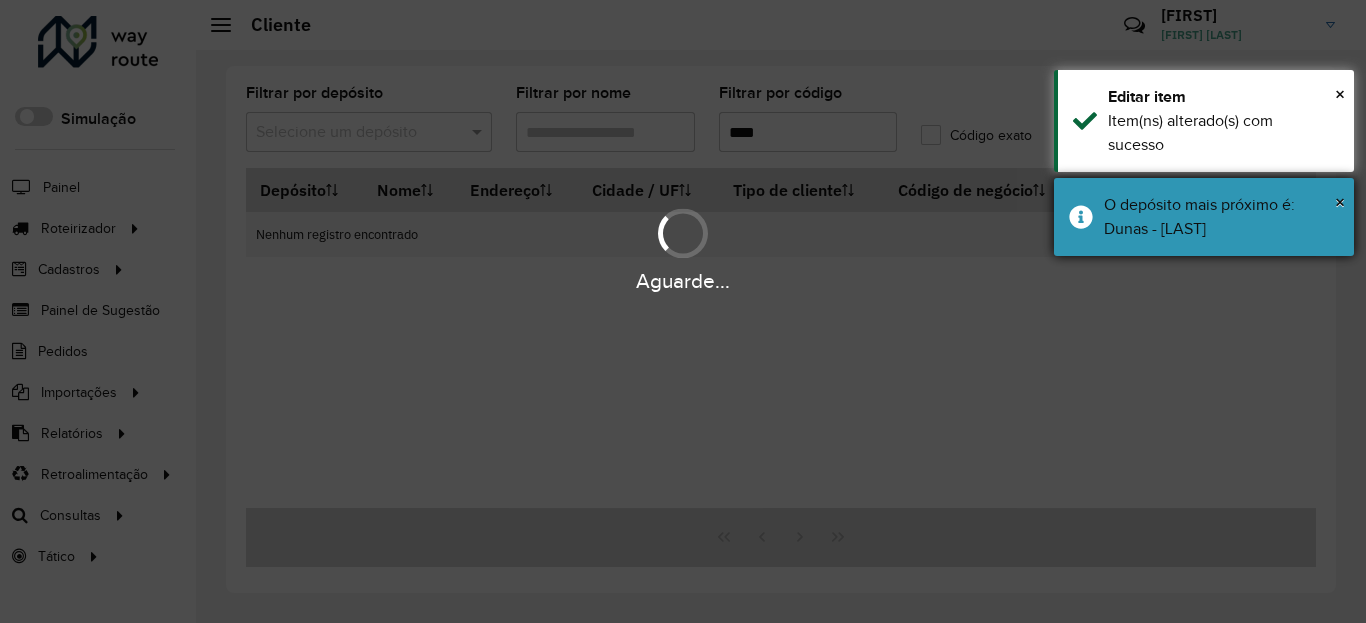 drag, startPoint x: 1187, startPoint y: 255, endPoint x: 1187, endPoint y: 225, distance: 30 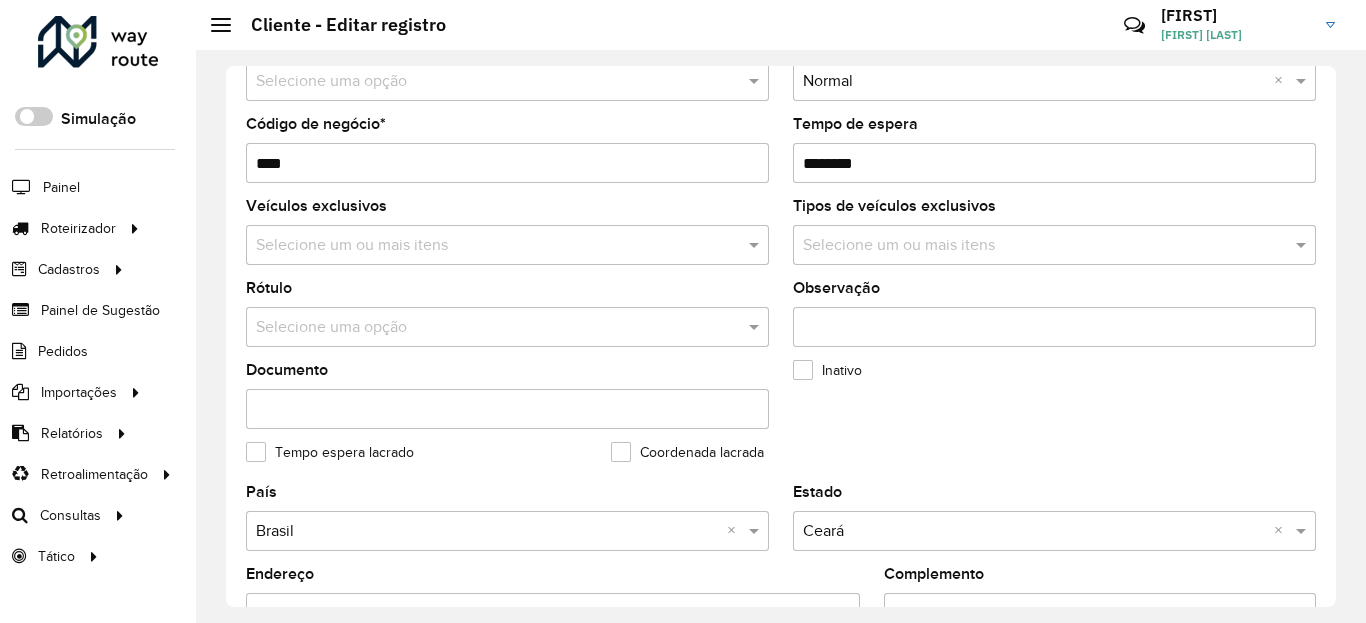 scroll, scrollTop: 600, scrollLeft: 0, axis: vertical 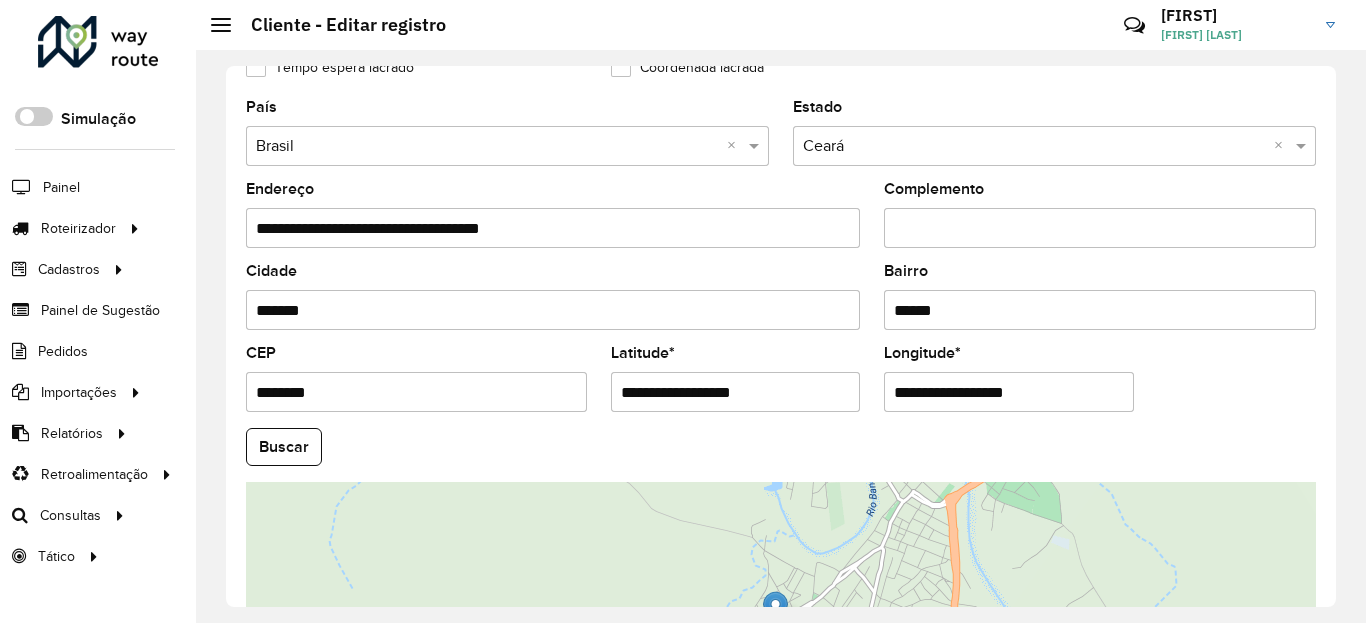 paste 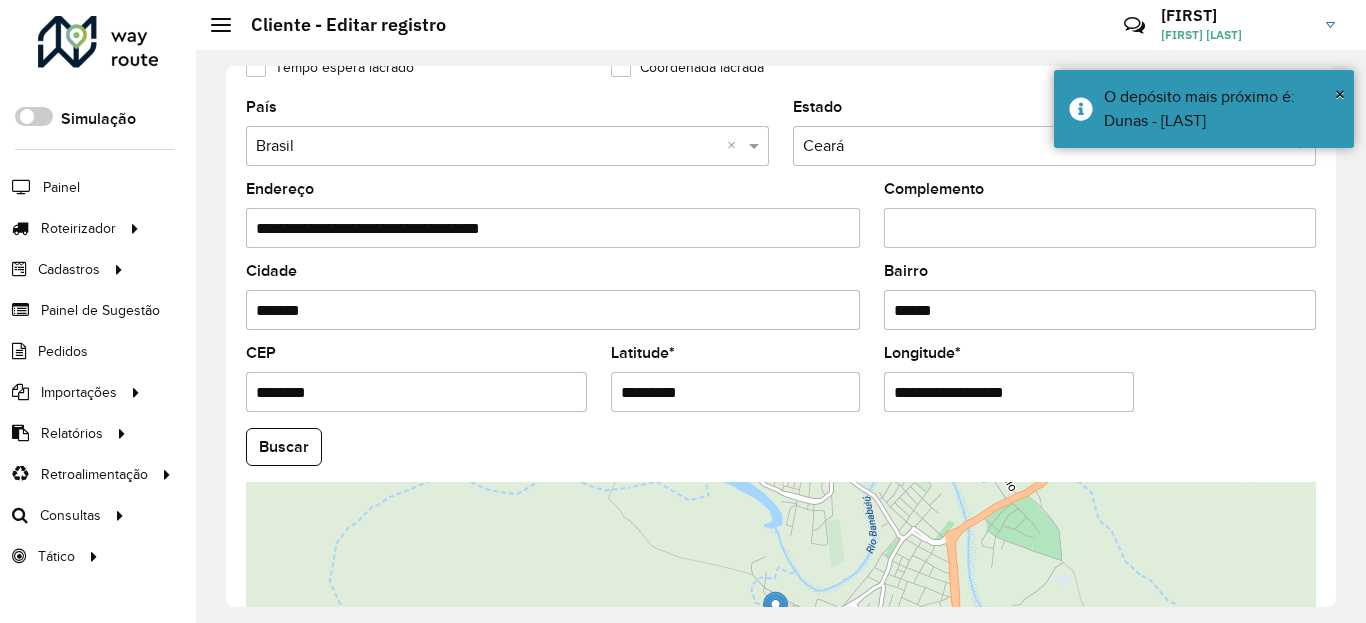 paste 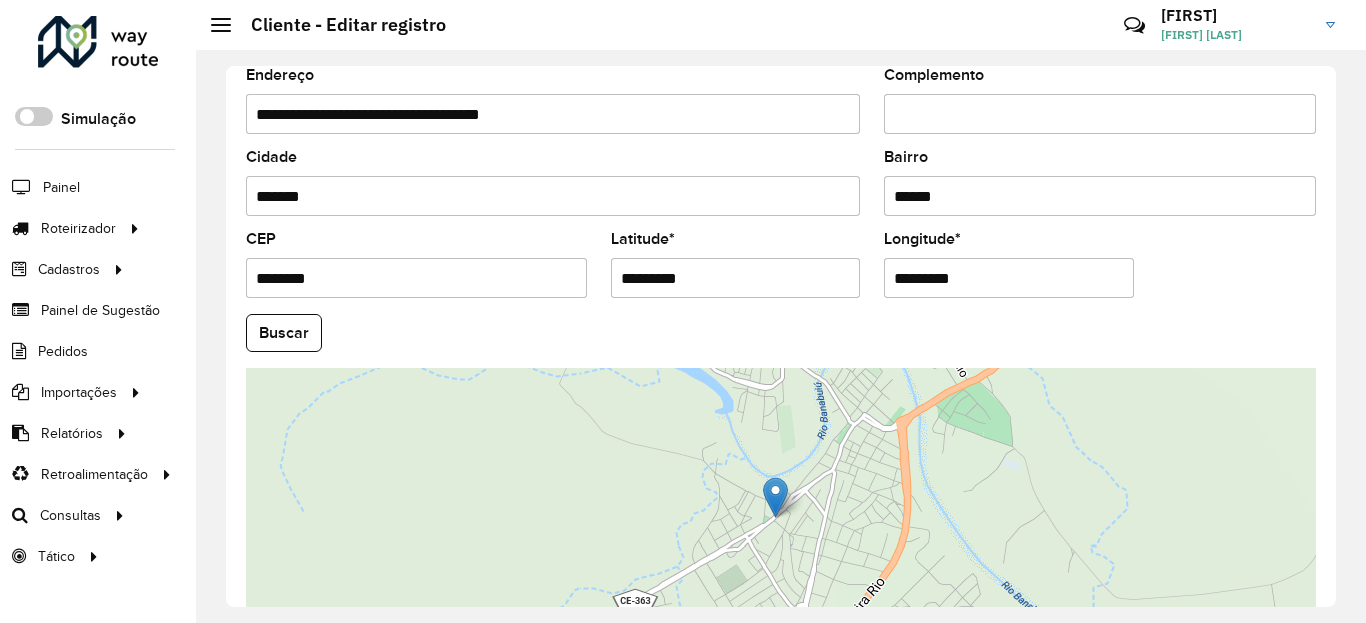 scroll, scrollTop: 865, scrollLeft: 0, axis: vertical 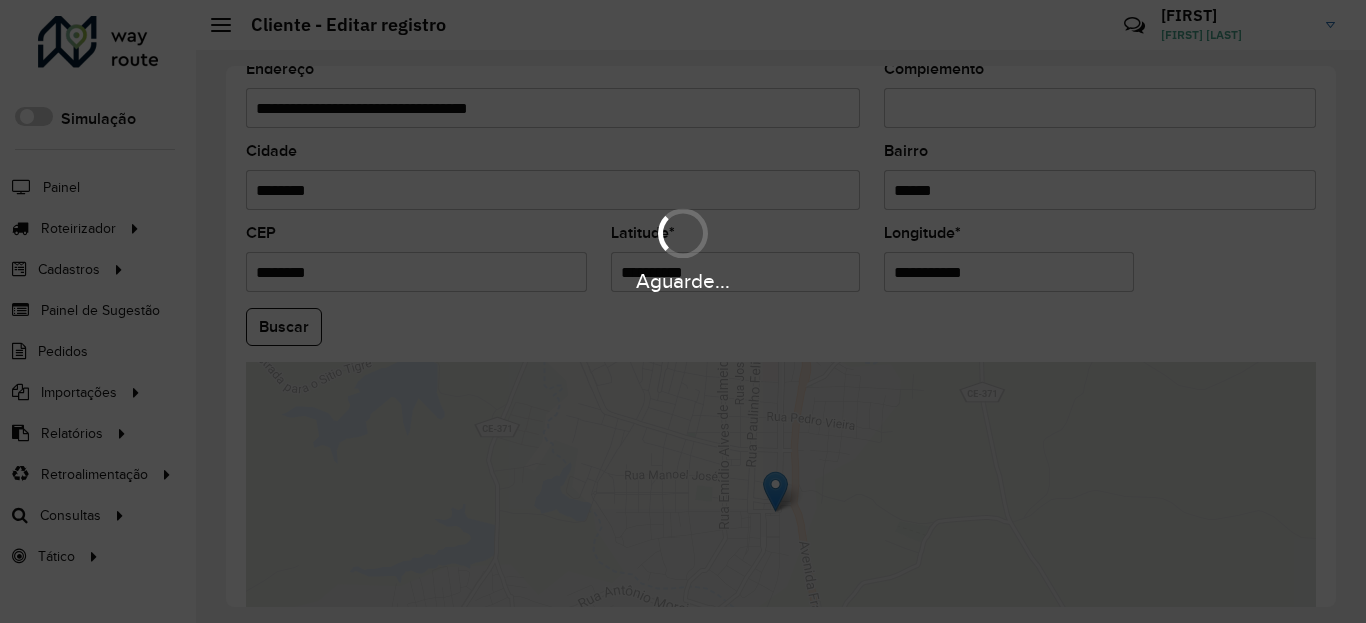 paste 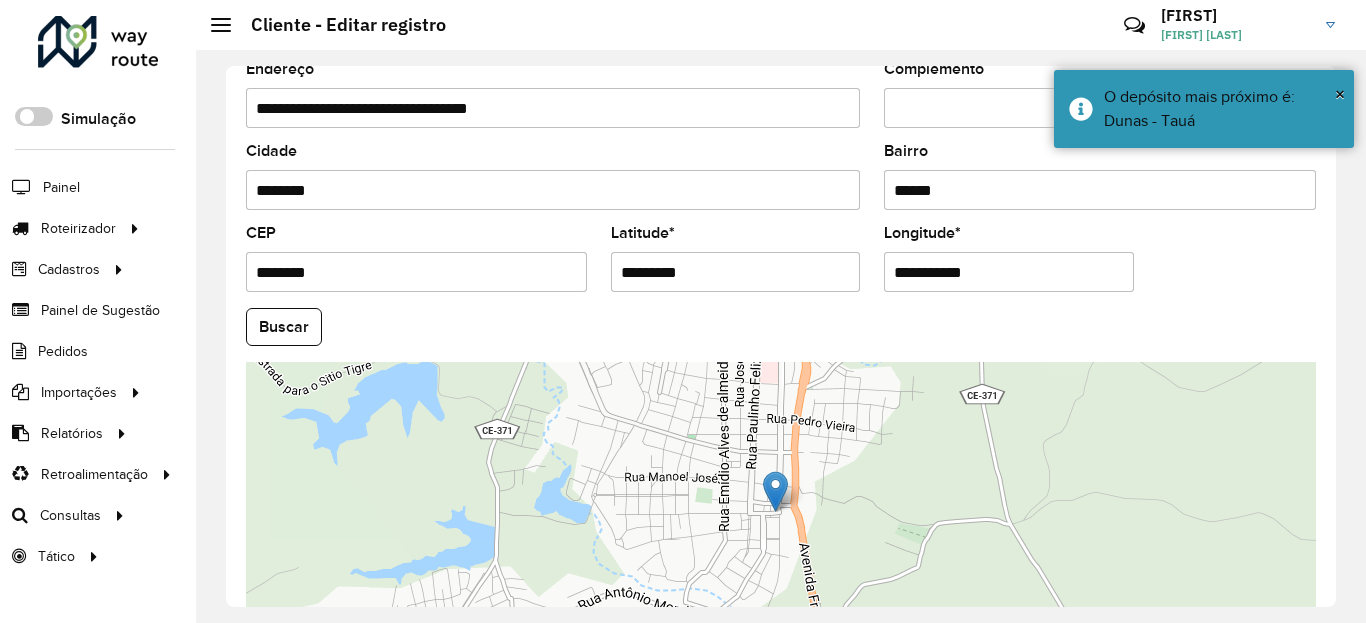 paste 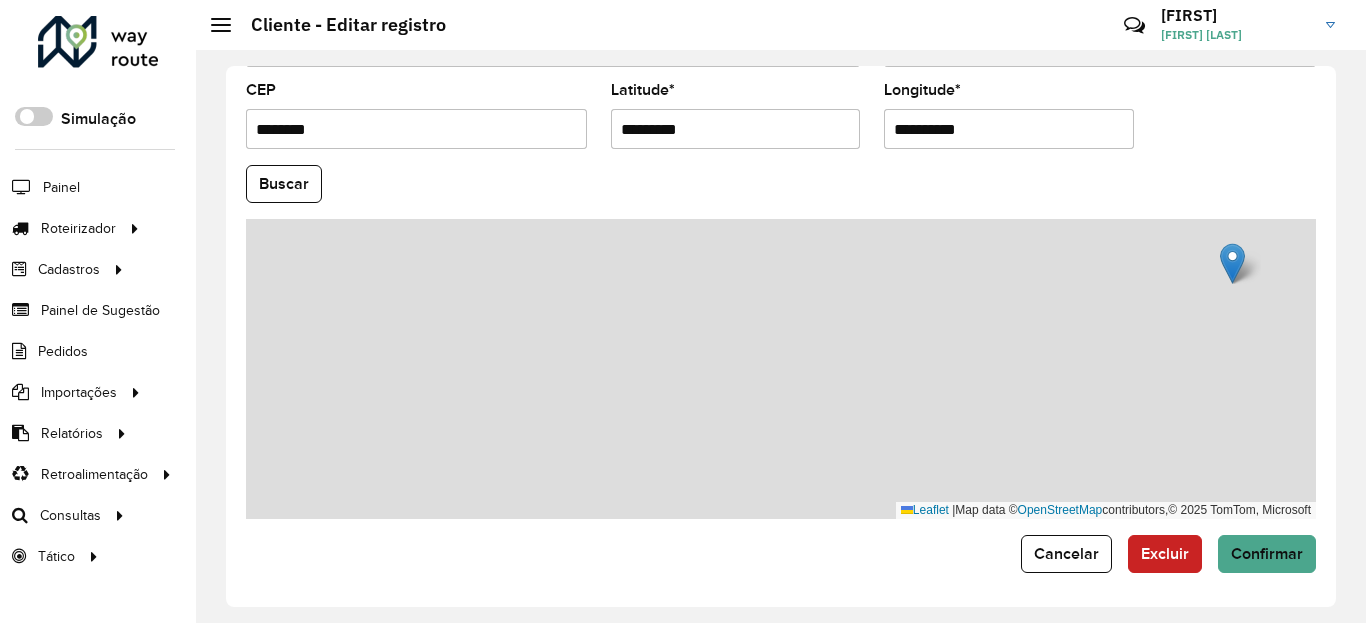 scroll, scrollTop: 865, scrollLeft: 0, axis: vertical 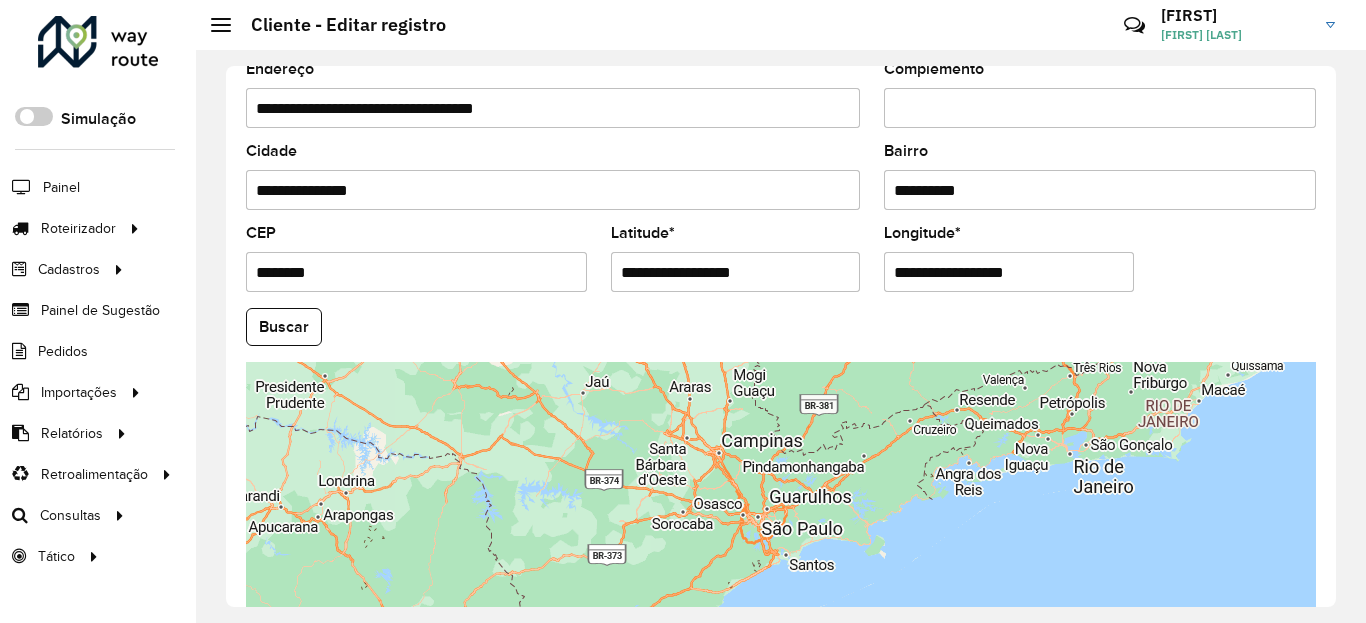 paste 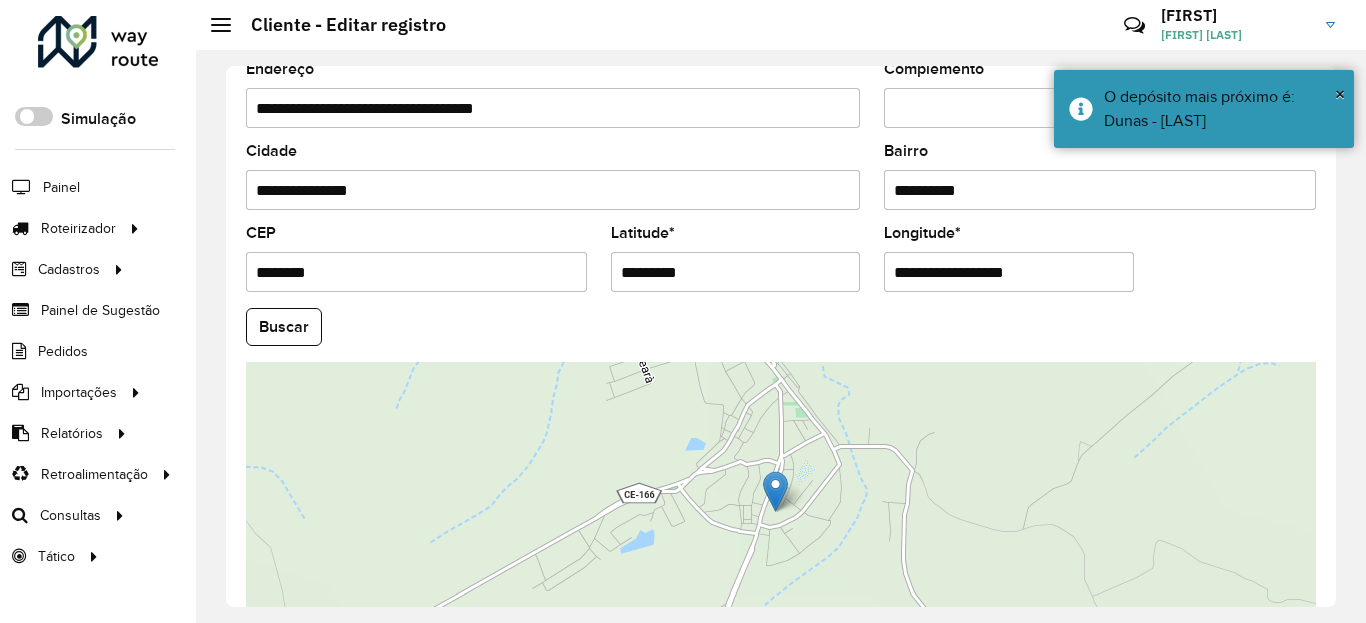 paste 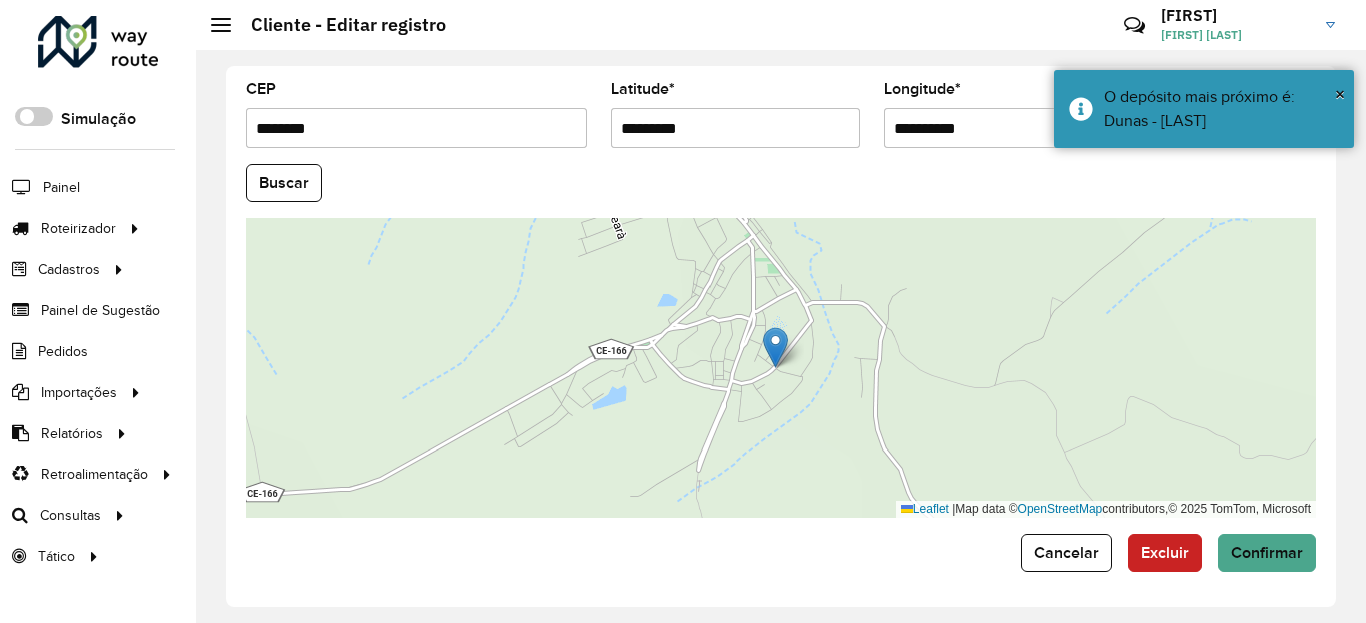 scroll, scrollTop: 865, scrollLeft: 0, axis: vertical 